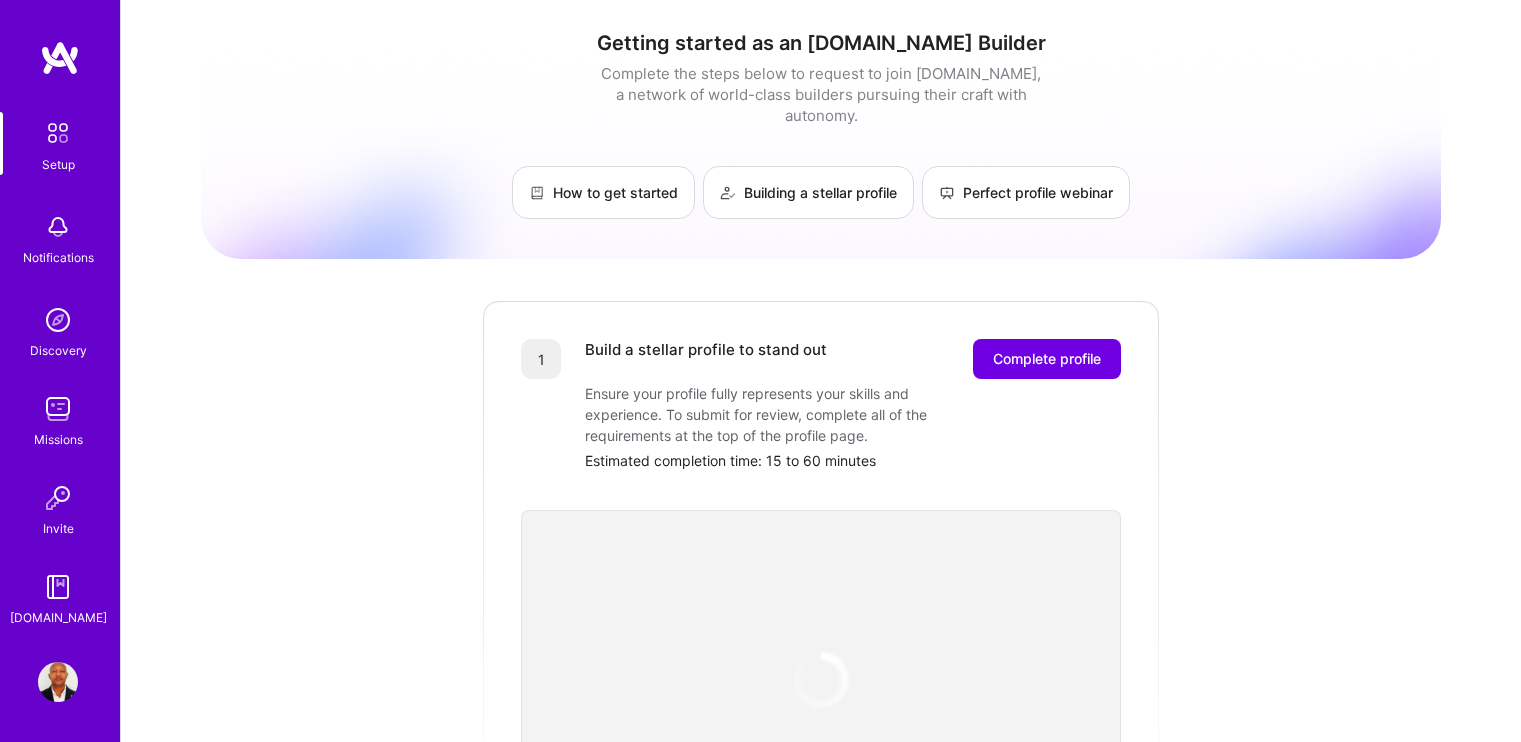 scroll, scrollTop: 0, scrollLeft: 0, axis: both 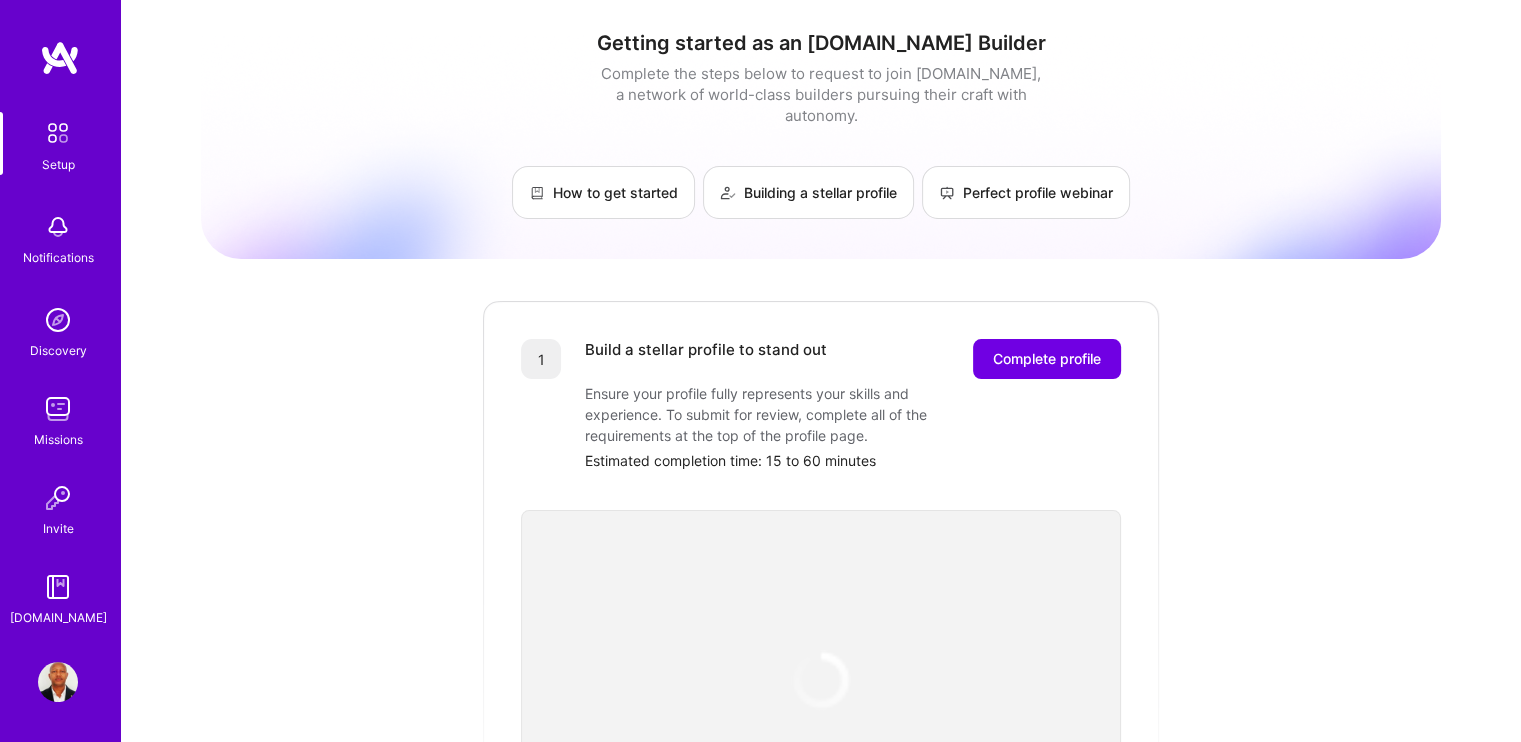 click at bounding box center (60, 58) 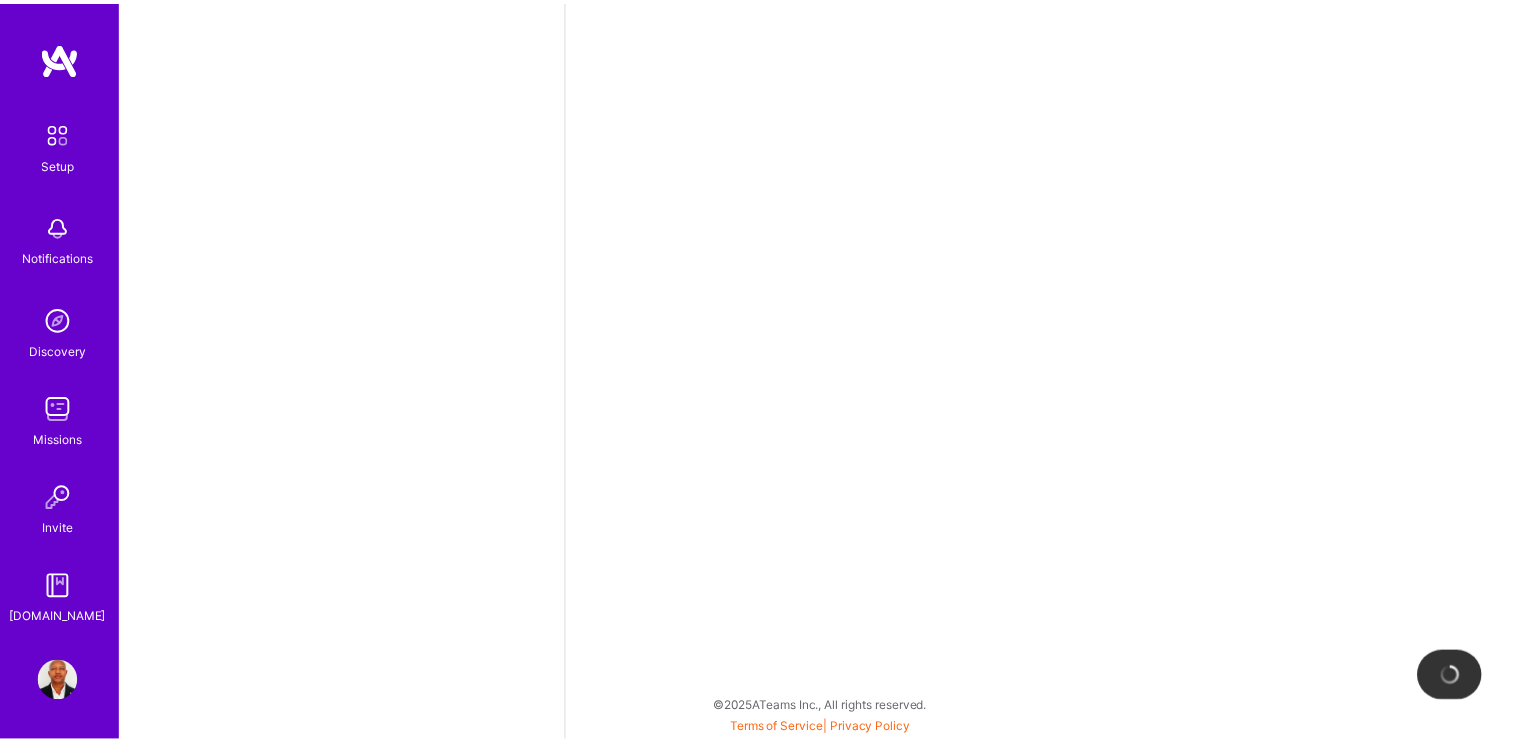 scroll, scrollTop: 0, scrollLeft: 0, axis: both 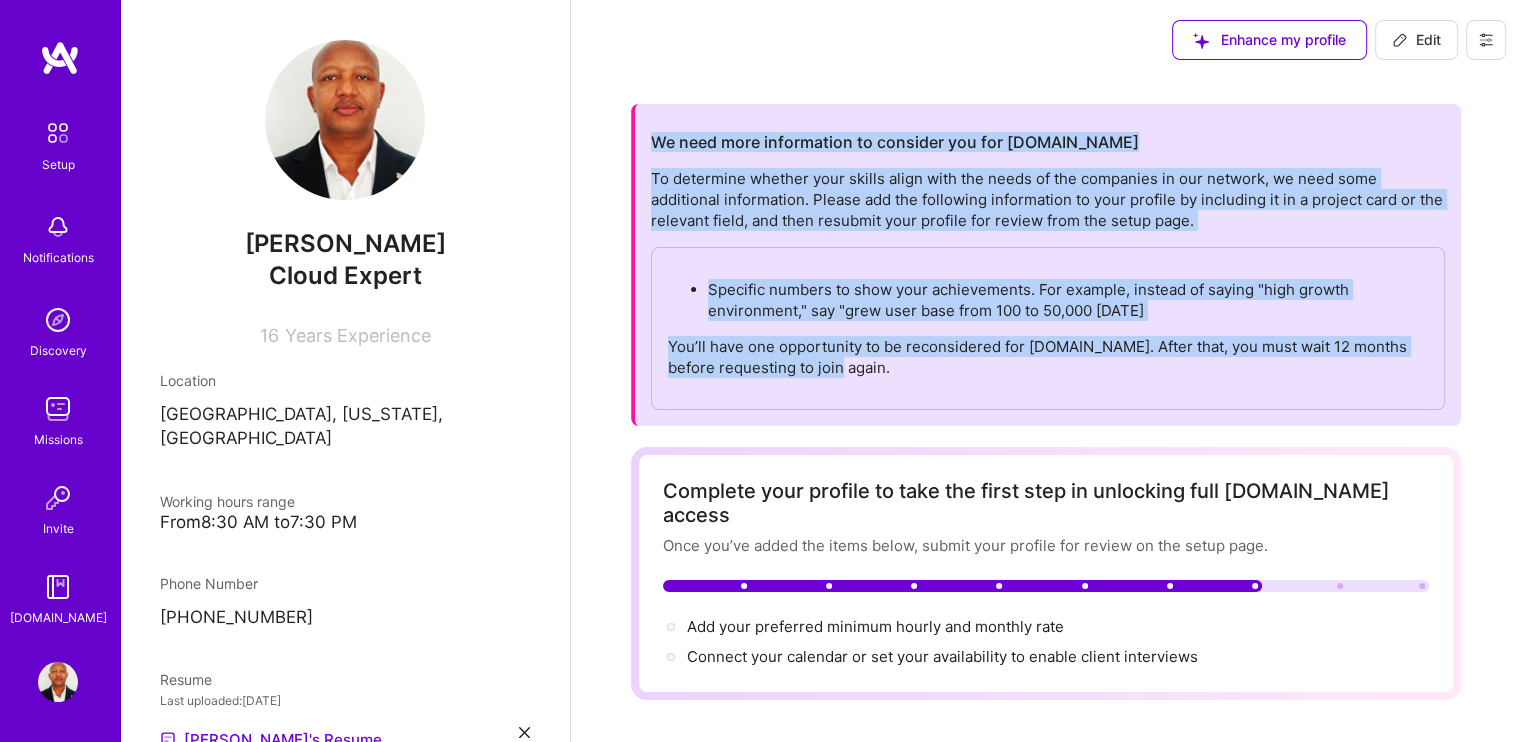 drag, startPoint x: 649, startPoint y: 141, endPoint x: 847, endPoint y: 345, distance: 284.28857 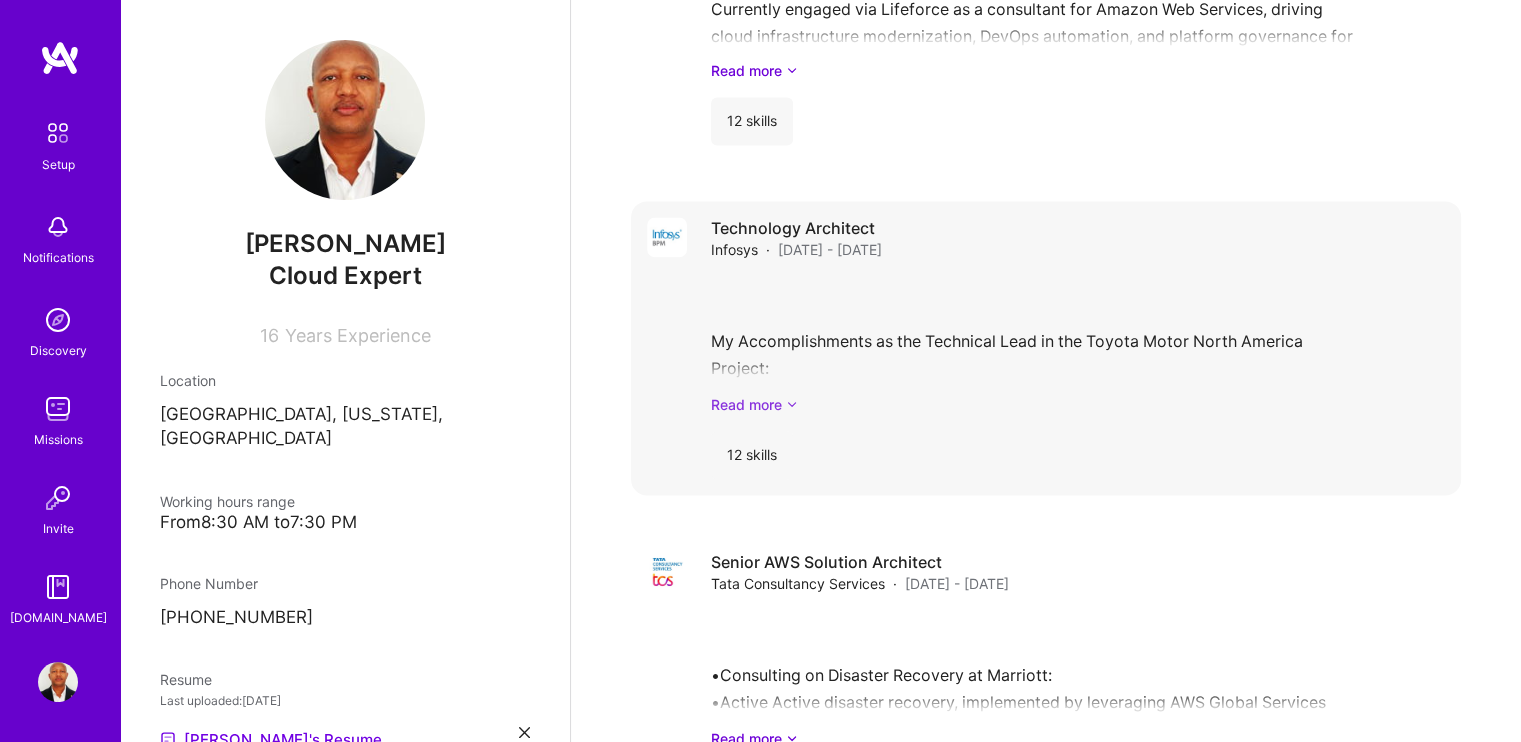 scroll, scrollTop: 3300, scrollLeft: 0, axis: vertical 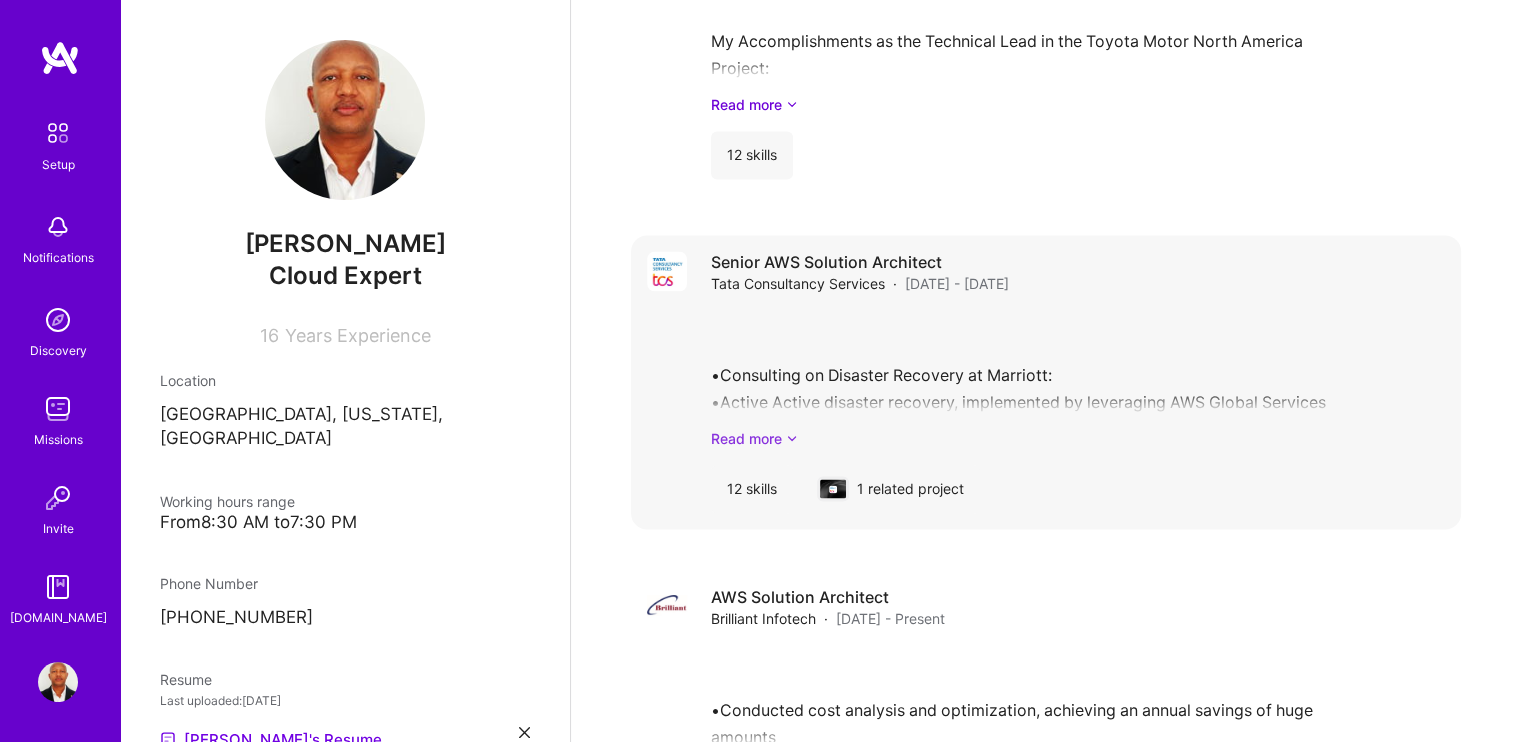 click on "Read more" at bounding box center (1078, 438) 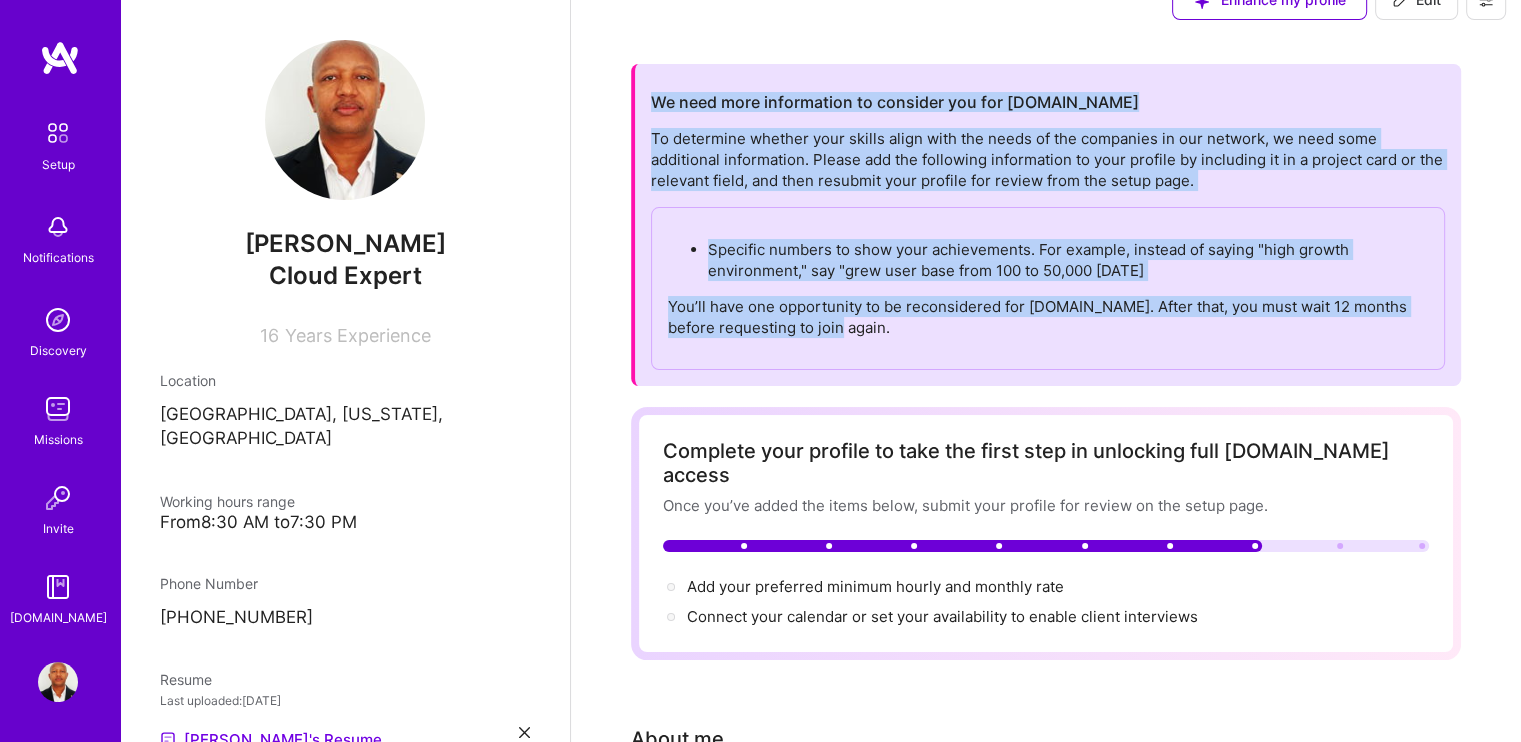 scroll, scrollTop: 0, scrollLeft: 0, axis: both 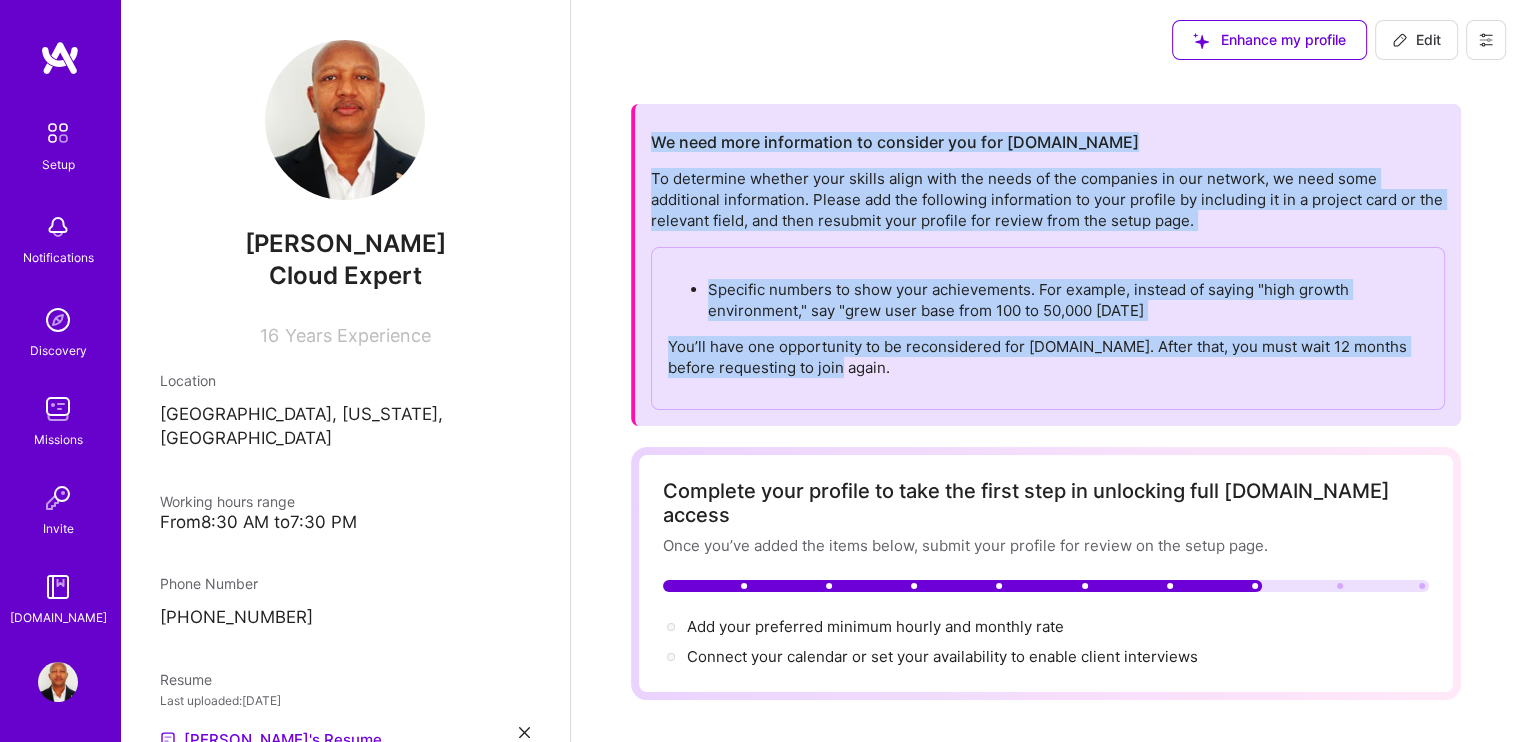 click on "Edit" at bounding box center (1416, 40) 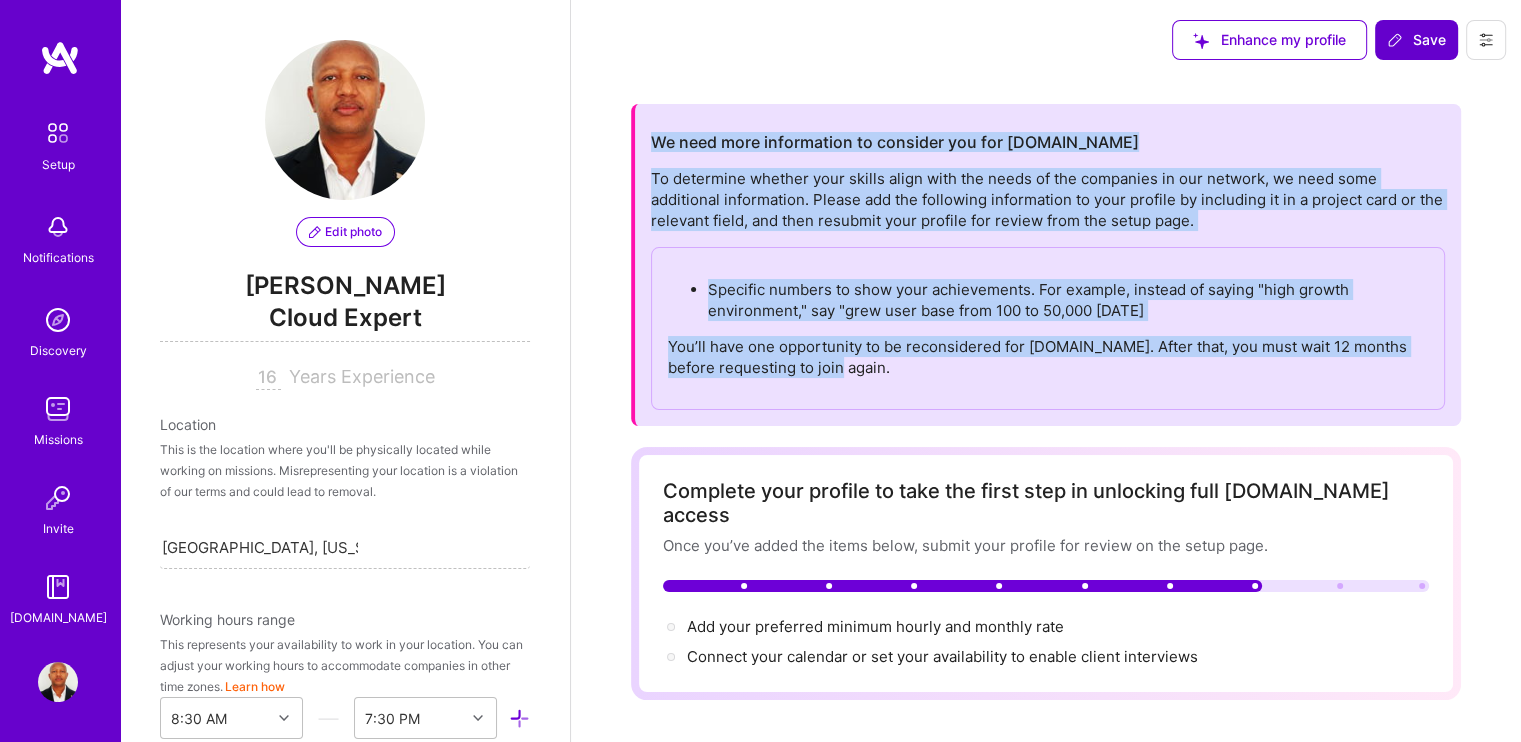 scroll, scrollTop: 463, scrollLeft: 0, axis: vertical 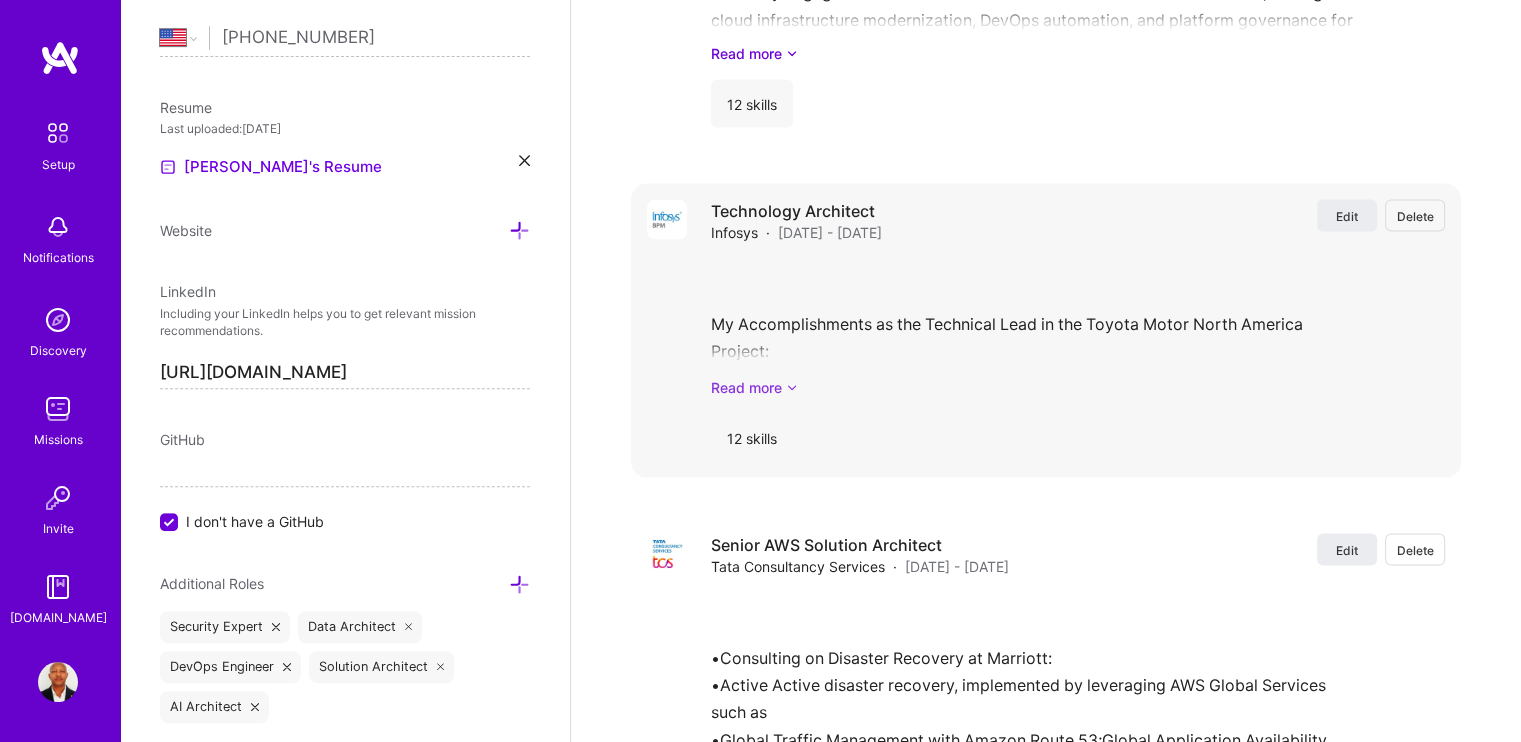 click at bounding box center [792, 387] 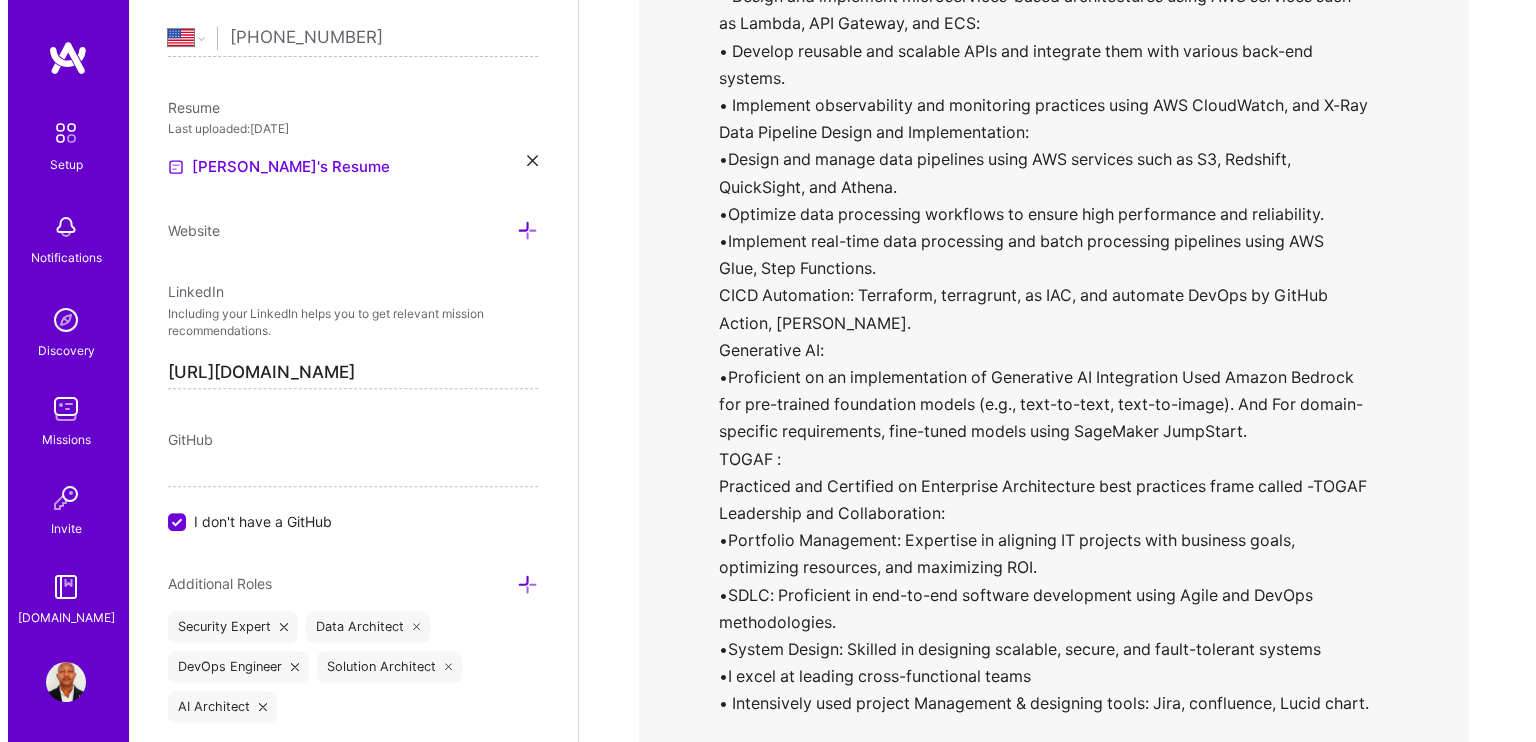 scroll, scrollTop: 4163, scrollLeft: 0, axis: vertical 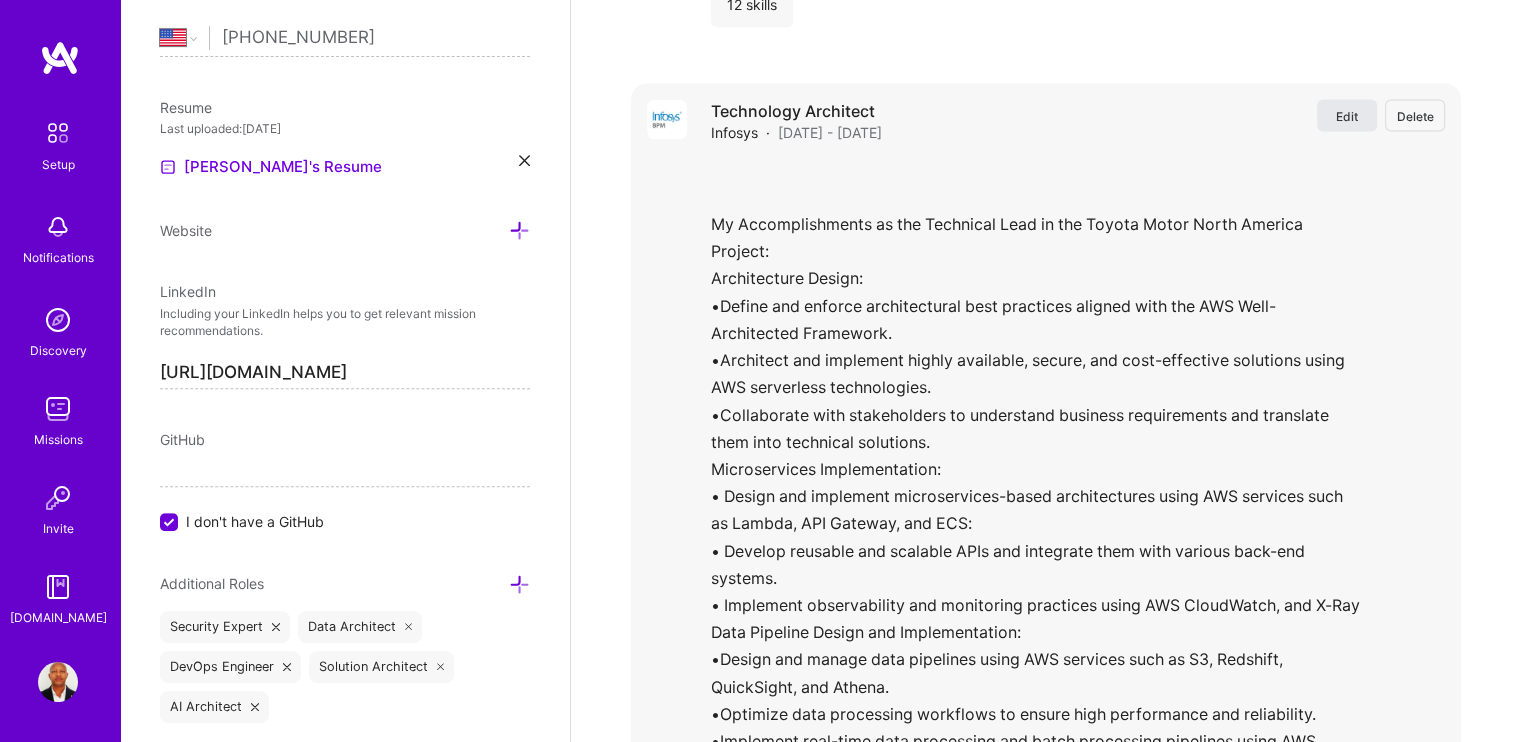 click on "Edit" at bounding box center [1347, 116] 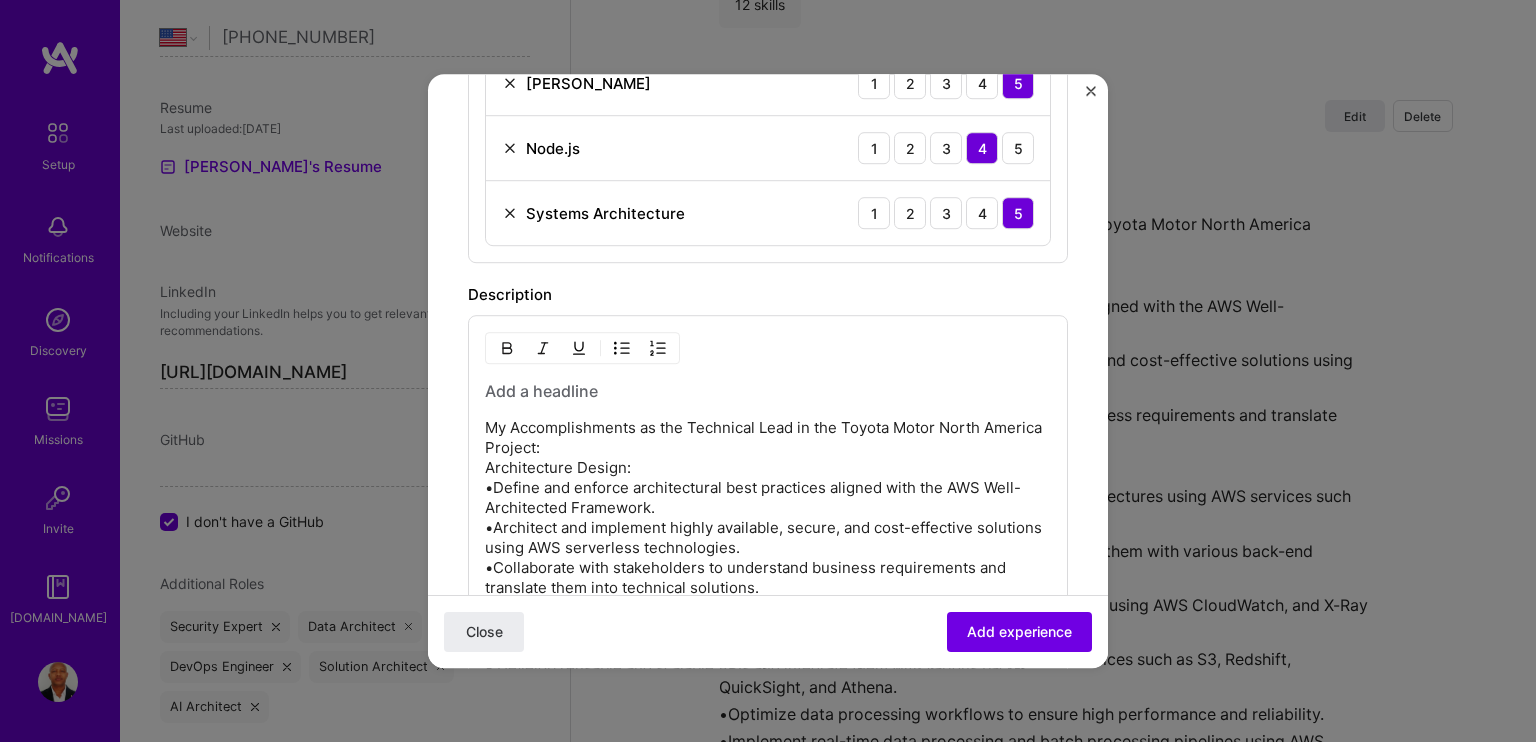 scroll, scrollTop: 1329, scrollLeft: 0, axis: vertical 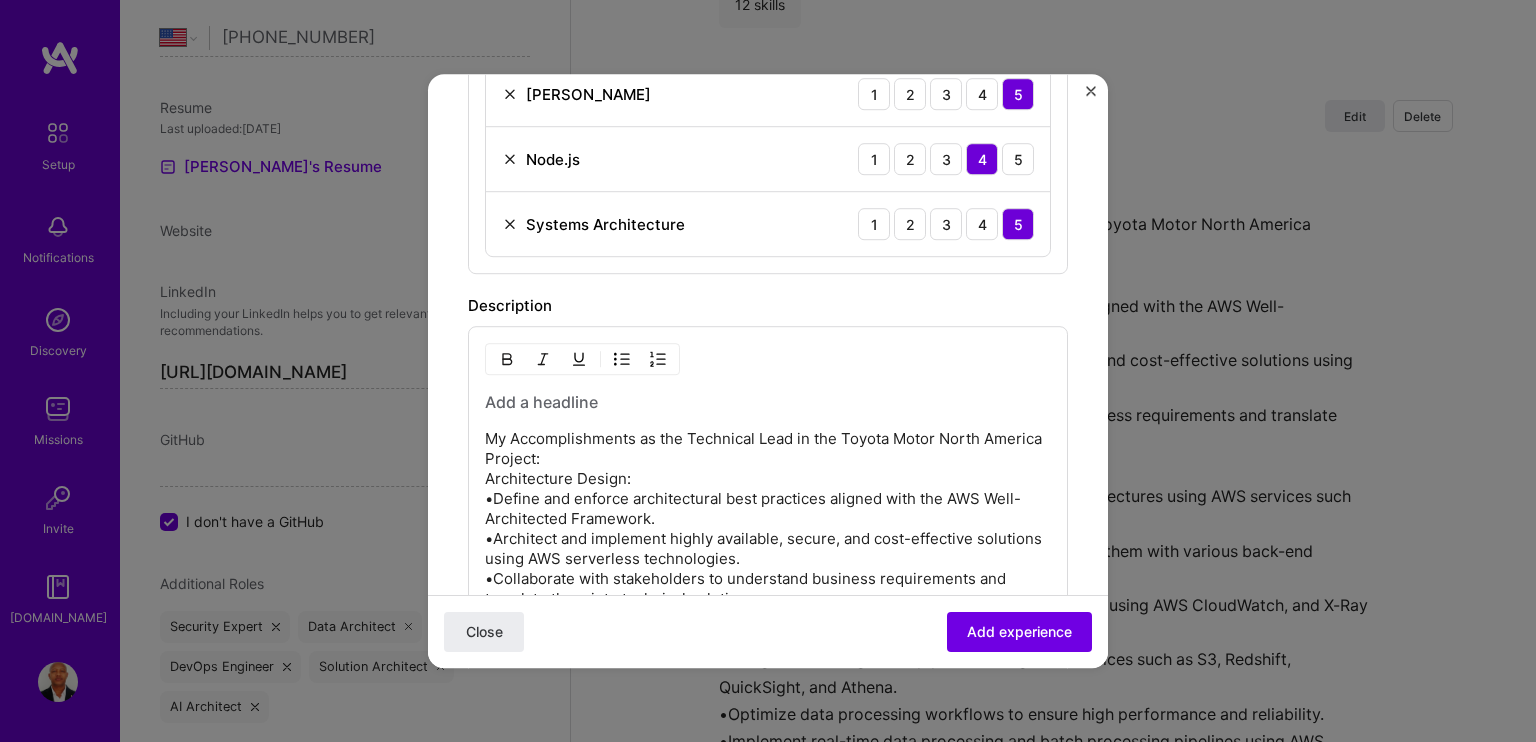 click on "My Accomplishments as the Technical Lead in the Toyota Motor North America Project: Architecture Design: •Define and enforce architectural best practices aligned with the AWS Well-Architected Framework. •Architect and implement highly available, secure, and cost-effective solutions using AWS serverless technologies. •Collaborate with stakeholders to understand business requirements and translate them into technical solutions. Microservices Implementation: • Design and implement microservices-based architectures using AWS services such as Lambda, API Gateway, and ECS: • Develop reusable and scalable APIs and integrate them with various back-end systems. • Implement observability and monitoring practices using AWS CloudWatch, and X-Ray Data Pipeline Design and Implementation: •Design and manage data pipelines using AWS services such as S3, Redshift, QuickSight, and Athena. •Optimize data processing workflows to ensure high performance and reliability. Generative AI: TOGAF : 1957 / 2,000" at bounding box center [768, 833] 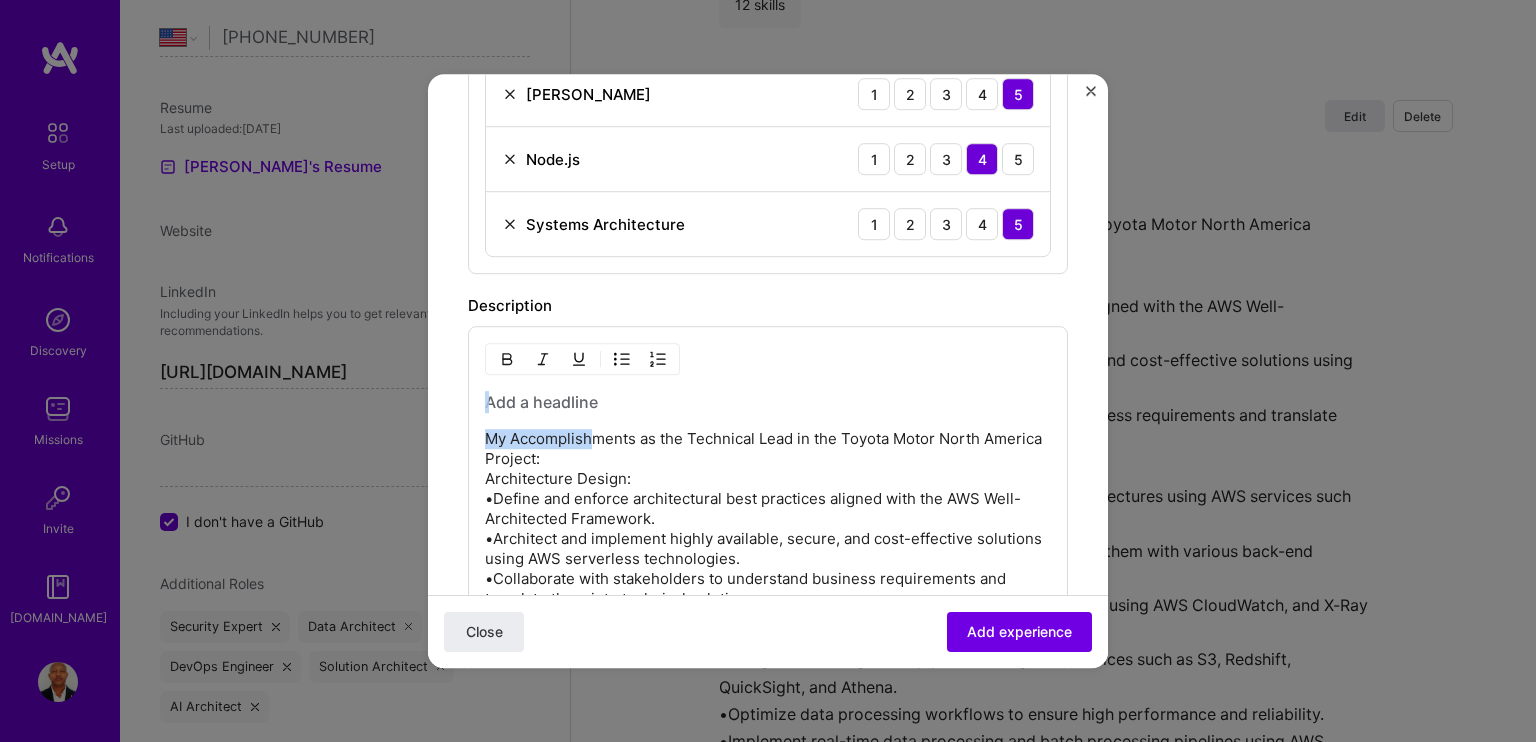drag, startPoint x: 485, startPoint y: 395, endPoint x: 589, endPoint y: 416, distance: 106.09901 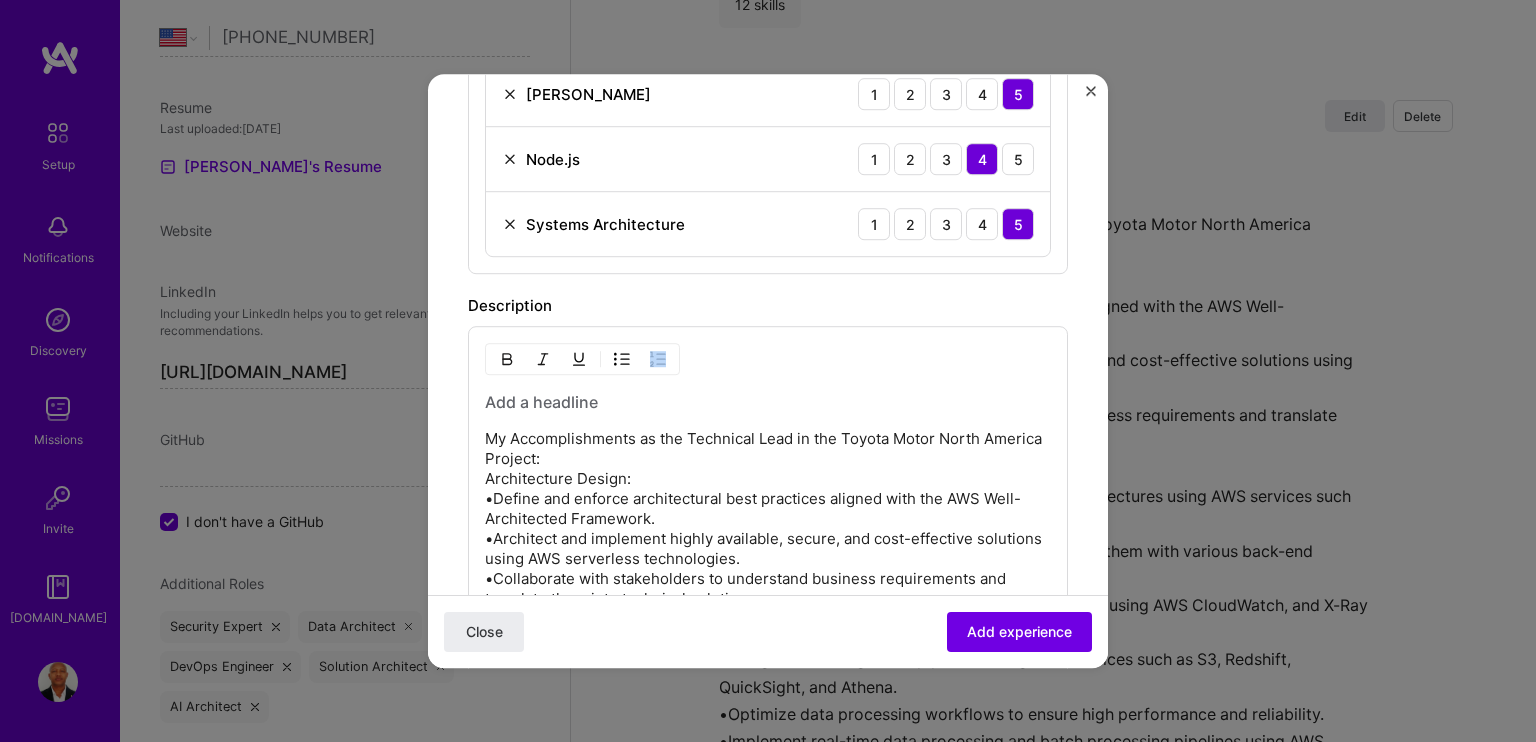 drag, startPoint x: 484, startPoint y: 391, endPoint x: 608, endPoint y: 395, distance: 124.0645 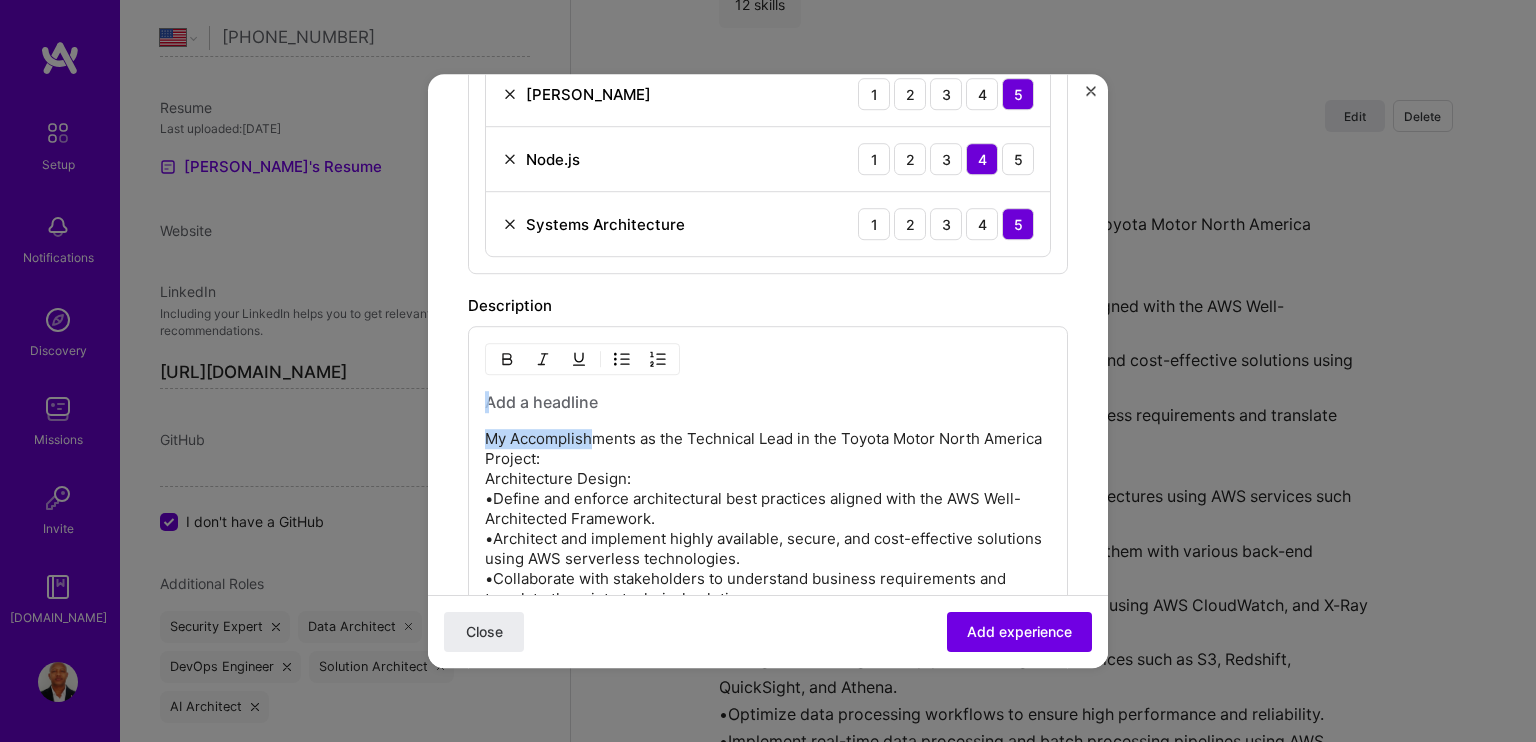 click at bounding box center (768, 402) 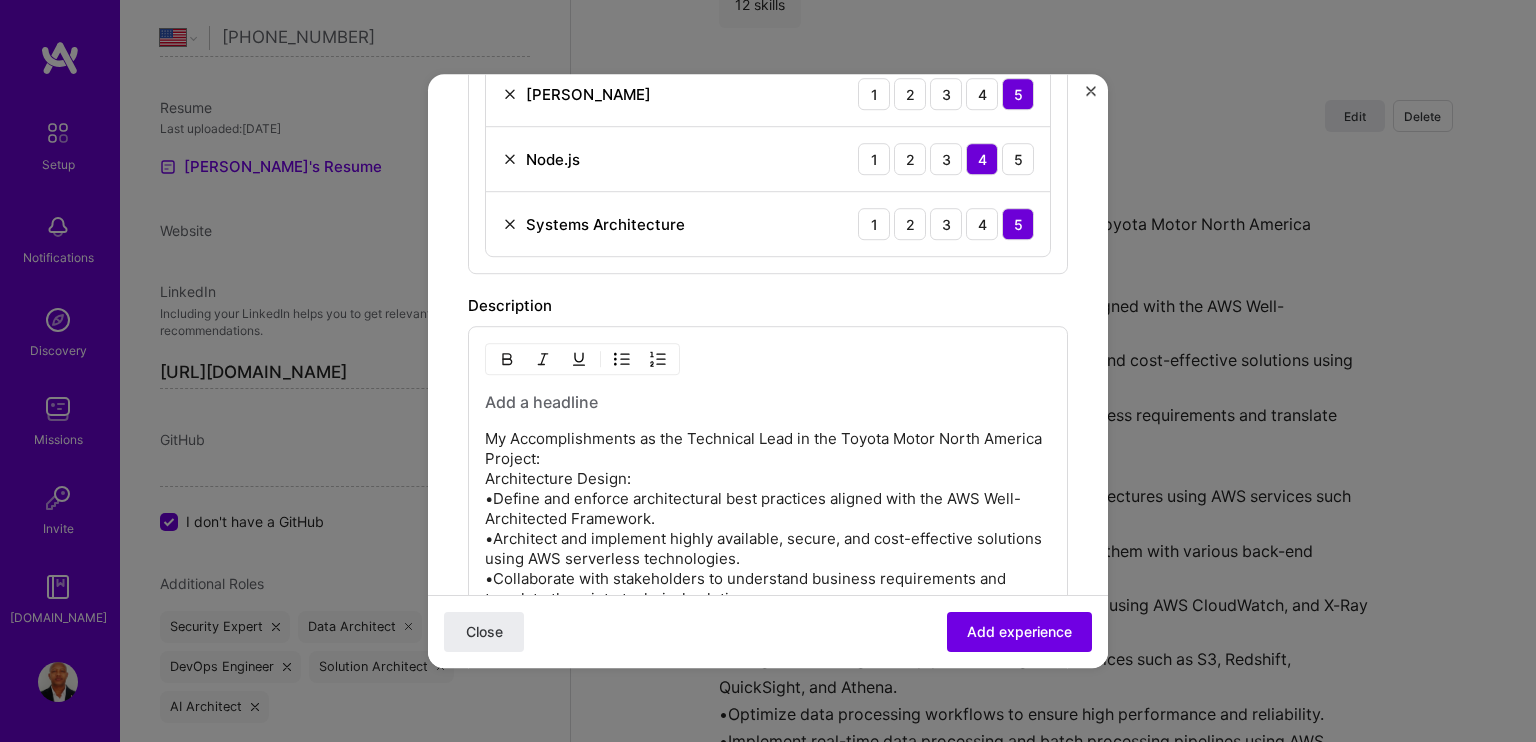 click at bounding box center [768, 402] 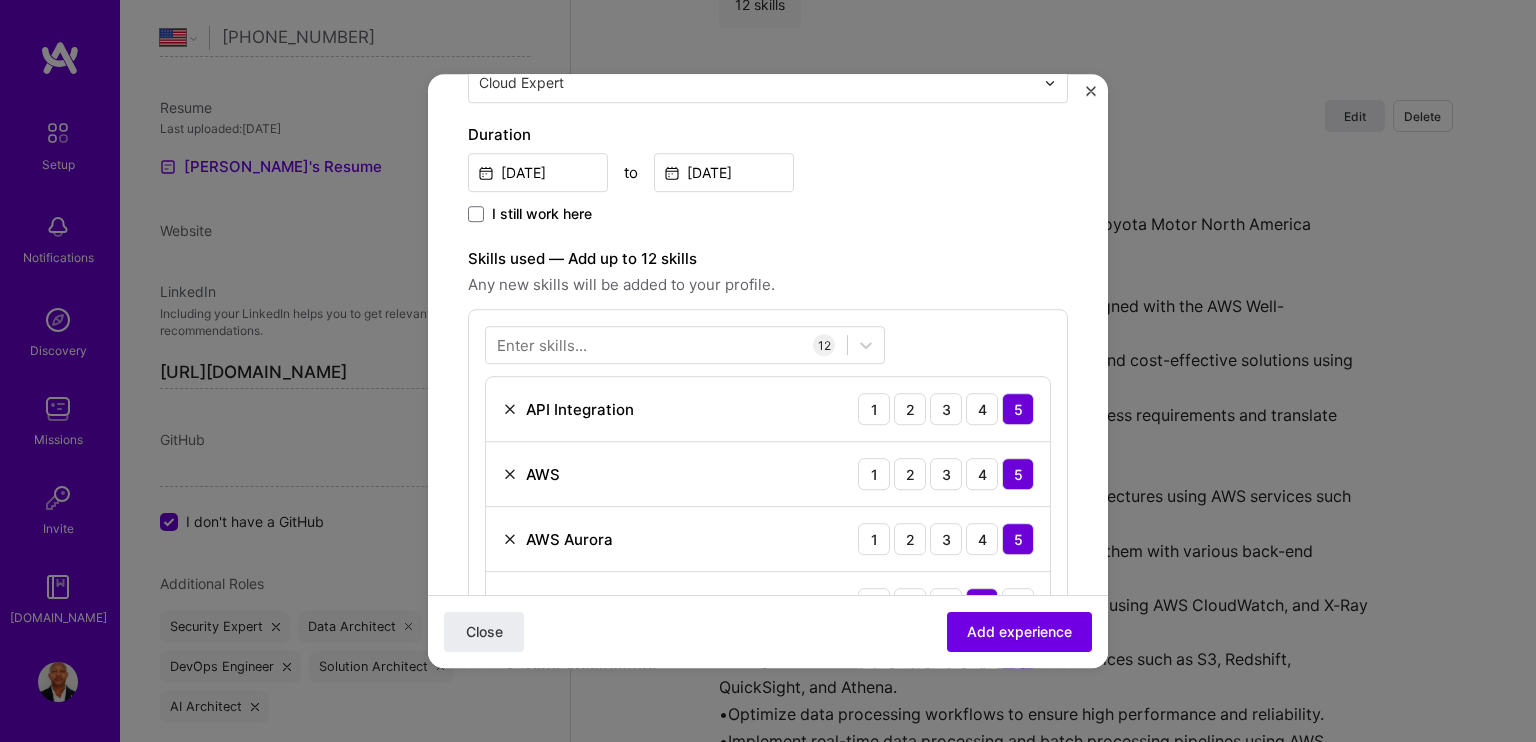 scroll, scrollTop: 29, scrollLeft: 0, axis: vertical 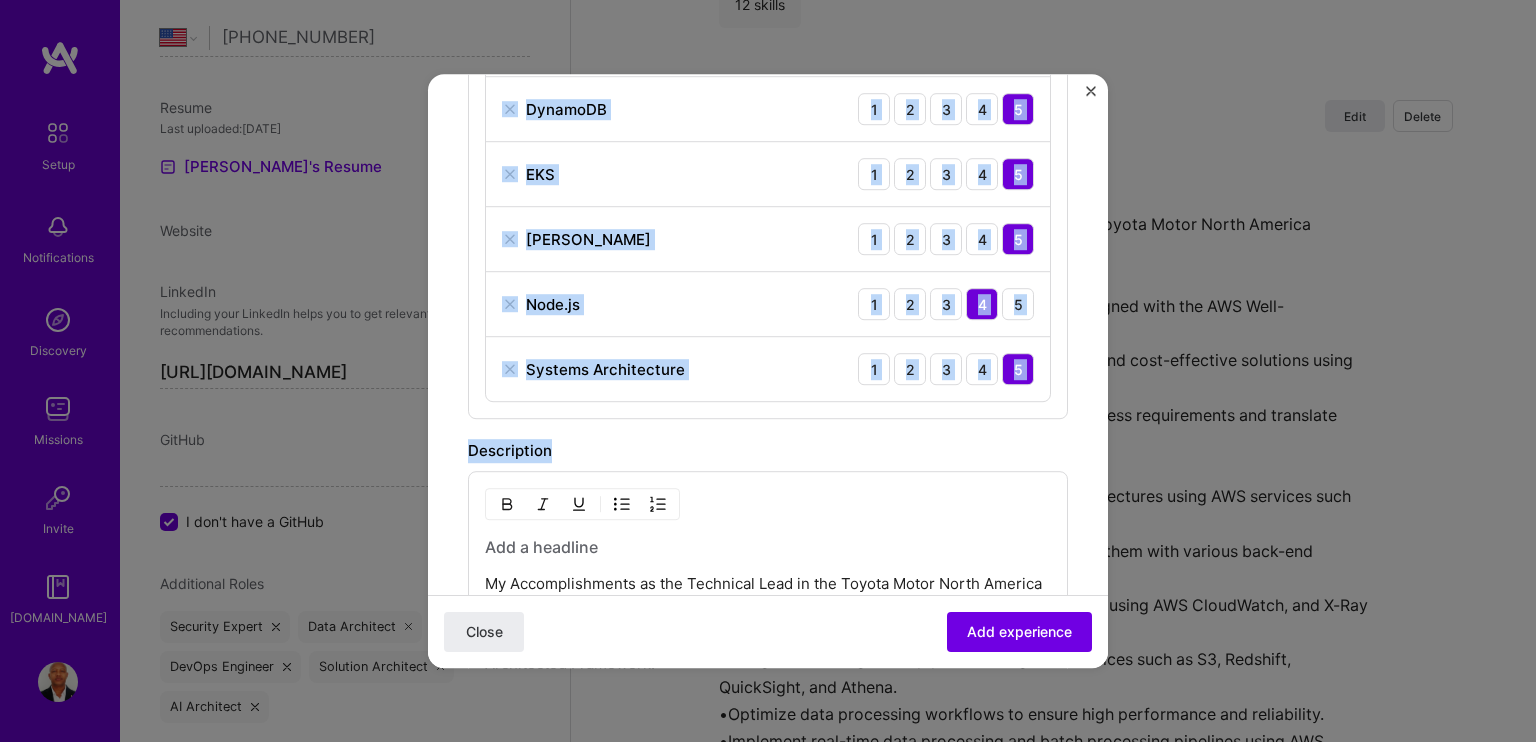 drag, startPoint x: 453, startPoint y: 259, endPoint x: 651, endPoint y: 426, distance: 259.02316 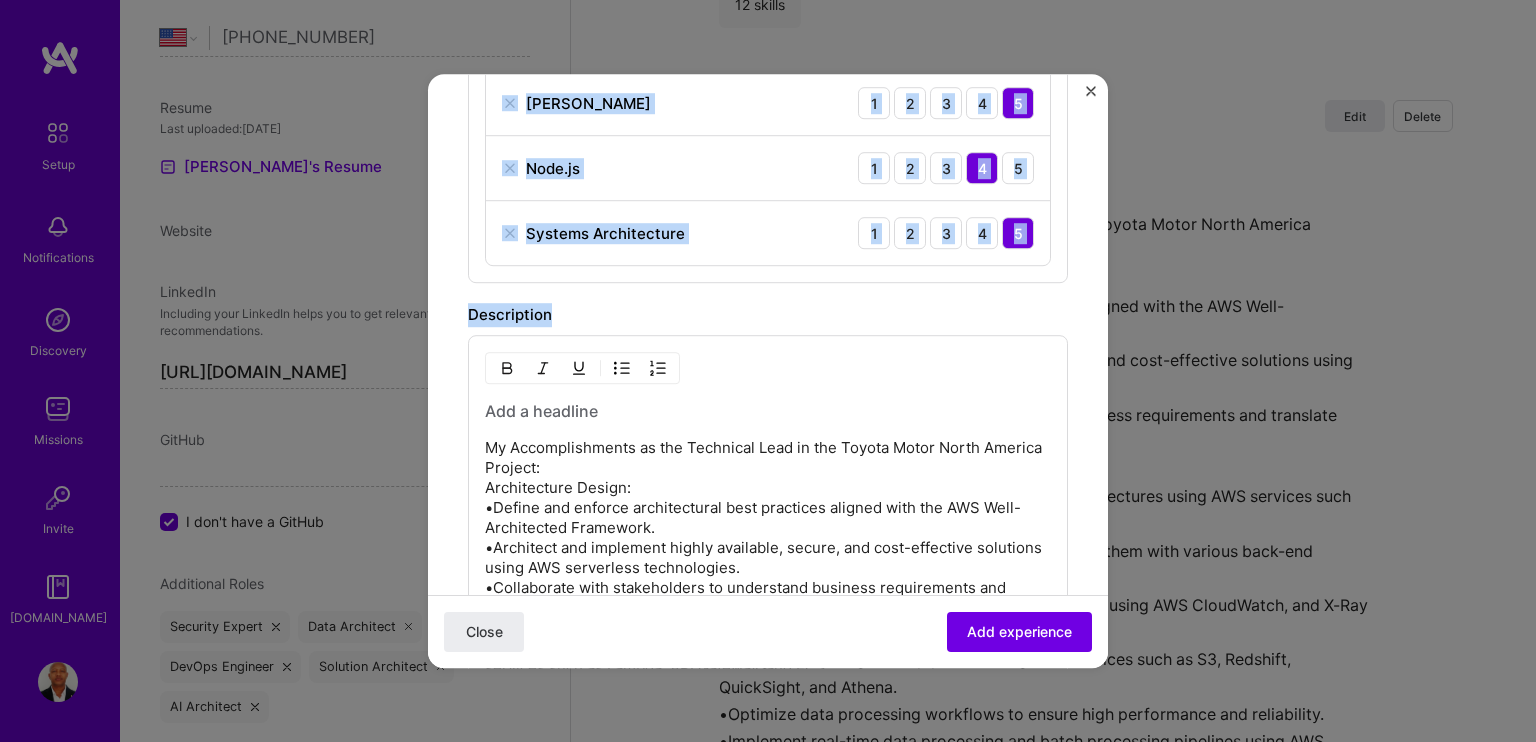 scroll, scrollTop: 1484, scrollLeft: 0, axis: vertical 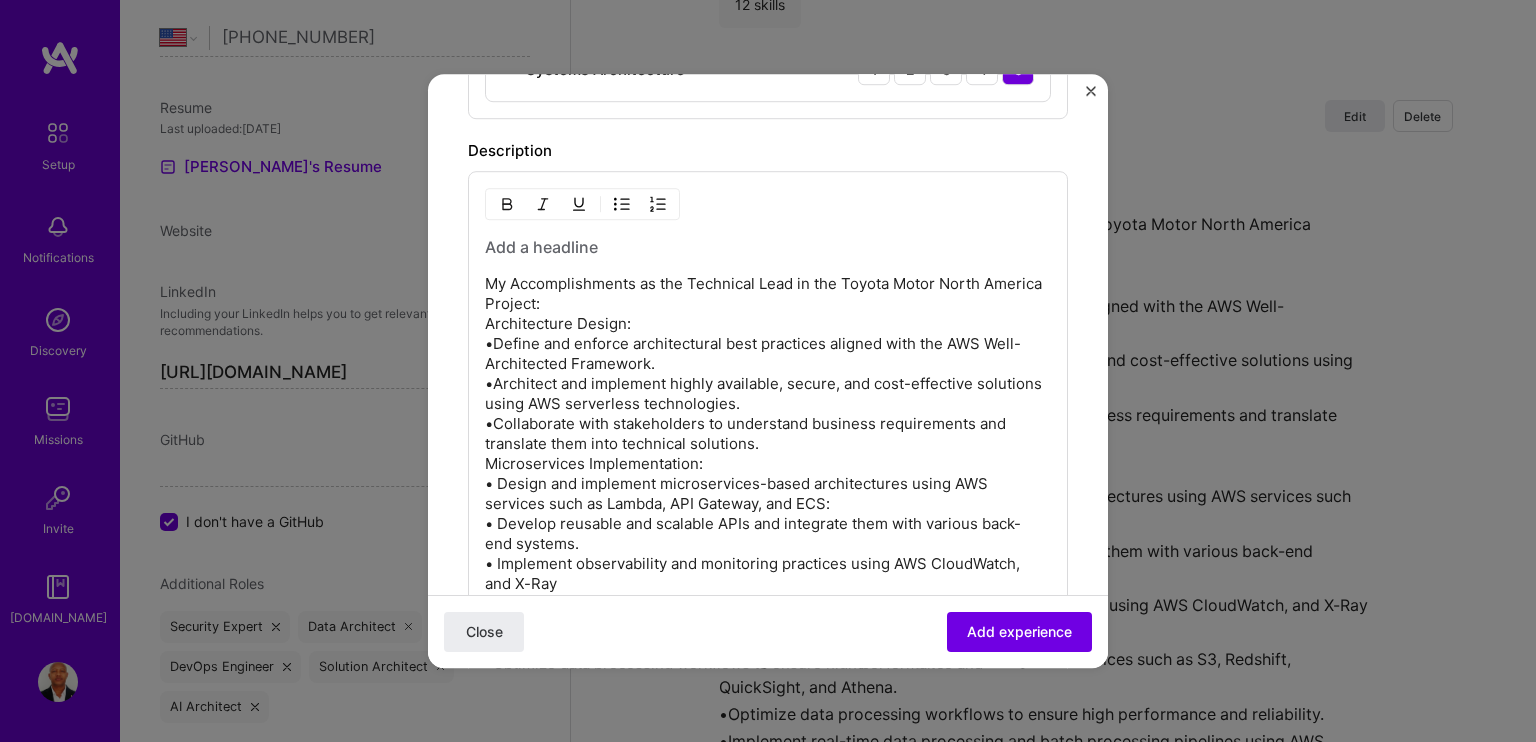 click on "My Accomplishments as the Technical Lead in the Toyota Motor North America Project: Architecture Design: •Define and enforce architectural best practices aligned with the AWS Well-Architected Framework. •Architect and implement highly available, secure, and cost-effective solutions using AWS serverless technologies. •Collaborate with stakeholders to understand business requirements and translate them into technical solutions. Microservices Implementation: • Design and implement microservices-based architectures using AWS services such as Lambda, API Gateway, and ECS: • Develop reusable and scalable APIs and integrate them with various back-end systems. • Implement observability and monitoring practices using AWS CloudWatch, and X-Ray Data Pipeline Design and Implementation: •Design and manage data pipelines using AWS services such as S3, Redshift, QuickSight, and Athena. •Optimize data processing workflows to ensure high performance and reliability. Generative AI: TOGAF :" at bounding box center [768, 704] 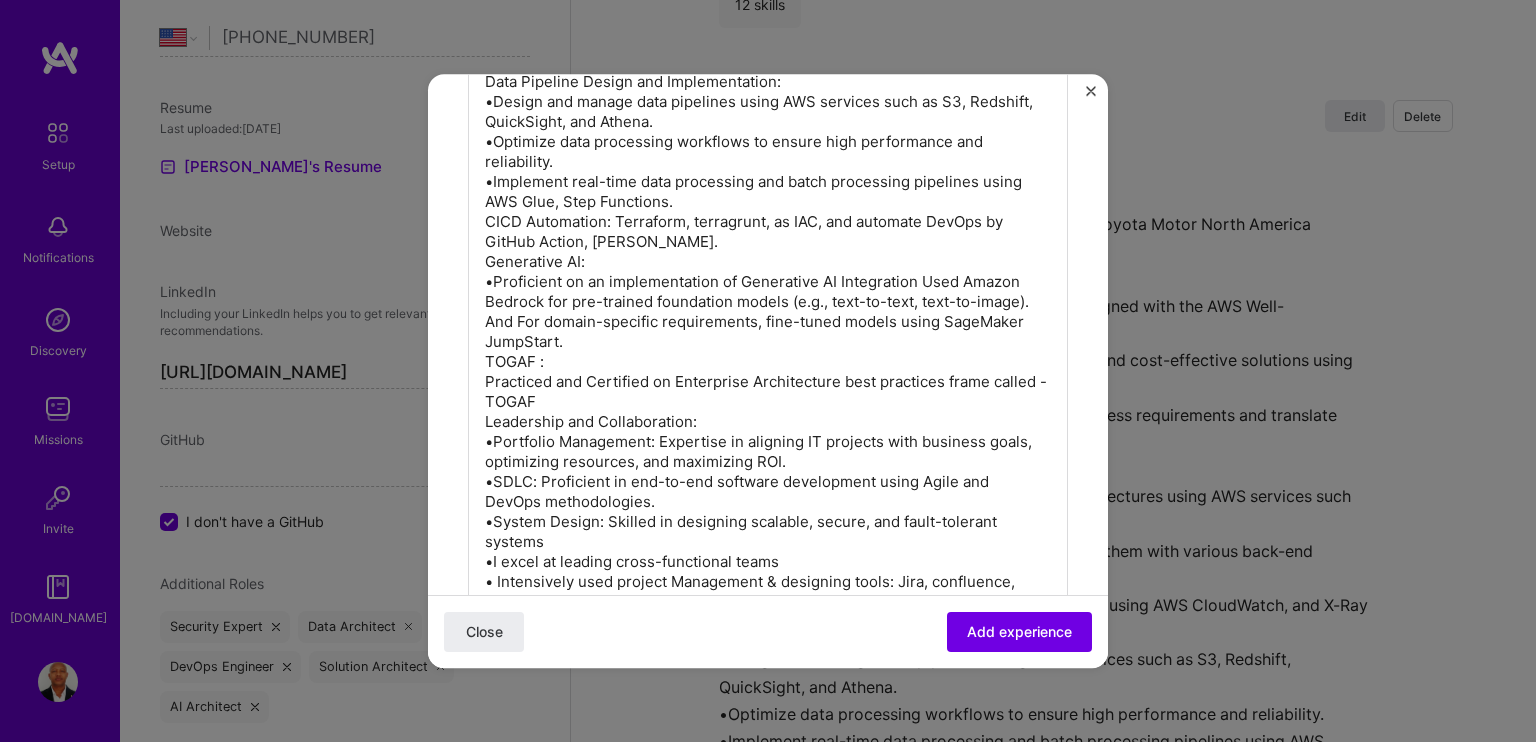 scroll, scrollTop: 2384, scrollLeft: 0, axis: vertical 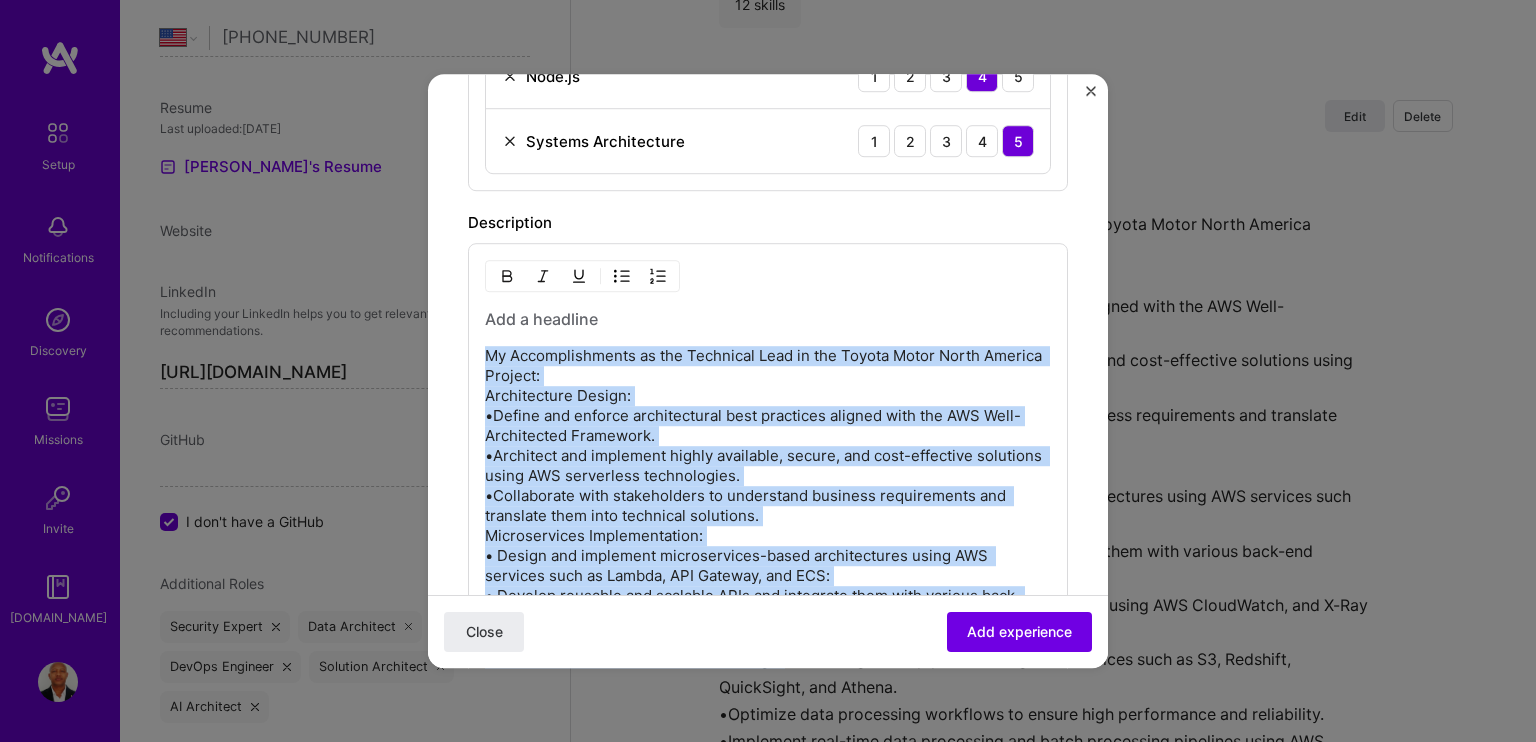 drag, startPoint x: 582, startPoint y: 225, endPoint x: 478, endPoint y: 334, distance: 150.65524 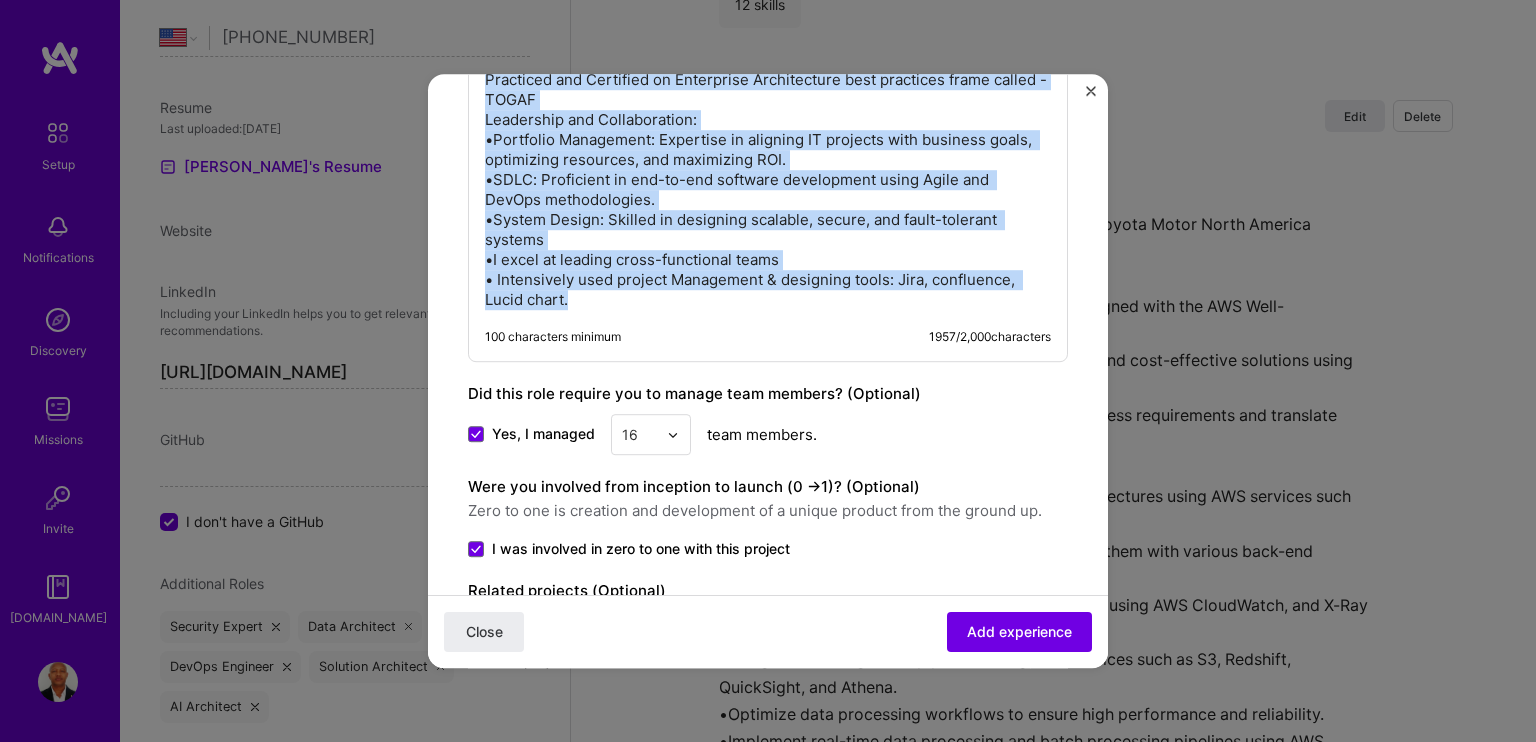 scroll, scrollTop: 2429, scrollLeft: 0, axis: vertical 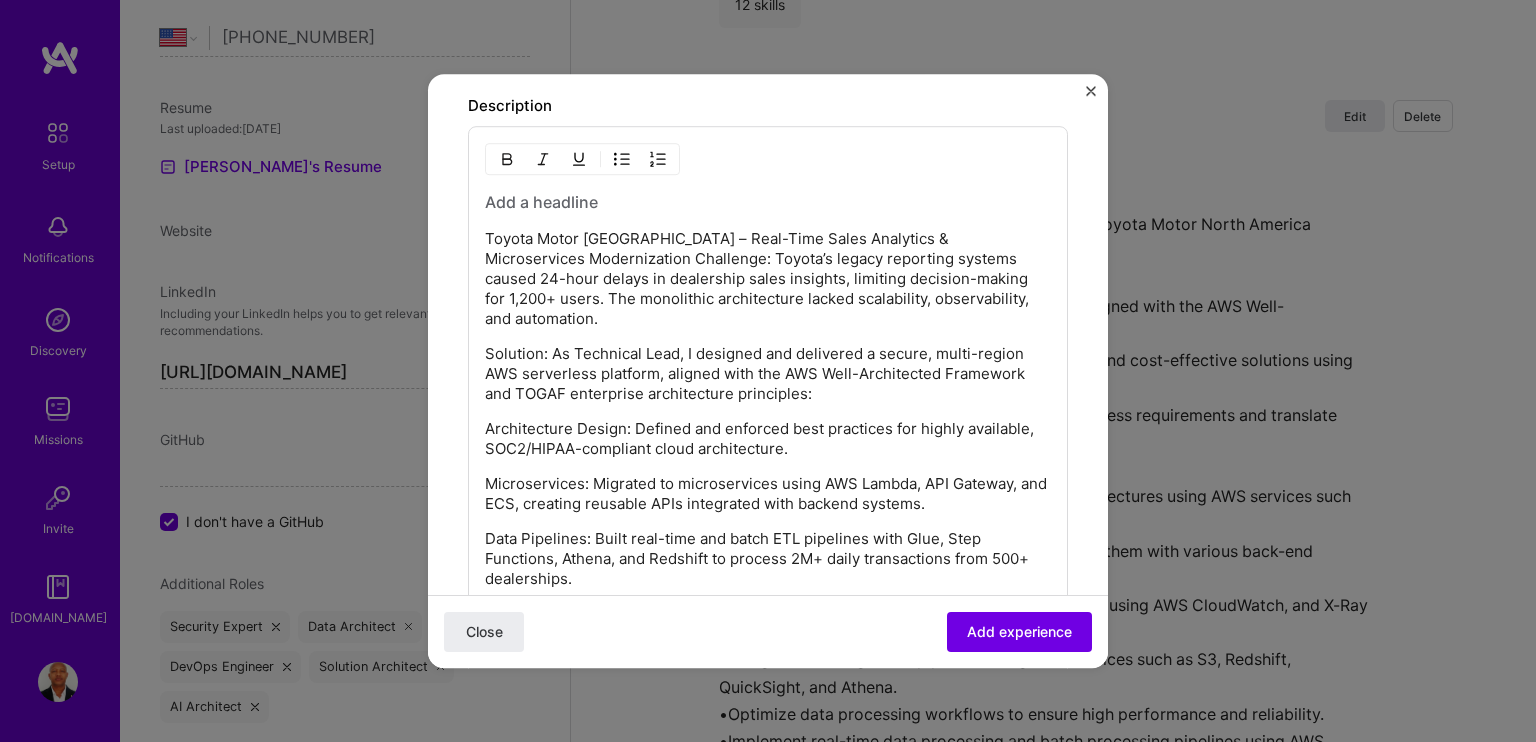 click at bounding box center (768, 202) 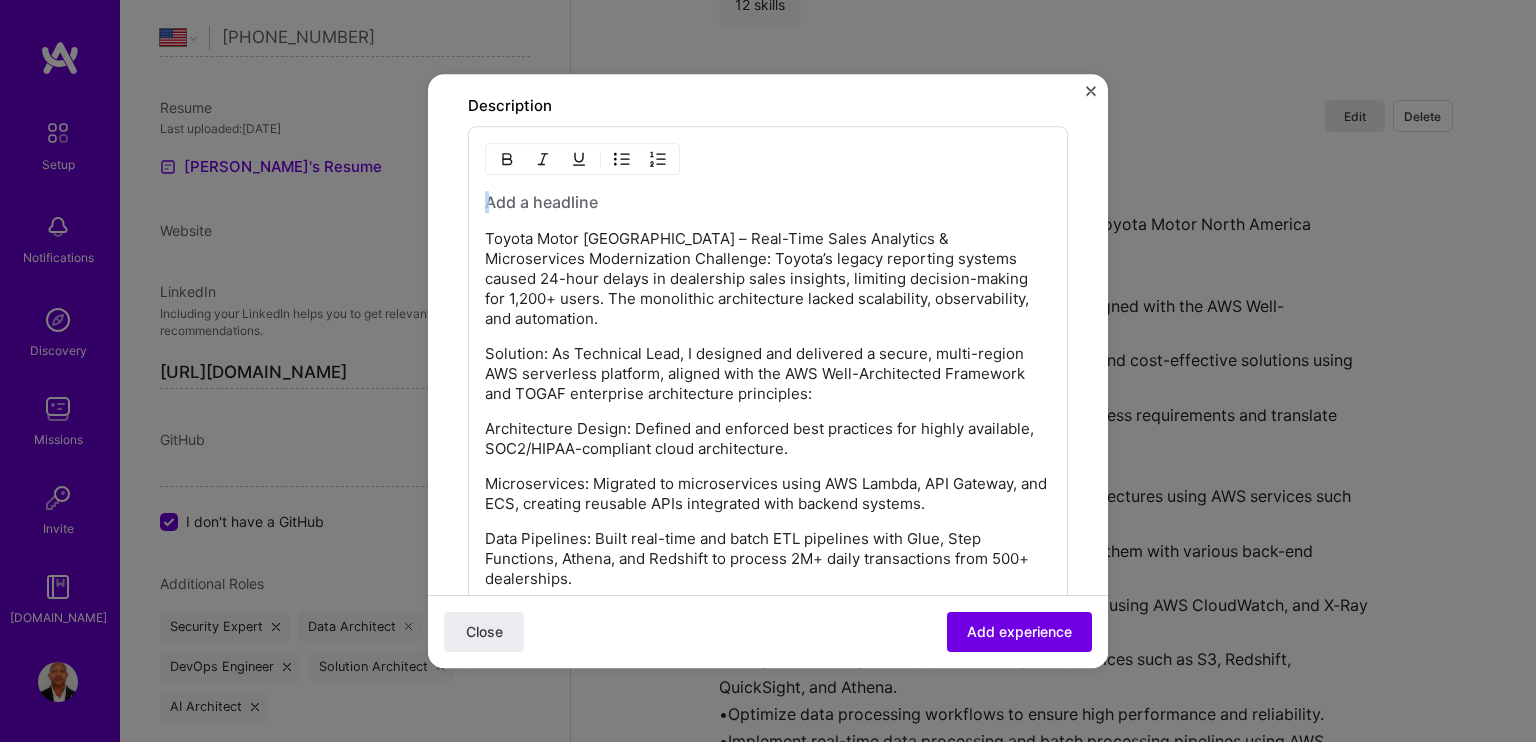 click at bounding box center (768, 202) 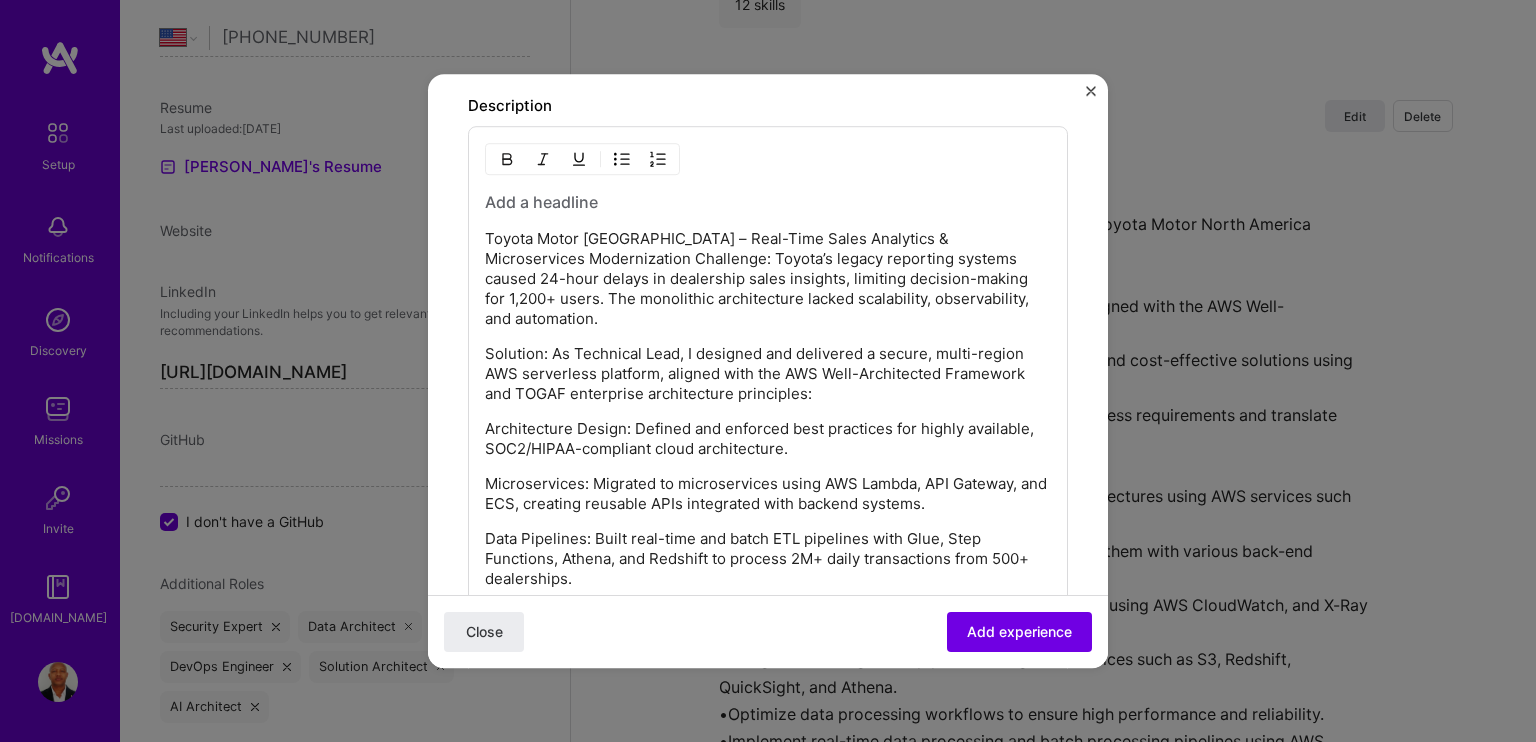 click at bounding box center (768, 202) 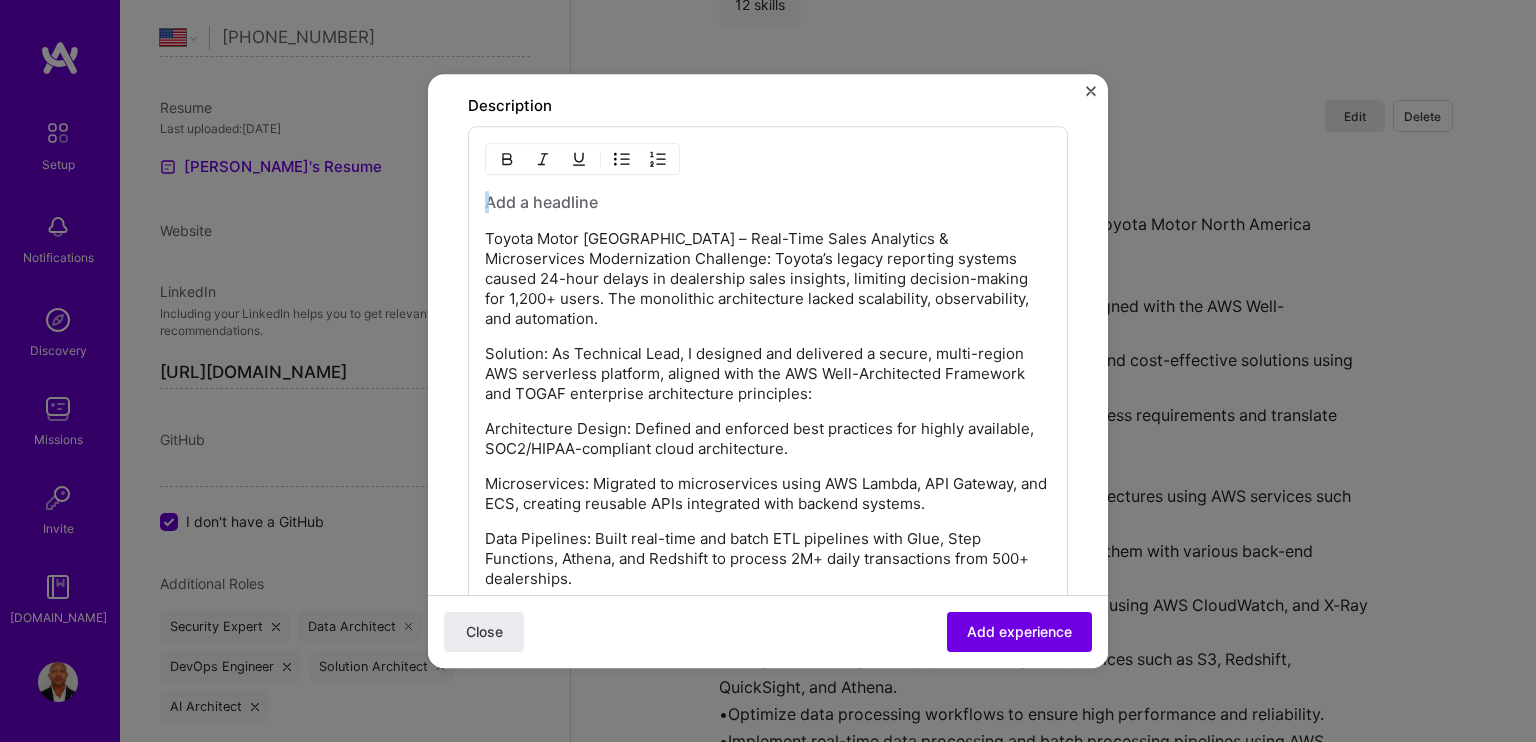 click at bounding box center [768, 202] 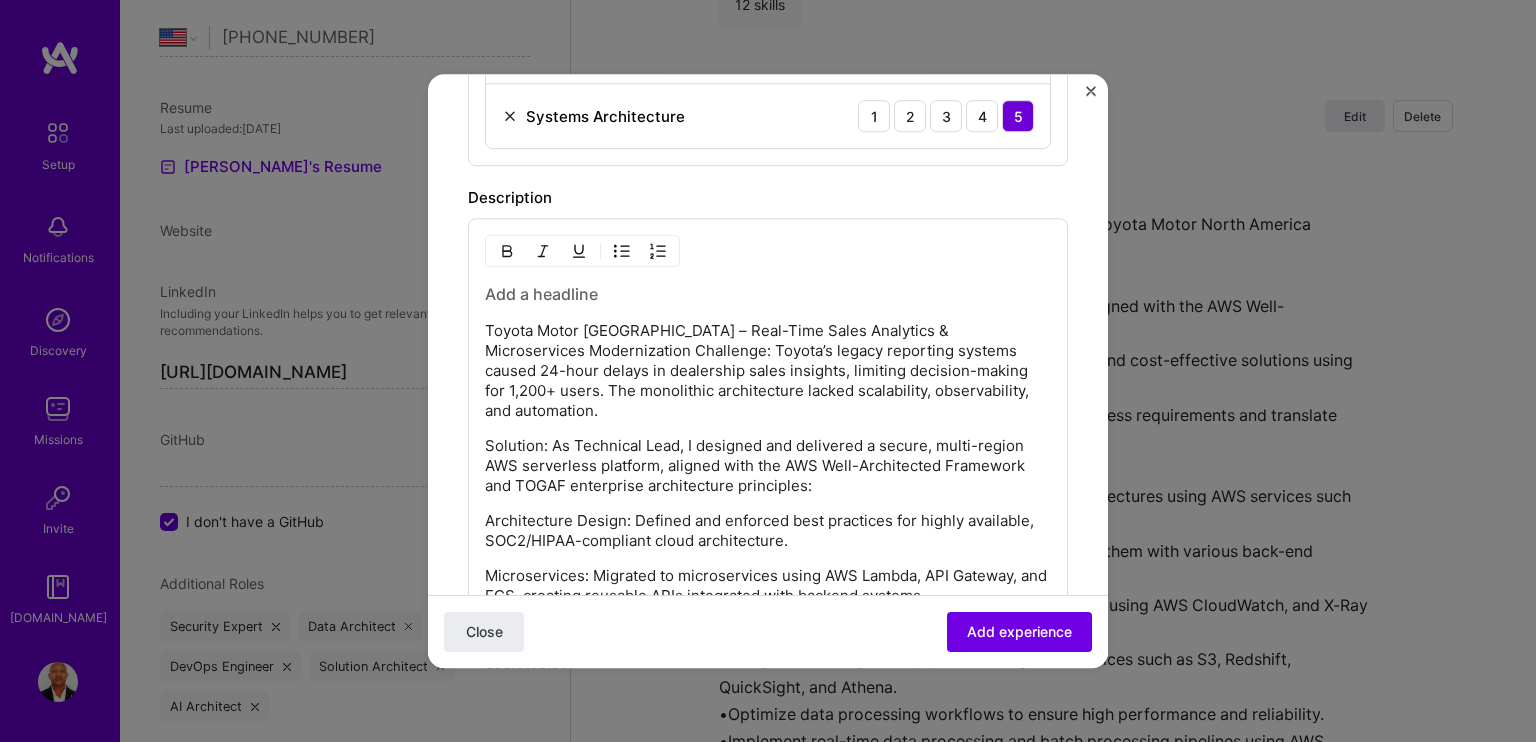 scroll, scrollTop: 1429, scrollLeft: 0, axis: vertical 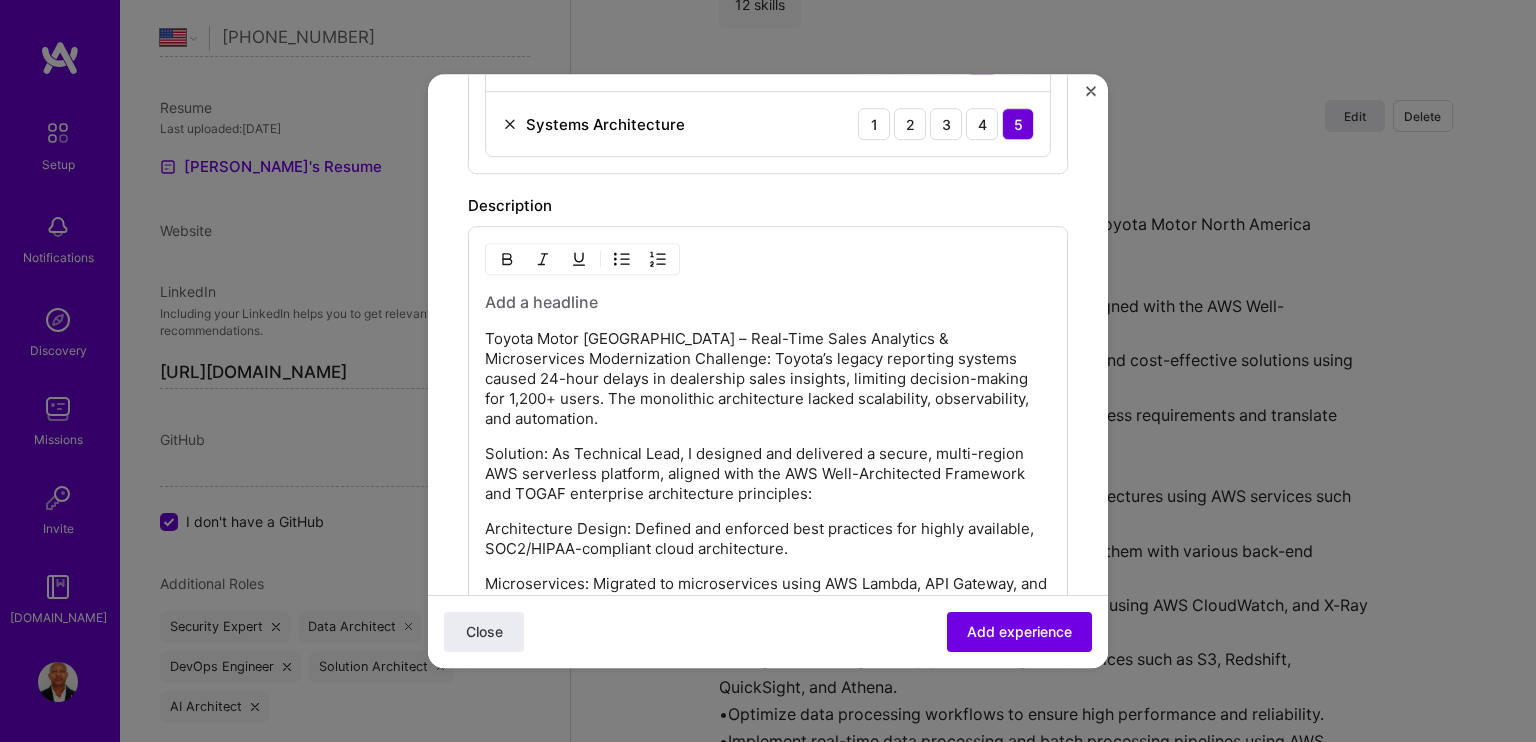click at bounding box center (768, 302) 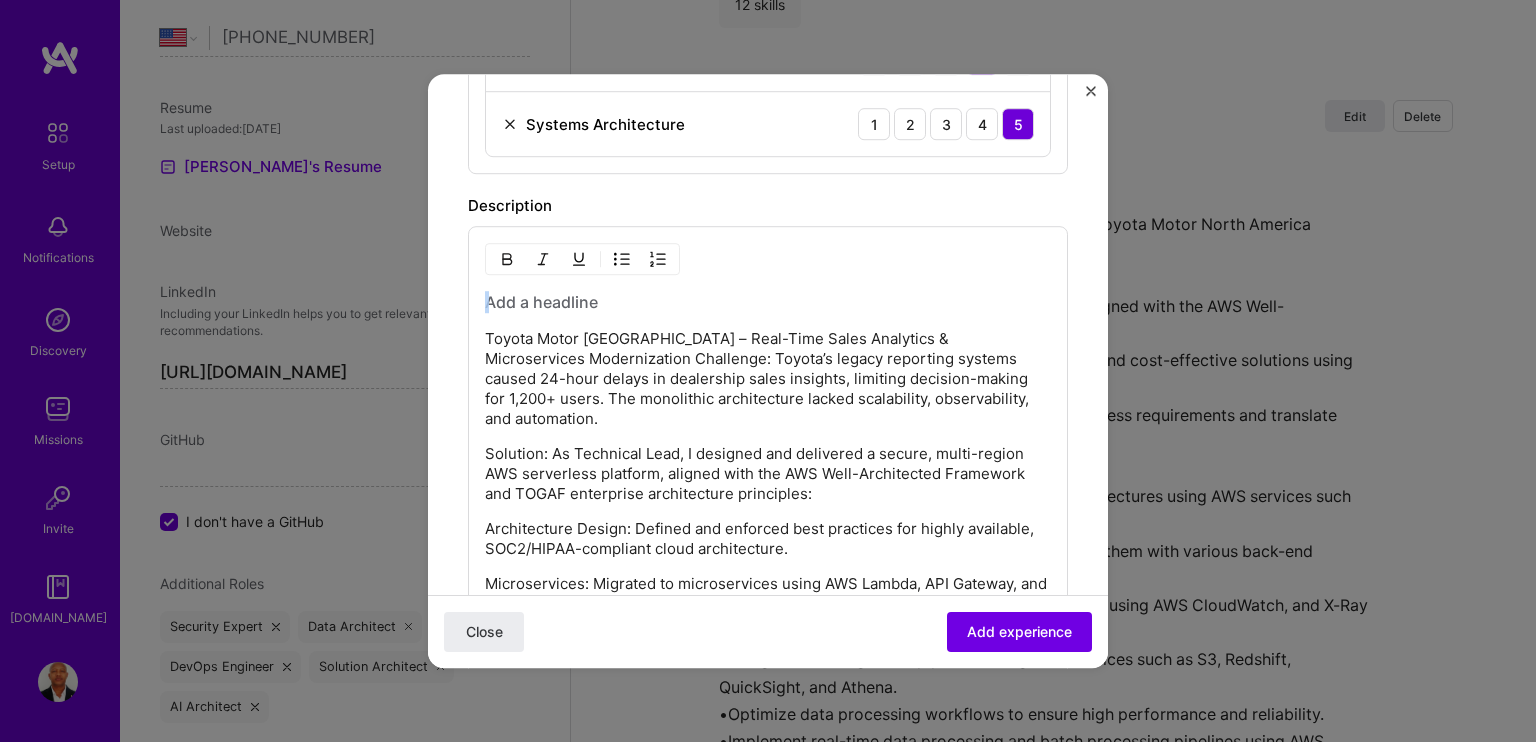 drag, startPoint x: 490, startPoint y: 295, endPoint x: 512, endPoint y: 295, distance: 22 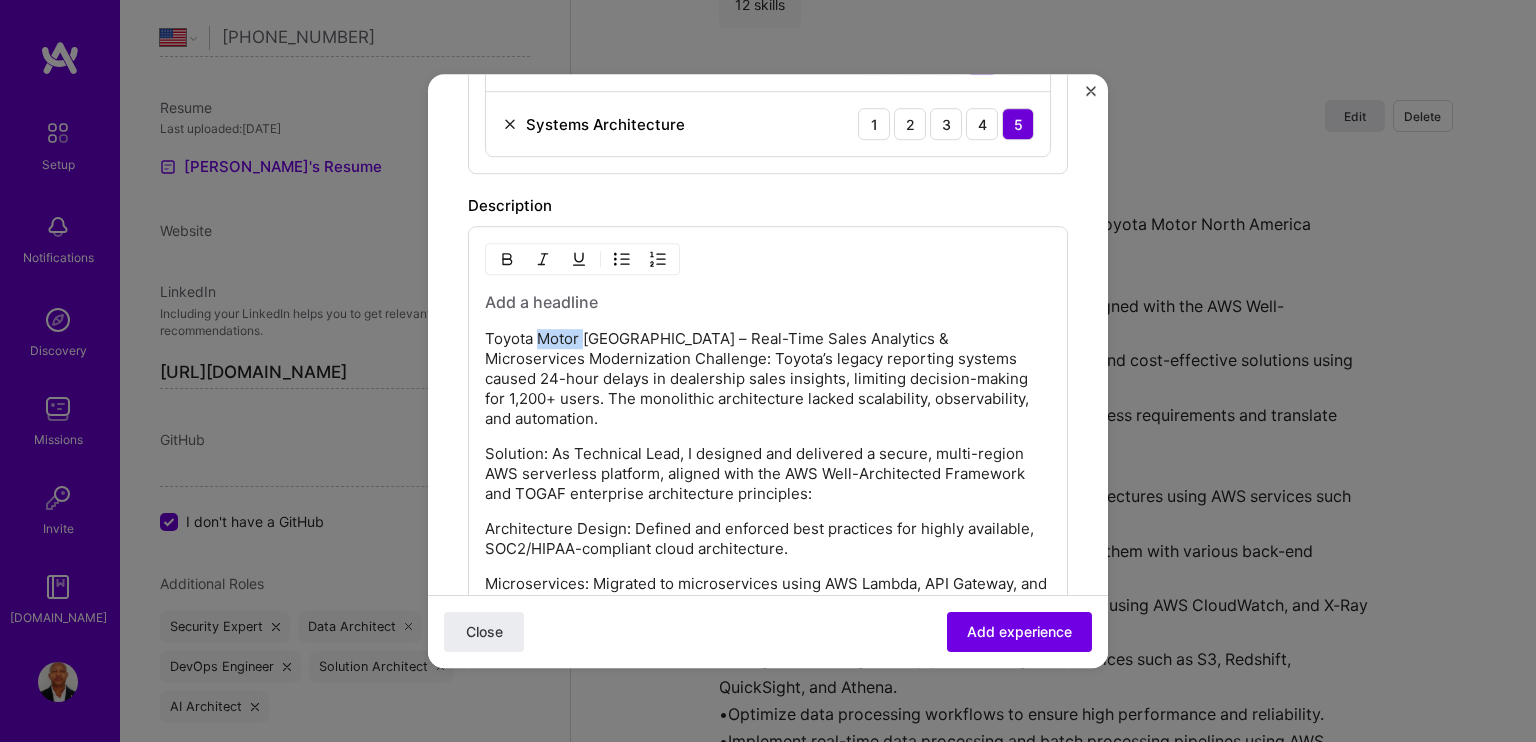 click on "Toyota Motor [GEOGRAPHIC_DATA] – Real-Time Sales Analytics & Microservices Modernization Challenge: Toyota’s legacy reporting systems caused 24-hour delays in dealership sales insights, limiting decision-making for 1,200+ users. The monolithic architecture lacked scalability, observability, and automation. Solution: As Technical Lead, I designed and delivered a secure, multi-region AWS serverless platform, aligned with the AWS Well-Architected Framework and TOGAF enterprise architecture principles: Architecture Design: Defined and enforced best practices for highly available, SOC2/HIPAA-compliant cloud architecture. Microservices: Migrated to microservices using AWS Lambda, API Gateway, and ECS, creating reusable APIs integrated with backend systems. Data Pipelines: Built real-time and batch ETL pipelines with Glue, Step Functions, Athena, and Redshift to process 2M+ daily transactions from 500+ dealerships. Observability: Integrated CloudWatch and X-Ray for end-to-end monitoring and tracing. Impact:" at bounding box center [768, 717] 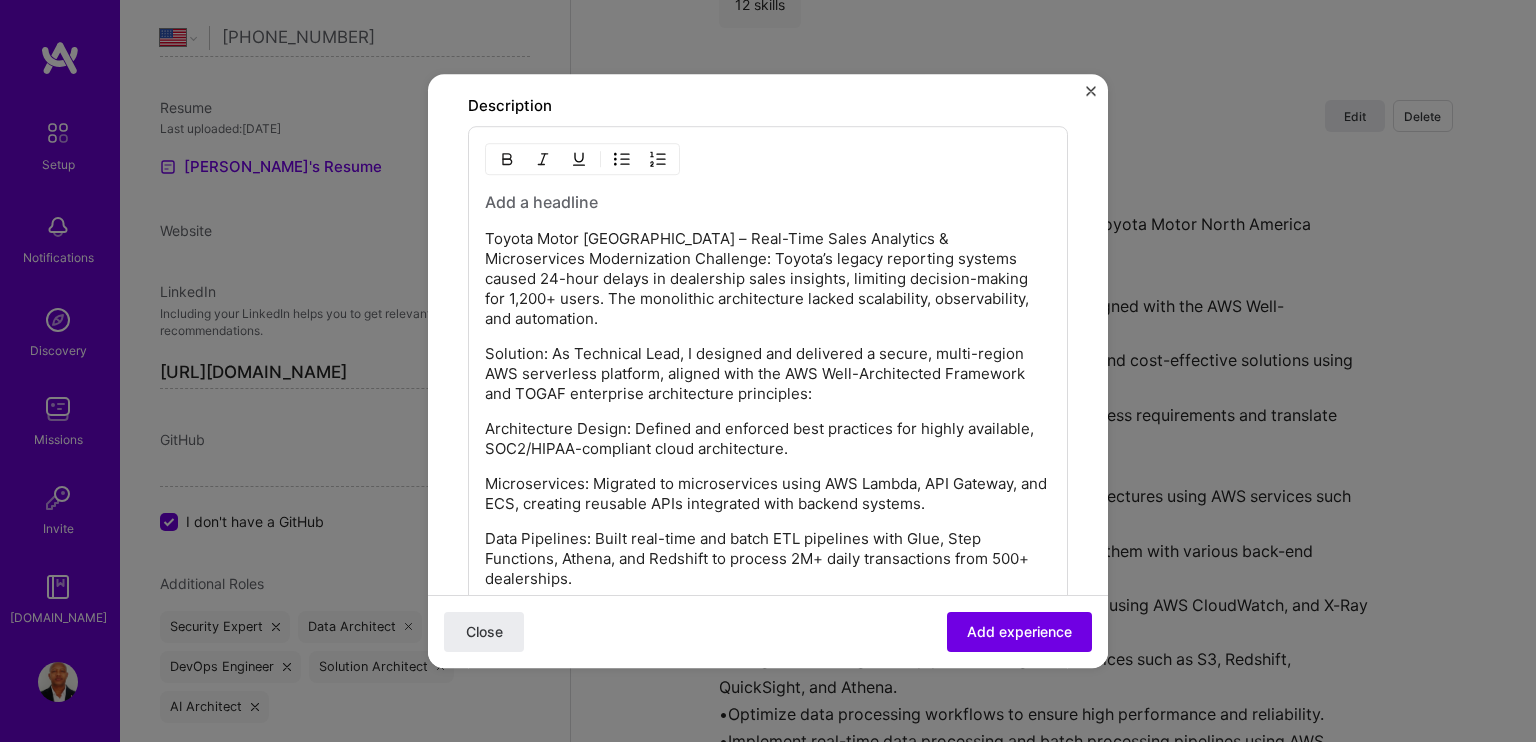 click on "Toyota Motor [GEOGRAPHIC_DATA] – Real-Time Sales Analytics & Microservices Modernization Challenge: Toyota’s legacy reporting systems caused 24-hour delays in dealership sales insights, limiting decision-making for 1,200+ users. The monolithic architecture lacked scalability, observability, and automation." at bounding box center (768, 279) 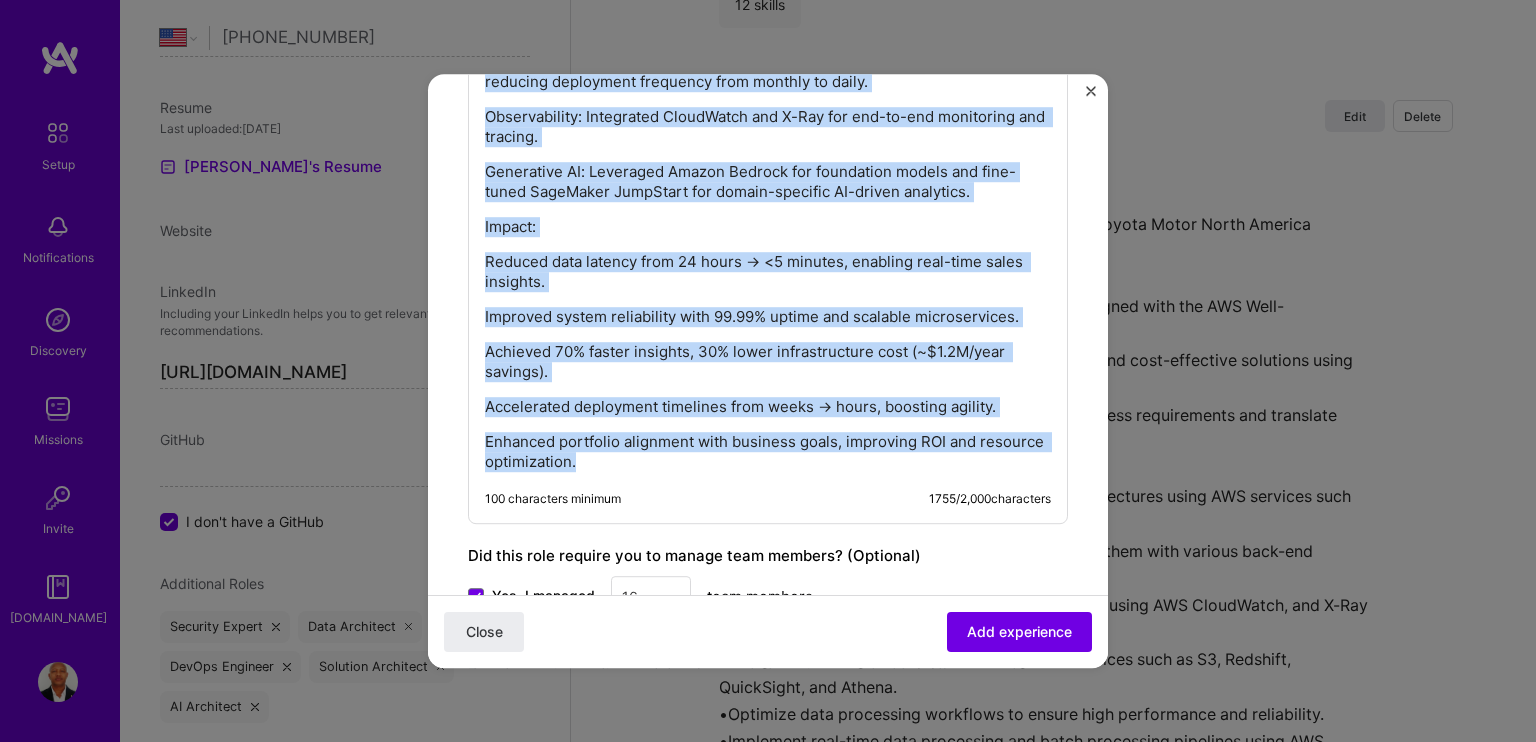 scroll, scrollTop: 2131, scrollLeft: 0, axis: vertical 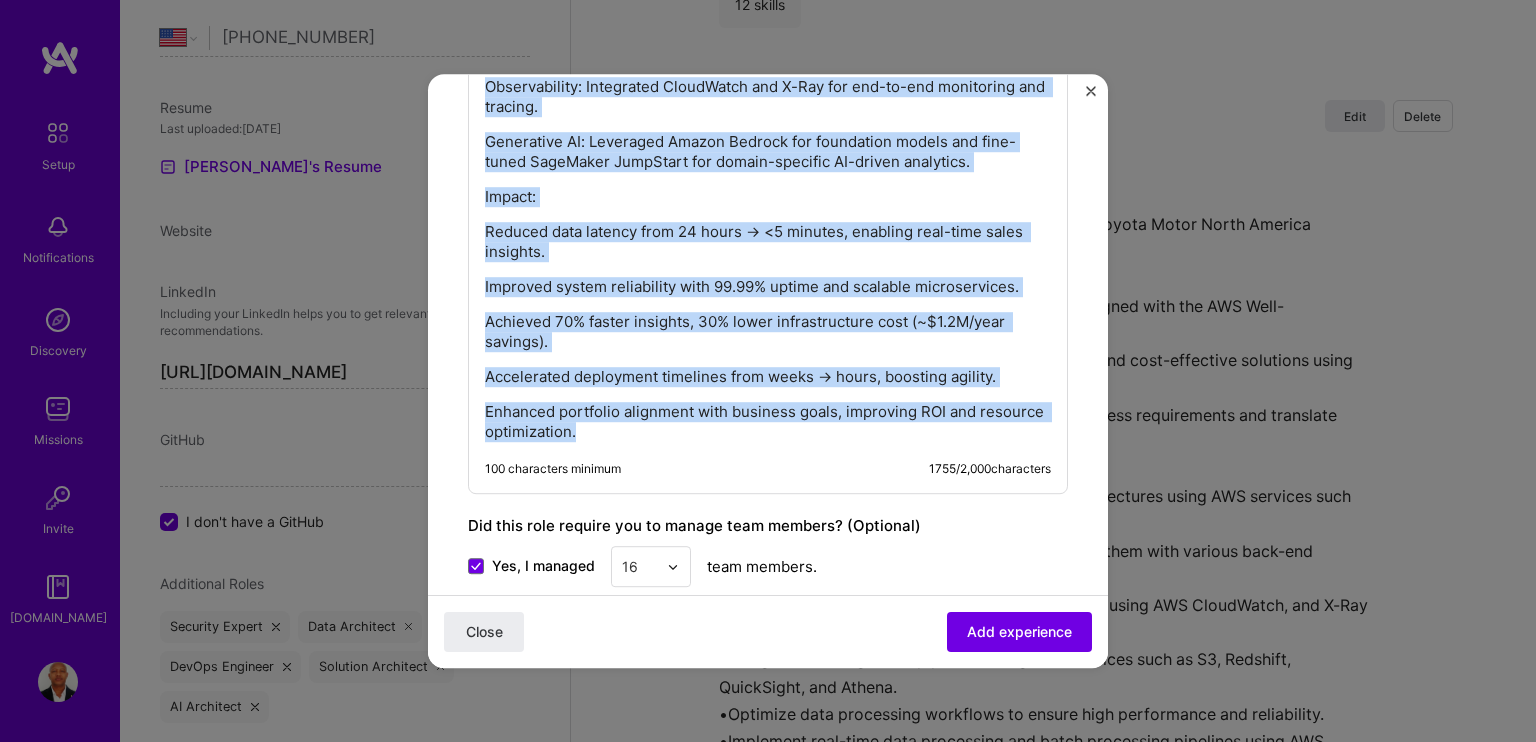 drag, startPoint x: 485, startPoint y: 233, endPoint x: 754, endPoint y: 474, distance: 361.16754 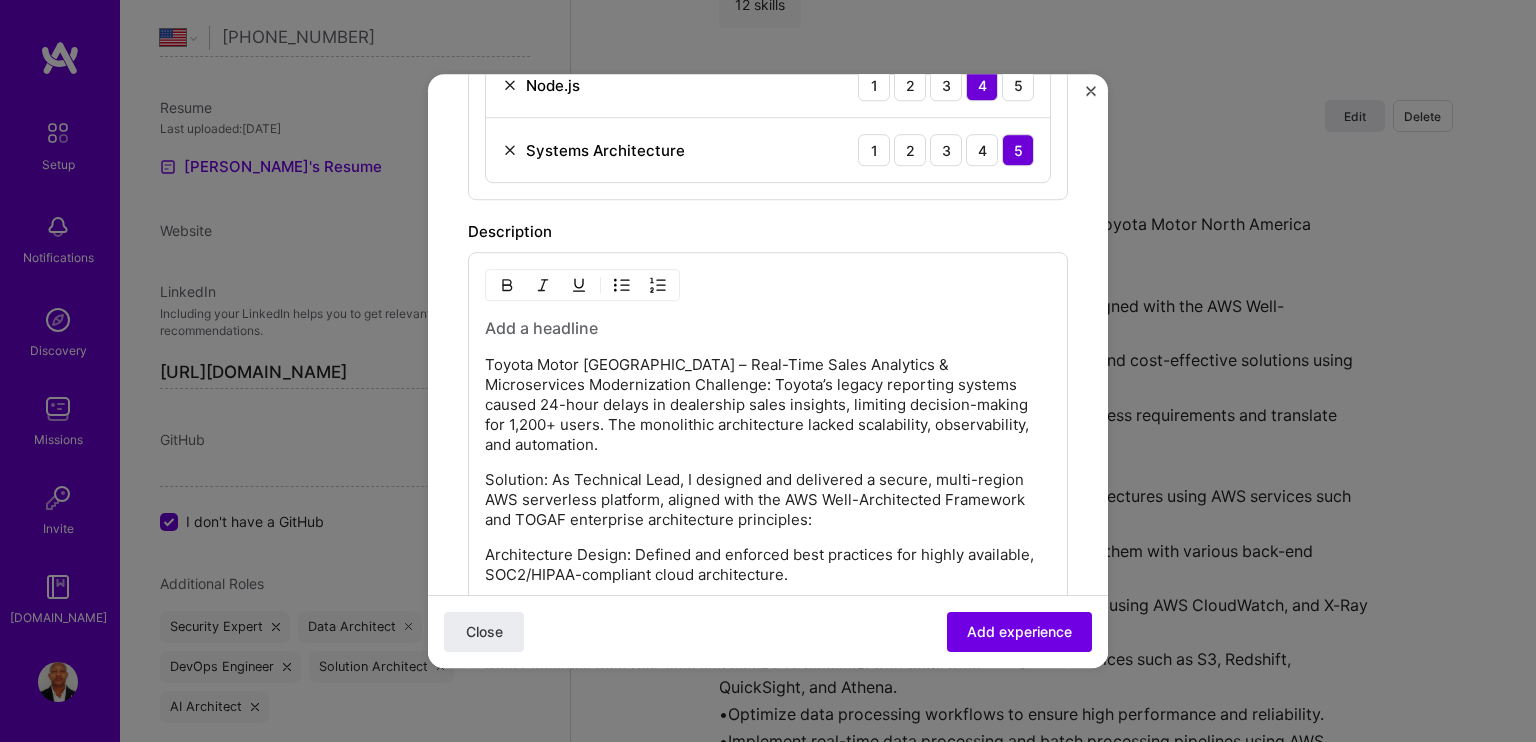 scroll, scrollTop: 1431, scrollLeft: 0, axis: vertical 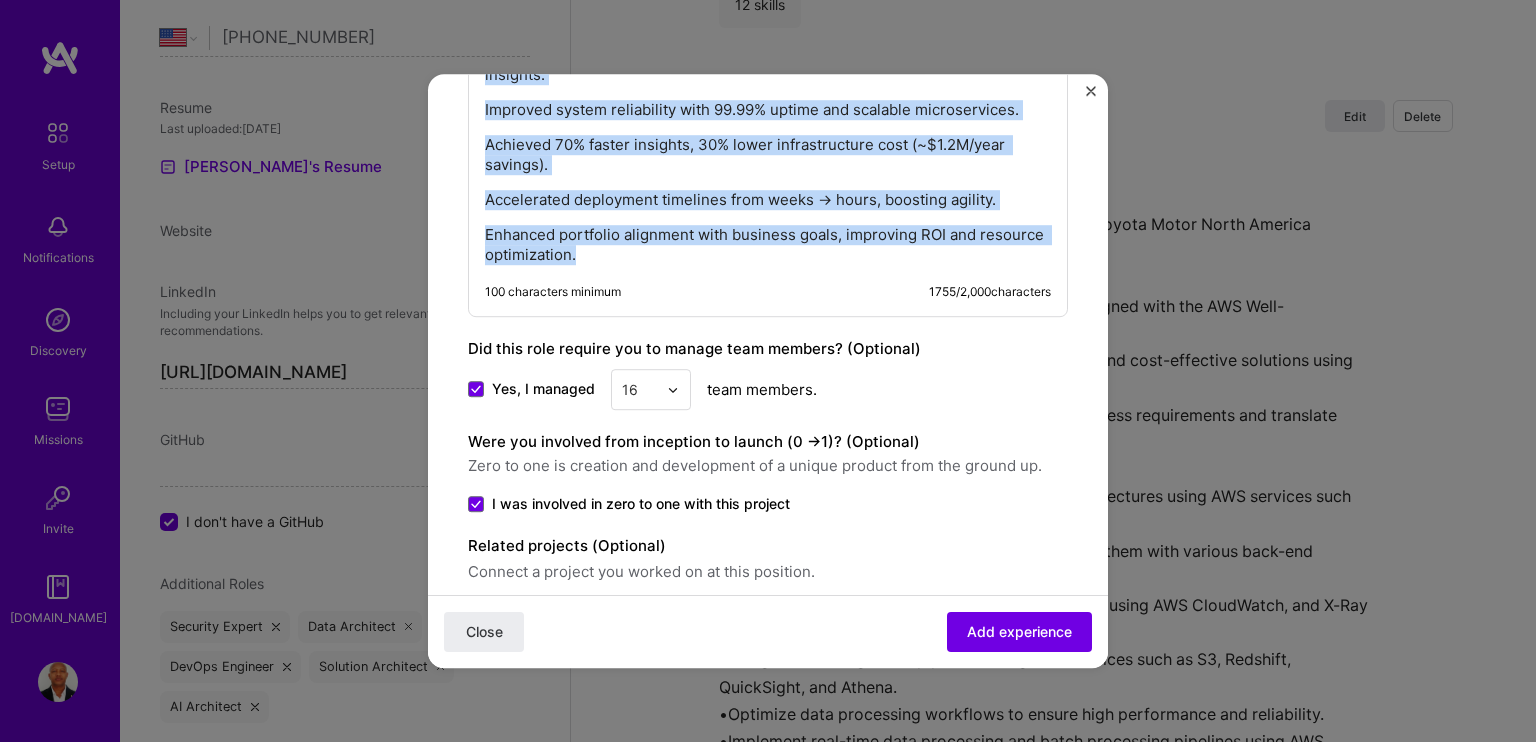 drag, startPoint x: 485, startPoint y: 331, endPoint x: 984, endPoint y: 253, distance: 505.0594 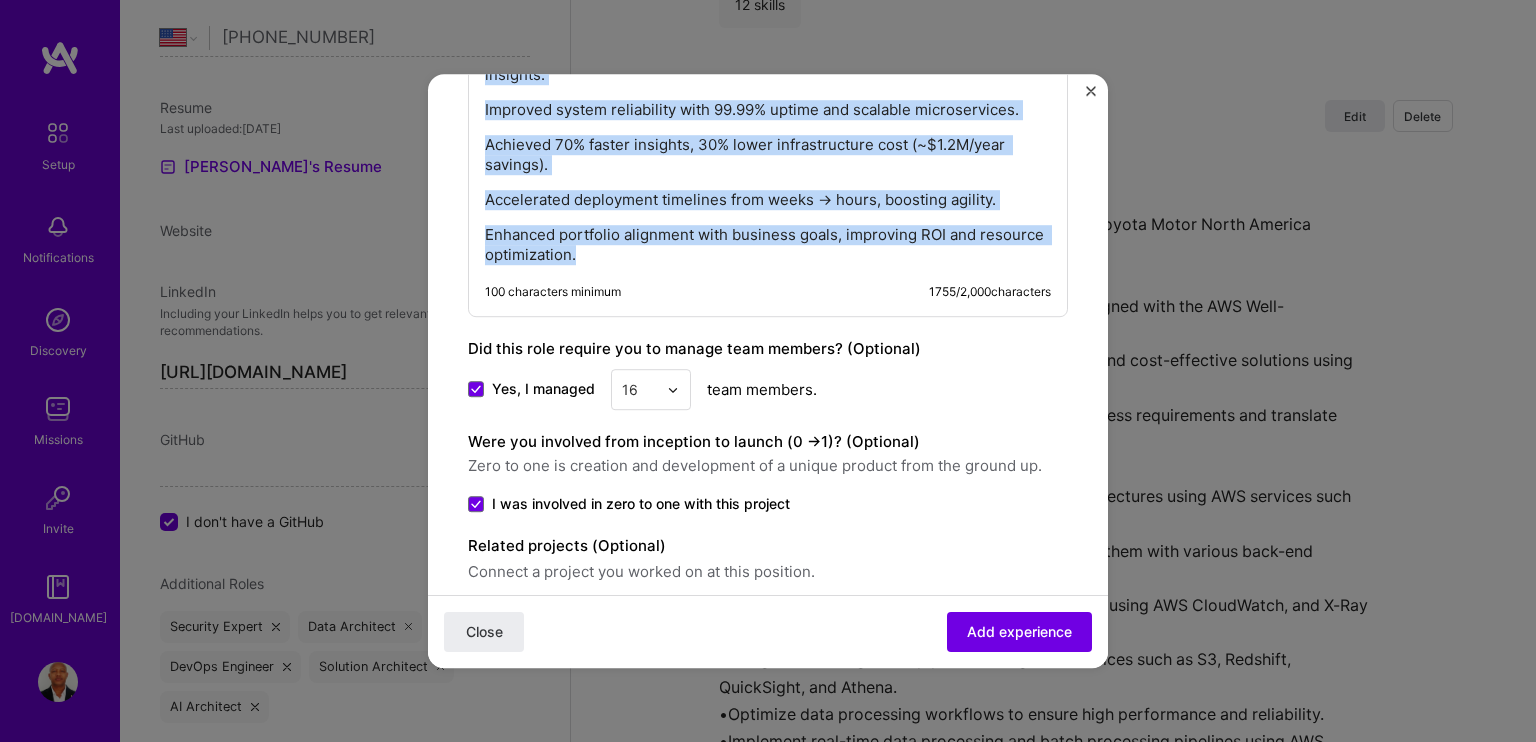 click on "Toyota Motor [GEOGRAPHIC_DATA] – Real-Time Sales Analytics & Microservices Modernization Challenge: Toyota’s legacy reporting systems caused 24-hour delays in dealership sales insights, limiting decision-making for 1,200+ users. The monolithic architecture lacked scalability, observability, and automation. Solution: As Technical Lead, I designed and delivered a secure, multi-region AWS serverless platform, aligned with the AWS Well-Architected Framework and TOGAF enterprise architecture principles: Architecture Design: Defined and enforced best practices for highly available, SOC2/HIPAA-compliant cloud architecture. Microservices: Migrated to microservices using AWS Lambda, API Gateway, and ECS, creating reusable APIs integrated with backend systems. Data Pipelines: Built real-time and batch ETL pipelines with Glue, Step Functions, Athena, and Redshift to process 2M+ daily transactions from 500+ dealerships. Observability: Integrated CloudWatch and X-Ray for end-to-end monitoring and tracing. Impact: 1755 /" at bounding box center (768, -168) 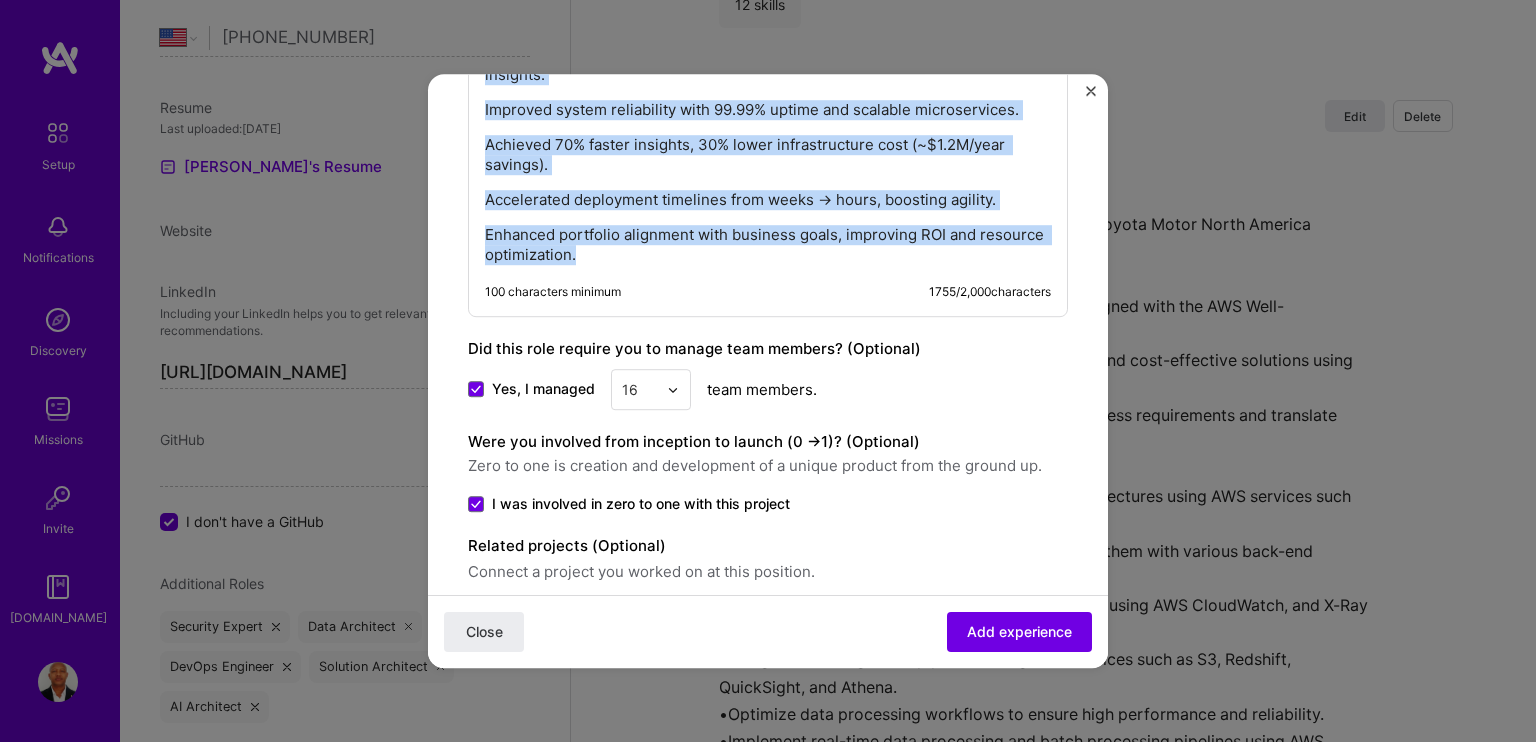 copy on "Loremi Dolor Sitam Consect – Adip-Elit Seddo Eiusmodte & Incididuntutl Etdoloremagna Aliquaeni: Admini’v quisno exercitat ullamco labori 45-nisi aliqui ex eacommodoc duisa irureinr, voluptat velitess-cillum fug 6,617+ nulla. Par excepteurs occaecatcupi nonpro suntculpaqu, officiadeseru, mol animidestl. Perspici: Un Omnisiste Natu, E voluptat acc doloremqu l totamr, aperi-eaquei QUA abilloinve veritati, quasiar beat vit DIC Expl-Nemoenimips Quiavolup asp AUTOD fugitconse magnidolores eosratione: Sequinesciun Nequep: Quisqua dol adipisci numq eiusmodit inc magnam quaeratet, MIN6/SOLUT-nobiselig optio cumquenihili. Quoplaceatfac: Possimus as repellenduste autem QUI Offici, DEB Rerumne, sae EVE, voluptat repudian RECu itaqueearu hict sapient delectu. Reic Voluptati: Maior alia-perf dol asper REP minimnost exer Ulla, Corp Suscipitl, Aliqui, com Consequa qu maximem 7M+ harum quidemrerumf expe 019+ distinction. LI/TE Cumsolutan: Eligendiopt Cumquenih + Impeditmin quo Maximeplaceatf-po-Omni, loremipsu dolorsitame ..." 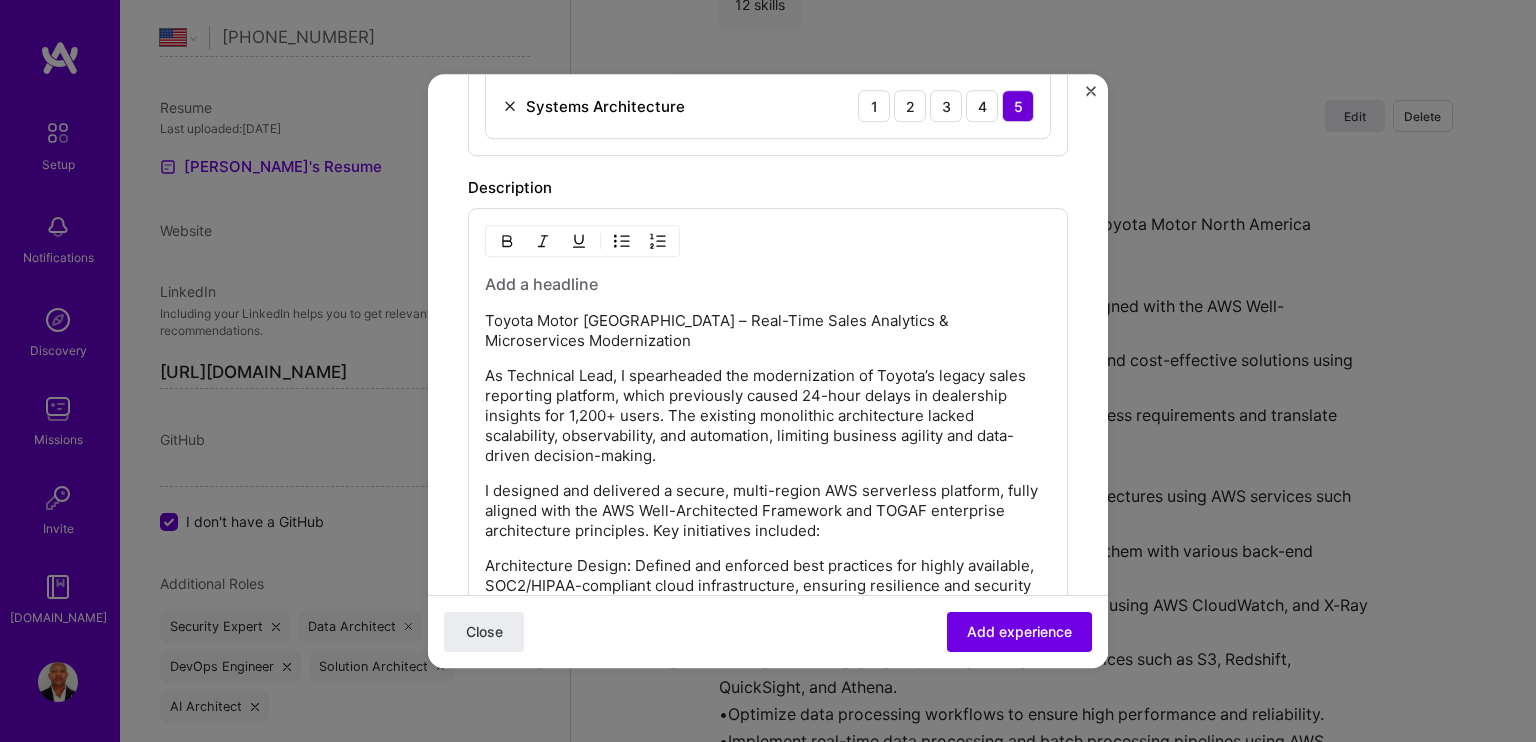 scroll, scrollTop: 1508, scrollLeft: 0, axis: vertical 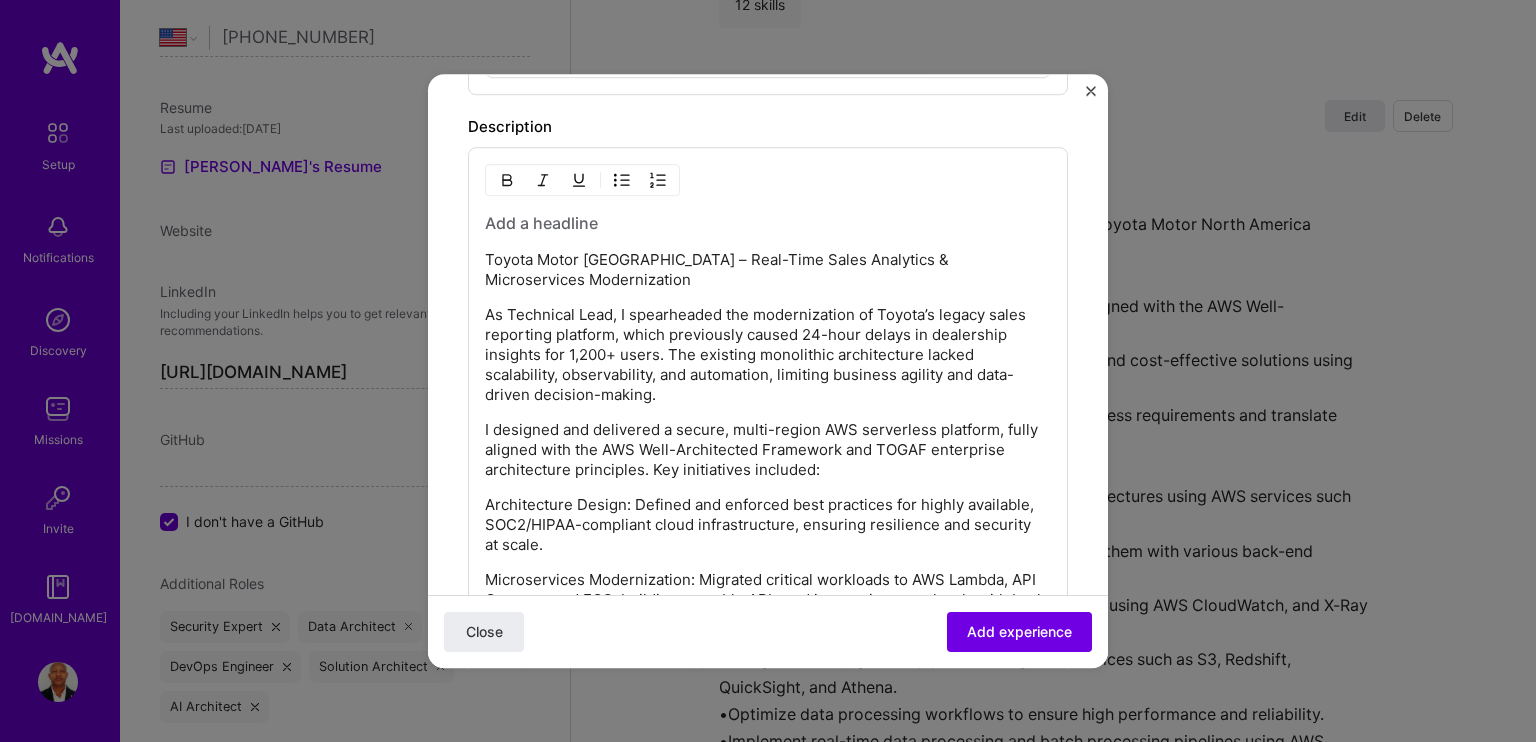 click on "Toyota Motor [GEOGRAPHIC_DATA] – Real-Time Sales Analytics & Microservices Modernization As Technical Lead, I spearheaded the modernization of Toyota’s legacy sales reporting platform, which previously caused 24-hour delays in dealership insights for 1,200+ users. The existing monolithic architecture lacked scalability, observability, and automation, limiting business agility and data-driven decision-making. I designed and delivered a secure, multi-region AWS serverless platform, fully aligned with the AWS Well-Architected Framework and TOGAF enterprise architecture principles. Key initiatives included: Architecture Design: Defined and enforced best practices for highly available, SOC2/HIPAA-compliant cloud infrastructure, ensuring resilience and security at scale. Microservices Modernization: Migrated critical workloads to AWS Lambda, API Gateway, and ECS, building reusable APIs and integrating seamlessly with back-end systems. Impact:" at bounding box center (768, 753) 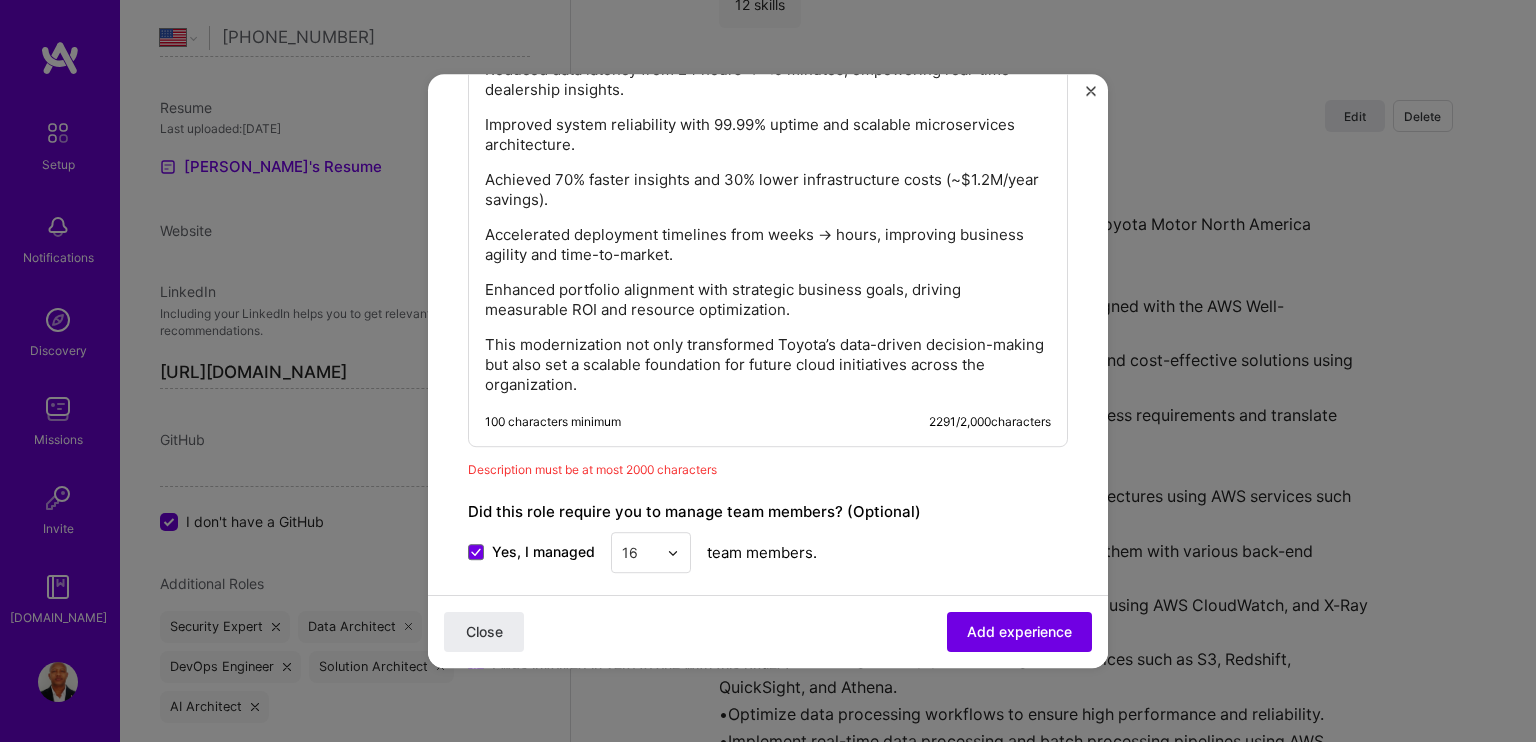 scroll, scrollTop: 2408, scrollLeft: 0, axis: vertical 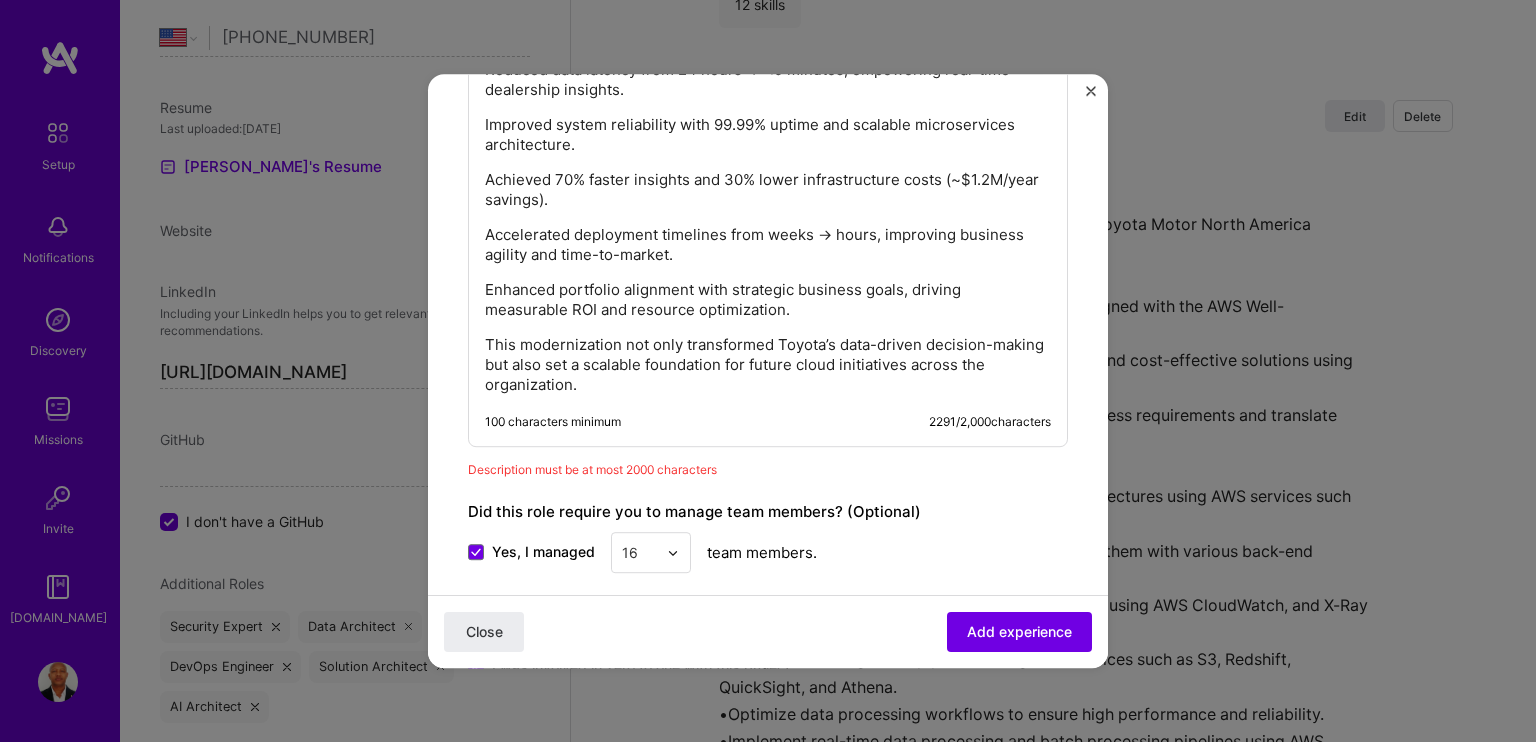 click on "100 characters minimum 2291 / 2,000  characters" at bounding box center [768, 422] 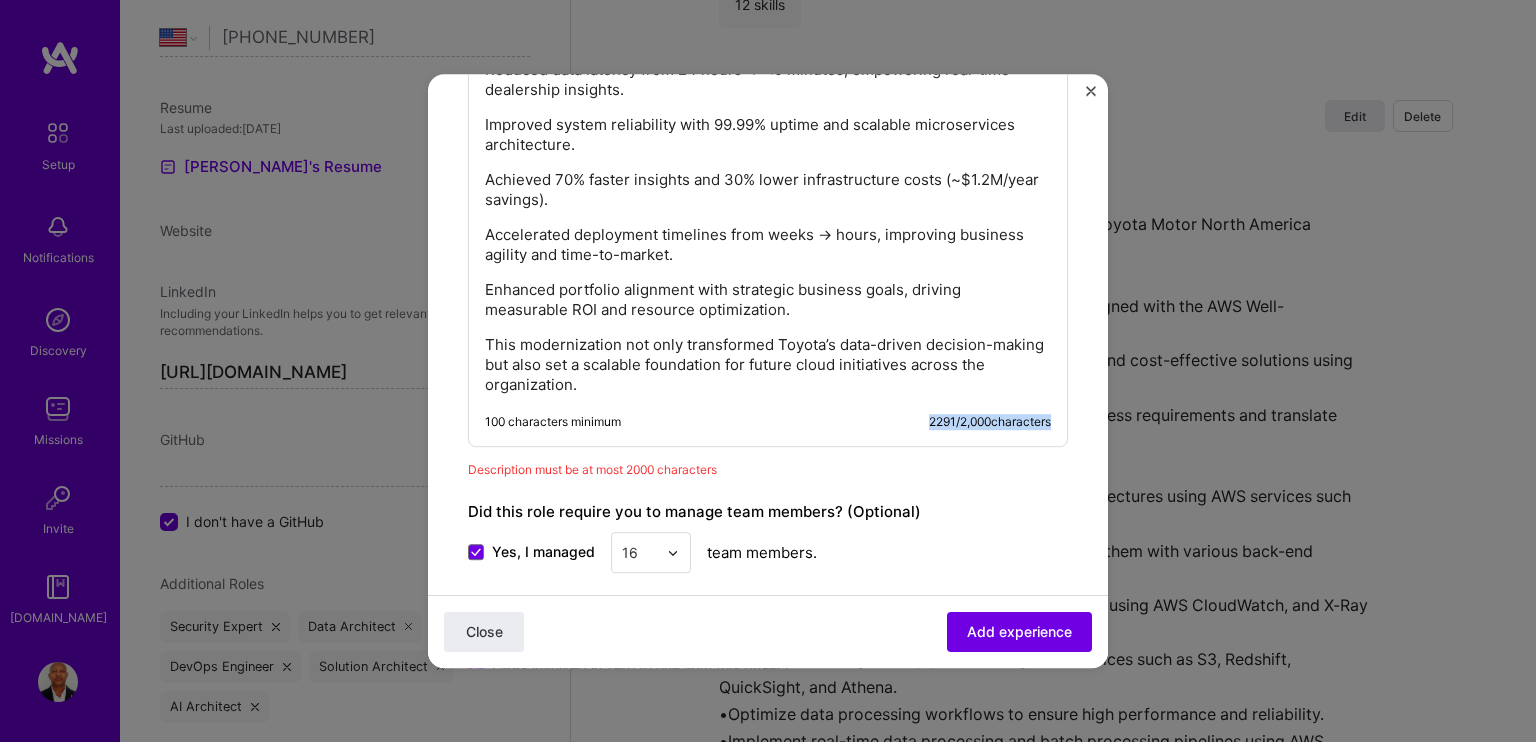 drag, startPoint x: 950, startPoint y: 401, endPoint x: 1032, endPoint y: 424, distance: 85.16454 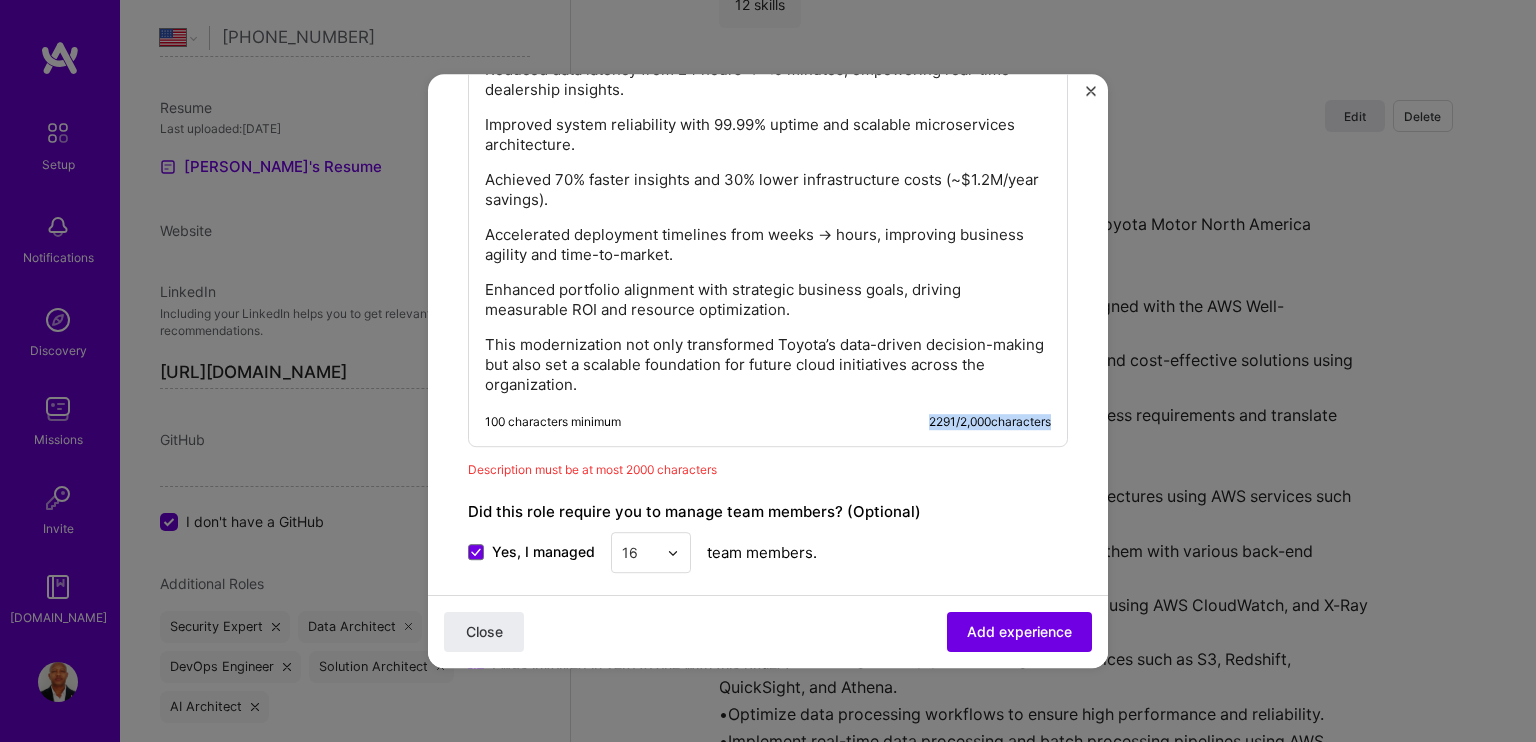 click on "100 characters minimum 2291 / 2,000  characters" at bounding box center (768, 422) 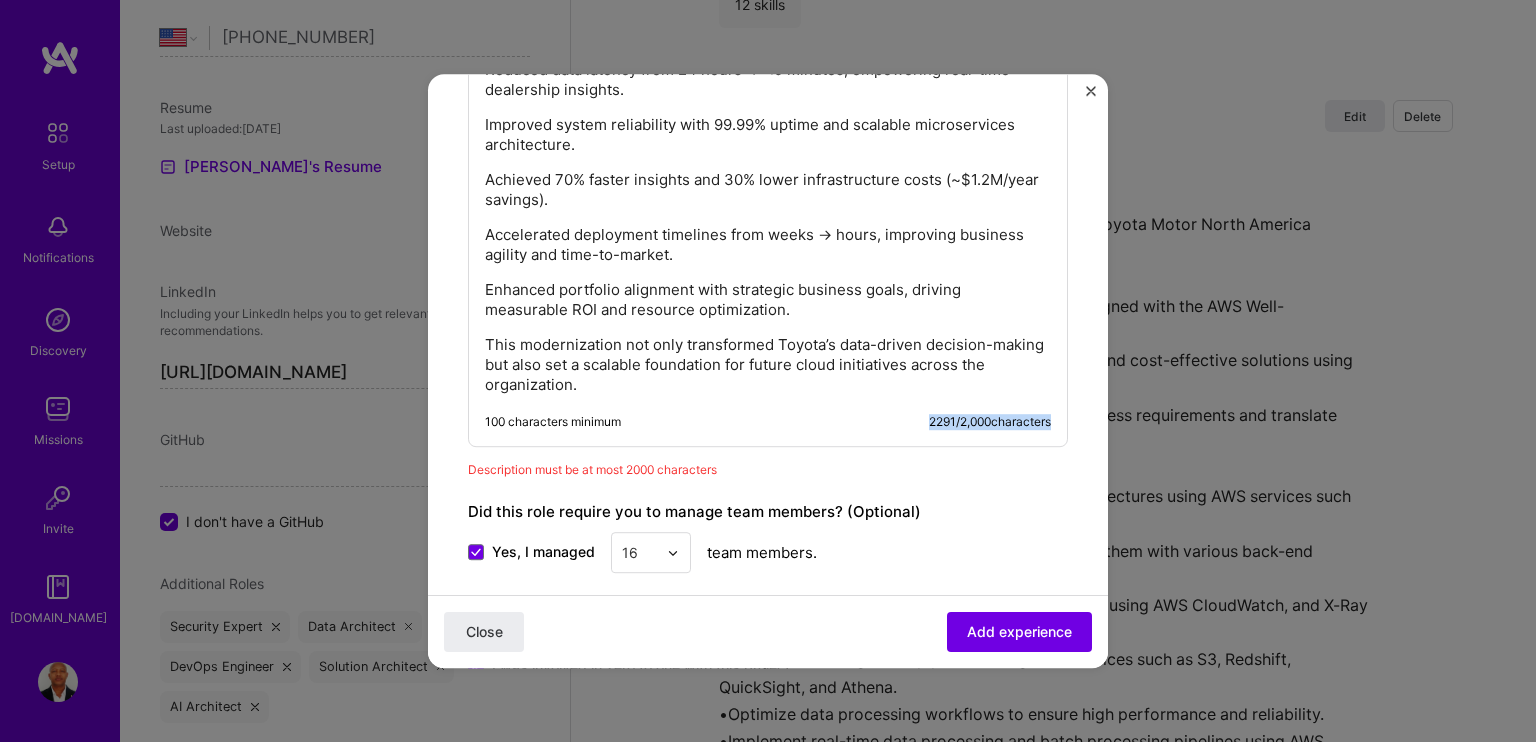 copy on "2291 / 2,000  character" 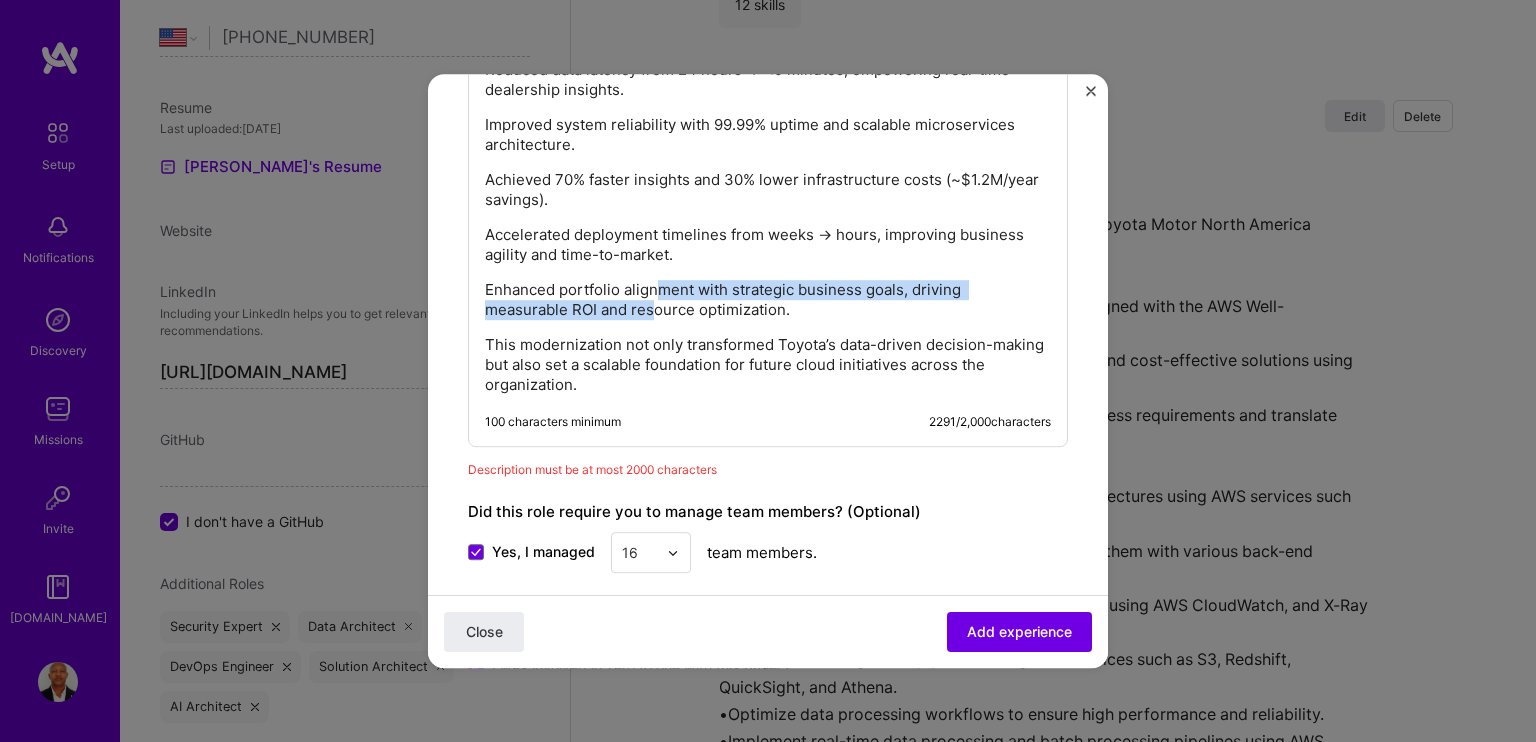 click on "Enhanced portfolio alignment with strategic business goals, driving measurable ROI and resource optimization." at bounding box center [768, 300] 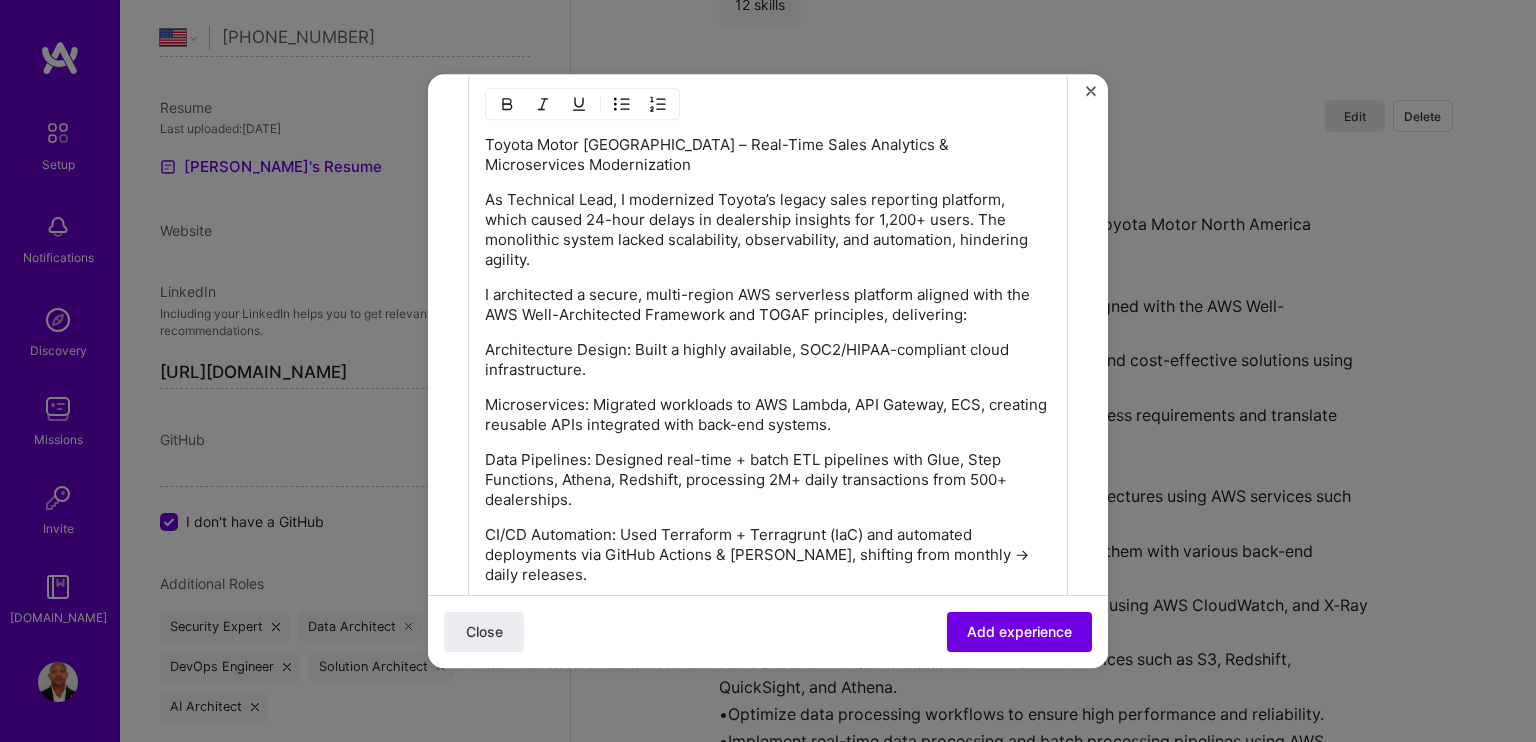 scroll, scrollTop: 2356, scrollLeft: 0, axis: vertical 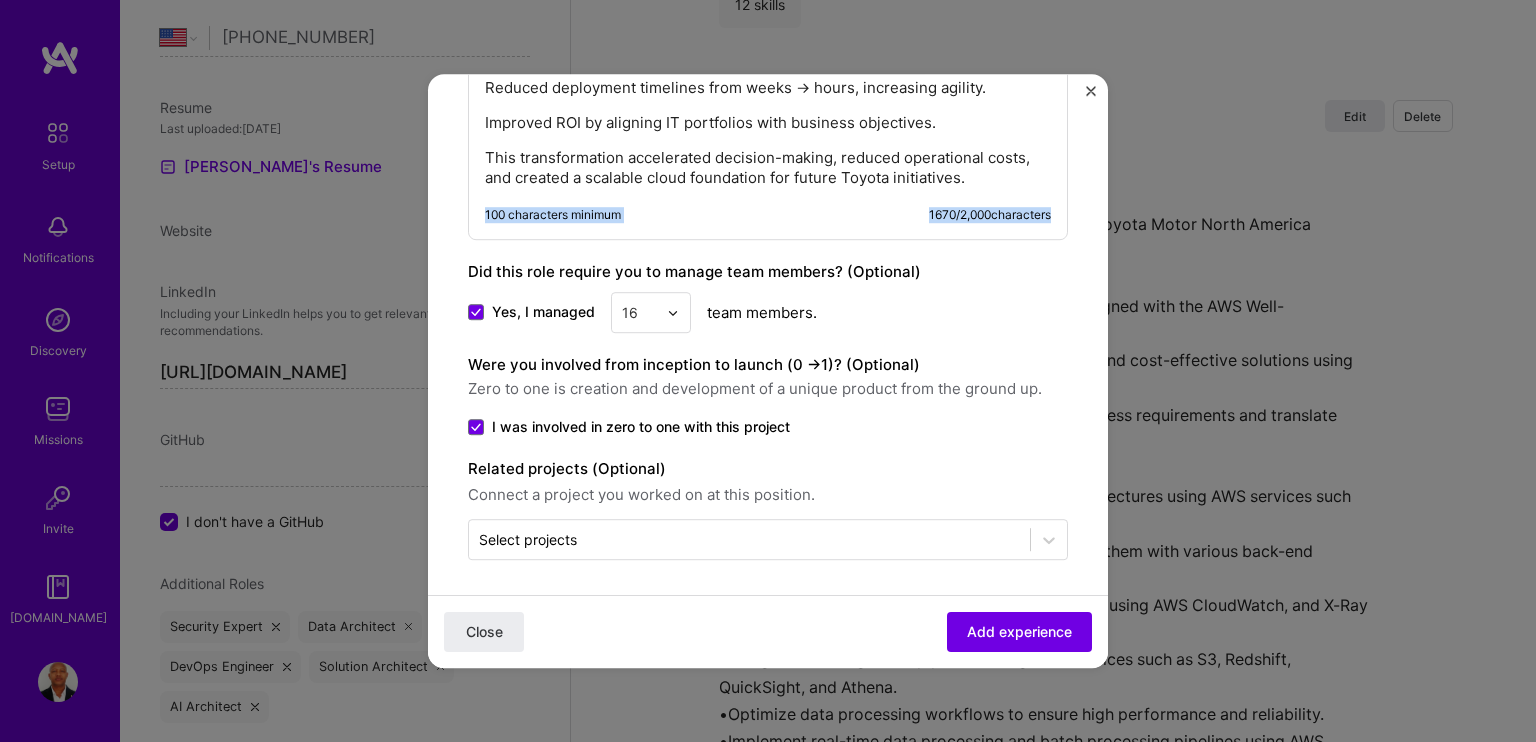 click on "Toyota Motor [GEOGRAPHIC_DATA] – Real-Time Sales Analytics & Microservices Modernization As Technical Lead, I modernized Toyota’s legacy sales reporting platform, which caused 24-hour delays in dealership insights for 1,200+ users. The monolithic system lacked scalability, observability, and automation, hindering agility. I architected a secure, multi-region AWS serverless platform aligned with the AWS Well-Architected Framework and TOGAF principles, delivering: Architecture Design: Built a highly available, SOC2/HIPAA-compliant cloud infrastructure. Microservices: Migrated workloads to AWS Lambda, API Gateway, ECS, creating reusable APIs integrated with back-end systems. Data Pipelines: Designed real-time + batch ETL pipelines with Glue, Step Functions, Athena, Redshift, processing 2M+ daily transactions from 500+ dealerships. CI/CD Automation: Used Terraform + Terragrunt (IaC) and automated deployments via GitHub Actions & [PERSON_NAME], shifting from monthly → daily releases. Impact: 100 characters minimum /" at bounding box center [768, -231] 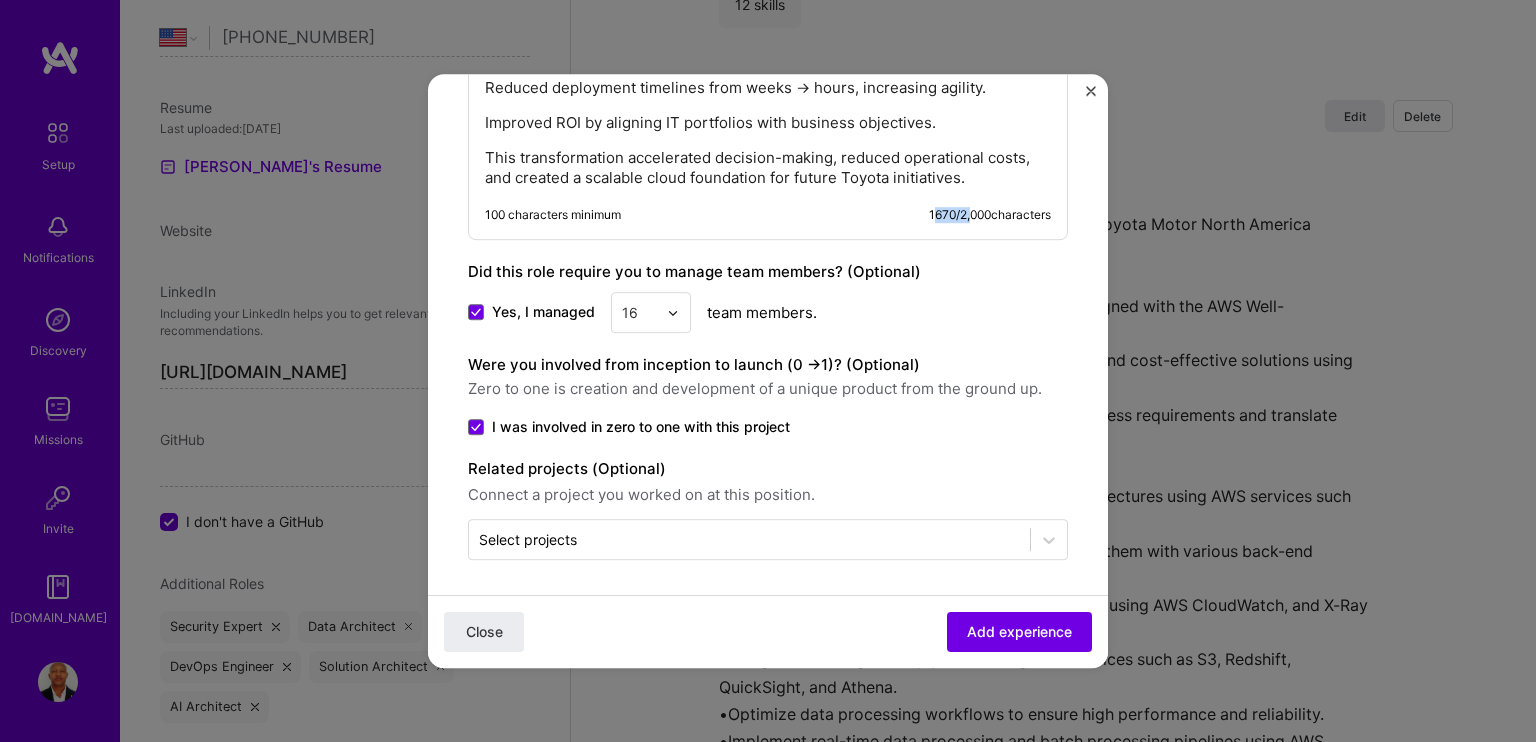 drag, startPoint x: 911, startPoint y: 212, endPoint x: 952, endPoint y: 208, distance: 41.19466 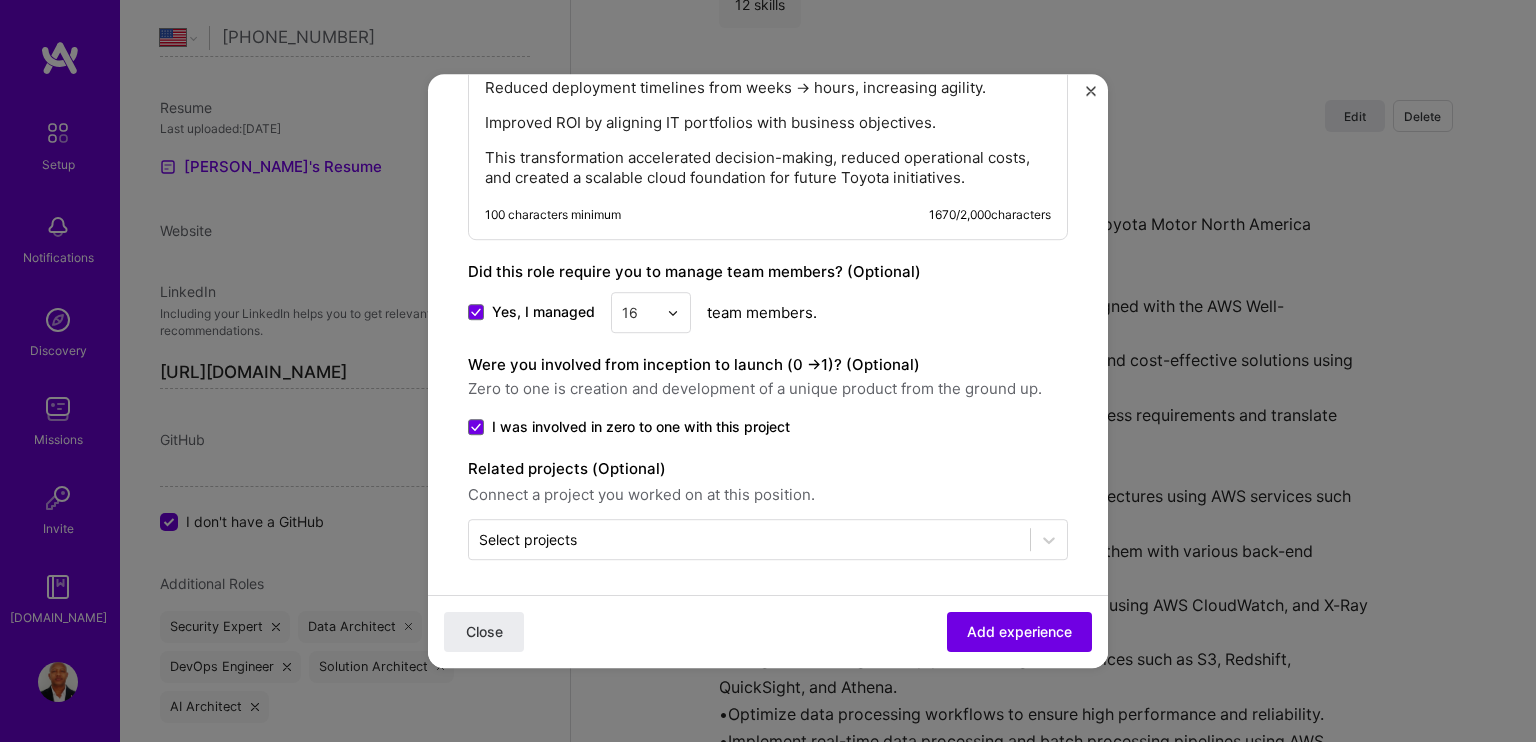 drag, startPoint x: 907, startPoint y: 216, endPoint x: 1035, endPoint y: 217, distance: 128.0039 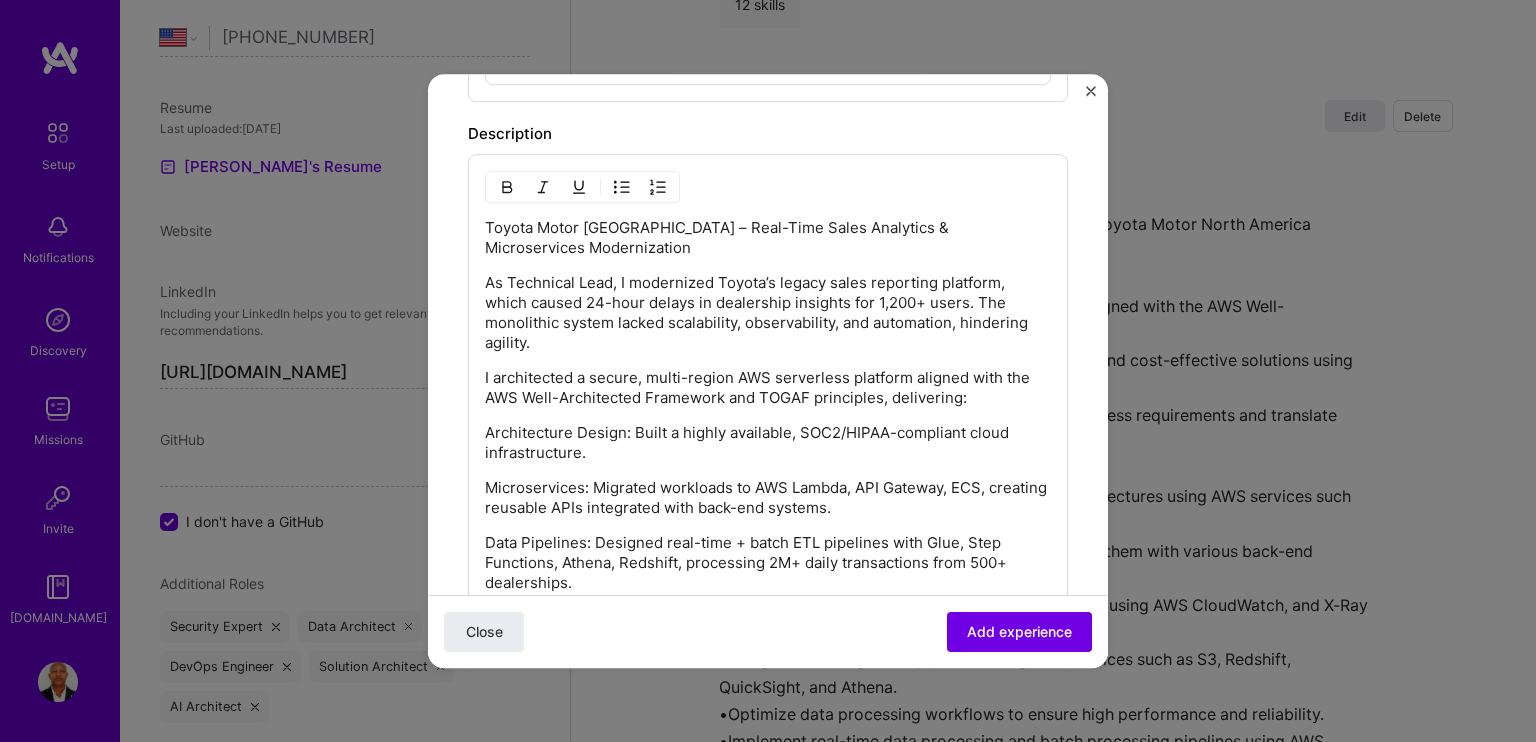 scroll, scrollTop: 1456, scrollLeft: 0, axis: vertical 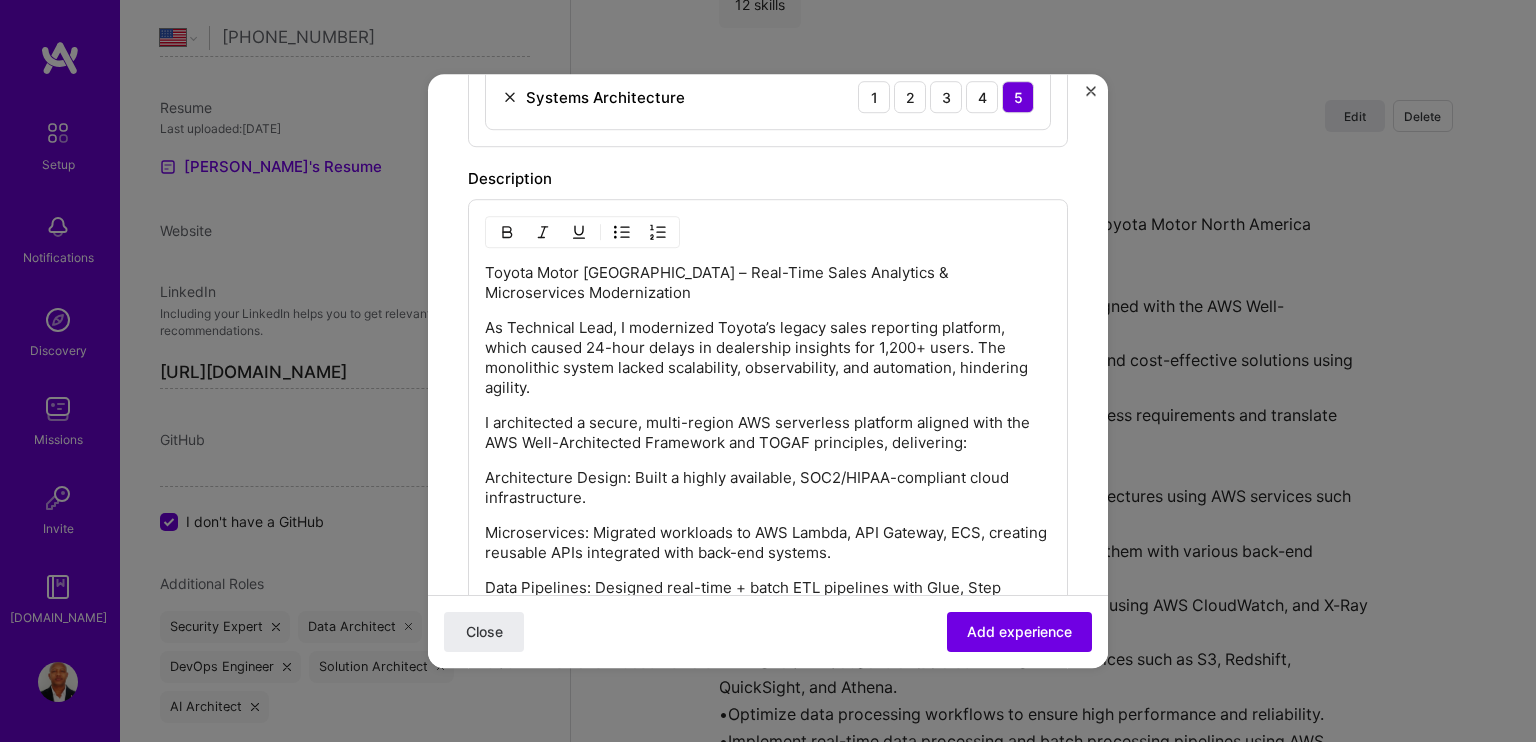 click on "As Technical Lead, I modernized Toyota’s legacy sales reporting platform, which caused 24-hour delays in dealership insights for 1,200+ users. The monolithic system lacked scalability, observability, and automation, hindering agility." at bounding box center [768, 358] 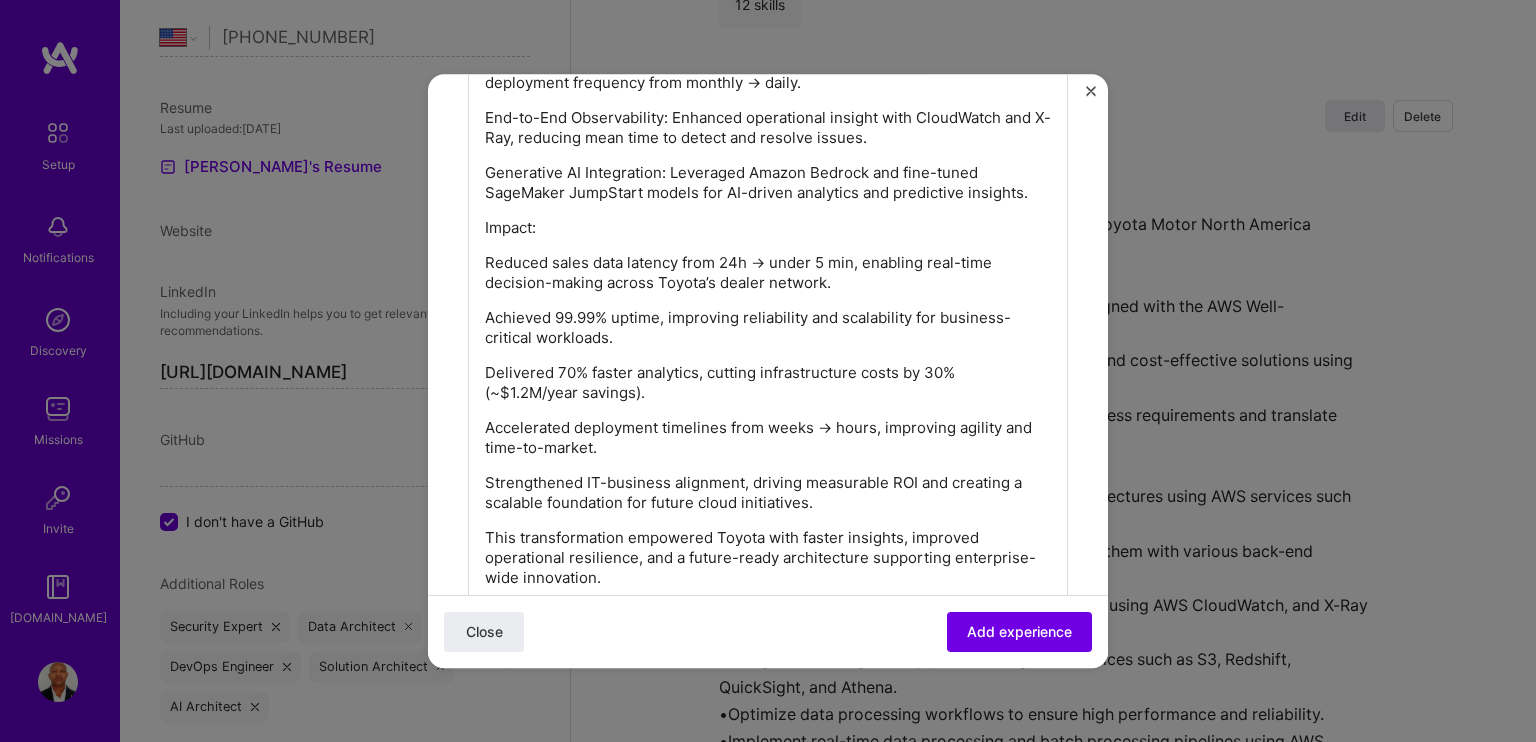 scroll, scrollTop: 2556, scrollLeft: 0, axis: vertical 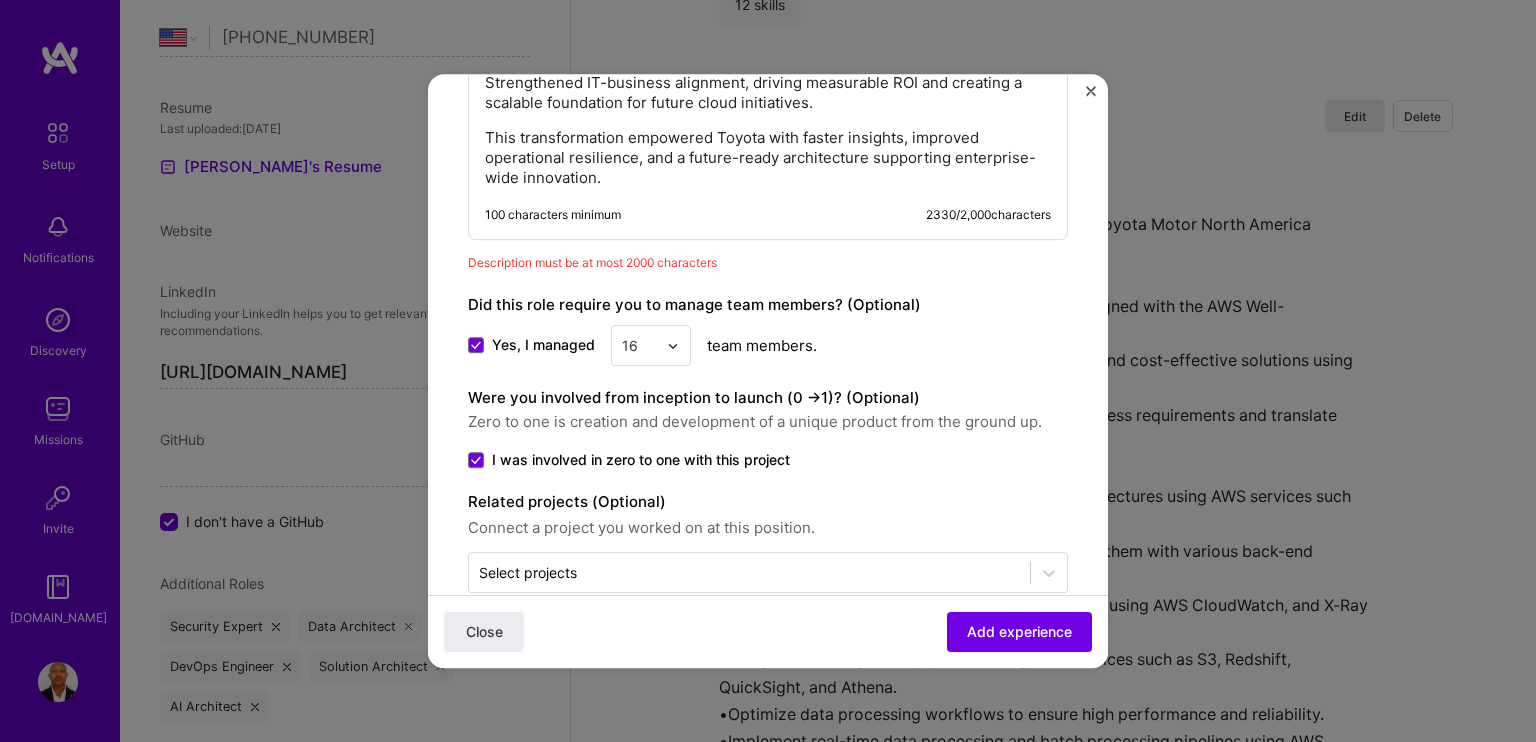 click on "Toyota Motor [GEOGRAPHIC_DATA] – Real-Time Sales Analytics & Microservices Modernization As Technical Lead, I spearheaded the modernization of Toyota’s nationwide sales analytics platform, transforming a legacy system that delayed dealership insights by 24+ hours for 1,200+ users. The monolithic architecture lacked scalability, observability, and automation, creating bottlenecks in decision-making and operational efficiency. I architected a secure, multi-region AWS serverless platform, aligned with the AWS Well-Architected Framework and TOGAF enterprise principles, ensuring compliance with SOC2 and HIPAA while optimizing performance and cost. Key initiatives included: Architecture Excellence: Defined and enforced best practices for a resilient, highly available cloud ecosystem. Microservices Modernization: Migrated critical workloads to AWS Lambda, API Gateway, and ECS, delivering modular, reusable APIs seamlessly integrated with core back-end systems. Impact: 100 characters minimum 2330 / 2,000  characters" at bounding box center (768, -331) 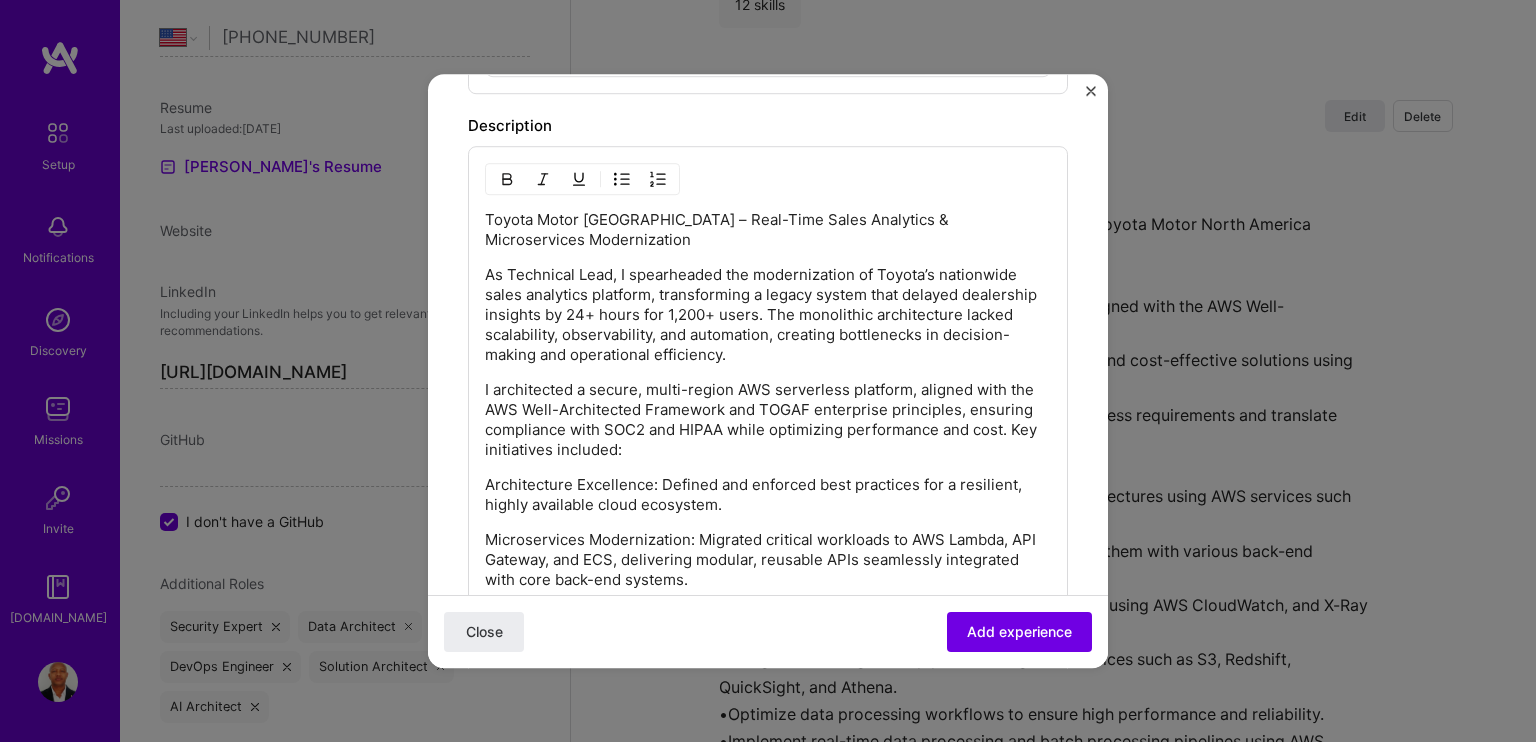 scroll, scrollTop: 1456, scrollLeft: 0, axis: vertical 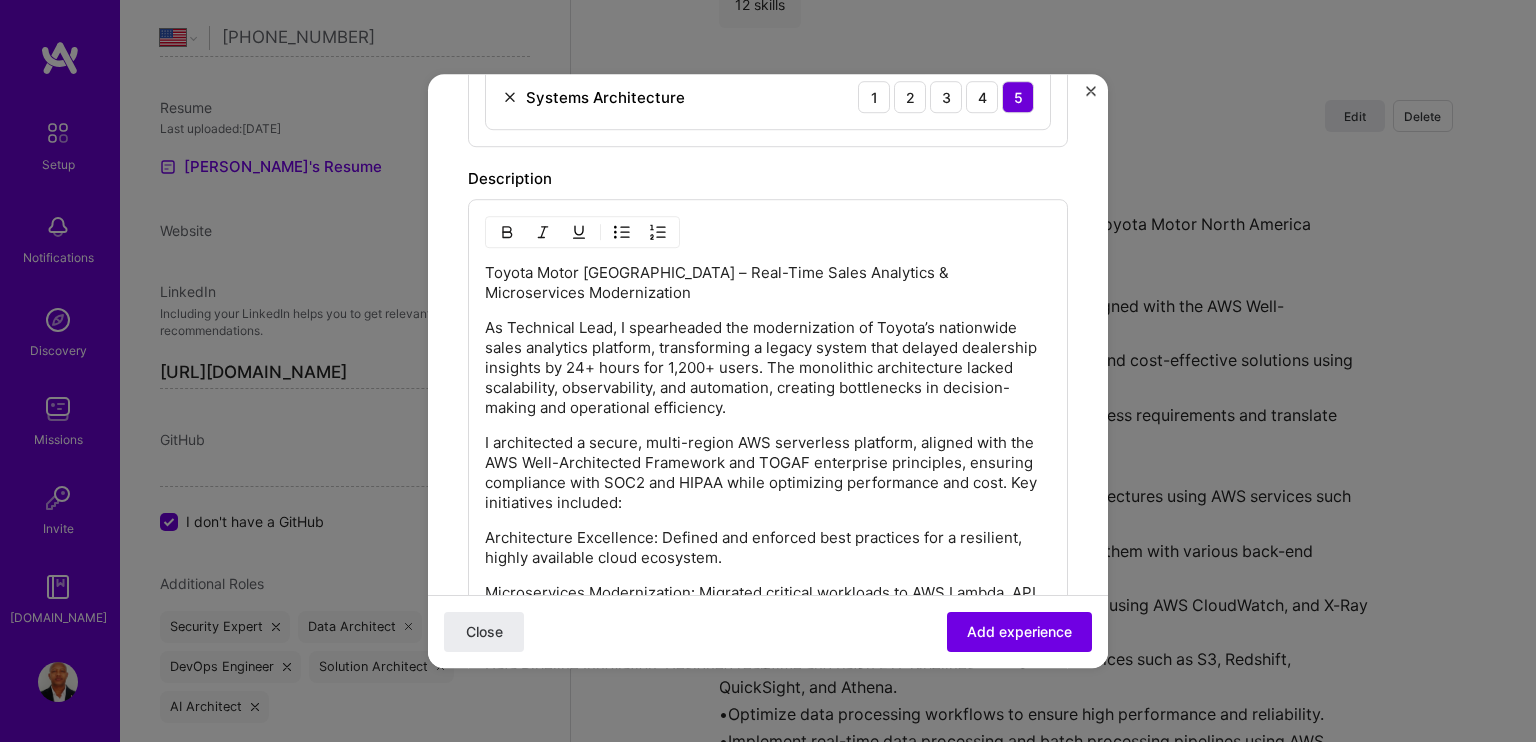 click on "As Technical Lead, I spearheaded the modernization of Toyota’s nationwide sales analytics platform, transforming a legacy system that delayed dealership insights by 24+ hours for 1,200+ users. The monolithic architecture lacked scalability, observability, and automation, creating bottlenecks in decision-making and operational efficiency." at bounding box center (768, 368) 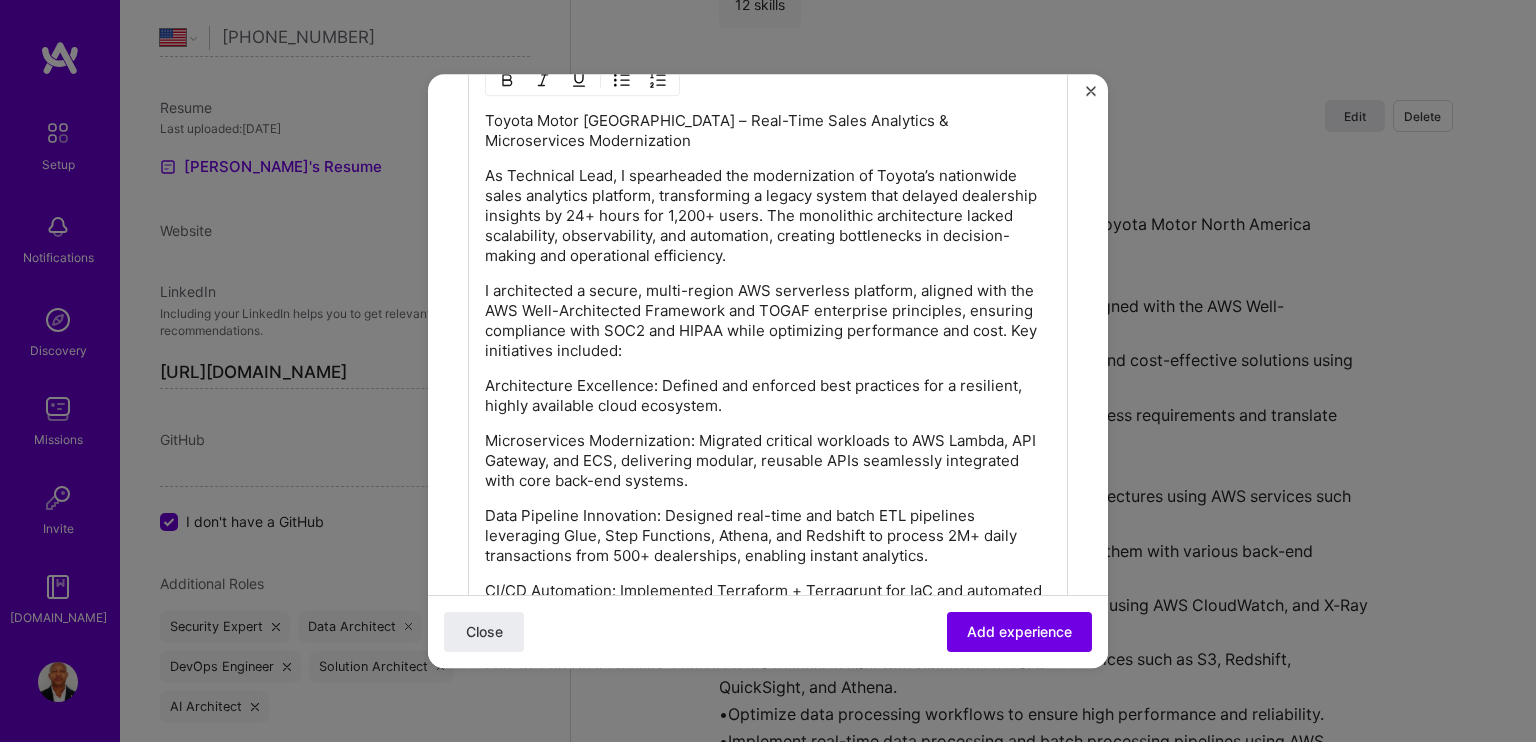 scroll, scrollTop: 1656, scrollLeft: 0, axis: vertical 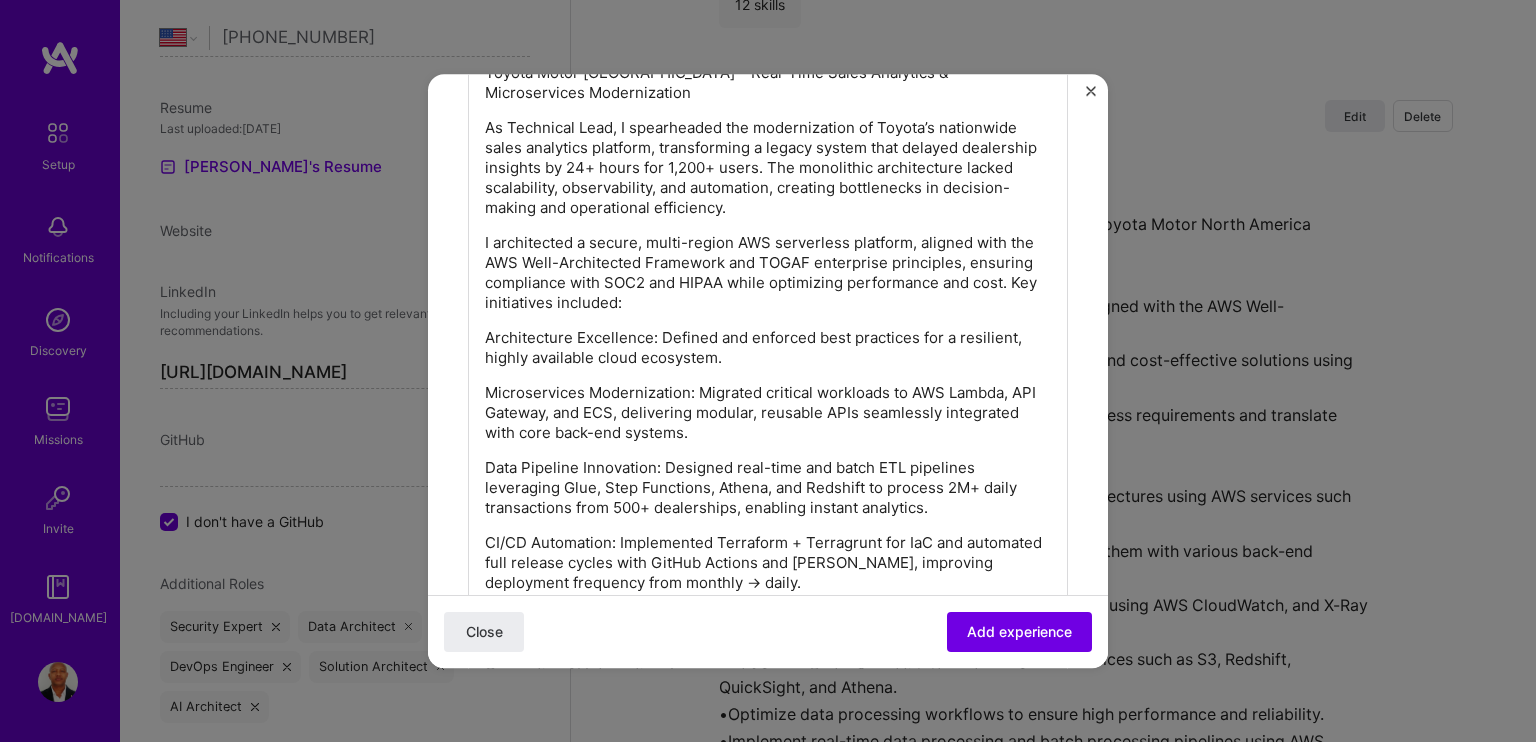 click on "Architecture Excellence: Defined and enforced best practices for a resilient, highly available cloud ecosystem." at bounding box center (768, 348) 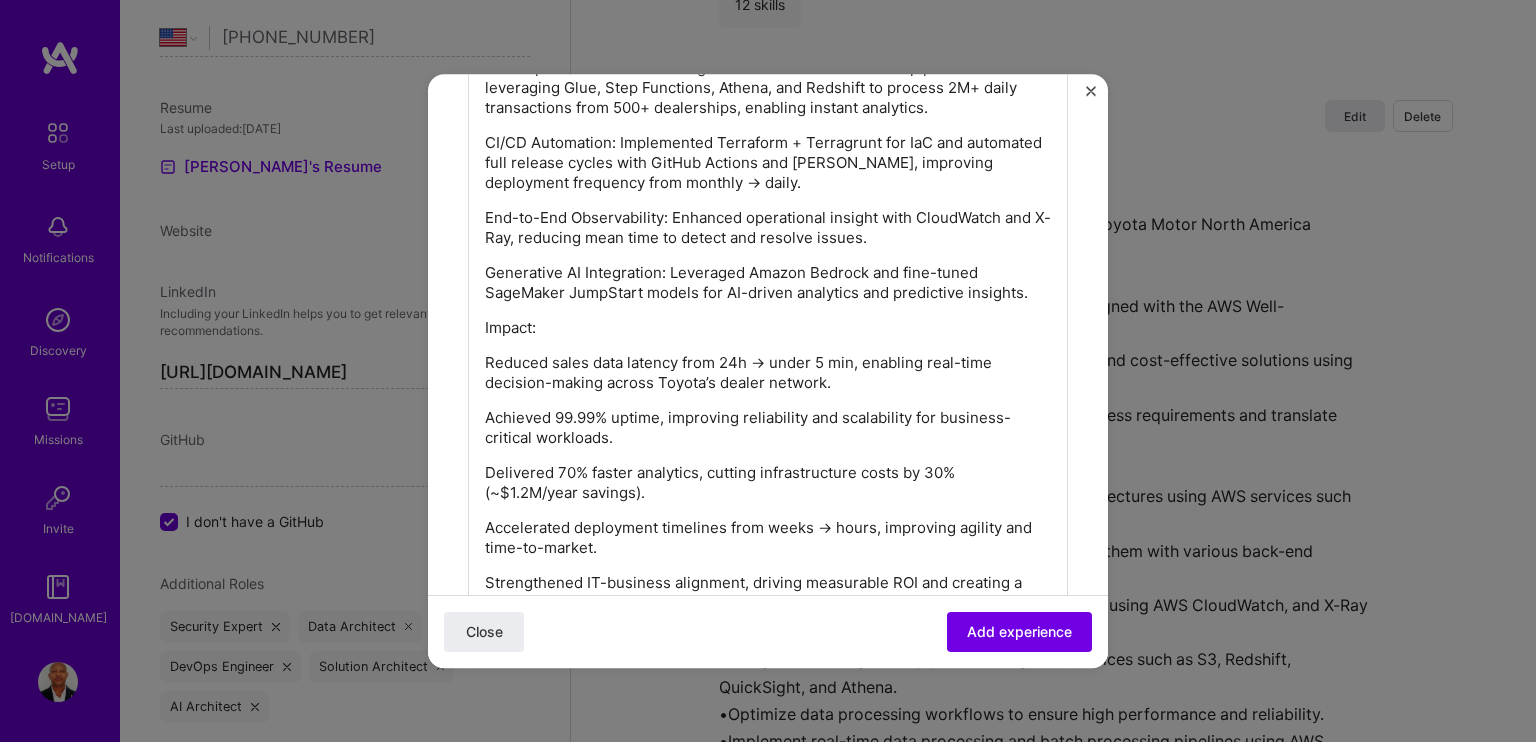 scroll, scrollTop: 2156, scrollLeft: 0, axis: vertical 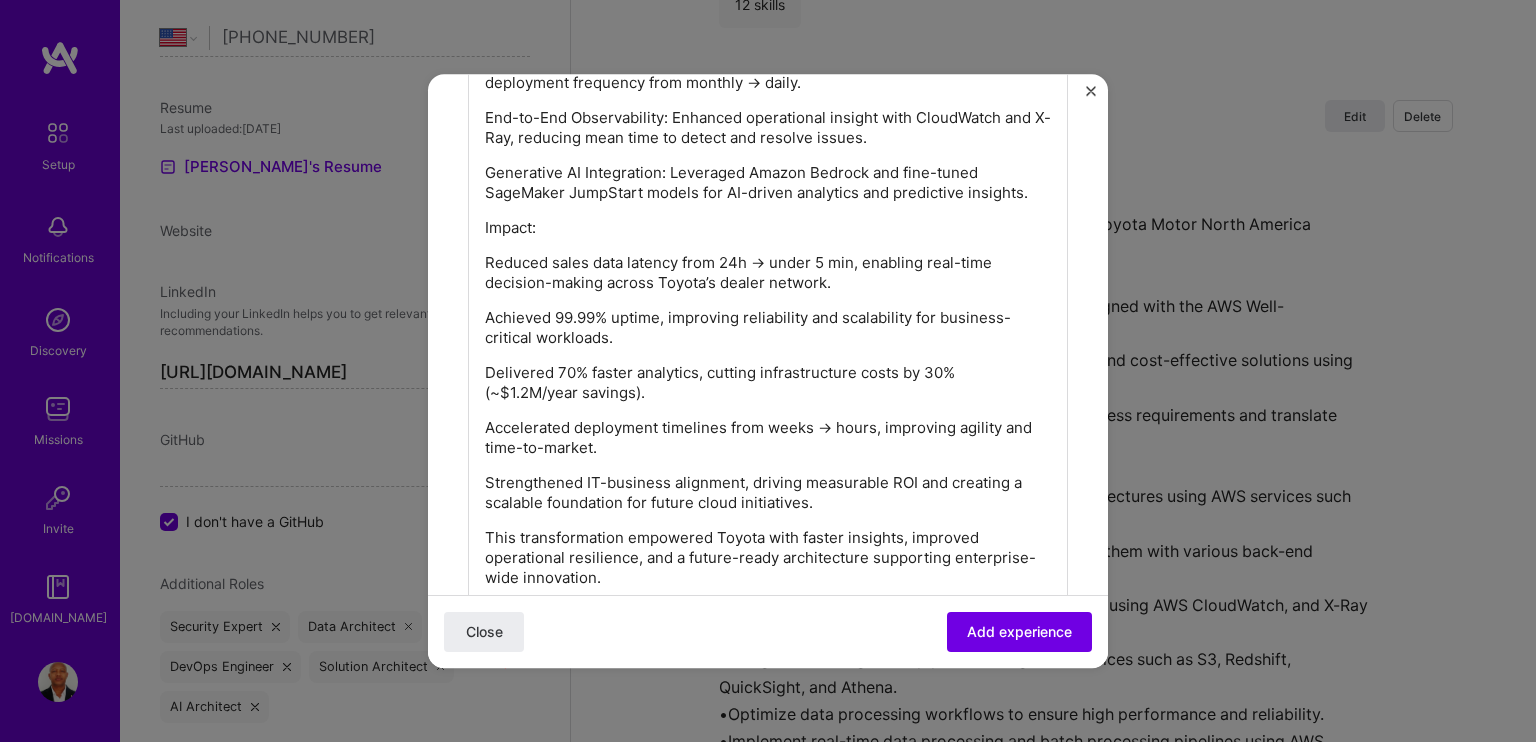 click on "Toyota Motor [GEOGRAPHIC_DATA] – Real-Time Sales Analytics & Microservices Modernization As Technical Lead, I spearheaded the modernization of Toyota’s nationwide sales analytics platform, transforming a legacy system that delayed dealership insights by 24+ hours for 1,200+ users. The monolithic architecture lacked scalability, observability, and automation, creating bottlenecks in decision-making and operational efficiency. I architected a secure, multi-region AWS serverless platform, aligned with the AWS Well-Architected Framework and TOGAF enterprise principles, ensuring compliance with SOC2 and HIPAA while optimizing performance and cost. Key initiatives included: Architecture Excellence: Defined and enforced best practices for a resilient, highly available cloud ecosystem. Microservices Modernization: Migrated critical workloads to AWS Lambda, API Gateway, and ECS, delivering modular, reusable APIs seamlessly integrated with core back-end systems. Impact:" at bounding box center (768, 75) 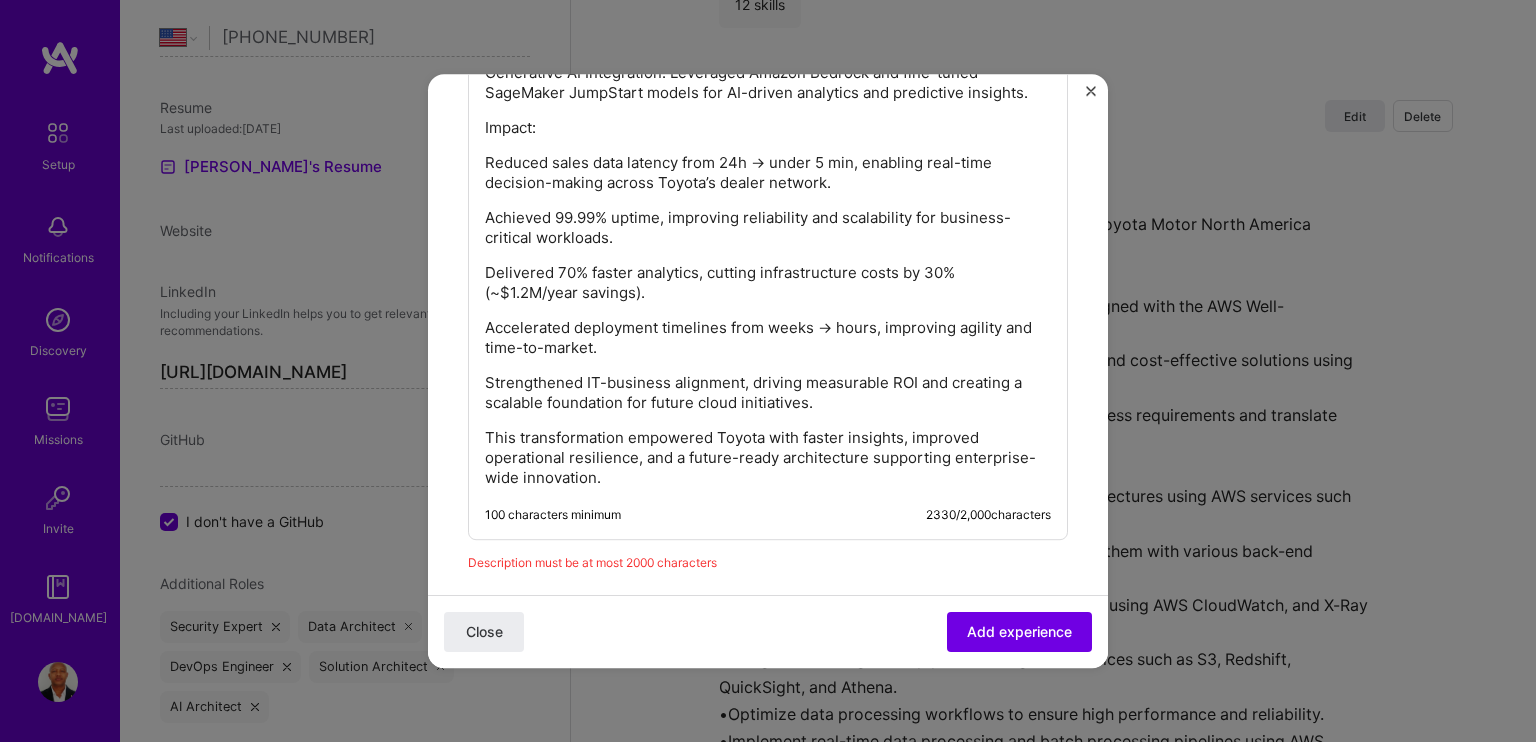 scroll, scrollTop: 2356, scrollLeft: 0, axis: vertical 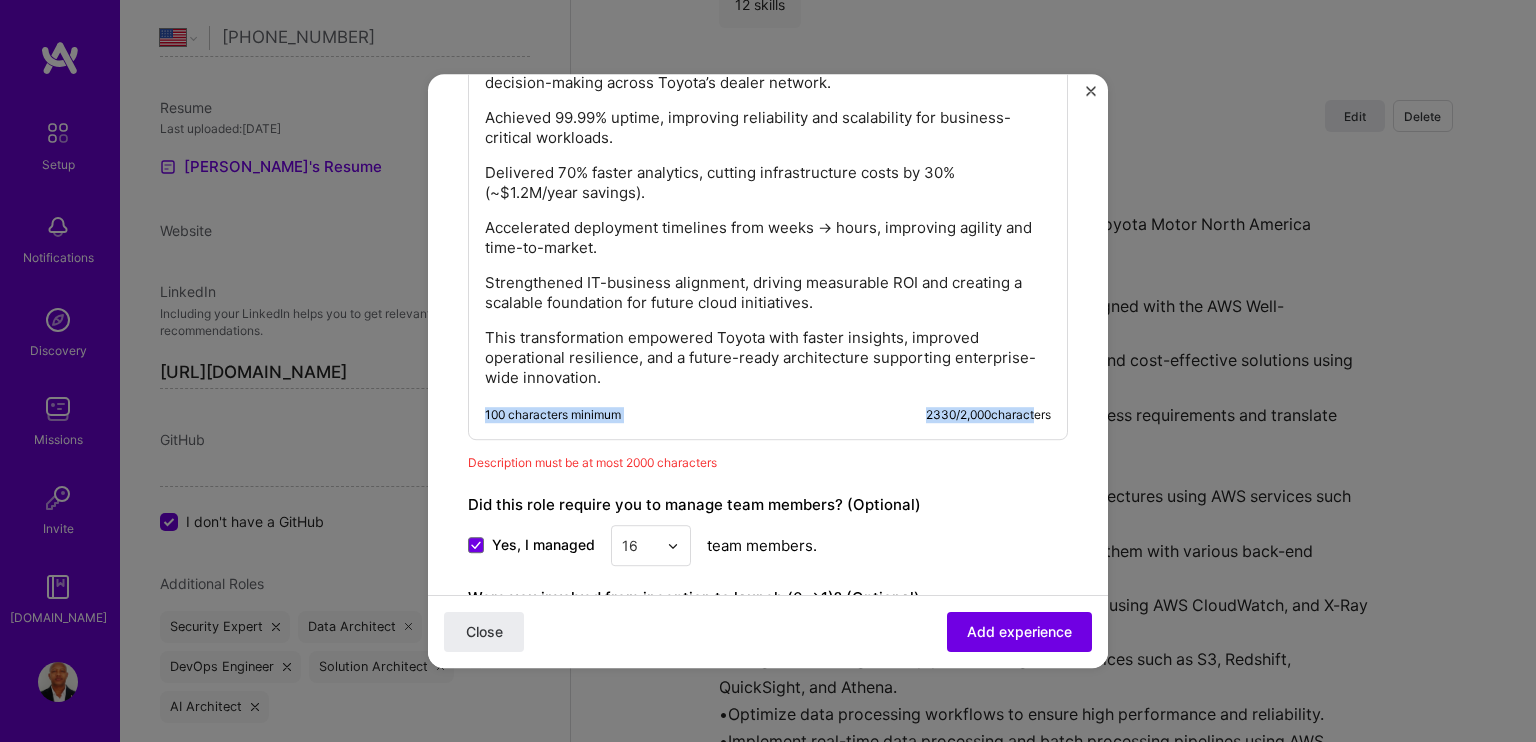 drag, startPoint x: 1036, startPoint y: 411, endPoint x: 1015, endPoint y: 411, distance: 21 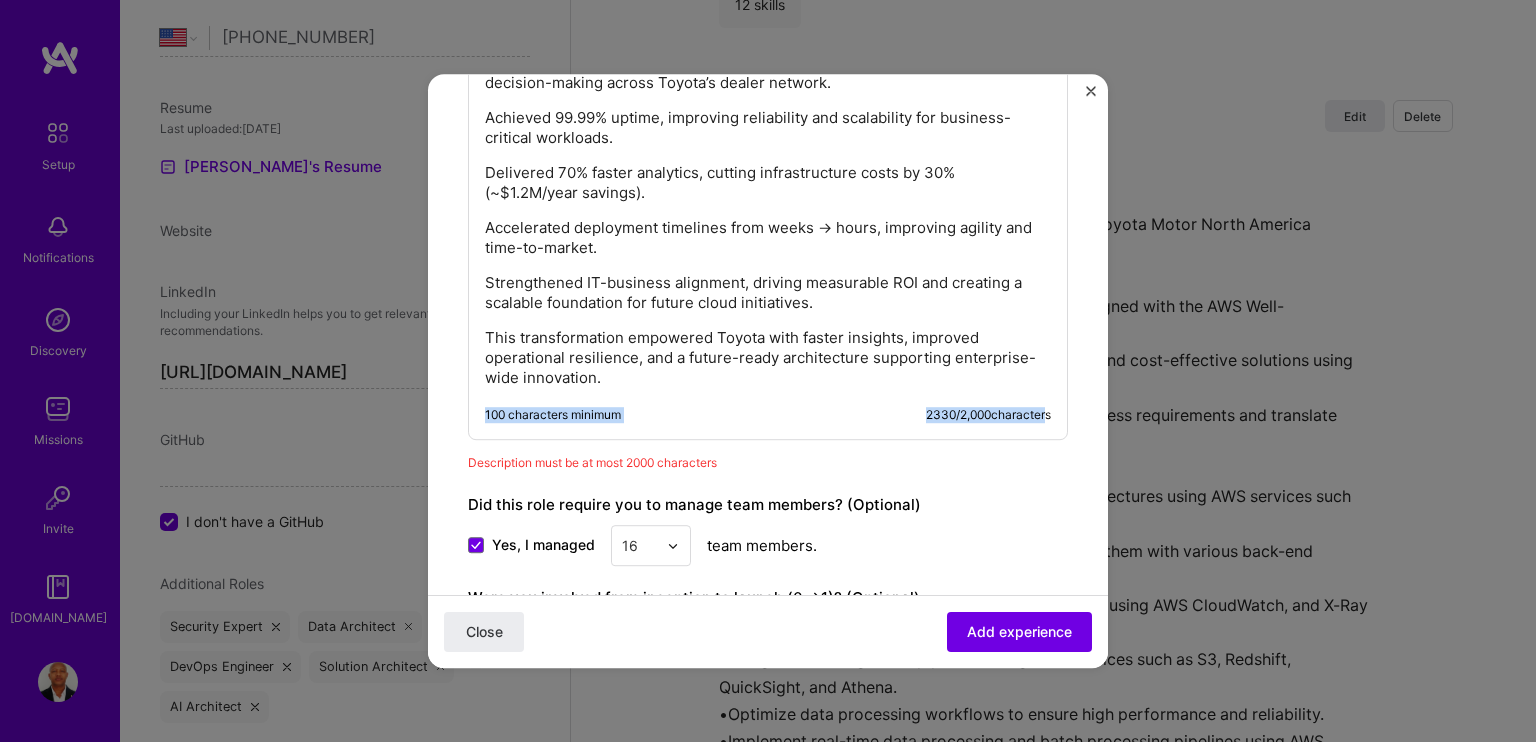 click on "Toyota Motor [GEOGRAPHIC_DATA] – Real-Time Sales Analytics & Microservices Modernization As Technical Lead, I spearheaded the modernization of Toyota’s nationwide sales analytics platform, transforming a legacy system that delayed dealership insights by 24+ hours for 1,200+ users. The monolithic architecture lacked scalability, observability, and automation, creating bottlenecks in decision-making and operational efficiency. I architected a secure, multi-region AWS serverless platform, aligned with the AWS Well-Architected Framework and TOGAF enterprise principles, ensuring compliance with SOC2 and HIPAA while optimizing performance and cost. Key initiatives included: Architecture Excellence: Defined and enforced best practices for a resilient, highly available cloud ecosystem. Microservices Modernization: Migrated critical workloads to AWS Lambda, API Gateway, and ECS, delivering modular, reusable APIs seamlessly integrated with core back-end systems. Impact: 100 characters minimum 2330 / 2,000  characters" at bounding box center [768, -131] 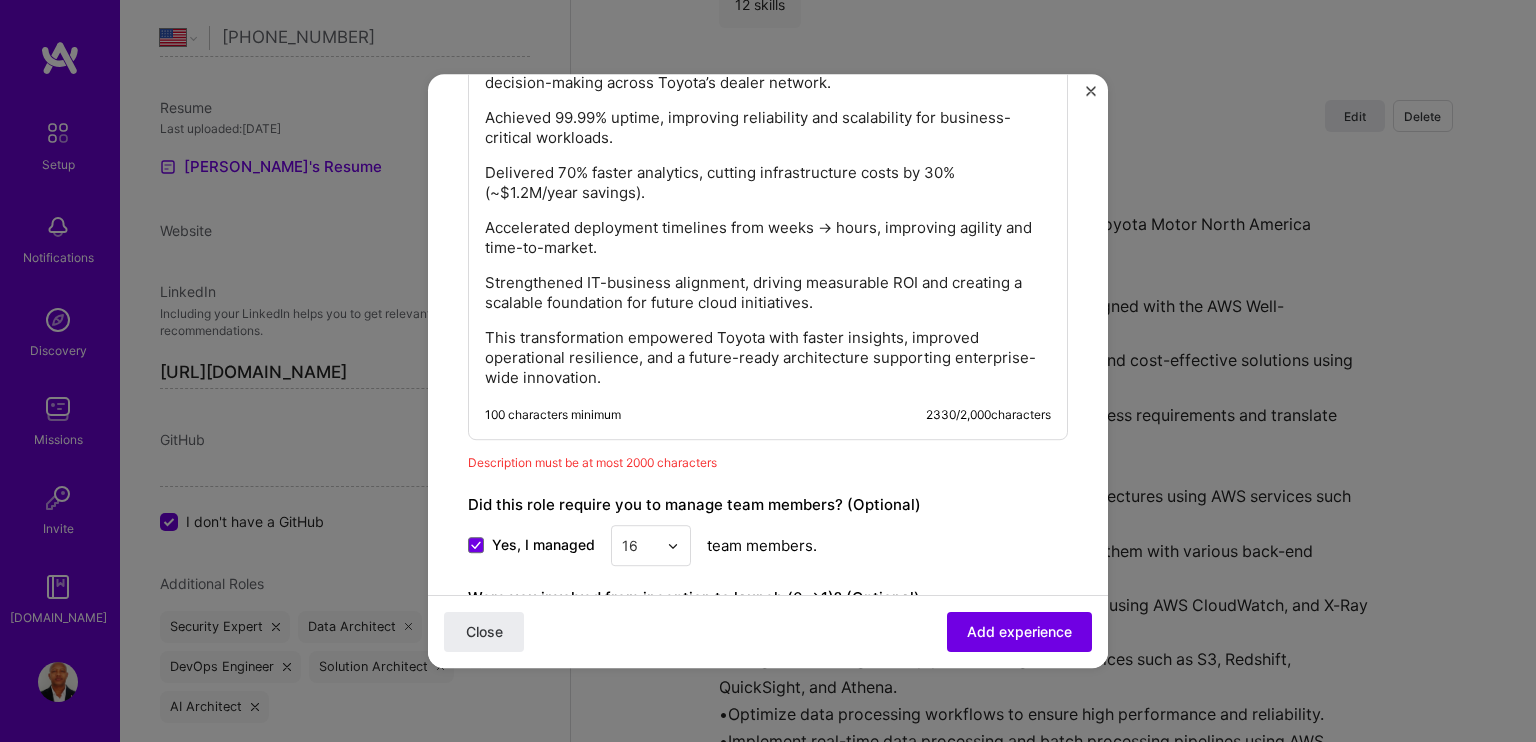 drag, startPoint x: 961, startPoint y: 514, endPoint x: 929, endPoint y: 475, distance: 50.447994 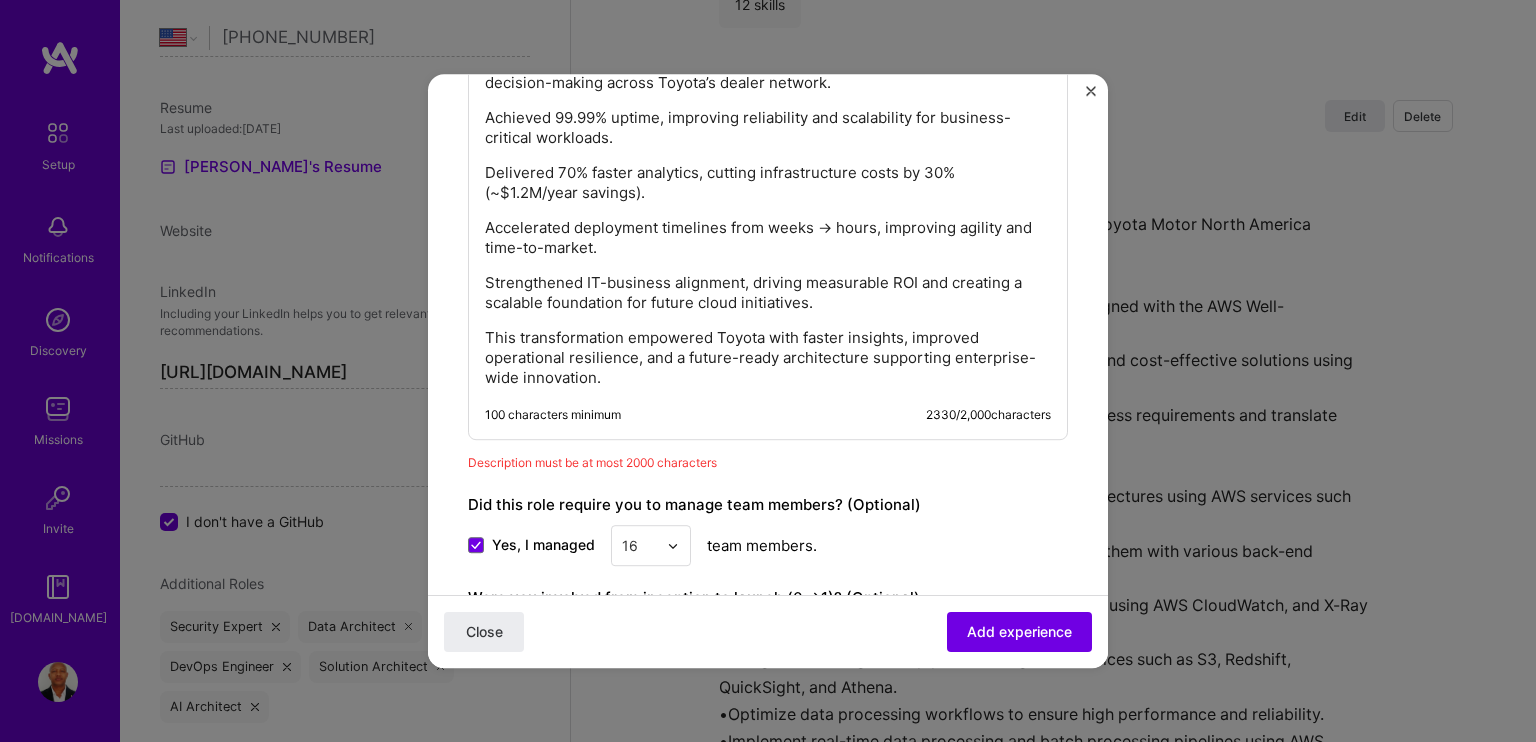 drag, startPoint x: 904, startPoint y: 419, endPoint x: 1033, endPoint y: 418, distance: 129.00388 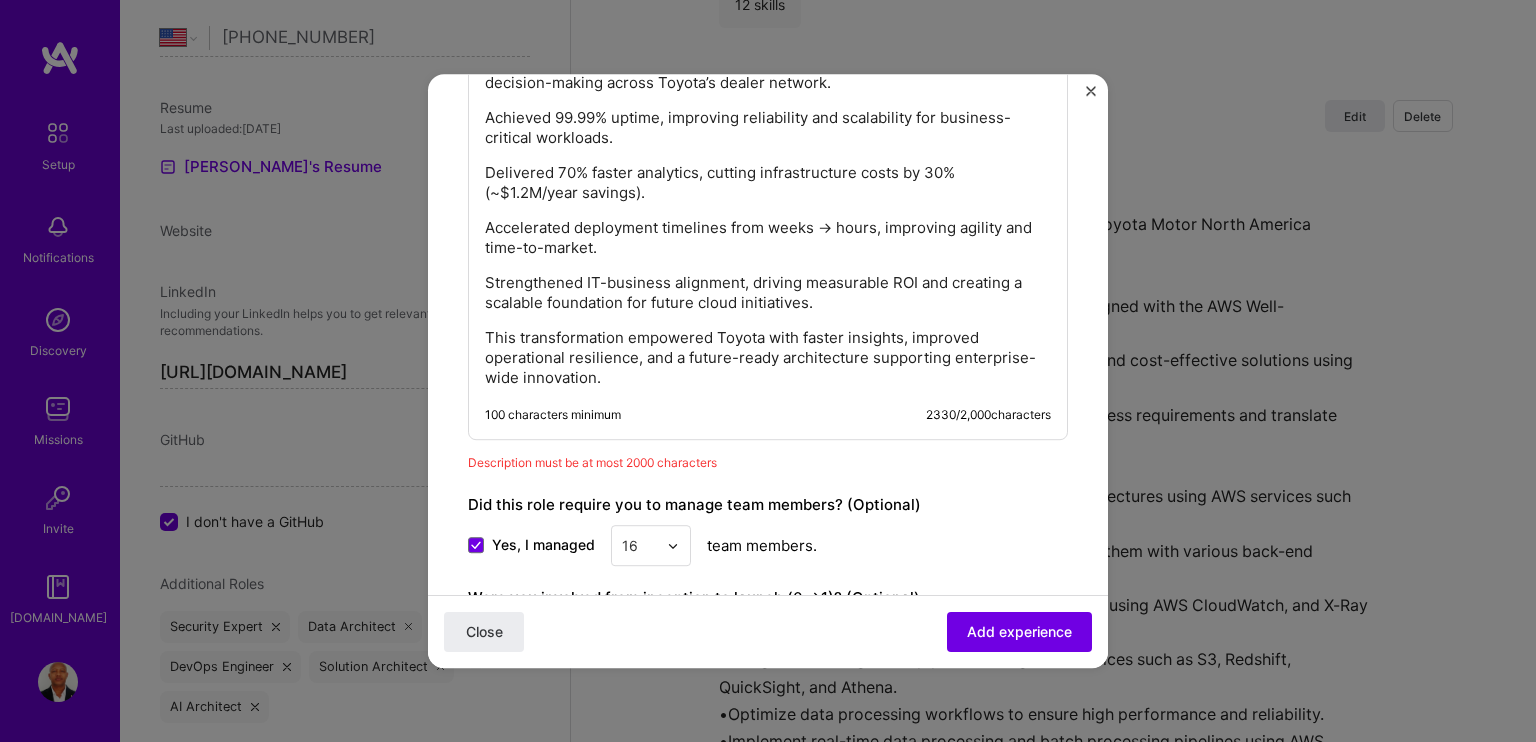 click on "100 characters minimum 2330 / 2,000  characters" at bounding box center [752, 423] 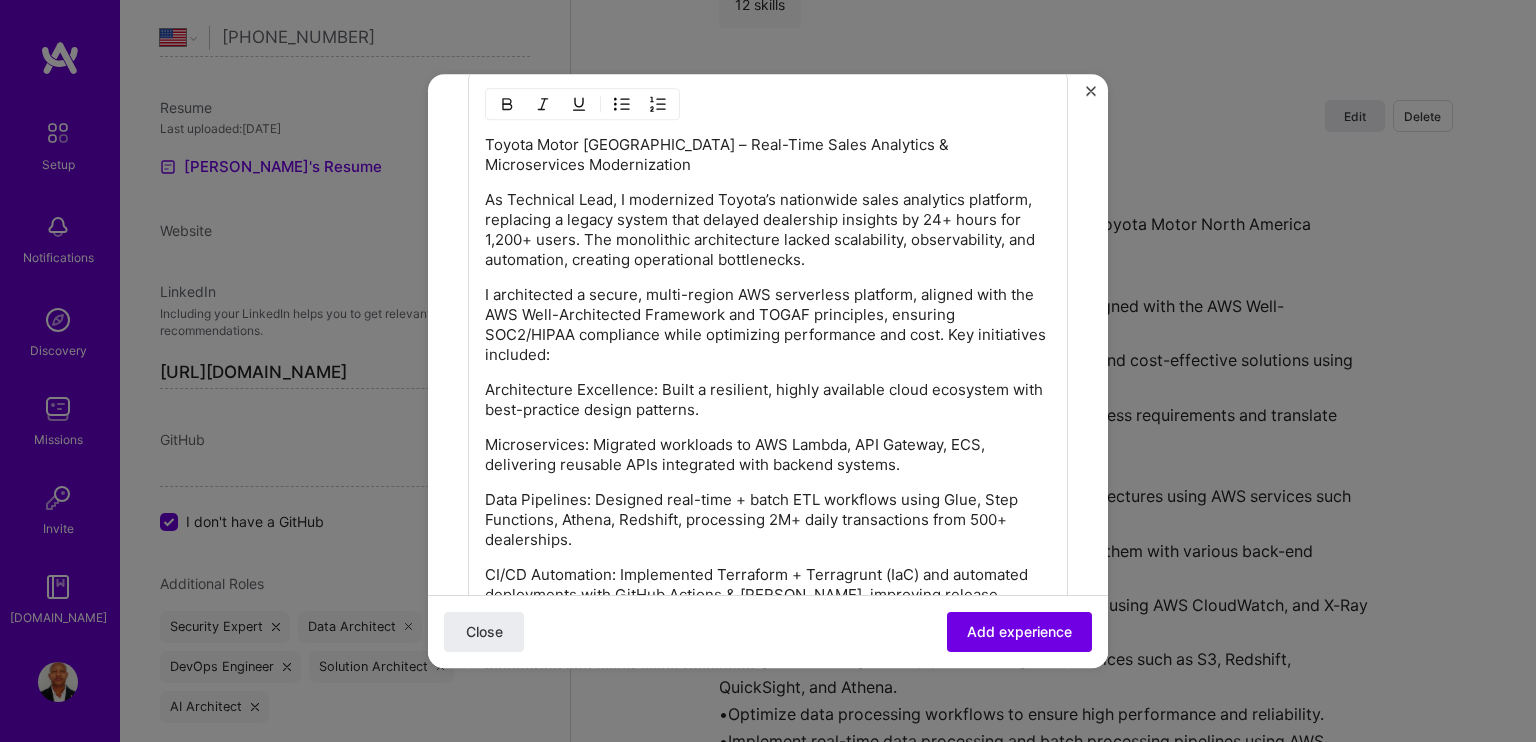 scroll, scrollTop: 2356, scrollLeft: 0, axis: vertical 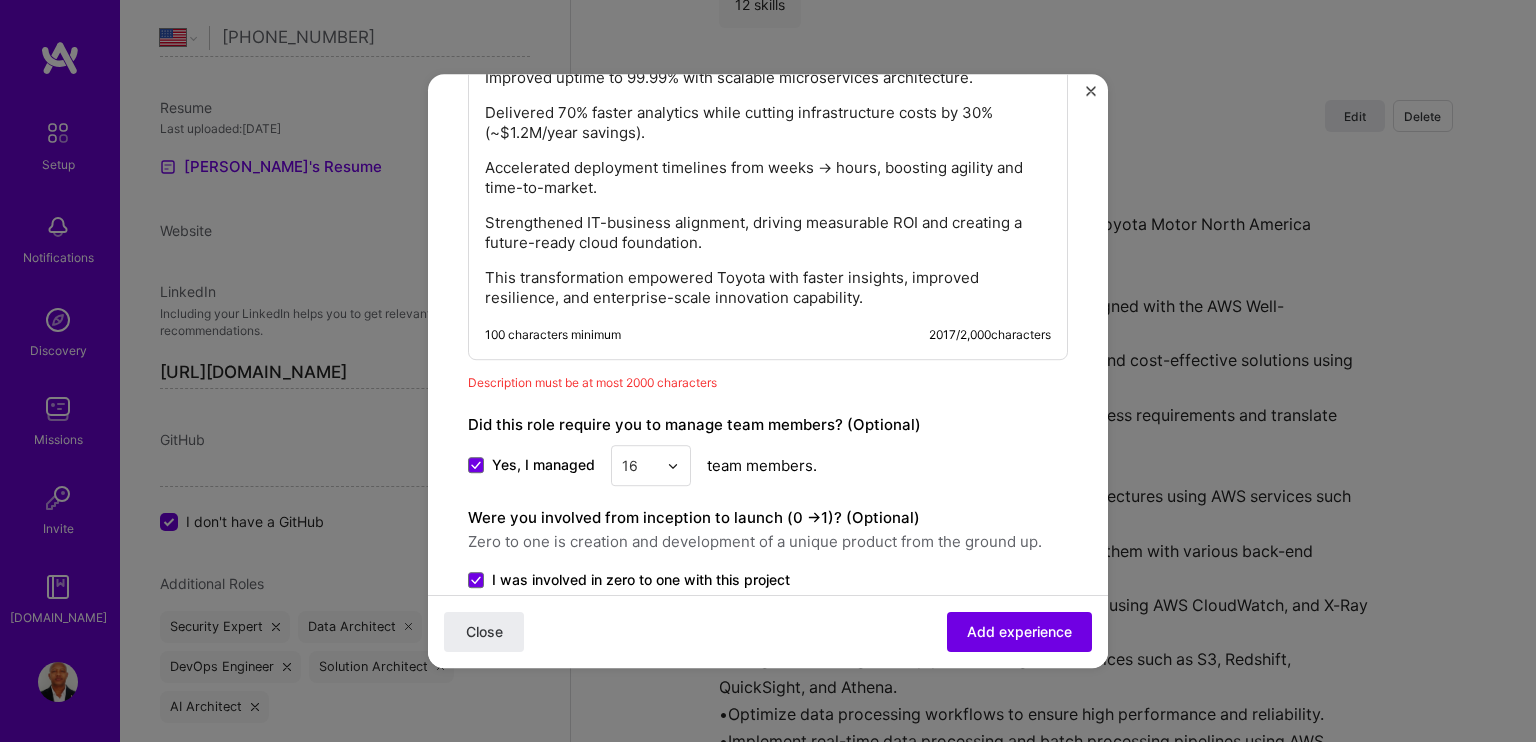 click on "Toyota Motor [GEOGRAPHIC_DATA] – Real-Time Sales Analytics & Microservices Modernization As Technical Lead, I modernized Toyota’s nationwide sales analytics platform, replacing a legacy system that delayed dealership insights by 24+ hours for 1,200+ users. The monolithic architecture lacked scalability, observability, and automation, creating operational bottlenecks. I architected a secure, multi-region AWS serverless platform, aligned with the AWS Well-Architected Framework and TOGAF principles, ensuring SOC2/HIPAA compliance while optimizing performance and cost. Key initiatives included: Architecture Excellence: Built a resilient, highly available cloud ecosystem with best-practice design patterns. Microservices: Migrated workloads to AWS Lambda, API Gateway, ECS, delivering reusable APIs integrated with backend systems. Data Pipelines: Designed real-time + batch ETL workflows using Glue, Step Functions, Athena, Redshift, processing 2M+ daily transactions from 500+ dealerships. Impact: 2017 / 2,000" at bounding box center (768, -171) 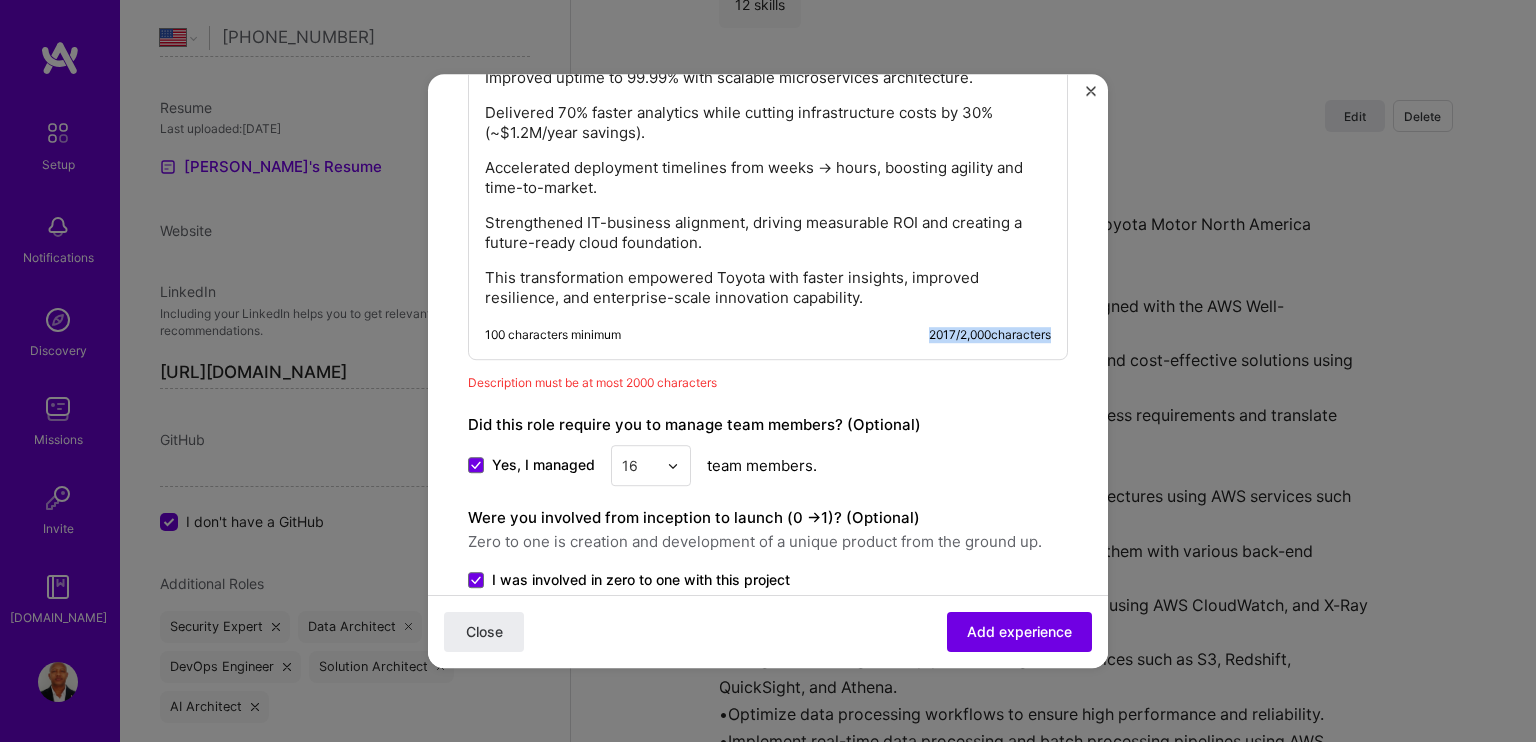 drag, startPoint x: 903, startPoint y: 327, endPoint x: 1032, endPoint y: 335, distance: 129.24782 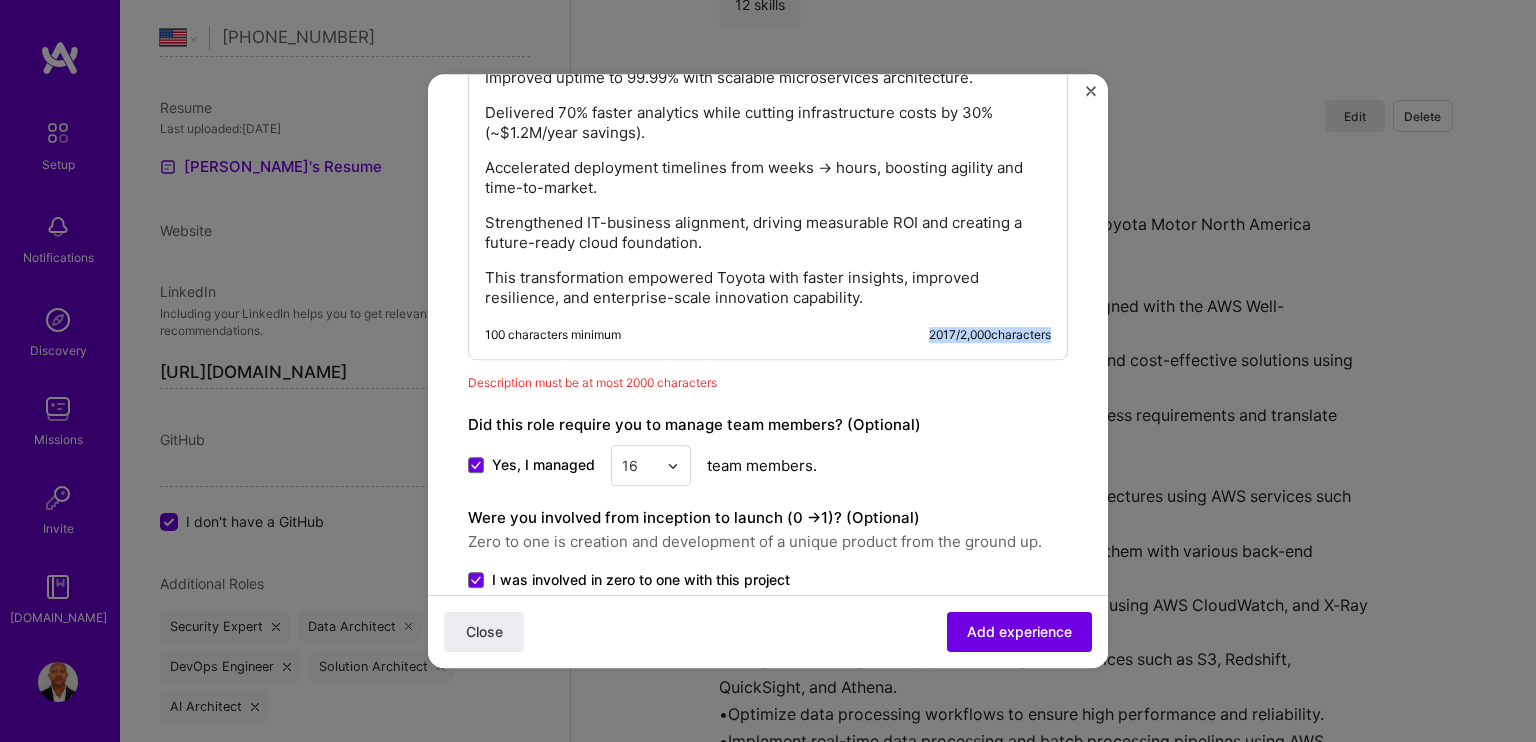 click on "100 characters minimum 2017 / 2,000  characters" at bounding box center [768, 335] 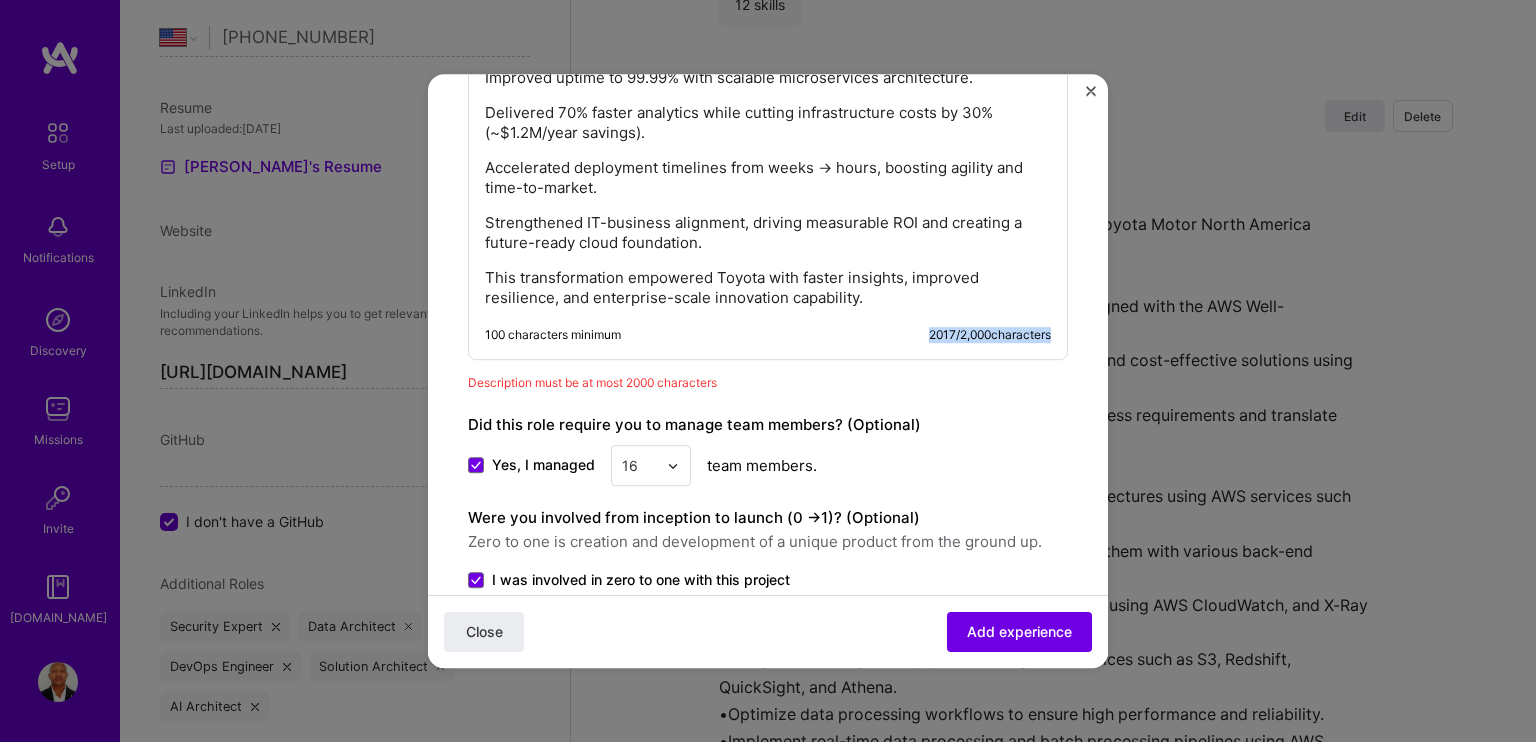 copy on "2017 / 2,000  character" 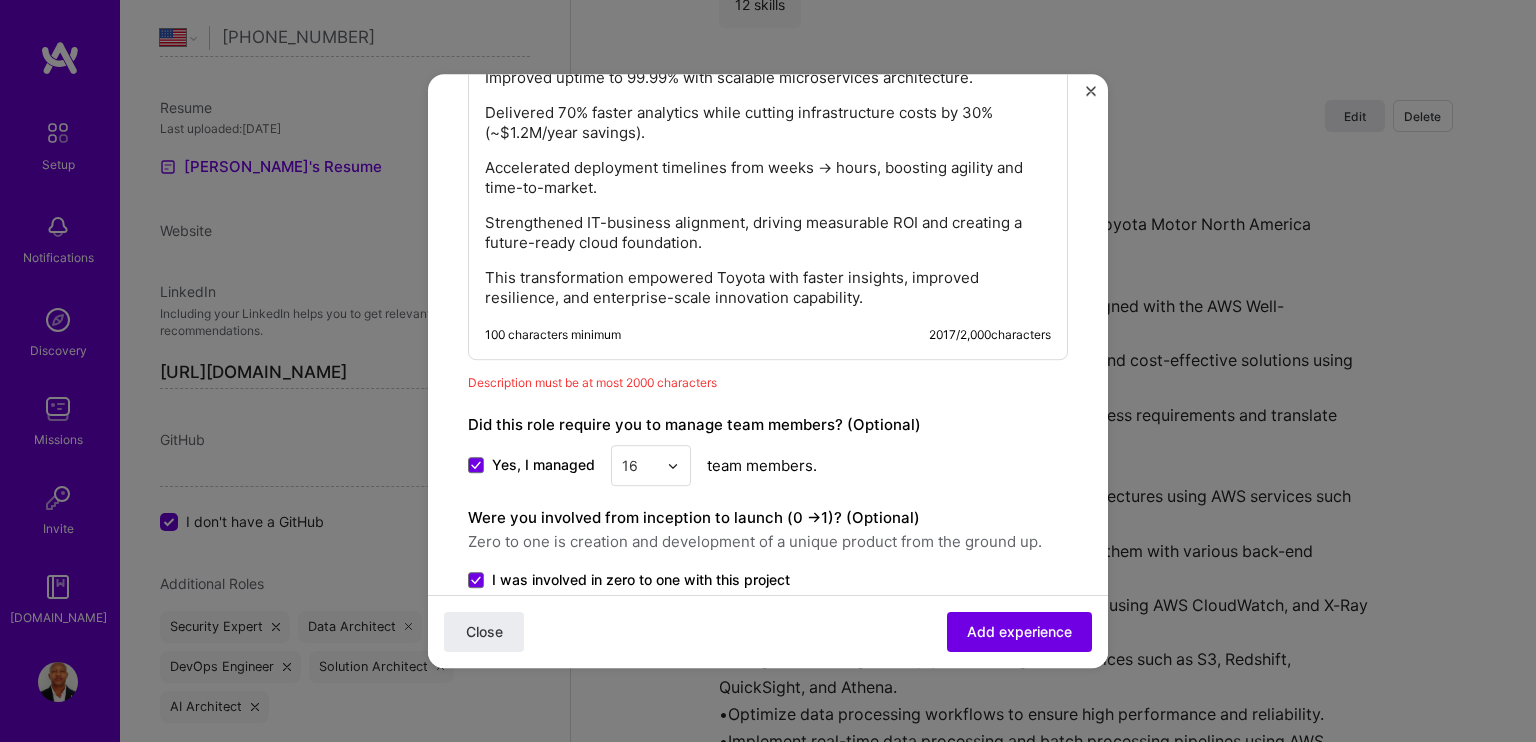 click on "Strengthened IT-business alignment, driving measurable ROI and creating a future-ready cloud foundation." at bounding box center [768, 233] 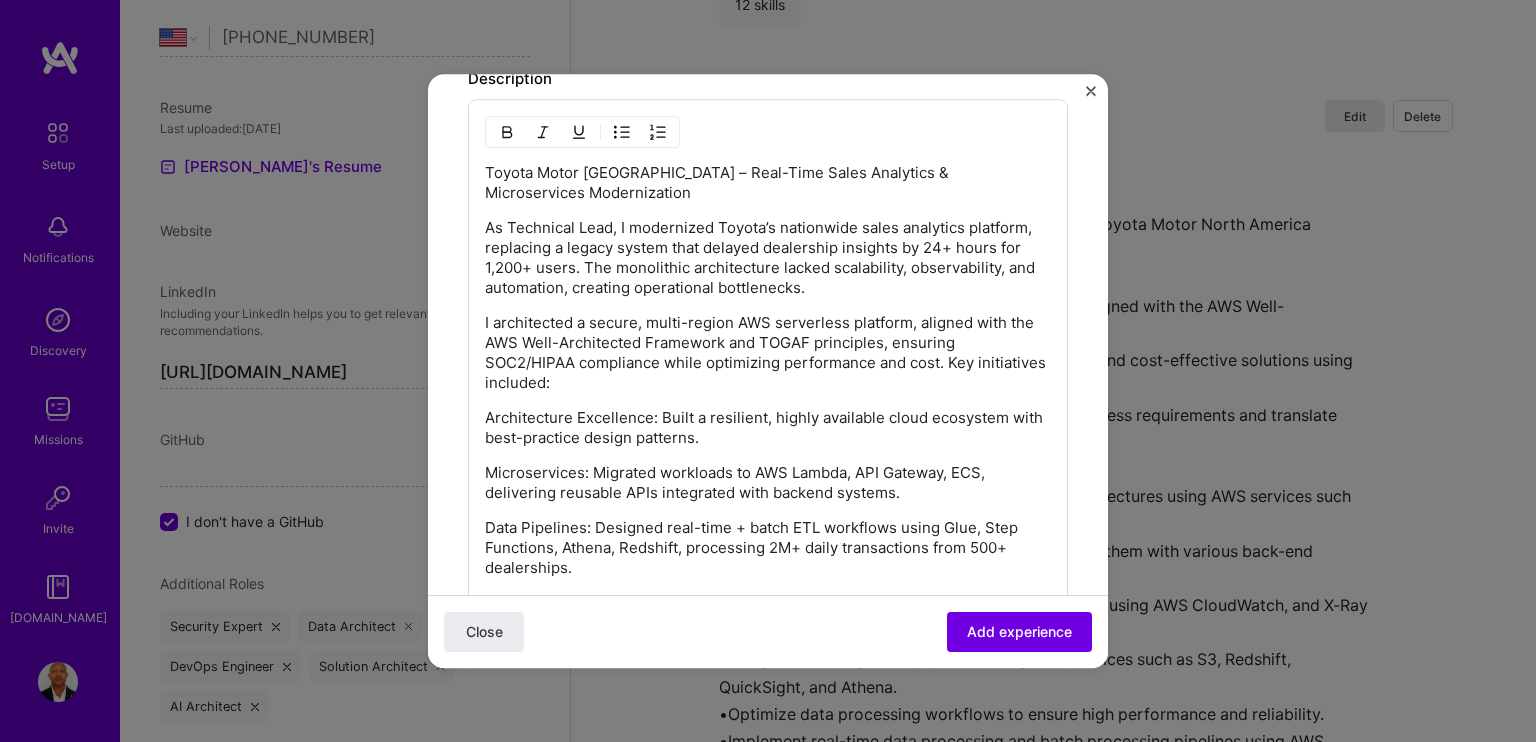 scroll, scrollTop: 1656, scrollLeft: 0, axis: vertical 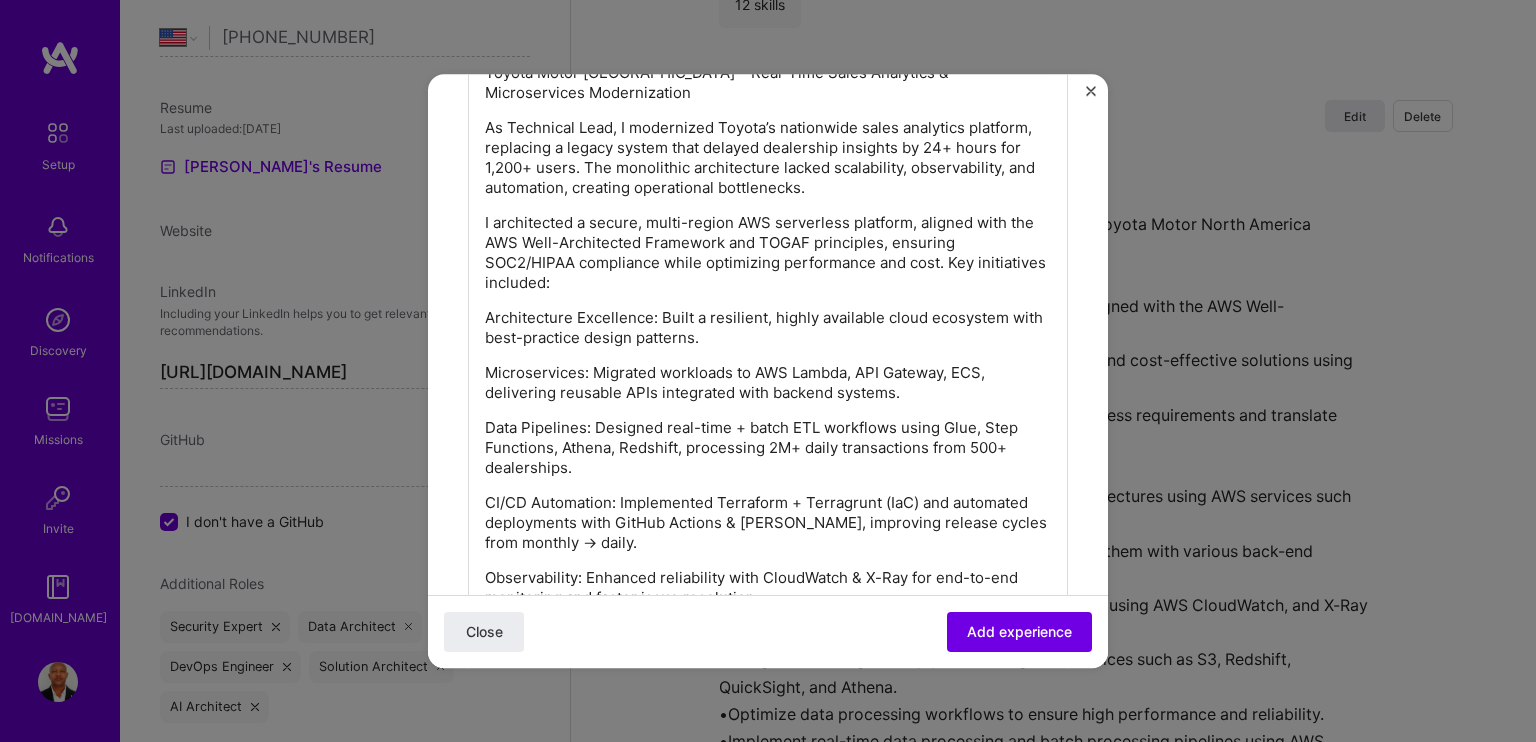 click on "Architecture Excellence: Built a resilient, highly available cloud ecosystem with best-practice design patterns." at bounding box center (768, 328) 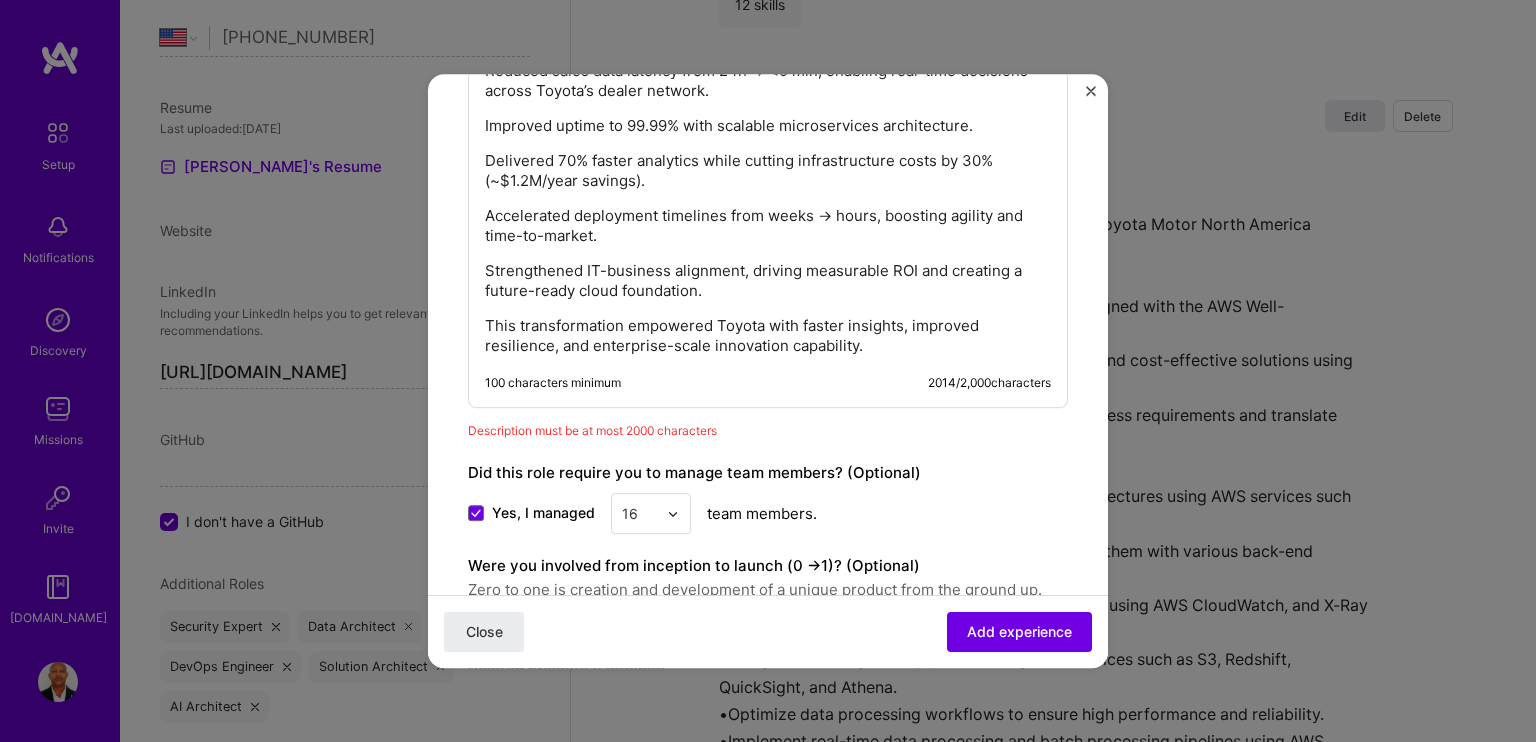 scroll, scrollTop: 2208, scrollLeft: 0, axis: vertical 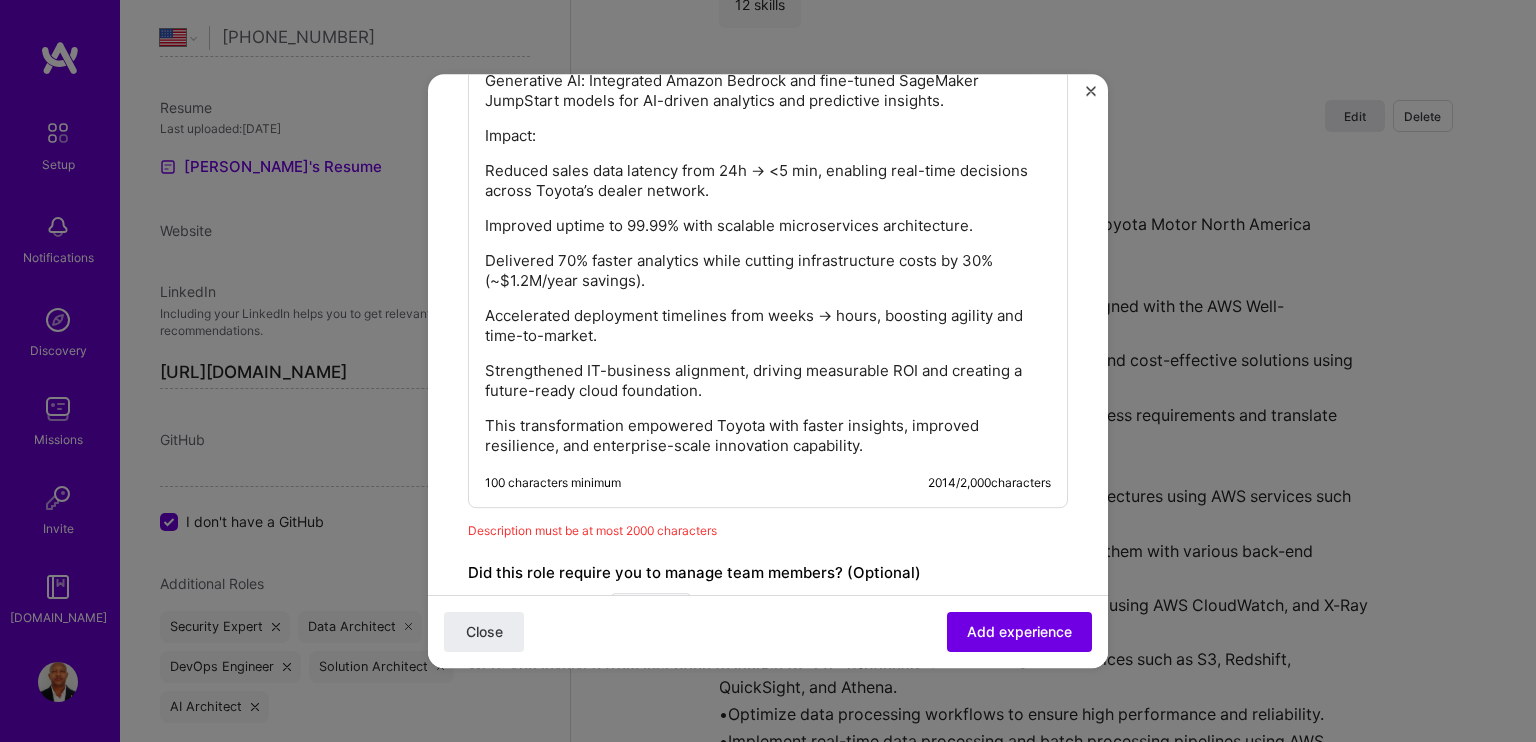 click on "Accelerated deployment timelines from weeks → hours, boosting agility and time-to-market." at bounding box center (768, 326) 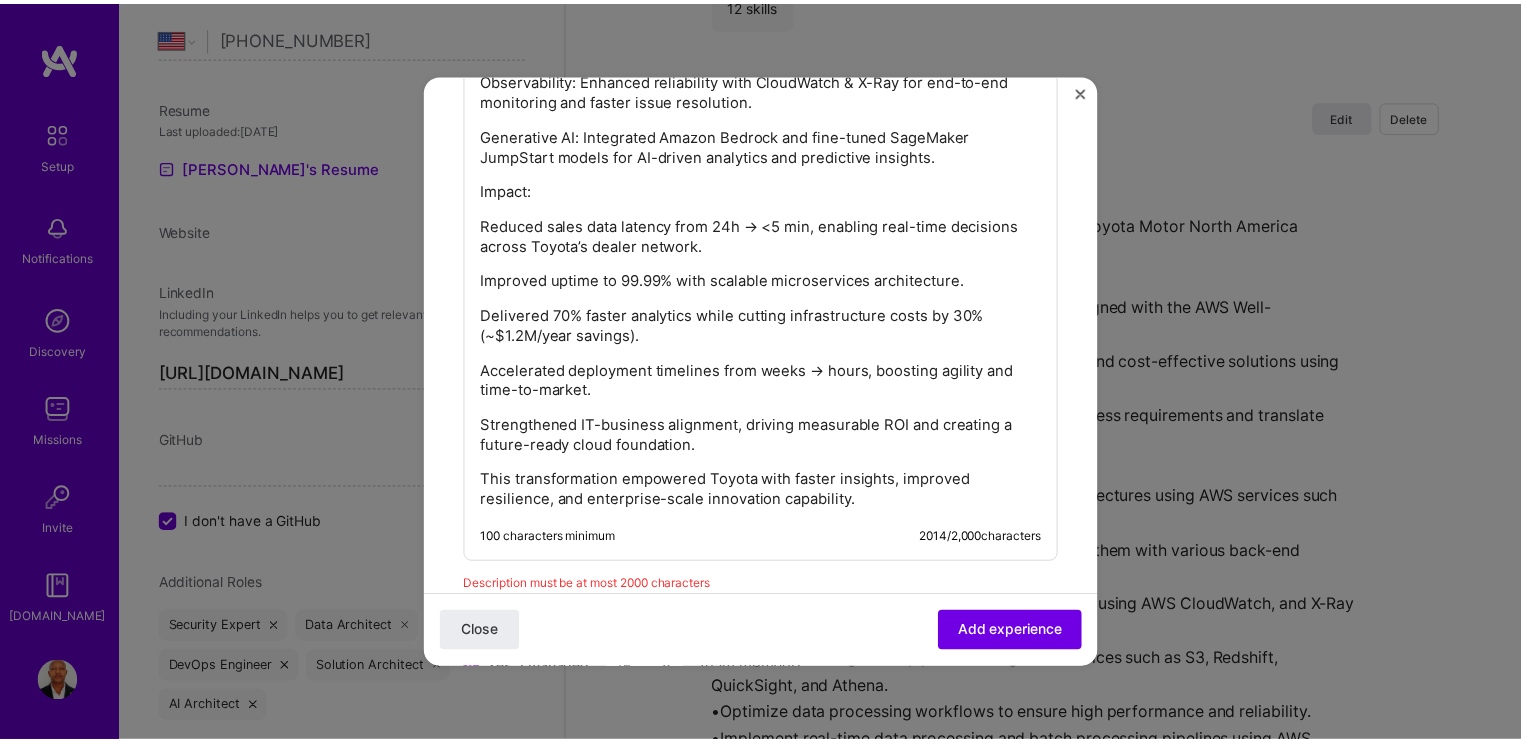 scroll, scrollTop: 2108, scrollLeft: 0, axis: vertical 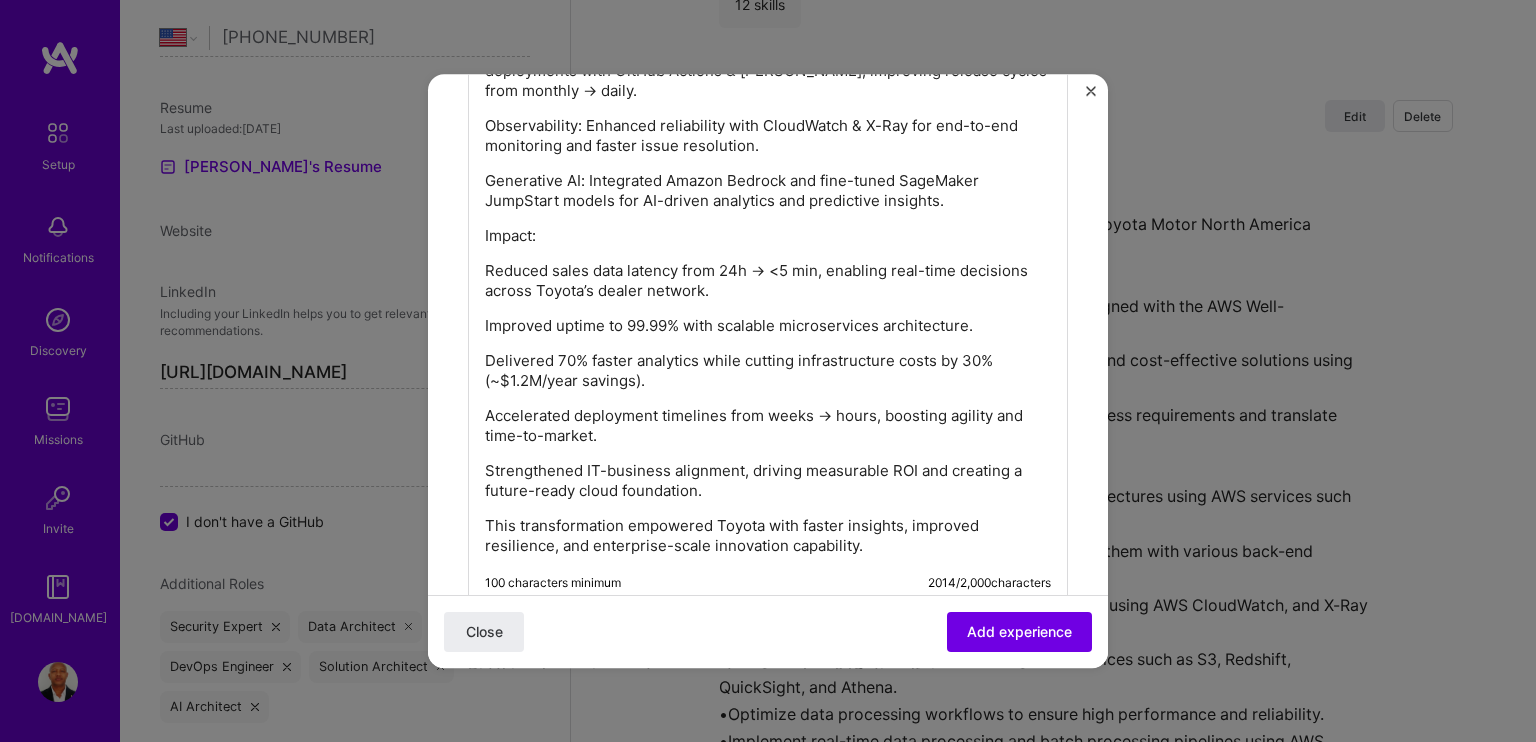 click on "Delivered 70% faster analytics while cutting infrastructure costs by 30% (~$1.2M/year savings)." at bounding box center (768, 371) 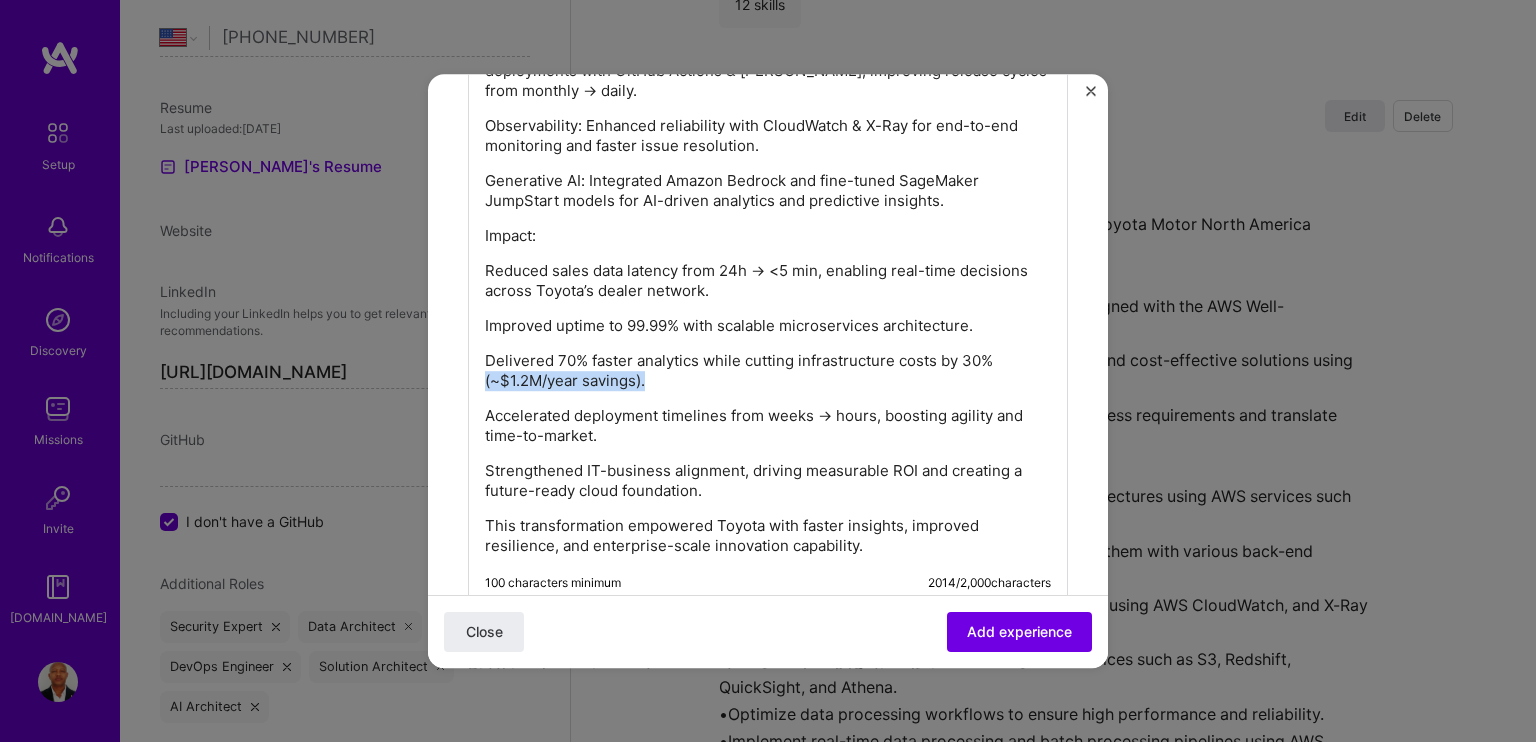 drag, startPoint x: 668, startPoint y: 373, endPoint x: 476, endPoint y: 379, distance: 192.09373 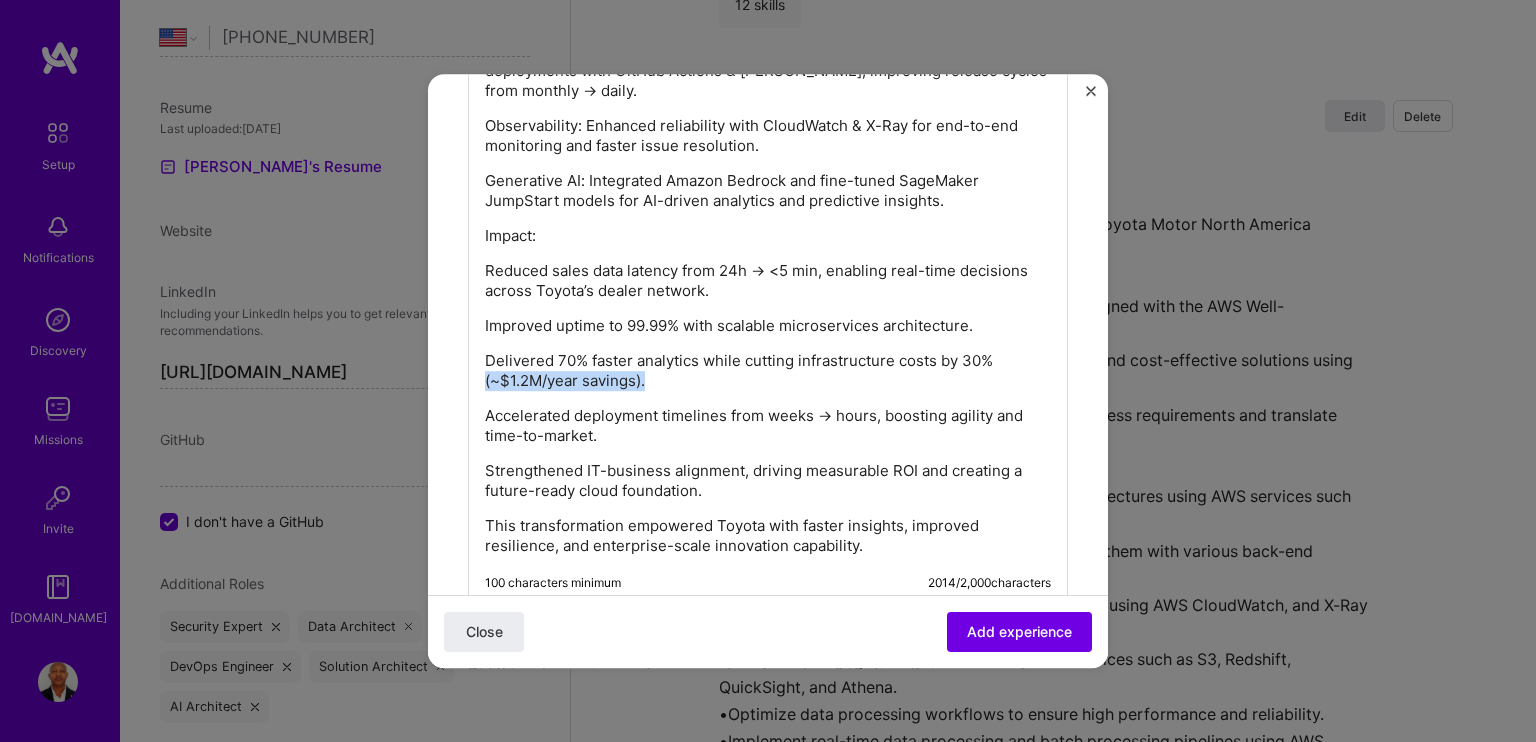 click on "Toyota Motor [GEOGRAPHIC_DATA] – Real-Time Sales Analytics & Microservices Modernization As Technical Lead, I modernized Toyota’s nationwide sales analytics platform, replacing a legacy system that delayed dealership insights by 24+ hours for 1,200+ users. The monolithic architecture lacked scalability, observability, and automation, creating operational bottlenecks. I architected a secure, multi-region AWS serverless platform, aligned with the AWS Well-Architected Framework and TOGAF principles, ensuring SOC2/HIPAA compliance while optimizing performance and cost. Key initiatives included: Architecture Excellence: Built a resilient, highly available cloud ecosystem with best-practice design patterns. Microservices: Migrated workloads to AWS Lambda, API Gateway, ECS, delivering reusable APIs integrated with backend systems. Data Pipelines: Designed real-time + batch ETL workflows using Glue, Step Functions, Athena, Redshift, processing 2M+ daily transactions from 500+ dealerships. Impact: 2014 / 2,000" at bounding box center [768, 77] 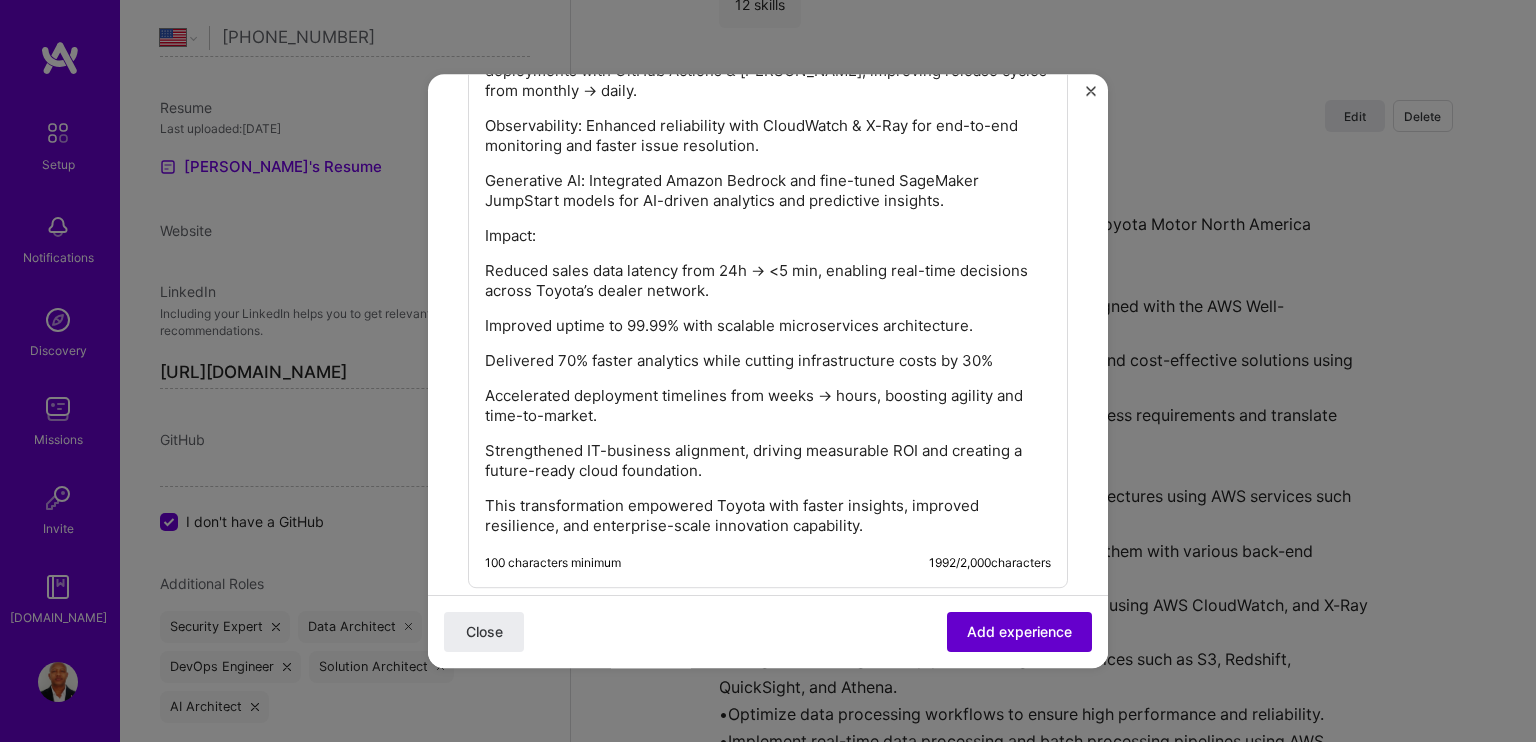 click on "Add experience" at bounding box center (1019, 632) 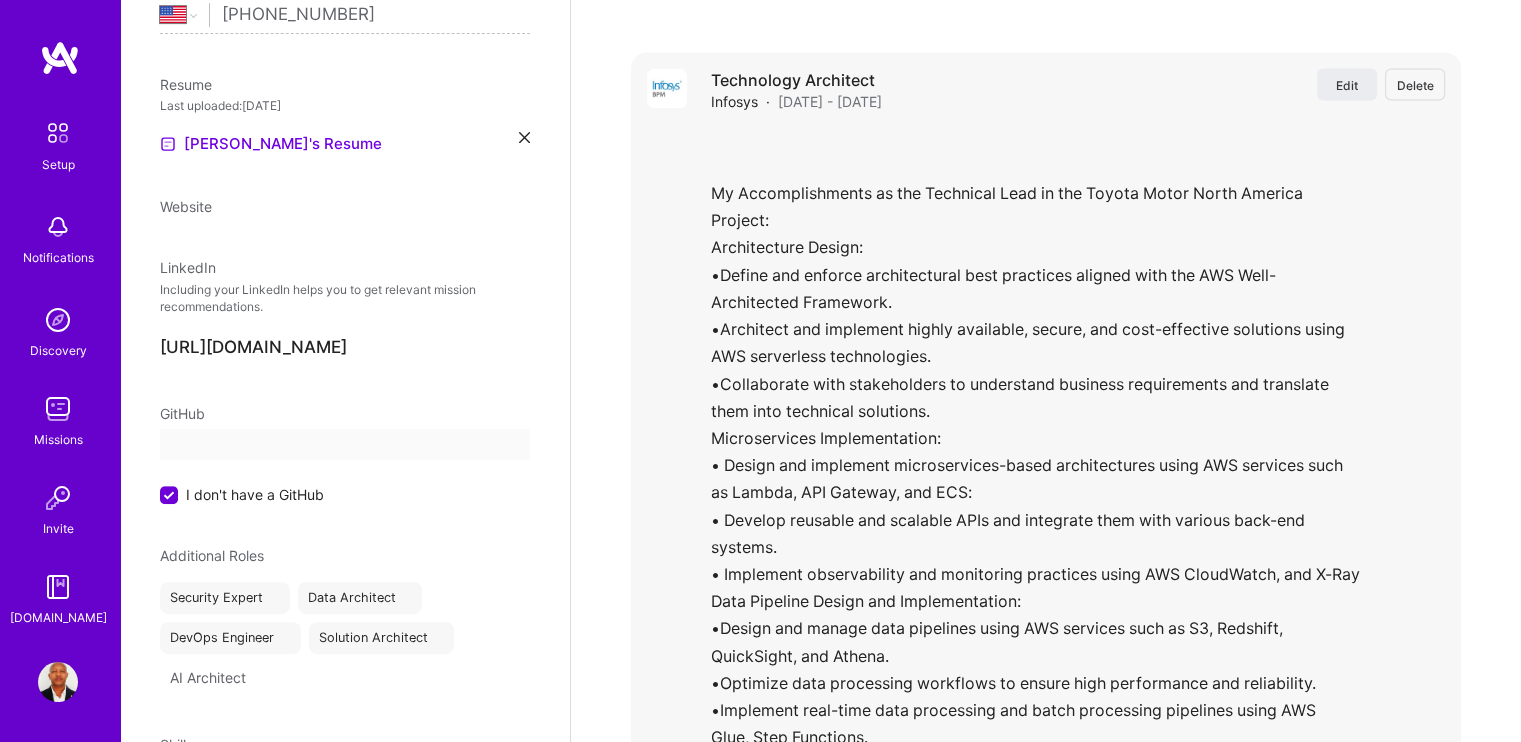 select on "US" 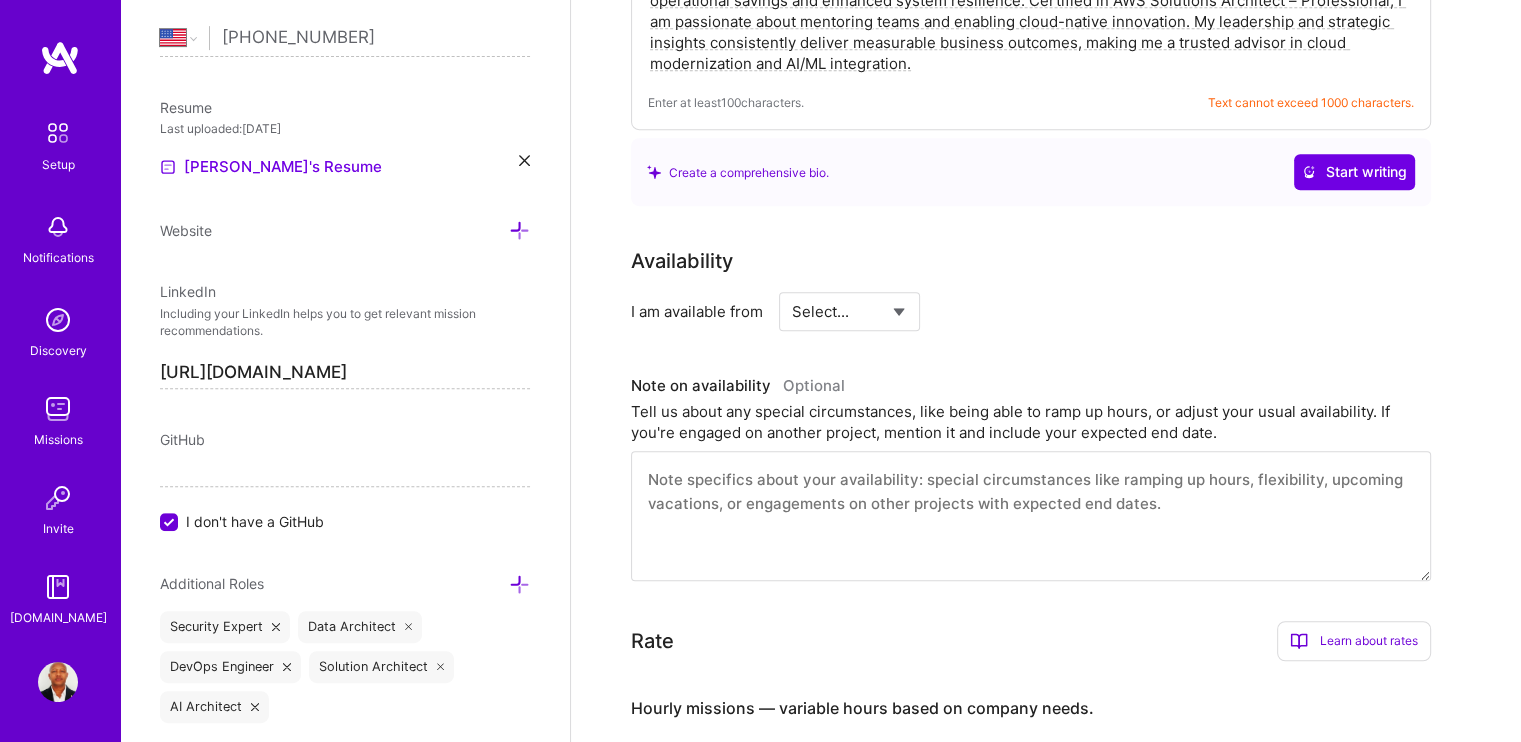 scroll, scrollTop: 1063, scrollLeft: 0, axis: vertical 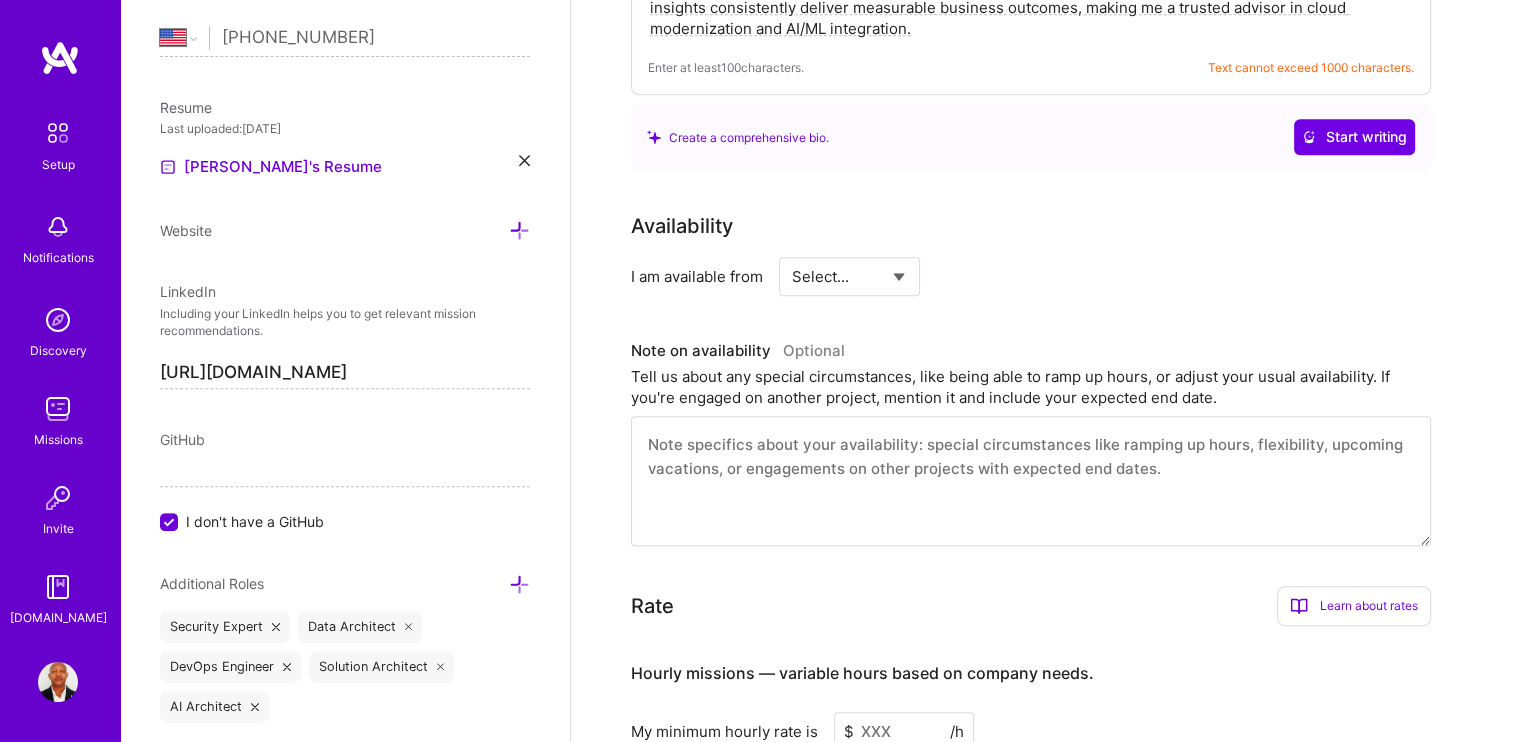 click on "Select... Right Now Future Date Not Available" at bounding box center [849, 276] 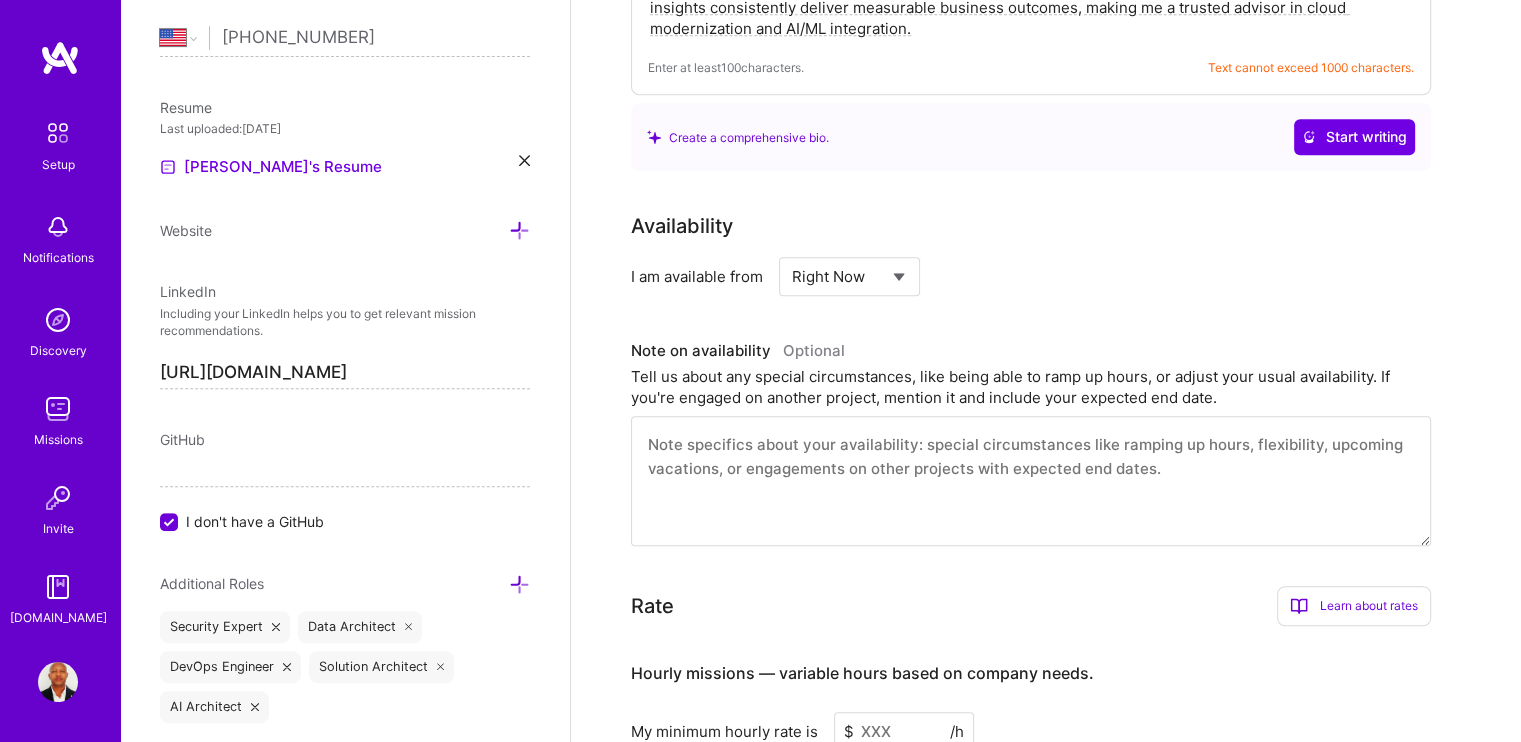 click on "Select... Right Now Future Date Not Available" at bounding box center (849, 276) 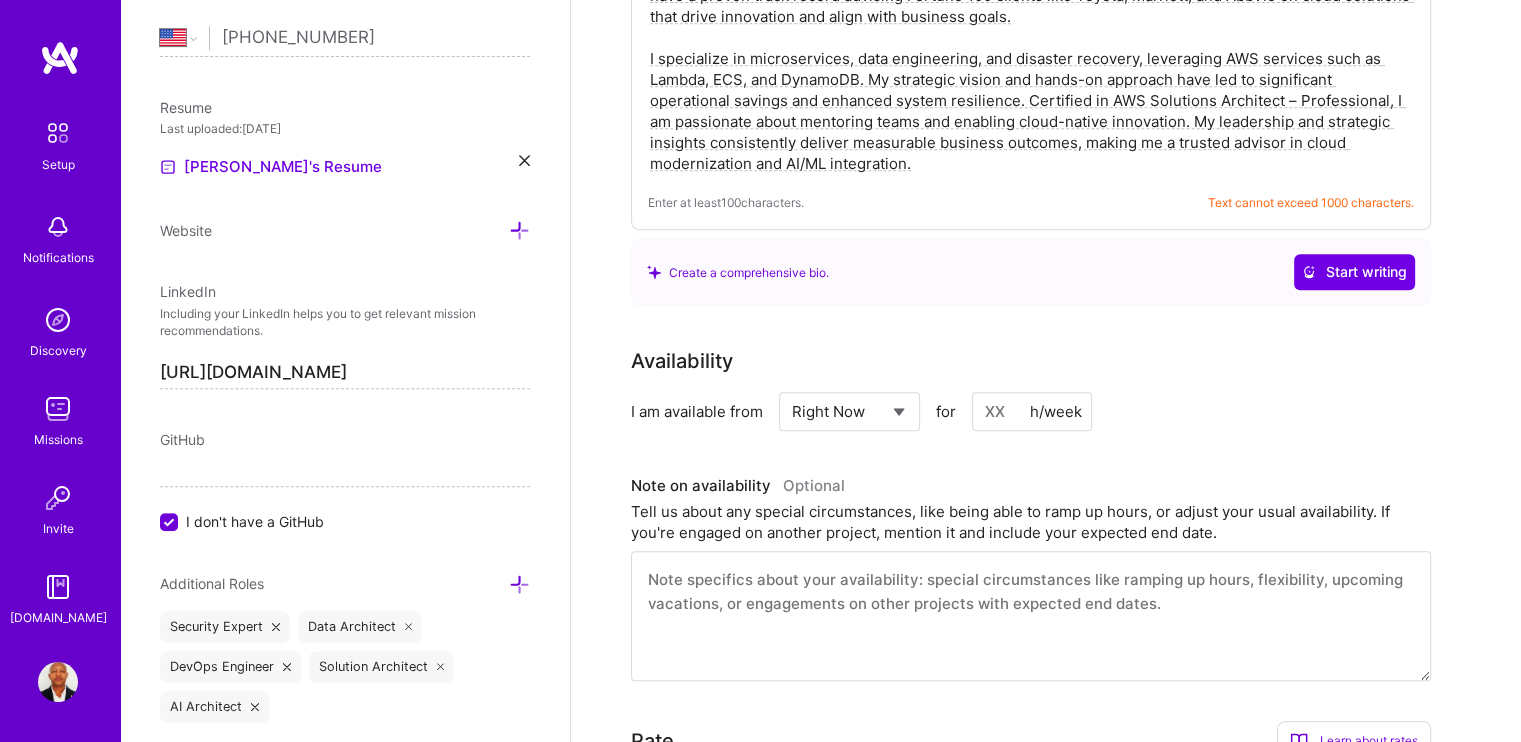 scroll, scrollTop: 963, scrollLeft: 0, axis: vertical 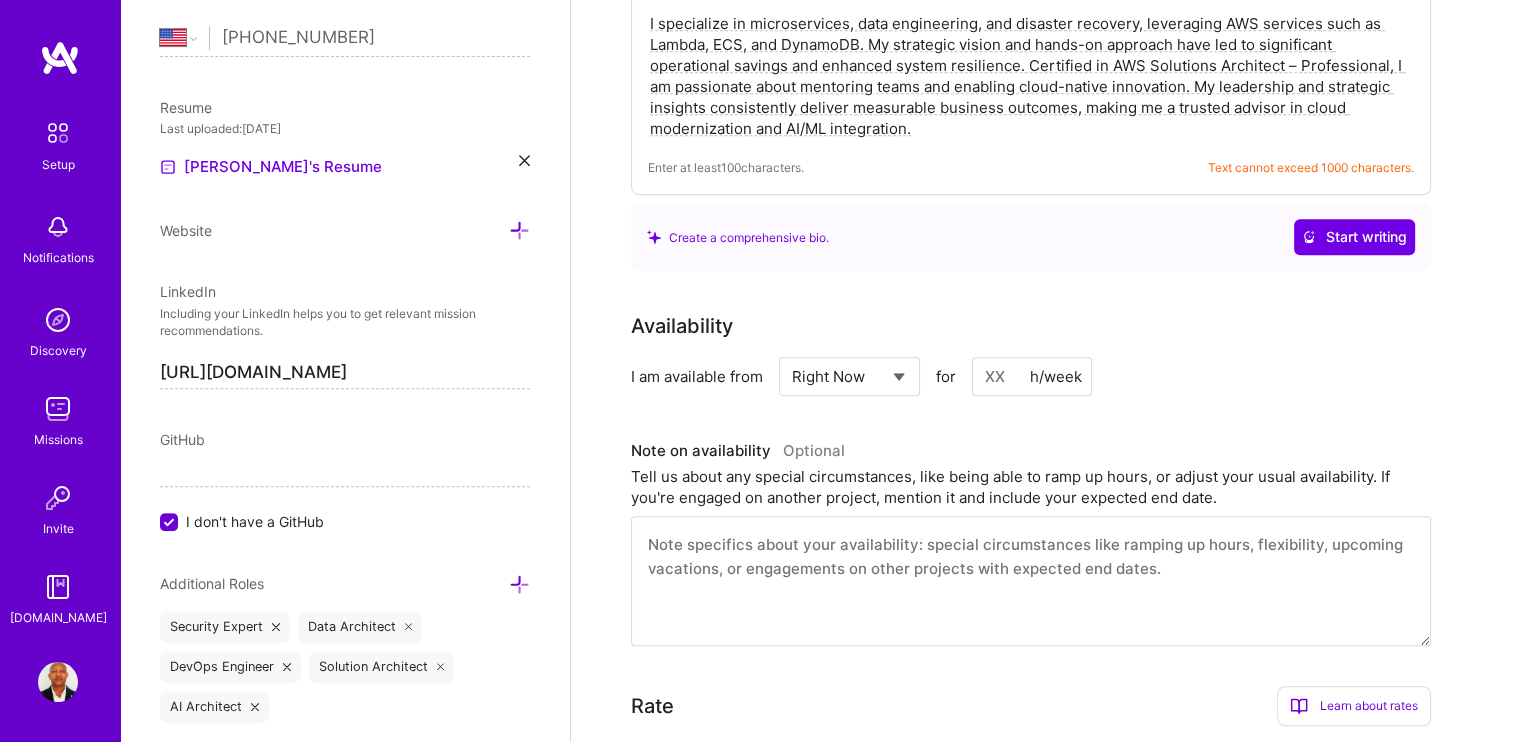 click at bounding box center [1032, 376] 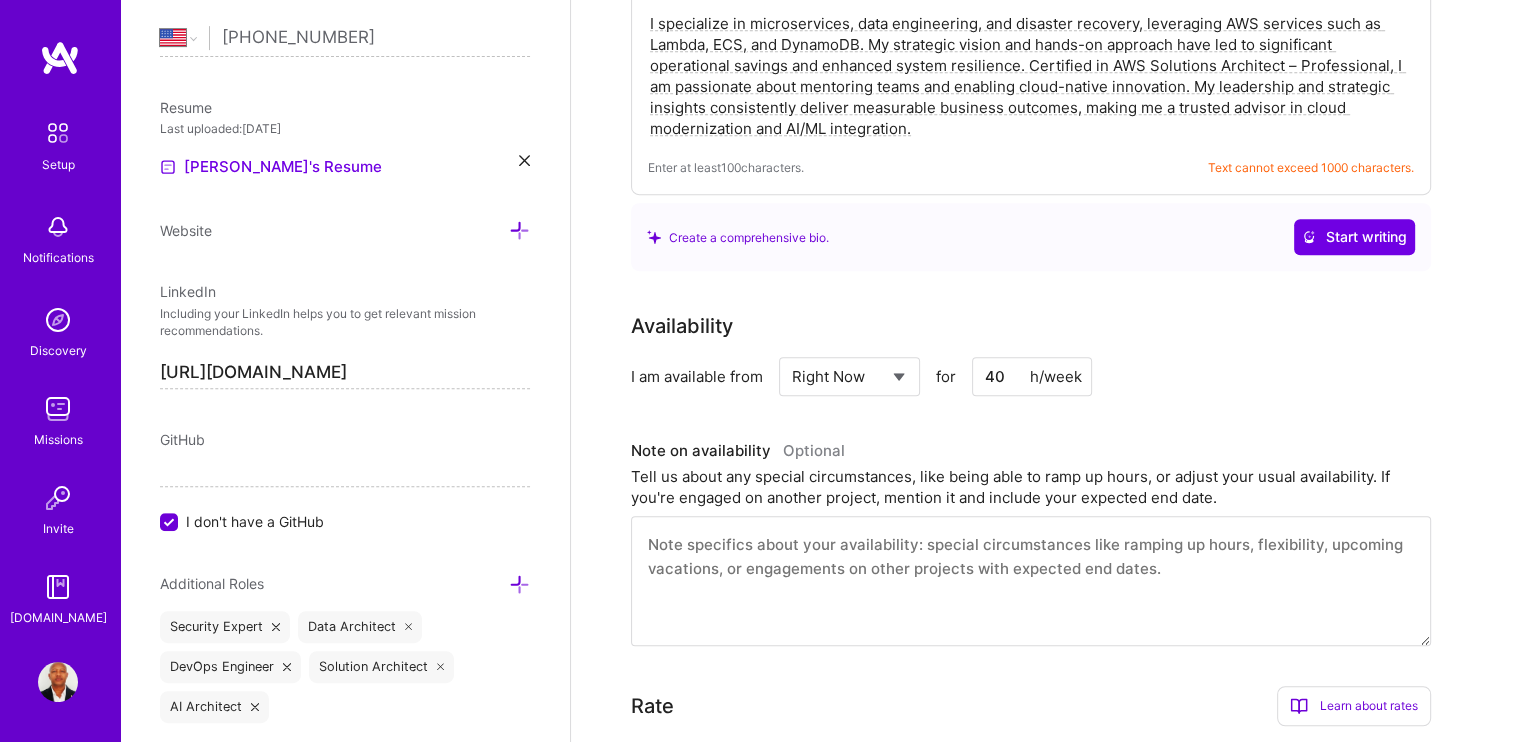 type on "40" 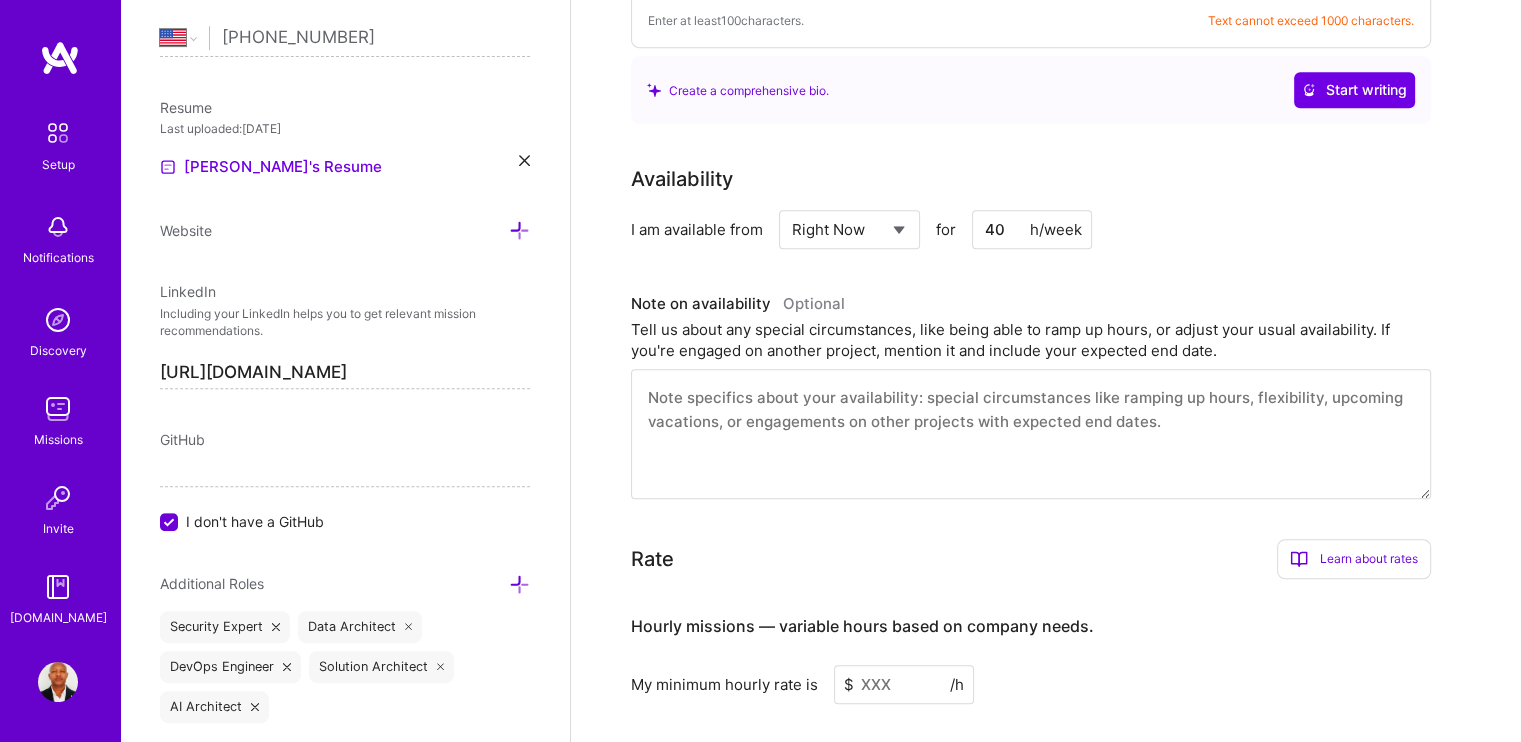 scroll, scrollTop: 1163, scrollLeft: 0, axis: vertical 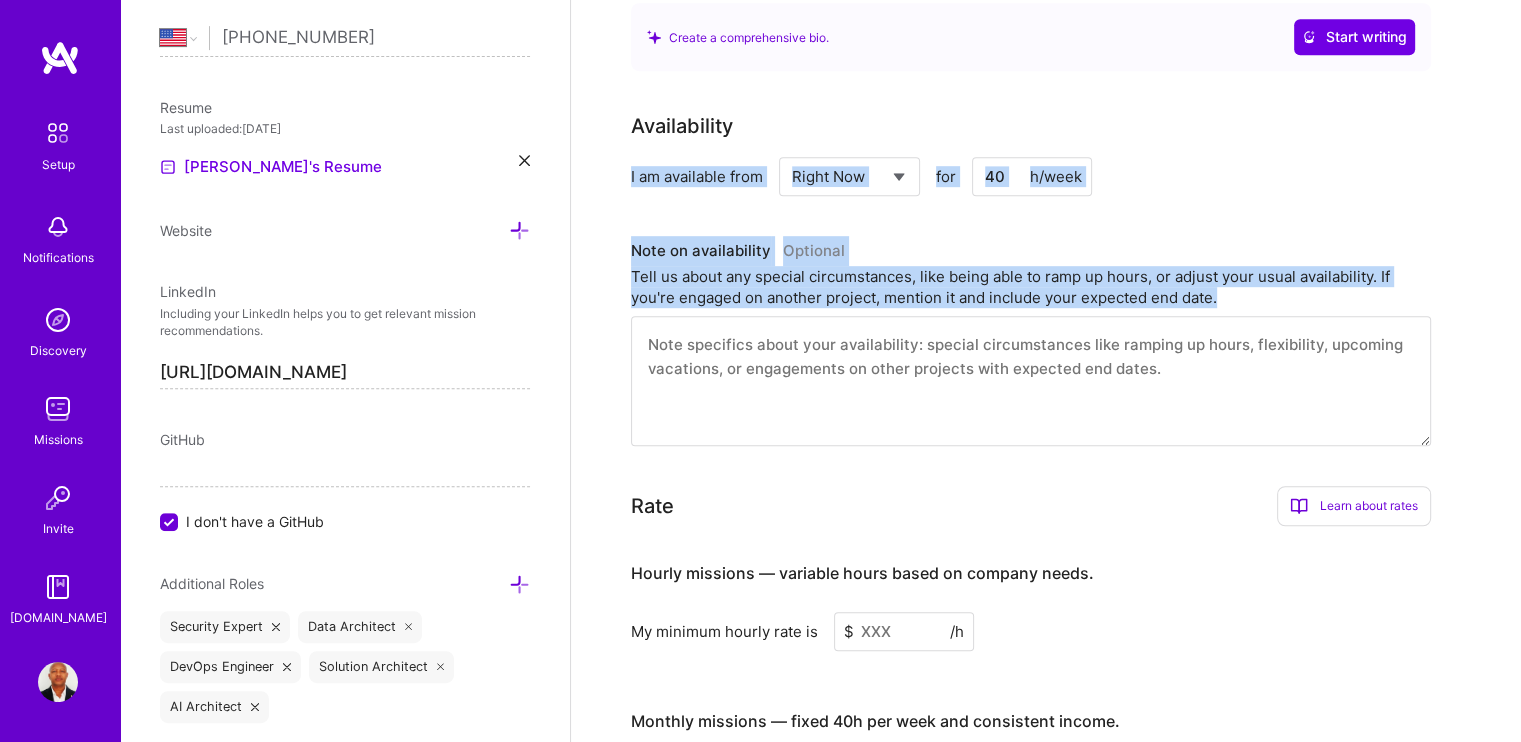 drag, startPoint x: 620, startPoint y: 163, endPoint x: 1146, endPoint y: 390, distance: 572.8918 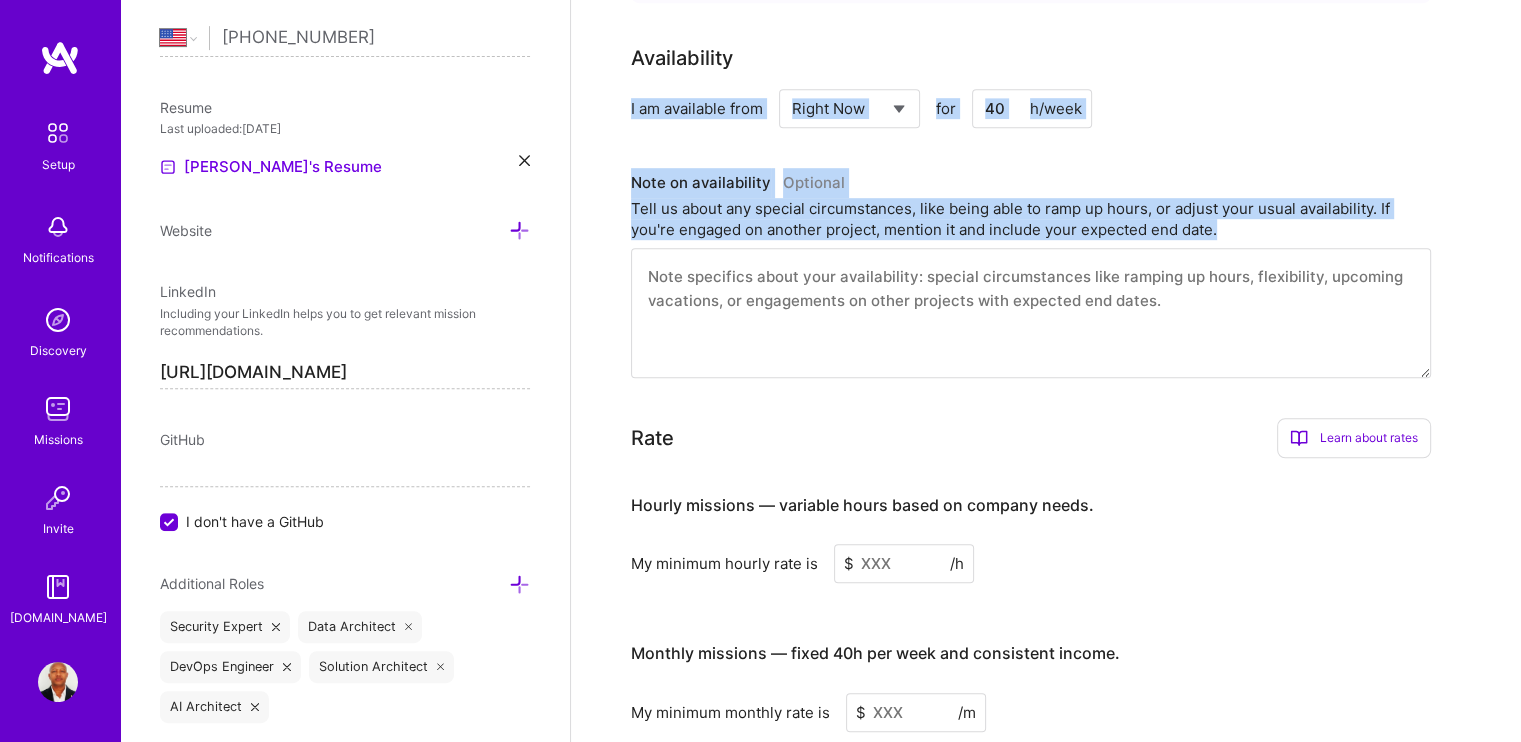 scroll, scrollTop: 1163, scrollLeft: 0, axis: vertical 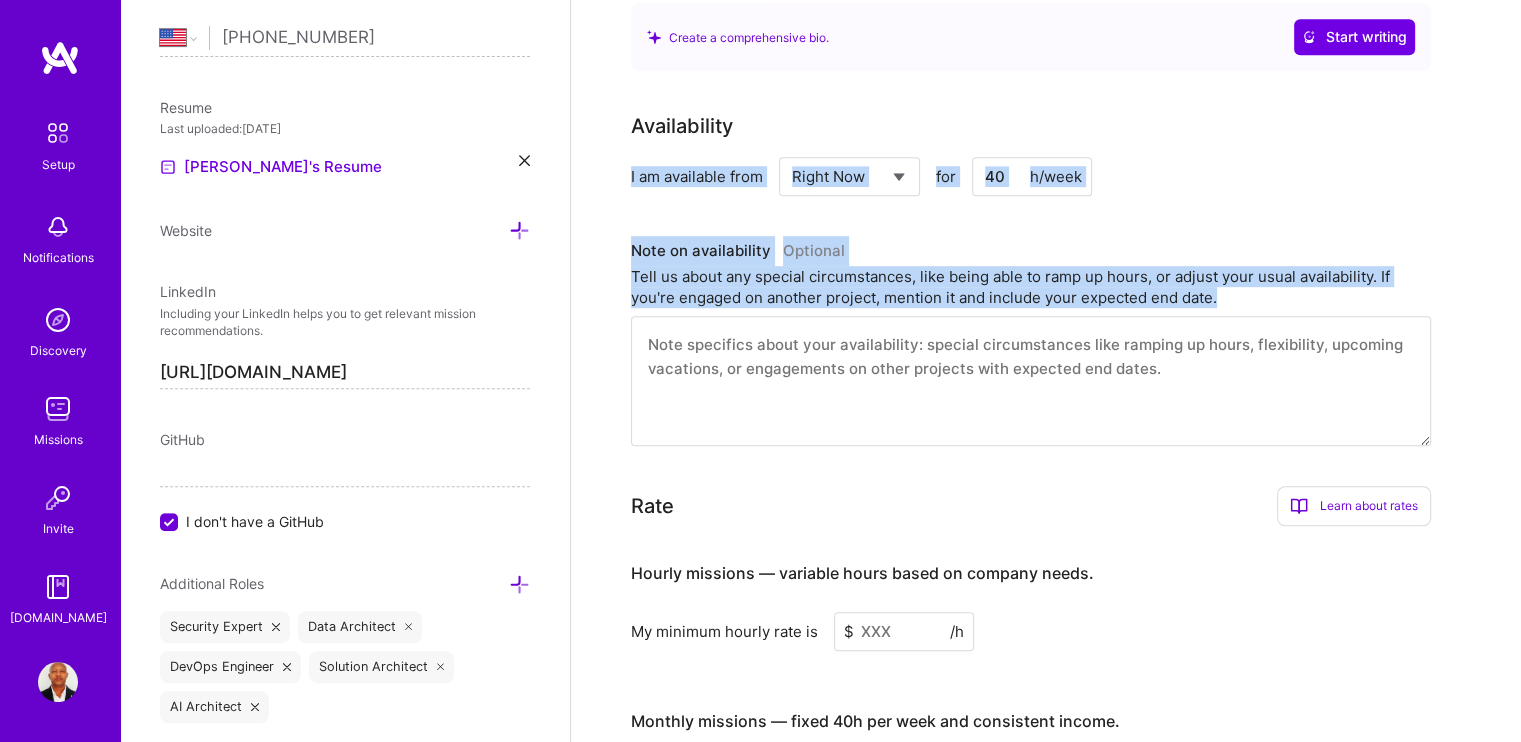 copy on "I am available from Select... Right Now Future Date Not Available for h/week Note on availability   Optional Tell us about any special circumstances, like being able to ramp up hours, or adjust your usual availability. If you're engaged on another project, mention it and include your expected end date." 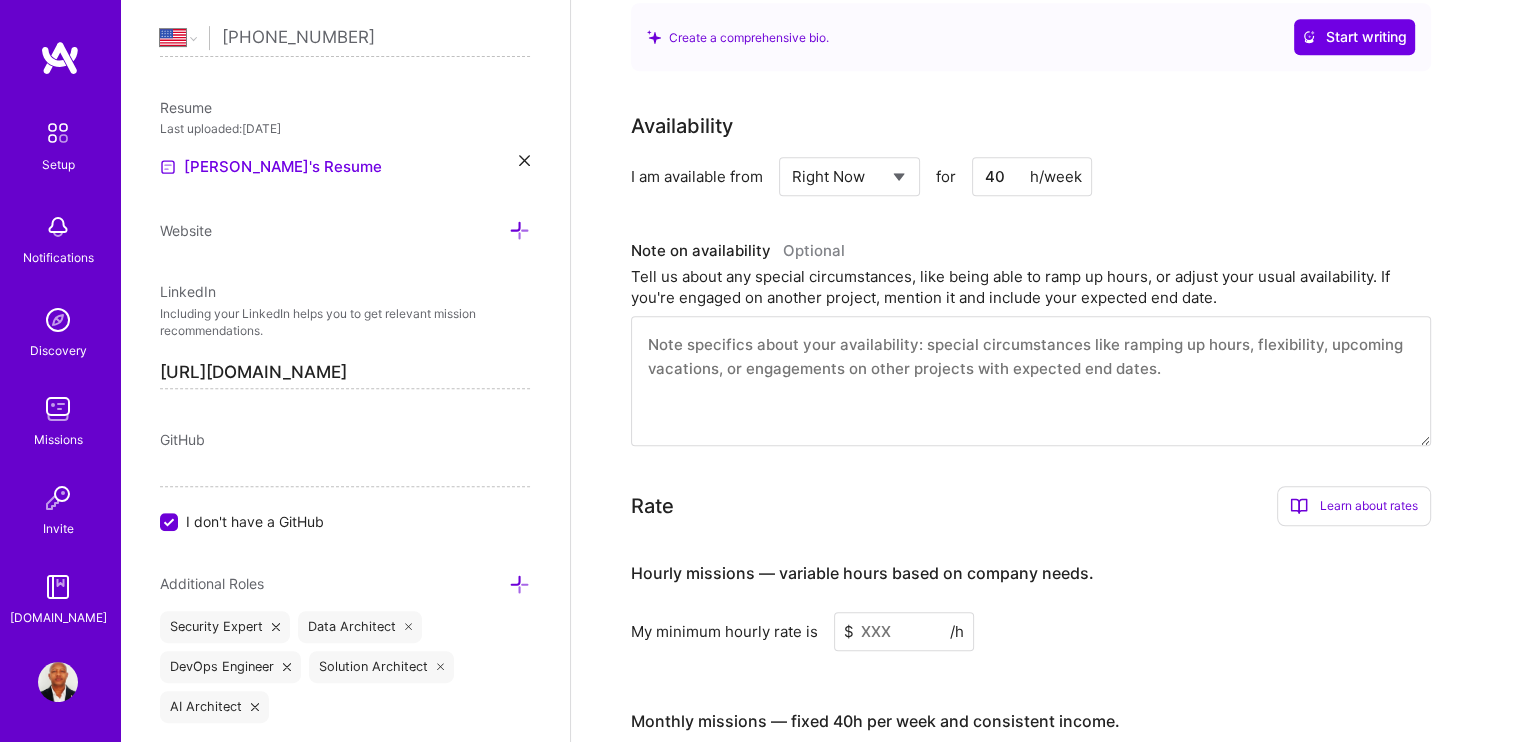 click at bounding box center [1031, 381] 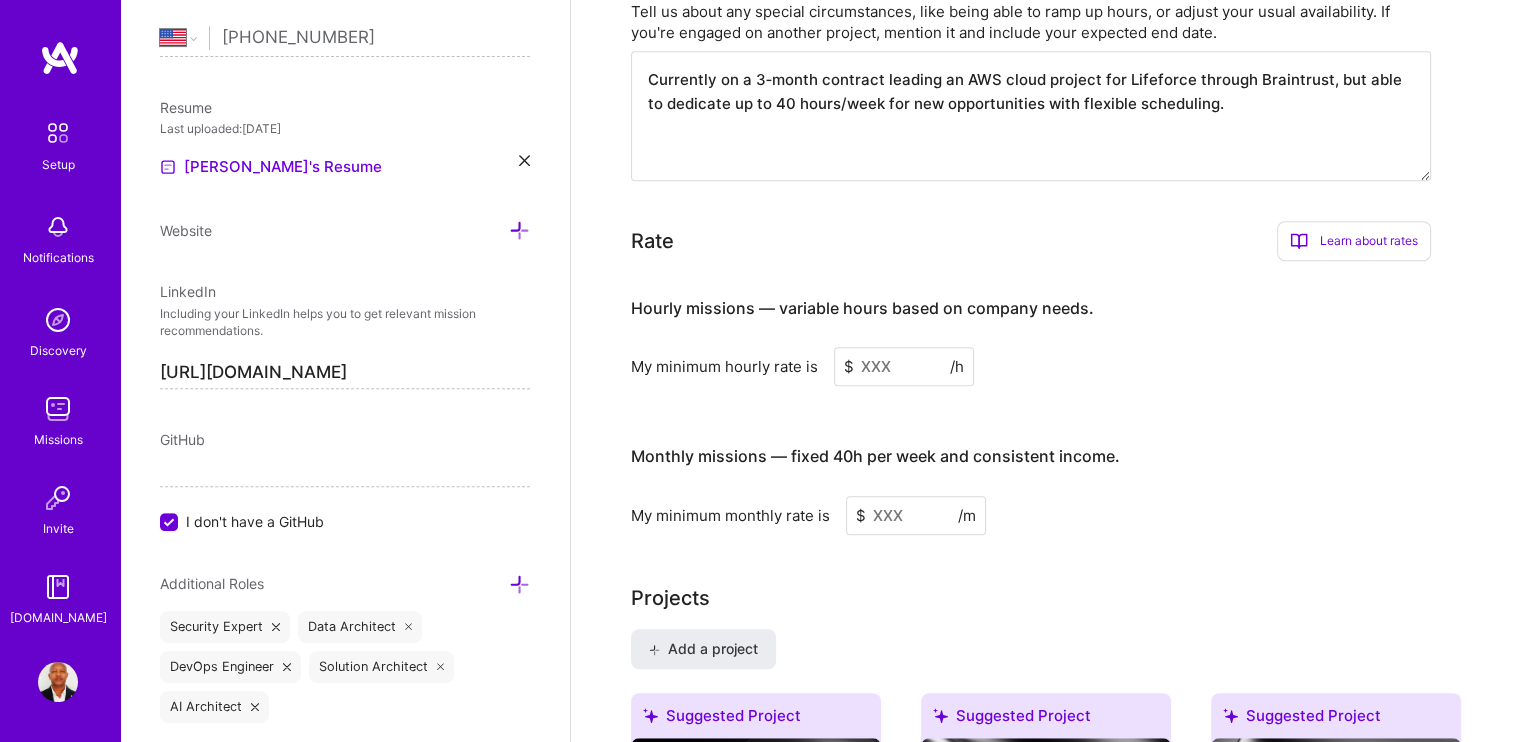 scroll, scrollTop: 1463, scrollLeft: 0, axis: vertical 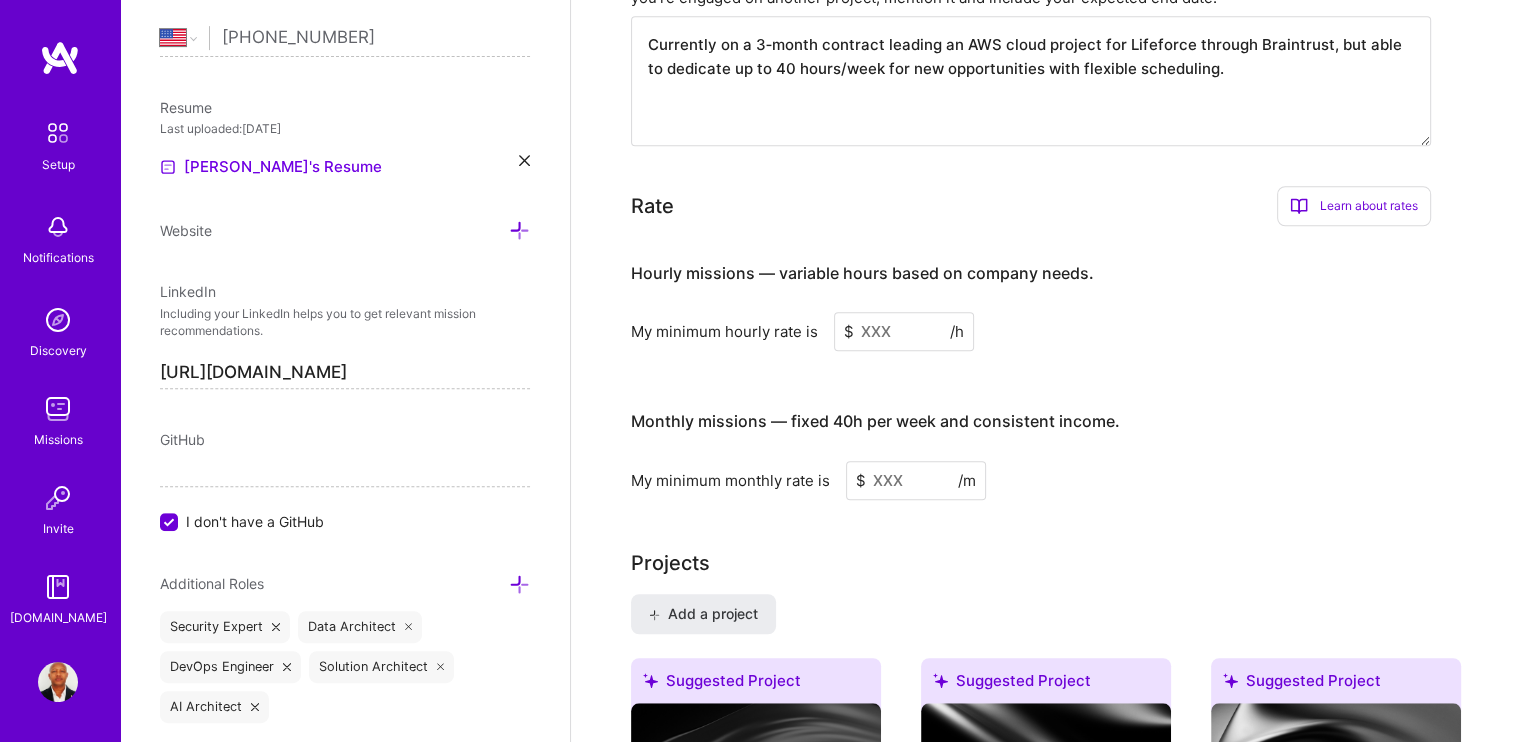 type on "Currently on a 3‑month contract leading an AWS cloud project for Lifeforce through Braintrust, but able to dedicate up to 40 hours/week for new opportunities with flexible scheduling." 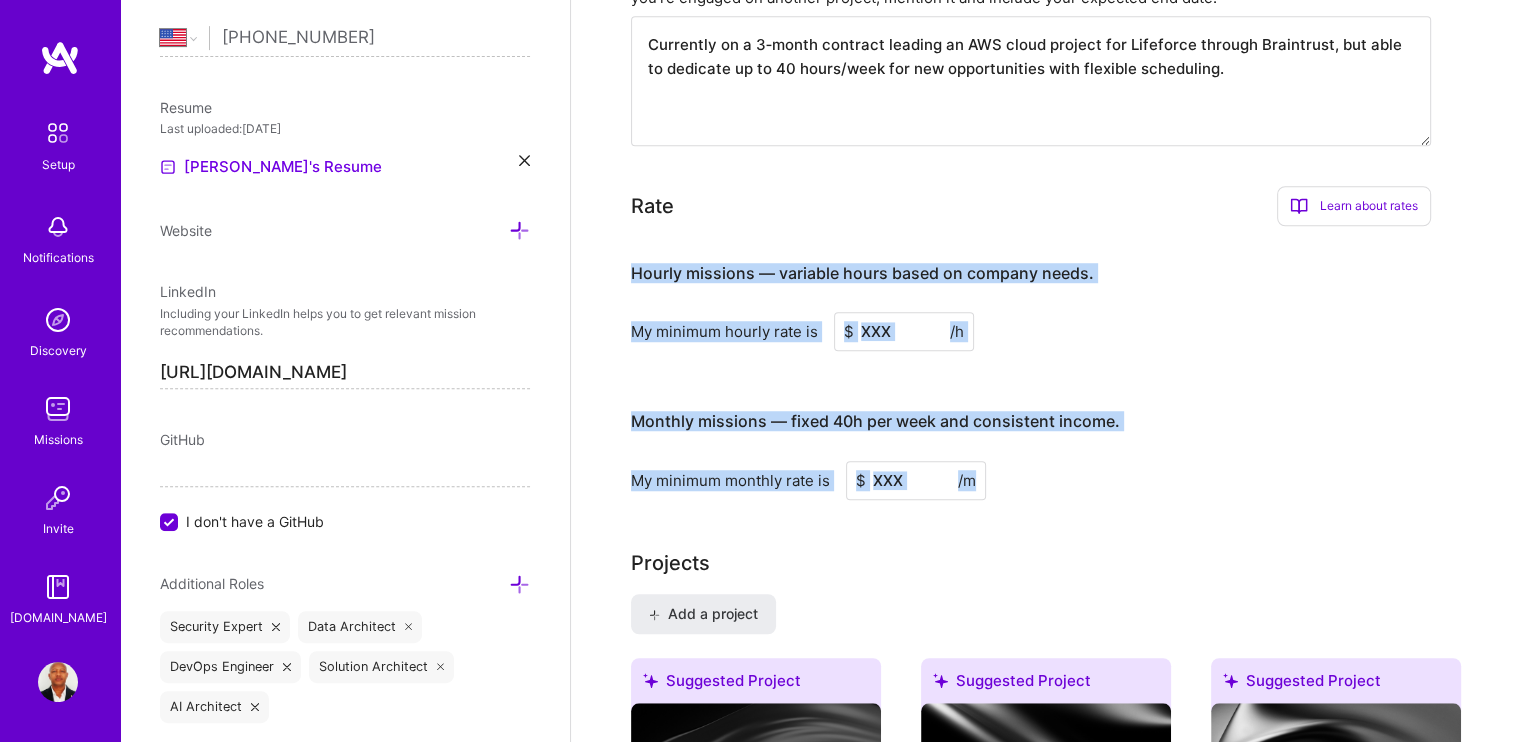 drag, startPoint x: 625, startPoint y: 239, endPoint x: 975, endPoint y: 460, distance: 413.93356 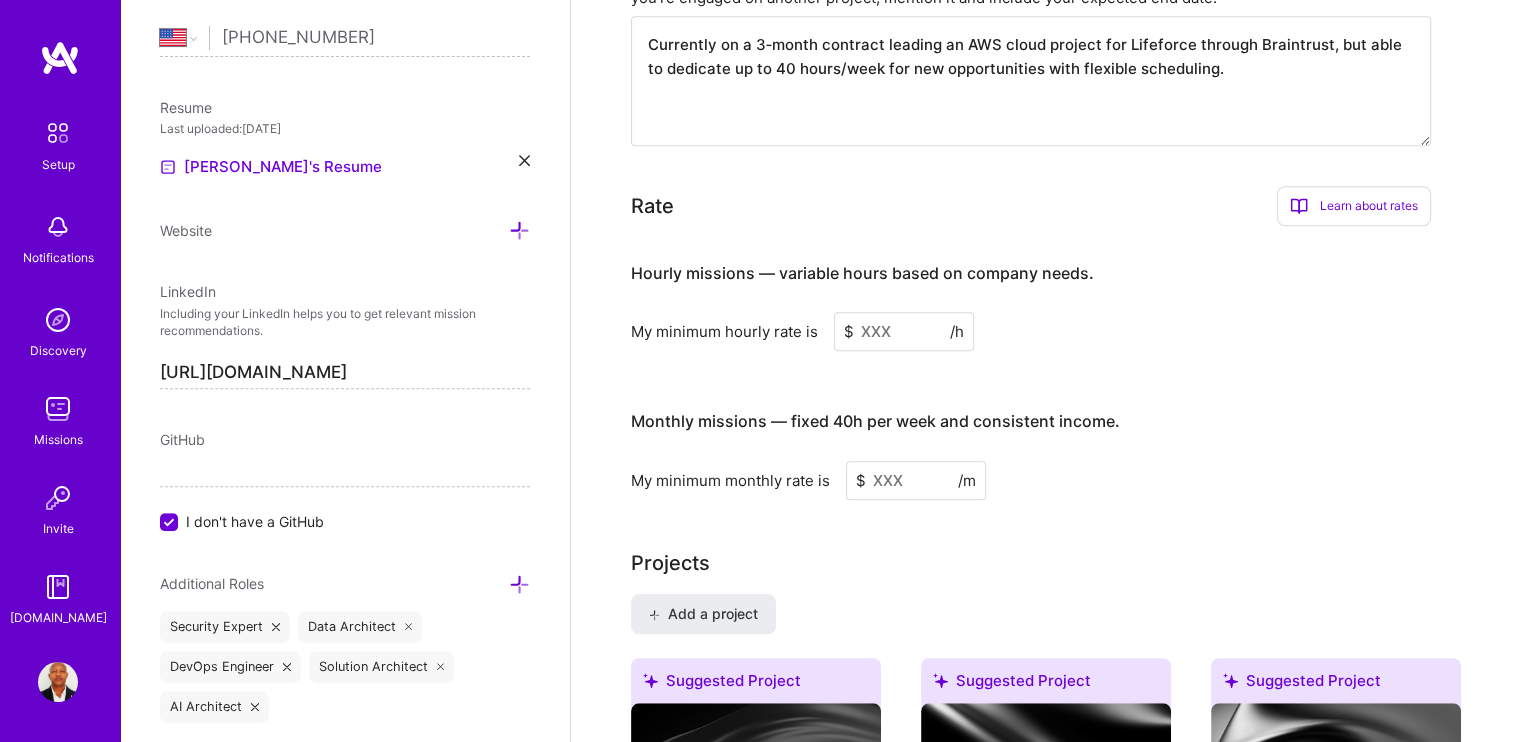 click at bounding box center (916, 480) 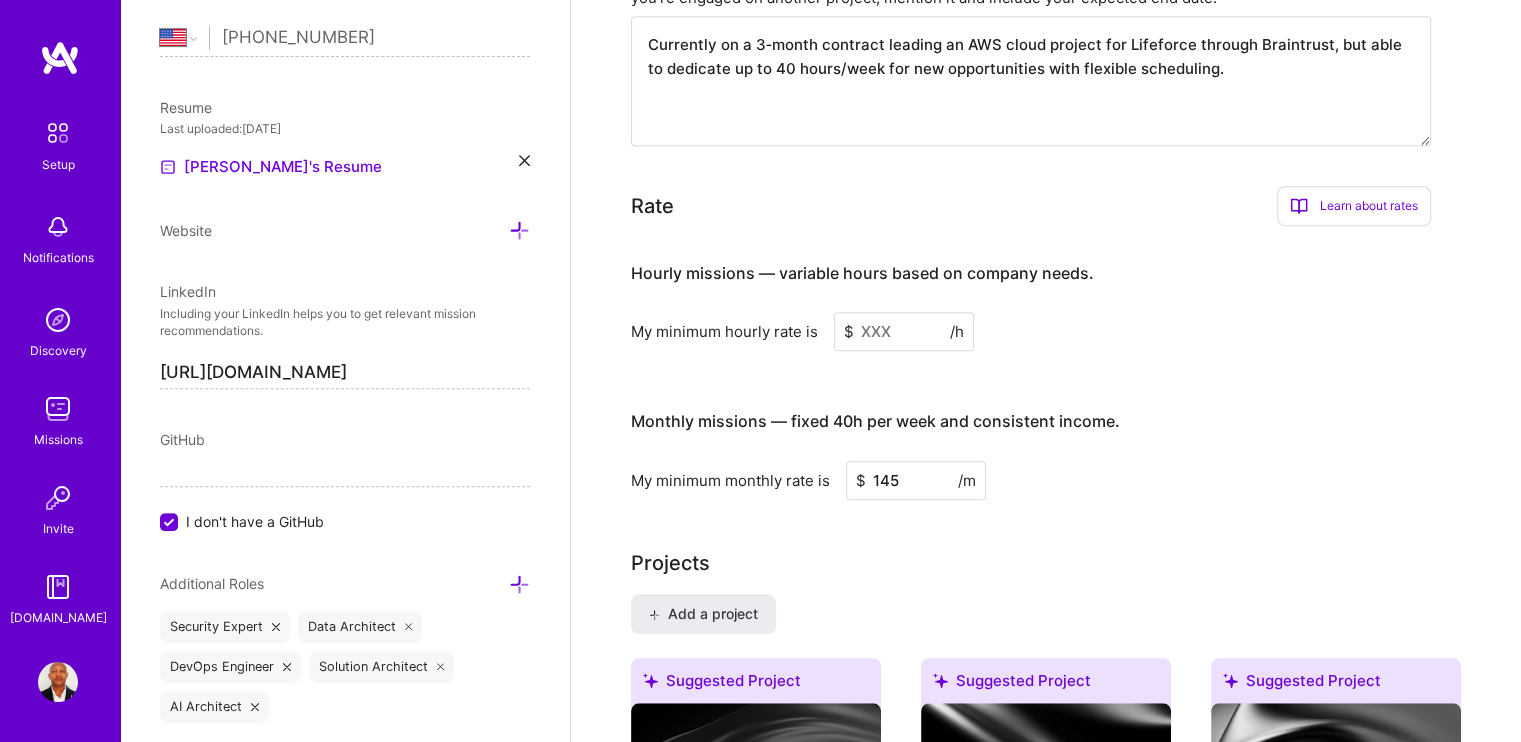 type on "145" 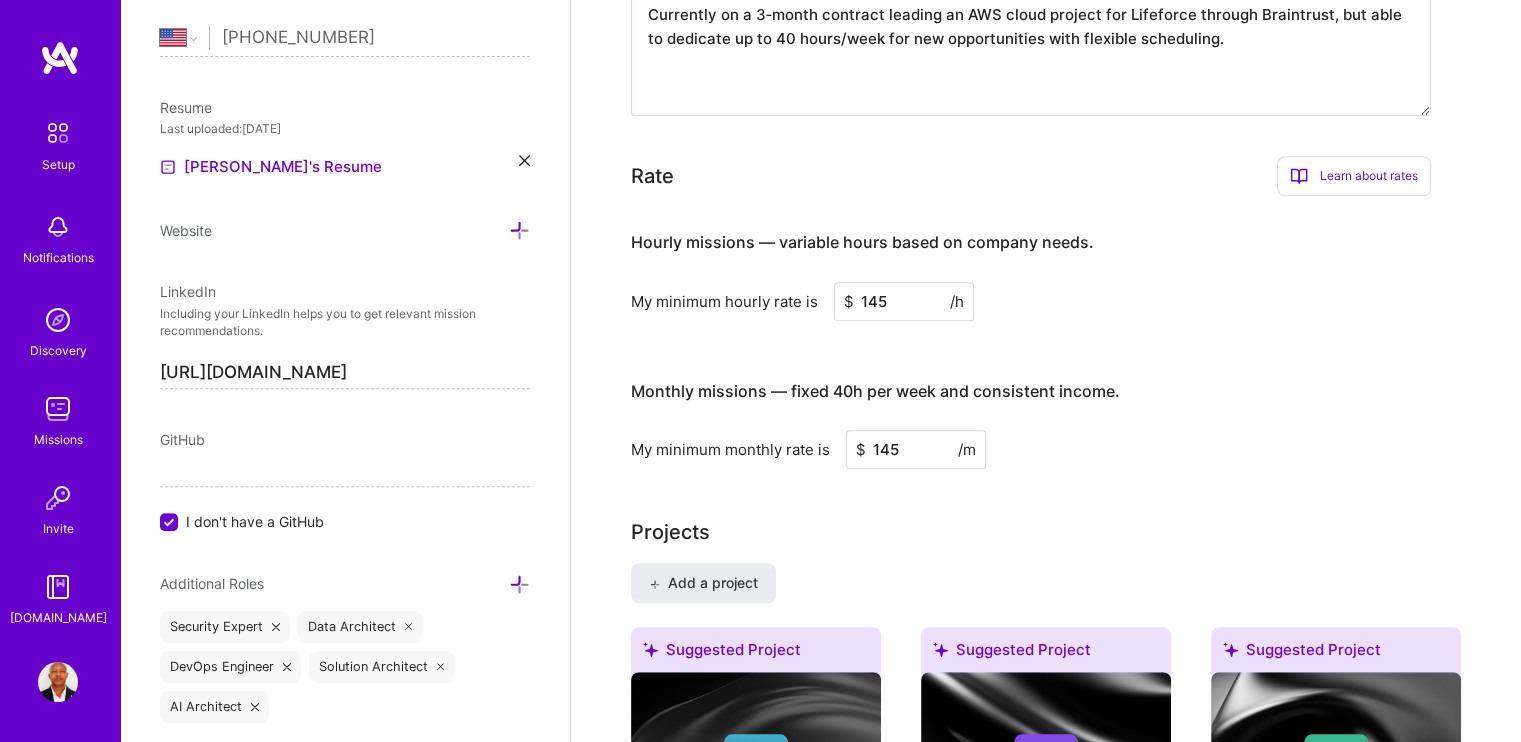 type on "145" 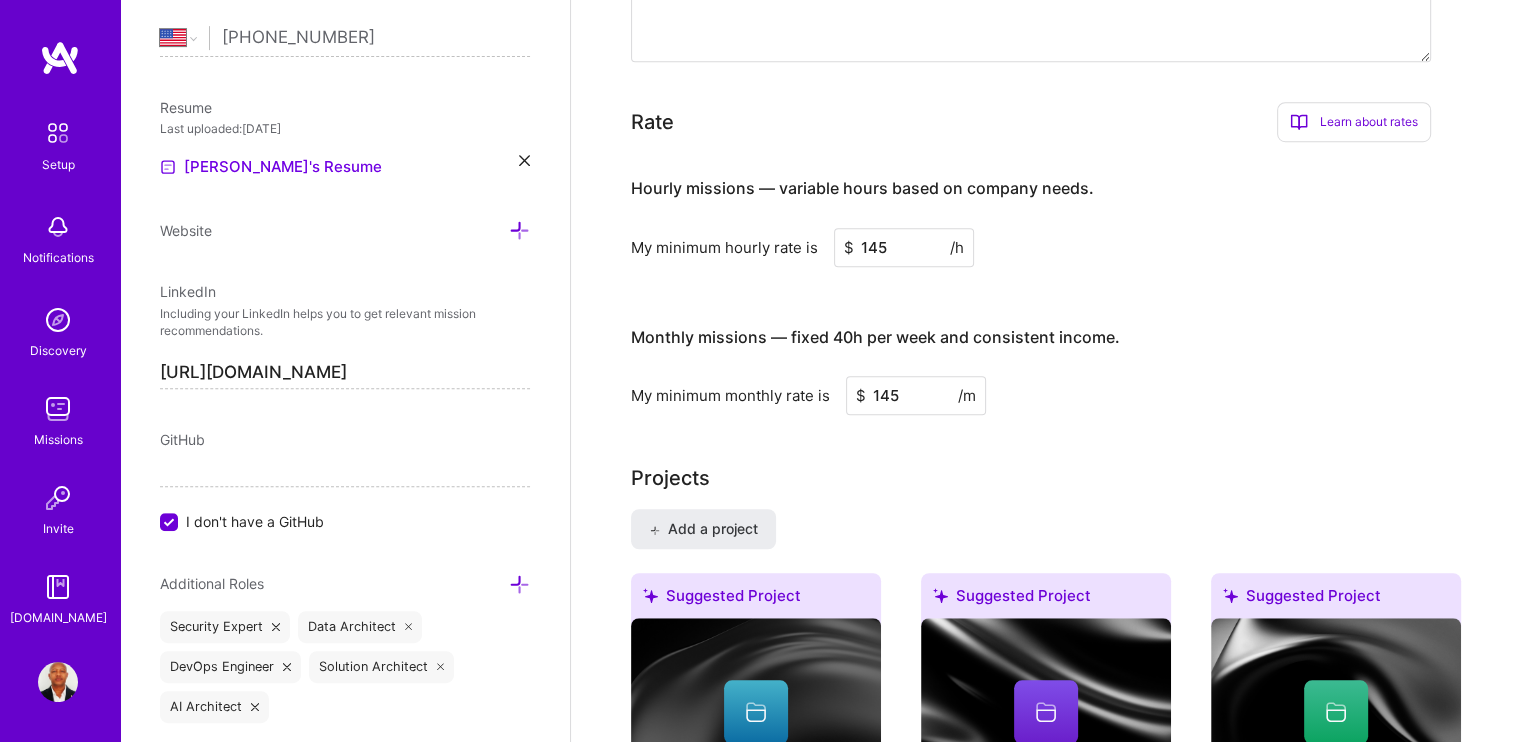 scroll, scrollTop: 1563, scrollLeft: 0, axis: vertical 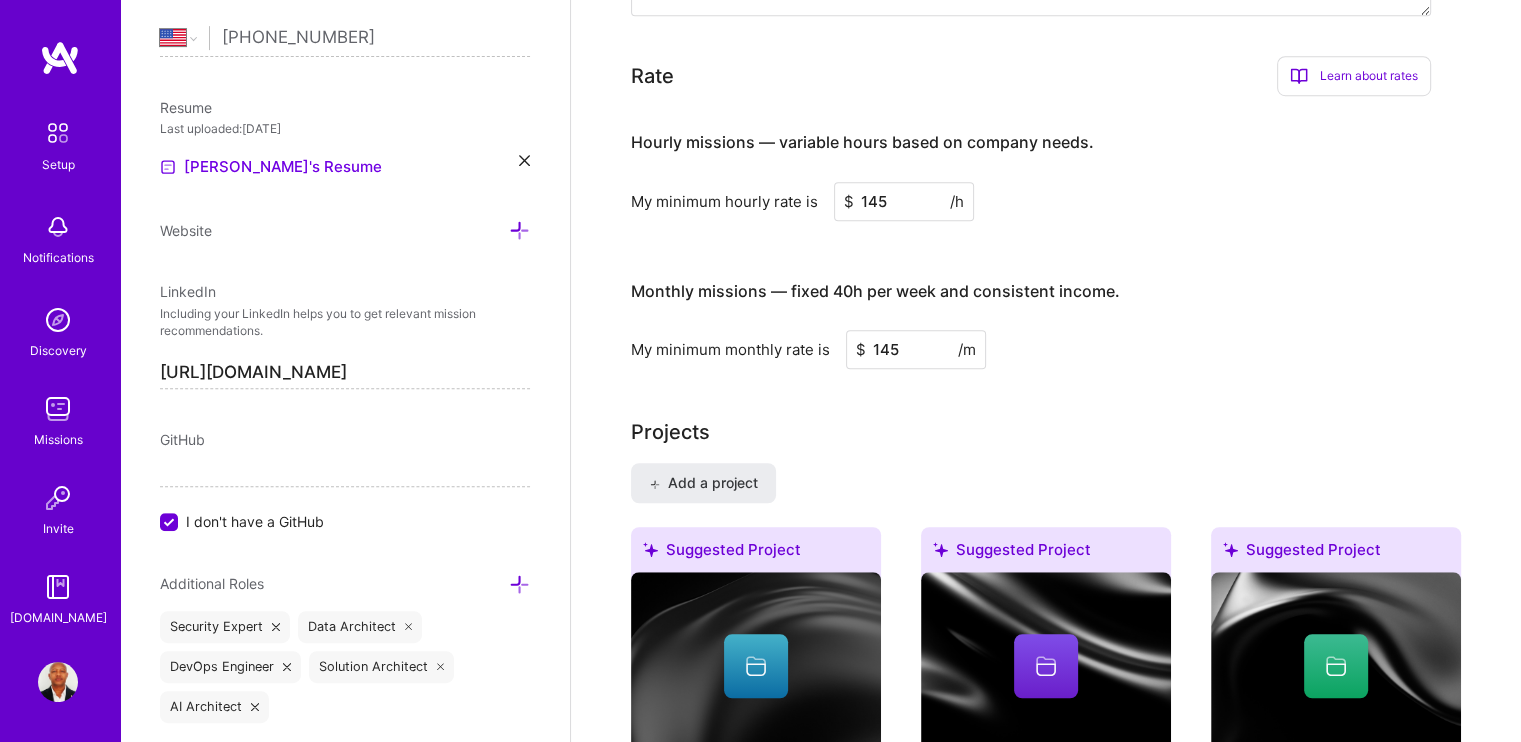 drag, startPoint x: 906, startPoint y: 320, endPoint x: 857, endPoint y: 314, distance: 49.365982 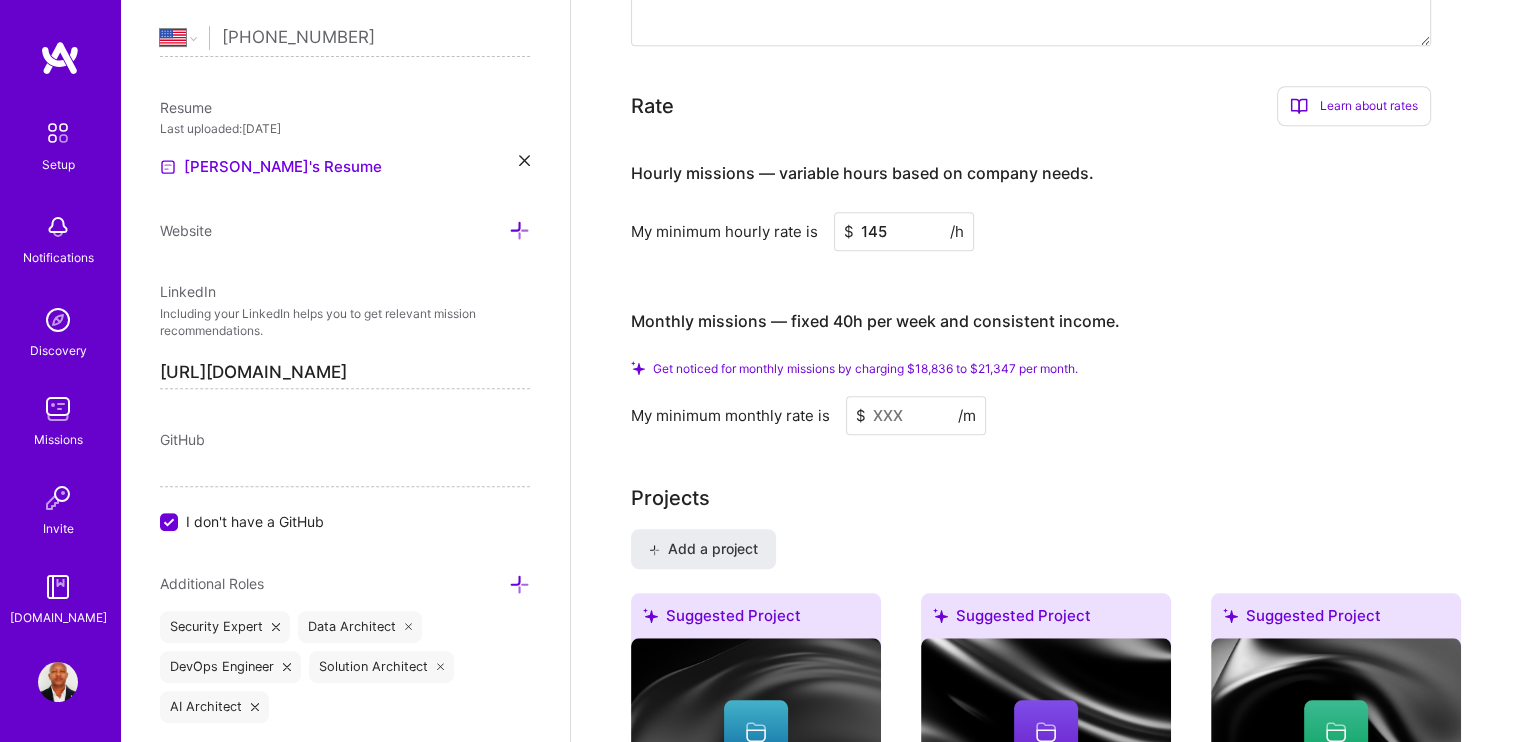 paste 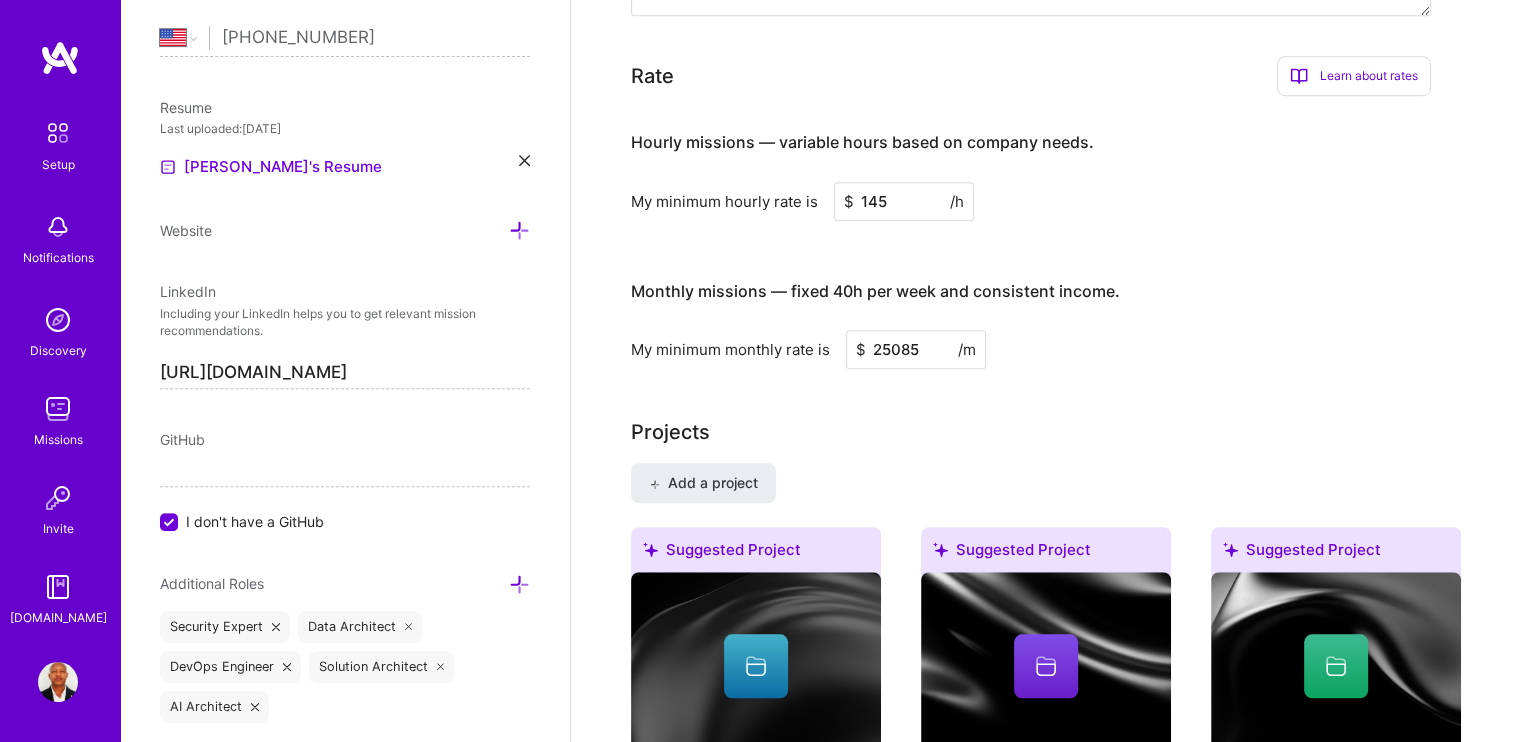 type on "25085" 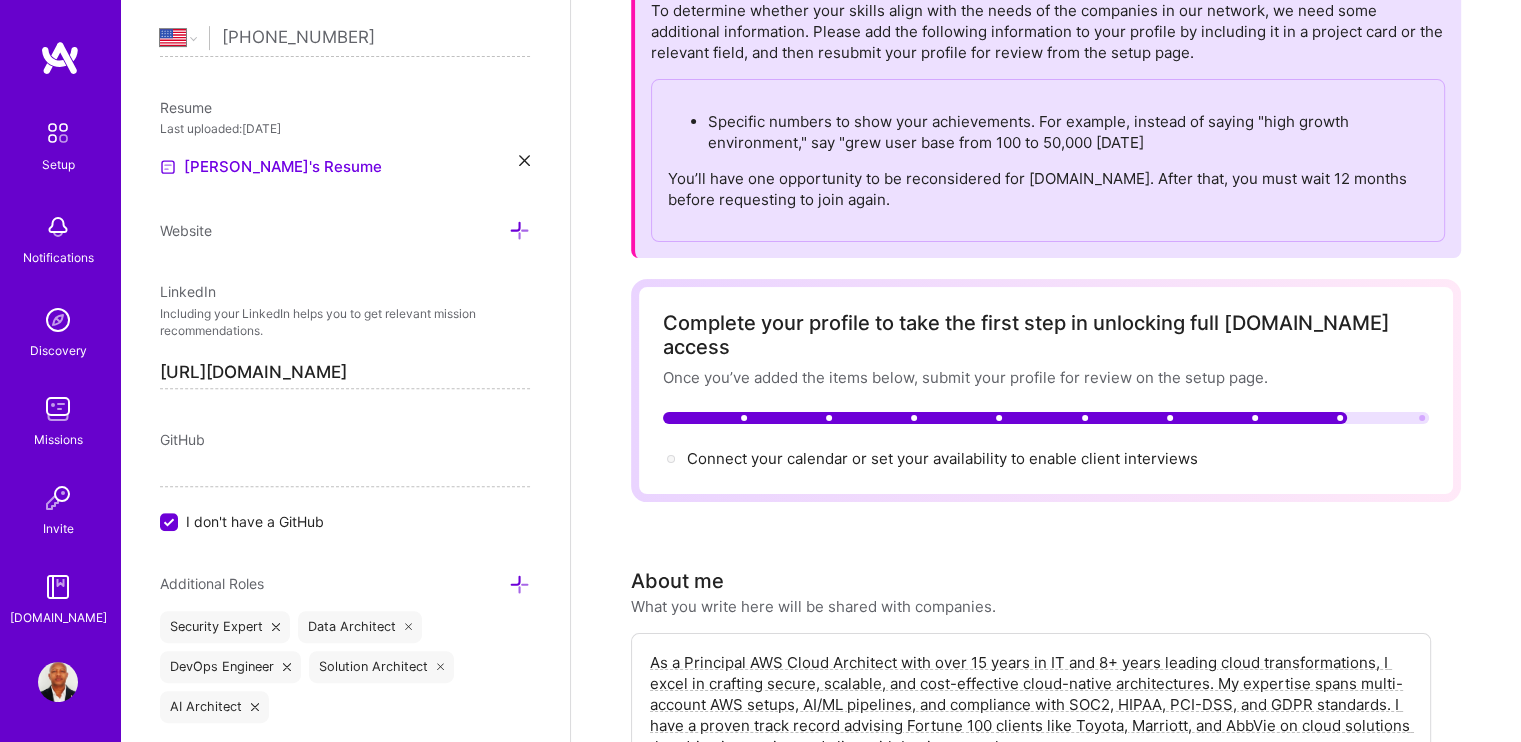 scroll, scrollTop: 0, scrollLeft: 0, axis: both 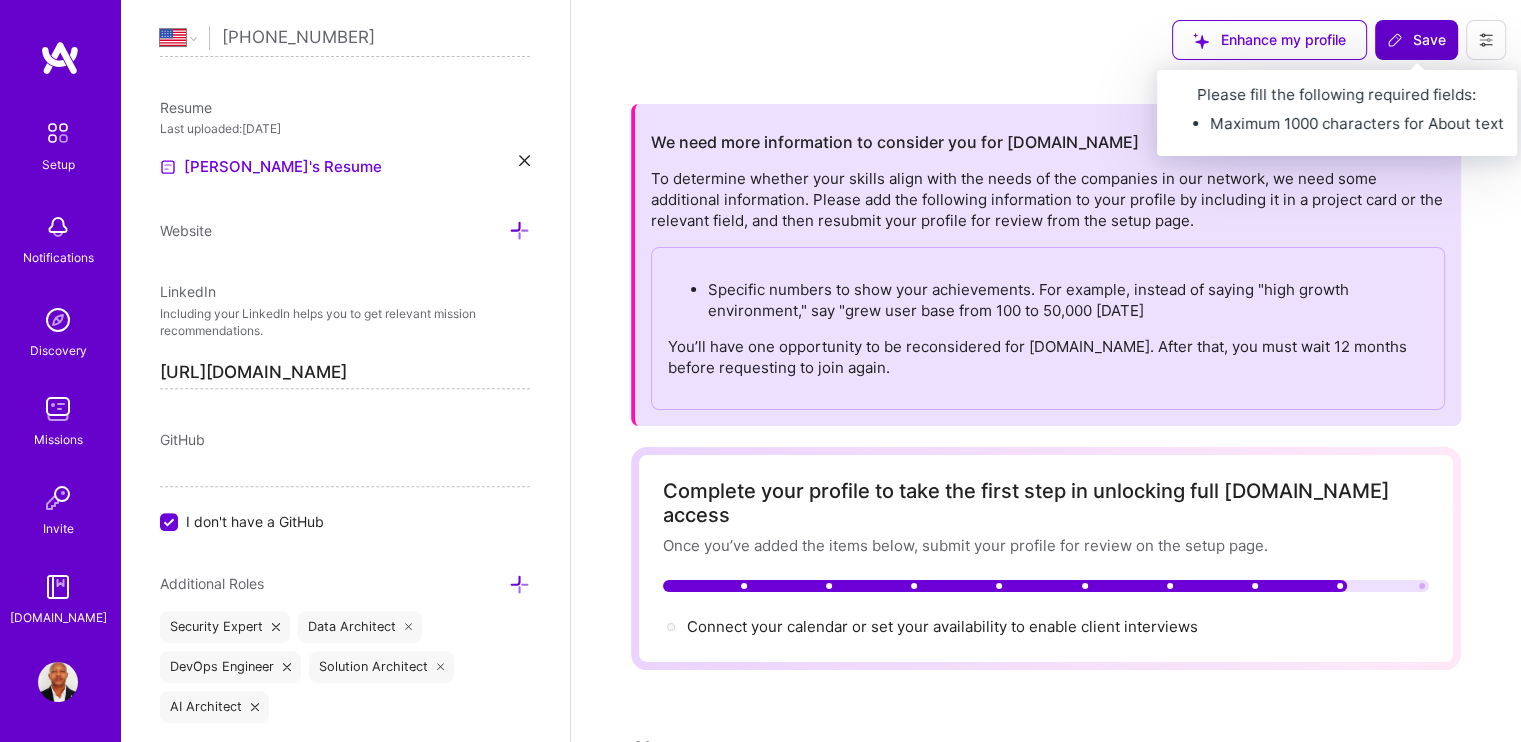 click on "Save" at bounding box center [1416, 40] 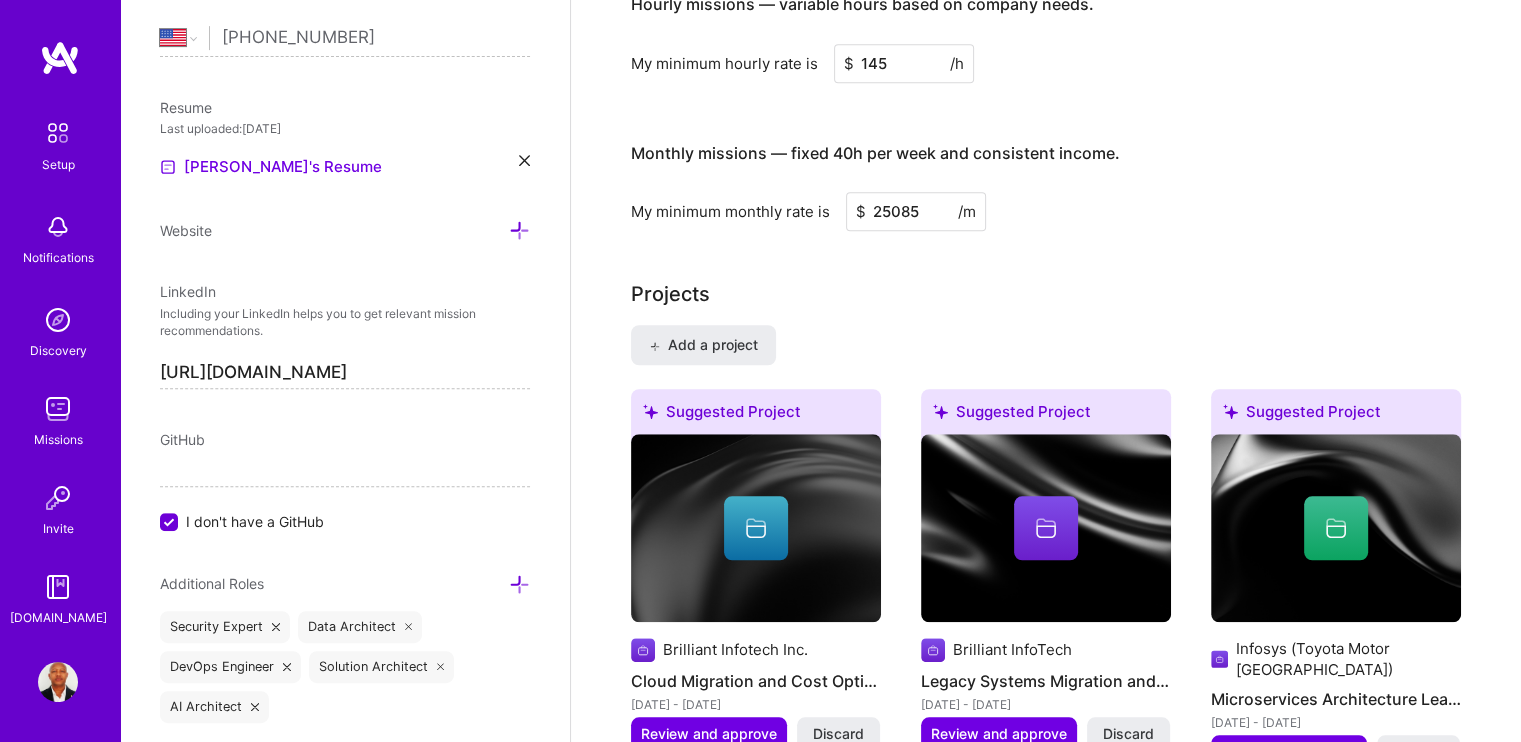 scroll, scrollTop: 1700, scrollLeft: 0, axis: vertical 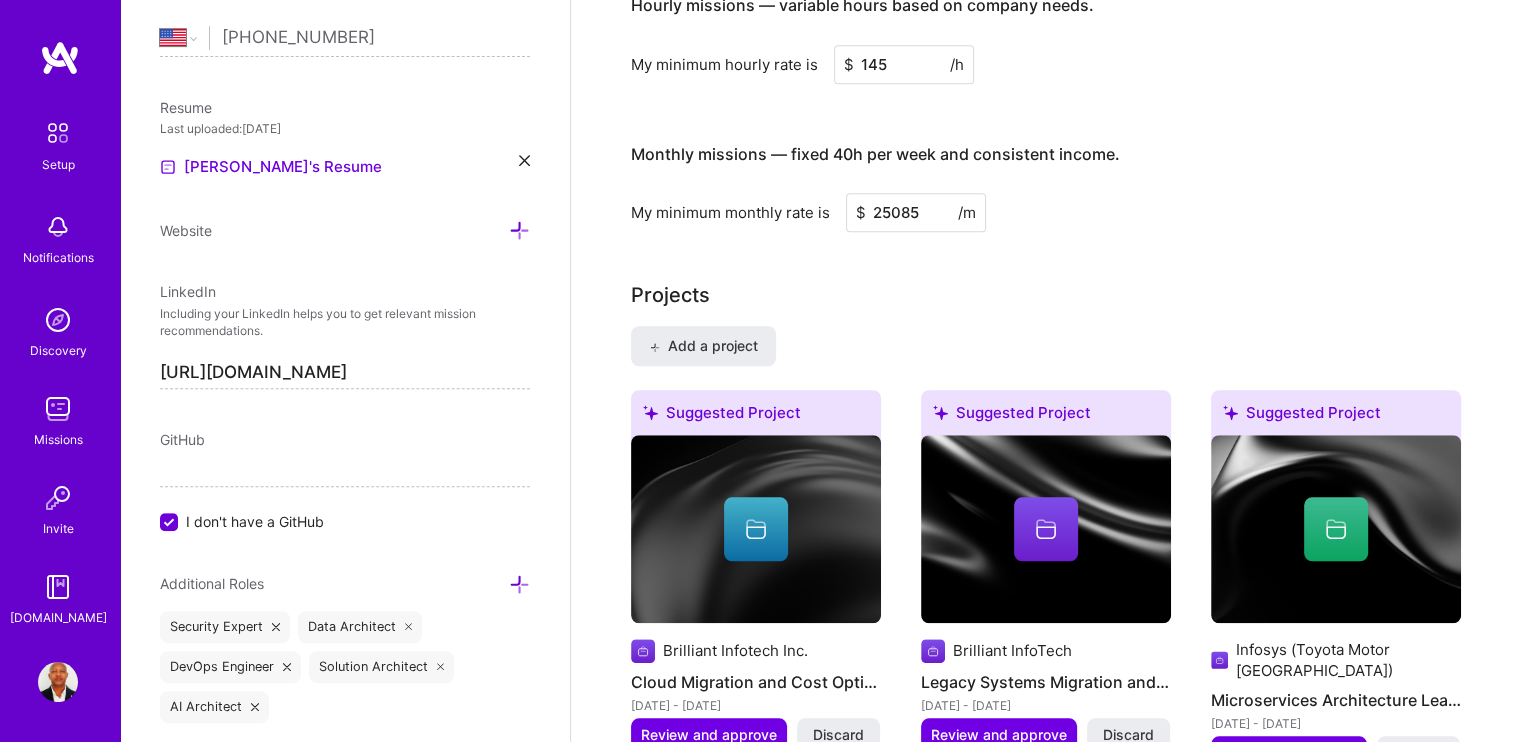 click on "Add a project Suggested Project
Brilliant Infotech Inc. Cloud Migration and Cost Optimization [DATE] - [DATE] Review and approve Discard Suggested Project
Brilliant InfoTech Legacy Systems Migration and Optimization [DATE] - [DATE] Review and approve Discard Suggested Project
Infosys (Toyota Motor [GEOGRAPHIC_DATA]) Microservices Architecture Leadership [DATE] - [DATE] Review and approve Discard Suggested Project
Microlink Information Technology College & INSA Oracle Database Implementation and Training [DATE] - [DATE] Review and approve Discard Suggested Project
Brilliant Infotech Inc. Training Platform Modernization [DATE] - Present Review and approve Discard Infosys Technical Leadership in Automotive Project [DATE] - [DATE] Edit Delete Tata Consultancy Services Disaster Recovery and AI-Driven Platforms [DATE] - [DATE] Edit Delete Tata Consultancy Services [DATE] - [DATE] Edit Delete [DATE] - [DATE] Edit Edit" at bounding box center [1046, 1171] 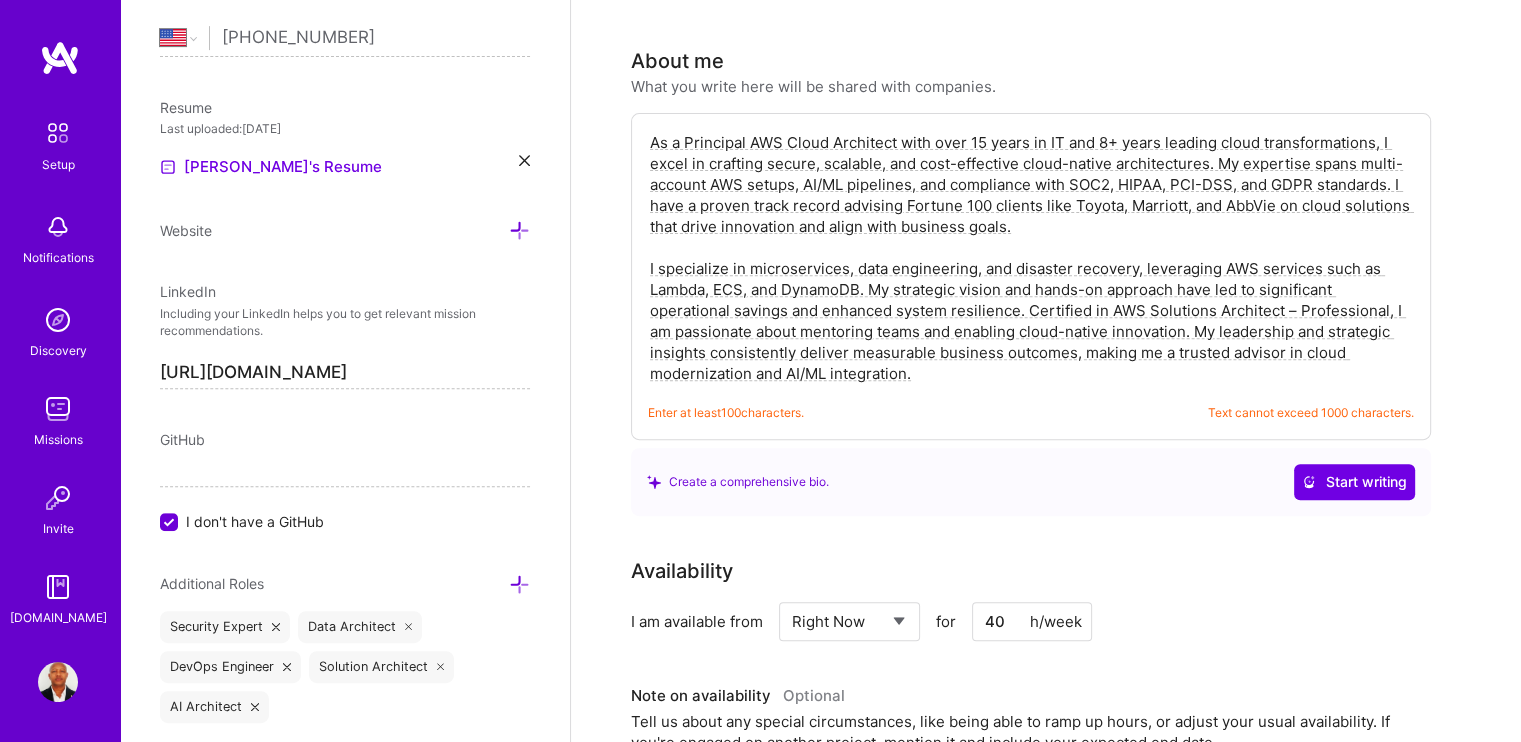 scroll, scrollTop: 700, scrollLeft: 0, axis: vertical 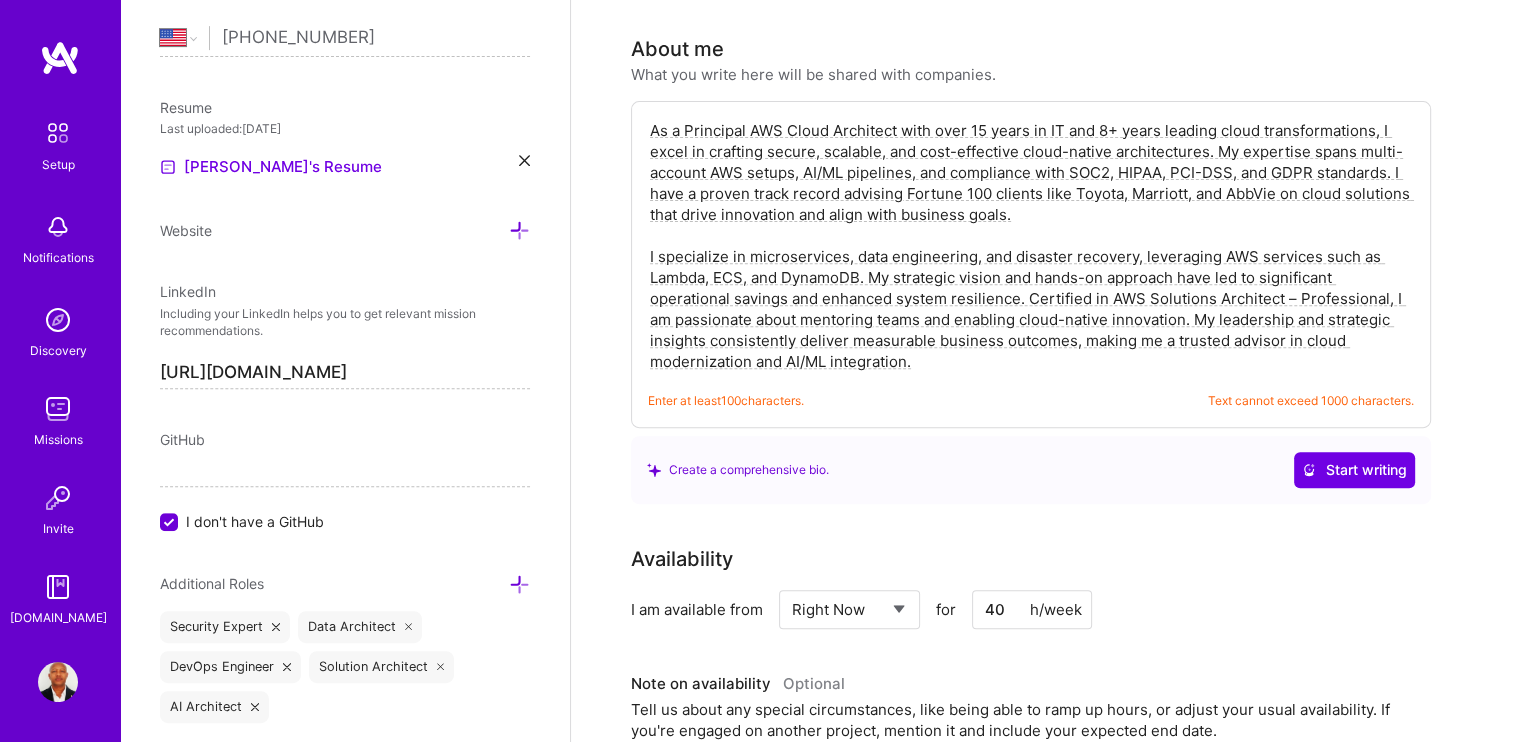 click on "As a Principal AWS Cloud Architect with over 15 years in IT and 8+ years leading cloud transformations, I excel in crafting secure, scalable, and cost-effective cloud-native architectures. My expertise spans multi-account AWS setups, AI/ML pipelines, and compliance with SOC2, HIPAA, PCI-DSS, and GDPR standards. I have a proven track record advising Fortune 100 clients like Toyota, Marriott, and AbbVie on cloud solutions that drive innovation and align with business goals.
I specialize in microservices, data engineering, and disaster recovery, leveraging AWS services such as Lambda, ECS, and DynamoDB. My strategic vision and hands-on approach have led to significant operational savings and enhanced system resilience. Certified in AWS Solutions Architect – Professional, I am passionate about mentoring teams and enabling cloud-native innovation. My leadership and strategic insights consistently deliver measurable business outcomes, making me a trusted advisor in cloud modernization and AI/ML integration." at bounding box center (1031, 246) 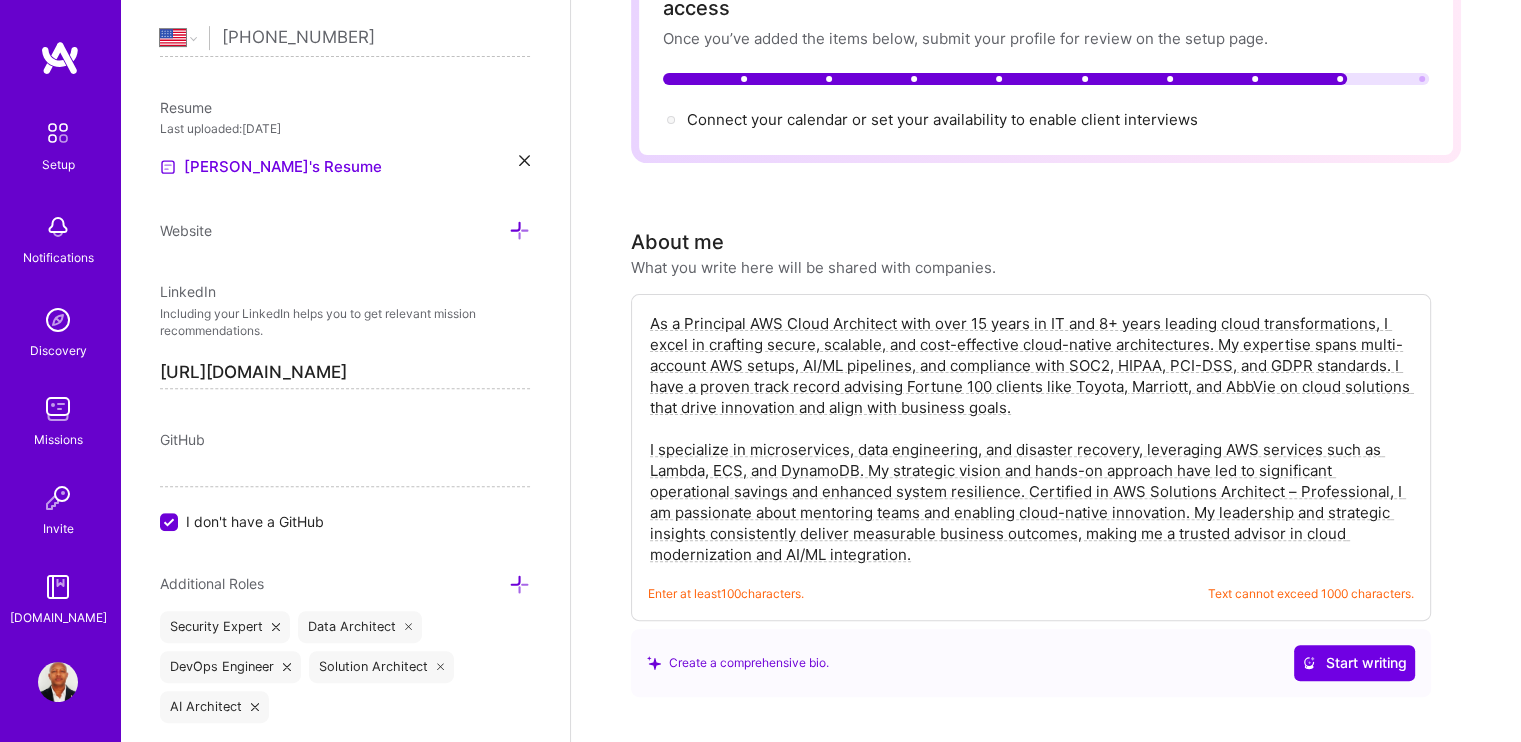 scroll, scrollTop: 500, scrollLeft: 0, axis: vertical 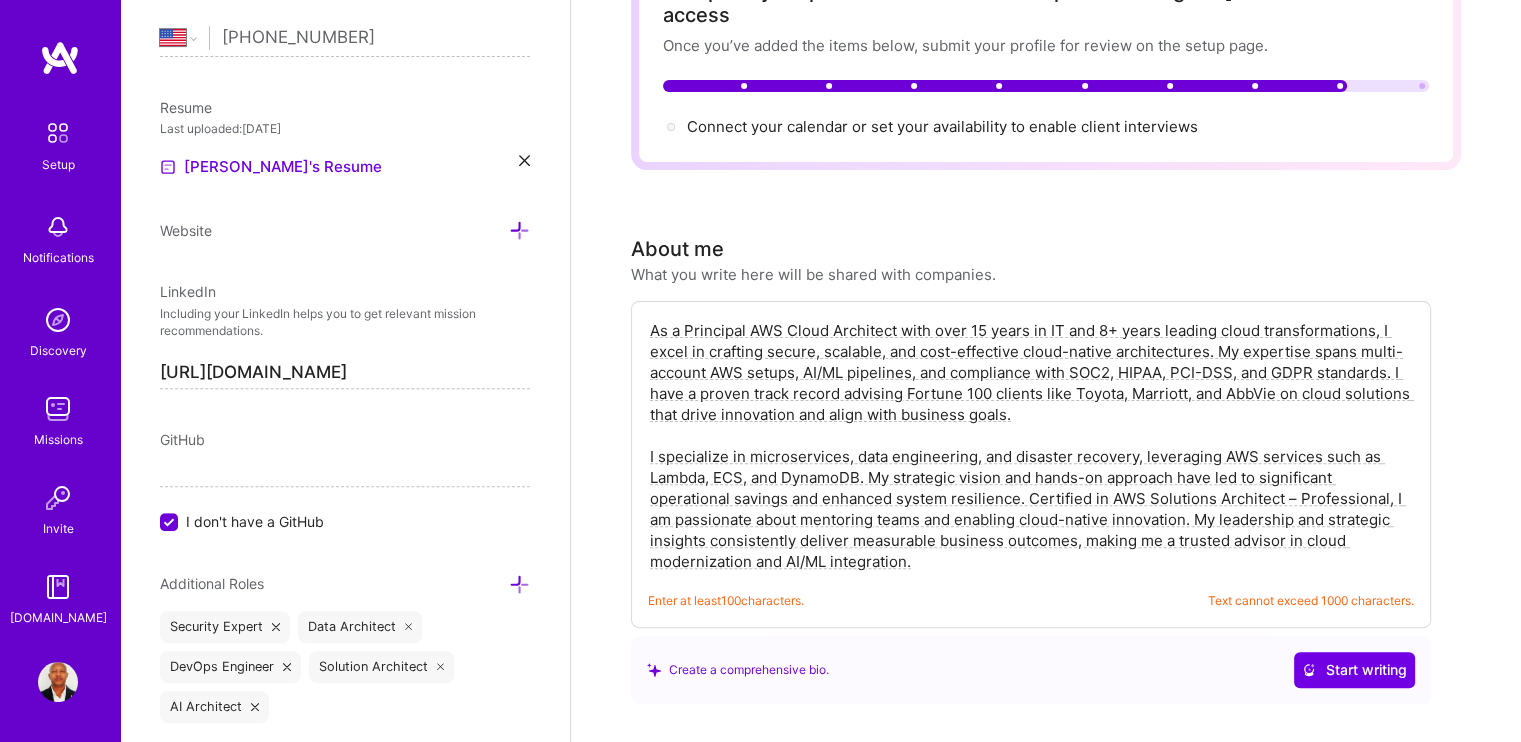 click on "What you write here will be shared with companies." at bounding box center (813, 274) 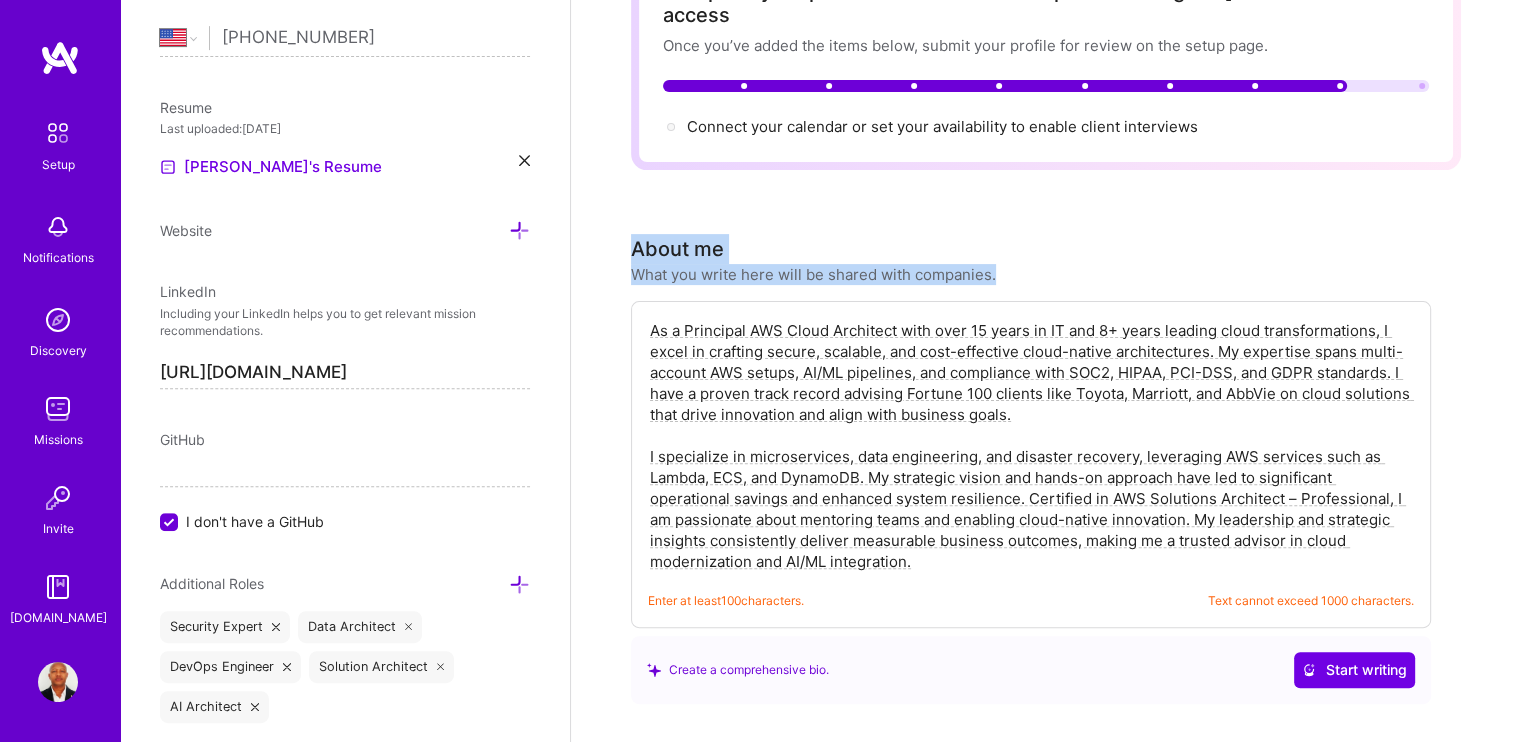 drag, startPoint x: 628, startPoint y: 225, endPoint x: 891, endPoint y: 554, distance: 421.20065 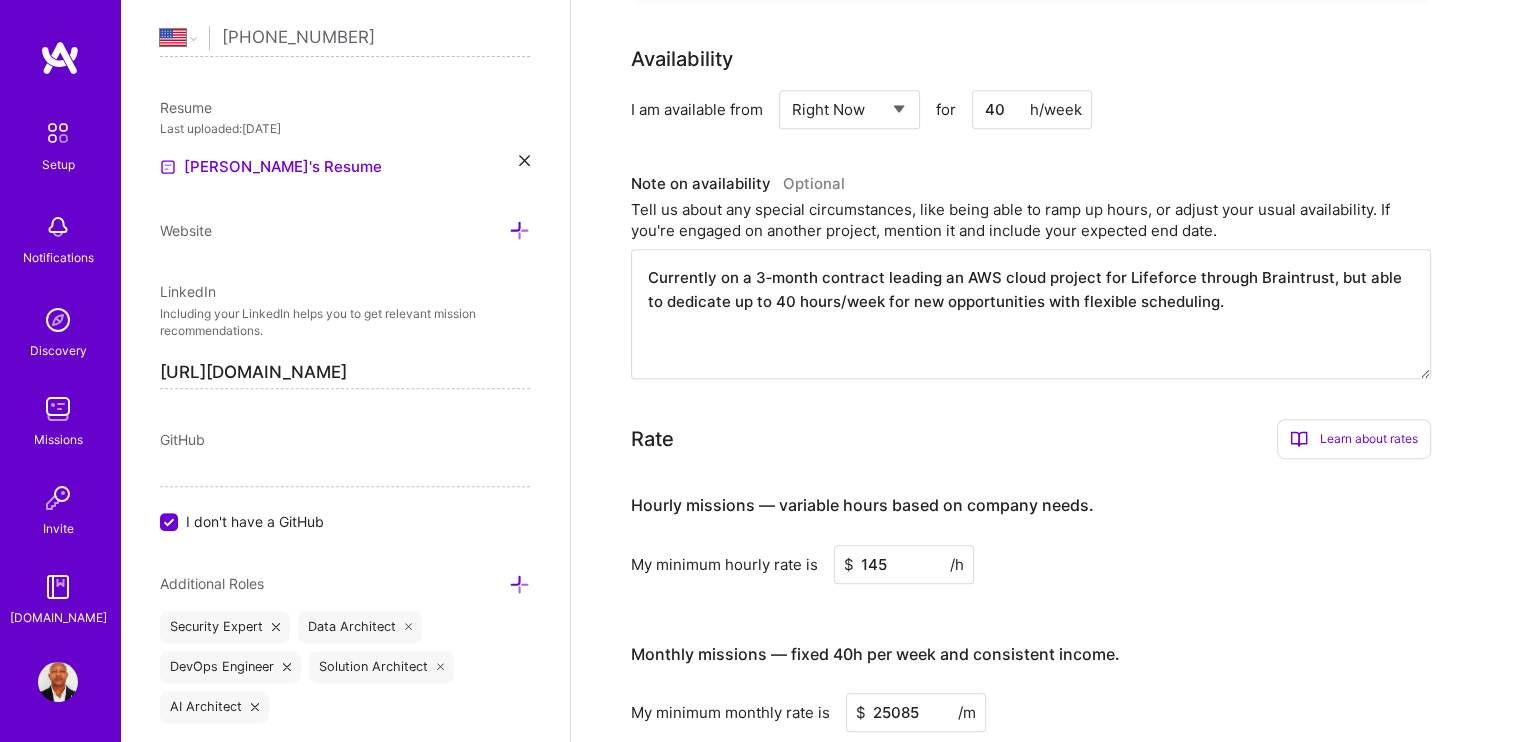 scroll, scrollTop: 700, scrollLeft: 0, axis: vertical 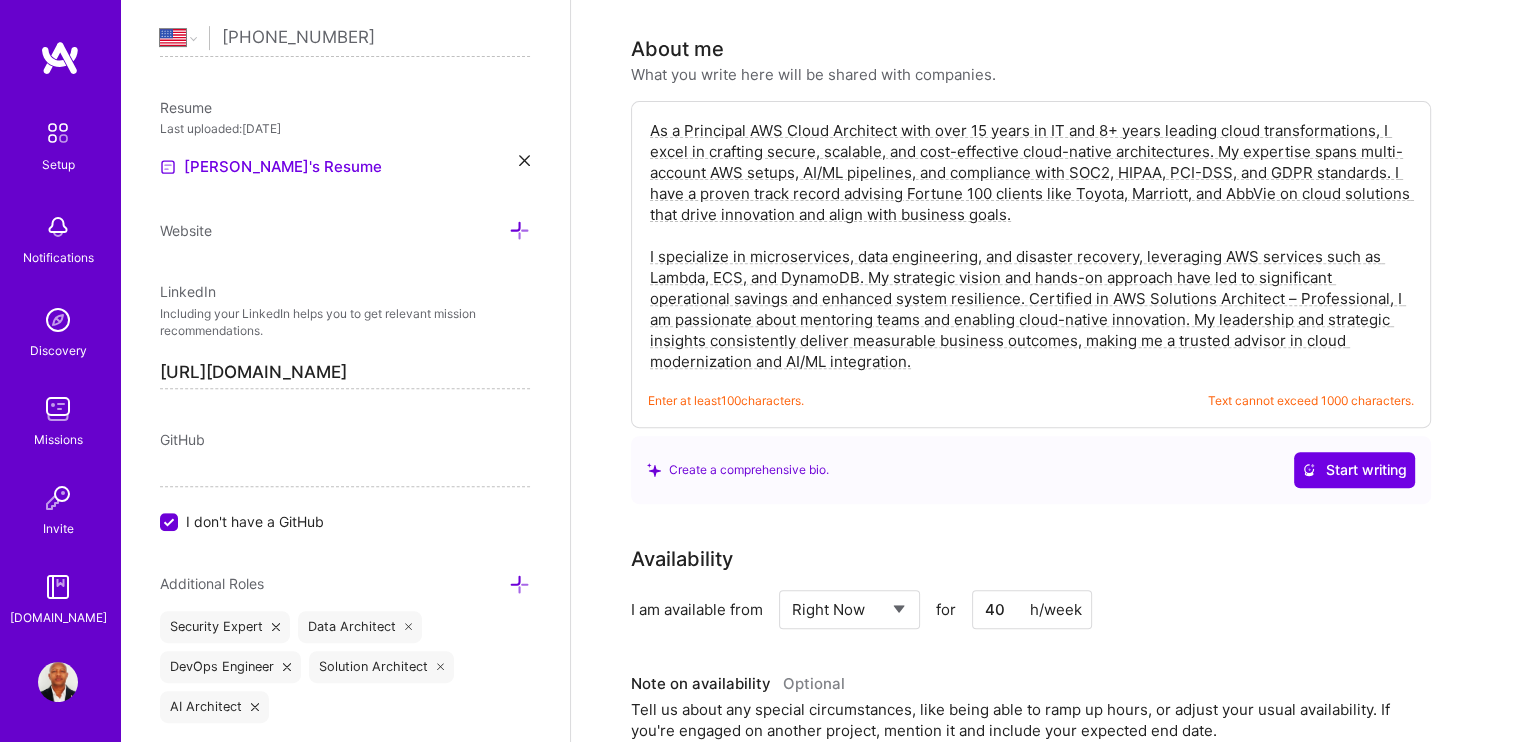 click on "As a Principal AWS Cloud Architect with over 15 years in IT and 8+ years leading cloud transformations, I excel in crafting secure, scalable, and cost-effective cloud-native architectures. My expertise spans multi-account AWS setups, AI/ML pipelines, and compliance with SOC2, HIPAA, PCI-DSS, and GDPR standards. I have a proven track record advising Fortune 100 clients like Toyota, Marriott, and AbbVie on cloud solutions that drive innovation and align with business goals.
I specialize in microservices, data engineering, and disaster recovery, leveraging AWS services such as Lambda, ECS, and DynamoDB. My strategic vision and hands-on approach have led to significant operational savings and enhanced system resilience. Certified in AWS Solutions Architect – Professional, I am passionate about mentoring teams and enabling cloud-native innovation. My leadership and strategic insights consistently deliver measurable business outcomes, making me a trusted advisor in cloud modernization and AI/ML integration." at bounding box center (1031, 246) 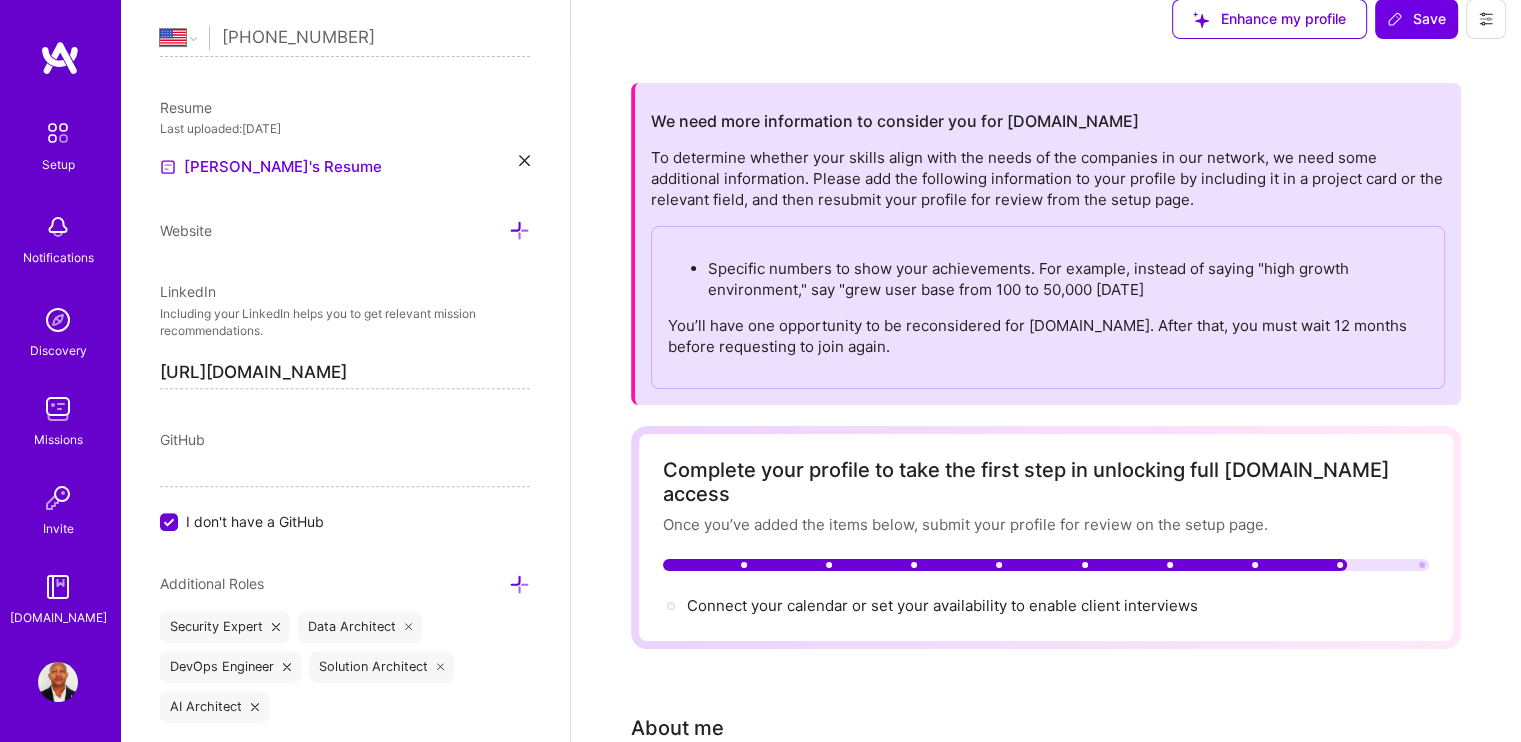 scroll, scrollTop: 0, scrollLeft: 0, axis: both 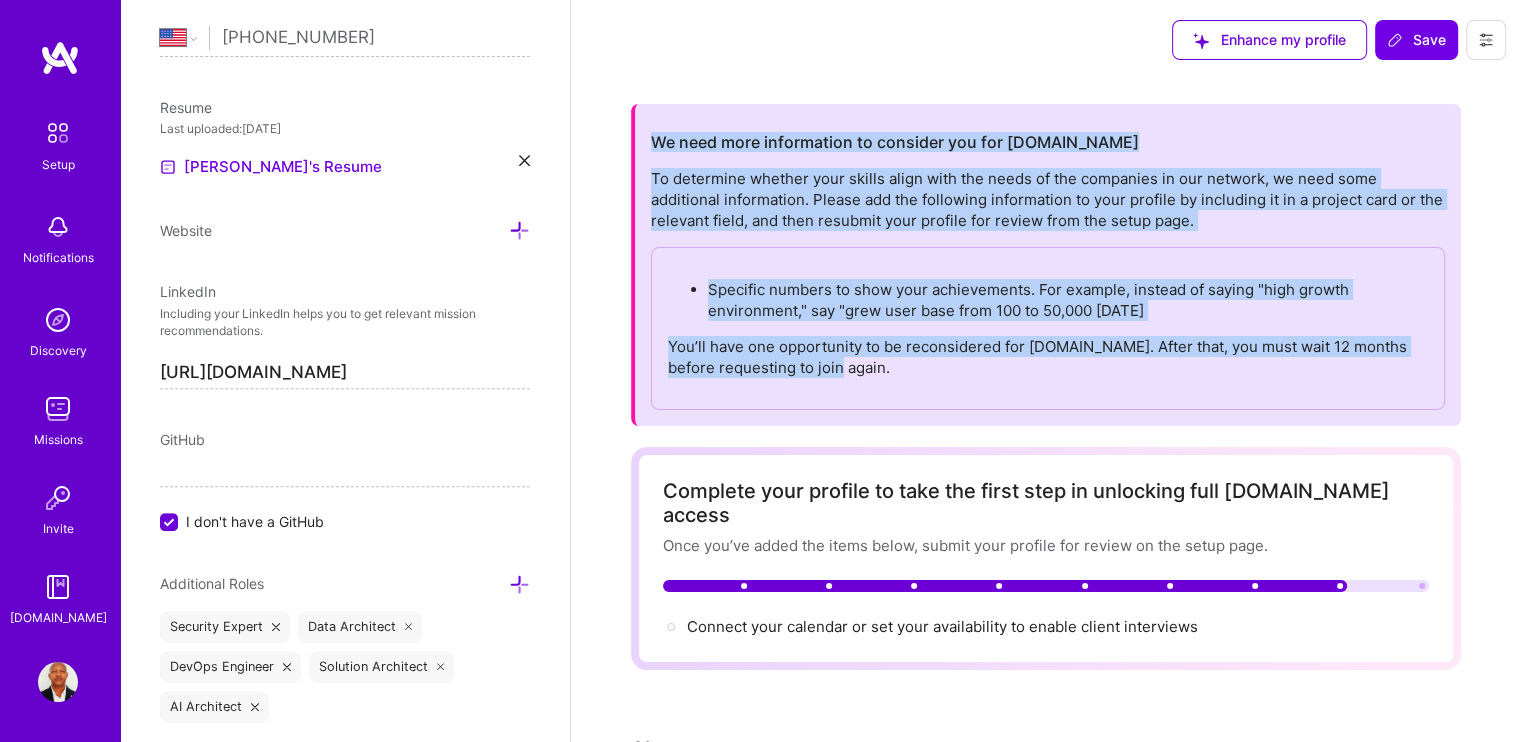 drag, startPoint x: 653, startPoint y: 143, endPoint x: 1064, endPoint y: 369, distance: 469.0384 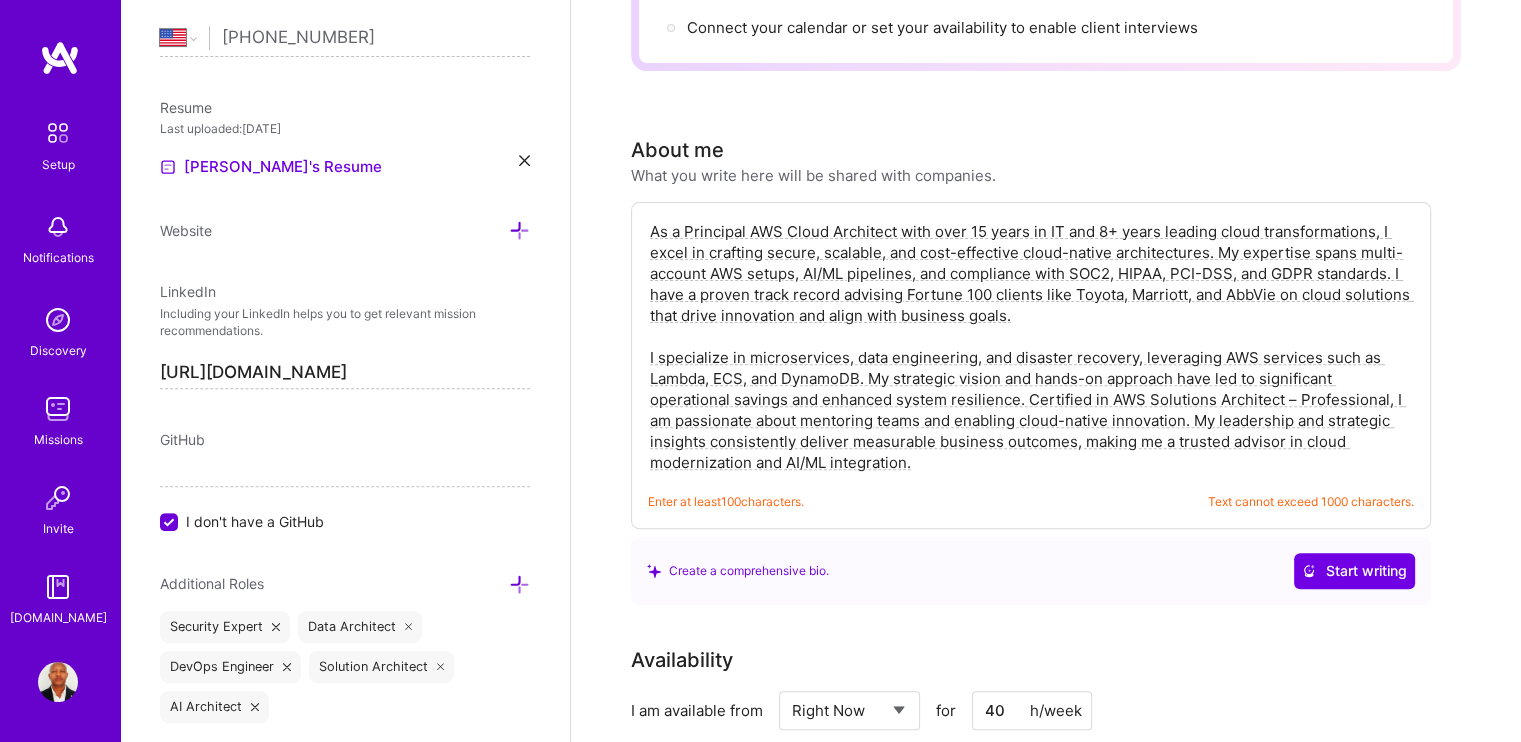 scroll, scrollTop: 600, scrollLeft: 0, axis: vertical 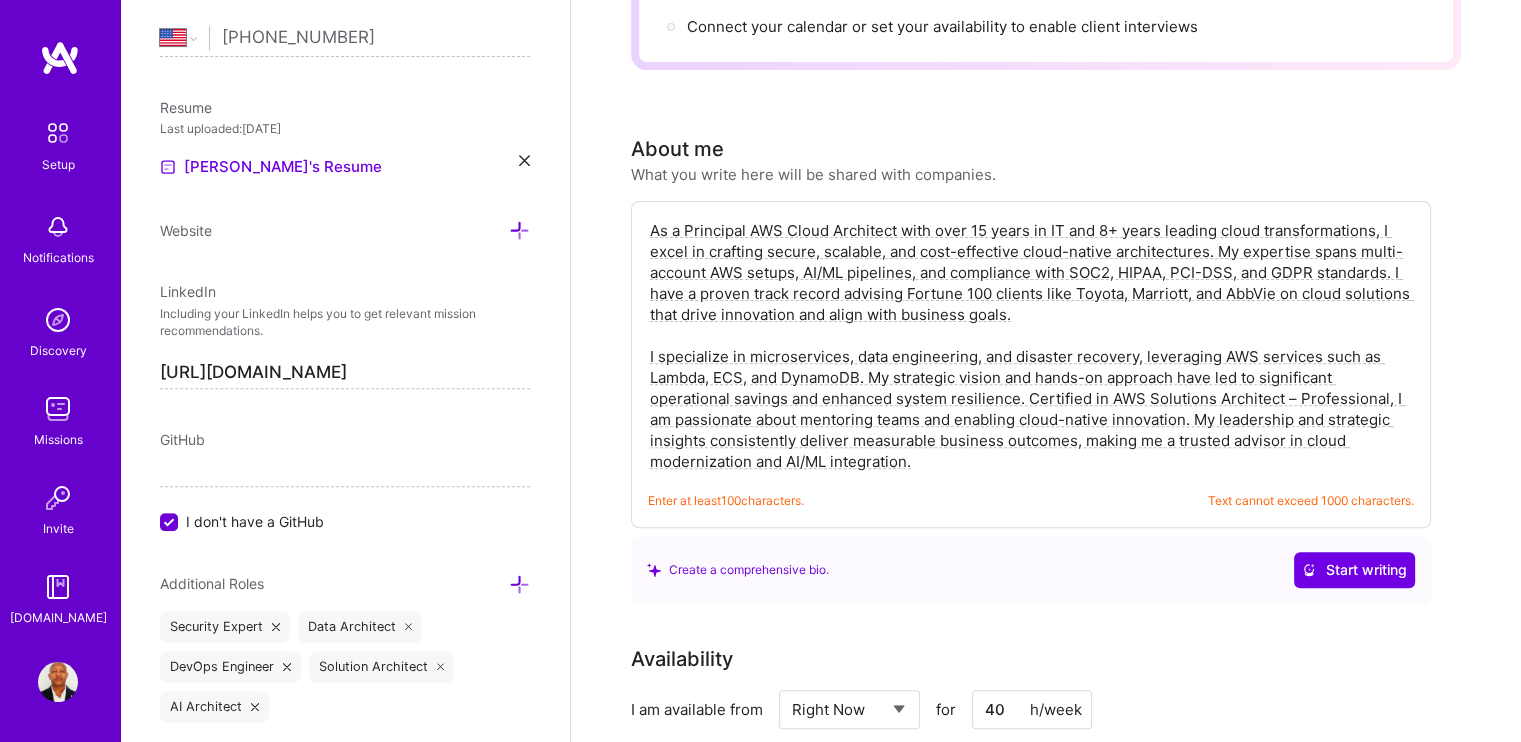 click on "As a Principal AWS Cloud Architect with over 15 years in IT and 8+ years leading cloud transformations, I excel in crafting secure, scalable, and cost-effective cloud-native architectures. My expertise spans multi-account AWS setups, AI/ML pipelines, and compliance with SOC2, HIPAA, PCI-DSS, and GDPR standards. I have a proven track record advising Fortune 100 clients like Toyota, Marriott, and AbbVie on cloud solutions that drive innovation and align with business goals.
I specialize in microservices, data engineering, and disaster recovery, leveraging AWS services such as Lambda, ECS, and DynamoDB. My strategic vision and hands-on approach have led to significant operational savings and enhanced system resilience. Certified in AWS Solutions Architect – Professional, I am passionate about mentoring teams and enabling cloud-native innovation. My leadership and strategic insights consistently deliver measurable business outcomes, making me a trusted advisor in cloud modernization and AI/ML integration." at bounding box center (1031, 346) 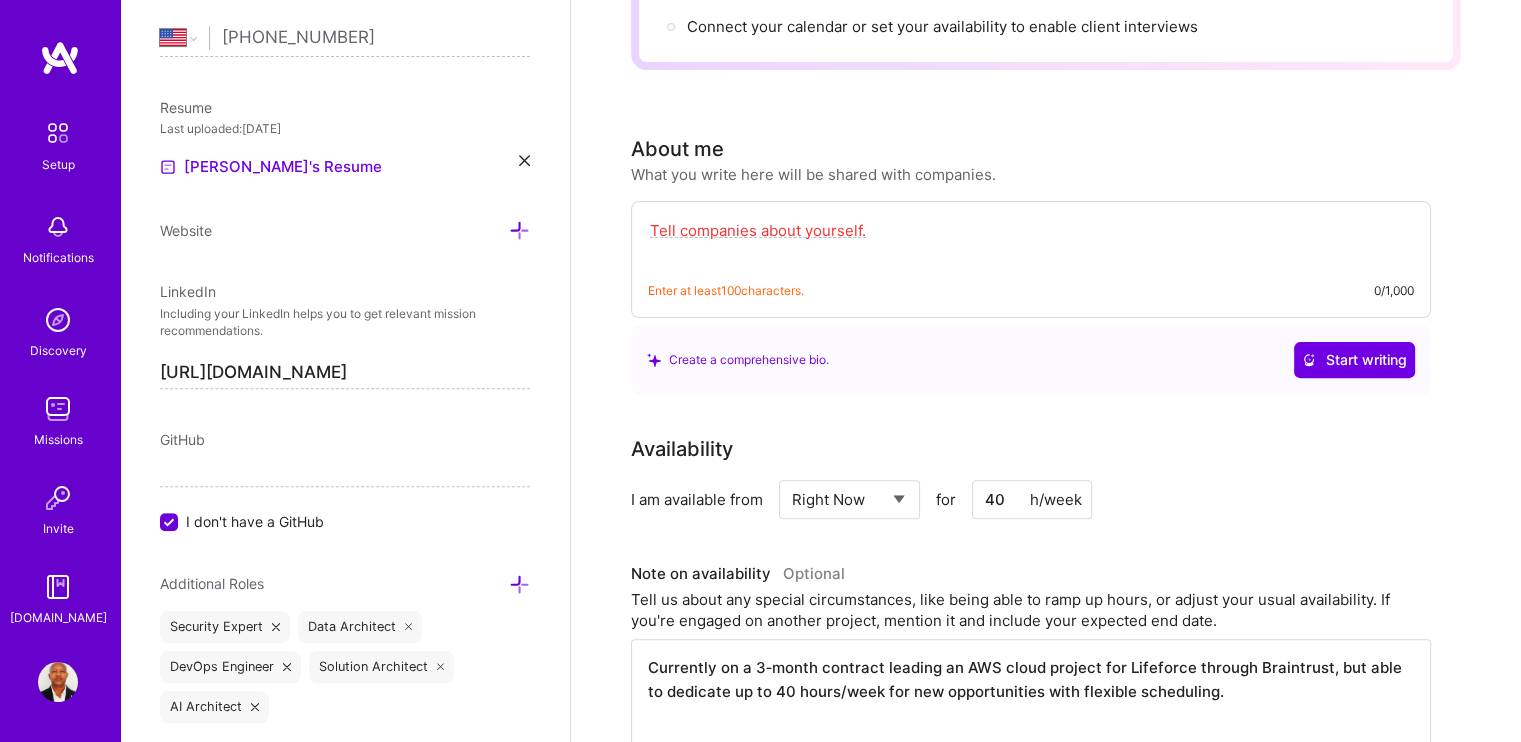 paste on "As a Principal AWS Cloud Architect with 15+ years in IT and 8+ years leading enterprise cloud transformations, I design secure, scalable, and cost-optimized AWS architectures that deliver measurable business outcomes. For example, I led Toyota’s multi-region sales analytics platform migration, reducing data latency from 24 hours to under 5 minutes for 1,200+ users and cutting infrastructure costs by 30% (~$1.2M annual savings).
I’ve advised Fortune 100 clients such as Toyota, Marriott, and AbbVie, driving cloud modernization that improved uptime to 99.99%, accelerated deployments from weeks to hours, and processed 2M+ daily transactions across 500+ global locations. My expertise spans serverless microservices (Lambda, ECS), real-time data engineering (Glue, Redshift, Athena), and disaster recovery automation, all with strict SOC2, HIPAA, PCI-DSS, and GDPR compliance.
I hold AWS Solutions Architect – Professional certification and excel at aligning IT strategy with business goals. My" 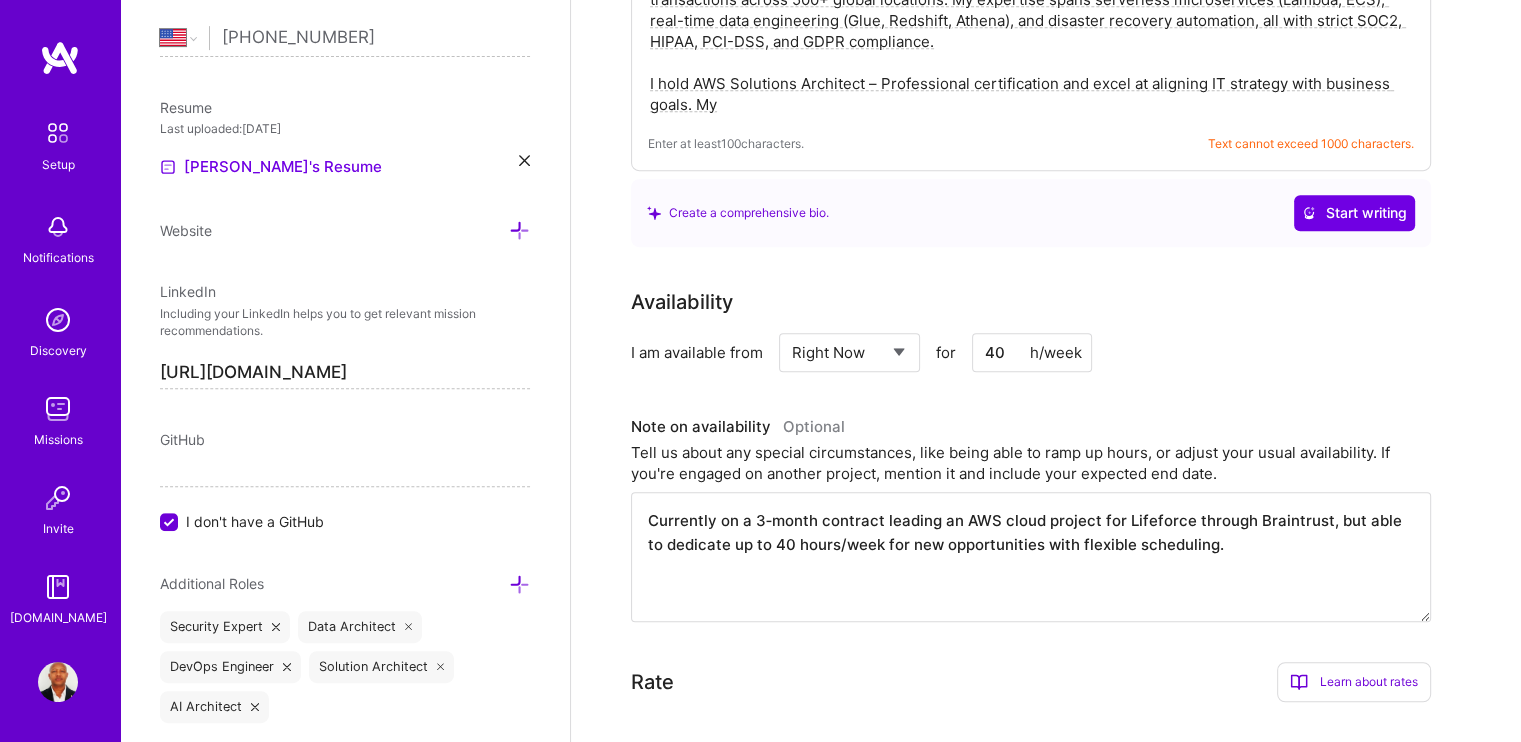 scroll, scrollTop: 1000, scrollLeft: 0, axis: vertical 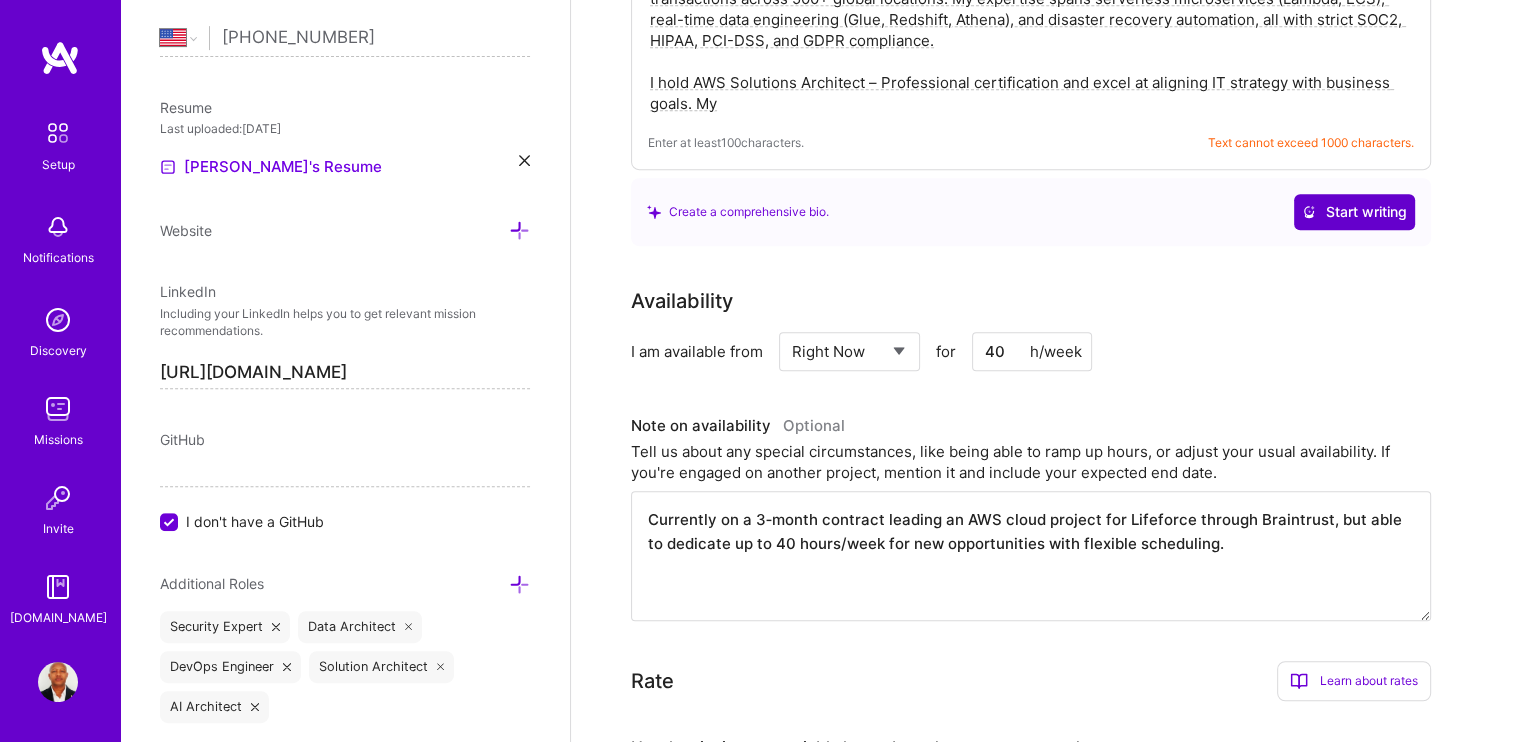 type on "As a Principal AWS Cloud Architect with 15+ years in IT and 8+ years leading enterprise cloud transformations, I design secure, scalable, and cost-optimized AWS architectures that deliver measurable business outcomes. For example, I led Toyota’s multi-region sales analytics platform migration, reducing data latency from 24 hours to under 5 minutes for 1,200+ users and cutting infrastructure costs by 30% (~$1.2M annual savings).
I’ve advised Fortune 100 clients such as Toyota, Marriott, and AbbVie, driving cloud modernization that improved uptime to 99.99%, accelerated deployments from weeks to hours, and processed 2M+ daily transactions across 500+ global locations. My expertise spans serverless microservices (Lambda, ECS), real-time data engineering (Glue, Redshift, Athena), and disaster recovery automation, all with strict SOC2, HIPAA, PCI-DSS, and GDPR compliance.
I hold AWS Solutions Architect – Professional certification and excel at aligning IT strategy with business goals. My" 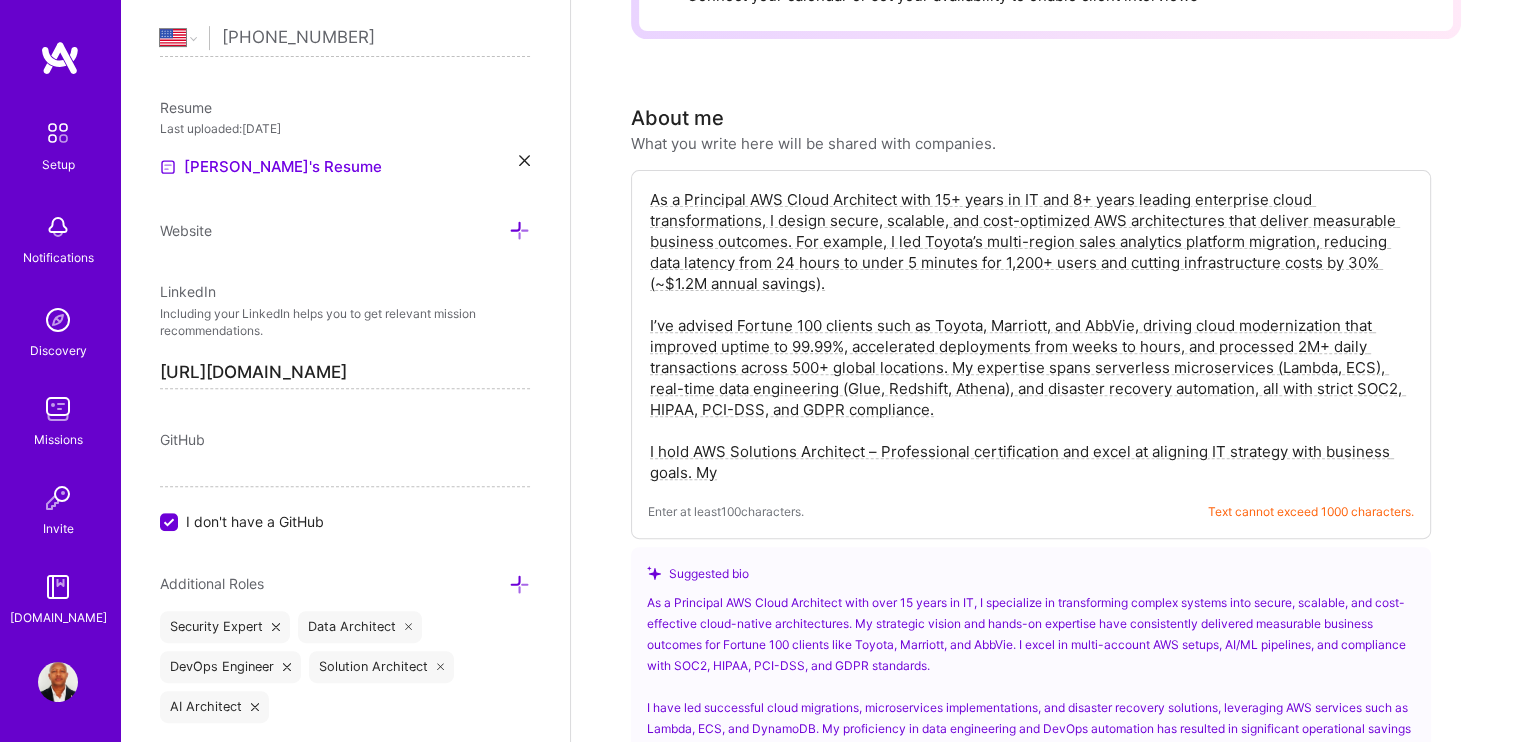 scroll, scrollTop: 600, scrollLeft: 0, axis: vertical 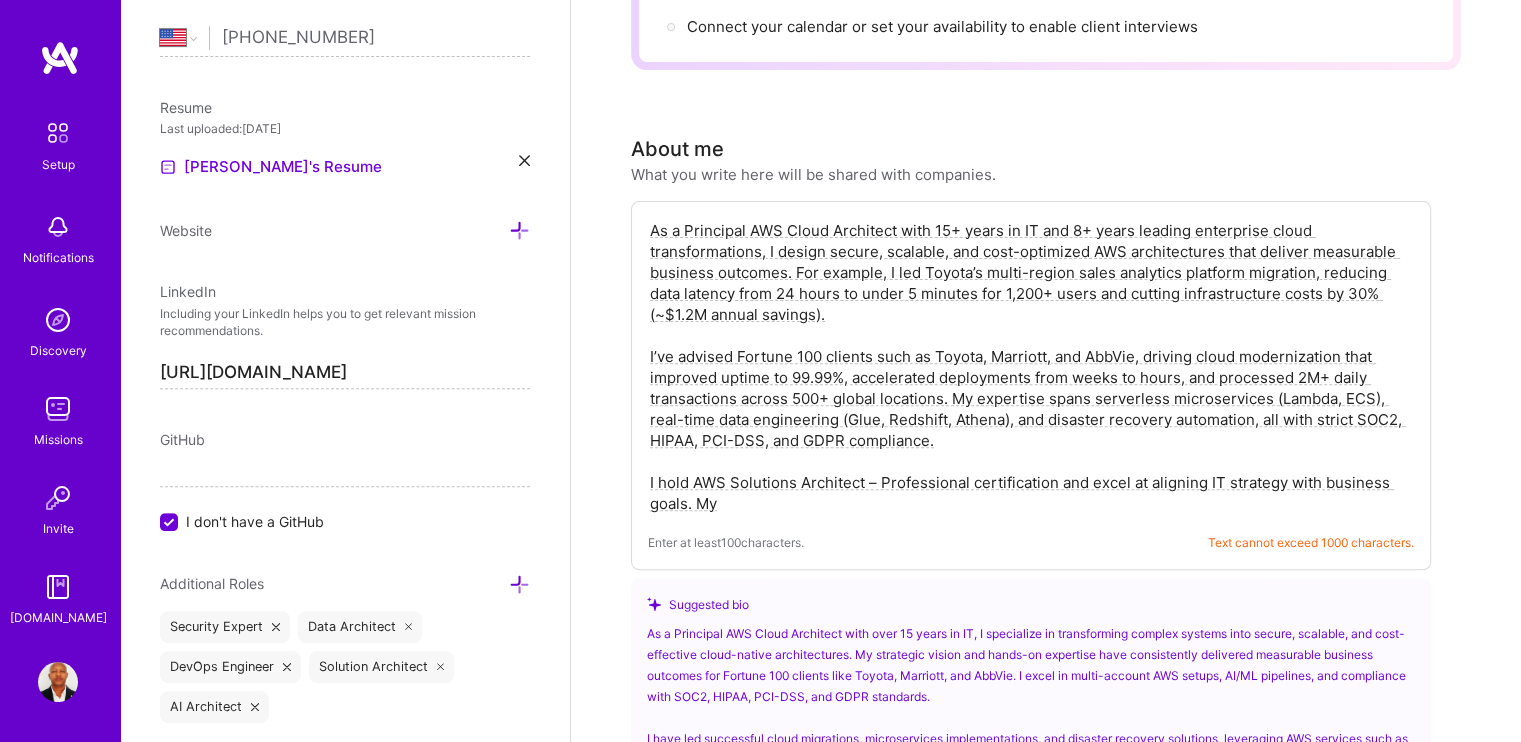 click on "As a Principal AWS Cloud Architect with 15+ years in IT and 8+ years leading enterprise cloud transformations, I design secure, scalable, and cost-optimized AWS architectures that deliver measurable business outcomes. For example, I led Toyota’s multi-region sales analytics platform migration, reducing data latency from 24 hours to under 5 minutes for 1,200+ users and cutting infrastructure costs by 30% (~$1.2M annual savings).
I’ve advised Fortune 100 clients such as Toyota, Marriott, and AbbVie, driving cloud modernization that improved uptime to 99.99%, accelerated deployments from weeks to hours, and processed 2M+ daily transactions across 500+ global locations. My expertise spans serverless microservices (Lambda, ECS), real-time data engineering (Glue, Redshift, Athena), and disaster recovery automation, all with strict SOC2, HIPAA, PCI-DSS, and GDPR compliance.
I hold AWS Solutions Architect – Professional certification and excel at aligning IT strategy with business goals. My" at bounding box center (1031, 367) 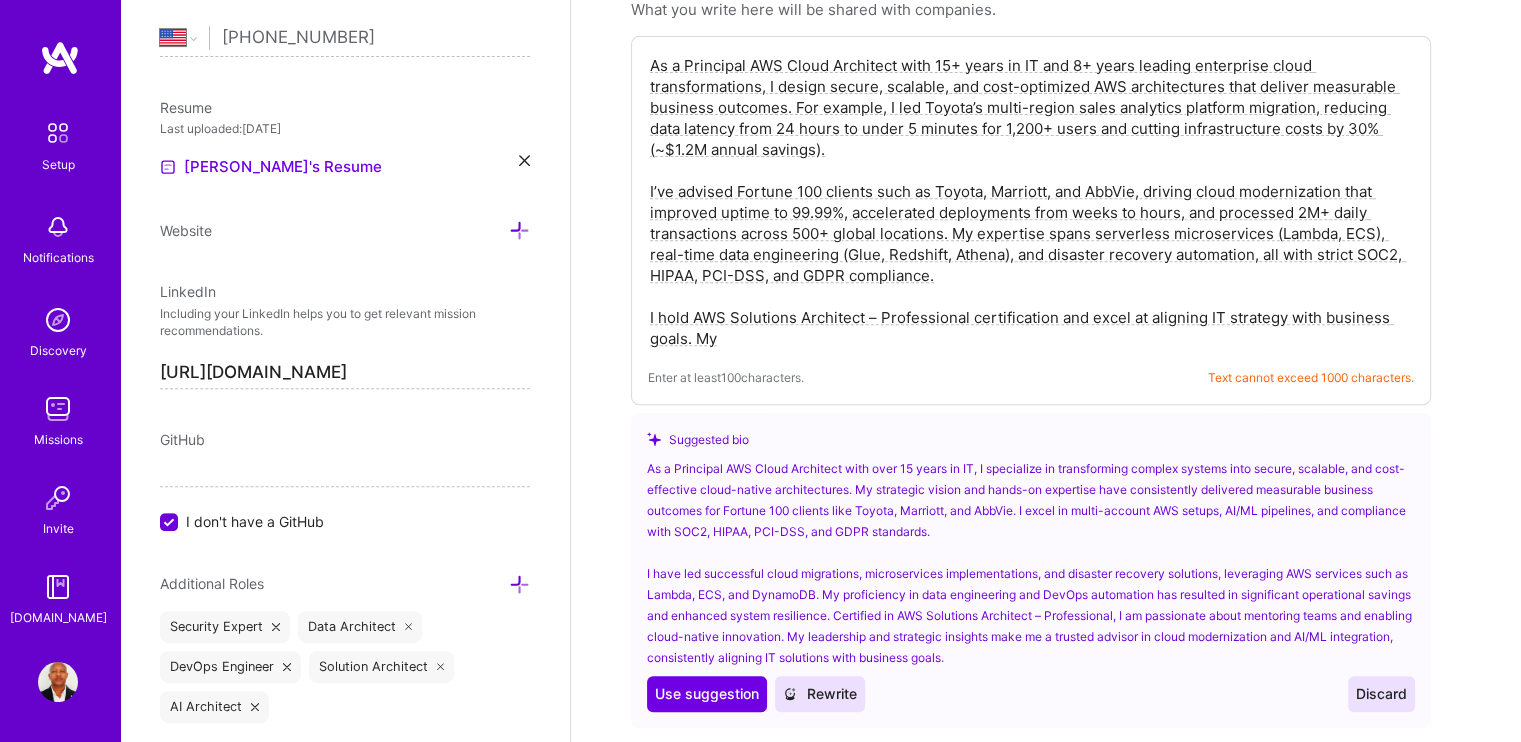 scroll, scrollTop: 800, scrollLeft: 0, axis: vertical 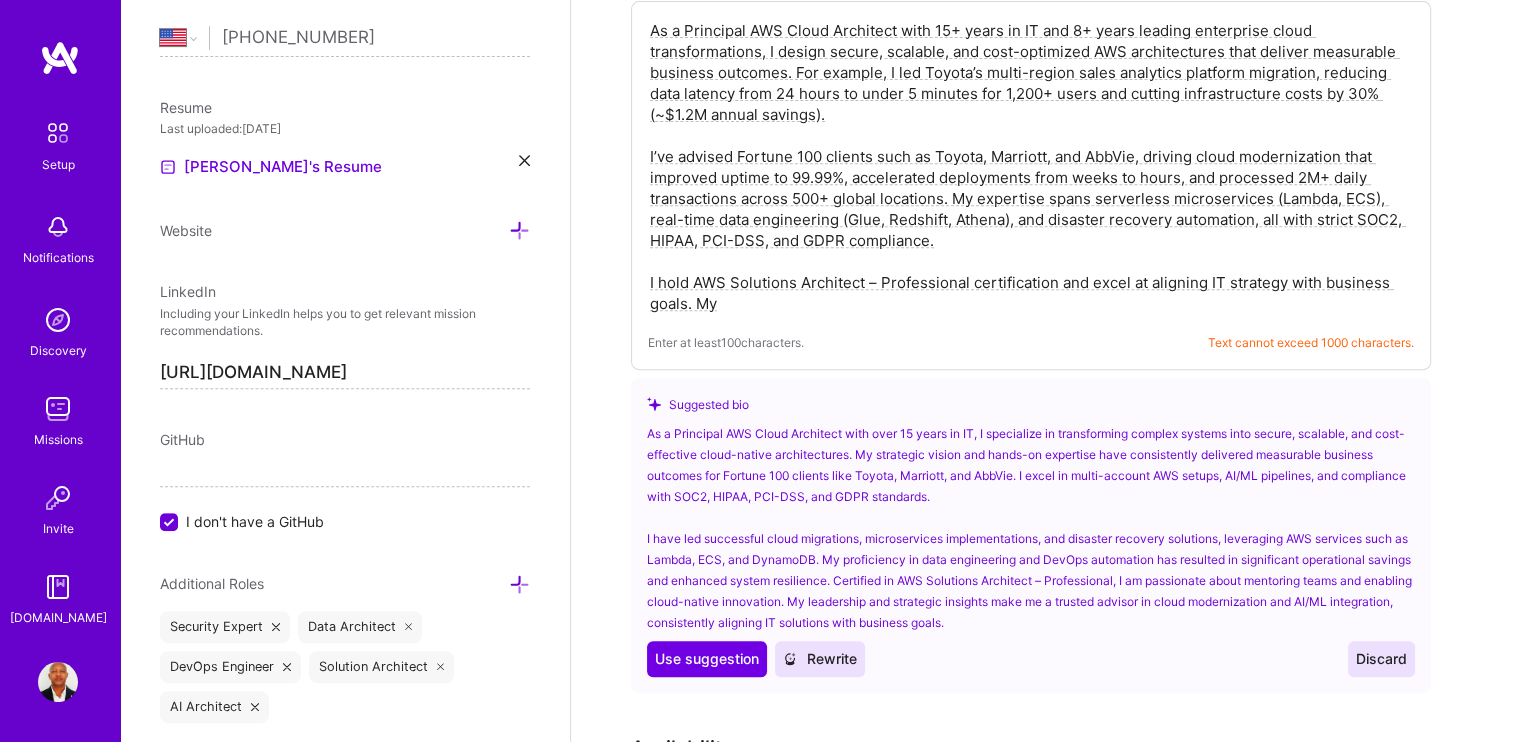 click on "As a Principal AWS Cloud Architect with 15+ years in IT and 8+ years leading enterprise cloud transformations, I design secure, scalable, and cost-optimized AWS architectures that deliver measurable business outcomes. For example, I led Toyota’s multi-region sales analytics platform migration, reducing data latency from 24 hours to under 5 minutes for 1,200+ users and cutting infrastructure costs by 30% (~$1.2M annual savings).
I’ve advised Fortune 100 clients such as Toyota, Marriott, and AbbVie, driving cloud modernization that improved uptime to 99.99%, accelerated deployments from weeks to hours, and processed 2M+ daily transactions across 500+ global locations. My expertise spans serverless microservices (Lambda, ECS), real-time data engineering (Glue, Redshift, Athena), and disaster recovery automation, all with strict SOC2, HIPAA, PCI-DSS, and GDPR compliance.
I hold AWS Solutions Architect – Professional certification and excel at aligning IT strategy with business goals. My" at bounding box center [1031, 167] 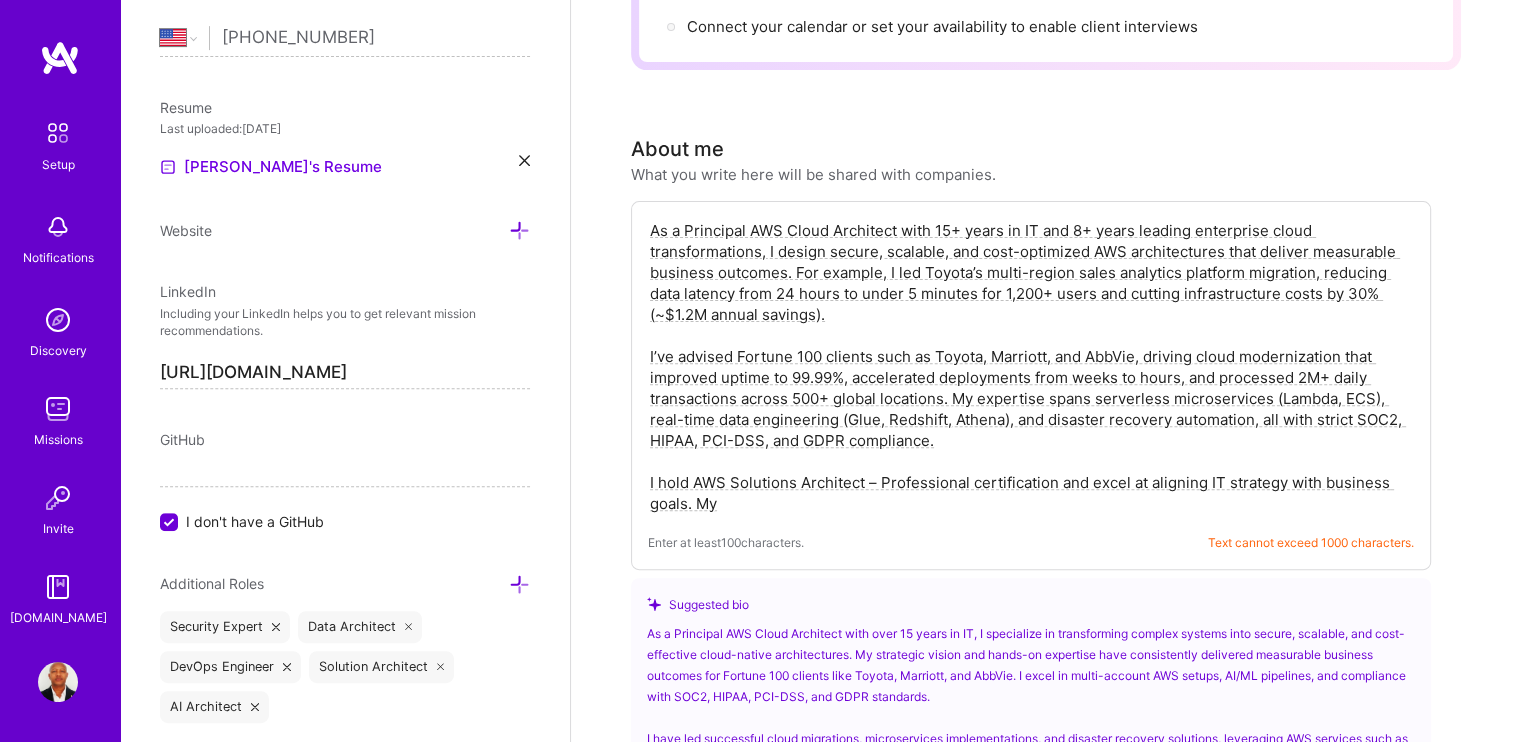 scroll, scrollTop: 700, scrollLeft: 0, axis: vertical 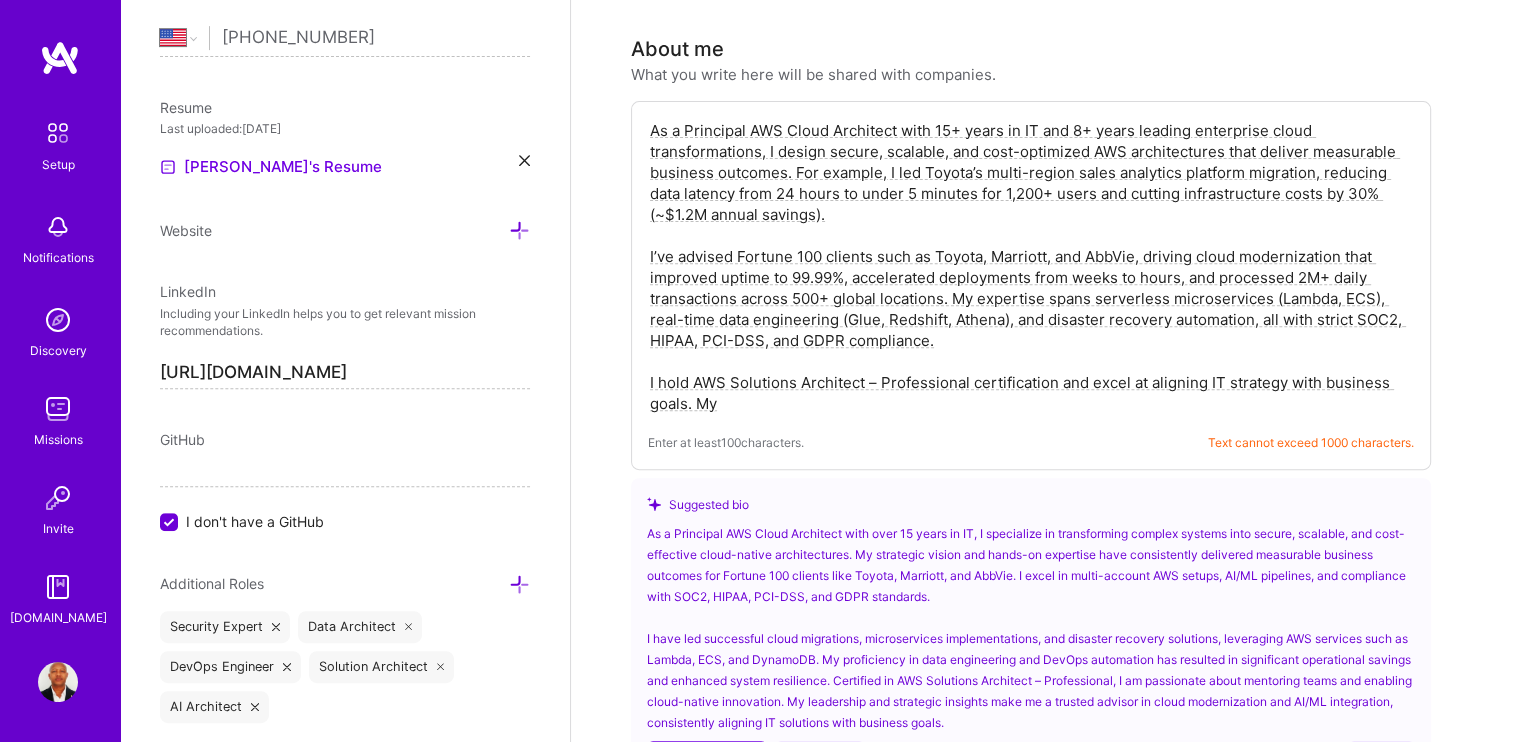 click on "As a Principal AWS Cloud Architect with 15+ years in IT and 8+ years leading enterprise cloud transformations, I design secure, scalable, and cost-optimized AWS architectures that deliver measurable business outcomes. For example, I led Toyota’s multi-region sales analytics platform migration, reducing data latency from 24 hours to under 5 minutes for 1,200+ users and cutting infrastructure costs by 30% (~$1.2M annual savings).
I’ve advised Fortune 100 clients such as Toyota, Marriott, and AbbVie, driving cloud modernization that improved uptime to 99.99%, accelerated deployments from weeks to hours, and processed 2M+ daily transactions across 500+ global locations. My expertise spans serverless microservices (Lambda, ECS), real-time data engineering (Glue, Redshift, Athena), and disaster recovery automation, all with strict SOC2, HIPAA, PCI-DSS, and GDPR compliance.
I hold AWS Solutions Architect – Professional certification and excel at aligning IT strategy with business goals. My" at bounding box center [1031, 267] 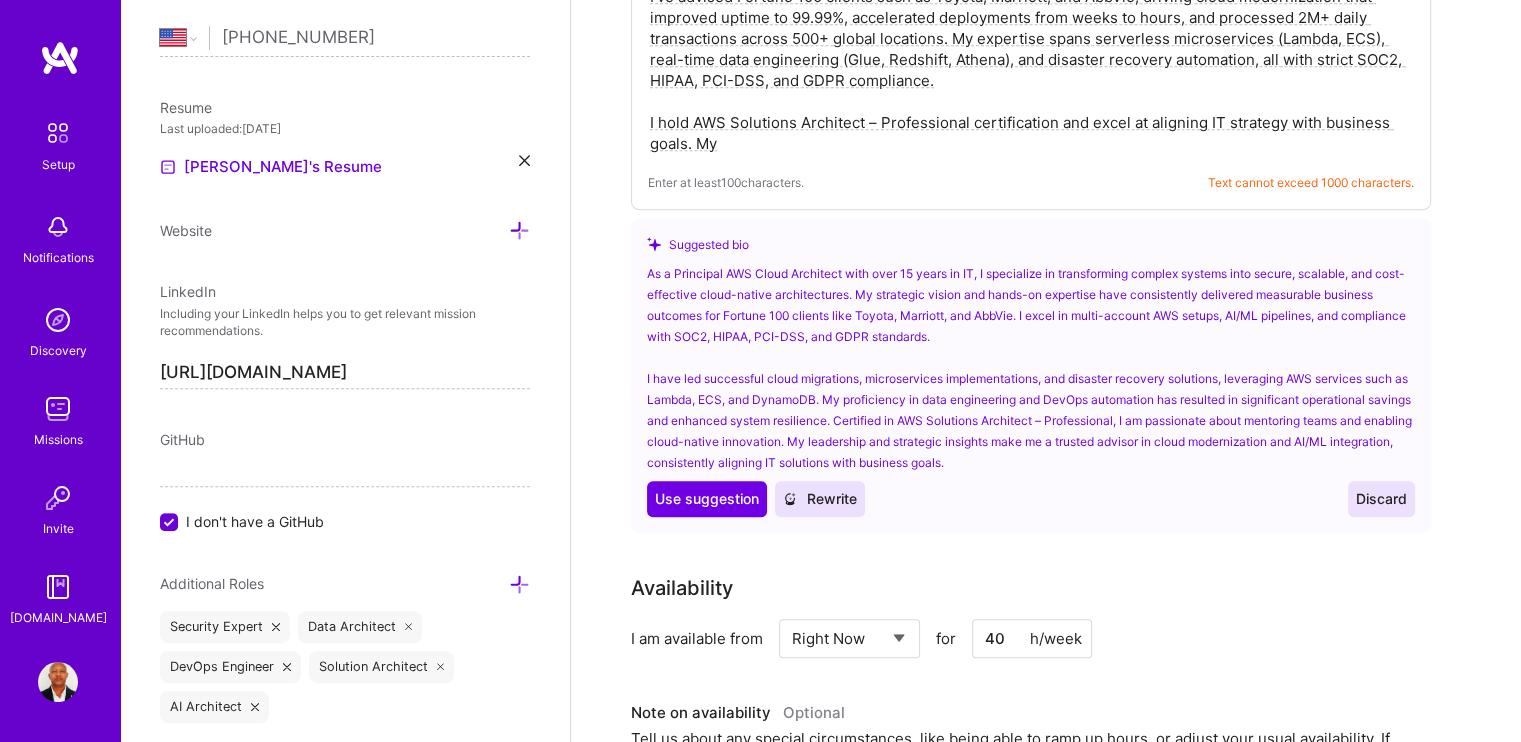 scroll, scrollTop: 1000, scrollLeft: 0, axis: vertical 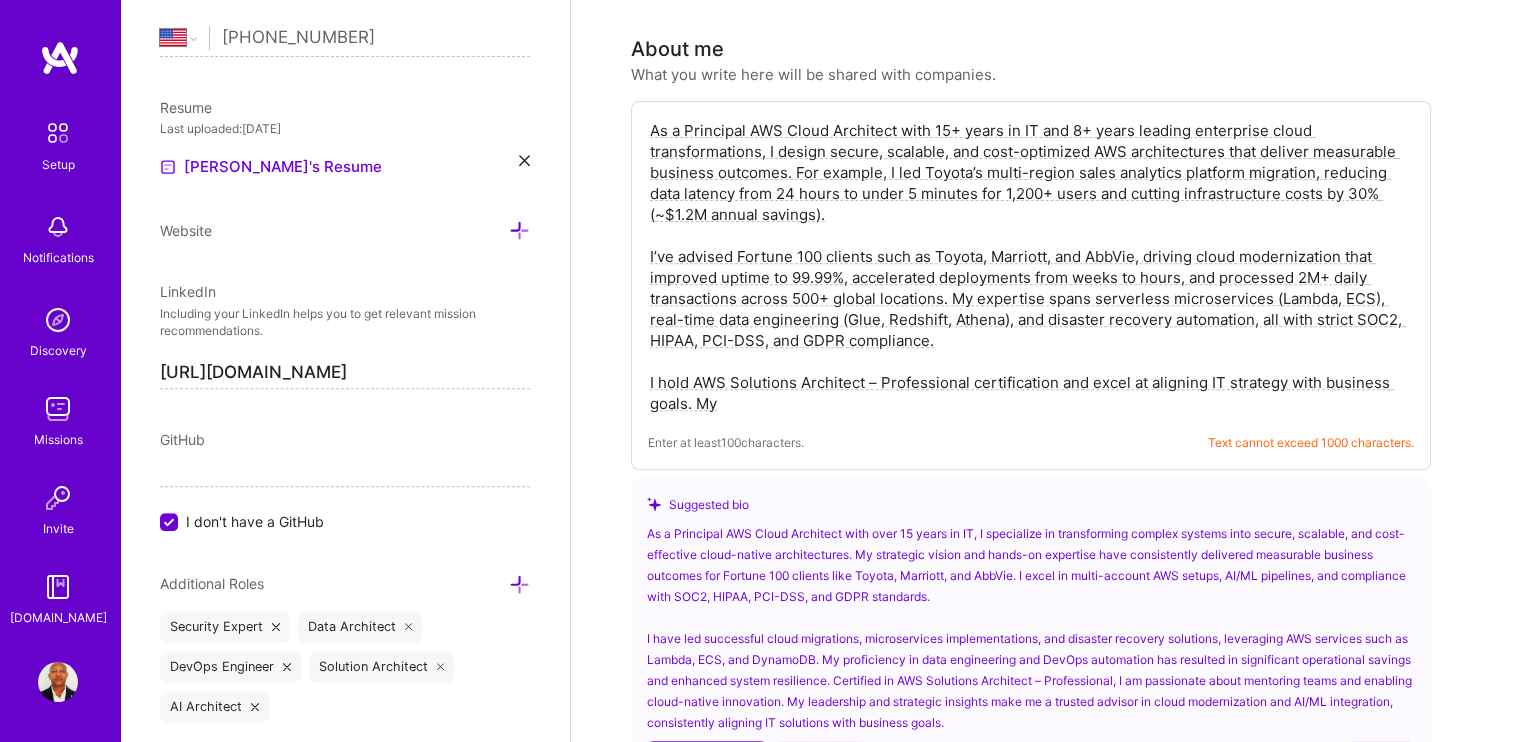 drag, startPoint x: 652, startPoint y: 103, endPoint x: 776, endPoint y: 388, distance: 310.807 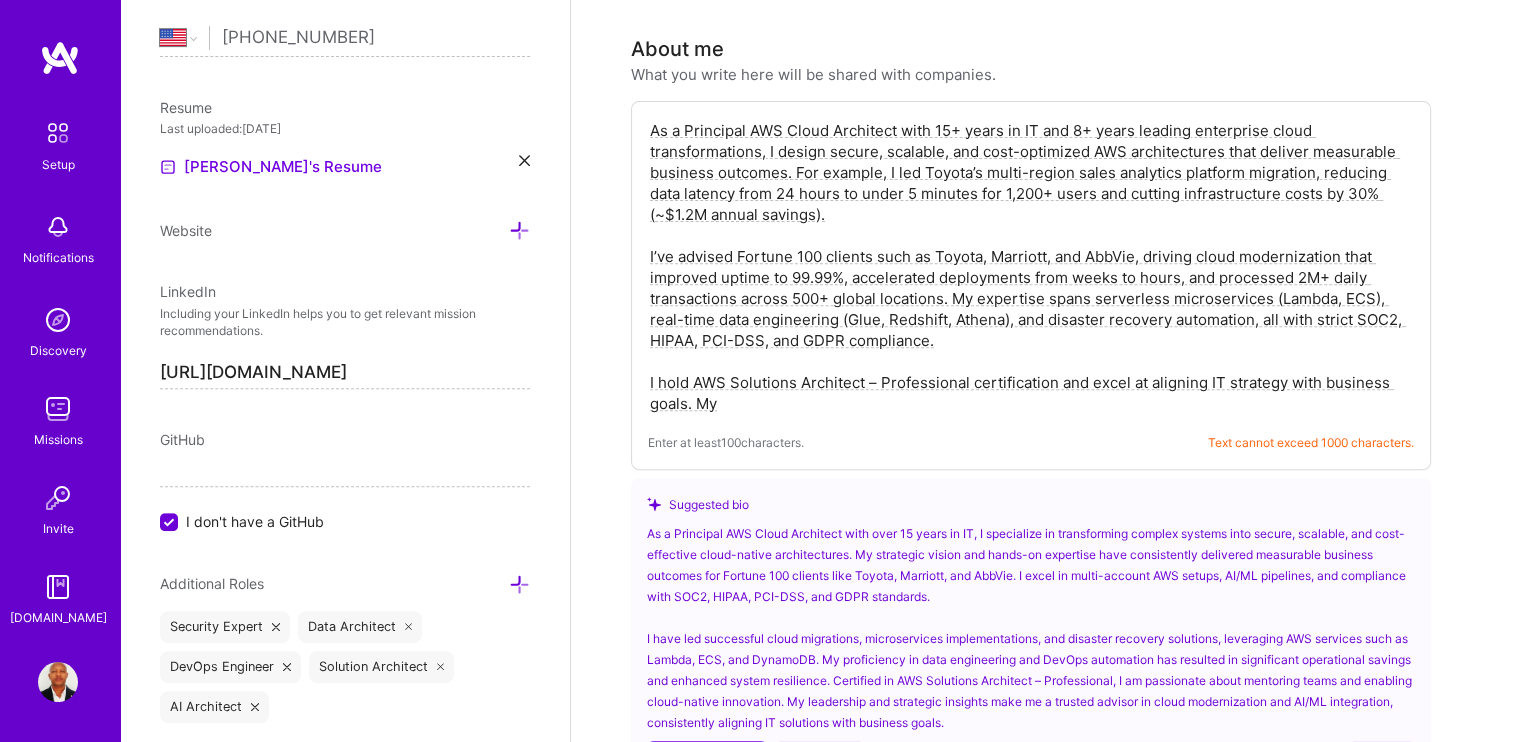 click on "As a Principal AWS Cloud Architect with 15+ years in IT and 8+ years leading enterprise cloud transformations, I design secure, scalable, and cost-optimized AWS architectures that deliver measurable business outcomes. For example, I led Toyota’s multi-region sales analytics platform migration, reducing data latency from 24 hours to under 5 minutes for 1,200+ users and cutting infrastructure costs by 30% (~$1.2M annual savings).
I’ve advised Fortune 100 clients such as Toyota, Marriott, and AbbVie, driving cloud modernization that improved uptime to 99.99%, accelerated deployments from weeks to hours, and processed 2M+ daily transactions across 500+ global locations. My expertise spans serverless microservices (Lambda, ECS), real-time data engineering (Glue, Redshift, Athena), and disaster recovery automation, all with strict SOC2, HIPAA, PCI-DSS, and GDPR compliance.
I hold AWS Solutions Architect – Professional certification and excel at aligning IT strategy with business goals. My" at bounding box center (1031, 267) 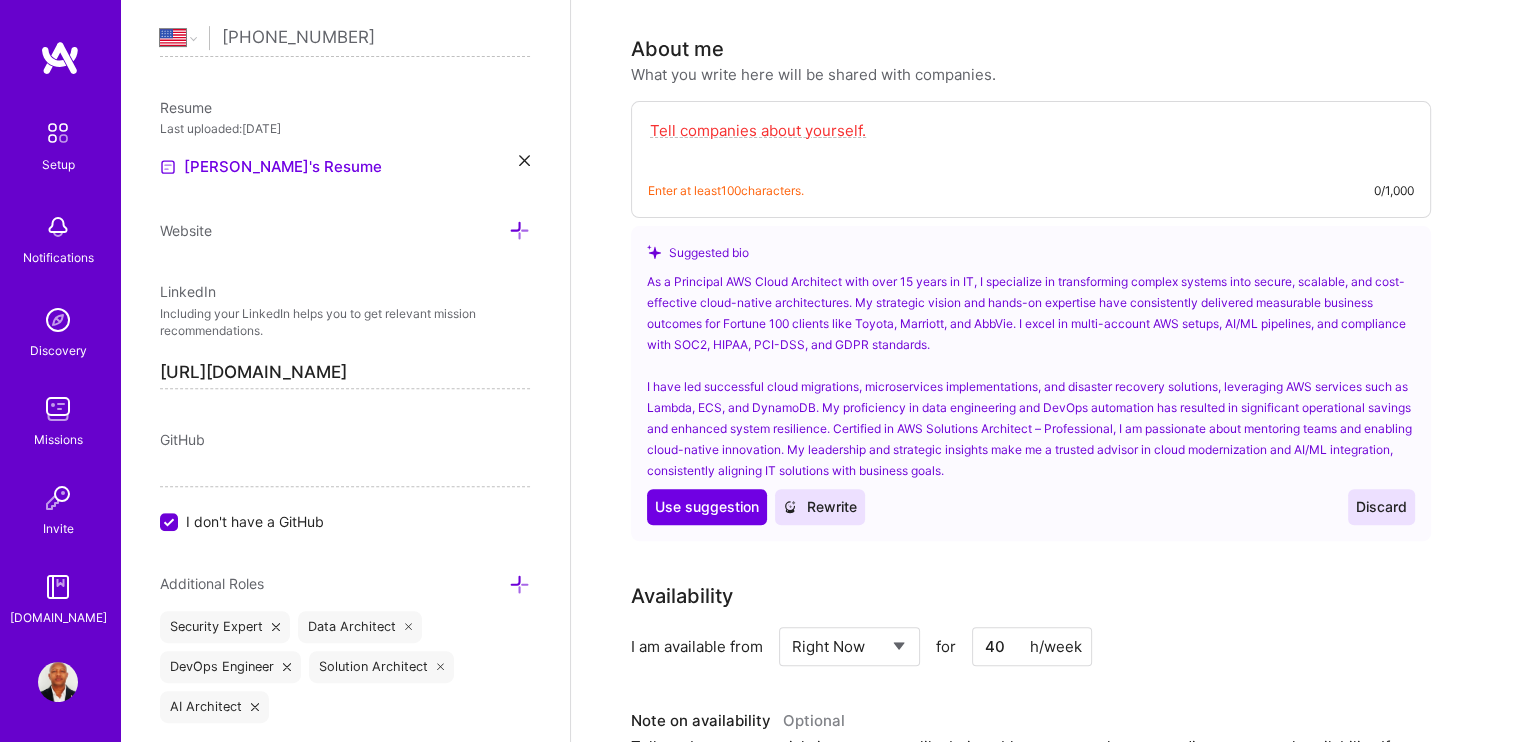 click on "As a Principal AWS Cloud Architect with over 15 years in IT, I specialize in transforming complex systems into secure, scalable, and cost-effective cloud-native architectures. My strategic vision and hands-on expertise have consistently delivered measurable business outcomes for Fortune 100 clients like Toyota, Marriott, and AbbVie. I excel in multi-account AWS setups, AI/ML pipelines, and compliance with SOC2, HIPAA, PCI-DSS, and GDPR standards." at bounding box center [1031, 376] 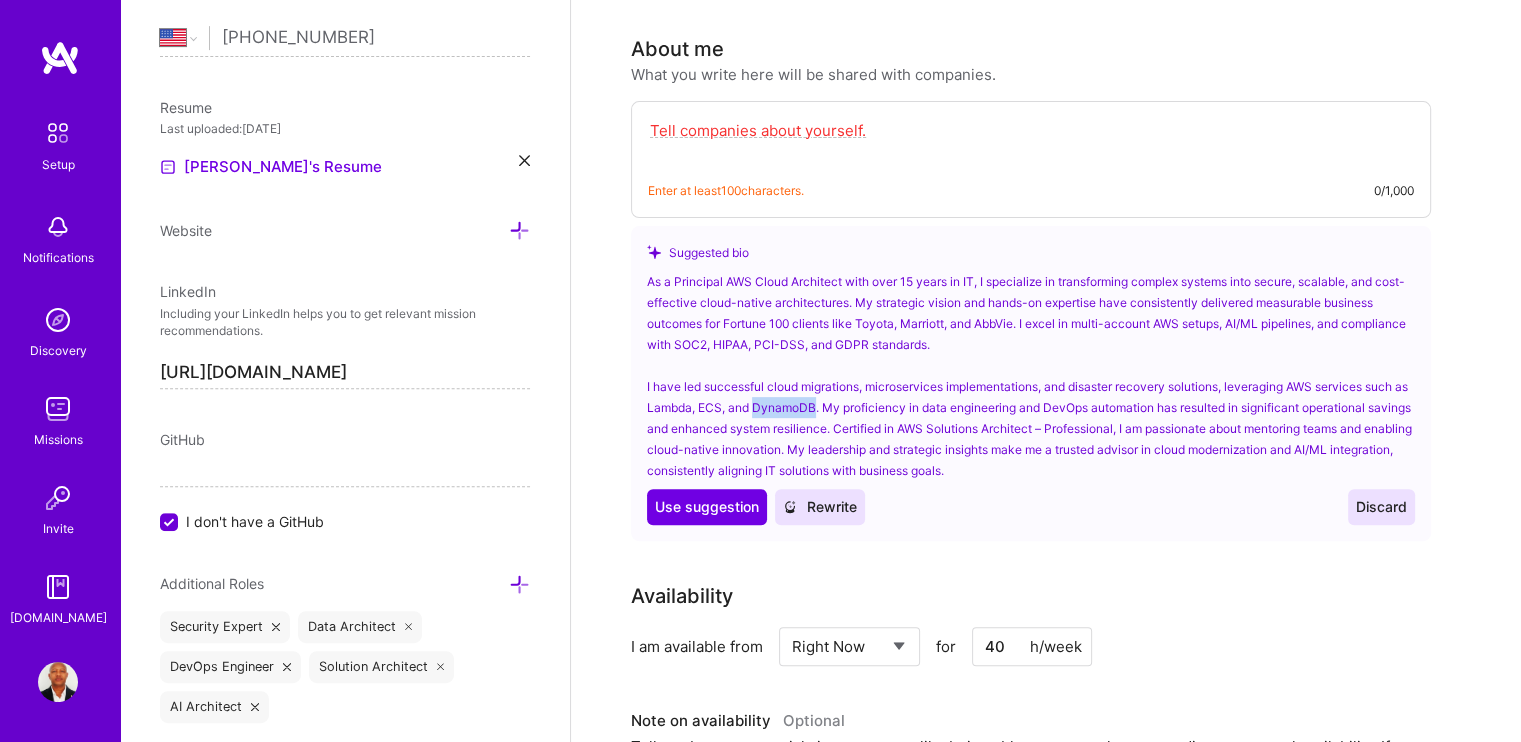 click on "As a Principal AWS Cloud Architect with over 15 years in IT, I specialize in transforming complex systems into secure, scalable, and cost-effective cloud-native architectures. My strategic vision and hands-on expertise have consistently delivered measurable business outcomes for Fortune 100 clients like Toyota, Marriott, and AbbVie. I excel in multi-account AWS setups, AI/ML pipelines, and compliance with SOC2, HIPAA, PCI-DSS, and GDPR standards." at bounding box center (1031, 376) 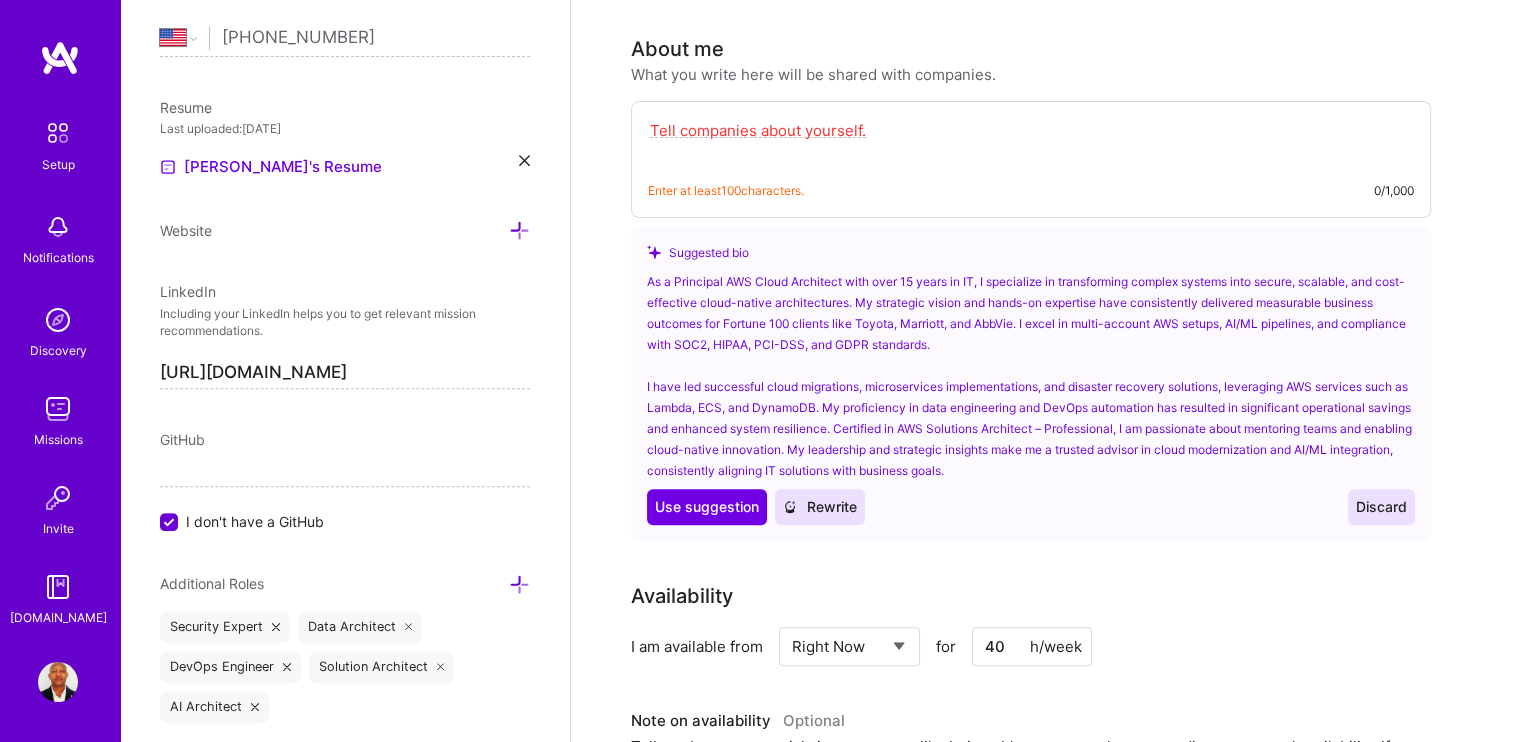 click at bounding box center [1031, 141] 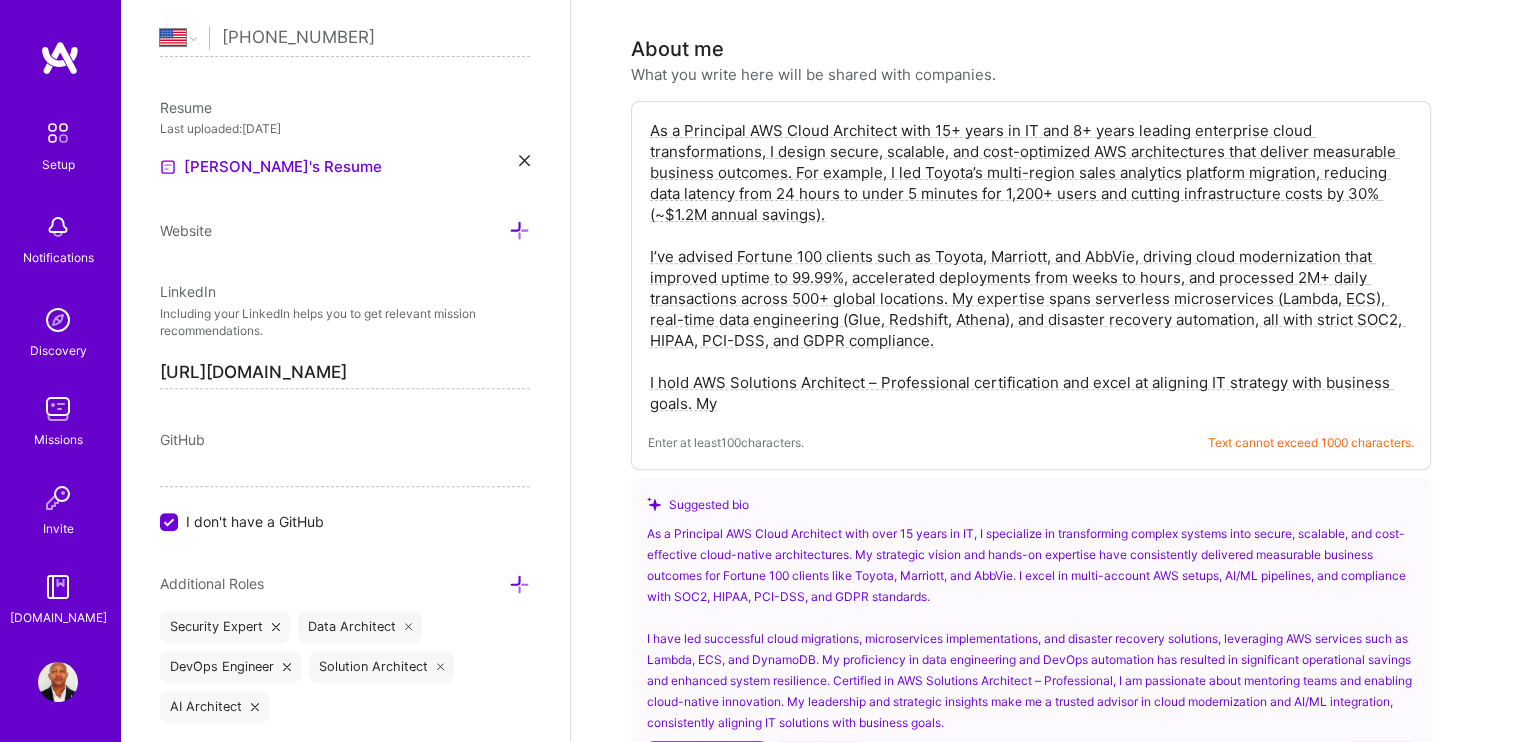 type on "As a Principal AWS Cloud Architect with 15+ years in IT and 8+ years leading enterprise cloud transformations, I design secure, scalable, and cost-optimized AWS architectures that deliver measurable business outcomes. For example, I led Toyota’s multi-region sales analytics platform migration, reducing data latency from 24 hours to under 5 minutes for 1,200+ users and cutting infrastructure costs by 30% (~$1.2M annual savings).
I’ve advised Fortune 100 clients such as Toyota, Marriott, and AbbVie, driving cloud modernization that improved uptime to 99.99%, accelerated deployments from weeks to hours, and processed 2M+ daily transactions across 500+ global locations. My expertise spans serverless microservices (Lambda, ECS), real-time data engineering (Glue, Redshift, Athena), and disaster recovery automation, all with strict SOC2, HIPAA, PCI-DSS, and GDPR compliance.
I hold AWS Solutions Architect – Professional certification and excel at aligning IT strategy with business goals. My" 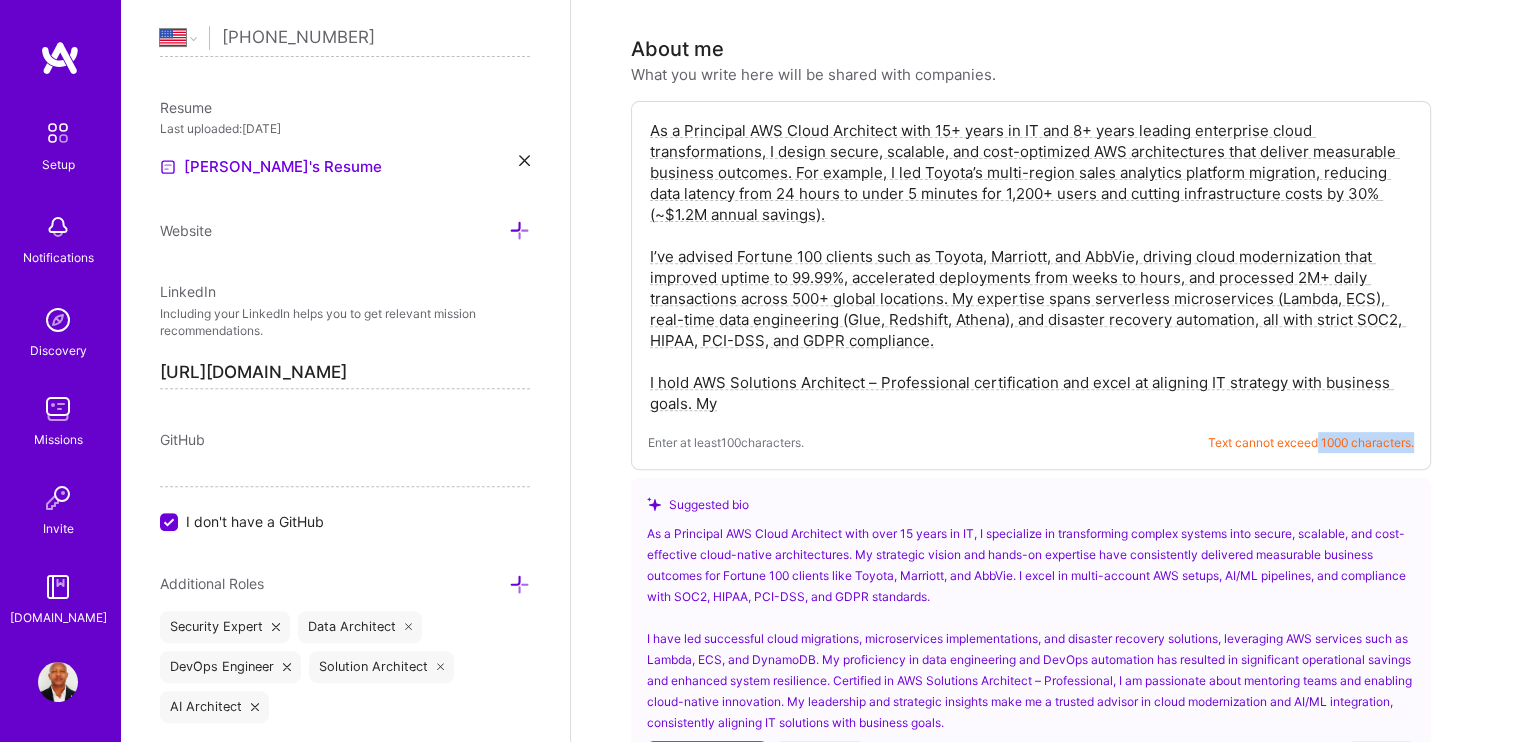 drag, startPoint x: 1413, startPoint y: 418, endPoint x: 1312, endPoint y: 416, distance: 101.0198 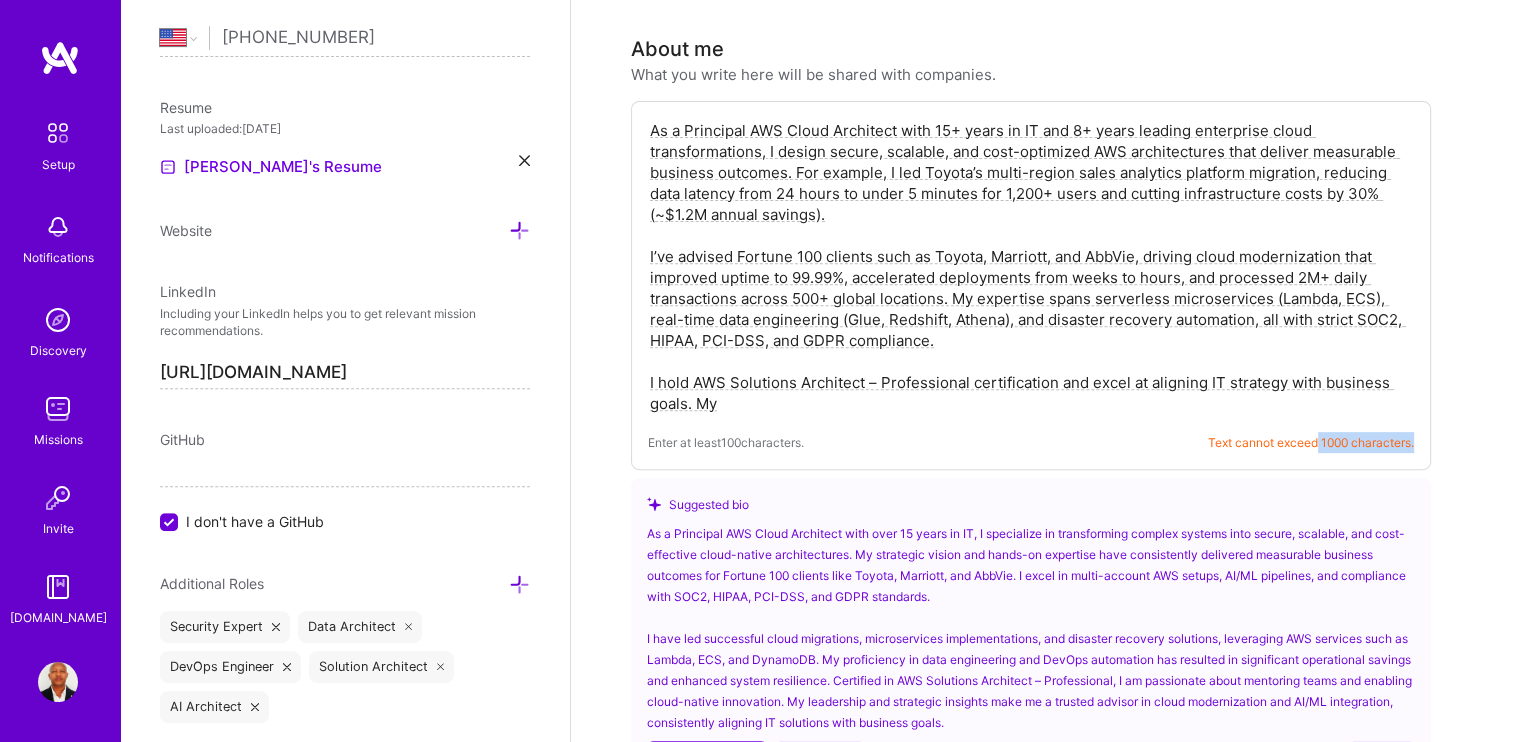 click on "Text cannot exceed 1000 characters." at bounding box center (1311, 442) 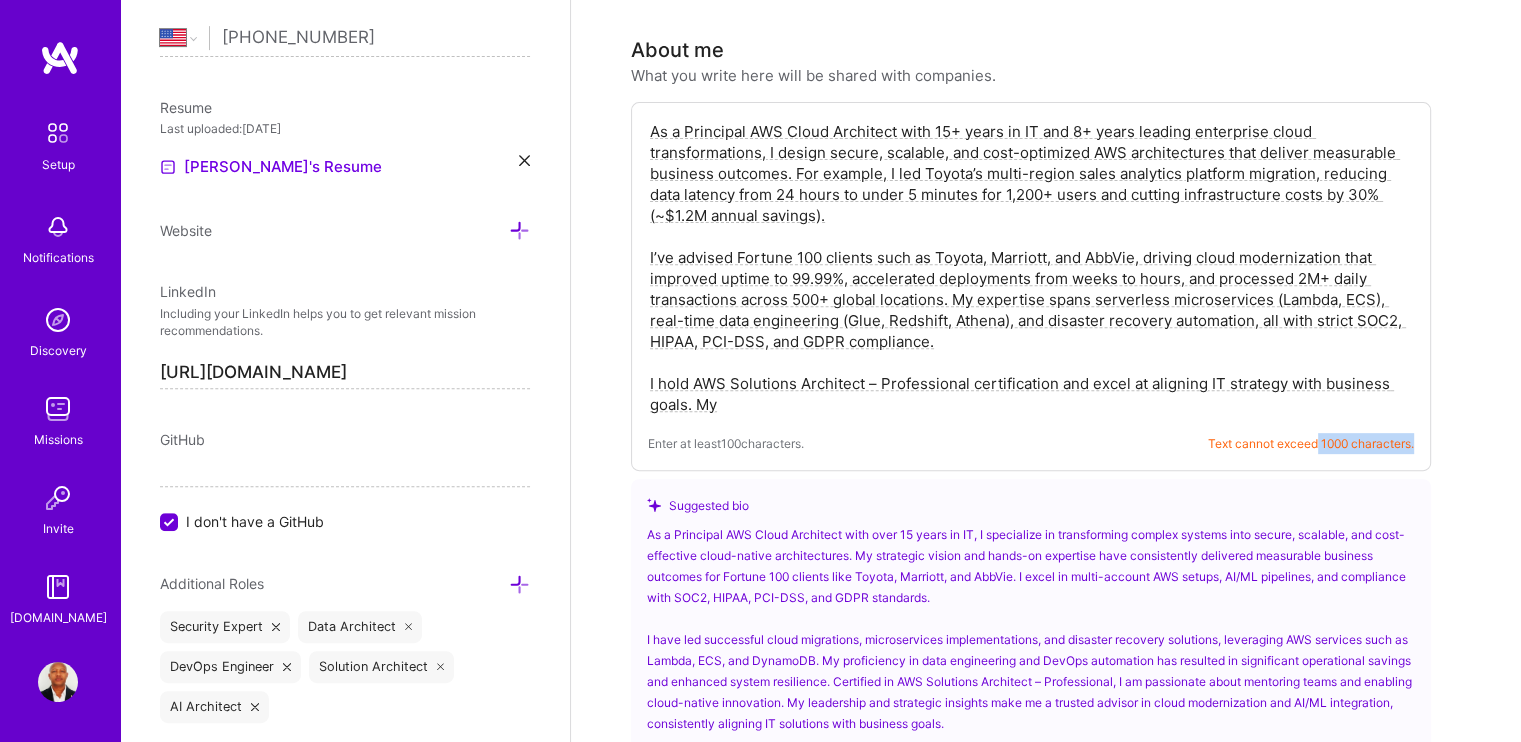 scroll, scrollTop: 700, scrollLeft: 0, axis: vertical 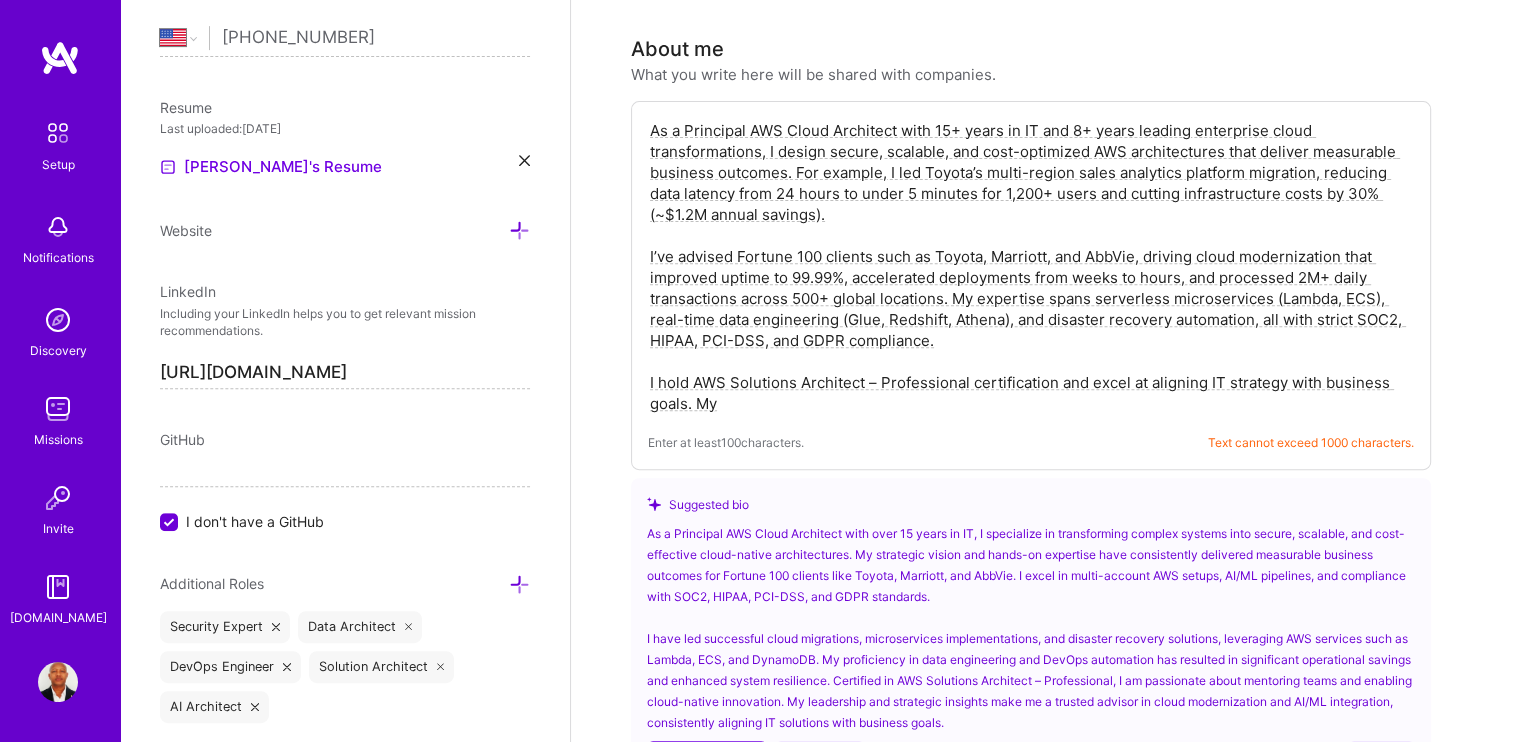click on "As a Principal AWS Cloud Architect with 15+ years in IT and 8+ years leading enterprise cloud transformations, I design secure, scalable, and cost-optimized AWS architectures that deliver measurable business outcomes. For example, I led Toyota’s multi-region sales analytics platform migration, reducing data latency from 24 hours to under 5 minutes for 1,200+ users and cutting infrastructure costs by 30% (~$1.2M annual savings).
I’ve advised Fortune 100 clients such as Toyota, Marriott, and AbbVie, driving cloud modernization that improved uptime to 99.99%, accelerated deployments from weeks to hours, and processed 2M+ daily transactions across 500+ global locations. My expertise spans serverless microservices (Lambda, ECS), real-time data engineering (Glue, Redshift, Athena), and disaster recovery automation, all with strict SOC2, HIPAA, PCI-DSS, and GDPR compliance.
I hold AWS Solutions Architect – Professional certification and excel at aligning IT strategy with business goals. My" at bounding box center [1031, 267] 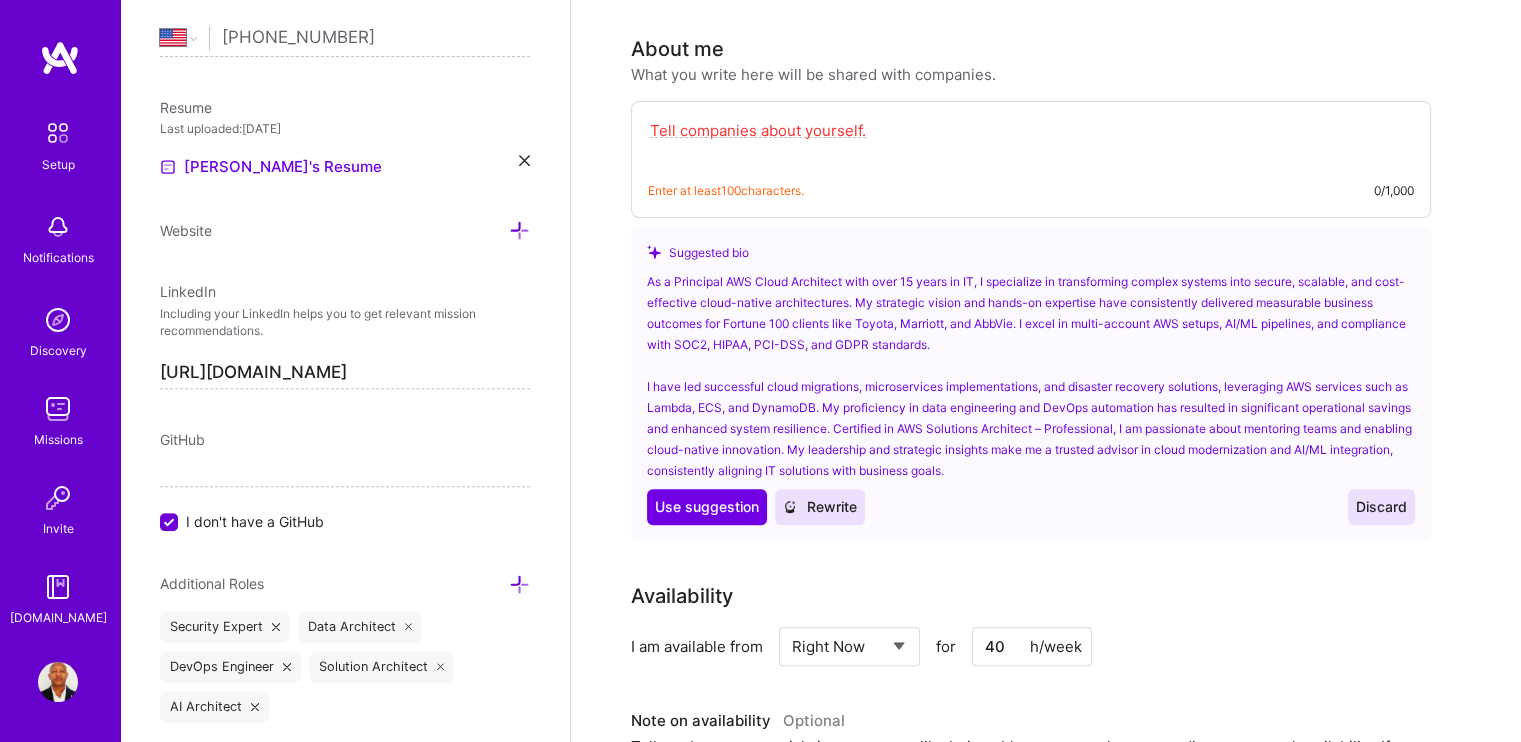 paste on "Principal AWS Cloud Architect with 15+ years in IT and 8+ years leading enterprise cloud transformations. I design secure, scalable, cost-optimized AWS architectures delivering measurable outcomes. For Toyota, I reduced sales data latency from 24h to <5 min for 1,200+ users, cut infrastructure costs by 30% (~$1.2M/year), and processed 2M+ daily transactions across 500 dealerships. For Marriott, I built a multi-region disaster recovery solution, reducing recovery time from 24h to <30 min and achieving 99.99% uptime. I specialize in serverless microservices (Lambda, ECS), real-time data engineering (Glue, Redshift), and AI/ML integration (Amazon Bedrock, SageMaker) under SOC2, HIPAA, PCI-DSS, and GDPR compliance. My solutions have accelerated deployments from weeks to hours and delivered multi-million-dollar savings for Fortune 100 clients like Toyota, Marriott, and AbbVie." 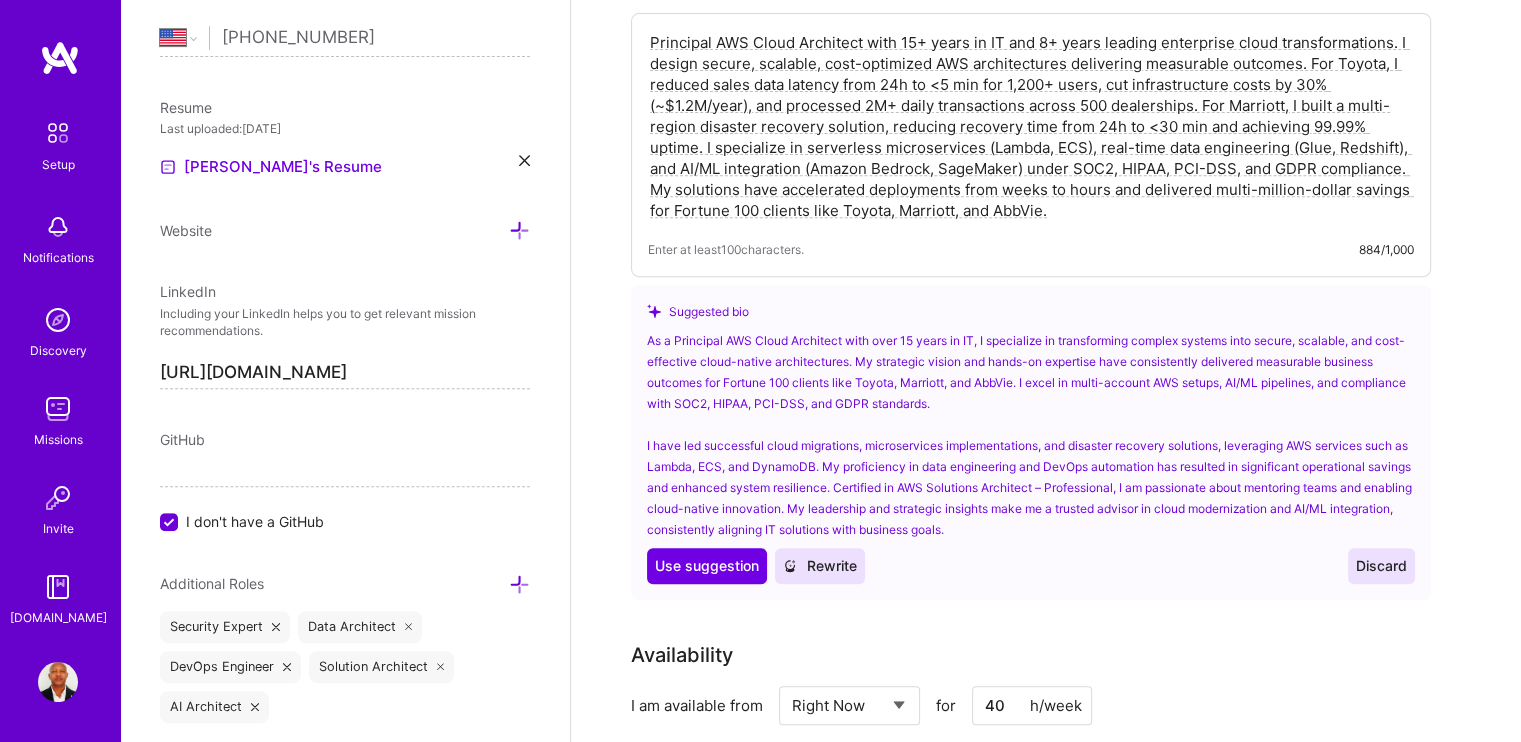 scroll, scrollTop: 800, scrollLeft: 0, axis: vertical 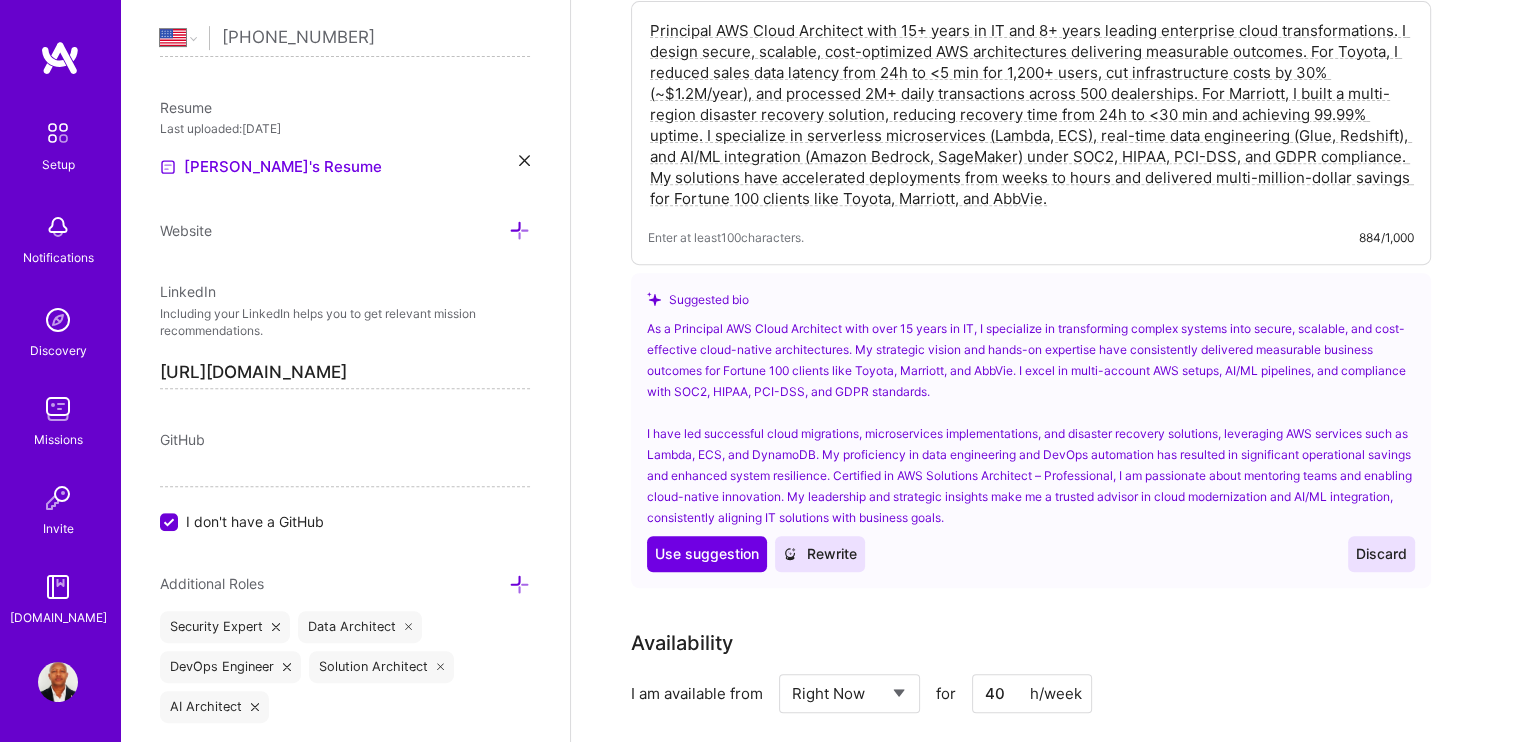 type on "Principal AWS Cloud Architect with 15+ years in IT and 8+ years leading enterprise cloud transformations. I design secure, scalable, cost-optimized AWS architectures delivering measurable outcomes. For Toyota, I reduced sales data latency from 24h to <5 min for 1,200+ users, cut infrastructure costs by 30% (~$1.2M/year), and processed 2M+ daily transactions across 500 dealerships. For Marriott, I built a multi-region disaster recovery solution, reducing recovery time from 24h to <30 min and achieving 99.99% uptime. I specialize in serverless microservices (Lambda, ECS), real-time data engineering (Glue, Redshift), and AI/ML integration (Amazon Bedrock, SageMaker) under SOC2, HIPAA, PCI-DSS, and GDPR compliance. My solutions have accelerated deployments from weeks to hours and delivered multi-million-dollar savings for Fortune 100 clients like Toyota, Marriott, and AbbVie." 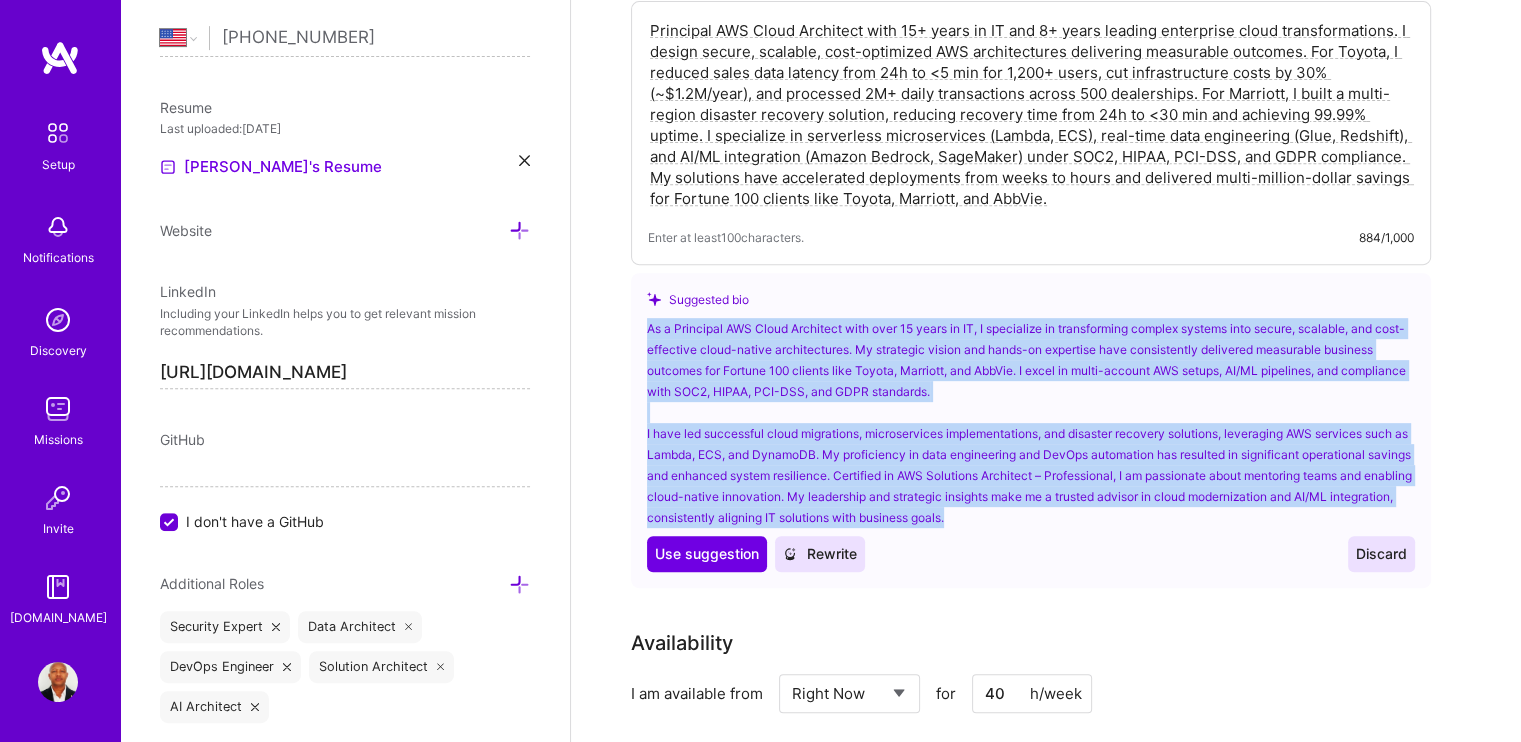 drag, startPoint x: 1038, startPoint y: 497, endPoint x: 636, endPoint y: 303, distance: 446.36307 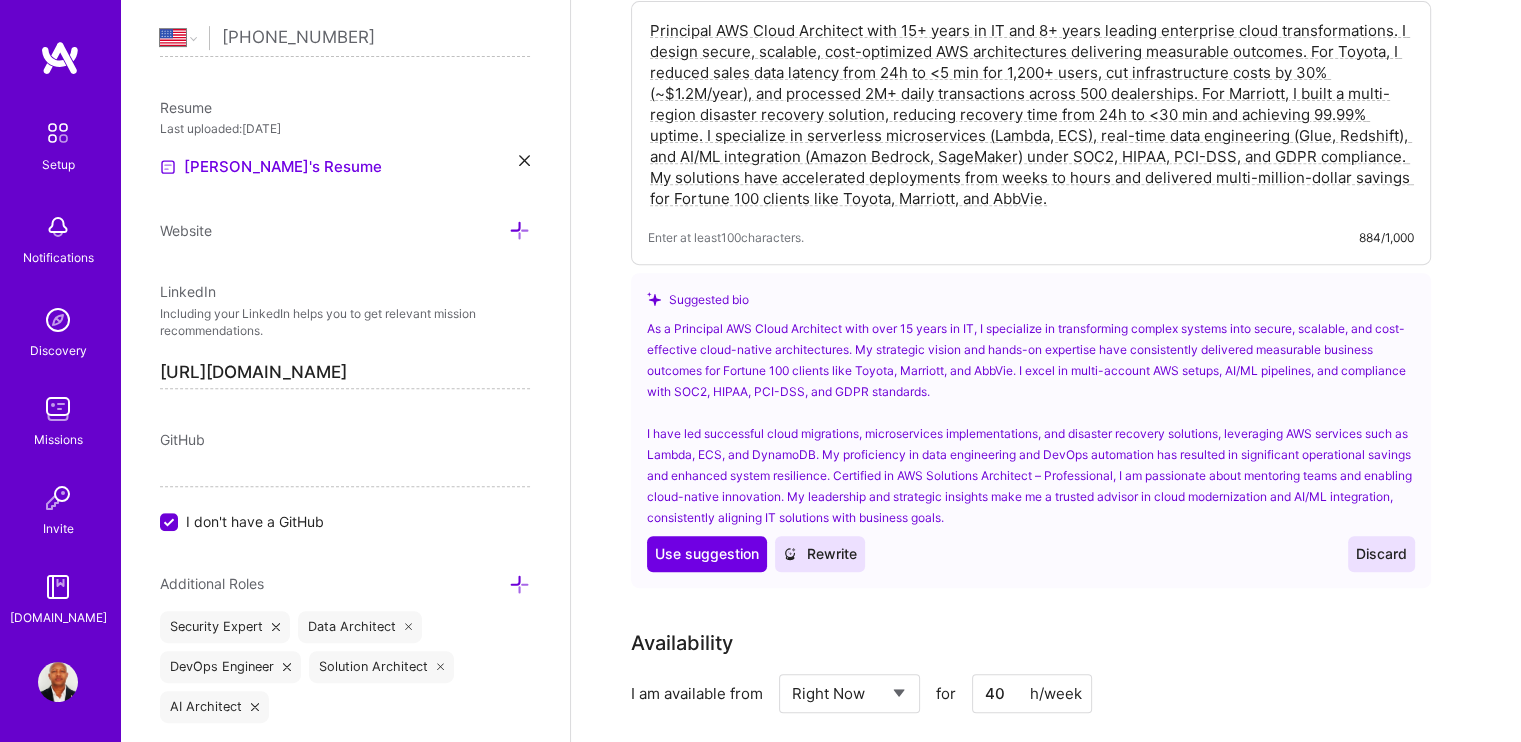 click on "Principal AWS Cloud Architect with 15+ years in IT and 8+ years leading enterprise cloud transformations. I design secure, scalable, cost-optimized AWS architectures delivering measurable outcomes. For Toyota, I reduced sales data latency from 24h to <5 min for 1,200+ users, cut infrastructure costs by 30% (~$1.2M/year), and processed 2M+ daily transactions across 500 dealerships. For Marriott, I built a multi-region disaster recovery solution, reducing recovery time from 24h to <30 min and achieving 99.99% uptime. I specialize in serverless microservices (Lambda, ECS), real-time data engineering (Glue, Redshift), and AI/ML integration (Amazon Bedrock, SageMaker) under SOC2, HIPAA, PCI-DSS, and GDPR compliance. My solutions have accelerated deployments from weeks to hours and delivered multi-million-dollar savings for Fortune 100 clients like Toyota, Marriott, and AbbVie." at bounding box center [1031, 114] 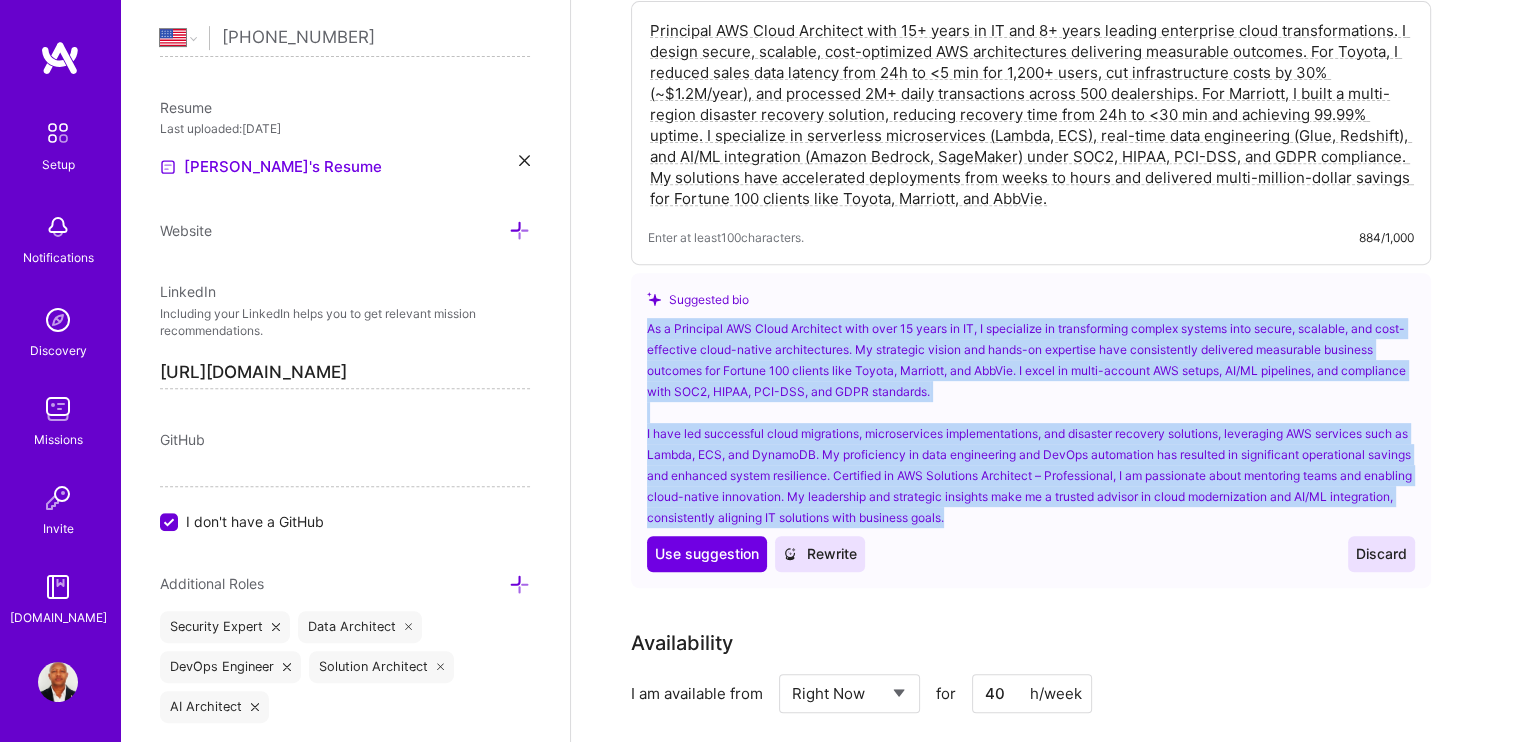 drag, startPoint x: 1030, startPoint y: 495, endPoint x: 637, endPoint y: 307, distance: 435.65237 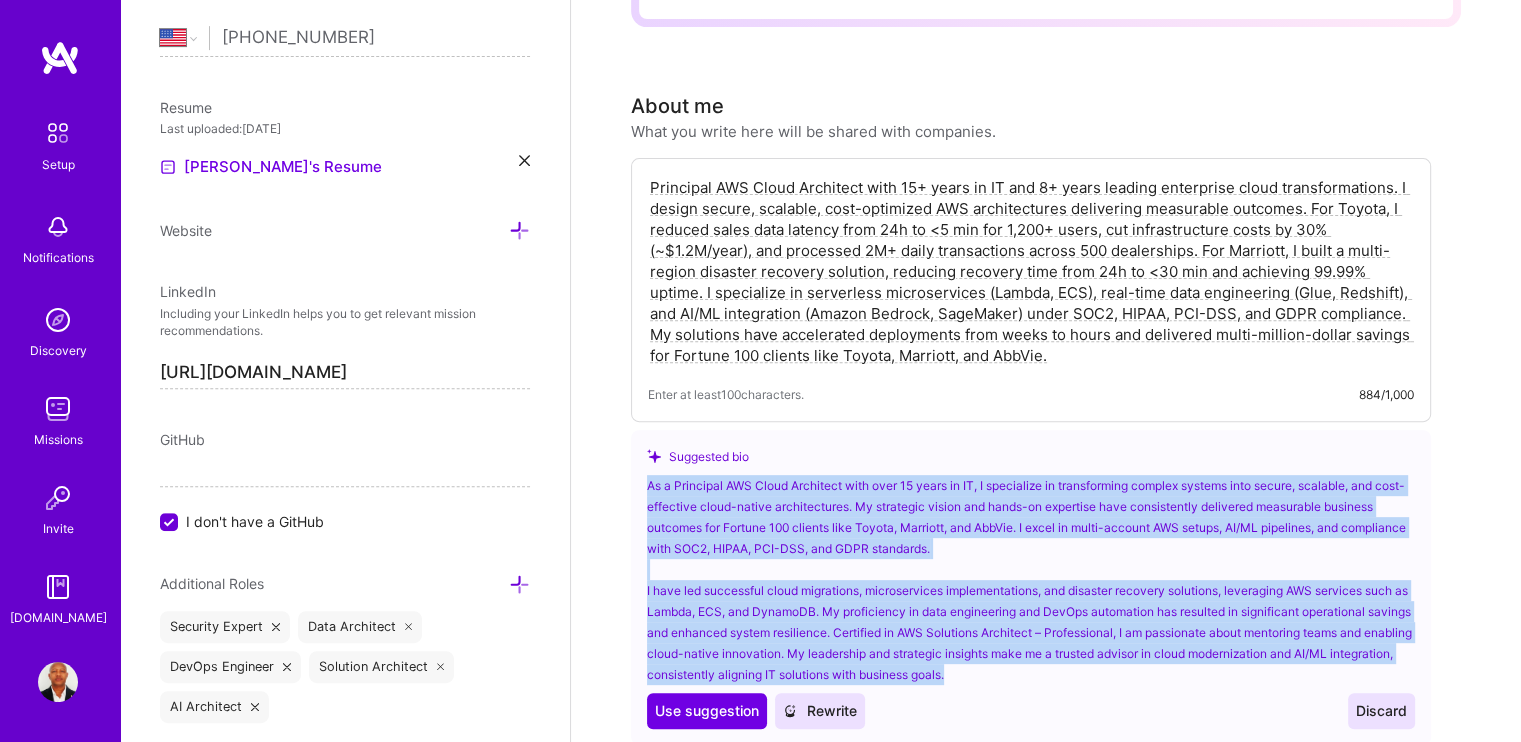 scroll, scrollTop: 700, scrollLeft: 0, axis: vertical 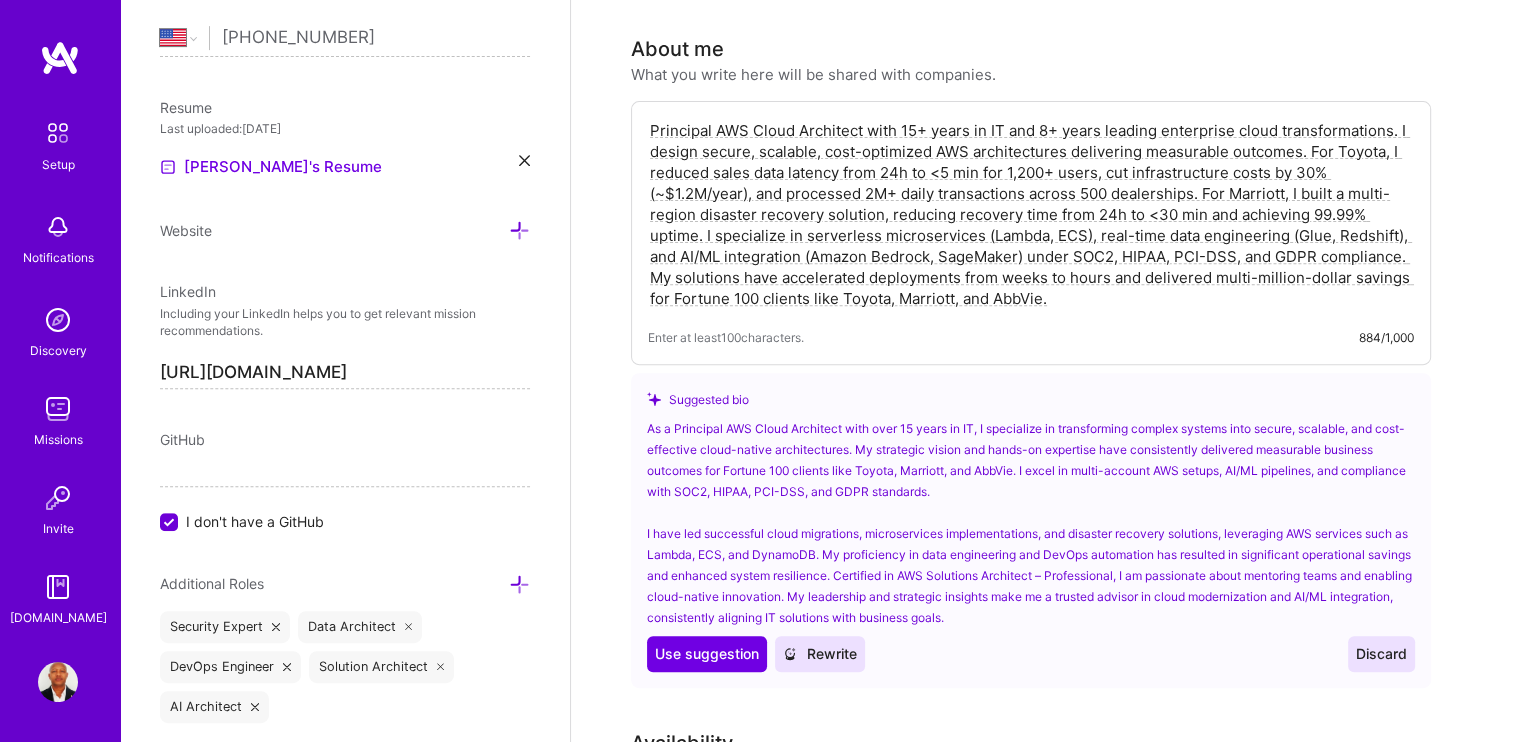 click on "Principal AWS Cloud Architect with 15+ years in IT and 8+ years leading enterprise cloud transformations. I design secure, scalable, cost-optimized AWS architectures delivering measurable outcomes. For Toyota, I reduced sales data latency from 24h to <5 min for 1,200+ users, cut infrastructure costs by 30% (~$1.2M/year), and processed 2M+ daily transactions across 500 dealerships. For Marriott, I built a multi-region disaster recovery solution, reducing recovery time from 24h to <30 min and achieving 99.99% uptime. I specialize in serverless microservices (Lambda, ECS), real-time data engineering (Glue, Redshift), and AI/ML integration (Amazon Bedrock, SageMaker) under SOC2, HIPAA, PCI-DSS, and GDPR compliance. My solutions have accelerated deployments from weeks to hours and delivered multi-million-dollar savings for Fortune 100 clients like Toyota, Marriott, and AbbVie." at bounding box center [1031, 214] 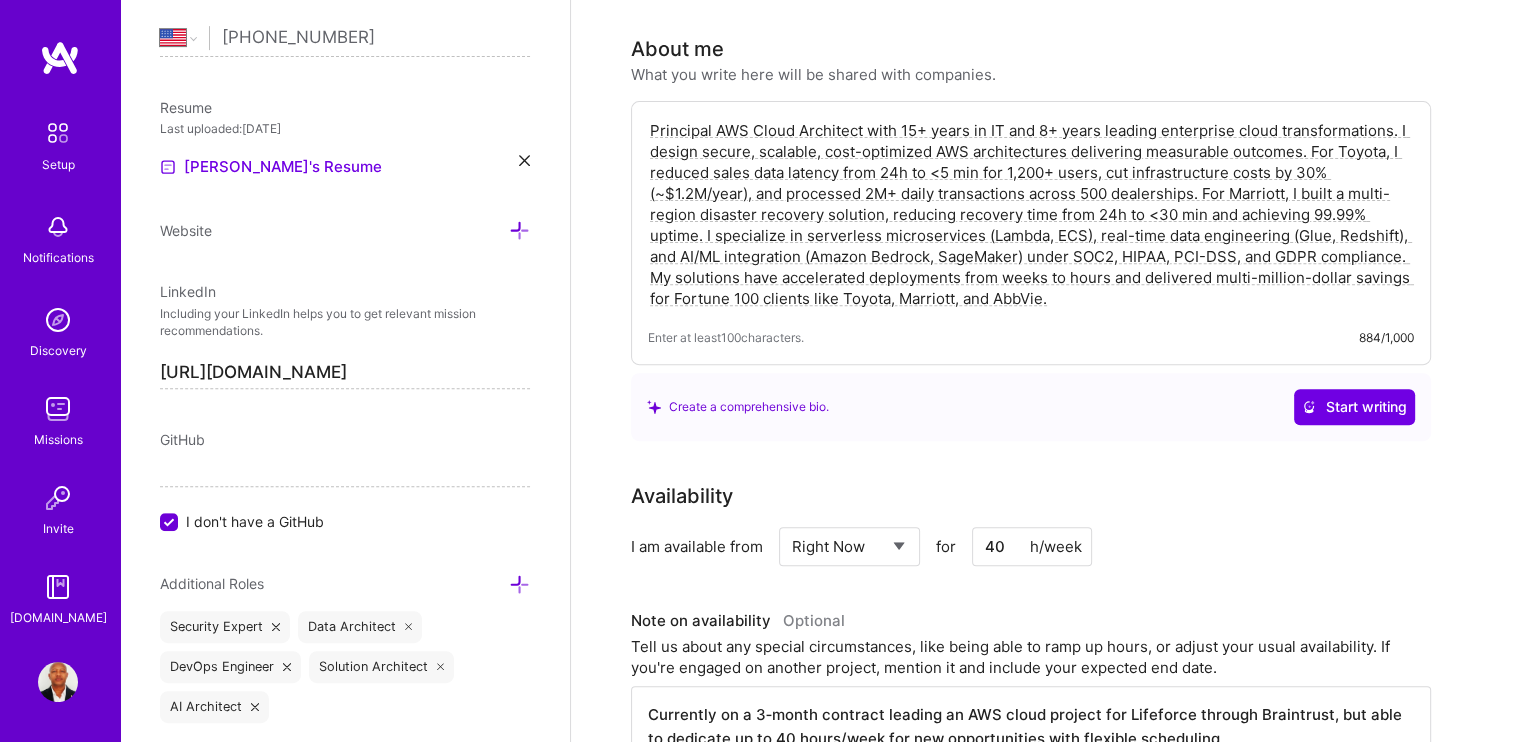 drag, startPoint x: 1056, startPoint y: 279, endPoint x: 529, endPoint y: 101, distance: 556.249 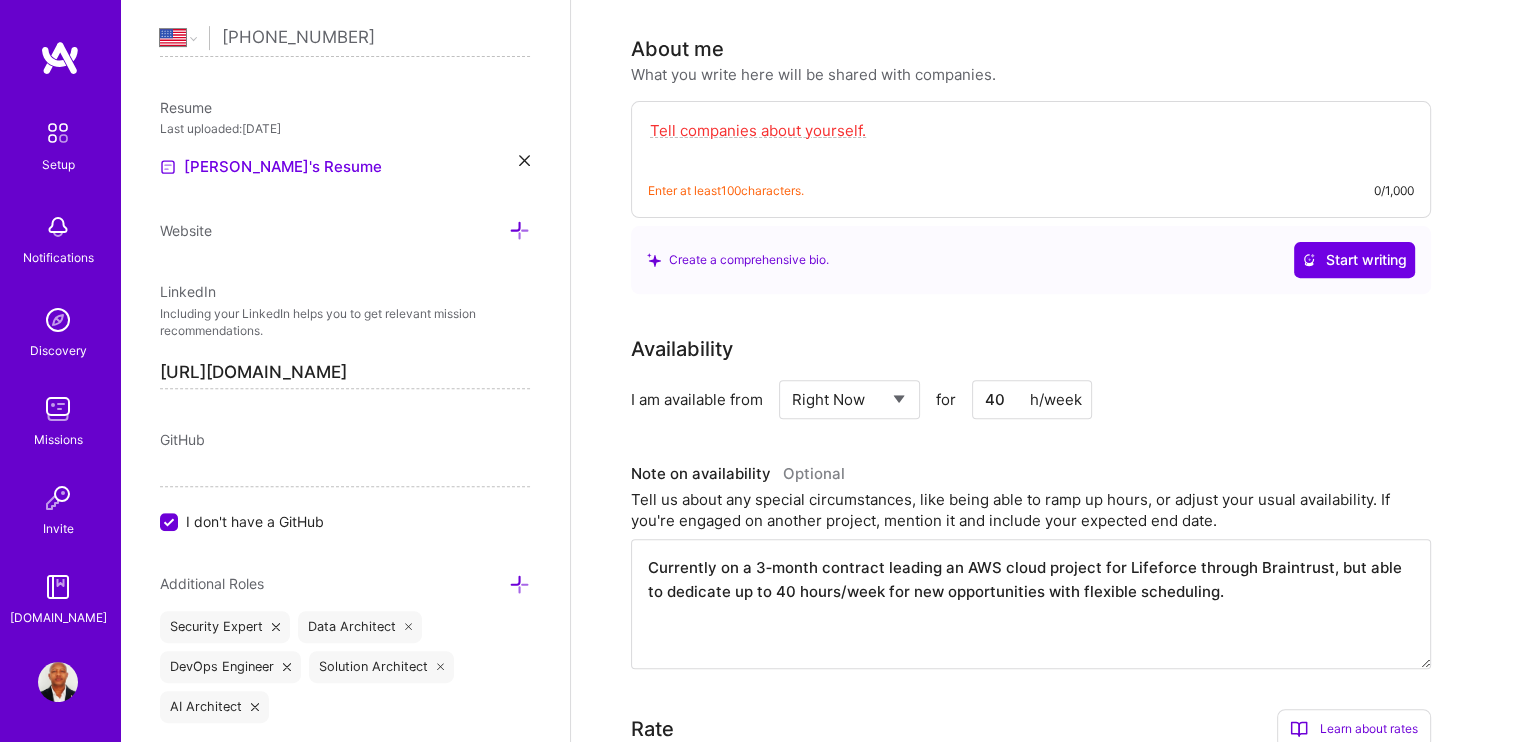 paste on "As a Principal AWS Cloud Architect with 15+ years in IT, I design secure, scalable, and cost-optimized AWS architectures delivering measurable outcomes. For Toyota, I reduced sales data latency from 24h to <5 min for 1,200+ users, cut cloud costs by 30% (~$1.2M/year), and processed 2M+ daily transactions across 500 dealerships. For Marriott, I built a multi-region disaster recovery solution that improved uptime to 99.99% and reduced recovery time from 24h to <30 min. I specialize in multi-account AWS setups, AI/ML pipelines, microservices (Lambda, ECS), and SOC2, HIPAA, PCI-DSS, and GDPR compliance. My cloud migrations, data engineering, and DevOps automation have delivered multi-million-dollar savings while accelerating deployments from weeks to hours. Certified AWS Solutions Architect – Professional, I mentor teams and align IT strategy with business goals." 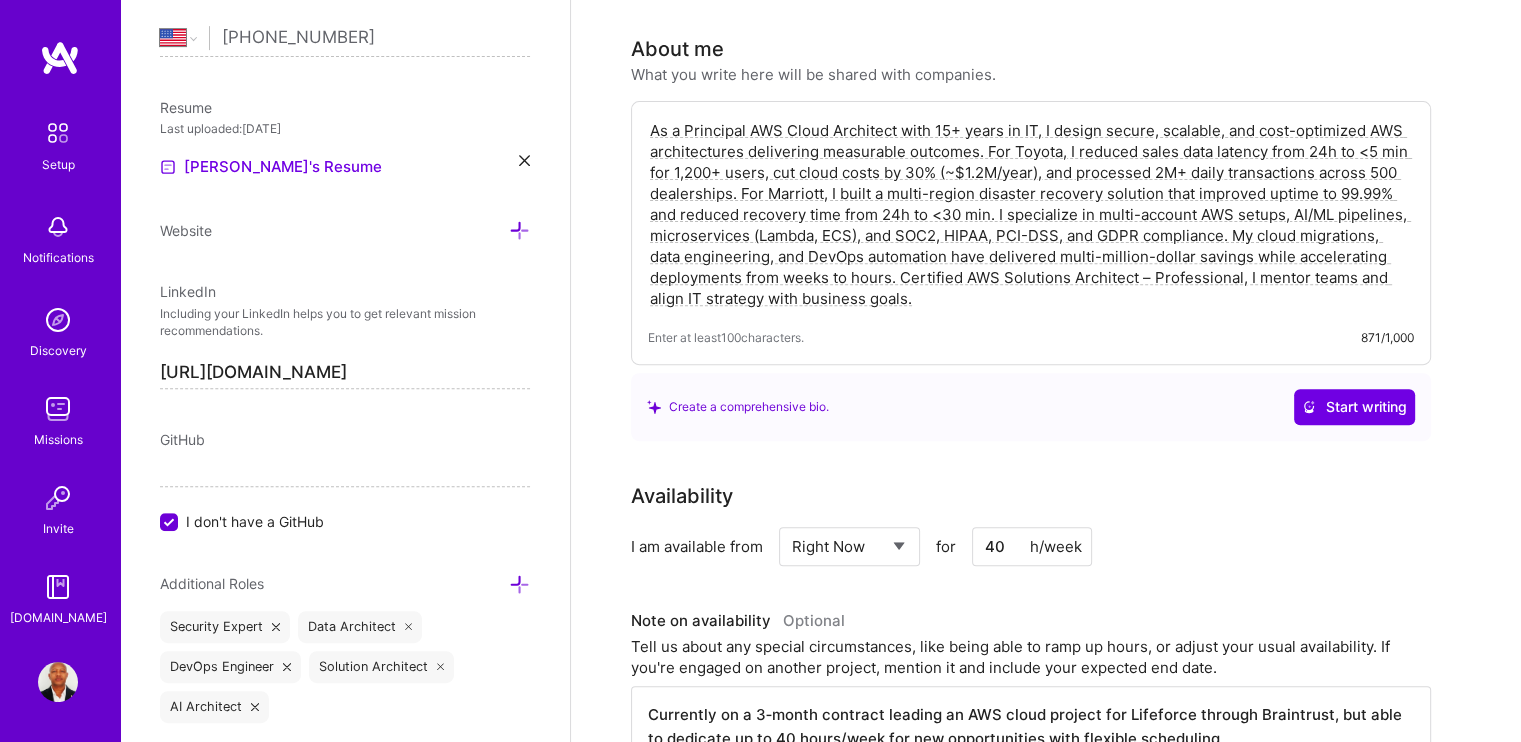 click on "As a Principal AWS Cloud Architect with 15+ years in IT, I design secure, scalable, and cost-optimized AWS architectures delivering measurable outcomes. For Toyota, I reduced sales data latency from 24h to <5 min for 1,200+ users, cut cloud costs by 30% (~$1.2M/year), and processed 2M+ daily transactions across 500 dealerships. For Marriott, I built a multi-region disaster recovery solution that improved uptime to 99.99% and reduced recovery time from 24h to <30 min. I specialize in multi-account AWS setups, AI/ML pipelines, microservices (Lambda, ECS), and SOC2, HIPAA, PCI-DSS, and GDPR compliance. My cloud migrations, data engineering, and DevOps automation have delivered multi-million-dollar savings while accelerating deployments from weeks to hours. Certified AWS Solutions Architect – Professional, I mentor teams and align IT strategy with business goals." at bounding box center [1031, 214] 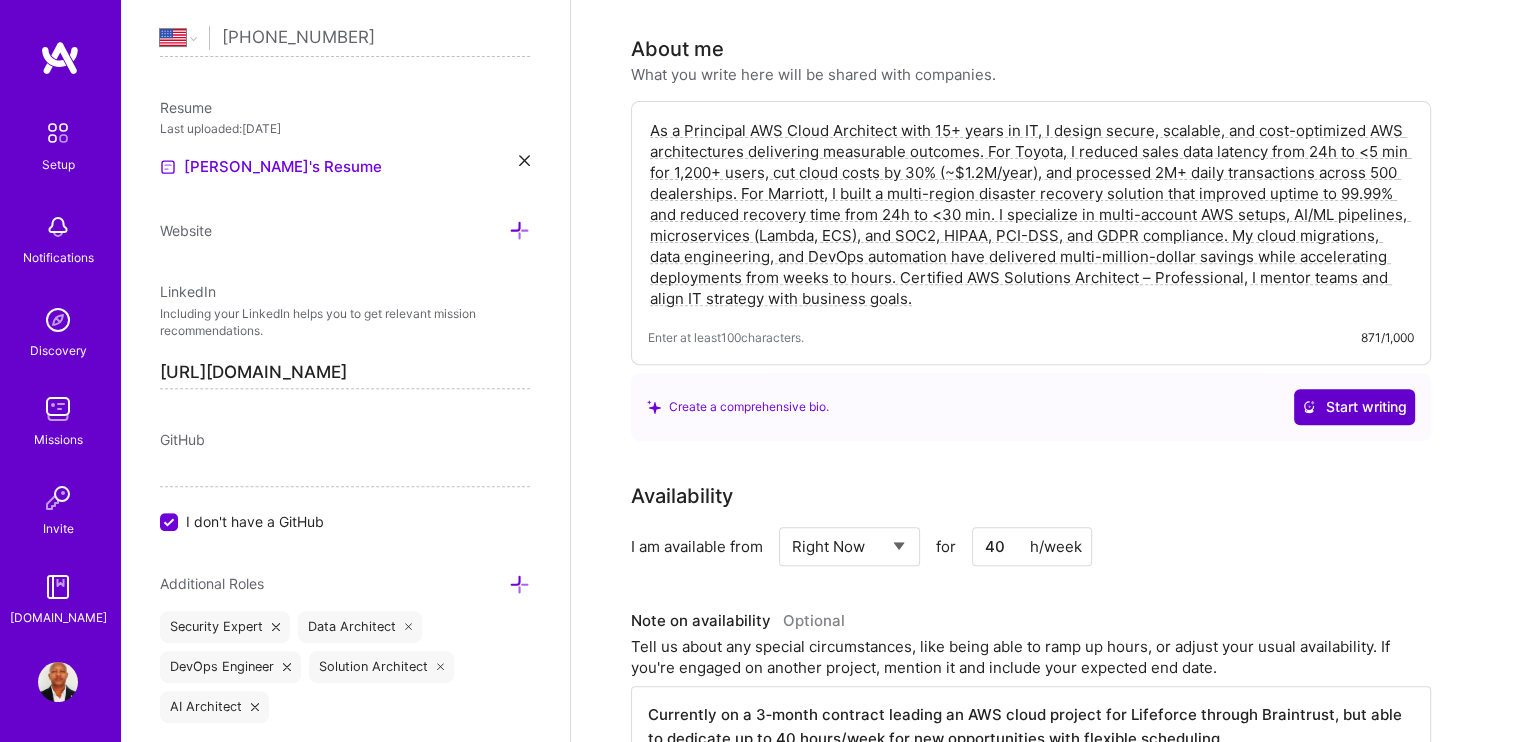 type on "As a Principal AWS Cloud Architect with 15+ years in IT, I design secure, scalable, and cost-optimized AWS architectures delivering measurable outcomes. For Toyota, I reduced sales data latency from 24h to <5 min for 1,200+ users, cut cloud costs by 30% (~$1.2M/year), and processed 2M+ daily transactions across 500 dealerships. For Marriott, I built a multi-region disaster recovery solution that improved uptime to 99.99% and reduced recovery time from 24h to <30 min. I specialize in multi-account AWS setups, AI/ML pipelines, microservices (Lambda, ECS), and SOC2, HIPAA, PCI-DSS, and GDPR compliance. My cloud migrations, data engineering, and DevOps automation have delivered multi-million-dollar savings while accelerating deployments from weeks to hours. Certified AWS Solutions Architect – Professional, I mentor teams and align IT strategy with business goals." 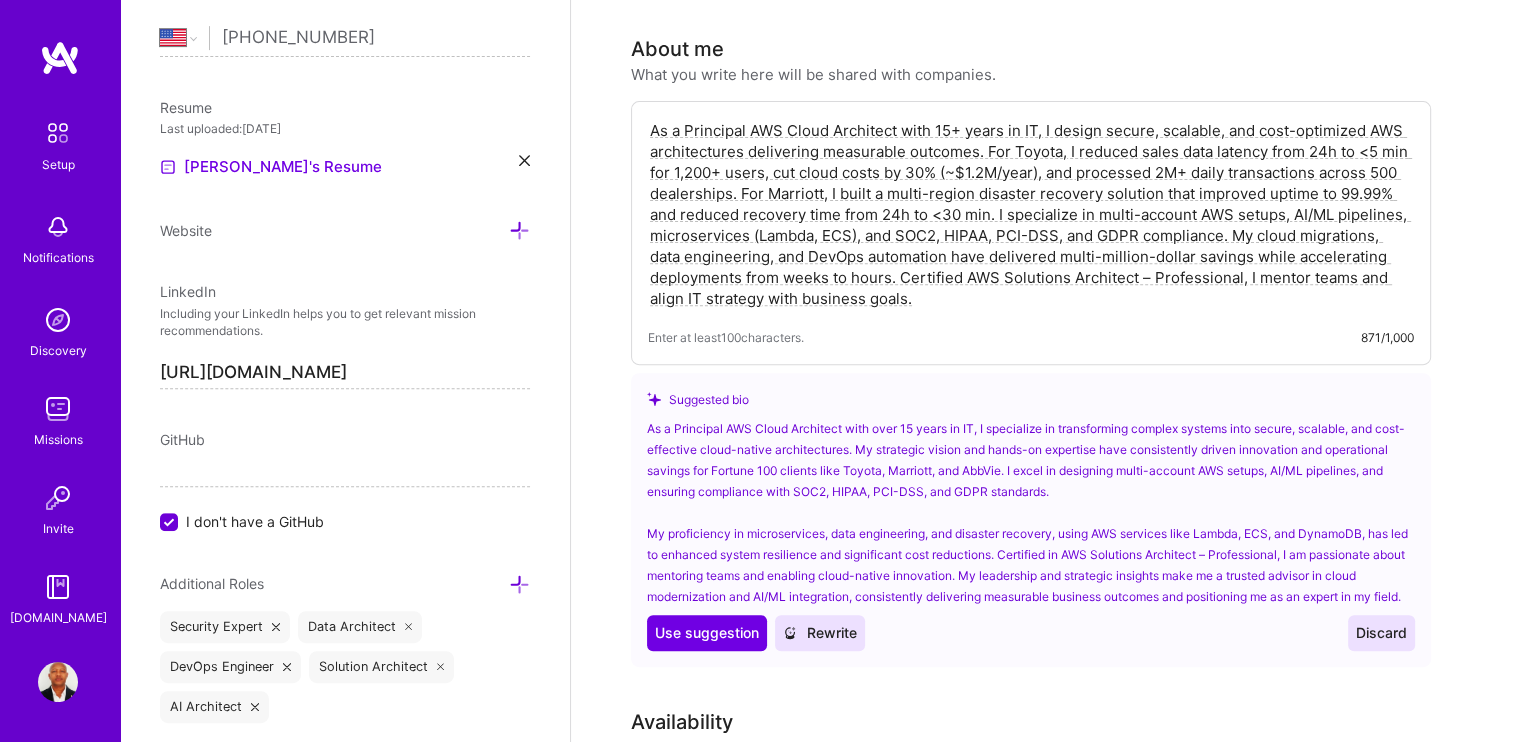 scroll, scrollTop: 800, scrollLeft: 0, axis: vertical 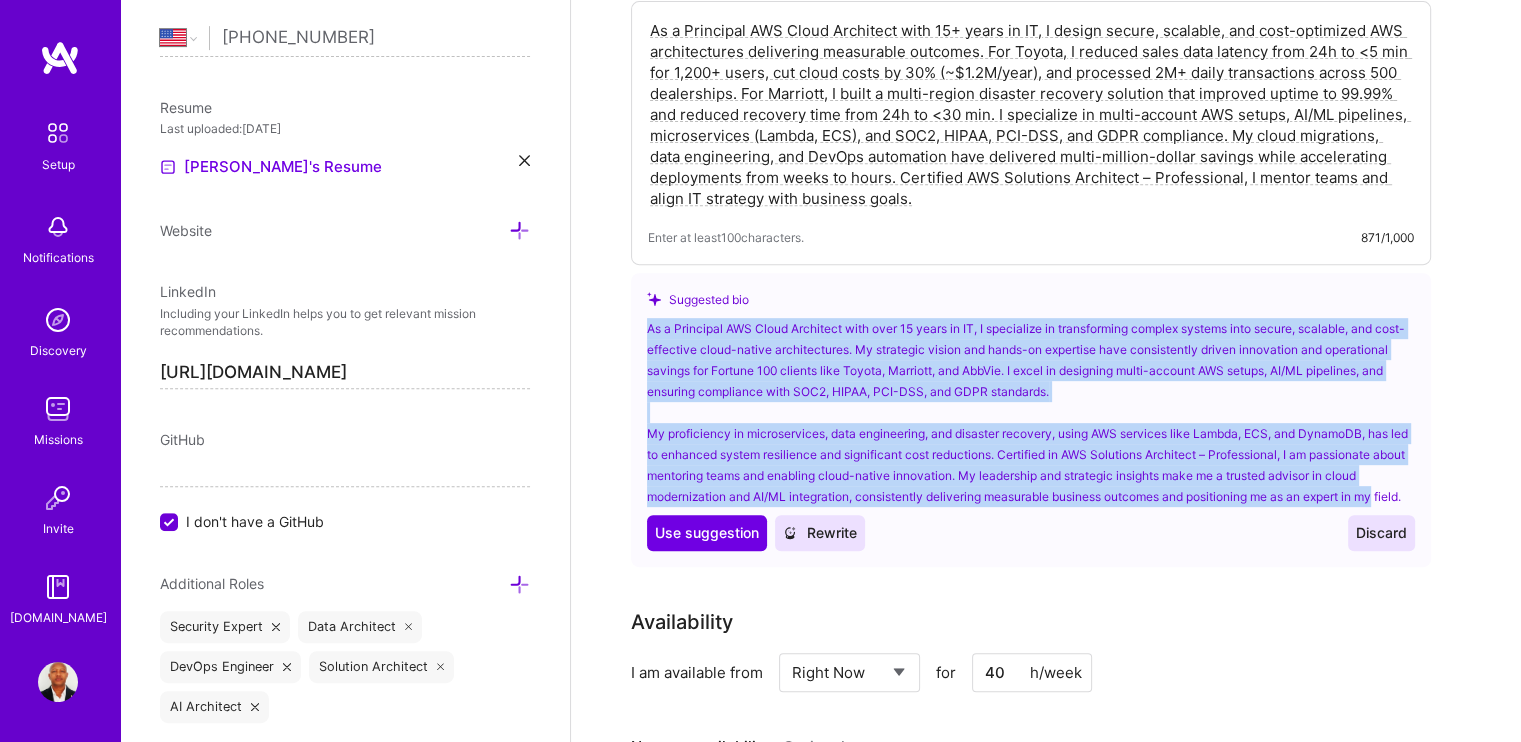 drag, startPoint x: 644, startPoint y: 303, endPoint x: 1421, endPoint y: 474, distance: 795.5941 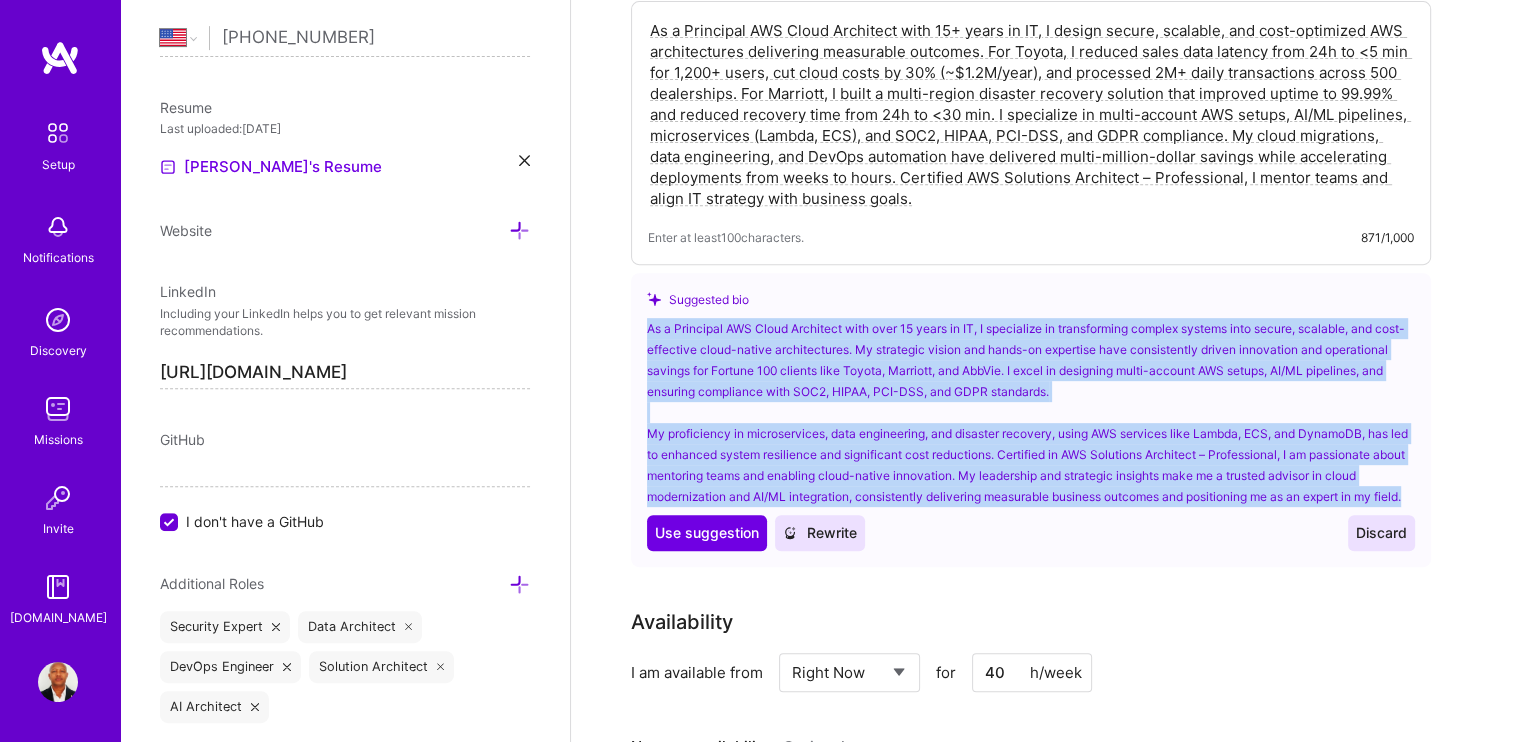 drag, startPoint x: 649, startPoint y: 300, endPoint x: 707, endPoint y: 474, distance: 183.41211 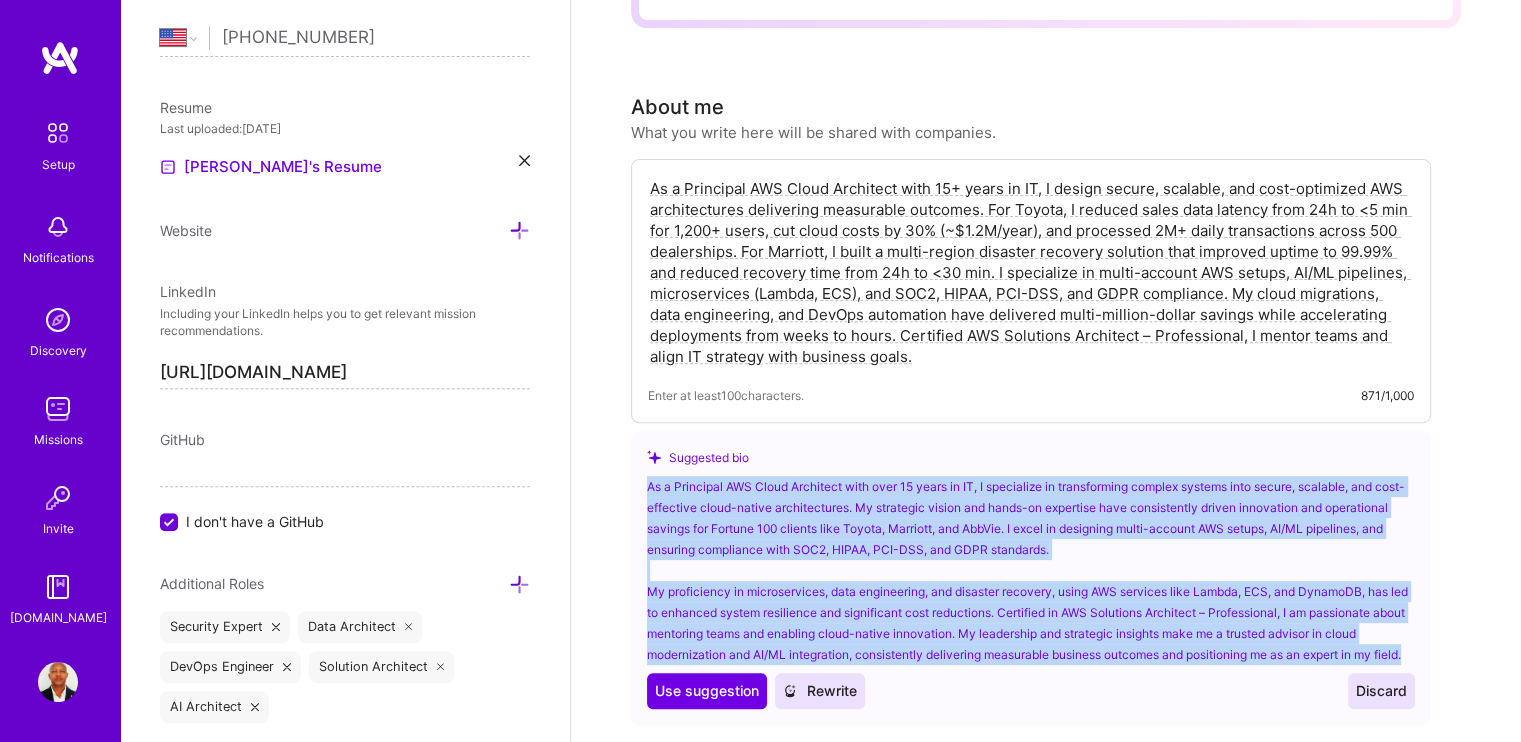 scroll, scrollTop: 700, scrollLeft: 0, axis: vertical 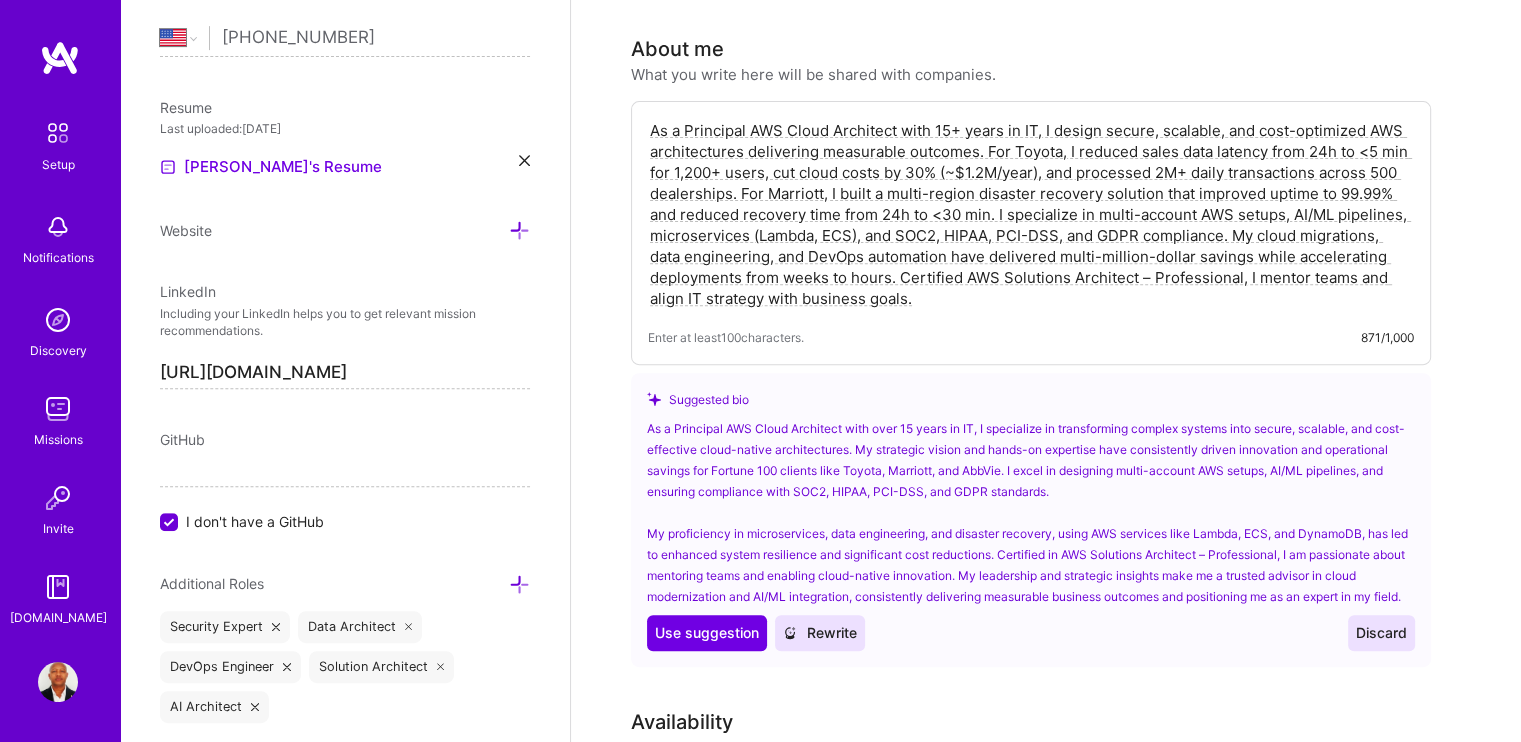 drag, startPoint x: 921, startPoint y: 278, endPoint x: 621, endPoint y: 104, distance: 346.80832 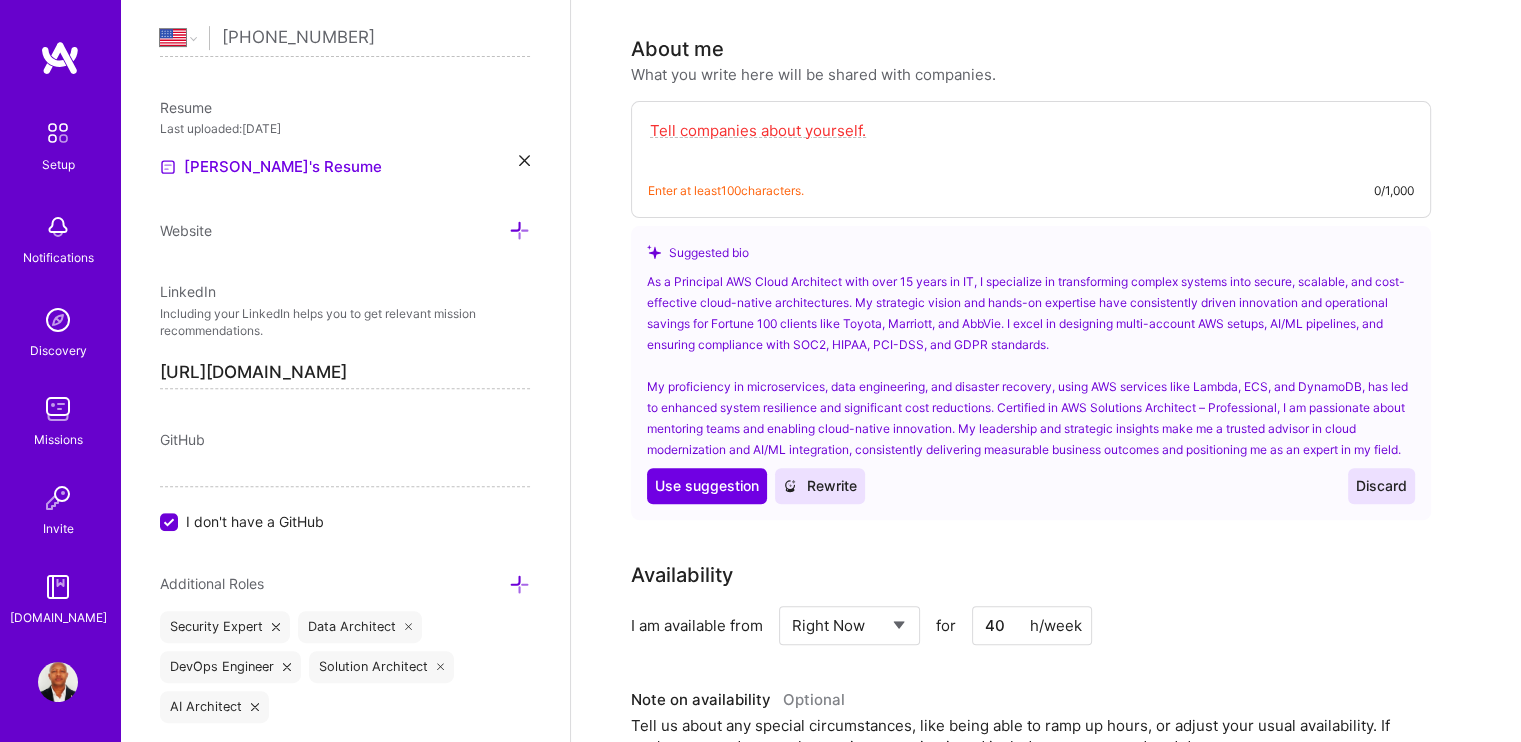 paste on "As a Principal AWS Cloud Architect with 15+ years in IT, I design secure, scalable, and cost-optimized AWS architectures delivering measurable outcomes. For Toyota, I reduced sales data latency from 24h to <5 min for 1,200+ users, cut infrastructure costs by 30% (~$1.2M/year), and processed 2M+ daily transactions across 500 dealerships. For Marriott, I built a multi-region disaster recovery solution that improved uptime to 99.99% and reduced recovery time from 24h to <30 min. I excel in multi-account AWS setups, AI/ML pipelines, serverless microservices (Lambda, ECS), data engineering, and SOC2, HIPAA, PCI-DSS, and GDPR compliance. Certified AWS Solutions Architect – Professional, I mentor teams and align IT strategy with business goals while delivering multi-million-dollar savings." 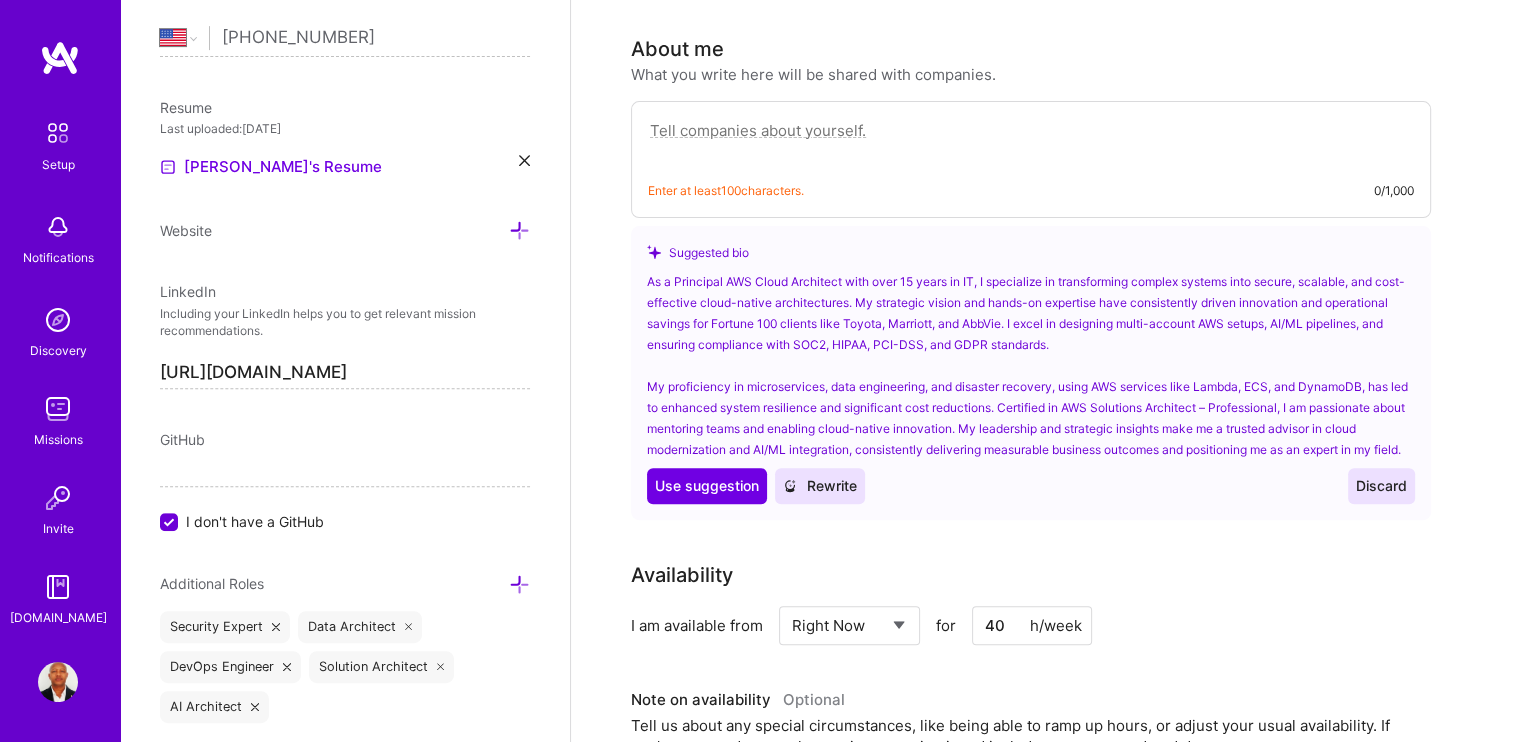 type on "As a Principal AWS Cloud Architect with 15+ years in IT, I design secure, scalable, and cost-optimized AWS architectures delivering measurable outcomes. For Toyota, I reduced sales data latency from 24h to <5 min for 1,200+ users, cut infrastructure costs by 30% (~$1.2M/year), and processed 2M+ daily transactions across 500 dealerships. For Marriott, I built a multi-region disaster recovery solution that improved uptime to 99.99% and reduced recovery time from 24h to <30 min. I excel in multi-account AWS setups, AI/ML pipelines, serverless microservices (Lambda, ECS), data engineering, and SOC2, HIPAA, PCI-DSS, and GDPR compliance. Certified AWS Solutions Architect – Professional, I mentor teams and align IT strategy with business goals while delivering multi-million-dollar savings." 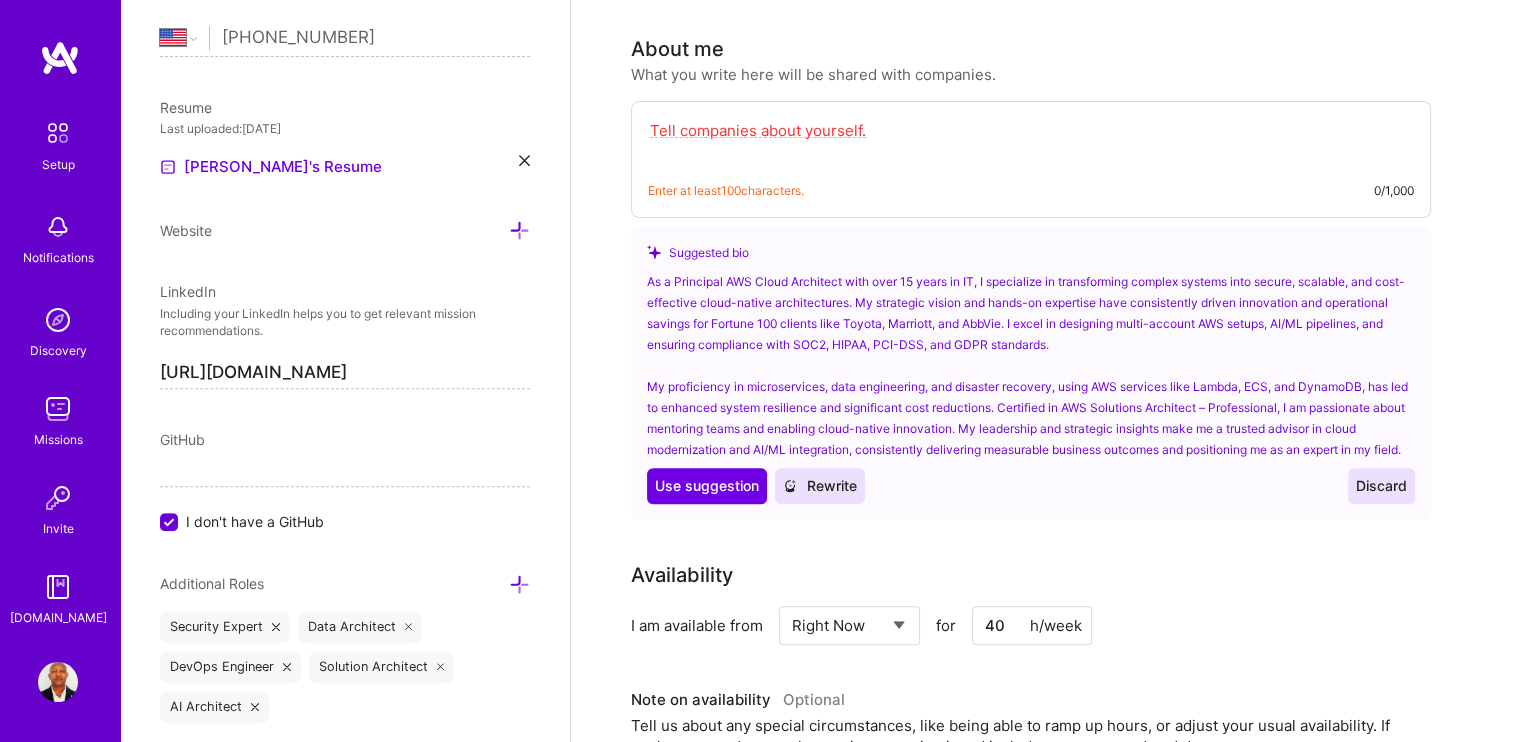 click on "Discard" at bounding box center [1381, 486] 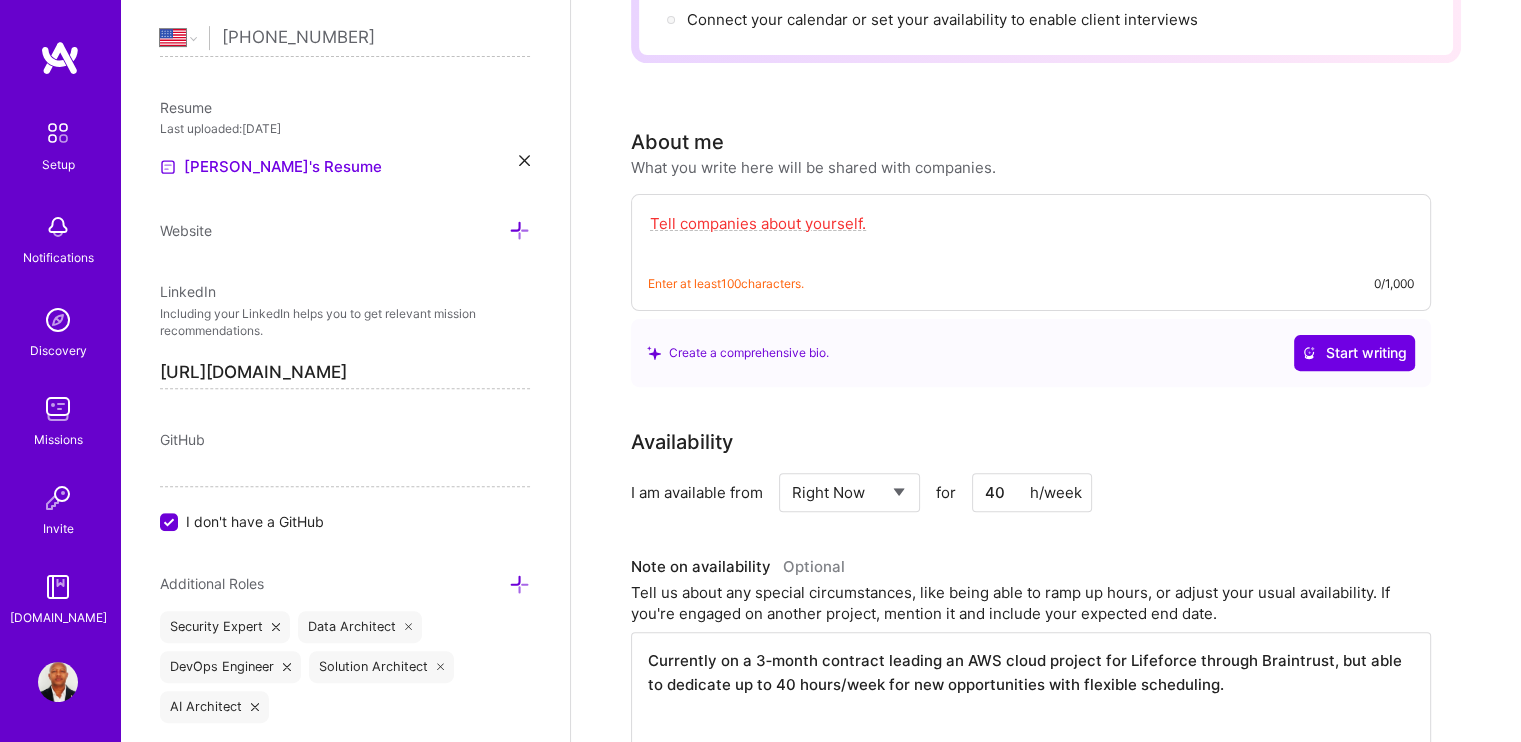 scroll, scrollTop: 400, scrollLeft: 0, axis: vertical 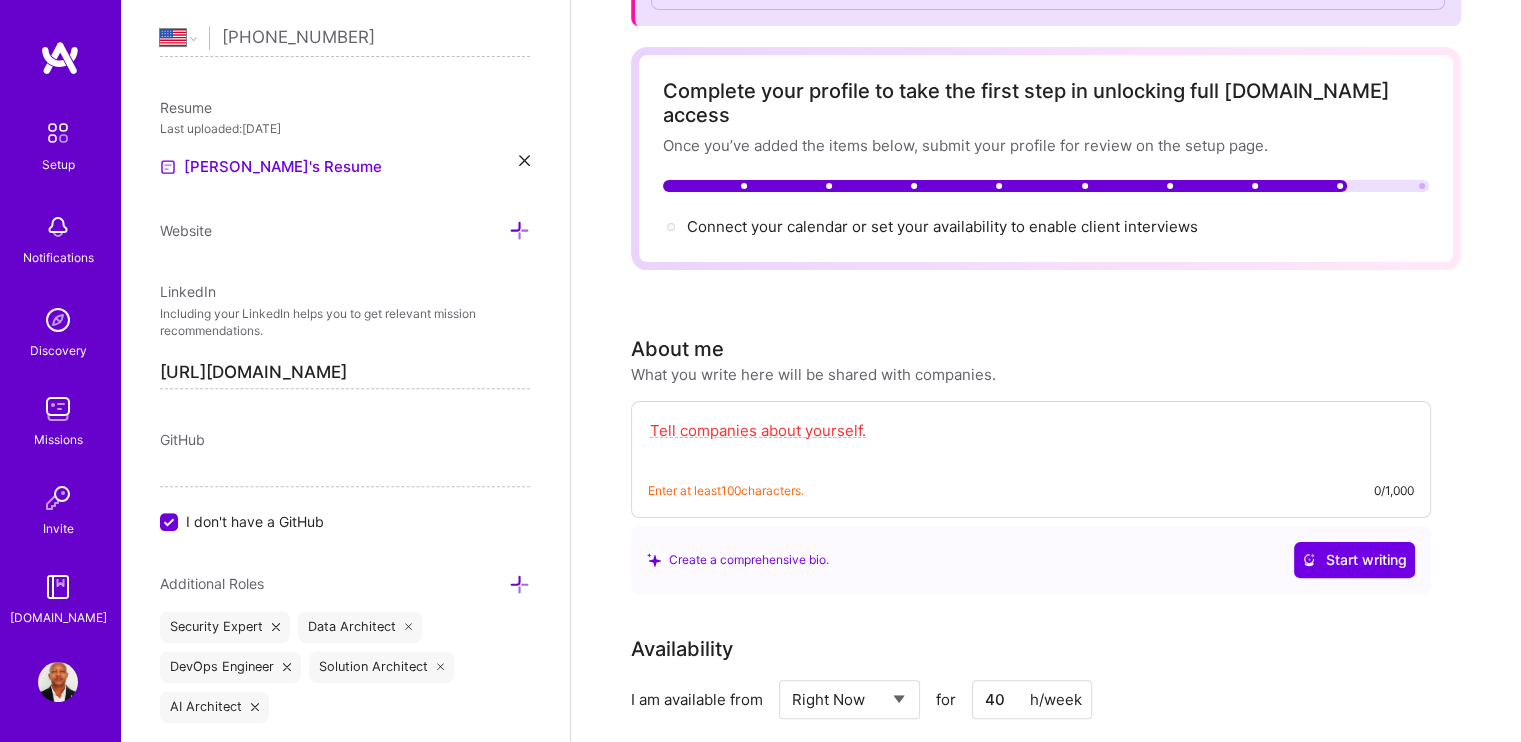 click at bounding box center [1031, 441] 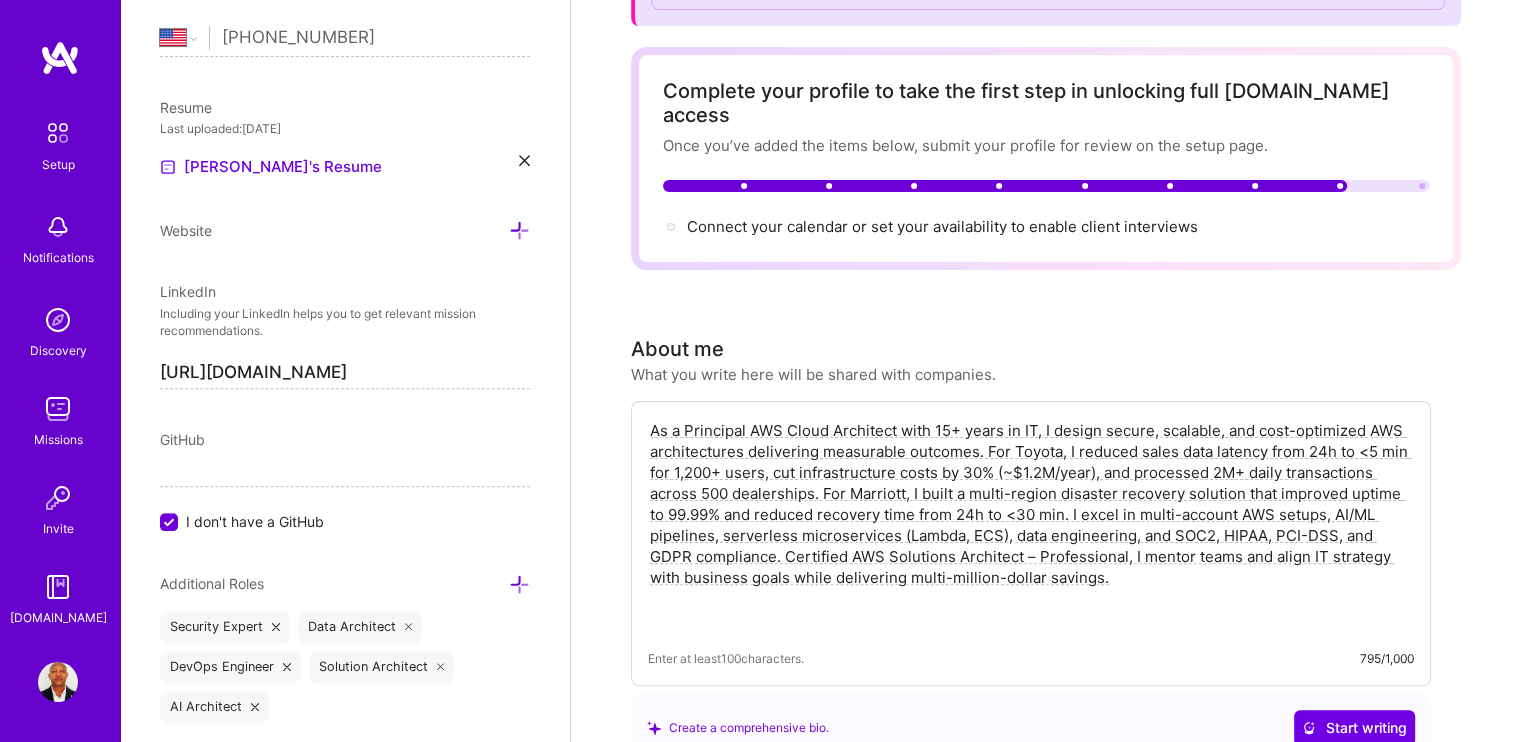 type on "As a Principal AWS Cloud Architect with 15+ years in IT, I design secure, scalable, and cost-optimized AWS architectures delivering measurable outcomes. For Toyota, I reduced sales data latency from 24h to <5 min for 1,200+ users, cut infrastructure costs by 30% (~$1.2M/year), and processed 2M+ daily transactions across 500 dealerships. For Marriott, I built a multi-region disaster recovery solution that improved uptime to 99.99% and reduced recovery time from 24h to <30 min. I excel in multi-account AWS setups, AI/ML pipelines, serverless microservices (Lambda, ECS), data engineering, and SOC2, HIPAA, PCI-DSS, and GDPR compliance. Certified AWS Solutions Architect – Professional, I mentor teams and align IT strategy with business goals while delivering multi-million-dollar savings." 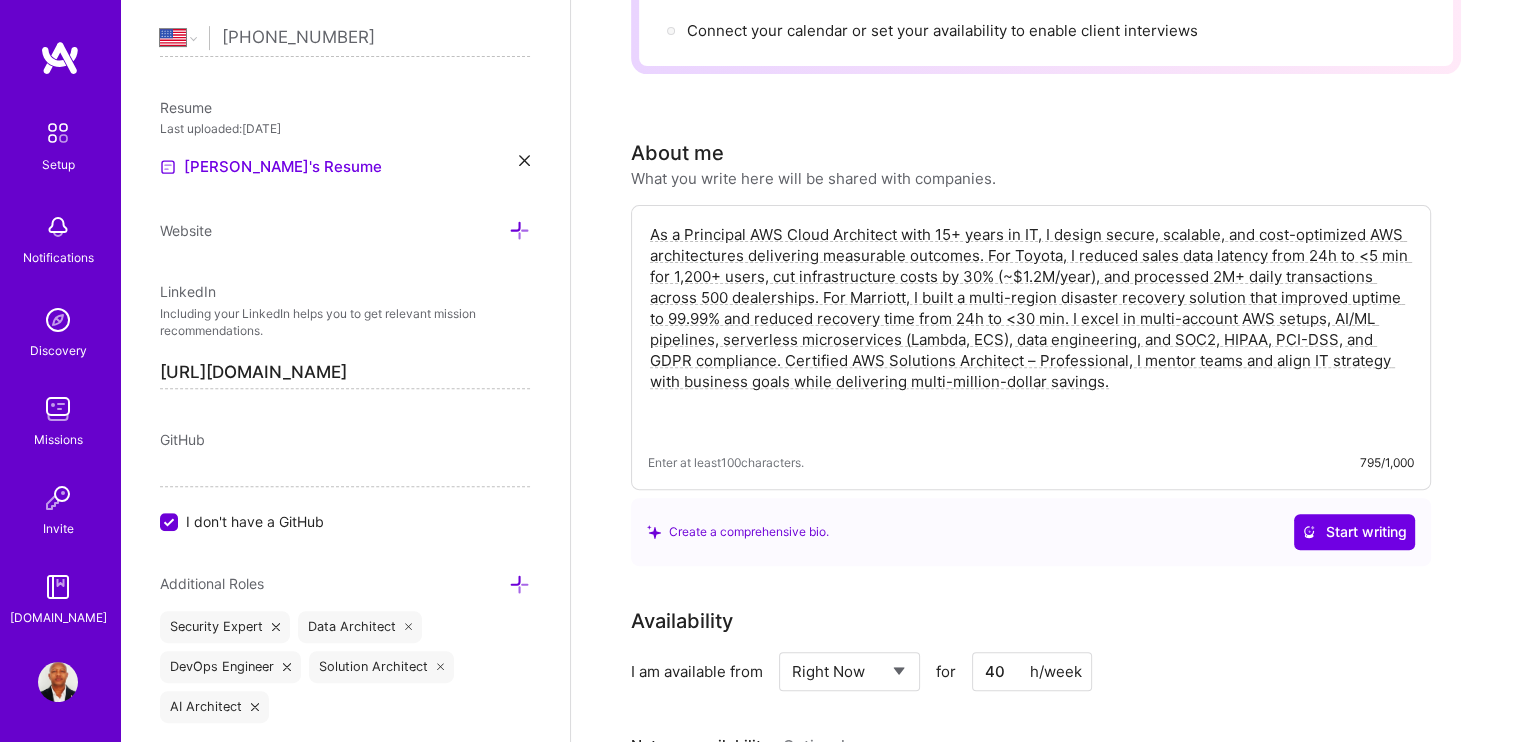 scroll, scrollTop: 600, scrollLeft: 0, axis: vertical 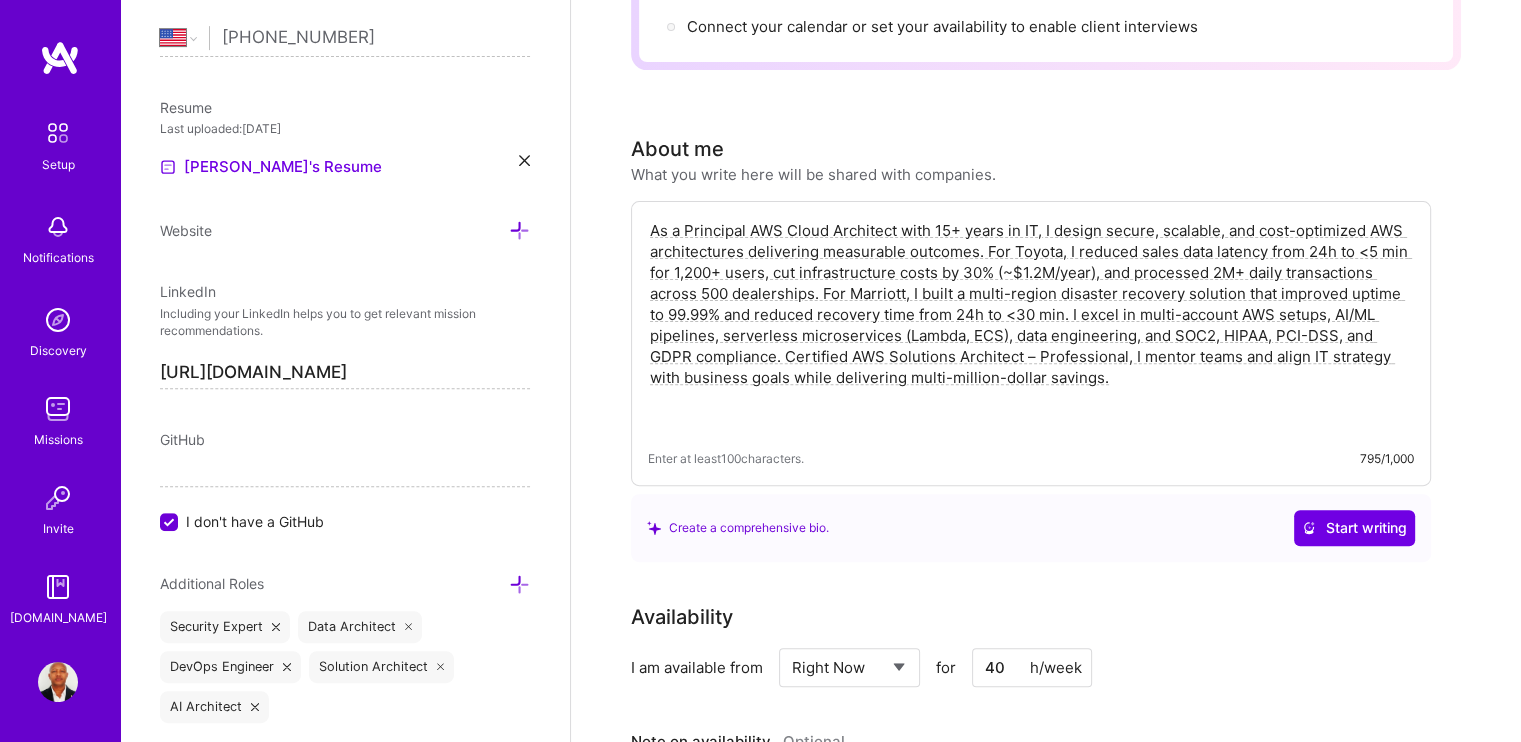 drag, startPoint x: 1143, startPoint y: 360, endPoint x: 579, endPoint y: 194, distance: 587.92175 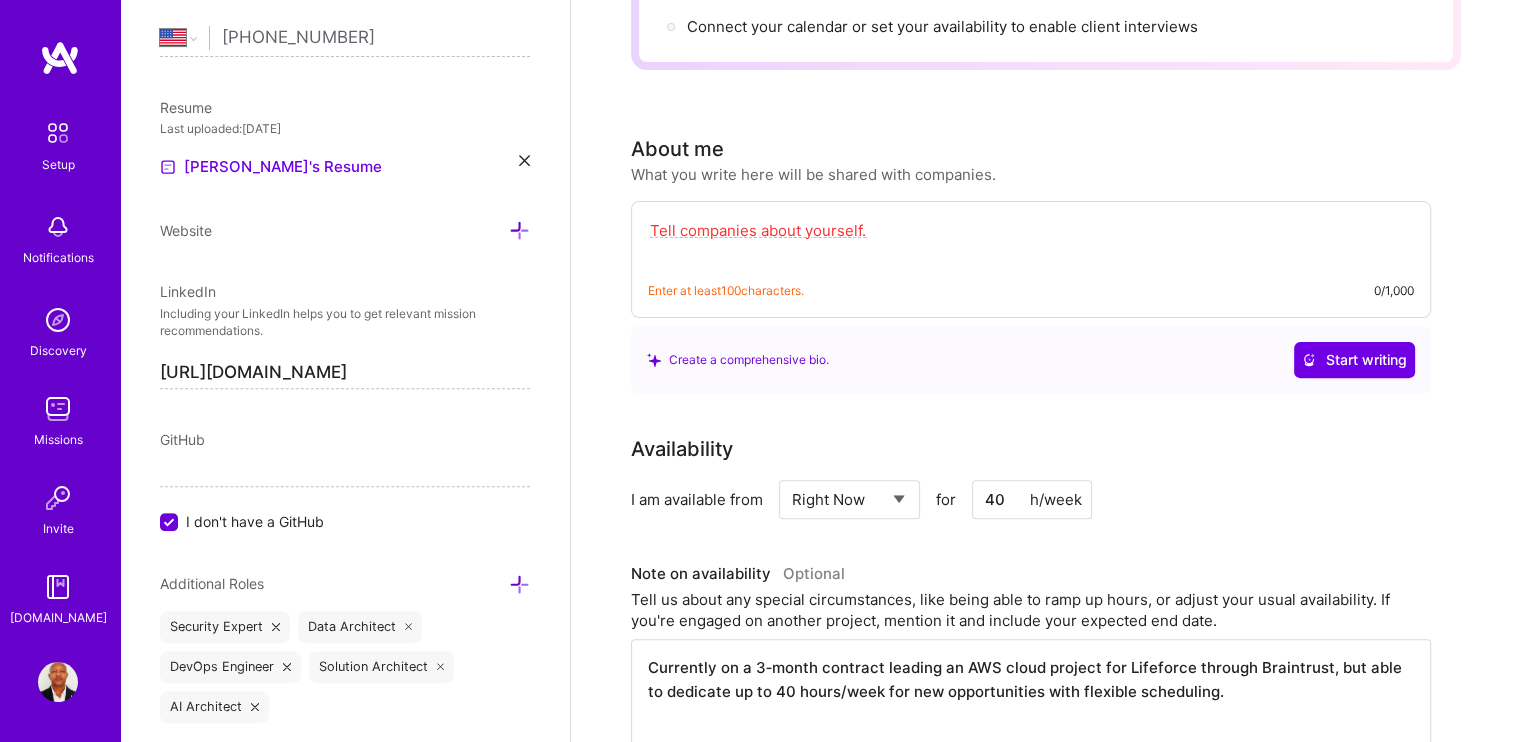 paste on "As a Principal AWS Cloud Architect with 15+ years in IT, I design secure, scalable, and cost-optimized AWS architectures delivering measurable outcomes. For Toyota, I reduced sales data latency from 24h to <5 min for 1,200+ users, cut infrastructure costs by 30% (~$1.2M/year), and processed 2M+ daily transactions across 500 dealerships. For Marriott, I built a multi-region disaster recovery solution that improved uptime to 99.99% and reduced recovery time from 24h to <30 min. I excel in multi-account AWS setups, AI/ML pipelines, serverless microservices (Lambda, ECS), data engineering, and SOC2, HIPAA, PCI-DSS, and GDPR compliance. Certified AWS Solutions Architect – Professional, I mentor teams and align IT strategy with business goals while delivering multi-million-dollar savings." 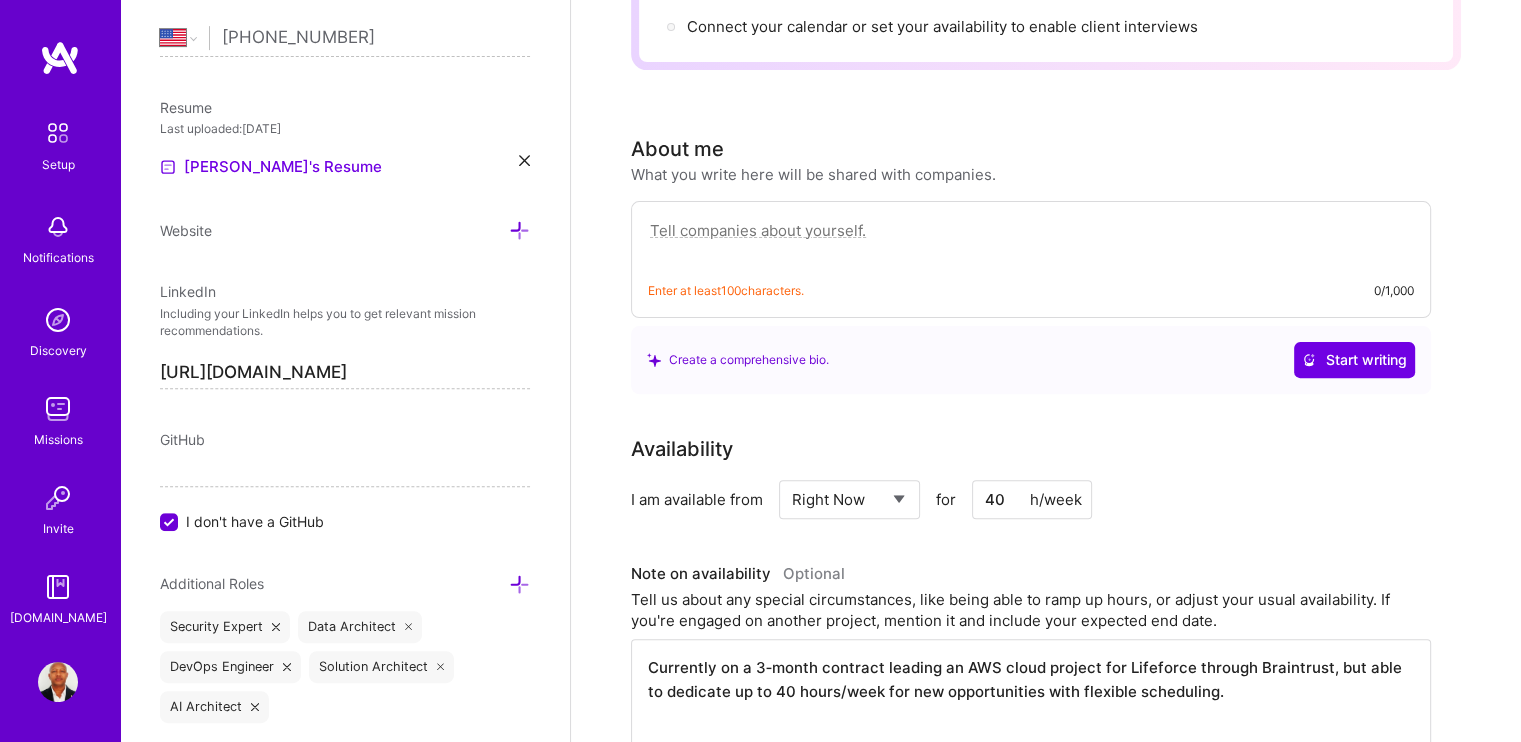 type on "As a Principal AWS Cloud Architect with 15+ years in IT, I design secure, scalable, and cost-optimized AWS architectures delivering measurable outcomes. For Toyota, I reduced sales data latency from 24h to <5 min for 1,200+ users, cut infrastructure costs by 30% (~$1.2M/year), and processed 2M+ daily transactions across 500 dealerships. For Marriott, I built a multi-region disaster recovery solution that improved uptime to 99.99% and reduced recovery time from 24h to <30 min. I excel in multi-account AWS setups, AI/ML pipelines, serverless microservices (Lambda, ECS), data engineering, and SOC2, HIPAA, PCI-DSS, and GDPR compliance. Certified AWS Solutions Architect – Professional, I mentor teams and align IT strategy with business goals while delivering multi-million-dollar savings." 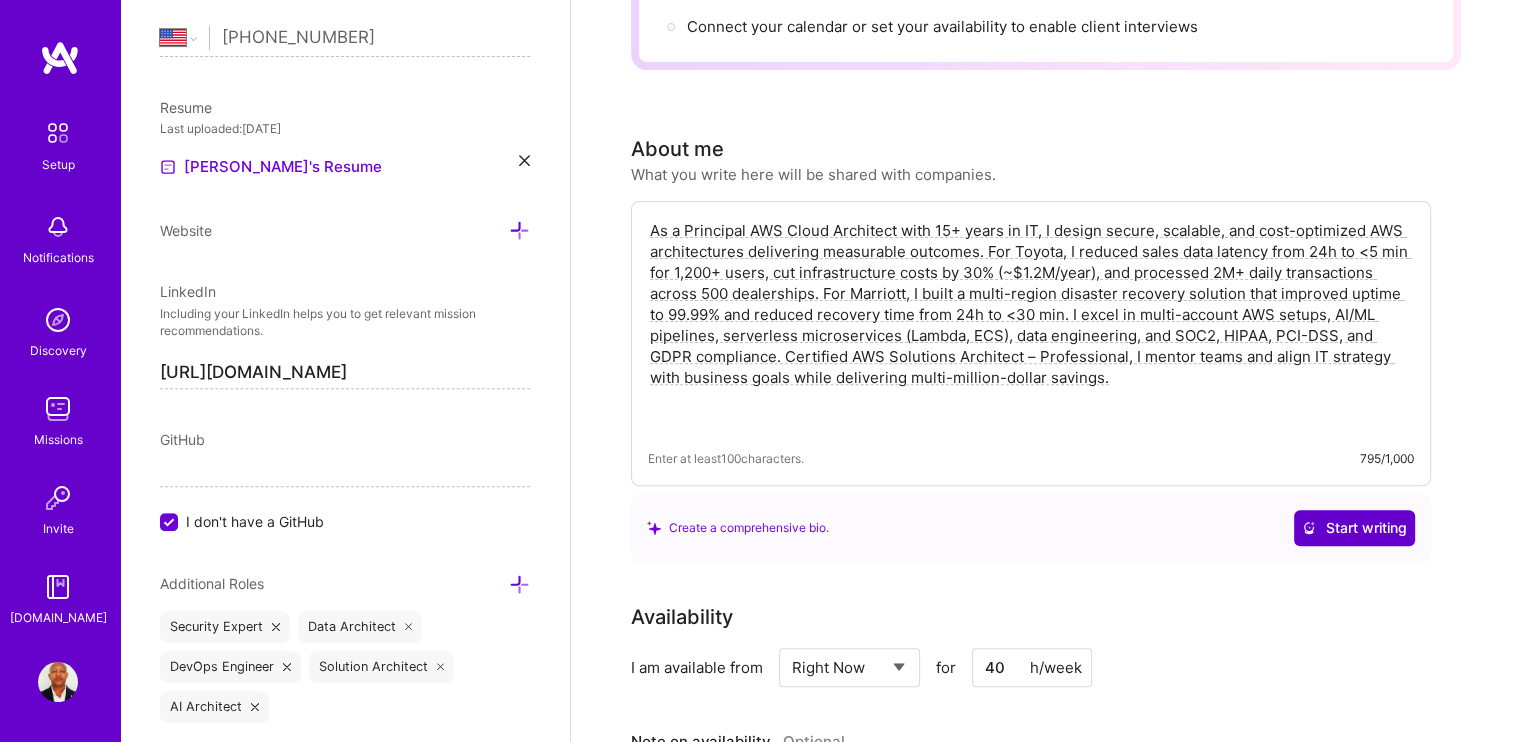 click on "Start writing" at bounding box center [1354, 528] 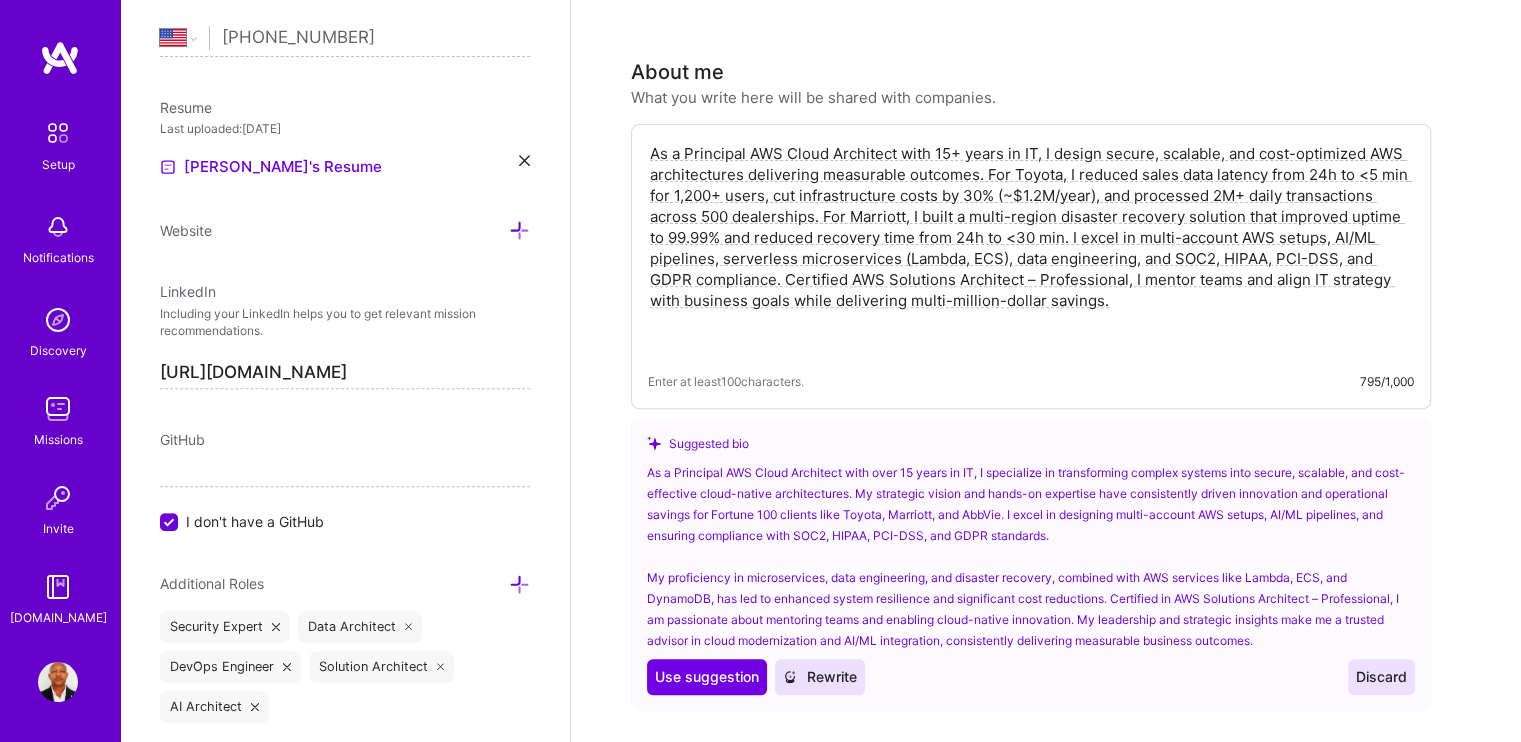 scroll, scrollTop: 800, scrollLeft: 0, axis: vertical 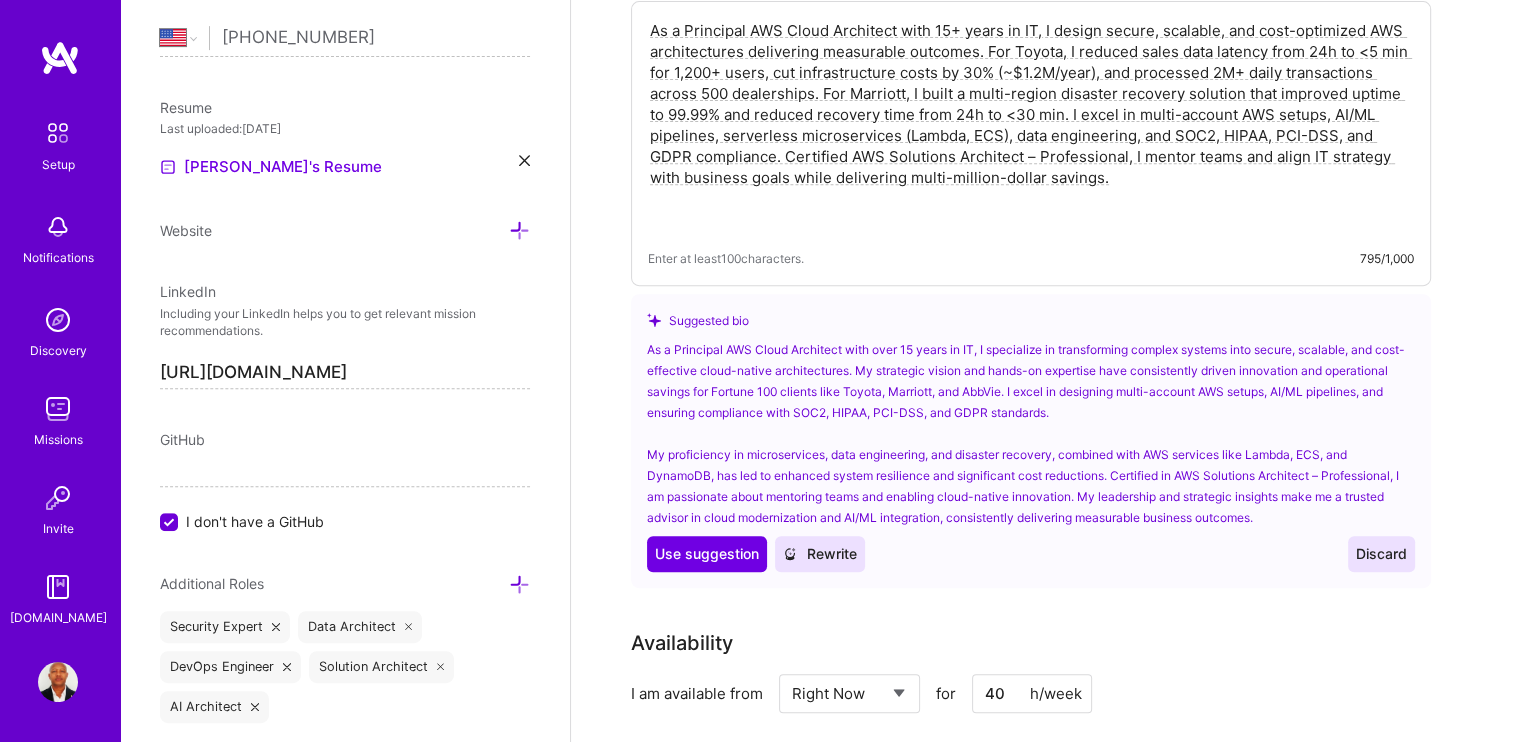 click on "As a Principal AWS Cloud Architect with over 15 years in IT, I specialize in transforming complex systems into secure, scalable, and cost-effective cloud-native architectures. My strategic vision and hands-on expertise have consistently driven innovation and operational savings for Fortune 100 clients like Toyota, Marriott, and AbbVie. I excel in designing multi-account AWS setups, AI/ML pipelines, and ensuring compliance with SOC2, HIPAA, PCI-DSS, and GDPR standards. My proficiency in microservices, data engineering, and disaster recovery, combined with AWS services like Lambda, ECS, and DynamoDB, has led to enhanced system resilience and significant cost reductions. Certified in AWS Solutions Architect – Professional, I am passionate about mentoring teams and enabling cloud-native innovation. My leadership and strategic insights make me a trusted advisor in cloud modernization and AI/ML integration, consistently delivering measurable business outcomes." at bounding box center (1031, 433) 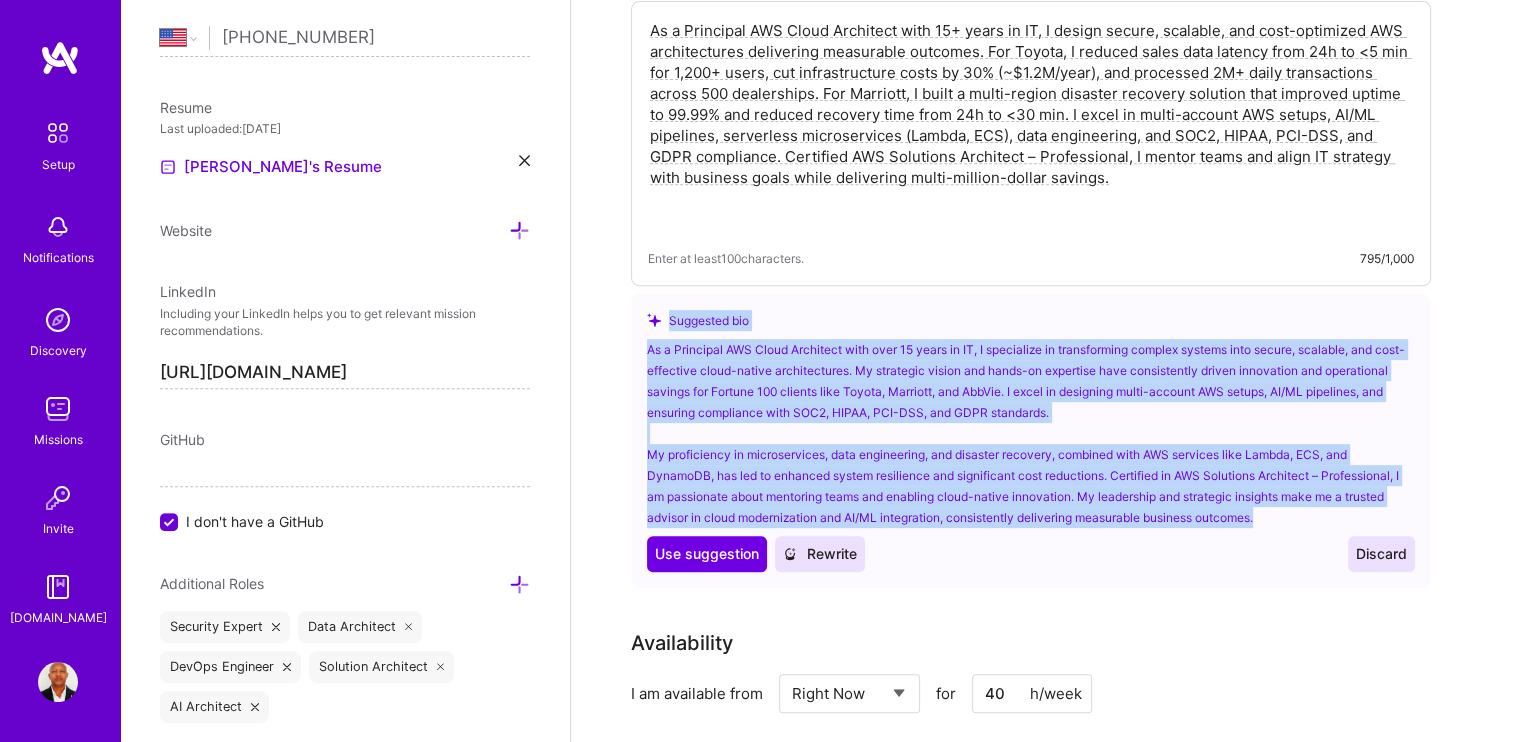 drag, startPoint x: 645, startPoint y: 295, endPoint x: 1264, endPoint y: 485, distance: 647.50366 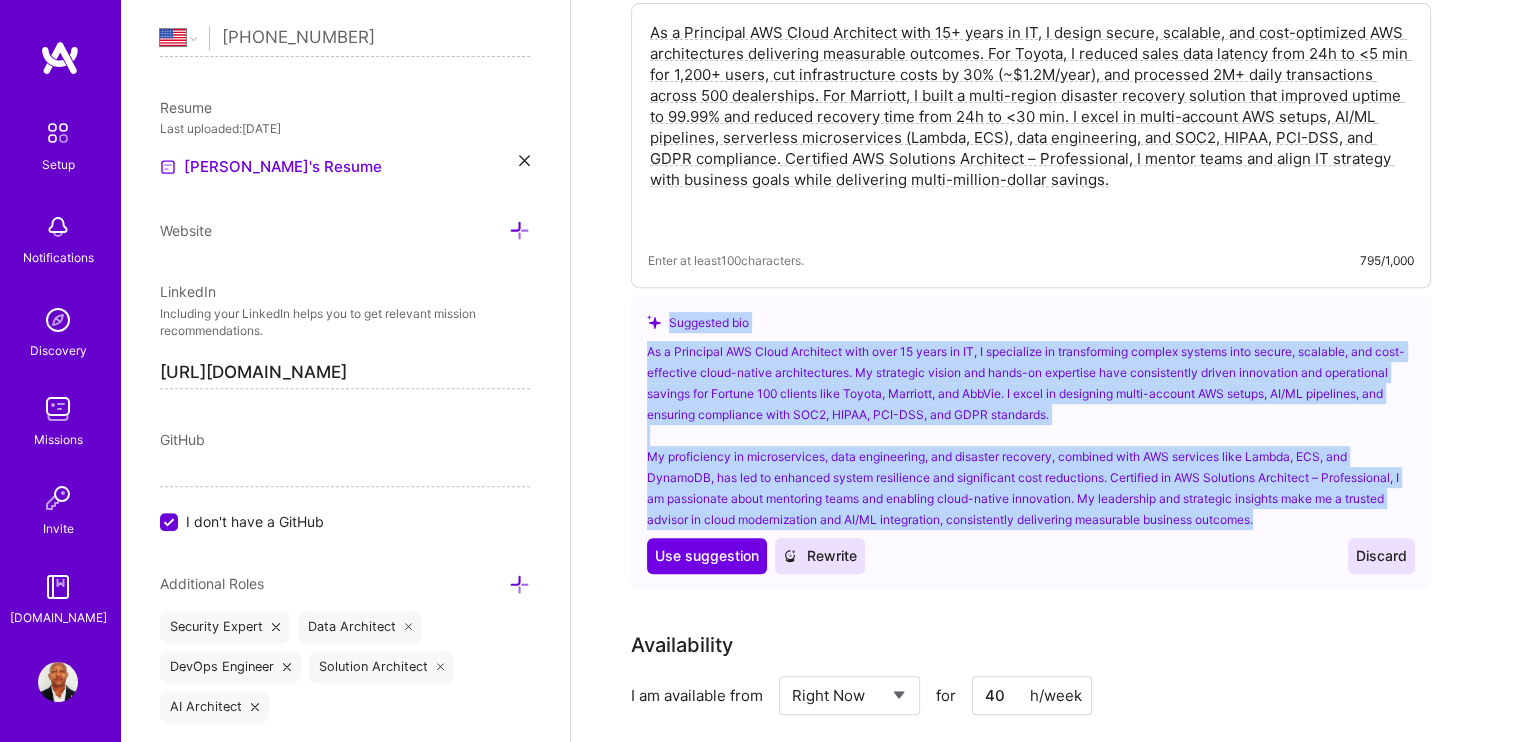 scroll, scrollTop: 800, scrollLeft: 0, axis: vertical 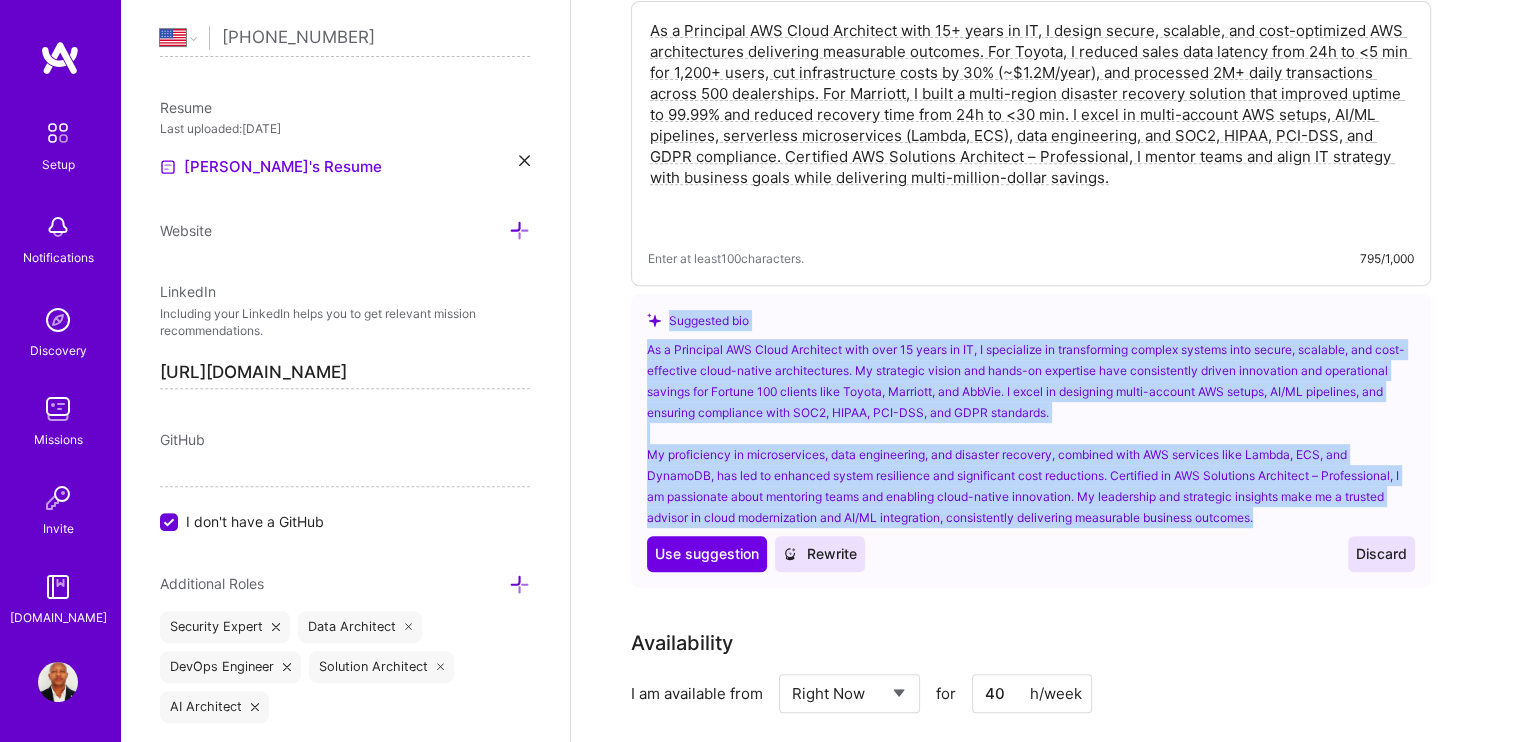 click on "Discard" at bounding box center (1381, 554) 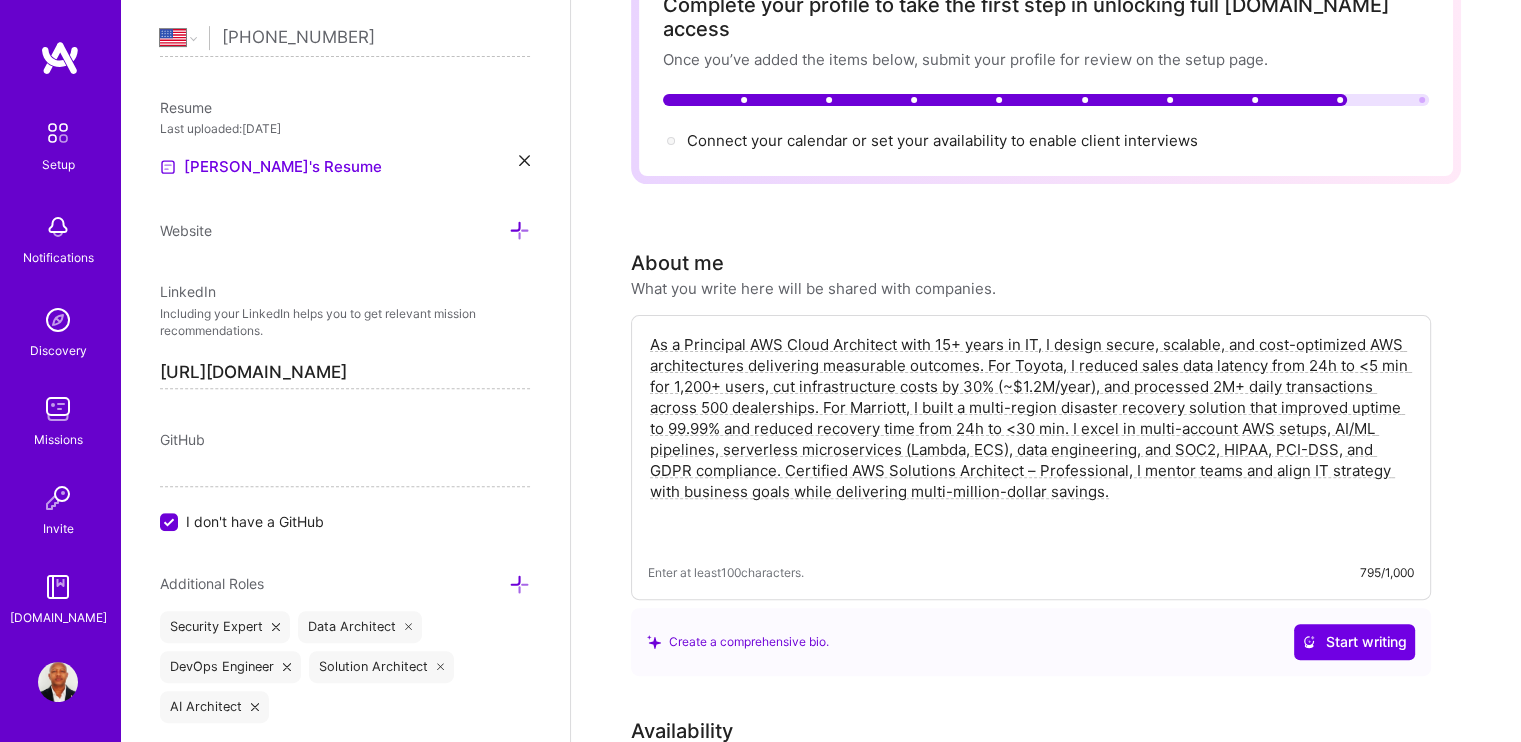scroll, scrollTop: 600, scrollLeft: 0, axis: vertical 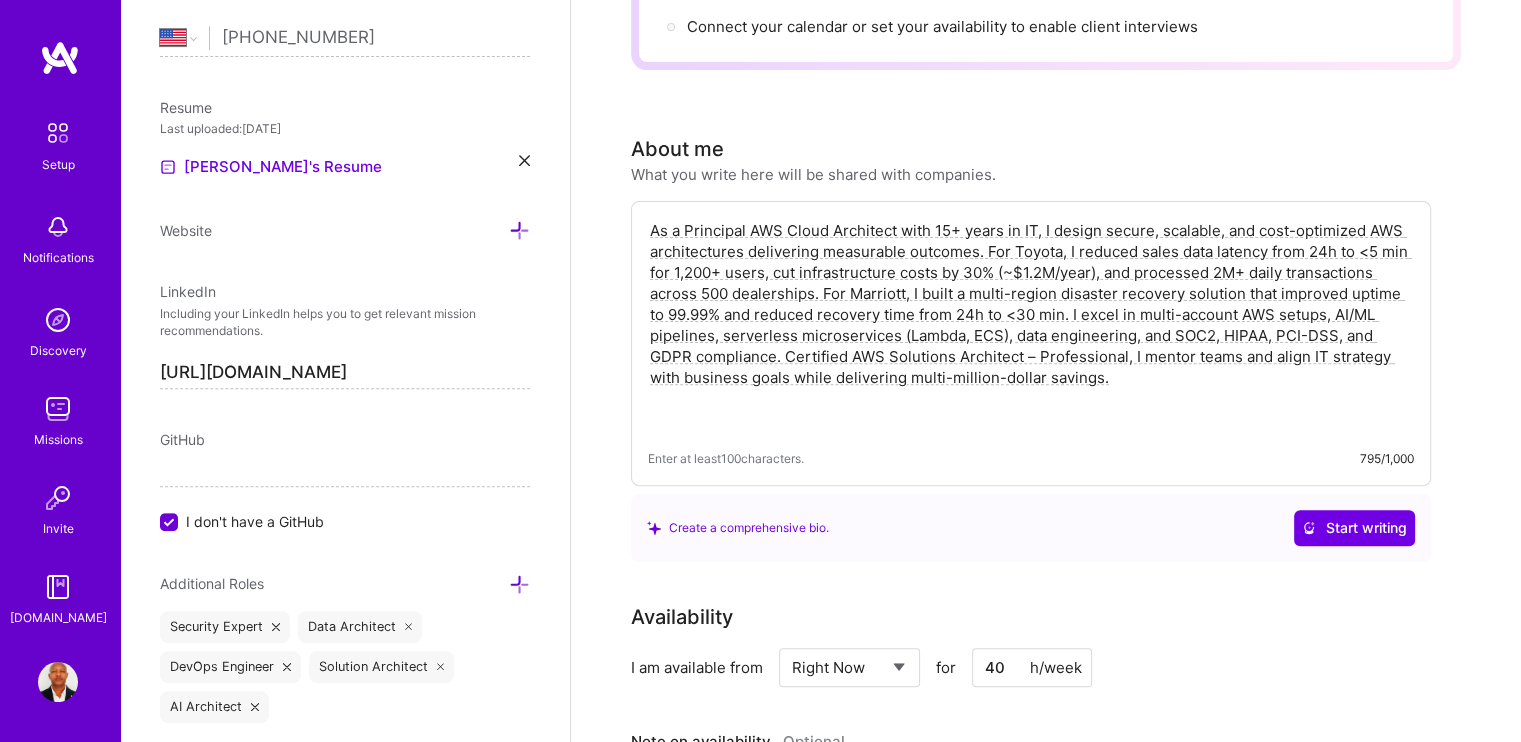 drag, startPoint x: 1123, startPoint y: 359, endPoint x: 608, endPoint y: 180, distance: 545.22107 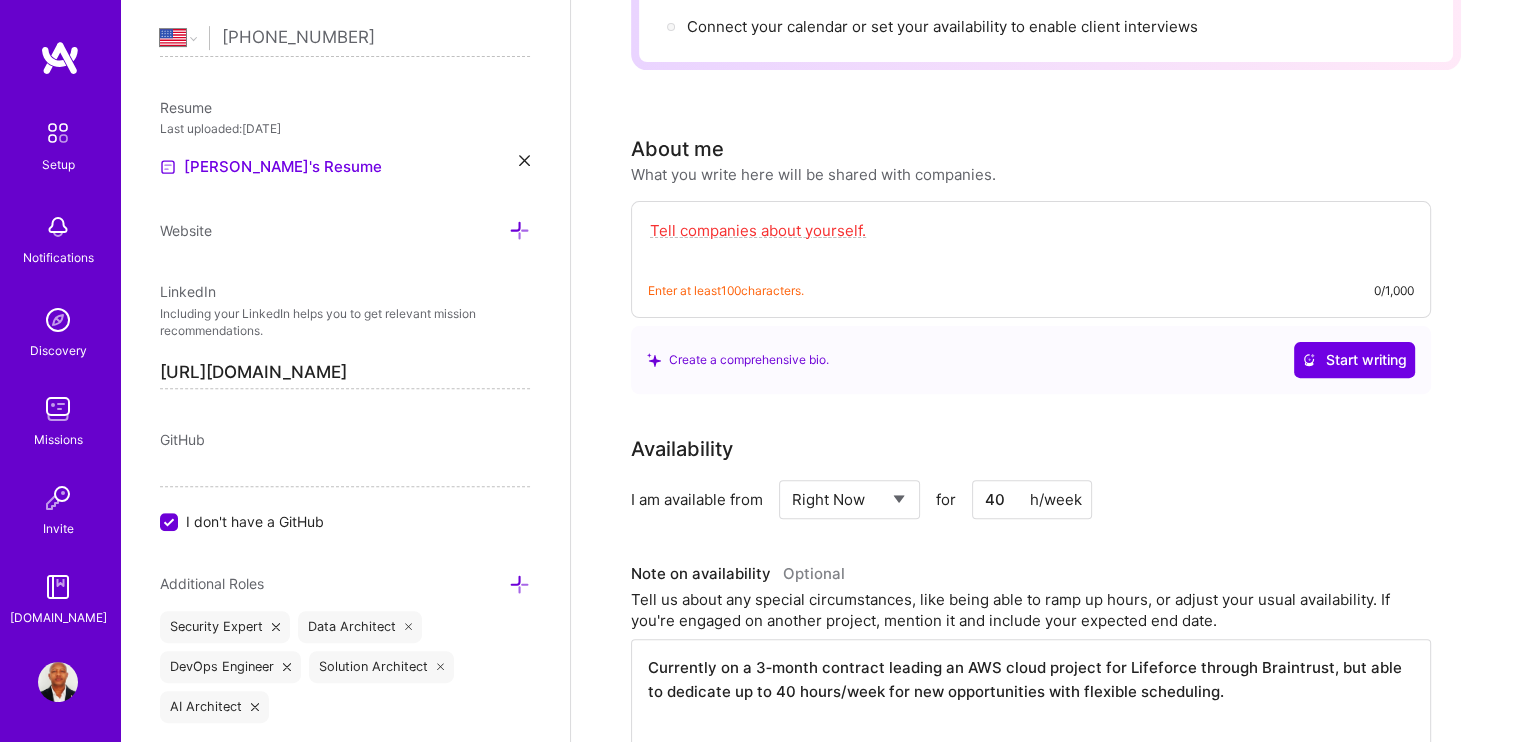paste on "As a Principal AWS Cloud Architect with 15+ years in IT, I transform complex systems into secure, scalable, and cost-effective cloud-native architectures. My strategic vision and hands-on expertise have delivered measurable outcomes for Fortune 100 clients like Toyota, Marriott, and AbbVie—reducing Toyota’s sales data latency from 24h to <5 min for 1,200+ users, cutting cloud costs by 30% (~$1.2M/year), and improving [PERSON_NAME]’s uptime to 99.99% while reducing disaster recovery from 24h to <30 min.
I excel in multi-account AWS setups, AI/ML pipelines, and compliance with SOC2, HIPAA, PCI-DSS, and GDPR. My proficiency in microservices, data engineering, and DevOps automation, leveraging services like Lambda, ECS, and DynamoDB, has consistently enhanced system resilience and driven multi-million-dollar savings. Certified AWS Solutions Architect – Professional, I mentor teams, align IT strategy with business goals, and enable cloud-native innovation at enterprise scale." 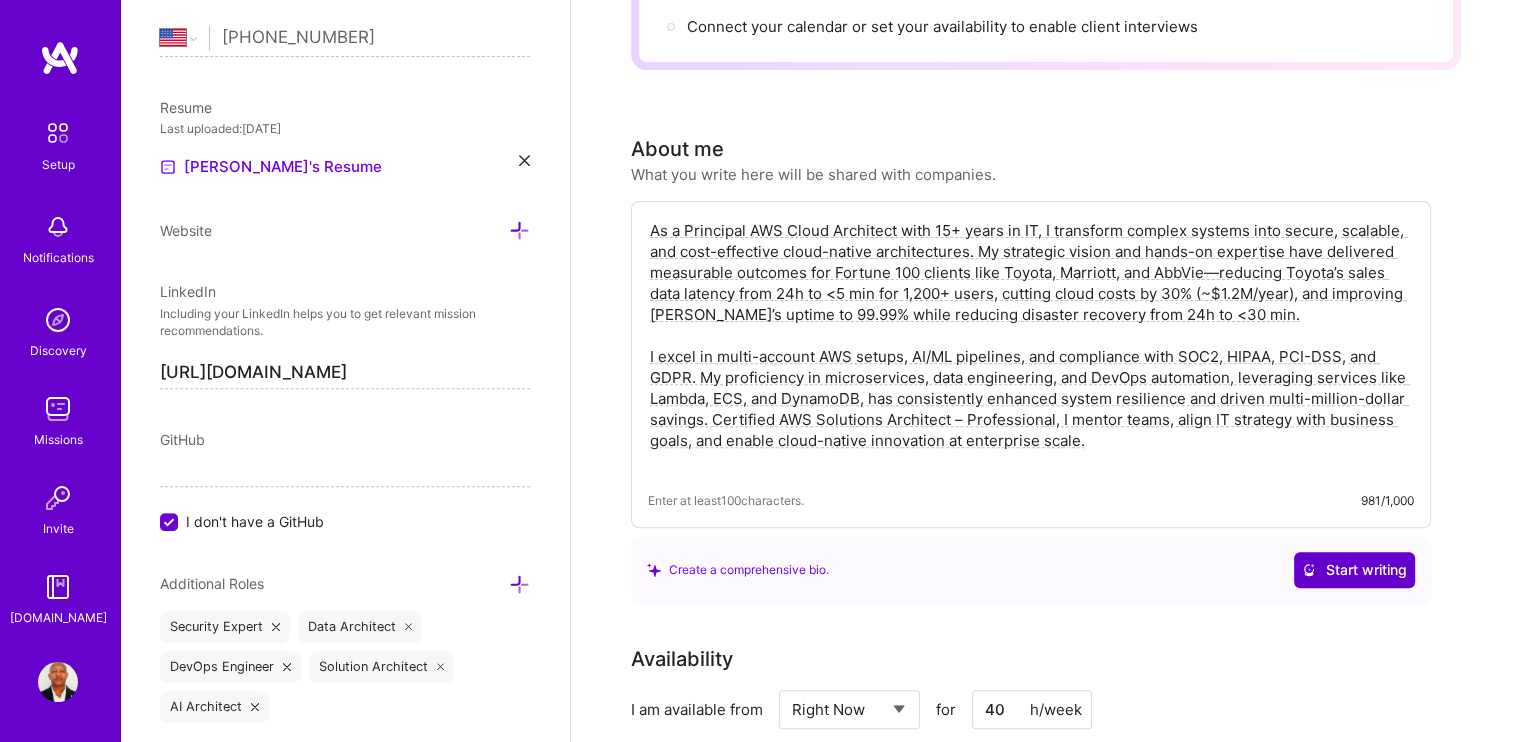 type on "As a Principal AWS Cloud Architect with 15+ years in IT, I transform complex systems into secure, scalable, and cost-effective cloud-native architectures. My strategic vision and hands-on expertise have delivered measurable outcomes for Fortune 100 clients like Toyota, Marriott, and AbbVie—reducing Toyota’s sales data latency from 24h to <5 min for 1,200+ users, cutting cloud costs by 30% (~$1.2M/year), and improving [PERSON_NAME]’s uptime to 99.99% while reducing disaster recovery from 24h to <30 min.
I excel in multi-account AWS setups, AI/ML pipelines, and compliance with SOC2, HIPAA, PCI-DSS, and GDPR. My proficiency in microservices, data engineering, and DevOps automation, leveraging services like Lambda, ECS, and DynamoDB, has consistently enhanced system resilience and driven multi-million-dollar savings. Certified AWS Solutions Architect – Professional, I mentor teams, align IT strategy with business goals, and enable cloud-native innovation at enterprise scale." 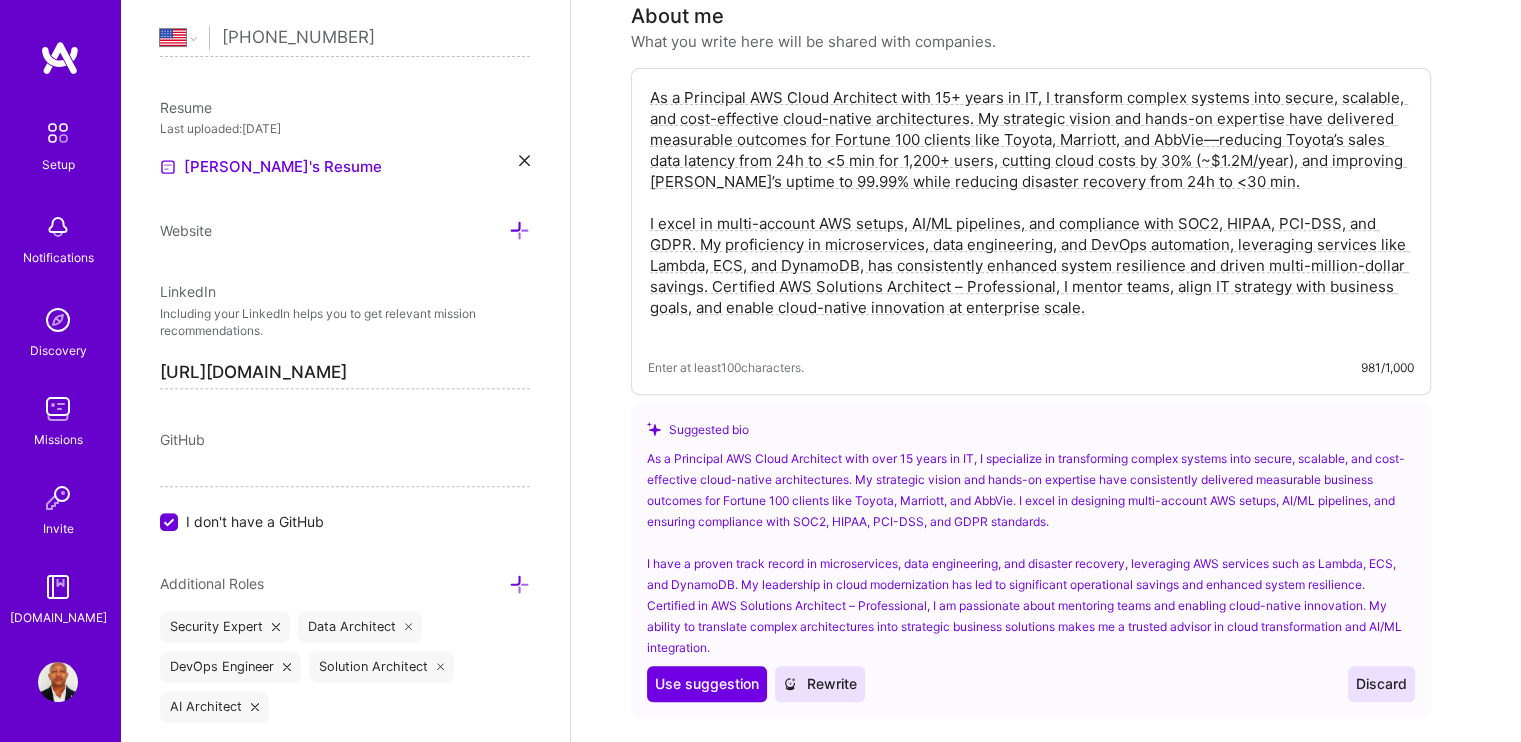 scroll, scrollTop: 1100, scrollLeft: 0, axis: vertical 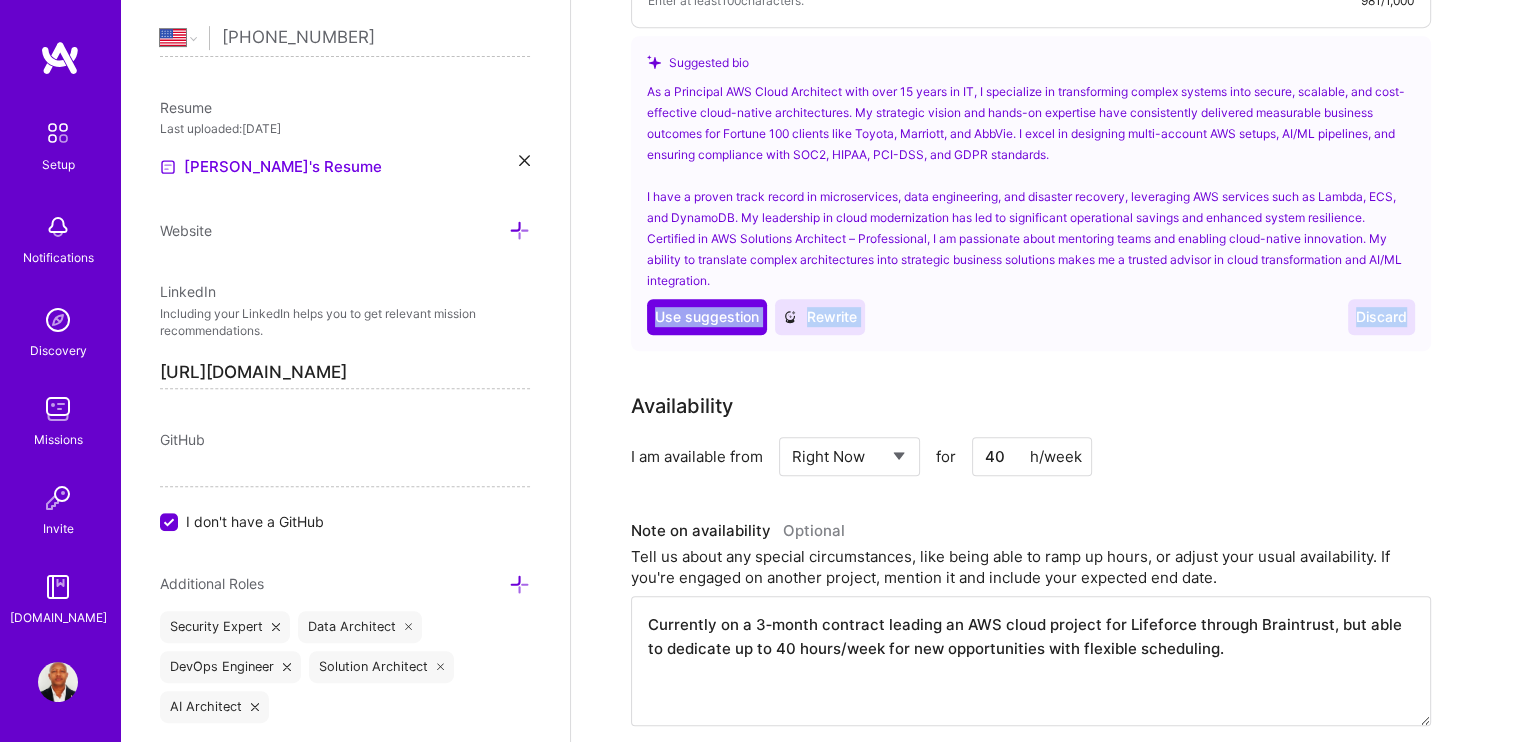 drag, startPoint x: 635, startPoint y: 296, endPoint x: 1456, endPoint y: 321, distance: 821.38055 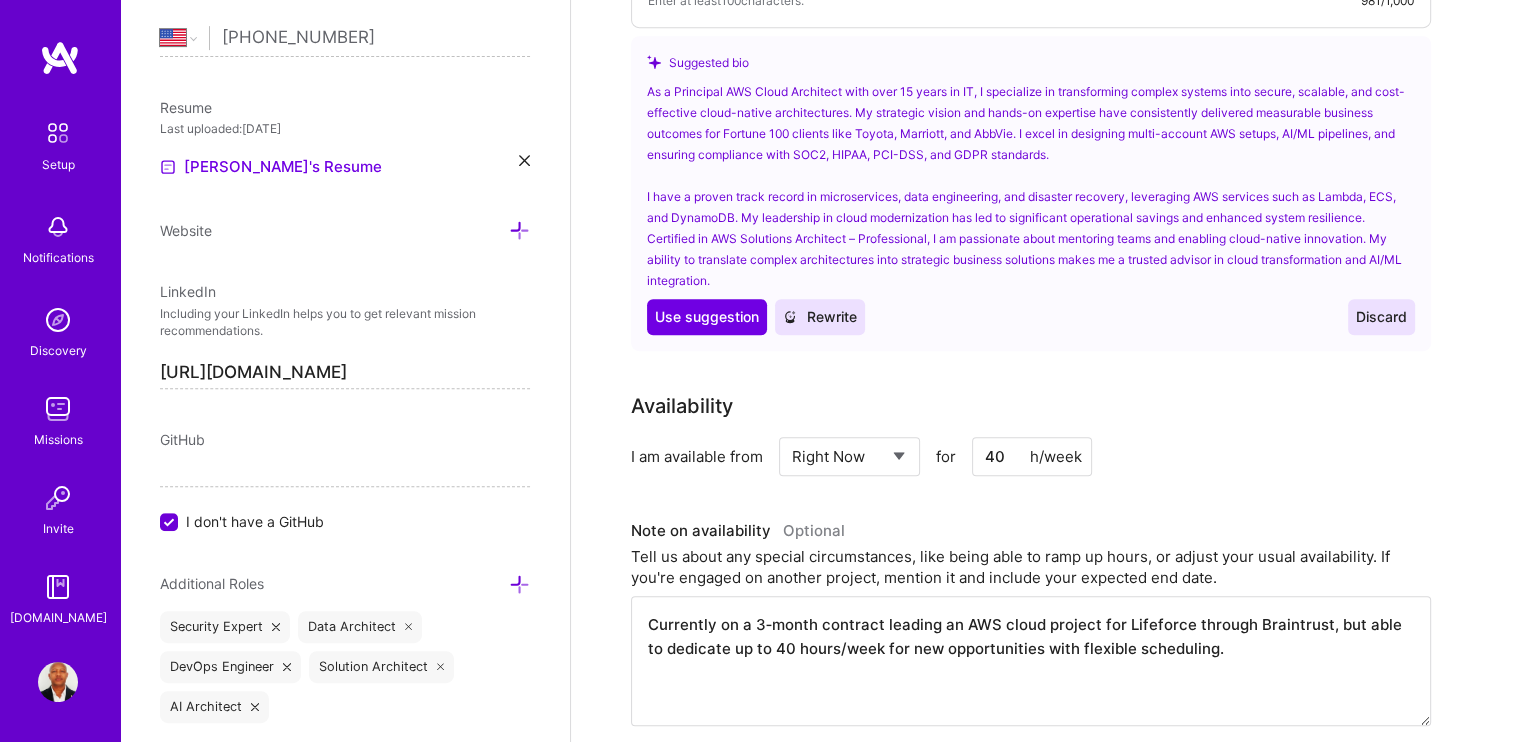 click on "We need more information to consider you for [DOMAIN_NAME] To determine whether your skills align with the needs of the companies in our network, we need some additional information. Please add the following information to your profile by including it in a project card or the relevant field, and then resubmit your profile for review from the setup page. Specific numbers to show your achievements. For example, instead of saying "high growth environment," say "grew user base from 100 to 50,000 [DATE] You’ll have one opportunity to be reconsidered for [DOMAIN_NAME]. After that, you must wait 12 months before requesting to join again. Complete your profile to take the first step in unlocking full [DOMAIN_NAME] access Once you’ve added the items below, submit your profile for review on the setup page.   Connect your calendar or set your availability to enable client interviews  →   About me What you write here will be shared with companies. Enter at least  100  characters. 981/1,000 Suggested bio Use Use suggestion Rewrite" at bounding box center (1046, 2973) 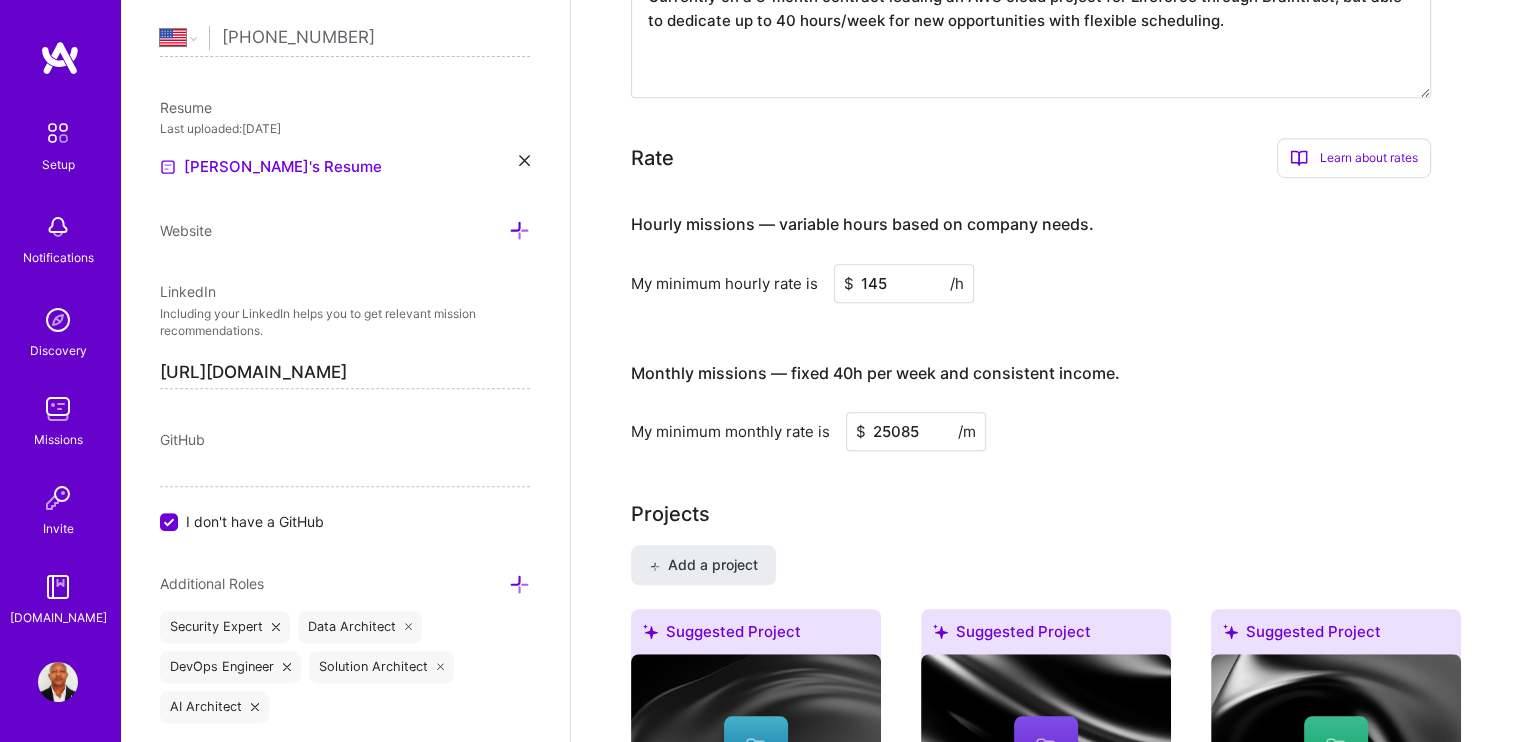 scroll, scrollTop: 1600, scrollLeft: 0, axis: vertical 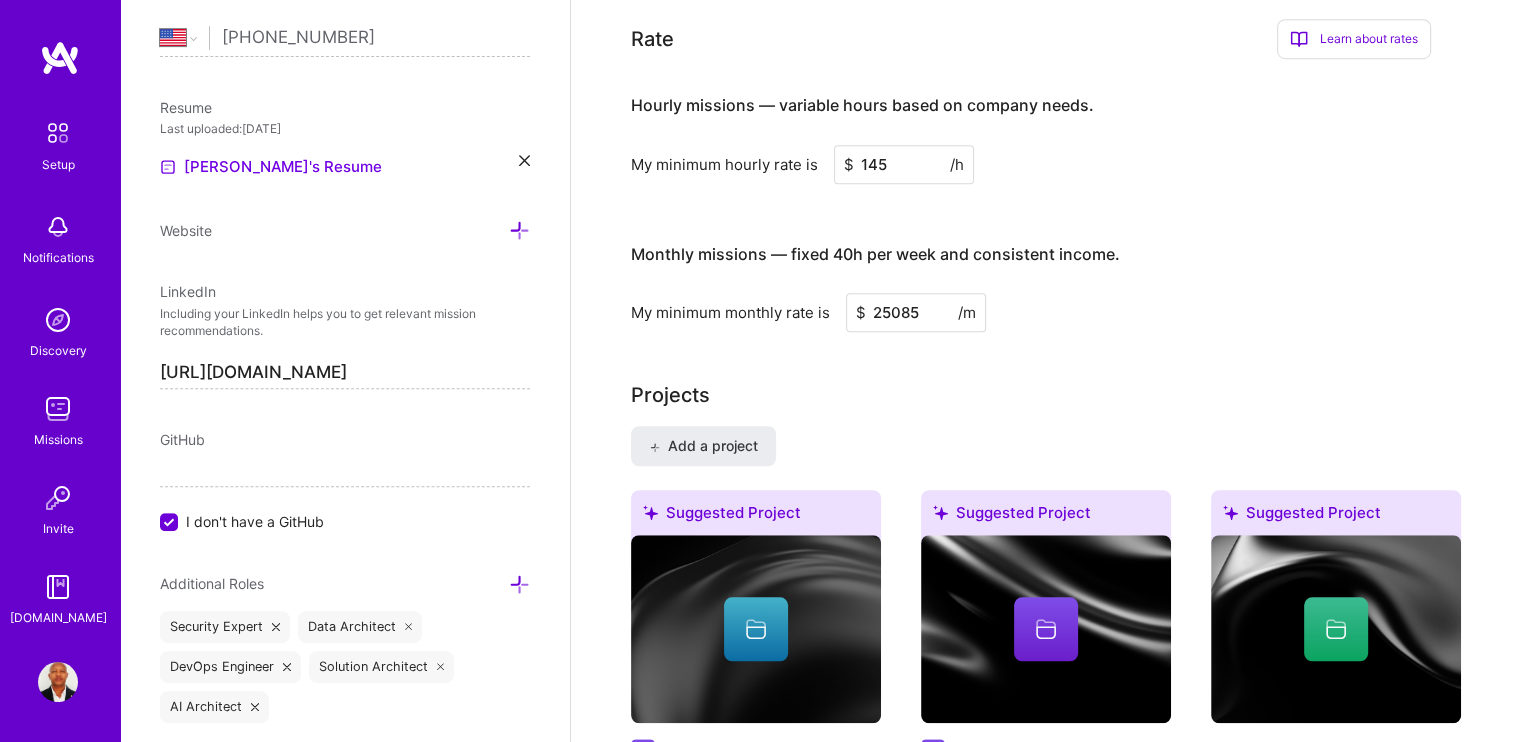 click on "Projects" at bounding box center [1046, 395] 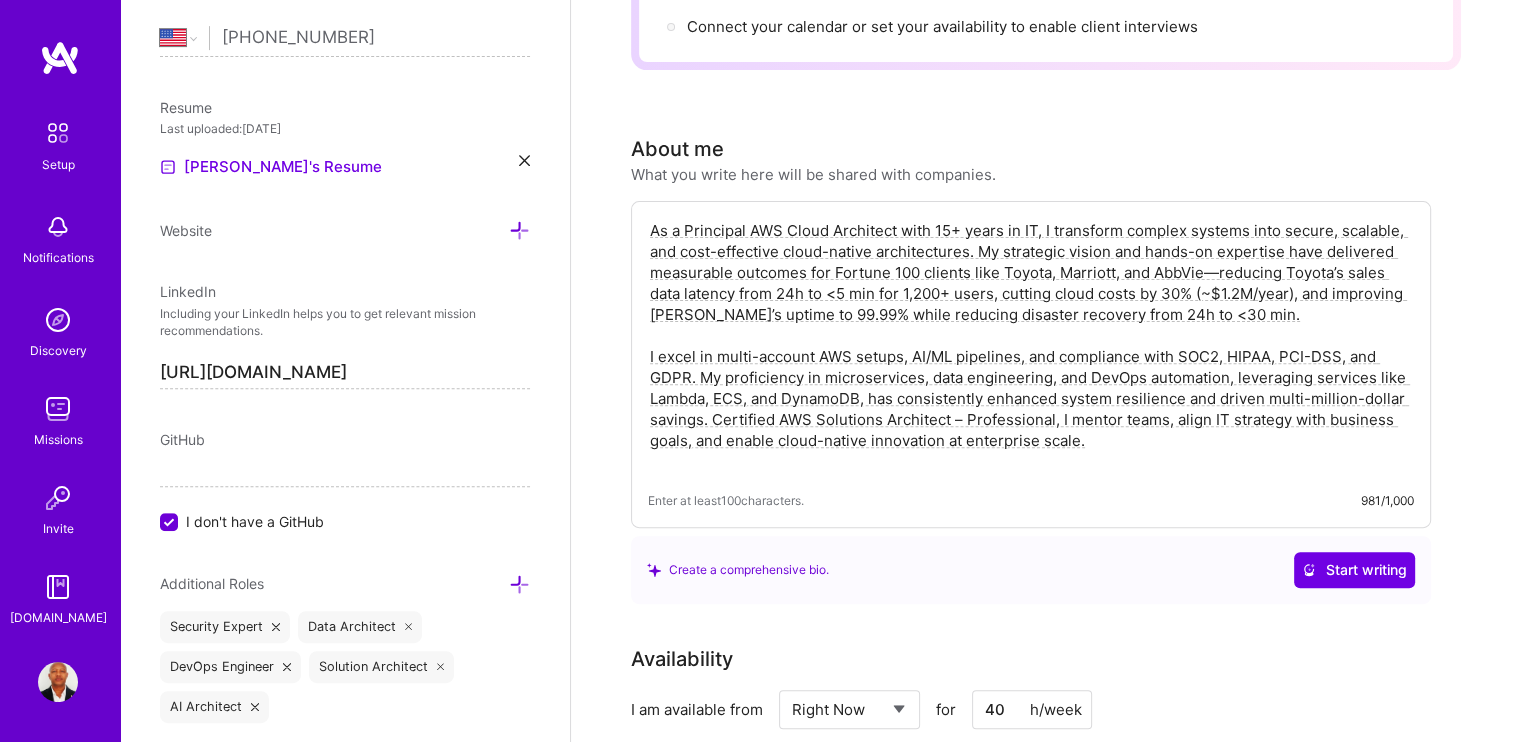 scroll, scrollTop: 600, scrollLeft: 0, axis: vertical 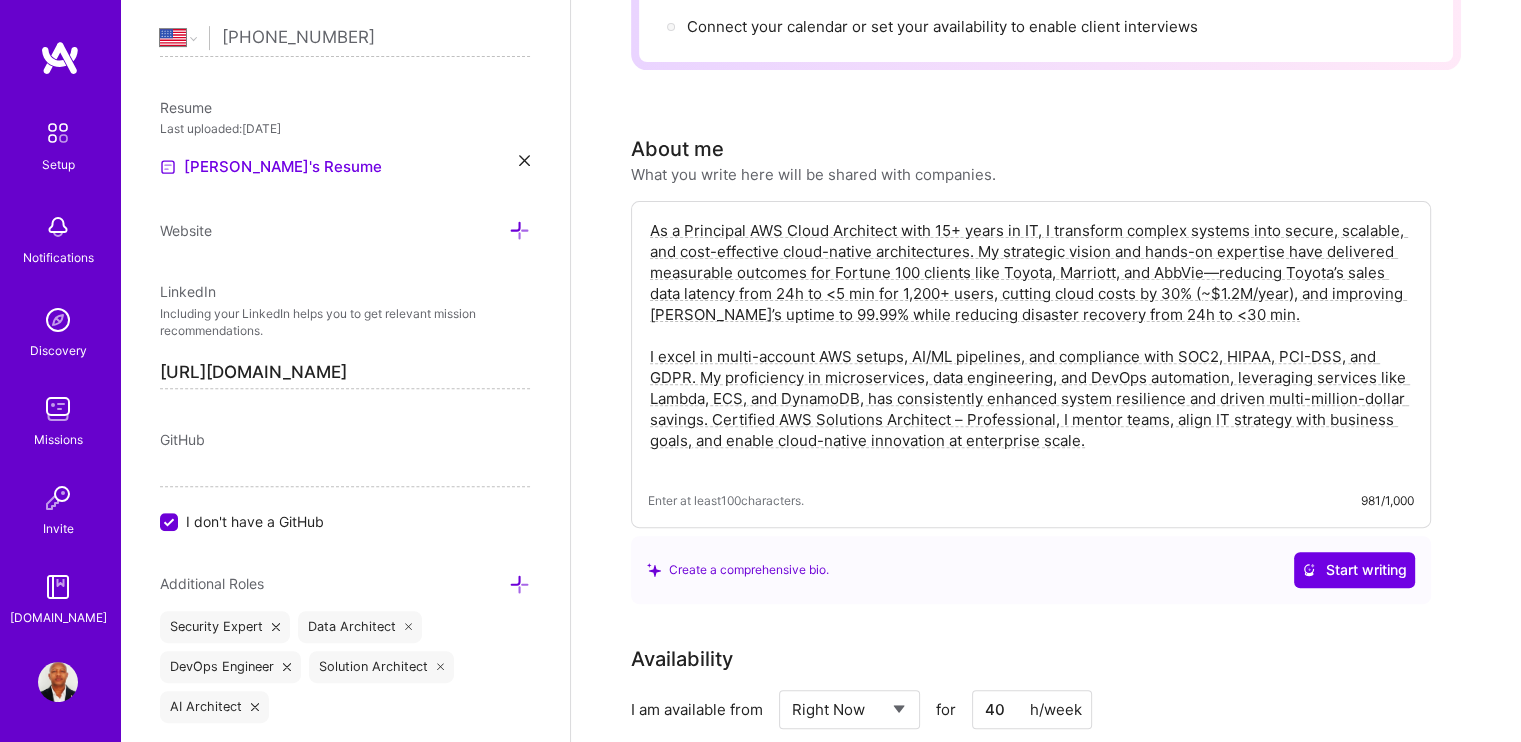 click on "As a Principal AWS Cloud Architect with 15+ years in IT, I transform complex systems into secure, scalable, and cost-effective cloud-native architectures. My strategic vision and hands-on expertise have delivered measurable outcomes for Fortune 100 clients like Toyota, Marriott, and AbbVie—reducing Toyota’s sales data latency from 24h to <5 min for 1,200+ users, cutting cloud costs by 30% (~$1.2M/year), and improving [PERSON_NAME]’s uptime to 99.99% while reducing disaster recovery from 24h to <30 min.
I excel in multi-account AWS setups, AI/ML pipelines, and compliance with SOC2, HIPAA, PCI-DSS, and GDPR. My proficiency in microservices, data engineering, and DevOps automation, leveraging services like Lambda, ECS, and DynamoDB, has consistently enhanced system resilience and driven multi-million-dollar savings. Certified AWS Solutions Architect – Professional, I mentor teams, align IT strategy with business goals, and enable cloud-native innovation at enterprise scale." at bounding box center (1031, 346) 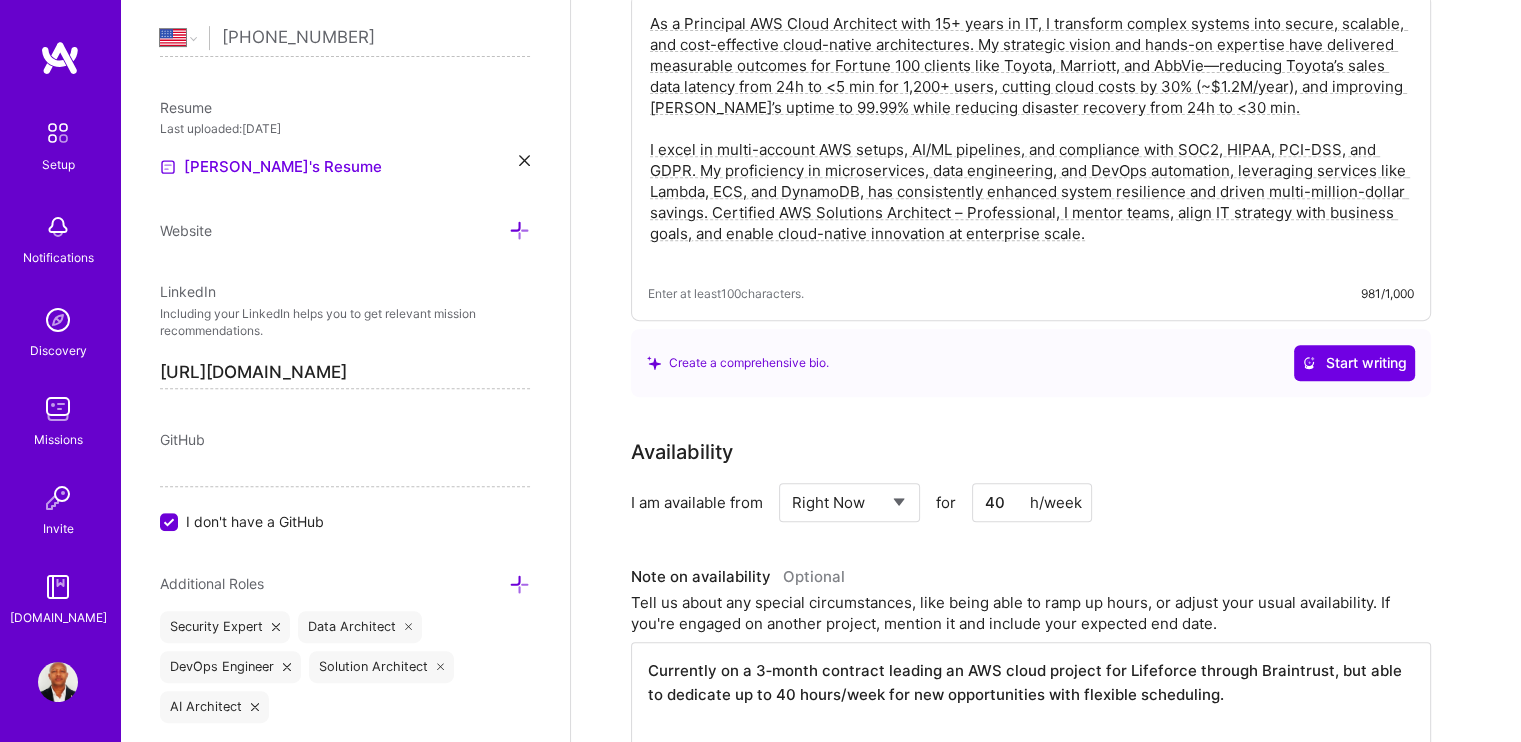 scroll, scrollTop: 1000, scrollLeft: 0, axis: vertical 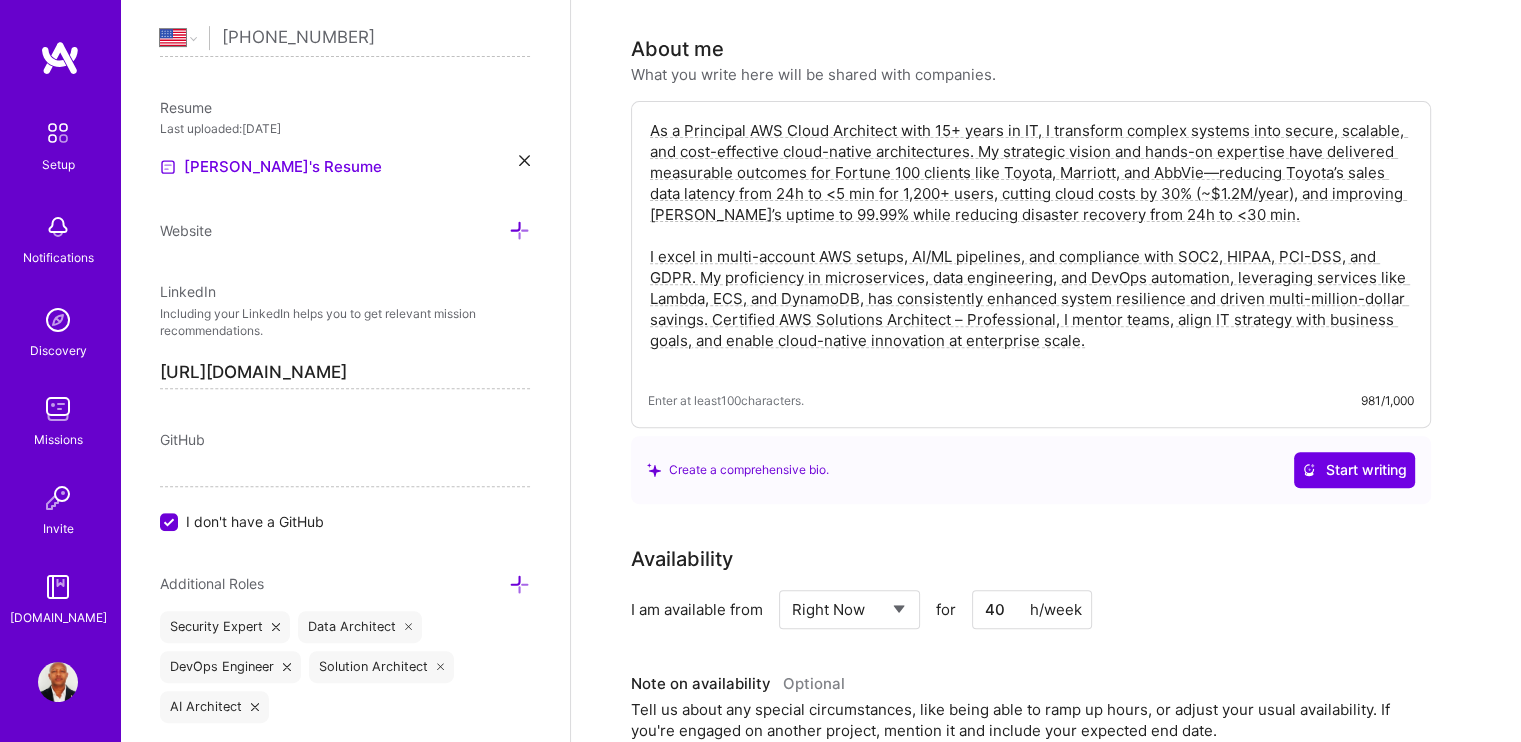 drag, startPoint x: 1090, startPoint y: 311, endPoint x: 595, endPoint y: 70, distance: 550.55066 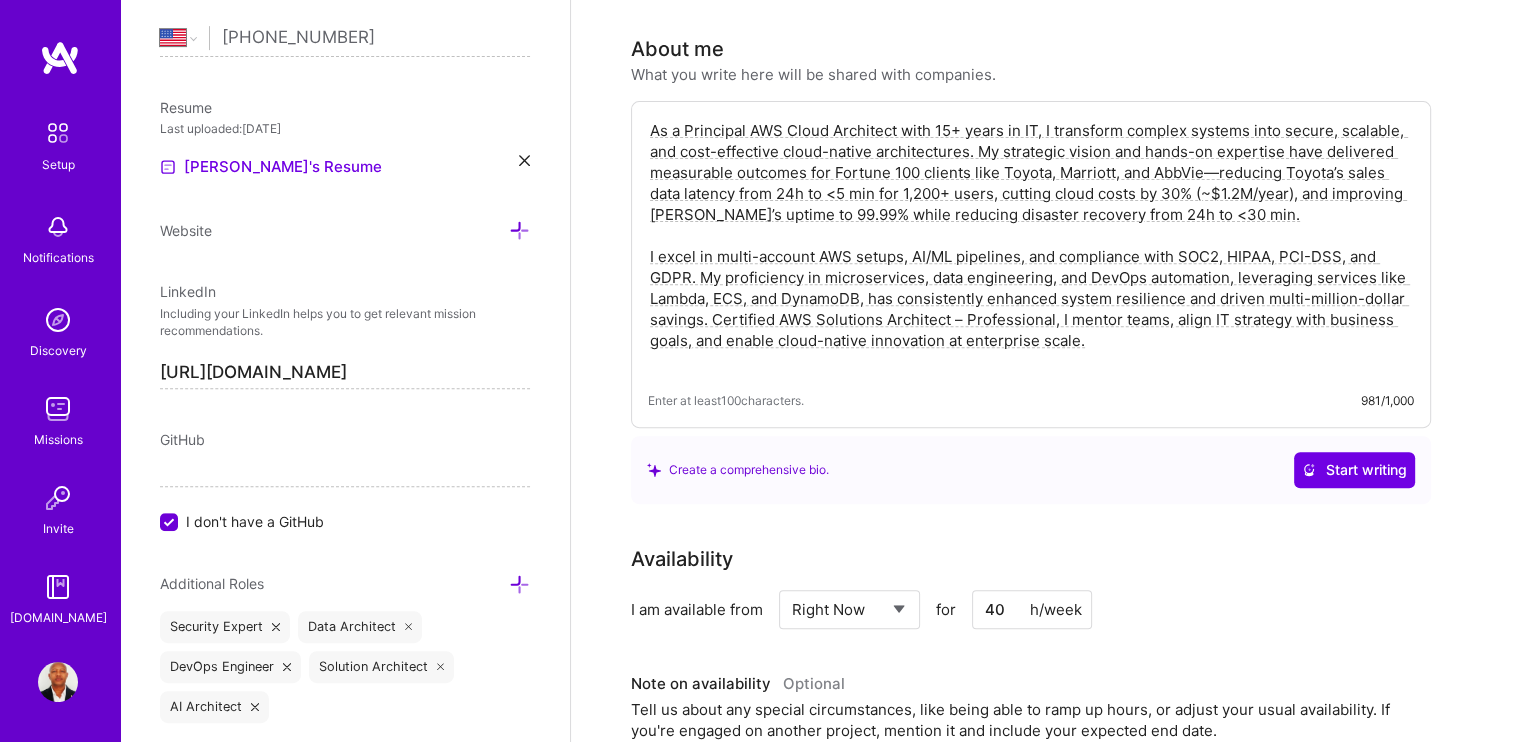 click on "We need more information to consider you for [DOMAIN_NAME] To determine whether your skills align with the needs of the companies in our network, we need some additional information. Please add the following information to your profile by including it in a project card or the relevant field, and then resubmit your profile for review from the setup page. Specific numbers to show your achievements. For example, instead of saying "high growth environment," say "grew user base from 100 to 50,000 [DATE] You’ll have one opportunity to be reconsidered for [DOMAIN_NAME]. After that, you must wait 12 months before requesting to join again. Complete your profile to take the first step in unlocking full [DOMAIN_NAME] access Once you’ve added the items below, submit your profile for review on the setup page.   Connect your calendar or set your availability to enable client interviews  →   About me What you write here will be shared with companies. Enter at least  100  characters. 981/1,000 Create a comprehensive bio. Start writing" at bounding box center [1046, 3262] 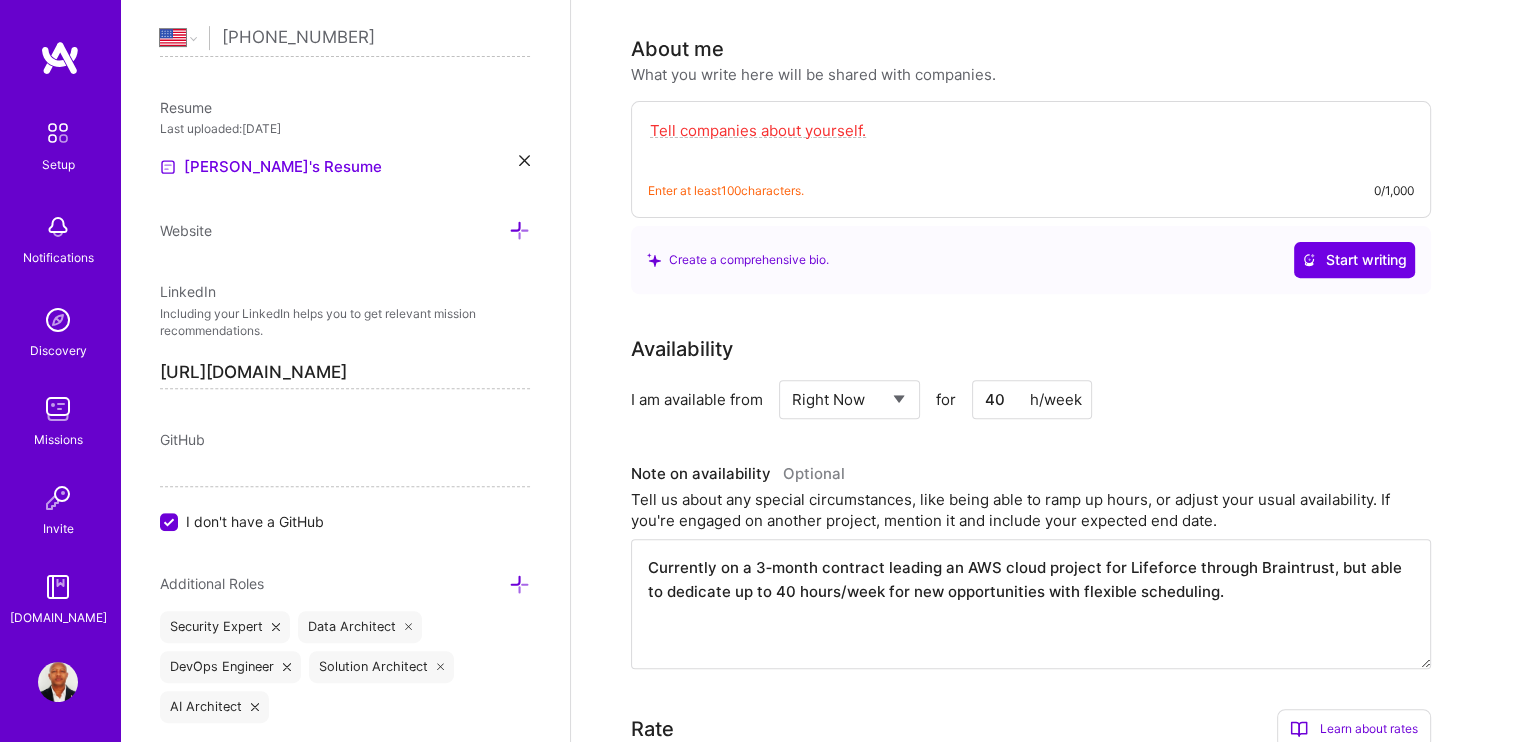 paste on "As a Principal AWS Cloud Architect with 15+ years in IT, I transform complex systems into secure, scalable, and cost-effective cloud-native architectures. My strategic vision has delivered measurable results for Fortune 100 clients like Toyota, Marriott, and AbbVie—reducing Toyota’s sales data latency from 24h to <5 min for 1,200+ users, cutting cloud costs by 30% (~$1.2M/year), and improving [PERSON_NAME]’s uptime to 99.99% while reducing disaster recovery from 24h to <30 min.
I excel in multi-account AWS setups, AI/ML pipelines, and SOC2, HIPAA, PCI-DSS, GDPR compliance. Certified in AWS Solutions Architect – Professional, Security Specialty, and ML Specialty, I specialize in microservices, data engineering, and DevOps automation (Lambda, ECS, DynamoDB). I mentor teams, enable cloud-native innovation, and have authored publications on multi-cloud strategy and AI/ML integration, consistently driving multi-million-dollar savings and future-ready architectures." 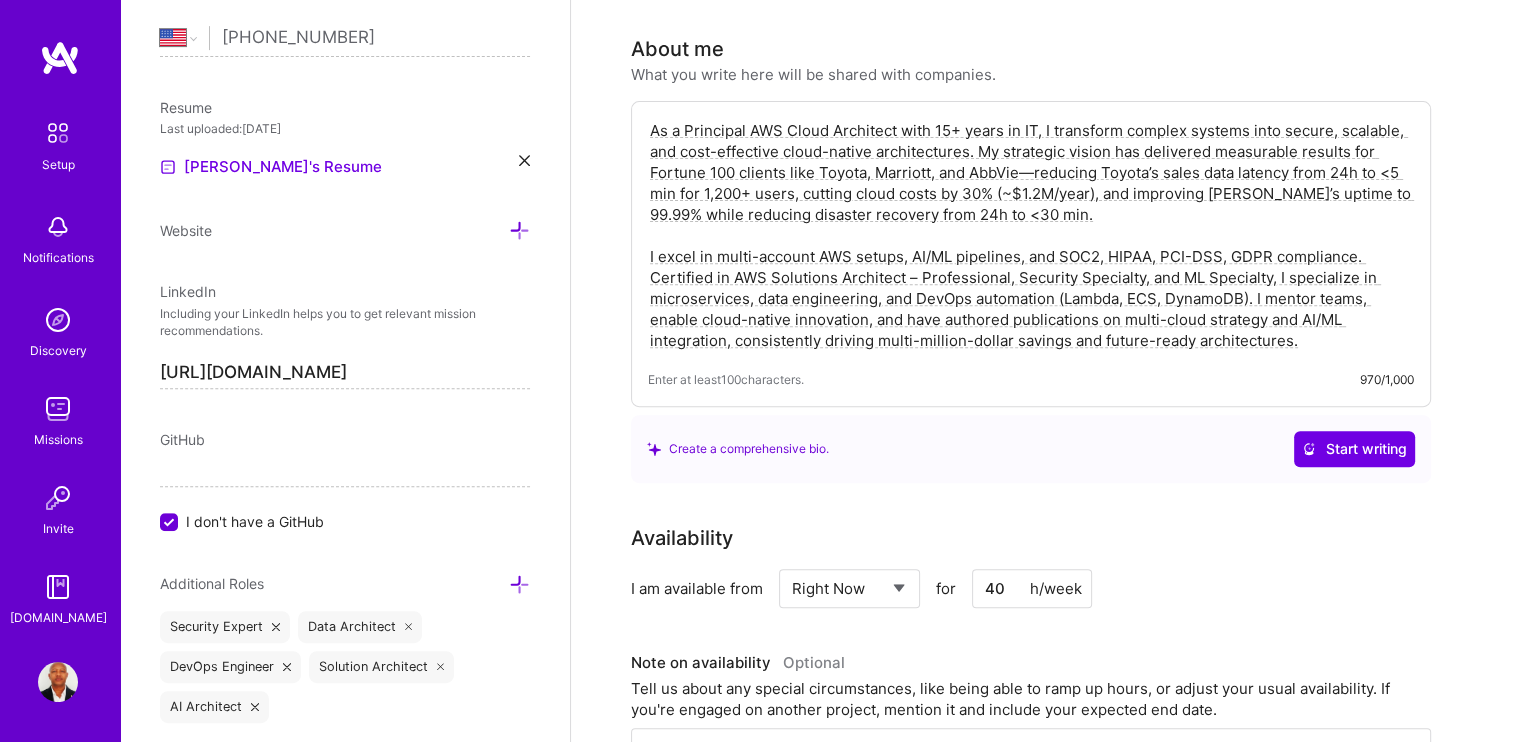 click on "As a Principal AWS Cloud Architect with 15+ years in IT, I transform complex systems into secure, scalable, and cost-effective cloud-native architectures. My strategic vision has delivered measurable results for Fortune 100 clients like Toyota, Marriott, and AbbVie—reducing Toyota’s sales data latency from 24h to <5 min for 1,200+ users, cutting cloud costs by 30% (~$1.2M/year), and improving [PERSON_NAME]’s uptime to 99.99% while reducing disaster recovery from 24h to <30 min.
I excel in multi-account AWS setups, AI/ML pipelines, and SOC2, HIPAA, PCI-DSS, GDPR compliance. Certified in AWS Solutions Architect – Professional, Security Specialty, and ML Specialty, I specialize in microservices, data engineering, and DevOps automation (Lambda, ECS, DynamoDB). I mentor teams, enable cloud-native innovation, and have authored publications on multi-cloud strategy and AI/ML integration, consistently driving multi-million-dollar savings and future-ready architectures." at bounding box center [1031, 235] 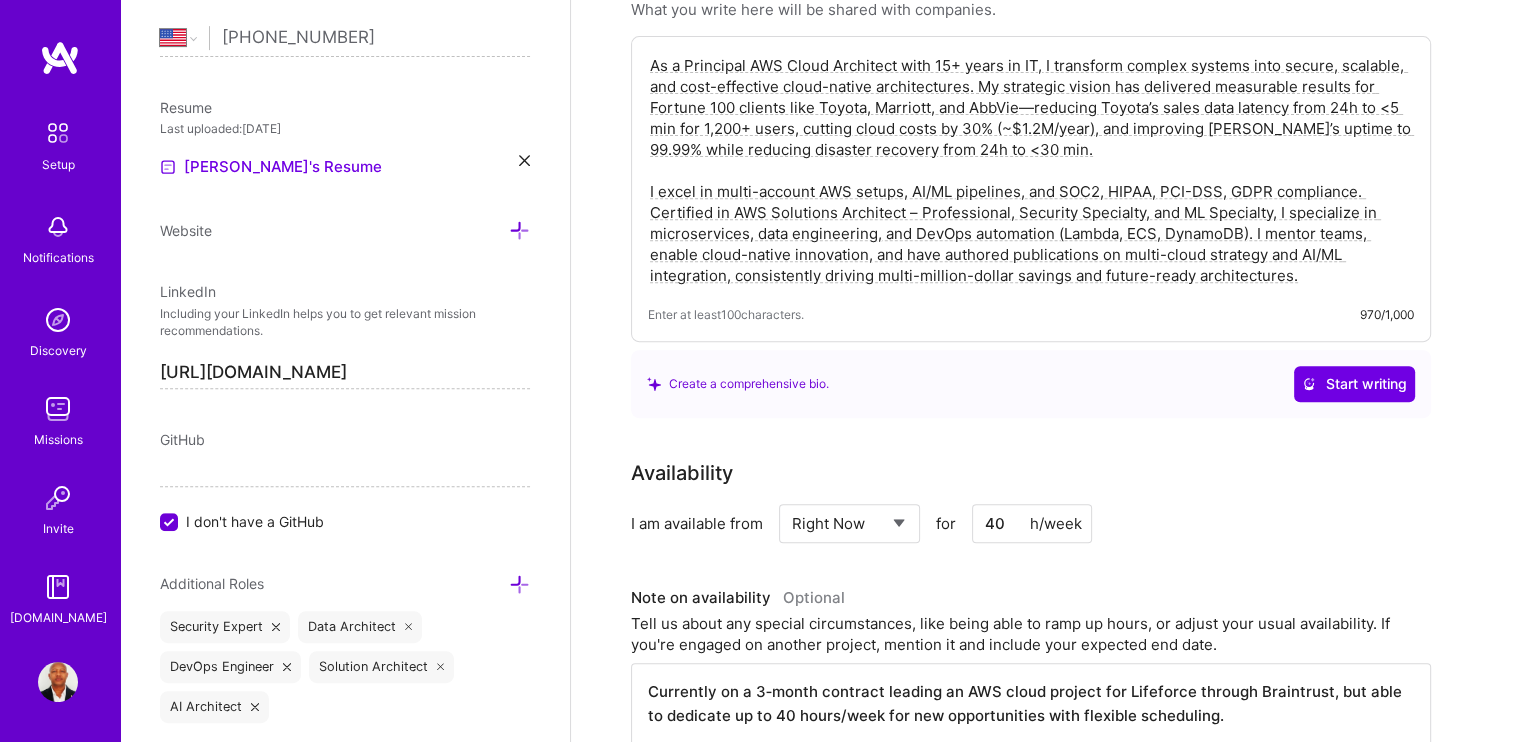 scroll, scrollTop: 800, scrollLeft: 0, axis: vertical 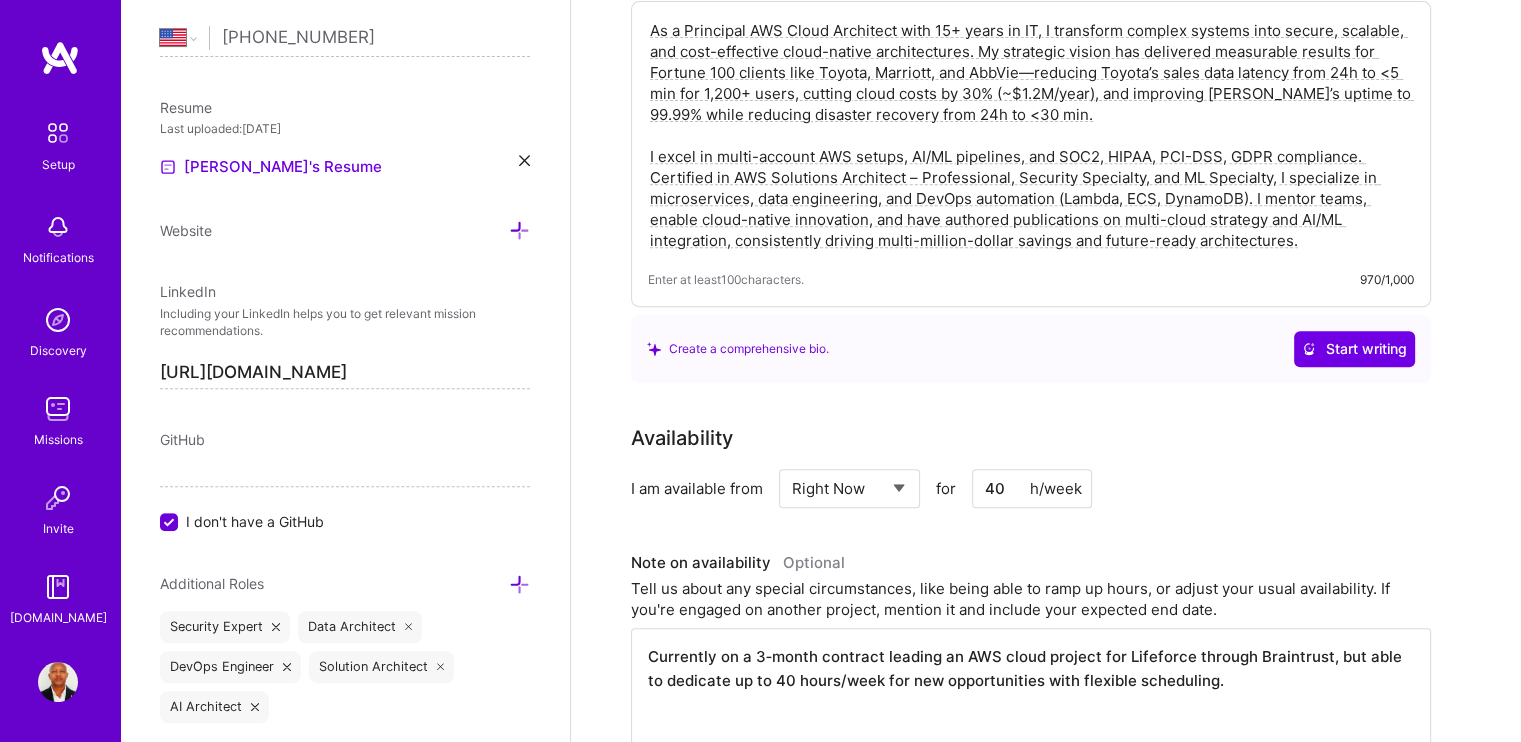 type on "As a Principal AWS Cloud Architect with 15+ years in IT, I transform complex systems into secure, scalable, and cost-effective cloud-native architectures. My strategic vision has delivered measurable results for Fortune 100 clients like Toyota, Marriott, and AbbVie—reducing Toyota’s sales data latency from 24h to <5 min for 1,200+ users, cutting cloud costs by 30% (~$1.2M/year), and improving [PERSON_NAME]’s uptime to 99.99% while reducing disaster recovery from 24h to <30 min.
I excel in multi-account AWS setups, AI/ML pipelines, and SOC2, HIPAA, PCI-DSS, GDPR compliance. Certified in AWS Solutions Architect – Professional, Security Specialty, and ML Specialty, I specialize in microservices, data engineering, and DevOps automation (Lambda, ECS, DynamoDB). I mentor teams, enable cloud-native innovation, and have authored publications on multi-cloud strategy and AI/ML integration, consistently driving multi-million-dollar savings and future-ready architectures." 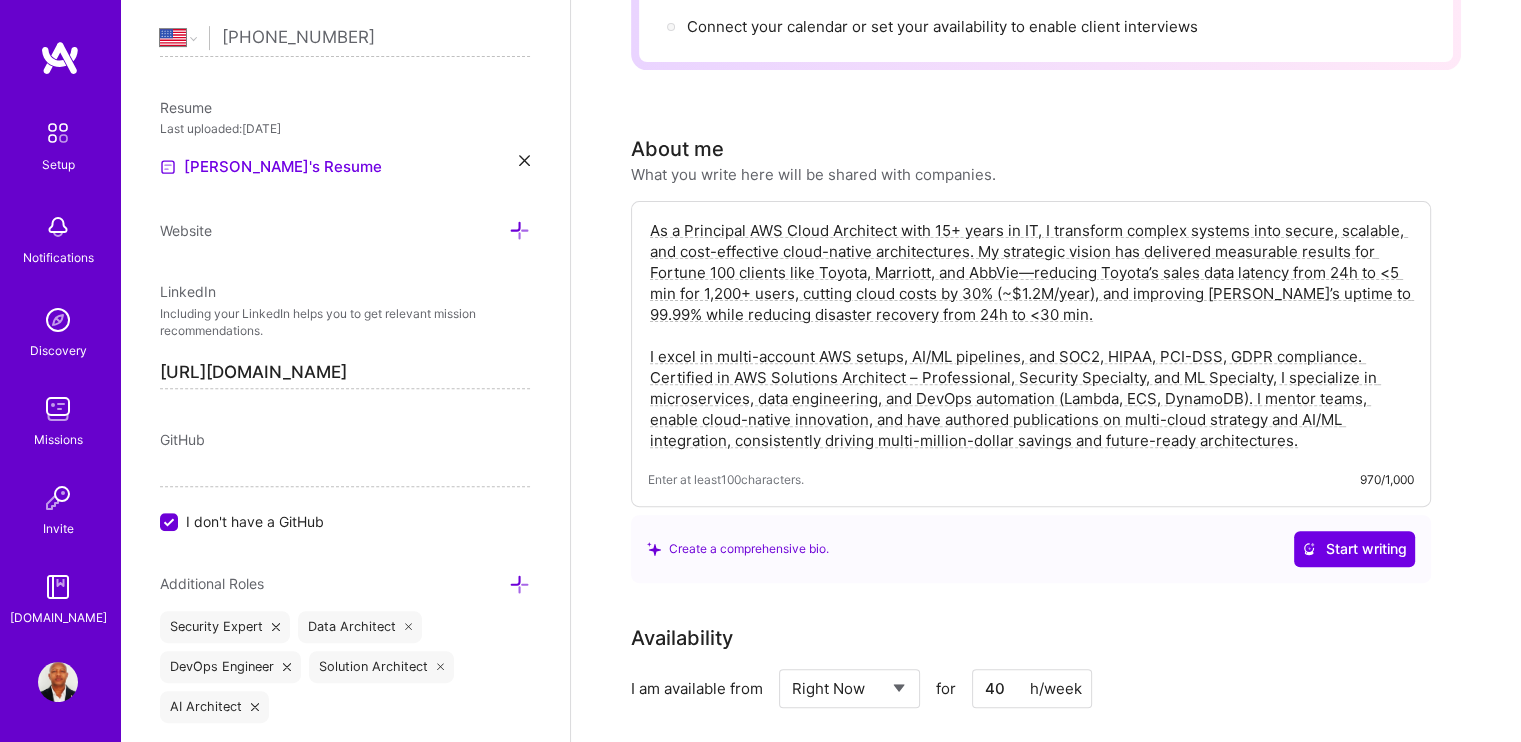scroll, scrollTop: 700, scrollLeft: 0, axis: vertical 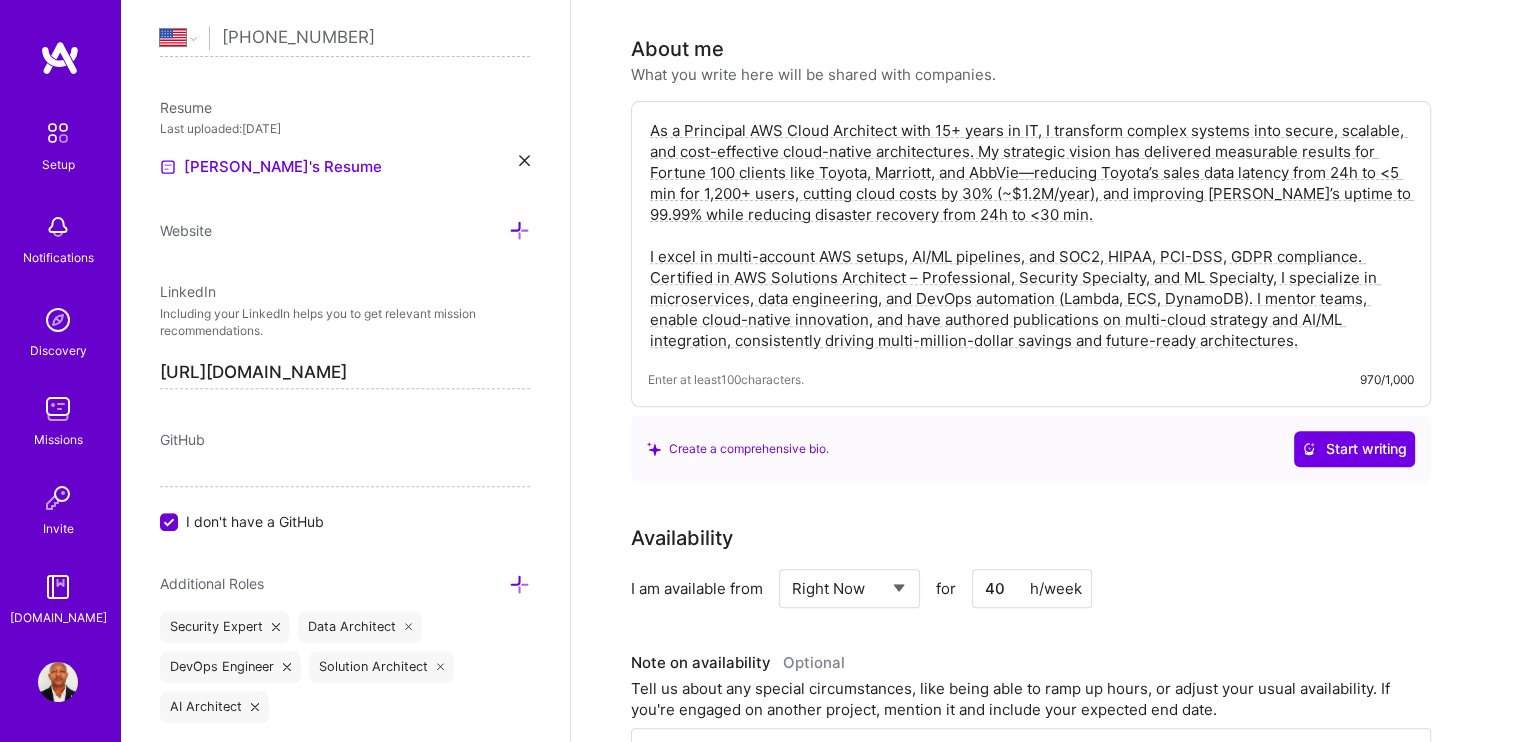 click on "Start writing" at bounding box center (1354, 449) 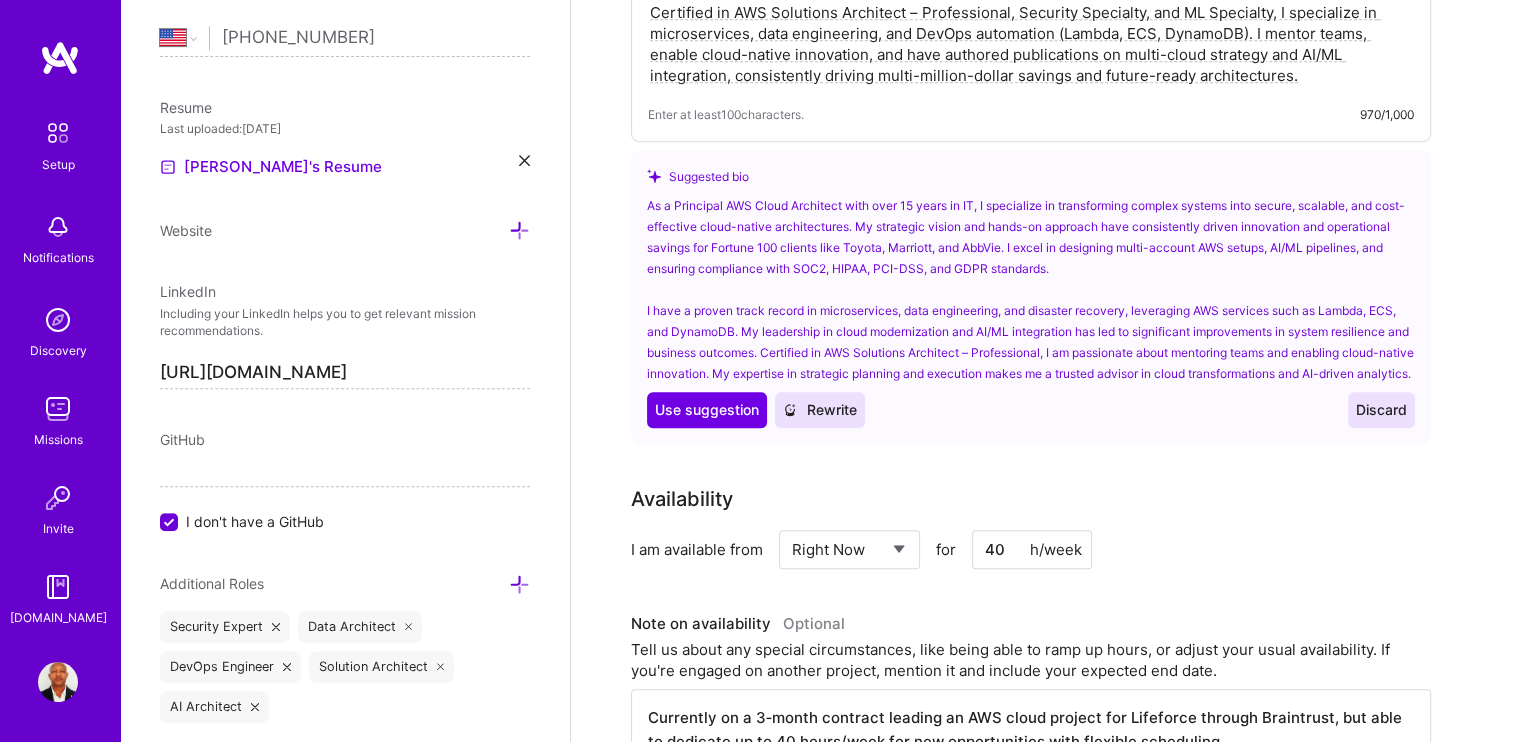 scroll, scrollTop: 1000, scrollLeft: 0, axis: vertical 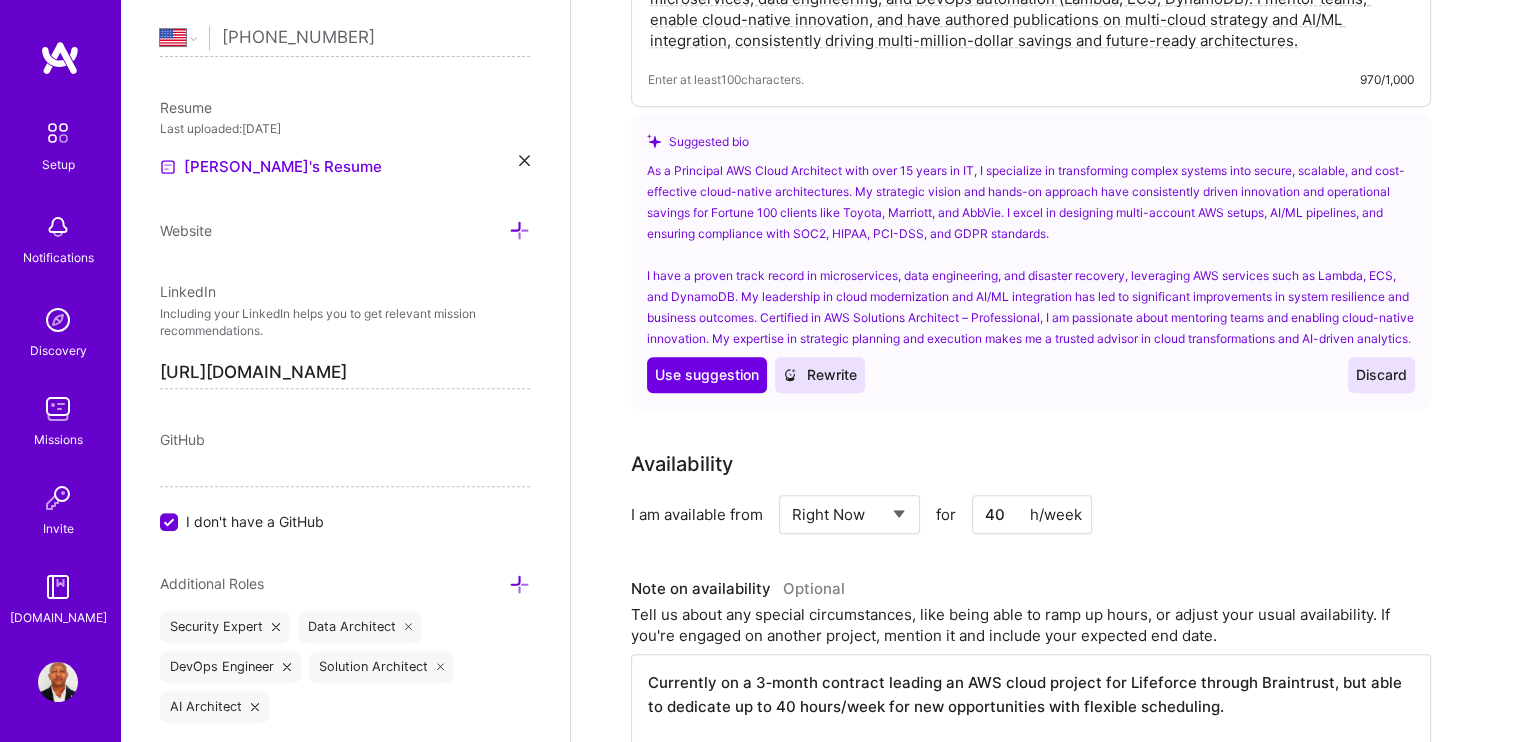 click on "Discard" at bounding box center (1381, 375) 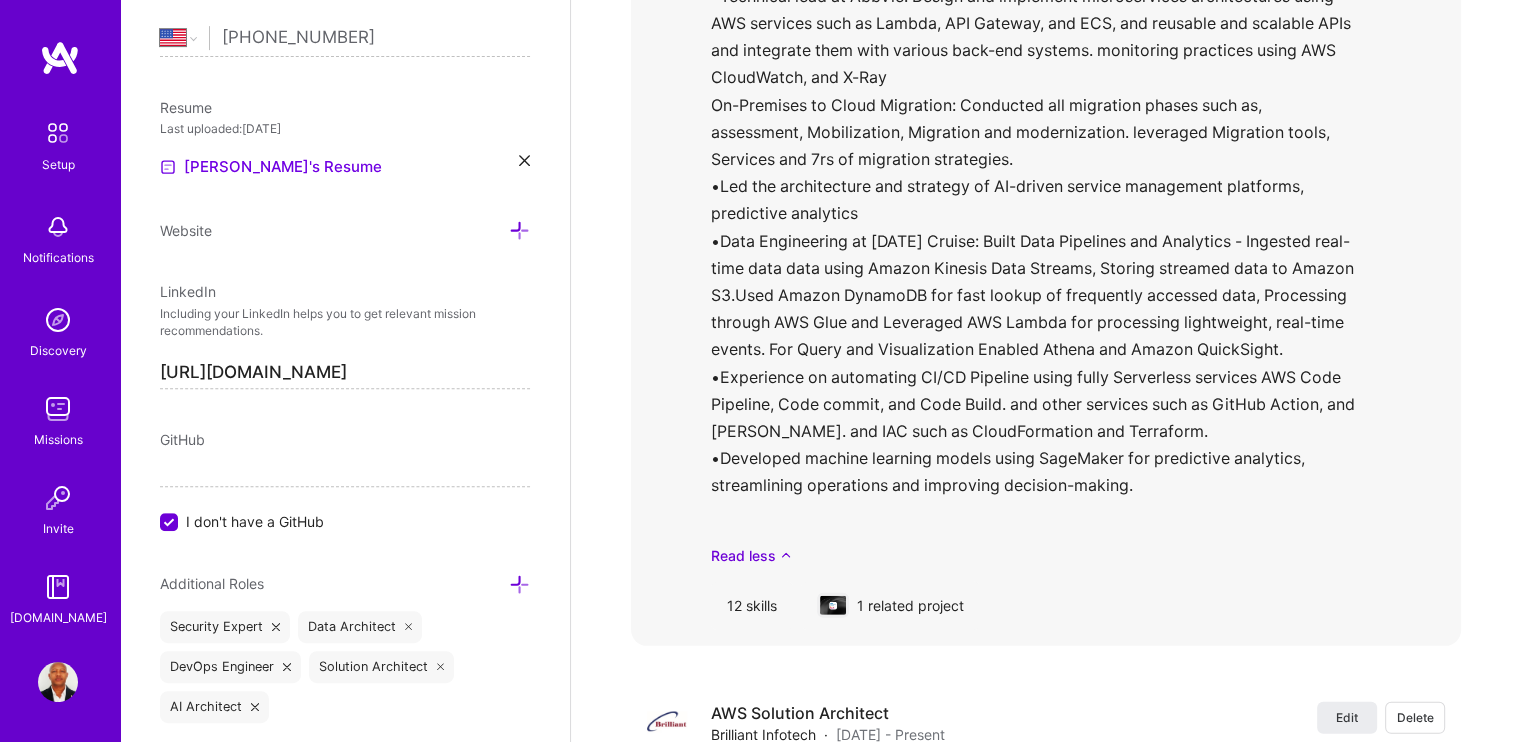 scroll, scrollTop: 6000, scrollLeft: 0, axis: vertical 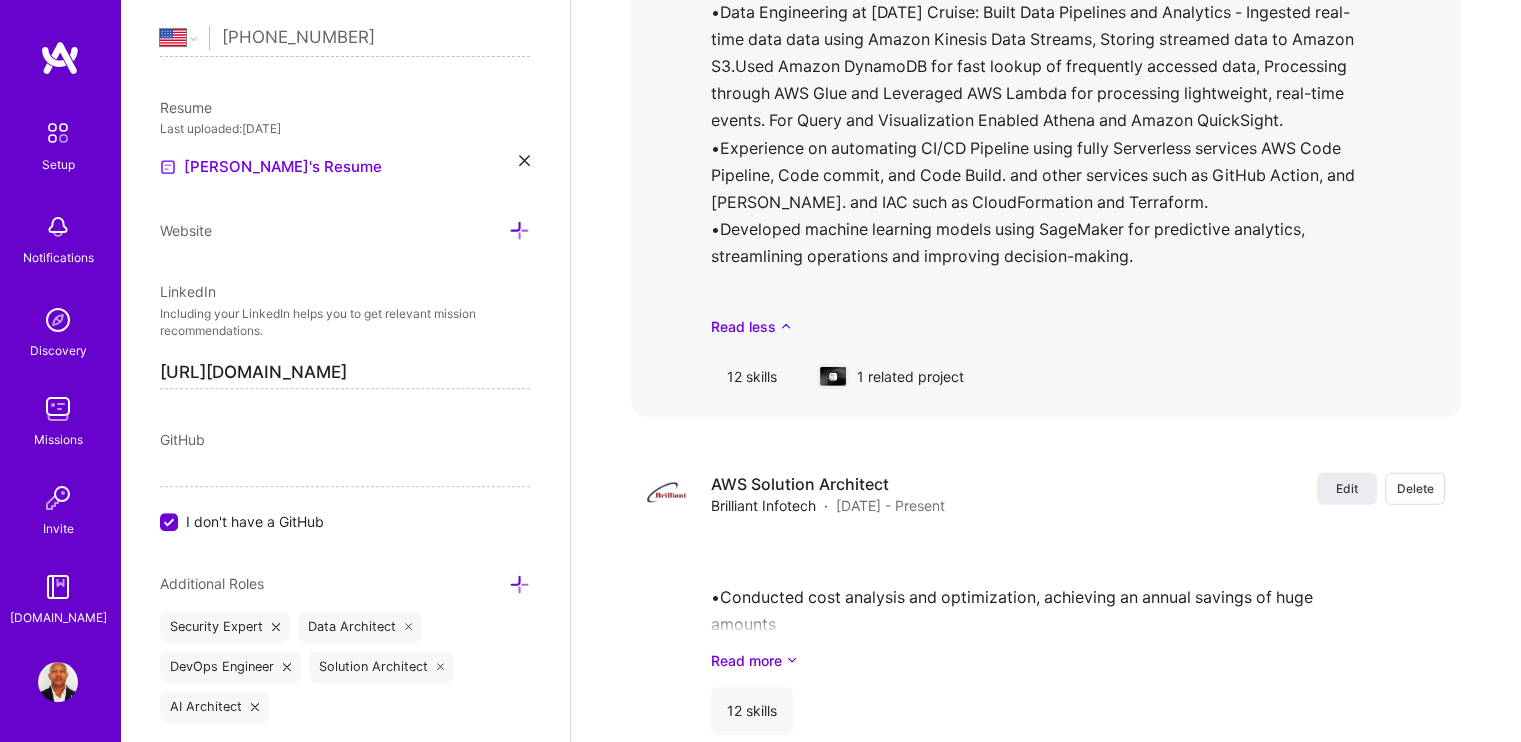 click at bounding box center [833, 377] 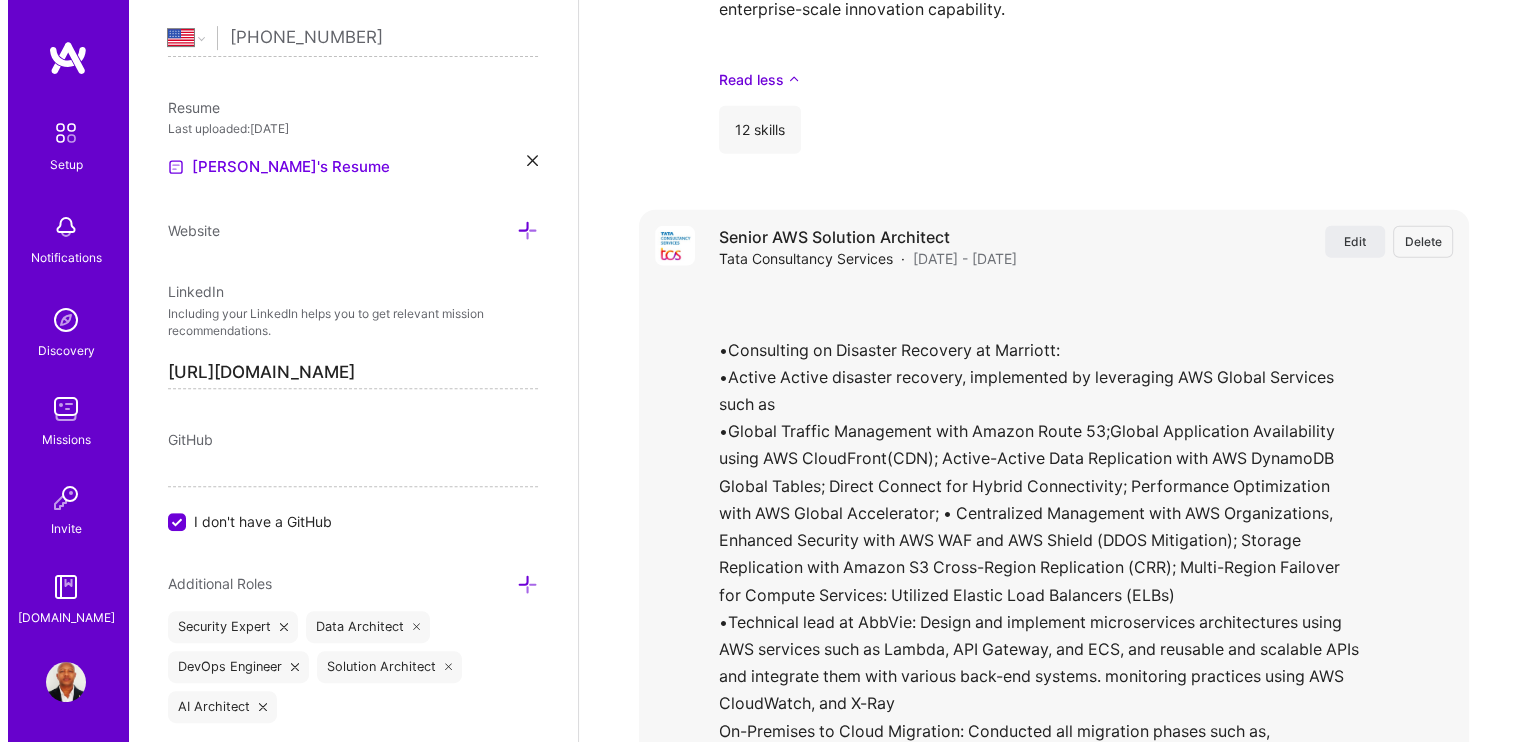 scroll, scrollTop: 5100, scrollLeft: 0, axis: vertical 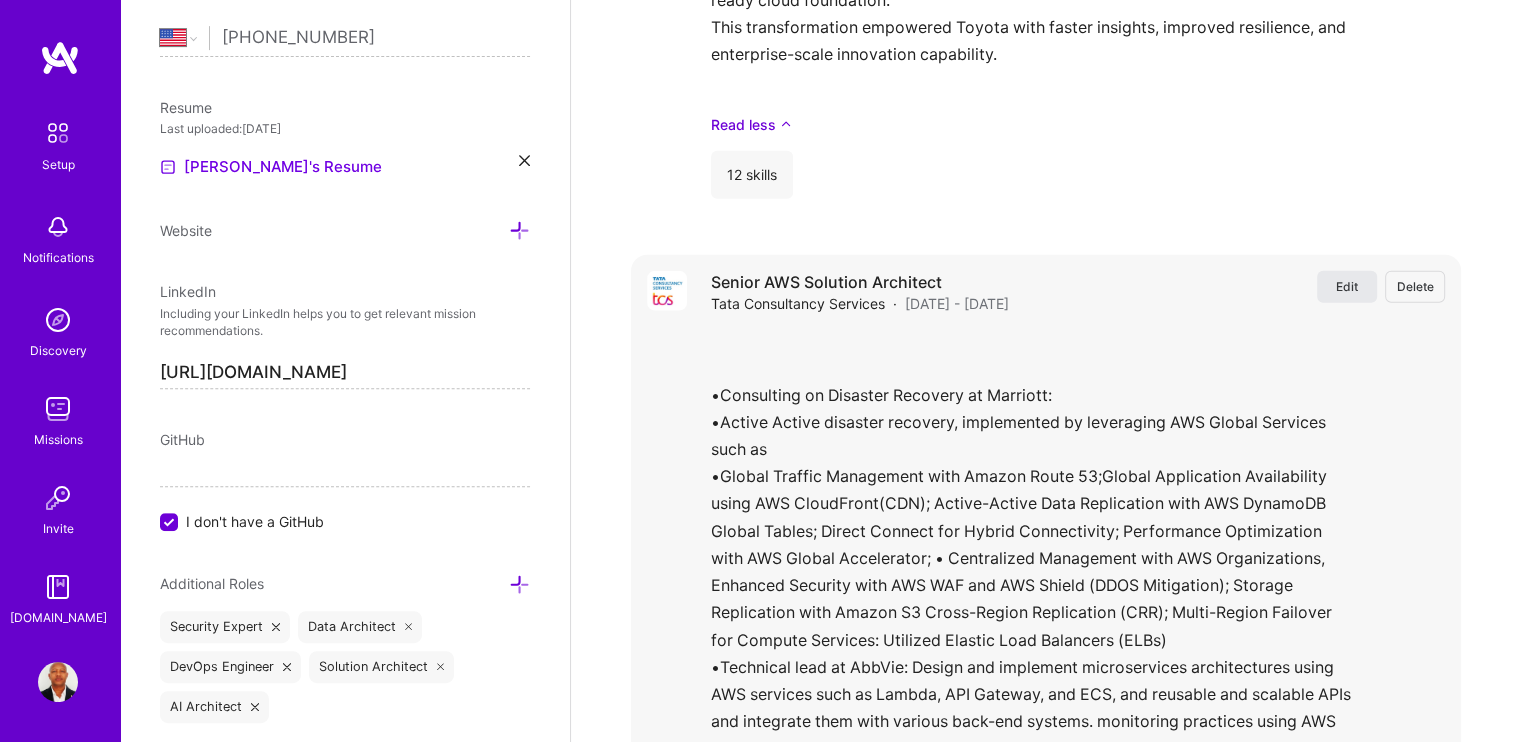 click on "Edit" at bounding box center [1347, 286] 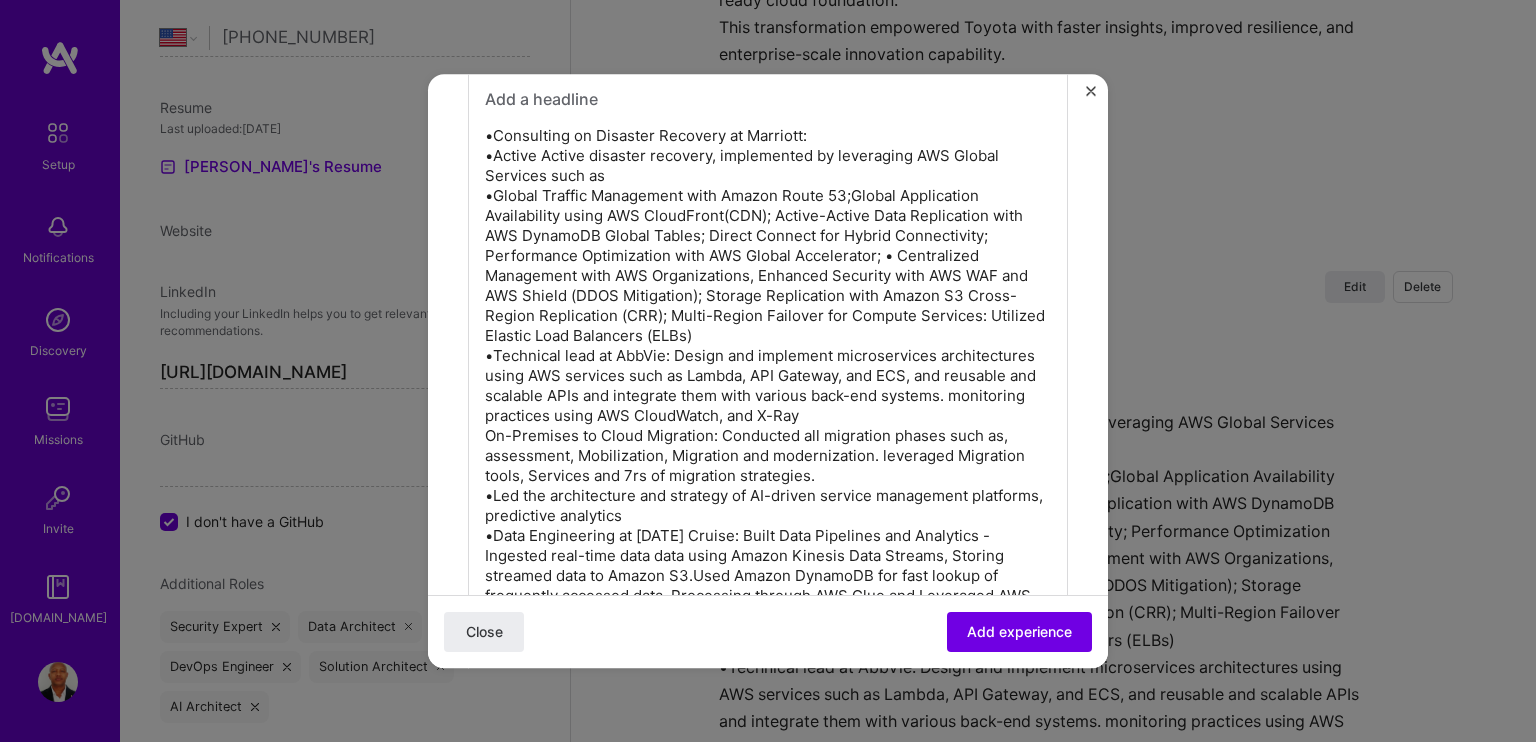 scroll, scrollTop: 1700, scrollLeft: 0, axis: vertical 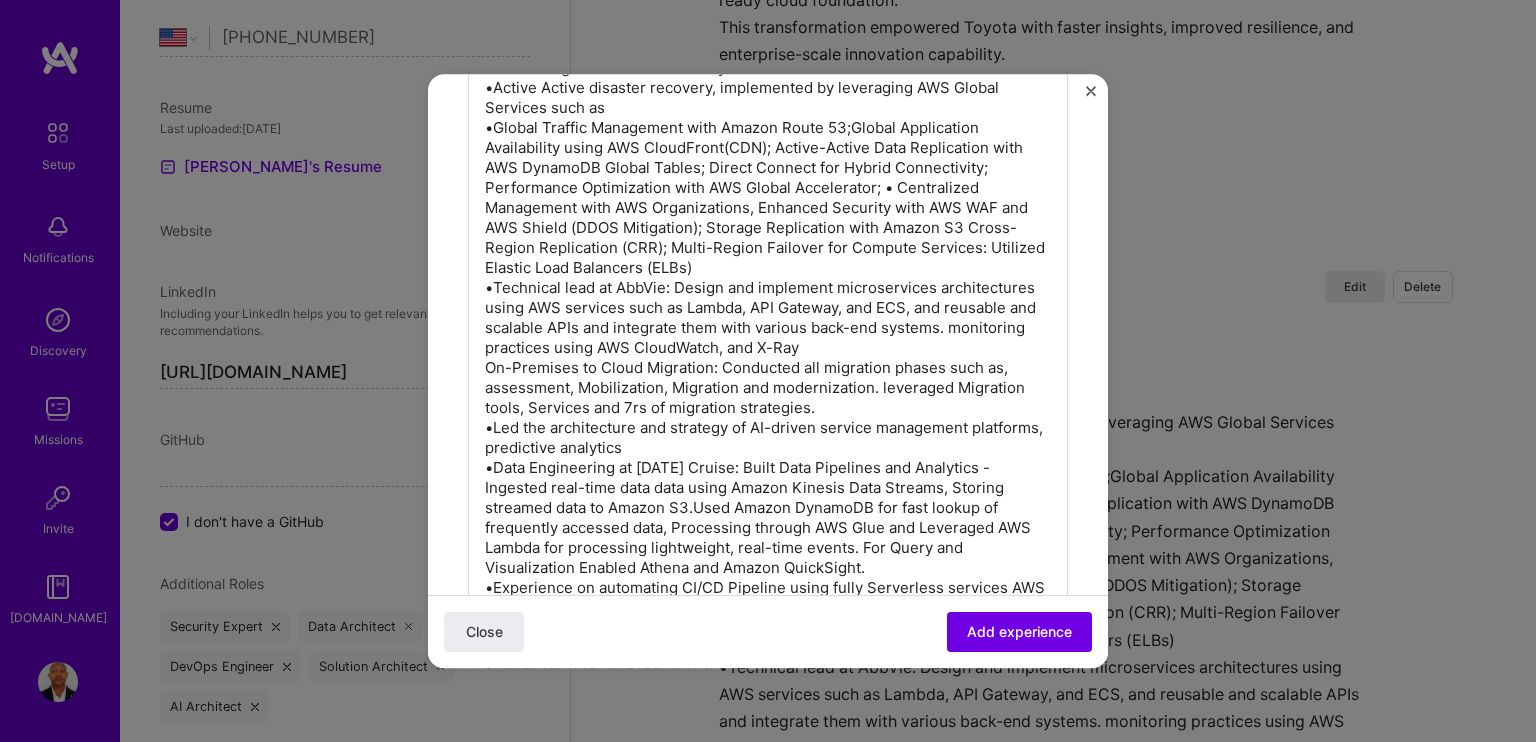click on "•Consulting on Disaster Recovery at Marriott:  •Active Active disaster recovery, implemented by leveraging AWS Global Services such as •Global Traffic Management with Amazon Route 53;Global Application Availability using AWS CloudFront(CDN); Active-Active Data Replication with AWS DynamoDB Global Tables; Direct Connect for Hybrid Connectivity; Performance Optimization with AWS Global Accelerator; • Centralized Management with AWS Organizations, Enhanced Security with AWS WAF and AWS Shield (DDOS Mitigation); Storage Replication with Amazon S3 Cross-Region Replication (CRR); Multi-Region Failover for Compute Services: Utilized Elastic Load Balancers (ELBs)  •Technical lead at AbbVie: Design and implement microservices architectures using AWS services such as Lambda, API Gateway, and ECS, and reusable and scalable APIs and integrate them with various back-end systems. monitoring practices using AWS CloudWatch, and X-Ray" at bounding box center (768, 378) 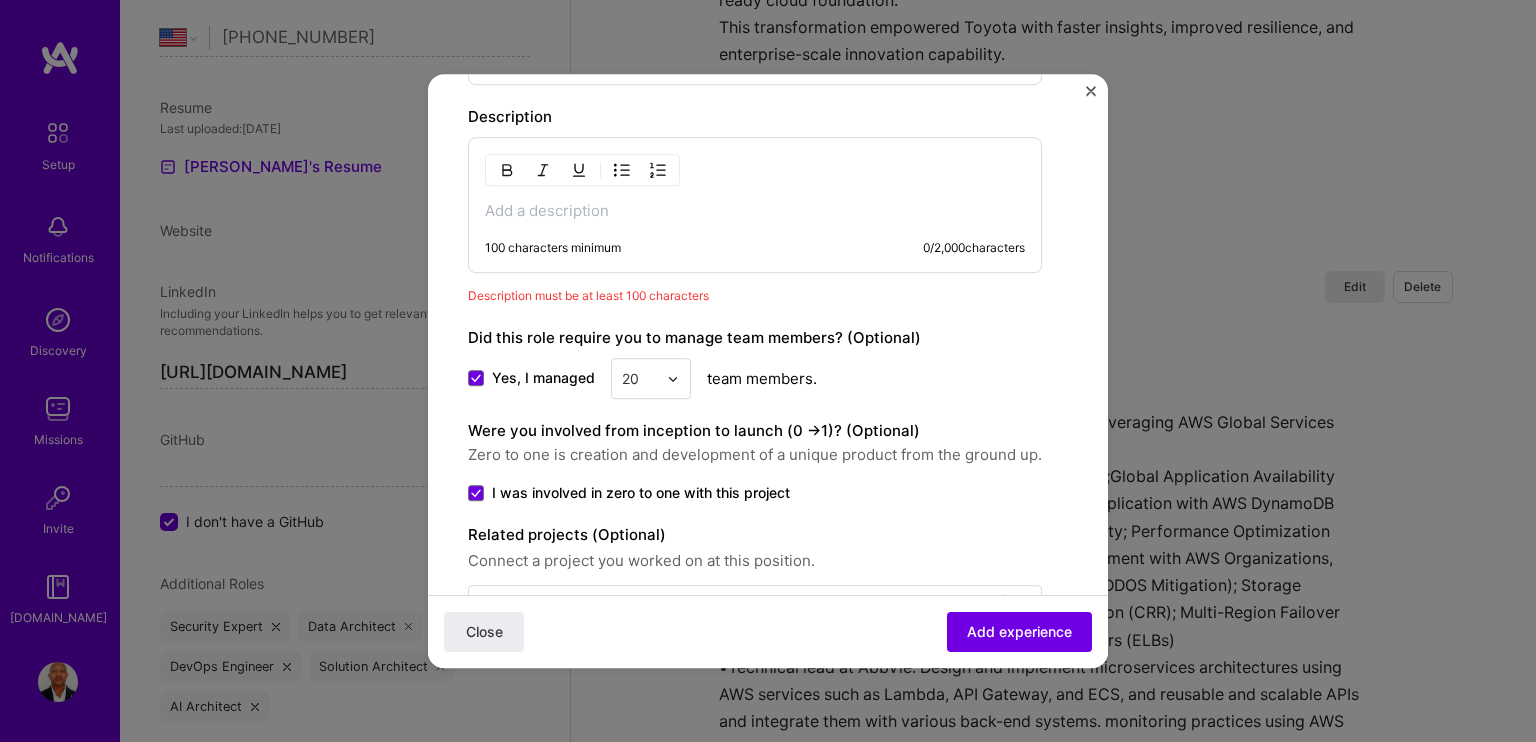 scroll, scrollTop: 1484, scrollLeft: 0, axis: vertical 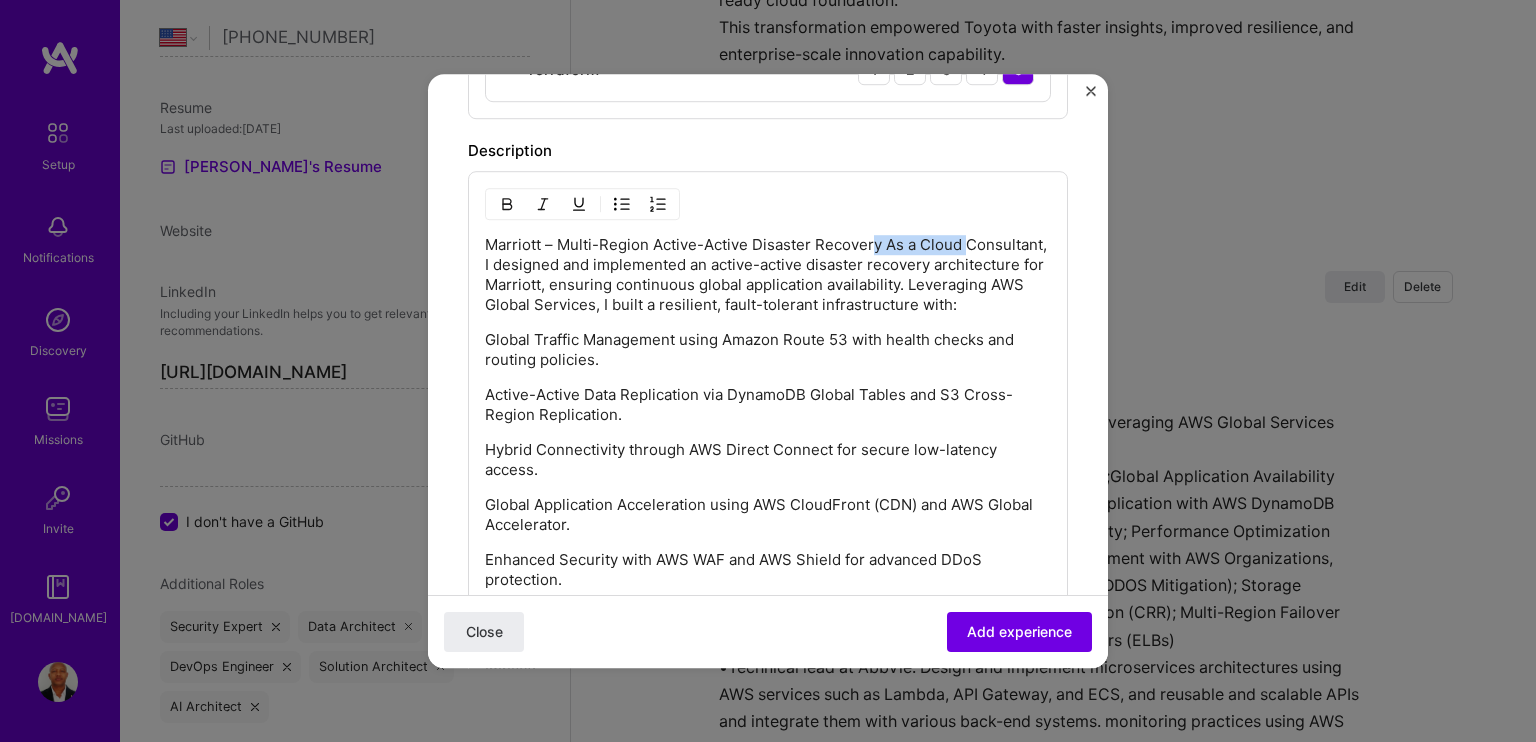 drag, startPoint x: 988, startPoint y: 238, endPoint x: 868, endPoint y: 235, distance: 120.03749 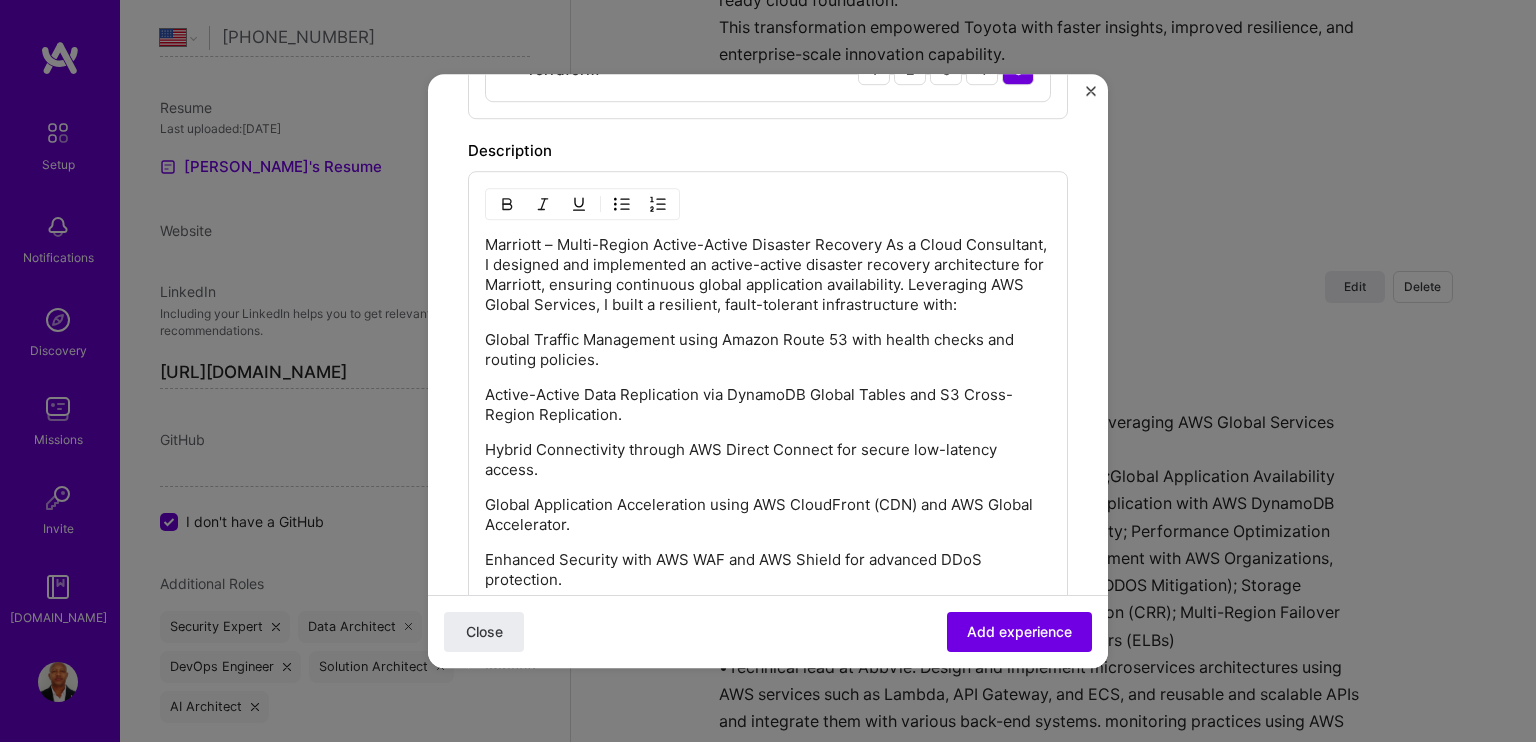 click on "Marriott – Multi-Region Active-Active Disaster Recovery As a Cloud Consultant, I designed and implemented an active-active disaster recovery architecture for Marriott, ensuring continuous global application availability. Leveraging AWS Global Services, I built a resilient, fault-tolerant infrastructure with:" at bounding box center [768, 275] 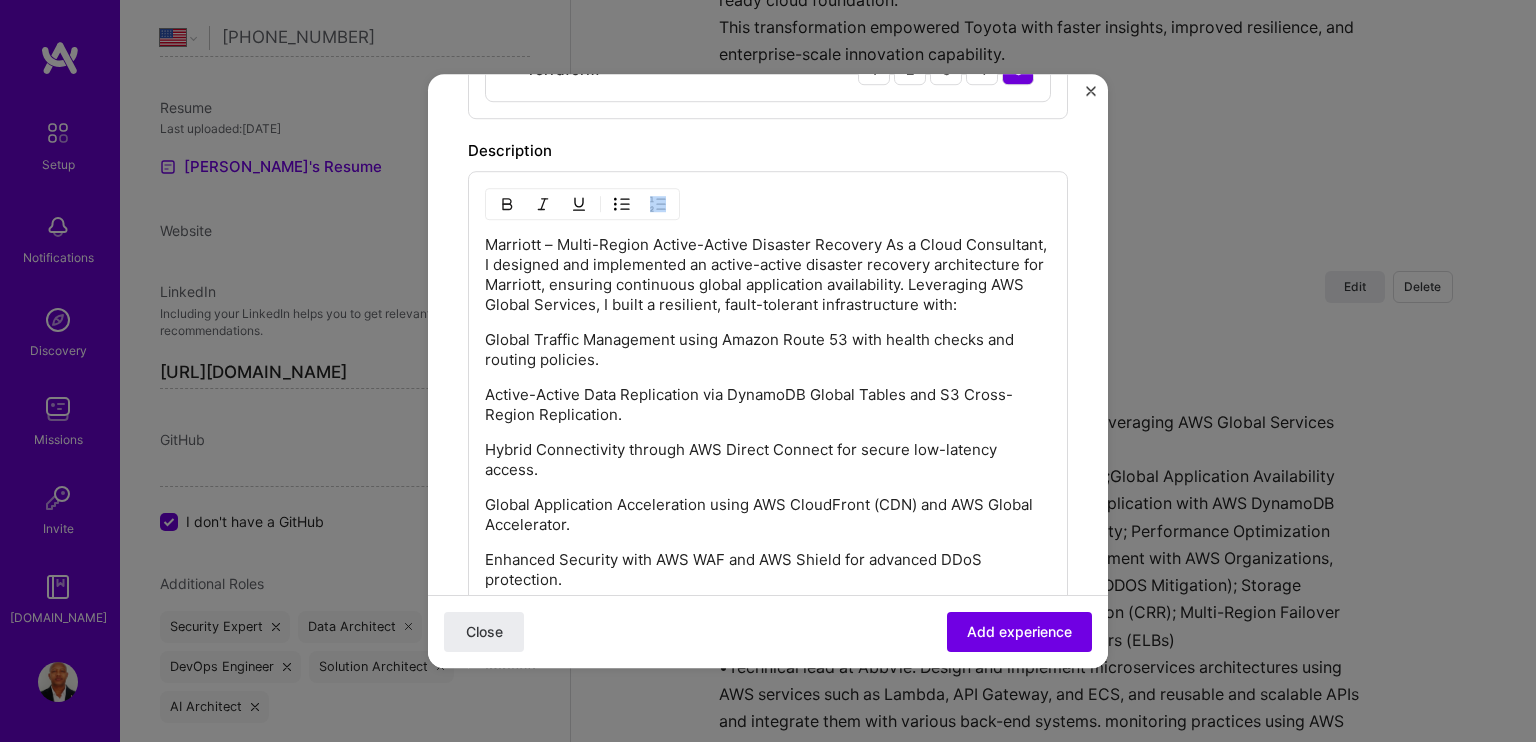 drag, startPoint x: 484, startPoint y: 242, endPoint x: 536, endPoint y: 243, distance: 52.009613 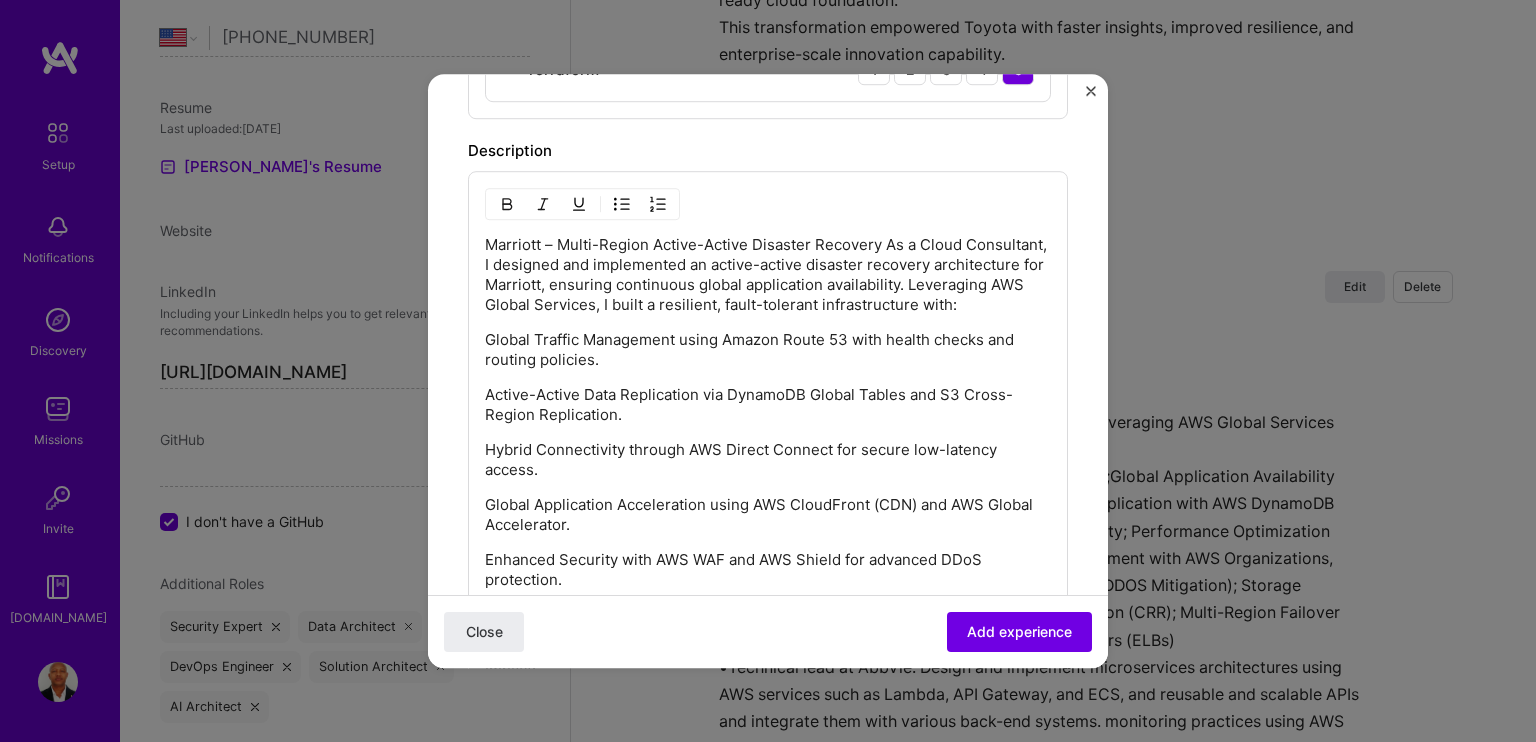 click on "Marriott – Multi-Region Active-Active Disaster Recovery As a Cloud Consultant, I designed and implemented an active-active disaster recovery architecture for Marriott, ensuring continuous global application availability. Leveraging AWS Global Services, I built a resilient, fault-tolerant infrastructure with:" at bounding box center [768, 275] 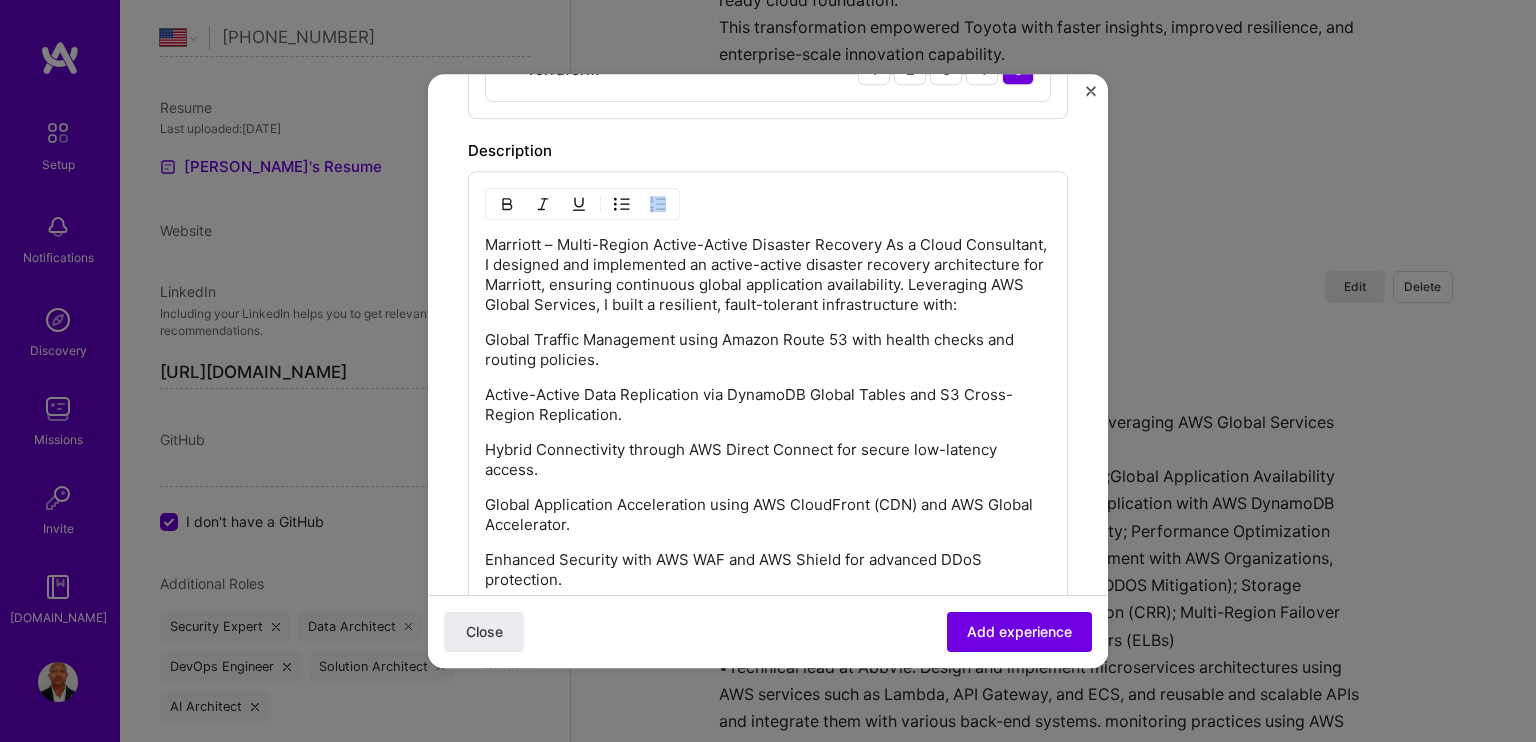 drag, startPoint x: 482, startPoint y: 243, endPoint x: 524, endPoint y: 246, distance: 42.107006 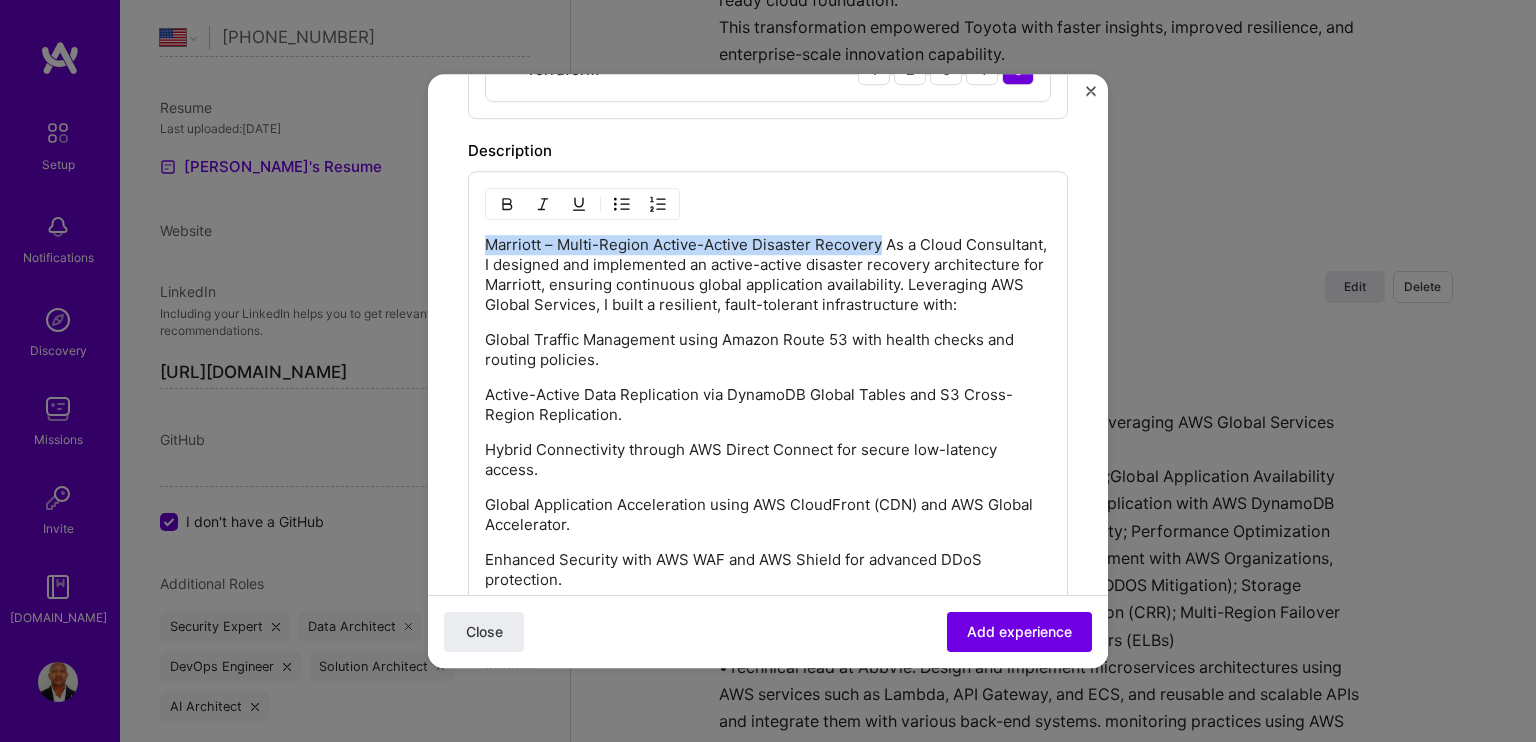 drag, startPoint x: 880, startPoint y: 241, endPoint x: 489, endPoint y: 247, distance: 391.04602 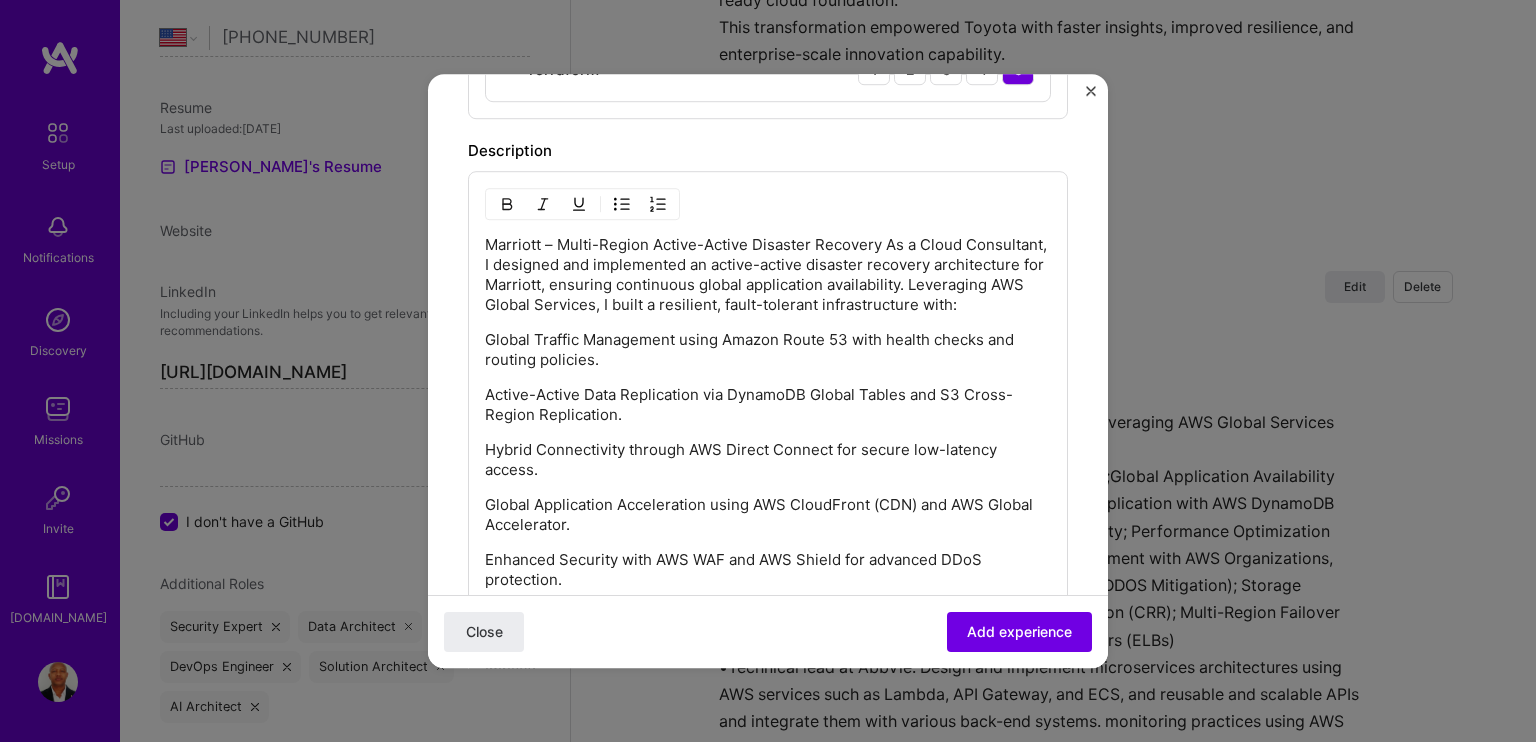 click on "Marriott – Multi-Region Active-Active Disaster Recovery As a Cloud Consultant, I designed and implemented an active-active disaster recovery architecture for Marriott, ensuring continuous global application availability. Leveraging AWS Global Services, I built a resilient, fault-tolerant infrastructure with:" at bounding box center [768, 275] 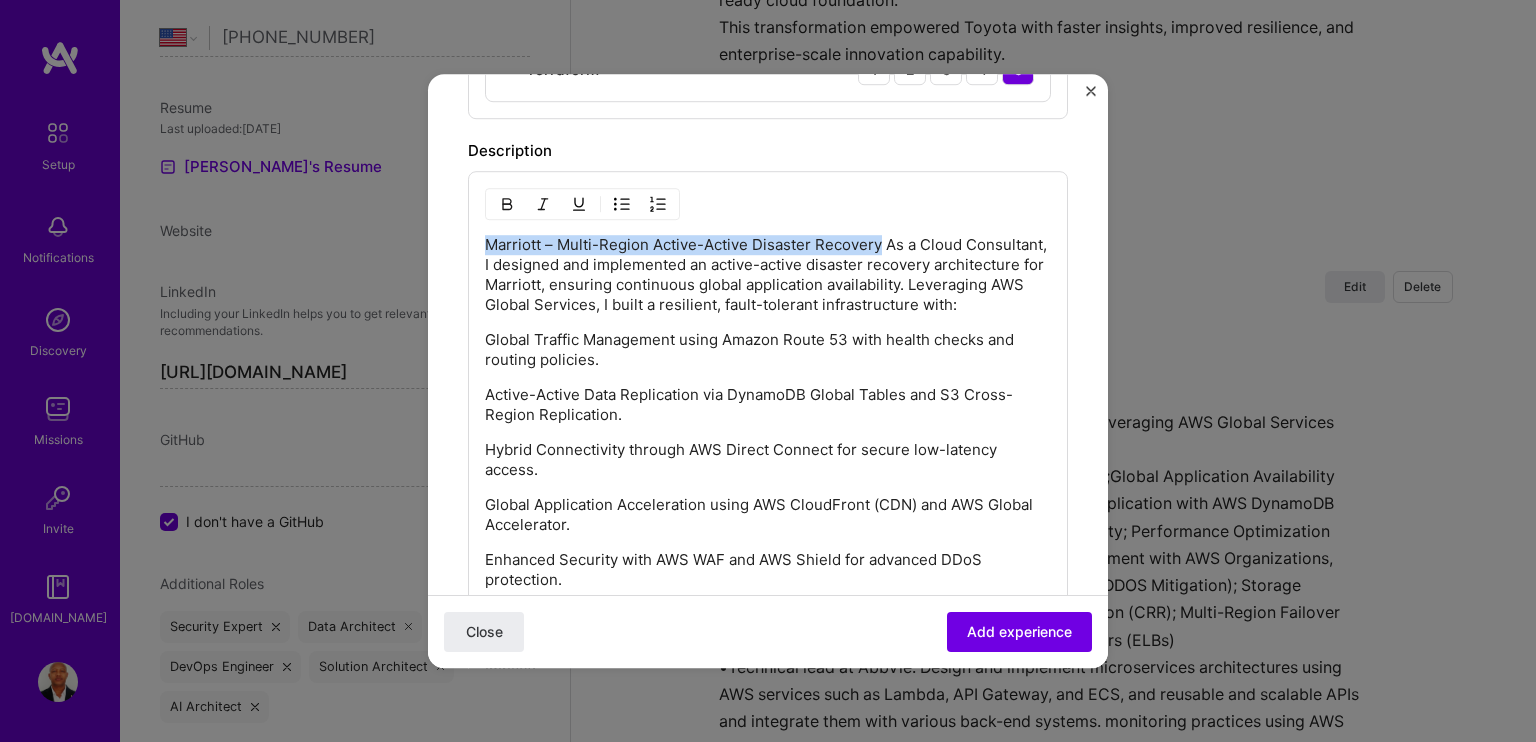 drag, startPoint x: 881, startPoint y: 239, endPoint x: 455, endPoint y: 220, distance: 426.4235 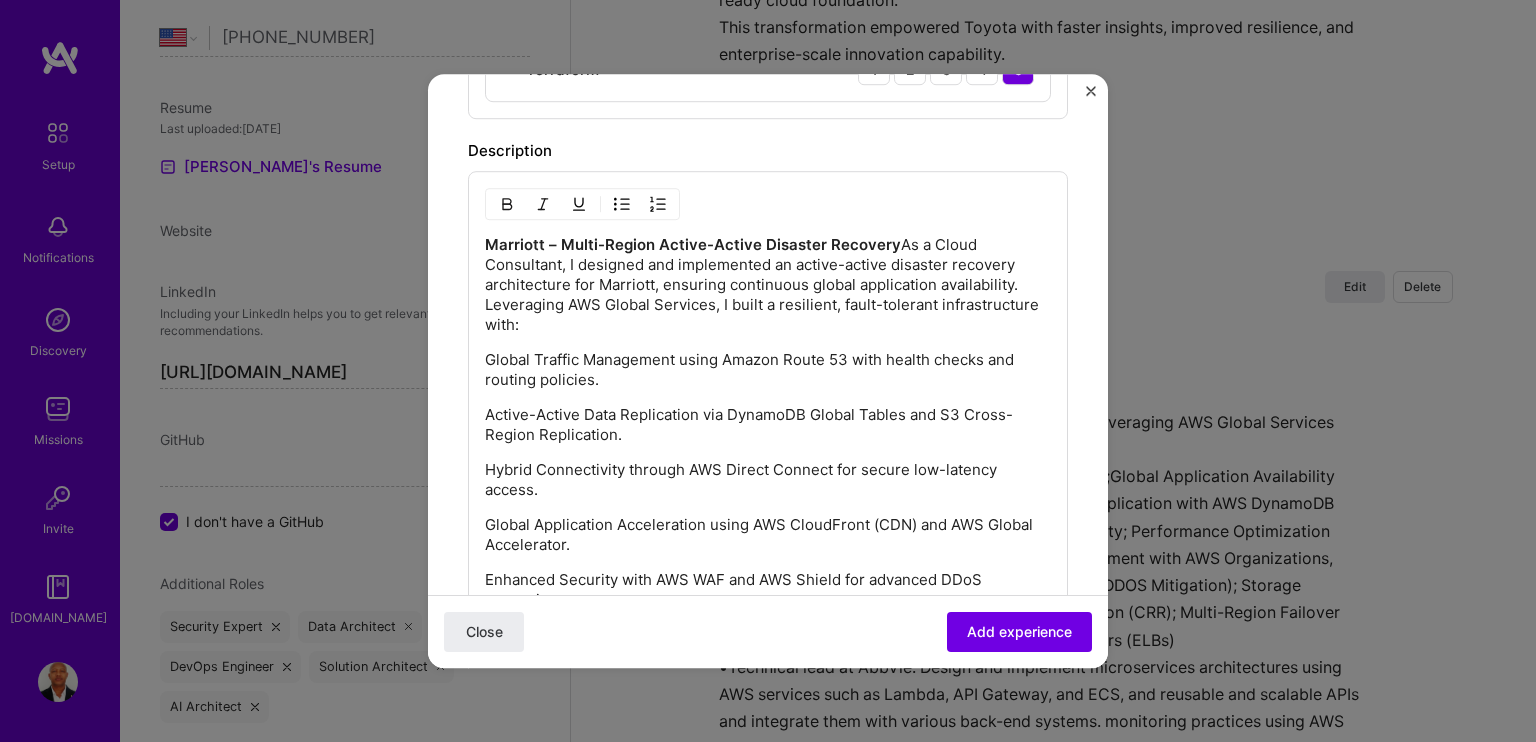 click on "Global Traffic Management using Amazon Route 53 with health checks and routing policies." at bounding box center [768, 370] 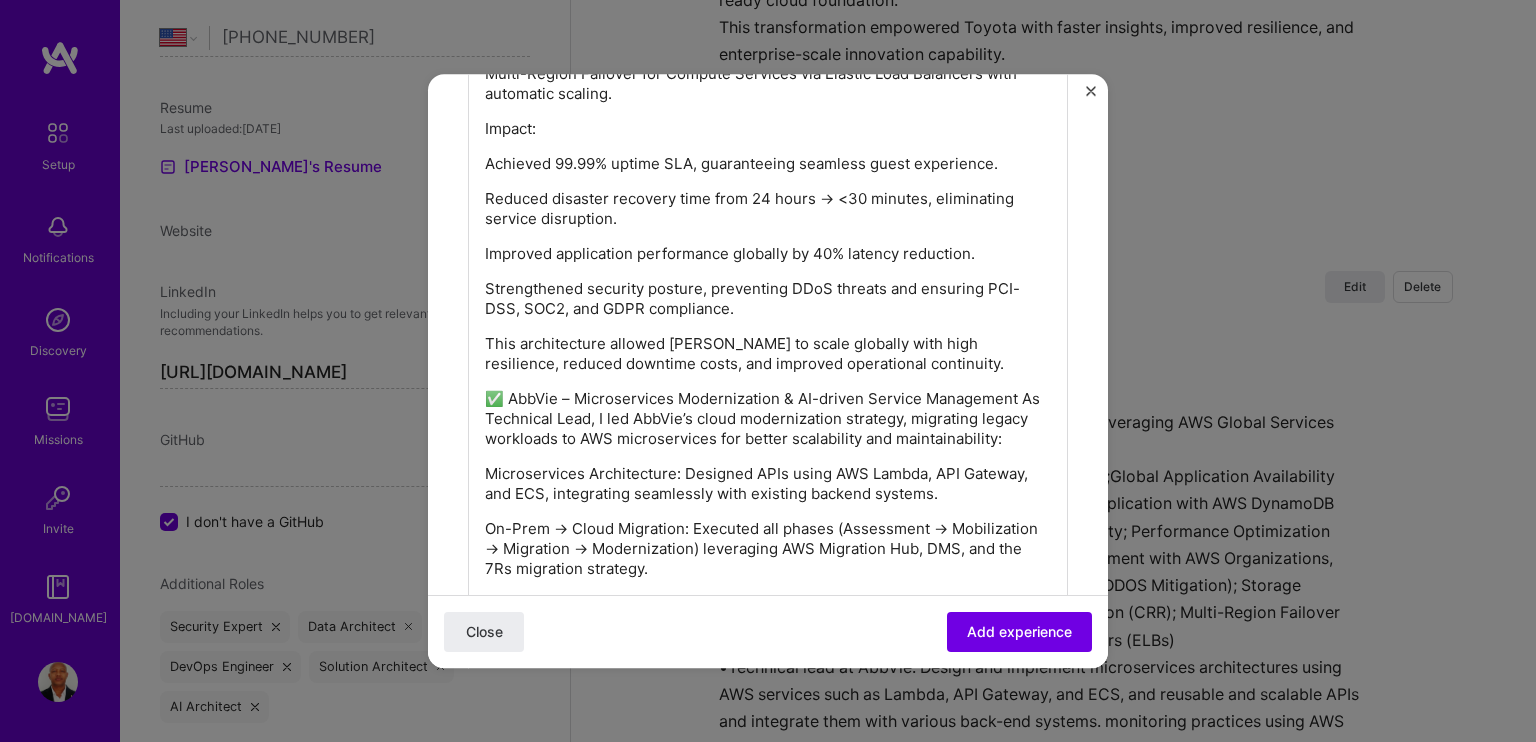 scroll, scrollTop: 2084, scrollLeft: 0, axis: vertical 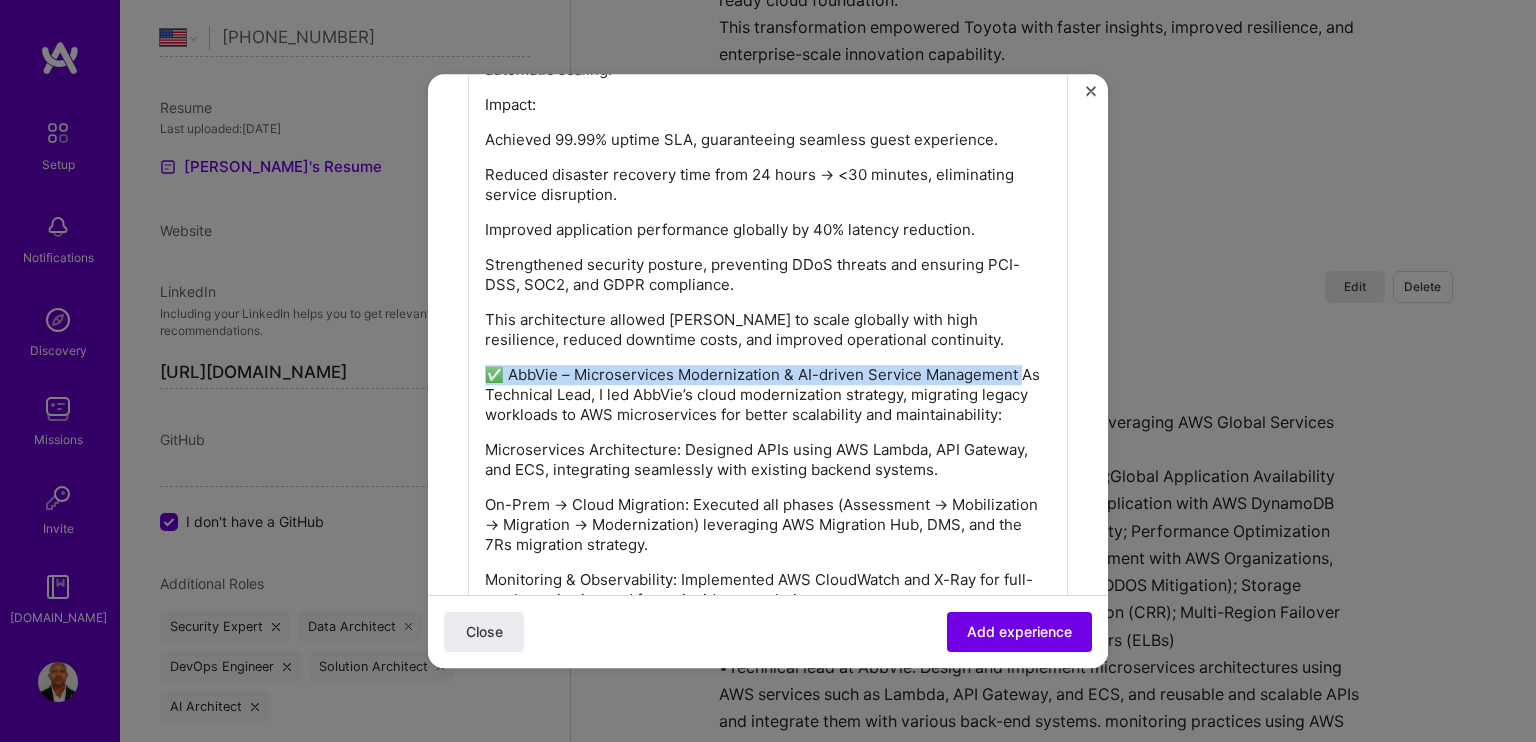 drag, startPoint x: 1024, startPoint y: 374, endPoint x: 484, endPoint y: 359, distance: 540.2083 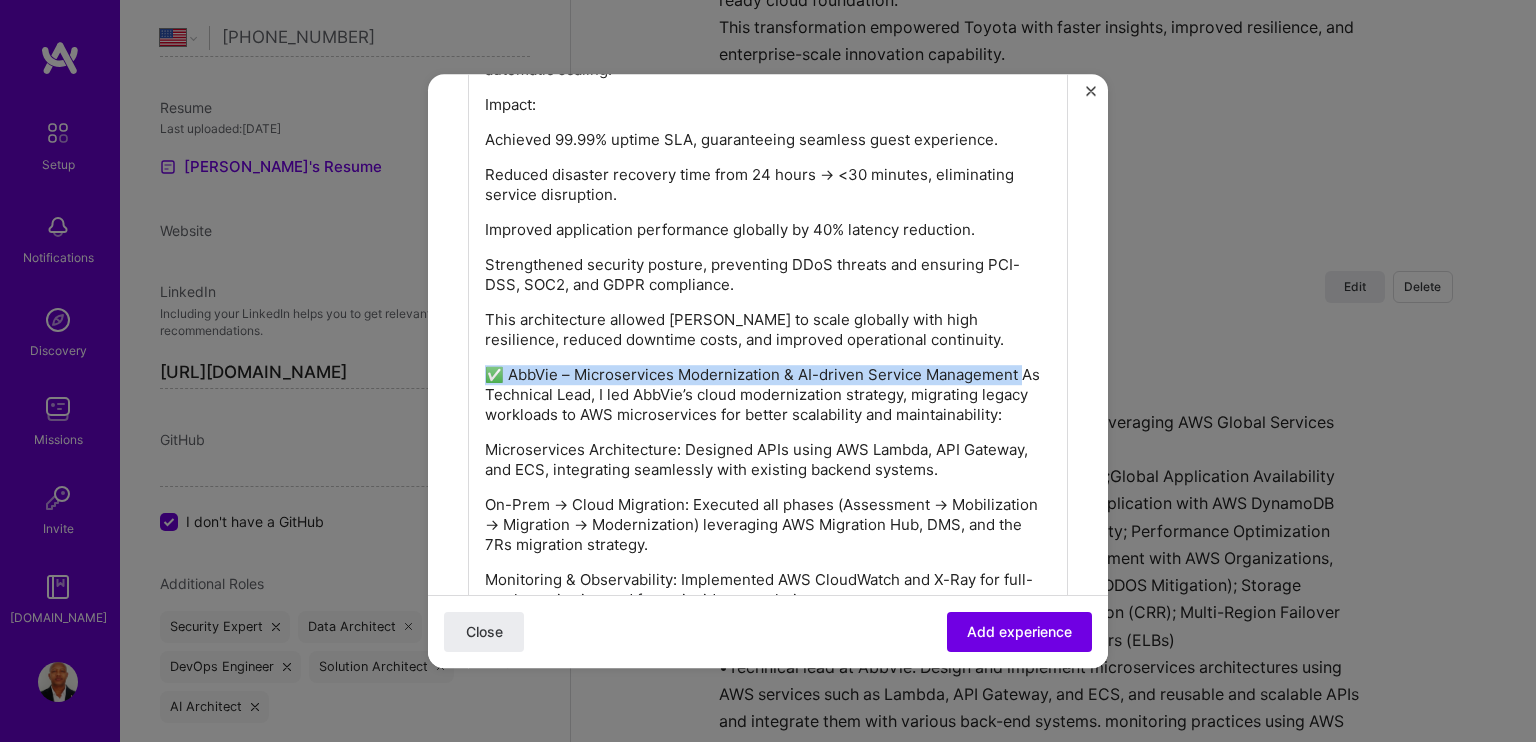 click on "Marriott – Multi-Region Active-Active Disaster Recovery   As a Cloud Consultant, I designed and implemented an active-active disaster recovery architecture for Marriott, ensuring continuous global application availability. Leveraging AWS Global Services, I built a resilient, fault-tolerant infrastructure with: Global Traffic Management using Amazon Route 53 with health checks and routing policies. Active-Active Data Replication via DynamoDB Global Tables and S3 Cross-Region Replication. Hybrid Connectivity through AWS Direct Connect for secure low-latency access. Global Application Acceleration using AWS CloudFront (CDN) and AWS Global Accelerator. Enhanced Security with AWS WAF and AWS Shield for advanced DDoS protection. Multi-Region Failover for Compute Services via Elastic Load Balancers with automatic scaling. Impact: Achieved 99.99% uptime SLA, guaranteeing seamless guest experience. Reduced disaster recovery time from 24 hours → <30 minutes, eliminating service disruption. Impact: Impact:" at bounding box center (768, 655) 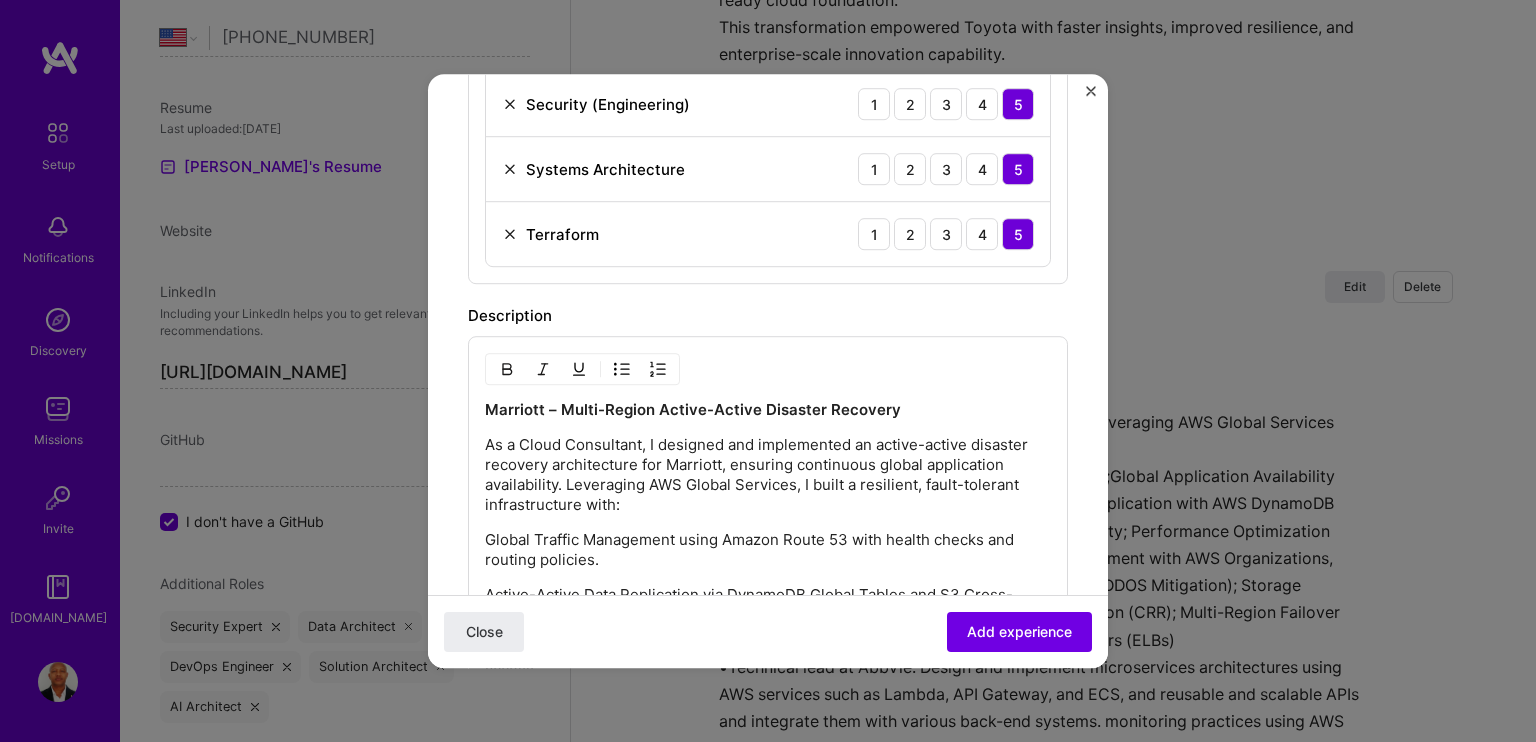 scroll, scrollTop: 1284, scrollLeft: 0, axis: vertical 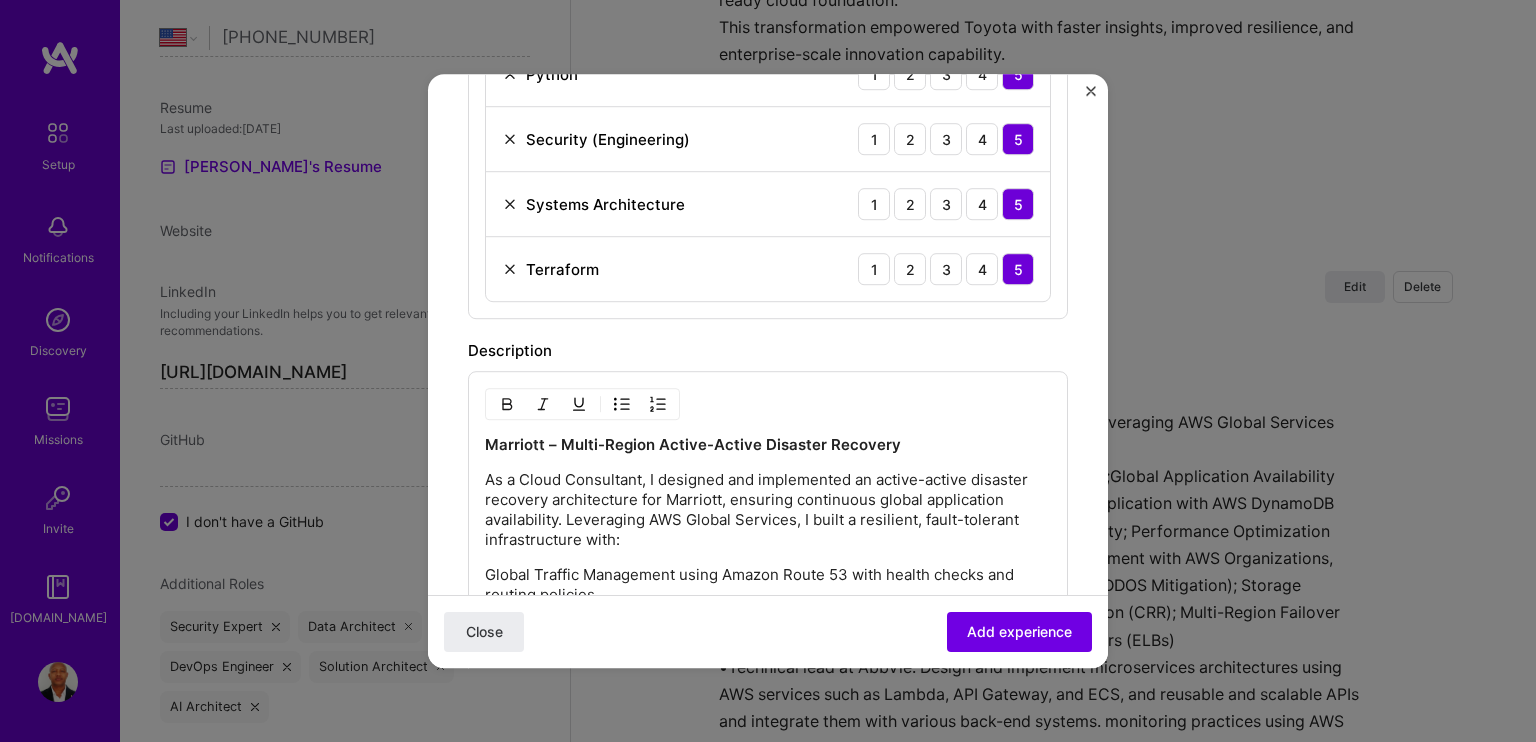 click at bounding box center [507, 404] 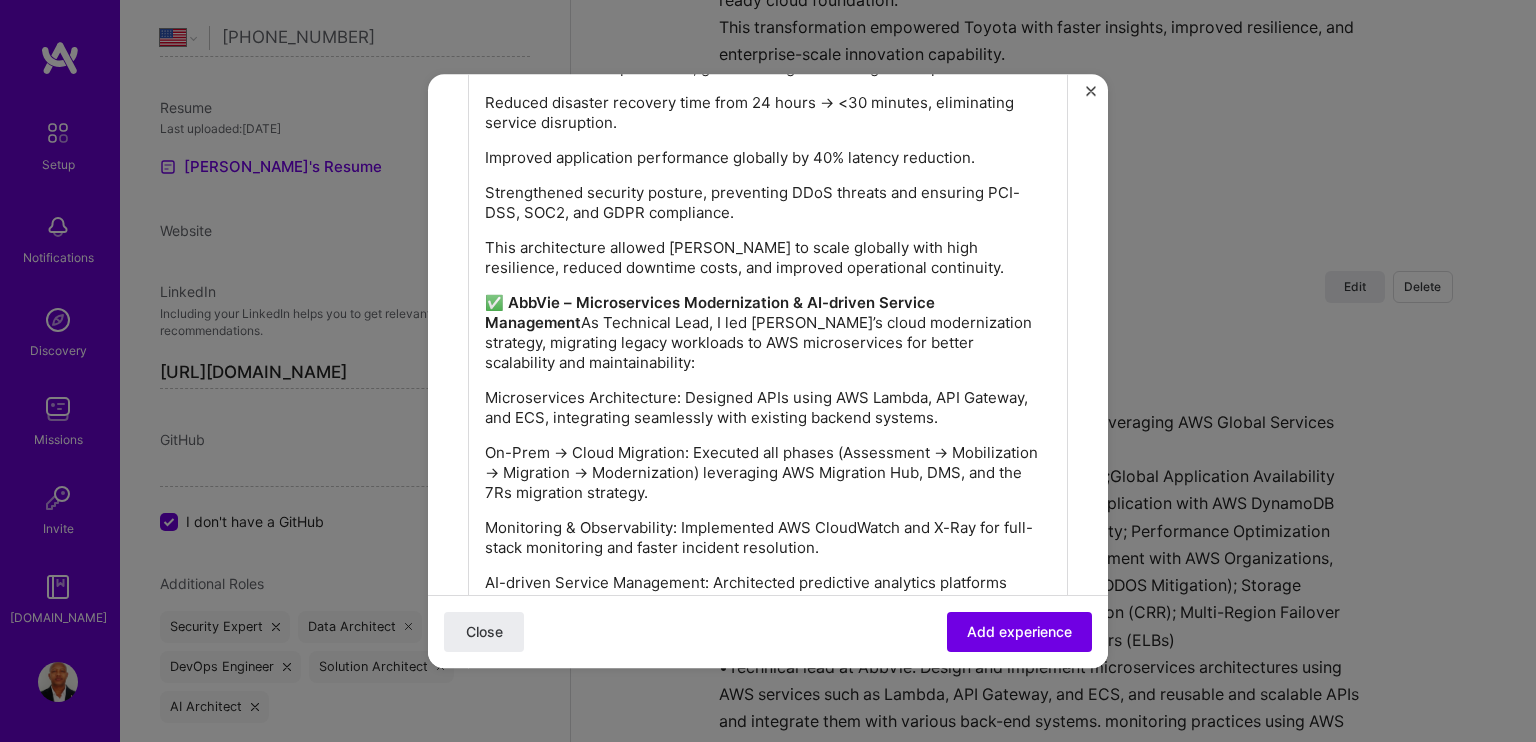 scroll, scrollTop: 2200, scrollLeft: 0, axis: vertical 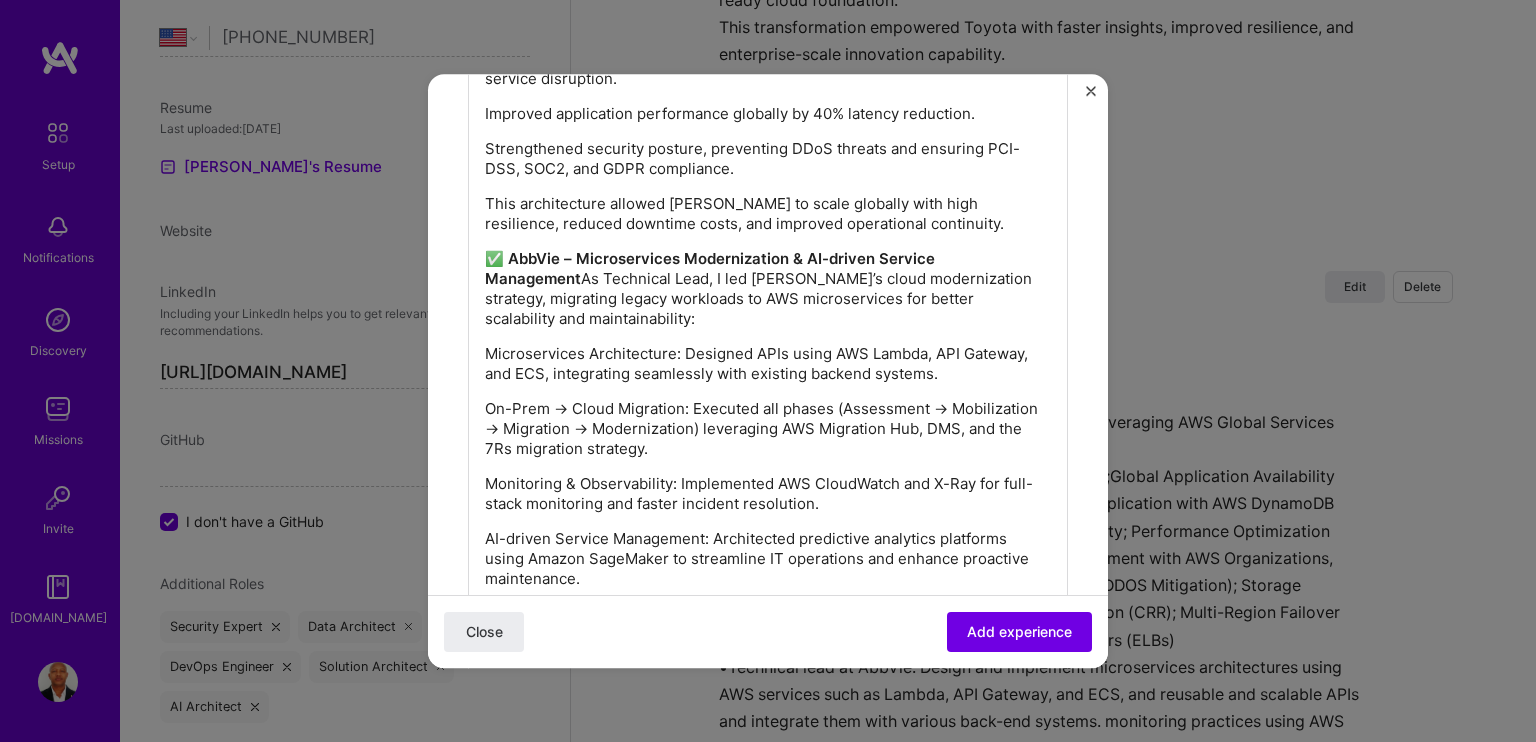 click on "✅ AbbVie – Microservices Modernization & AI-driven Service Management" at bounding box center (712, 268) 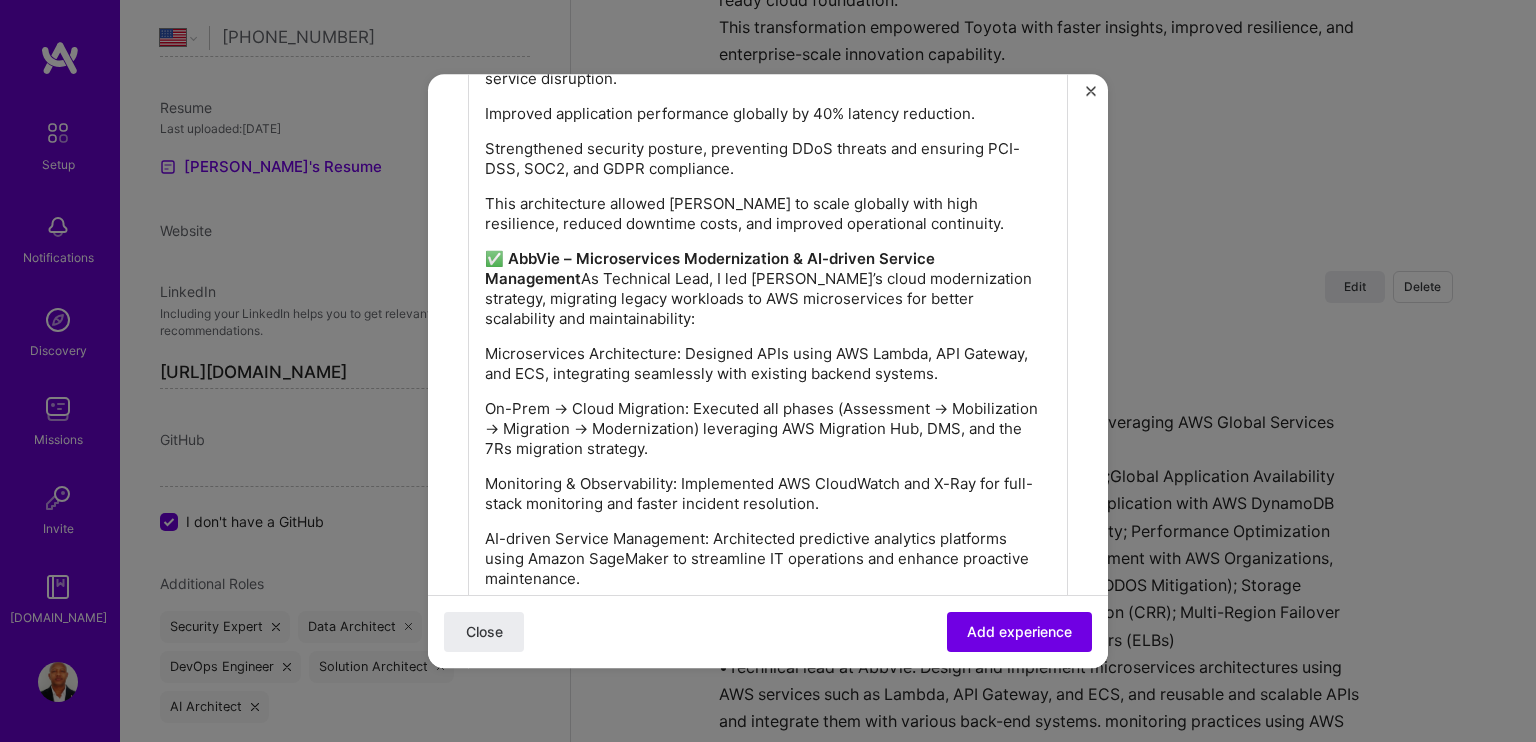 type 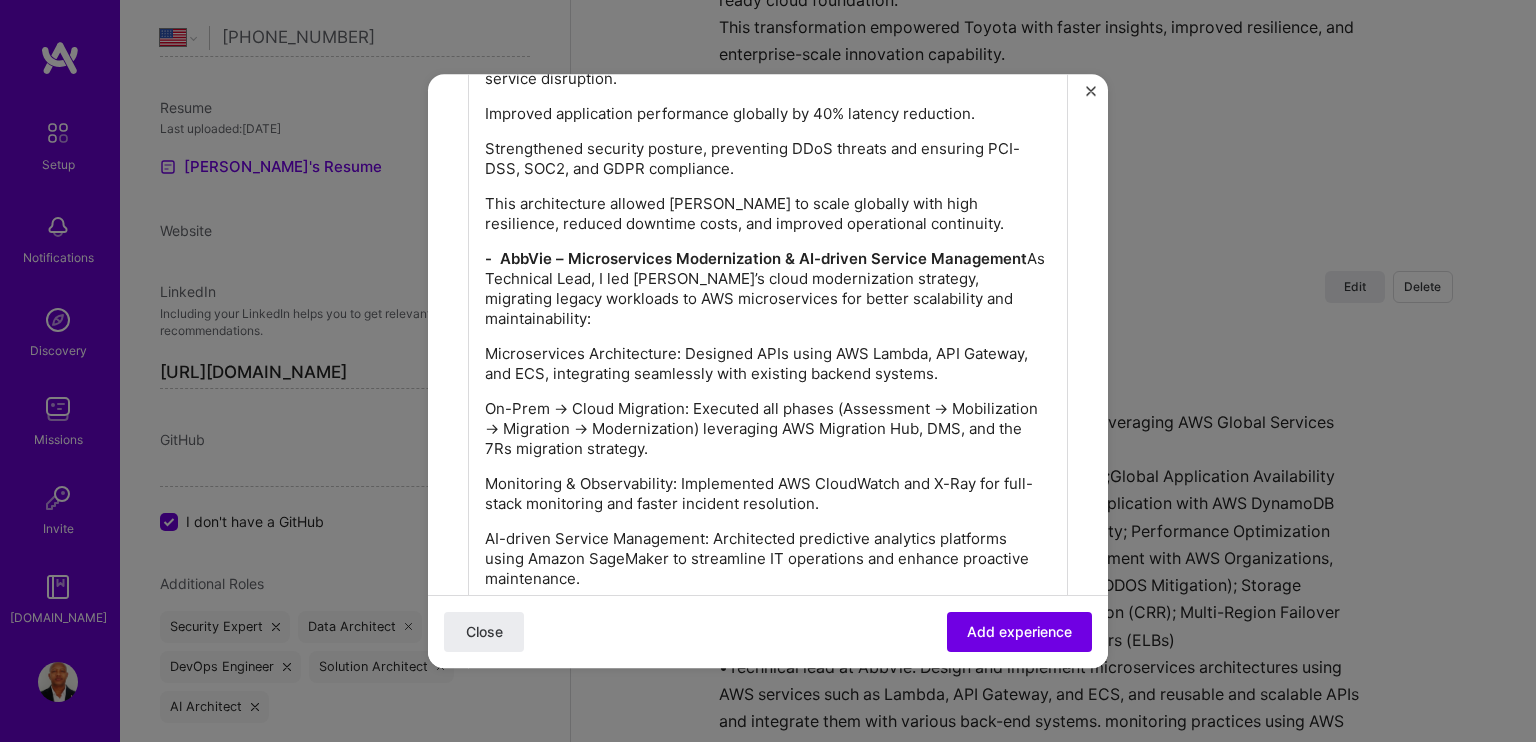 click on "-  AbbVie – Microservices Modernization & AI-driven Service Management  As Technical Lead, I led AbbVie’s cloud modernization strategy, migrating legacy workloads to AWS microservices for better scalability and maintainability:" at bounding box center (768, 289) 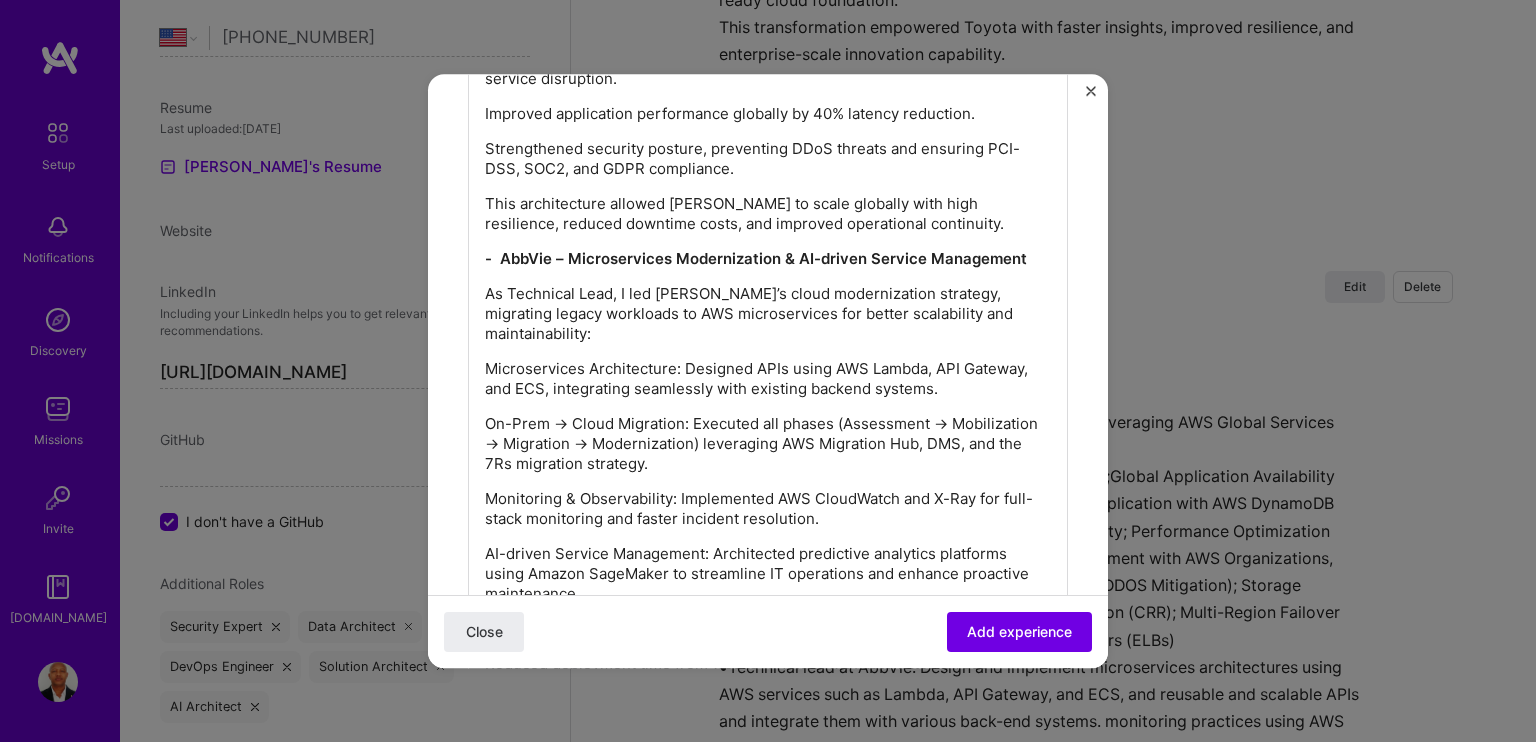 click on "-  AbbVie – Microservices Modernization & AI-driven Service Management" at bounding box center [756, 258] 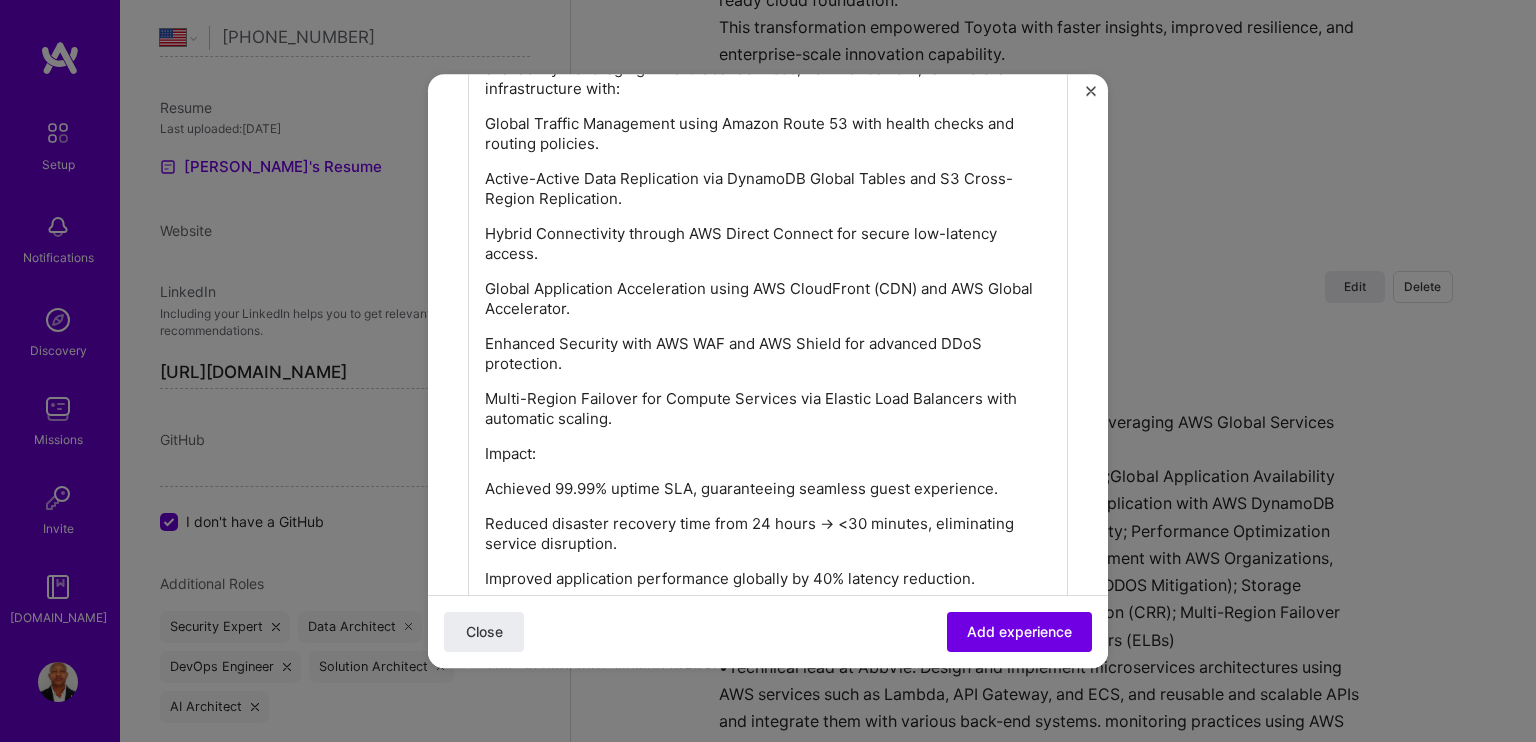 scroll, scrollTop: 1739, scrollLeft: 0, axis: vertical 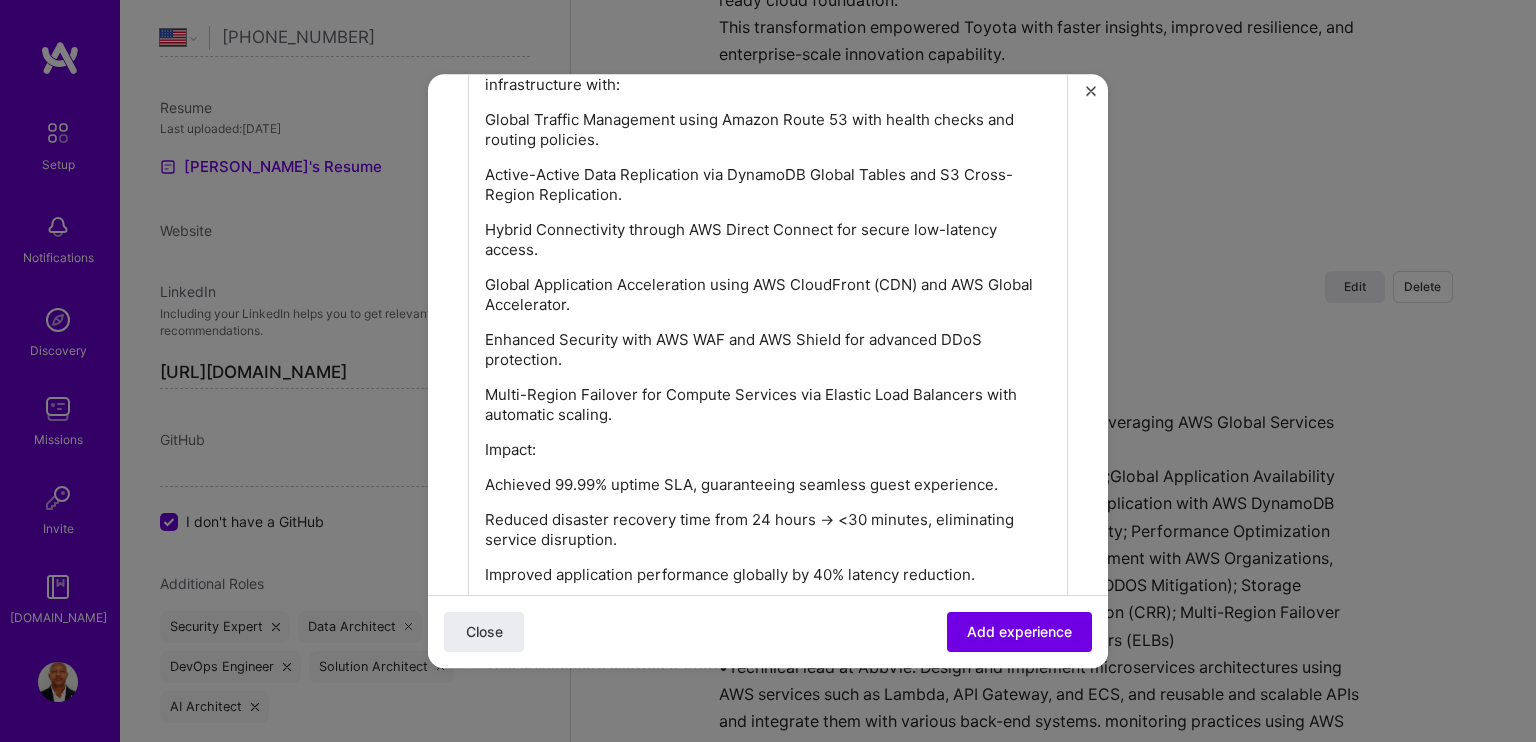 click on "Hybrid Connectivity through AWS Direct Connect for secure low-latency access." at bounding box center (768, 240) 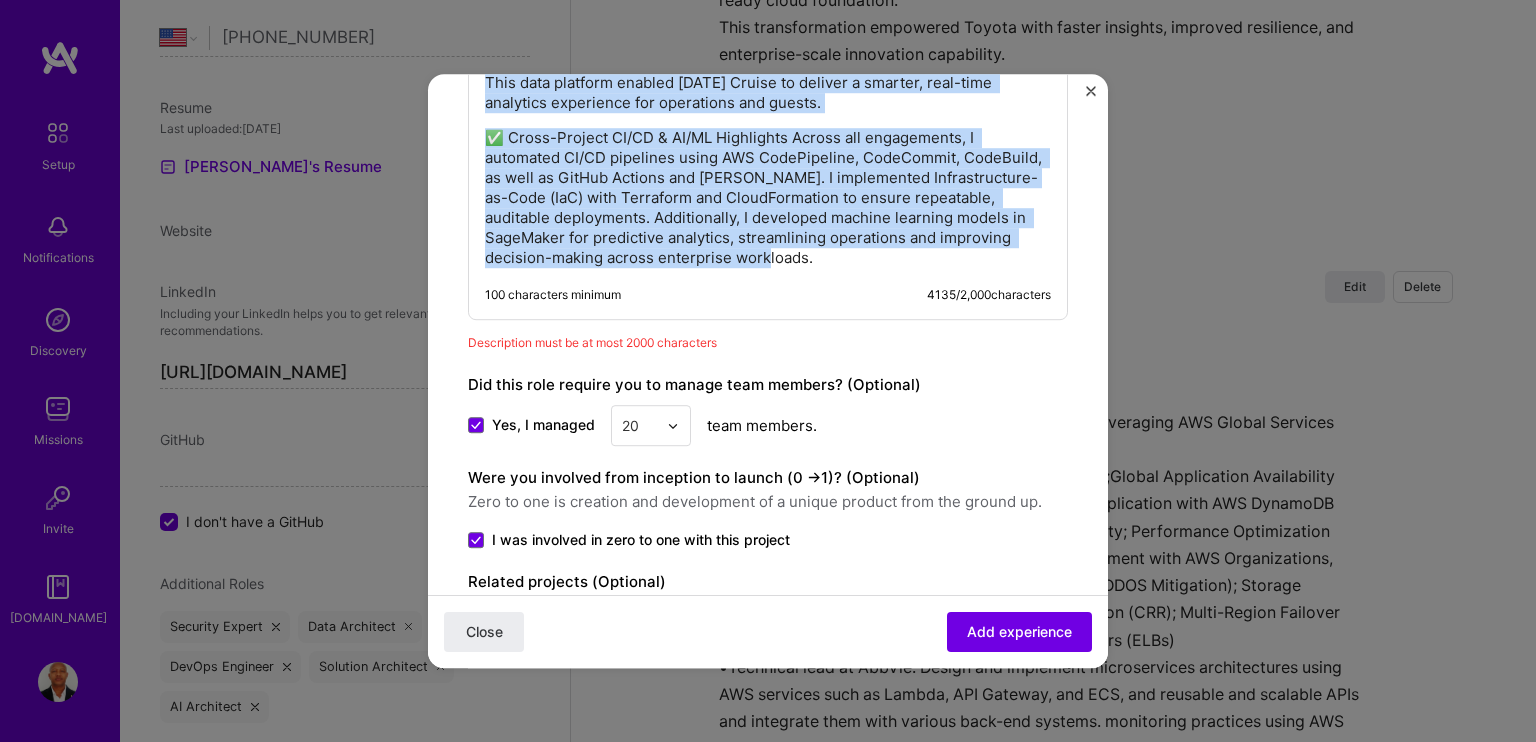 scroll, scrollTop: 3539, scrollLeft: 0, axis: vertical 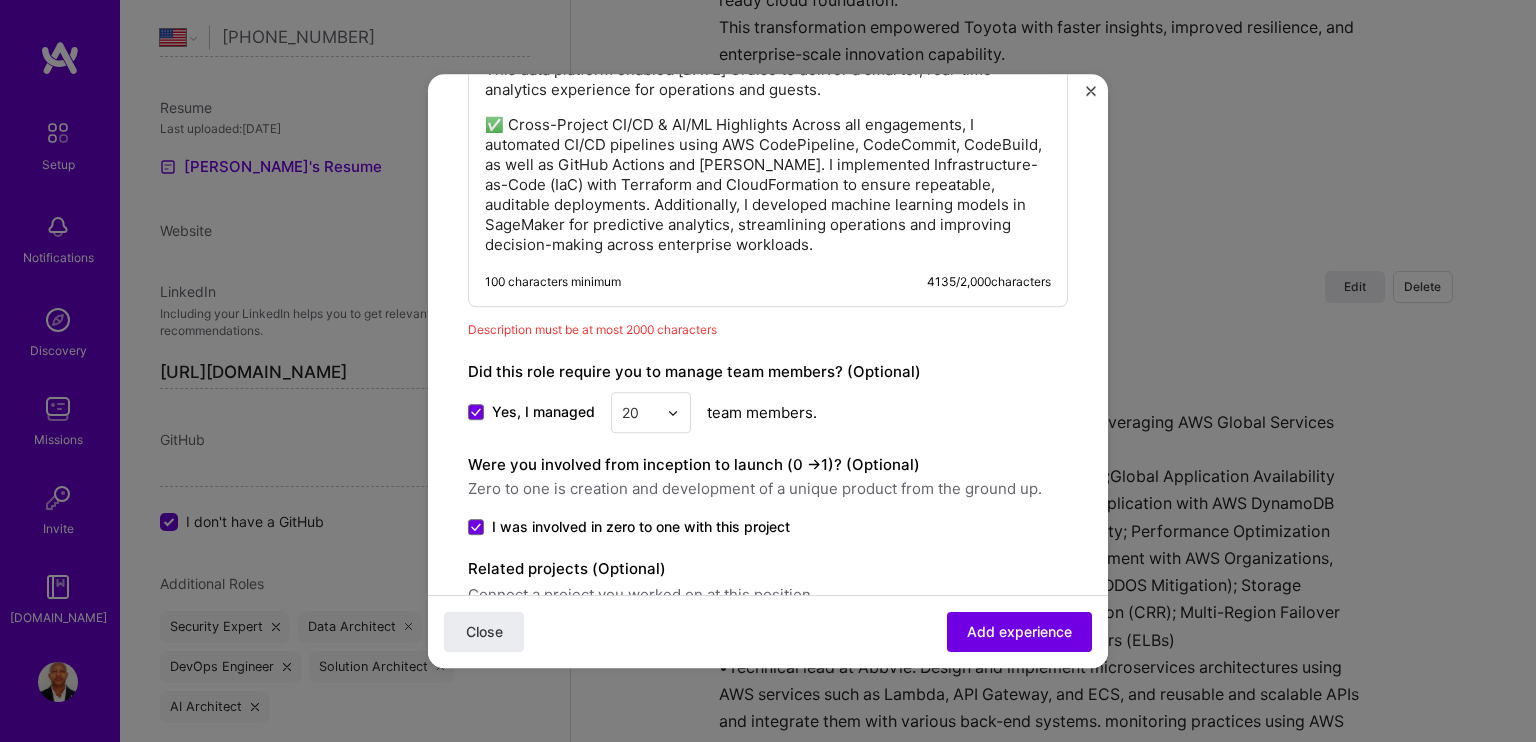 click on "Did this role require you to manage team members? (Optional)" at bounding box center (768, 372) 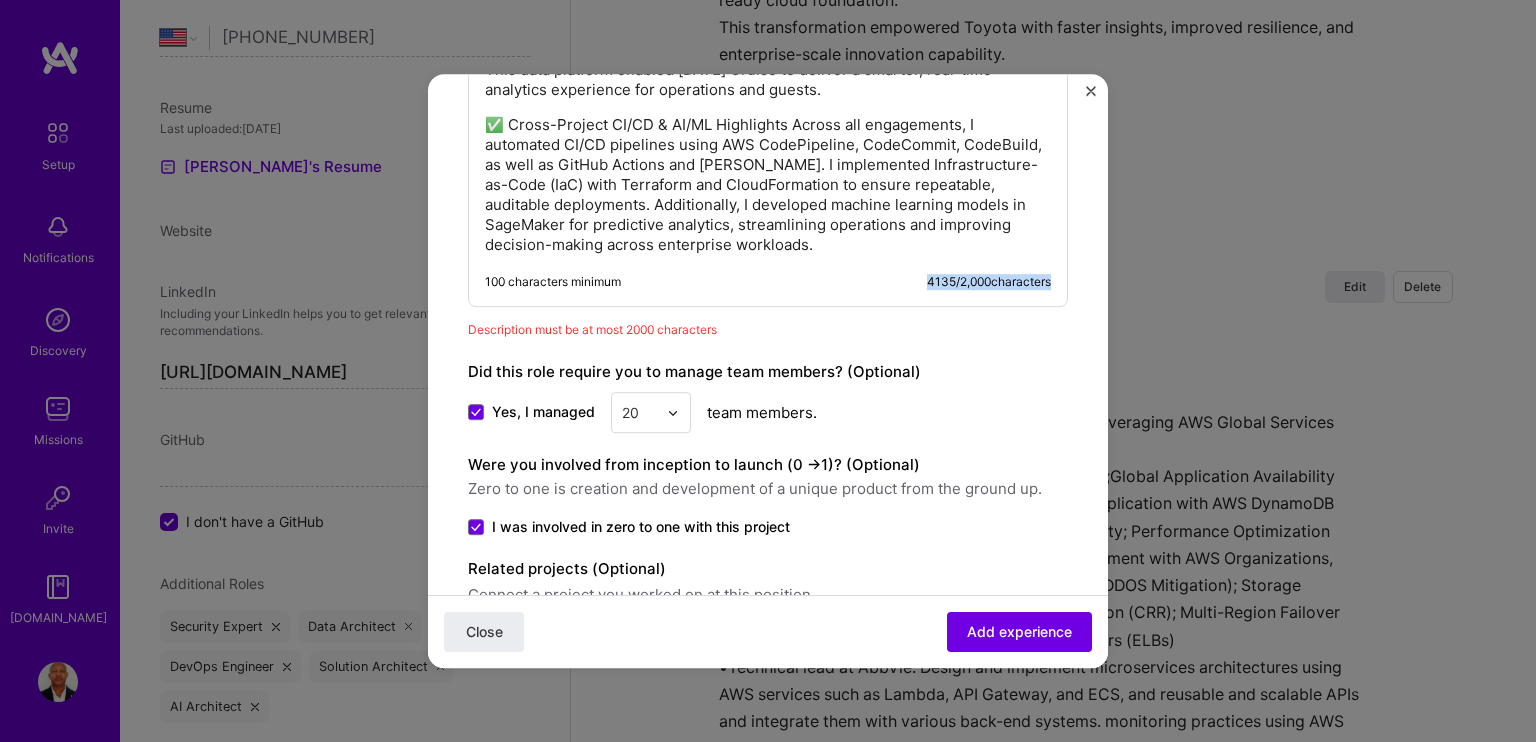 drag, startPoint x: 908, startPoint y: 277, endPoint x: 1028, endPoint y: 282, distance: 120.10412 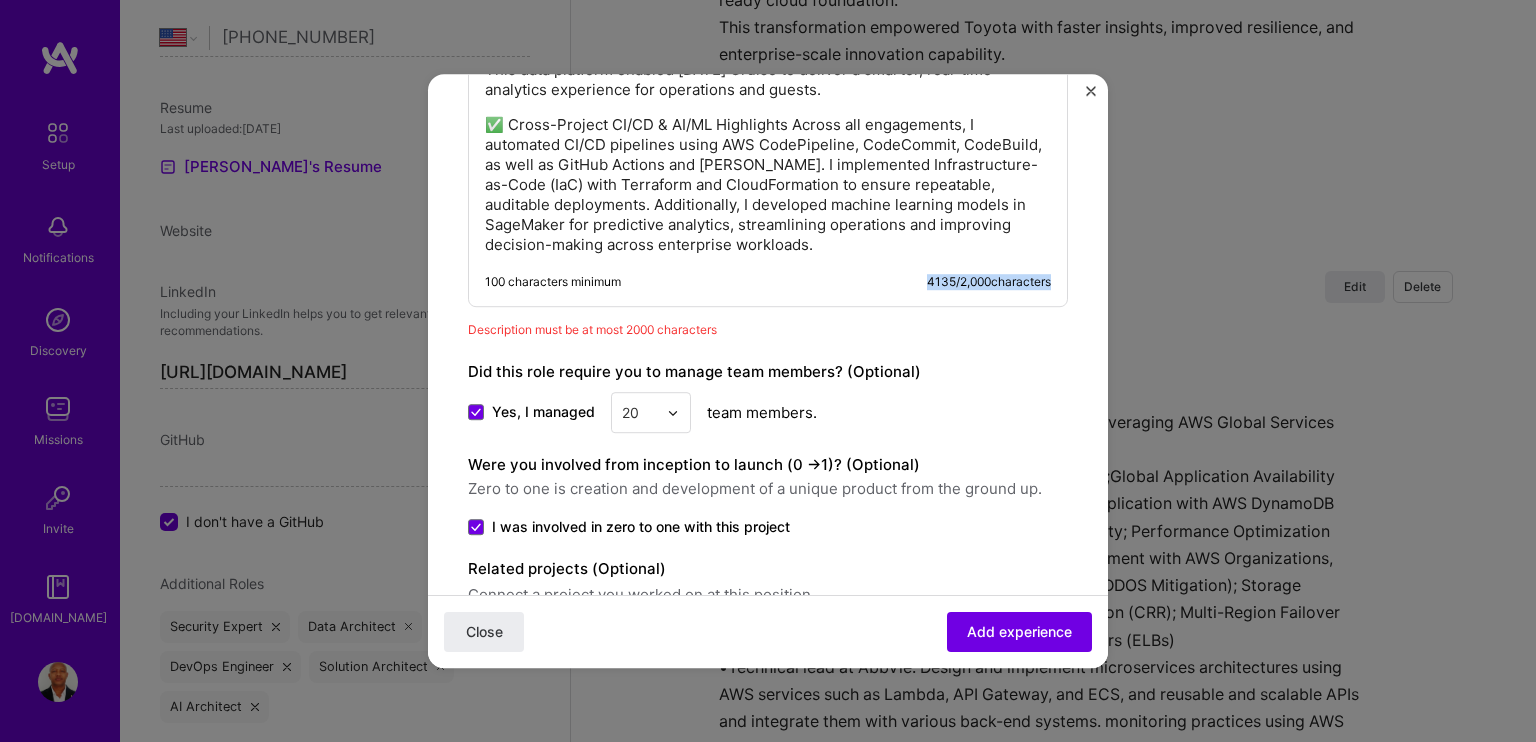 click on "4135 / 2,000  characters" at bounding box center [989, 282] 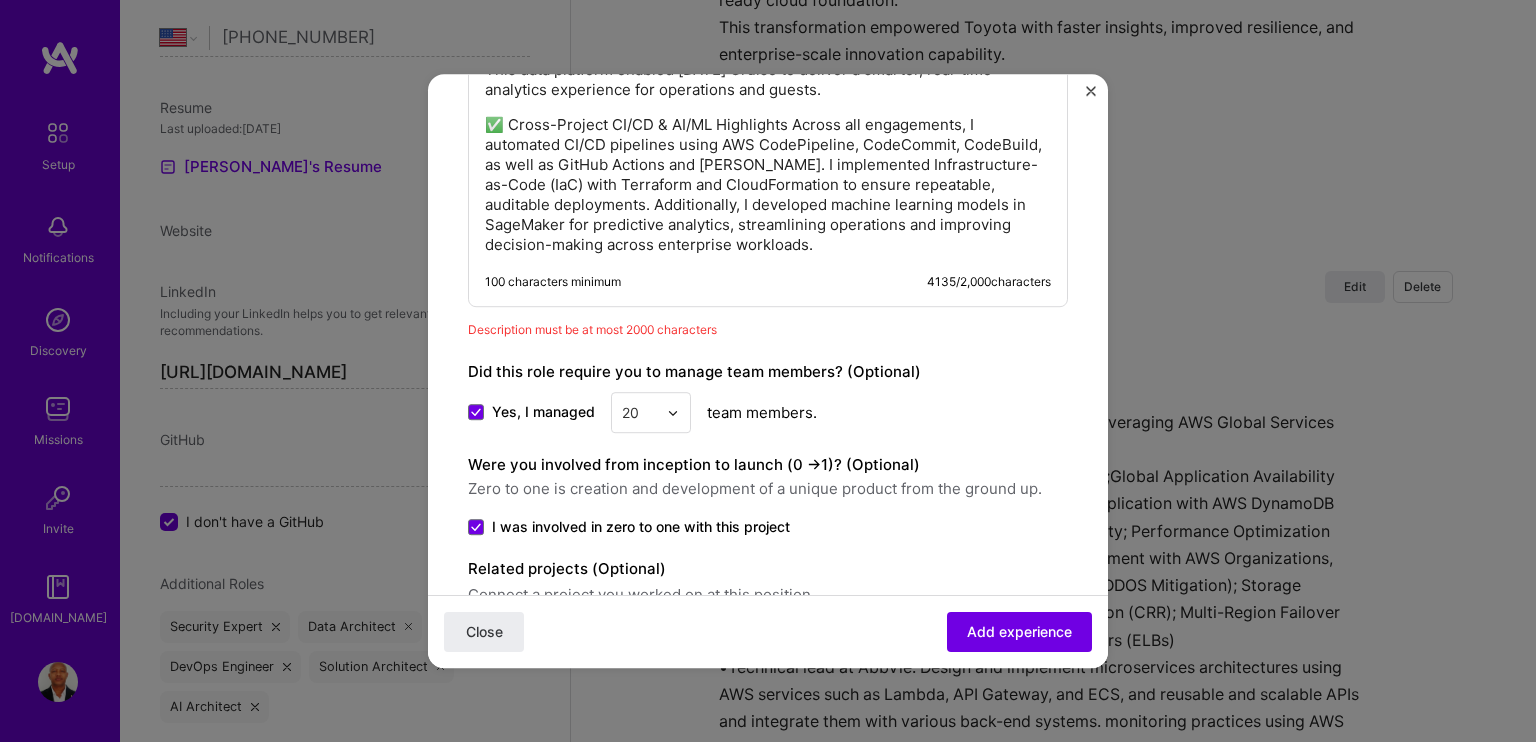 click on "✅ Cross-Project CI/CD & AI/ML Highlights Across all engagements, I automated CI/CD pipelines using AWS CodePipeline, CodeCommit, CodeBuild, as well as GitHub Actions and [PERSON_NAME]. I implemented Infrastructure-as-Code (IaC) with Terraform and CloudFormation to ensure repeatable, auditable deployments. Additionally, I developed machine learning models in SageMaker for predictive analytics, streamlining operations and improving decision-making across enterprise workloads." at bounding box center [768, 185] 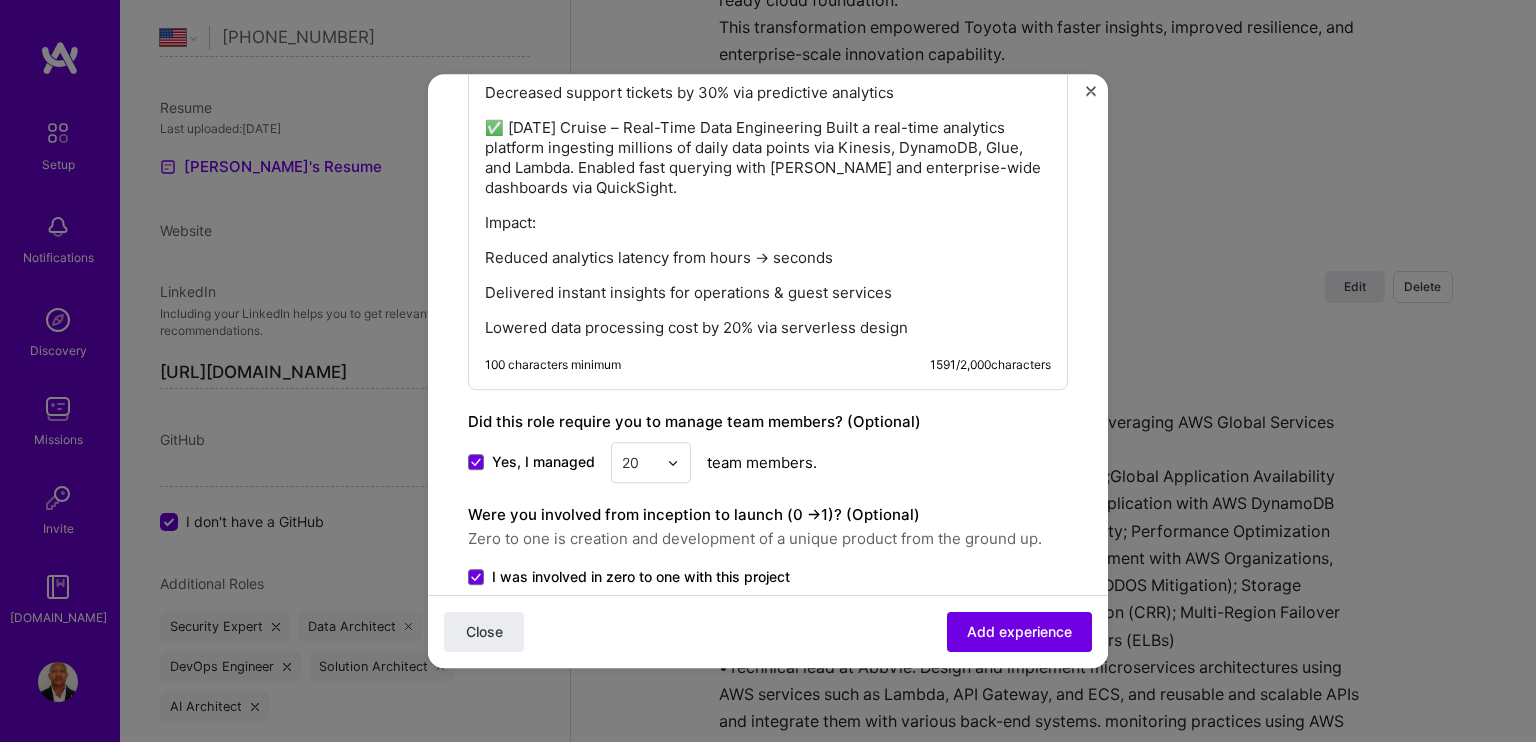 scroll, scrollTop: 2391, scrollLeft: 0, axis: vertical 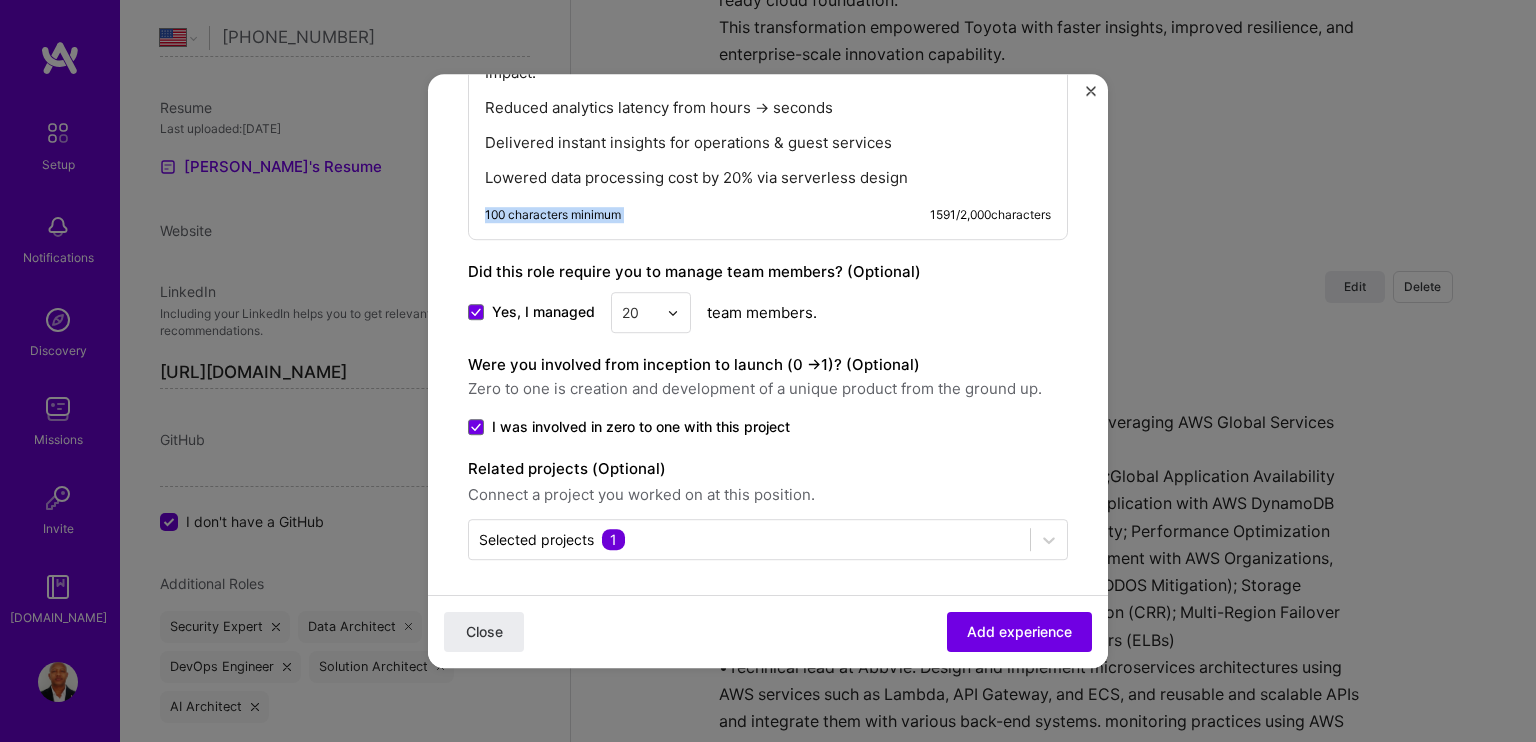 drag, startPoint x: 904, startPoint y: 215, endPoint x: 1036, endPoint y: 217, distance: 132.01515 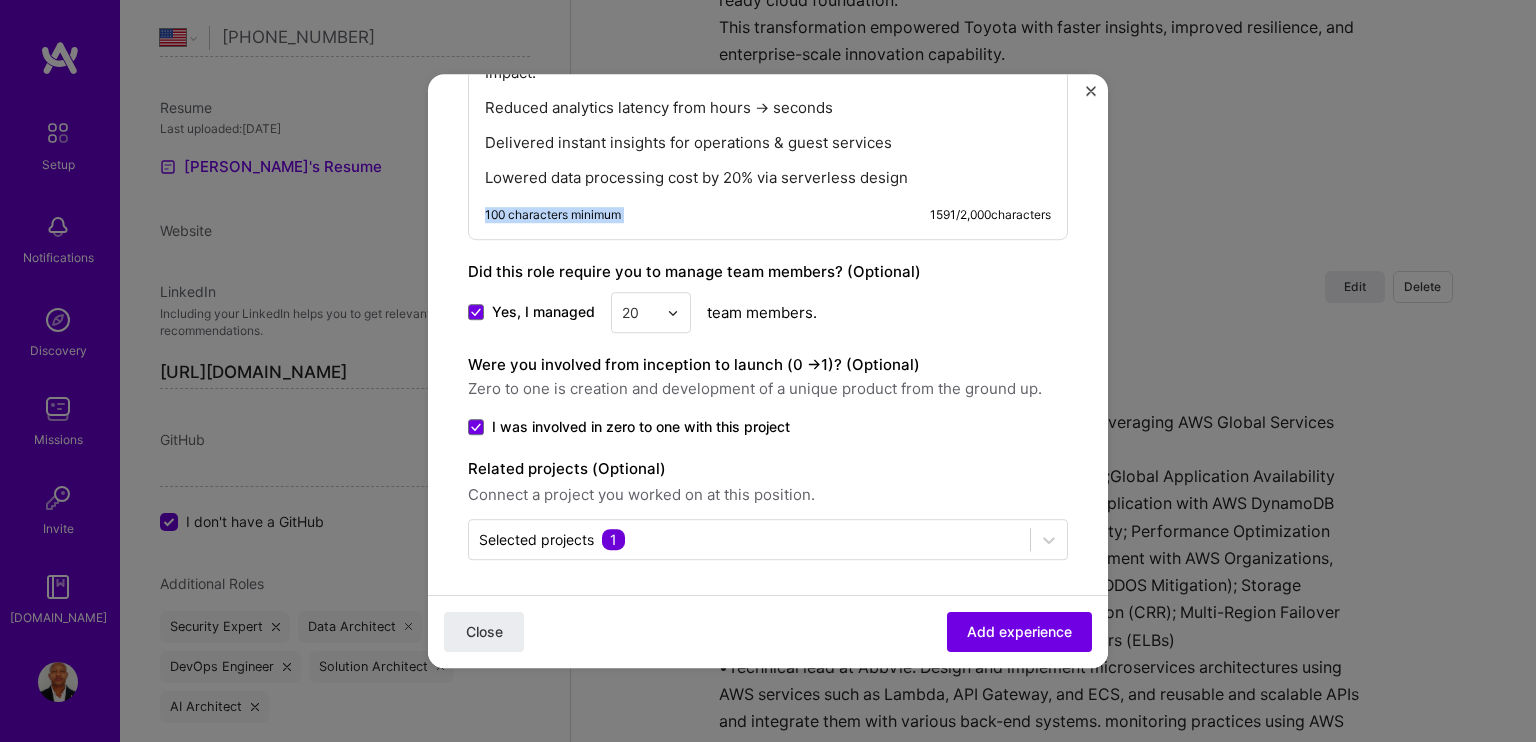 click on "Marriott – Active-Active Disaster Recovery Designed and implemented an active-active disaster recovery architecture for Marriott using AWS Global Services. Deployed Route 53 for traffic management, DynamoDB Global Tables & S3 Cross-Region Replication for data resilience, Direct Connect for hybrid connectivity, and AWS Global Accelerator for global performance. Secured workloads with WAF & AWS Shield, enabling multi-region failover for compute via ELB. Impact: Achieved 99.99% uptime SLA Cut disaster recovery time from 24h → <30 min Reduced latency by 40% globally Ensured PCI-DSS, SOC2 & GDPR compliance ✅ AbbVie – Microservices Modernization Led AbbVie’s cloud migration & modernization, replacing monoliths with microservices (Lambda, API Gateway, ECS). Executed the 7Rs migration strategy for on-prem → AWS migration, built scalable APIs, and implemented observability with CloudWatch & X-Ray. Architected AI-driven service management using SageMaker for predictive analytics. Impact: Impact: 1591 /" at bounding box center [768, -248] 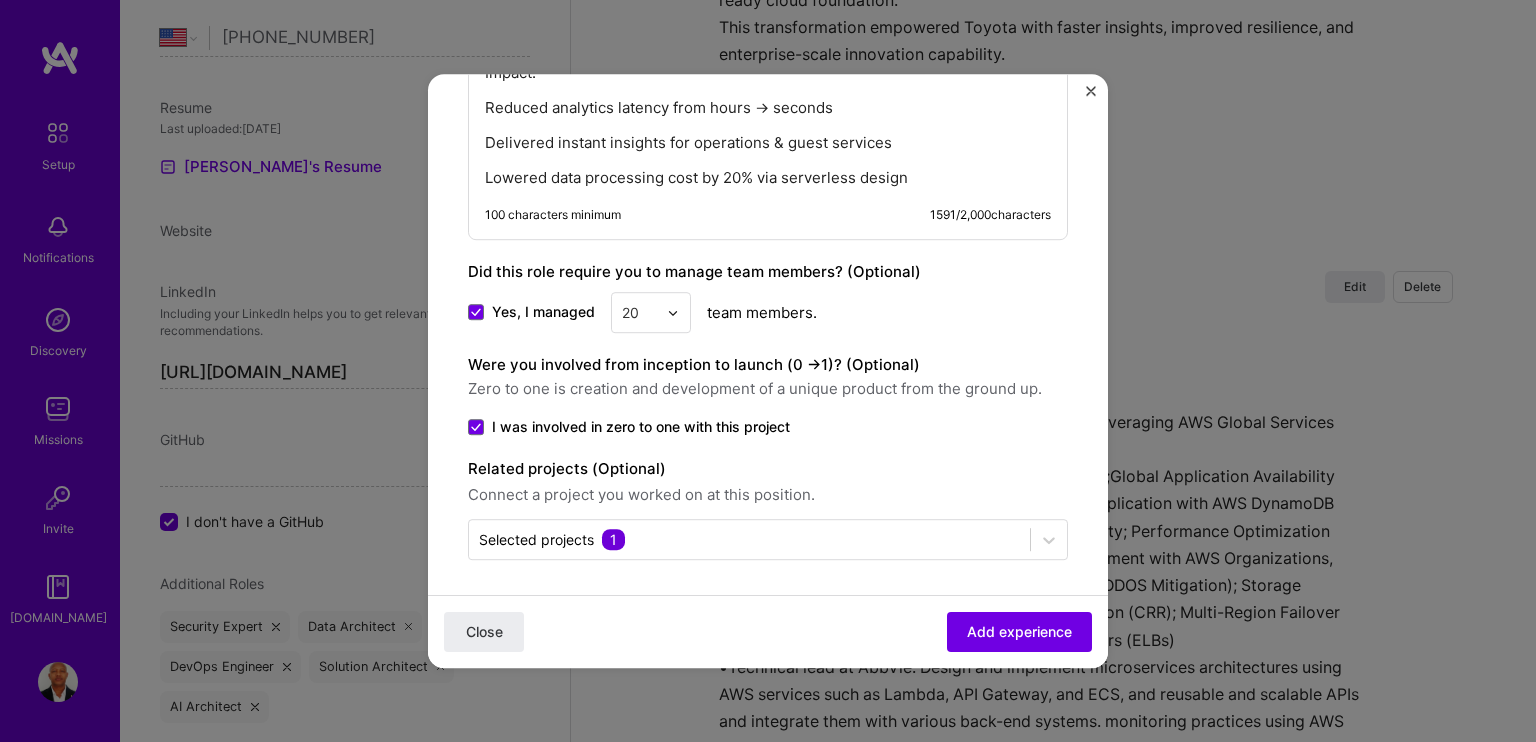 click on "Marriott – Active-Active Disaster Recovery Designed and implemented an active-active disaster recovery architecture for Marriott using AWS Global Services. Deployed Route 53 for traffic management, DynamoDB Global Tables & S3 Cross-Region Replication for data resilience, Direct Connect for hybrid connectivity, and AWS Global Accelerator for global performance. Secured workloads with WAF & AWS Shield, enabling multi-region failover for compute via ELB. Impact: Achieved 99.99% uptime SLA Cut disaster recovery time from 24h → <30 min Reduced latency by 40% globally Ensured PCI-DSS, SOC2 & GDPR compliance ✅ AbbVie – Microservices Modernization Led AbbVie’s cloud migration & modernization, replacing monoliths with microservices (Lambda, API Gateway, ECS). Executed the 7Rs migration strategy for on-prem → AWS migration, built scalable APIs, and implemented observability with CloudWatch & X-Ray. Architected AI-driven service management using SageMaker for predictive analytics. Impact: Impact: 1591 /" at bounding box center [768, -248] 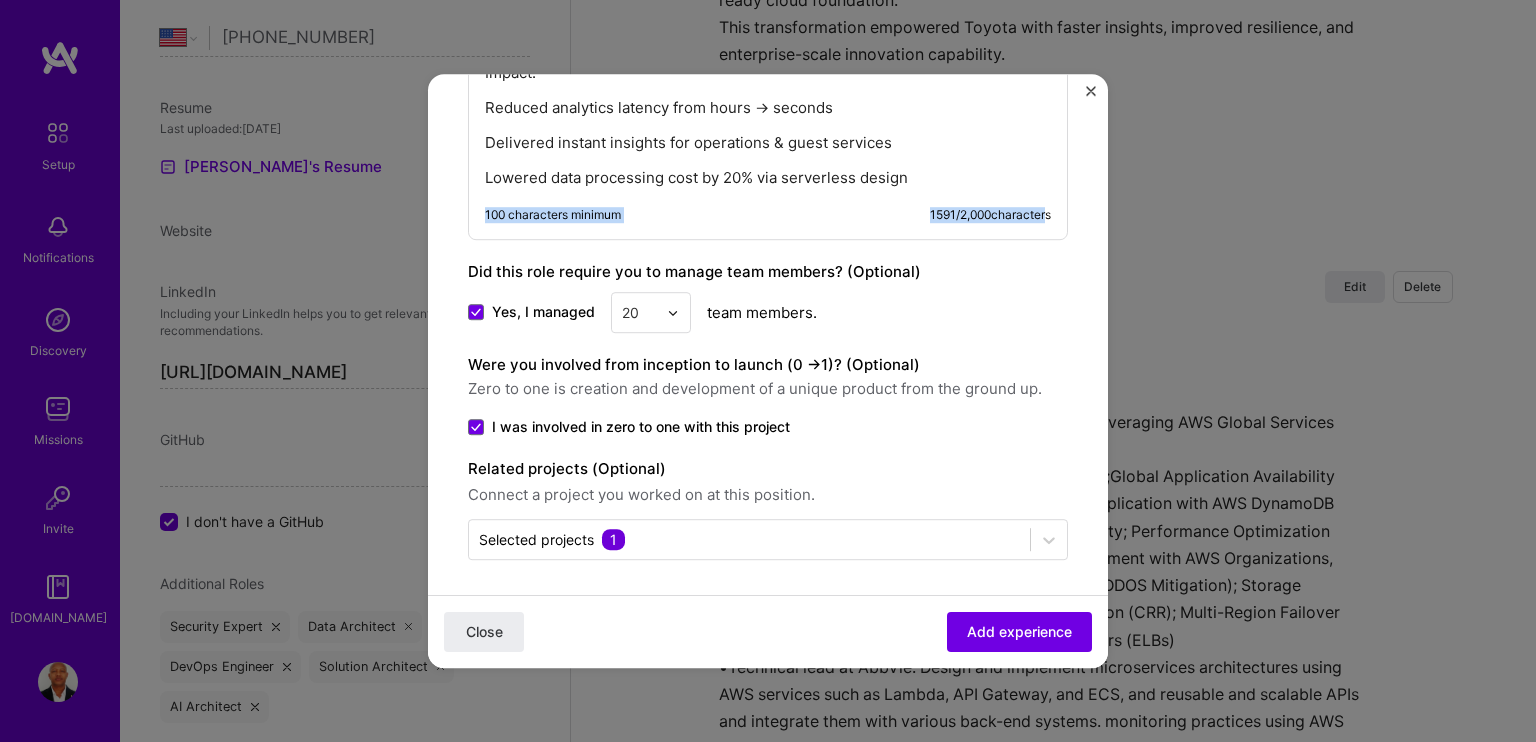 drag, startPoint x: 1040, startPoint y: 210, endPoint x: 1027, endPoint y: 213, distance: 13.341664 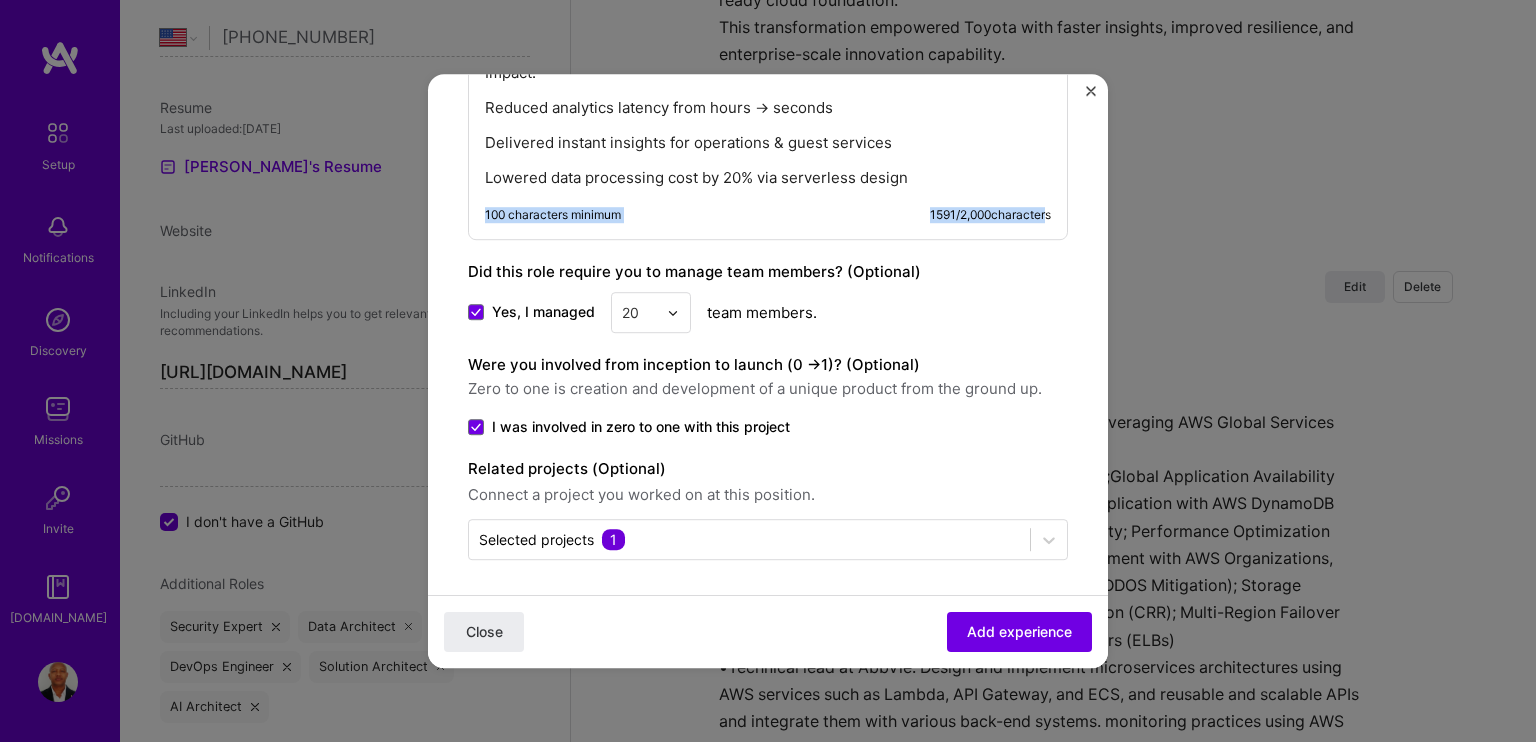 click on "Marriott – Active-Active Disaster Recovery Designed and implemented an active-active disaster recovery architecture for Marriott using AWS Global Services. Deployed Route 53 for traffic management, DynamoDB Global Tables & S3 Cross-Region Replication for data resilience, Direct Connect for hybrid connectivity, and AWS Global Accelerator for global performance. Secured workloads with WAF & AWS Shield, enabling multi-region failover for compute via ELB. Impact: Achieved 99.99% uptime SLA Cut disaster recovery time from 24h → <30 min Reduced latency by 40% globally Ensured PCI-DSS, SOC2 & GDPR compliance ✅ AbbVie – Microservices Modernization Led AbbVie’s cloud migration & modernization, replacing monoliths with microservices (Lambda, API Gateway, ECS). Executed the 7Rs migration strategy for on-prem → AWS migration, built scalable APIs, and implemented observability with CloudWatch & X-Ray. Architected AI-driven service management using SageMaker for predictive analytics. Impact: Impact: 1591 /" at bounding box center [768, -248] 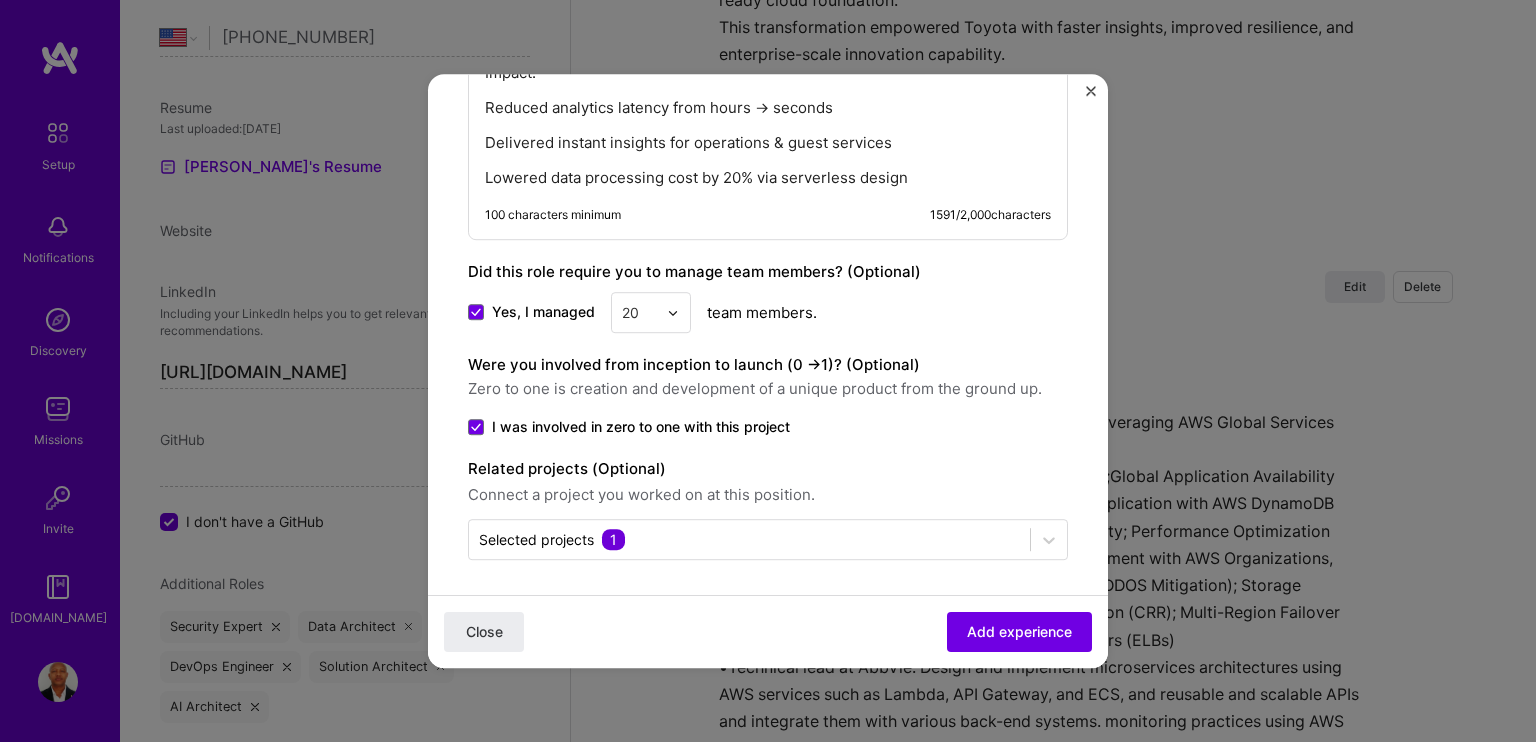 click on "Lowered data processing cost by 20% via serverless design" at bounding box center (768, 178) 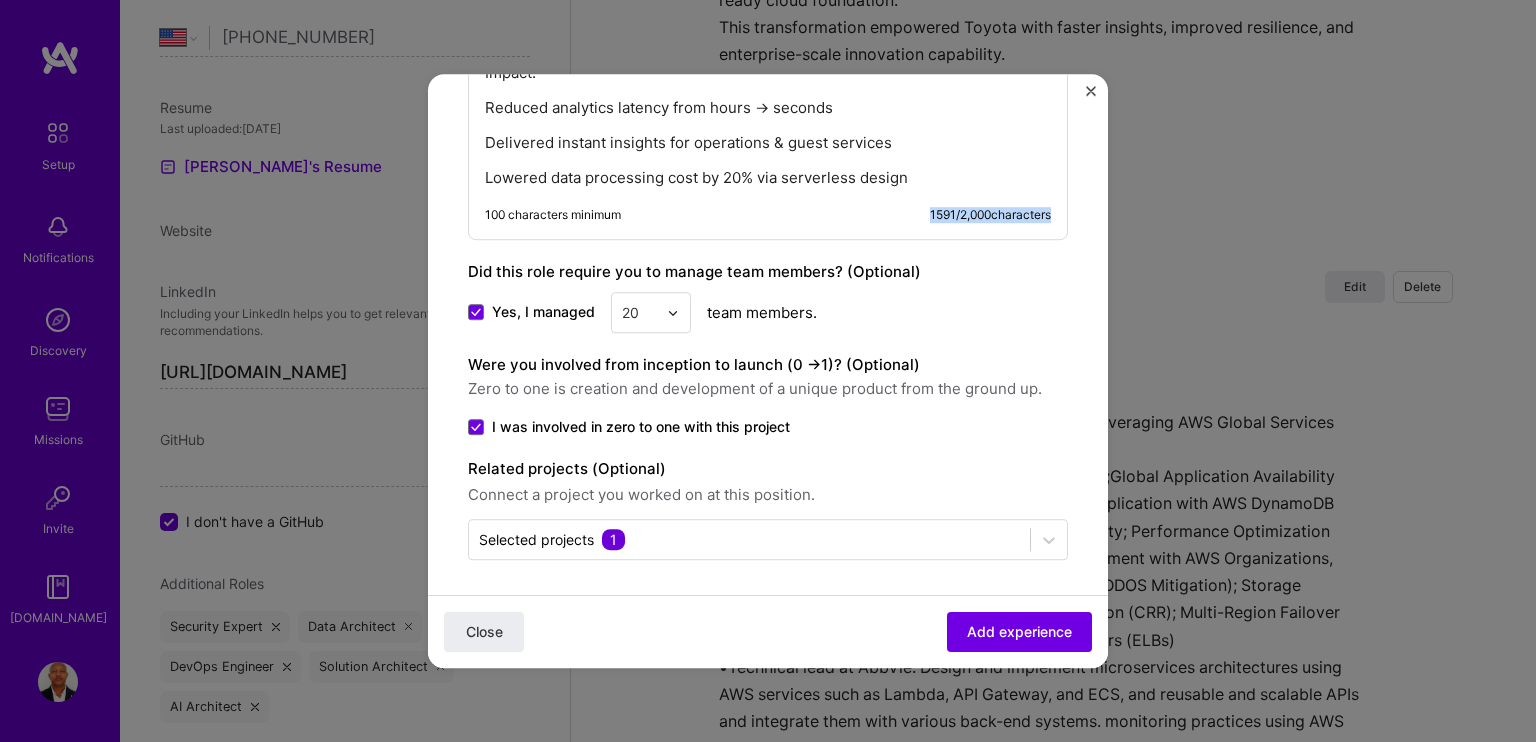 drag, startPoint x: 908, startPoint y: 208, endPoint x: 1032, endPoint y: 213, distance: 124.10077 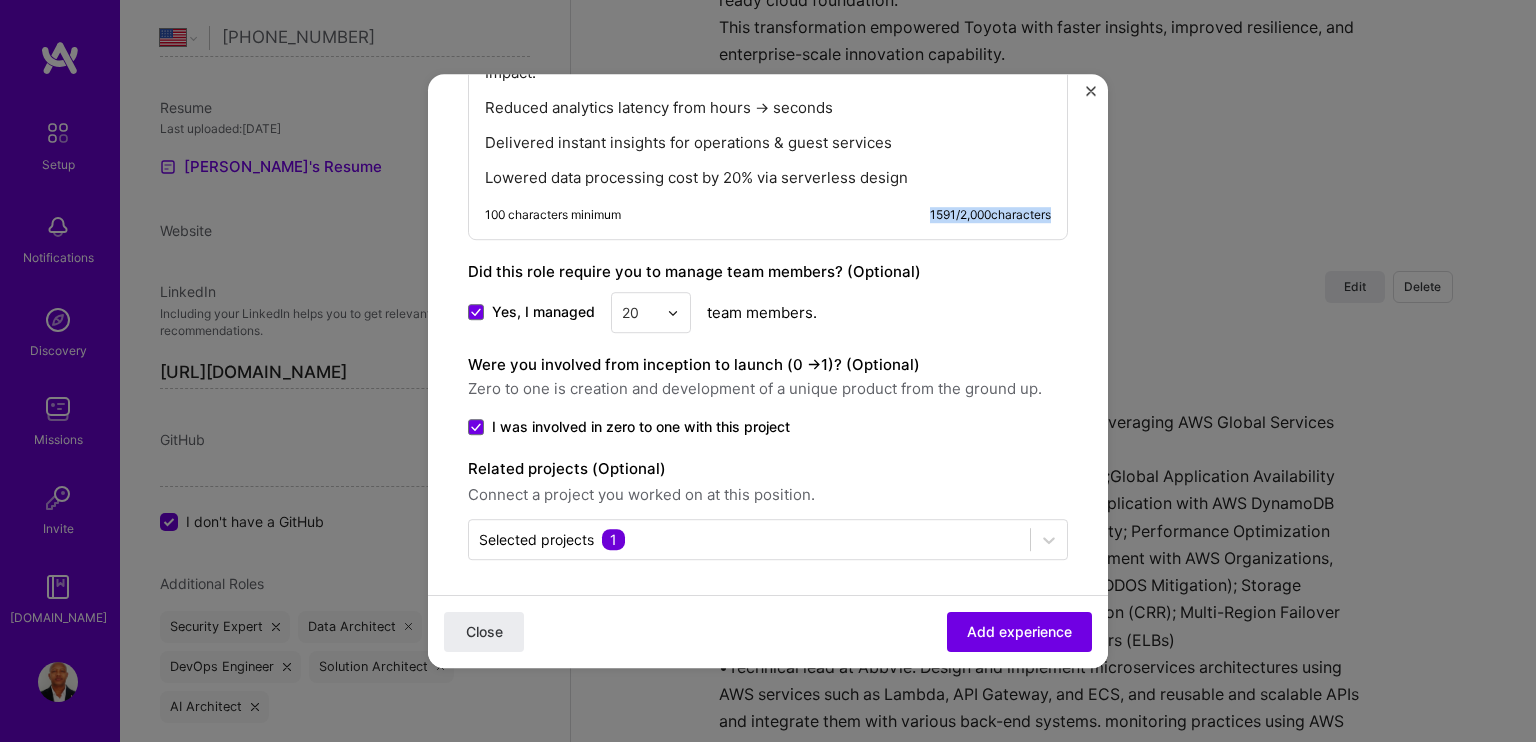 click on "1591 / 2,000  characters" at bounding box center (990, 215) 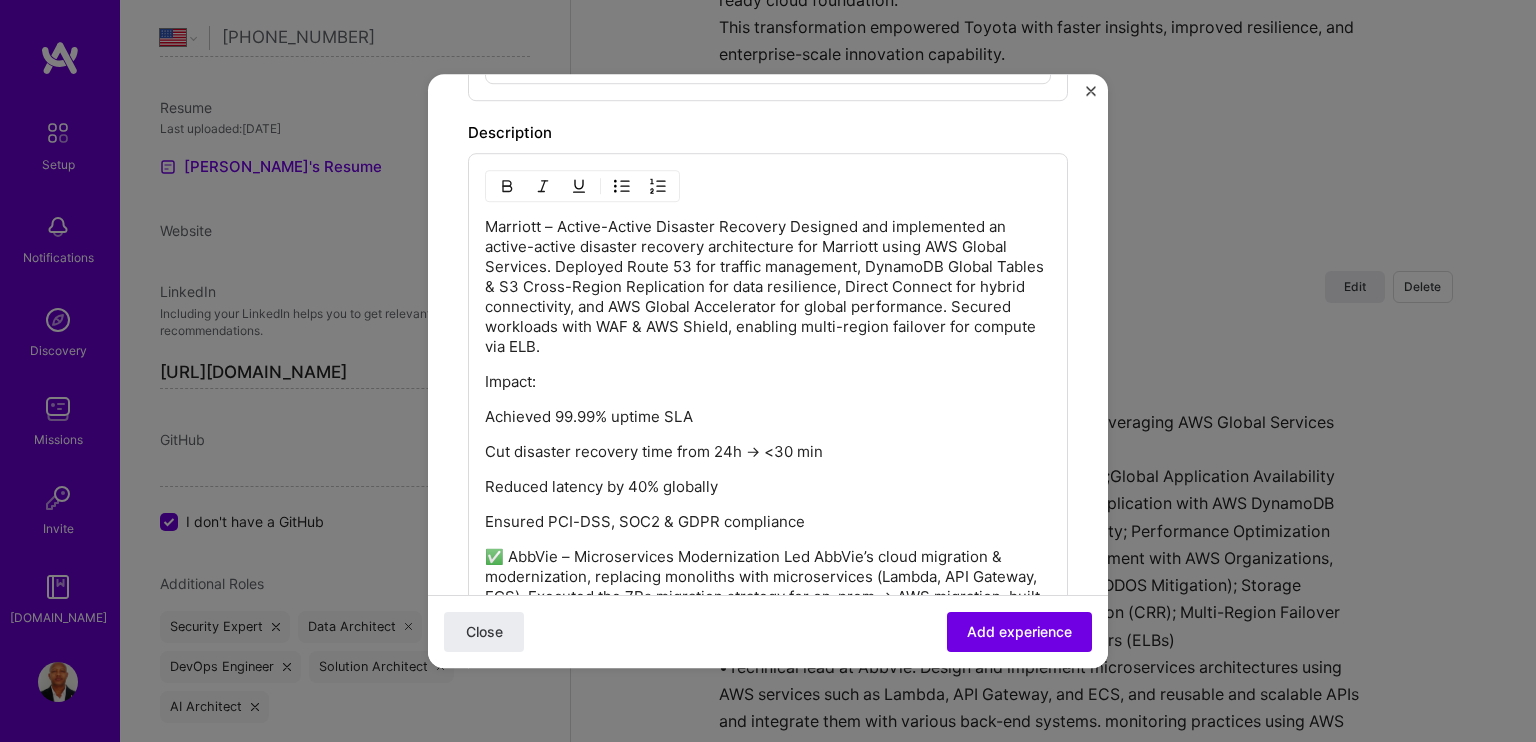 scroll, scrollTop: 1491, scrollLeft: 0, axis: vertical 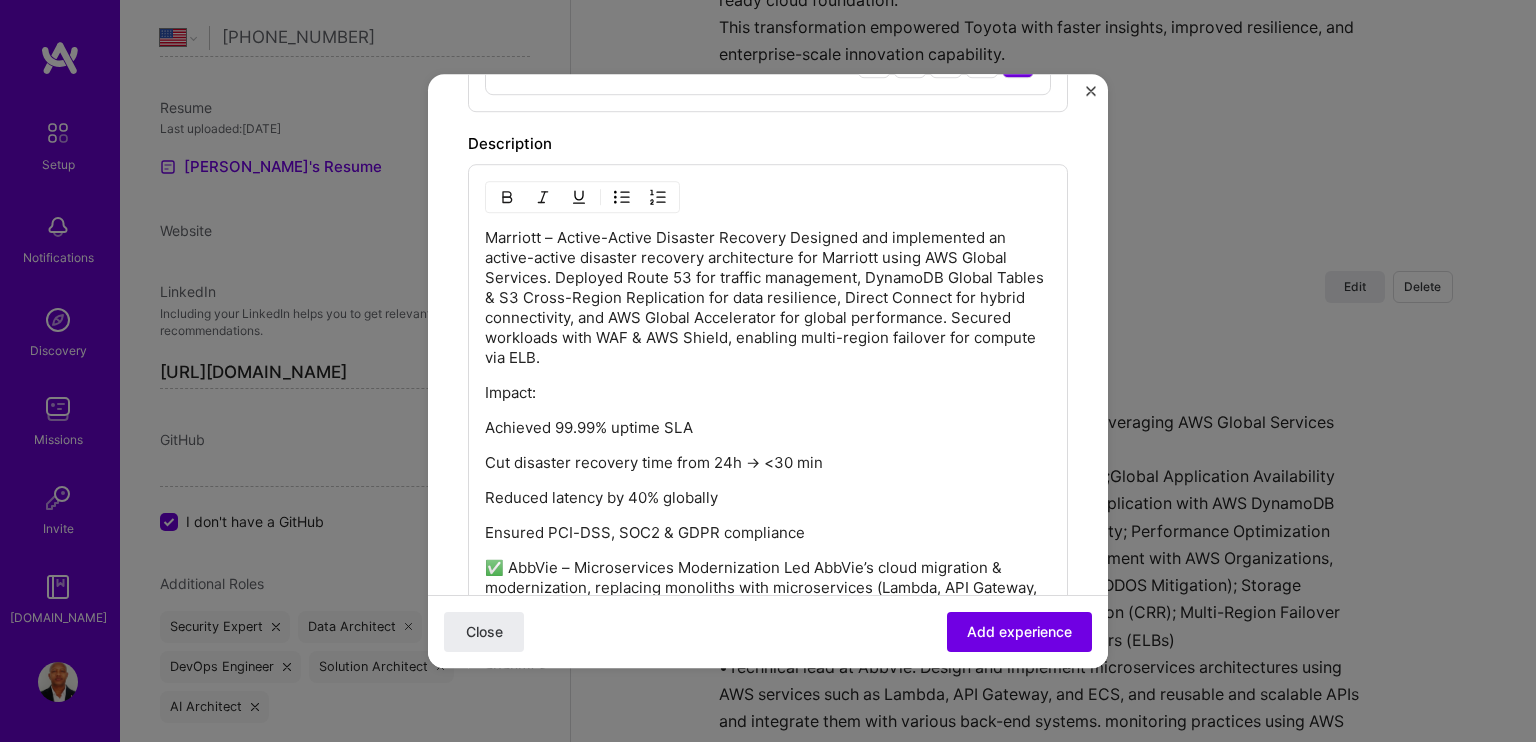 click on "Marriott – Active-Active Disaster Recovery Designed and implemented an active-active disaster recovery architecture for Marriott using AWS Global Services. Deployed Route 53 for traffic management, DynamoDB Global Tables & S3 Cross-Region Replication for data resilience, Direct Connect for hybrid connectivity, and AWS Global Accelerator for global performance. Secured workloads with WAF & AWS Shield, enabling multi-region failover for compute via ELB." at bounding box center [768, 298] 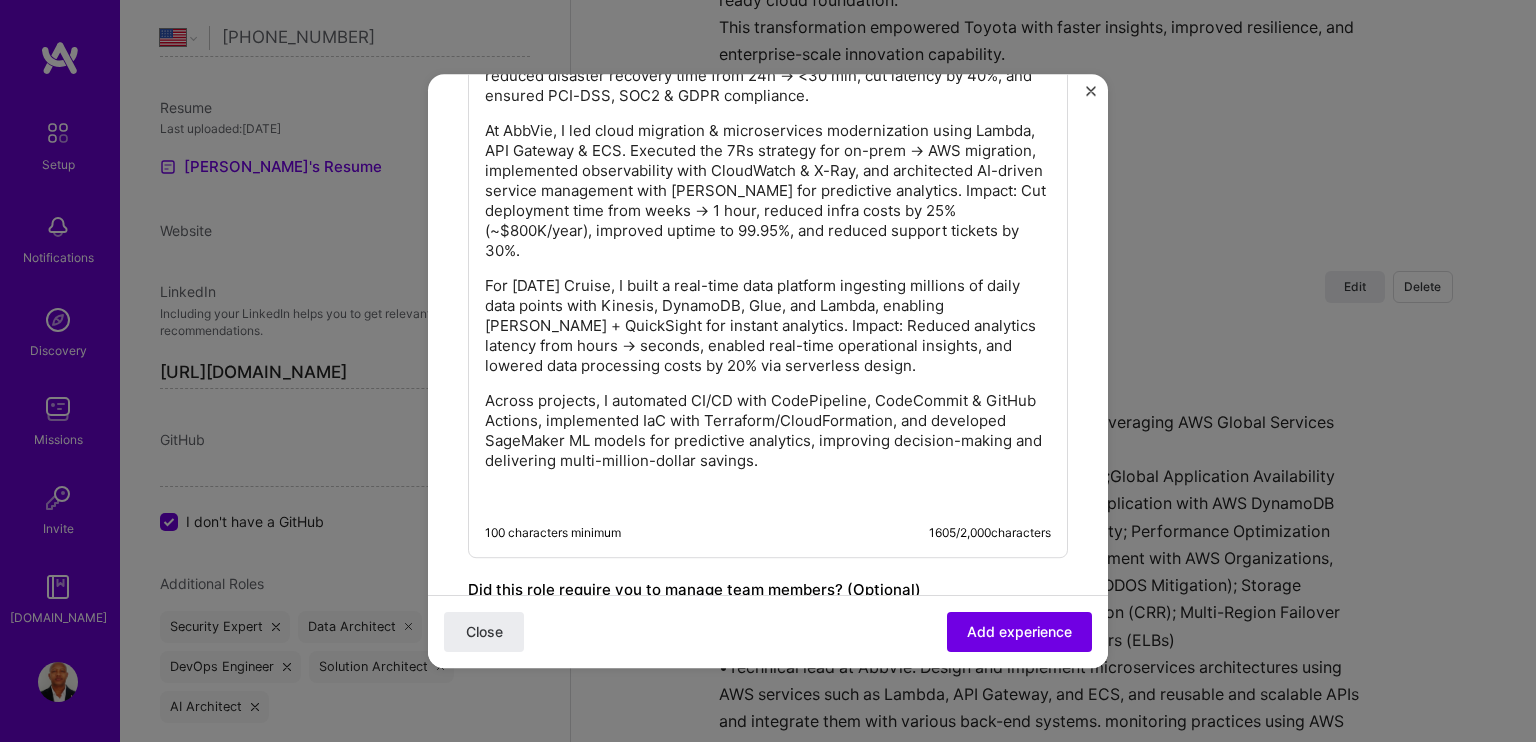scroll, scrollTop: 1791, scrollLeft: 0, axis: vertical 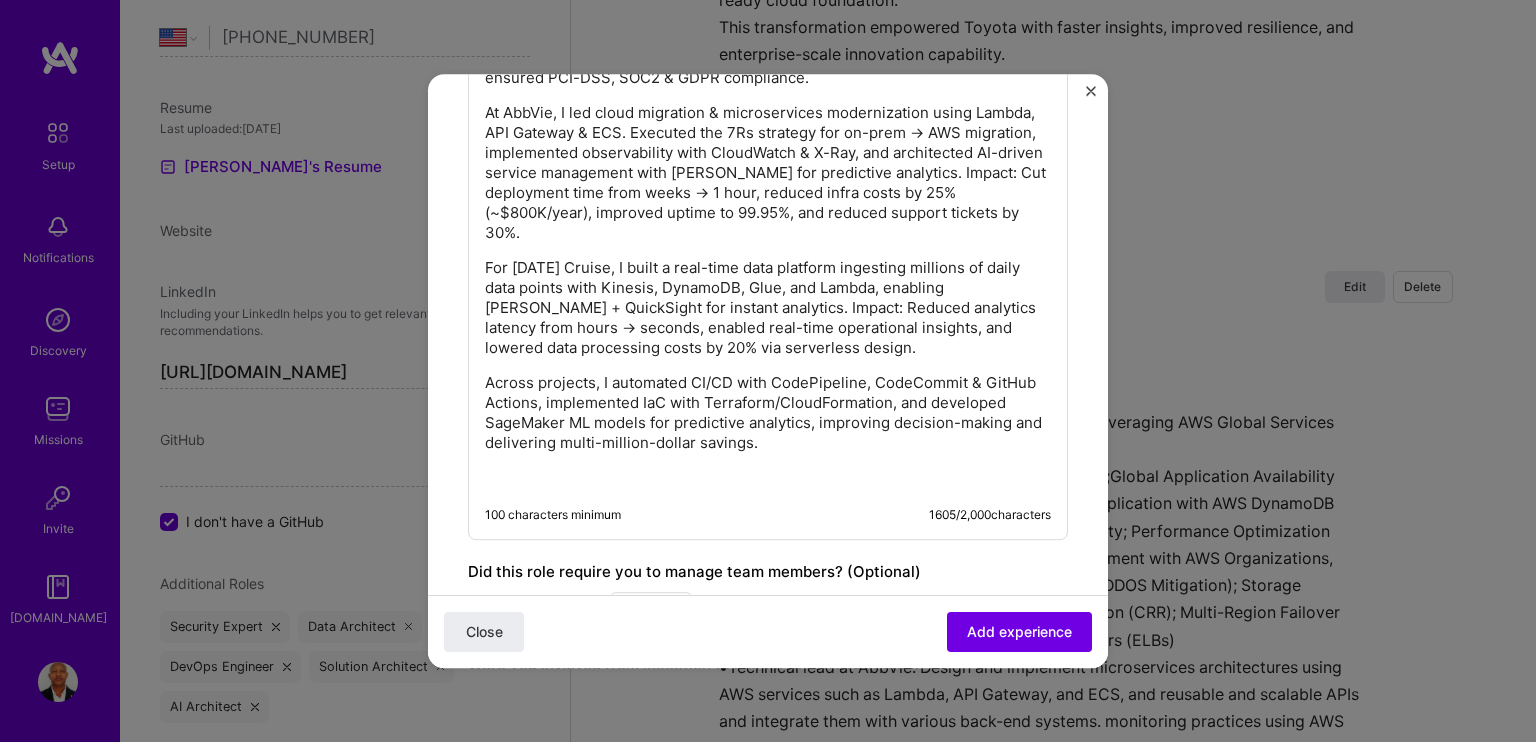 drag, startPoint x: 908, startPoint y: 516, endPoint x: 1034, endPoint y: 513, distance: 126.035706 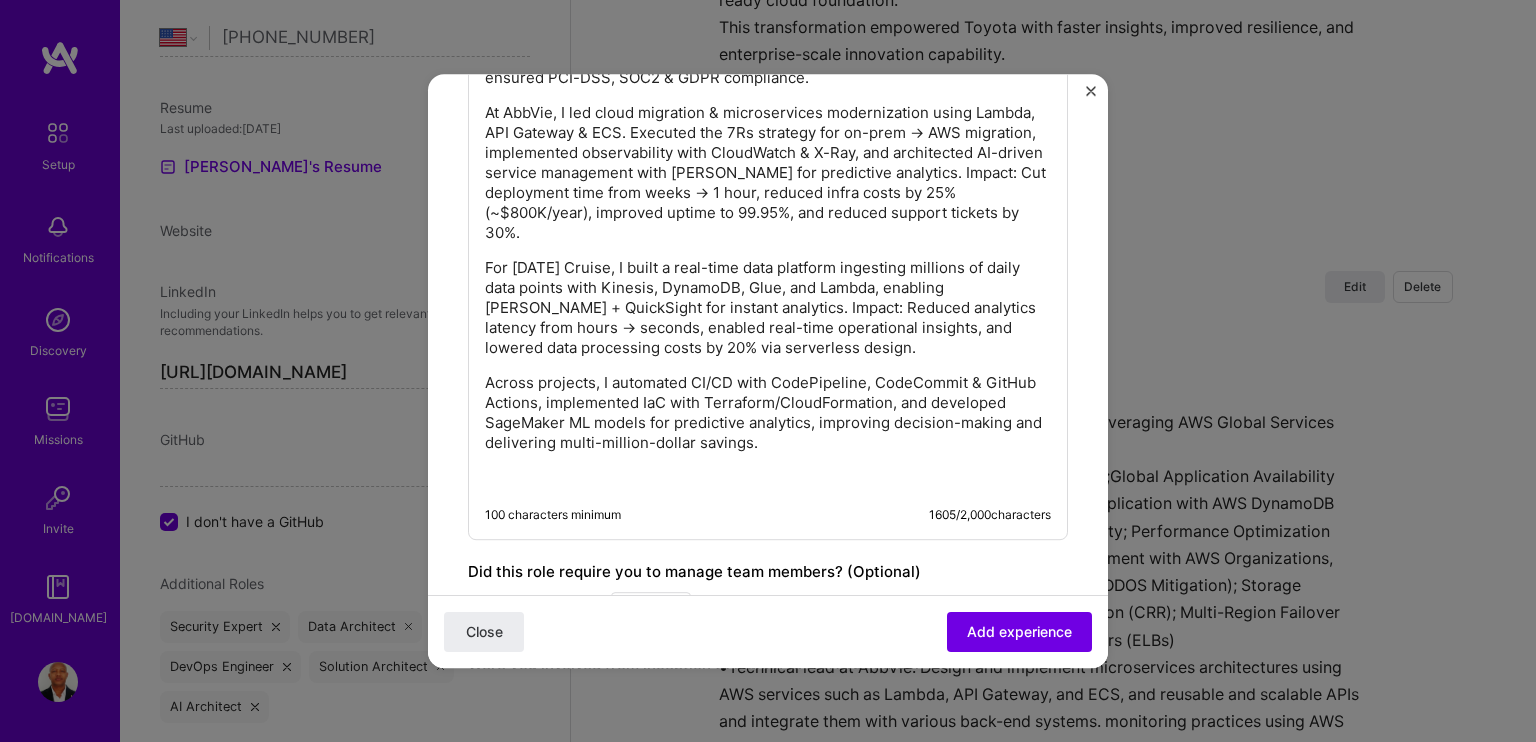 click on "100 characters minimum 1605 / 2,000  characters" at bounding box center [752, 523] 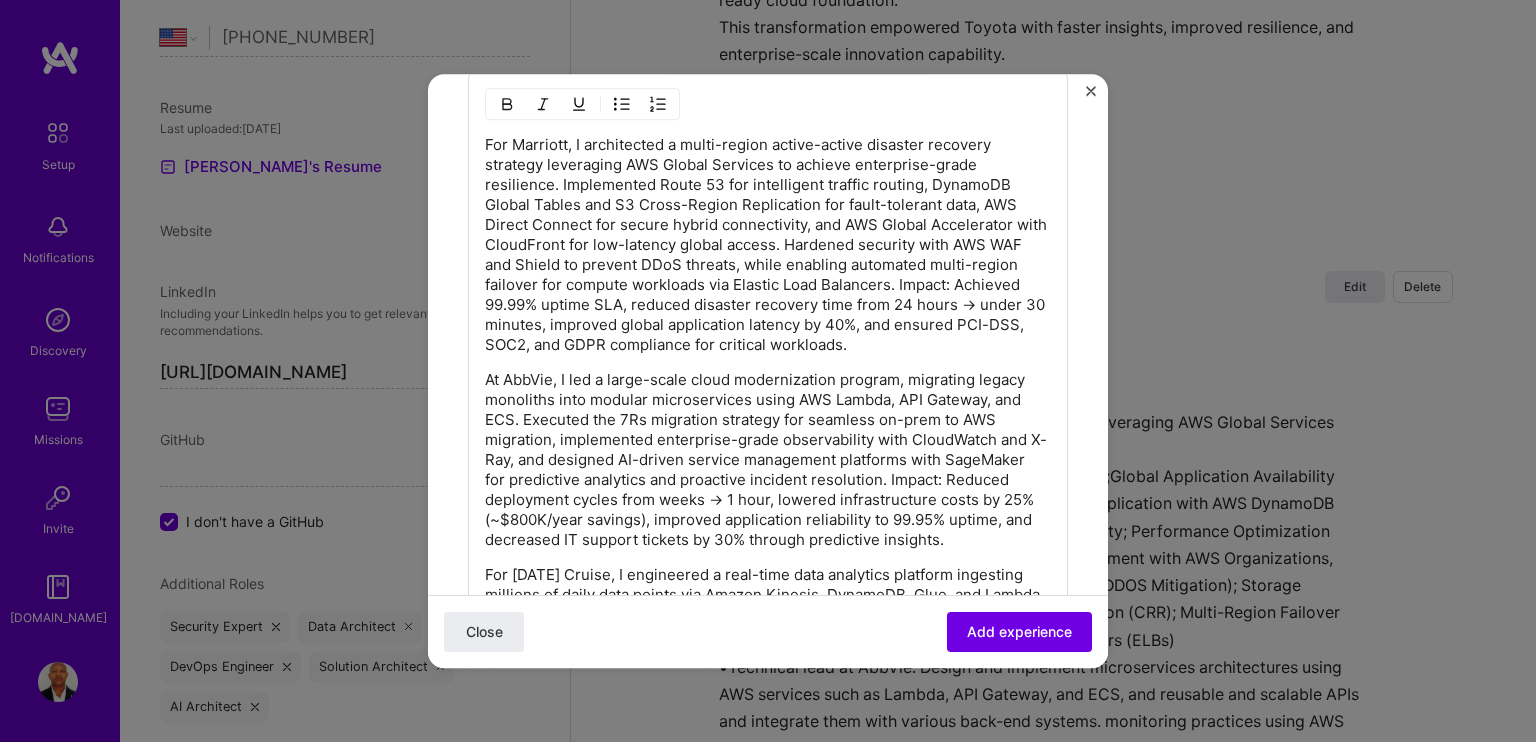 scroll, scrollTop: 1791, scrollLeft: 0, axis: vertical 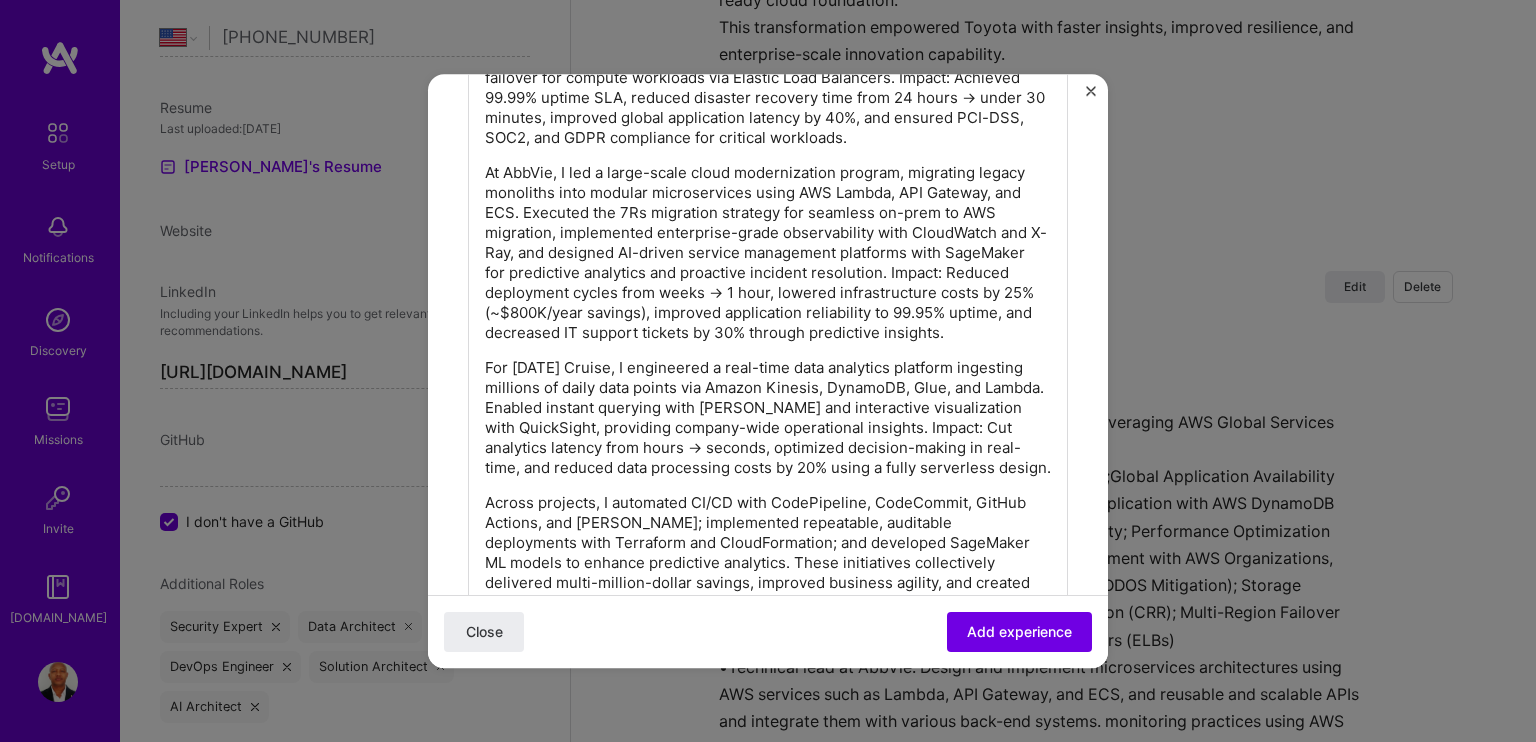 drag, startPoint x: 695, startPoint y: 341, endPoint x: 668, endPoint y: 315, distance: 37.48333 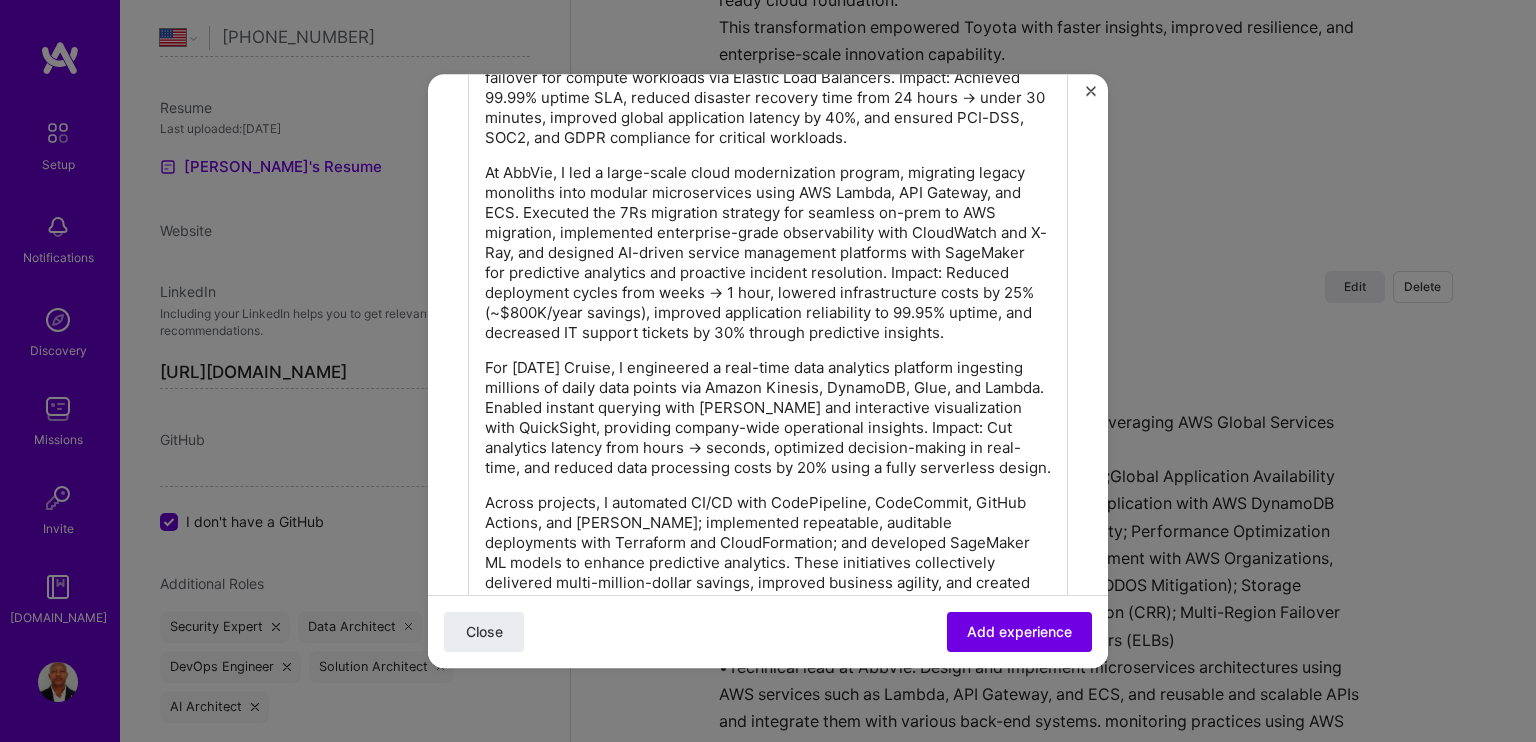click on "For [DATE] Cruise, I engineered a real-time data analytics platform ingesting millions of daily data points via Amazon Kinesis, DynamoDB, Glue, and Lambda. Enabled instant querying with [PERSON_NAME] and interactive visualization with QuickSight, providing company-wide operational insights. Impact: Cut analytics latency from hours → seconds, optimized decision-making in real-time, and reduced data processing costs by 20% using a fully serverless design." at bounding box center (768, 418) 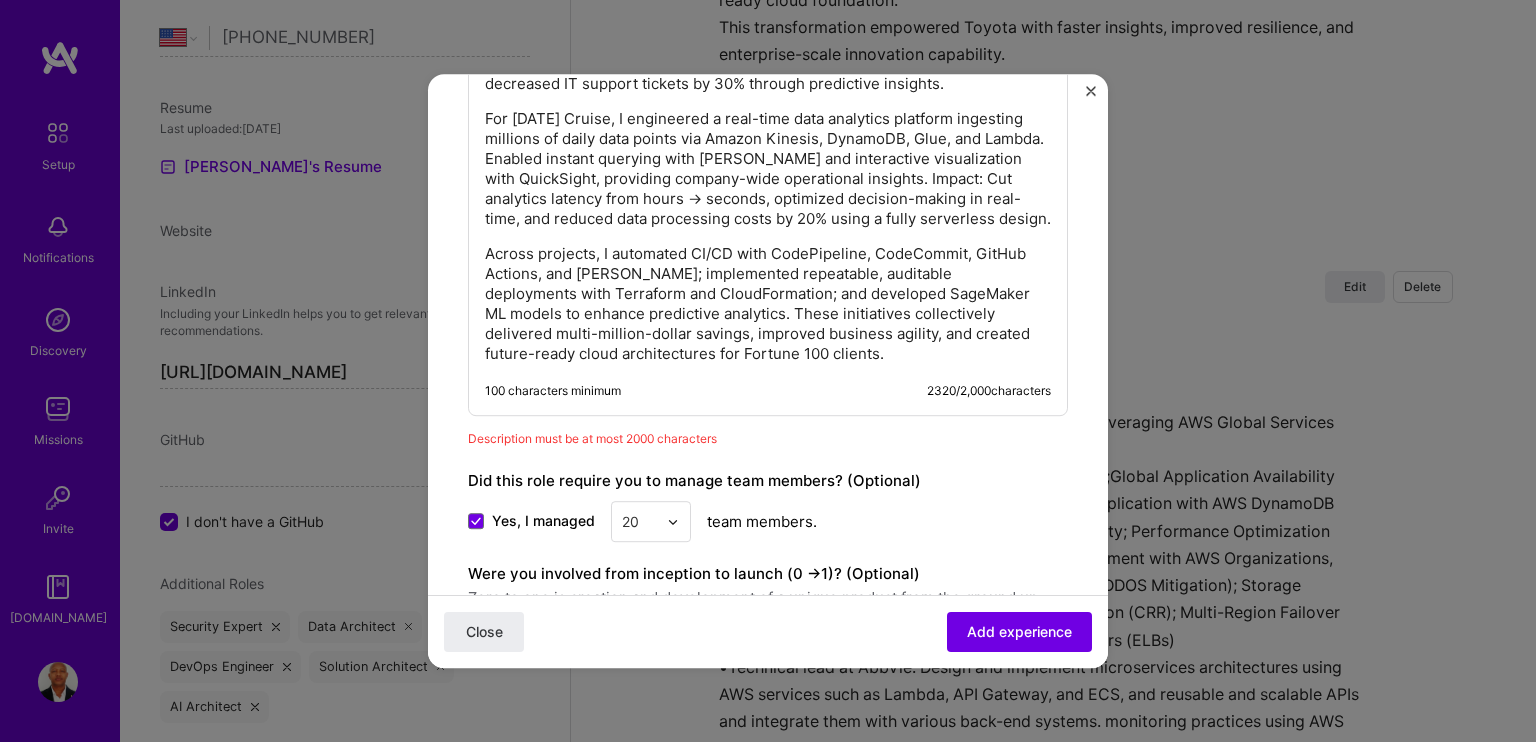 scroll, scrollTop: 2288, scrollLeft: 0, axis: vertical 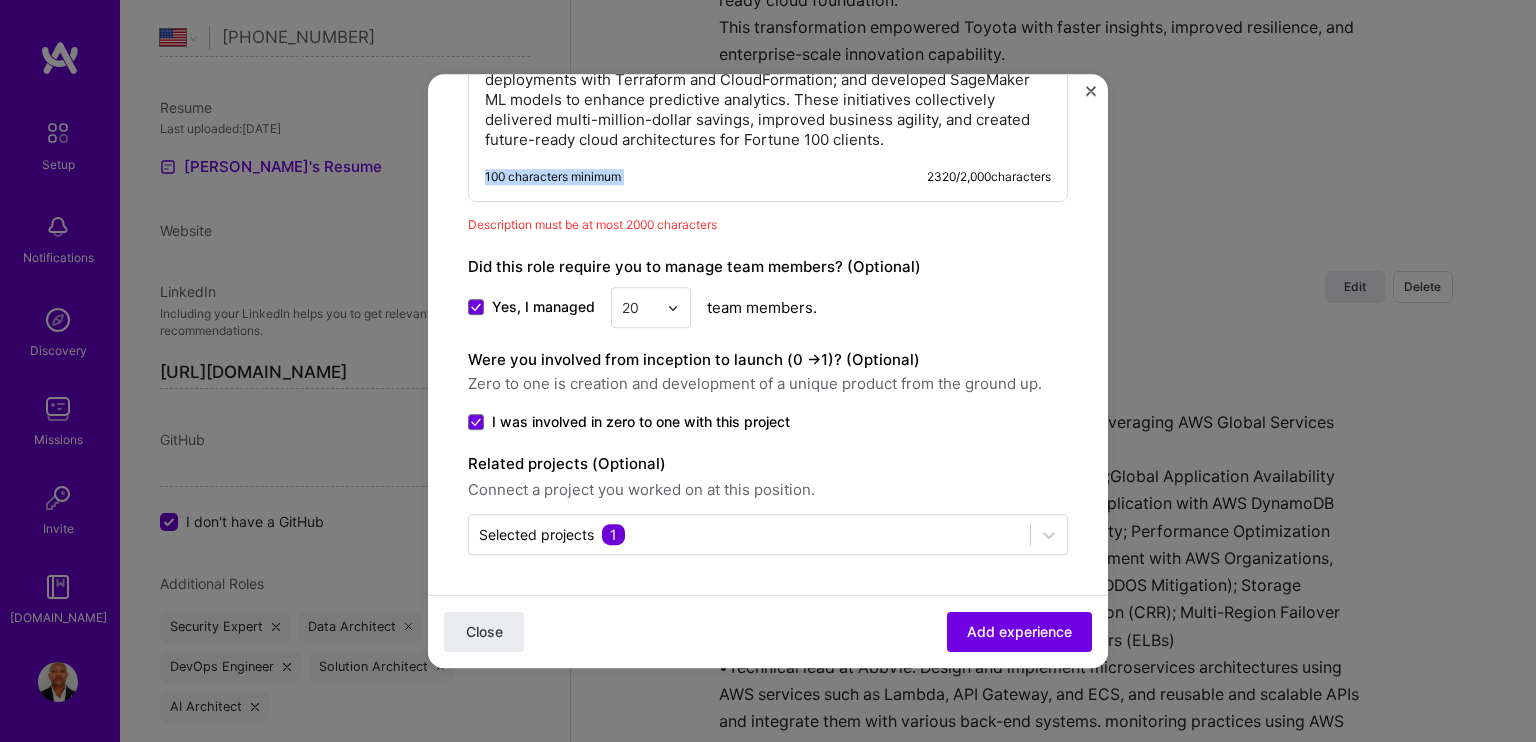 drag, startPoint x: 1046, startPoint y: 183, endPoint x: 908, endPoint y: 187, distance: 138.05795 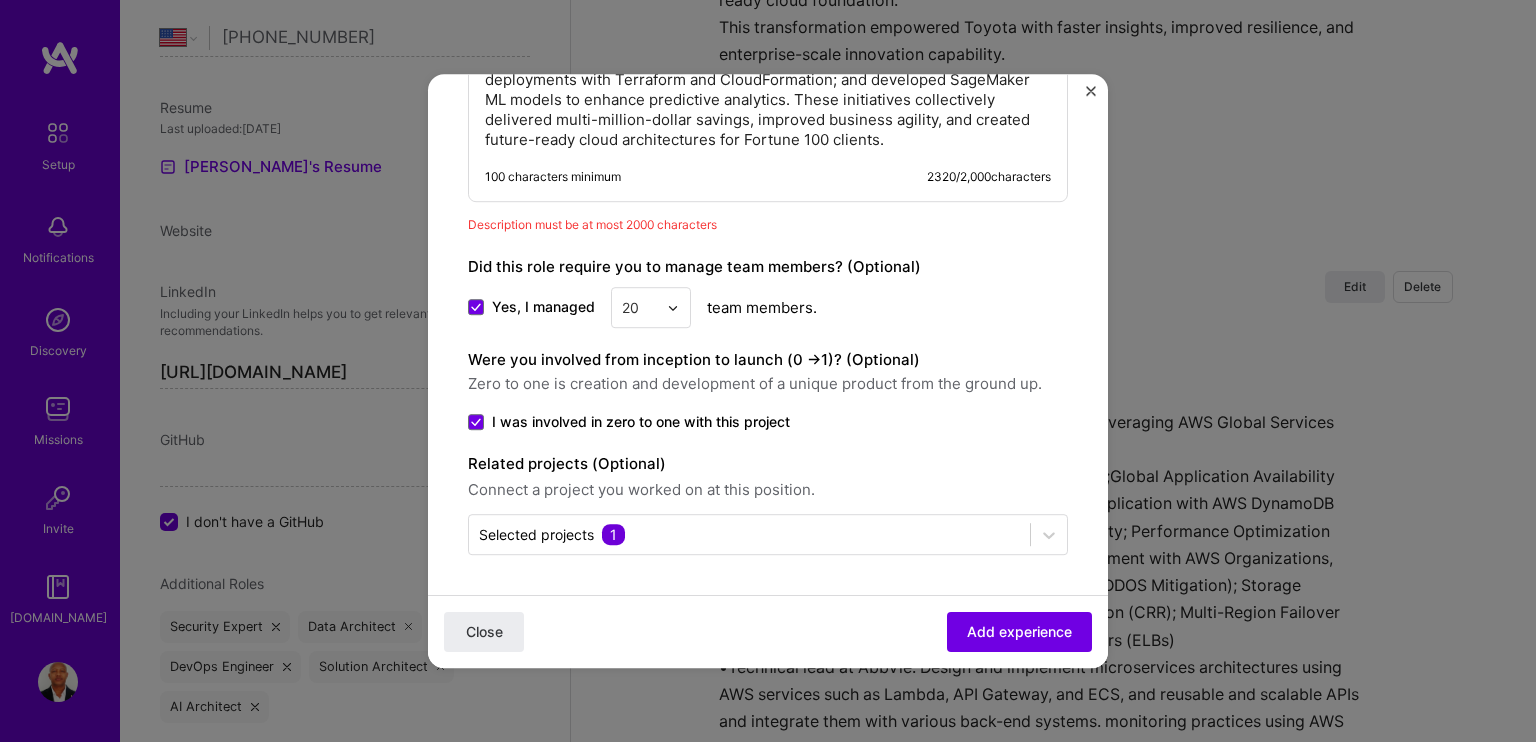 click on "Description must be at most 2000 characters" at bounding box center [768, 224] 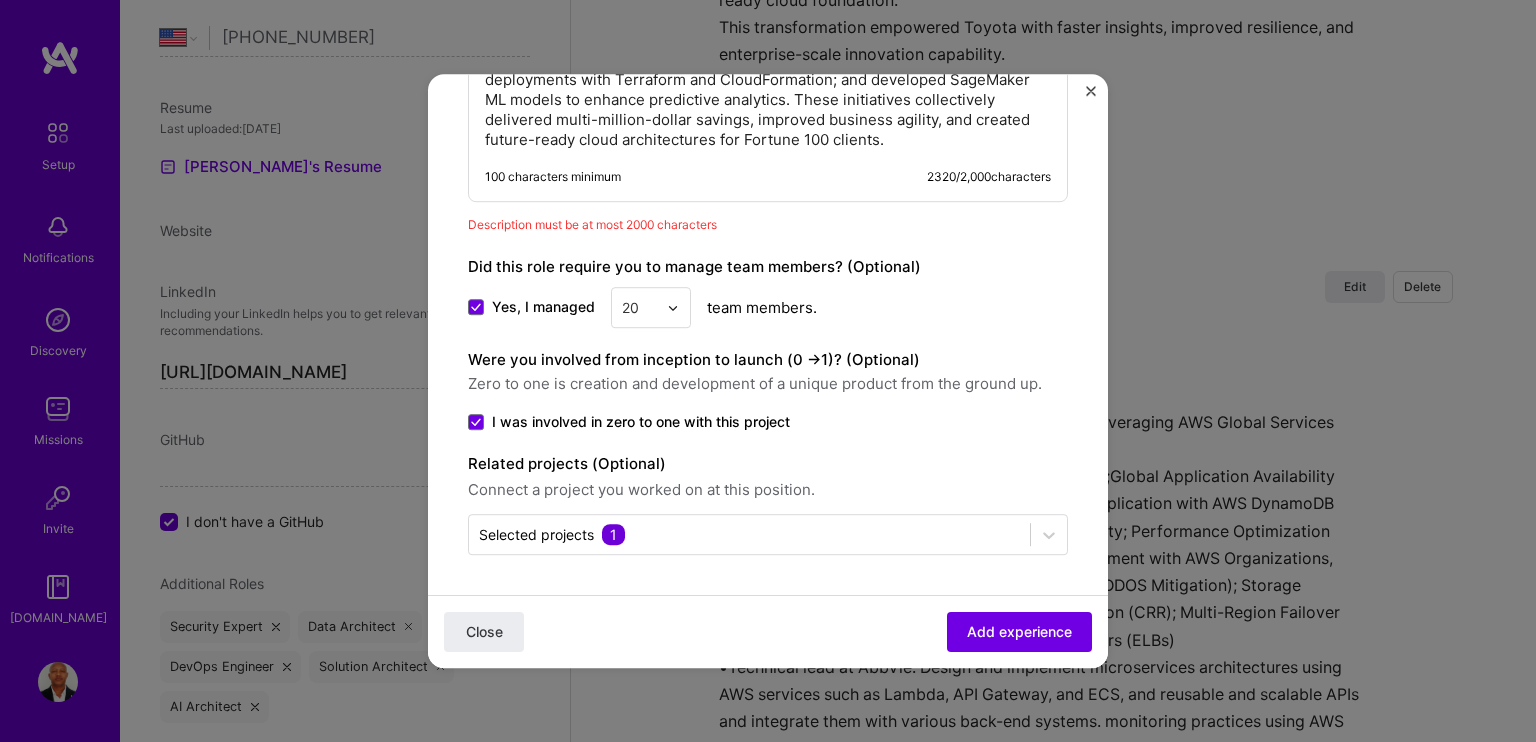 drag, startPoint x: 907, startPoint y: 183, endPoint x: 1033, endPoint y: 181, distance: 126.01587 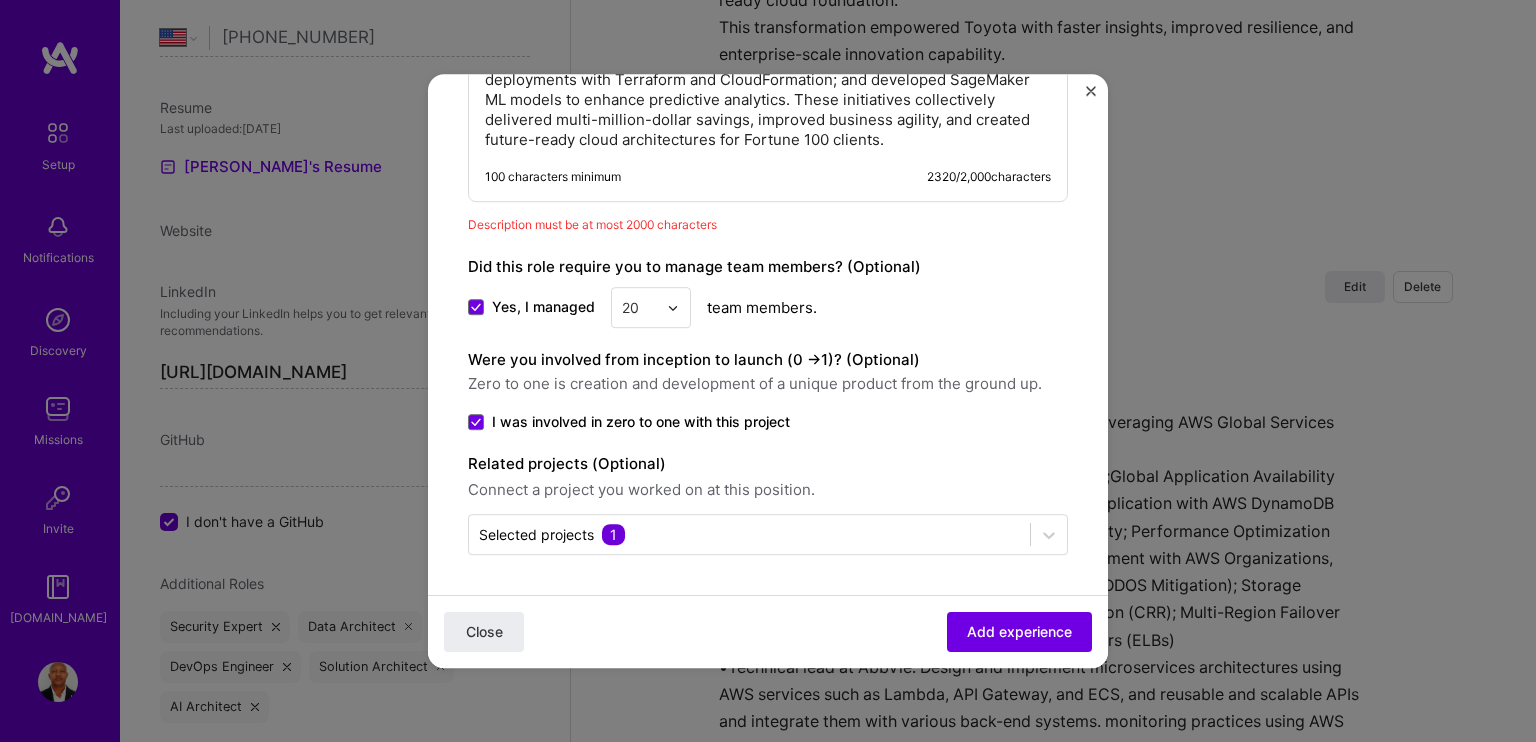 click on "2320 / 2,000  characters" at bounding box center [989, 177] 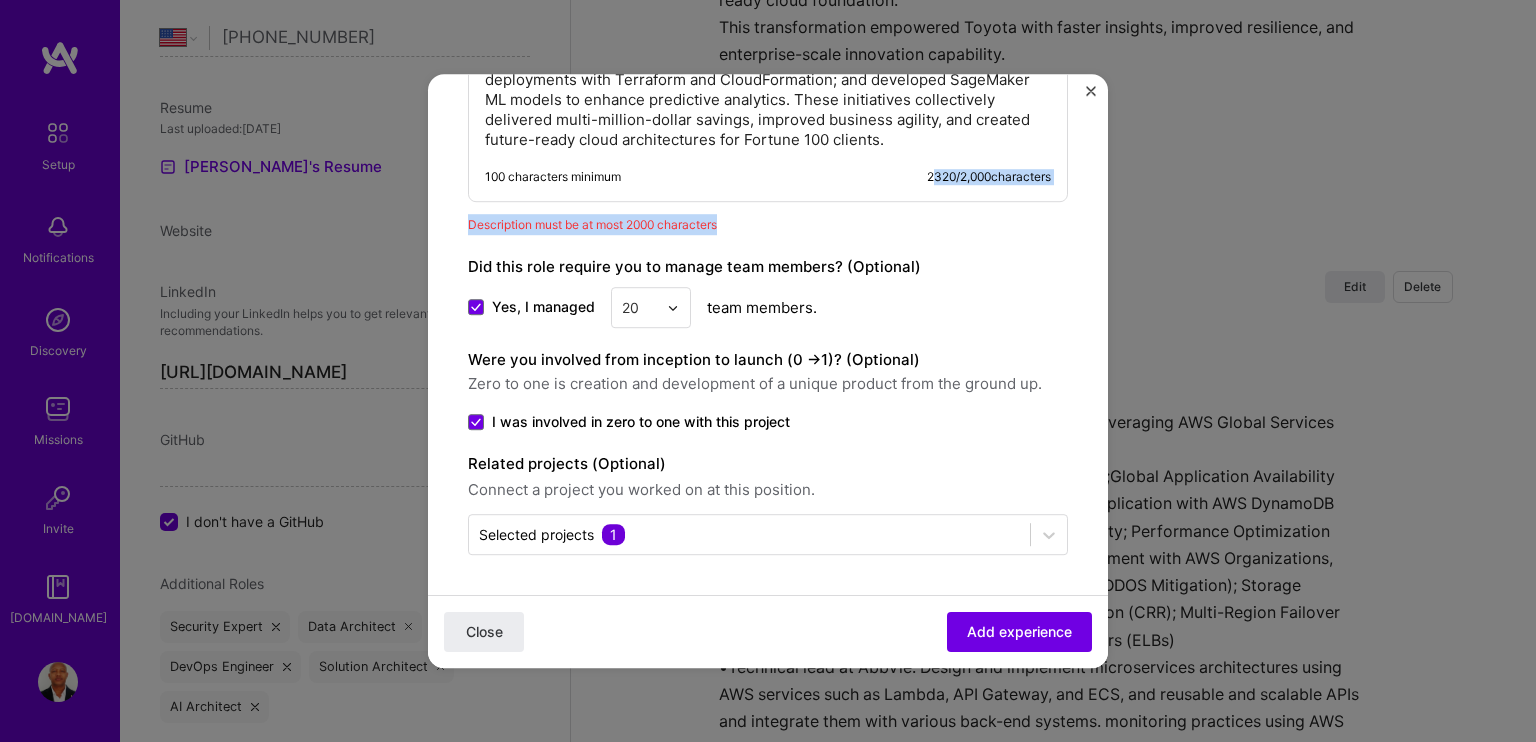 drag, startPoint x: 920, startPoint y: 184, endPoint x: 736, endPoint y: 228, distance: 189.18774 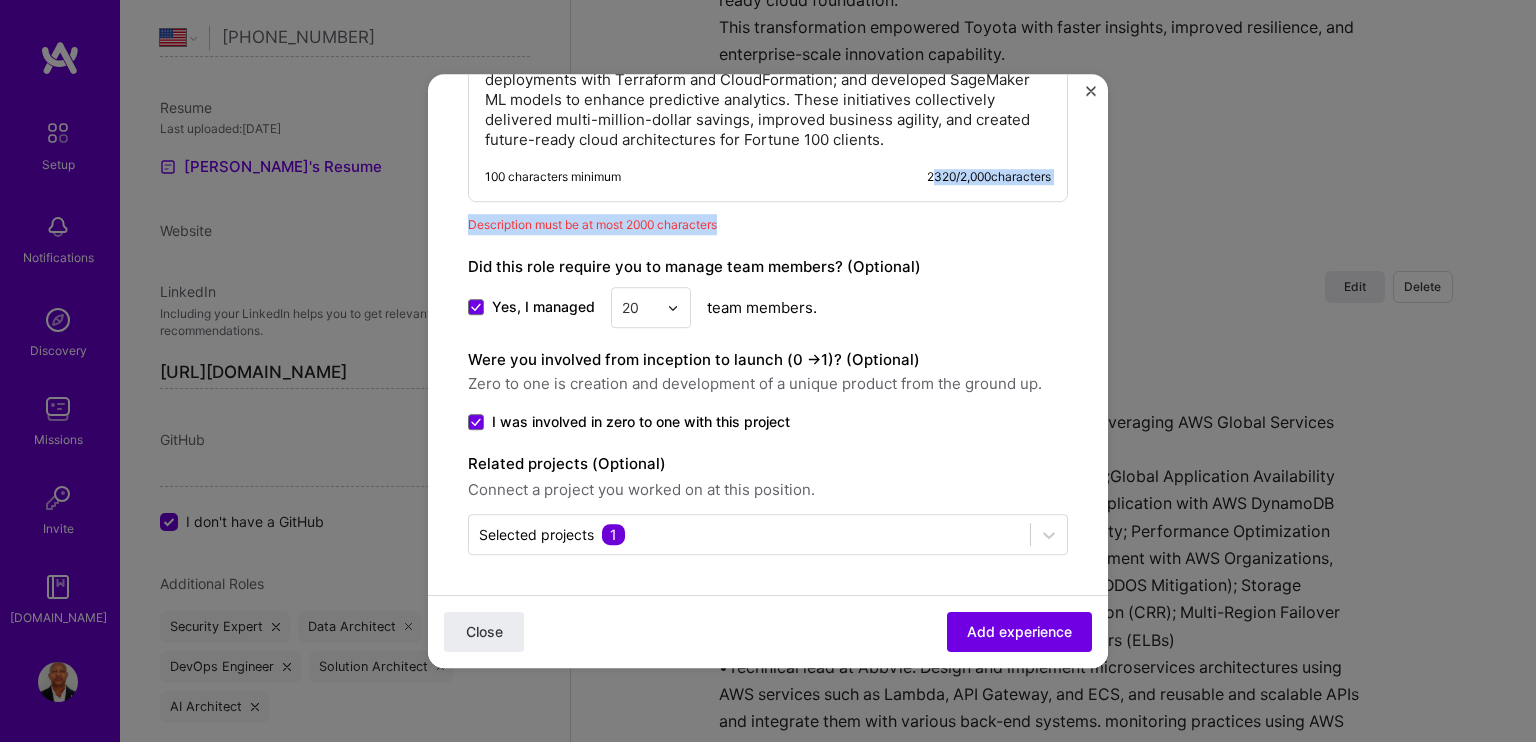 click on "Description For Marriott, I architected a multi-region active-active disaster recovery strategy leveraging AWS Global Services to achieve enterprise-grade resilience. Implemented Route 53 for intelligent traffic routing, DynamoDB Global Tables and S3 Cross-Region Replication for fault-tolerant data, AWS Direct Connect for secure hybrid connectivity, and AWS Global Accelerator with CloudFront for low-latency global access. Hardened security with AWS WAF and Shield to prevent DDoS threats, while enabling automated multi-region failover for compute workloads via Elastic Load Balancers. Impact: Achieved 99.99% uptime SLA, reduced disaster recovery time from 24 hours → under 30 minutes, improved global application latency by 40%, and ensured PCI-DSS, SOC2, and GDPR compliance for critical workloads. 100 characters minimum 2320 / 2,000  characters Description must be at most 2000 characters" at bounding box center (768, -198) 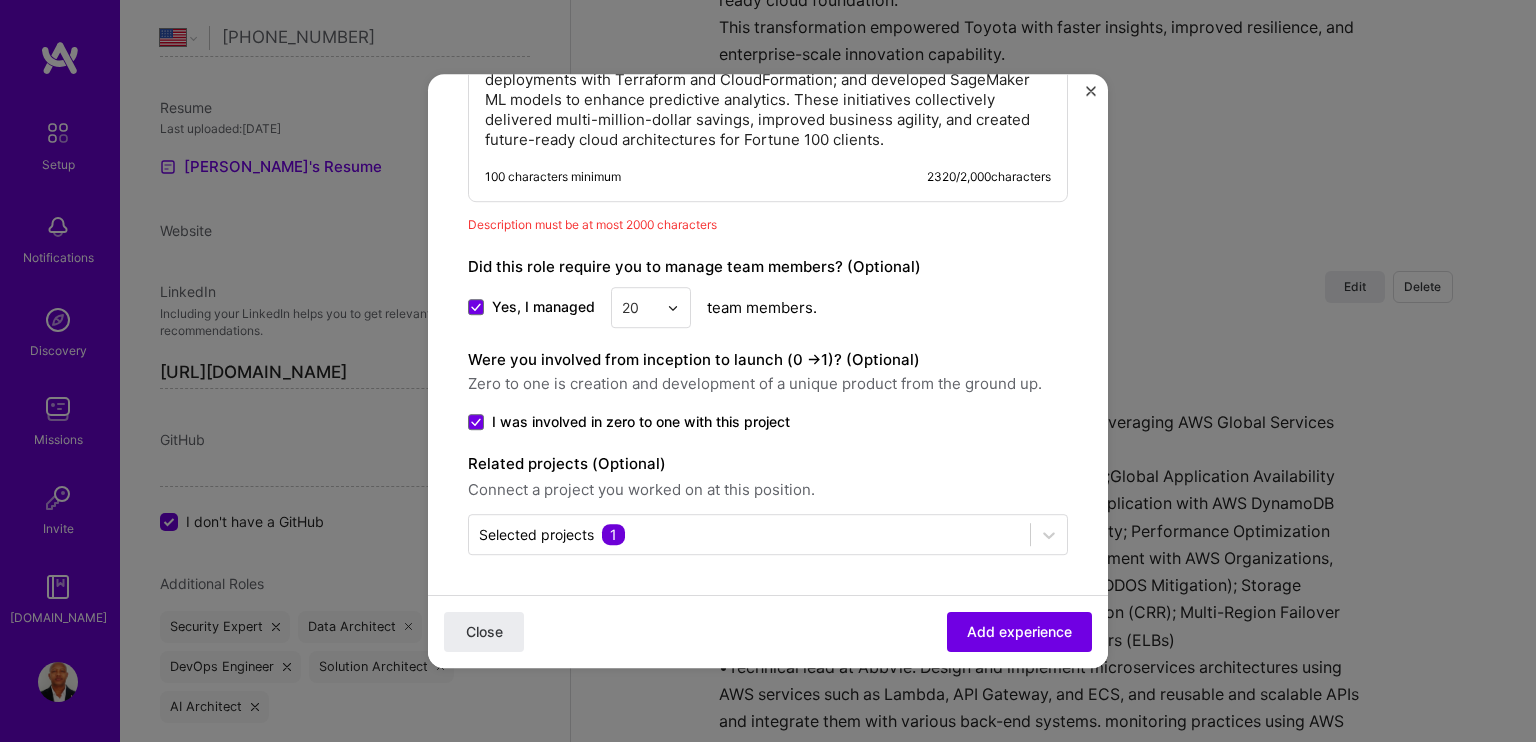 drag, startPoint x: 909, startPoint y: 177, endPoint x: 916, endPoint y: 194, distance: 18.384777 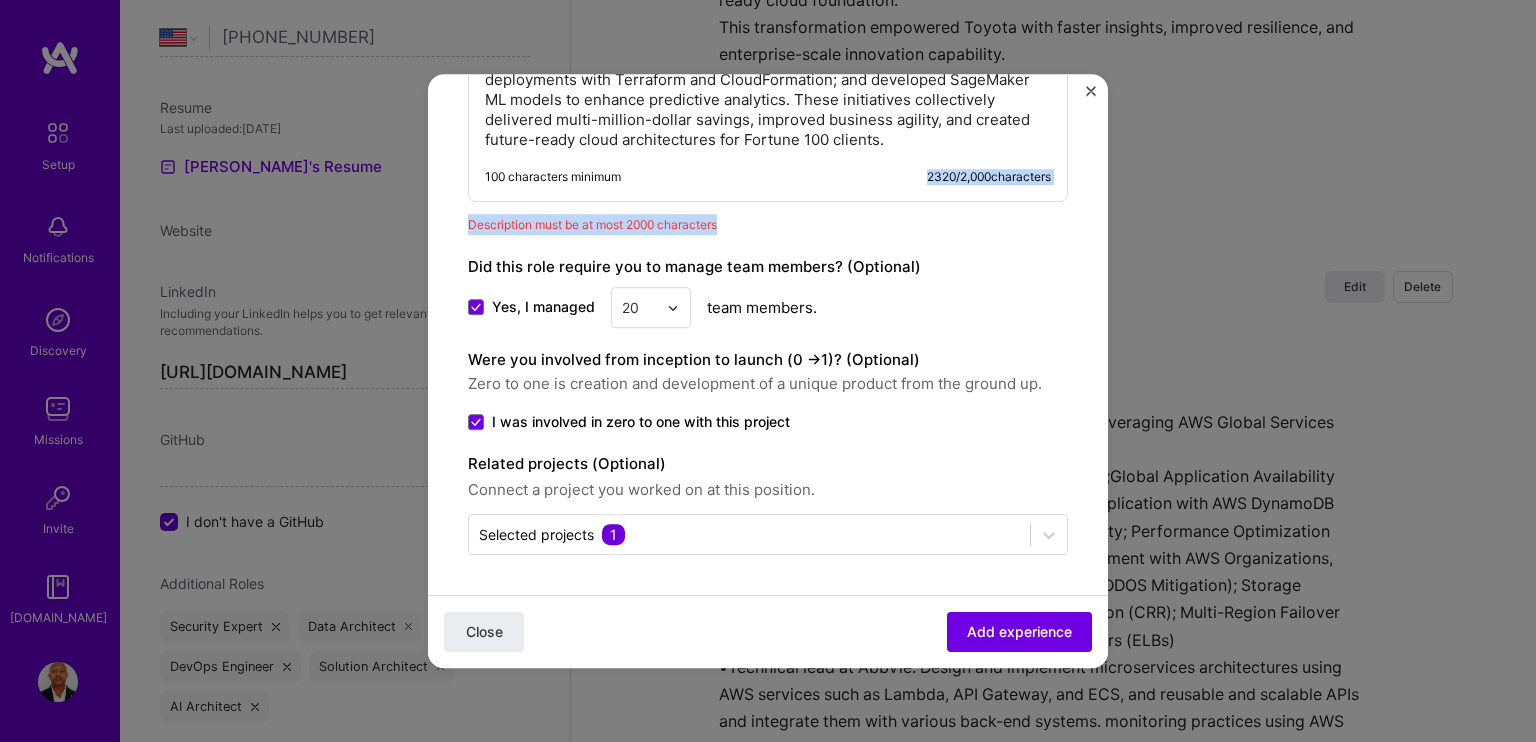 drag, startPoint x: 913, startPoint y: 184, endPoint x: 924, endPoint y: 223, distance: 40.5216 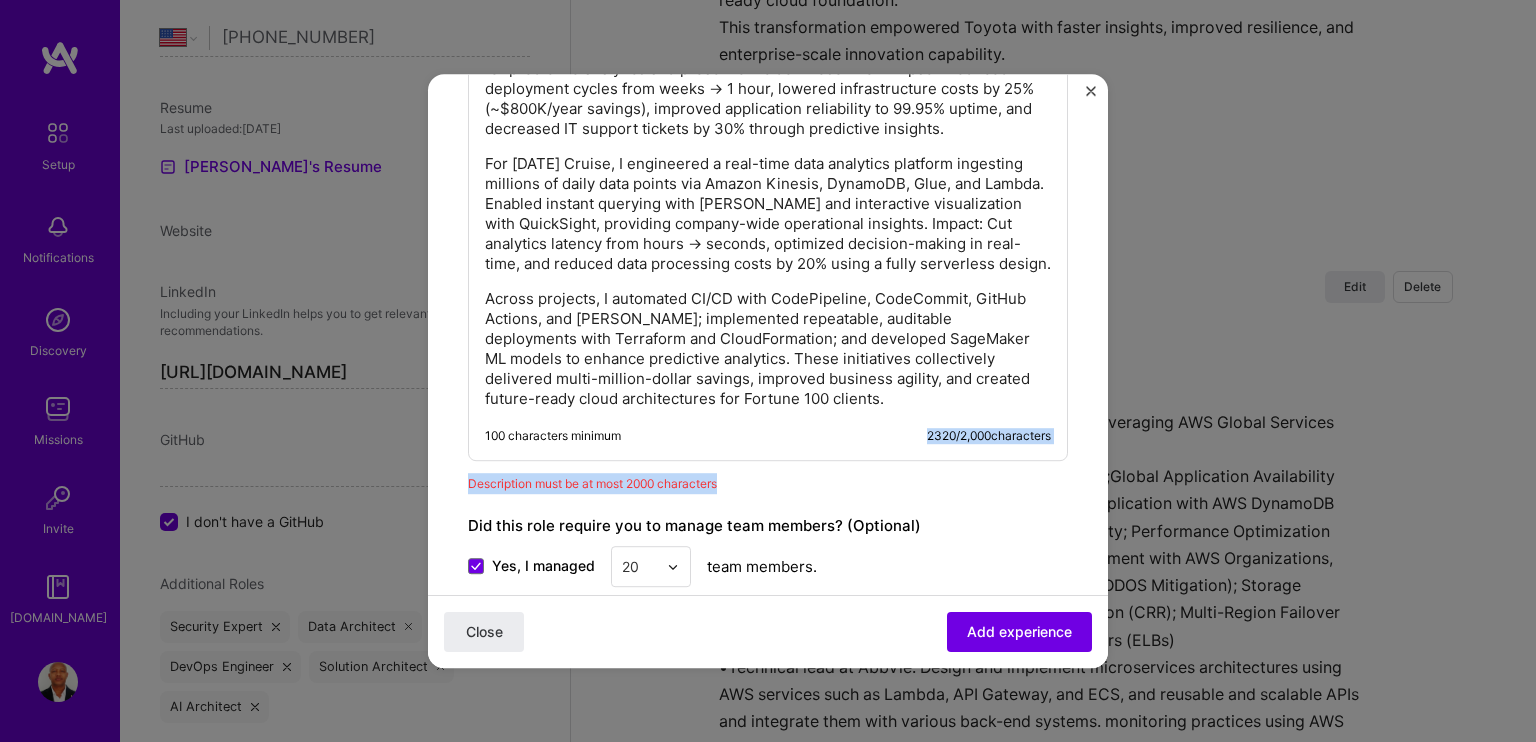 scroll, scrollTop: 1988, scrollLeft: 0, axis: vertical 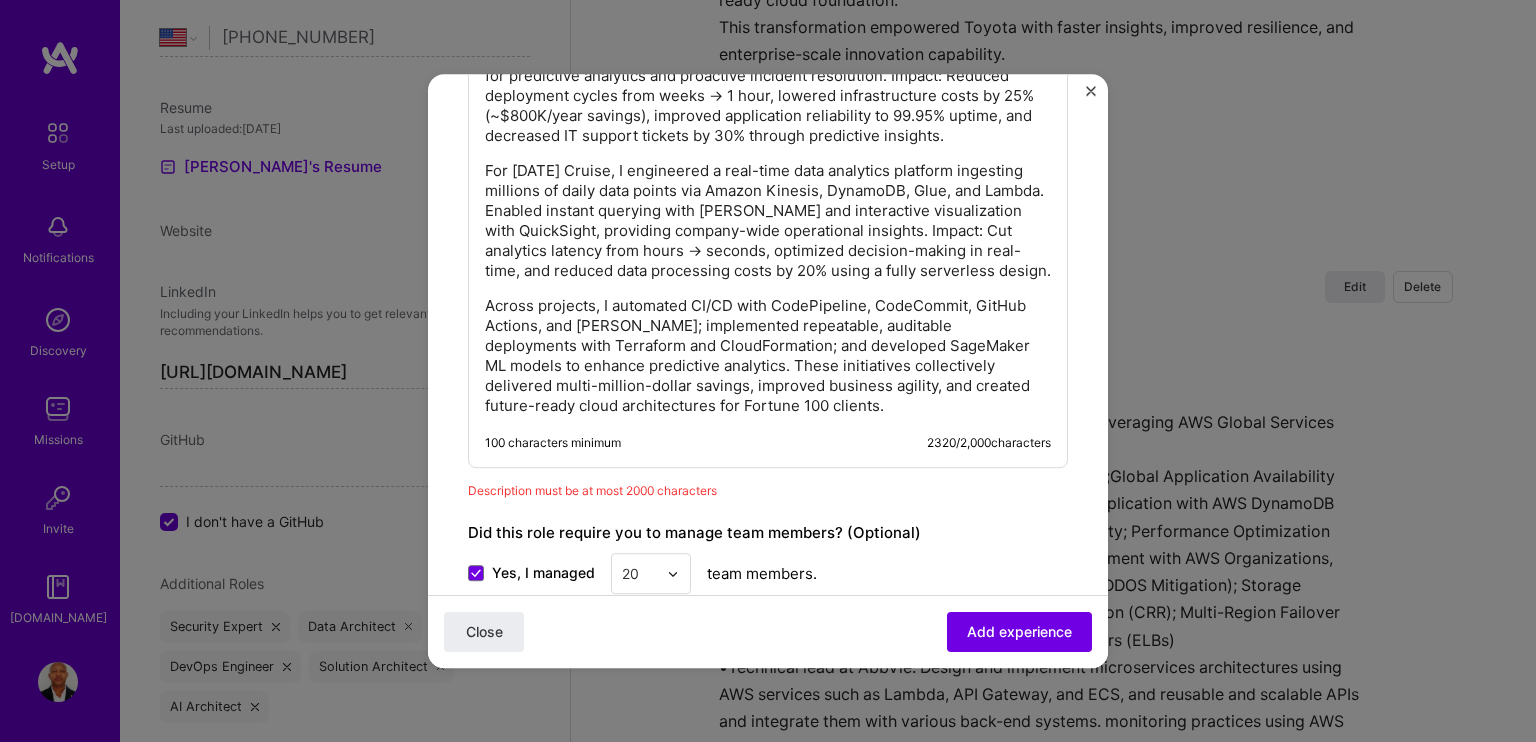 click on "For [DATE] Cruise, I engineered a real-time data analytics platform ingesting millions of daily data points via Amazon Kinesis, DynamoDB, Glue, and Lambda. Enabled instant querying with [PERSON_NAME] and interactive visualization with QuickSight, providing company-wide operational insights. Impact: Cut analytics latency from hours → seconds, optimized decision-making in real-time, and reduced data processing costs by 20% using a fully serverless design." at bounding box center [768, 221] 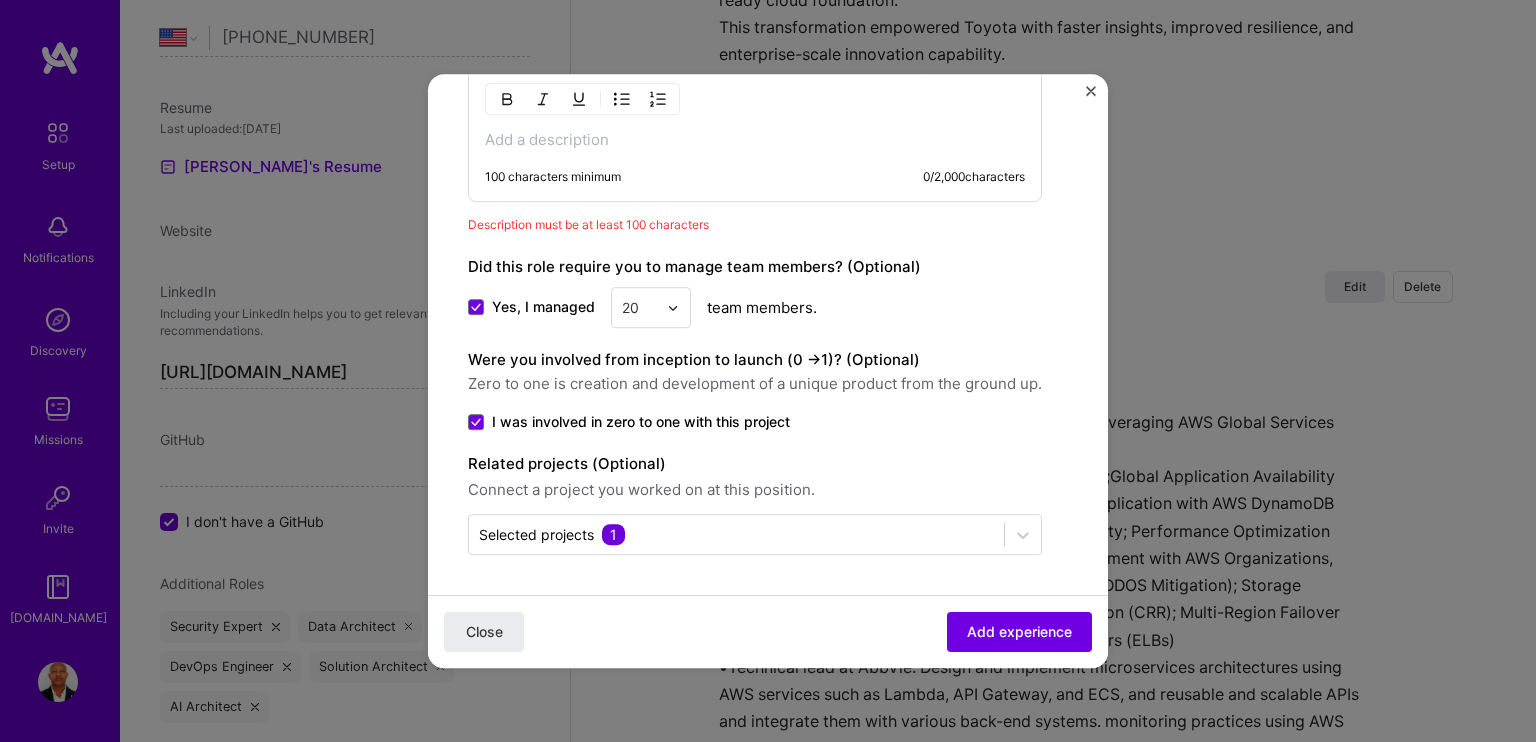 scroll, scrollTop: 1584, scrollLeft: 0, axis: vertical 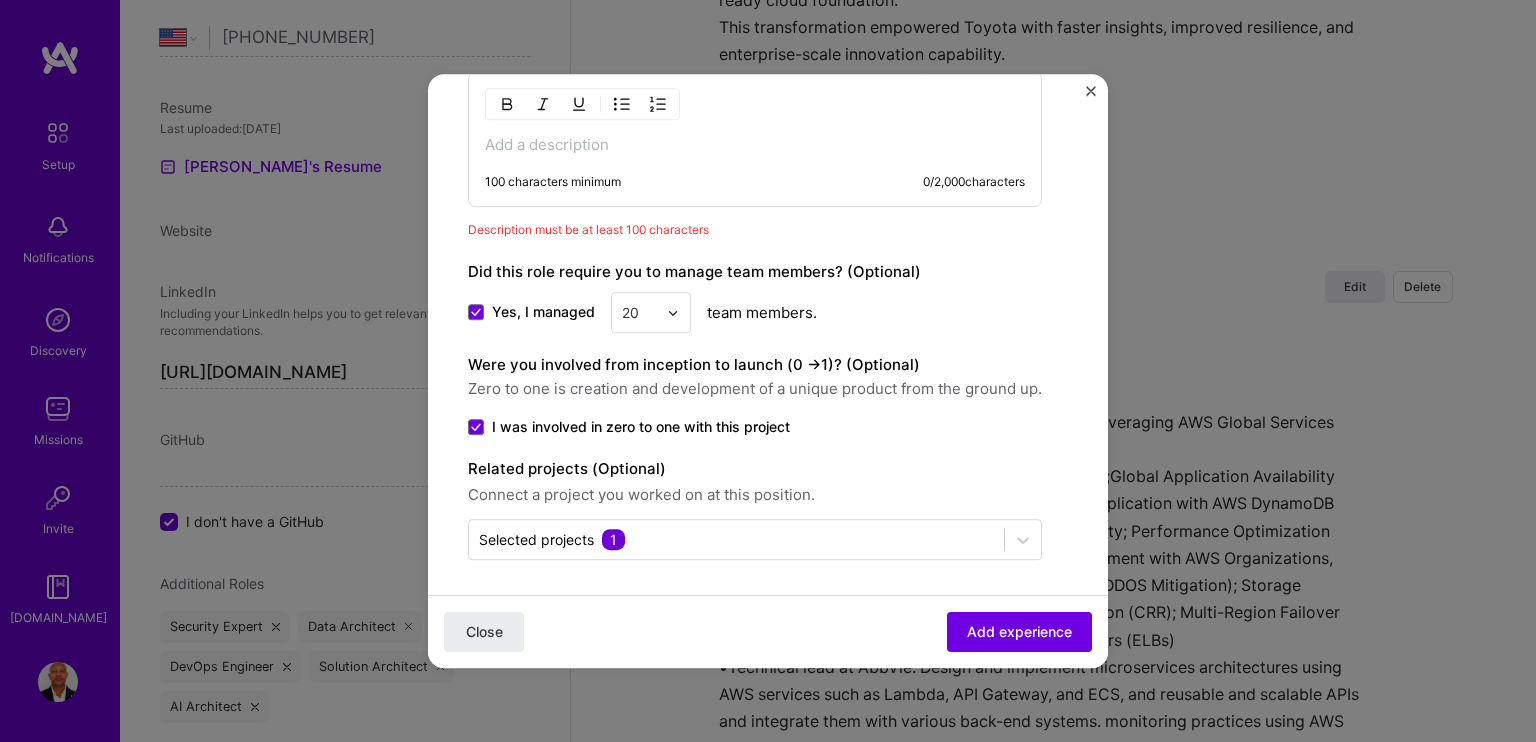 click at bounding box center (755, 145) 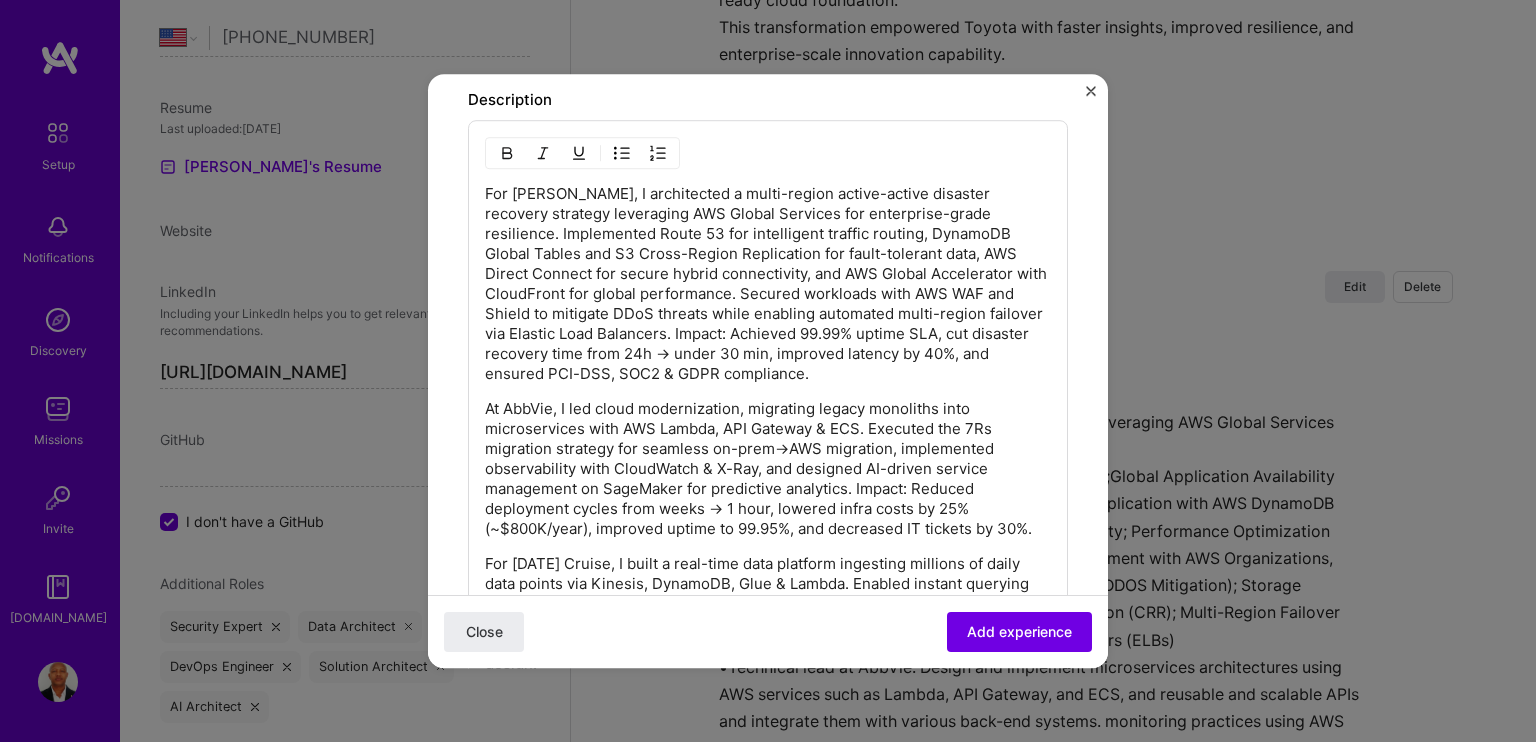 scroll, scrollTop: 1536, scrollLeft: 0, axis: vertical 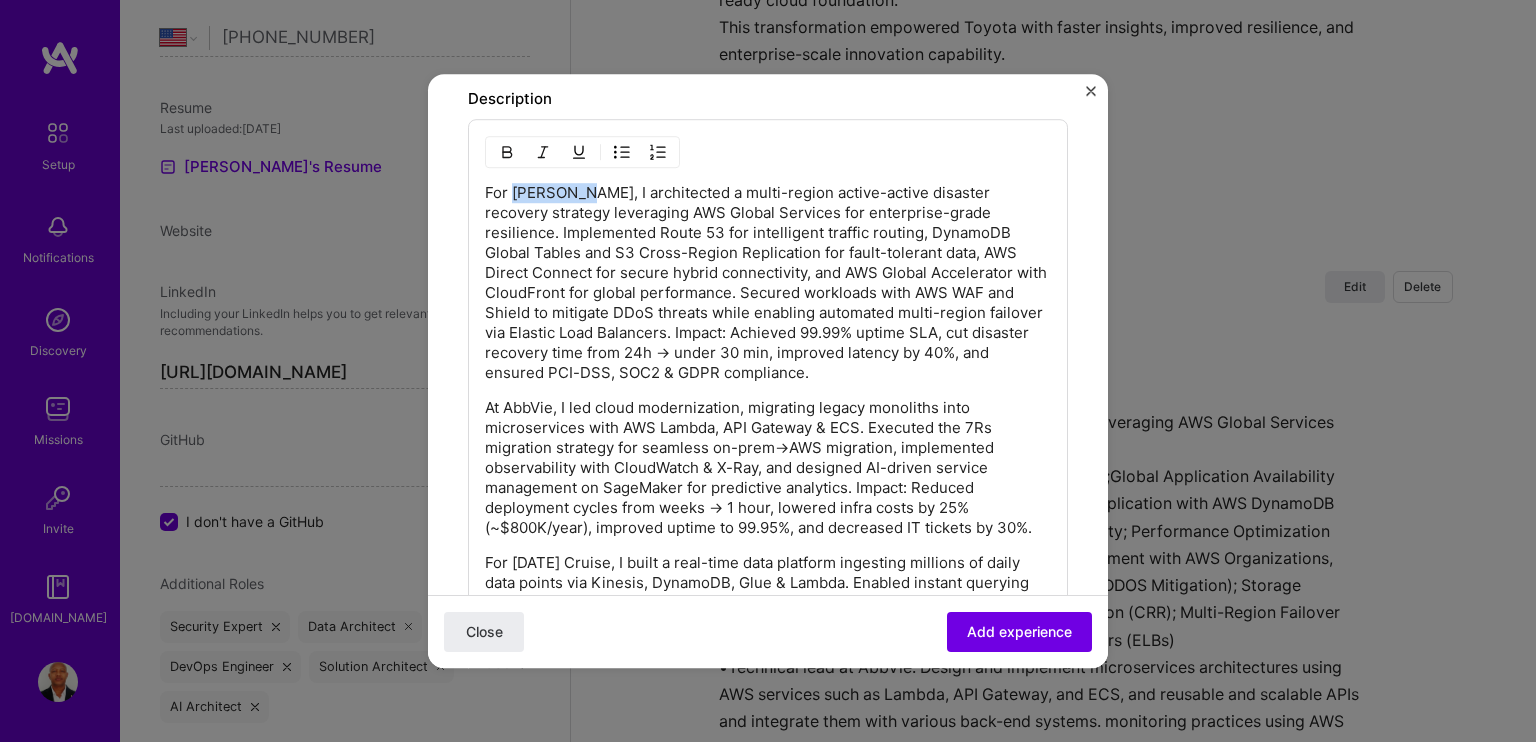 drag, startPoint x: 570, startPoint y: 191, endPoint x: 516, endPoint y: 192, distance: 54.00926 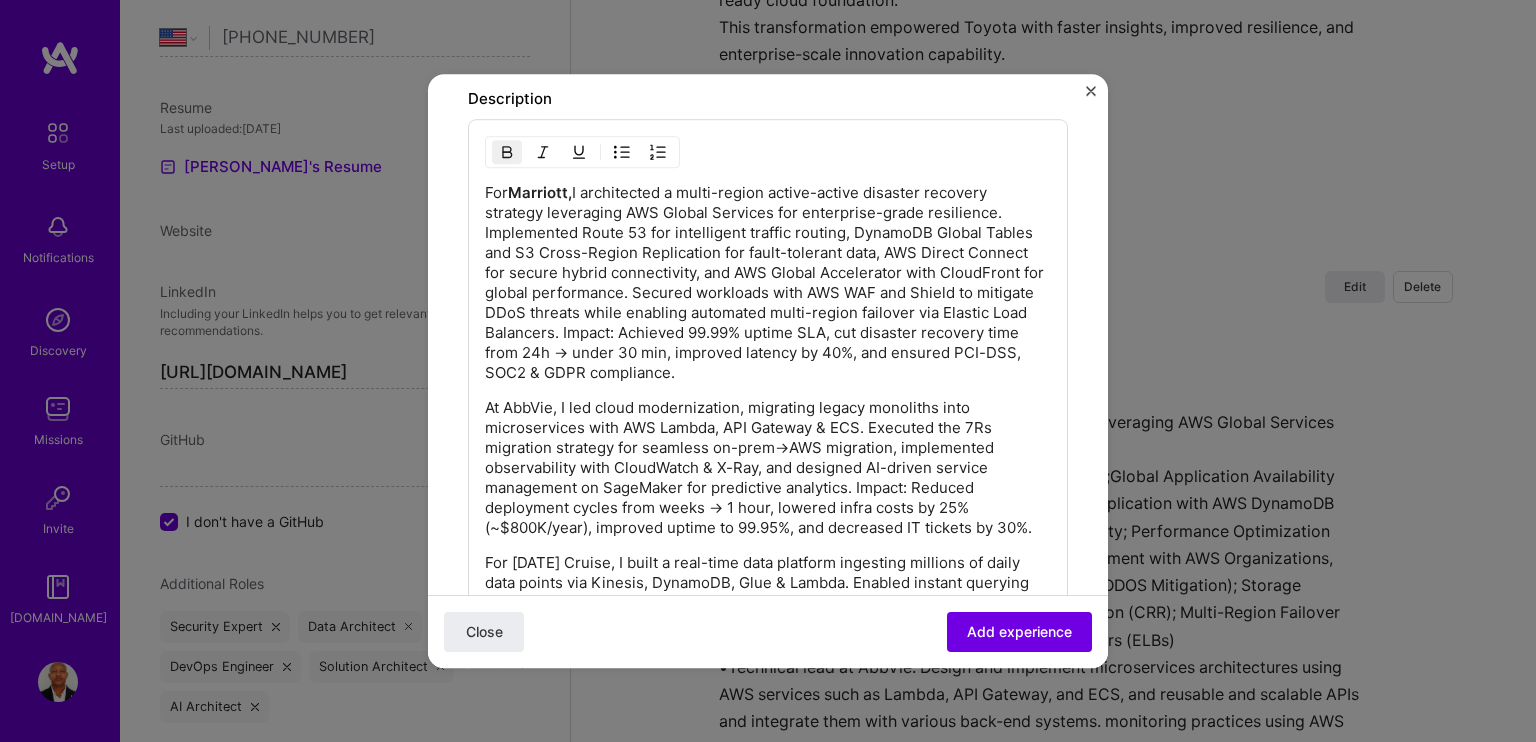 scroll, scrollTop: 1636, scrollLeft: 0, axis: vertical 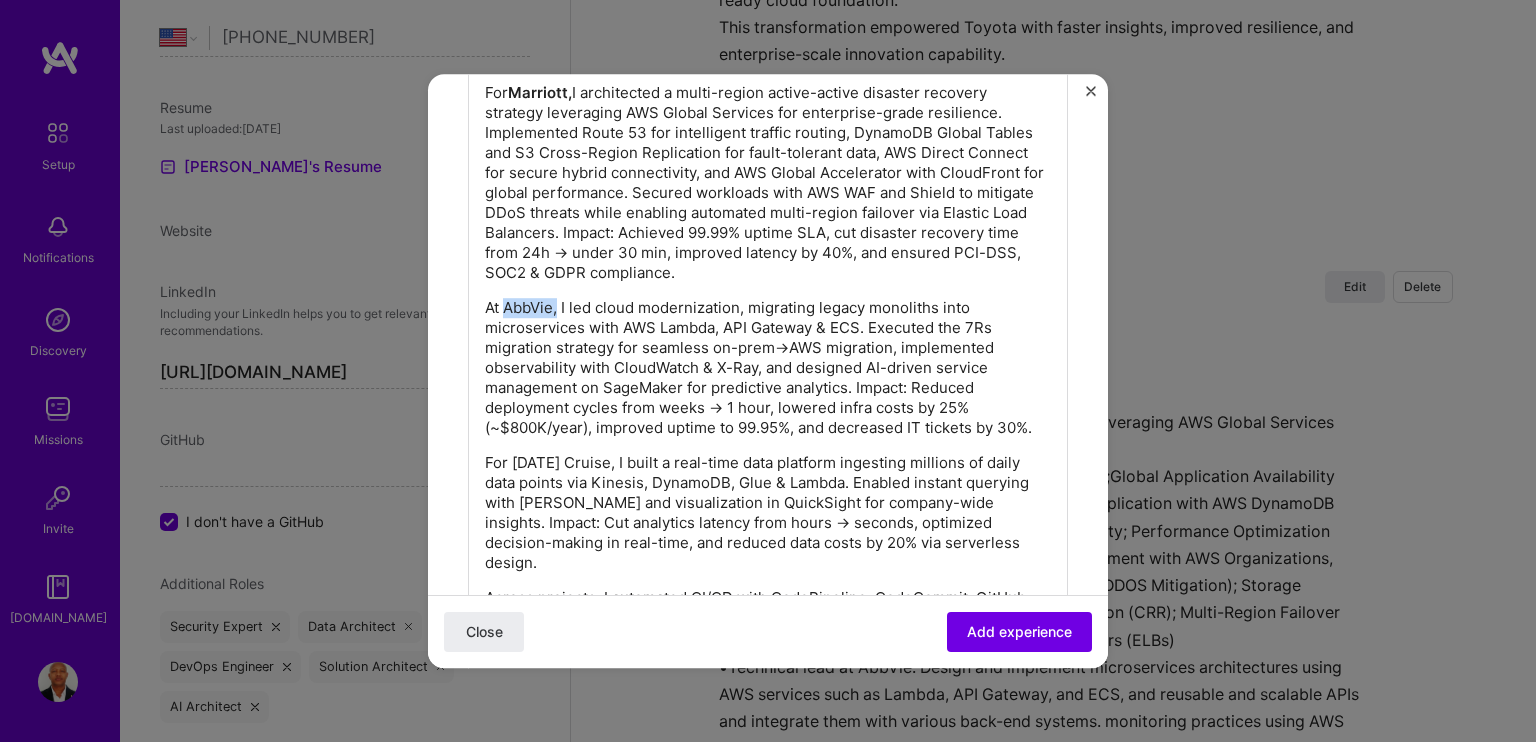 drag, startPoint x: 558, startPoint y: 304, endPoint x: 505, endPoint y: 307, distance: 53.08484 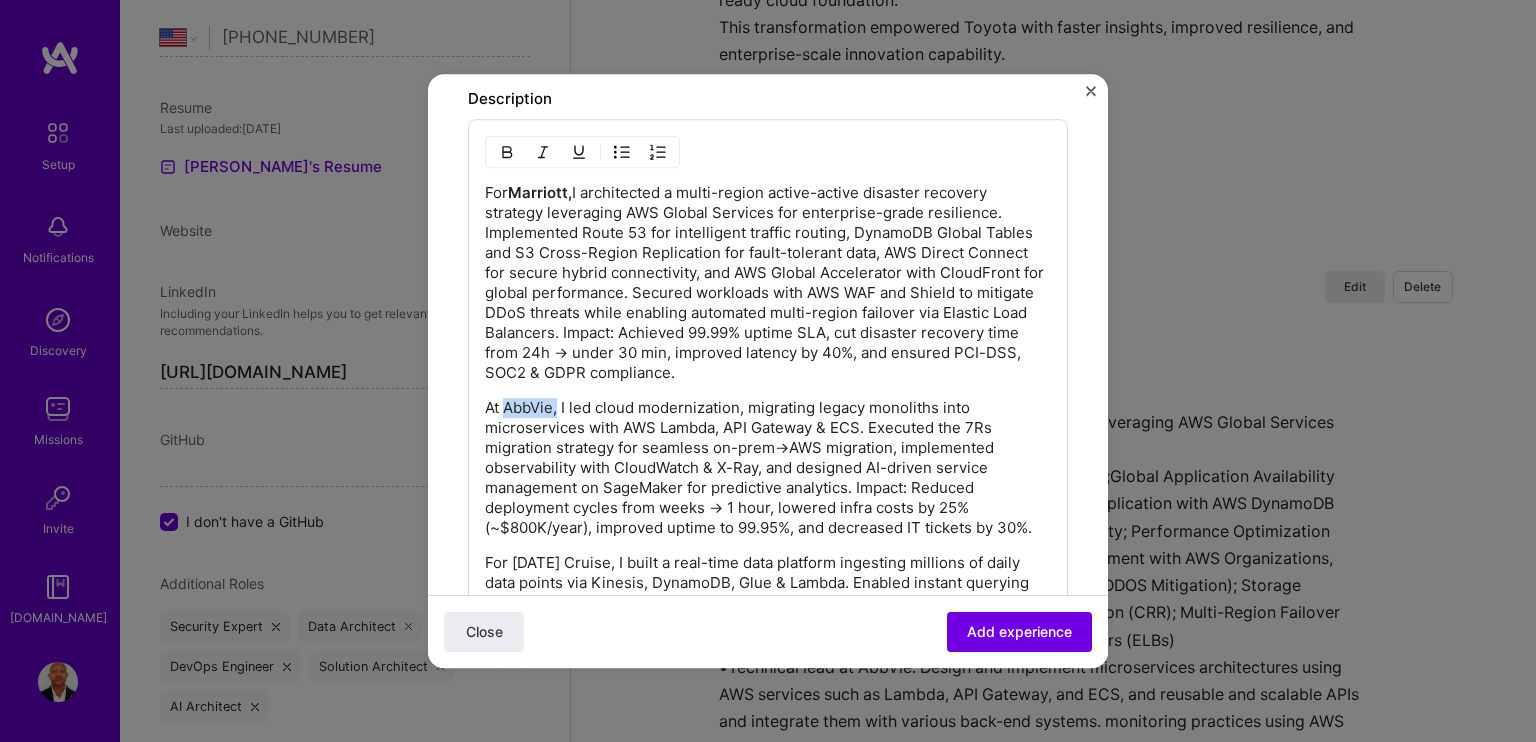 scroll, scrollTop: 1436, scrollLeft: 0, axis: vertical 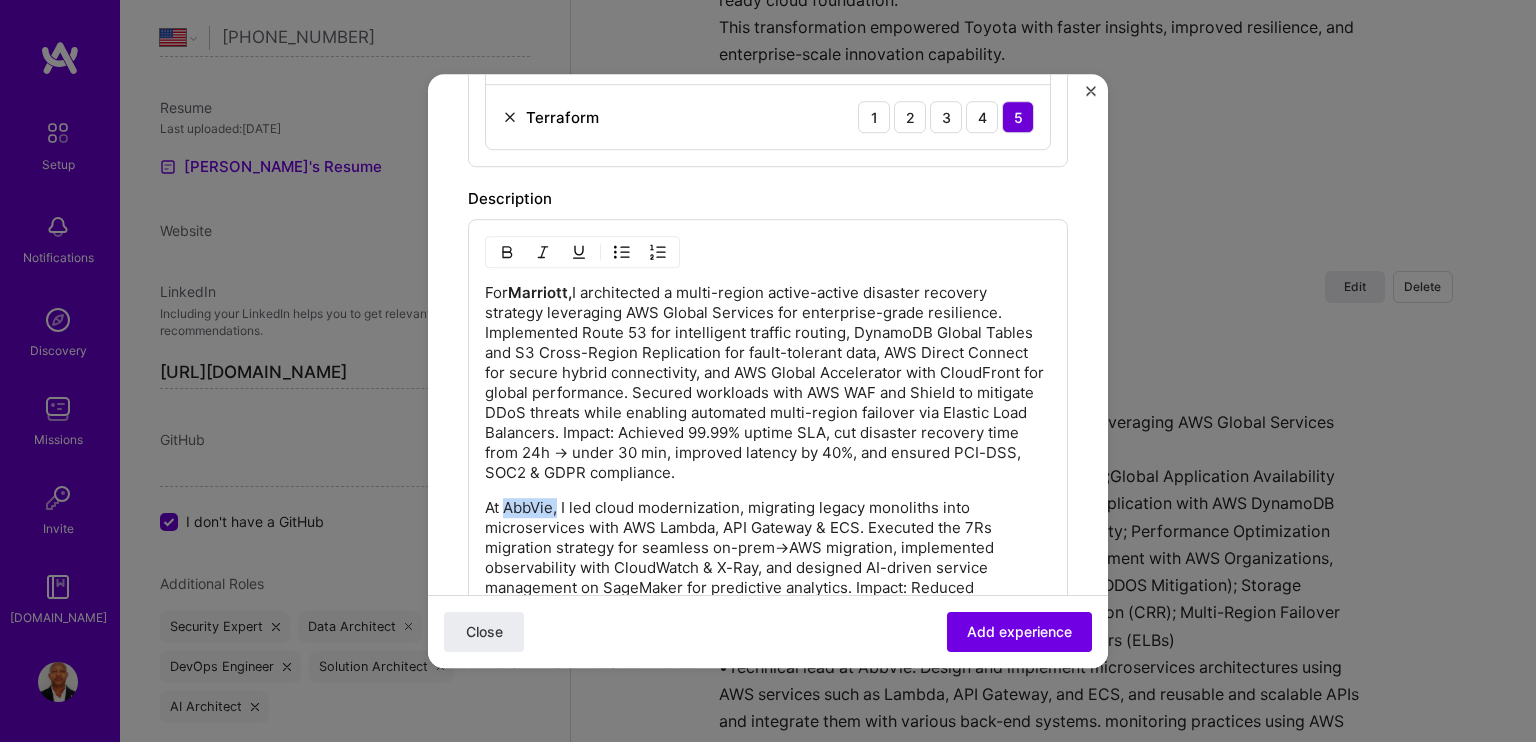 click at bounding box center [507, 252] 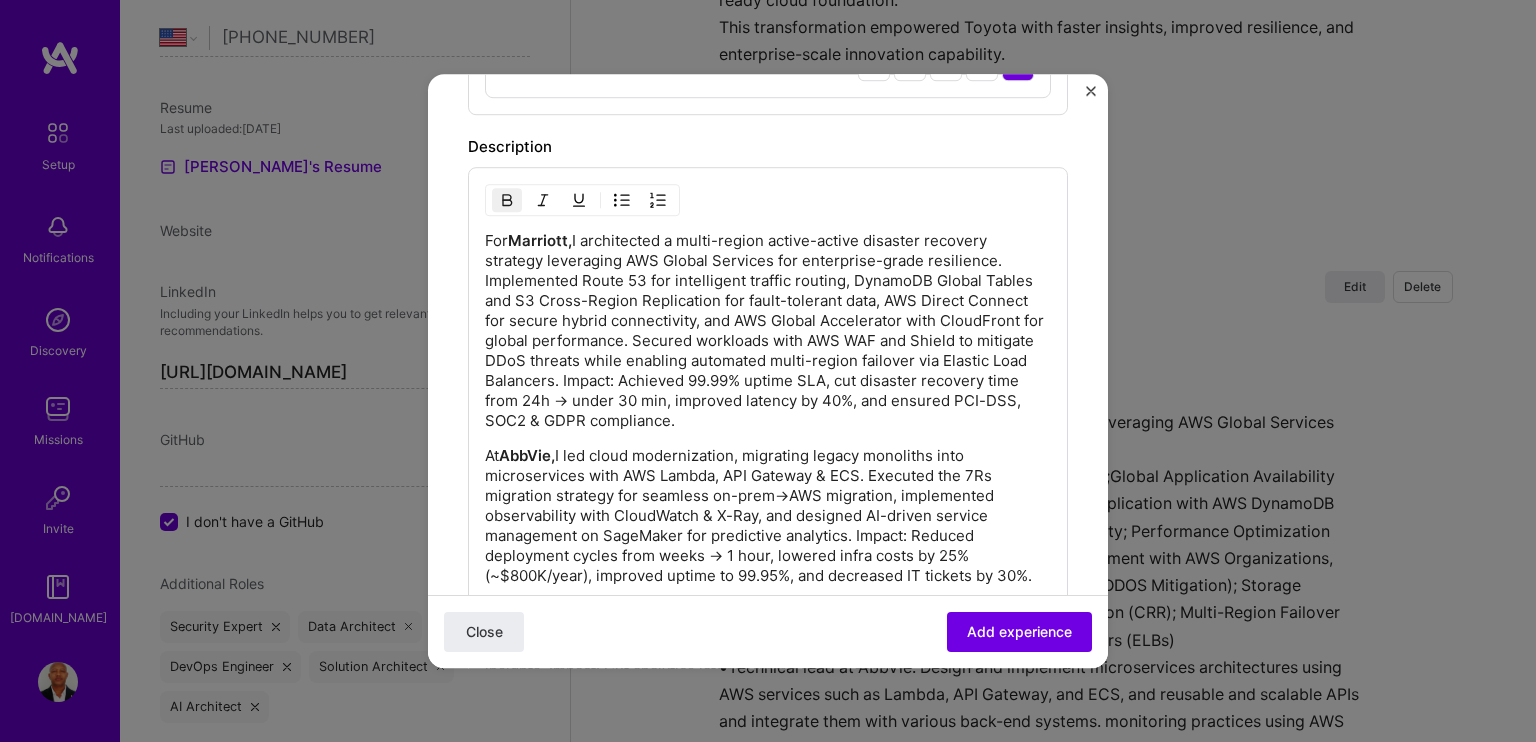 scroll, scrollTop: 1736, scrollLeft: 0, axis: vertical 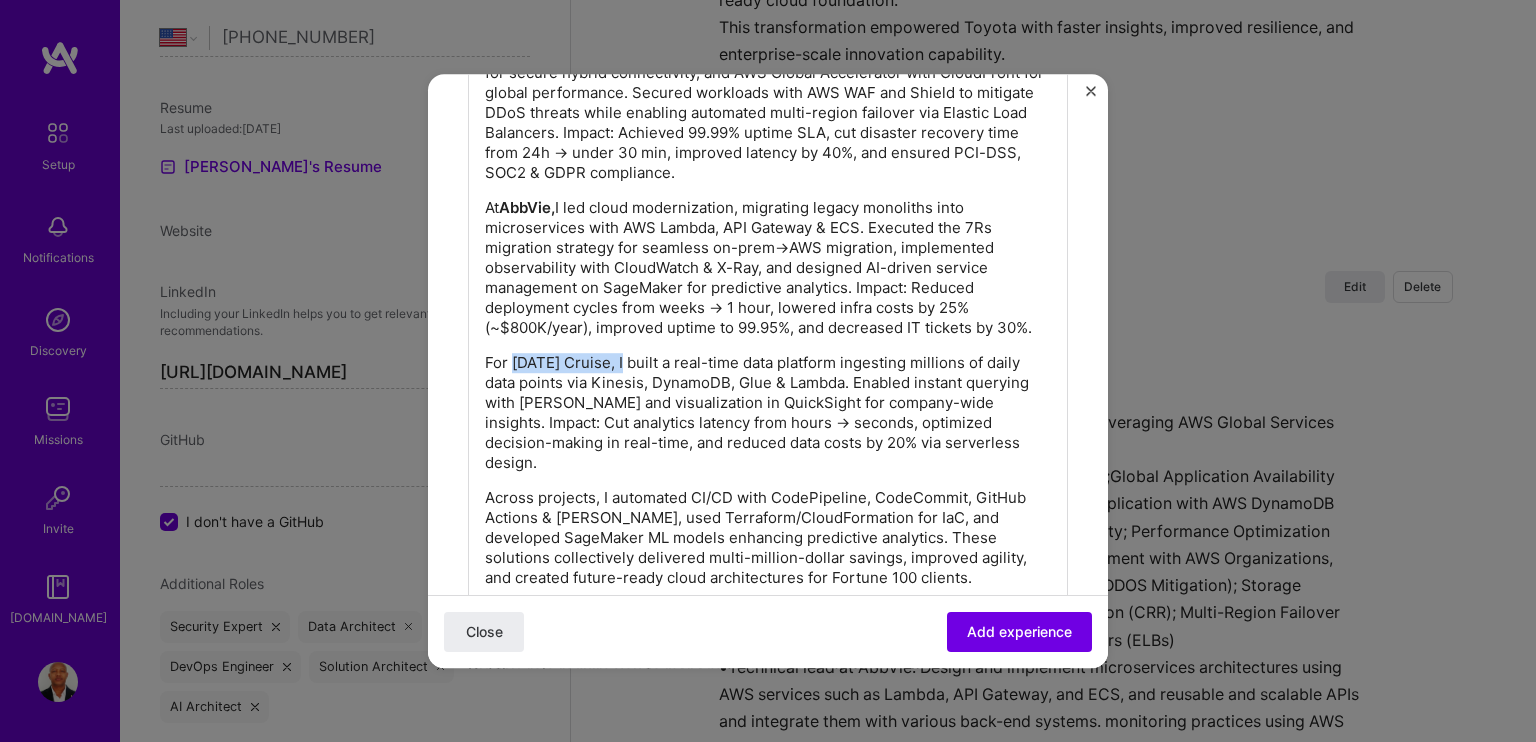 drag, startPoint x: 624, startPoint y: 378, endPoint x: 514, endPoint y: 380, distance: 110.01818 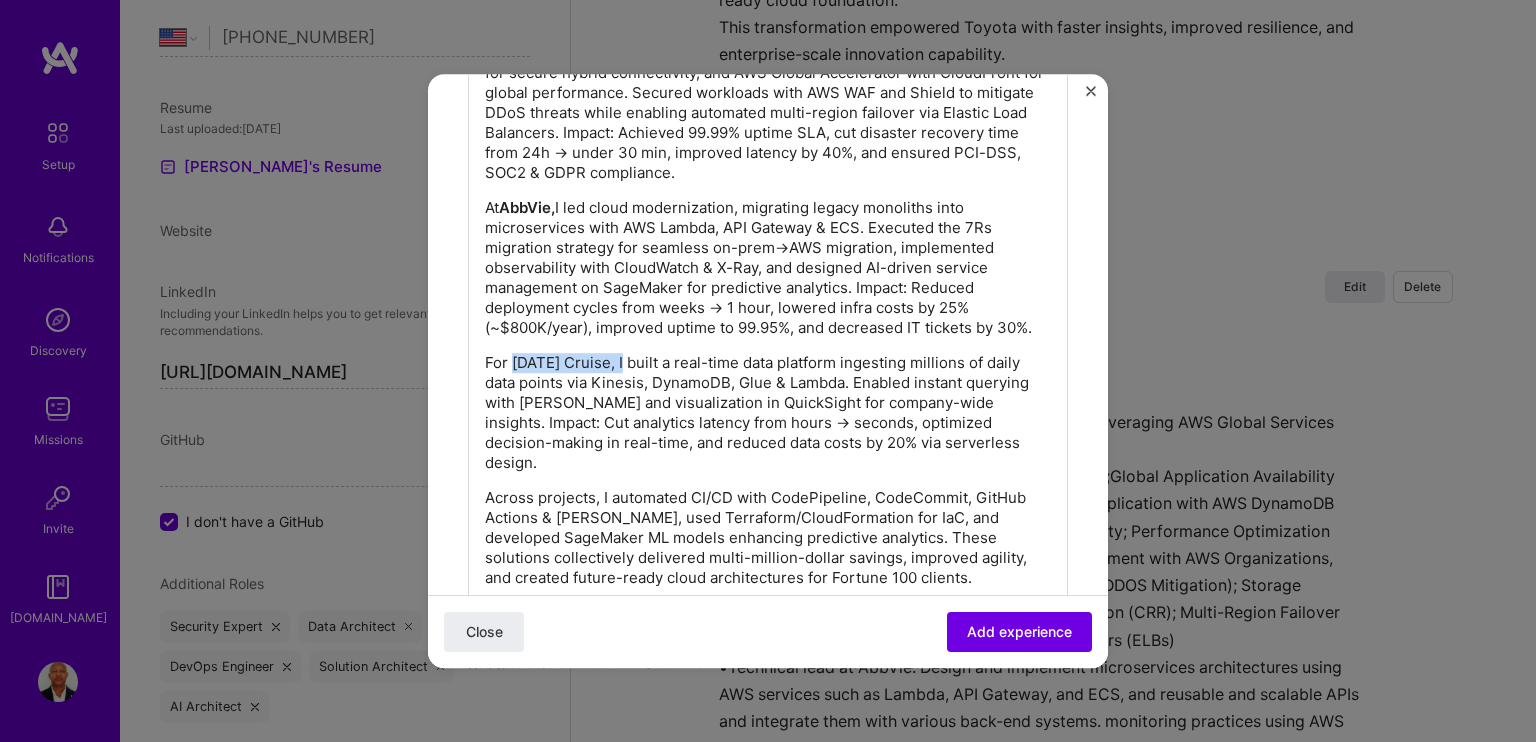 click on "For [DATE] Cruise, I built a real-time data platform ingesting millions of daily data points via Kinesis, DynamoDB, Glue & Lambda. Enabled instant querying with [PERSON_NAME] and visualization in QuickSight for company-wide insights. Impact: Cut analytics latency from hours → seconds, optimized decision-making in real-time, and reduced data costs by 20% via serverless design." at bounding box center [768, 413] 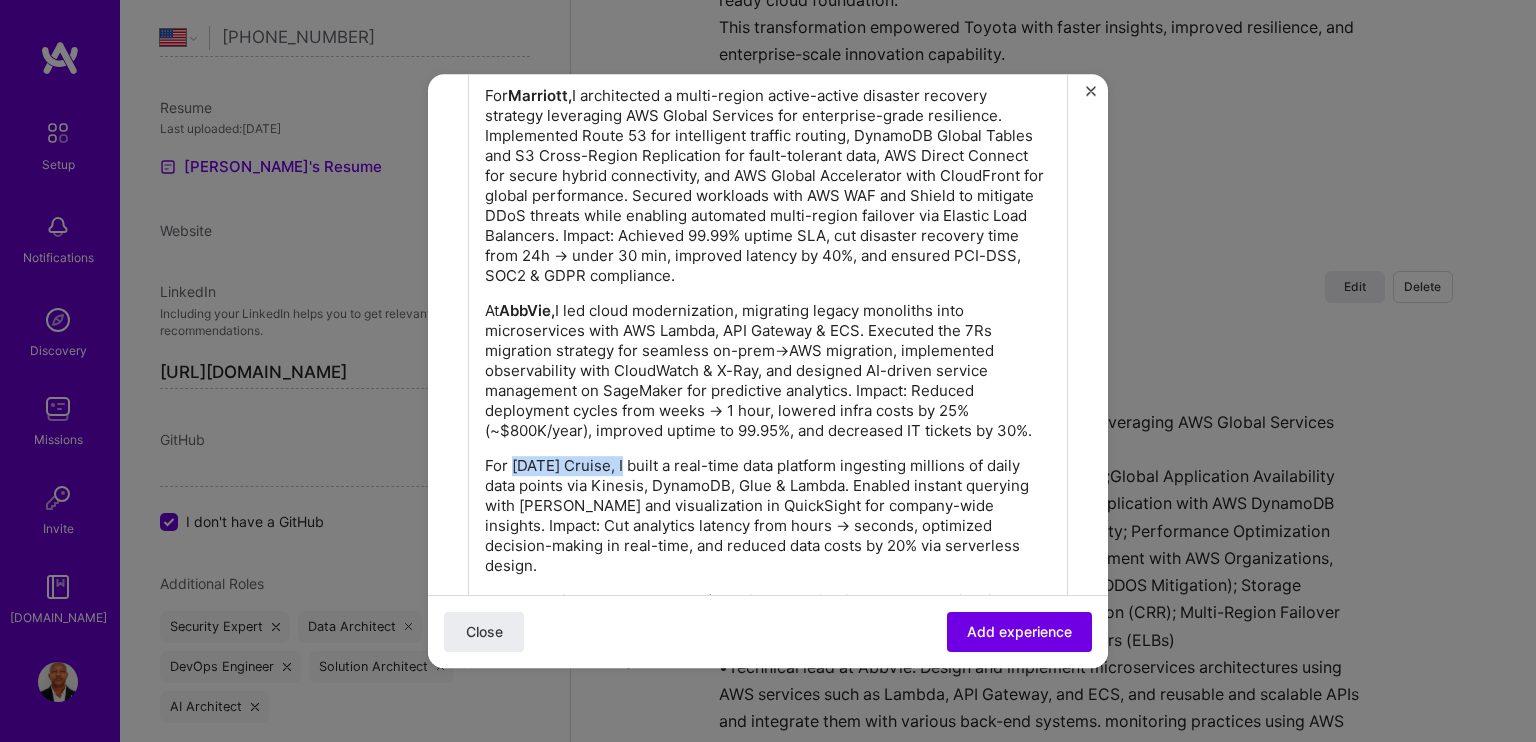 scroll, scrollTop: 1536, scrollLeft: 0, axis: vertical 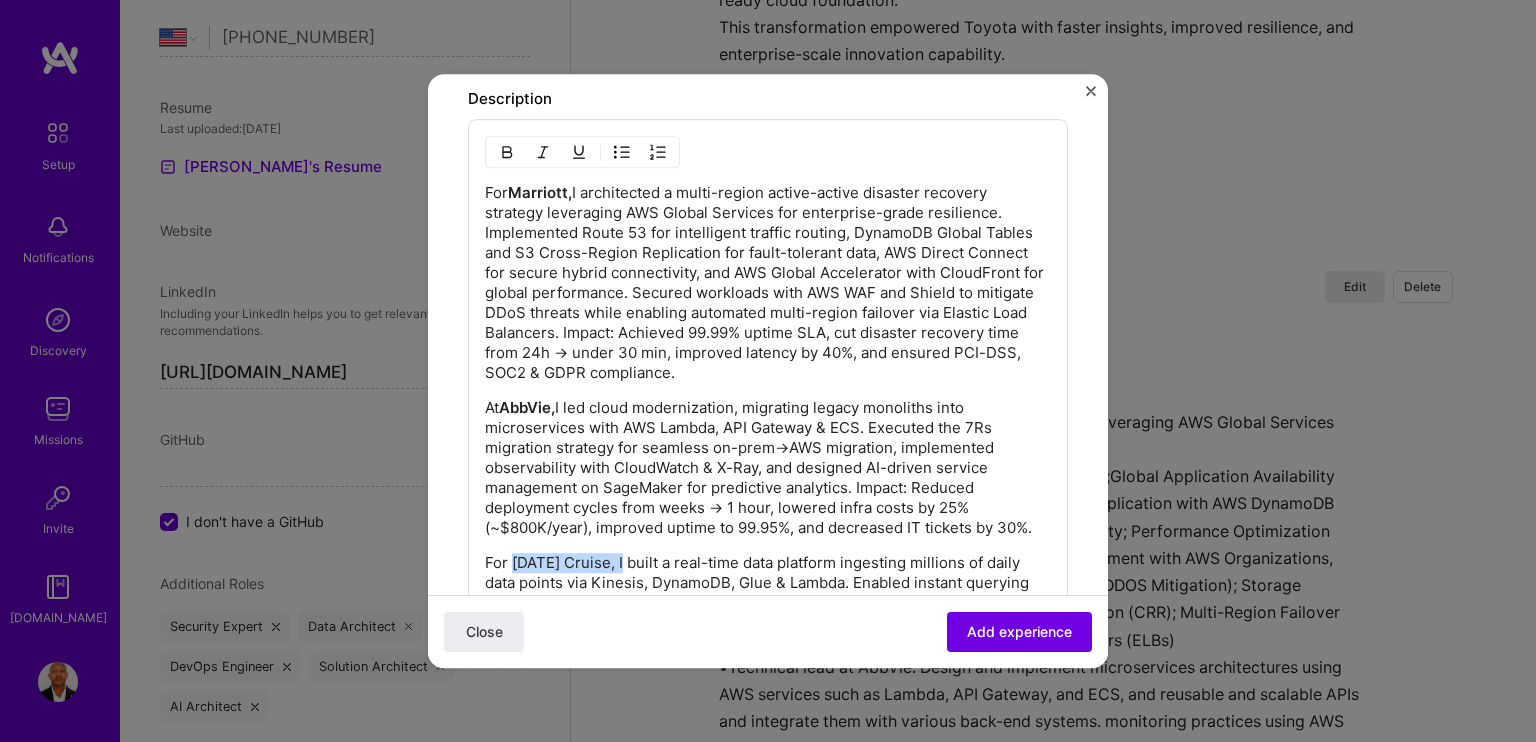 click at bounding box center [507, 152] 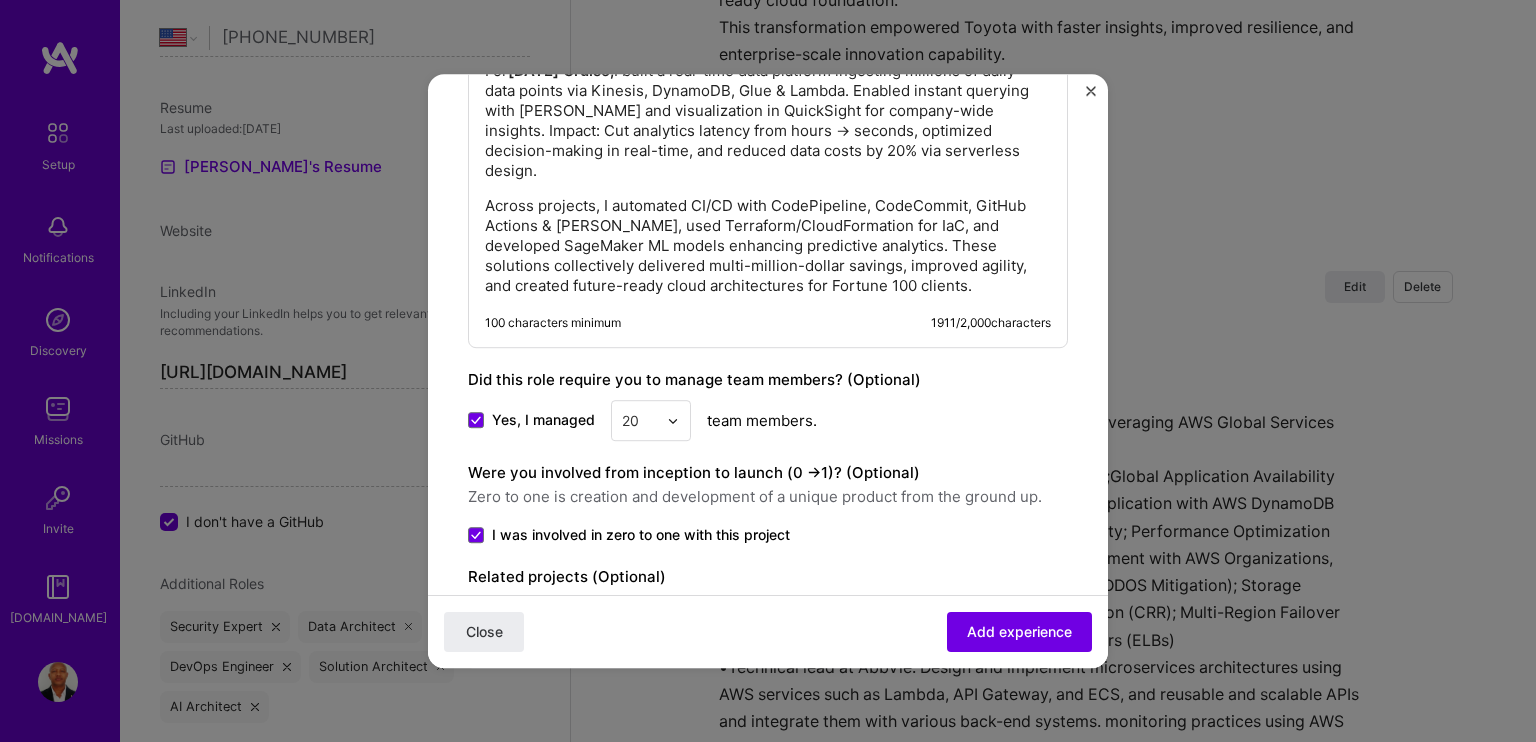 scroll, scrollTop: 2036, scrollLeft: 0, axis: vertical 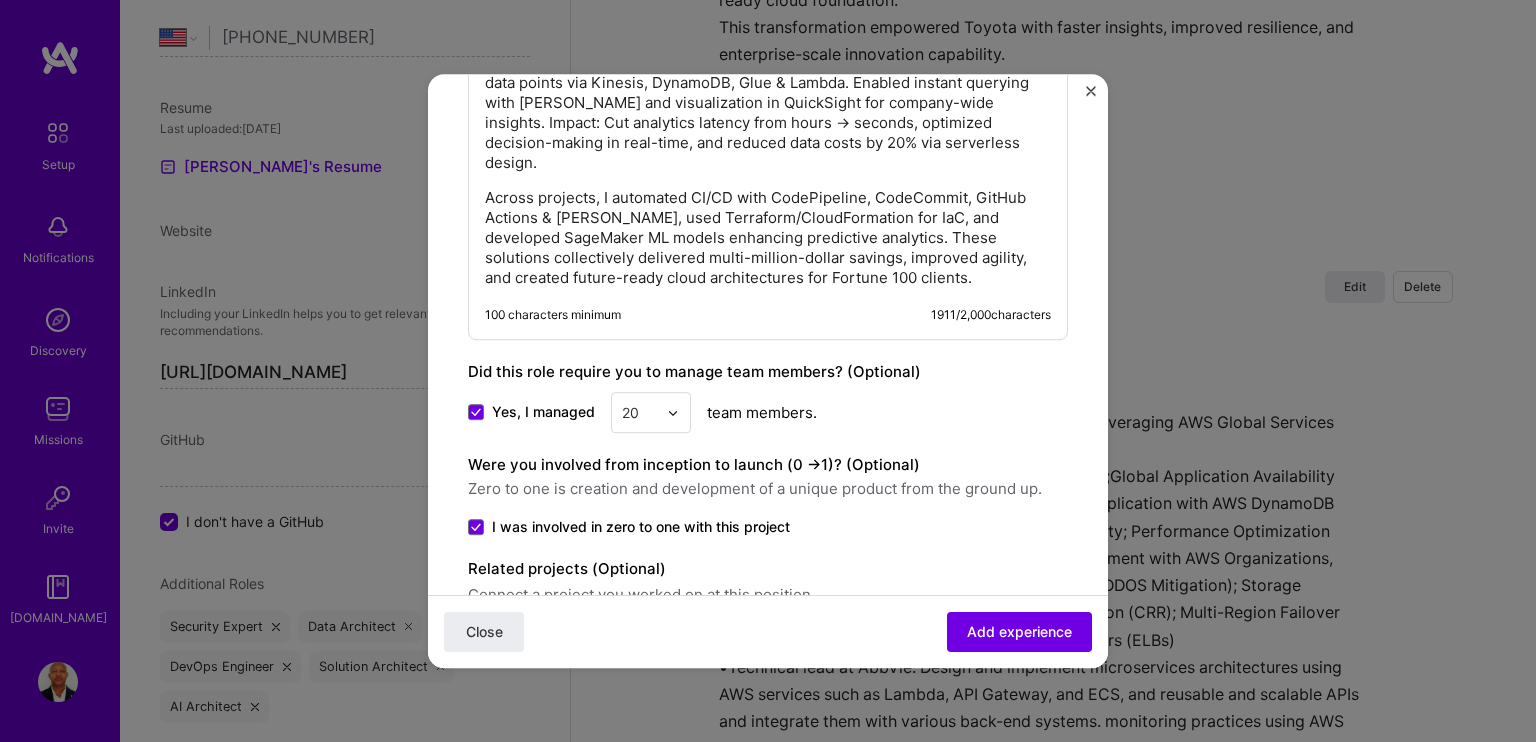 click on "Across projects, I automated CI/CD with CodePipeline, CodeCommit, GitHub Actions & [PERSON_NAME], used Terraform/CloudFormation for IaC, and developed SageMaker ML models enhancing predictive analytics. These solutions collectively delivered multi-million-dollar savings, improved agility, and created future-ready cloud architectures for Fortune 100 clients." at bounding box center [768, 238] 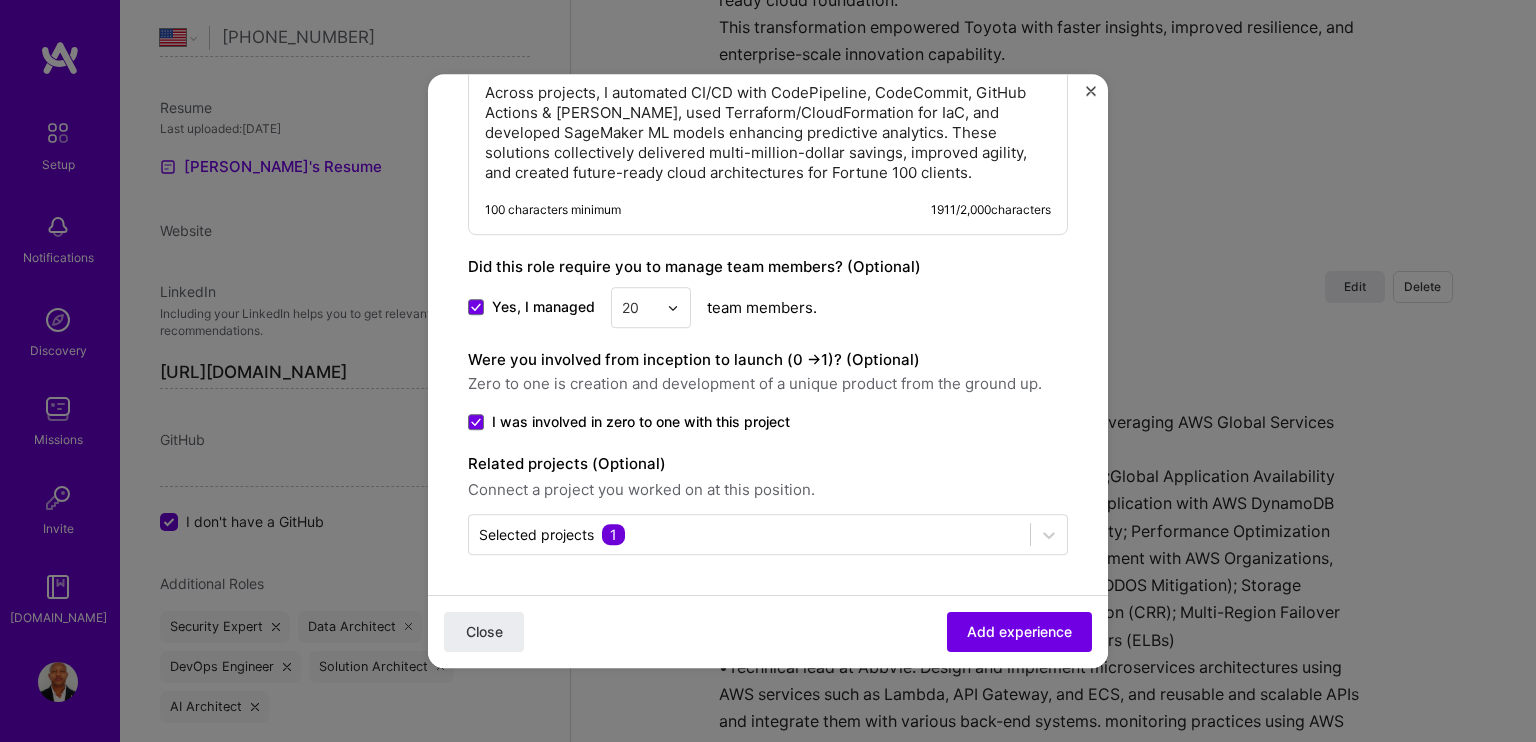 scroll, scrollTop: 2156, scrollLeft: 0, axis: vertical 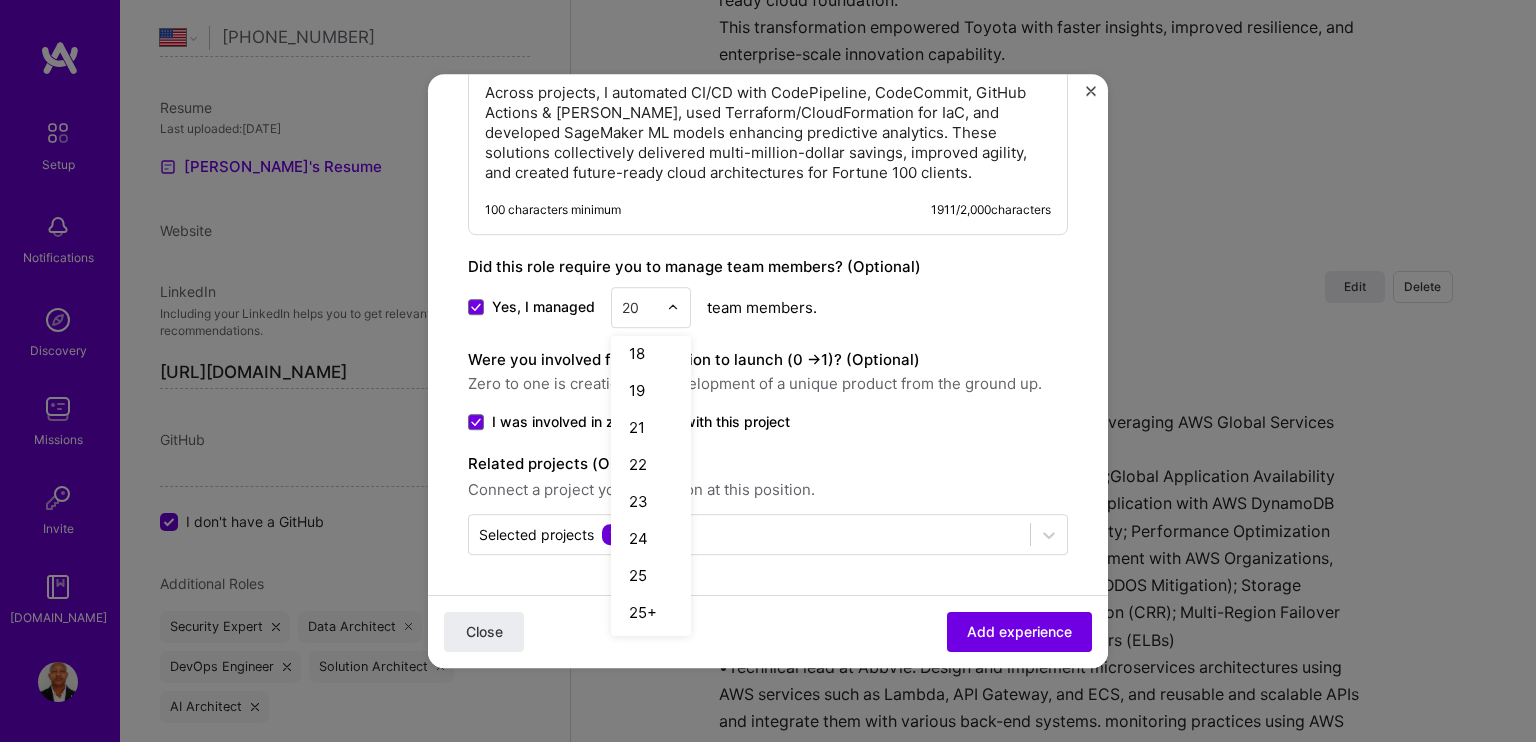 click on "Yes, I managed option 2 focused, 2 of 26. 25 results available. Use Up and Down to choose options, press Enter to select the currently focused option, press Escape to exit the menu, press Tab to select the option and exit the menu. 20 1 2 3 4 5 6 7 8 9 10 11 12 13 14 15 16 17 18 19 21 22 23 24 25 25+ team members." at bounding box center [768, 307] 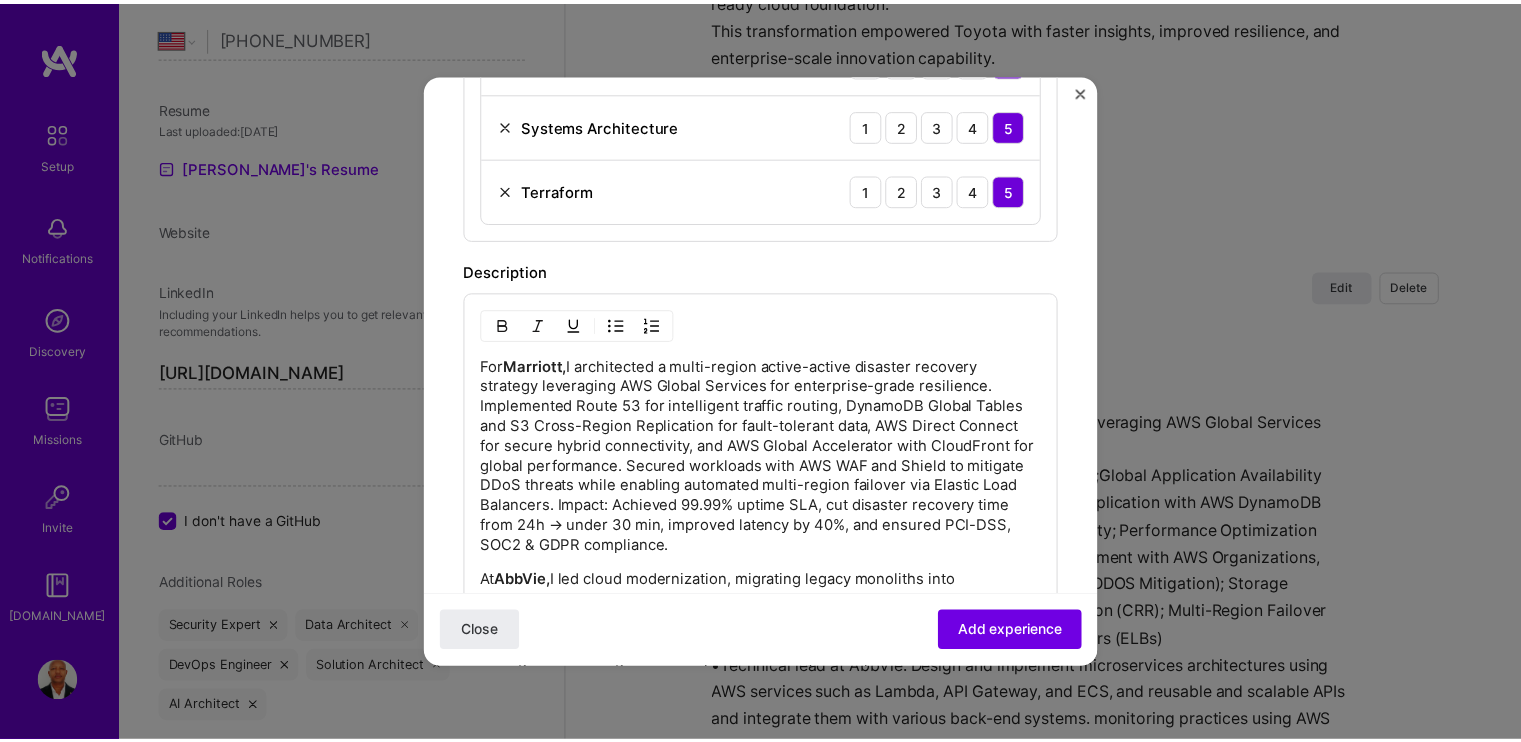 scroll, scrollTop: 1556, scrollLeft: 0, axis: vertical 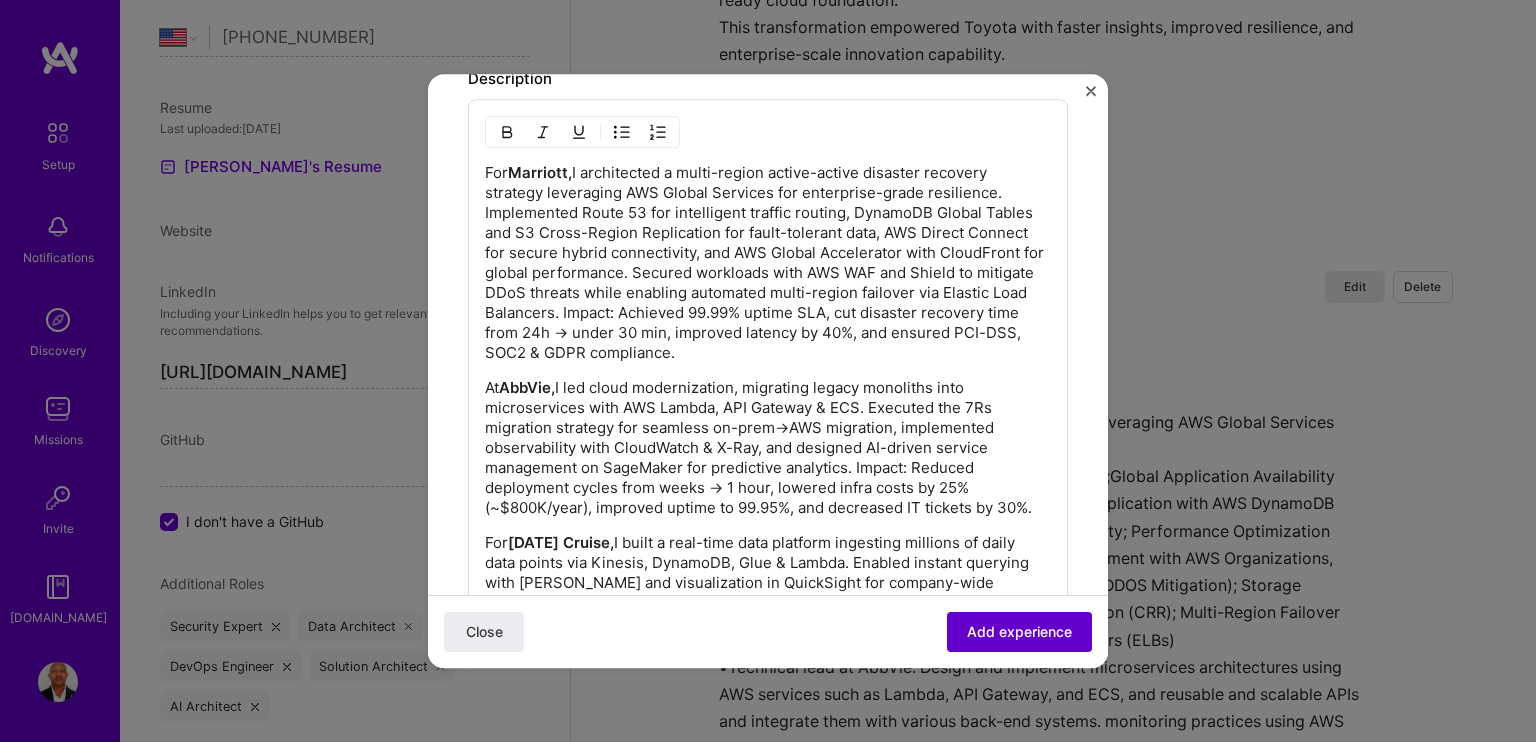 click on "Add experience" at bounding box center (1019, 632) 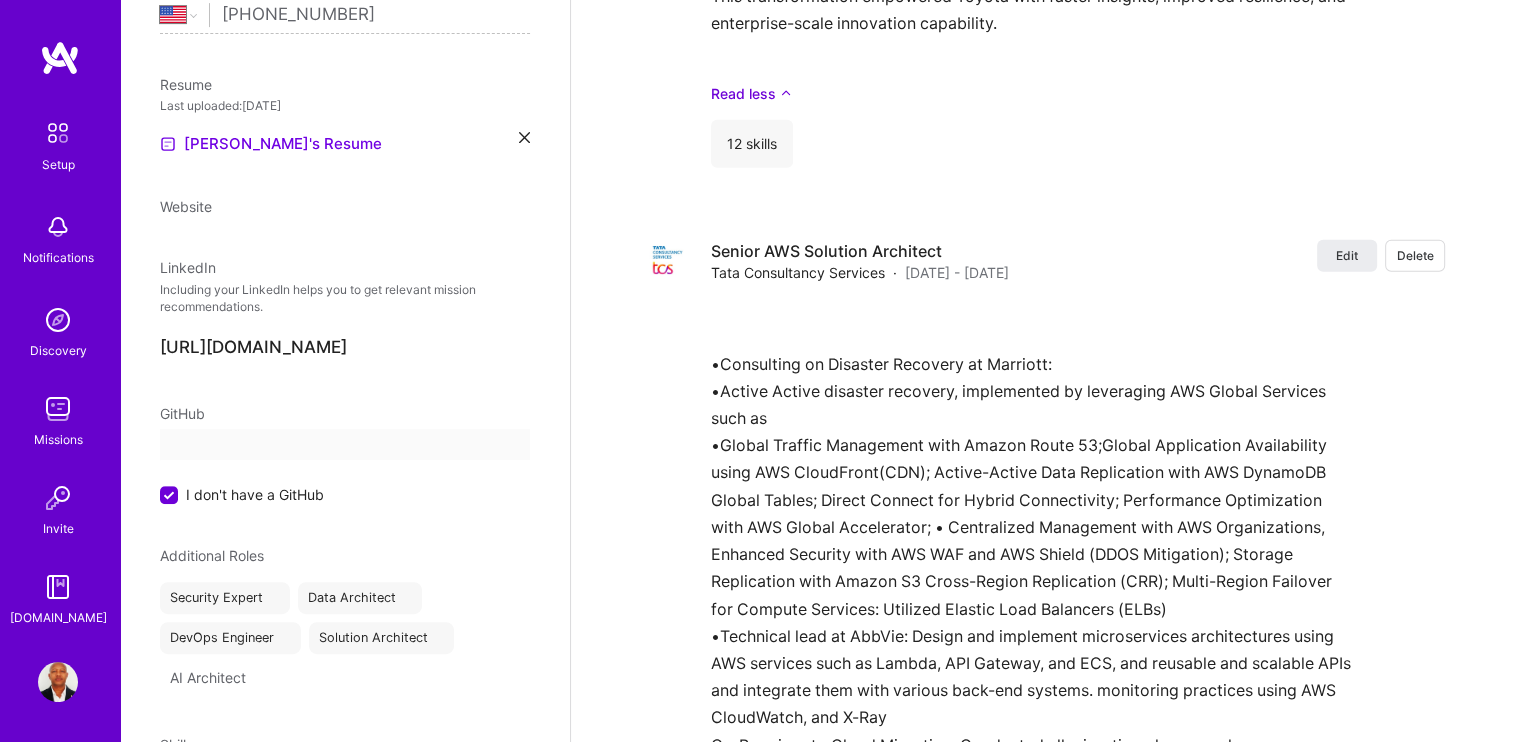 scroll, scrollTop: 463, scrollLeft: 0, axis: vertical 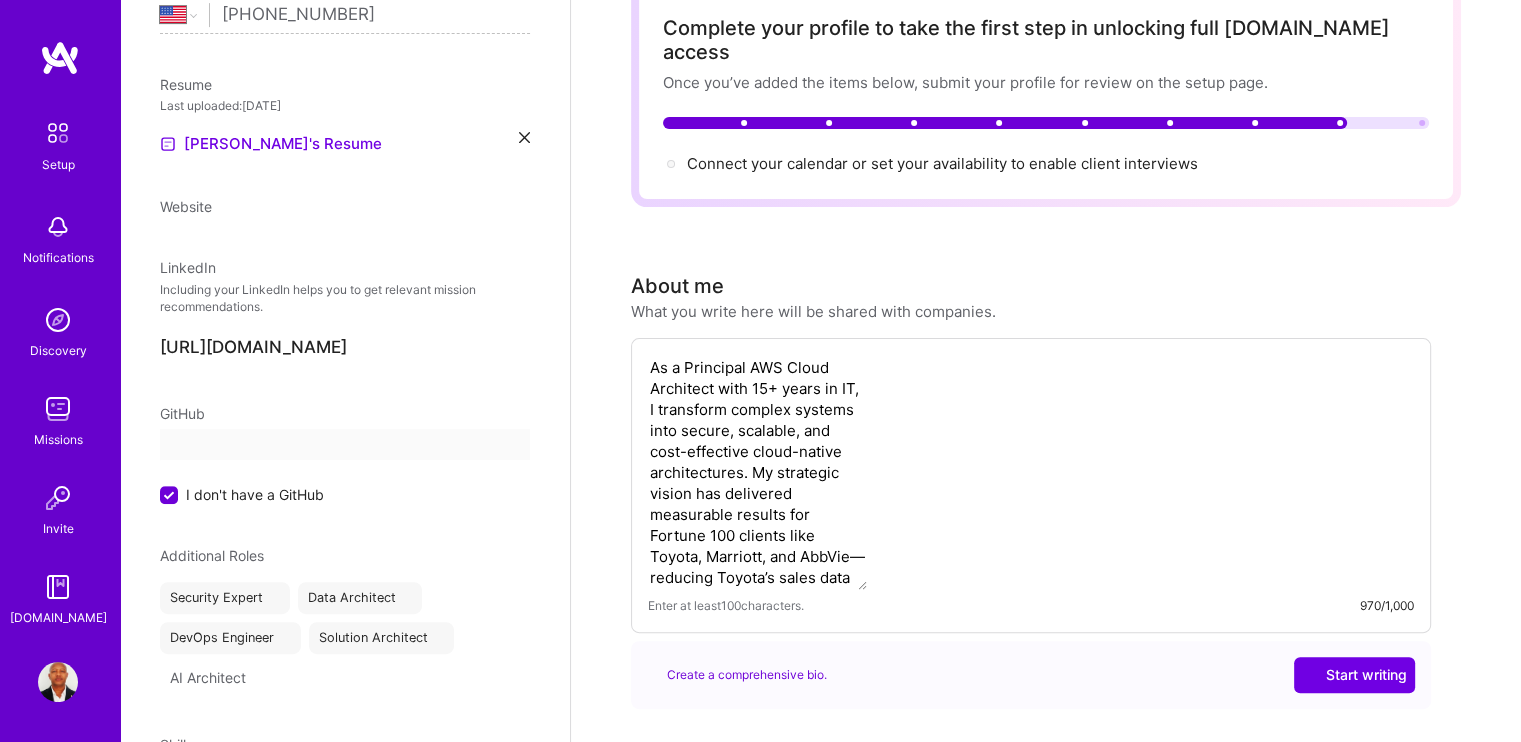 select on "US" 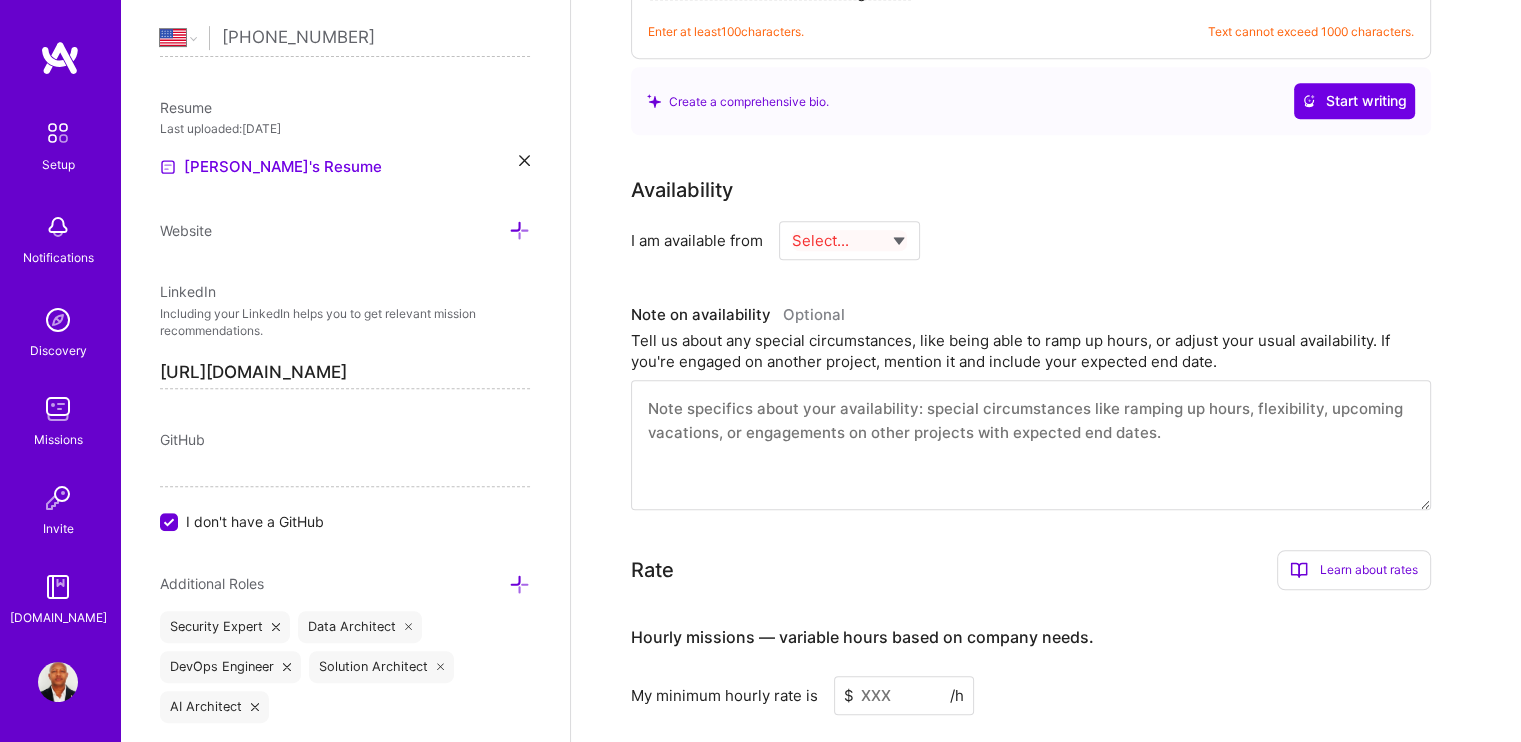 scroll, scrollTop: 1100, scrollLeft: 0, axis: vertical 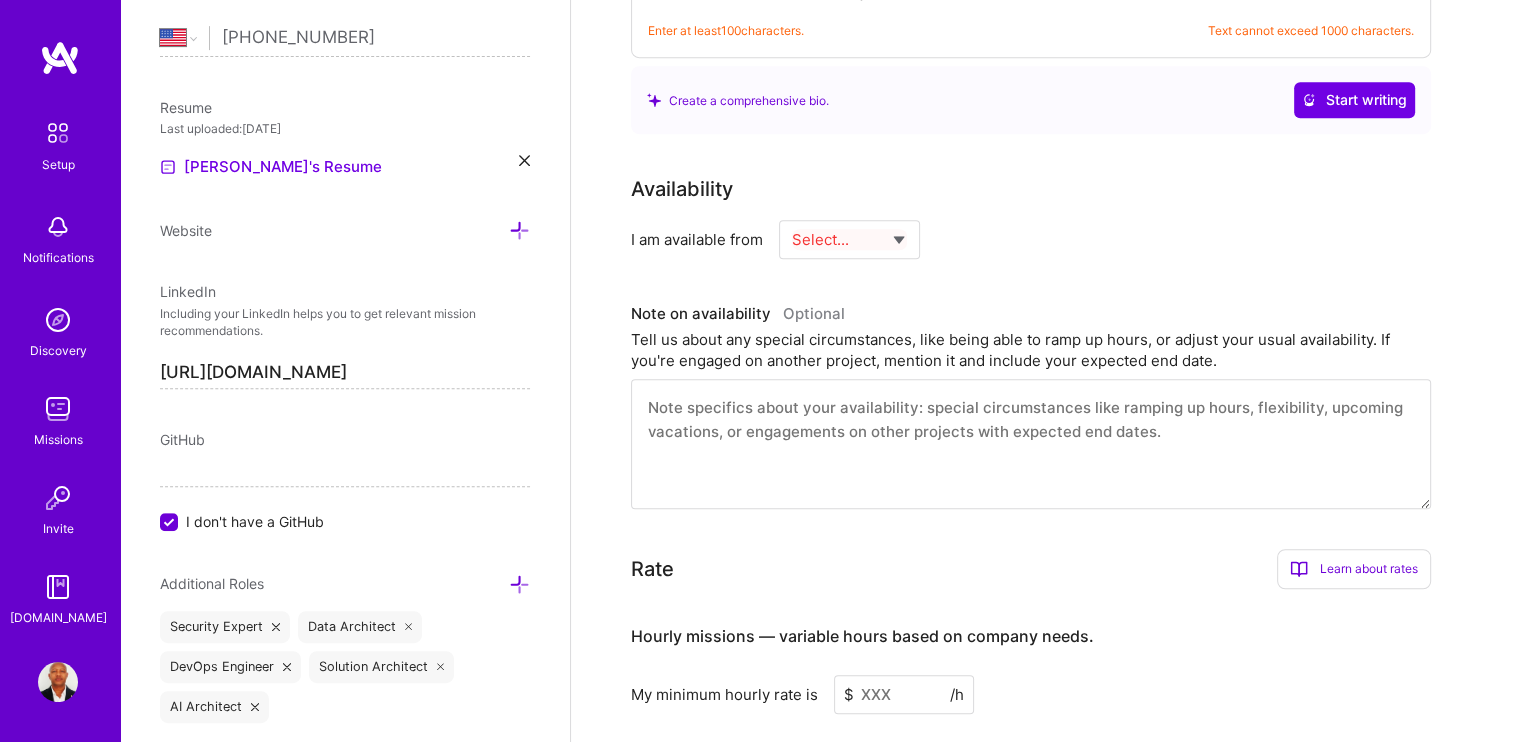 click on "Select... Right Now Future Date Not Available" at bounding box center [849, 239] 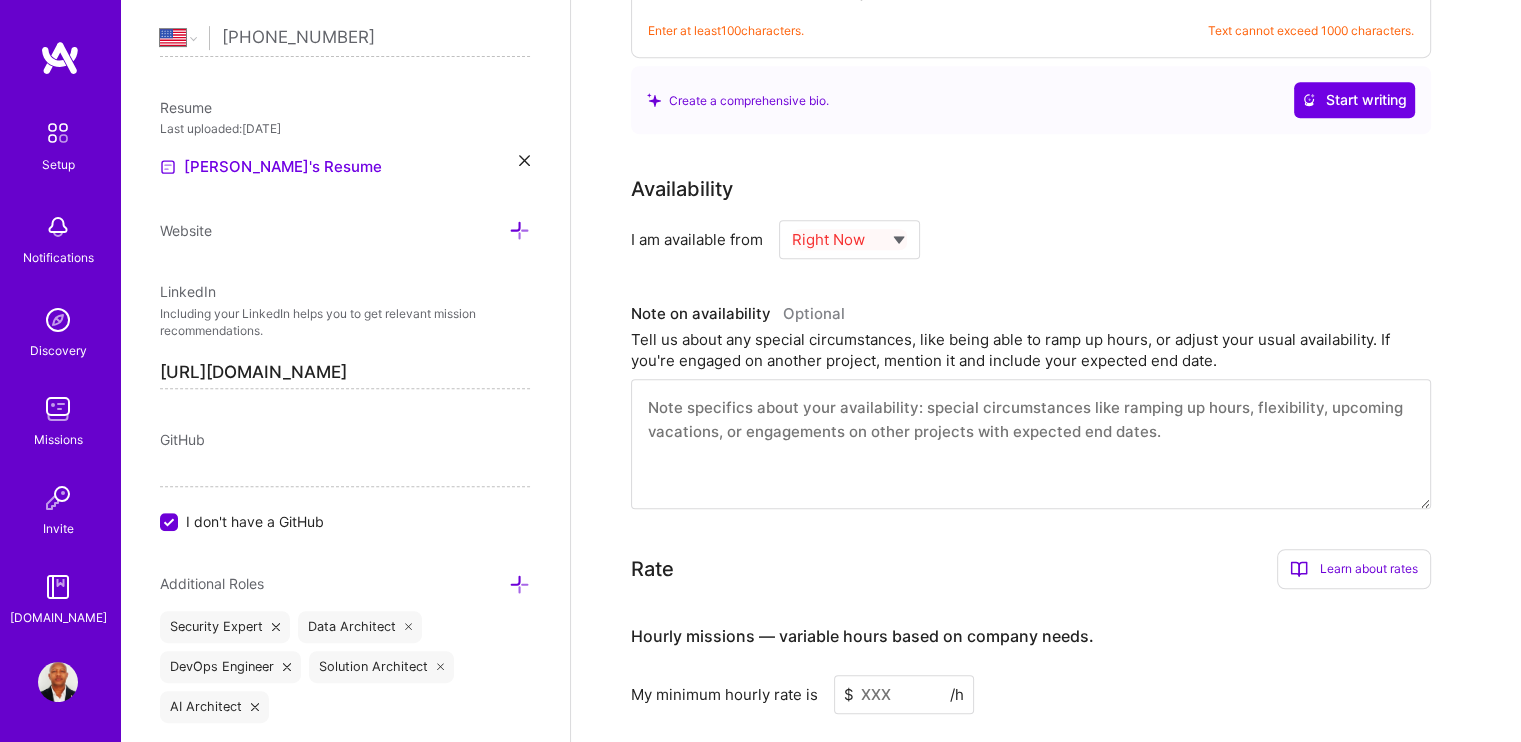 click on "Select... Right Now Future Date Not Available" at bounding box center (849, 239) 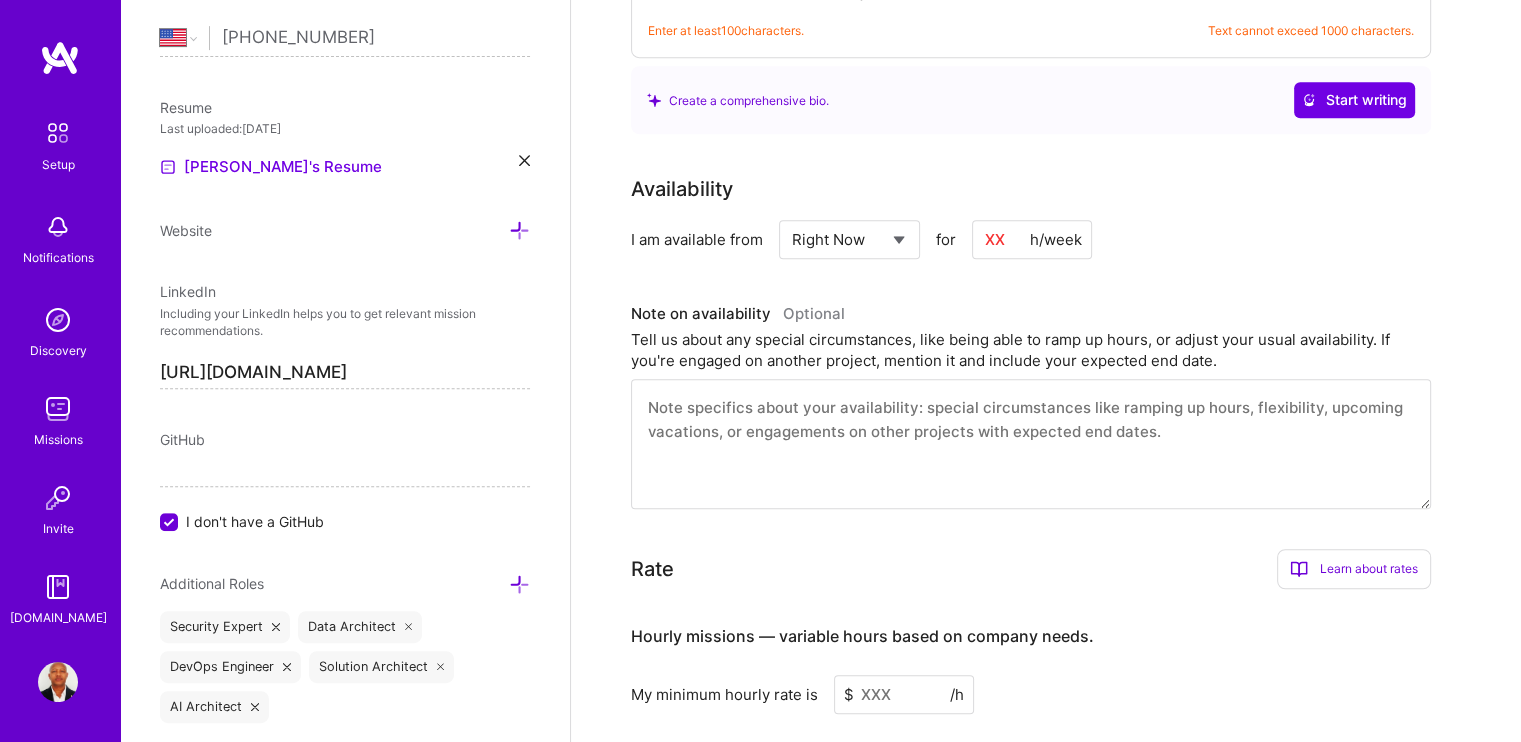 drag, startPoint x: 1016, startPoint y: 211, endPoint x: 994, endPoint y: 215, distance: 22.36068 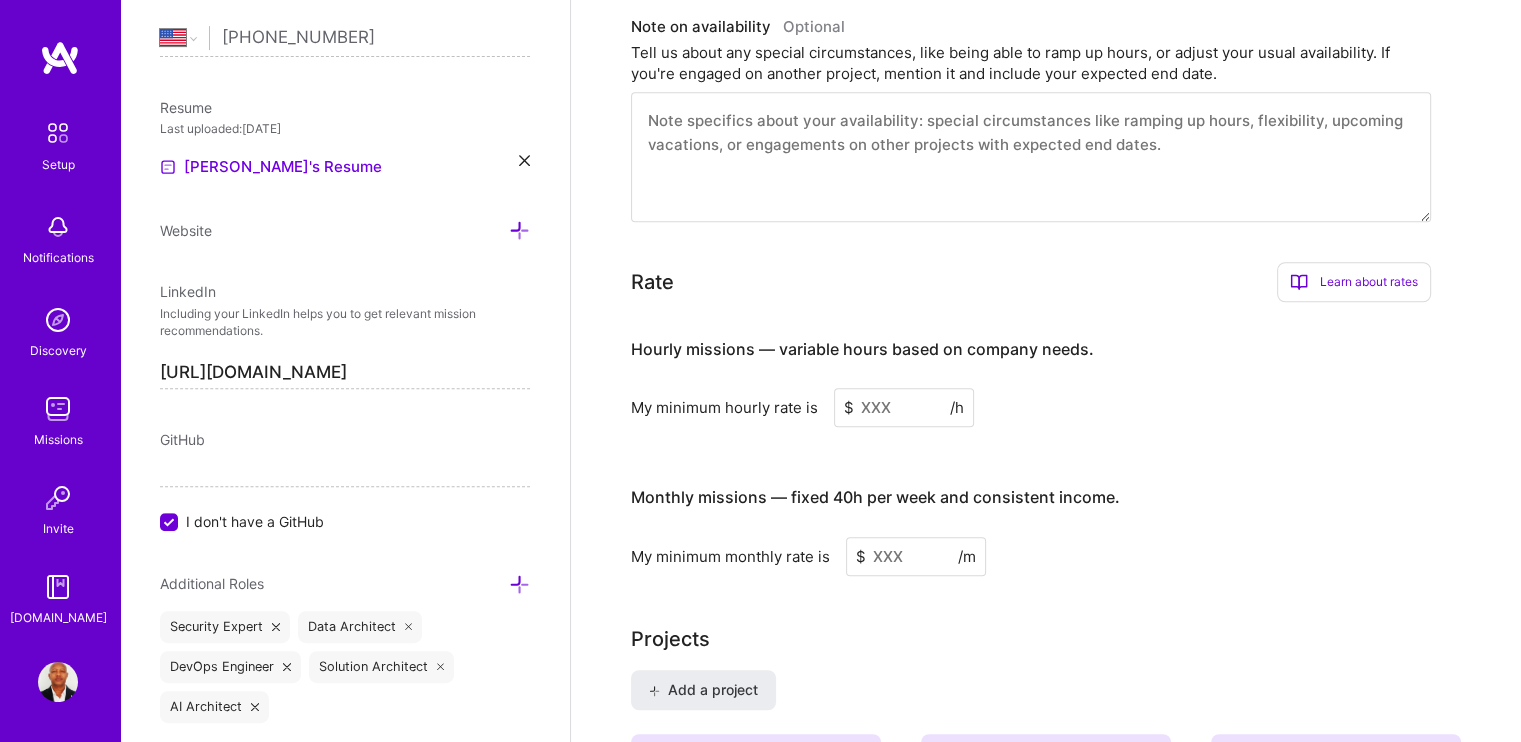 scroll, scrollTop: 1400, scrollLeft: 0, axis: vertical 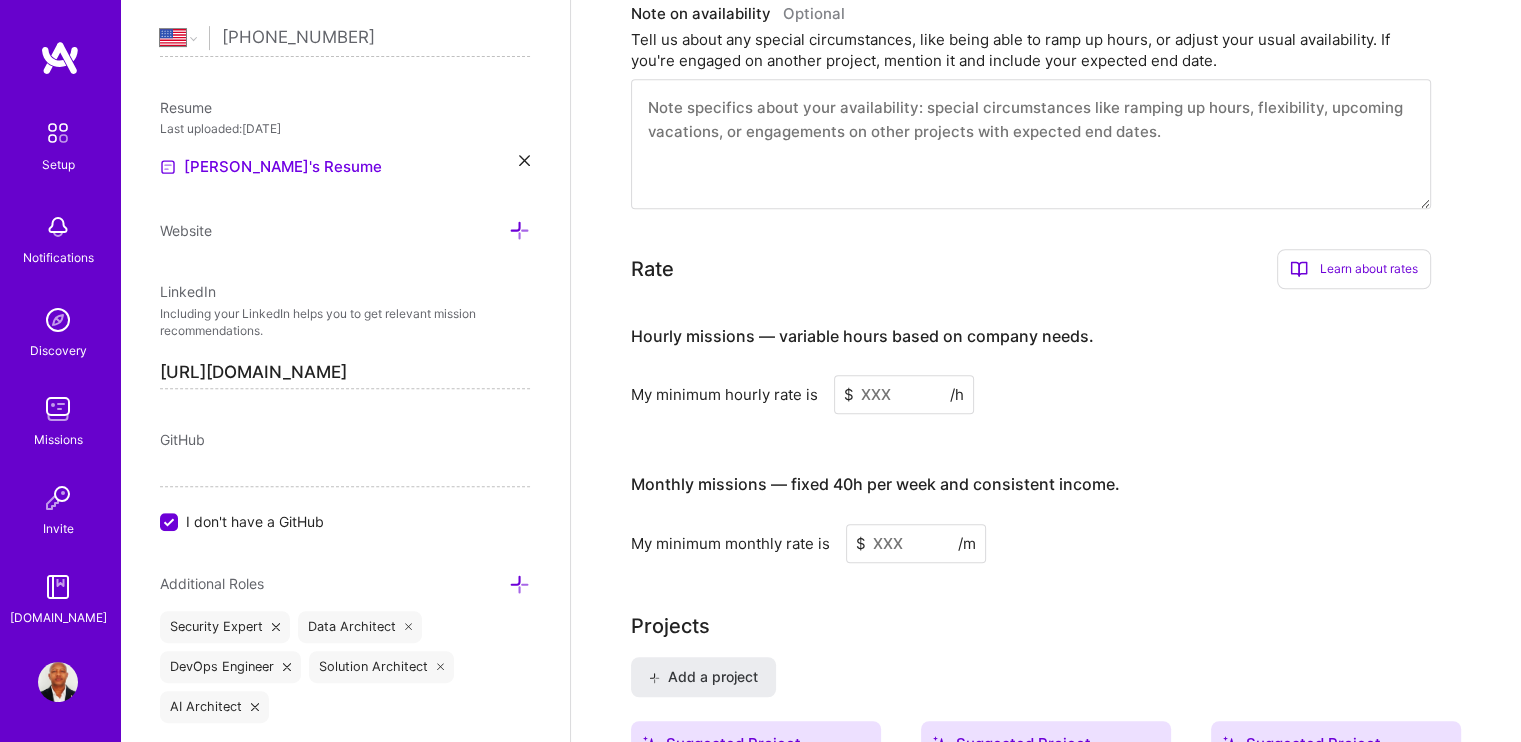 type on "40" 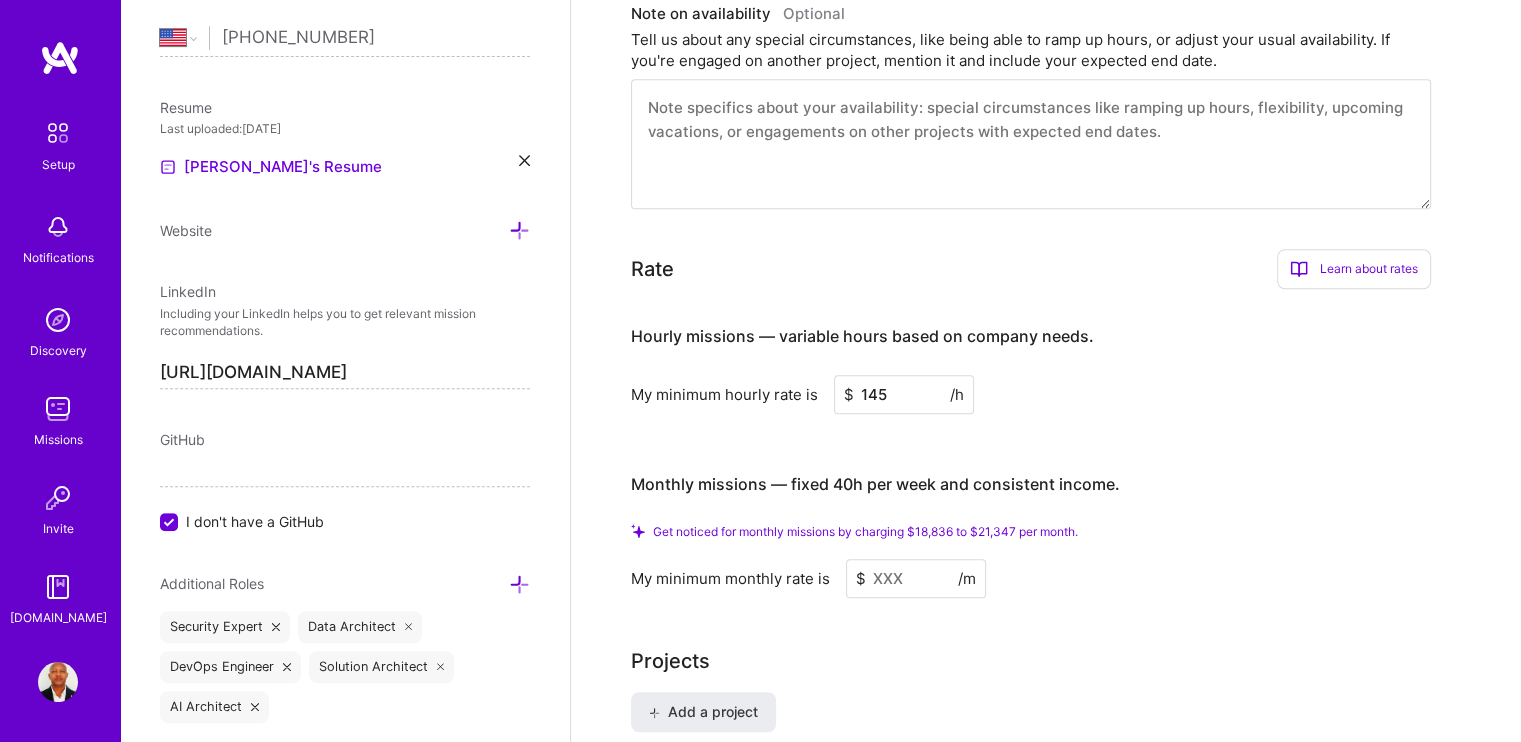 type on "145" 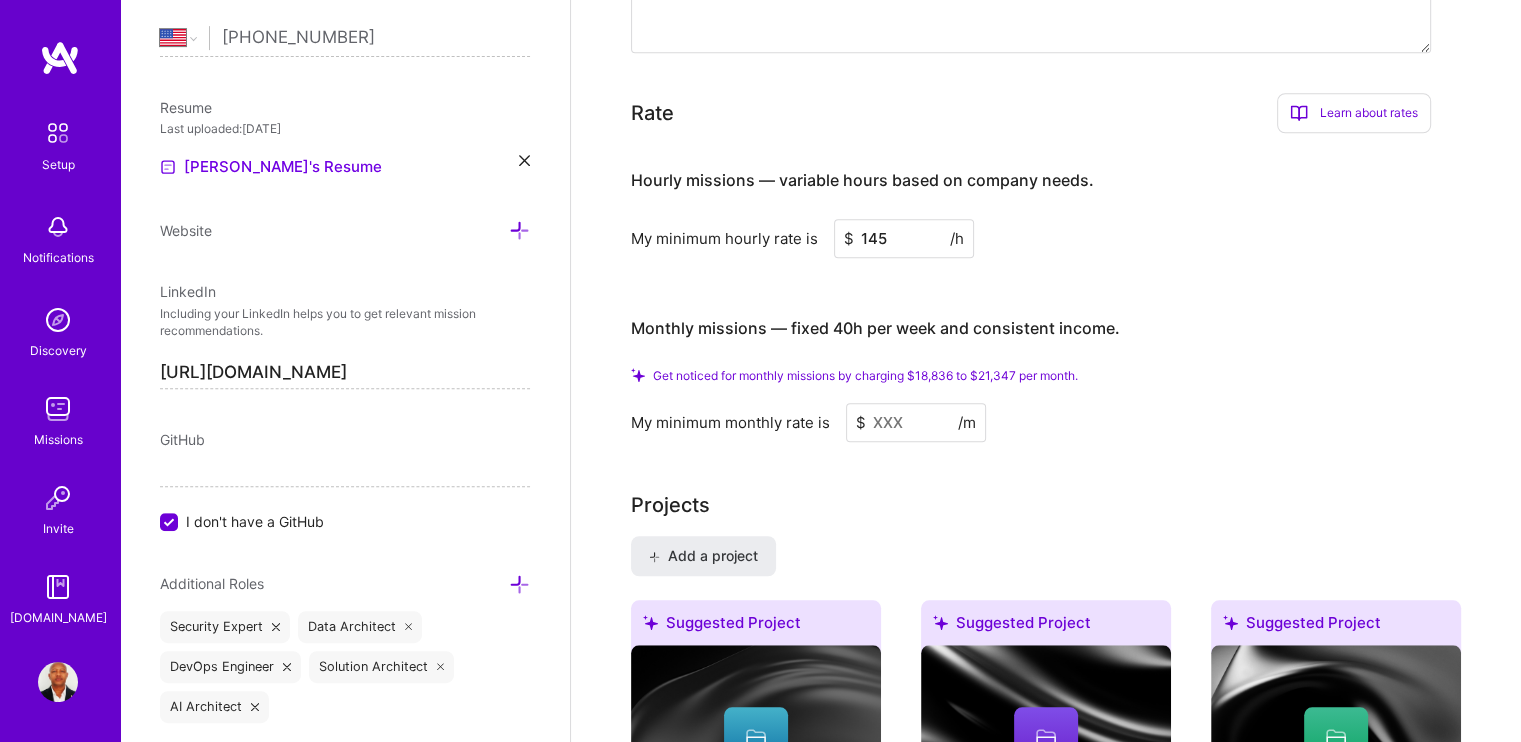 scroll, scrollTop: 1600, scrollLeft: 0, axis: vertical 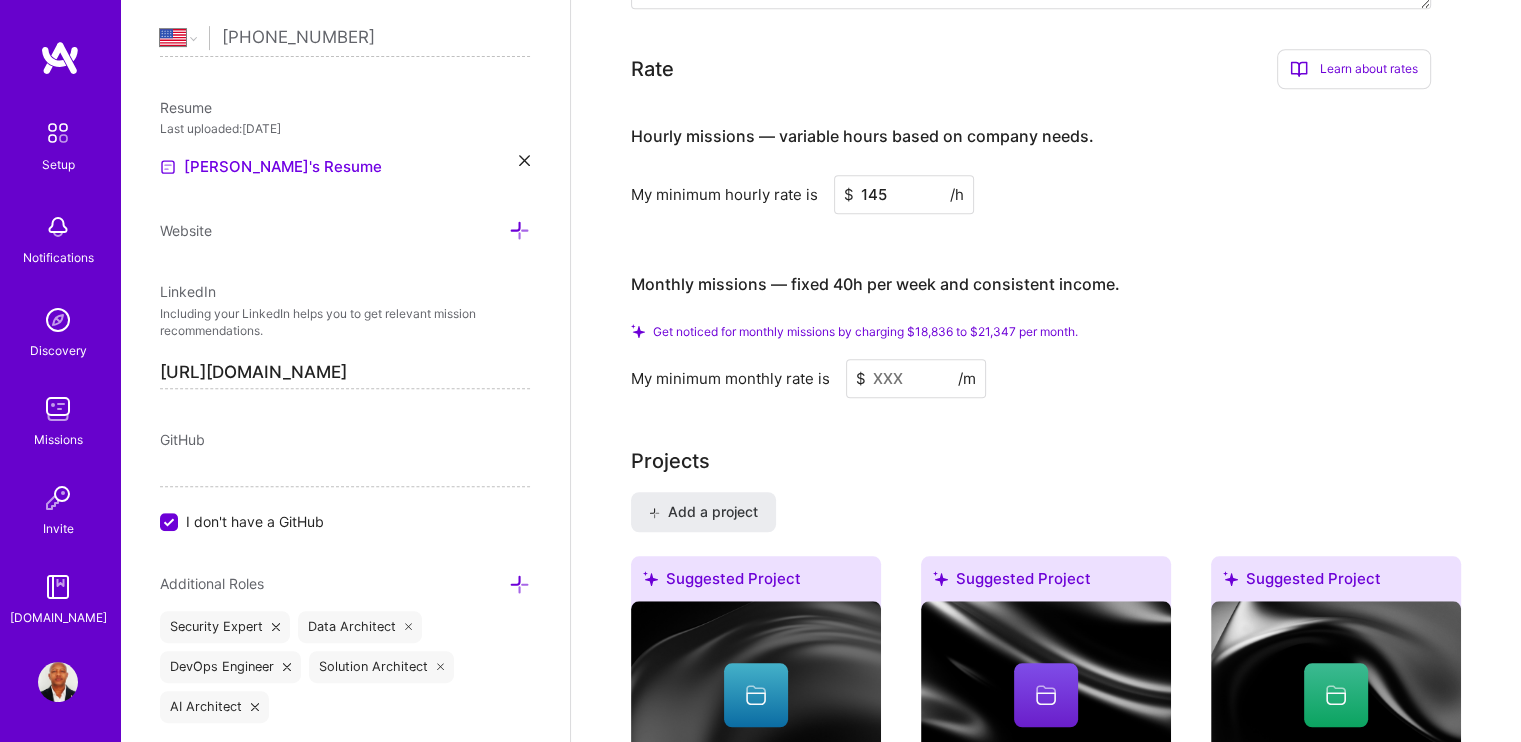 click at bounding box center (916, 378) 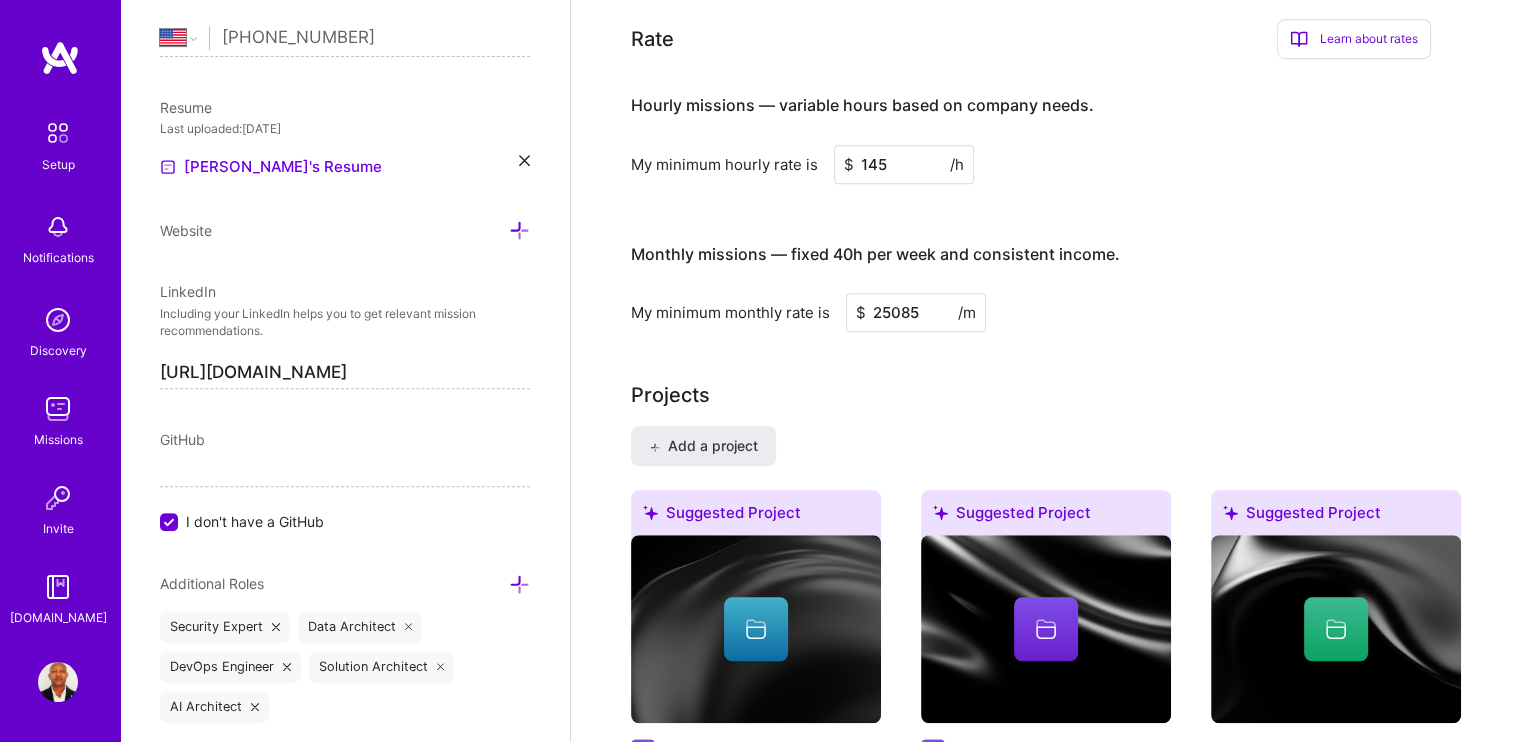 type on "25085" 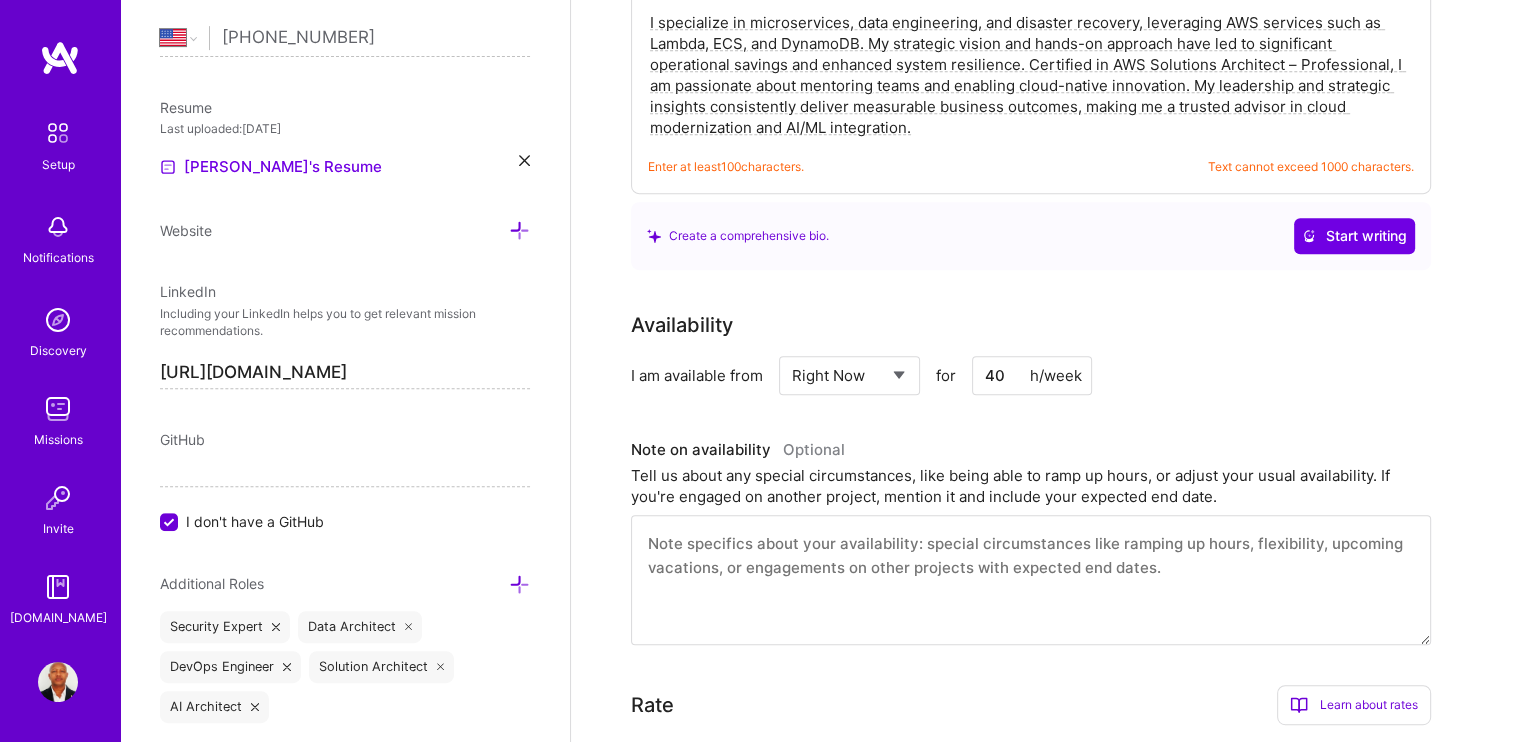 scroll, scrollTop: 1100, scrollLeft: 0, axis: vertical 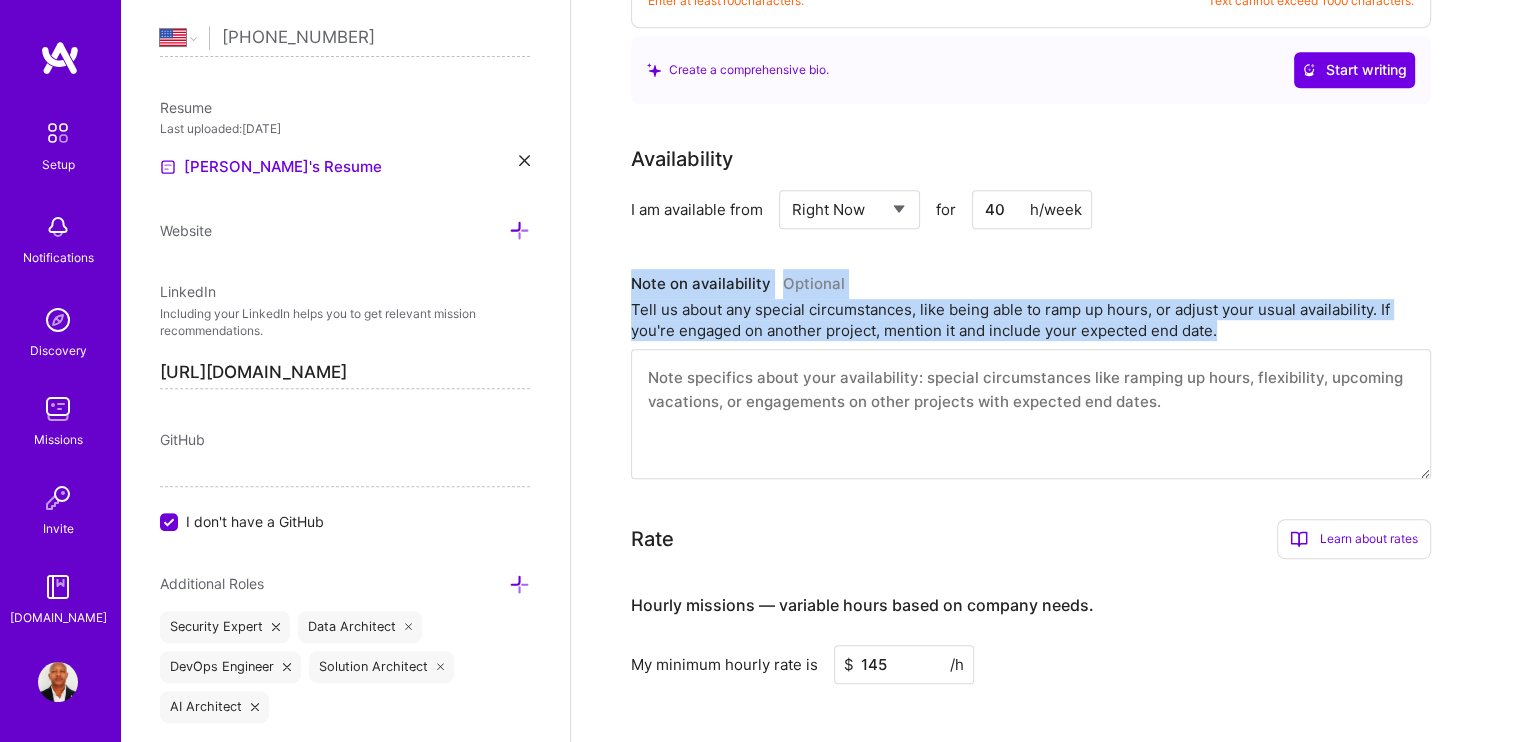 drag, startPoint x: 621, startPoint y: 253, endPoint x: 1173, endPoint y: 419, distance: 576.42 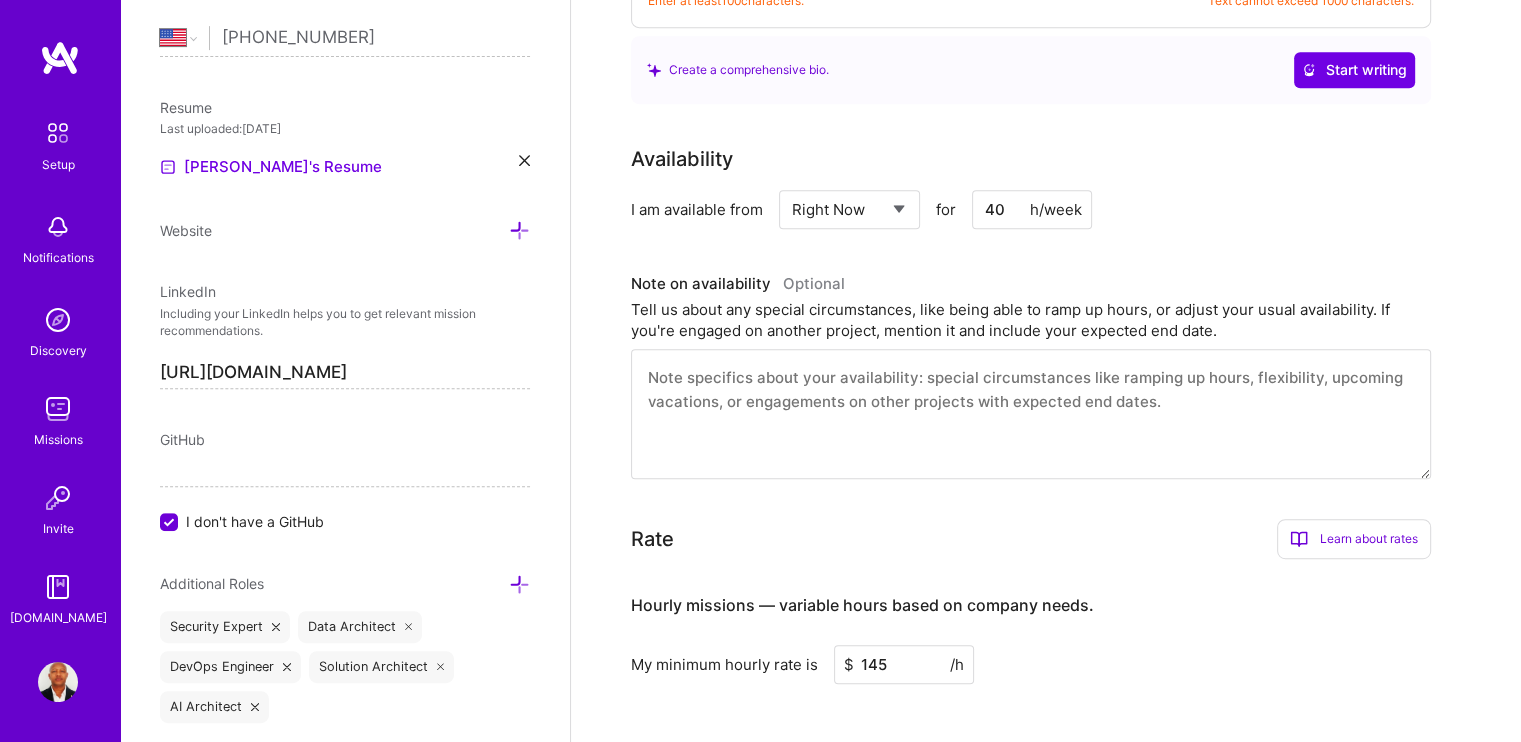 click at bounding box center [1031, 414] 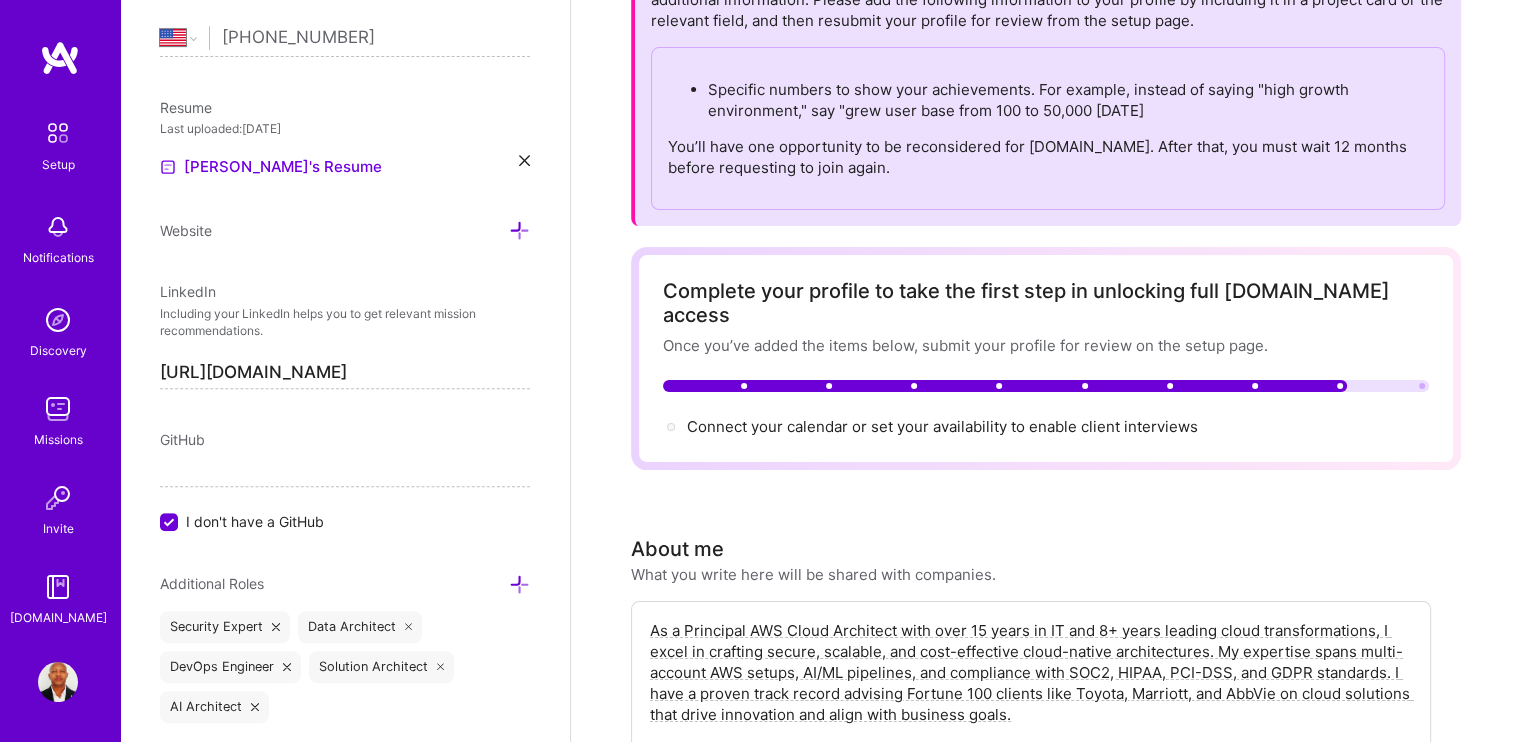 scroll, scrollTop: 0, scrollLeft: 0, axis: both 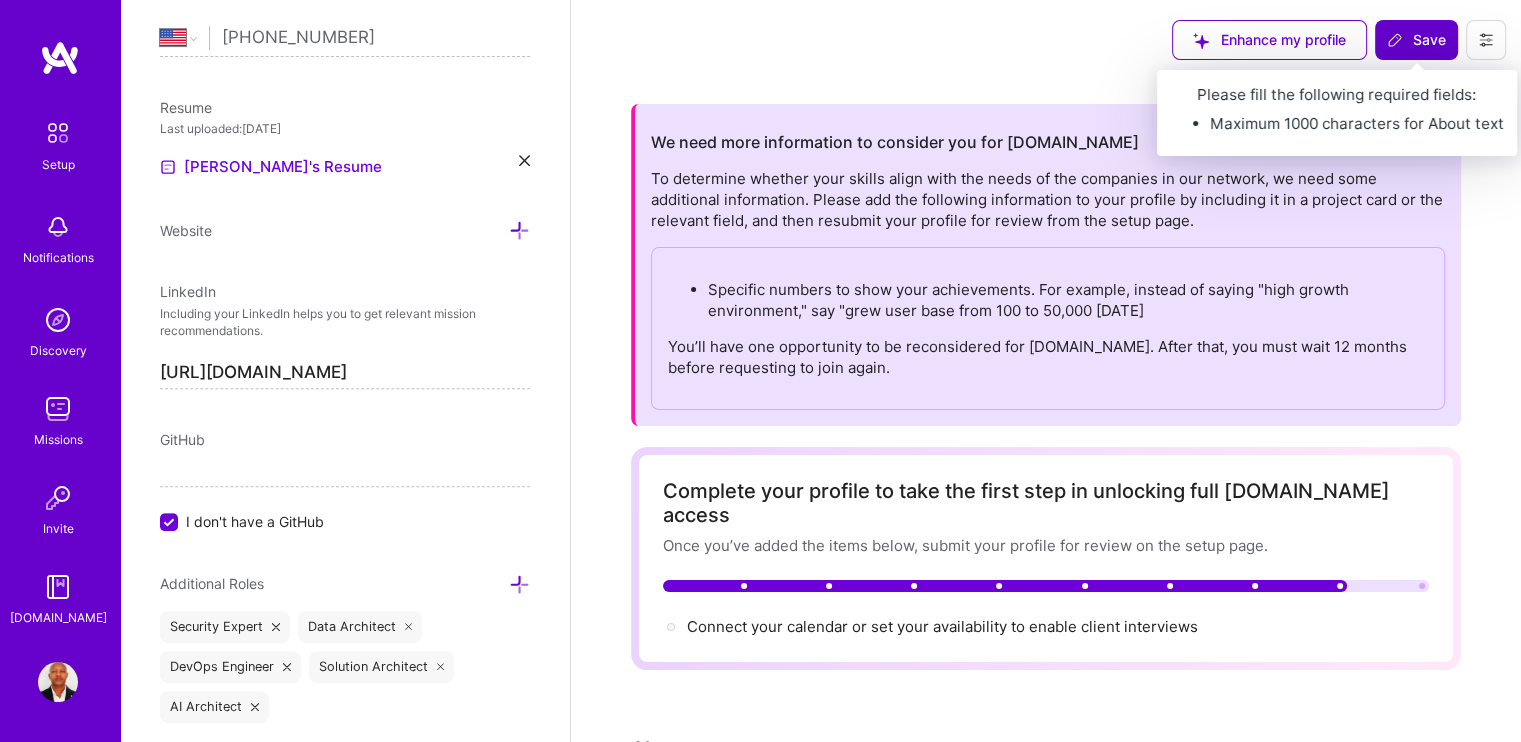 type on "Currently on a 3‑month contract leading an AWS cloud project for Lifeforce through Braintrust, but able to dedicate up to 40 hours/week for new opportunities with flexible scheduling. Available for ramp-up or extended hours as needed." 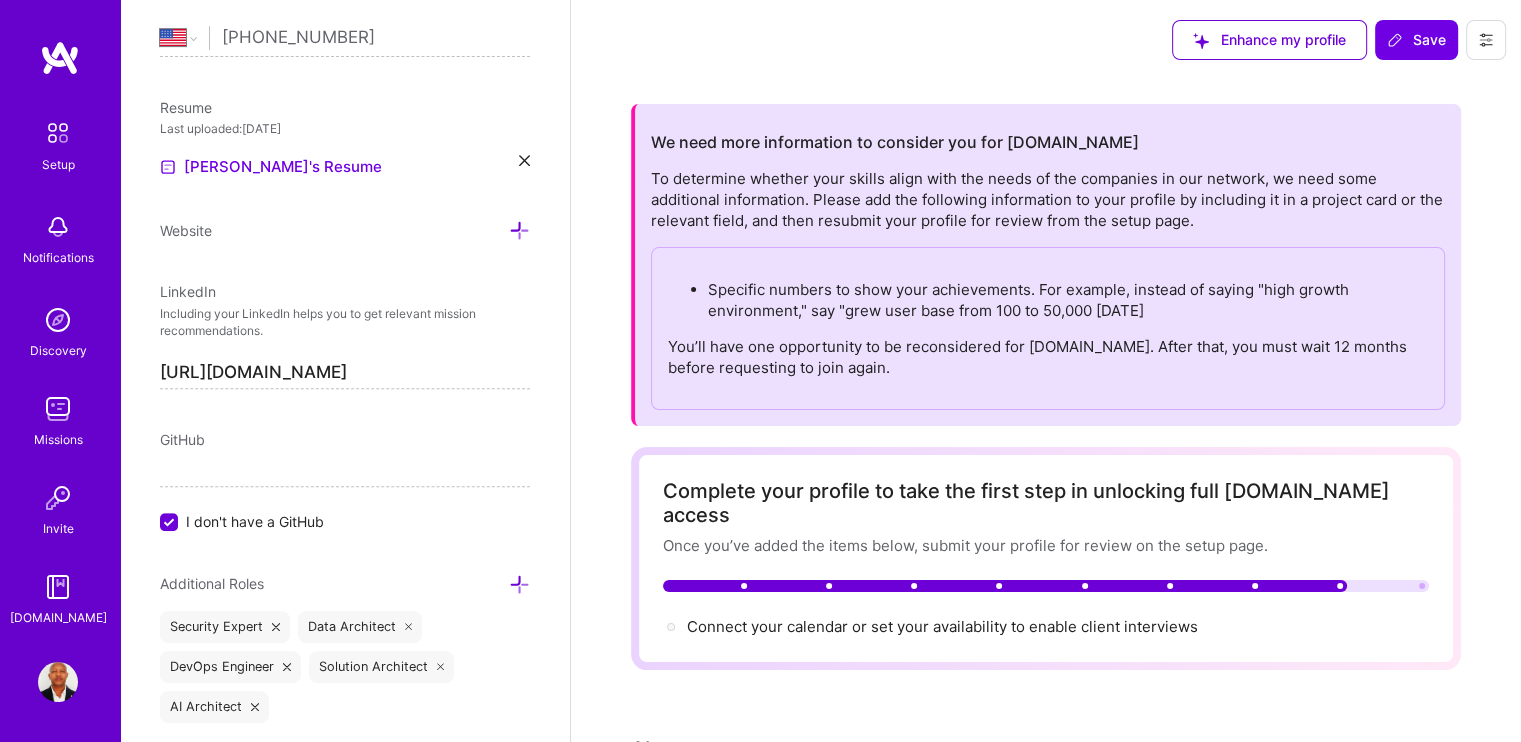 scroll, scrollTop: 400, scrollLeft: 0, axis: vertical 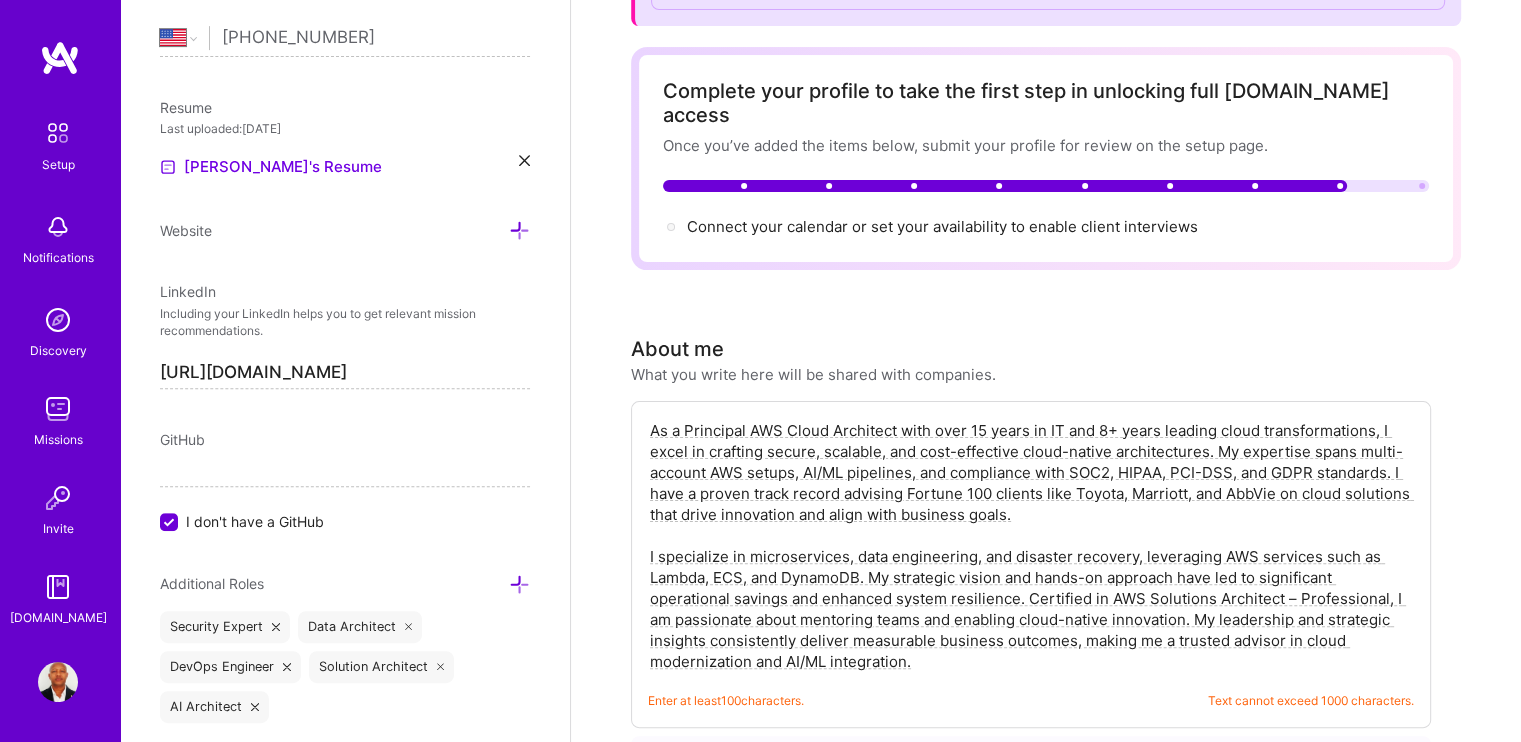 click on "As a Principal AWS Cloud Architect with over 15 years in IT and 8+ years leading cloud transformations, I excel in crafting secure, scalable, and cost-effective cloud-native architectures. My expertise spans multi-account AWS setups, AI/ML pipelines, and compliance with SOC2, HIPAA, PCI-DSS, and GDPR standards. I have a proven track record advising Fortune 100 clients like Toyota, Marriott, and AbbVie on cloud solutions that drive innovation and align with business goals.
I specialize in microservices, data engineering, and disaster recovery, leveraging AWS services such as Lambda, ECS, and DynamoDB. My strategic vision and hands-on approach have led to significant operational savings and enhanced system resilience. Certified in AWS Solutions Architect – Professional, I am passionate about mentoring teams and enabling cloud-native innovation. My leadership and strategic insights consistently deliver measurable business outcomes, making me a trusted advisor in cloud modernization and AI/ML integration." at bounding box center (1031, 546) 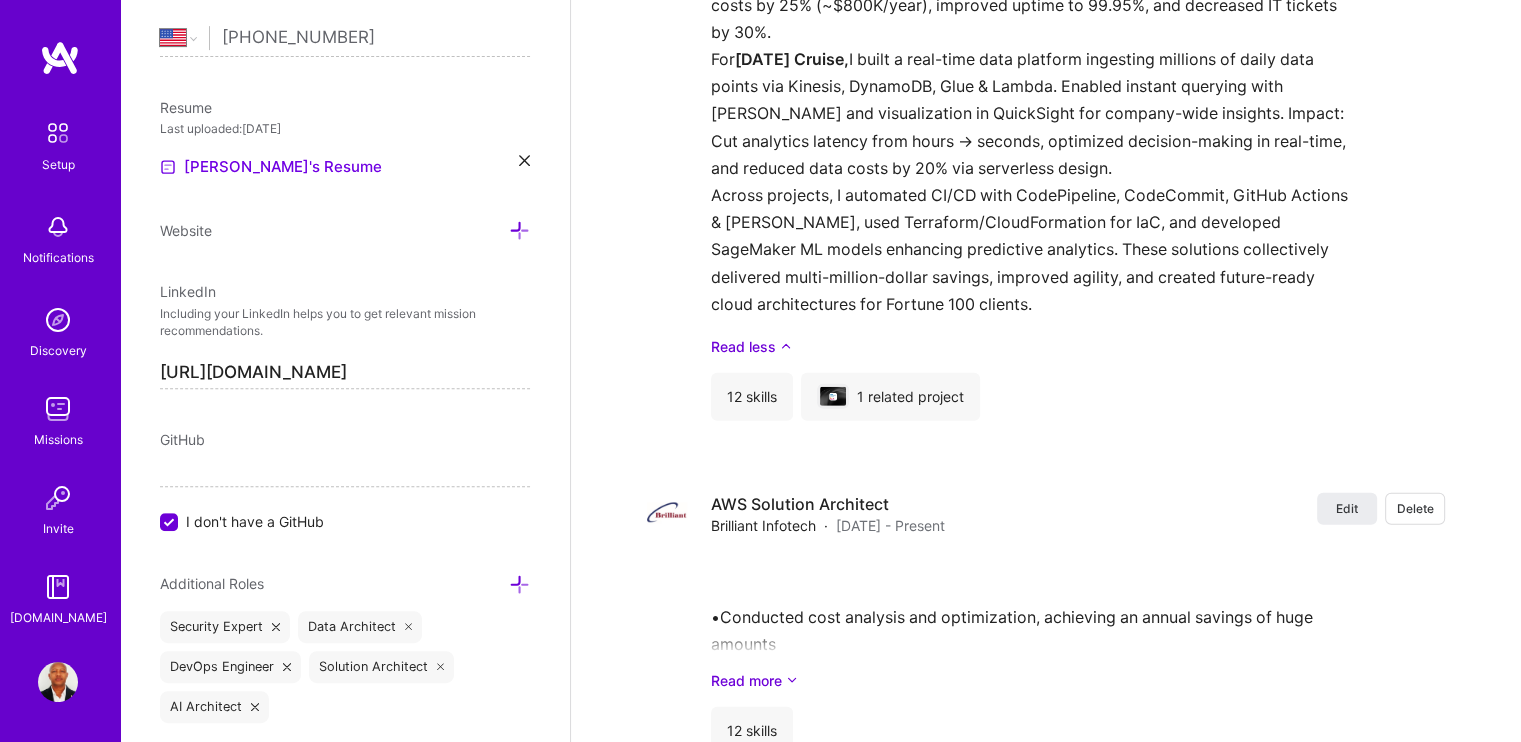 scroll, scrollTop: 6100, scrollLeft: 0, axis: vertical 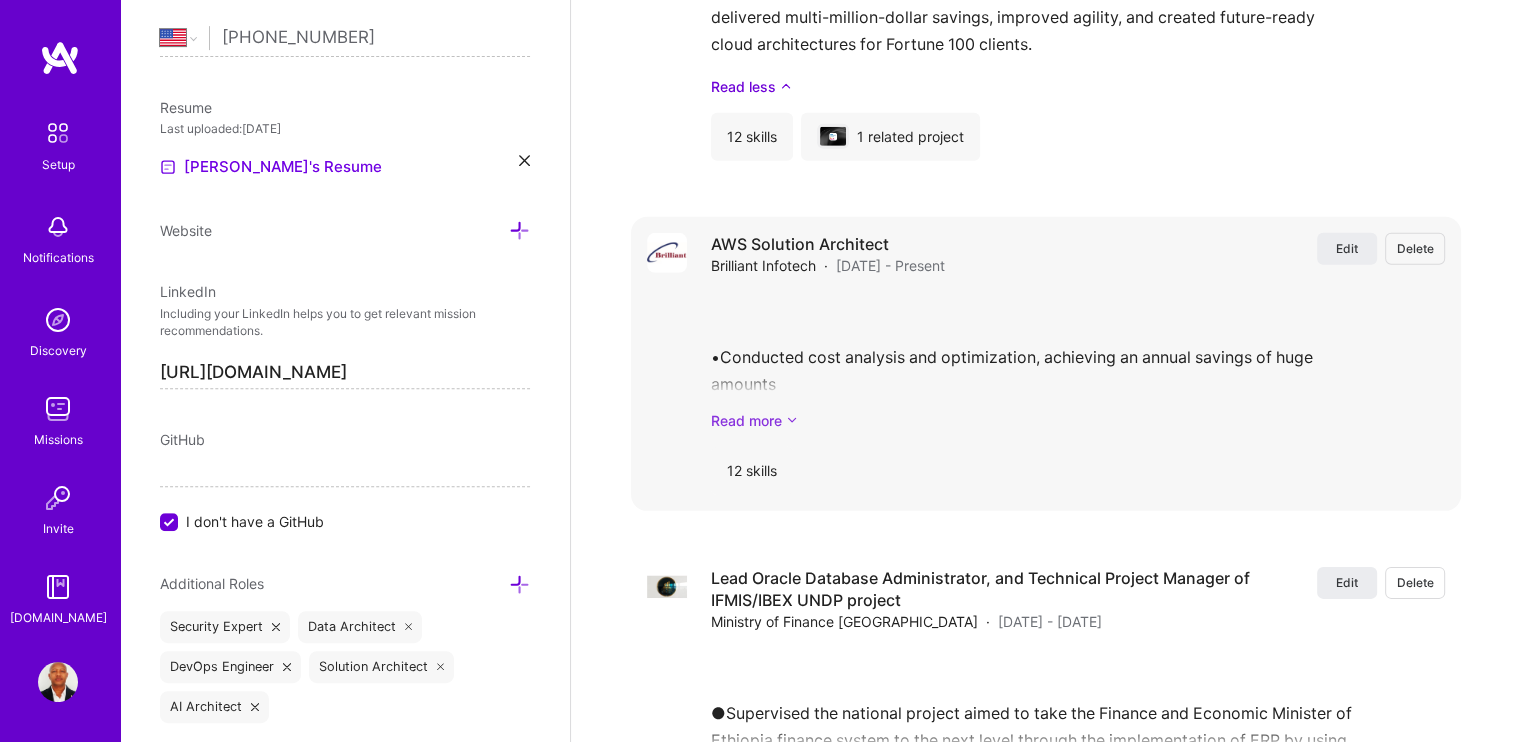 click at bounding box center (792, 420) 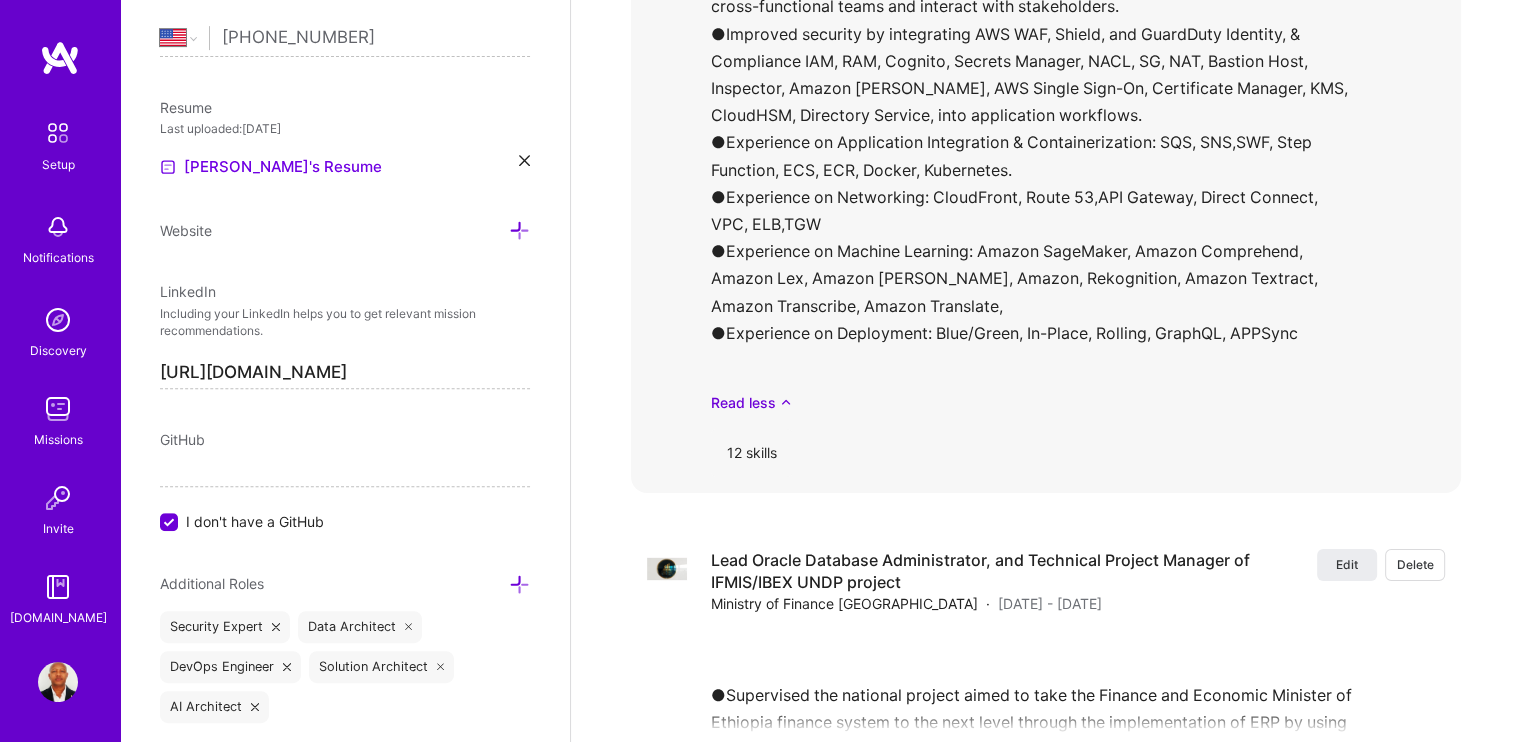 scroll, scrollTop: 7200, scrollLeft: 0, axis: vertical 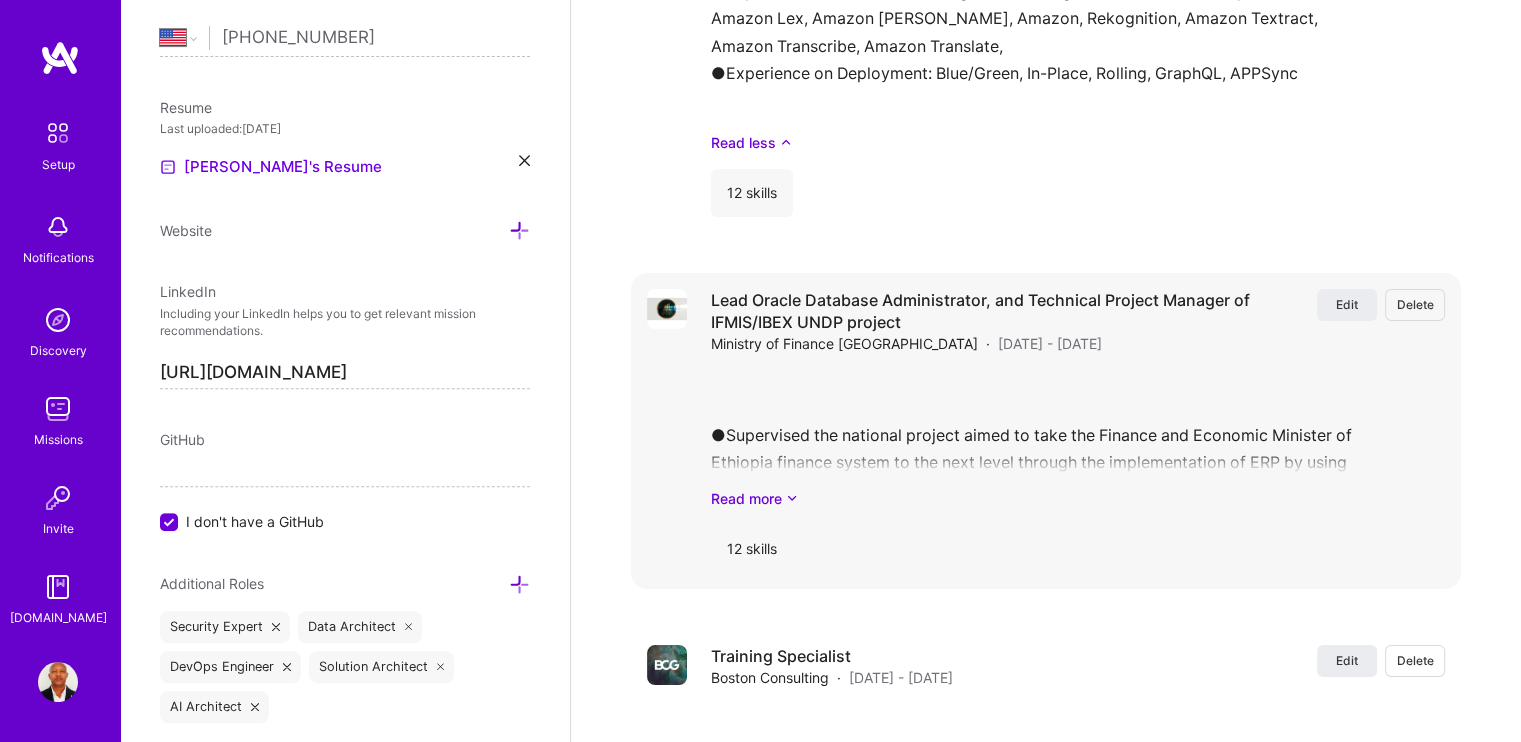 click on "Lead Oracle Database Administrator, and Technical Project Manager of IFMIS/IBEX UNDP project" at bounding box center [1009, 311] 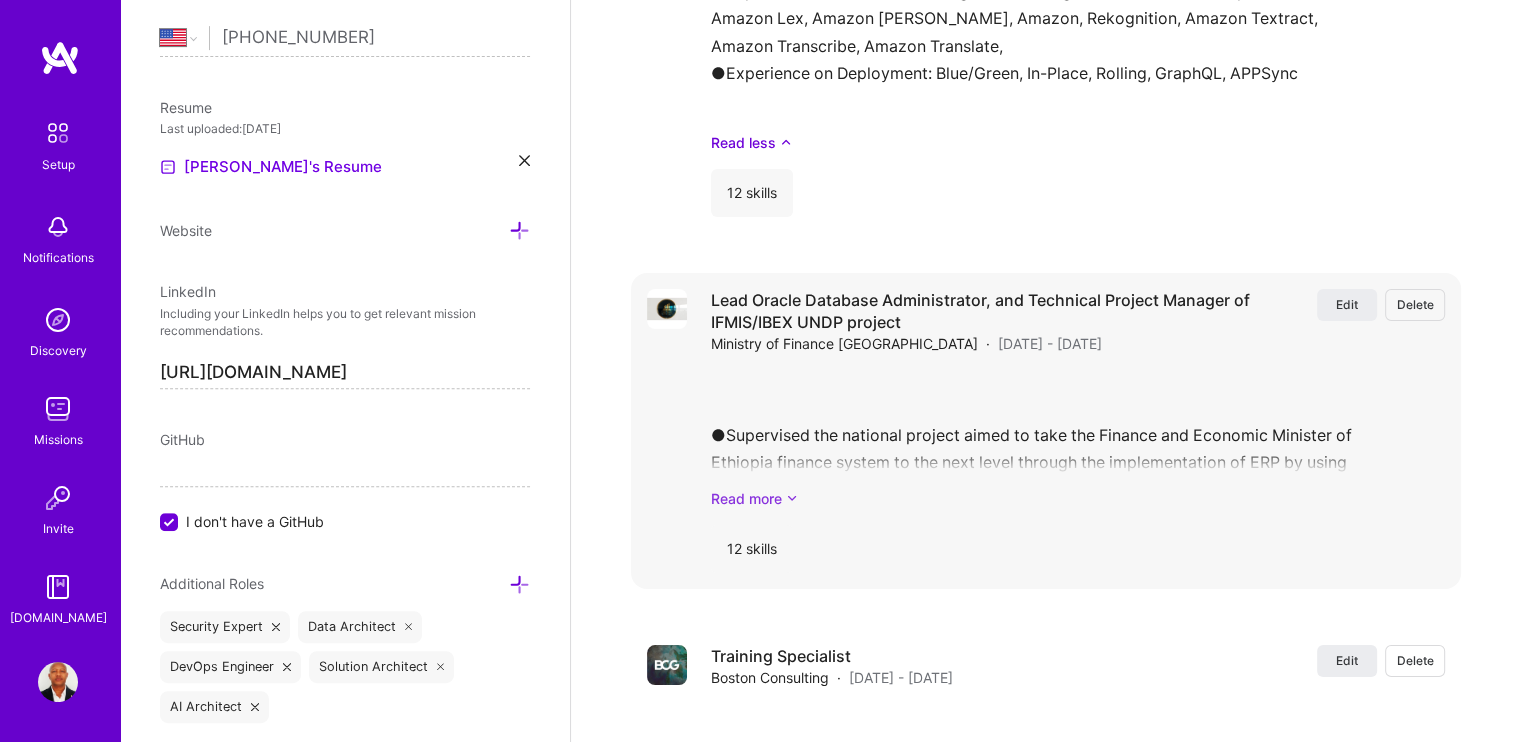 click at bounding box center (792, 498) 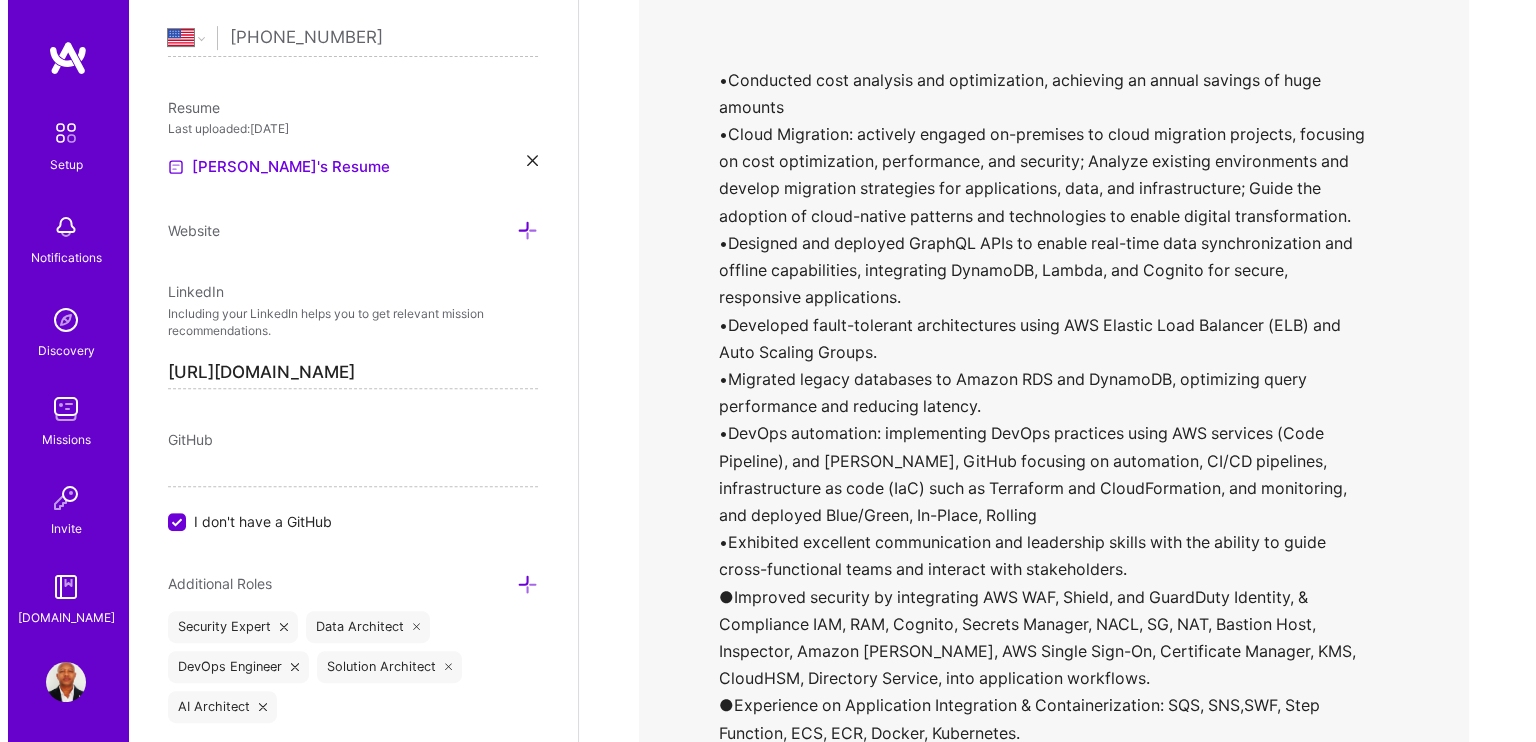 scroll, scrollTop: 6100, scrollLeft: 0, axis: vertical 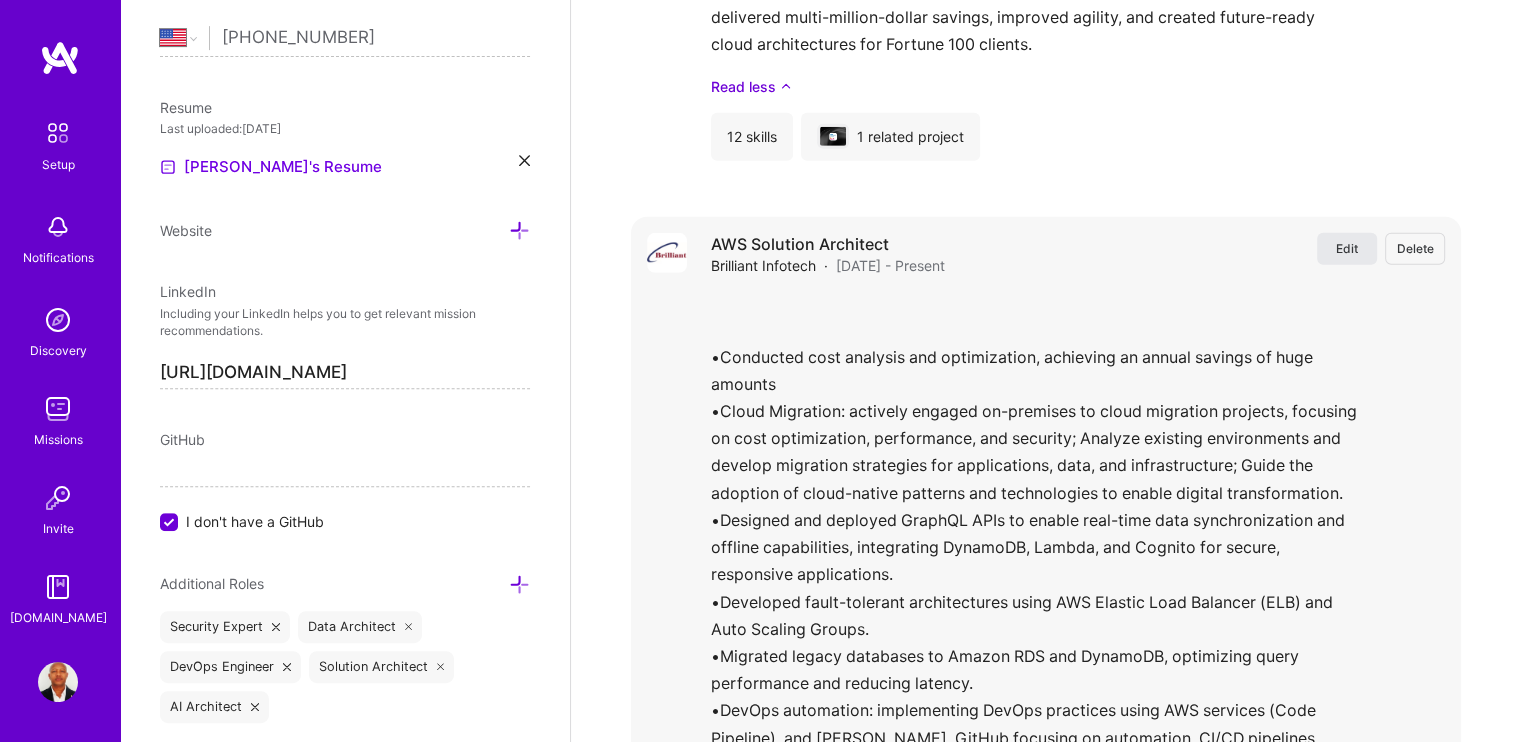 click on "Edit" at bounding box center (1347, 248) 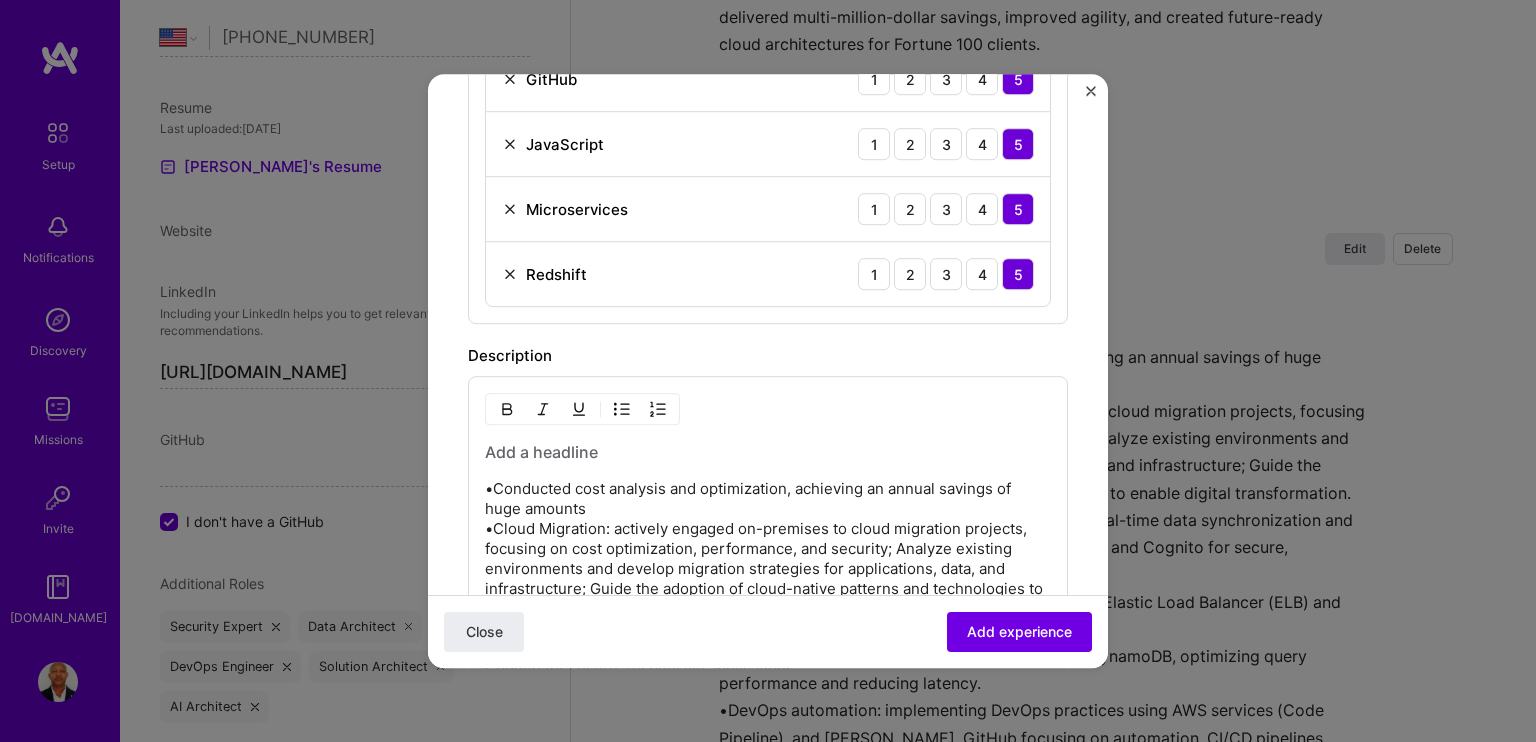 scroll, scrollTop: 1500, scrollLeft: 0, axis: vertical 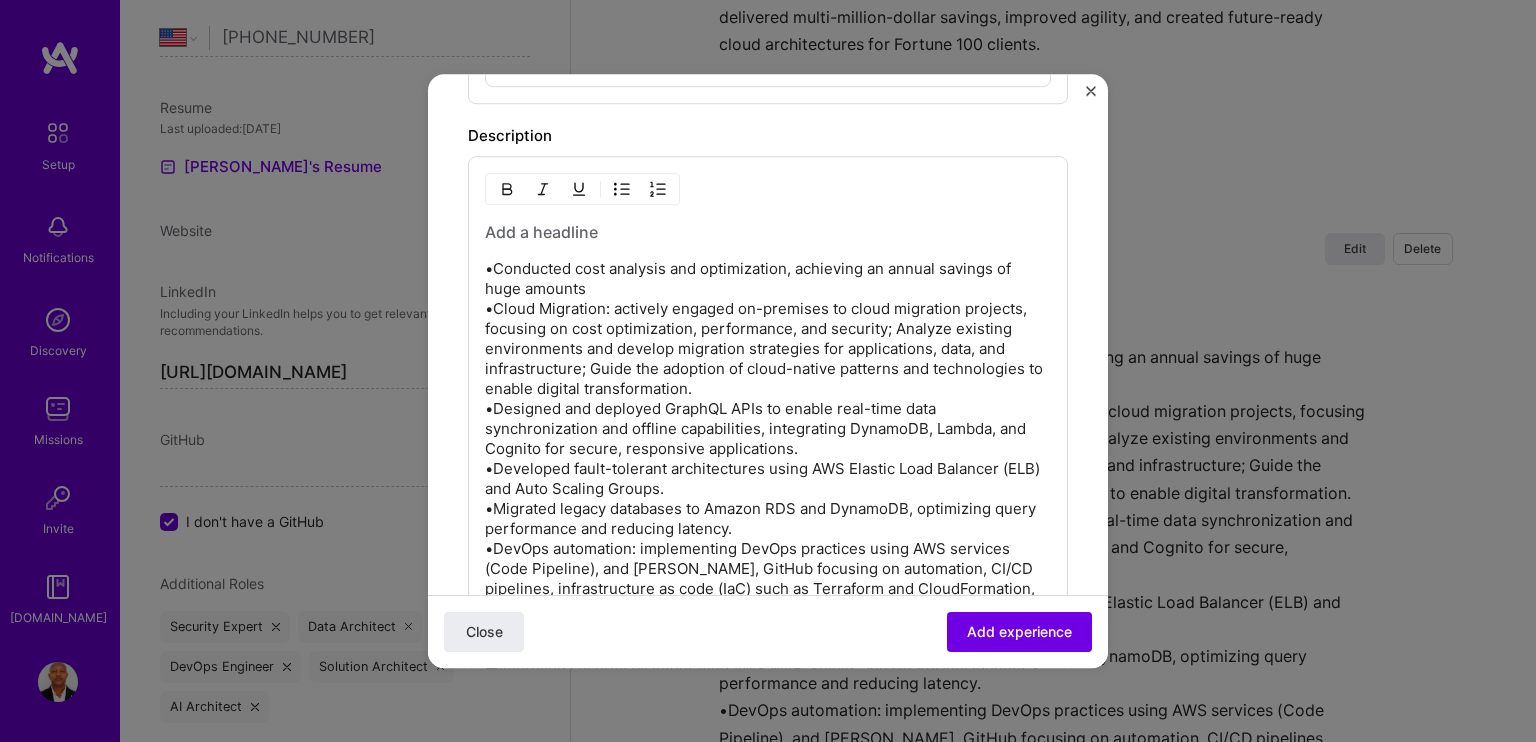 click on "•Conducted cost analysis and optimization, achieving an annual savings of huge amounts •Cloud Migration: actively engaged on-premises to cloud migration projects, focusing on cost optimization, performance, and security; Analyze existing environments and develop migration strategies for applications, data, and infrastructure; Guide the adoption of cloud-native patterns and technologies to enable digital transformation. •Designed and deployed GraphQL APIs to enable real-time data synchronization and offline capabilities, integrating DynamoDB, Lambda, and Cognito for secure, responsive applications. •Developed fault-tolerant architectures using AWS Elastic Load Balancer (ELB) and Auto Scaling Groups. •Migrated legacy databases to Amazon RDS and DynamoDB, optimizing query performance and reducing latency. •Exhibited excellent communication and leadership skills with the ability to guide cross-functional teams and interact with stakeholders." at bounding box center (768, 579) 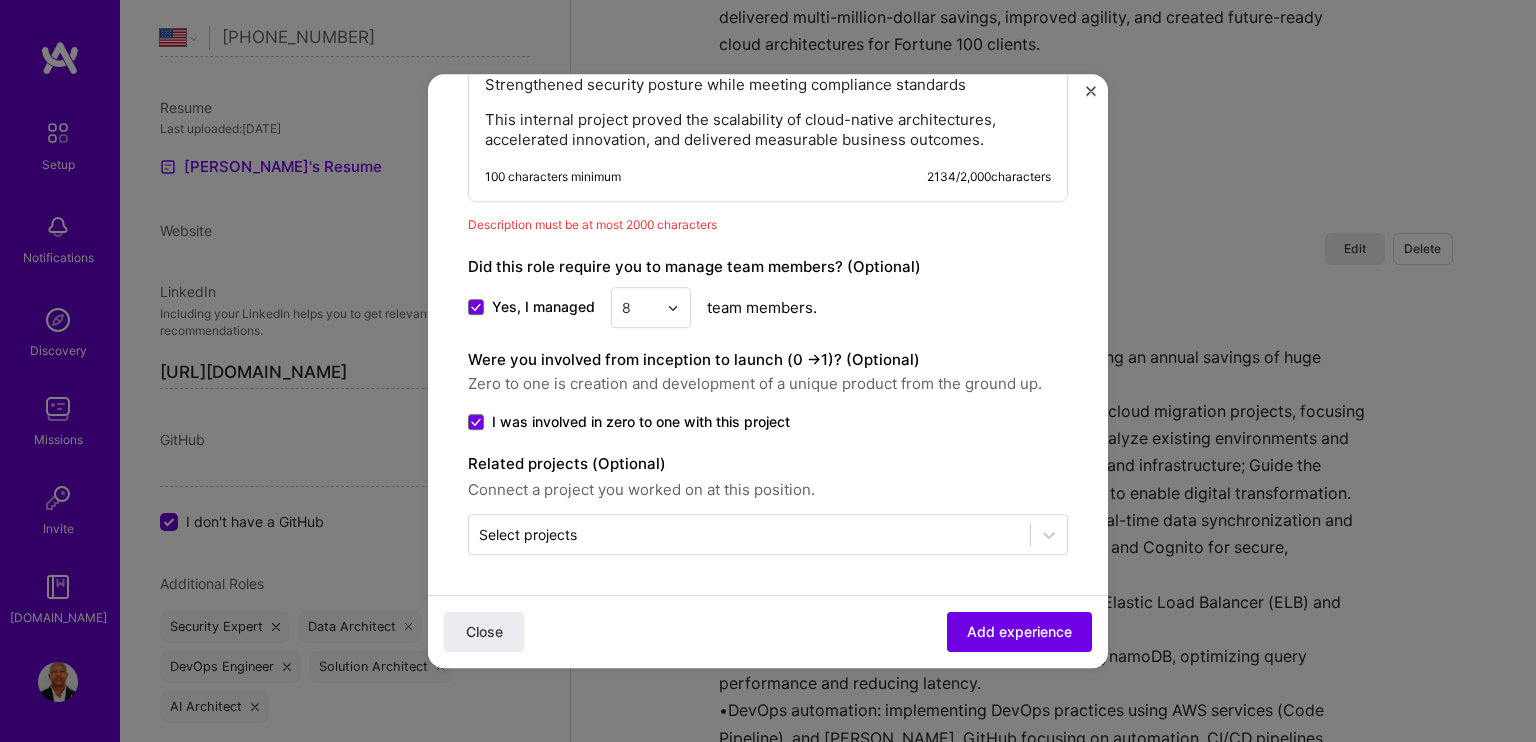 scroll, scrollTop: 2388, scrollLeft: 0, axis: vertical 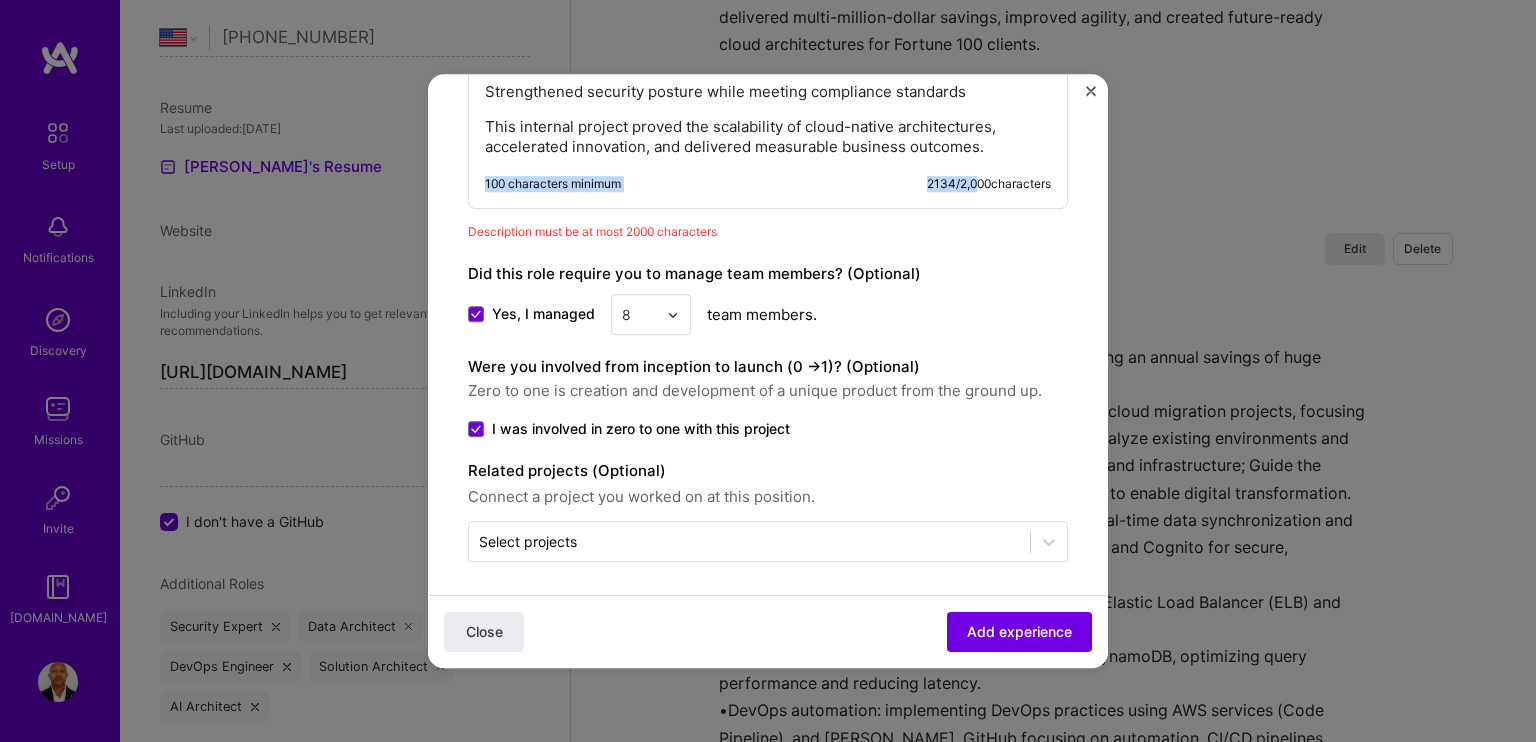 drag, startPoint x: 1050, startPoint y: 176, endPoint x: 956, endPoint y: 184, distance: 94.33981 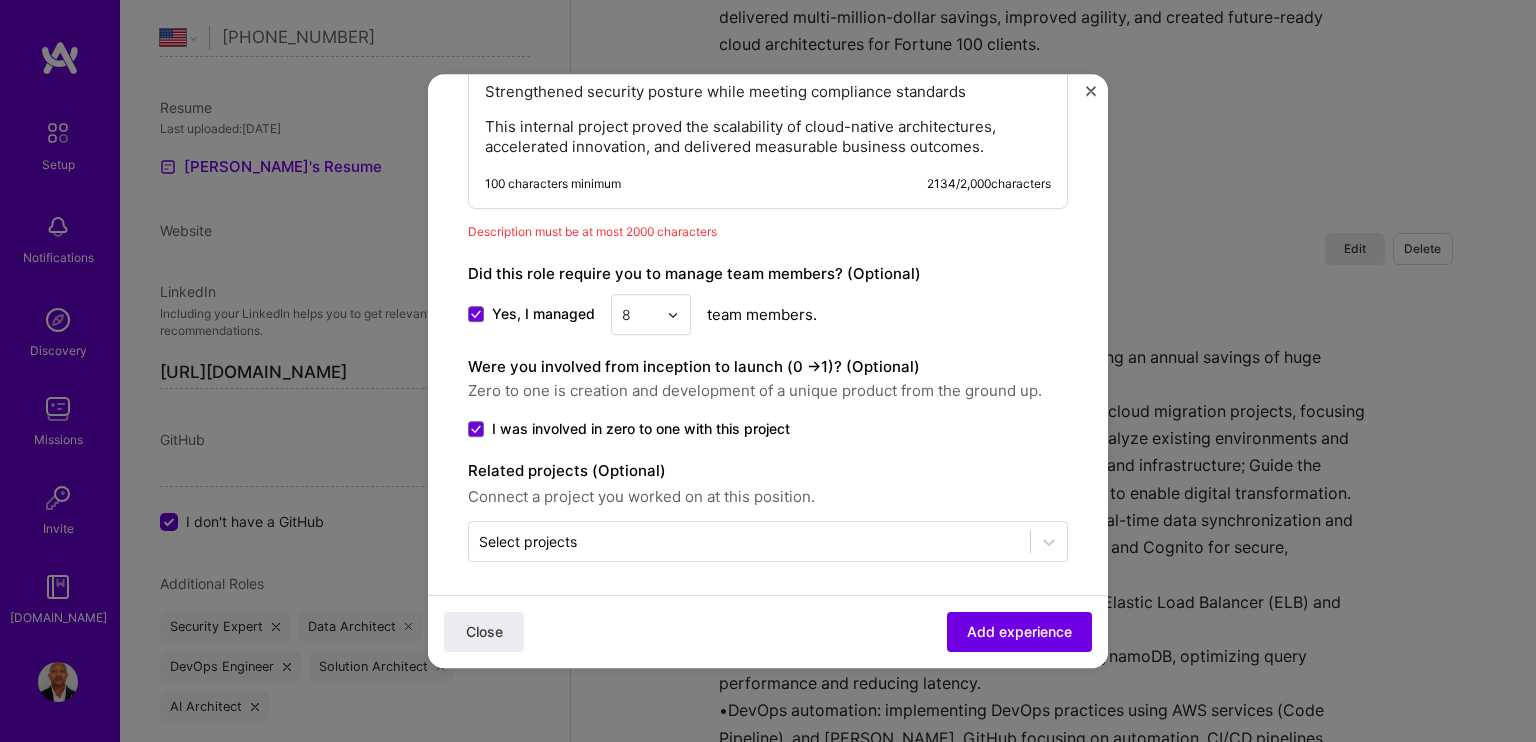 click on "This internal project proved the scalability of cloud-native architectures, accelerated innovation, and delivered measurable business outcomes." at bounding box center [768, 137] 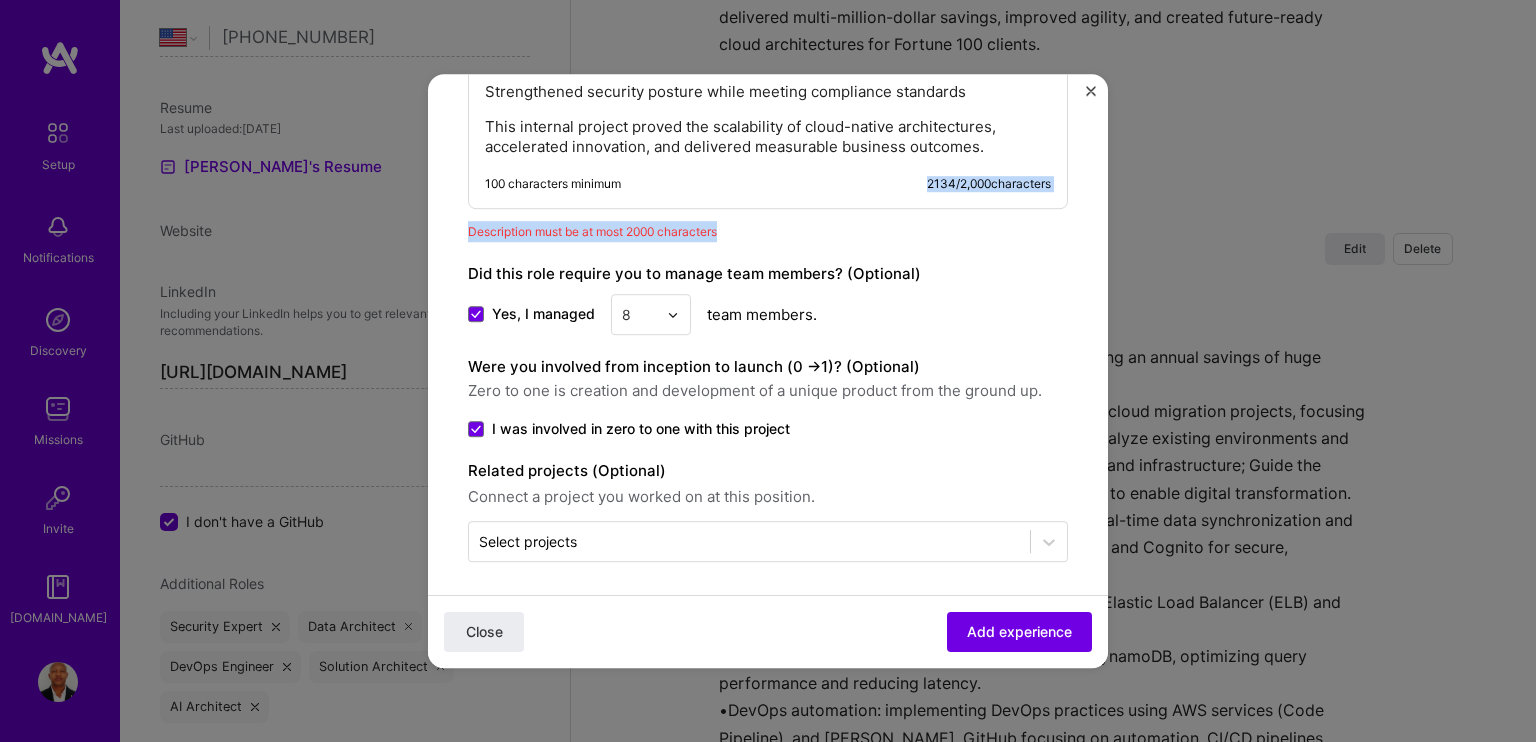 drag, startPoint x: 907, startPoint y: 178, endPoint x: 1036, endPoint y: 208, distance: 132.44244 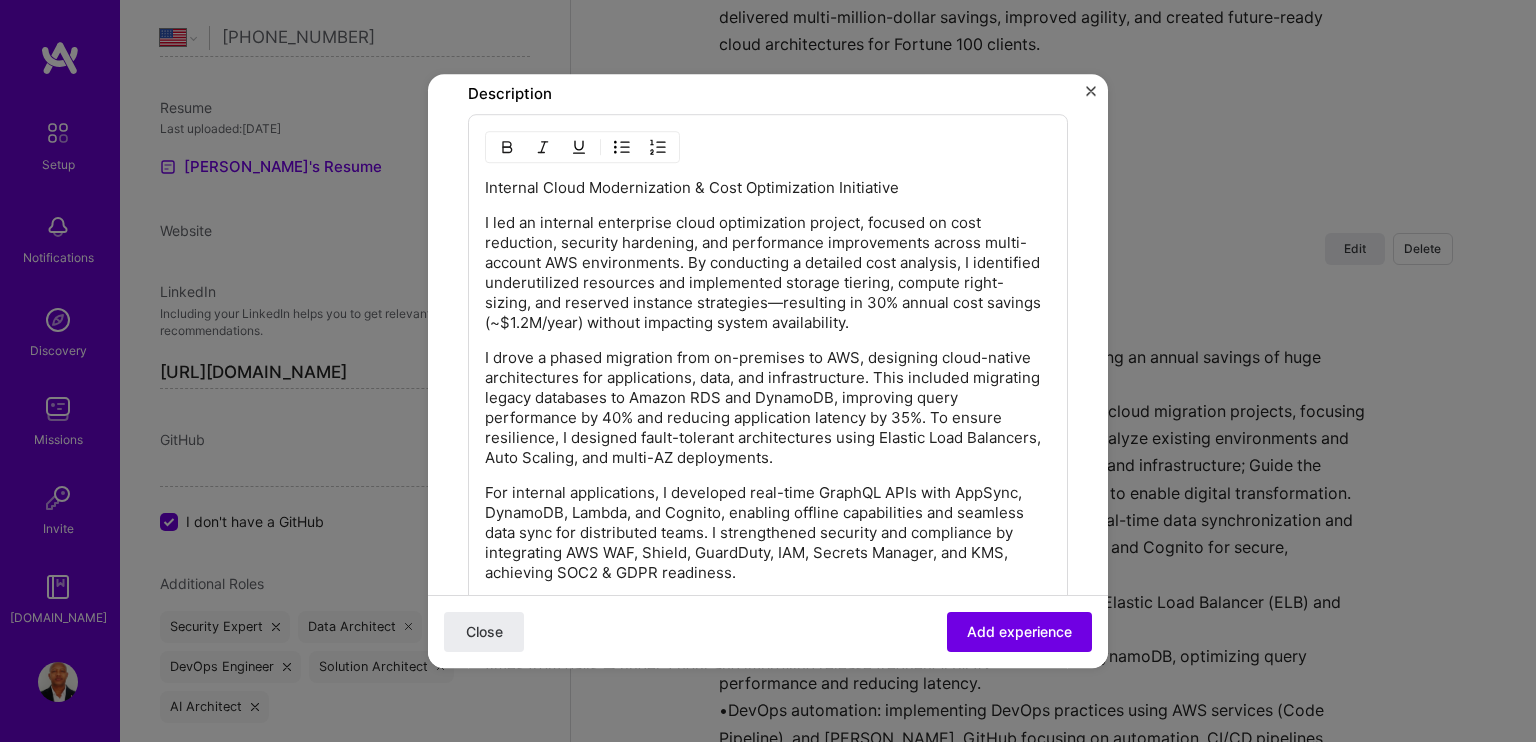 scroll, scrollTop: 1488, scrollLeft: 0, axis: vertical 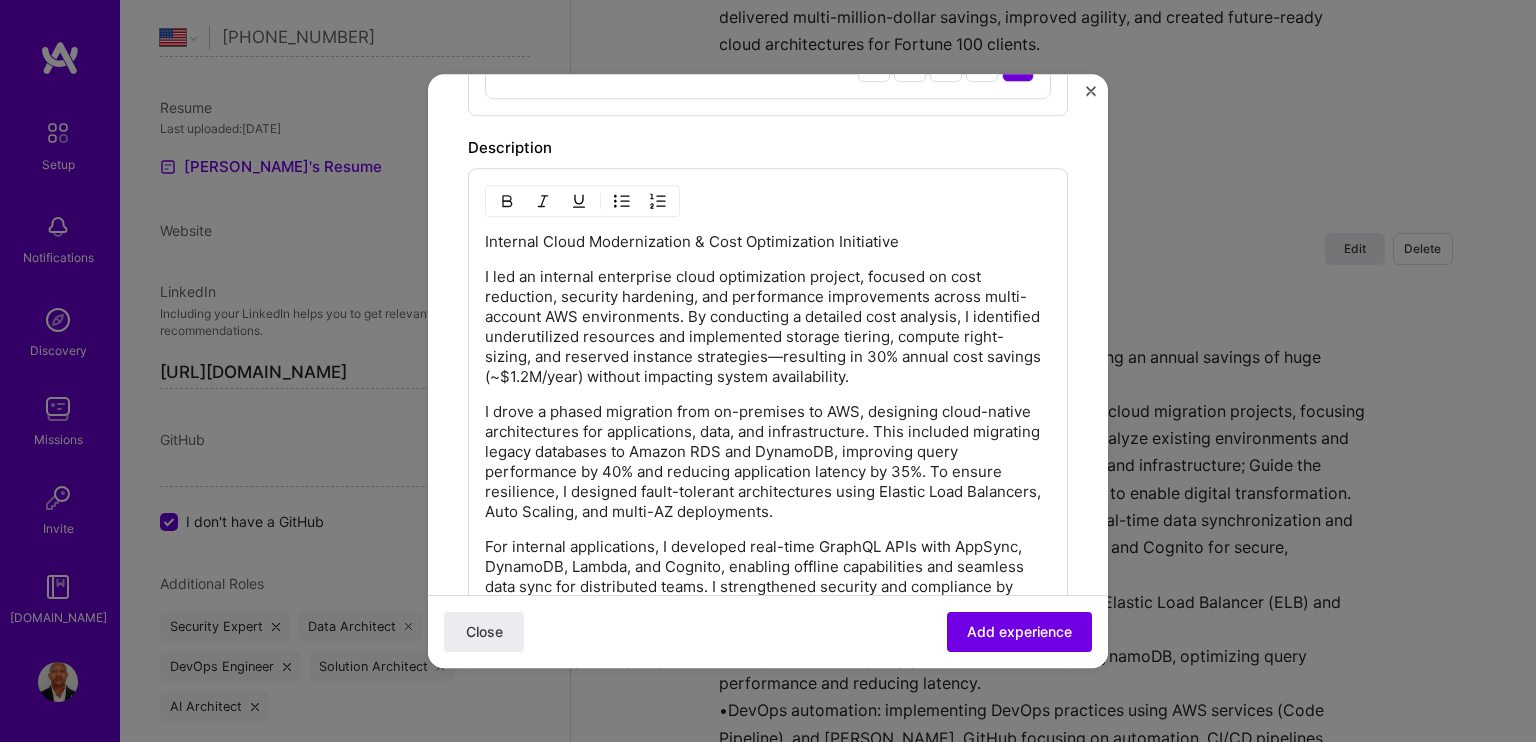 click on "I led an internal enterprise cloud optimization project, focused on cost reduction, security hardening, and performance improvements across multi-account AWS environments. By conducting a detailed cost analysis, I identified underutilized resources and implemented storage tiering, compute right-sizing, and reserved instance strategies—resulting in 30% annual cost savings (~$1.2M/year) without impacting system availability." at bounding box center (768, 327) 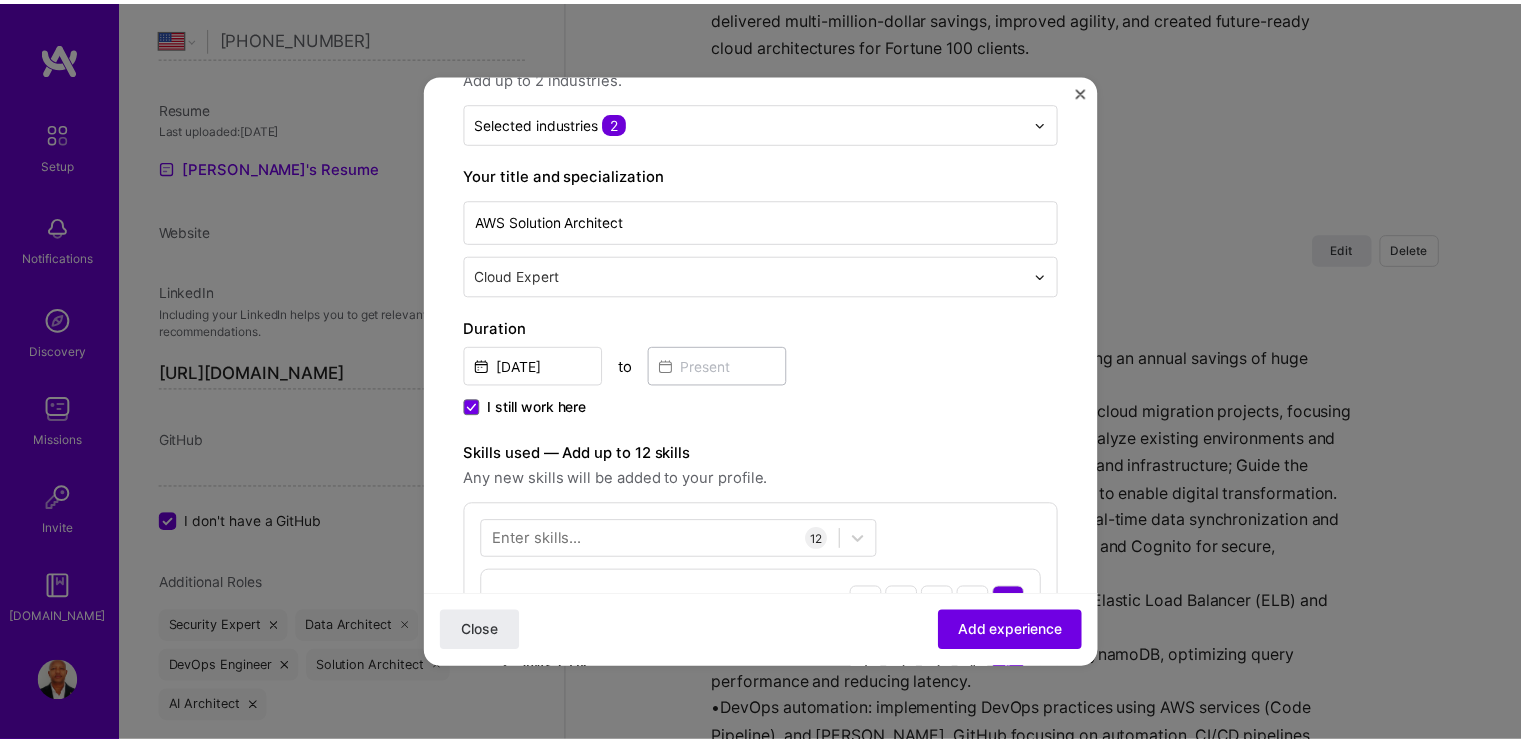 scroll, scrollTop: 0, scrollLeft: 0, axis: both 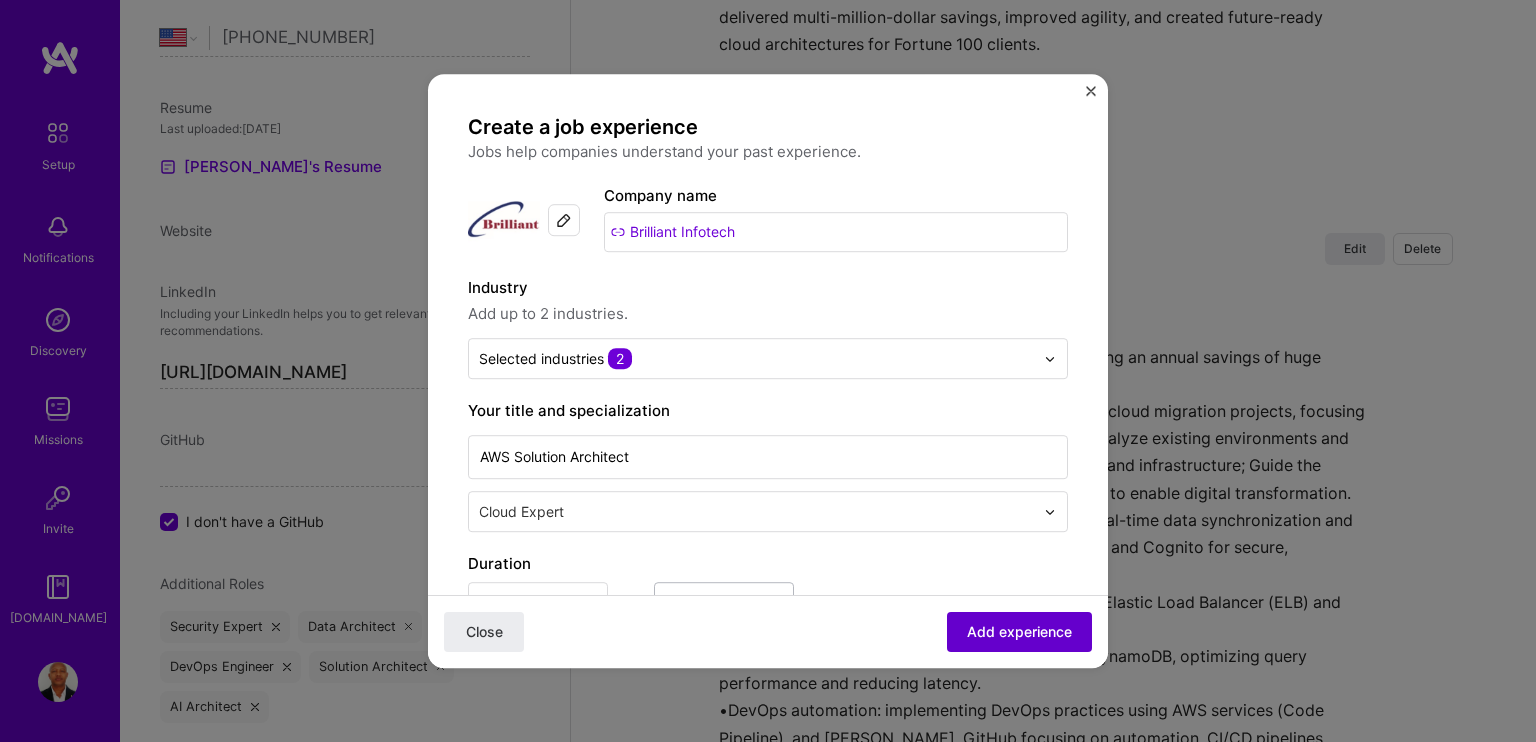 click on "Add experience" at bounding box center (1019, 632) 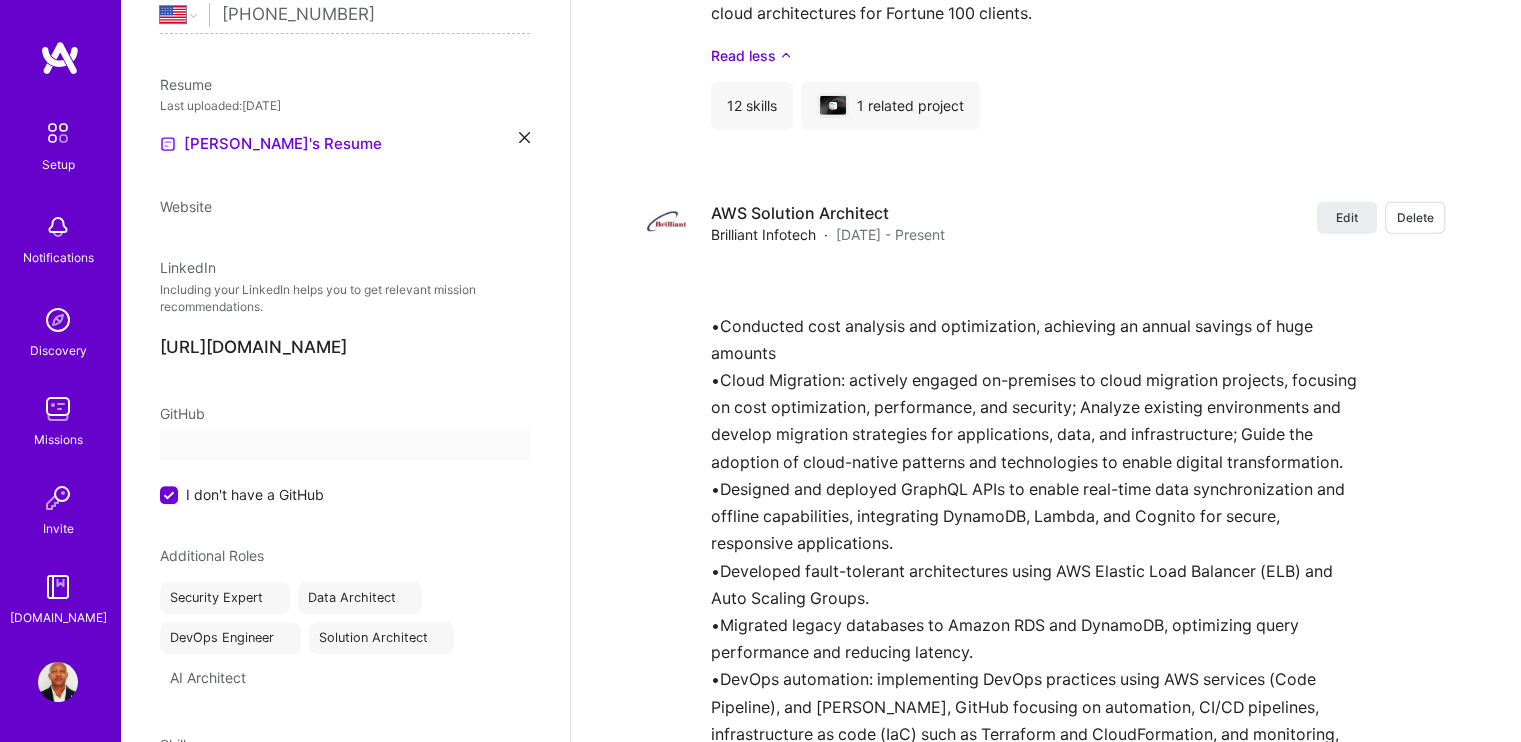 select on "US" 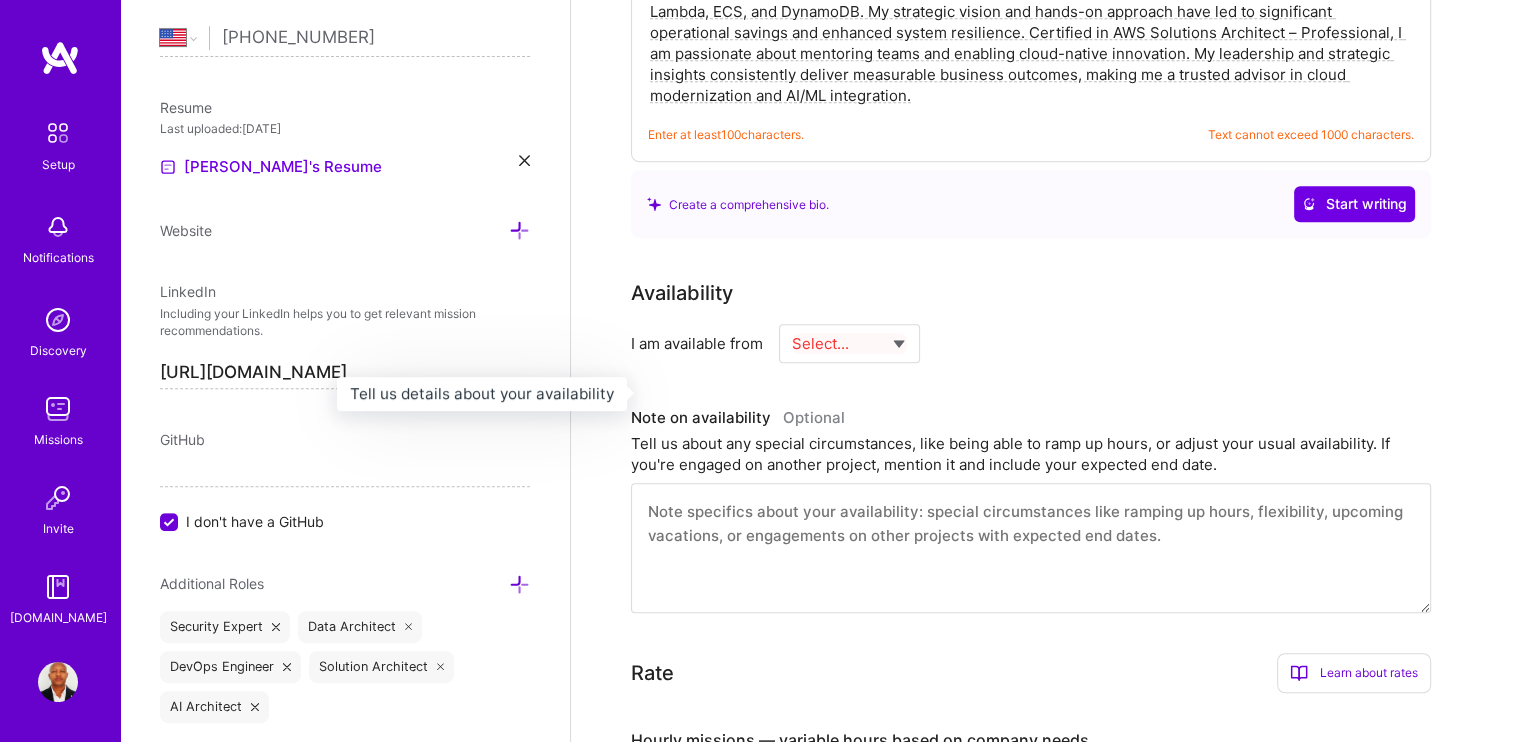 scroll, scrollTop: 1000, scrollLeft: 0, axis: vertical 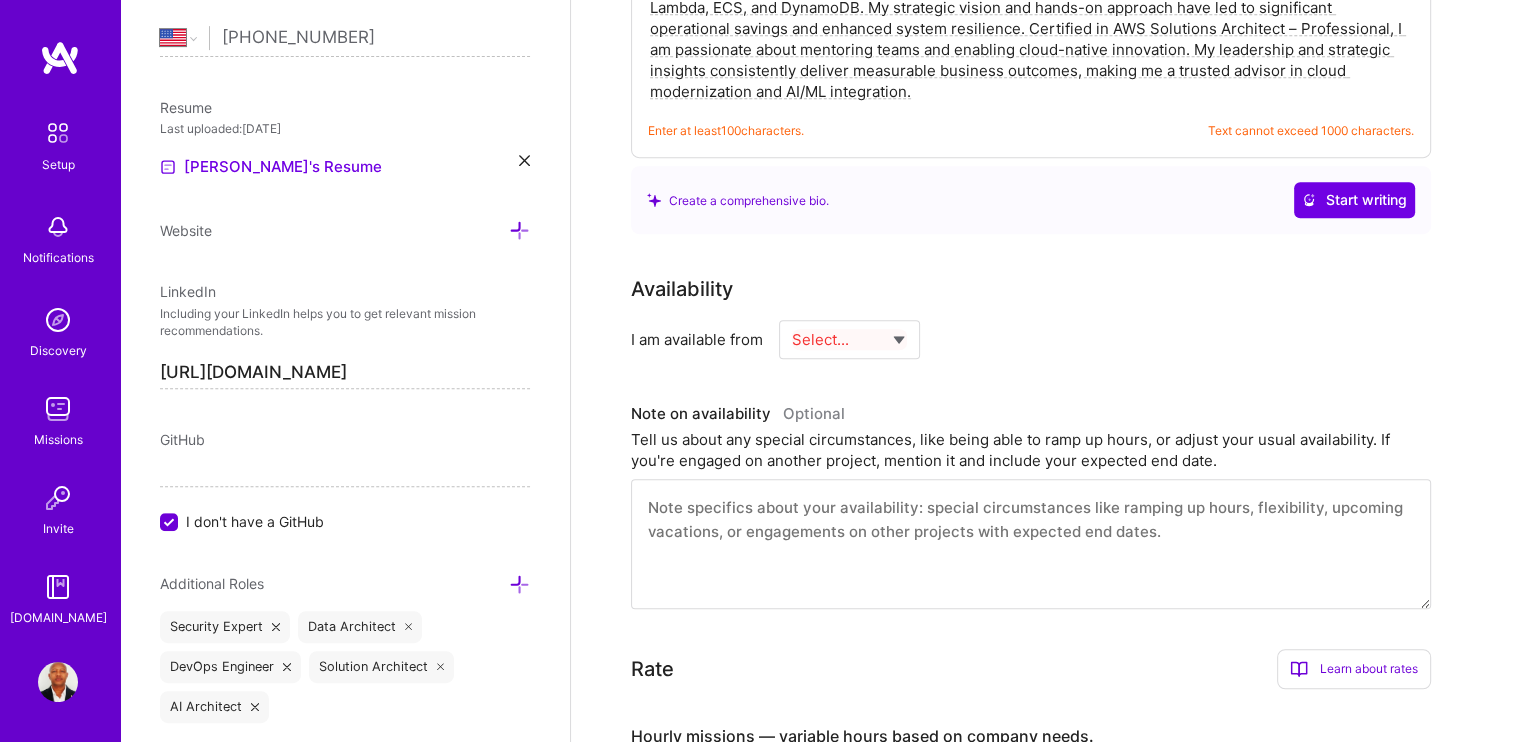 click on "Select... Right Now Future Date Not Available" at bounding box center [849, 339] 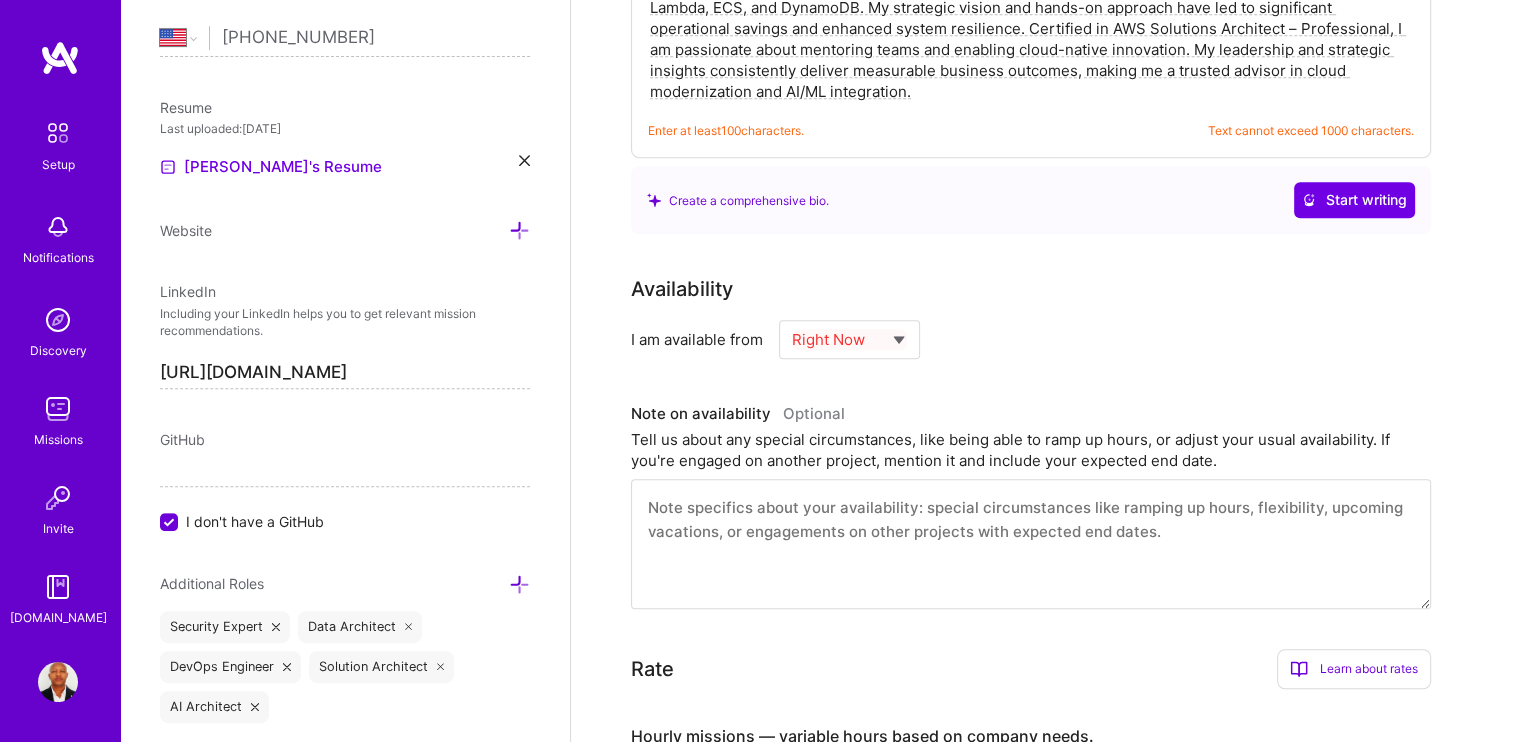 click on "Select... Right Now Future Date Not Available" at bounding box center (849, 339) 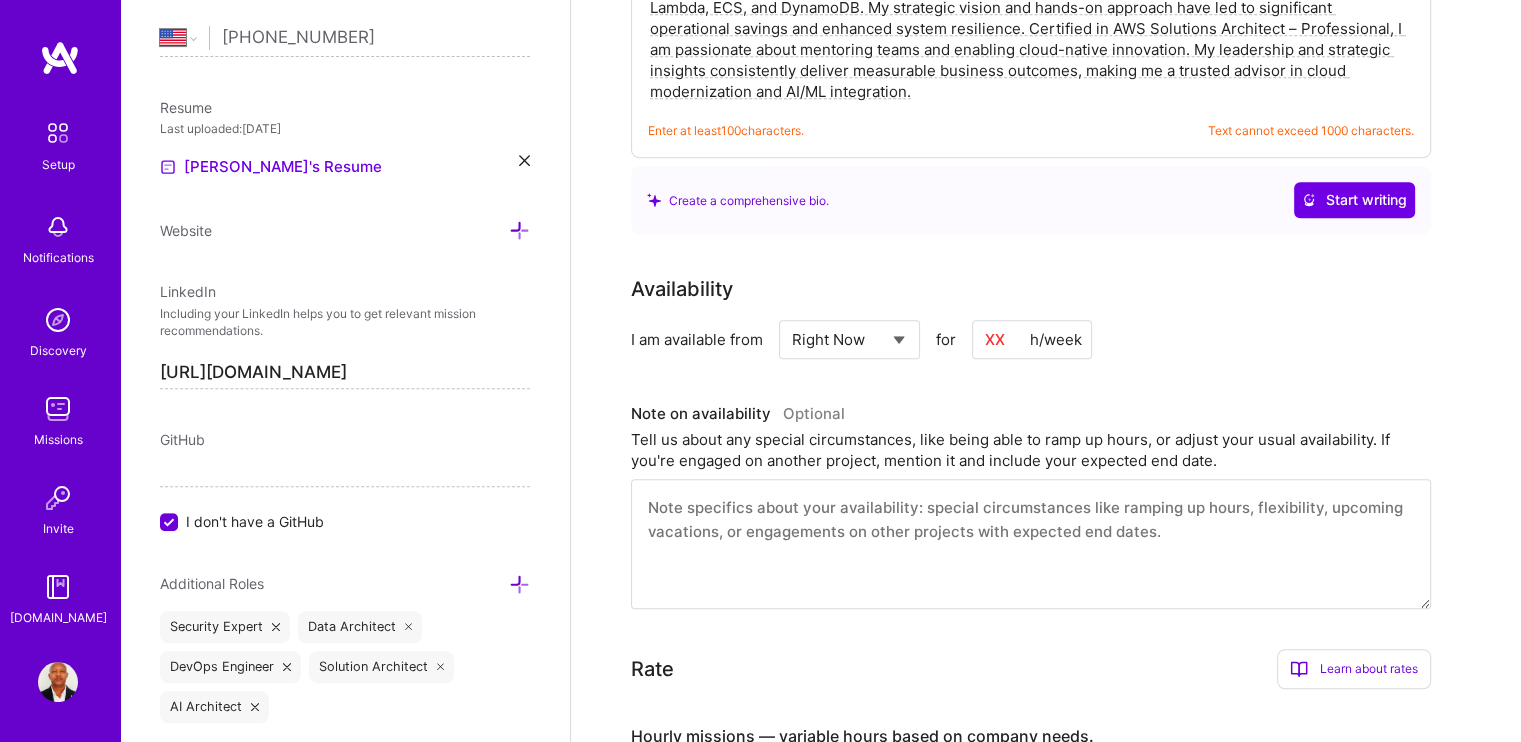 click at bounding box center [1032, 339] 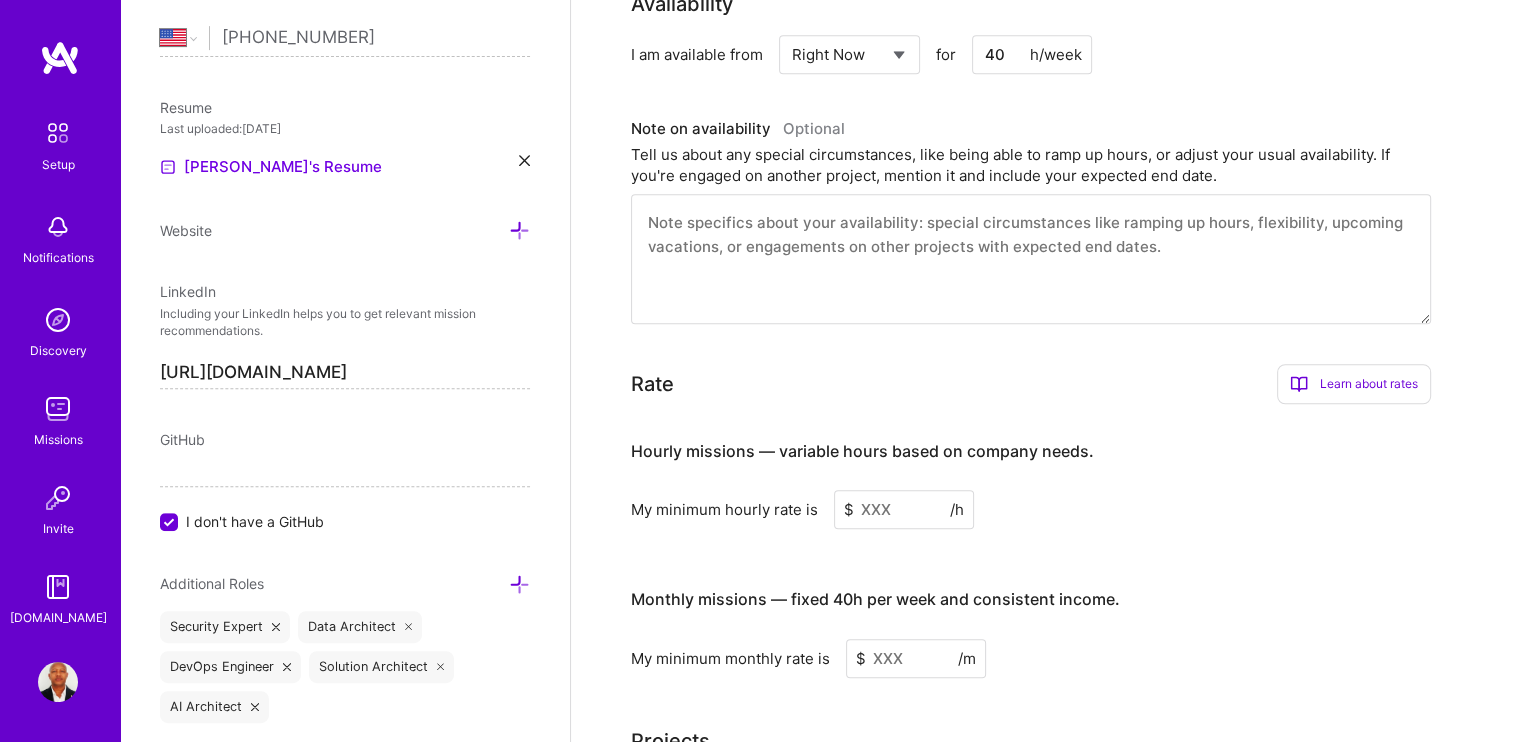 scroll, scrollTop: 1300, scrollLeft: 0, axis: vertical 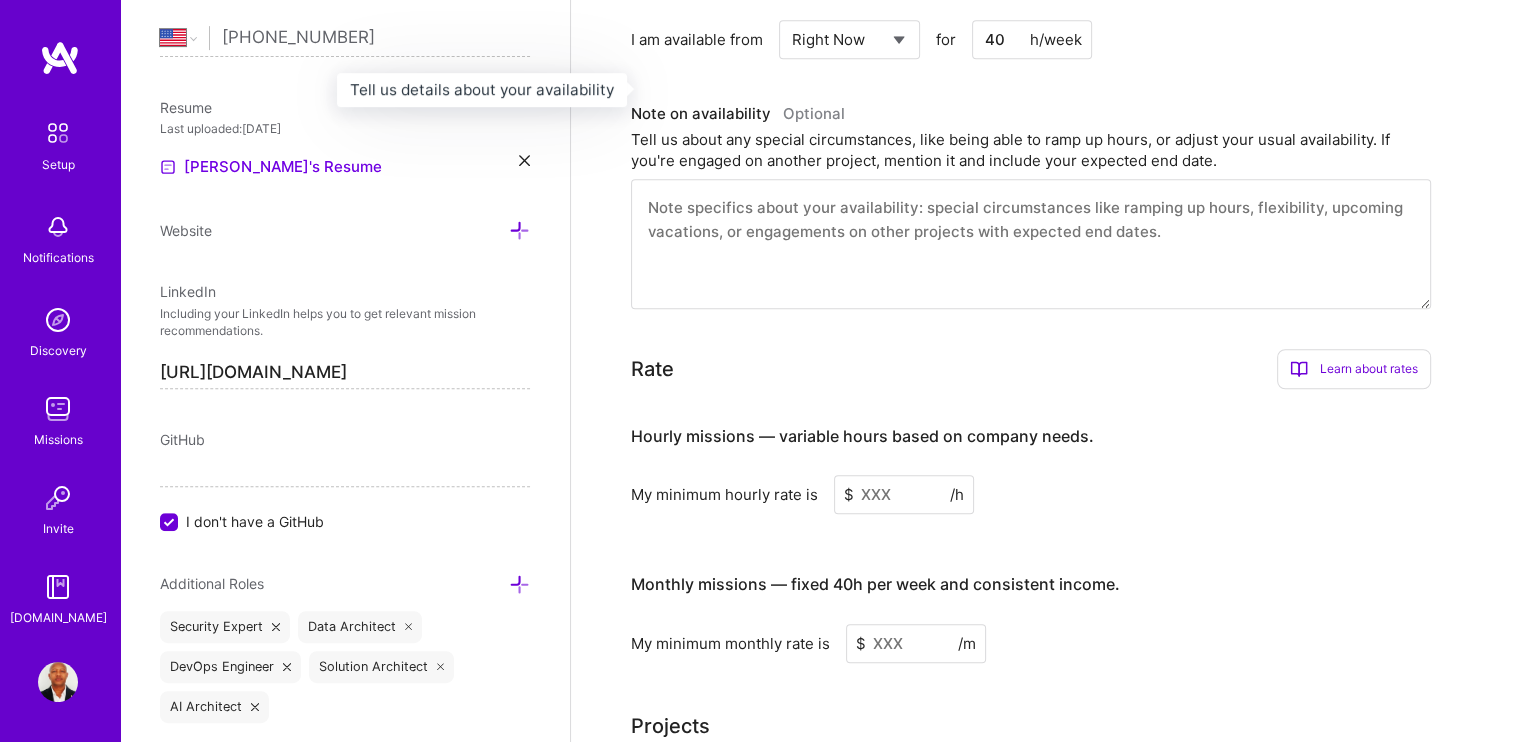 type on "40" 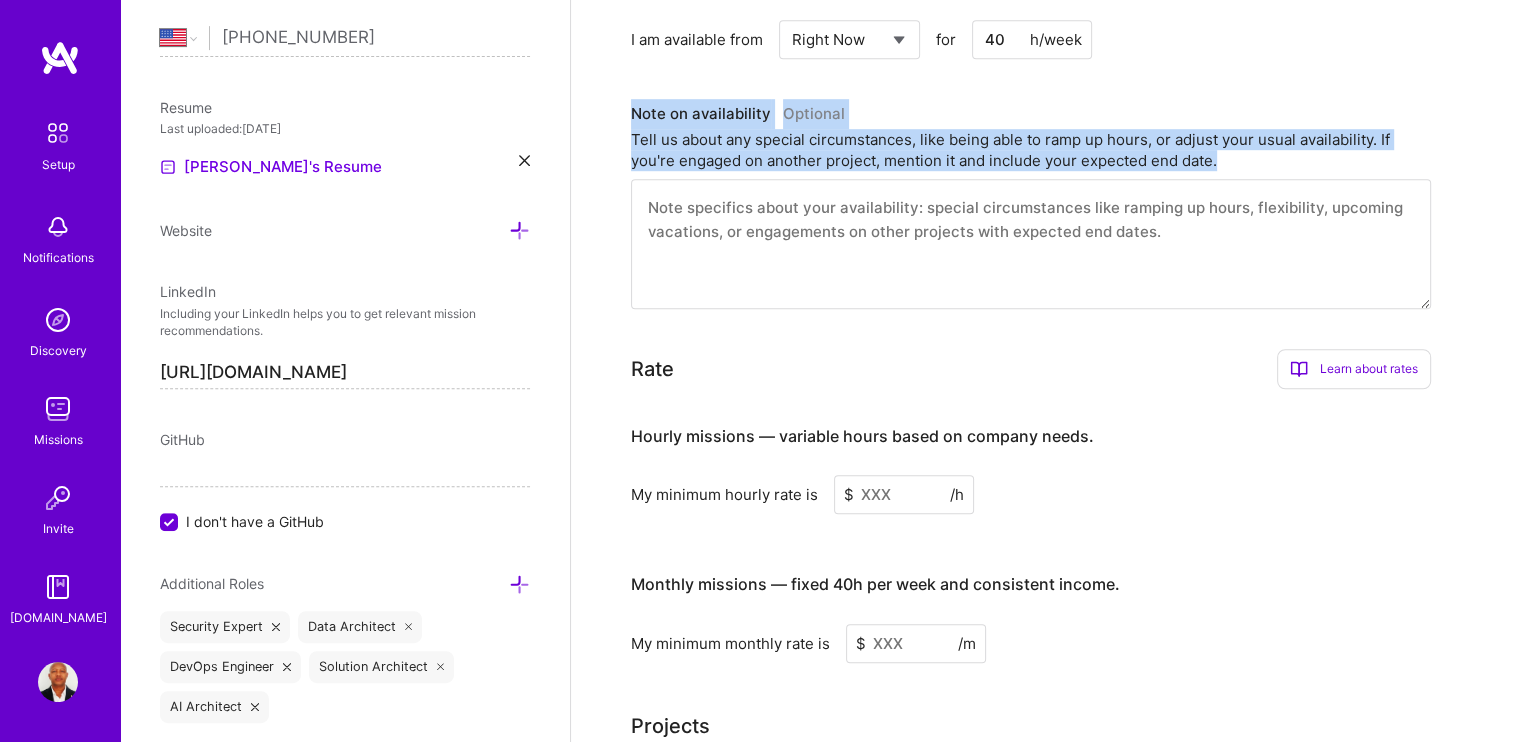 drag, startPoint x: 630, startPoint y: 99, endPoint x: 734, endPoint y: 177, distance: 130 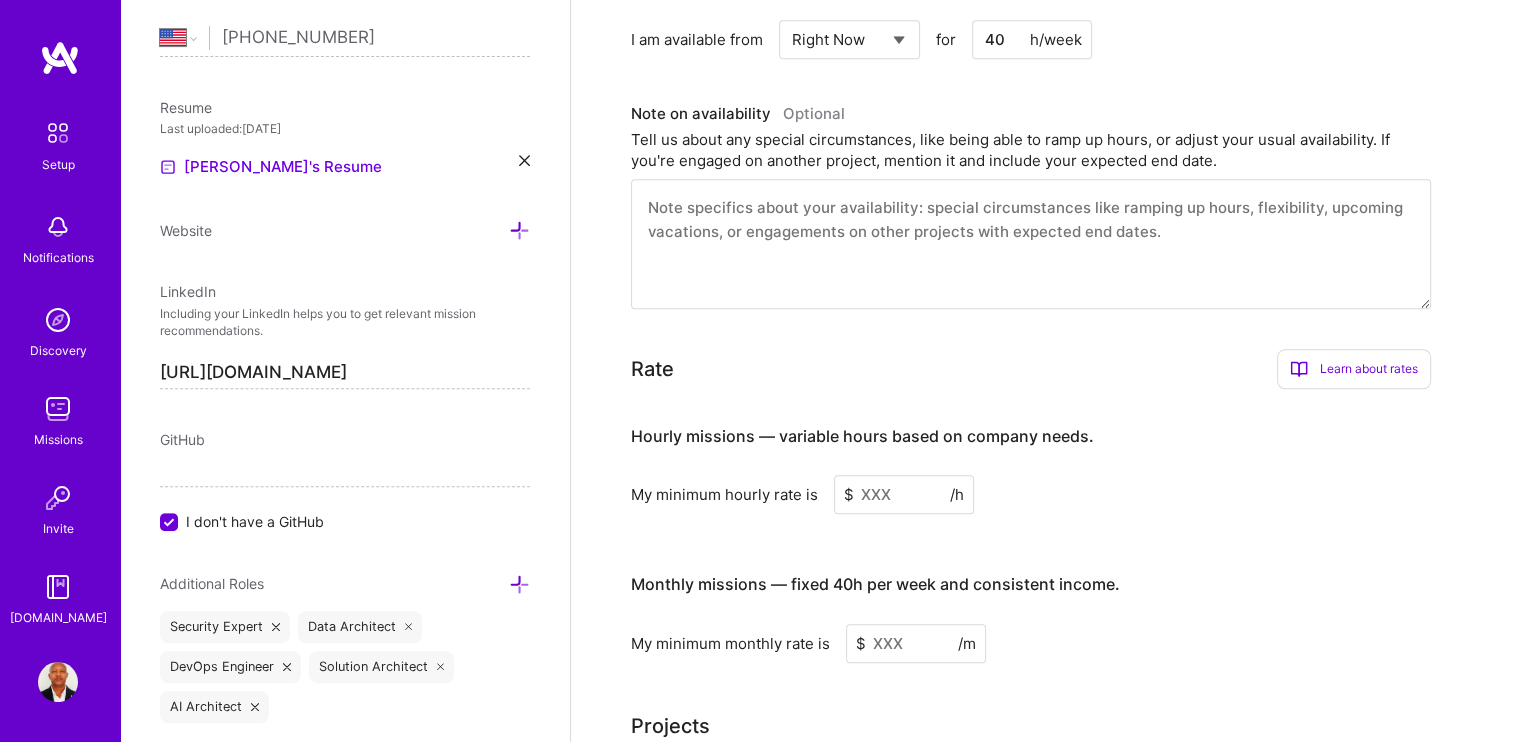 click at bounding box center (1031, 244) 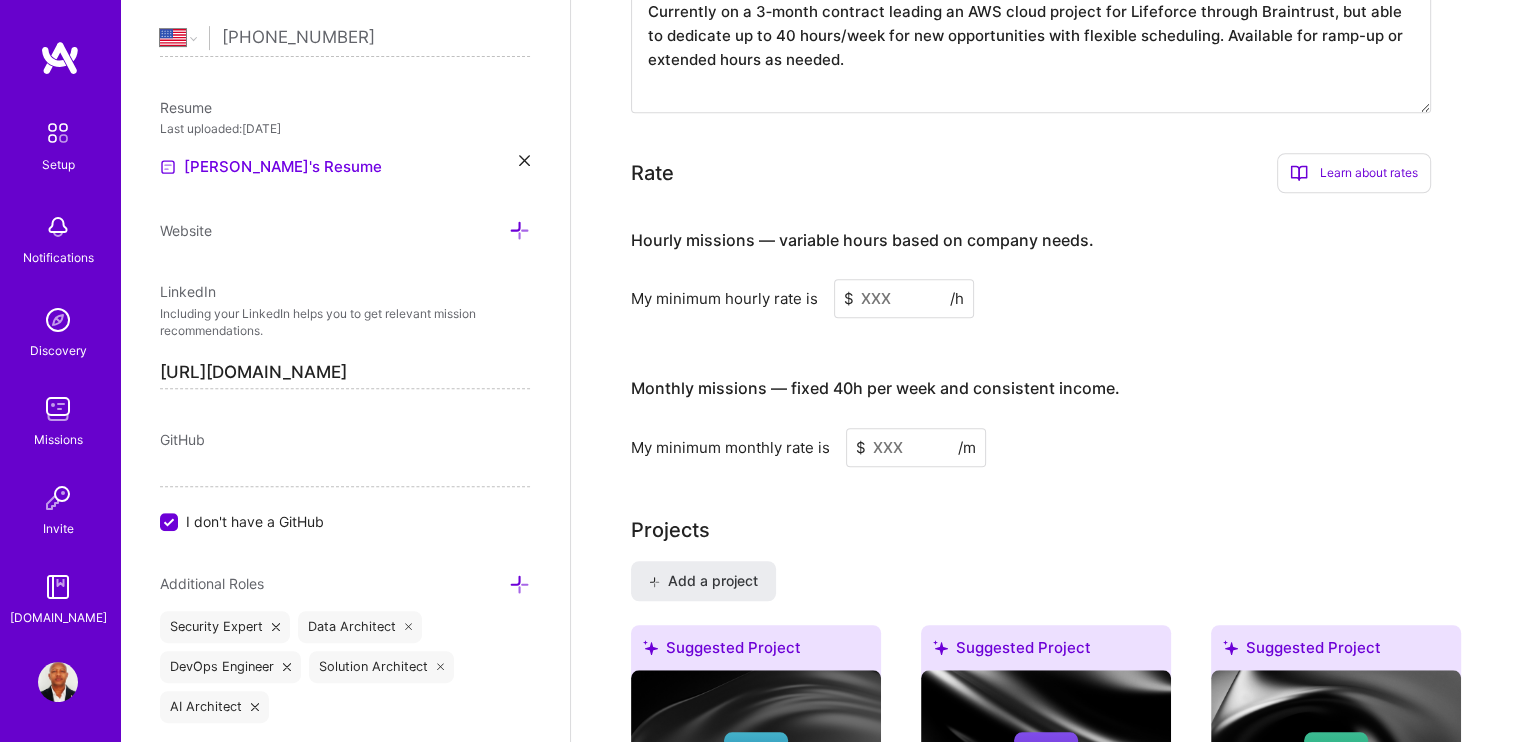 scroll, scrollTop: 1500, scrollLeft: 0, axis: vertical 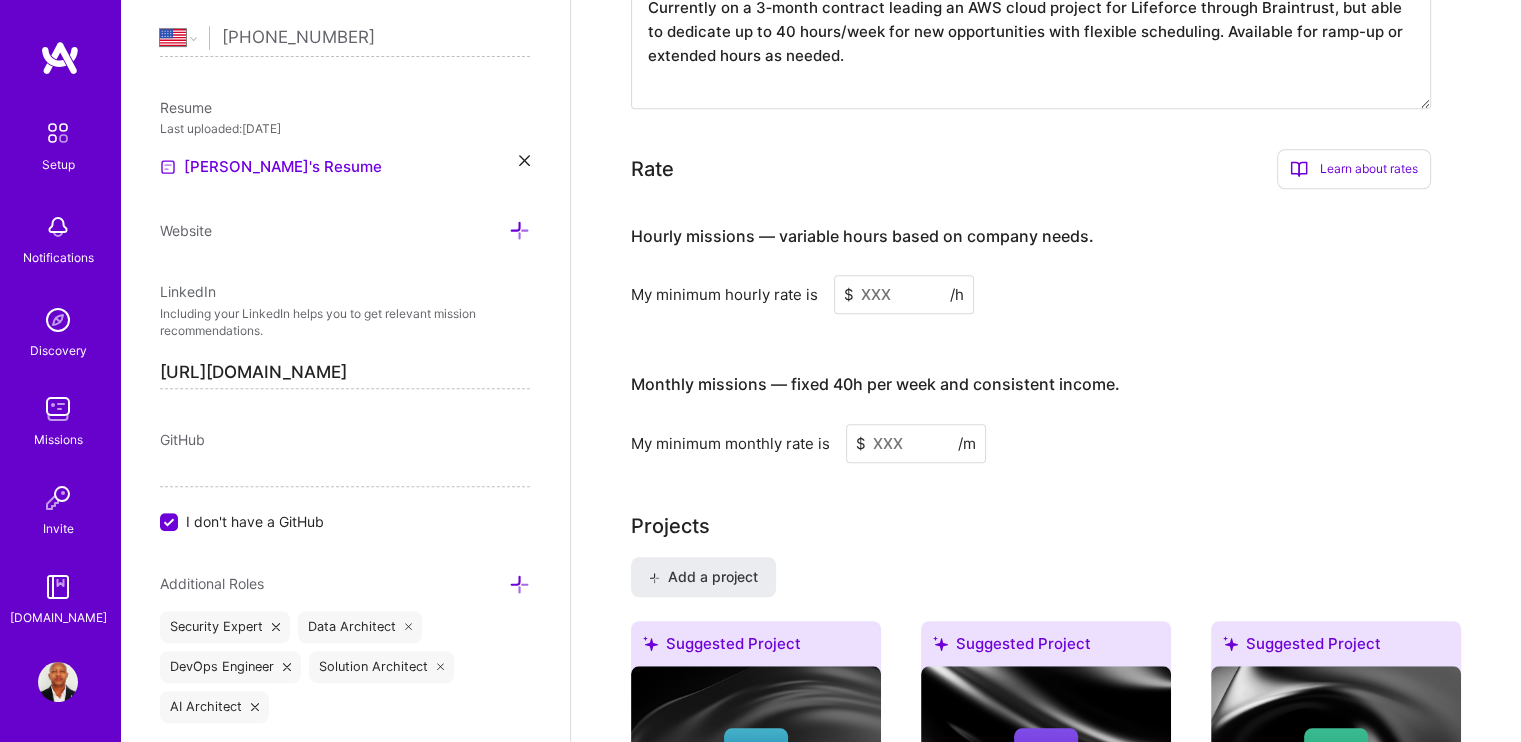 type on "Currently on a 3‑month contract leading an AWS cloud project for Lifeforce through Braintrust, but able to dedicate up to 40 hours/week for new opportunities with flexible scheduling. Available for ramp-up or extended hours as needed." 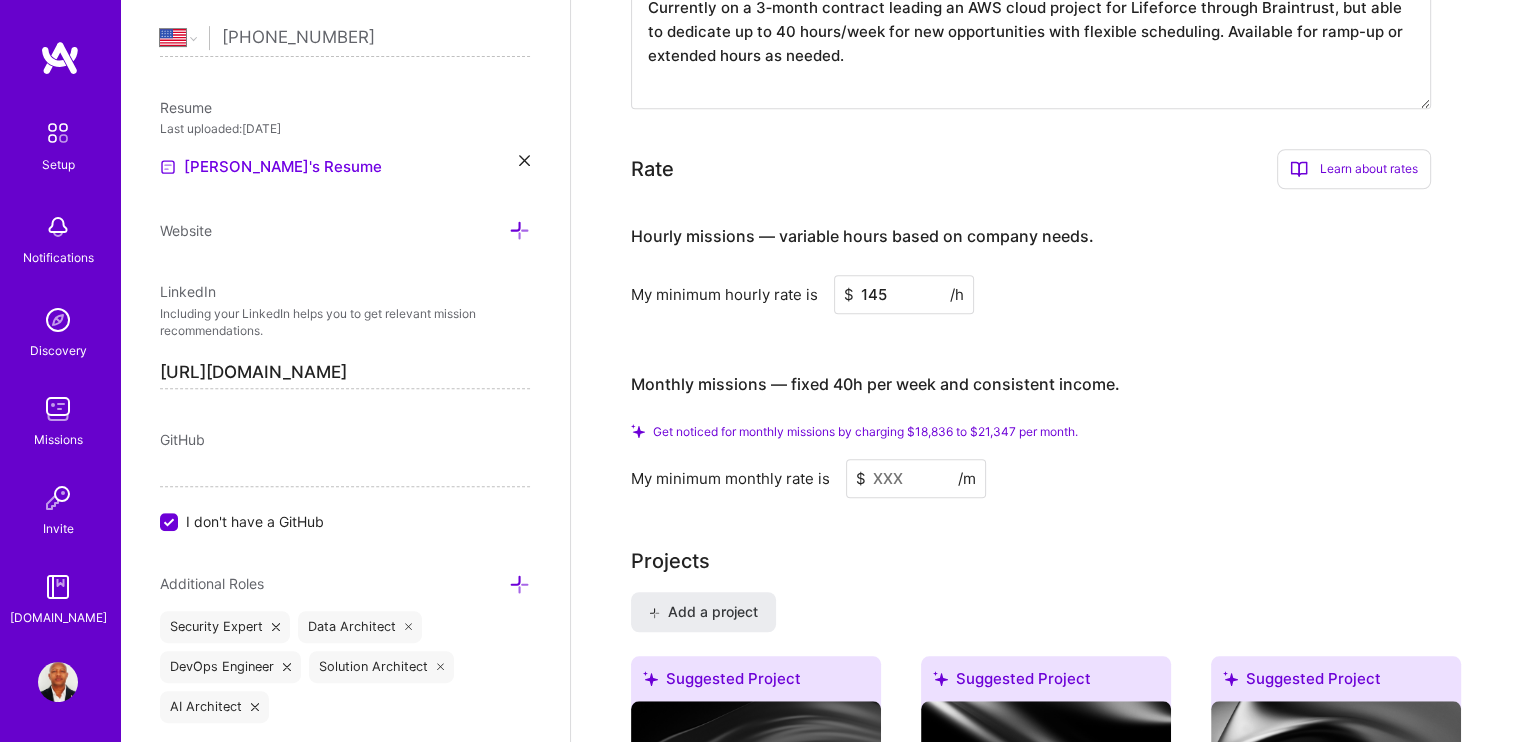 type on "145" 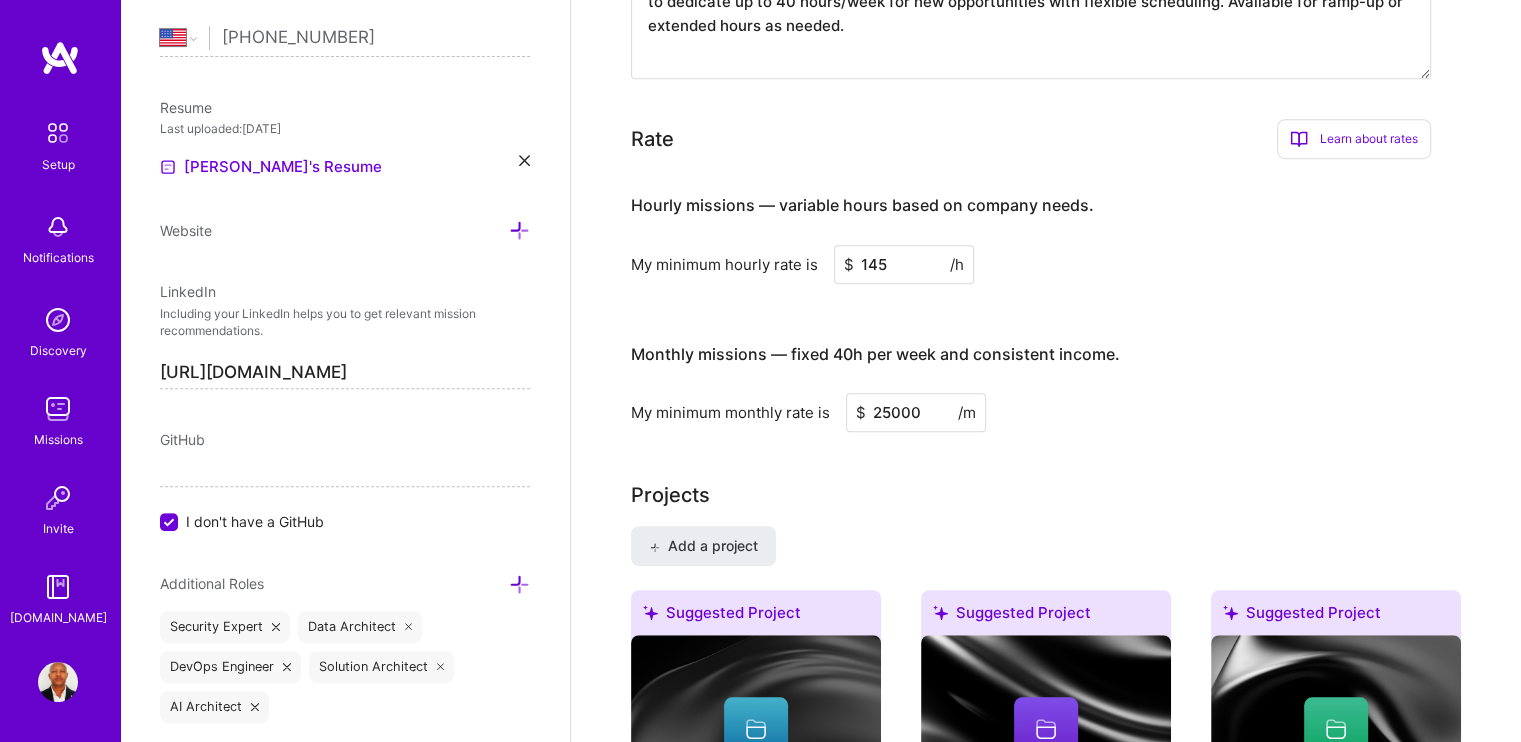 type on "25000" 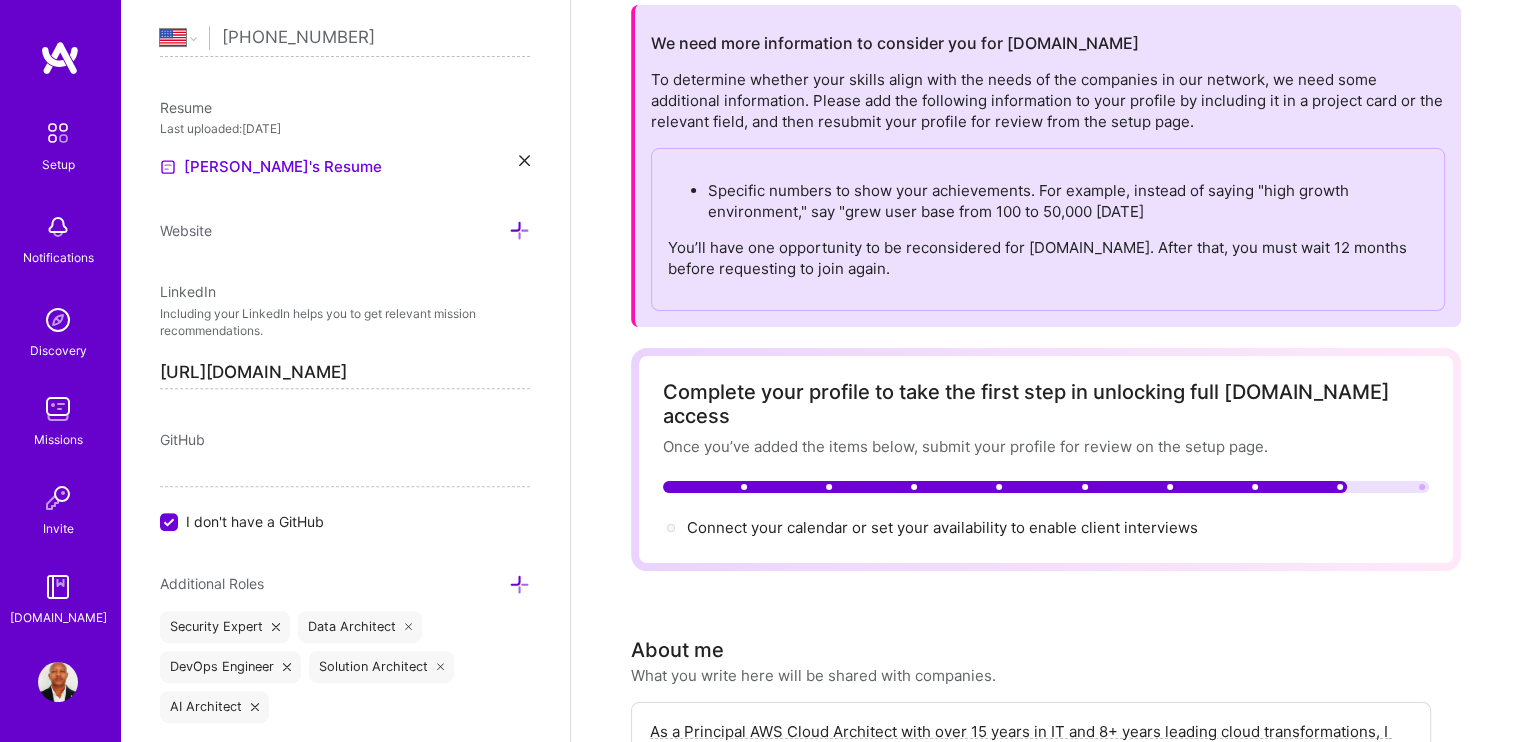 scroll, scrollTop: 0, scrollLeft: 0, axis: both 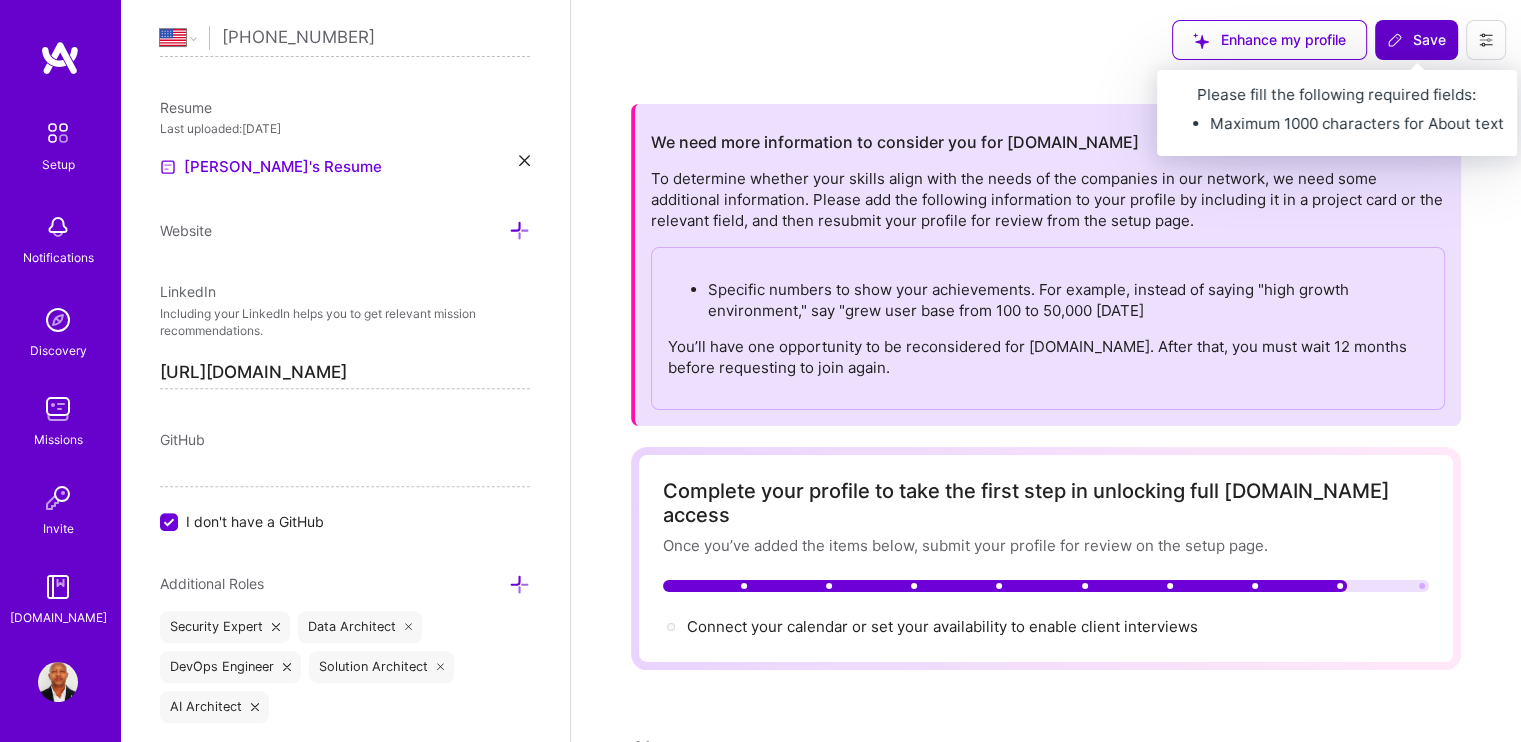 click 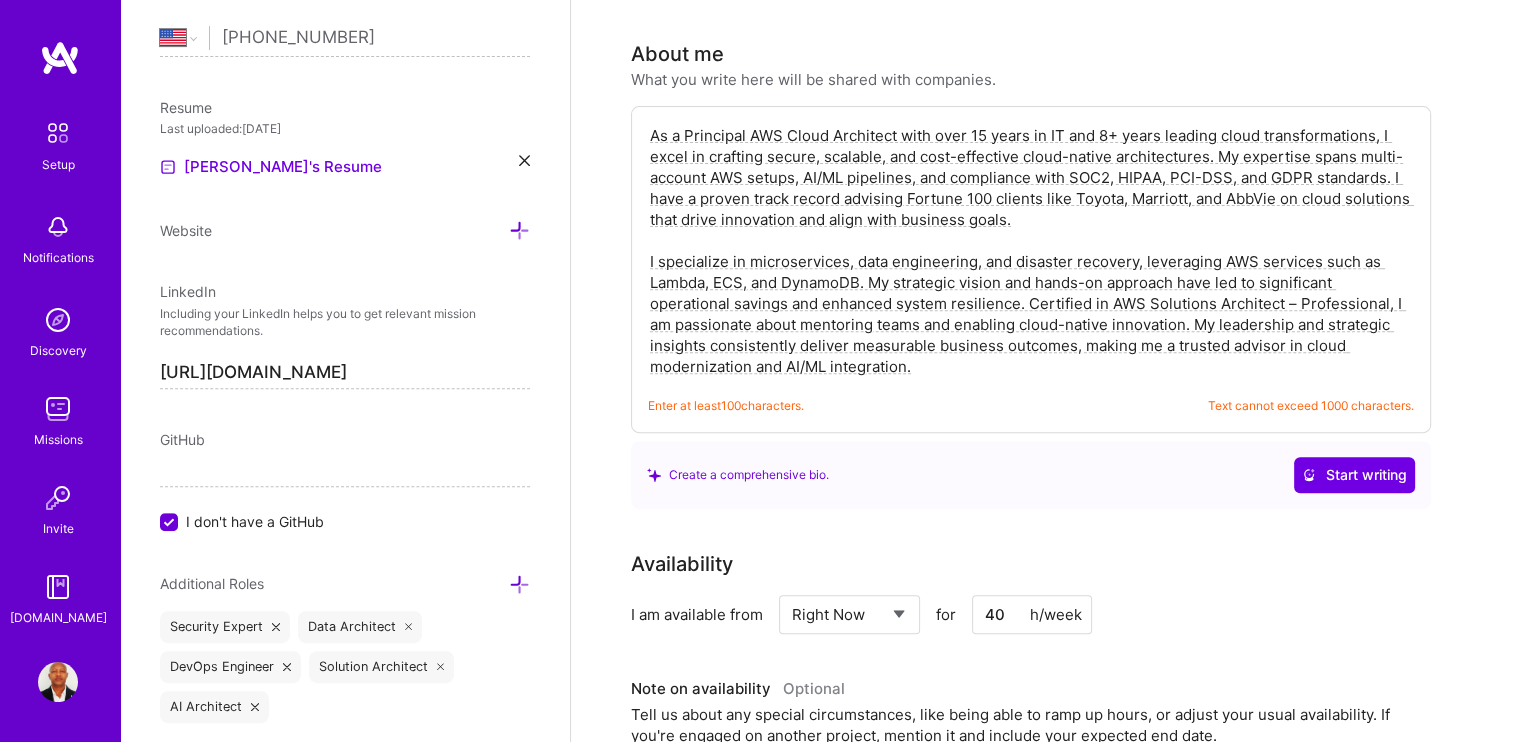 scroll, scrollTop: 700, scrollLeft: 0, axis: vertical 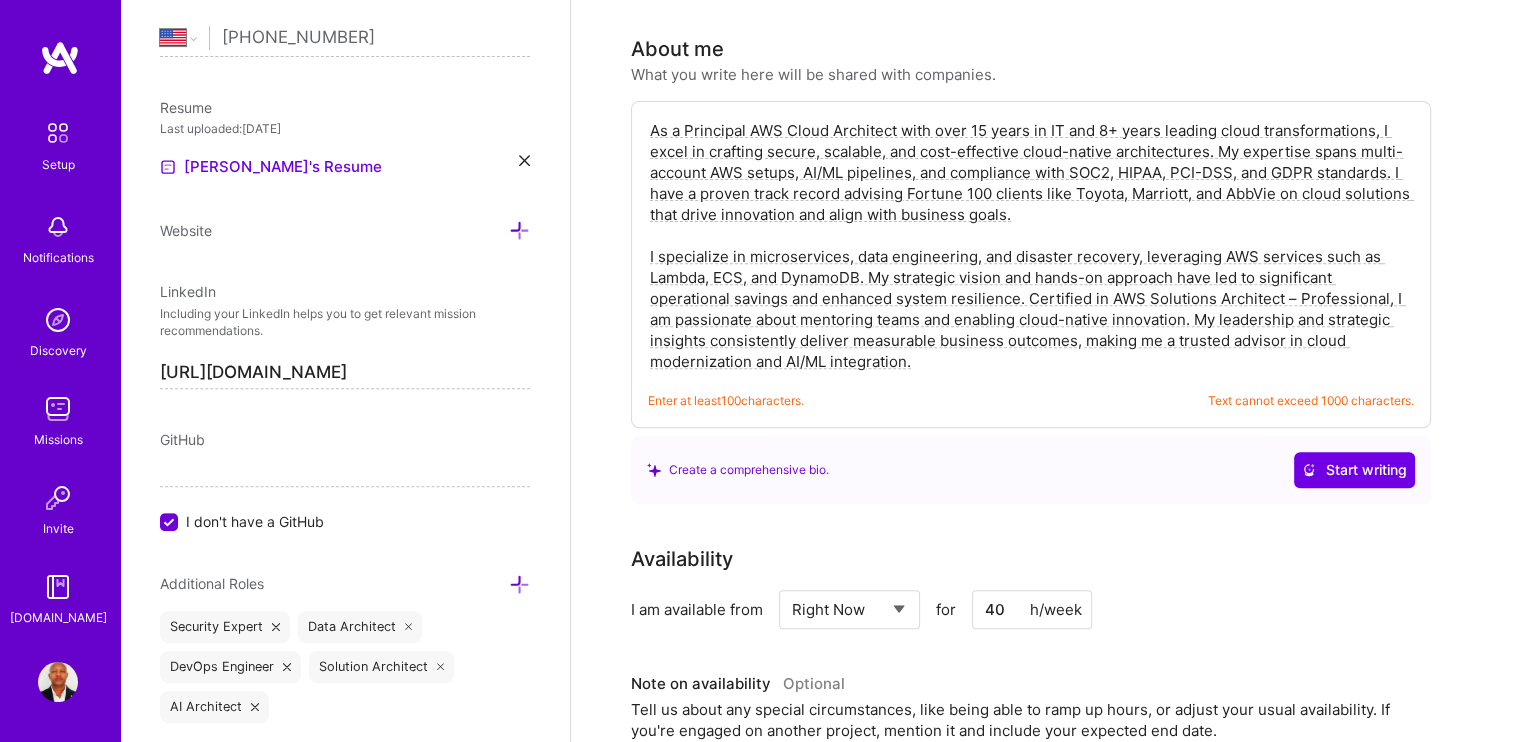 drag, startPoint x: 924, startPoint y: 341, endPoint x: 616, endPoint y: 79, distance: 404.36124 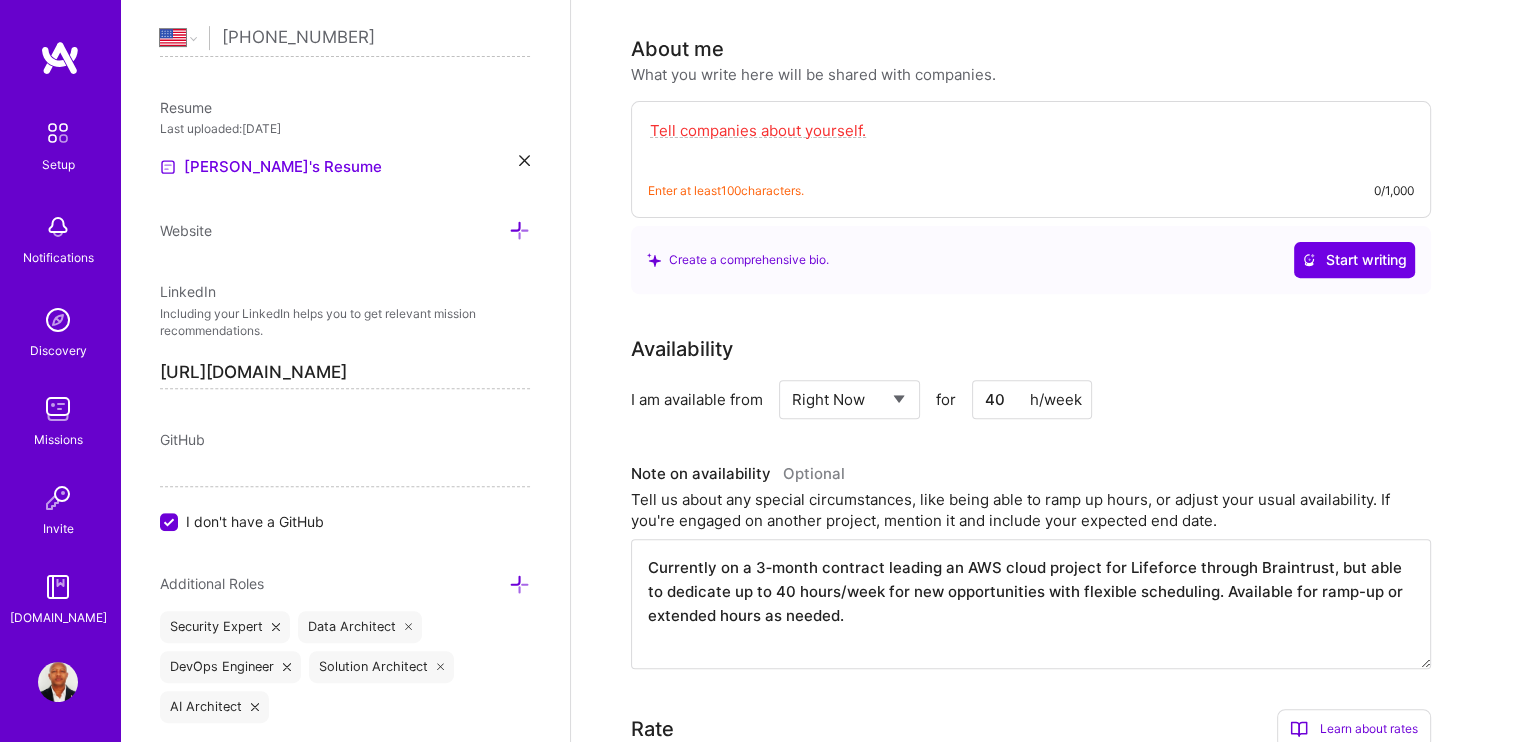 paste on "I’m a Principal AWS Cloud Architect with 15+ years in IT, specializing in secure, scalable, cost-optimized cloud-native architectures. For Toyota, I cut sales data latency from 24h to <5 min for 1,200+ users, reduced cloud costs by 30% (~$1.2M/year), and processed 2M+ daily transactions across 500 dealerships. For Marriott, I built a multi-region disaster recovery solution achieving 99.99% uptime and reducing recovery time from 24h to <30 min. At [GEOGRAPHIC_DATA], I migrated legacy apps into microservices, cutting deployments from weeks to 1 hour and lowering infra costs by 25%. I excel in multi-account AWS setups, AI/ML pipelines, and compliance with SOC2, HIPAA, PCI-DSS, and GDPR. Certified AWS Solutions Architect – Professional, Security & ML Specialty, I enable cloud-native innovation and deliver measurable business outcomes." 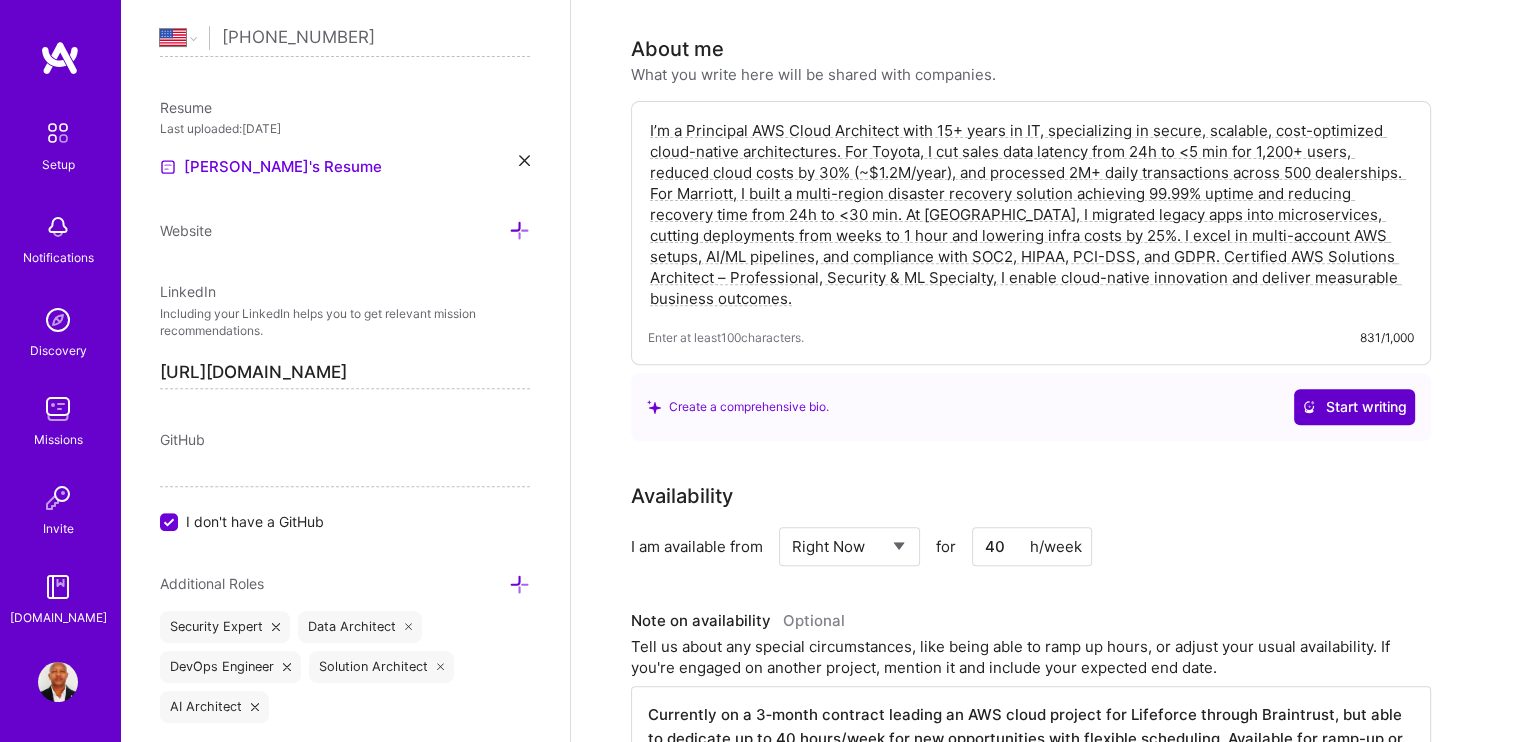 type on "I’m a Principal AWS Cloud Architect with 15+ years in IT, specializing in secure, scalable, cost-optimized cloud-native architectures. For Toyota, I cut sales data latency from 24h to <5 min for 1,200+ users, reduced cloud costs by 30% (~$1.2M/year), and processed 2M+ daily transactions across 500 dealerships. For Marriott, I built a multi-region disaster recovery solution achieving 99.99% uptime and reducing recovery time from 24h to <30 min. At [GEOGRAPHIC_DATA], I migrated legacy apps into microservices, cutting deployments from weeks to 1 hour and lowering infra costs by 25%. I excel in multi-account AWS setups, AI/ML pipelines, and compliance with SOC2, HIPAA, PCI-DSS, and GDPR. Certified AWS Solutions Architect – Professional, Security & ML Specialty, I enable cloud-native innovation and deliver measurable business outcomes." 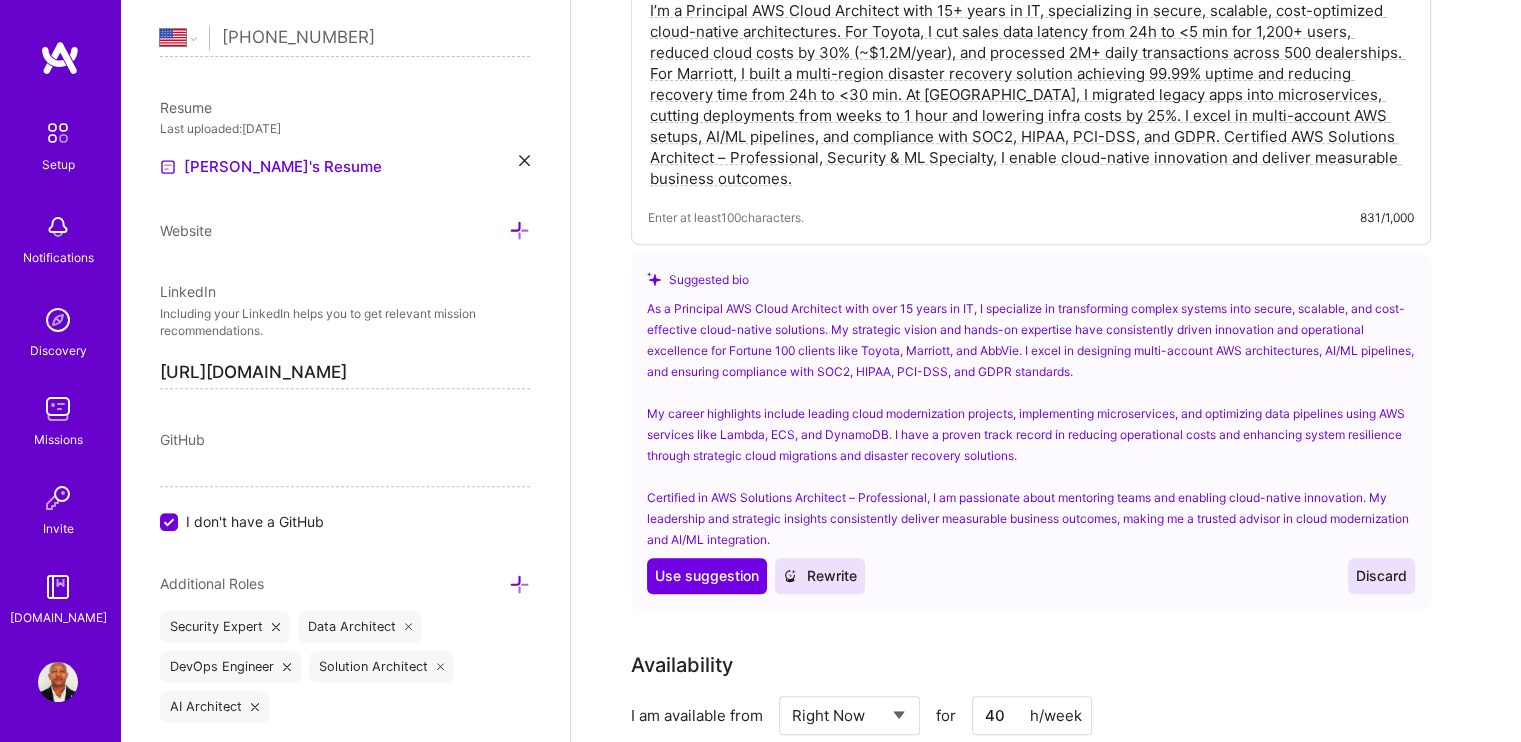 scroll, scrollTop: 800, scrollLeft: 0, axis: vertical 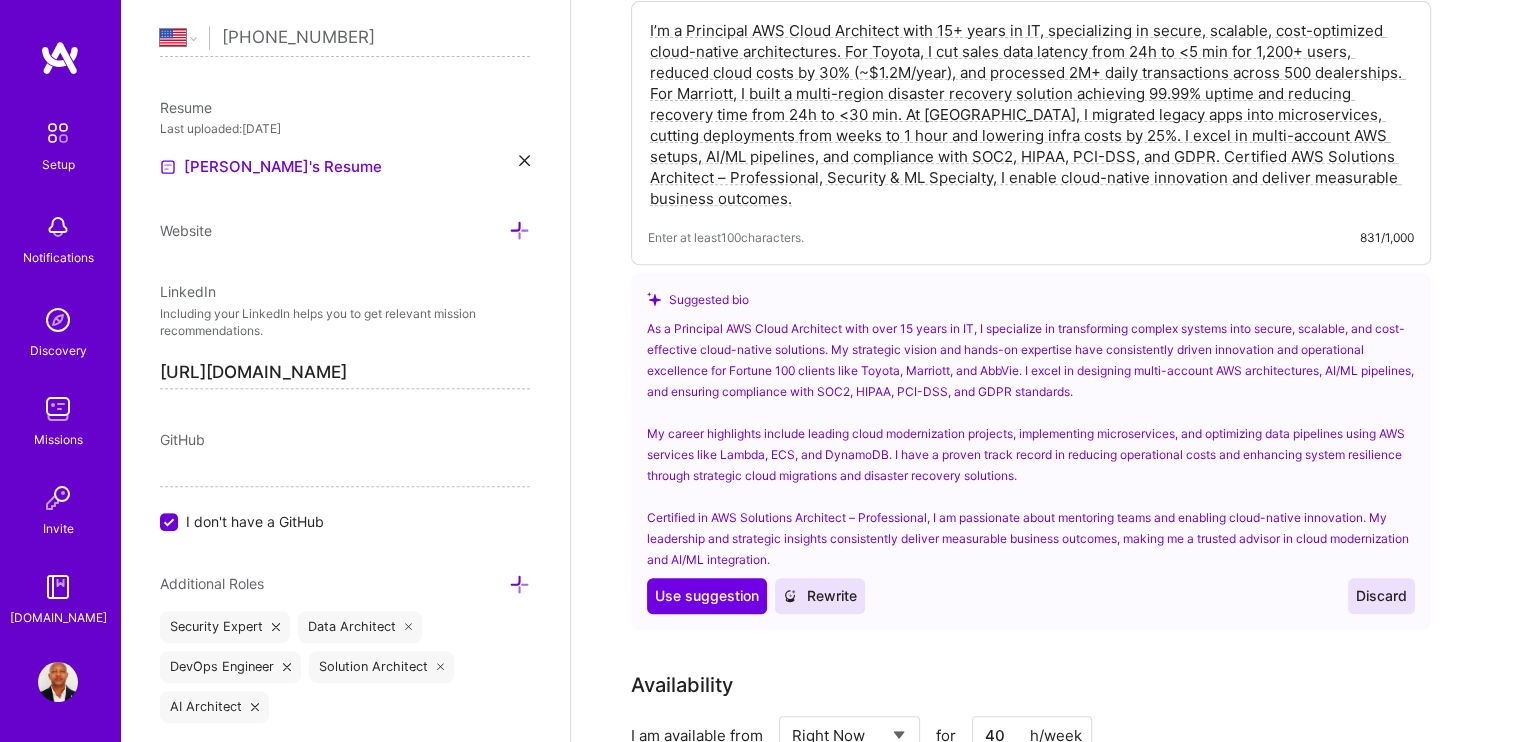 click on "We need more information to consider you for [DOMAIN_NAME] To determine whether your skills align with the needs of the companies in our network, we need some additional information. Please add the following information to your profile by including it in a project card or the relevant field, and then resubmit your profile for review from the setup page. Specific numbers to show your achievements. For example, instead of saying "high growth environment," say "grew user base from 100 to 50,000 [DATE] You’ll have one opportunity to be reconsidered for [DOMAIN_NAME]. After that, you must wait 12 months before requesting to join again. Complete your profile to take the first step in unlocking full [DOMAIN_NAME] access Once you’ve added the items below, submit your profile for review on the setup page.   Connect your calendar or set your availability to enable client interviews  →   About me What you write here will be shared with companies. Enter at least  100  characters. 831/1,000 Suggested bio Use Use suggestion Rewrite" at bounding box center (1046, 3897) 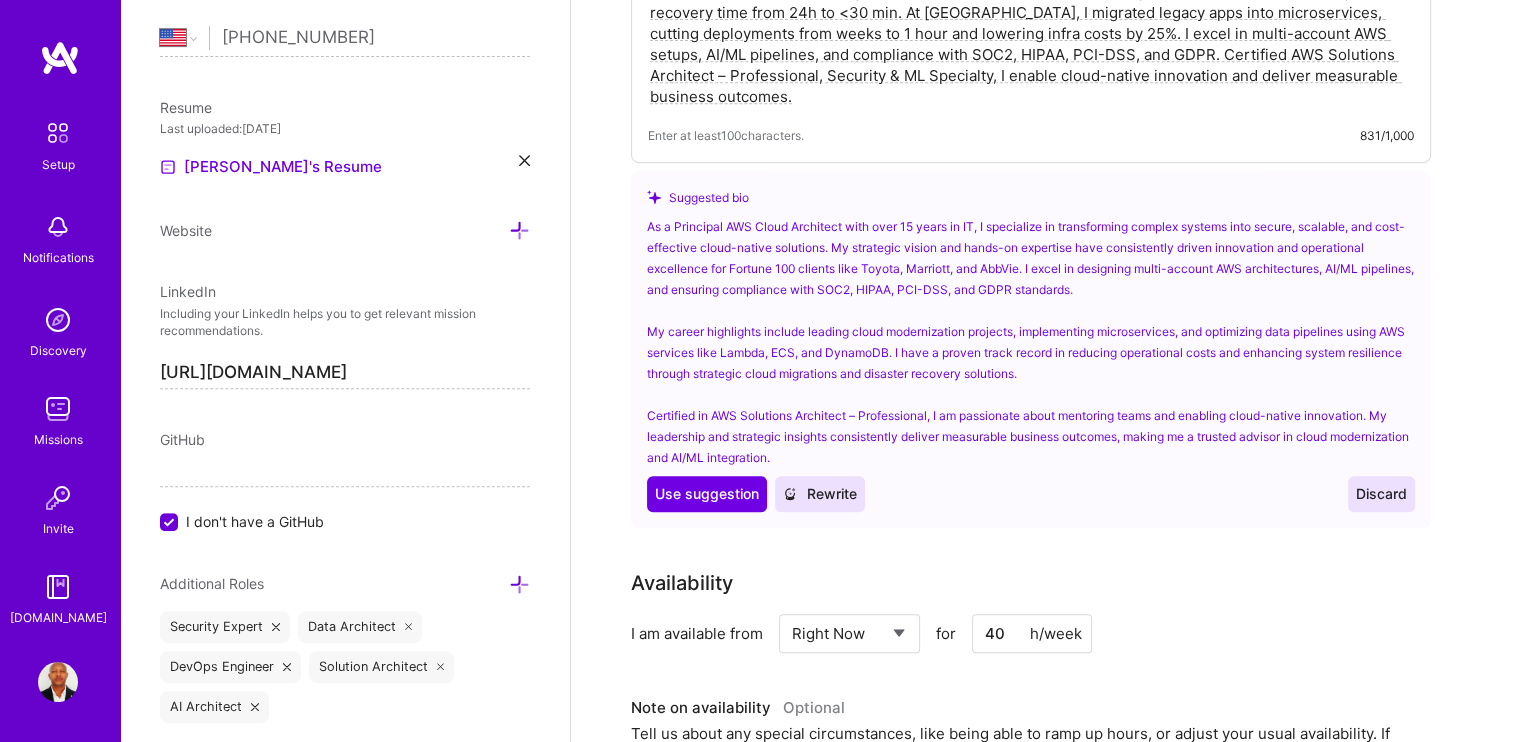 scroll, scrollTop: 900, scrollLeft: 0, axis: vertical 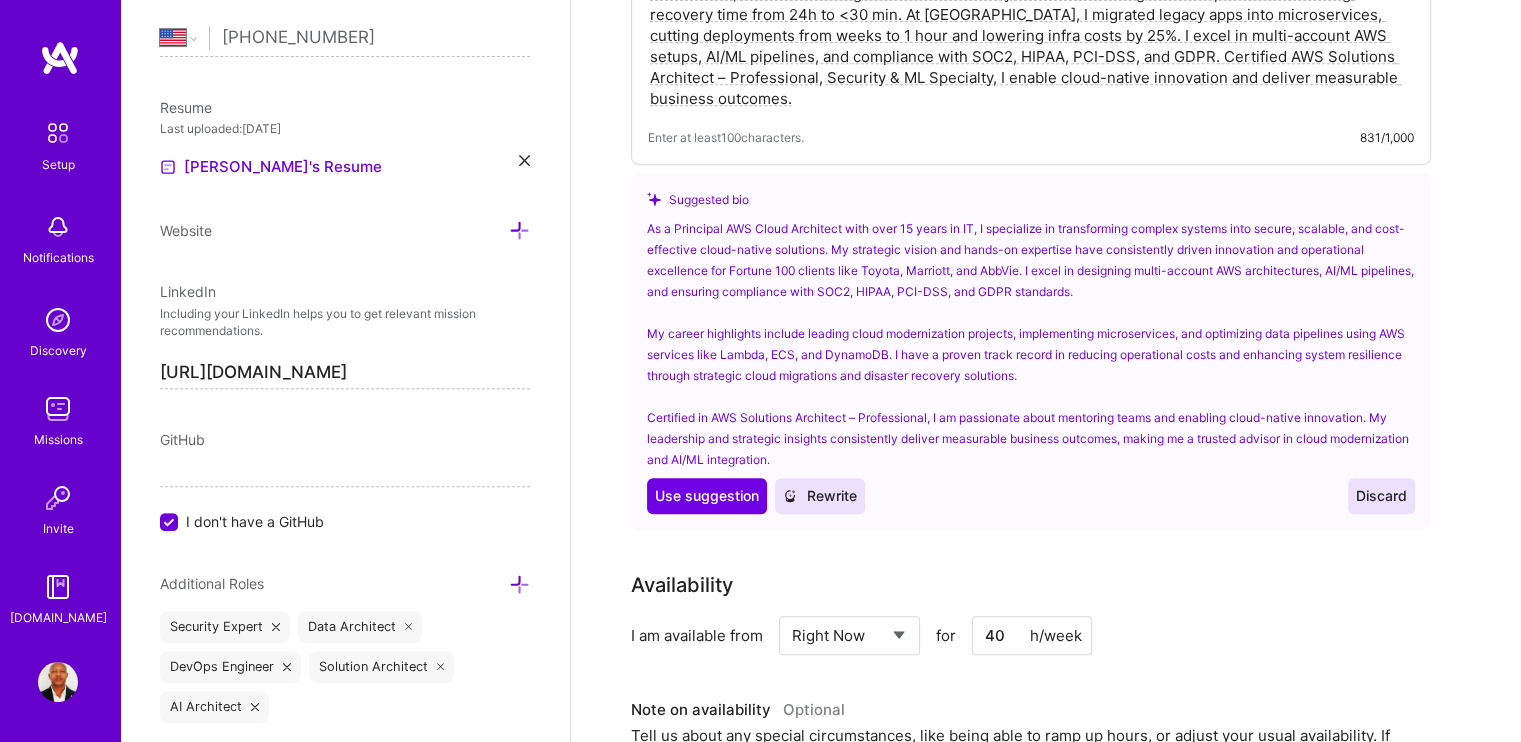 click on "As a Principal AWS Cloud Architect with over 15 years in IT, I specialize in transforming complex systems into secure, scalable, and cost-effective cloud-native solutions. My strategic vision and hands-on expertise have consistently driven innovation and operational excellence for Fortune 100 clients like Toyota, Marriott, and AbbVie. I excel in designing multi-account AWS architectures, AI/ML pipelines, and ensuring compliance with SOC2, HIPAA, PCI-DSS, and GDPR standards. My career highlights include leading cloud modernization projects, implementing microservices, and optimizing data pipelines using AWS services like Lambda, ECS, and DynamoDB. I have a proven track record in reducing operational costs and enhancing system resilience through strategic cloud migrations and disaster recovery solutions." at bounding box center (1031, 344) 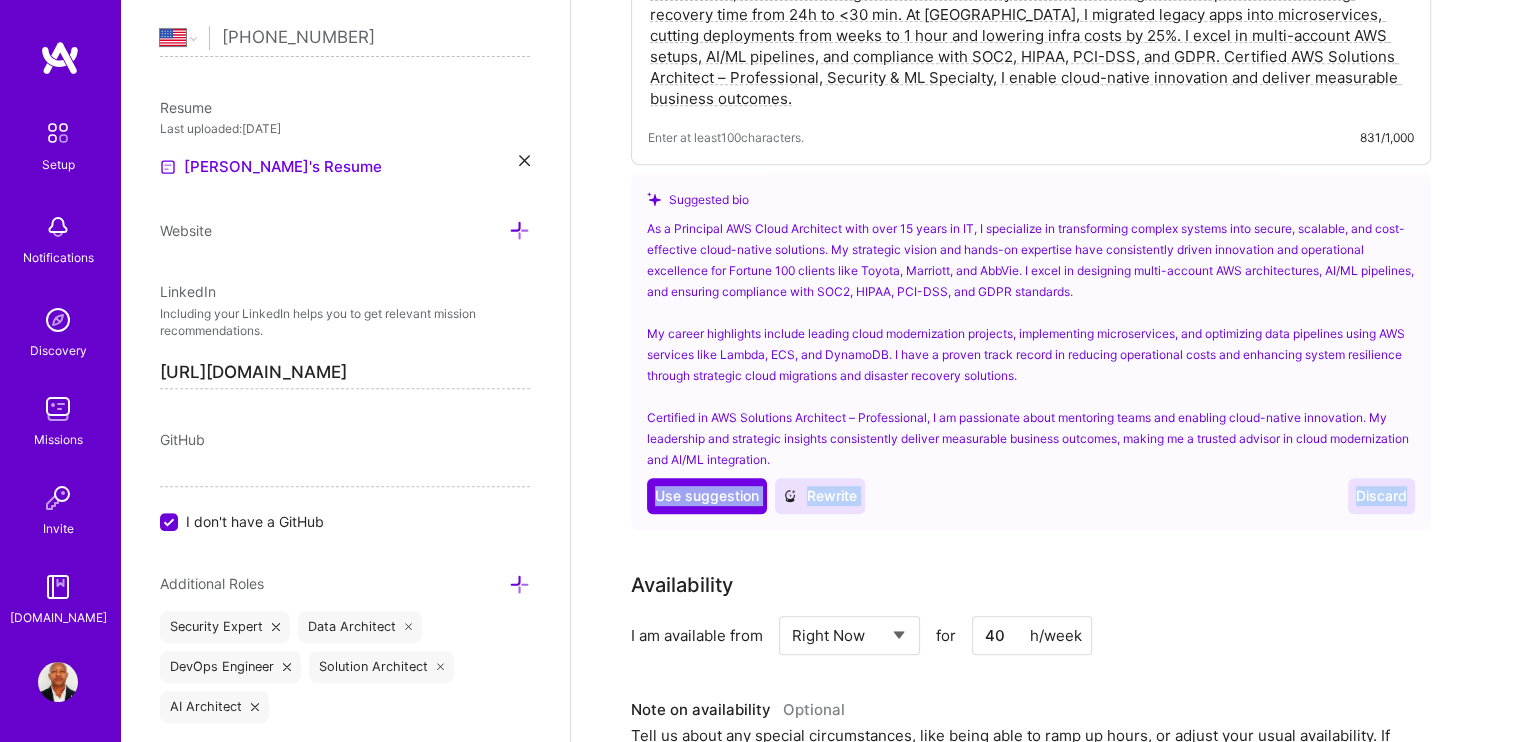 drag, startPoint x: 614, startPoint y: 468, endPoint x: 1452, endPoint y: 491, distance: 838.31555 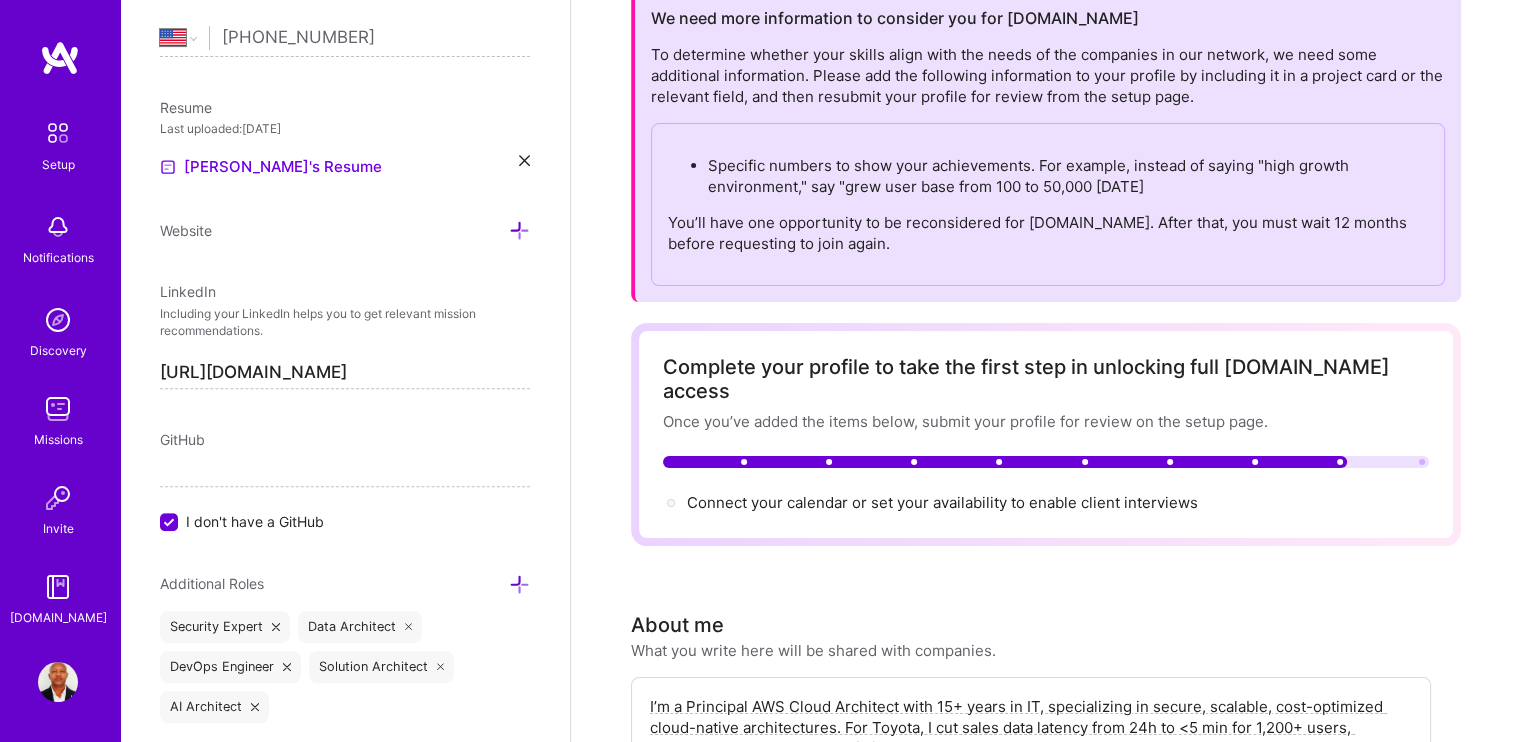 scroll, scrollTop: 0, scrollLeft: 0, axis: both 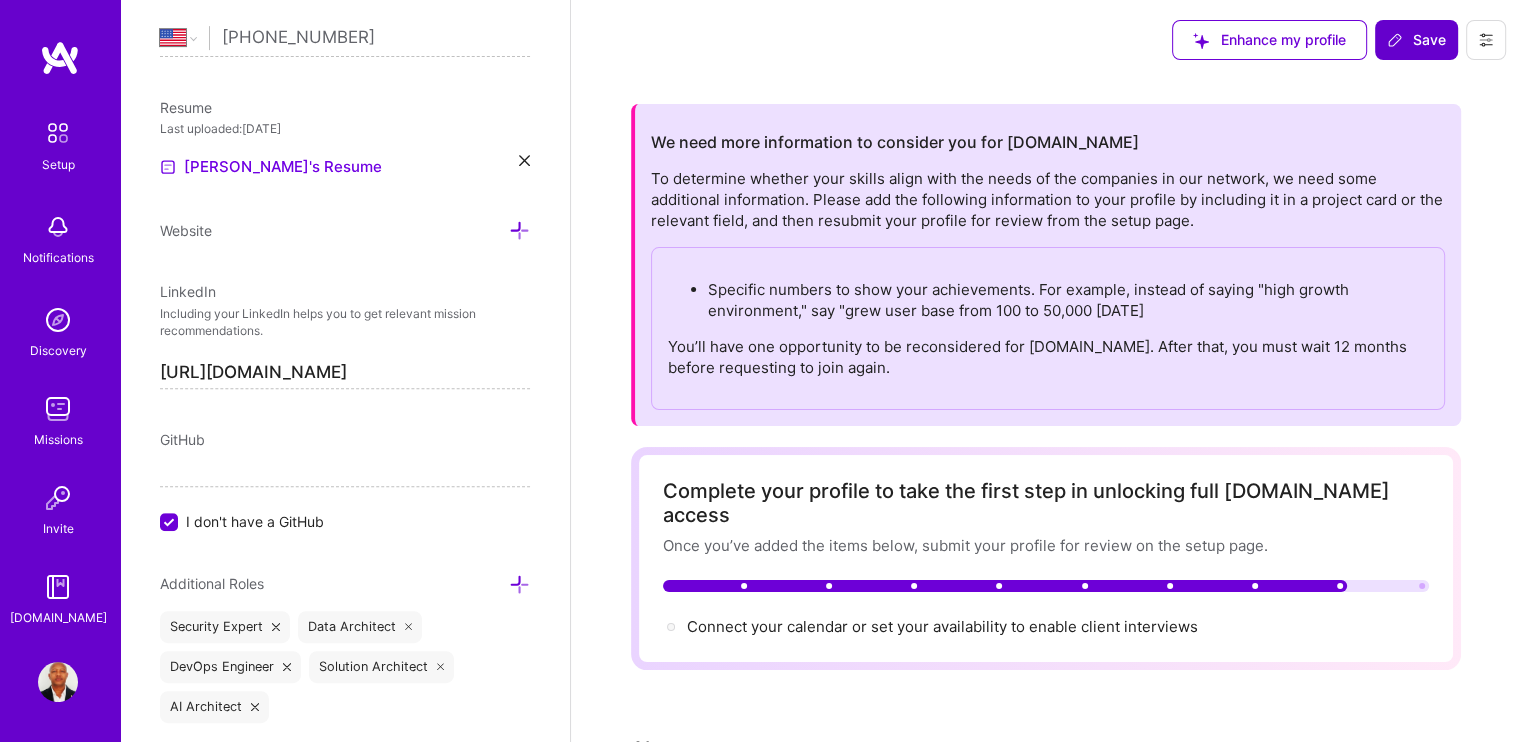 click on "Save" at bounding box center [1416, 40] 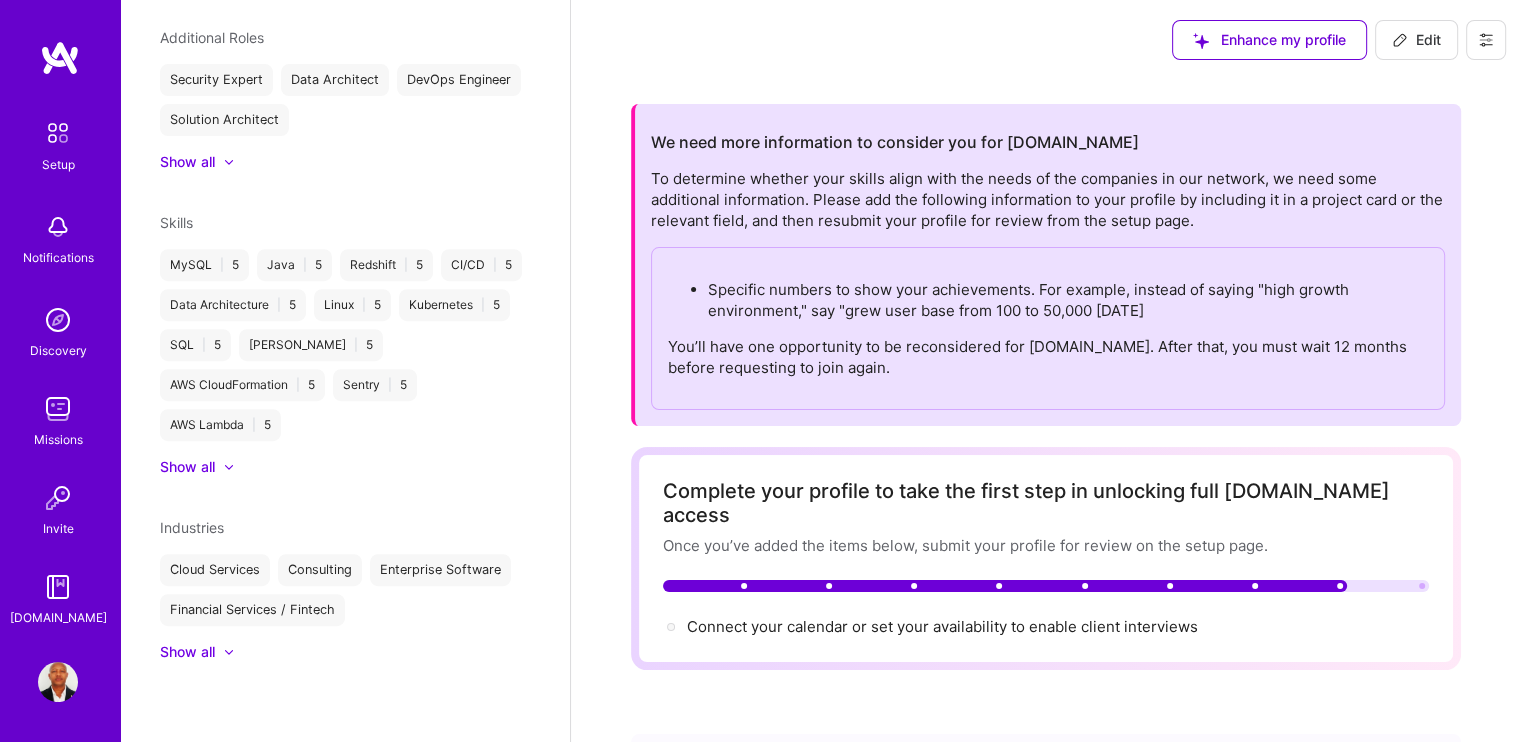 scroll, scrollTop: 569, scrollLeft: 0, axis: vertical 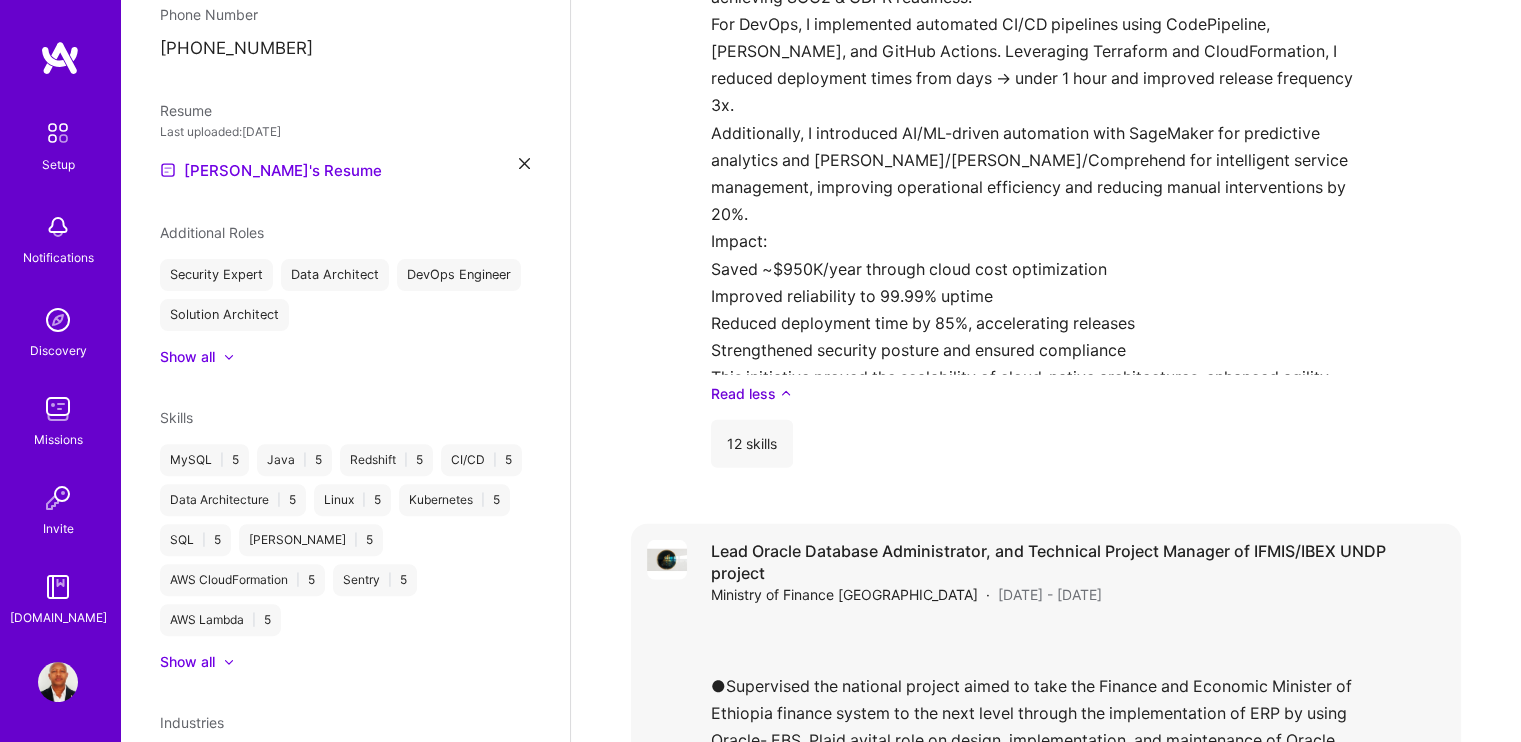 click on "Ministry of Finance [GEOGRAPHIC_DATA]" at bounding box center (844, 594) 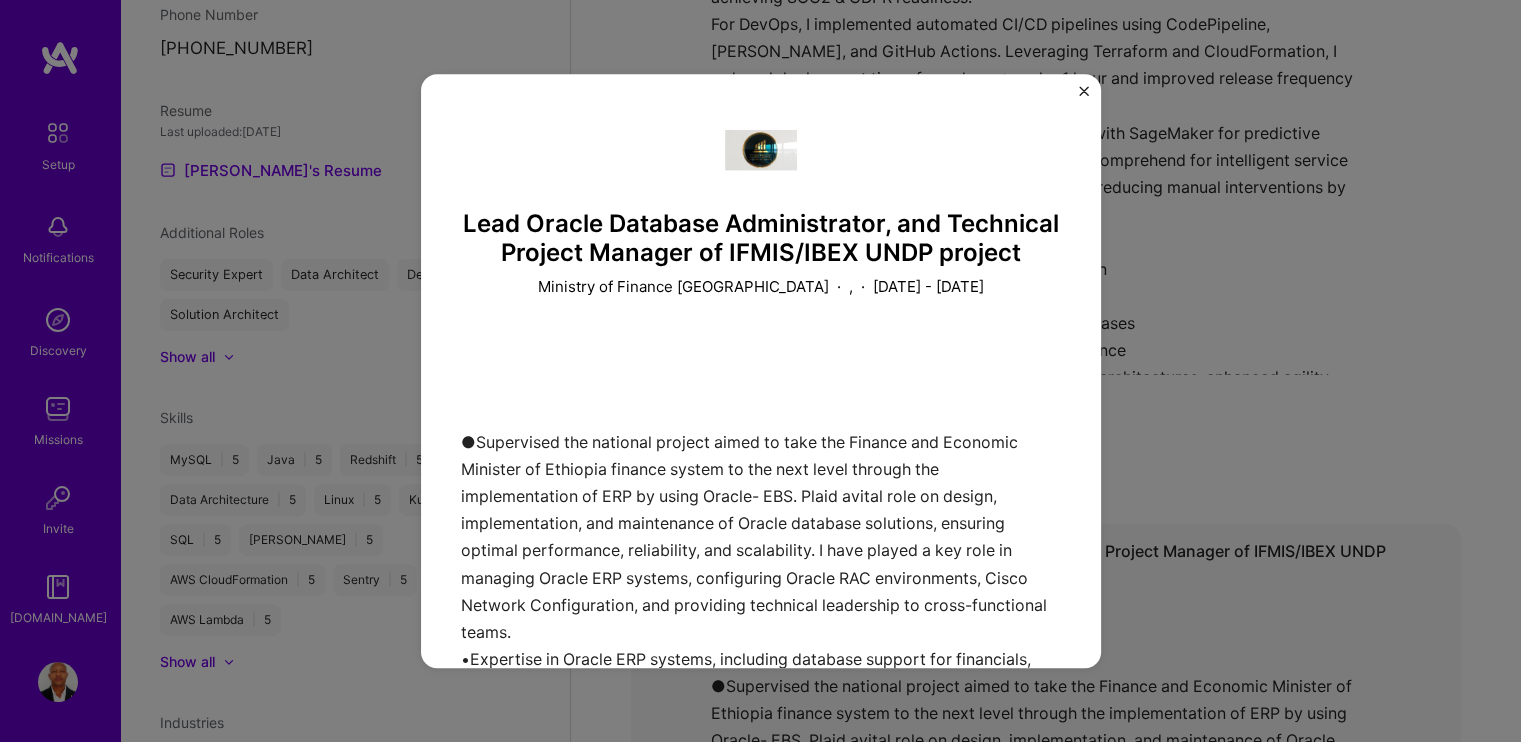 scroll, scrollTop: 0, scrollLeft: 0, axis: both 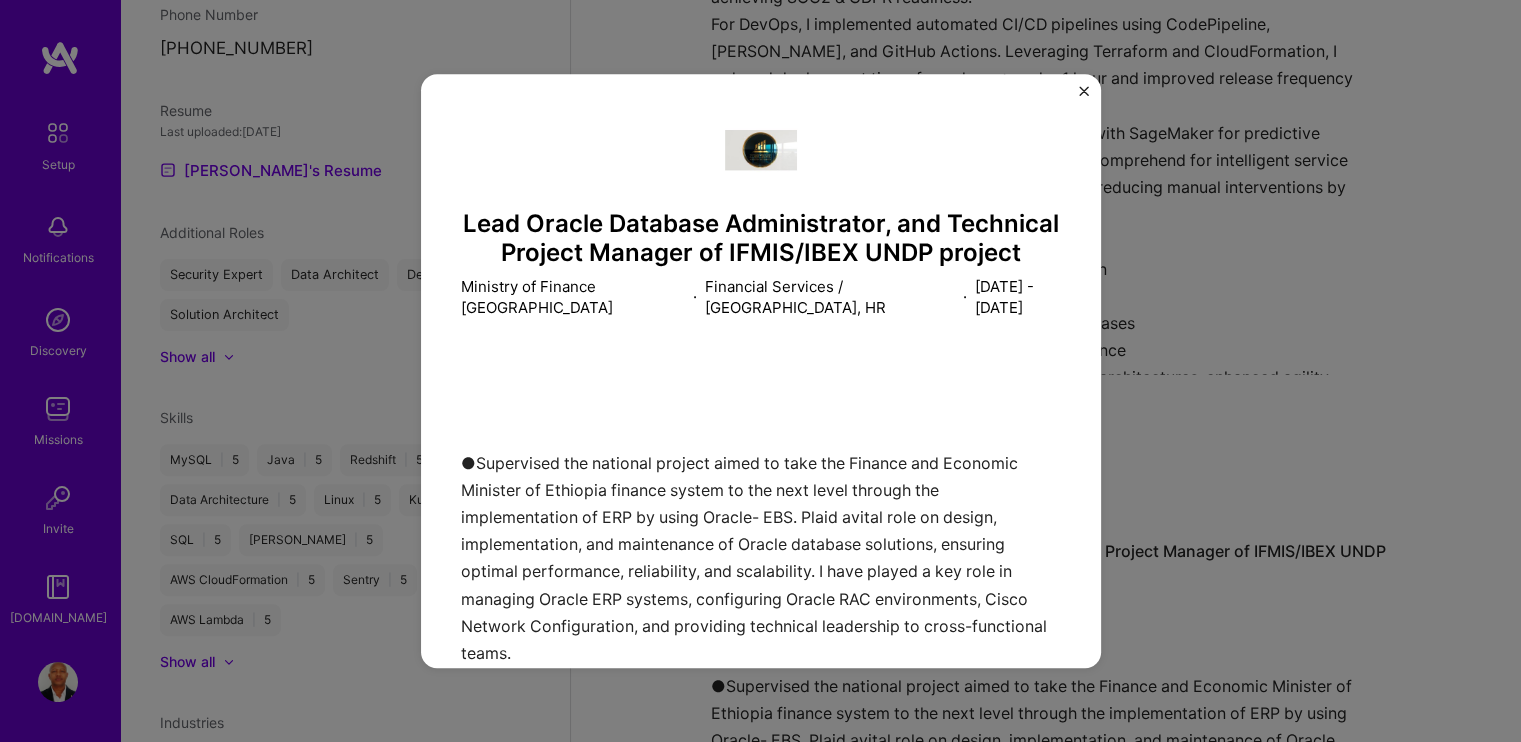 click at bounding box center (761, 150) 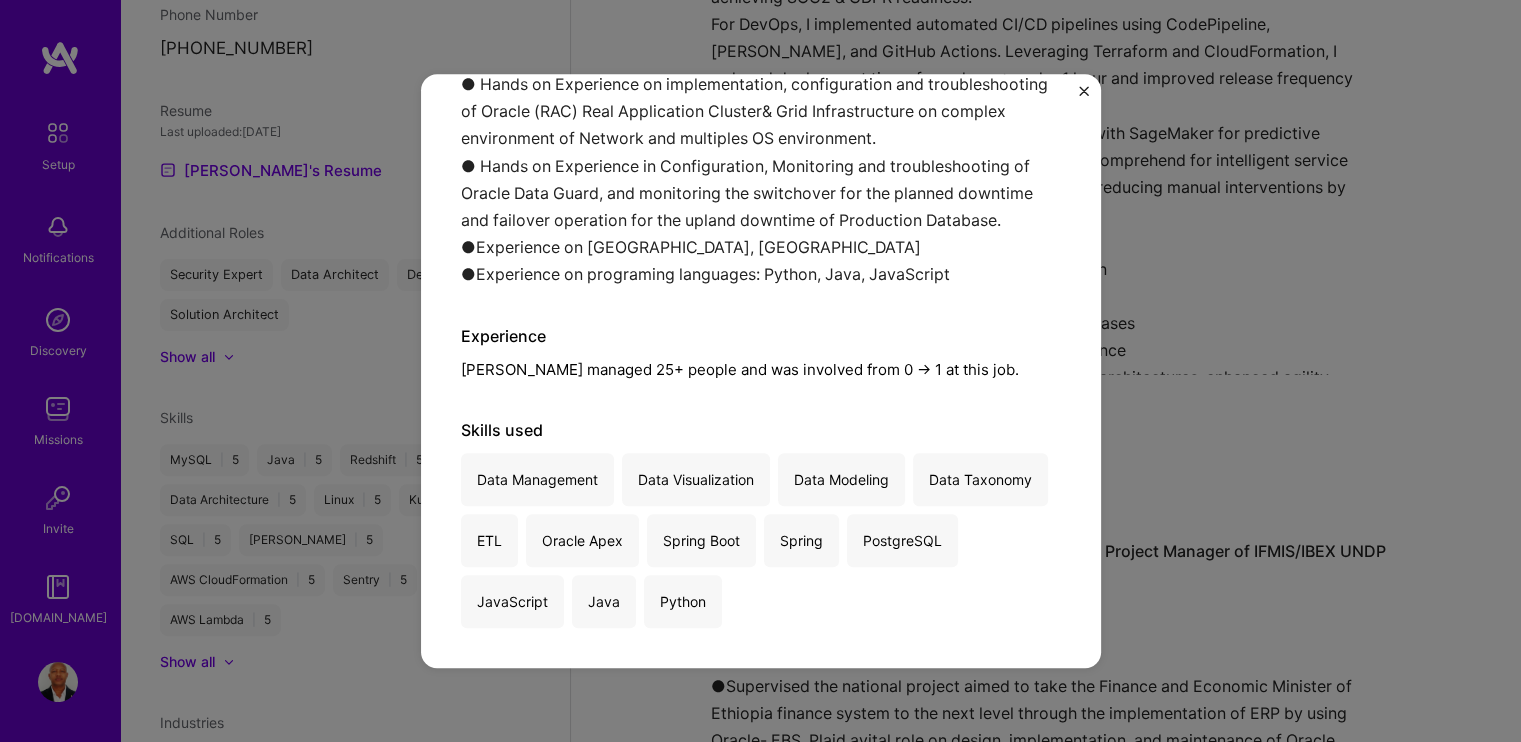 scroll, scrollTop: 1005, scrollLeft: 0, axis: vertical 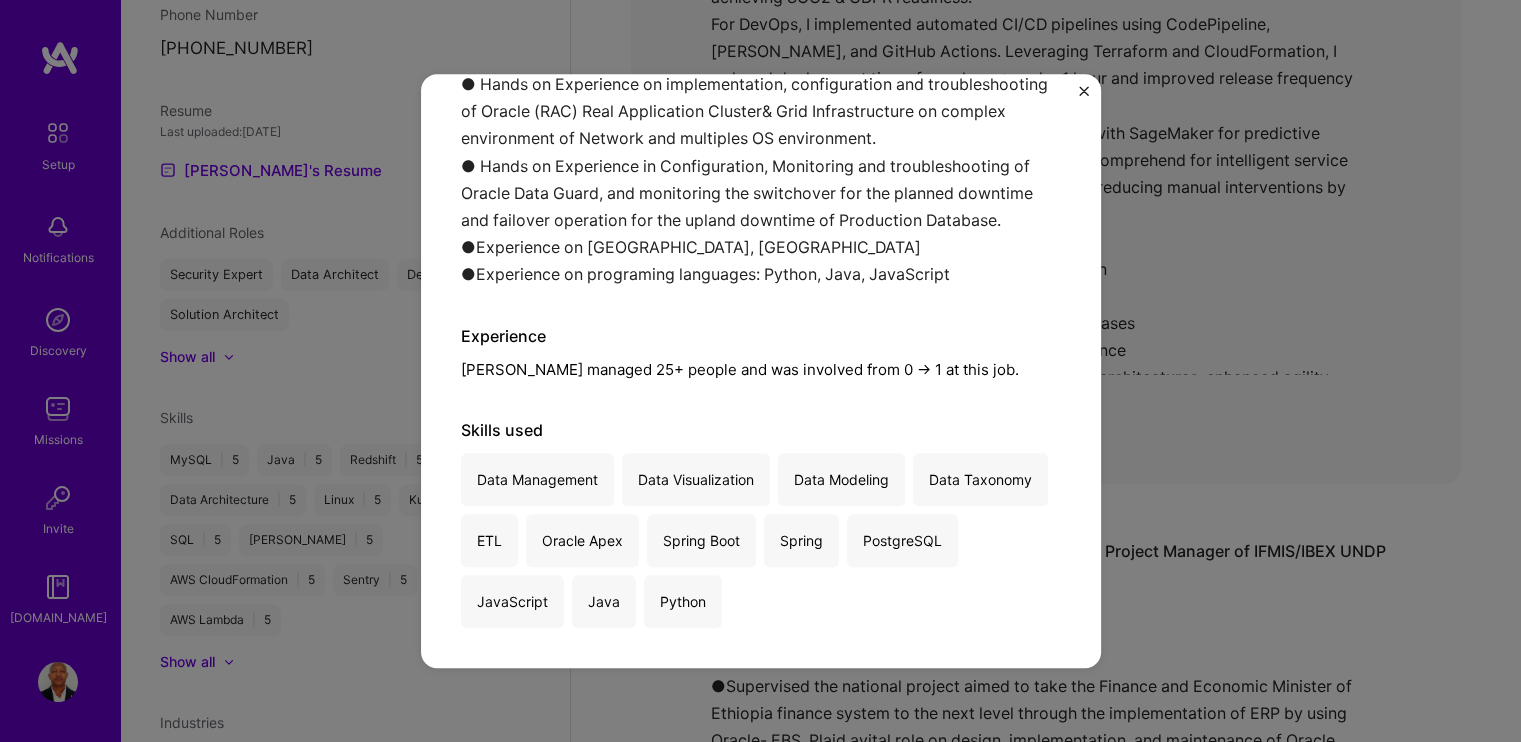click at bounding box center [1084, 91] 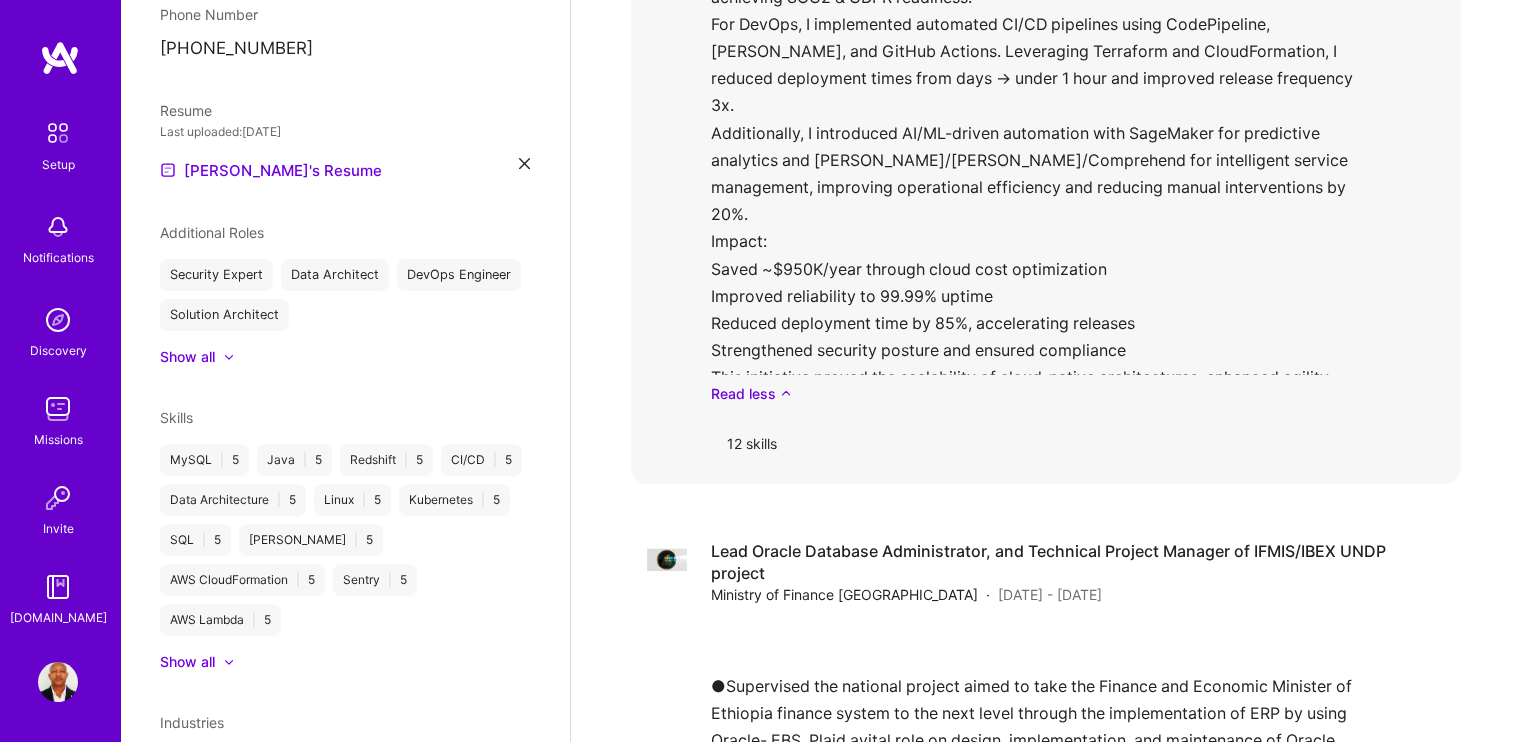 scroll, scrollTop: 0, scrollLeft: 0, axis: both 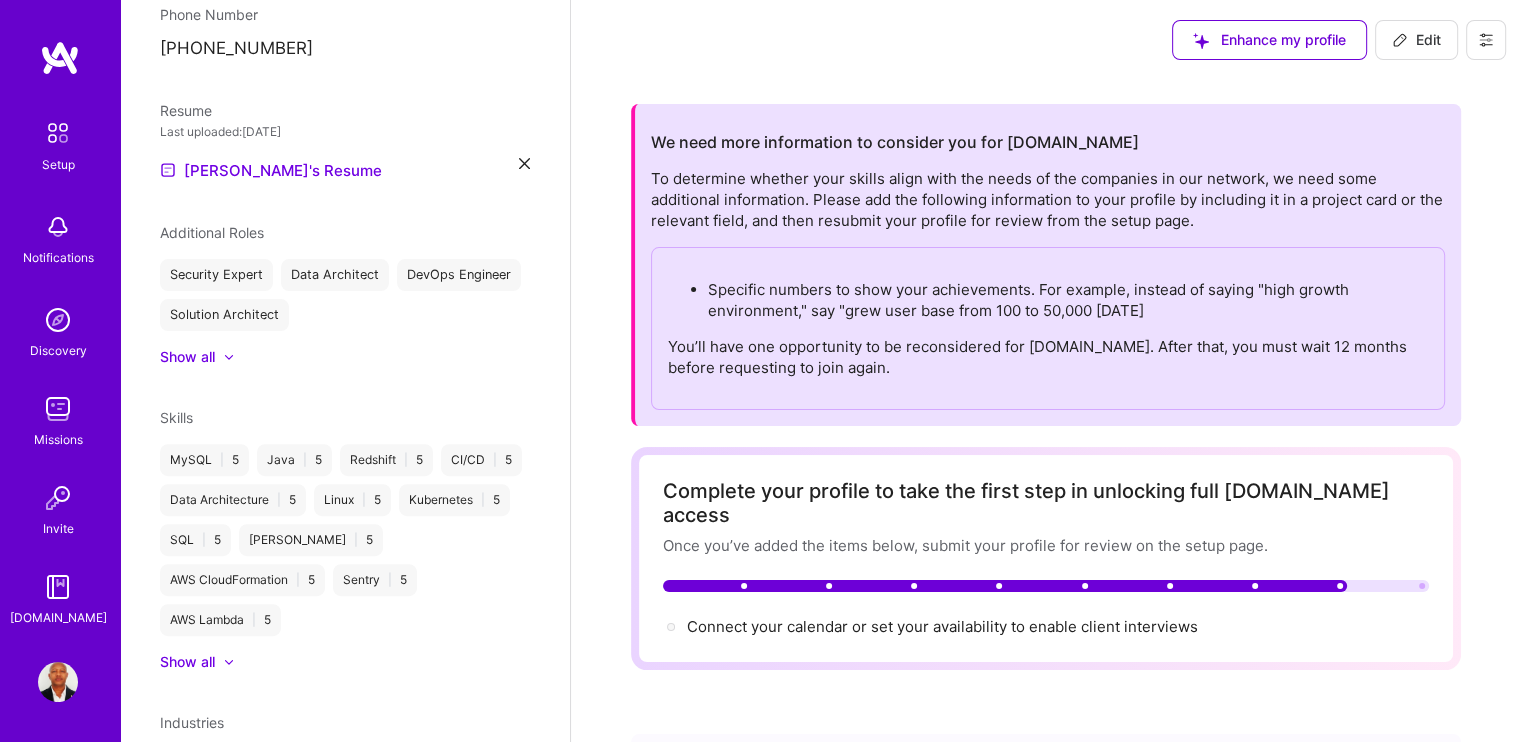 click on "Edit" at bounding box center (1416, 40) 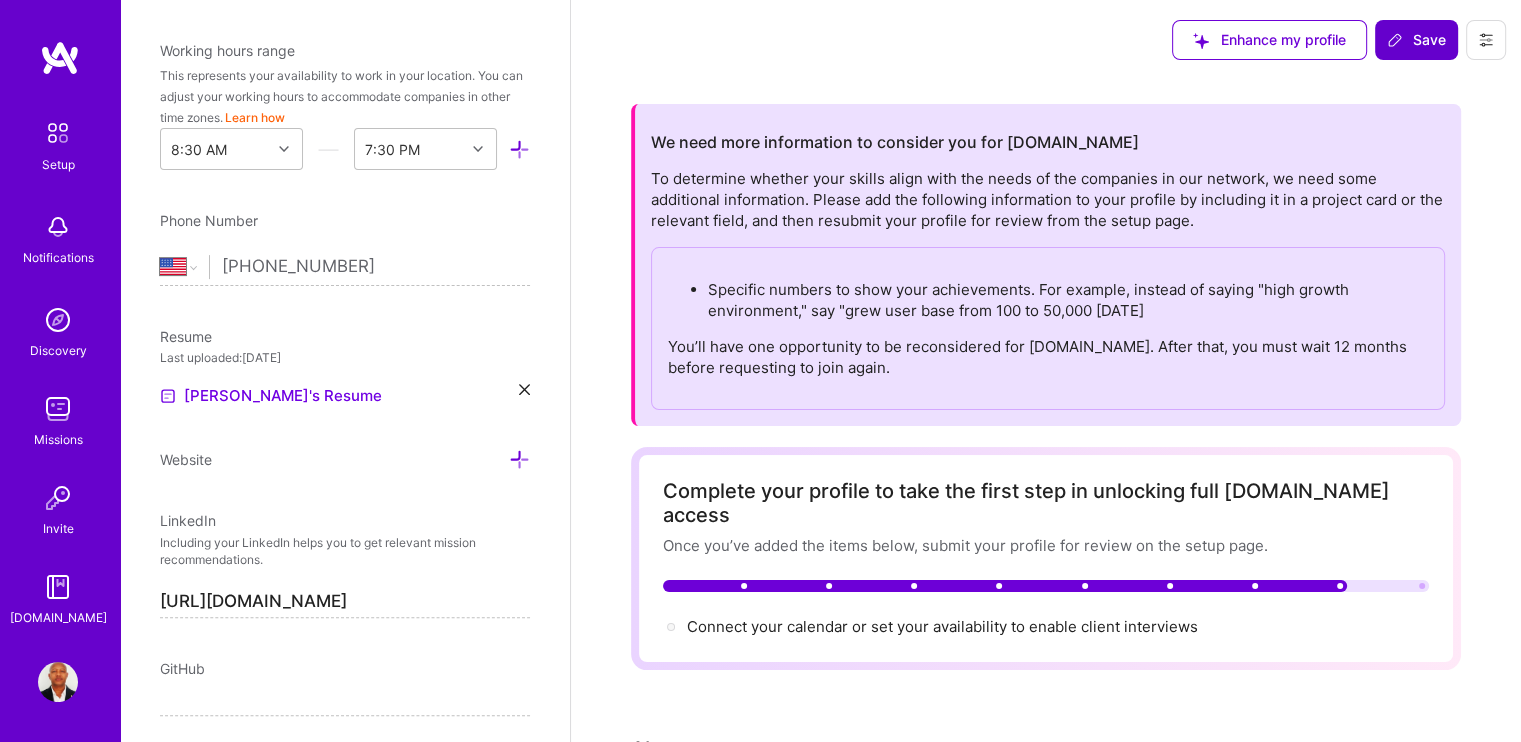 scroll, scrollTop: 433, scrollLeft: 0, axis: vertical 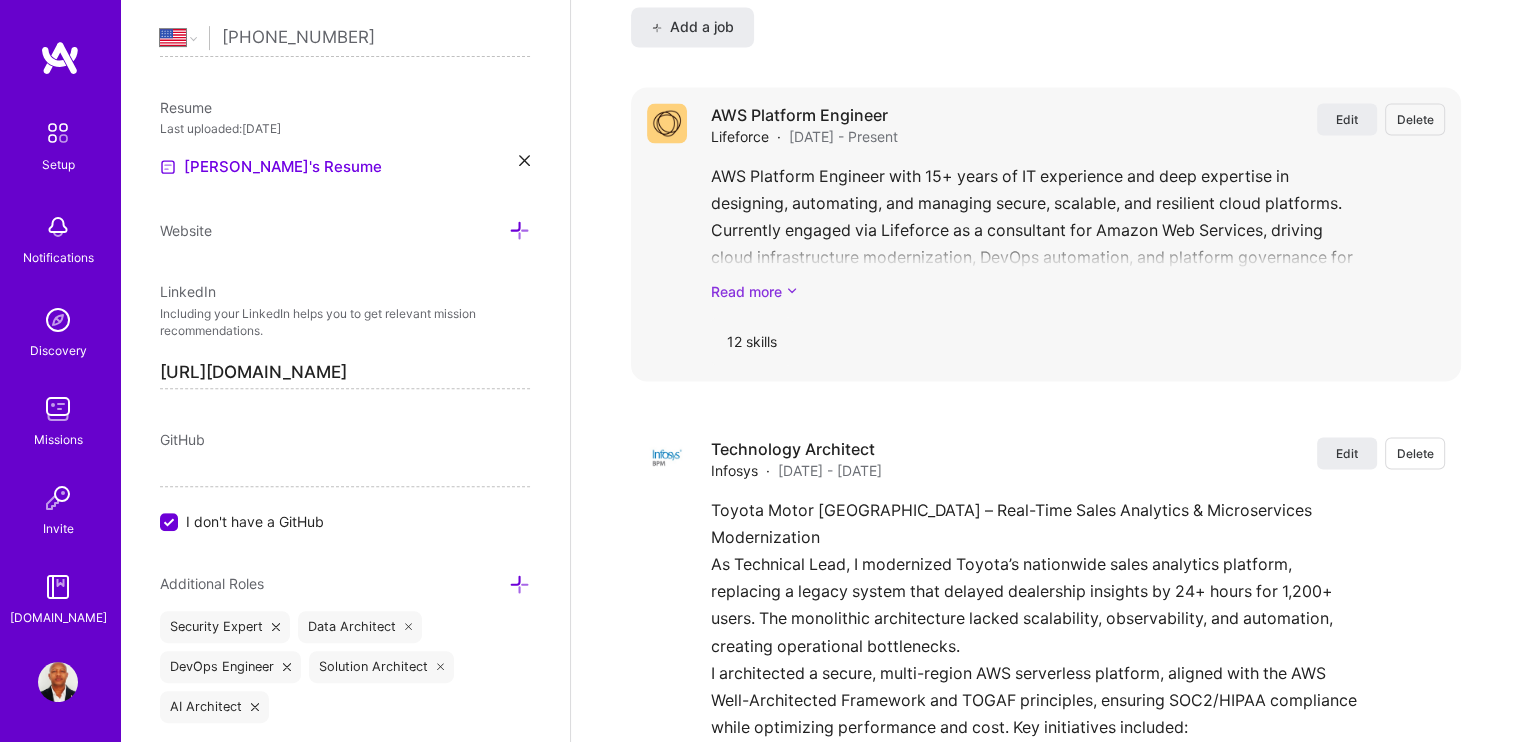 click on "Read more" at bounding box center [1078, 290] 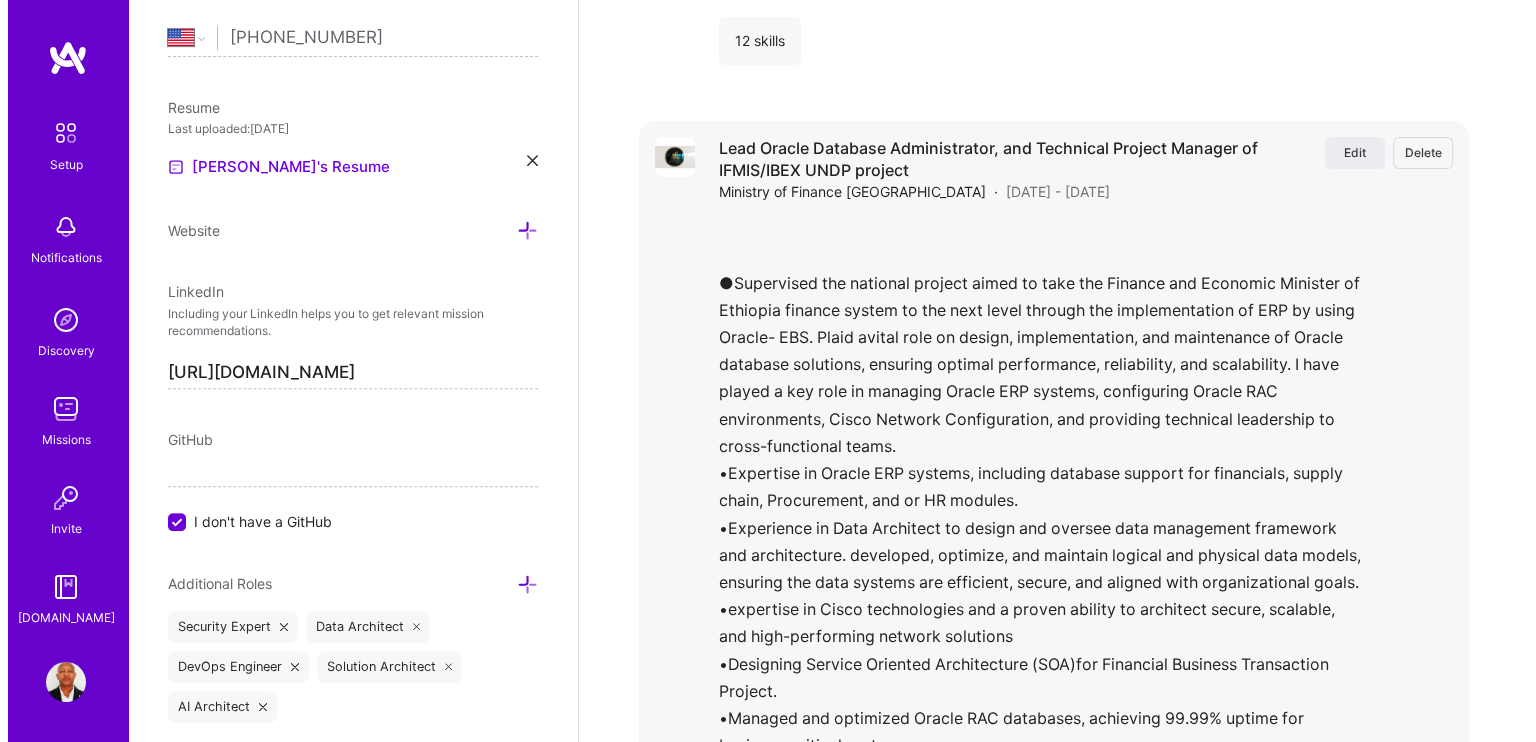 scroll, scrollTop: 7633, scrollLeft: 0, axis: vertical 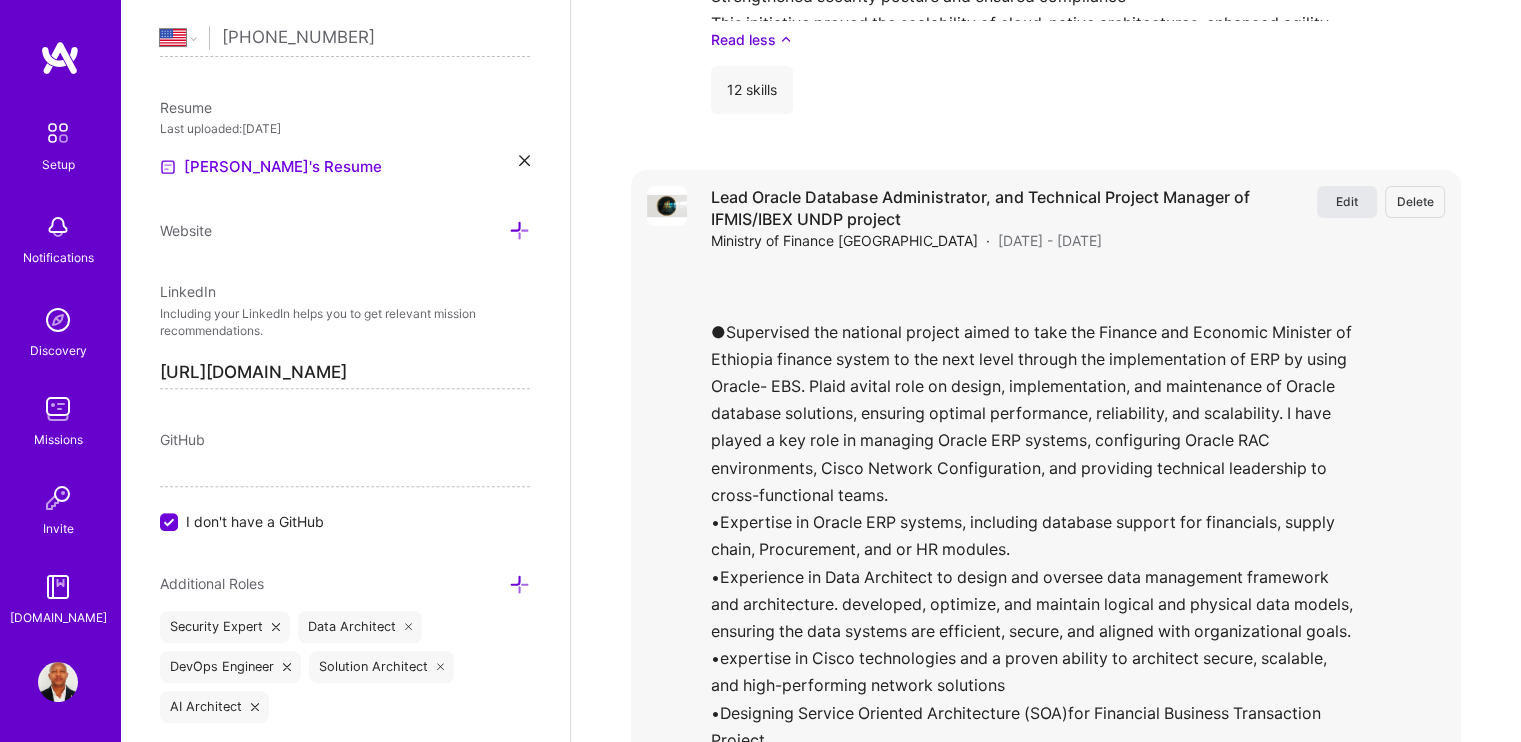 click on "Edit" at bounding box center [1347, 201] 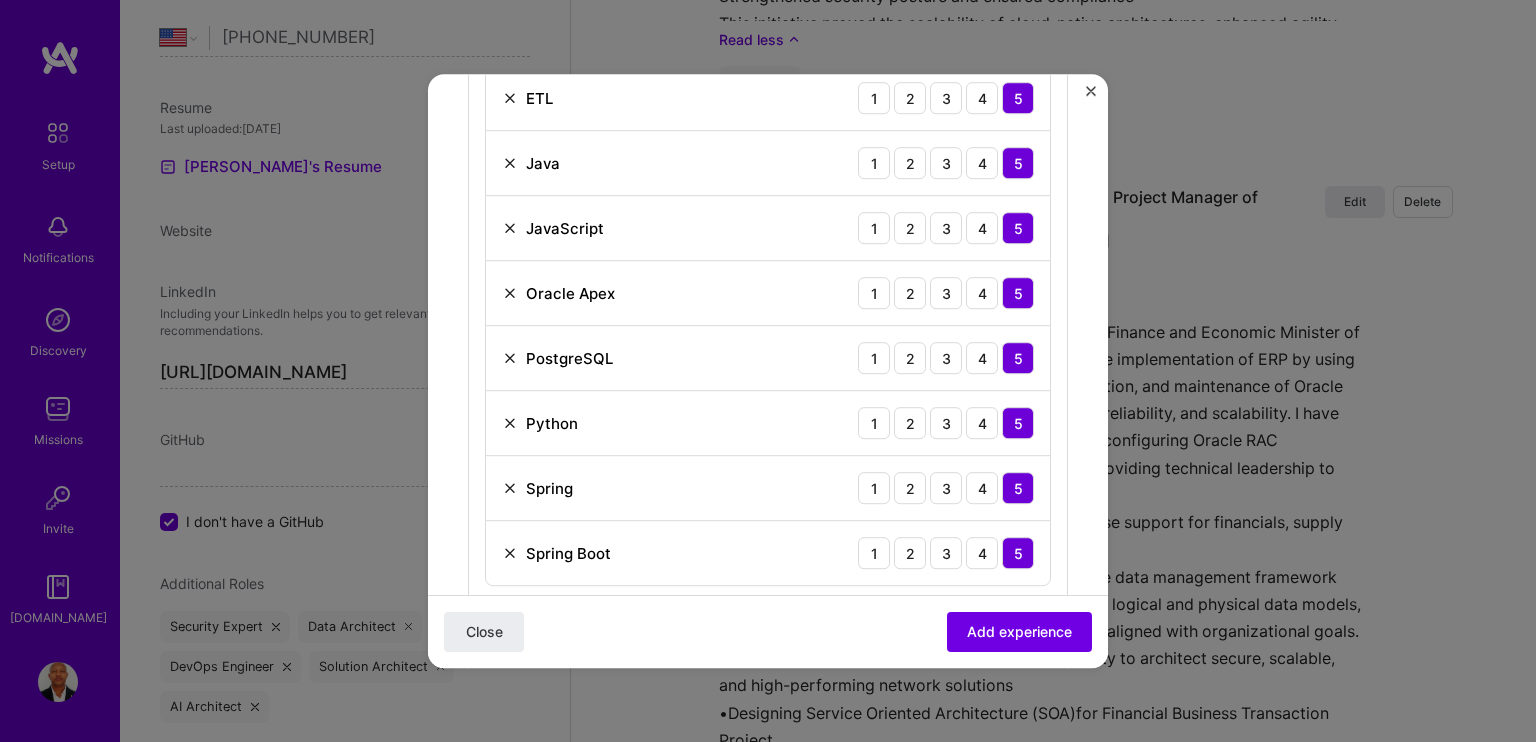 scroll, scrollTop: 1400, scrollLeft: 0, axis: vertical 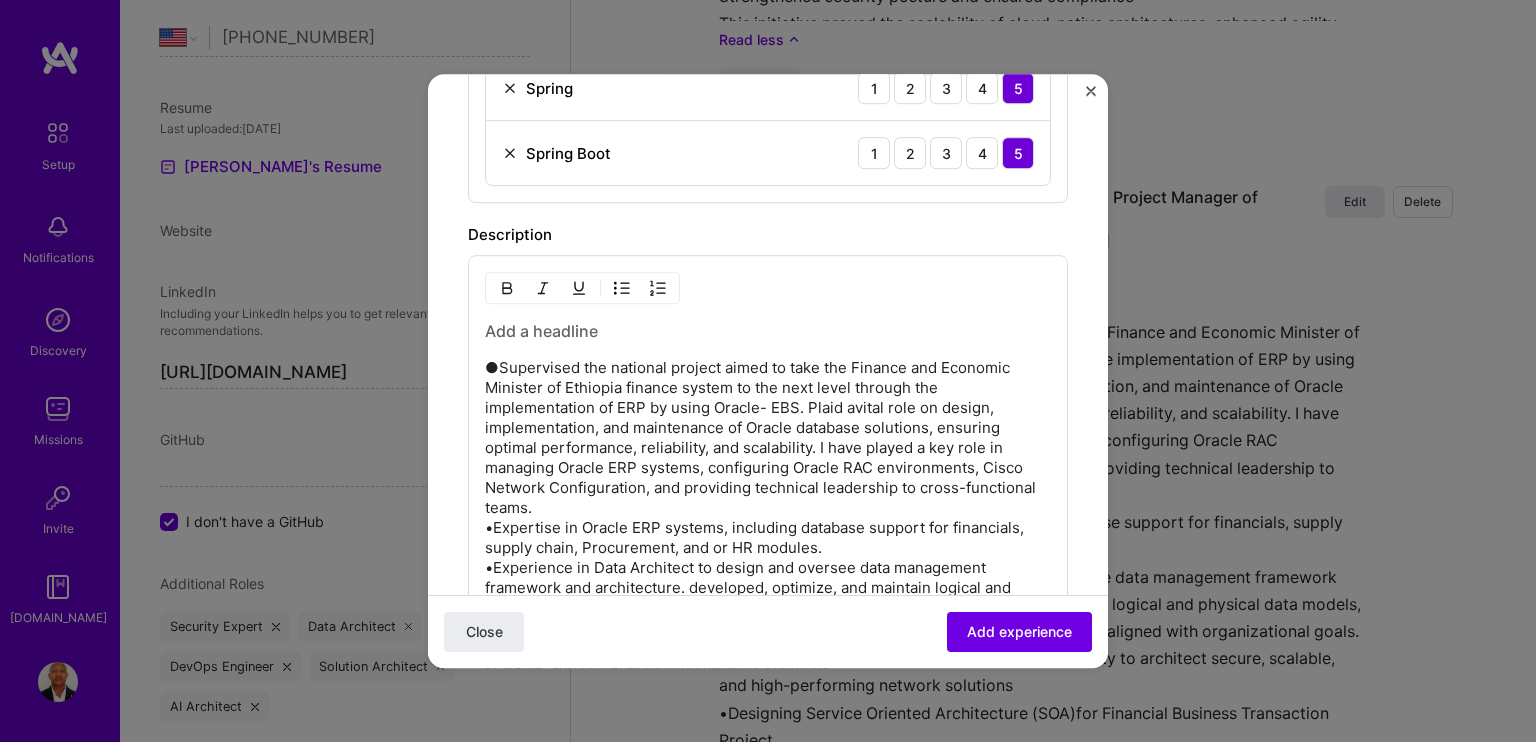 click on "●Supervised the national project aimed to take the Finance and Economic Minister of Ethiopia finance system to the next level through the implementation of ERP by using Oracle- EBS. Plaid avital role on design, implementation, and maintenance of Oracle database solutions, ensuring optimal performance, reliability, and scalability. I have played a key role in managing Oracle ERP systems, configuring Oracle RAC environments, Cisco Network Configuration, and providing technical leadership to cross-functional teams. •Expertise in Oracle ERP systems, including database support for financials, supply chain, Procurement, and or HR modules. •Experience in Data Architect to design and oversee data management framework and architecture. developed, optimize, and maintain logical and physical data models, ensuring the data systems are efficient, secure, and aligned with organizational goals.  •expertise in Cisco technologies and a proven ability to architect secure, scalable, and high-performing network solutions" at bounding box center [768, 668] 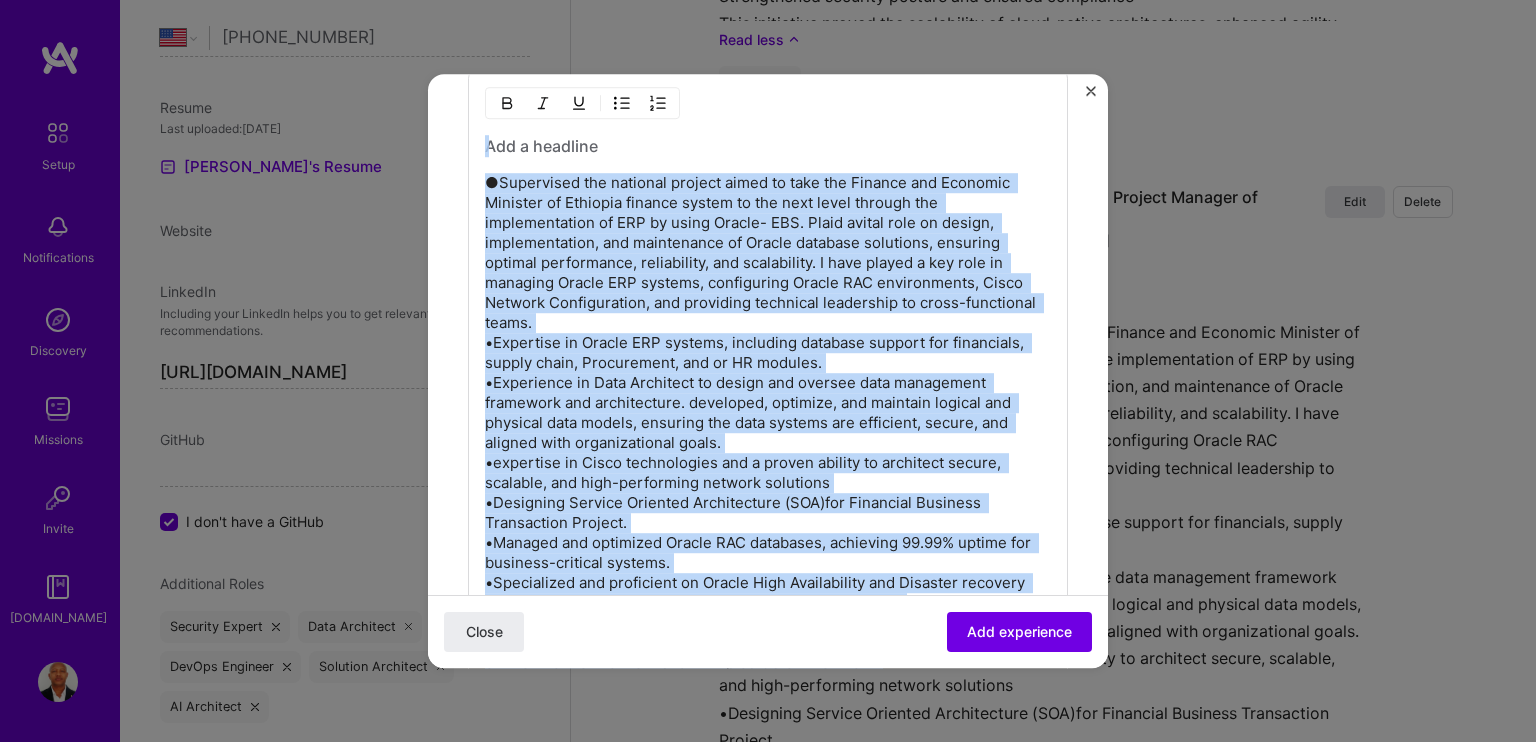 scroll, scrollTop: 1600, scrollLeft: 0, axis: vertical 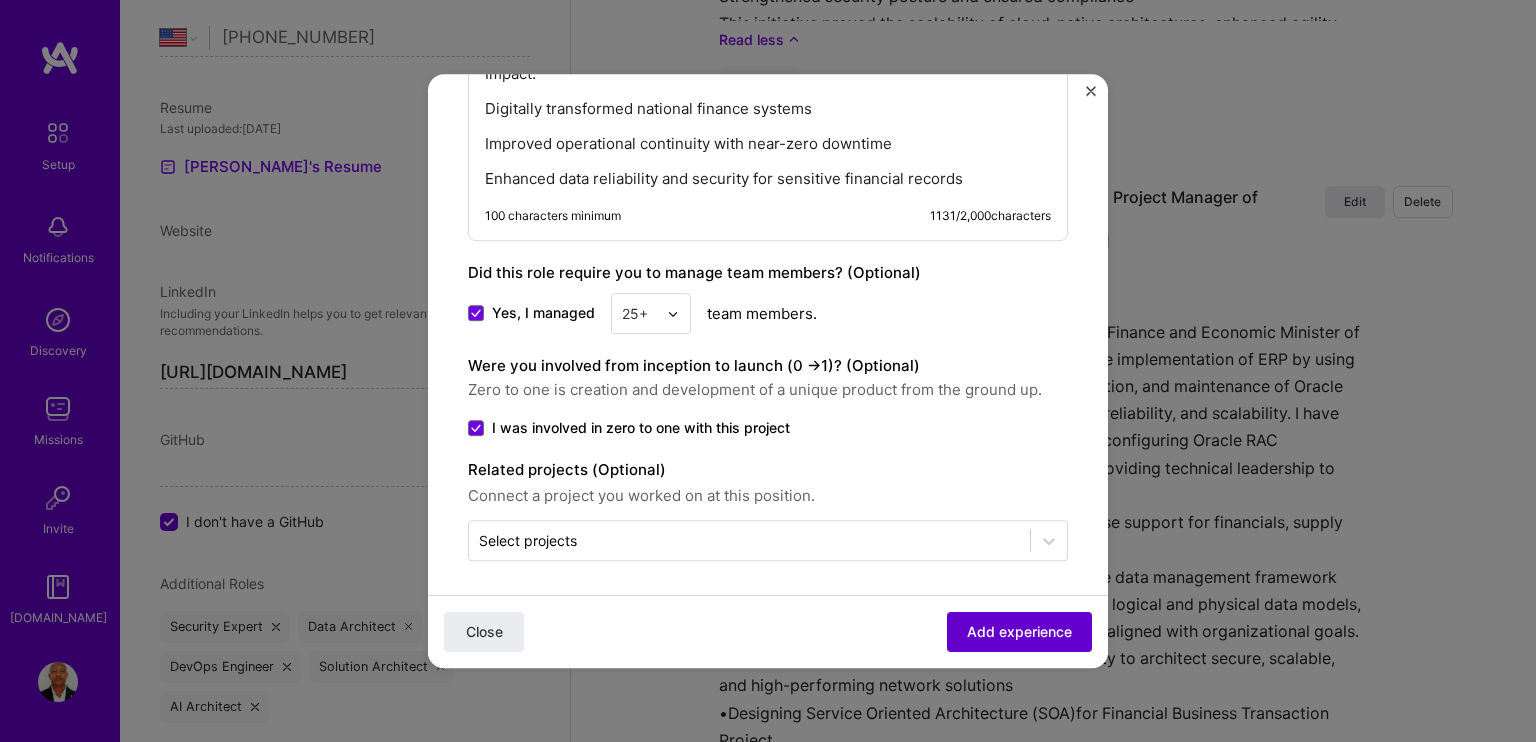 click on "Add experience" at bounding box center [1019, 632] 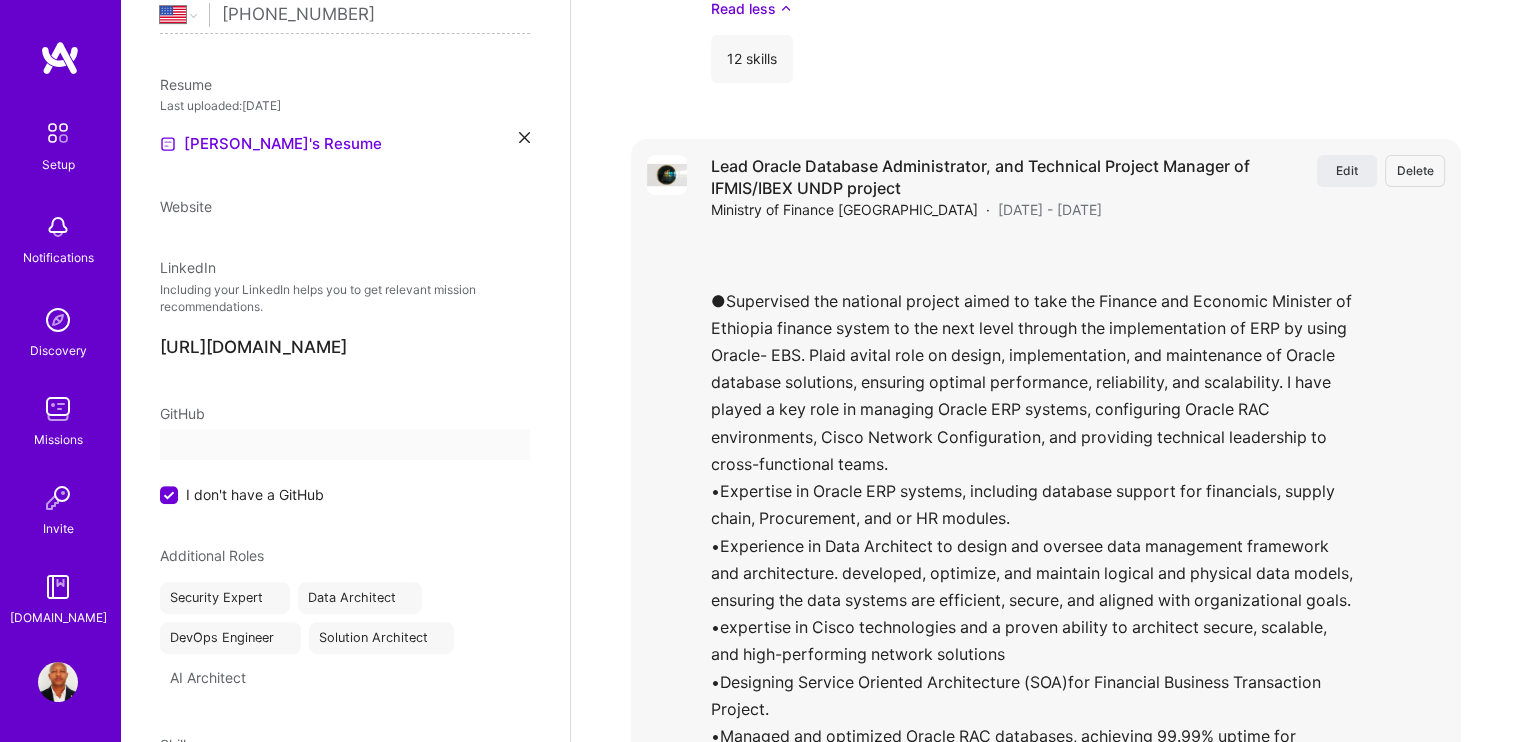 select on "US" 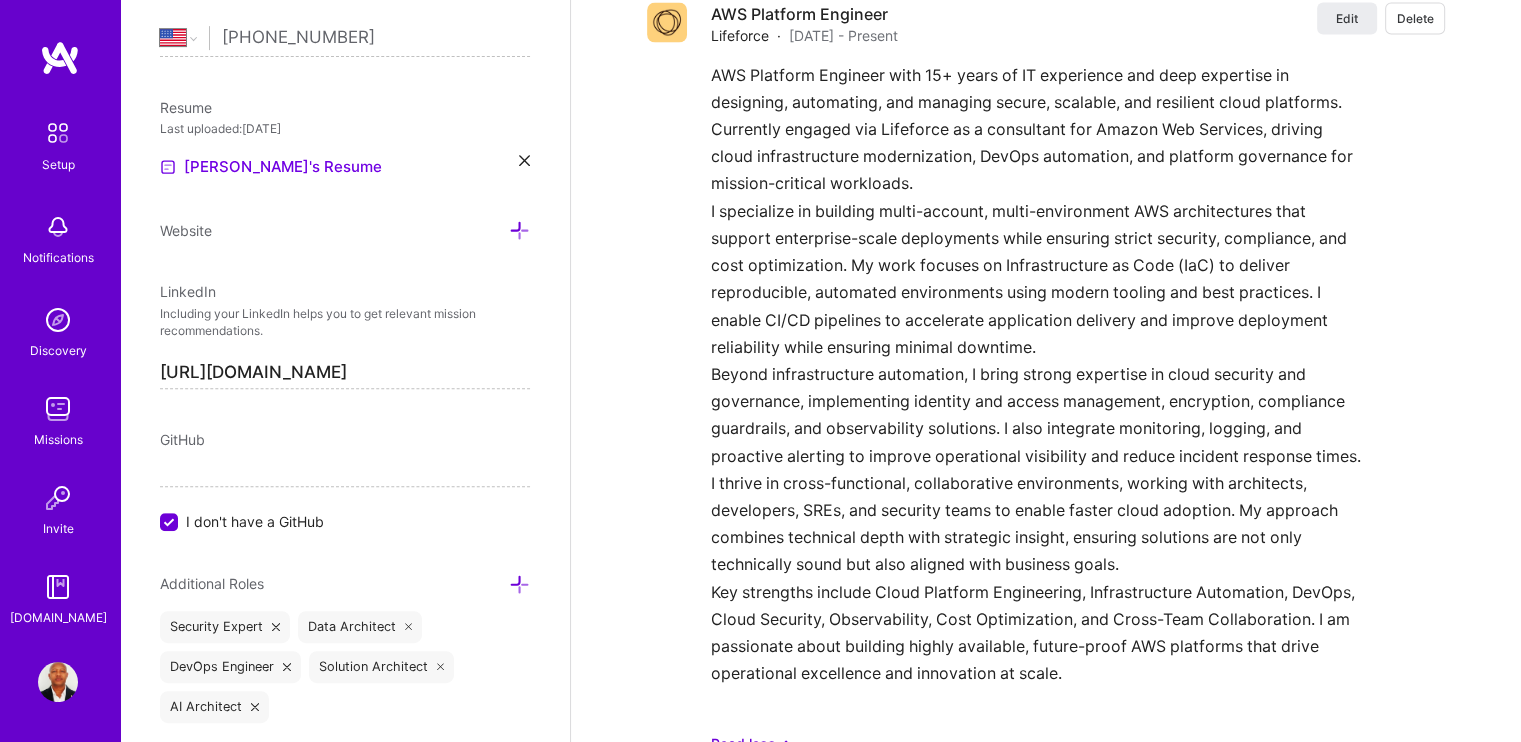 scroll, scrollTop: 3433, scrollLeft: 0, axis: vertical 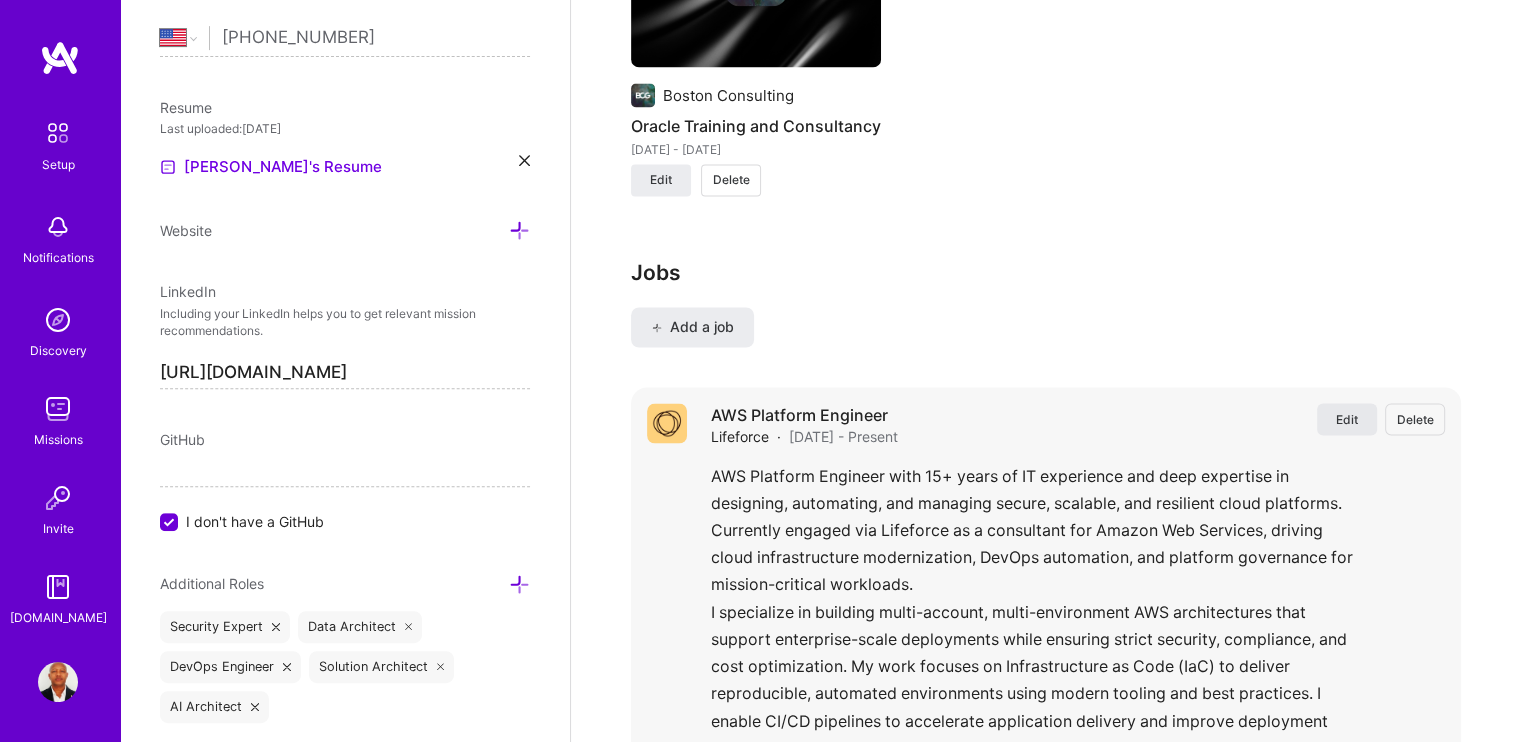 click on "Edit" at bounding box center [1347, 418] 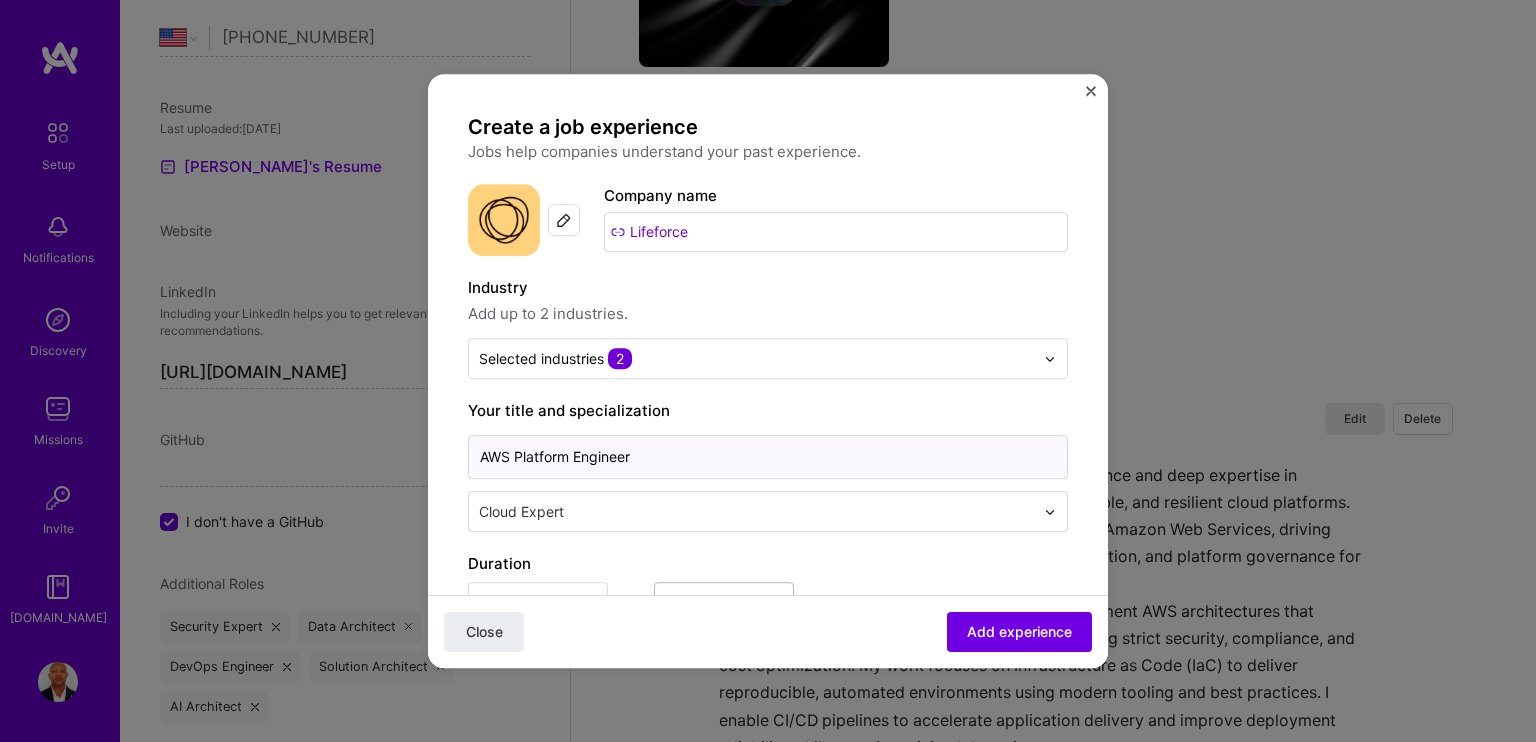 click on "AWS Platform Engineer" at bounding box center (768, 457) 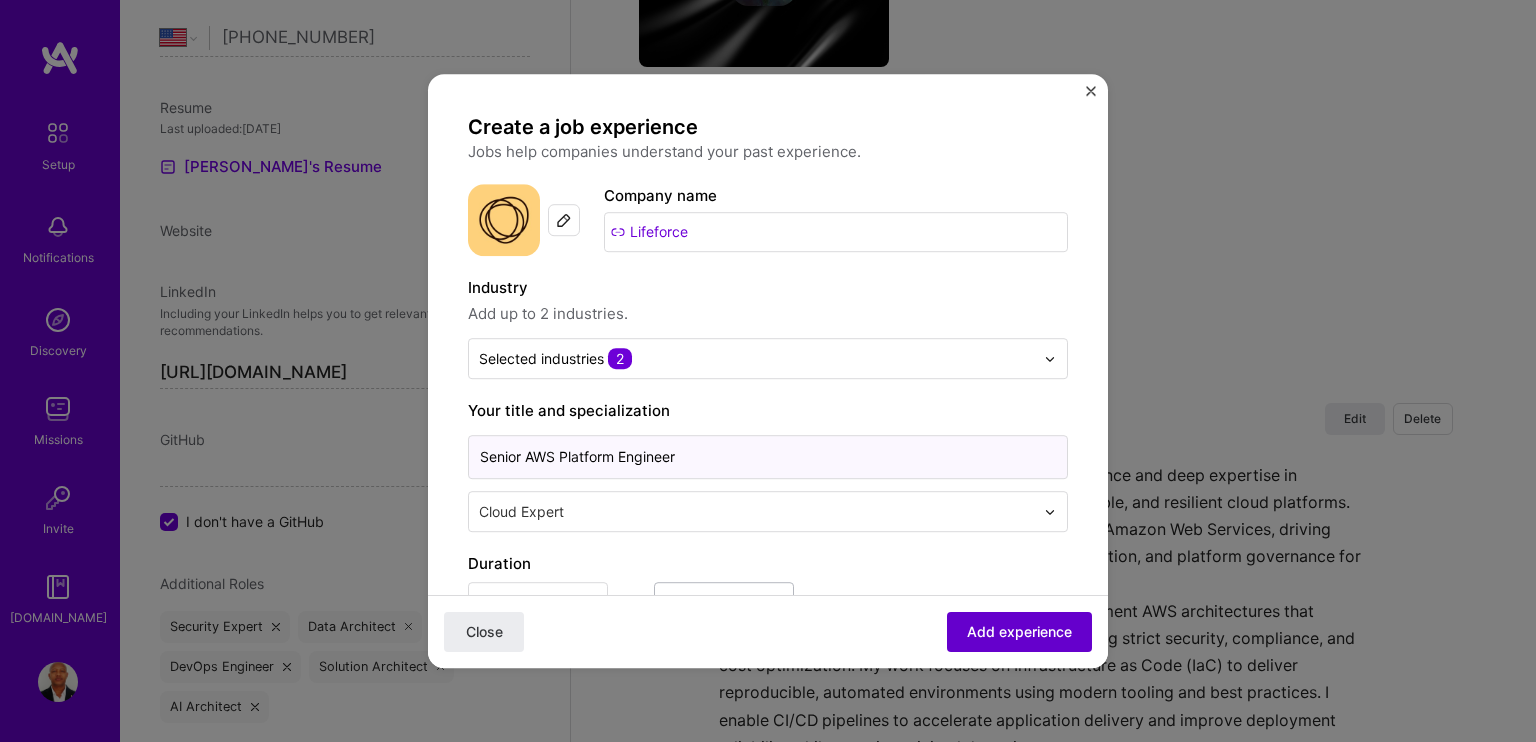 type on "Senior AWS Platform Engineer" 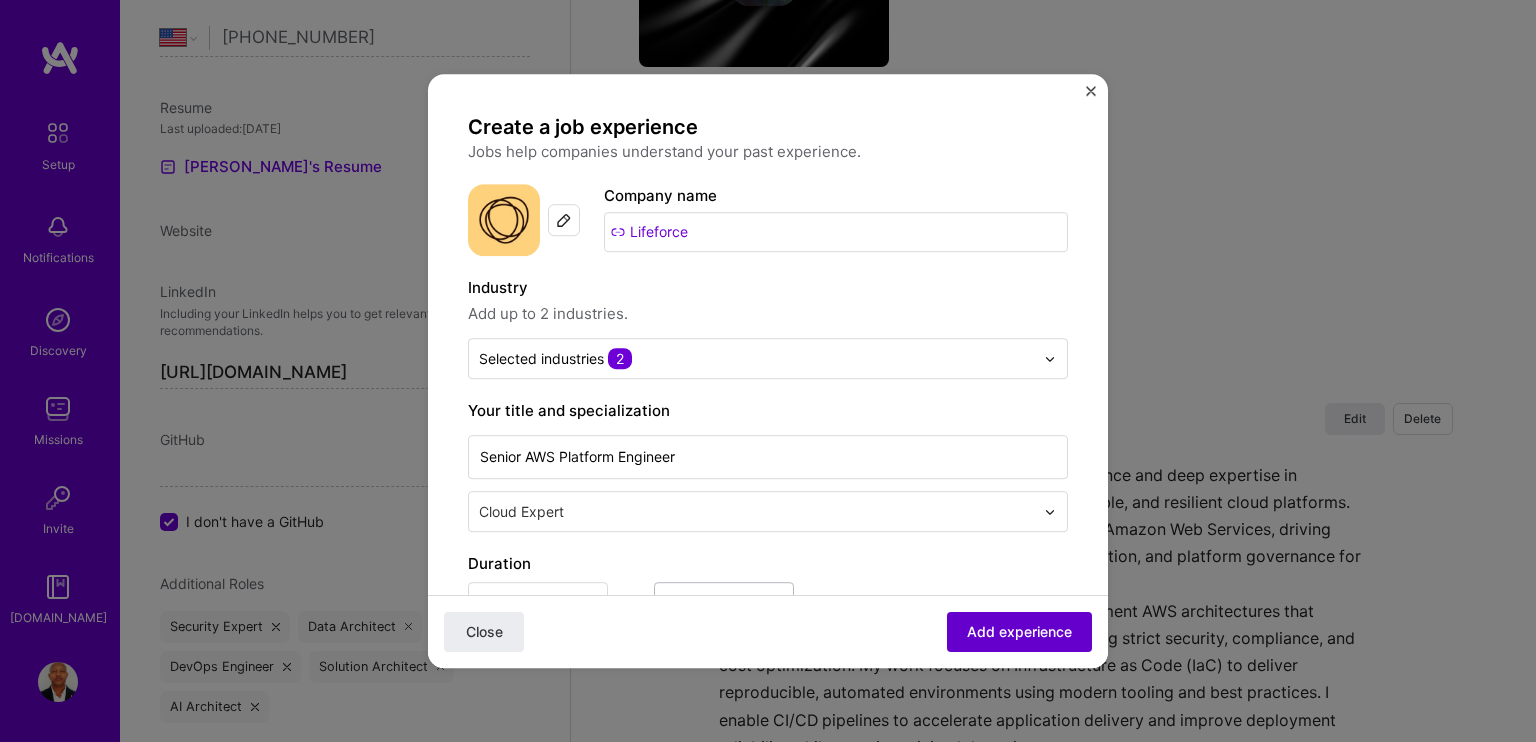 click on "Add experience" at bounding box center [1019, 632] 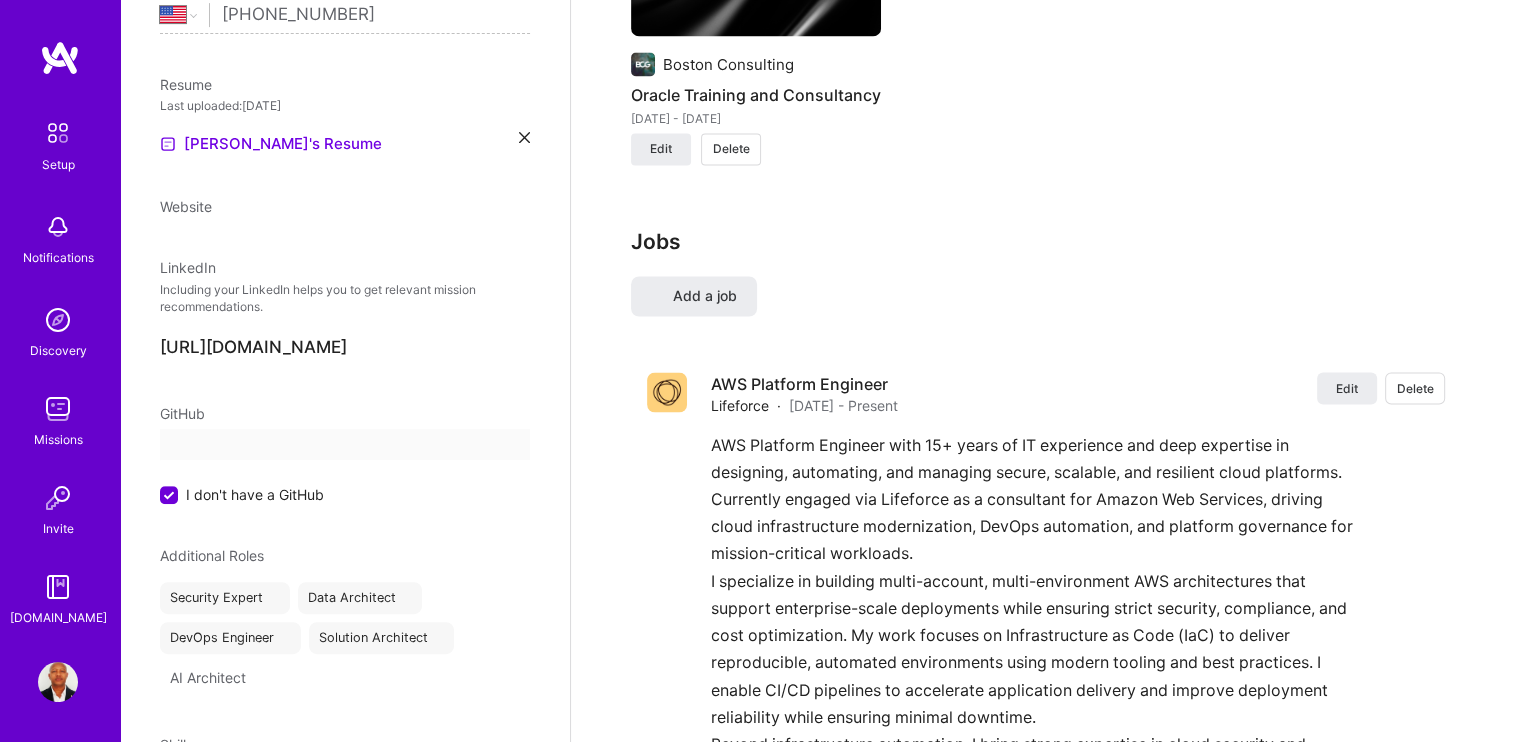 select on "US" 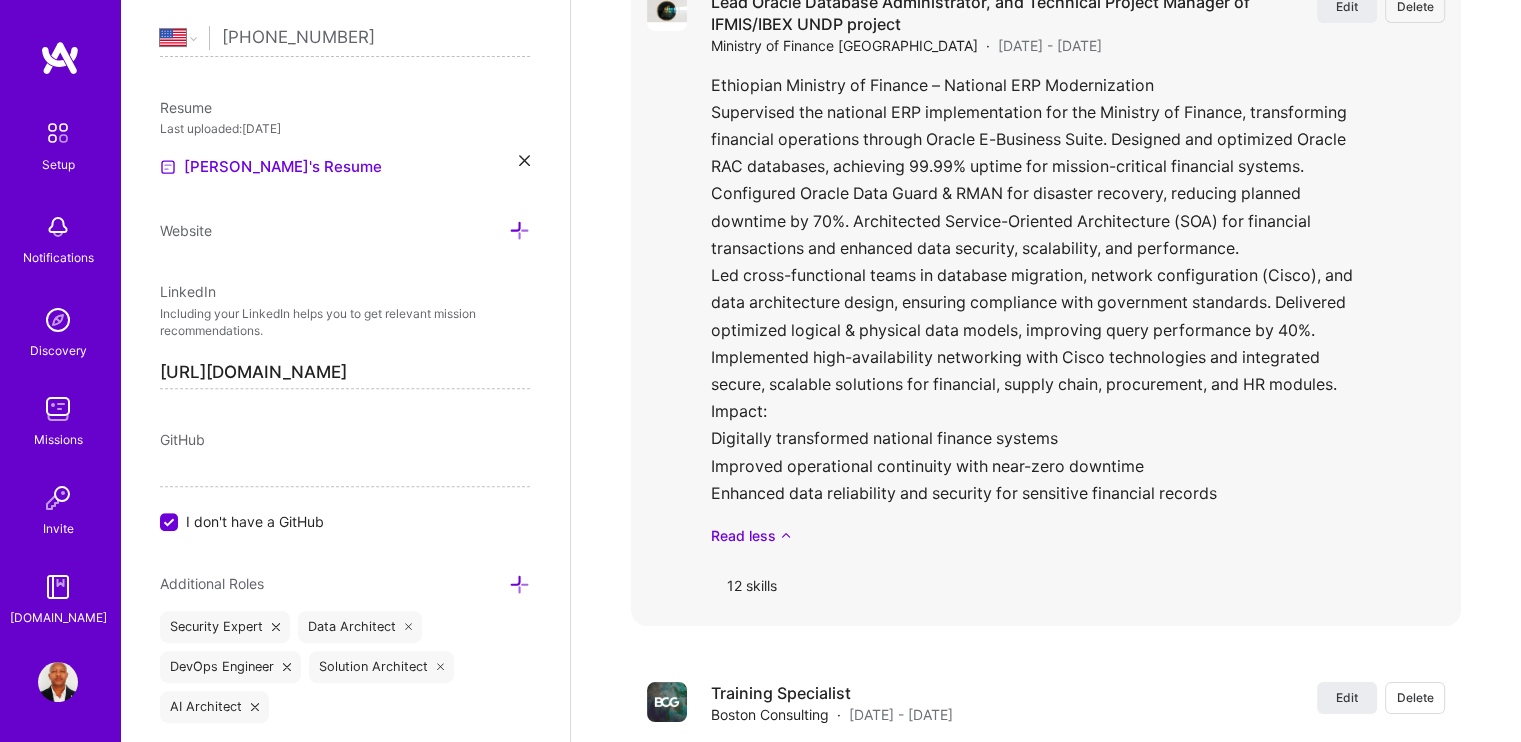 scroll, scrollTop: 8133, scrollLeft: 0, axis: vertical 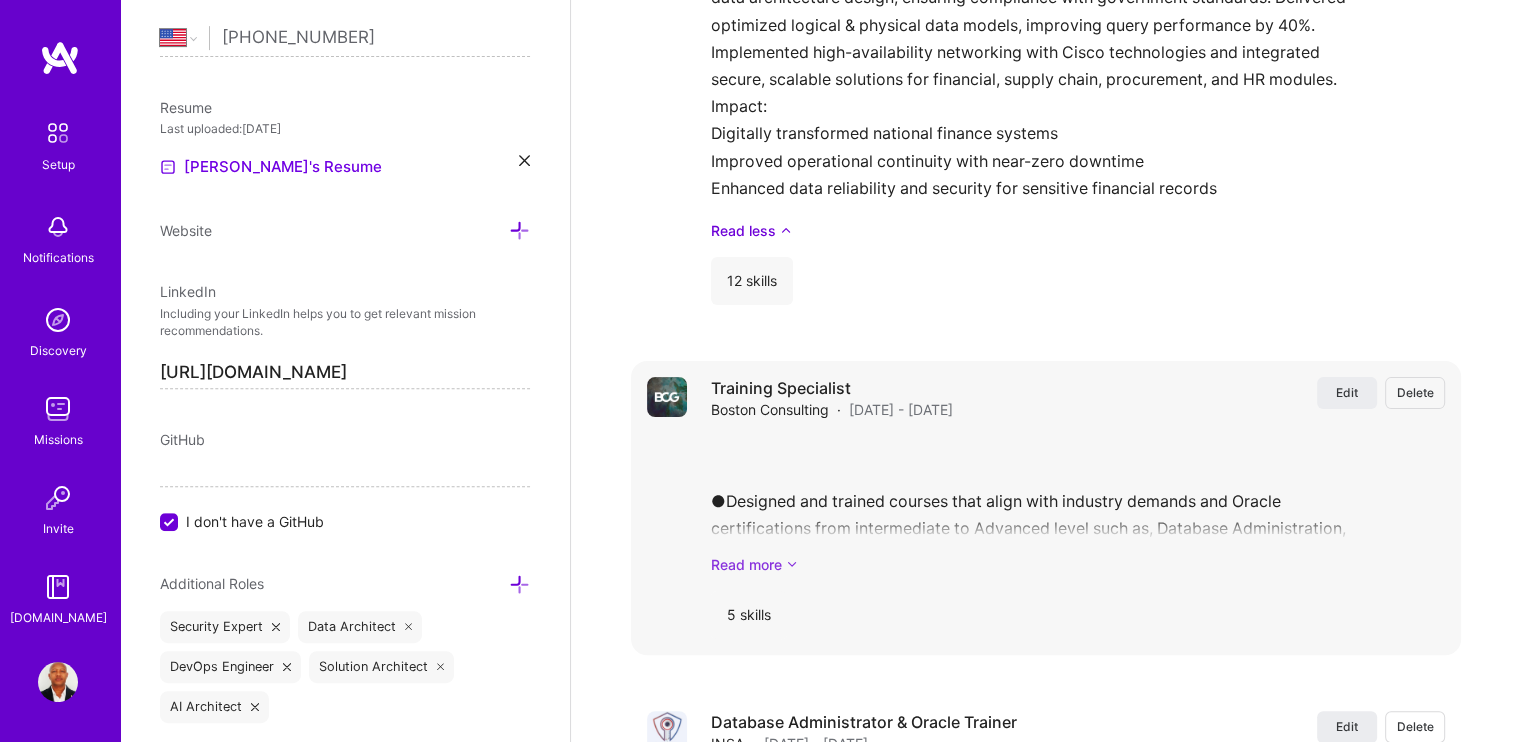 click on "Read more" at bounding box center (1078, 564) 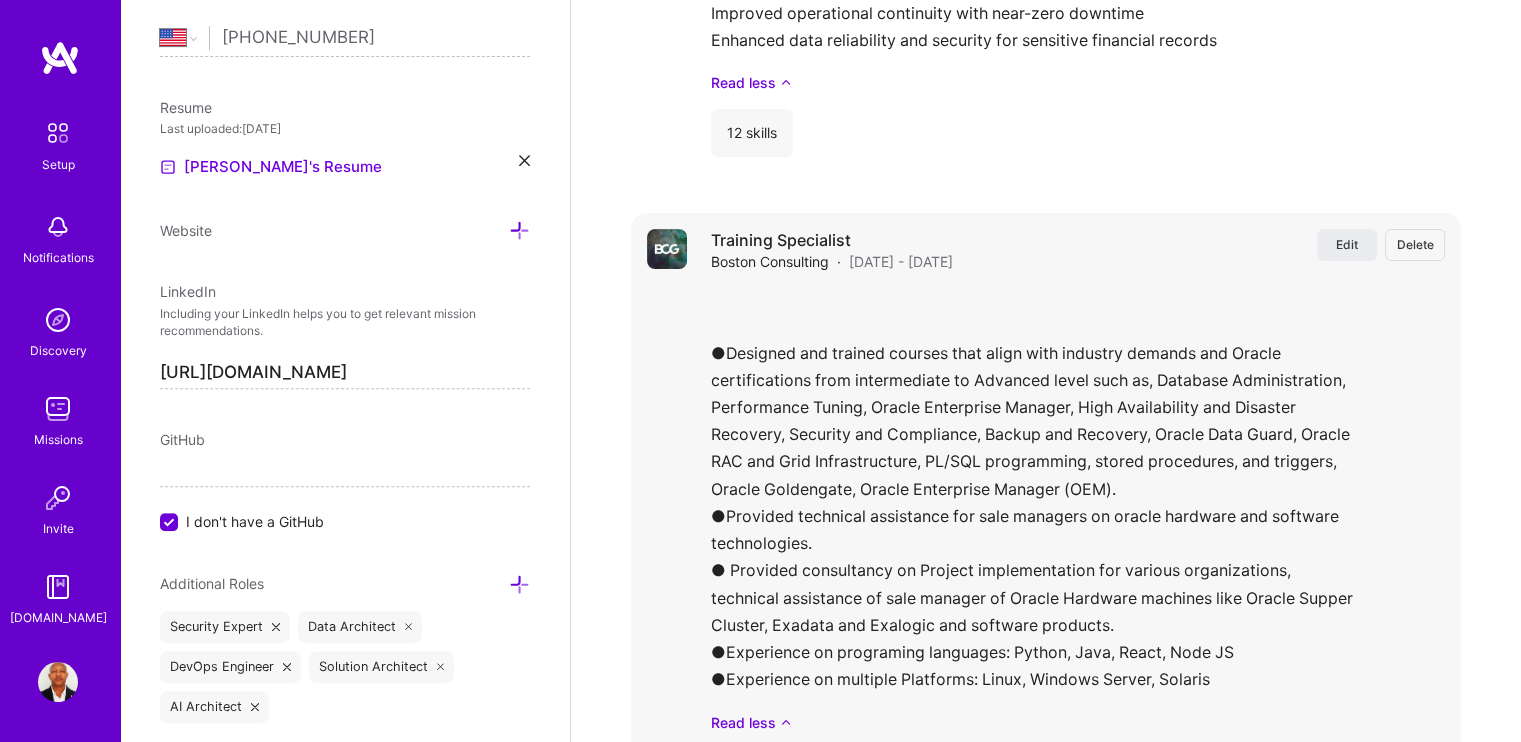 scroll, scrollTop: 8233, scrollLeft: 0, axis: vertical 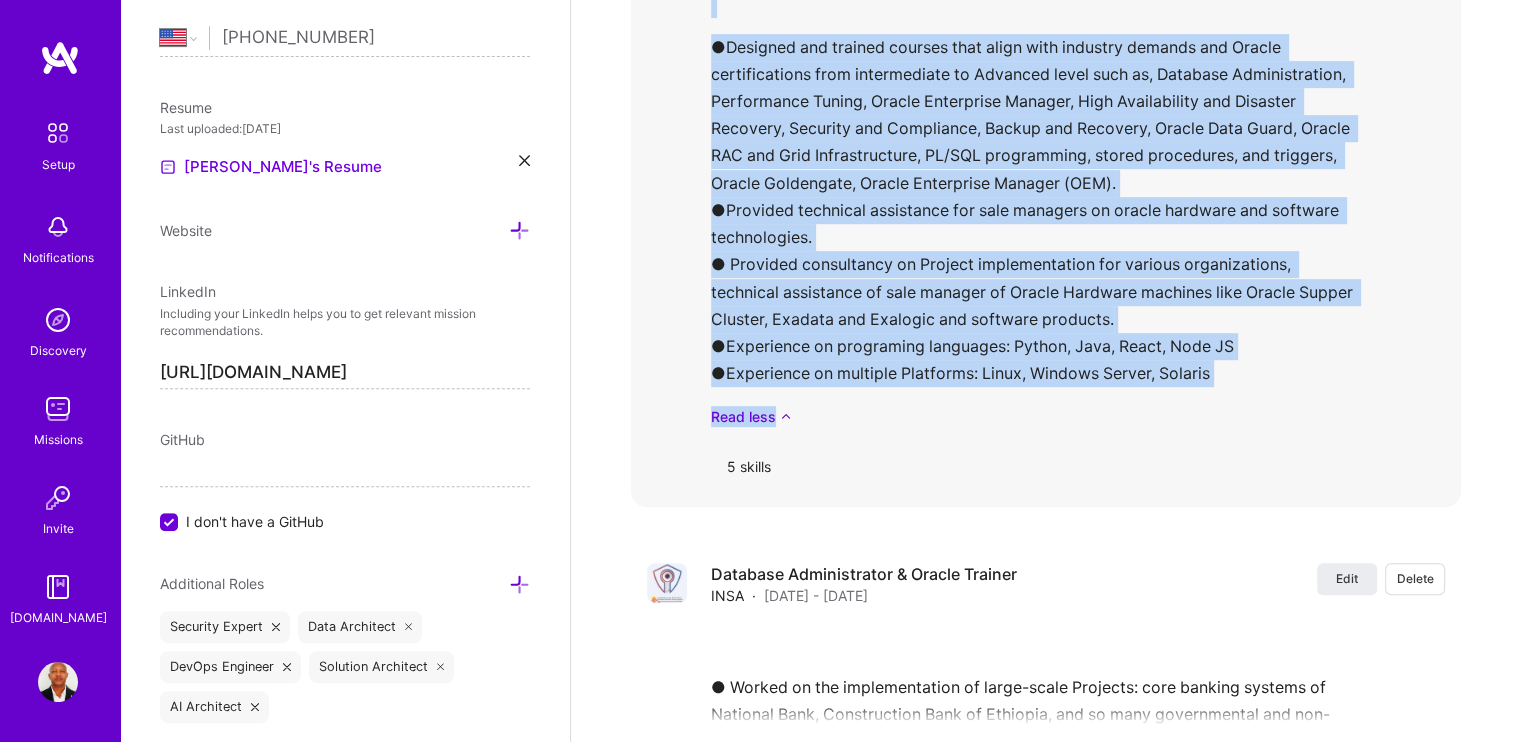 drag, startPoint x: 708, startPoint y: 263, endPoint x: 1253, endPoint y: 372, distance: 555.79315 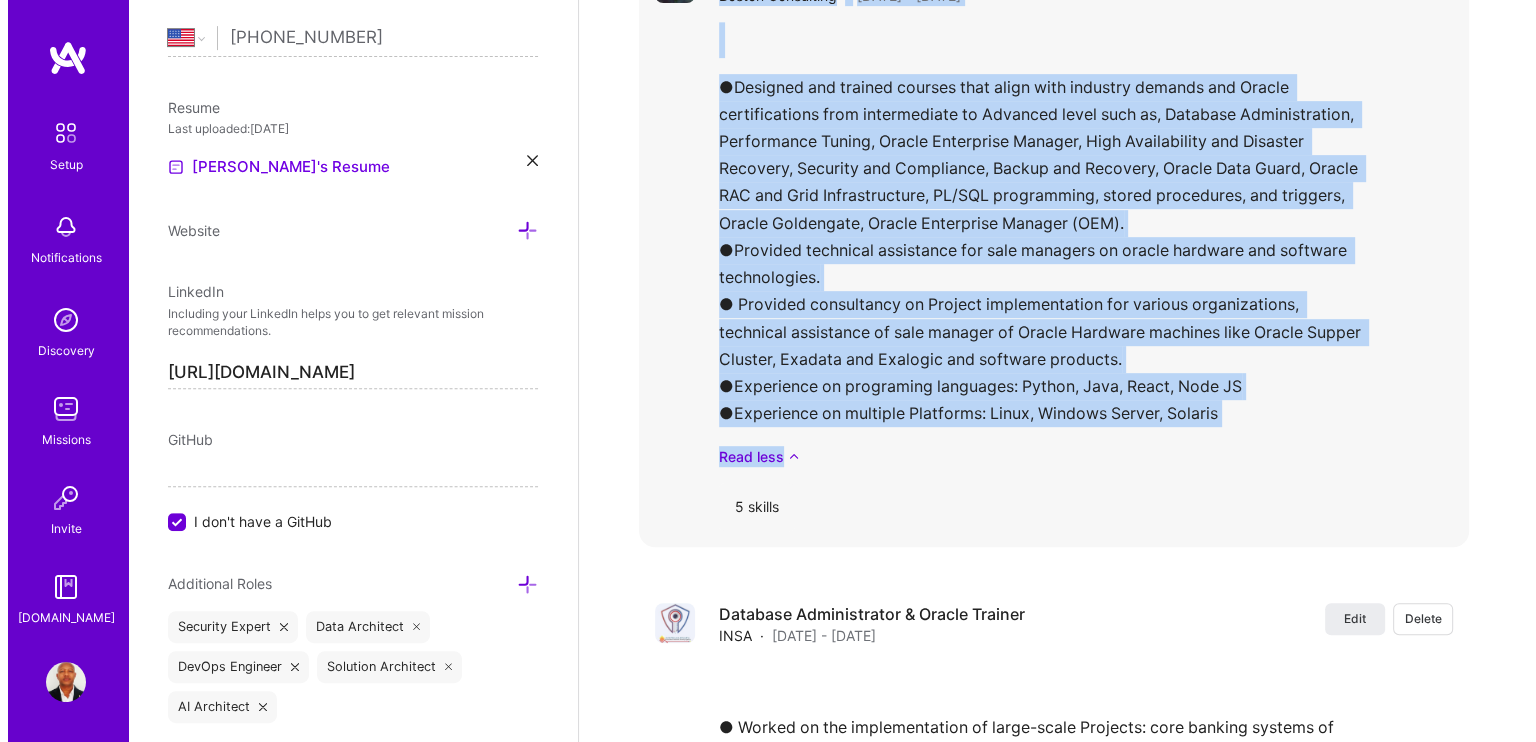 scroll, scrollTop: 8306, scrollLeft: 0, axis: vertical 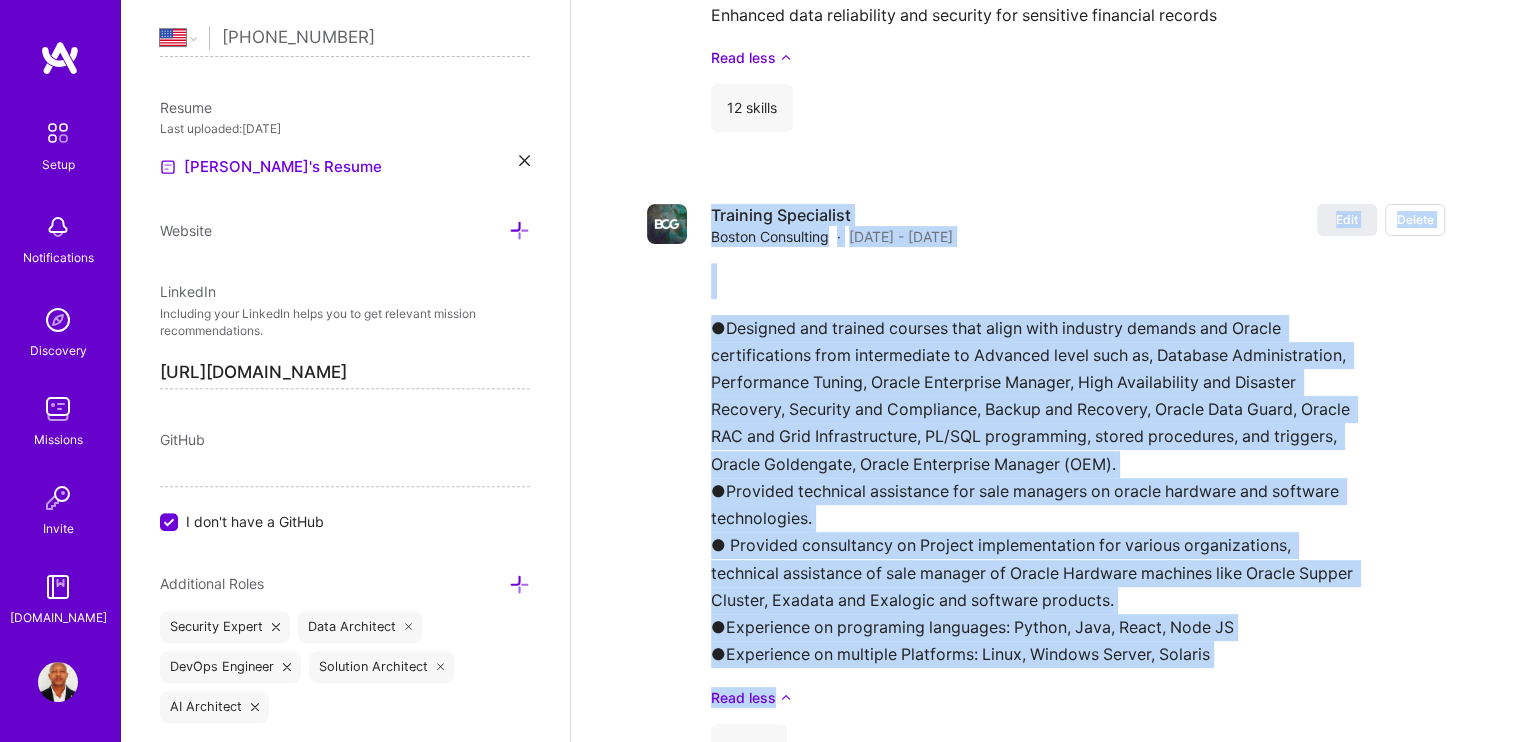 click on "We need more information to consider you for [DOMAIN_NAME] To determine whether your skills align with the needs of the companies in our network, we need some additional information. Please add the following information to your profile by including it in a project card or the relevant field, and then resubmit your profile for review from the setup page. Specific numbers to show your achievements. For example, instead of saying "high growth environment," say "grew user base from 100 to 50,000 [DATE] You’ll have one opportunity to be reconsidered for [DOMAIN_NAME]. After that, you must wait 12 months before requesting to join again. Complete your profile to take the first step in unlocking full [DOMAIN_NAME] access Once you’ve added the items below, submit your profile for review on the setup page.   Connect your calendar or set your availability to enable client interviews  →   About me What you write here will be shared with companies. Enter at least  100  characters. 831/1,000 Create a comprehensive bio. Start writing" at bounding box center [1046, -3528] 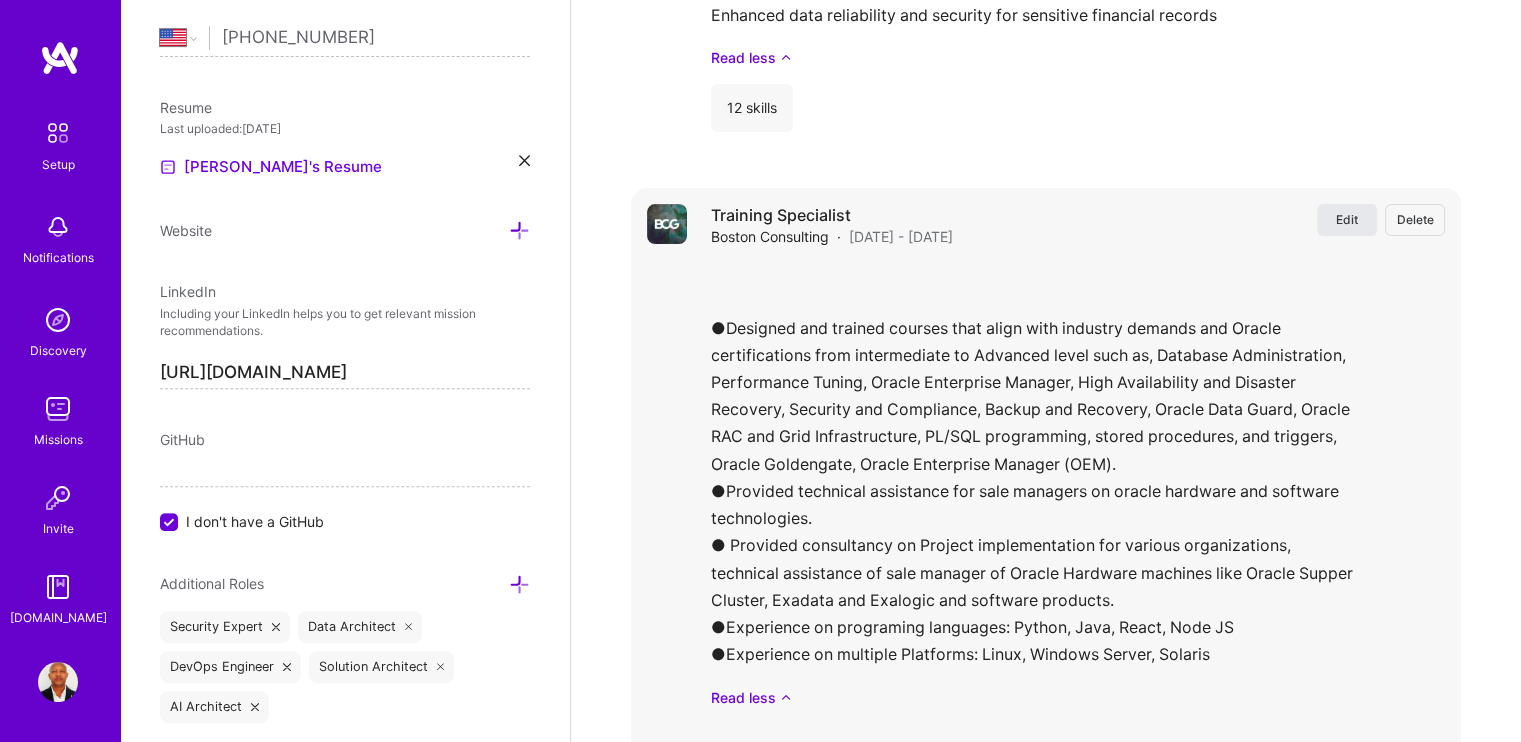click on "Edit" at bounding box center (1347, 220) 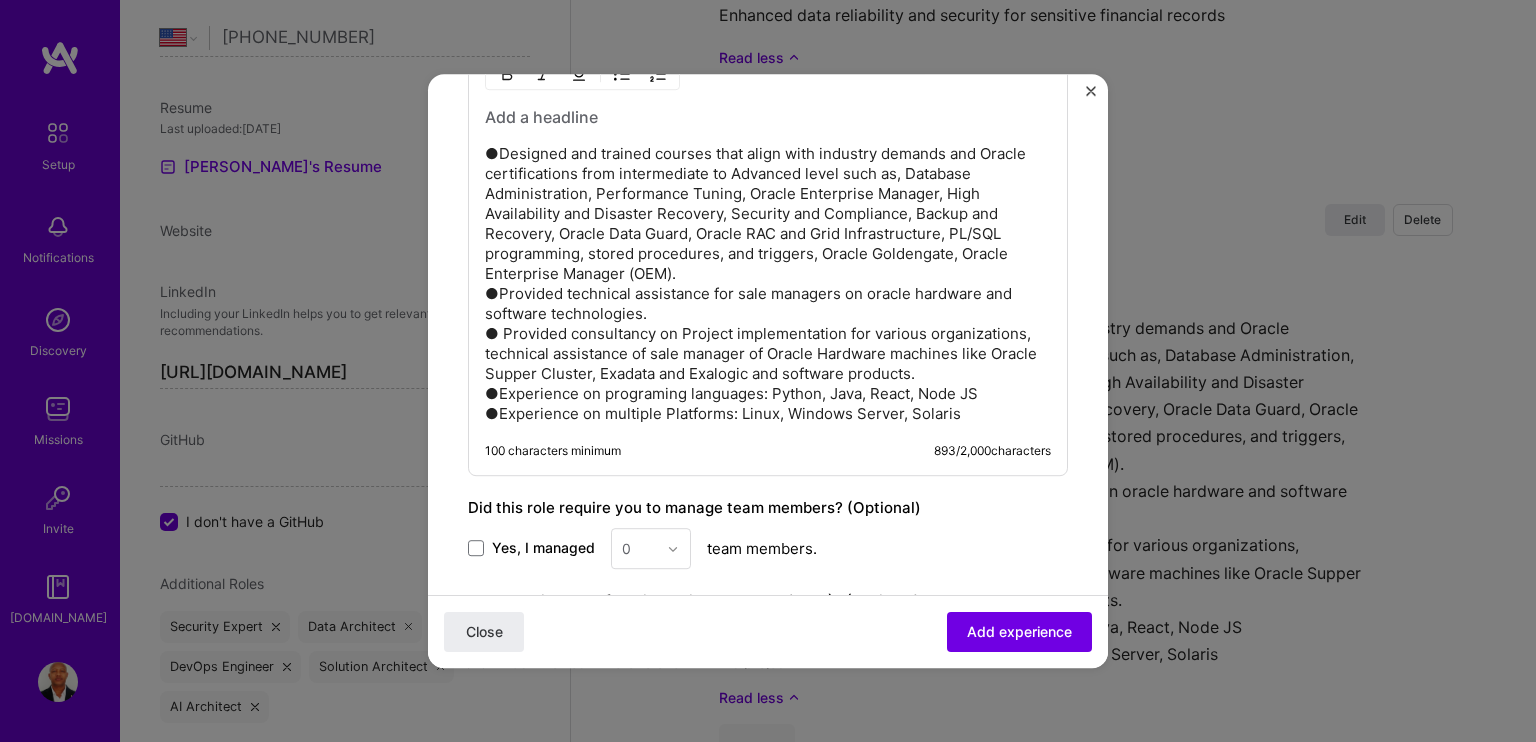 scroll, scrollTop: 1156, scrollLeft: 0, axis: vertical 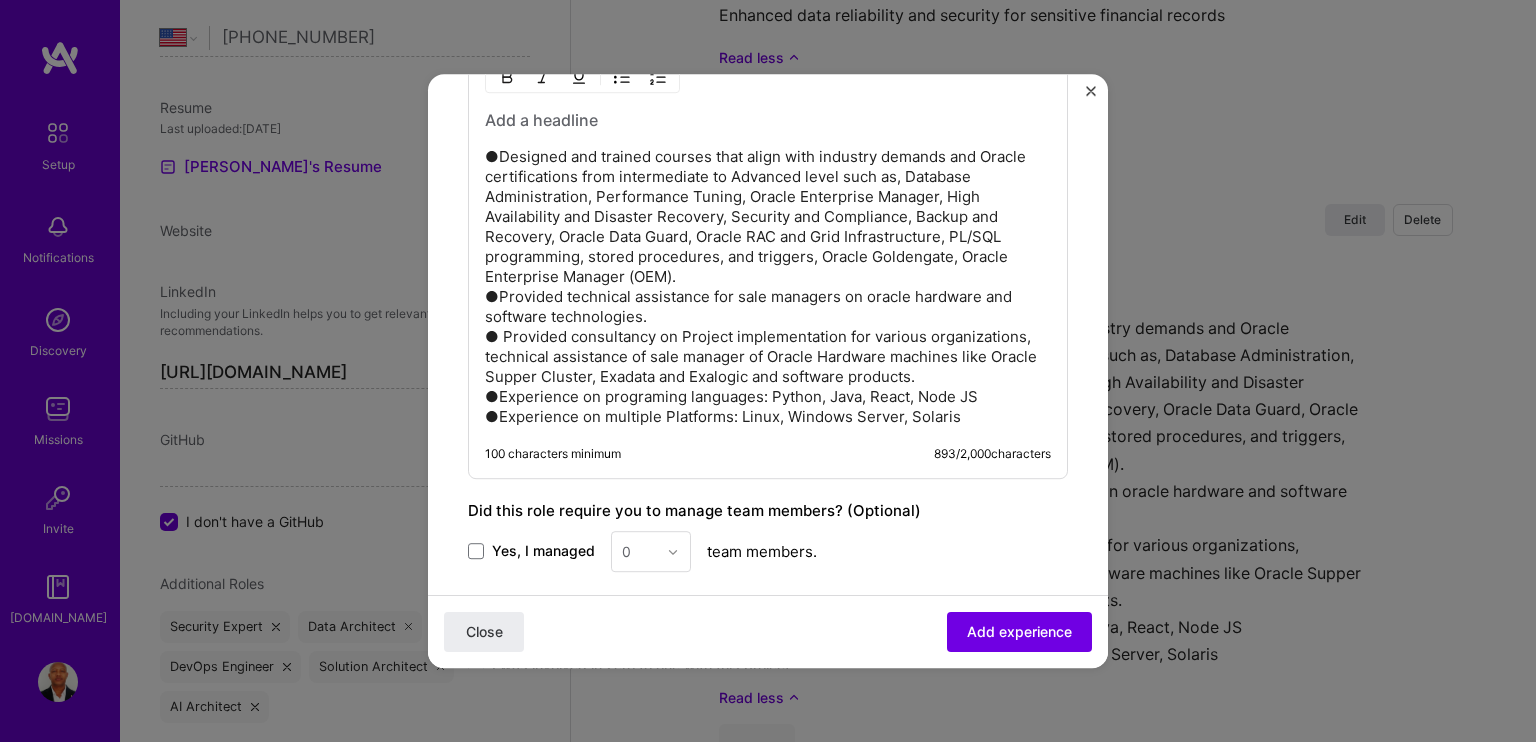 click on "●Designed and trained courses that align with industry demands and Oracle certifications from intermediate to Advanced level such as, Database Administration, Performance Tuning, Oracle Enterprise Manager, High Availability and Disaster Recovery, Security and Compliance, Backup and Recovery, Oracle Data Guard, Oracle RAC and Grid Infrastructure, PL/SQL programming, stored procedures, and triggers, Oracle Goldengate, Oracle Enterprise Manager (OEM). ●Provided technical assistance for sale managers on oracle hardware and software technologies.  ● Provided consultancy on Project implementation for various organizations, technical assistance of sale manager of Oracle Hardware machines like Oracle Supper Cluster, Exadata and Exalogic and software products. ●Experience on programing languages: Python, Java, React, Node JS ●Experience on multiple Platforms: Linux, Windows Server, Solaris" at bounding box center (768, 287) 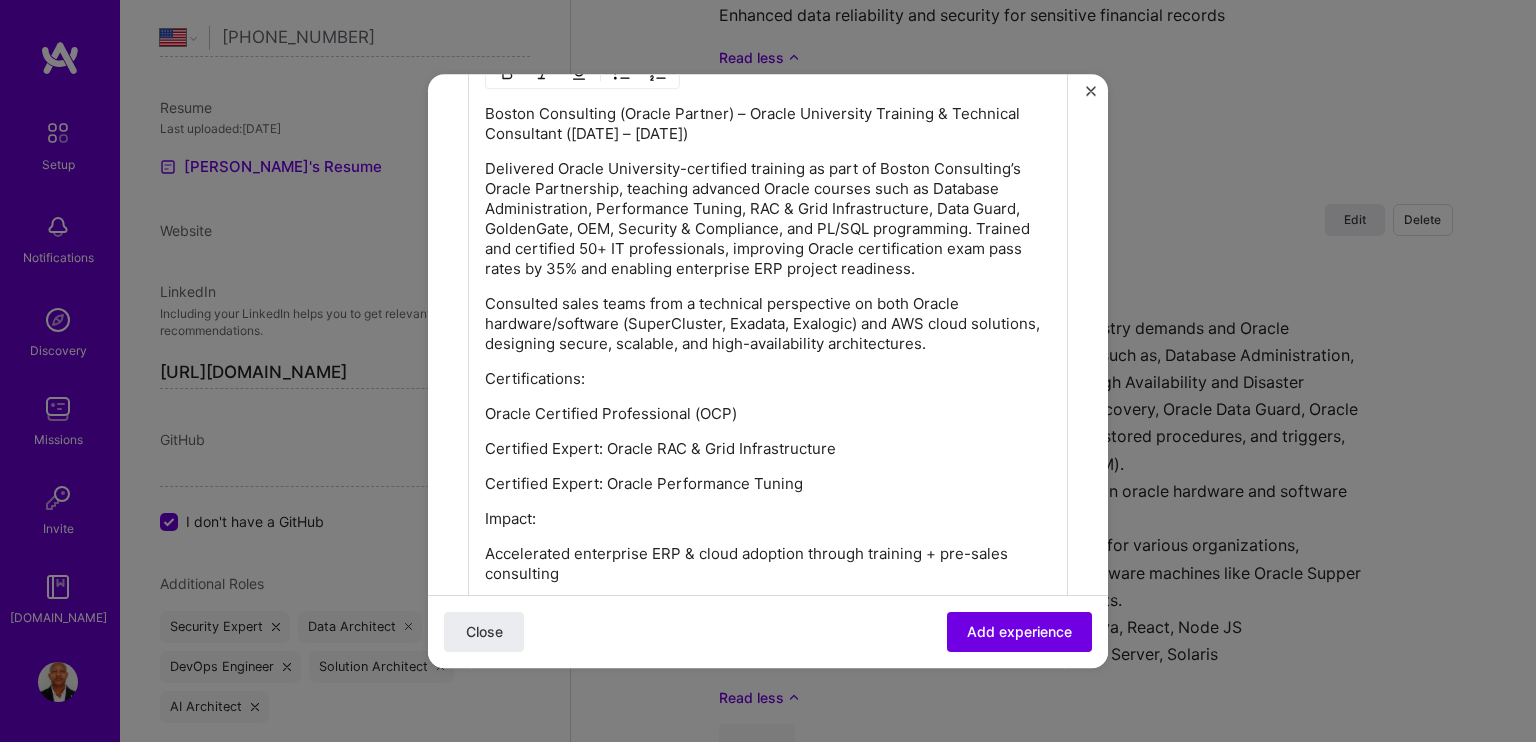 scroll, scrollTop: 956, scrollLeft: 0, axis: vertical 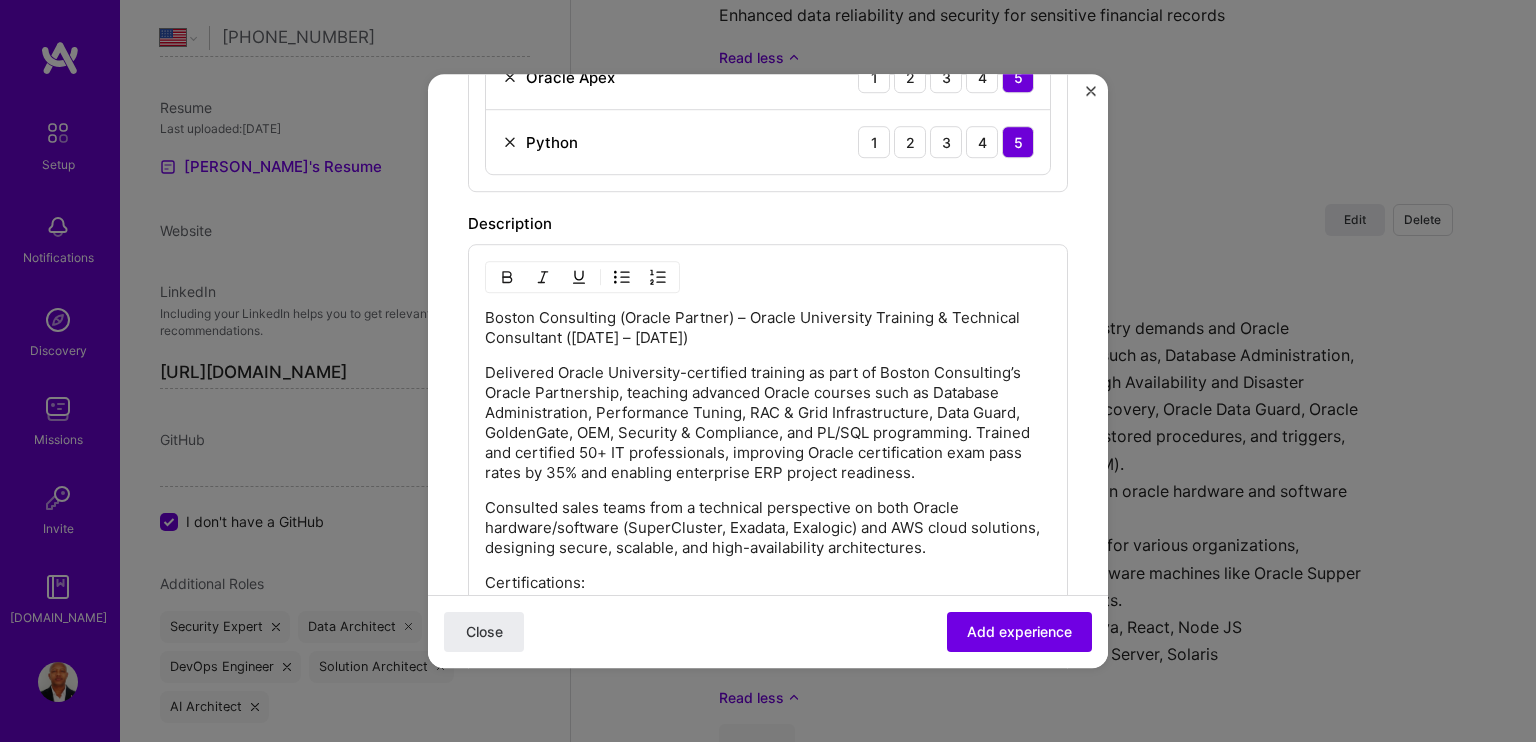 drag, startPoint x: 732, startPoint y: 337, endPoint x: 568, endPoint y: 341, distance: 164.04877 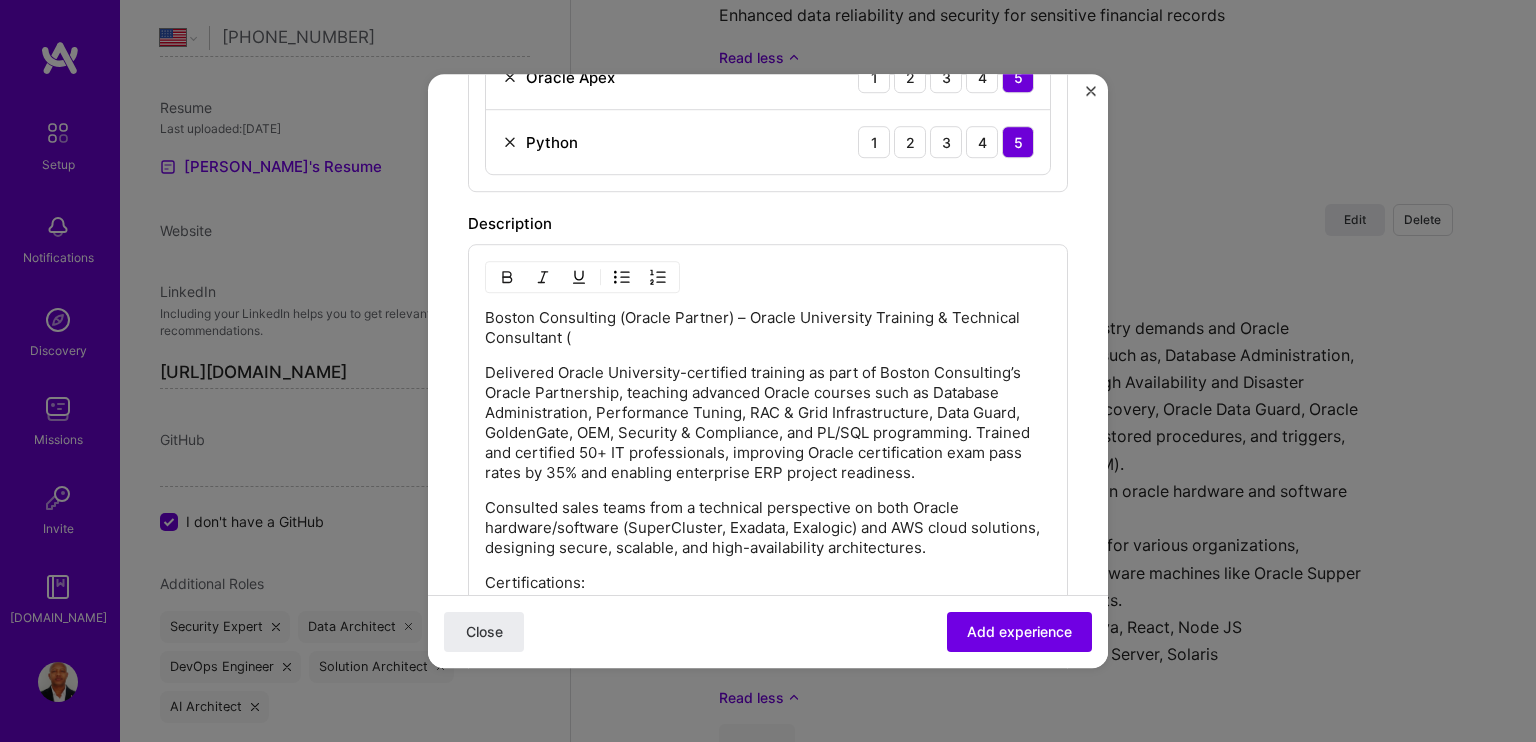 type 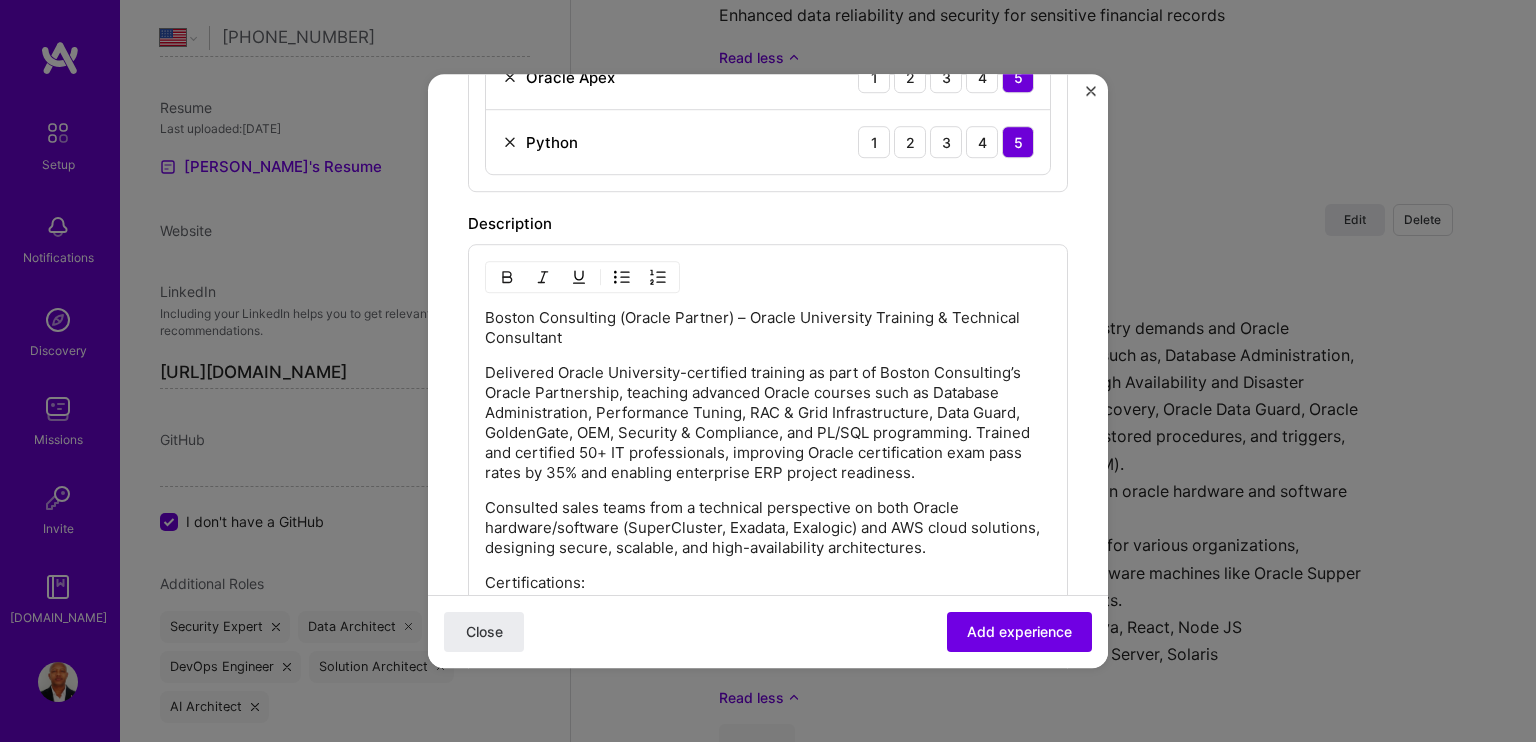 drag, startPoint x: 567, startPoint y: 339, endPoint x: 342, endPoint y: 484, distance: 267.67517 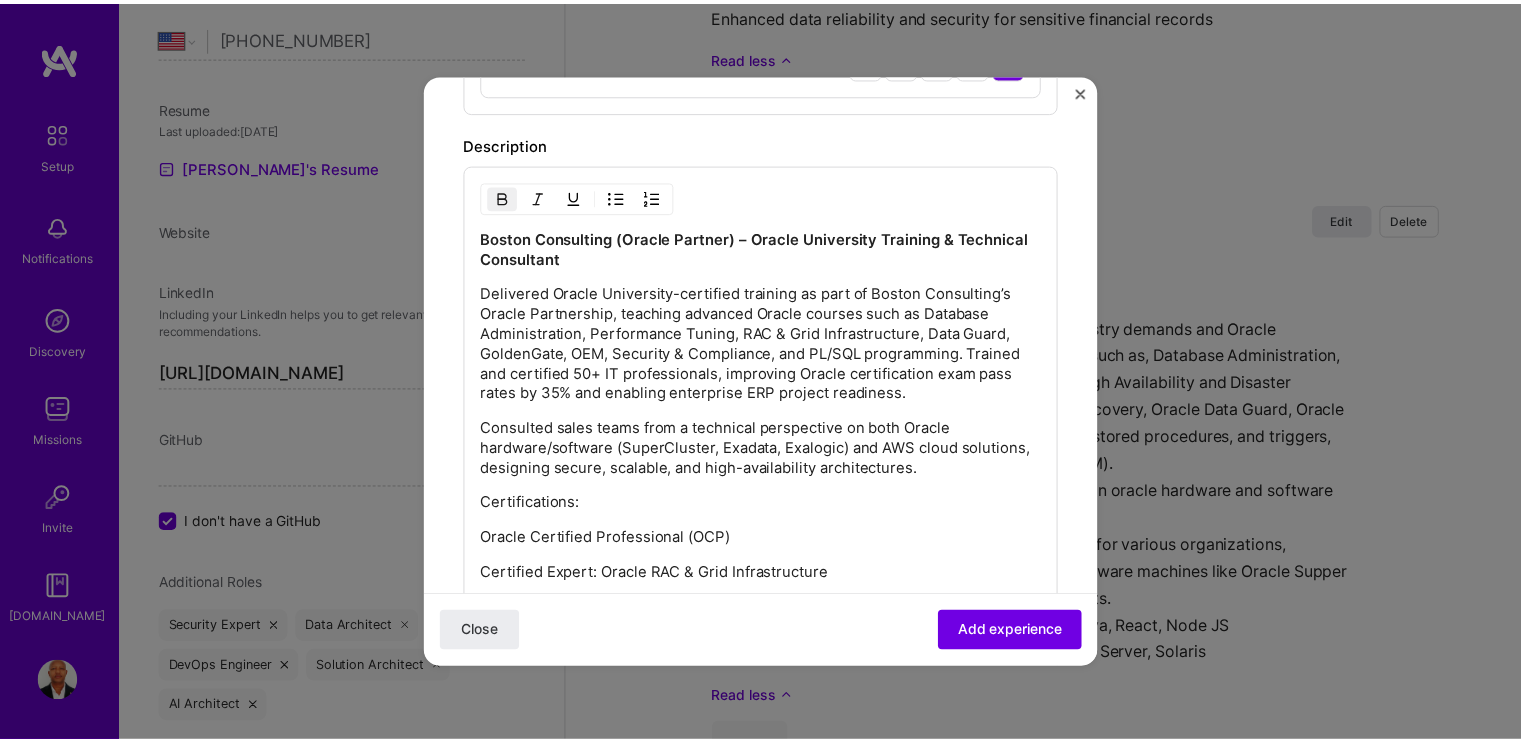 scroll, scrollTop: 1156, scrollLeft: 0, axis: vertical 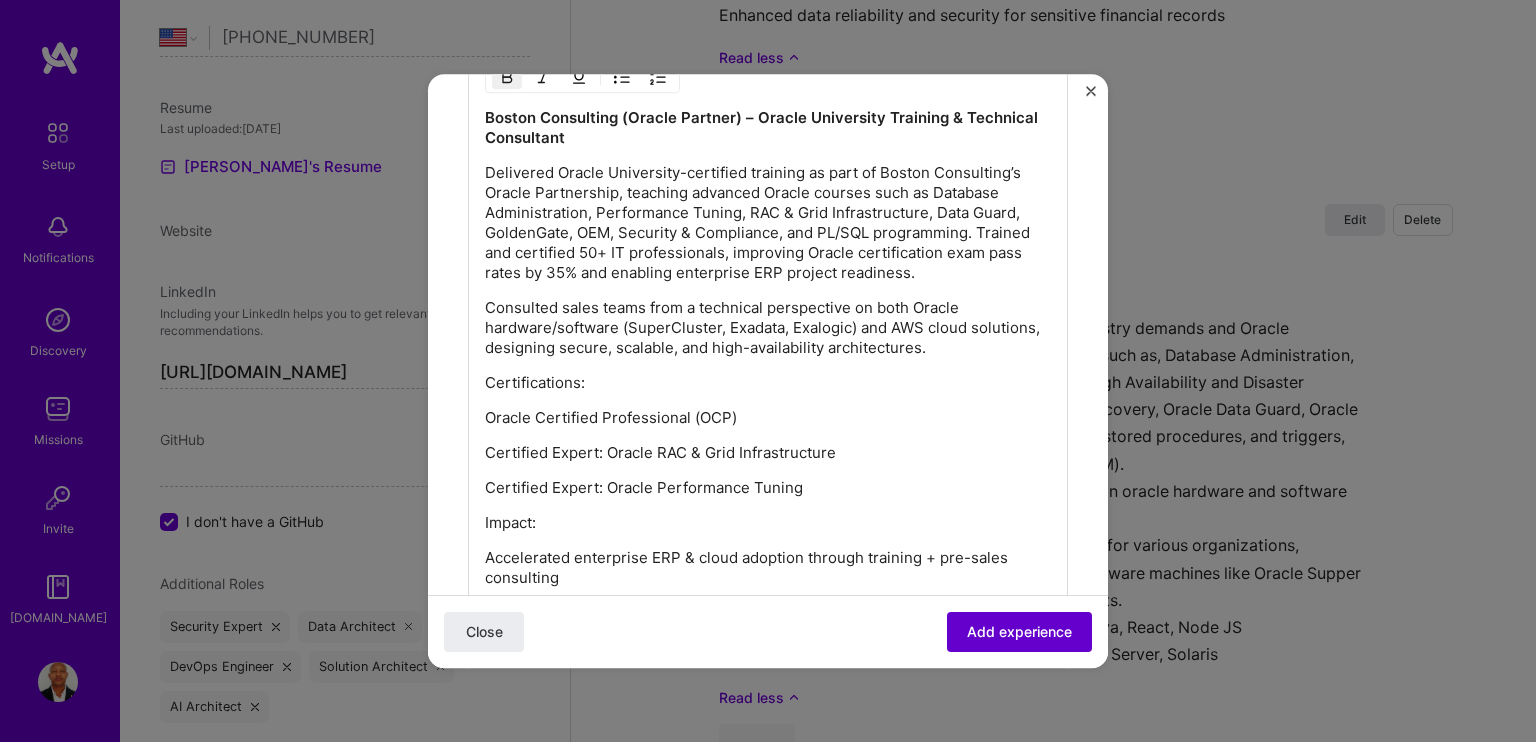 click on "Add experience" at bounding box center [1019, 632] 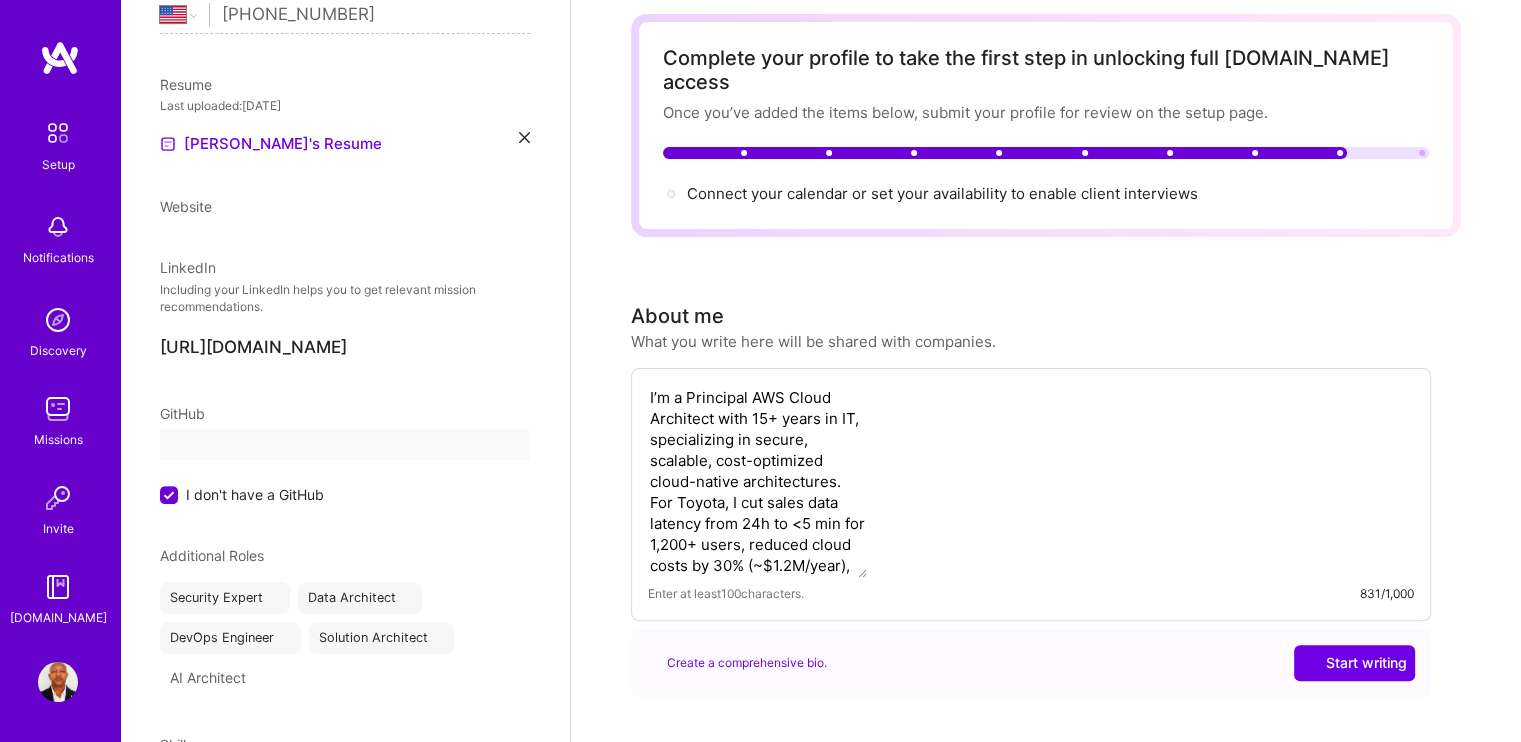 select on "US" 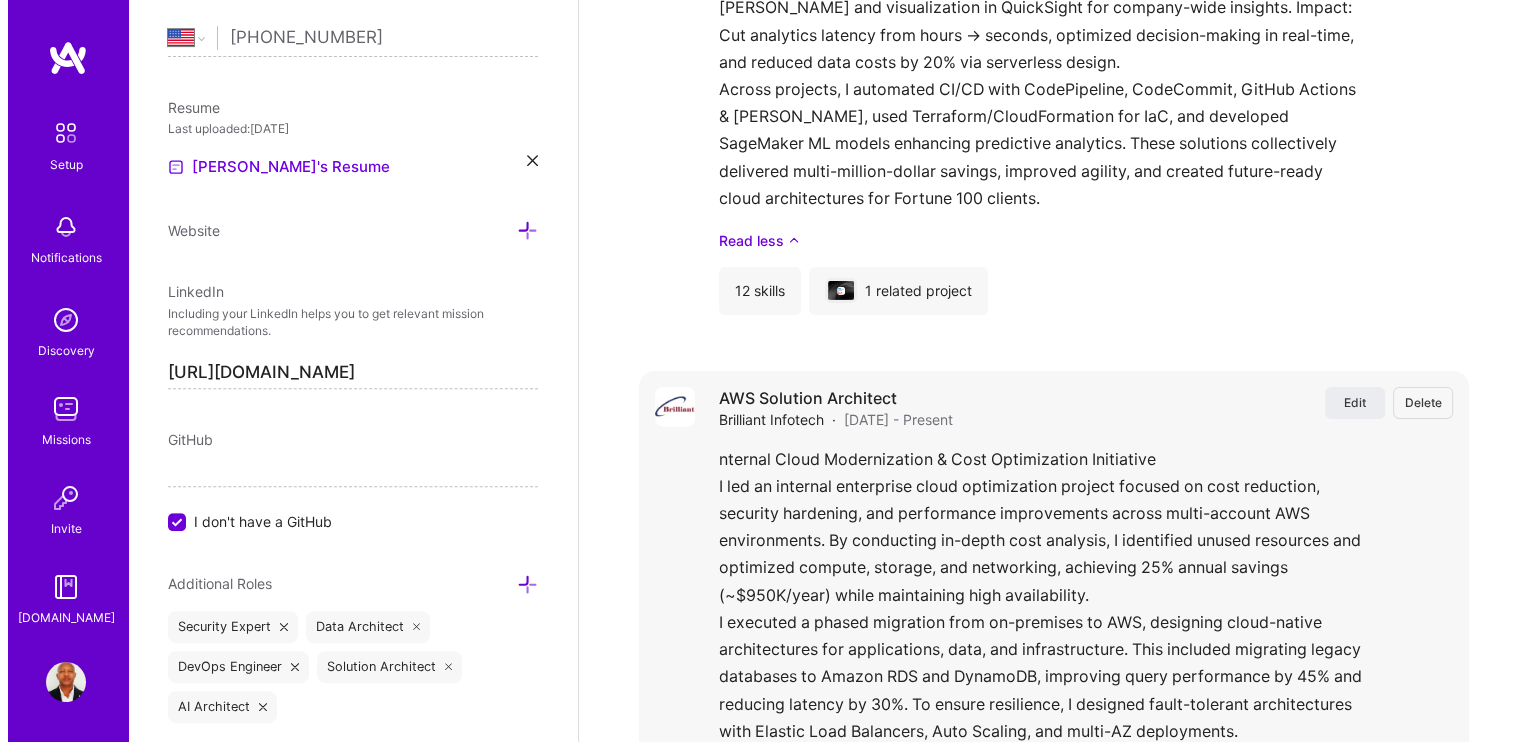 scroll, scrollTop: 6433, scrollLeft: 0, axis: vertical 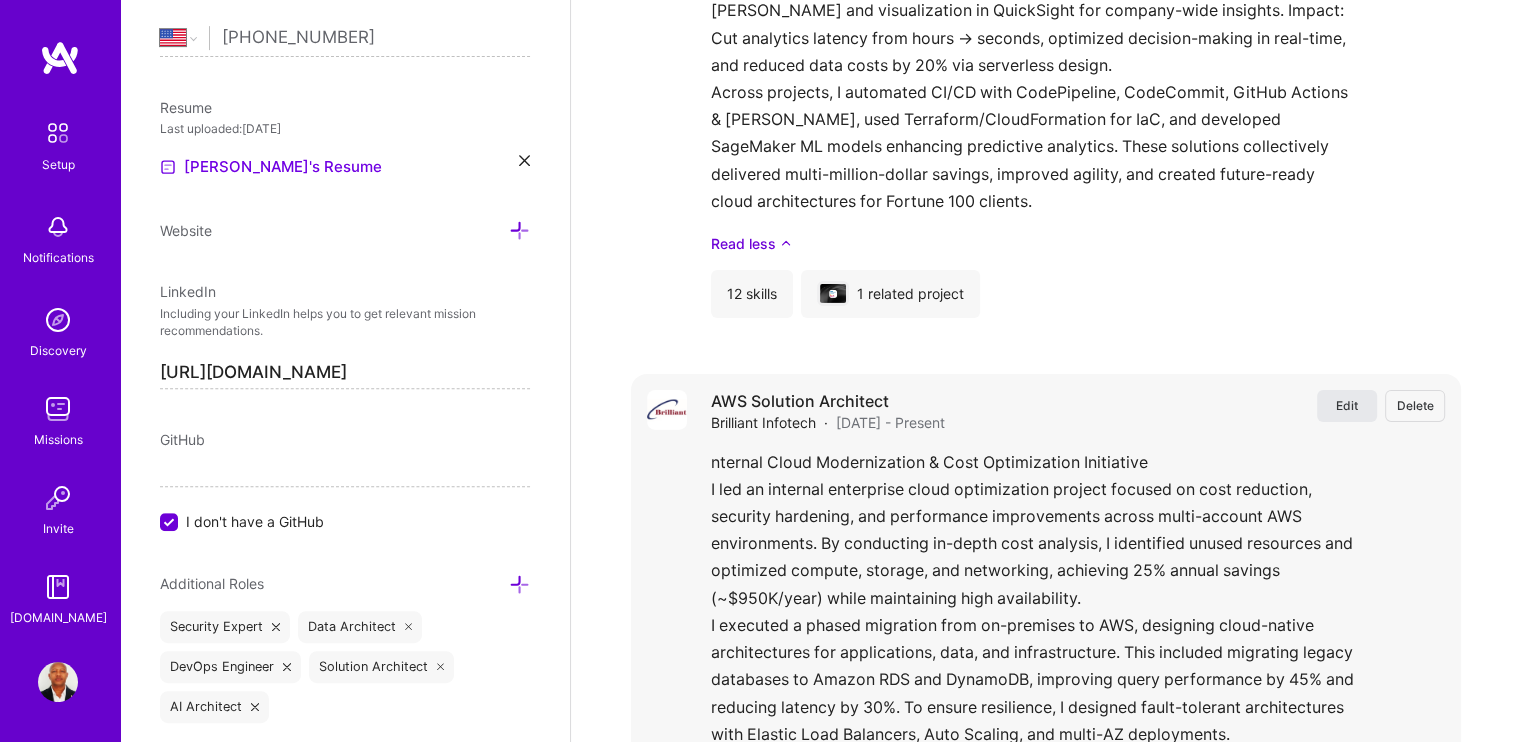 click on "Edit" at bounding box center [1347, 406] 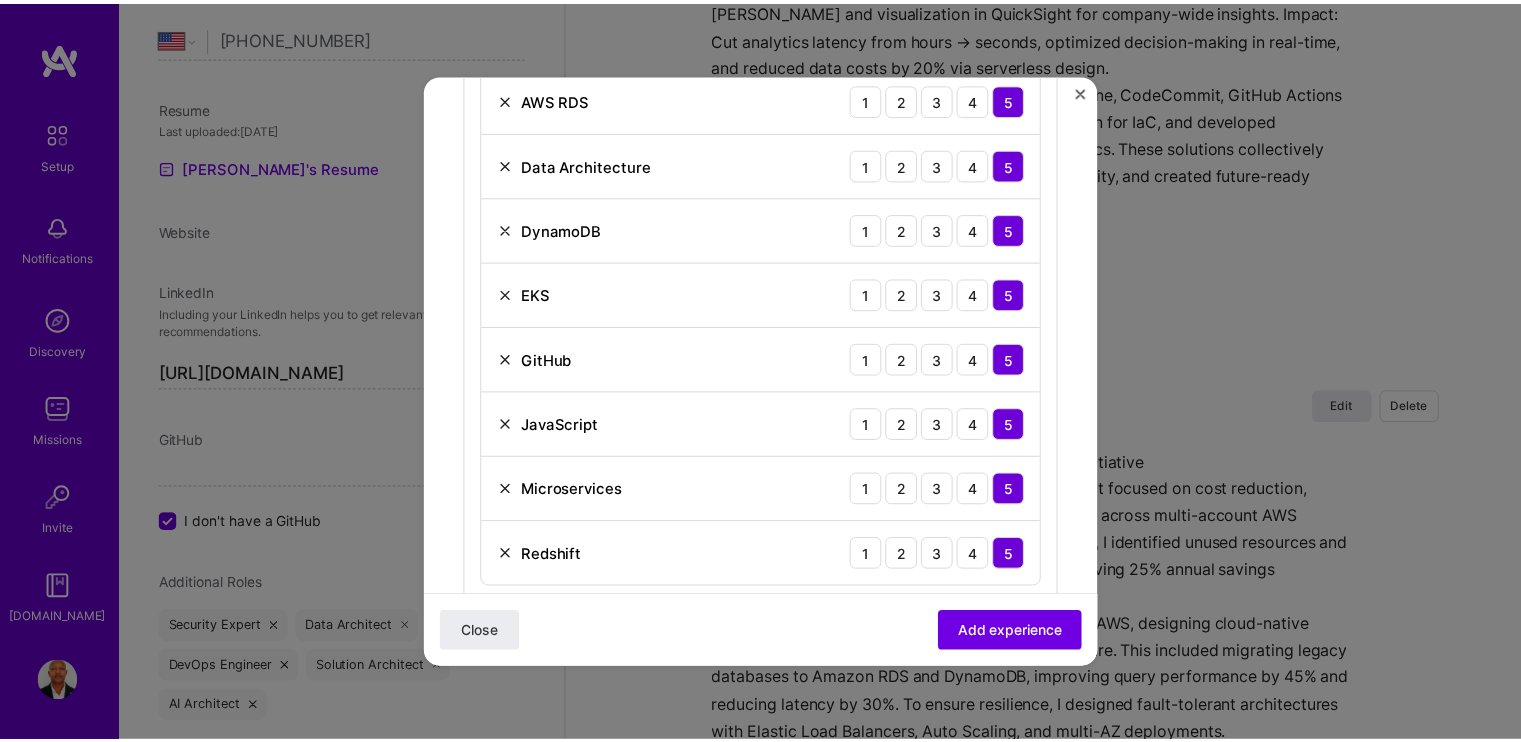 scroll, scrollTop: 1500, scrollLeft: 0, axis: vertical 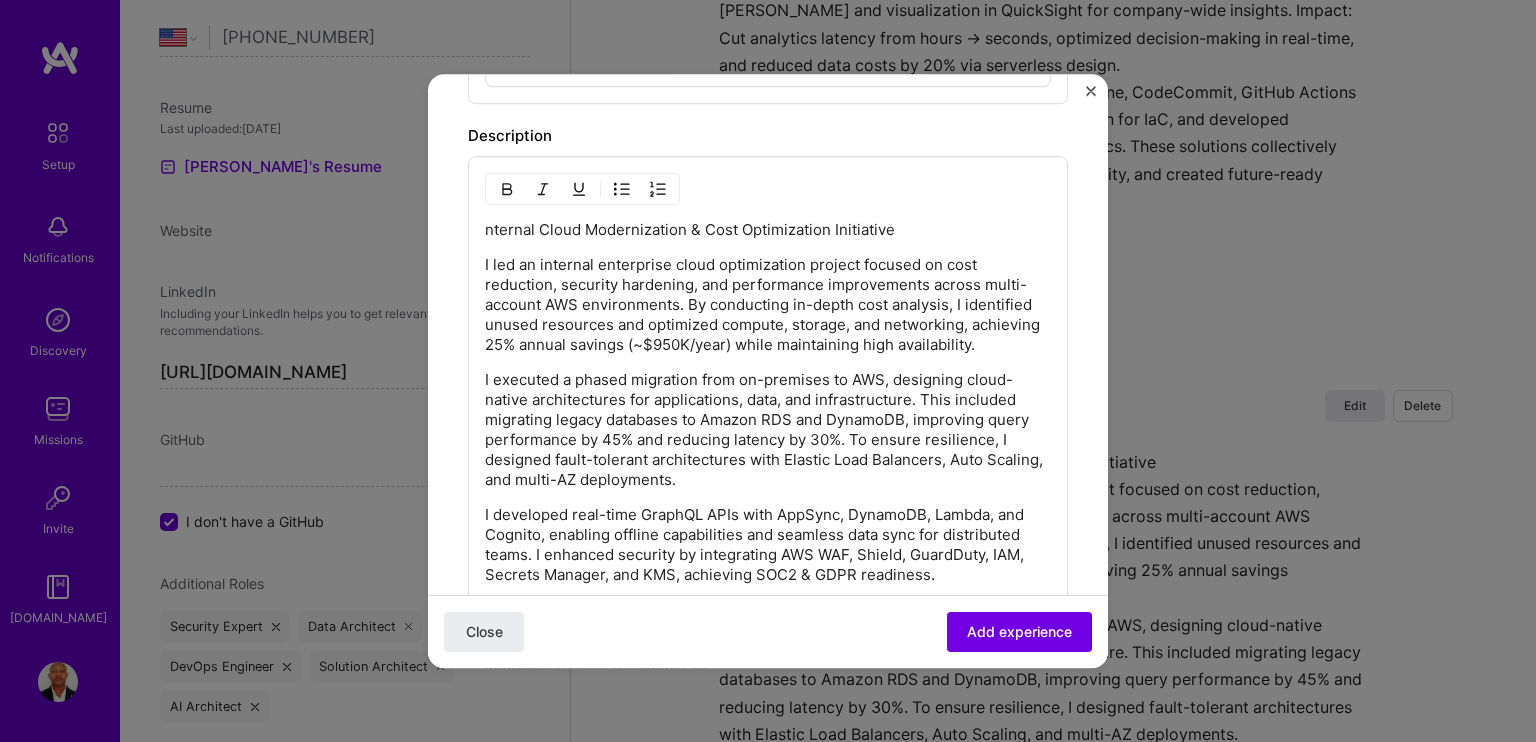 click on "nternal Cloud Modernization & Cost Optimization Initiative" at bounding box center [768, 230] 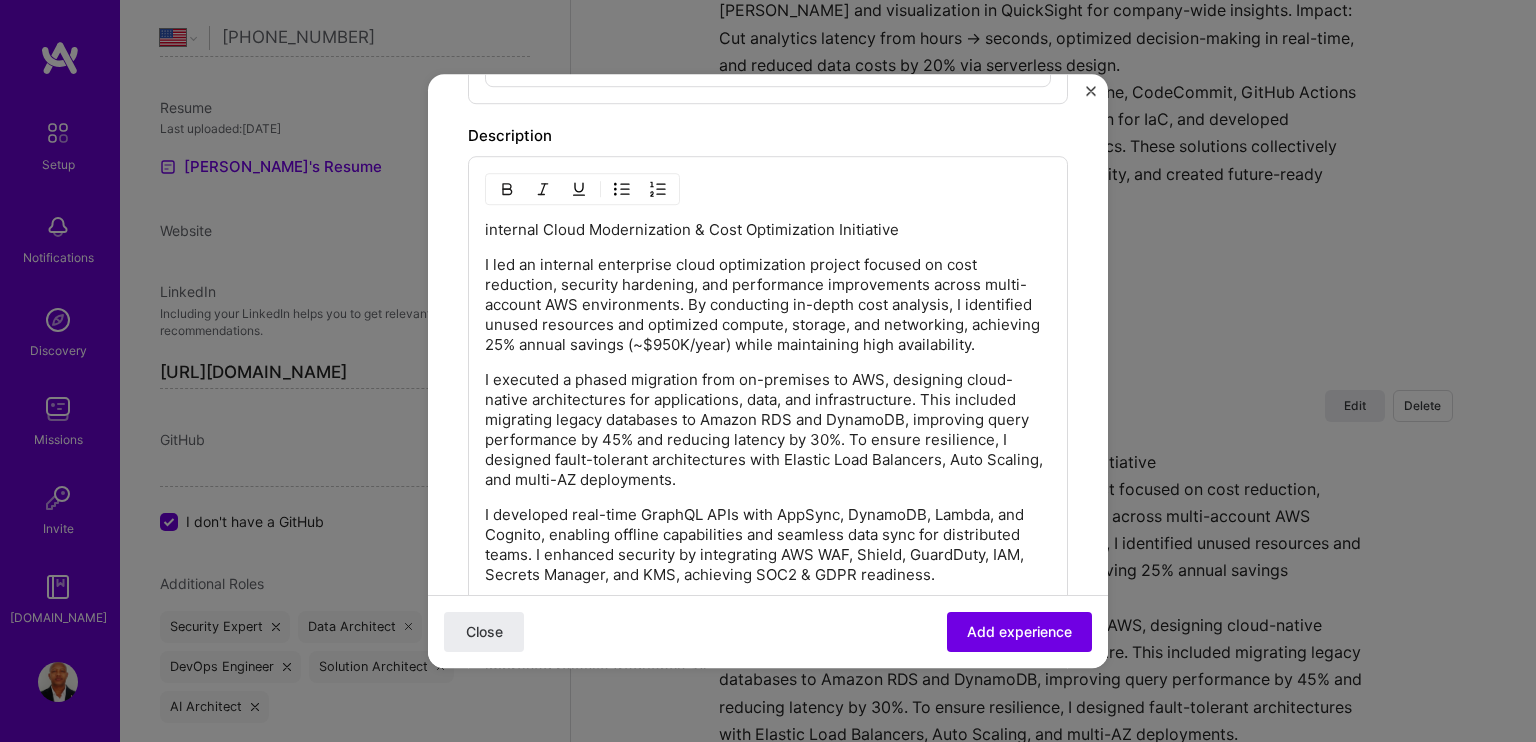 click on "I led an internal enterprise cloud optimization project focused on cost reduction, security hardening, and performance improvements across multi-account AWS environments. By conducting in-depth cost analysis, I identified unused resources and optimized compute, storage, and networking, achieving 25% annual savings (~$950K/year) while maintaining high availability." at bounding box center [768, 305] 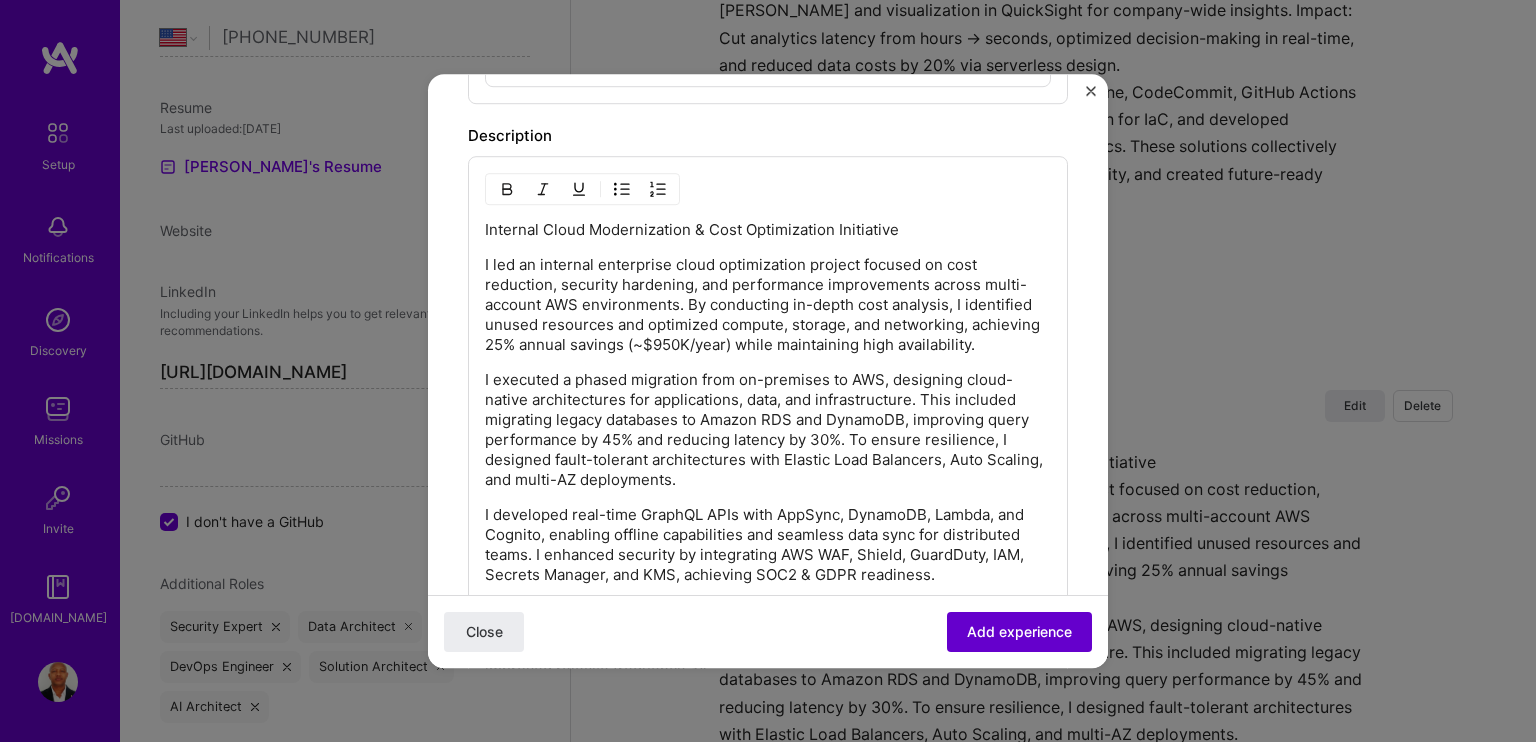 click on "Add experience" at bounding box center [1019, 632] 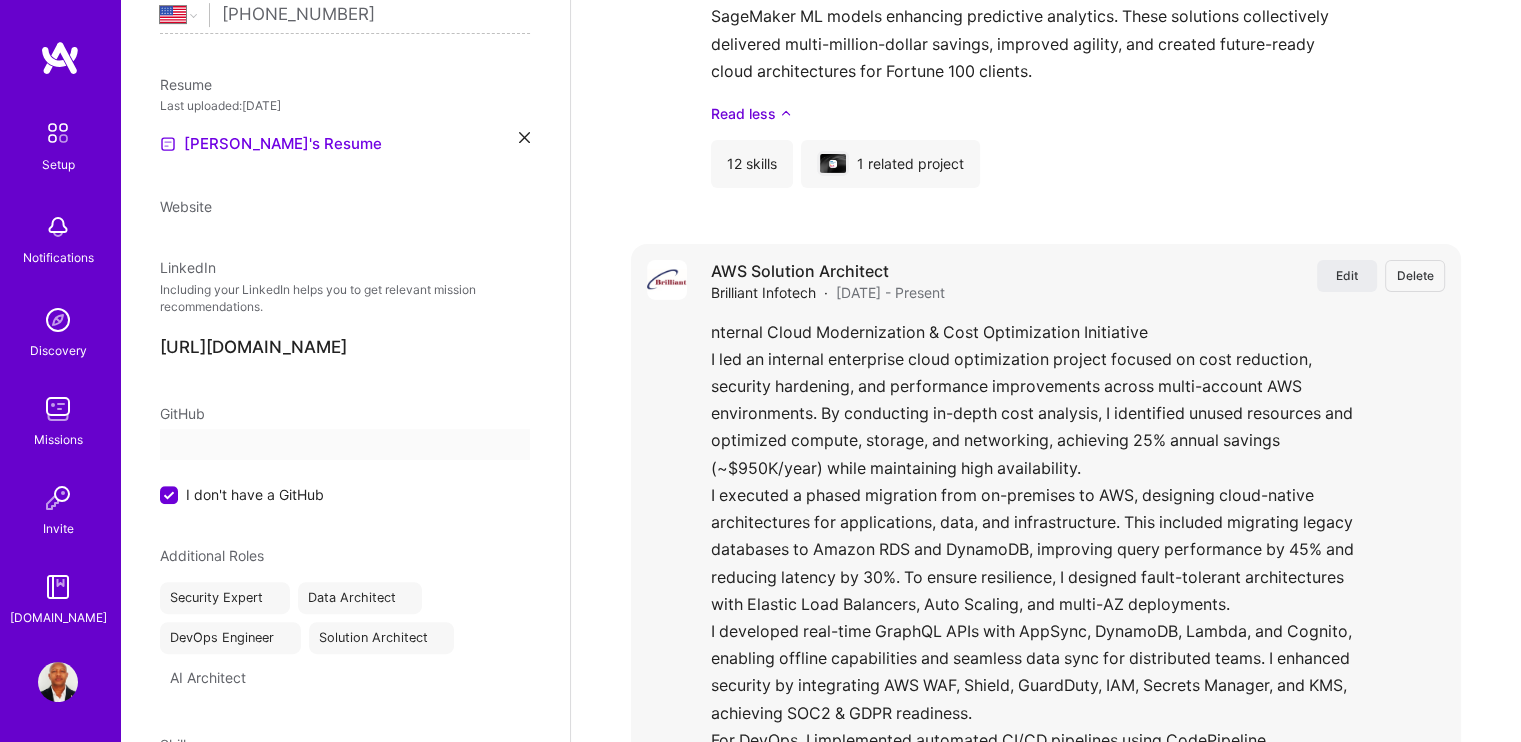 select on "US" 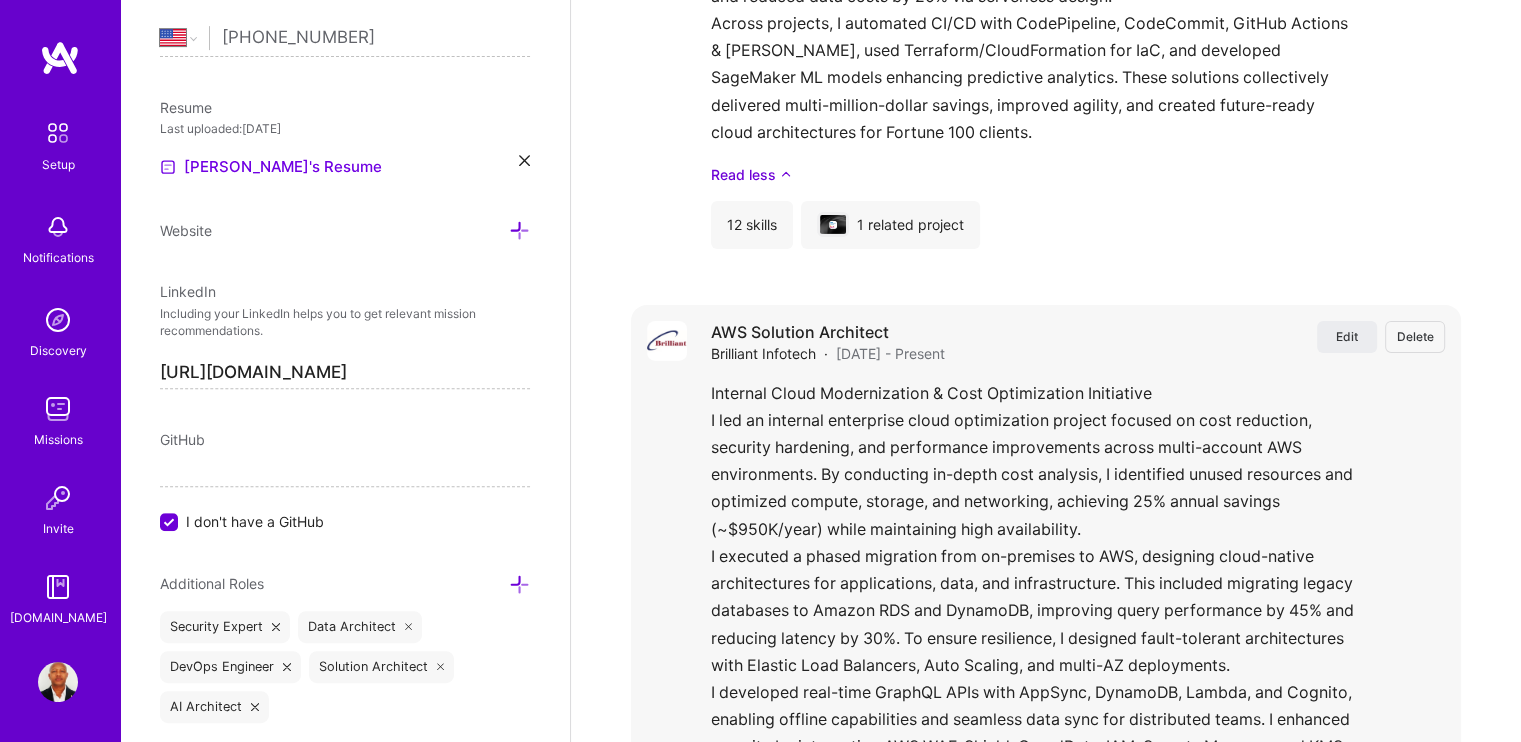 scroll, scrollTop: 6500, scrollLeft: 0, axis: vertical 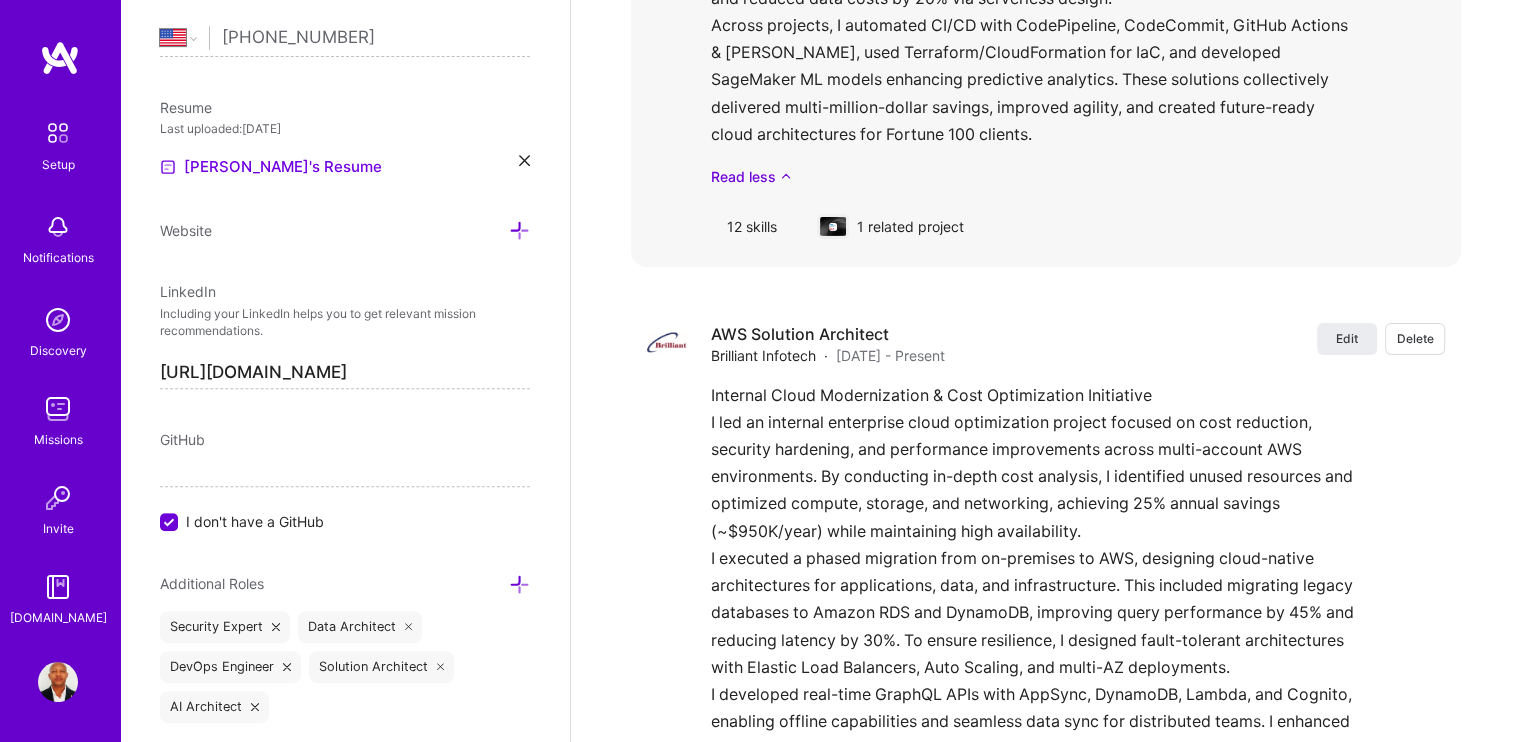 click on "1   related project" at bounding box center (890, 227) 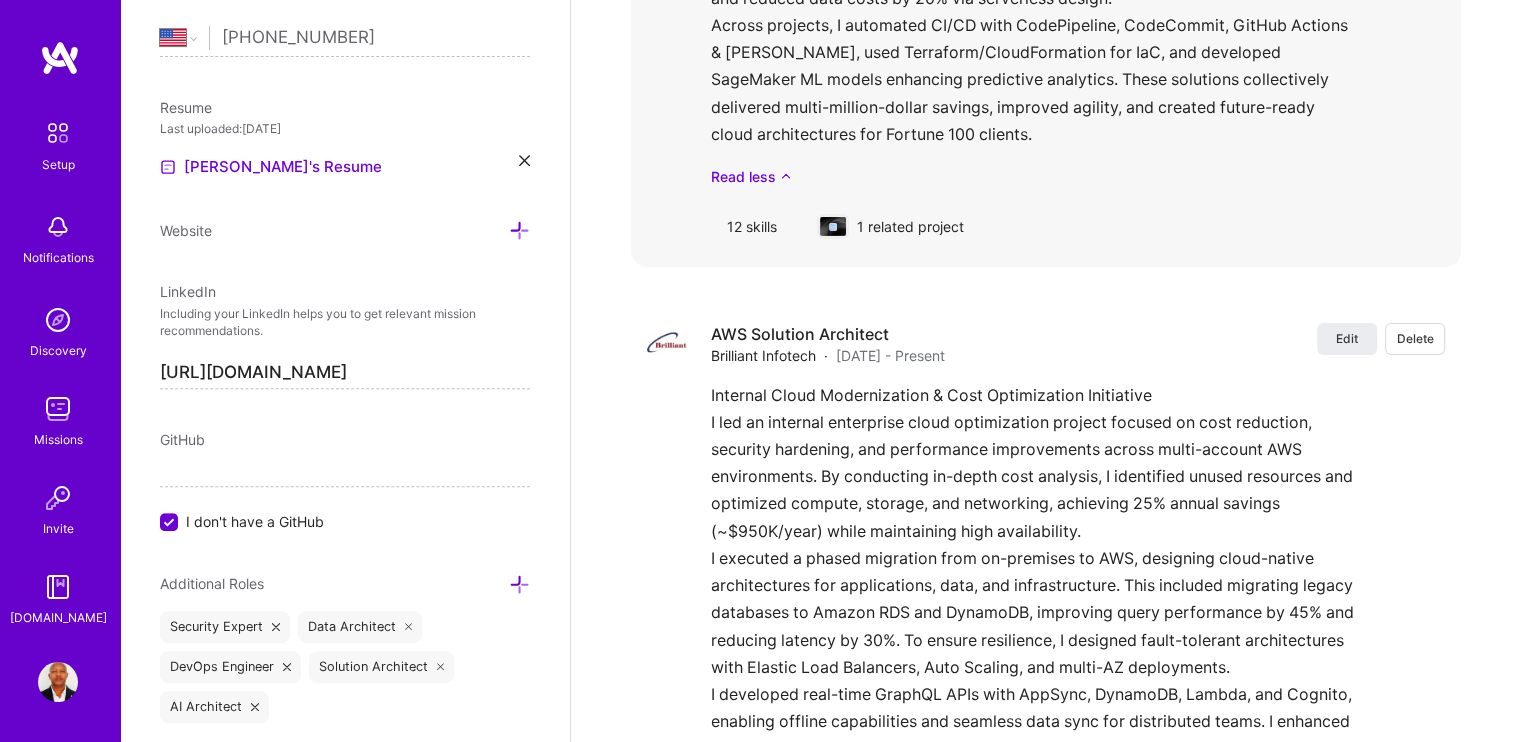 click at bounding box center [833, 227] 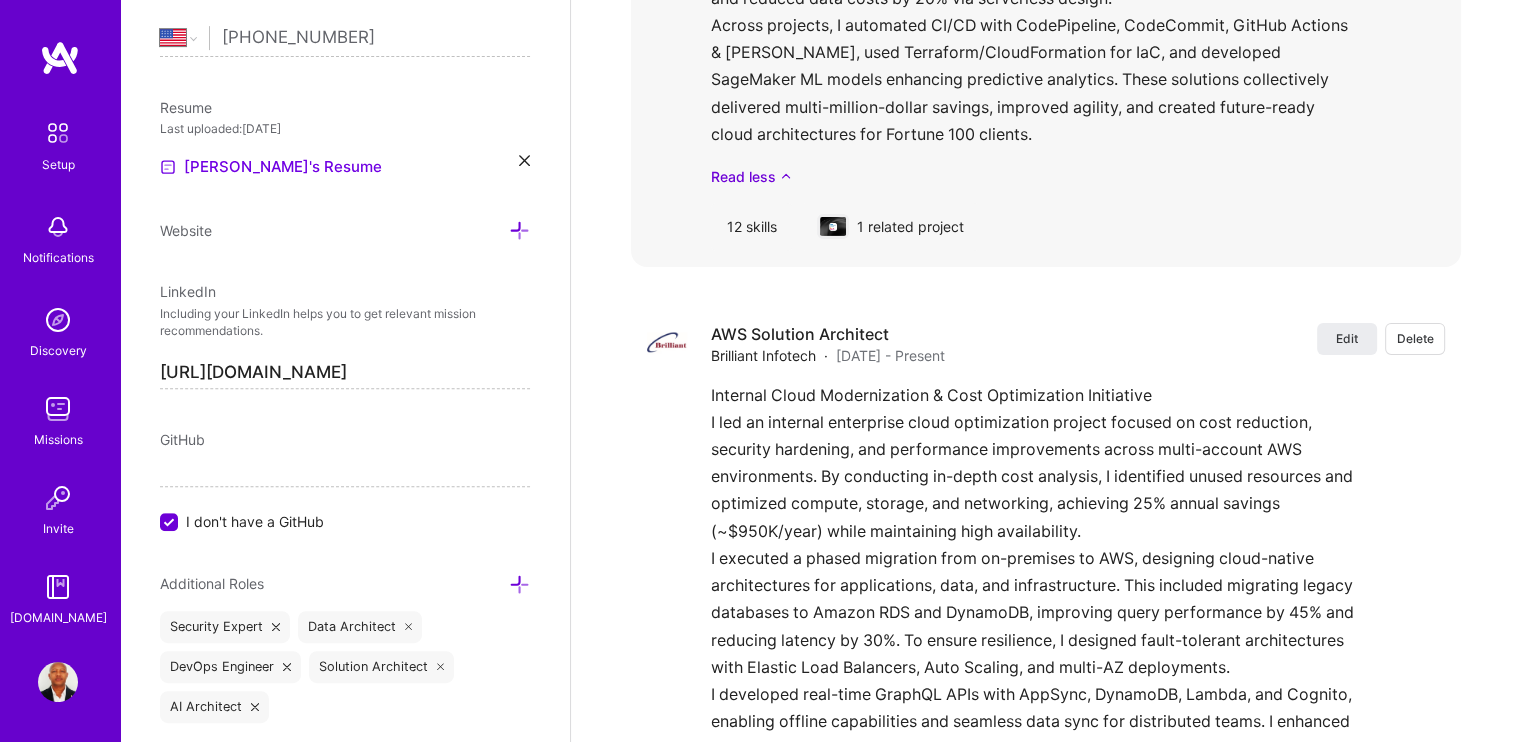 click on "1   related project" at bounding box center [890, 227] 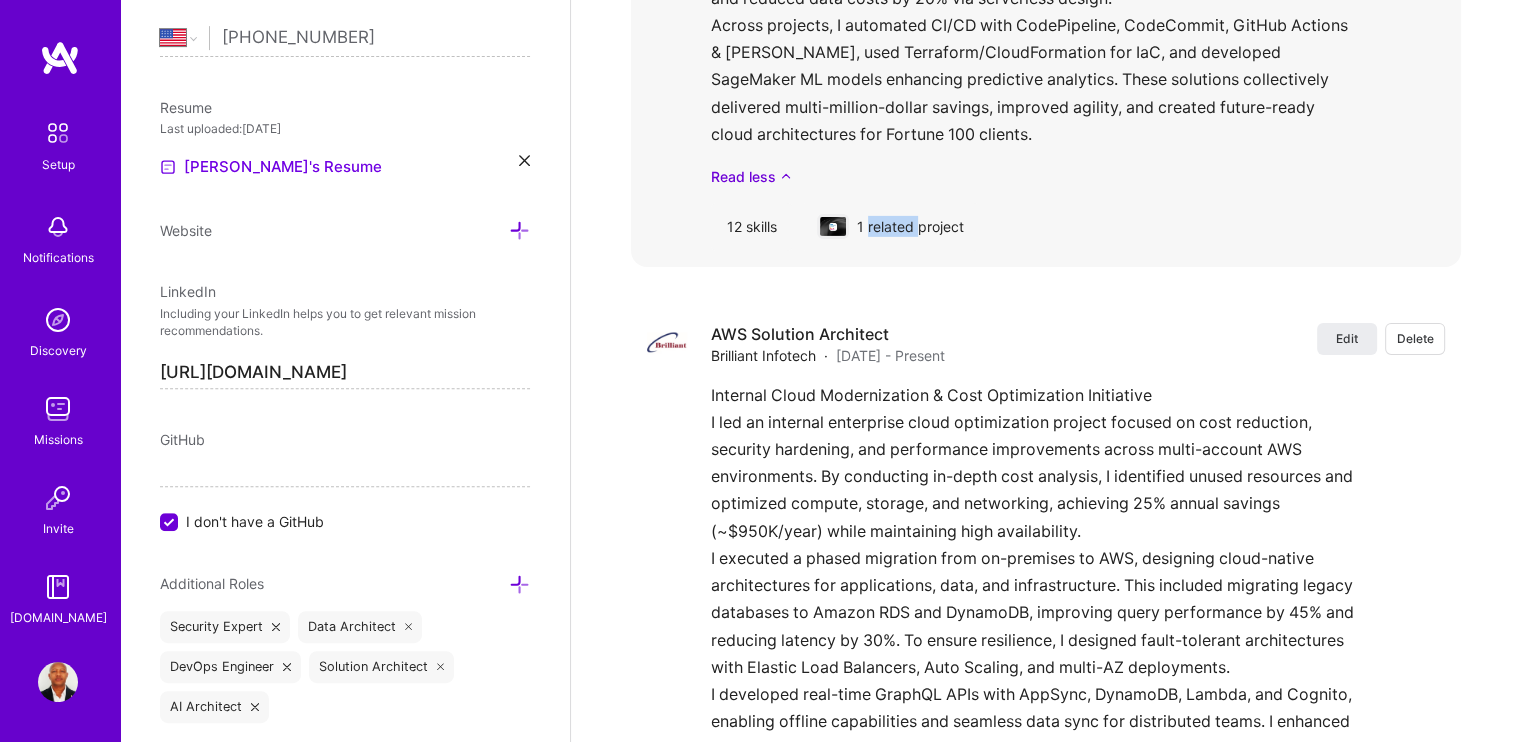 click on "1   related project" at bounding box center (890, 227) 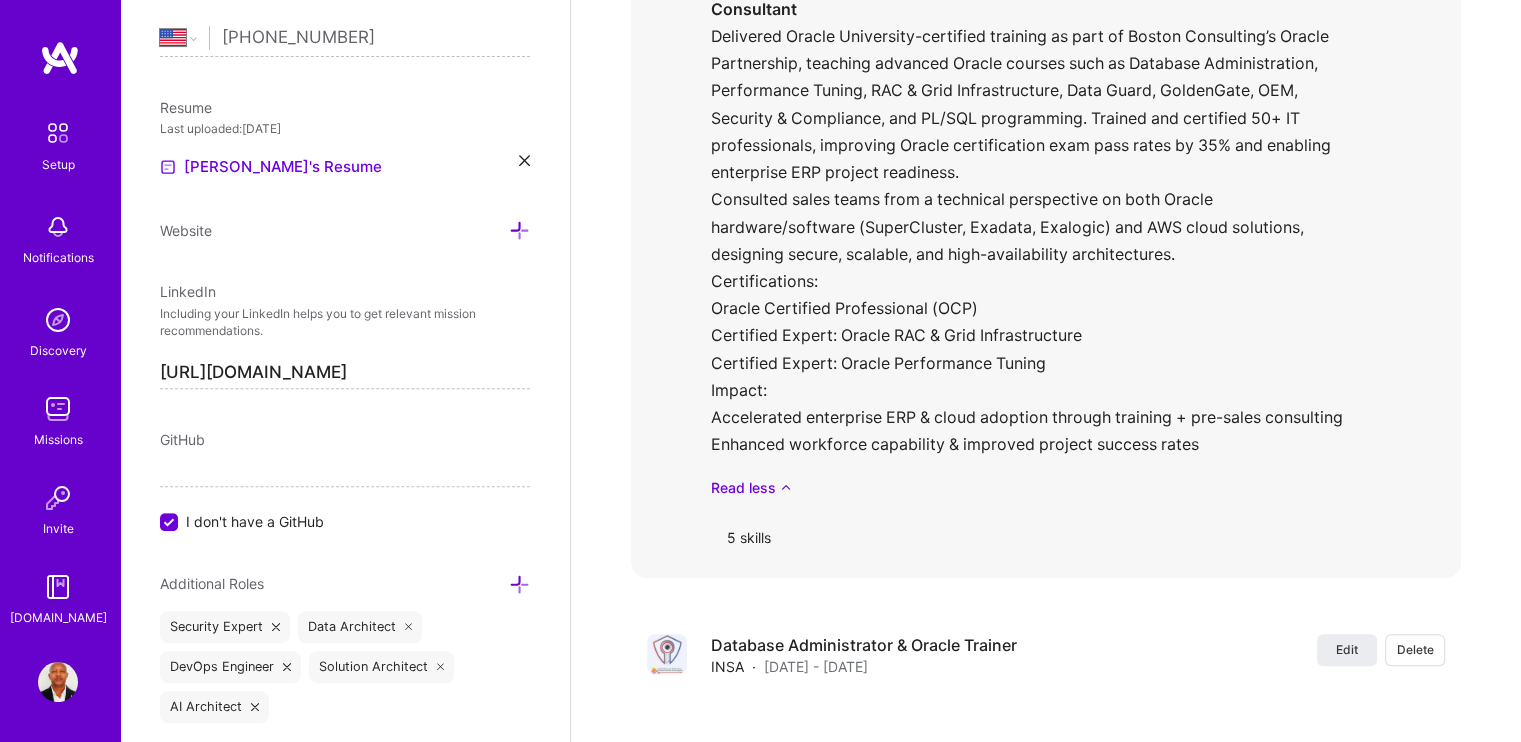 scroll, scrollTop: 8790, scrollLeft: 0, axis: vertical 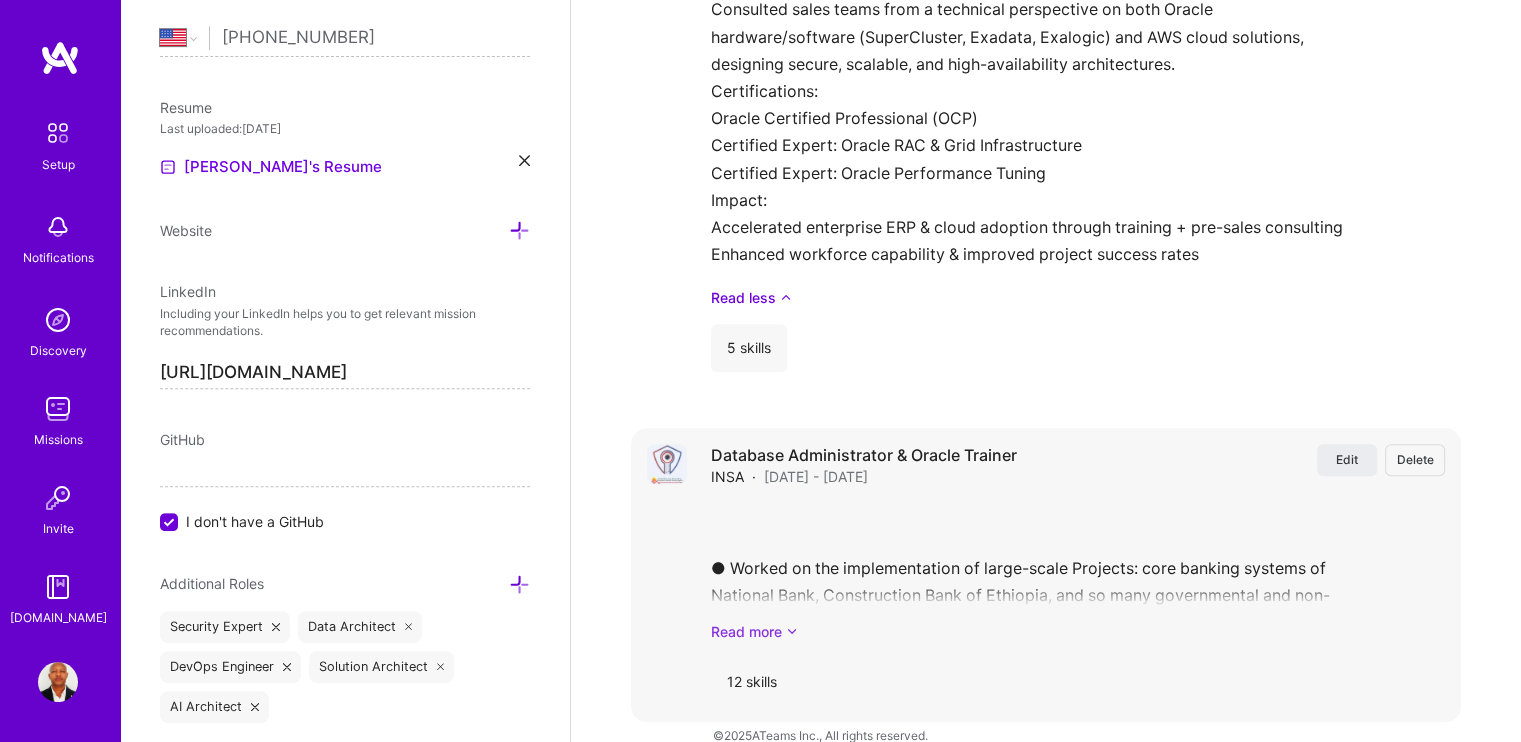 click at bounding box center [792, 631] 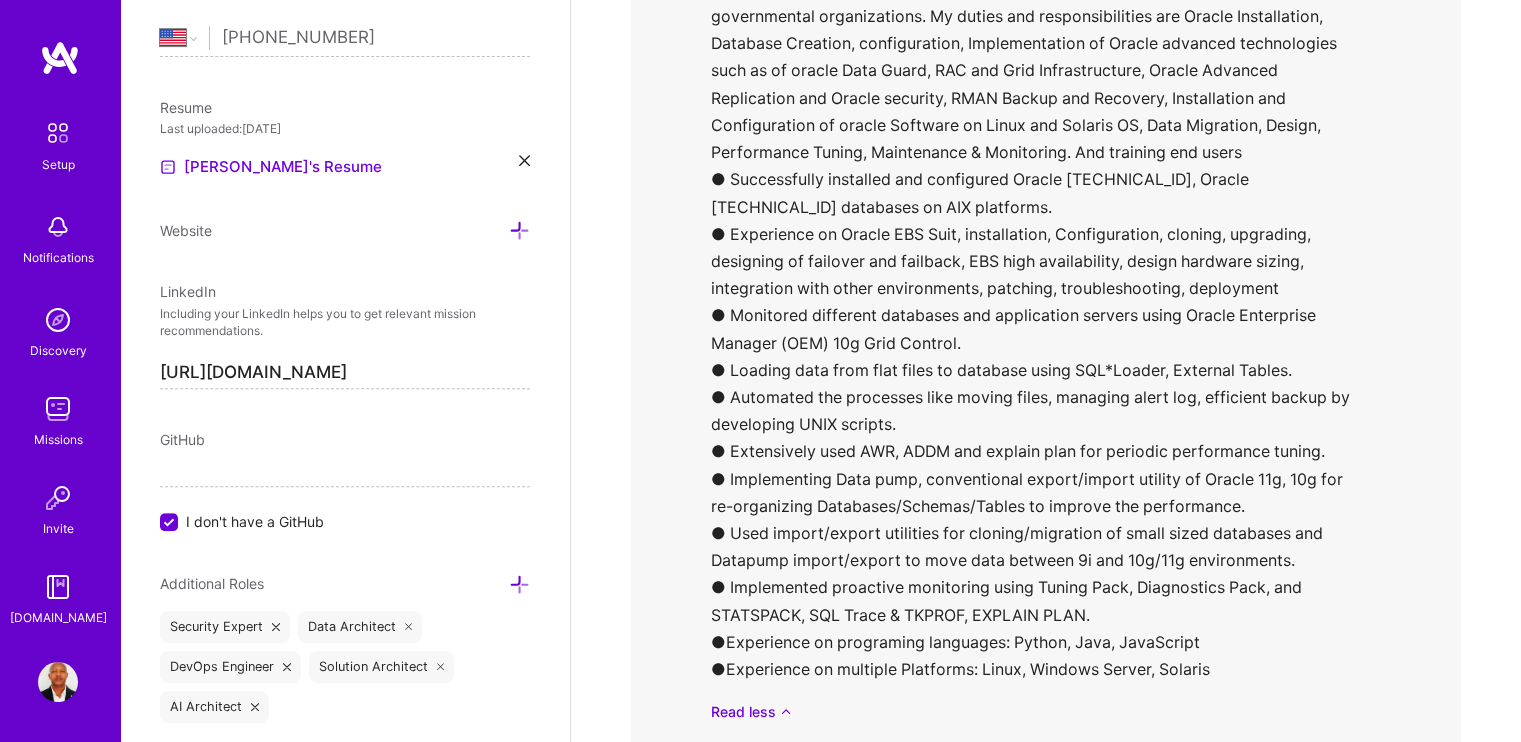 scroll, scrollTop: 9476, scrollLeft: 0, axis: vertical 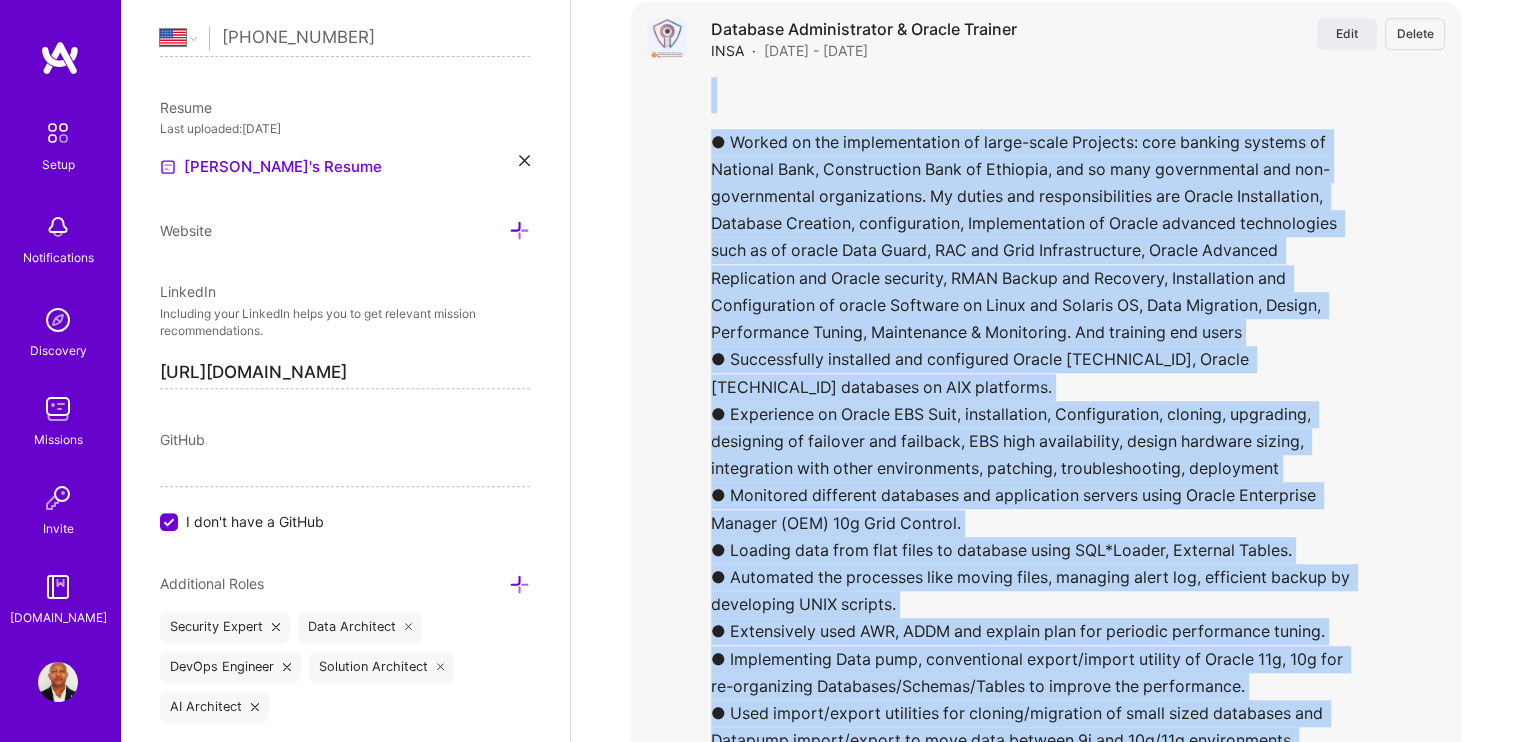 drag, startPoint x: 1240, startPoint y: 583, endPoint x: 694, endPoint y: 75, distance: 745.7748 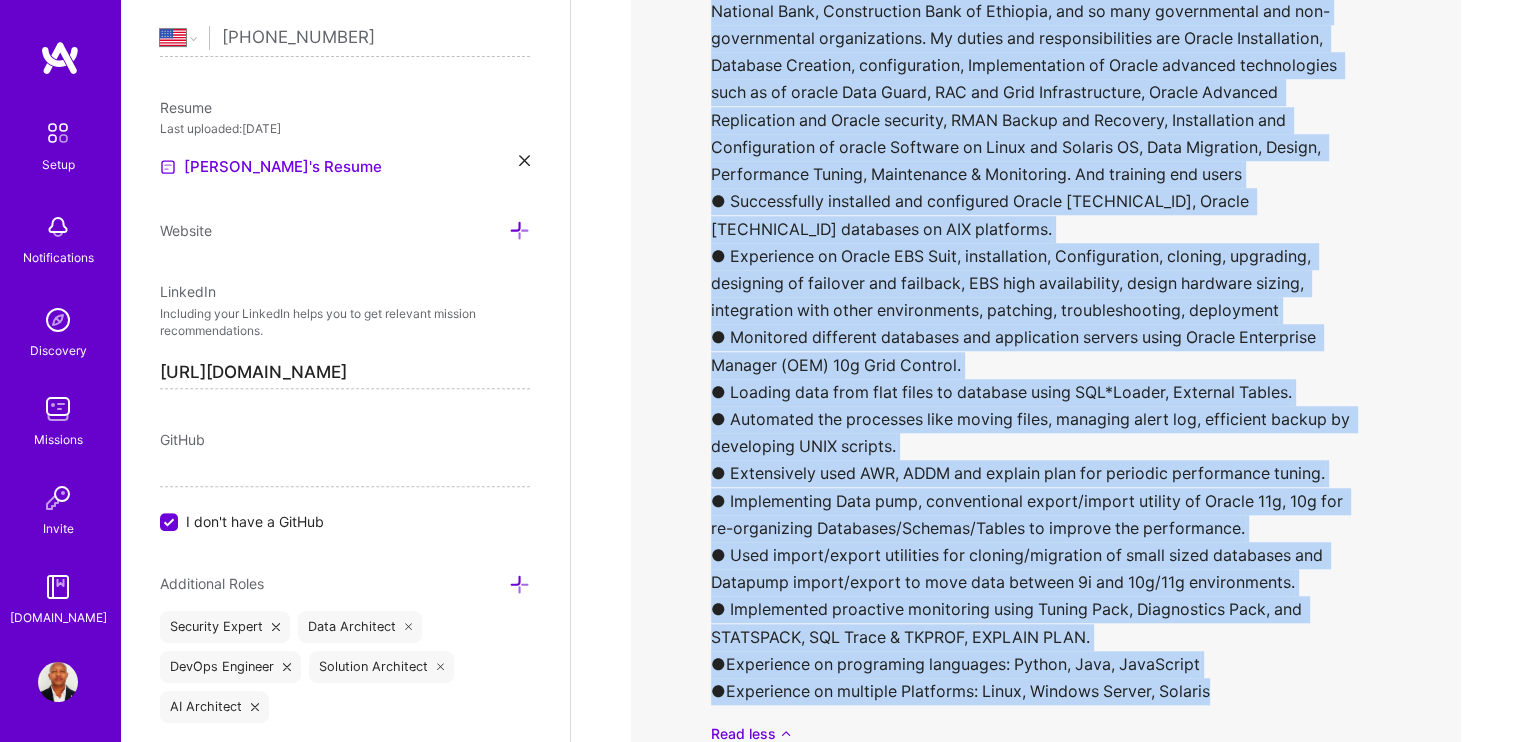 scroll, scrollTop: 9416, scrollLeft: 0, axis: vertical 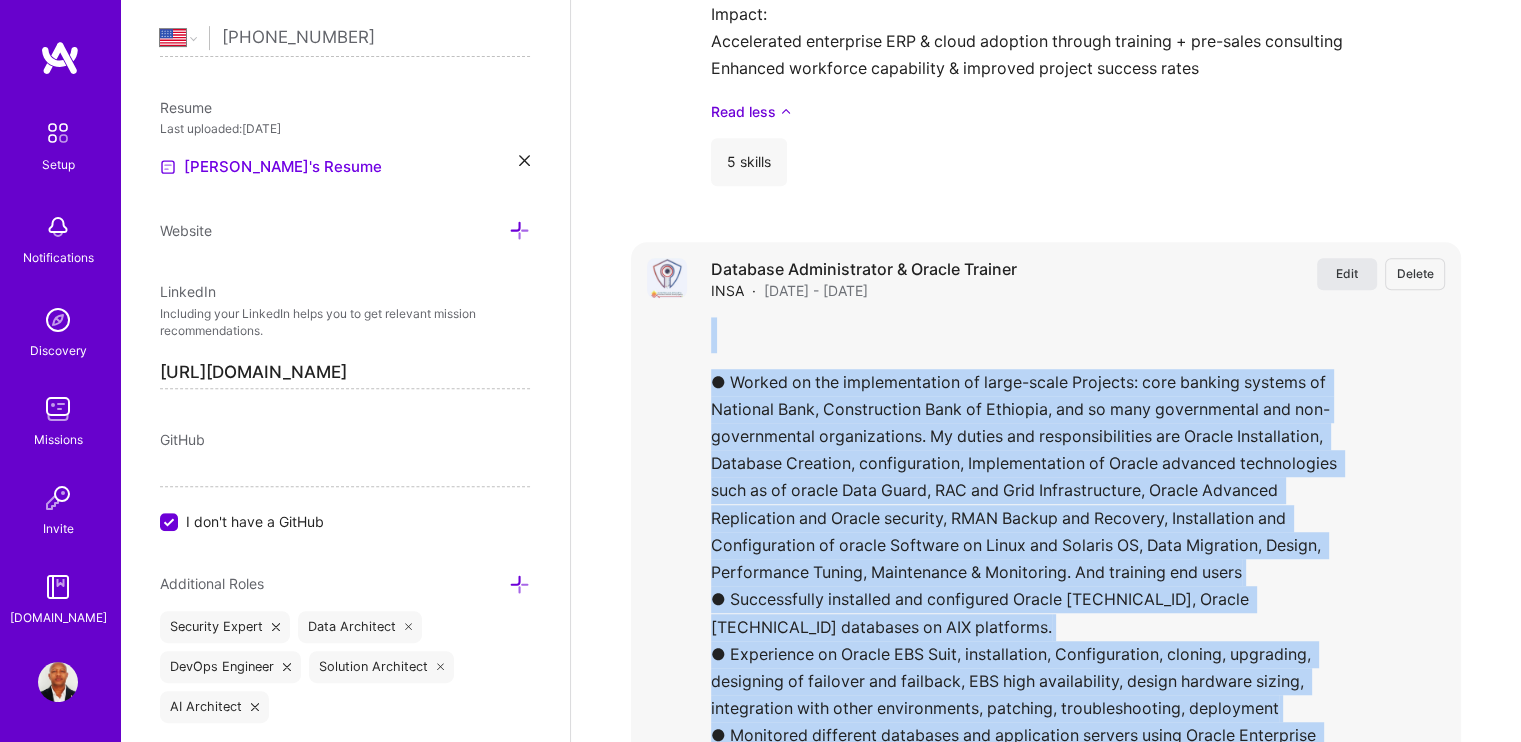 click on "Edit" at bounding box center [1347, 273] 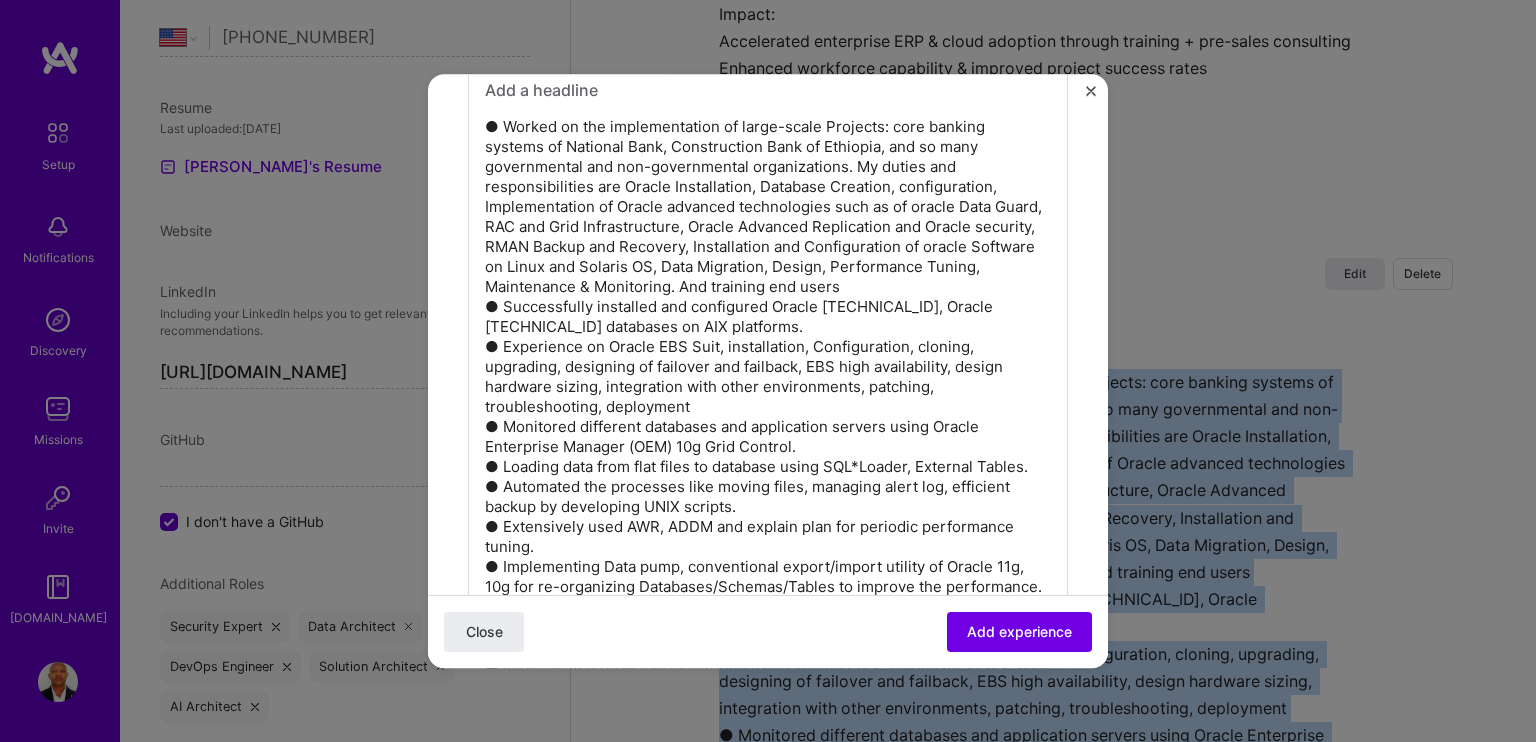scroll, scrollTop: 1800, scrollLeft: 0, axis: vertical 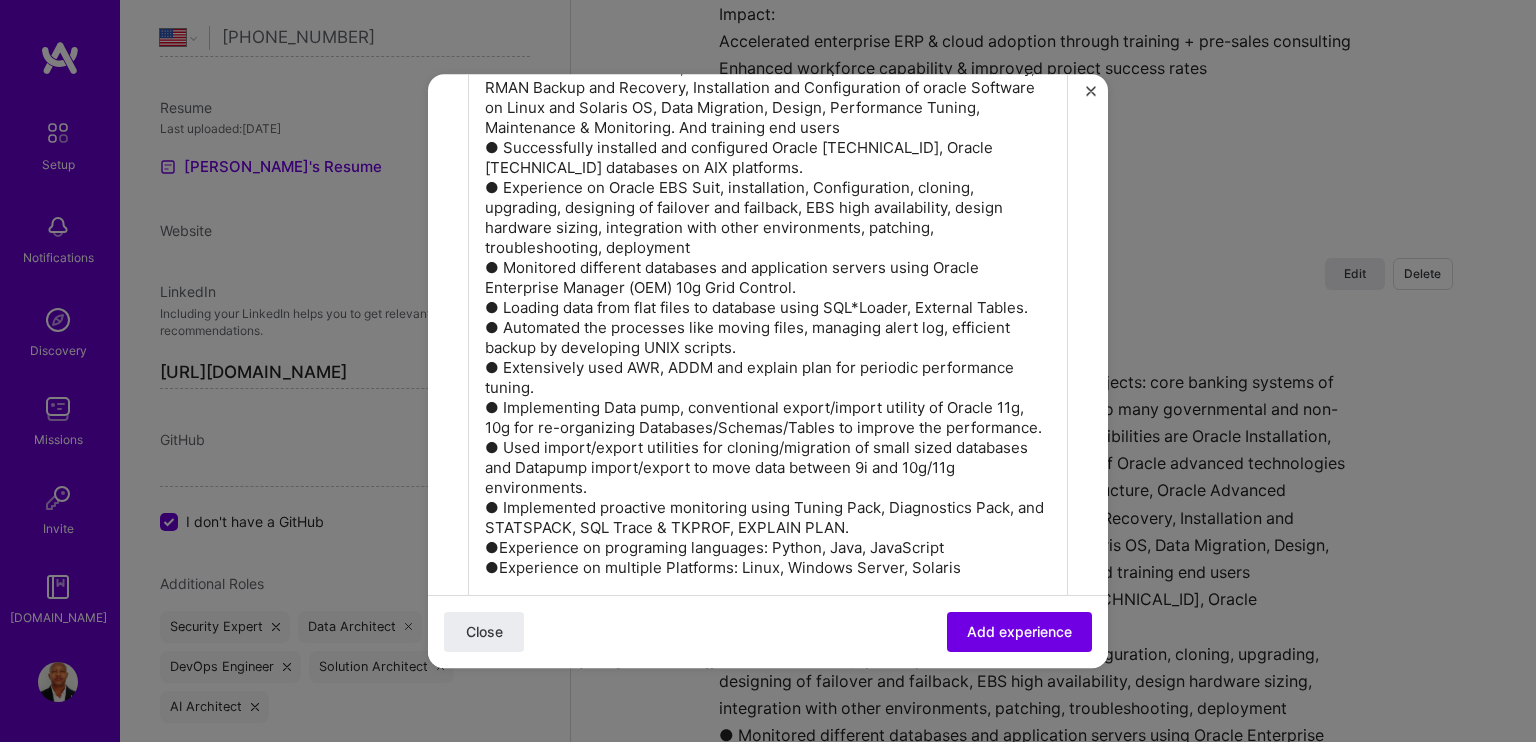 click on "● Worked on the implementation of large-scale Projects: core banking systems of National Bank, Construction Bank of Ethiopia, and so many governmental and non-governmental organizations. My duties and responsibilities are Oracle Installation, Database Creation, configuration, Implementation of Oracle advanced technologies such as of oracle Data Guard, RAC and Grid Infrastructure, Oracle Advanced Replication and Oracle security, RMAN Backup and Recovery, Installation and Configuration of oracle Software on Linux and Solaris OS, Data Migration, Design, Performance Tuning, Maintenance & Monitoring. And training end users ● Successfully installed and configured Oracle [TECHNICAL_ID], Oracle [TECHNICAL_ID] databases on AIX platforms. ● Experience on Oracle EBS Suit, installation, Configuration, cloning, upgrading, designing of failover and failback, EBS high availability, design hardware sizing, integration with other environments, patching, troubleshooting, deployment" at bounding box center [768, 268] 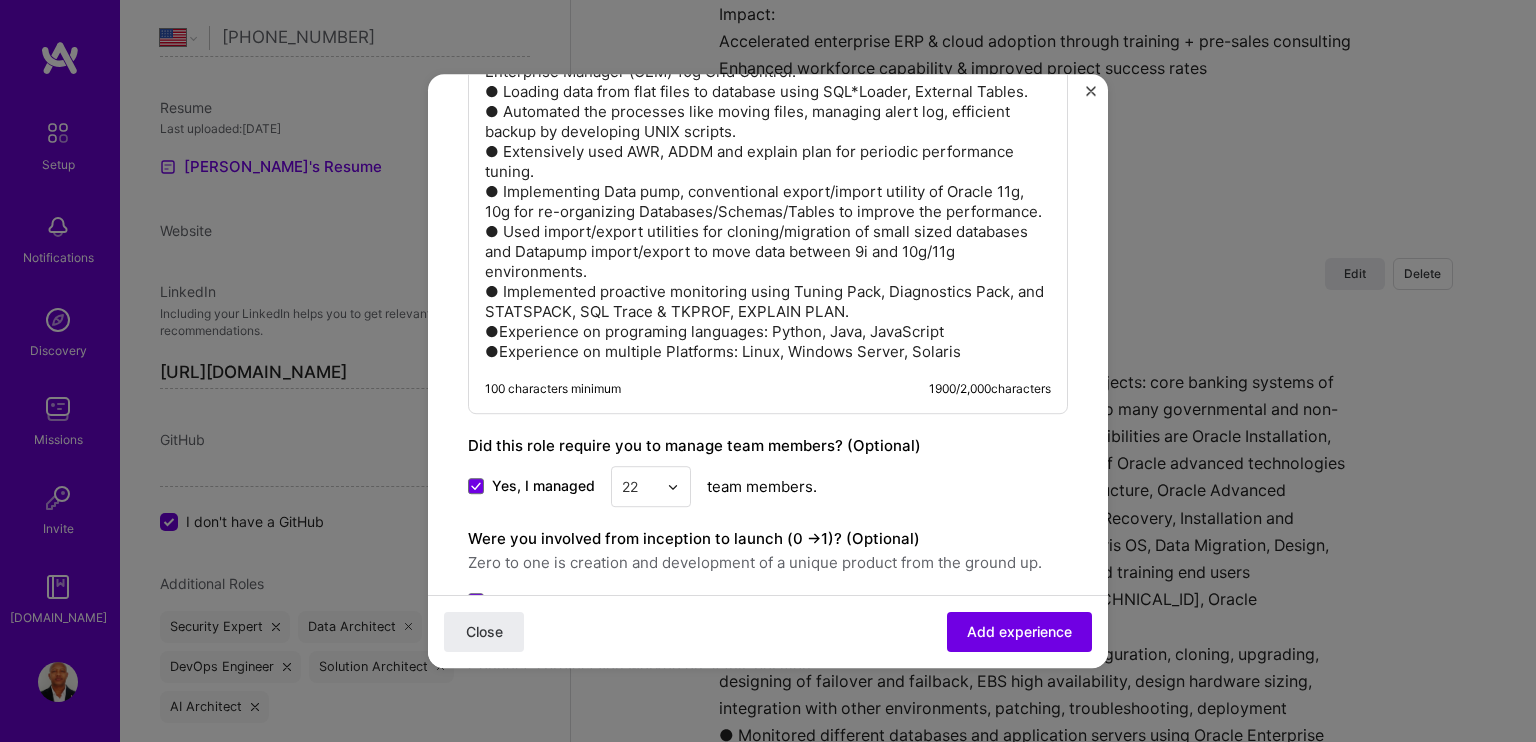 scroll, scrollTop: 2009, scrollLeft: 0, axis: vertical 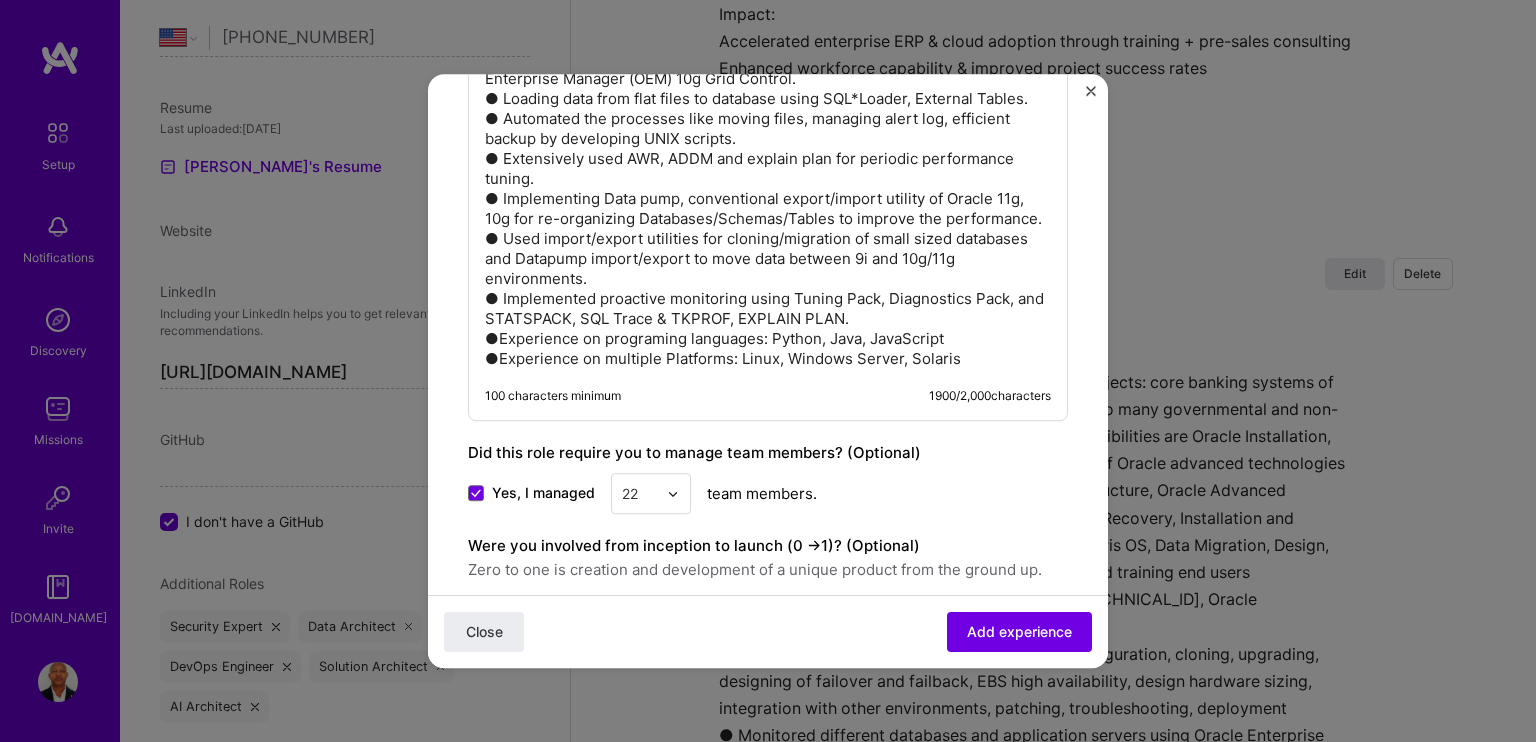 click on "● Worked on the implementation of large-scale Projects: core banking systems of National Bank, Construction Bank of Ethiopia, and so many governmental and non-governmental organizations. My duties and responsibilities are Oracle Installation, Database Creation, configuration, Implementation of Oracle advanced technologies such as of oracle Data Guard, RAC and Grid Infrastructure, Oracle Advanced Replication and Oracle security, RMAN Backup and Recovery, Installation and Configuration of oracle Software on Linux and Solaris OS, Data Migration, Design, Performance Tuning, Maintenance & Monitoring. And training end users ● Successfully installed and configured Oracle [TECHNICAL_ID], Oracle [TECHNICAL_ID] databases on AIX platforms. ● Experience on Oracle EBS Suit, installation, Configuration, cloning, upgrading, designing of failover and failback, EBS high availability, design hardware sizing, integration with other environments, patching, troubleshooting, deployment" at bounding box center [768, 59] 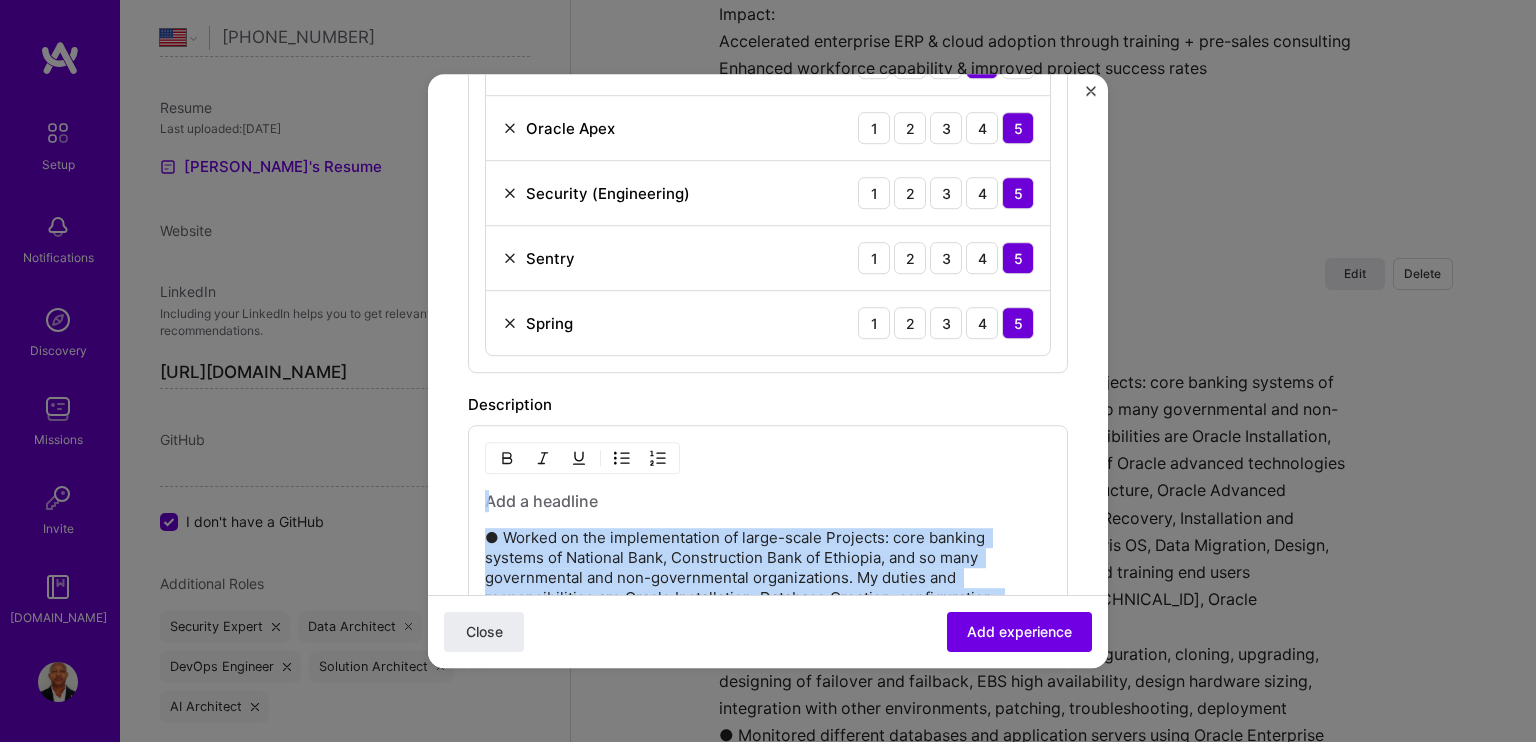 drag, startPoint x: 964, startPoint y: 374, endPoint x: 718, endPoint y: 74, distance: 387.96393 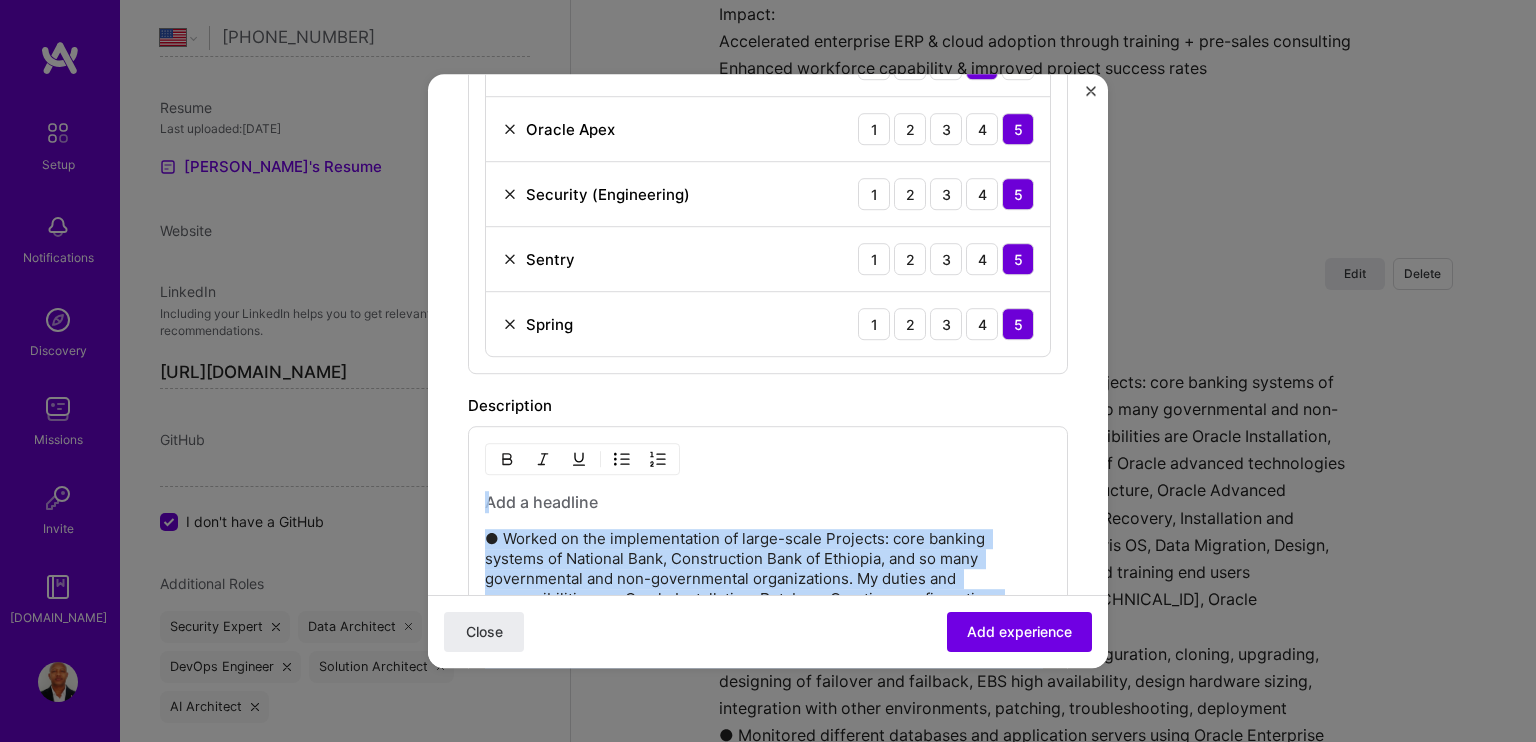 click on "Create a job experience Jobs help companies understand your past experience. Company logo Company name INSA
Industry Add up to 2 industries. Selected industries 2 Your title and specialization Database Administrator & Oracle Trainer Full-Stack Developer Duration [DATE]
to [DATE]
I still work here Skills used — Add up to 12 skills Any new skills will be added to your profile. Enter skills... 12 C++ 1 2 3 4 5 Data Architecture 1 2 3 4 5 Data Management 1 2 3 4 5 Data Pipelines 1 2 3 4 5 Java 1 2 3 4 5 JavaScript 1 2 3 4 5 MySQL 1 2 3 4 5 Node.js 1 2 3 4 5 Oracle Apex 1 2 3 4 5 Security (Engineering) 1 2 3 4 5 Sentry 1 2 3 4 5 Spring 1 2 3 4 5 Description ● Successfully installed and configured Oracle [TECHNICAL_ID], Oracle [TECHNICAL_ID] databases on AIX platforms. ● Monitored different databases and application servers using Oracle Enterprise Manager (OEM) 10g Grid Control. 100 characters minimum /" at bounding box center (768, 203) 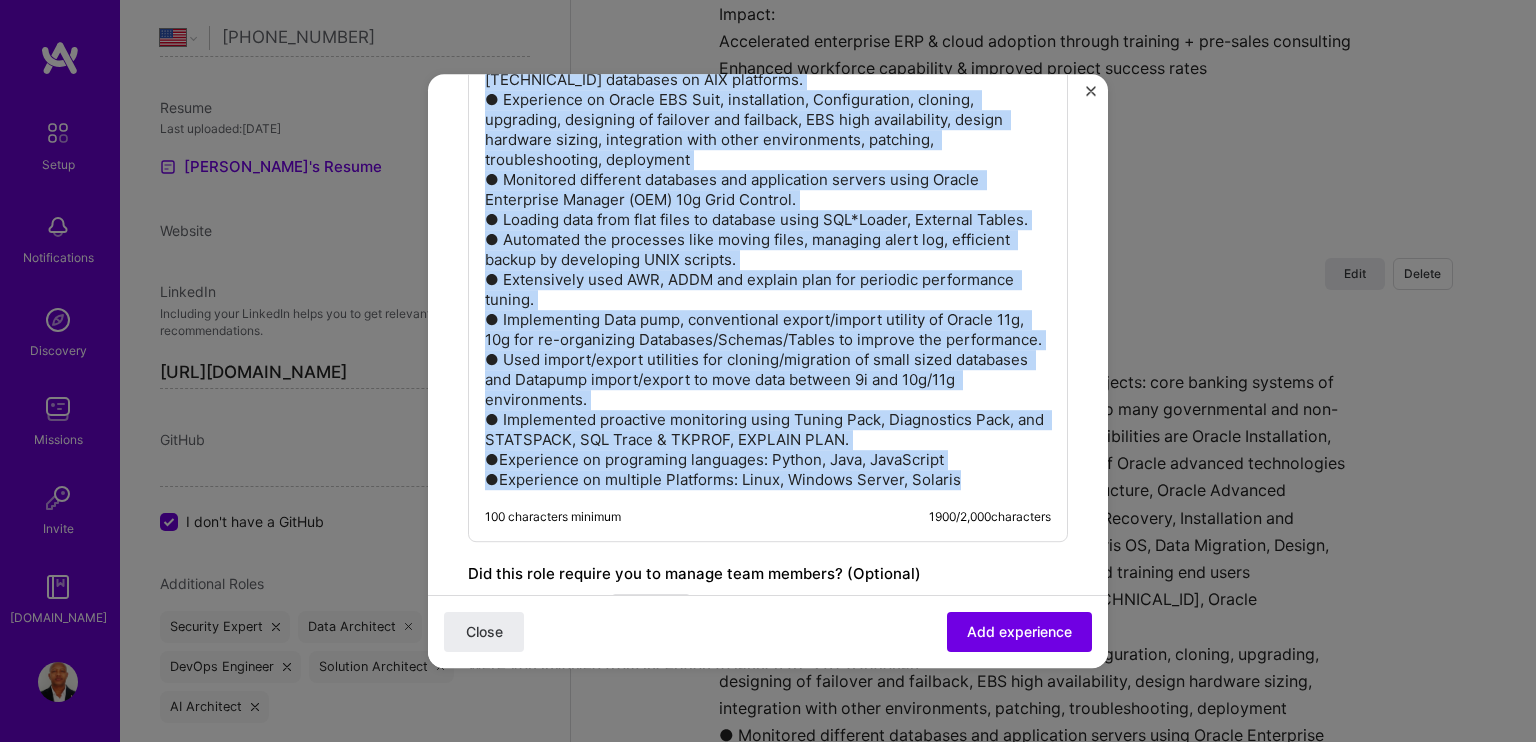 scroll, scrollTop: 2110, scrollLeft: 0, axis: vertical 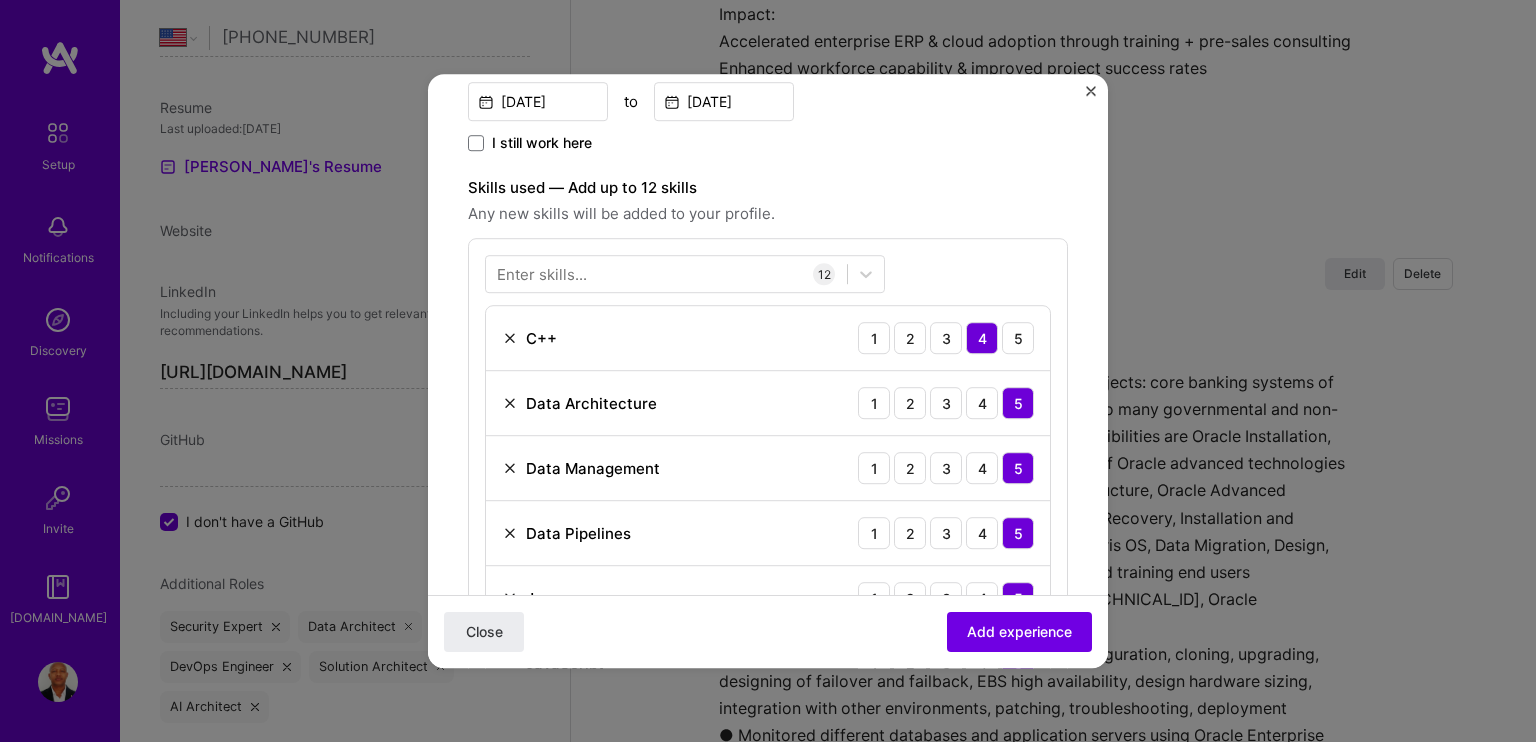 click at bounding box center (510, 338) 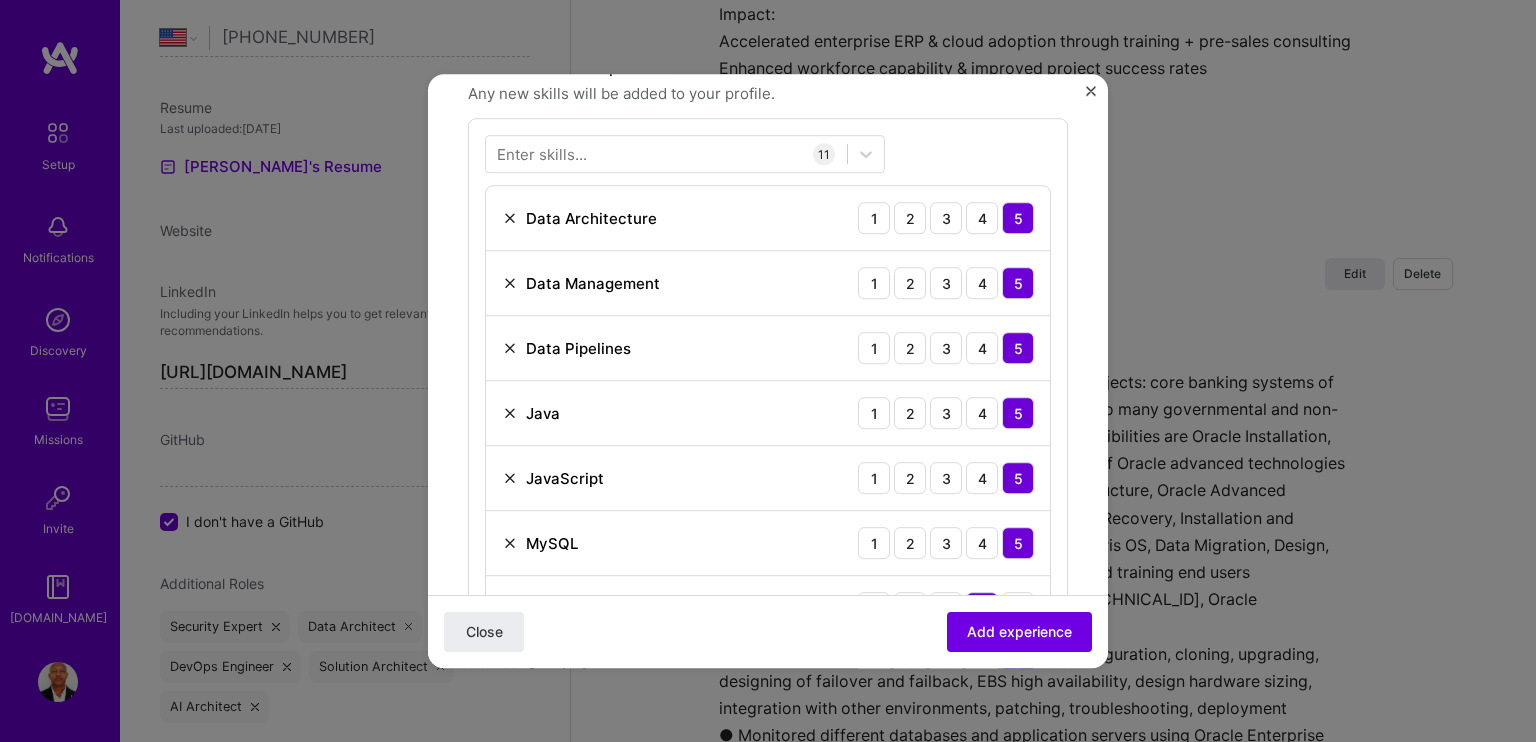 scroll, scrollTop: 600, scrollLeft: 0, axis: vertical 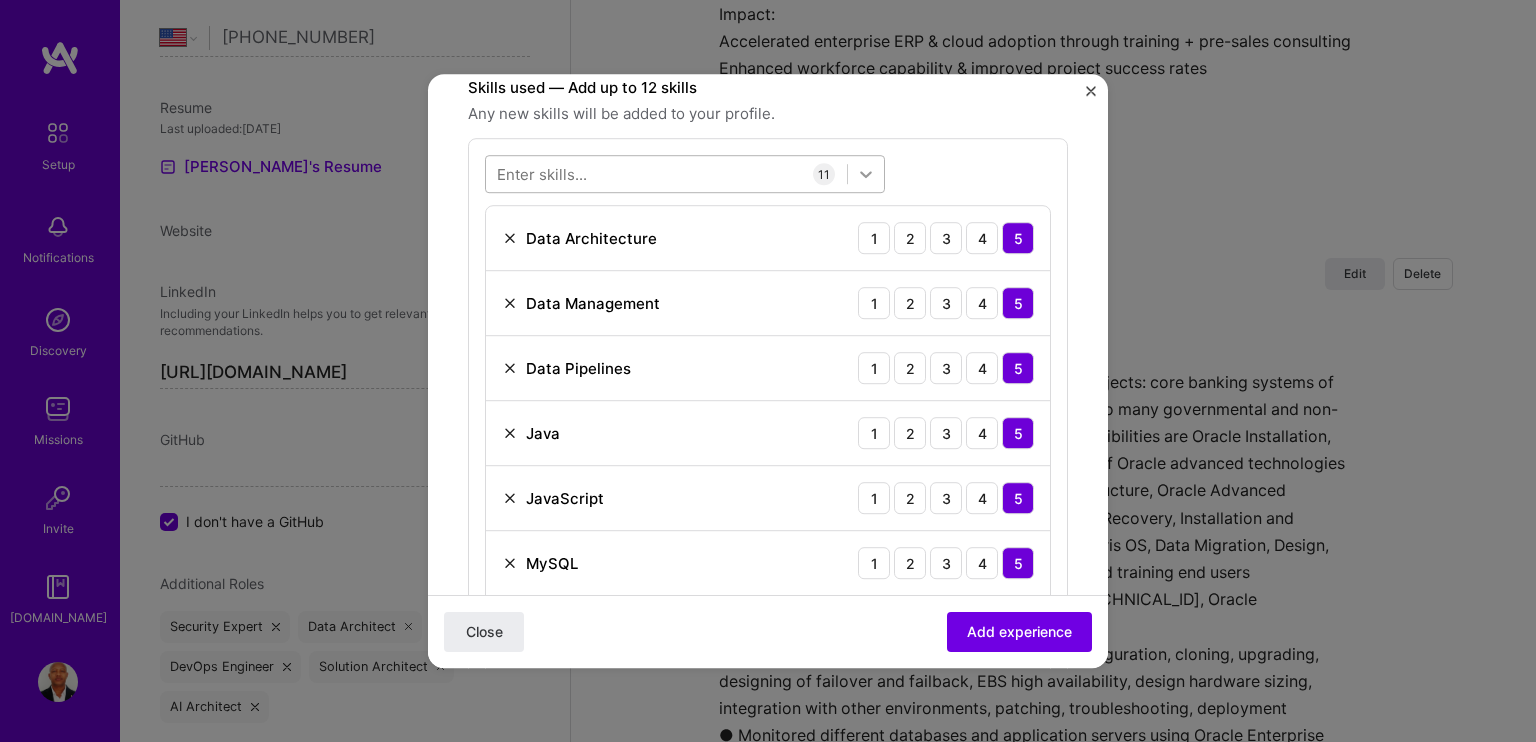 click 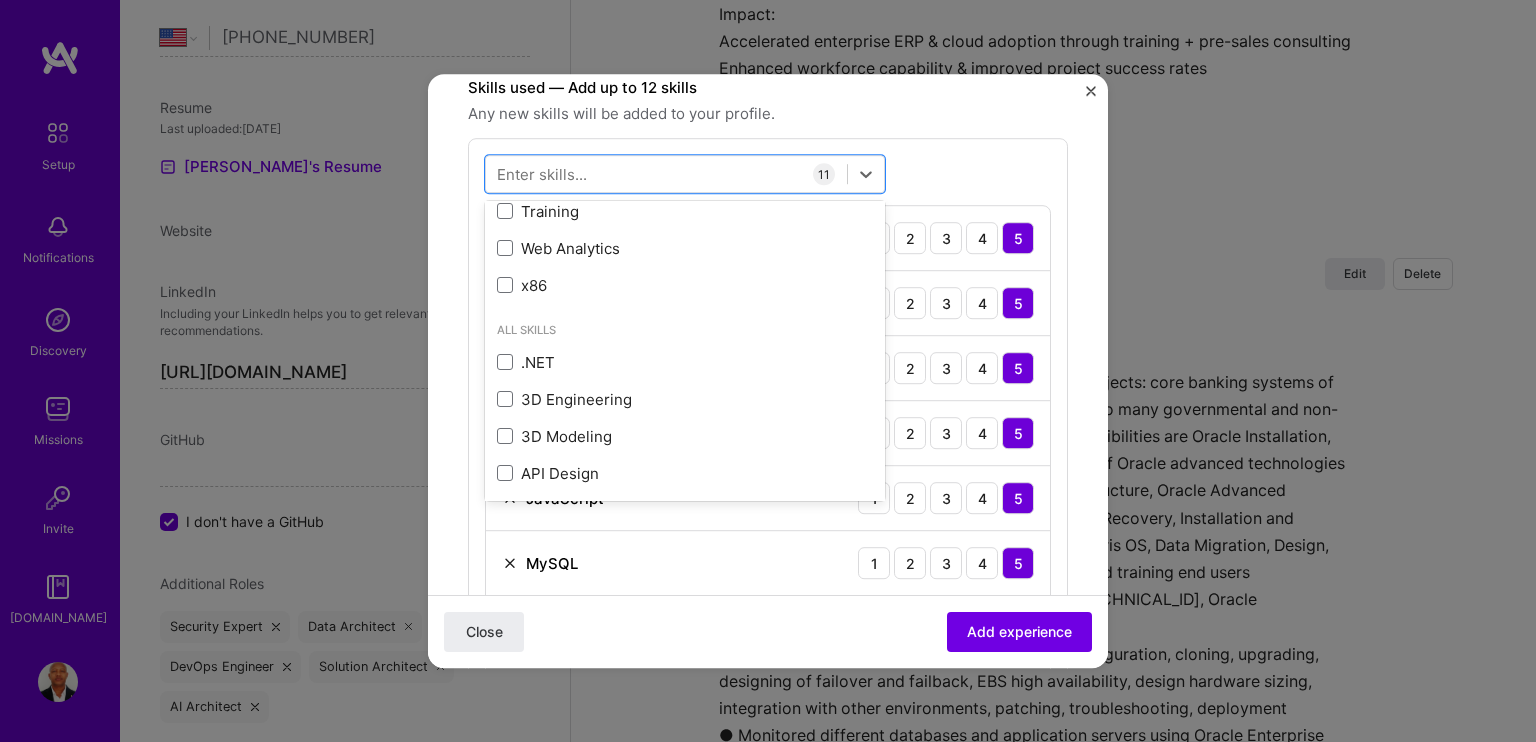 scroll, scrollTop: 1673, scrollLeft: 0, axis: vertical 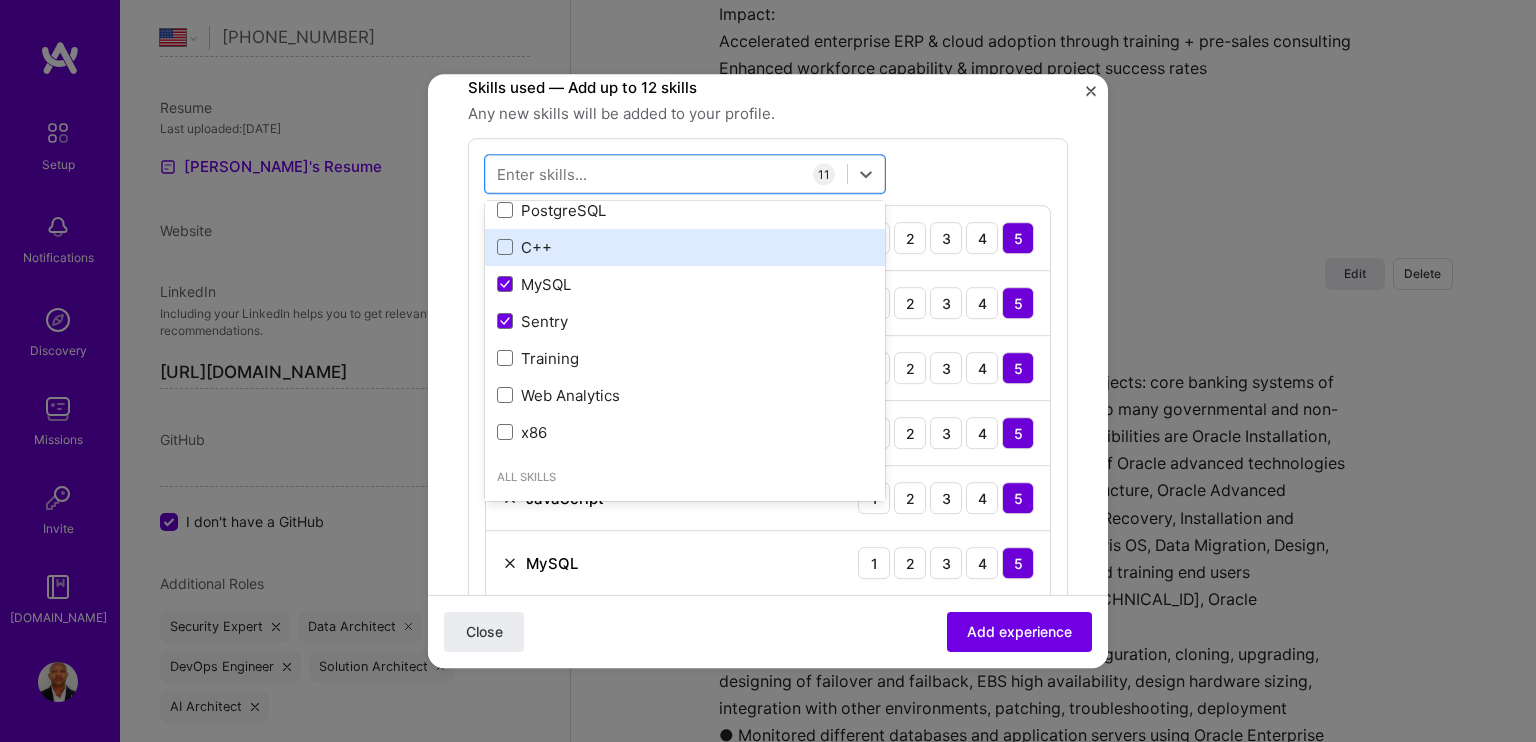 click on "C++" at bounding box center [685, 247] 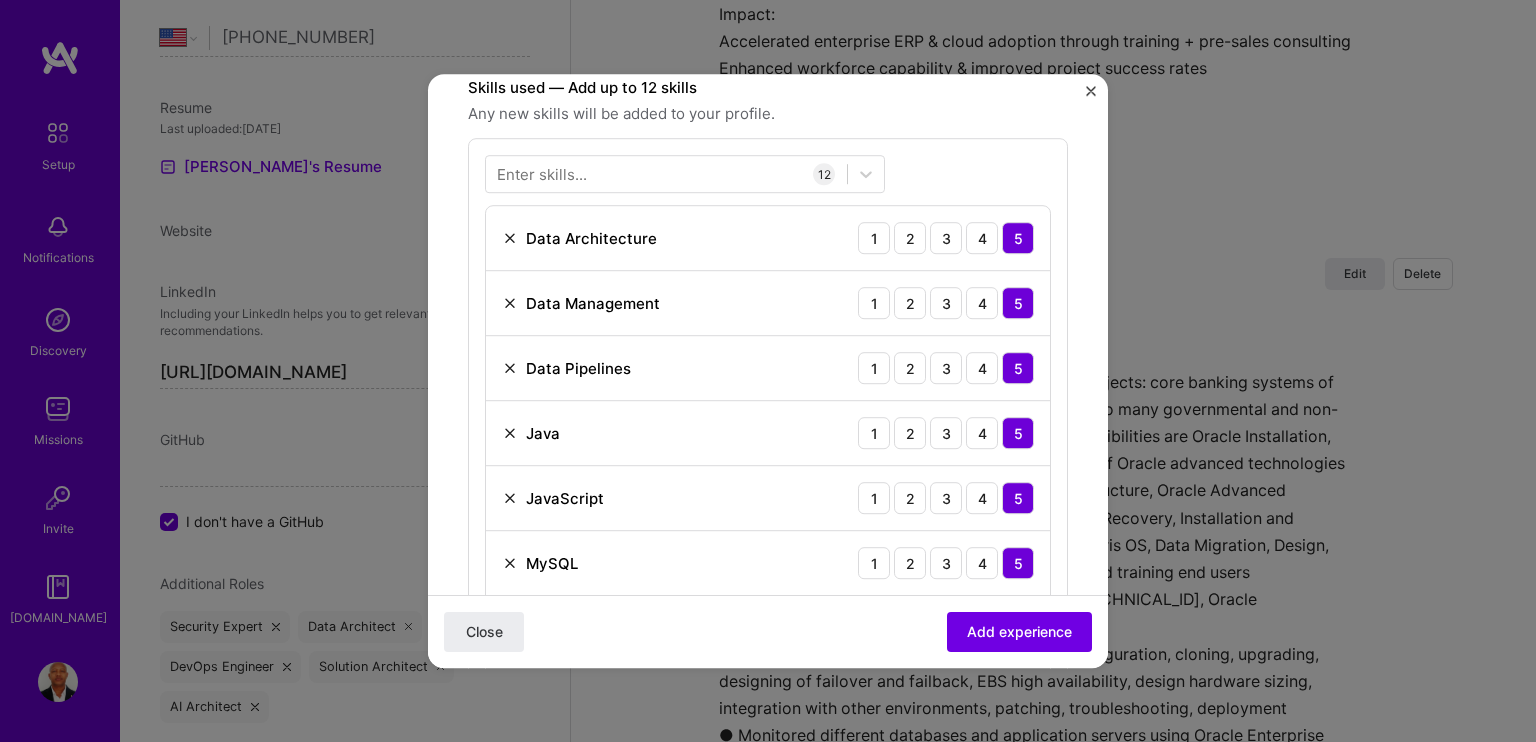 click on "Enter skills... 12 Data Architecture 1 2 3 4 5 Data Management 1 2 3 4 5 Data Pipelines 1 2 3 4 5 Java 1 2 3 4 5 JavaScript 1 2 3 4 5 MySQL 1 2 3 4 5 Node.js 1 2 3 4 5 Oracle Apex 1 2 3 4 5 Security (Engineering) 1 2 3 4 5 Sentry 1 2 3 4 5 Spring 1 2 3 4 5 C++ 1 2 3 4 5" at bounding box center (768, 570) 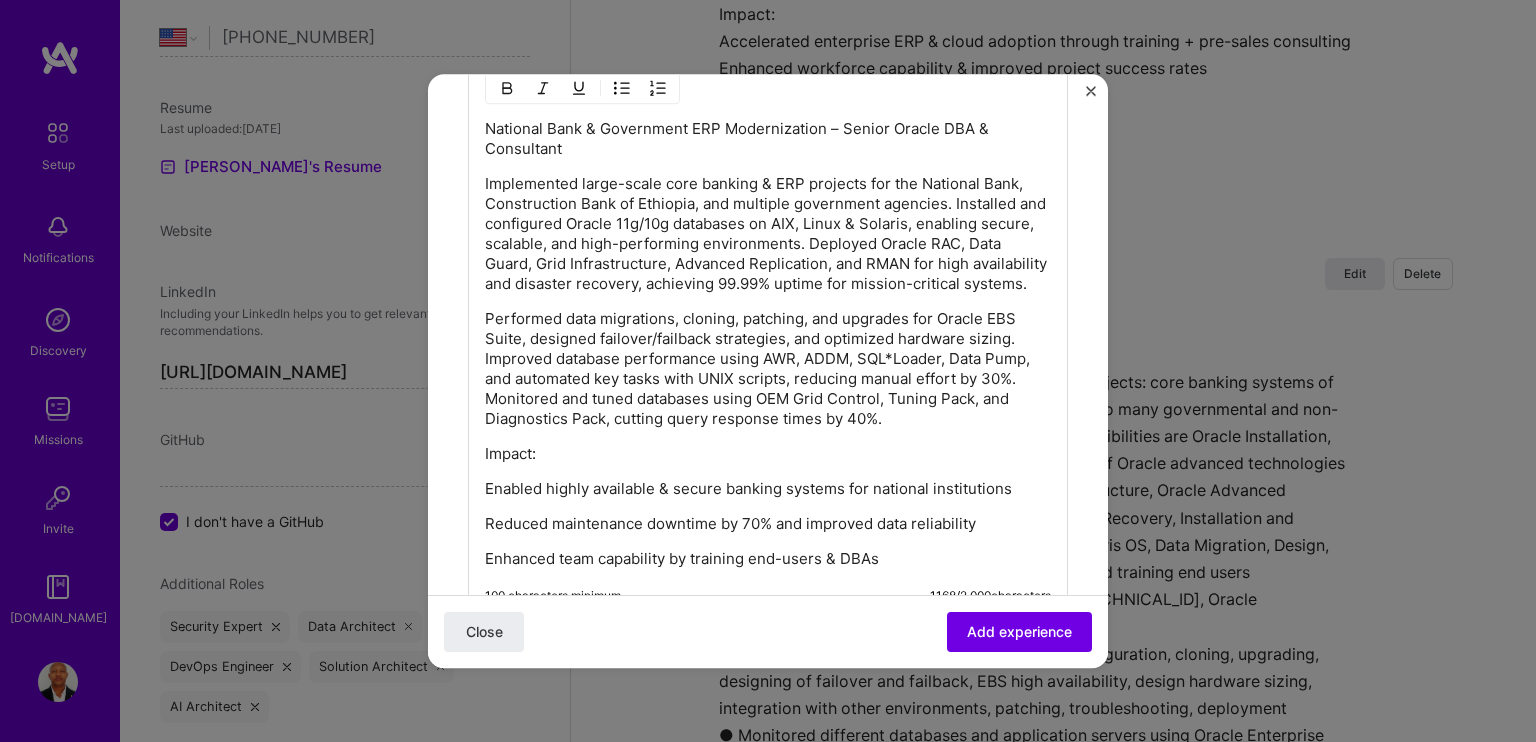 scroll, scrollTop: 1500, scrollLeft: 0, axis: vertical 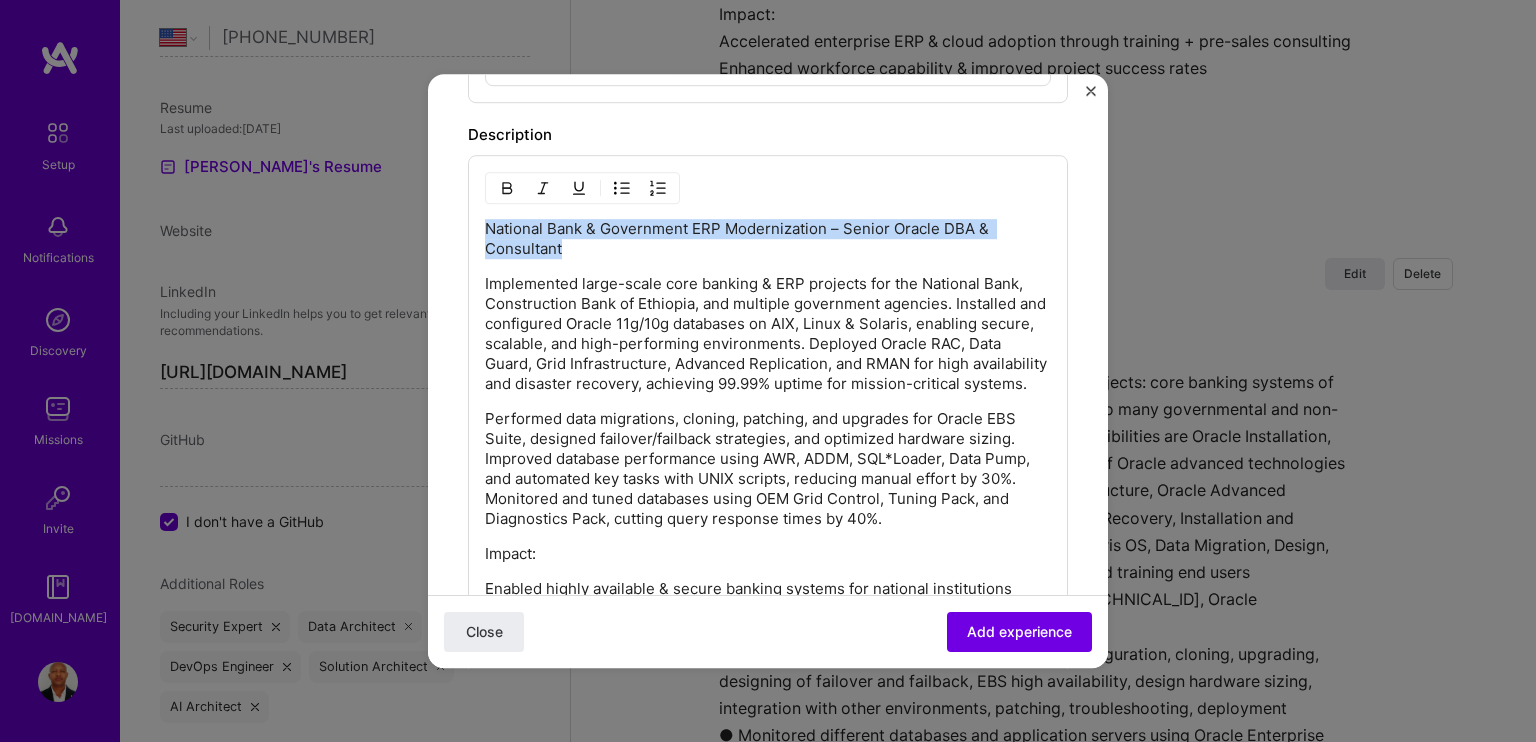 drag, startPoint x: 586, startPoint y: 251, endPoint x: 479, endPoint y: 223, distance: 110.60289 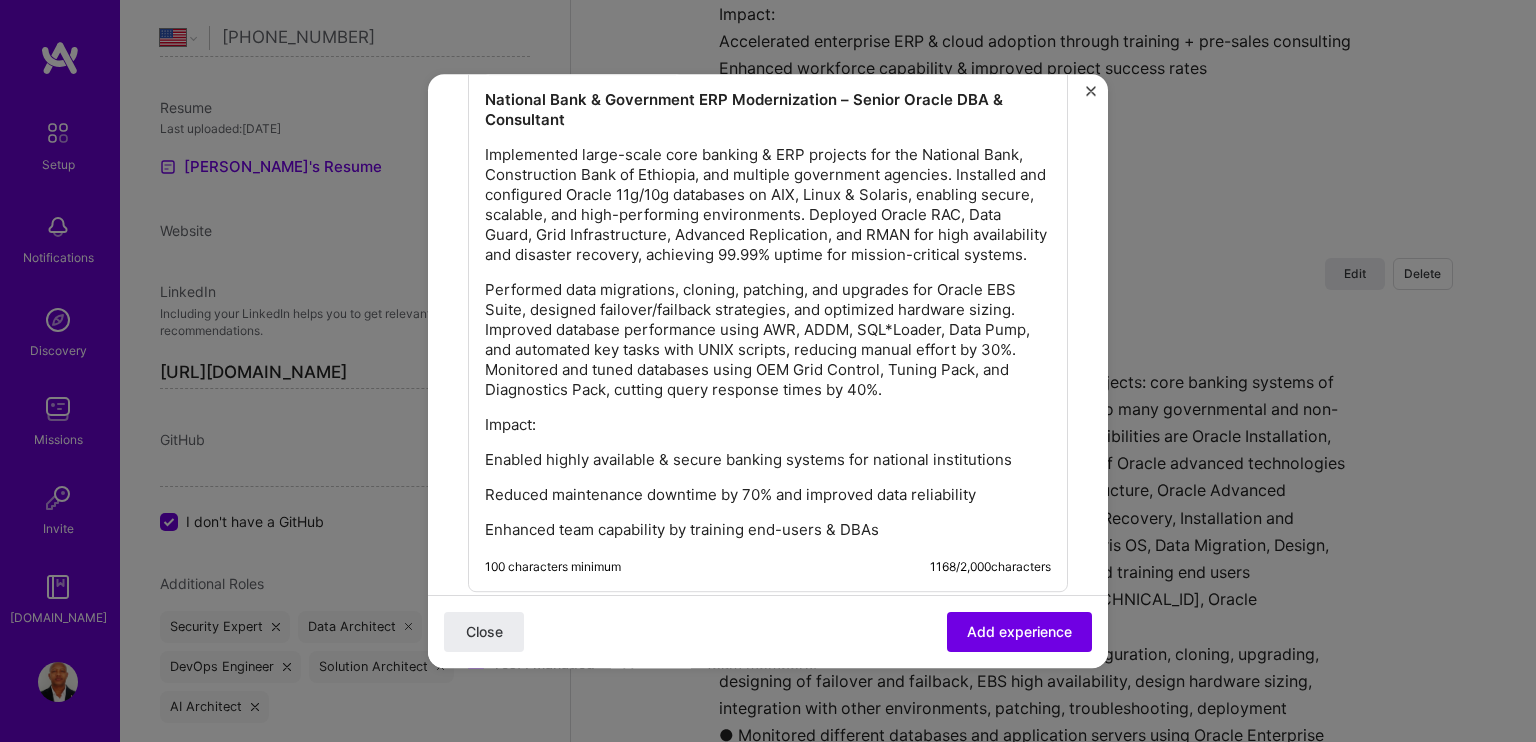 scroll, scrollTop: 1900, scrollLeft: 0, axis: vertical 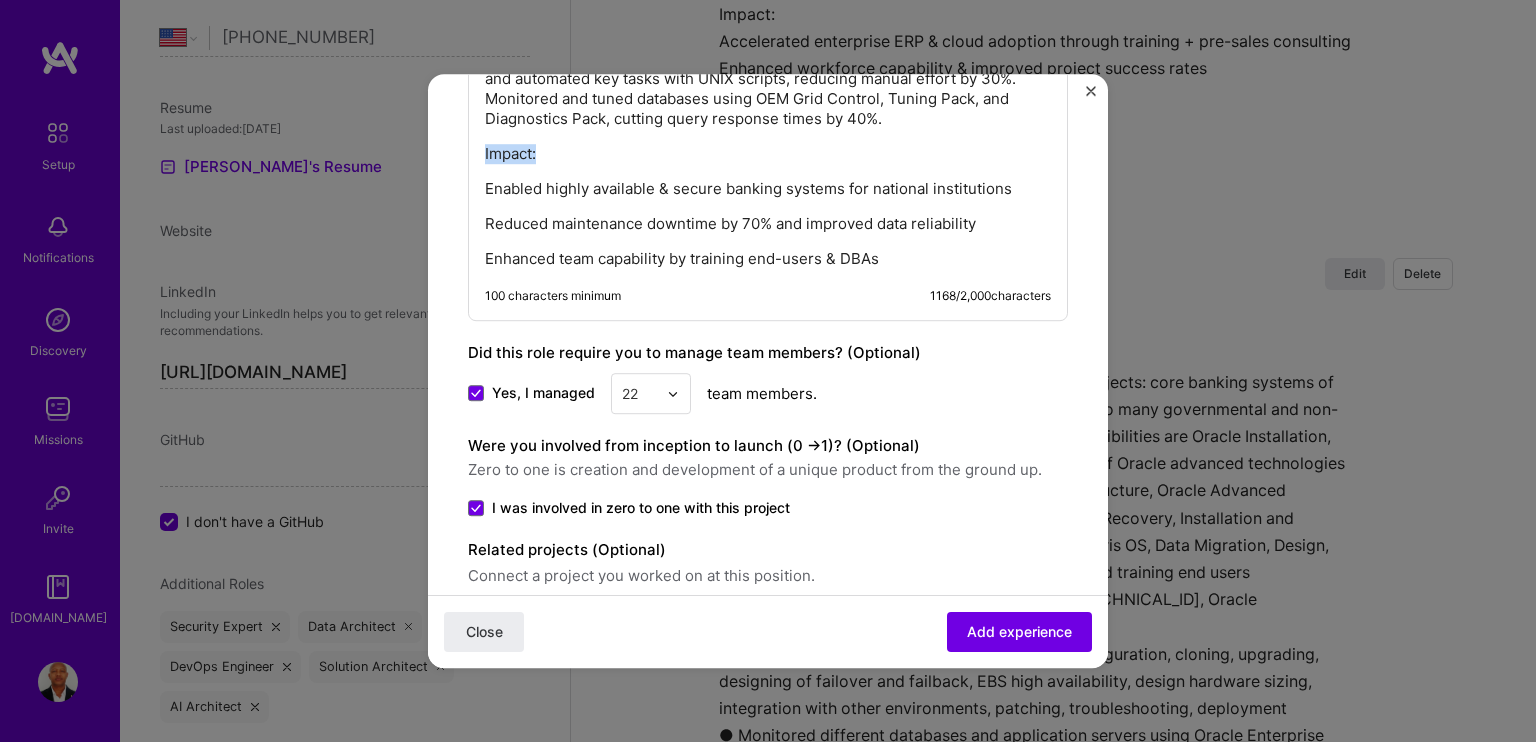 drag, startPoint x: 560, startPoint y: 174, endPoint x: 453, endPoint y: 169, distance: 107.11676 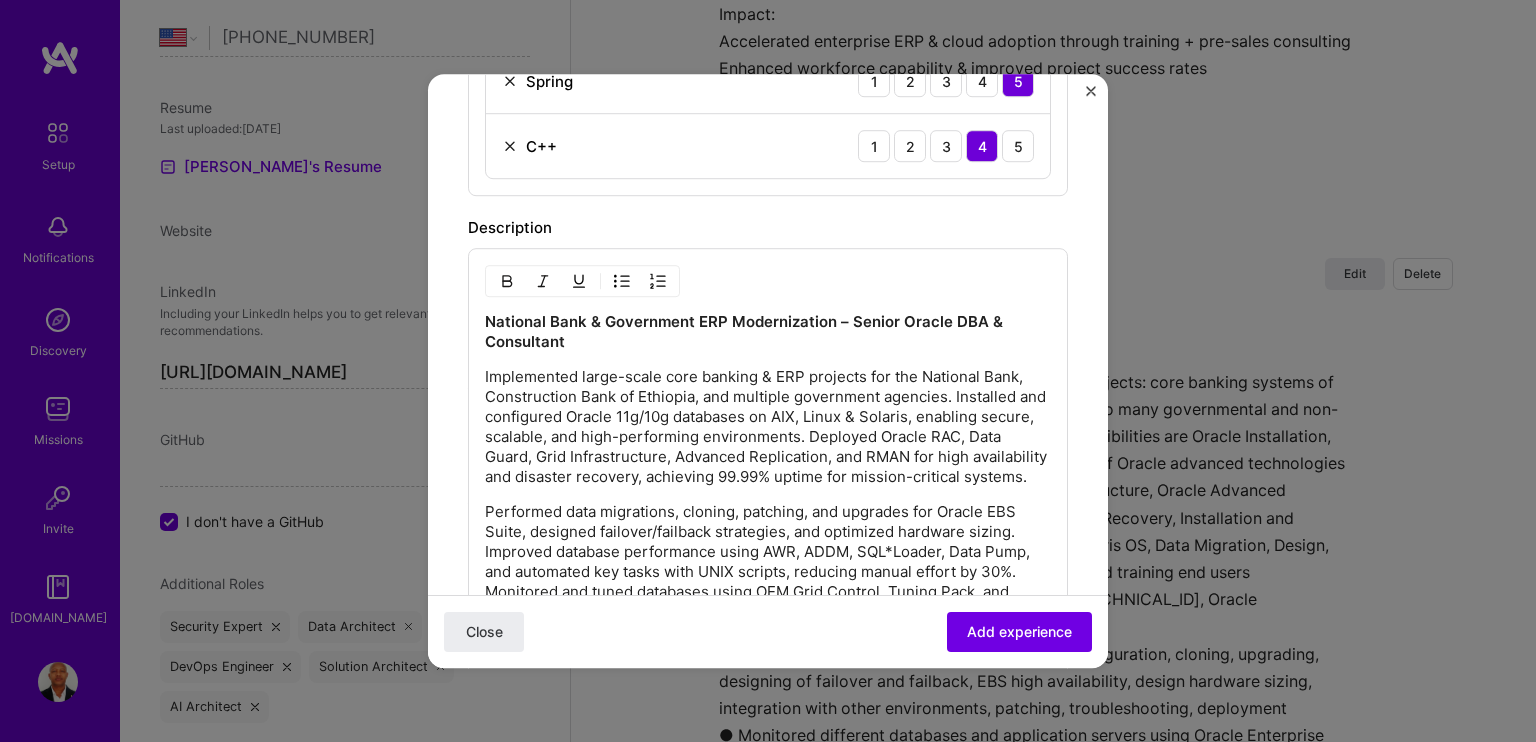 scroll, scrollTop: 1400, scrollLeft: 0, axis: vertical 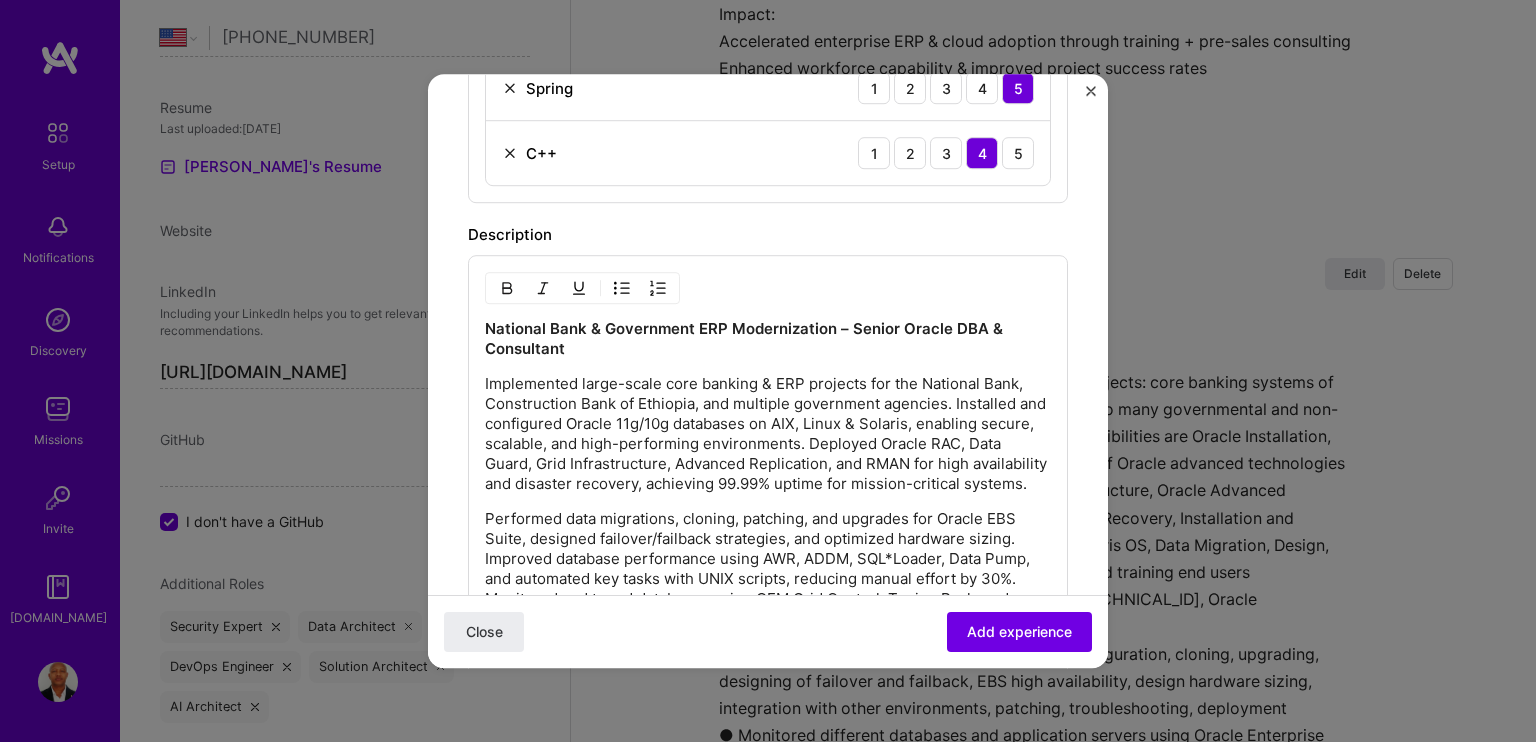 click at bounding box center [507, 288] 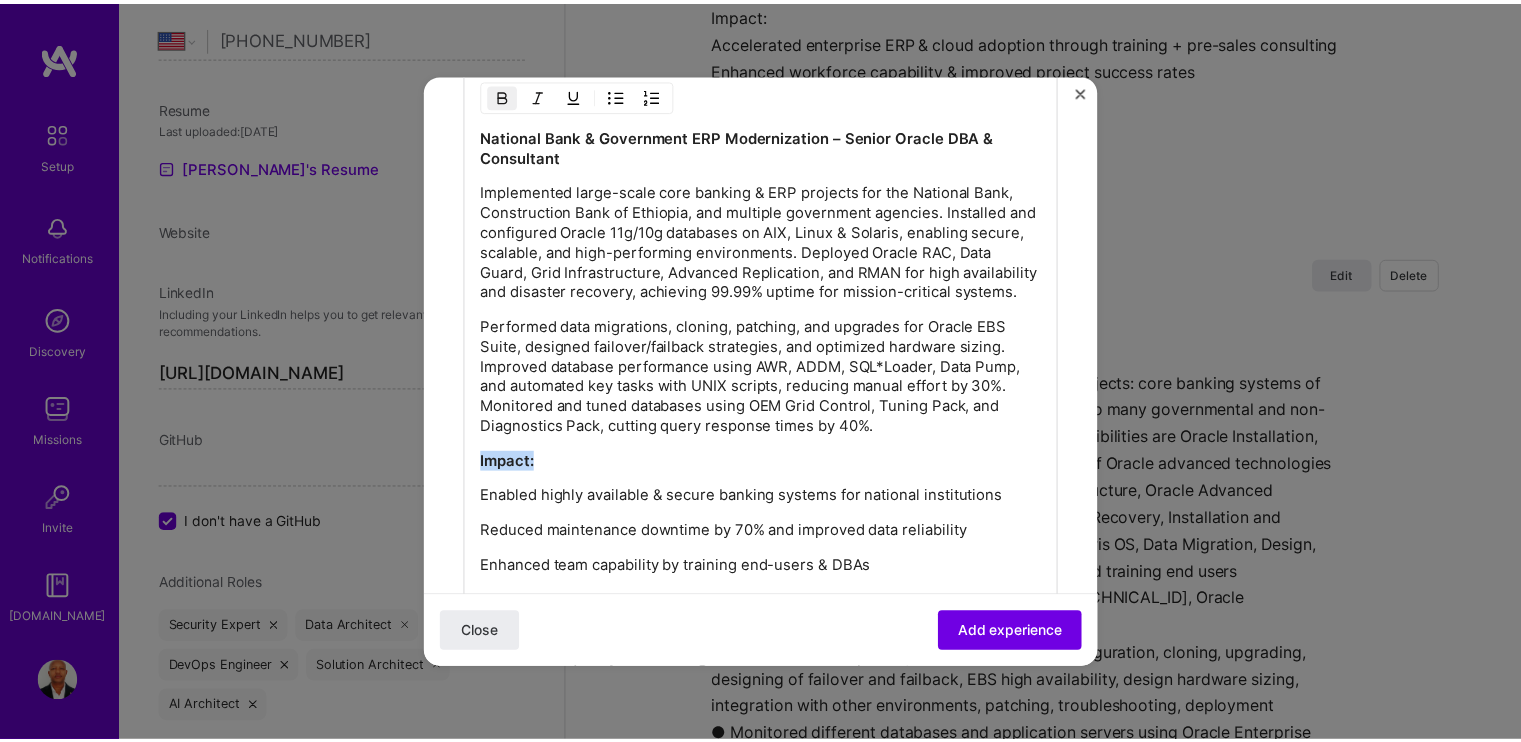 scroll, scrollTop: 1916, scrollLeft: 0, axis: vertical 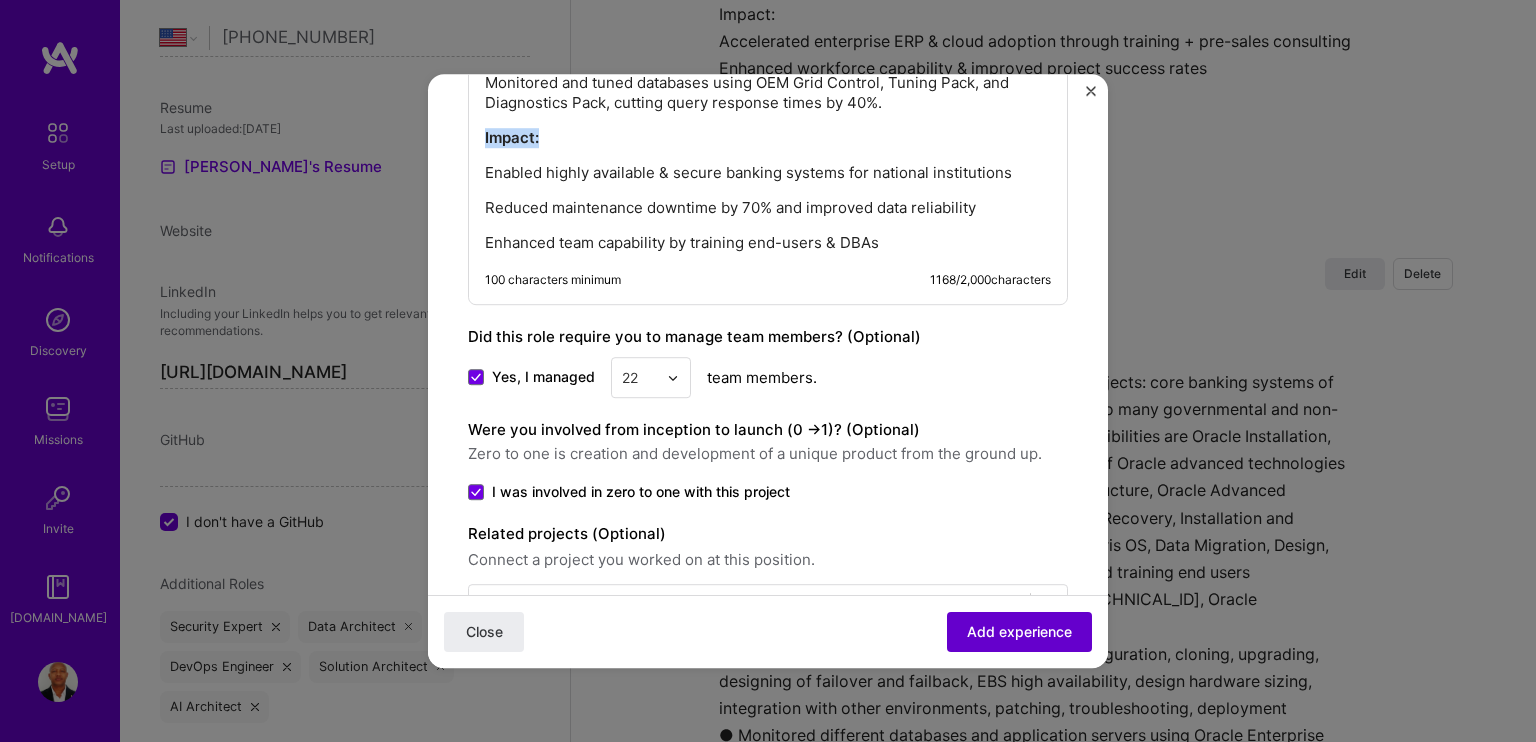 click on "Add experience" at bounding box center [1019, 632] 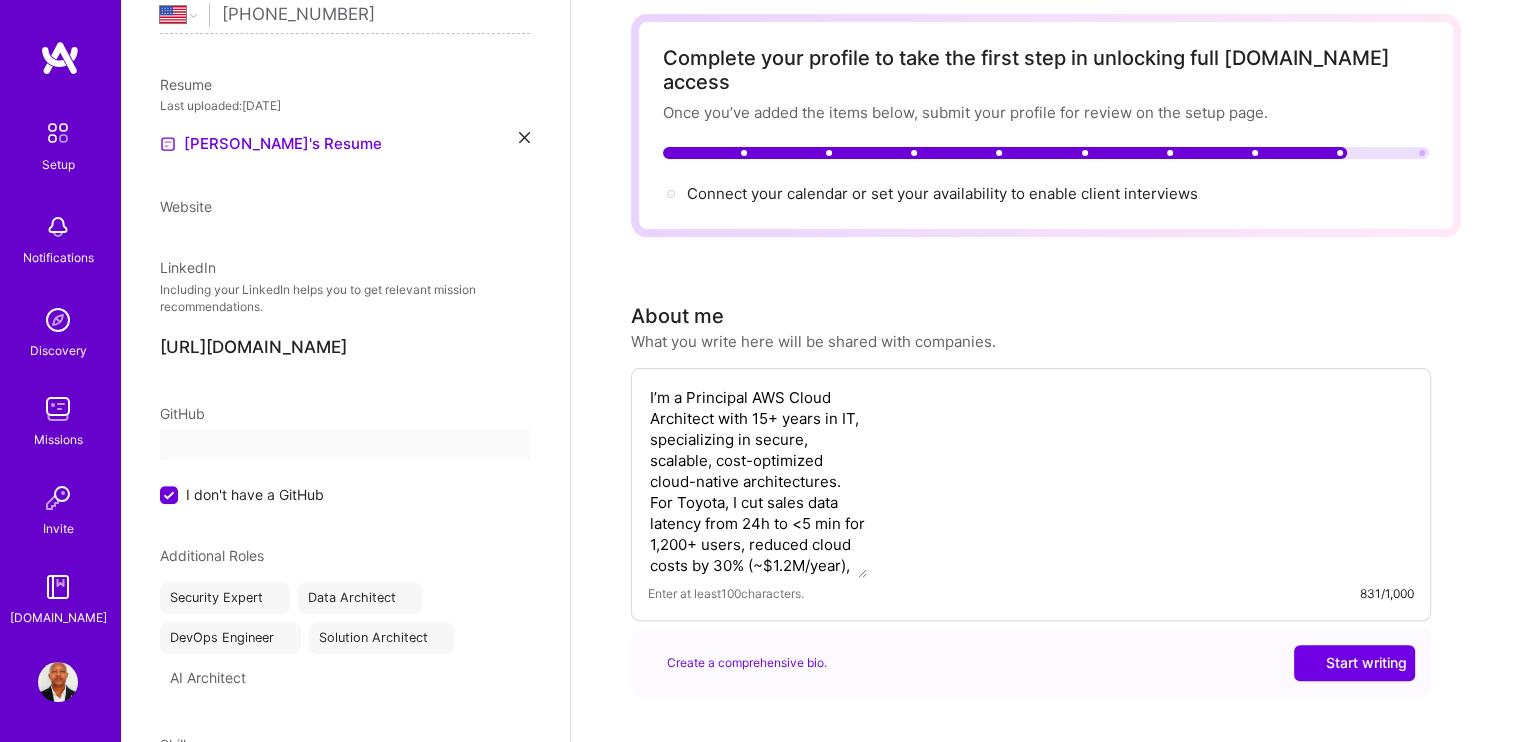 select on "US" 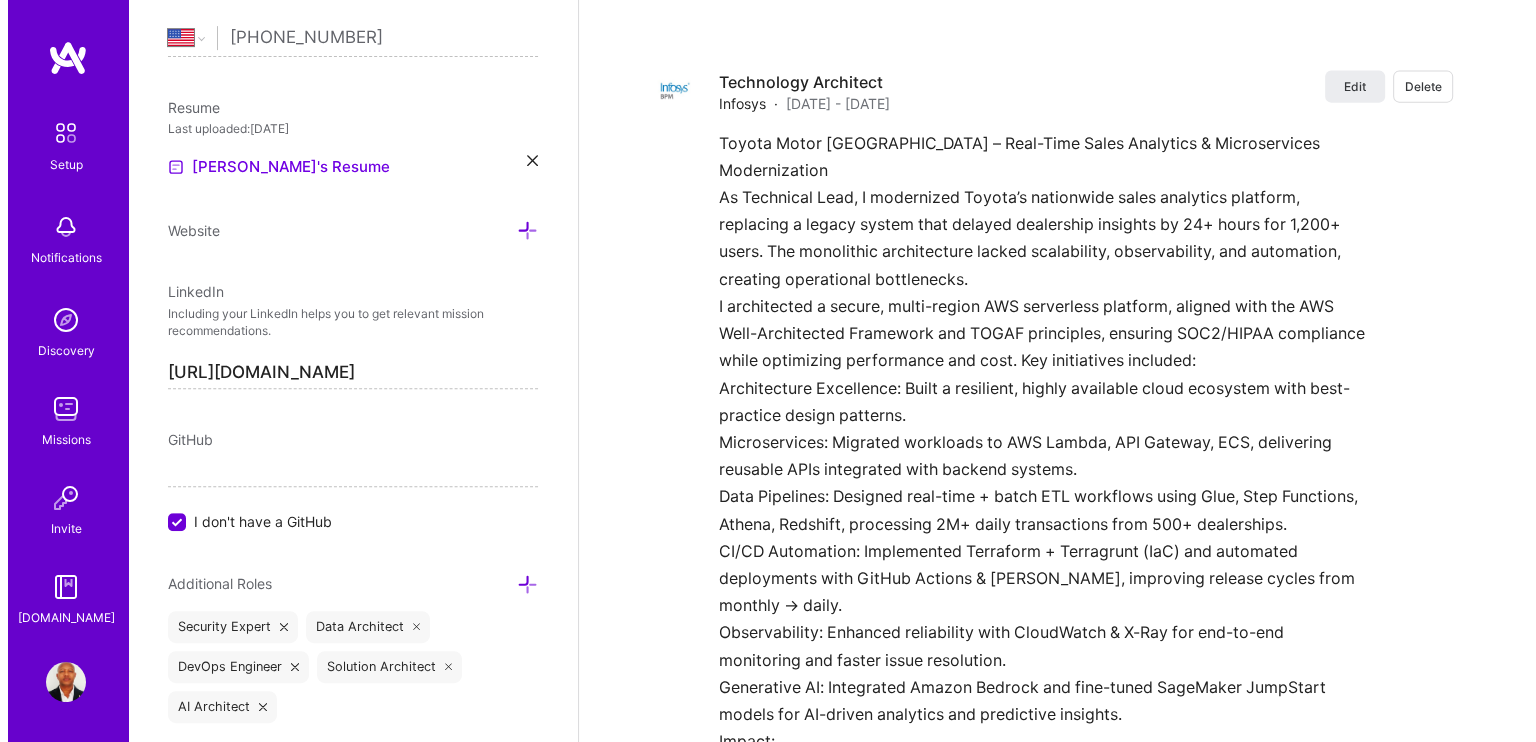 scroll, scrollTop: 4552, scrollLeft: 0, axis: vertical 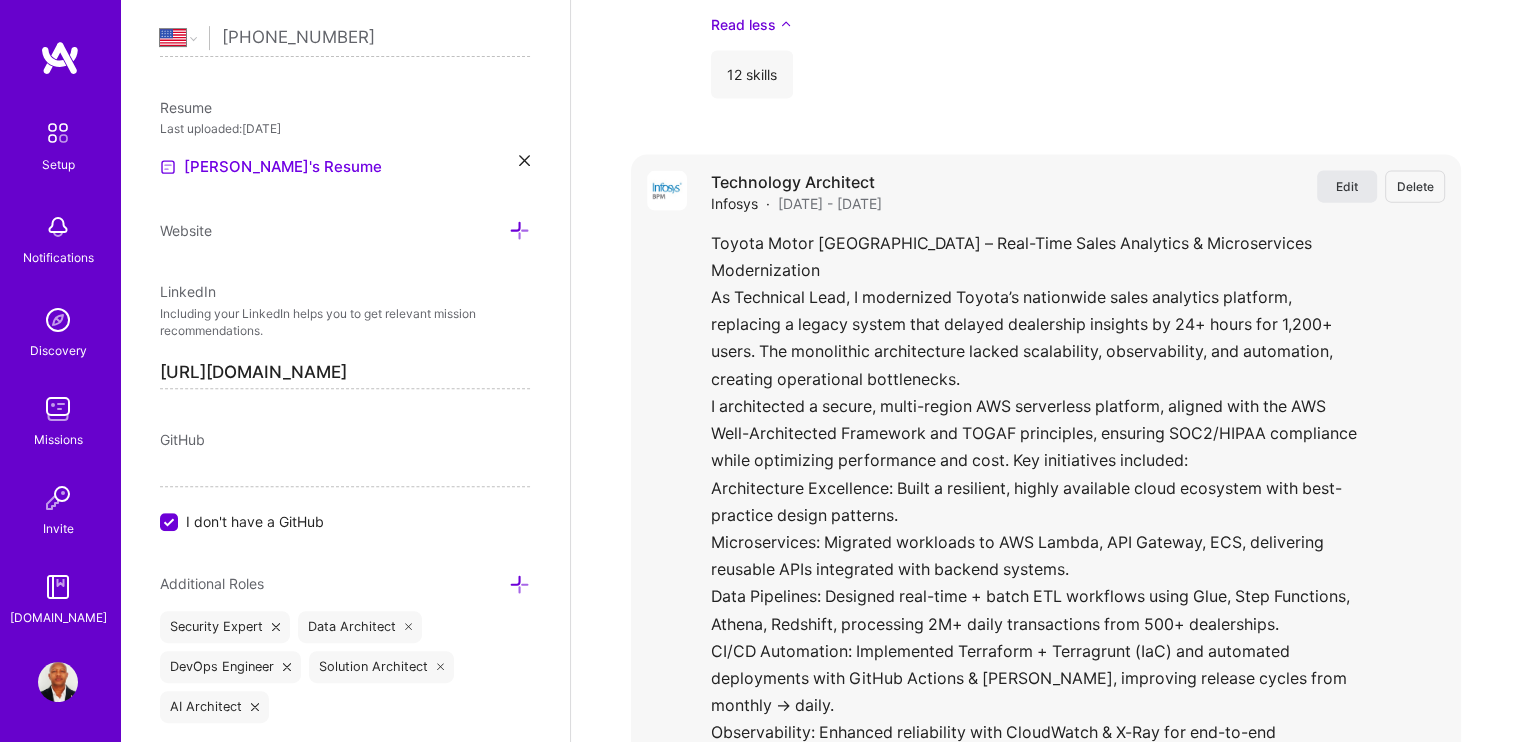 click on "Edit" at bounding box center [1347, 186] 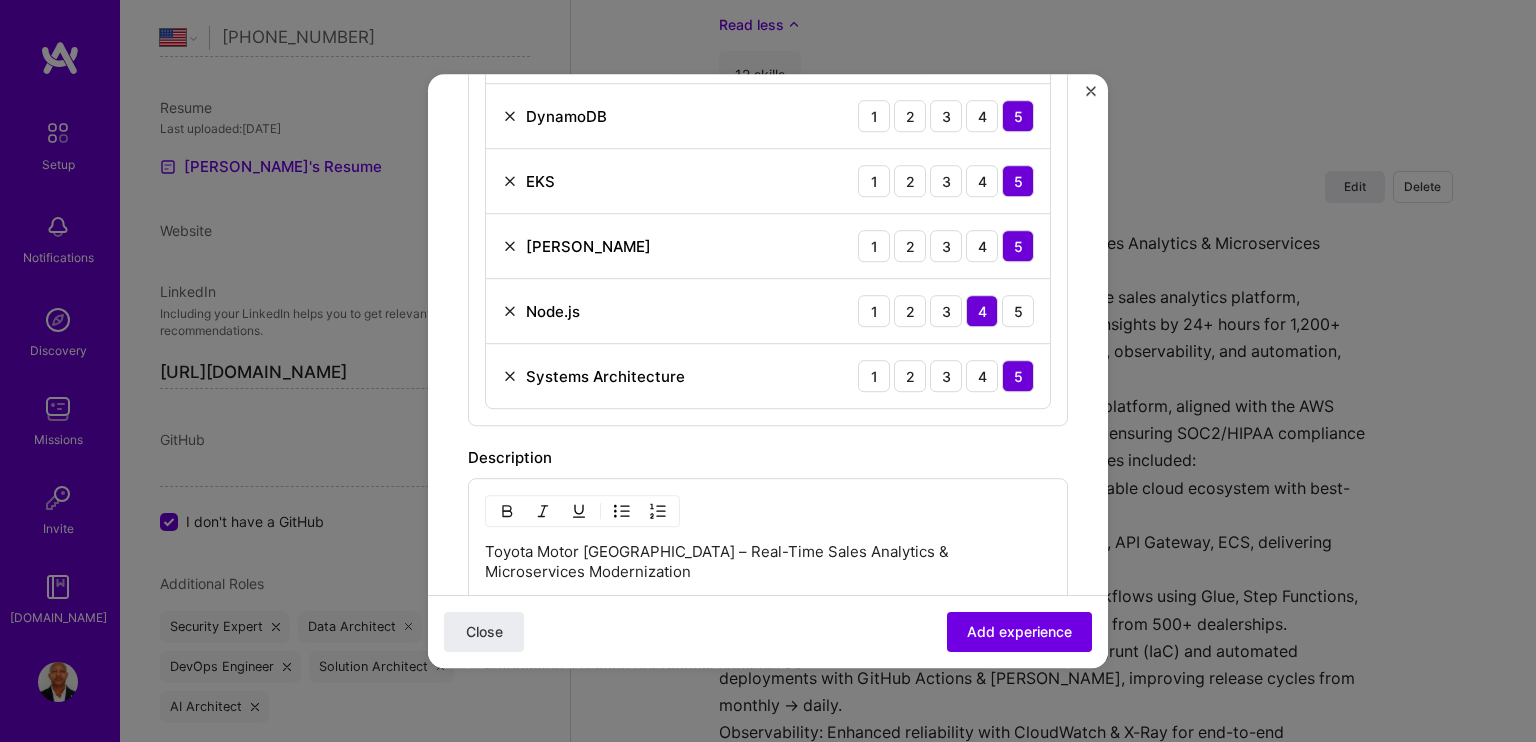 scroll, scrollTop: 1400, scrollLeft: 0, axis: vertical 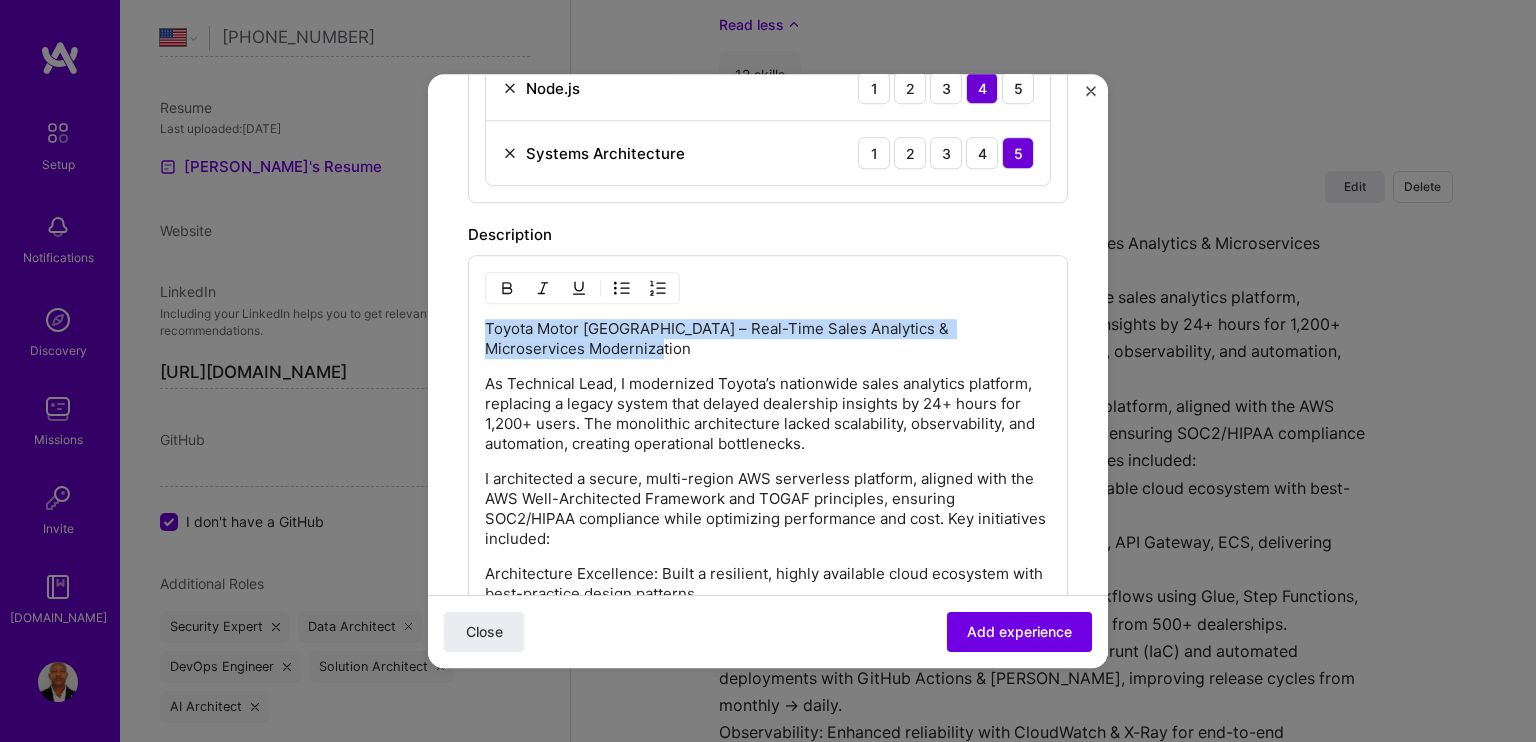 drag, startPoint x: 591, startPoint y: 351, endPoint x: 462, endPoint y: 310, distance: 135.35878 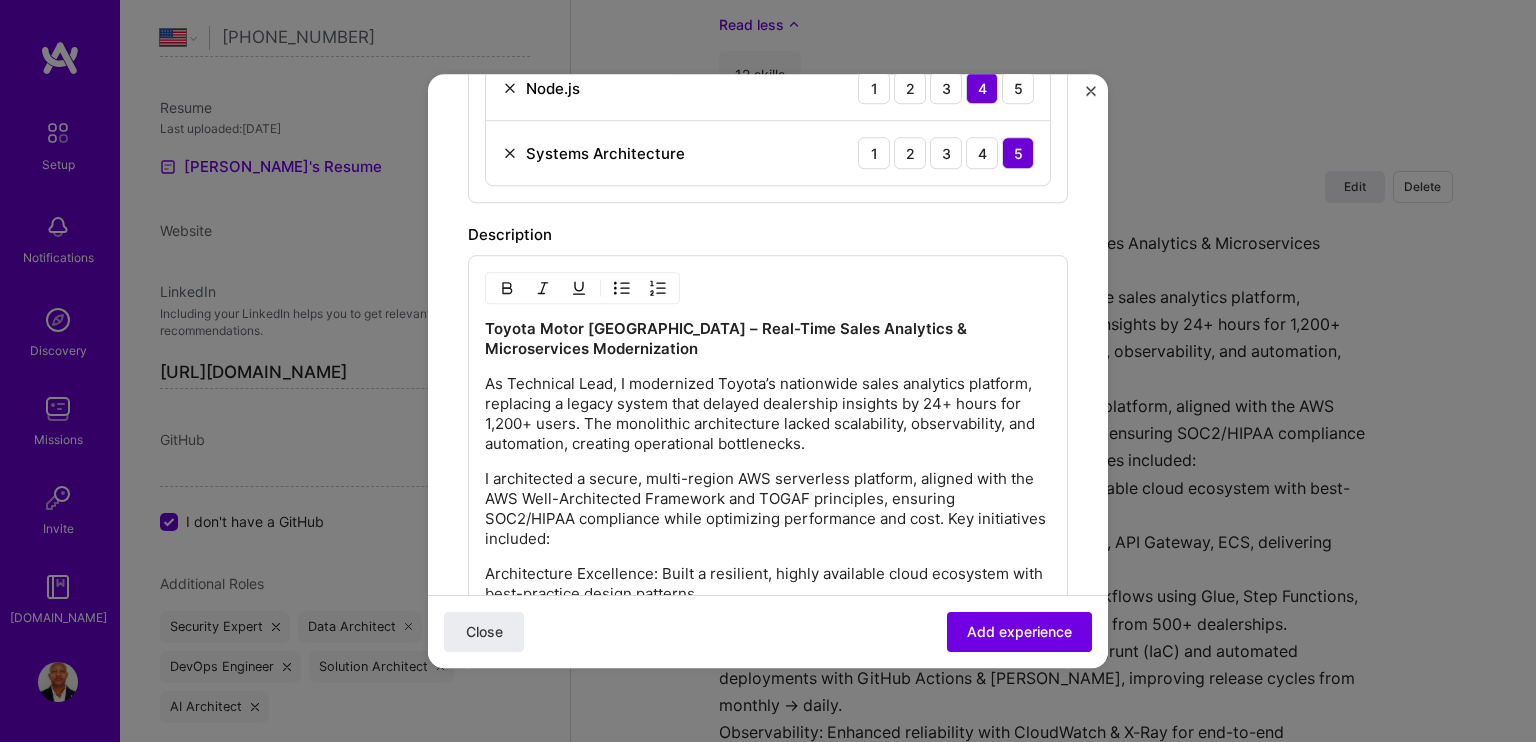 click on "Toyota Motor [GEOGRAPHIC_DATA] – Real-Time Sales Analytics & Microservices Modernization As Technical Lead, I modernized Toyota’s nationwide sales analytics platform, replacing a legacy system that delayed dealership insights by 24+ hours for 1,200+ users. The monolithic architecture lacked scalability, observability, and automation, creating operational bottlenecks. I architected a secure, multi-region AWS serverless platform, aligned with the AWS Well-Architected Framework and TOGAF principles, ensuring SOC2/HIPAA compliance while optimizing performance and cost. Key initiatives included: Architecture Excellence: Built a resilient, highly available cloud ecosystem with best-practice design patterns. Microservices: Migrated workloads to AWS Lambda, API Gateway, ECS, delivering reusable APIs integrated with backend systems. Data Pipelines: Designed real-time + batch ETL workflows using Glue, Step Functions, Athena, Redshift, processing 2M+ daily transactions from 500+ dealerships. Impact:" at bounding box center (768, 781) 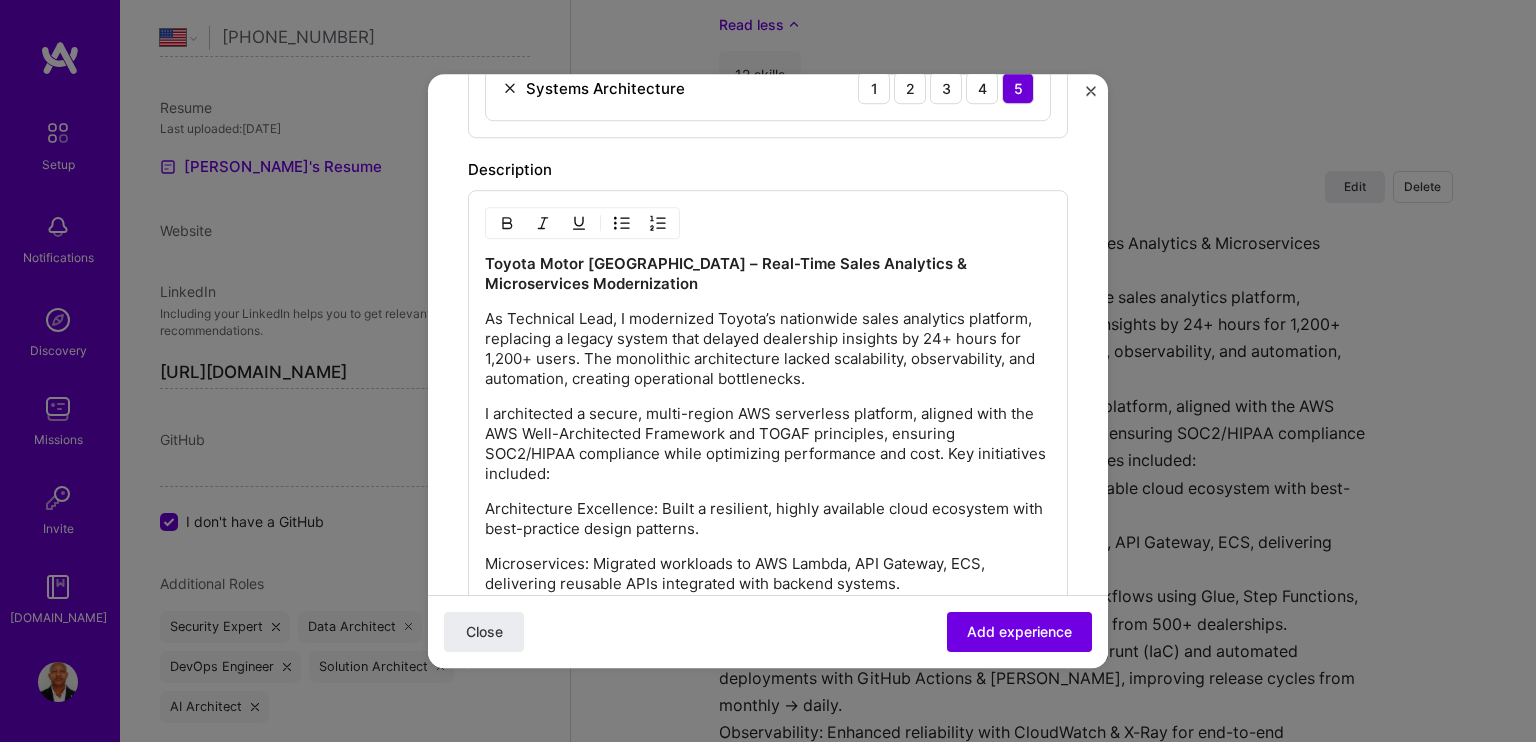 scroll, scrollTop: 1500, scrollLeft: 0, axis: vertical 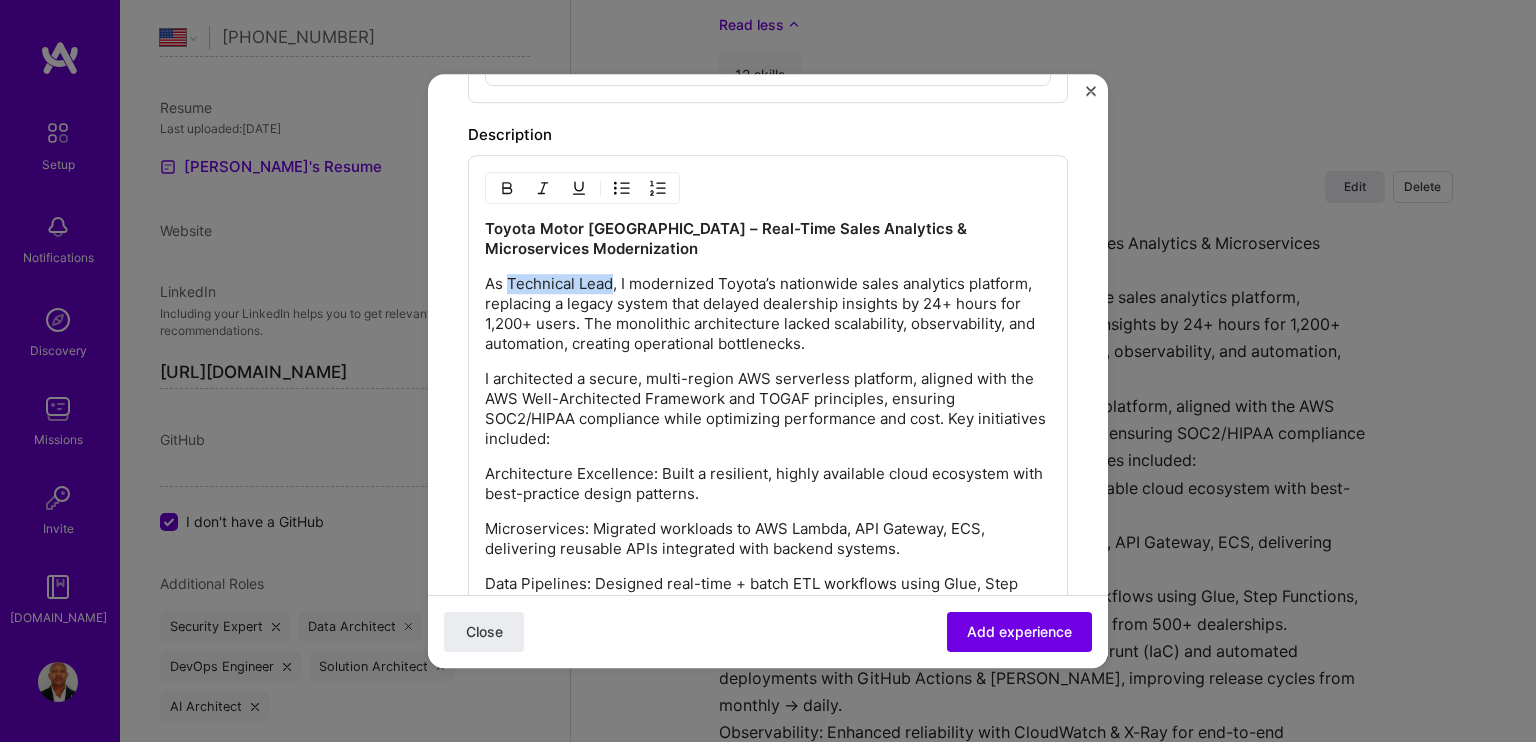 drag, startPoint x: 613, startPoint y: 280, endPoint x: 508, endPoint y: 284, distance: 105.076164 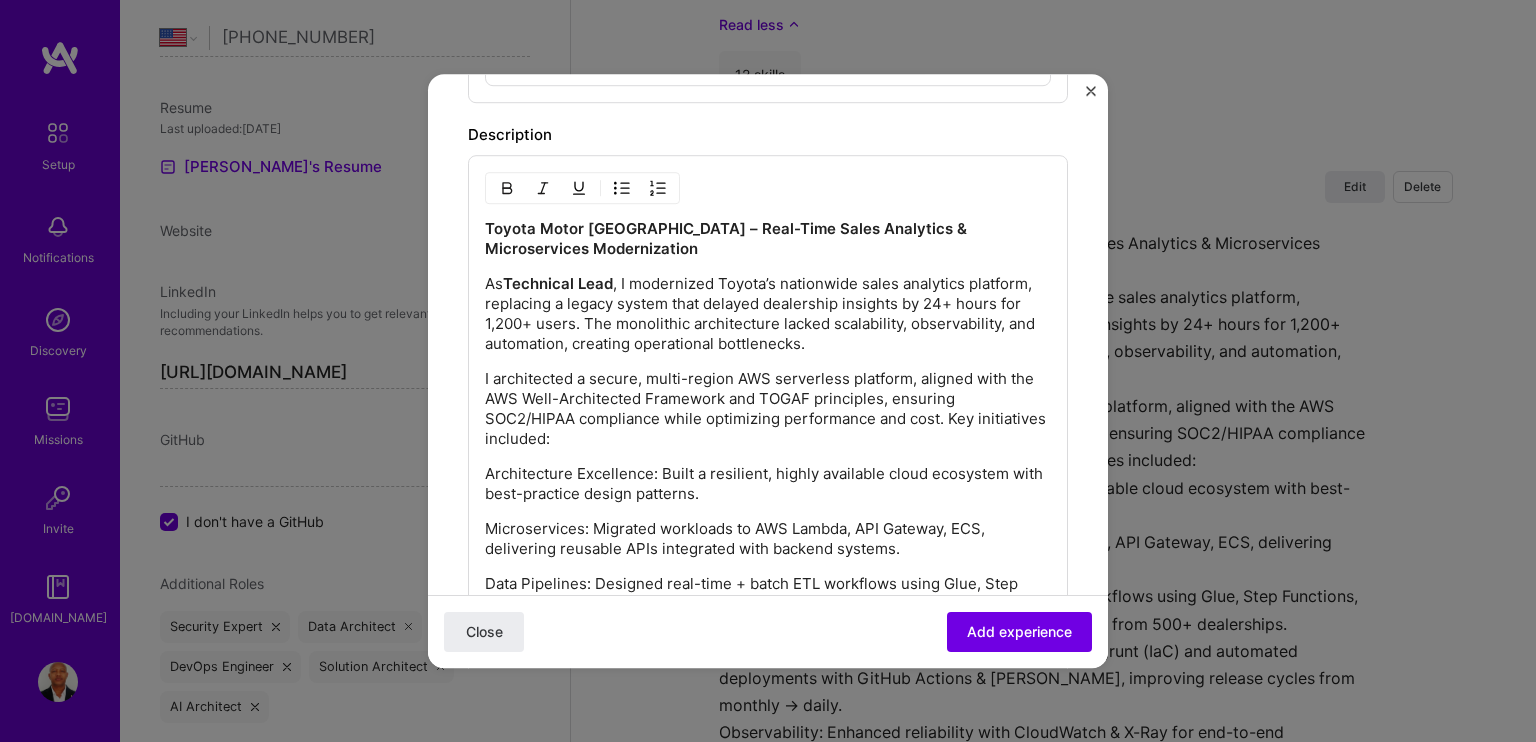 click on "Architecture Excellence: Built a resilient, highly available cloud ecosystem with best-practice design patterns." at bounding box center (768, 484) 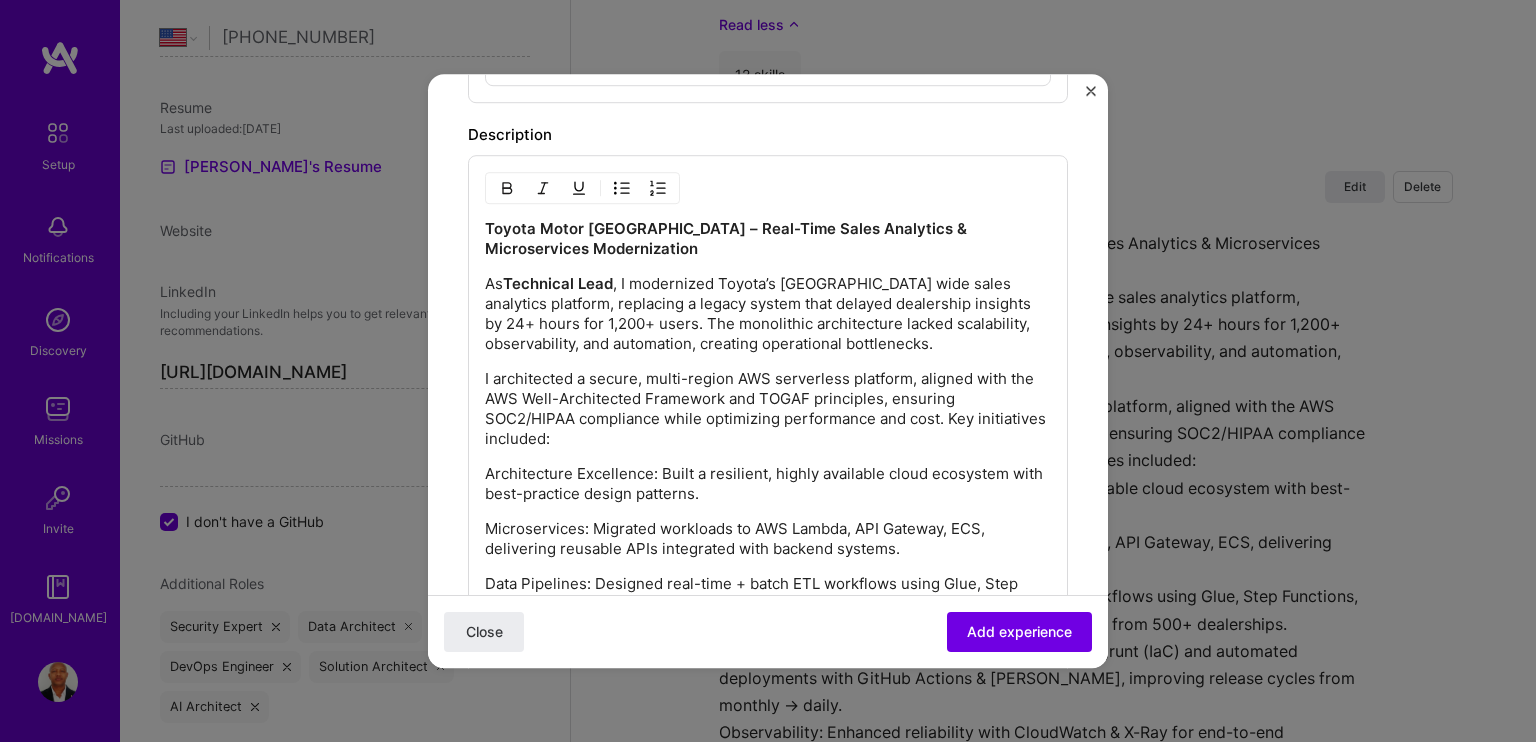 click on "As  Technical Lead , I modernized Toyota’s [GEOGRAPHIC_DATA] wide sales analytics platform, replacing a legacy system that delayed dealership insights by 24+ hours for 1,200+ users. The monolithic architecture lacked scalability, observability, and automation, creating operational bottlenecks." at bounding box center (768, 314) 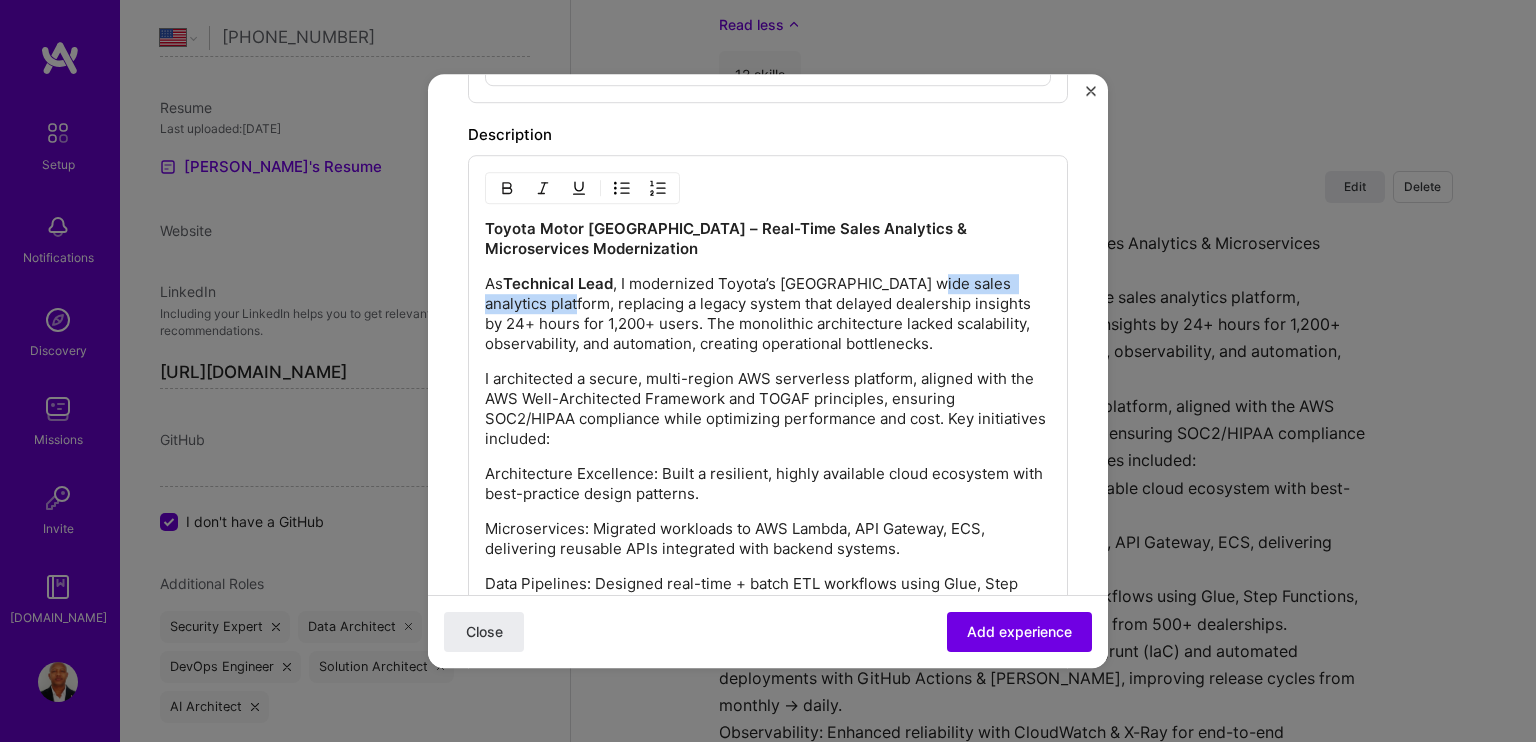 drag, startPoint x: 932, startPoint y: 284, endPoint x: 544, endPoint y: 283, distance: 388.00128 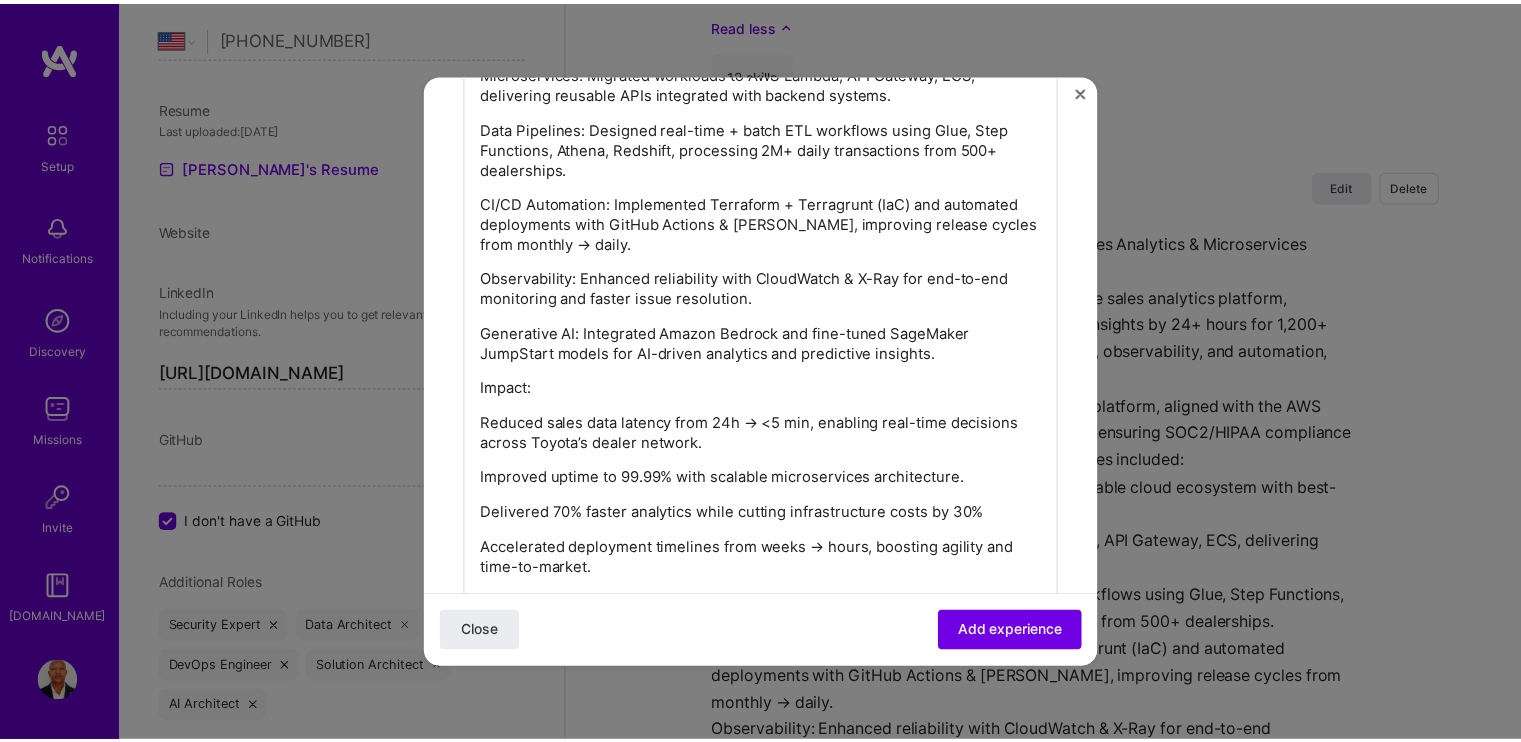 scroll, scrollTop: 1556, scrollLeft: 0, axis: vertical 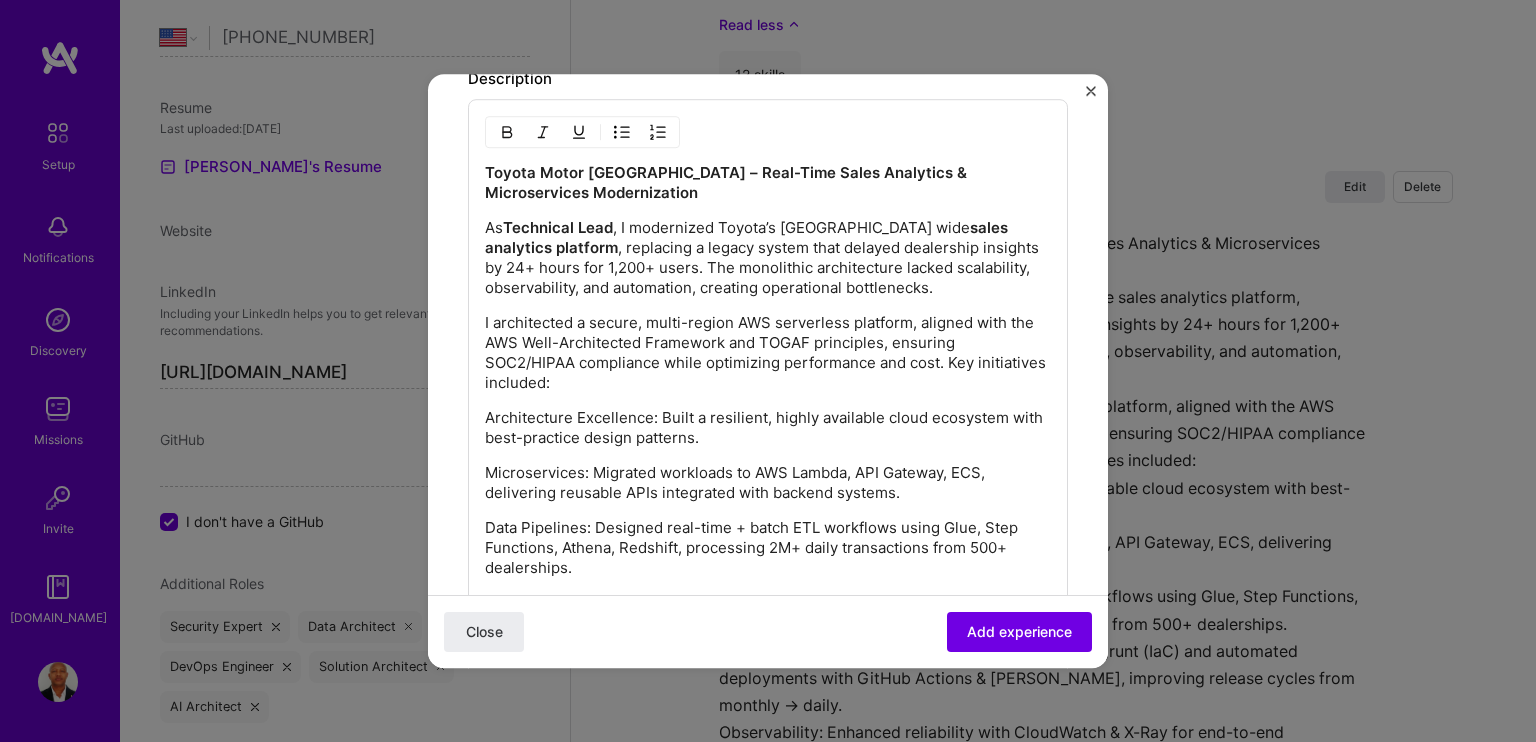 click on "Architecture Excellence: Built a resilient, highly available cloud ecosystem with best-practice design patterns." at bounding box center (768, 428) 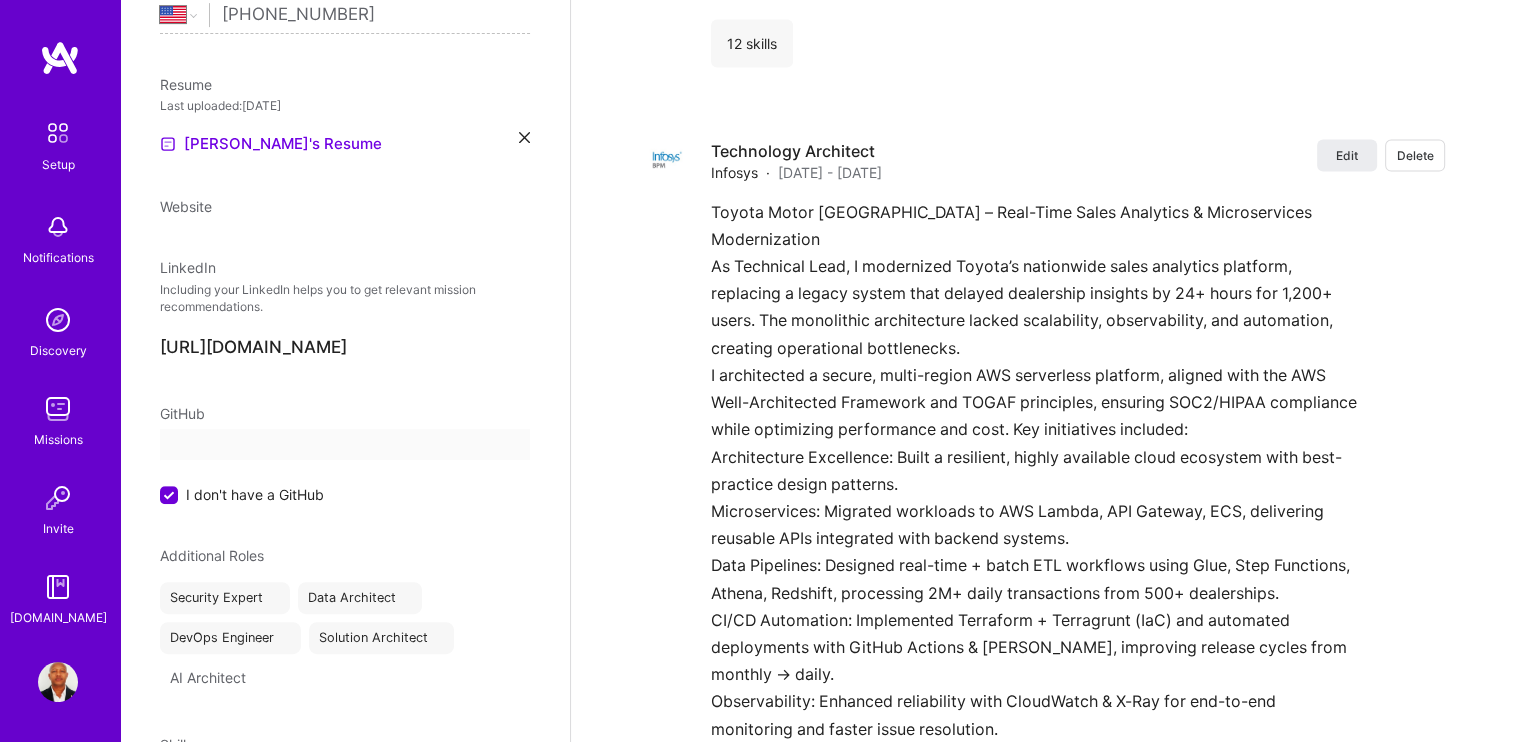 select on "US" 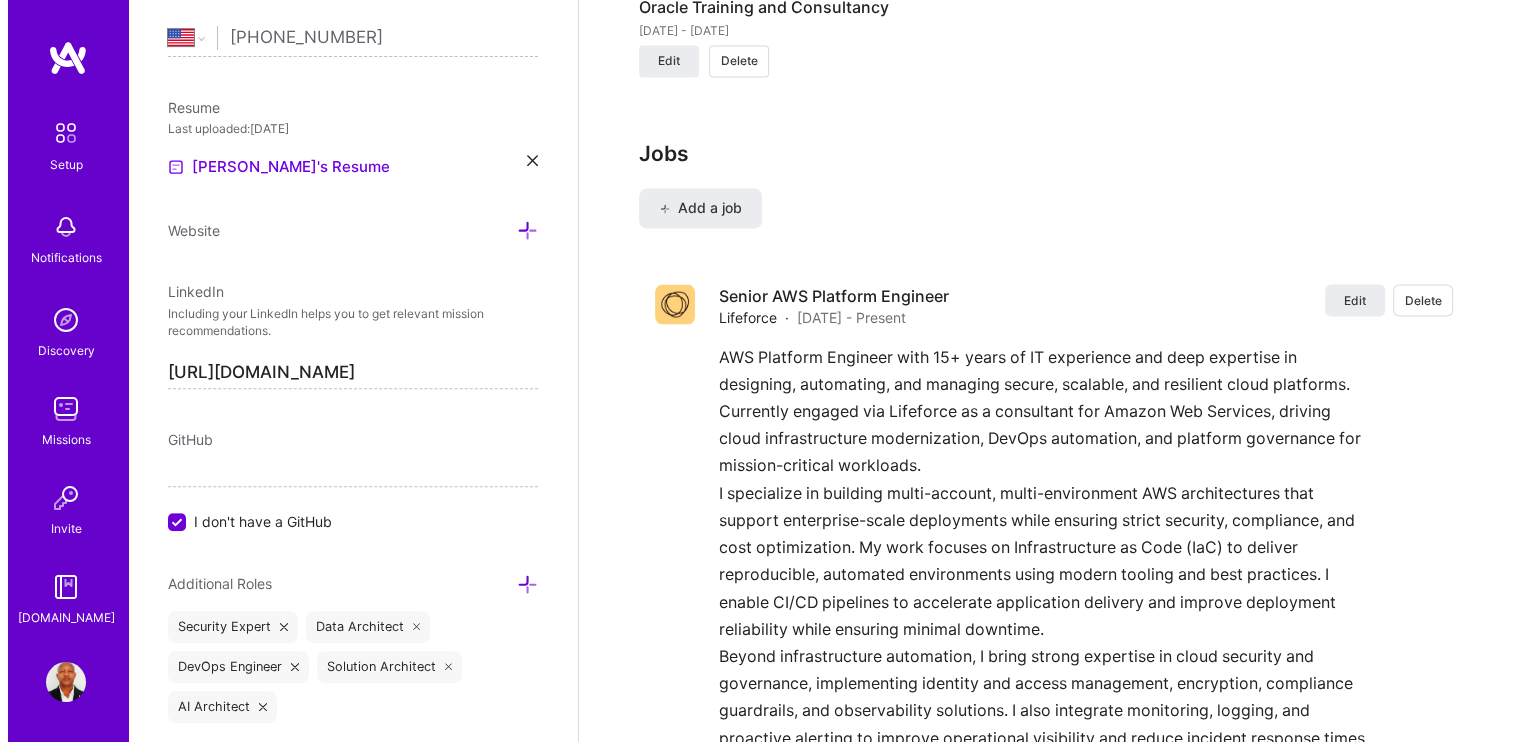 scroll, scrollTop: 3433, scrollLeft: 0, axis: vertical 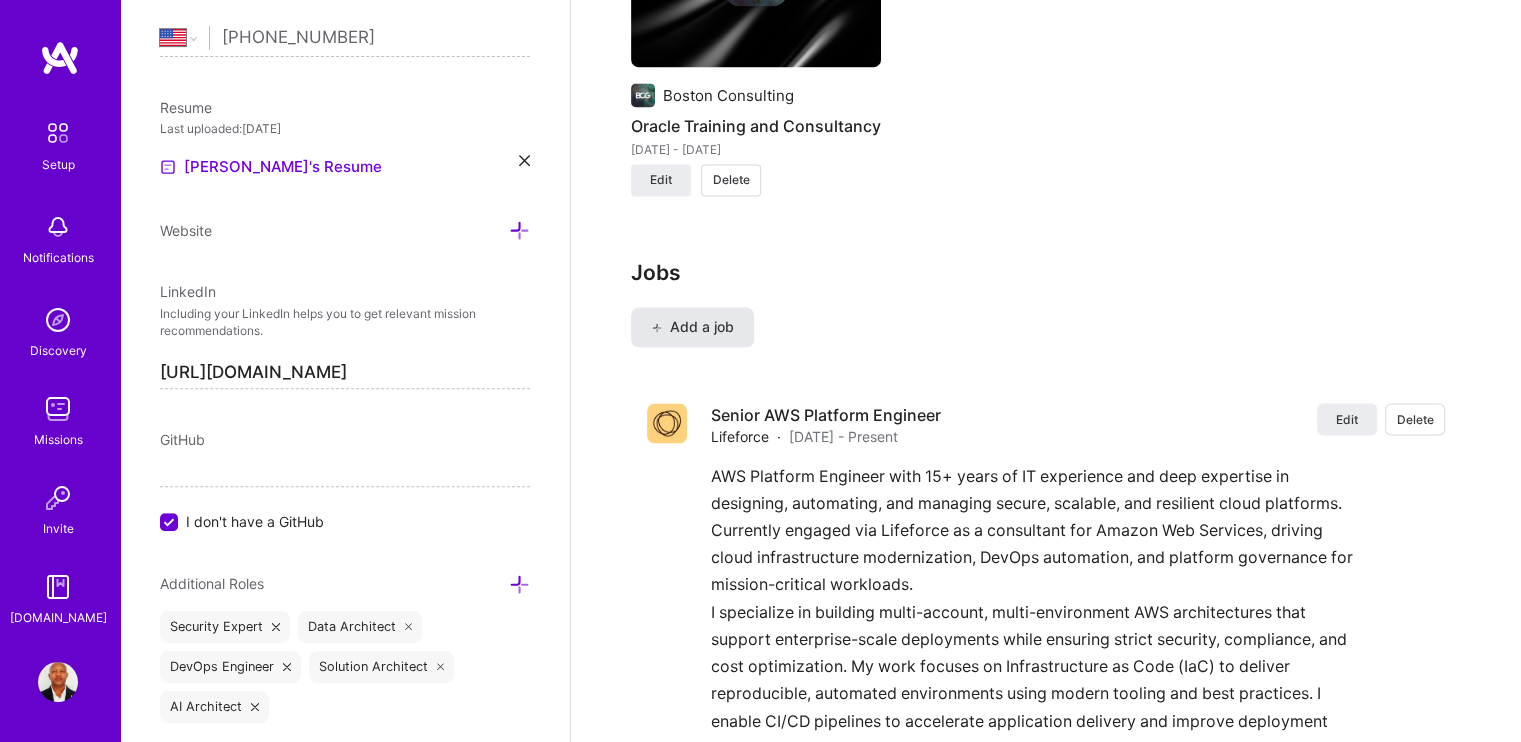 click on "Add a job" at bounding box center (692, 327) 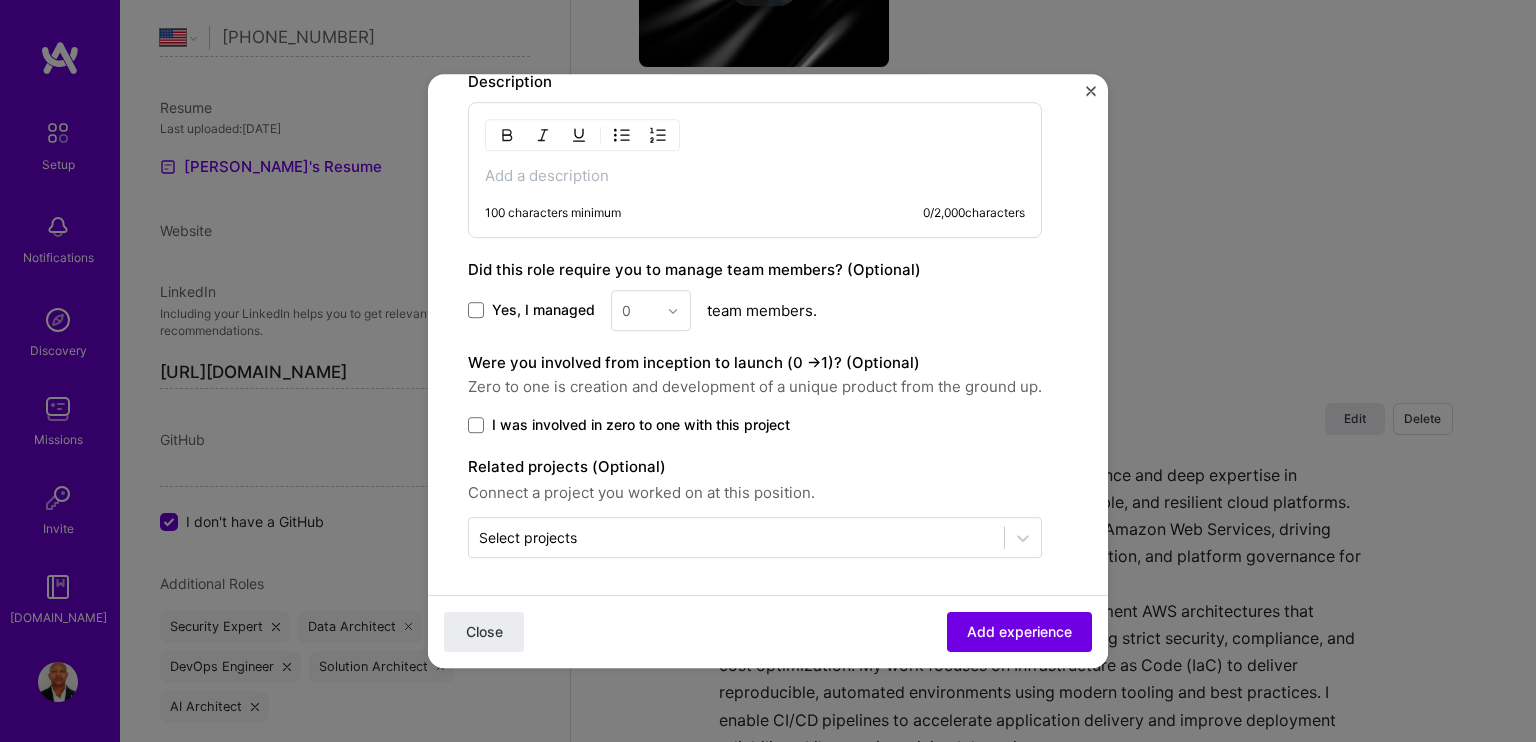 scroll, scrollTop: 460, scrollLeft: 0, axis: vertical 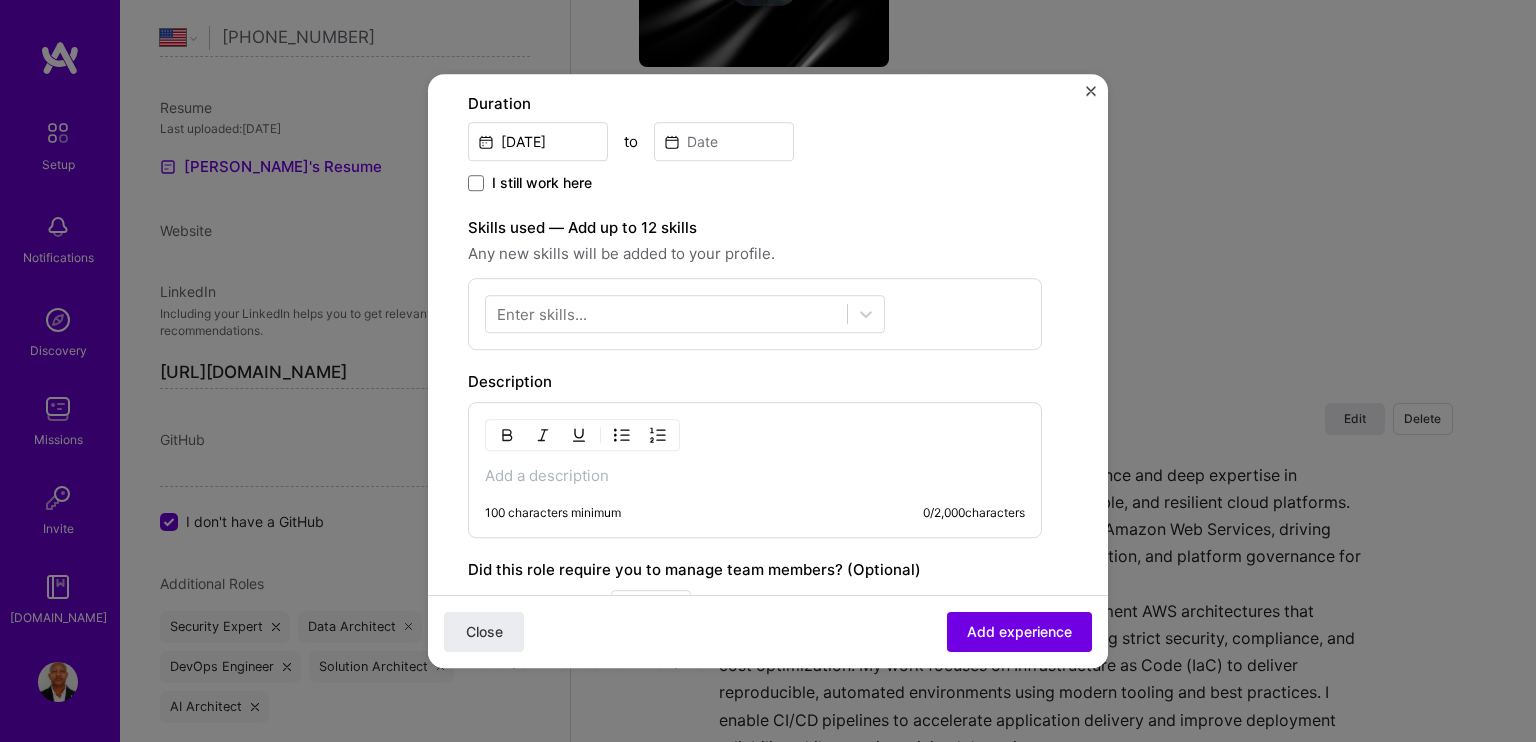 click at bounding box center [755, 476] 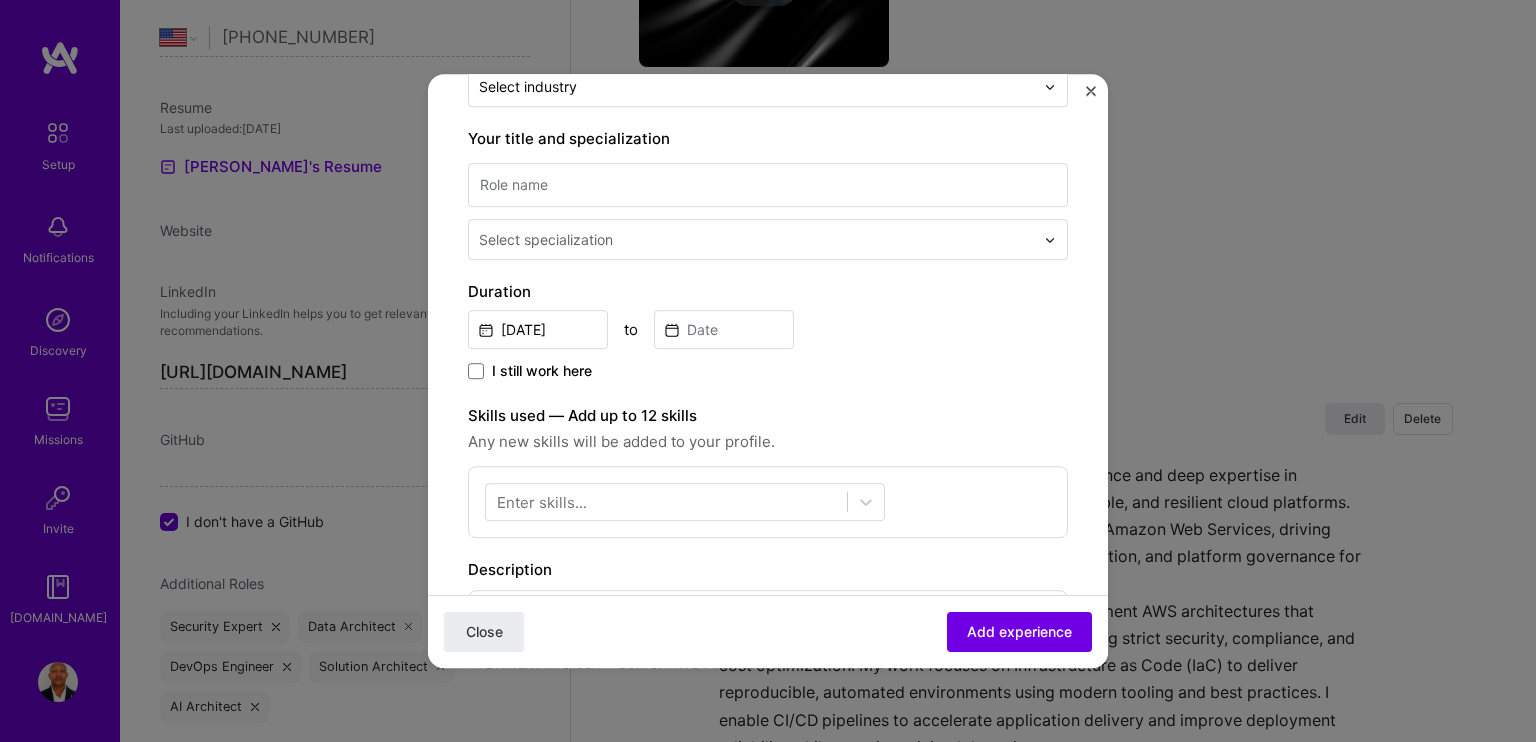 scroll, scrollTop: 260, scrollLeft: 0, axis: vertical 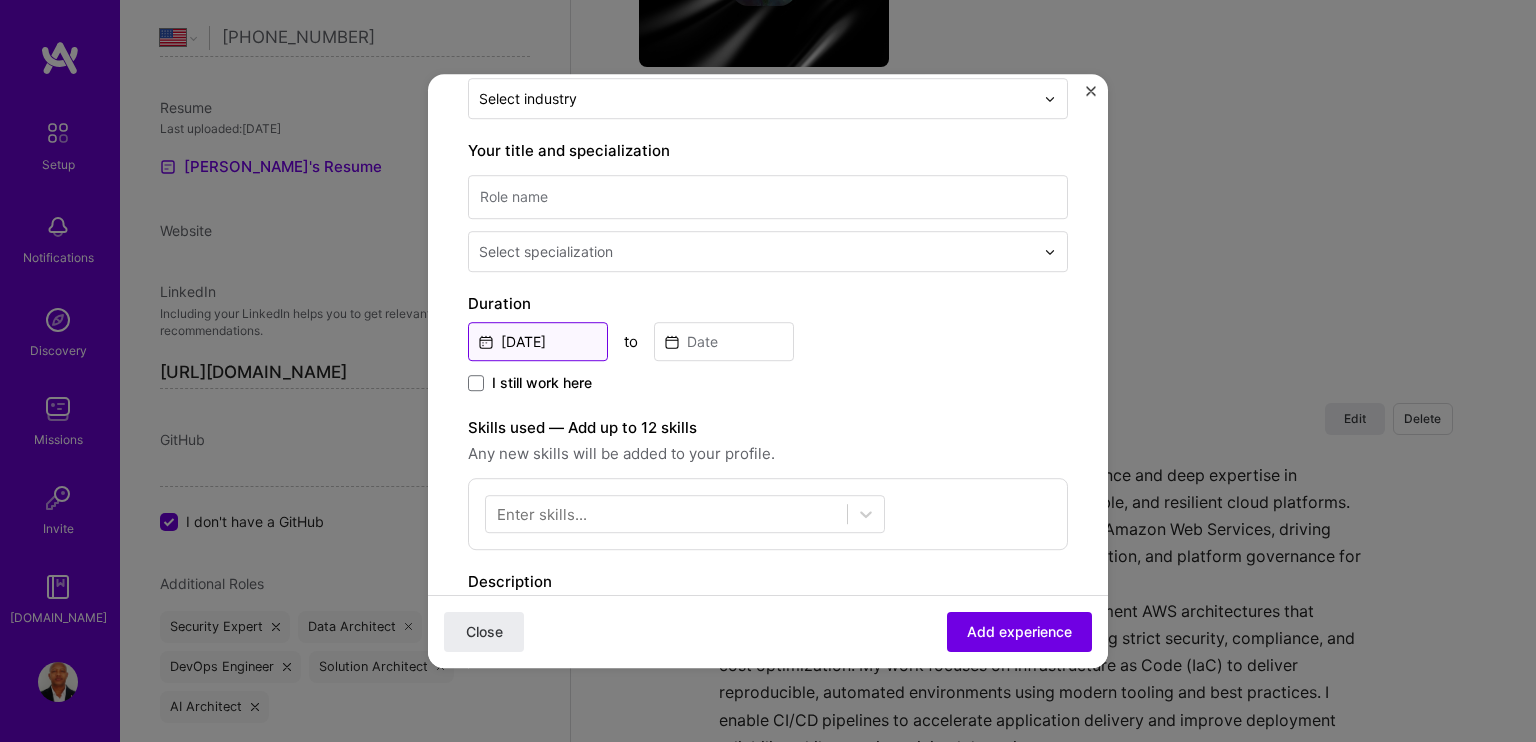 click on "[DATE]" at bounding box center [538, 341] 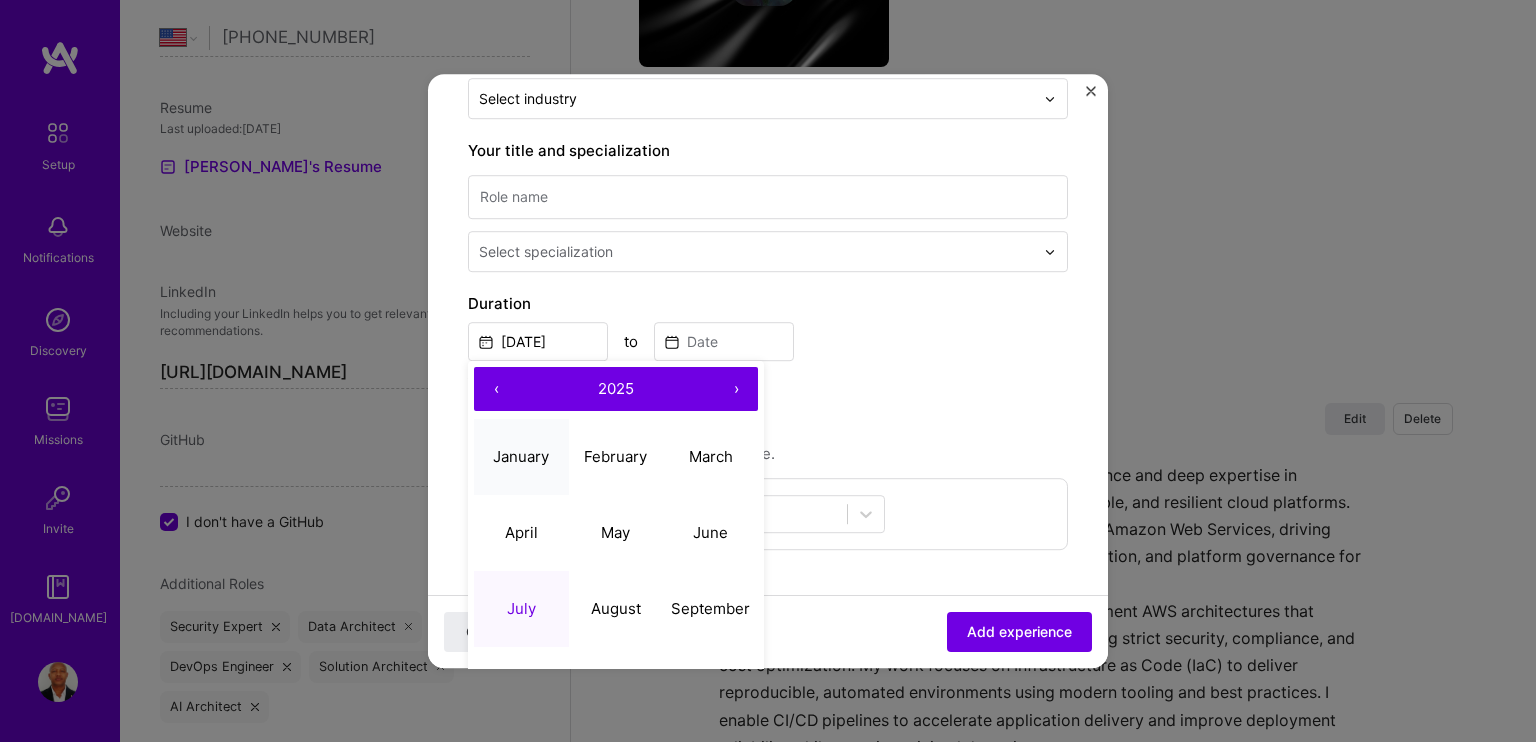 click on "January" at bounding box center (521, 456) 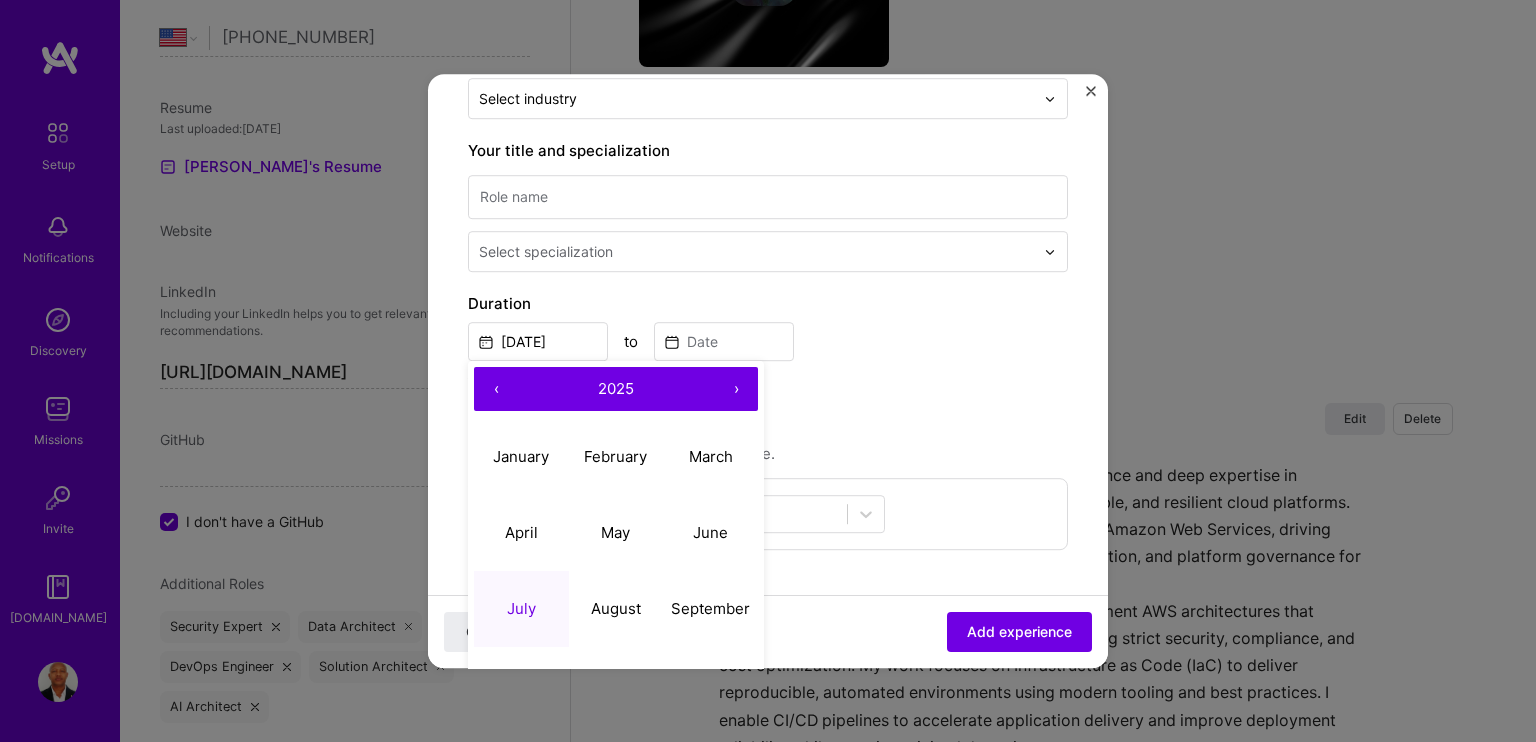 type on "[DATE]" 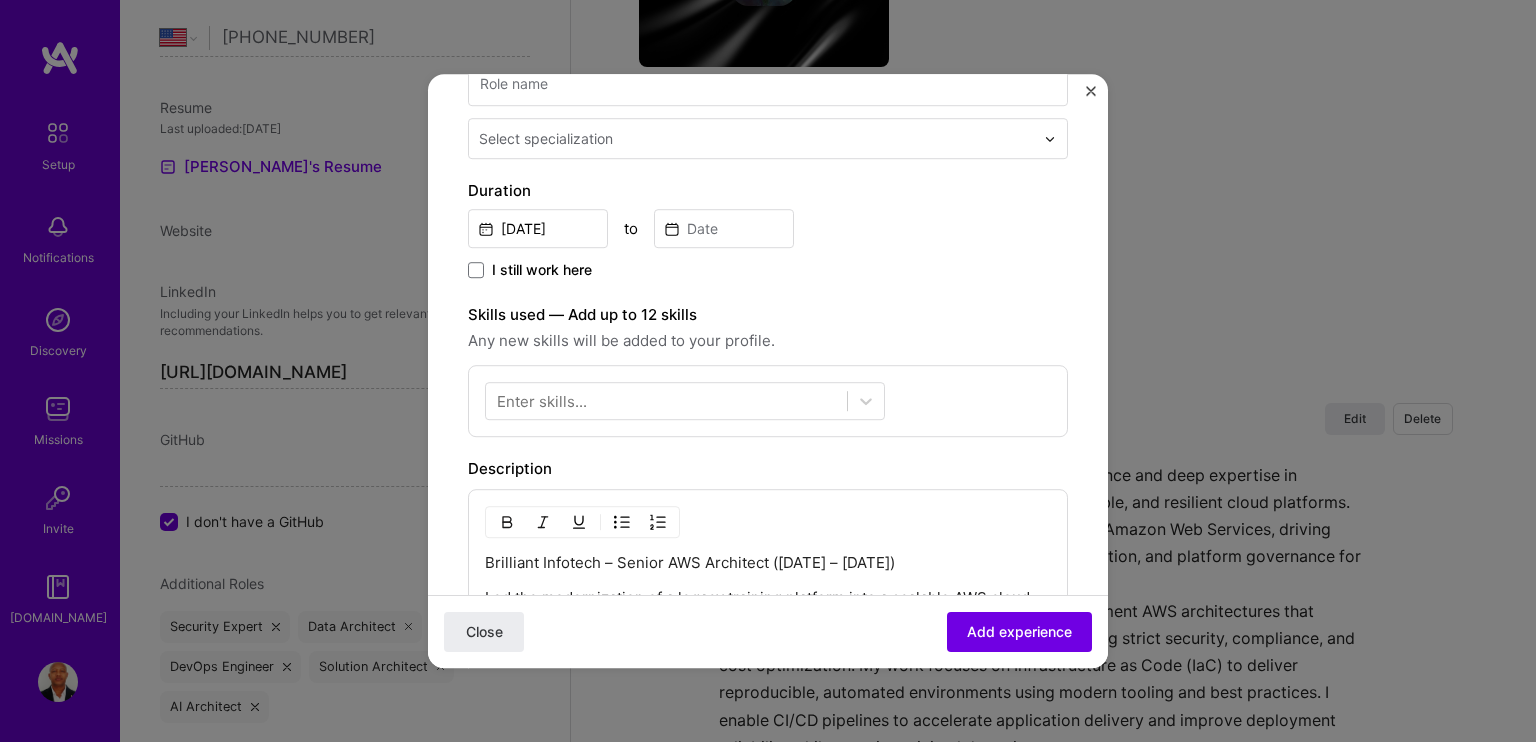 scroll, scrollTop: 360, scrollLeft: 0, axis: vertical 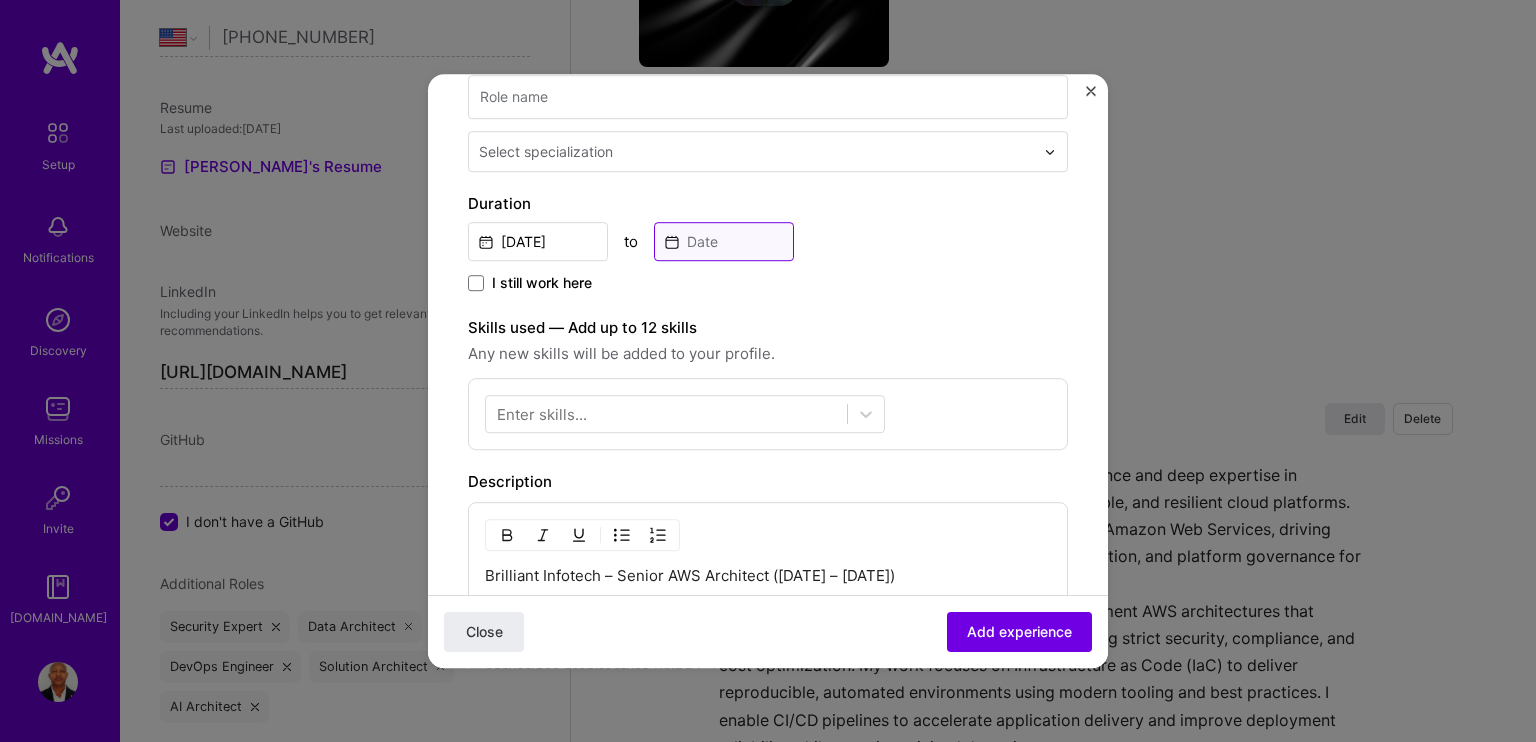 click at bounding box center [724, 241] 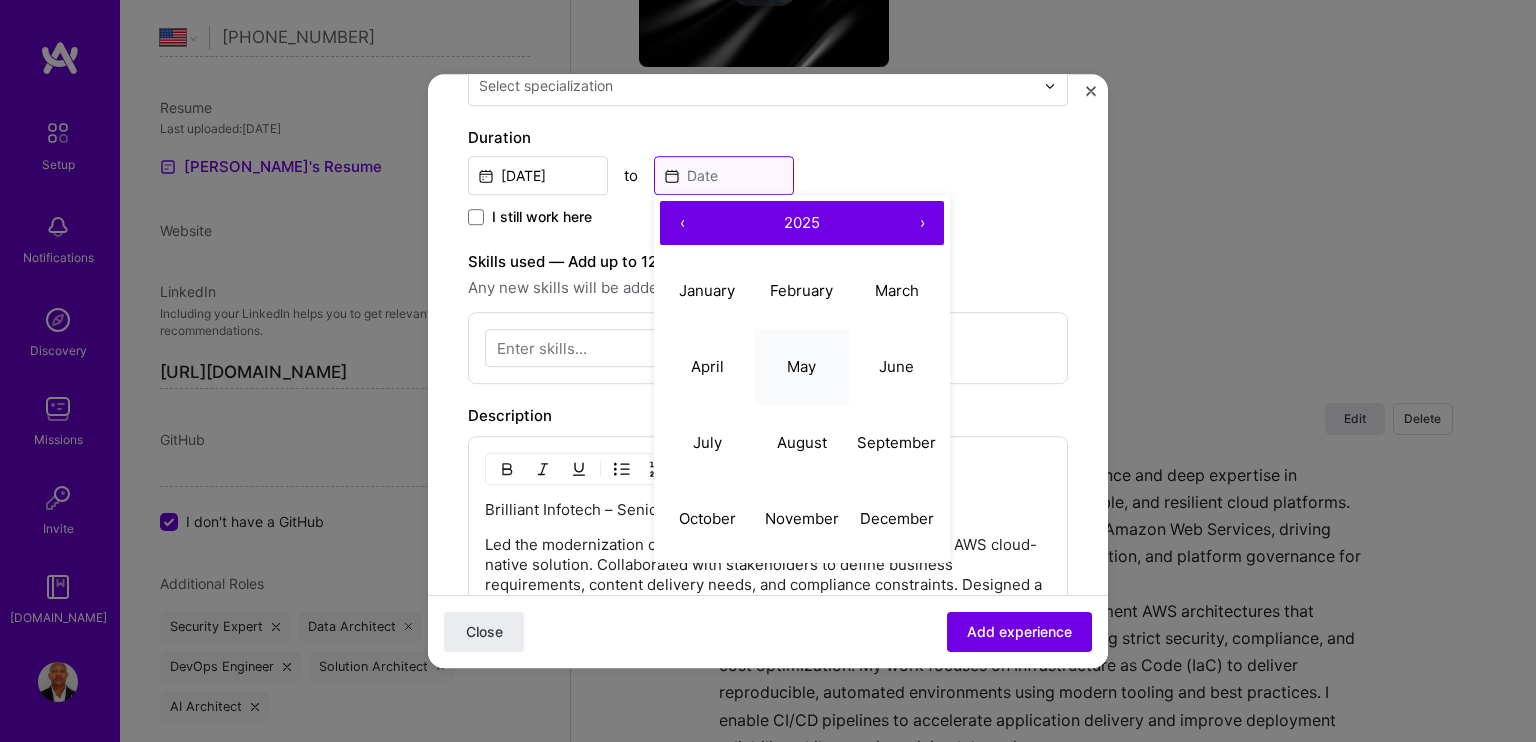 scroll, scrollTop: 460, scrollLeft: 0, axis: vertical 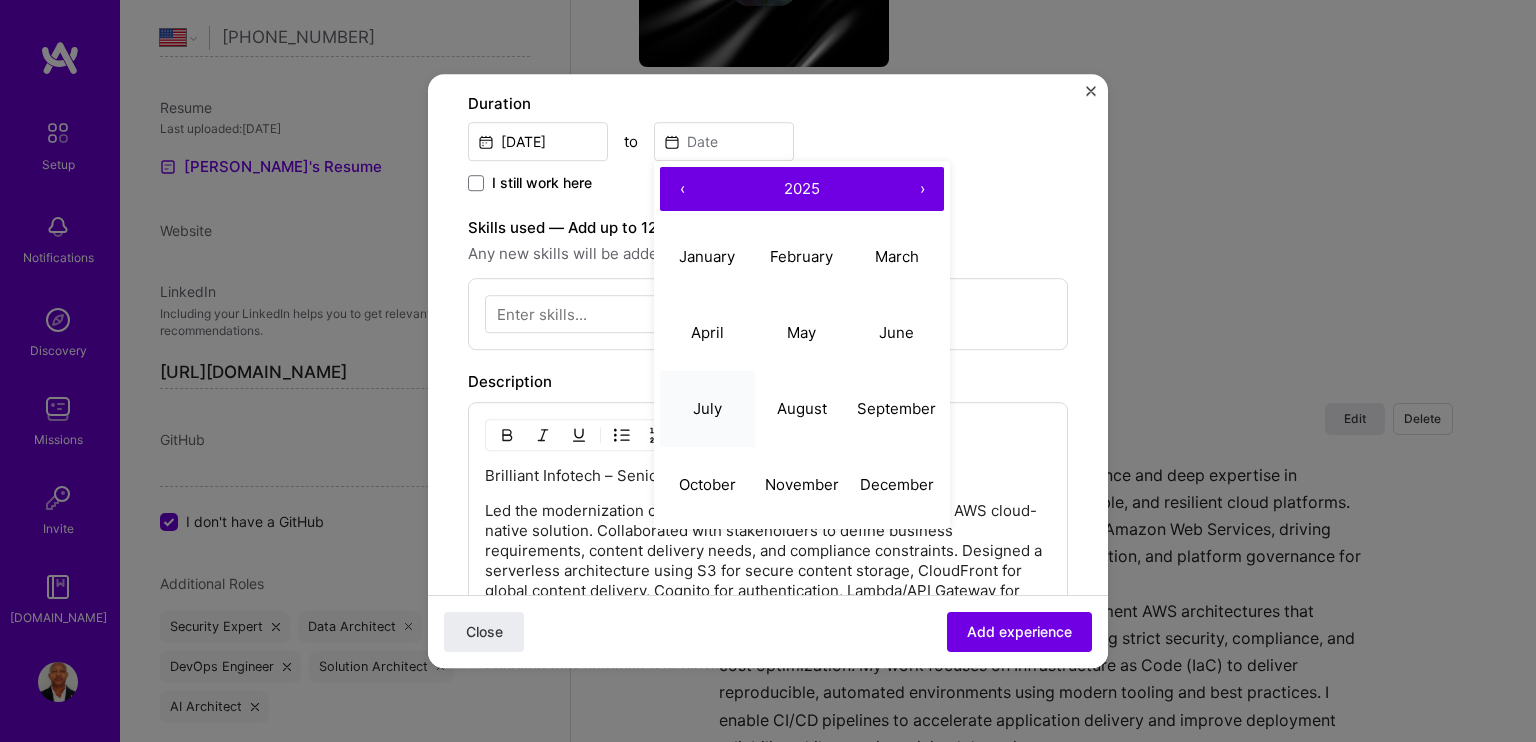 click on "July" at bounding box center [707, 408] 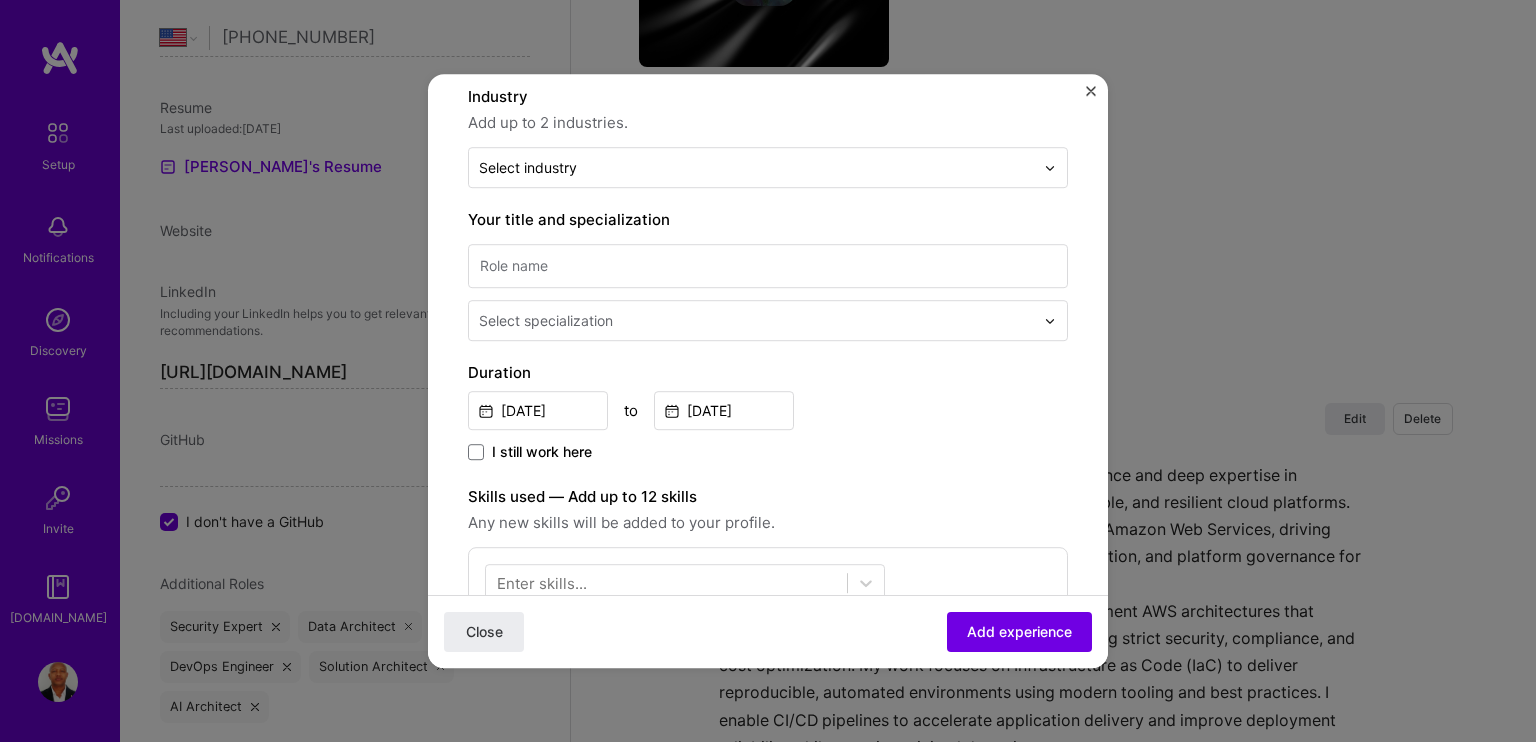 scroll, scrollTop: 160, scrollLeft: 0, axis: vertical 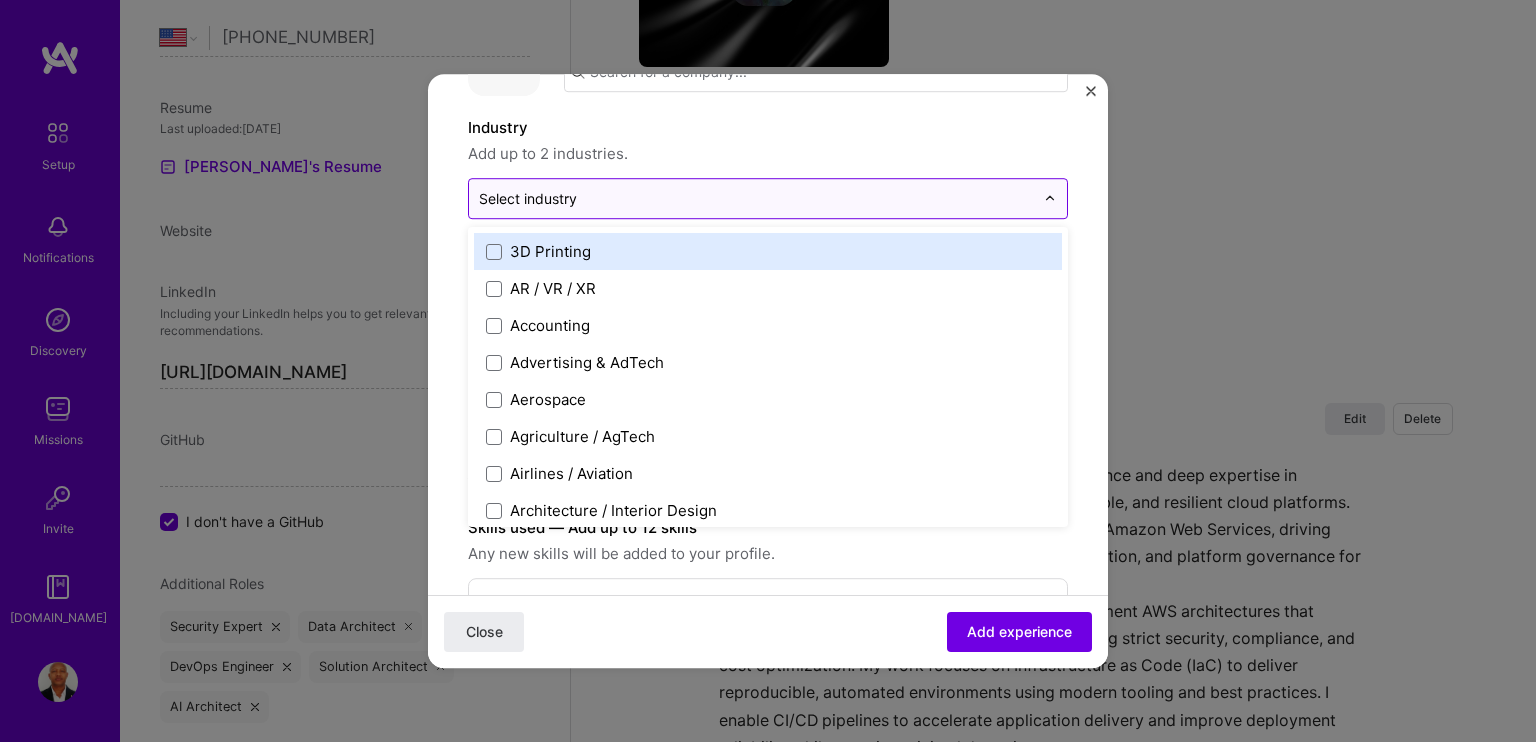 click at bounding box center (756, 198) 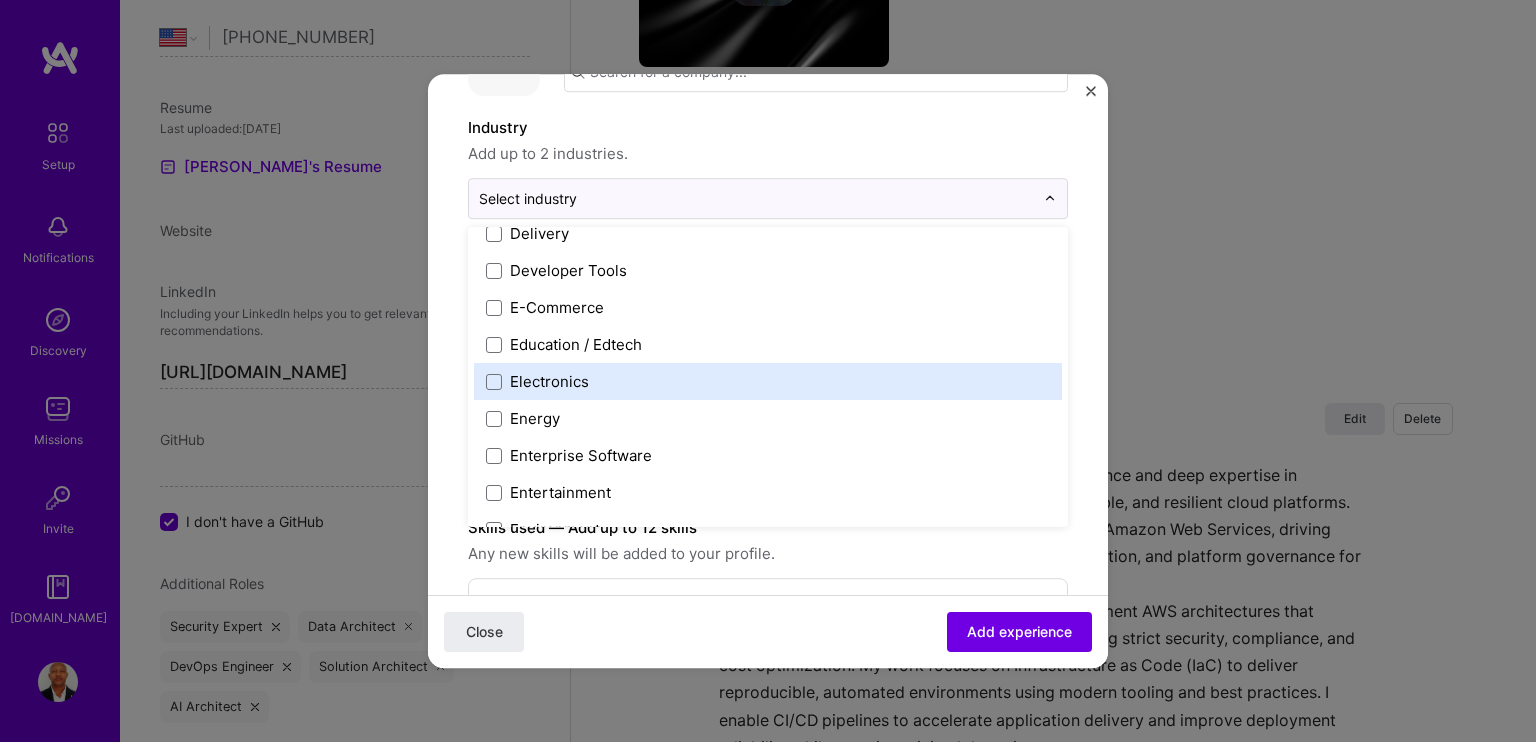 scroll, scrollTop: 1700, scrollLeft: 0, axis: vertical 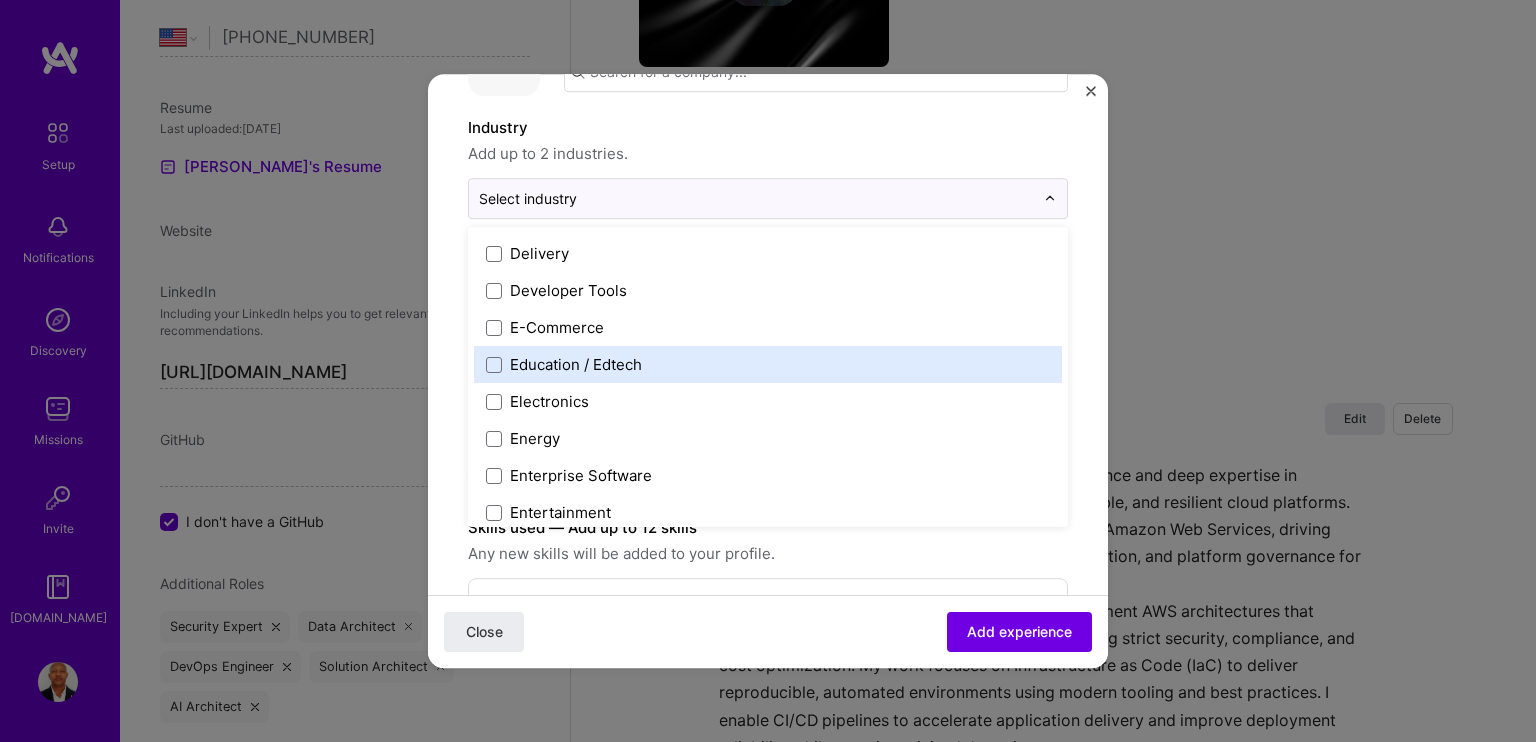 click on "Education / Edtech" at bounding box center (576, 364) 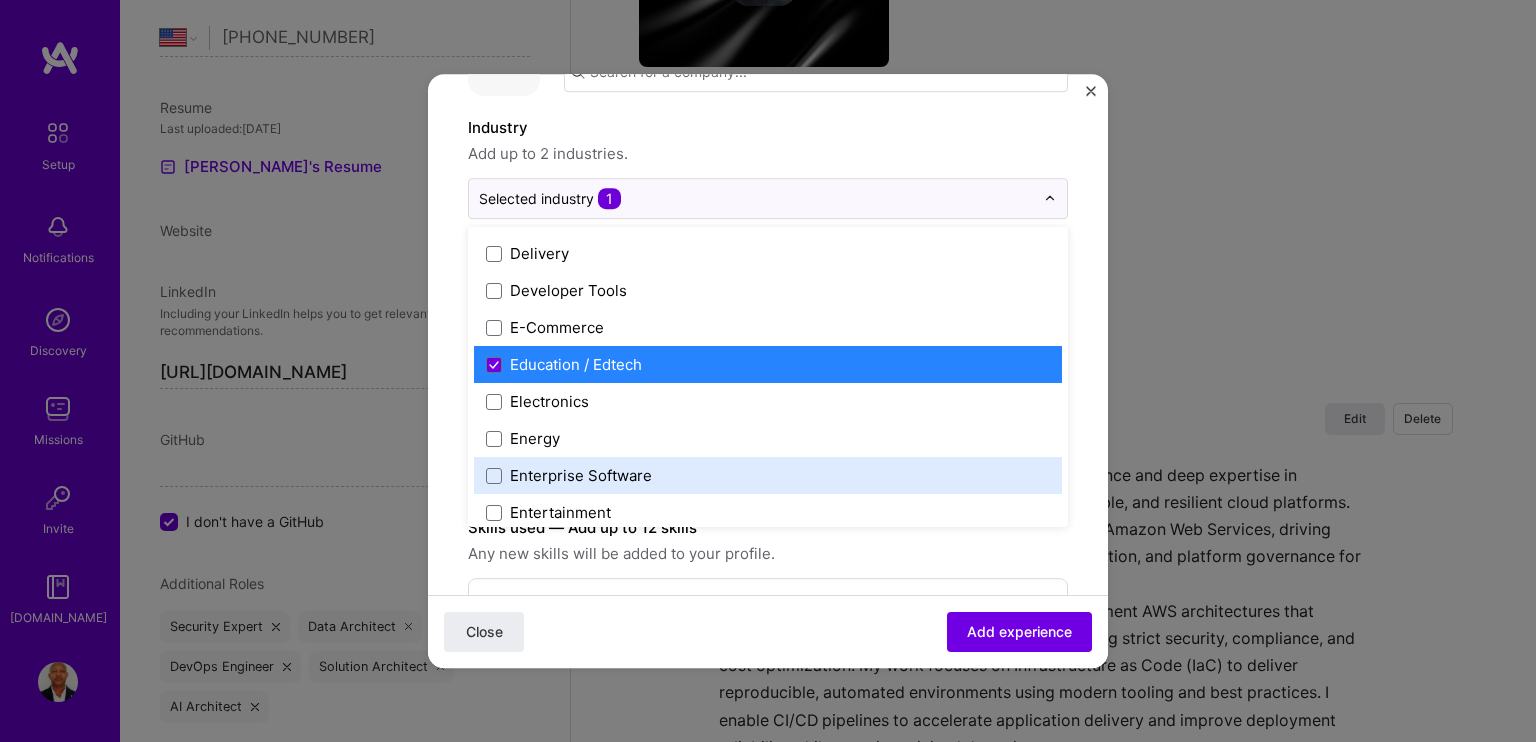 click on "Enterprise Software" at bounding box center (768, 475) 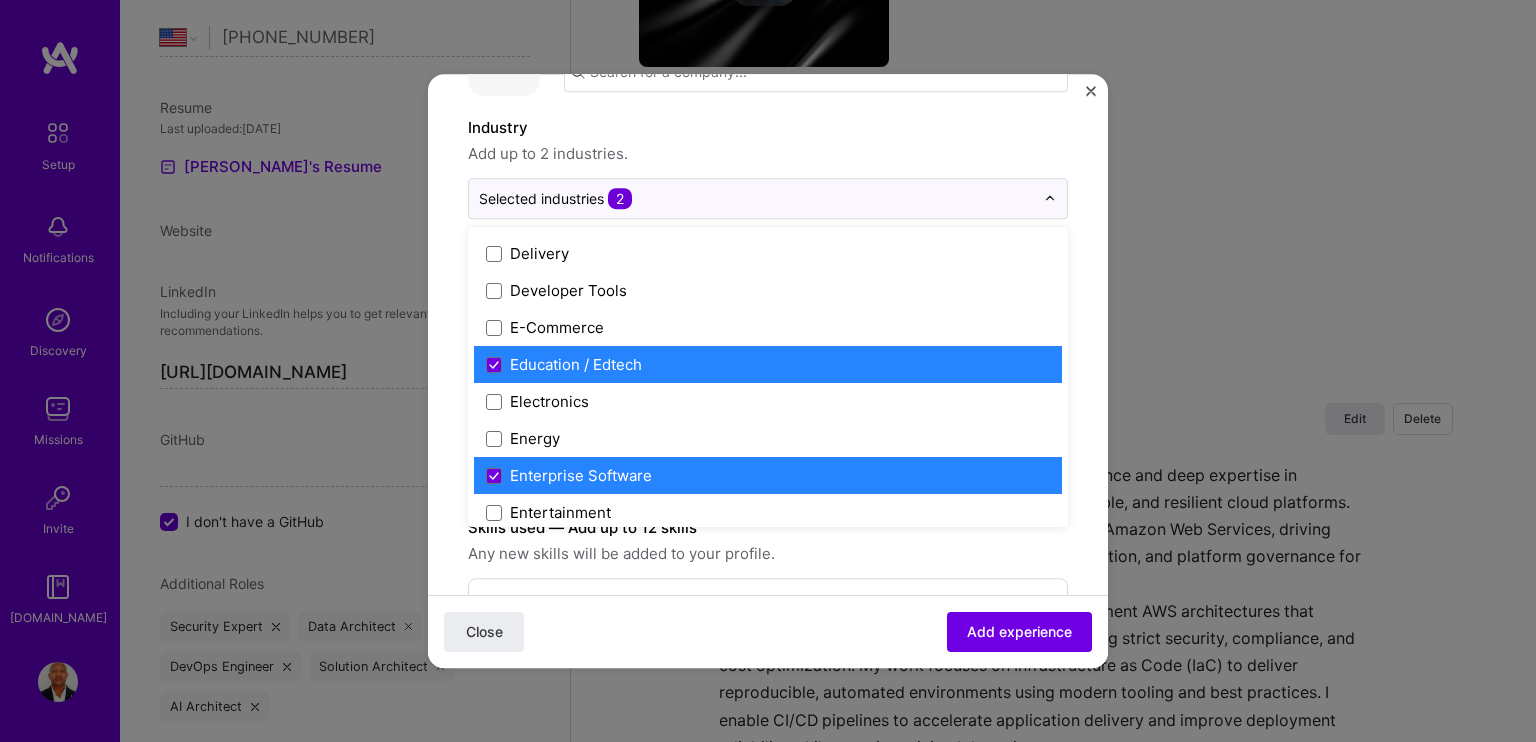 scroll, scrollTop: 2000, scrollLeft: 0, axis: vertical 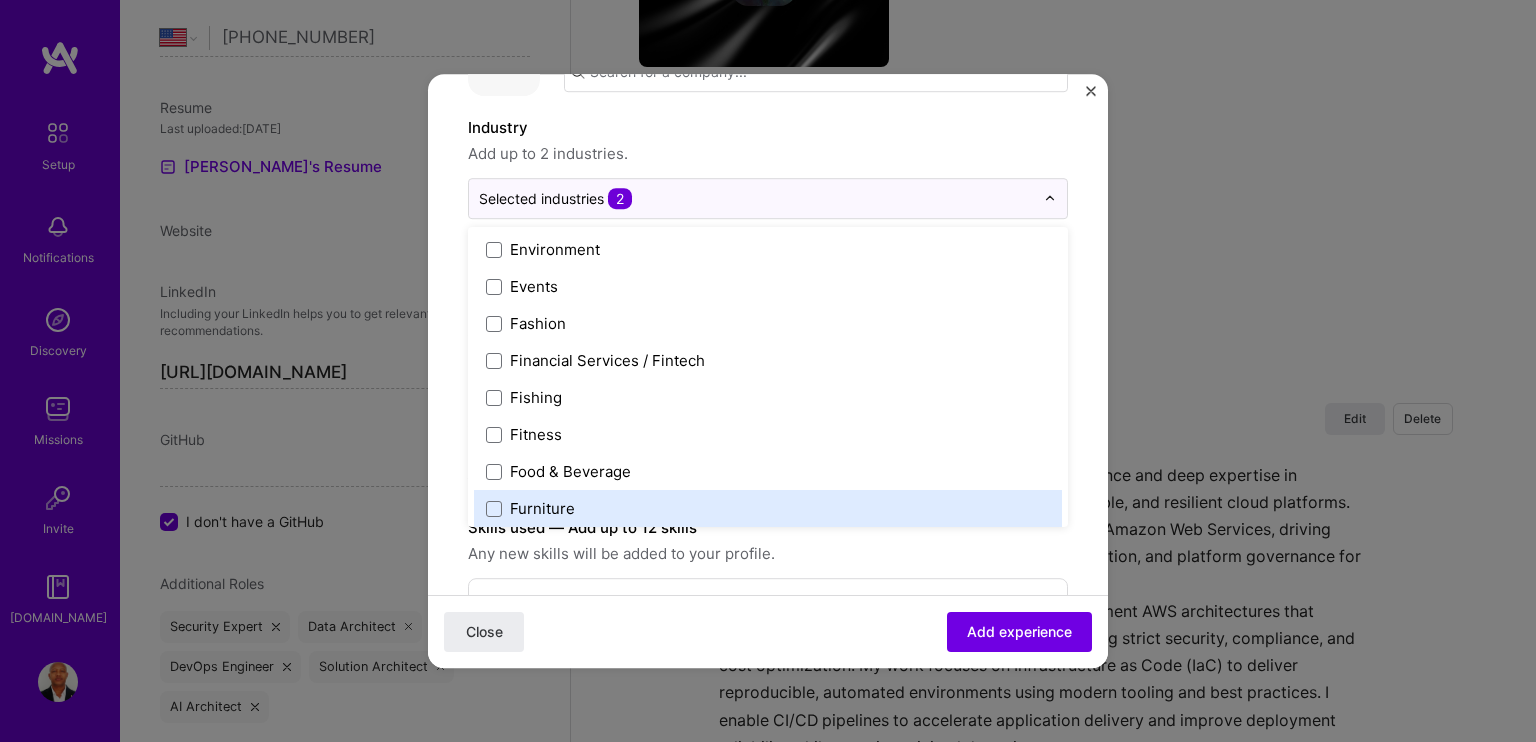 click on "Create a job experience Jobs help companies understand your past experience. Company logo Company name
Industry Add up to 2 industries. option Enterprise Software, selected. option Furniture focused, 62 of 120. 120 results available. Use Up and Down to choose options, press Enter to select the currently focused option, press Escape to exit the menu, press Tab to select the option and exit the menu. Selected industries 2 3D Printing AR / VR / XR Accounting Advertising & AdTech Aerospace Agriculture / AgTech Airlines / Aviation Architecture / Interior Design Art & Museums Artifical Intelligence / Machine Learning Arts / Culture Augmented & Virtual Reality (AR/VR) Automotive Automotive & Self Driving Cars Aviation B2B B2B2C B2C BPA / RPA Banking Beauty Big Data BioTech Blockchain CMS CPG CRM Cannabis Charity & Nonprofit Circular Economy CivTech Climate Tech Cloud Services Coaching Community Tech Construction Consulting Consumer Electronics Crowdfunding Crypto Customer Success Cybersecurity DTC HR" at bounding box center [768, 825] 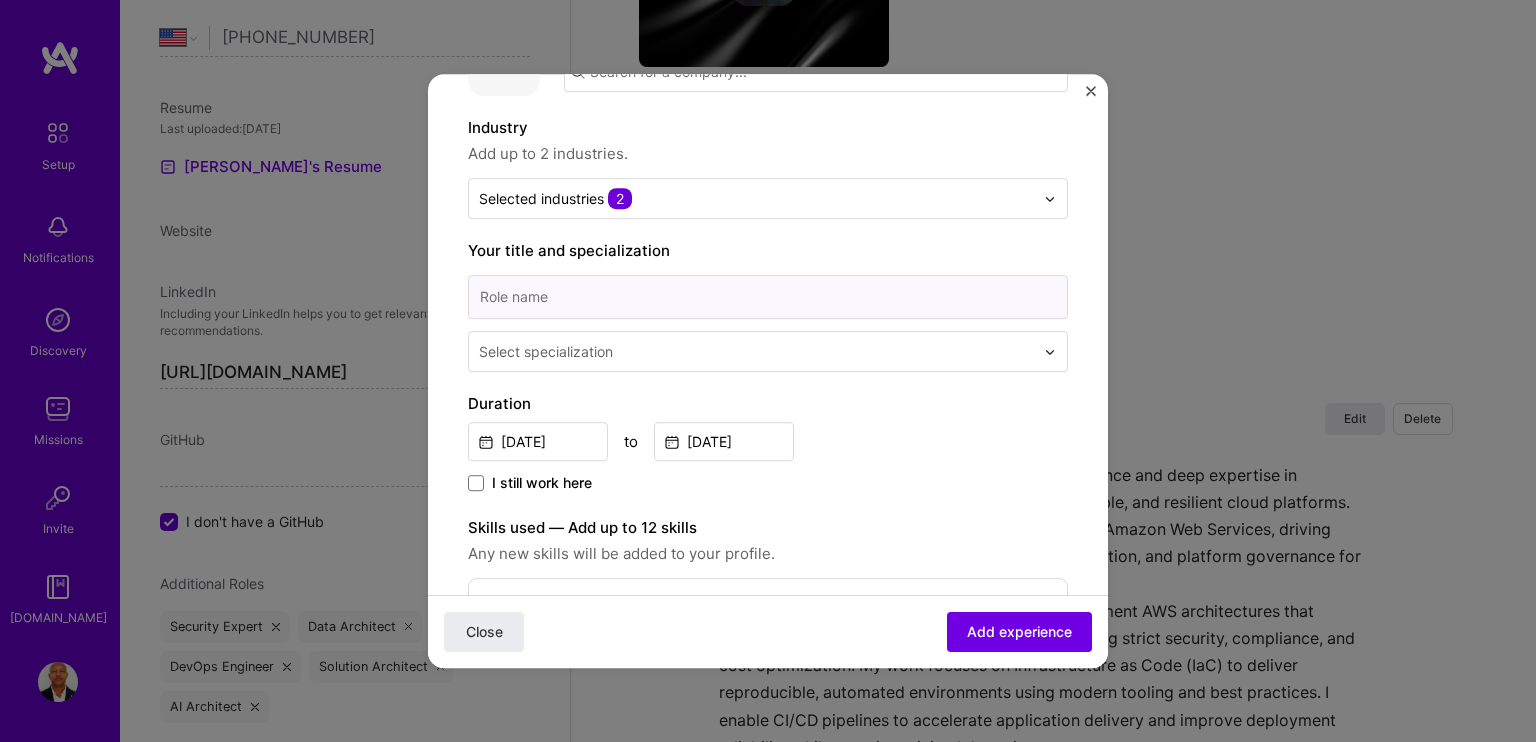 click at bounding box center (768, 297) 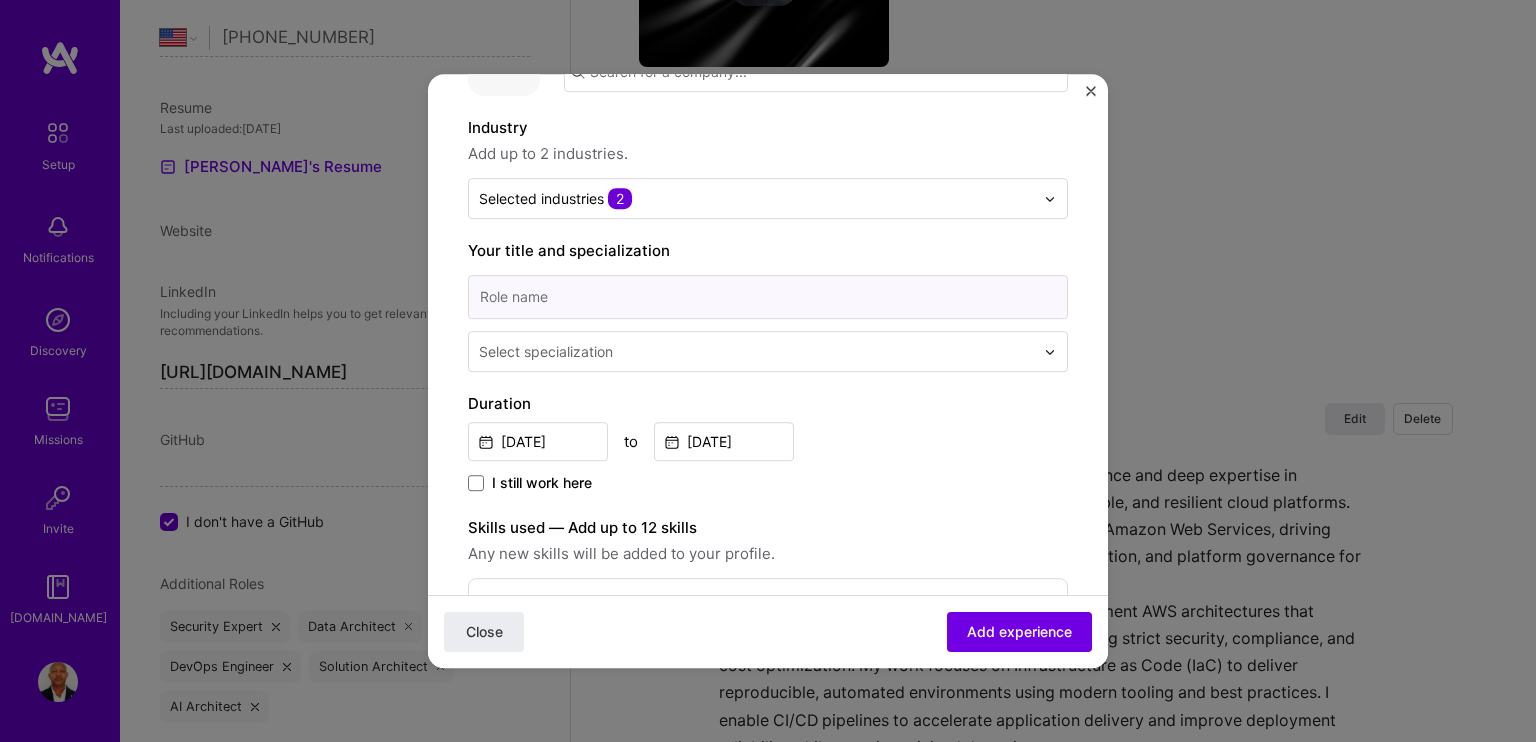 type on "Senior AWS Solution Architect" 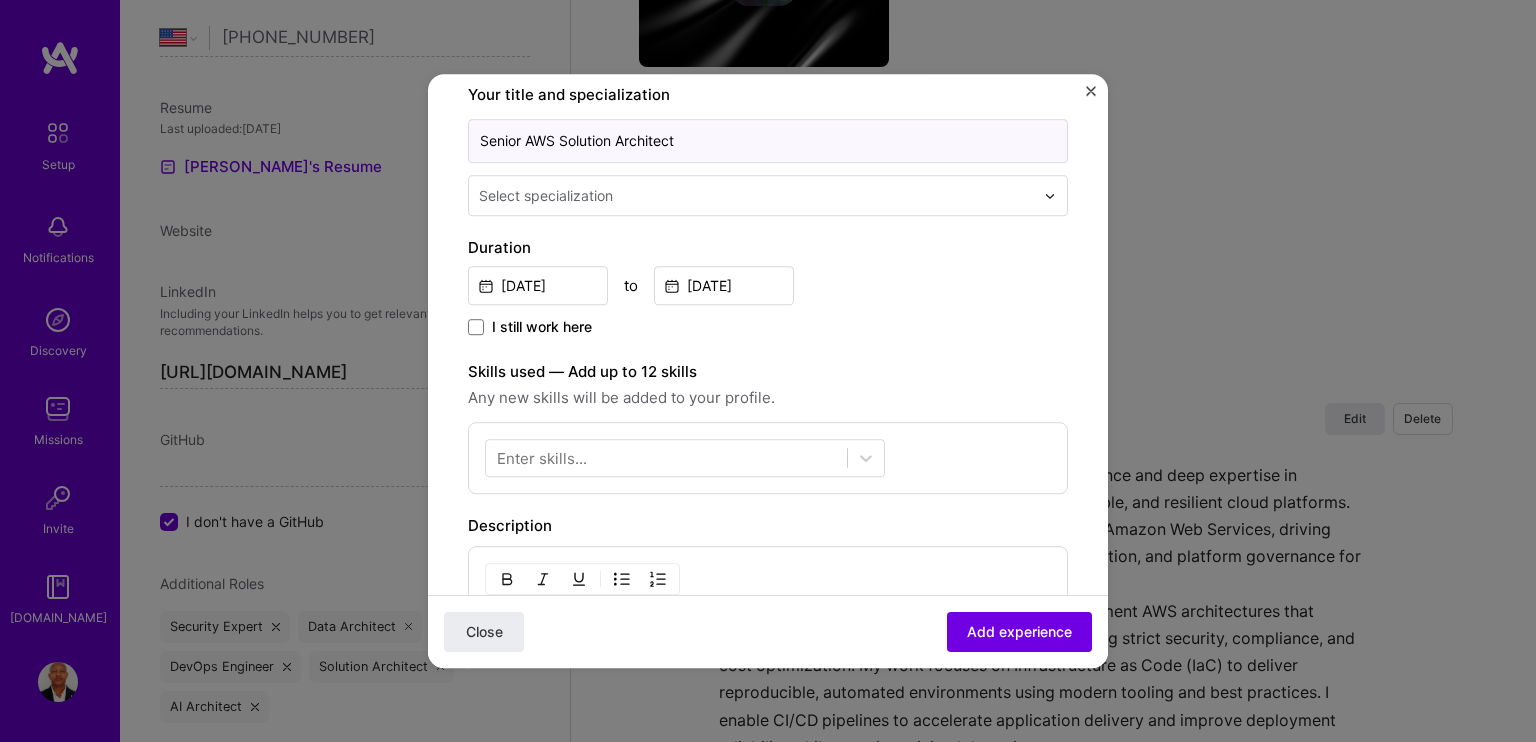 scroll, scrollTop: 360, scrollLeft: 0, axis: vertical 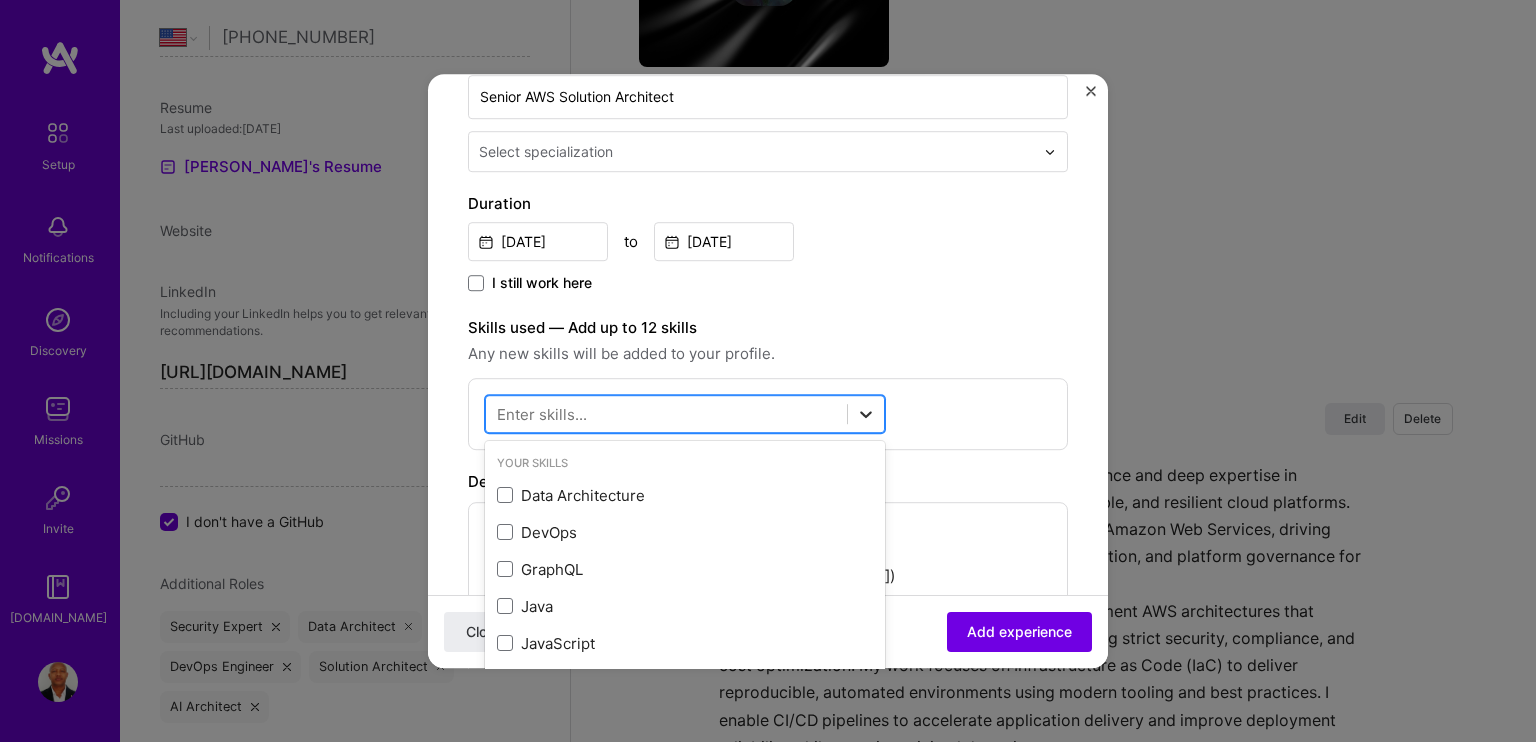click 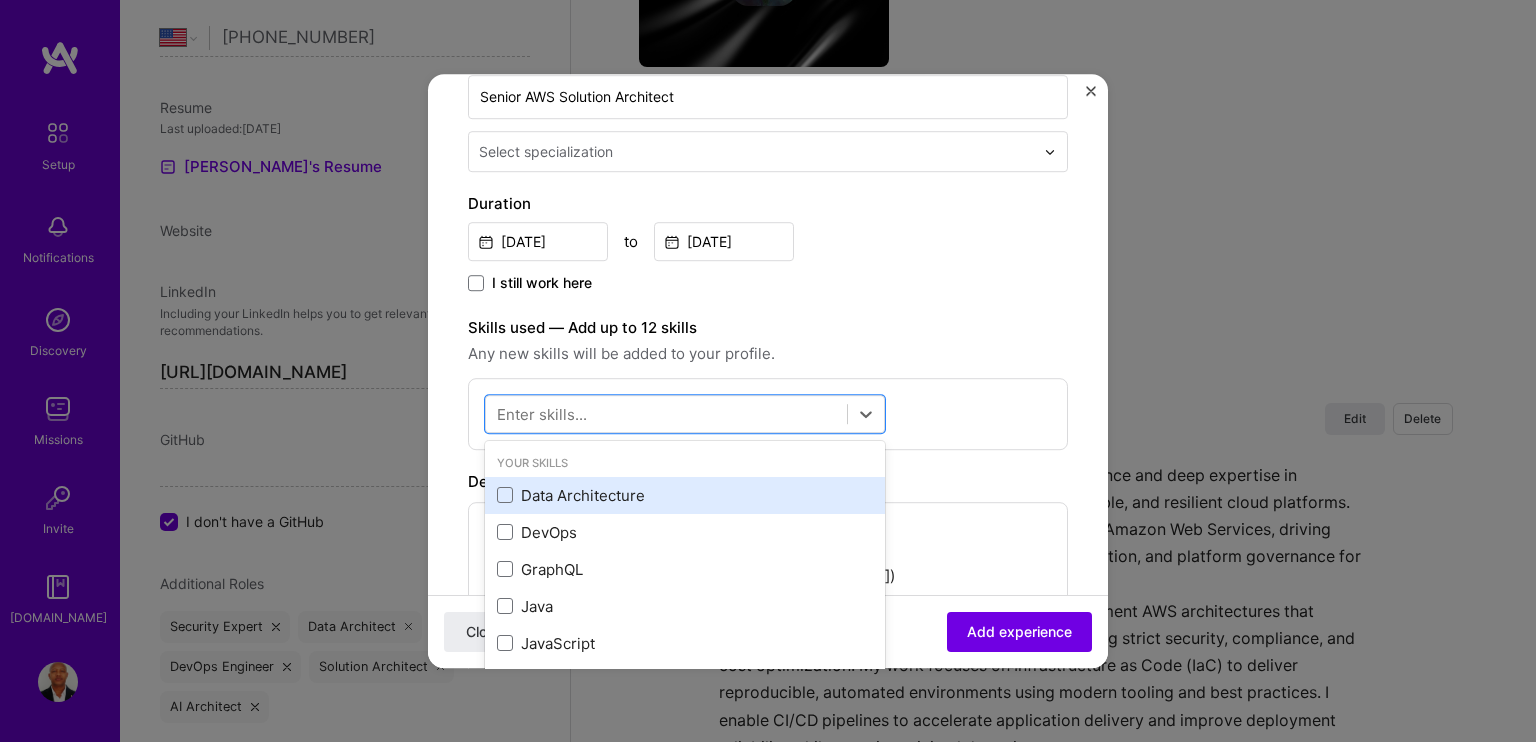 click on "Data Architecture" at bounding box center [685, 495] 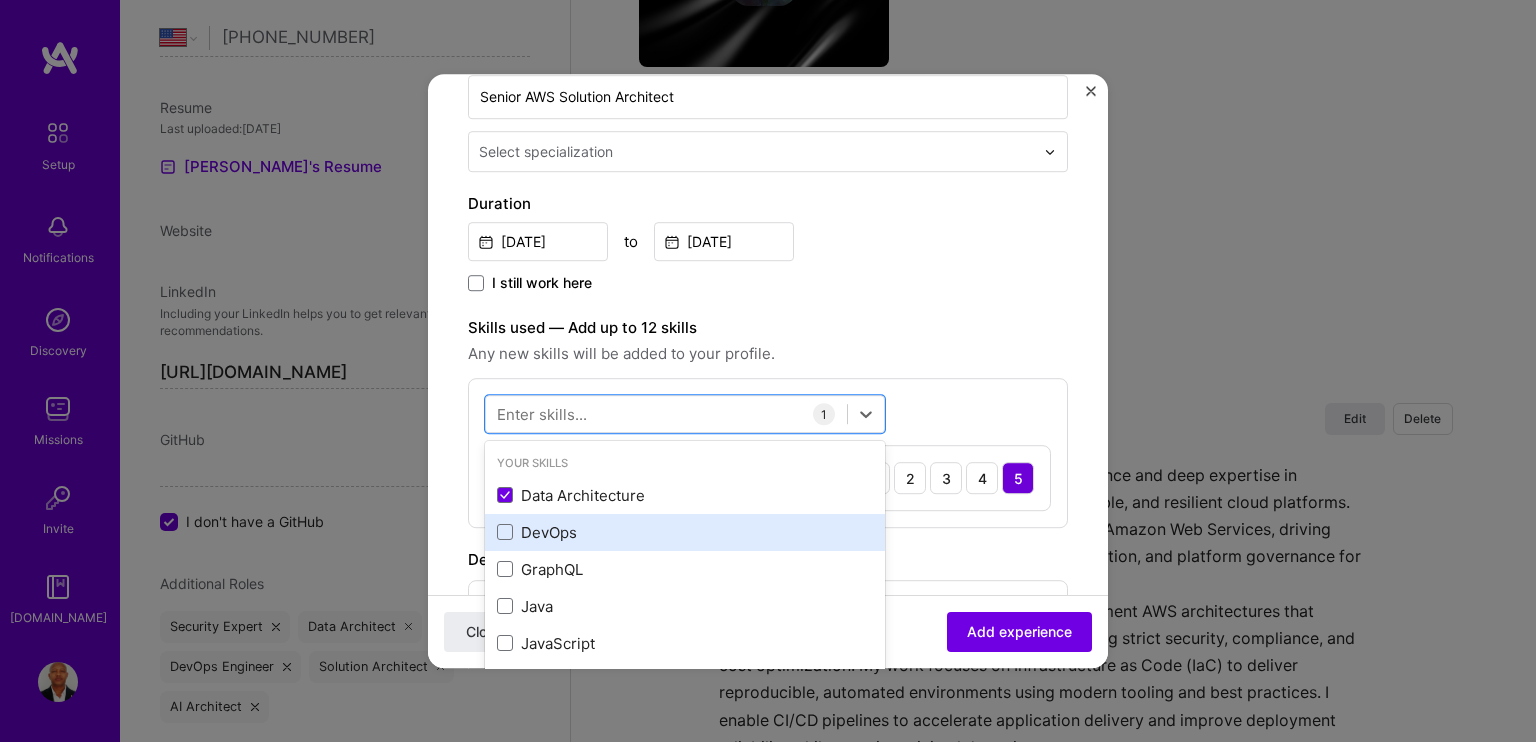 click on "DevOps" at bounding box center (685, 532) 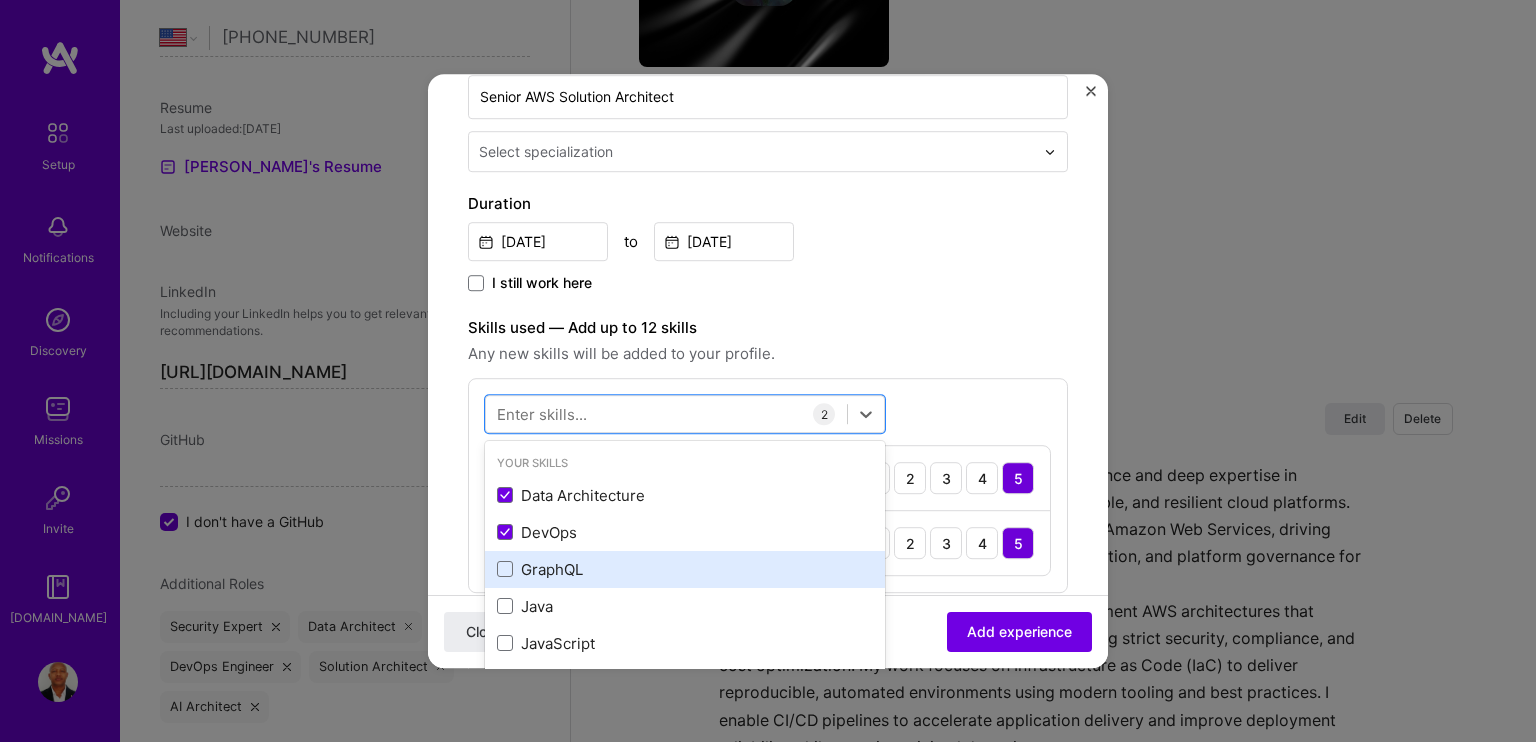 scroll, scrollTop: 100, scrollLeft: 0, axis: vertical 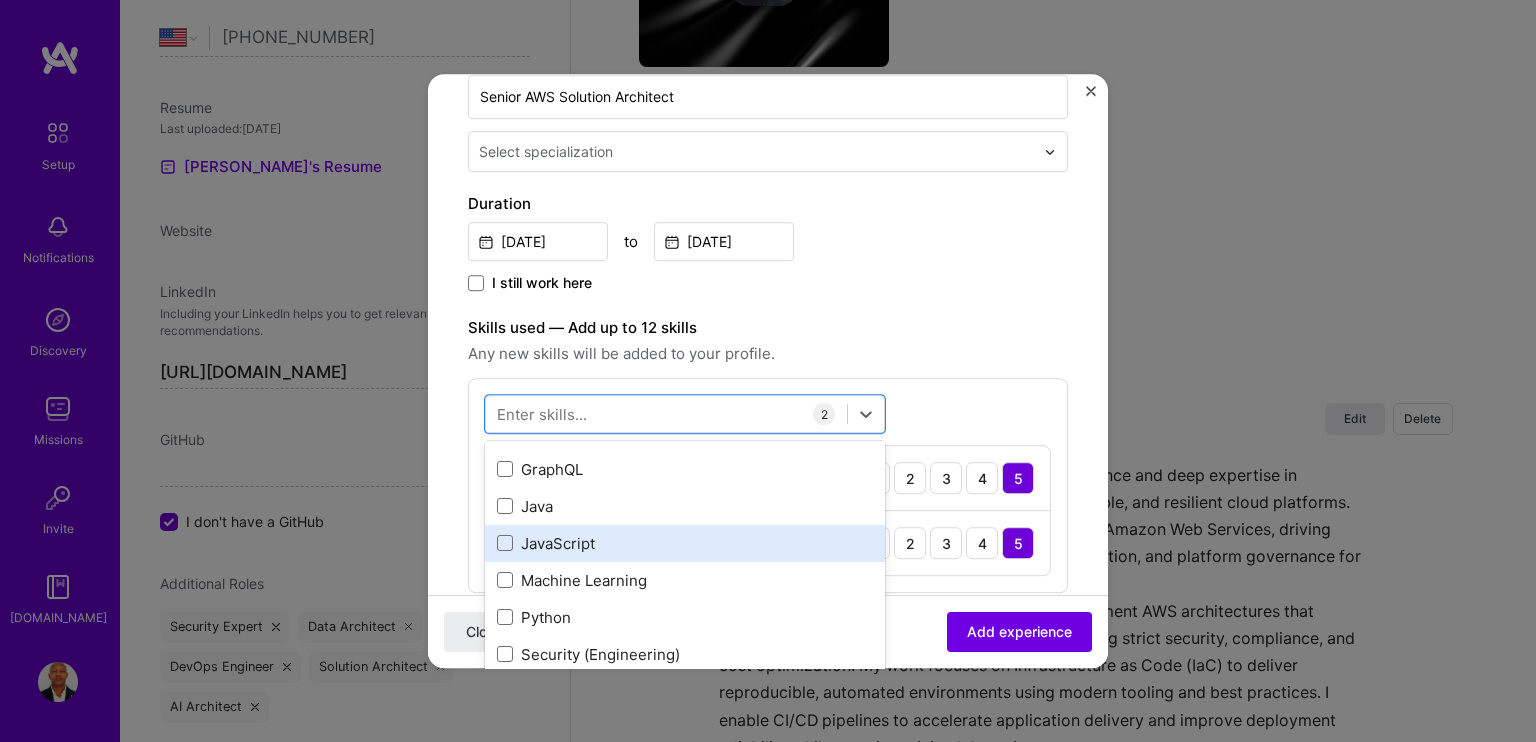 click on "JavaScript" at bounding box center [685, 543] 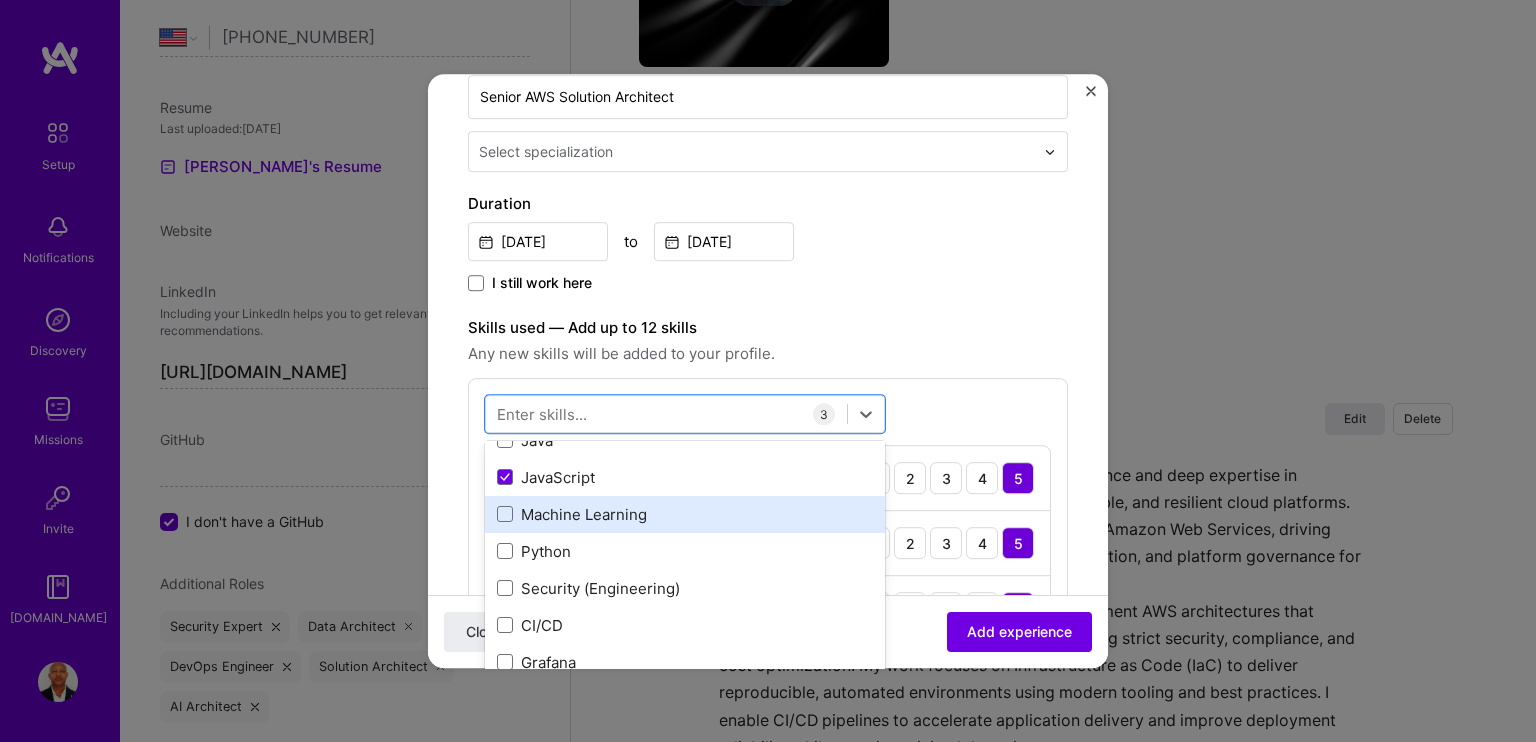 scroll, scrollTop: 200, scrollLeft: 0, axis: vertical 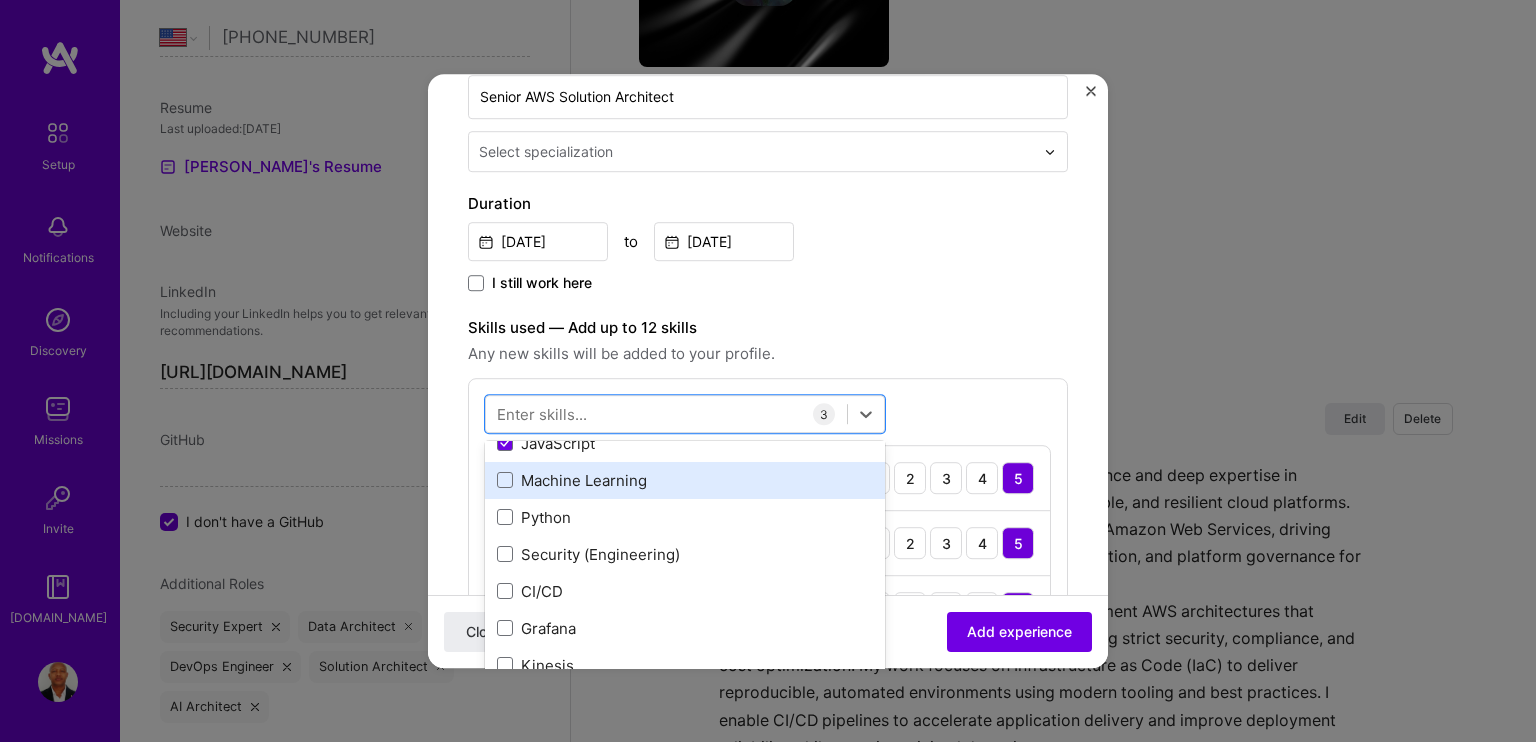 click on "Machine Learning" at bounding box center [685, 480] 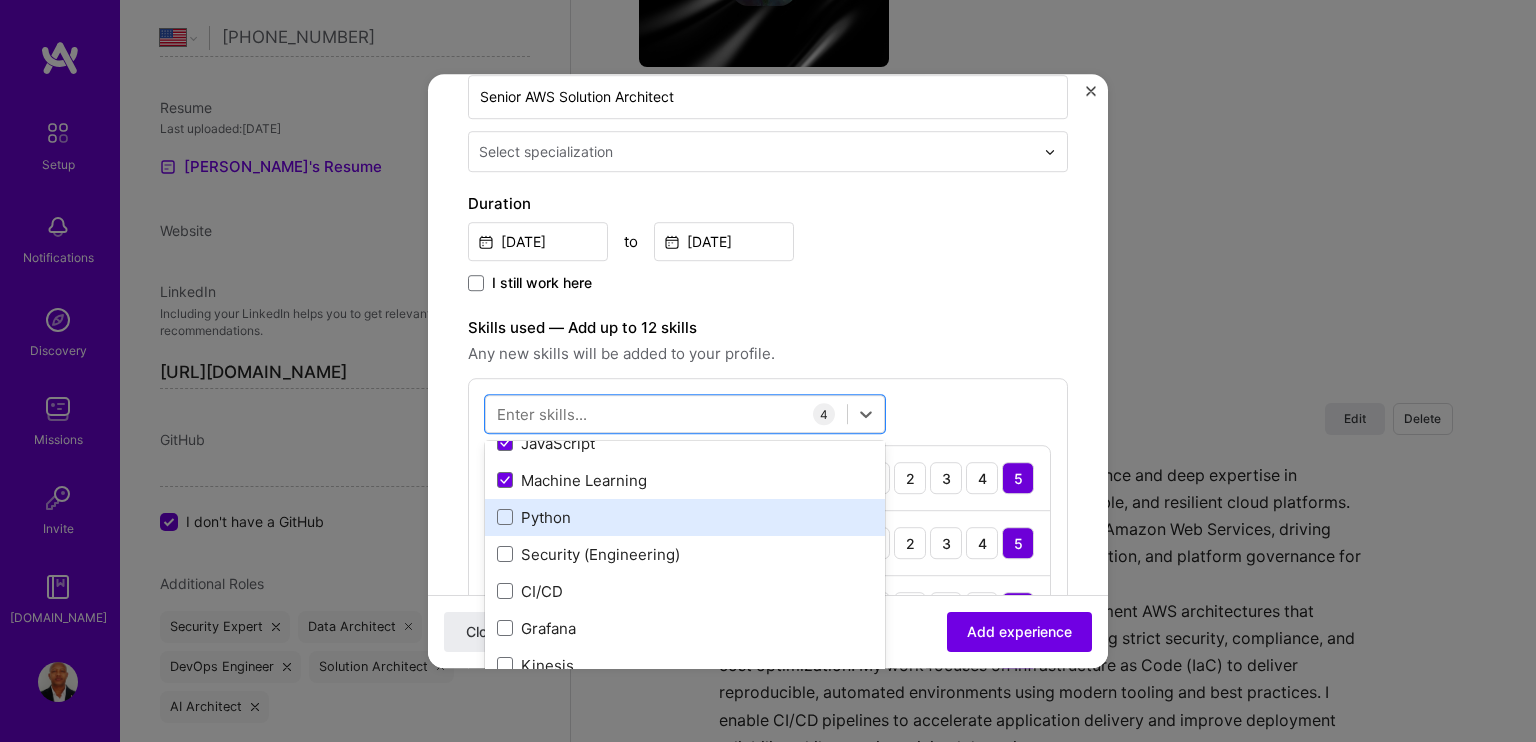 click on "Python" at bounding box center [685, 517] 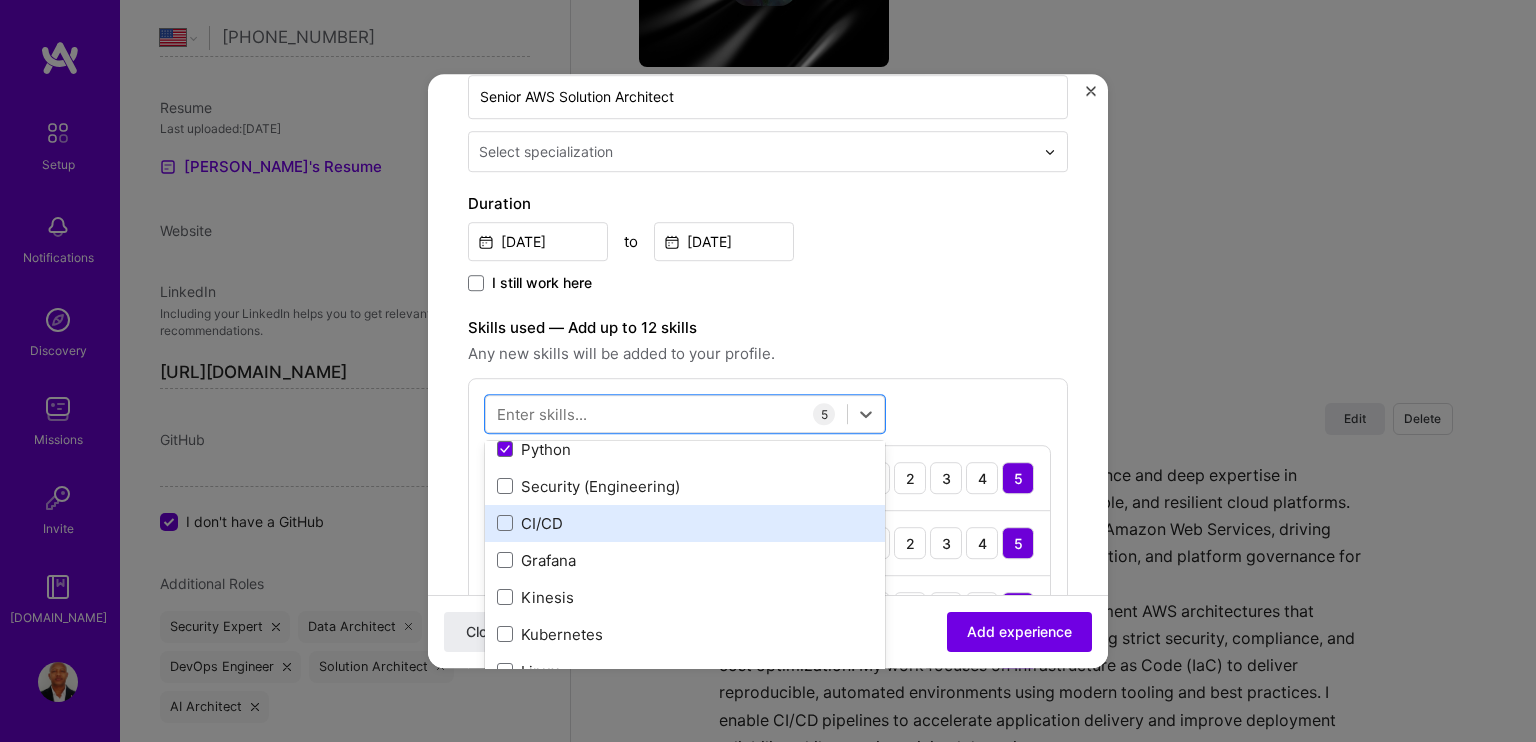 scroll, scrollTop: 300, scrollLeft: 0, axis: vertical 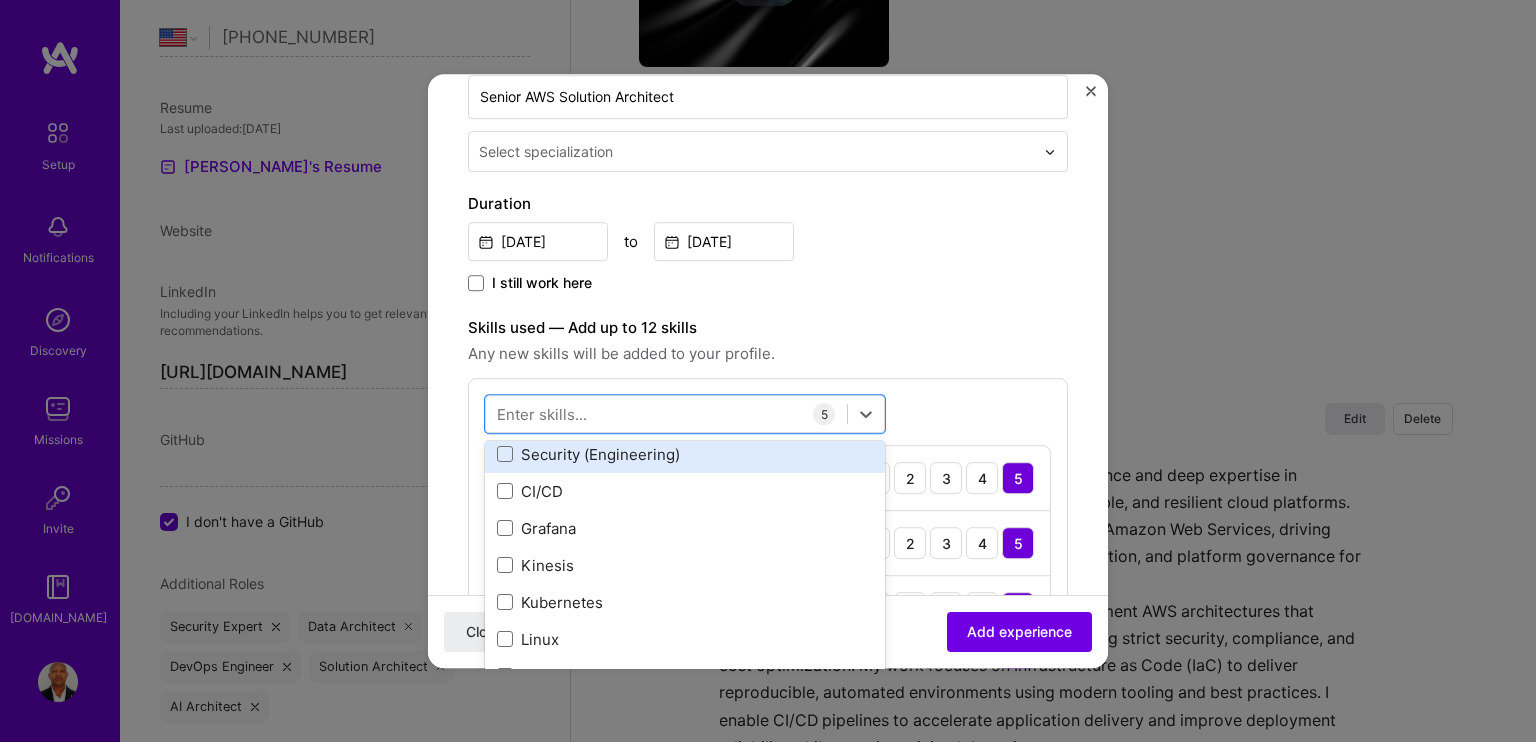 click on "Security (Engineering)" at bounding box center (685, 454) 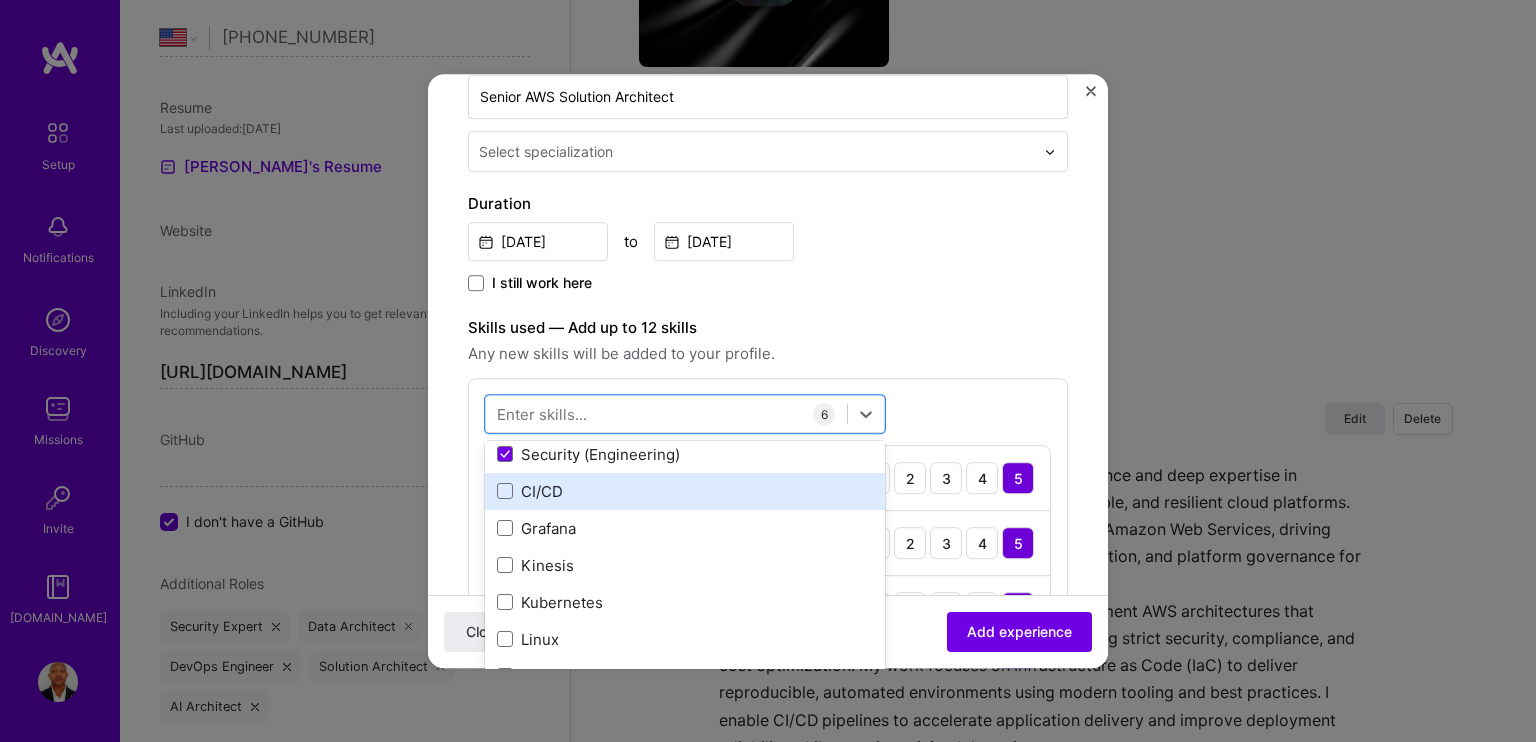 click on "CI/CD" at bounding box center (685, 491) 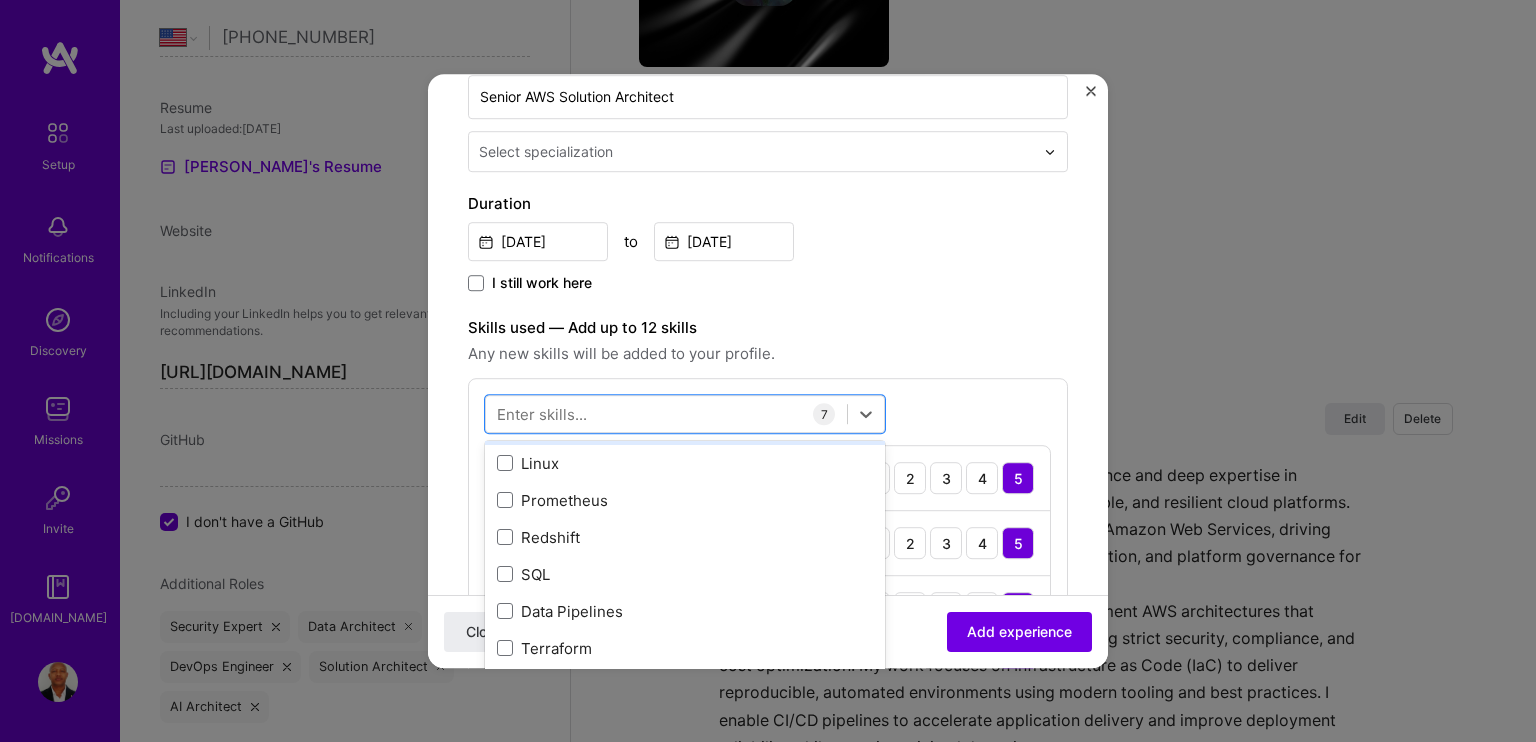 scroll, scrollTop: 500, scrollLeft: 0, axis: vertical 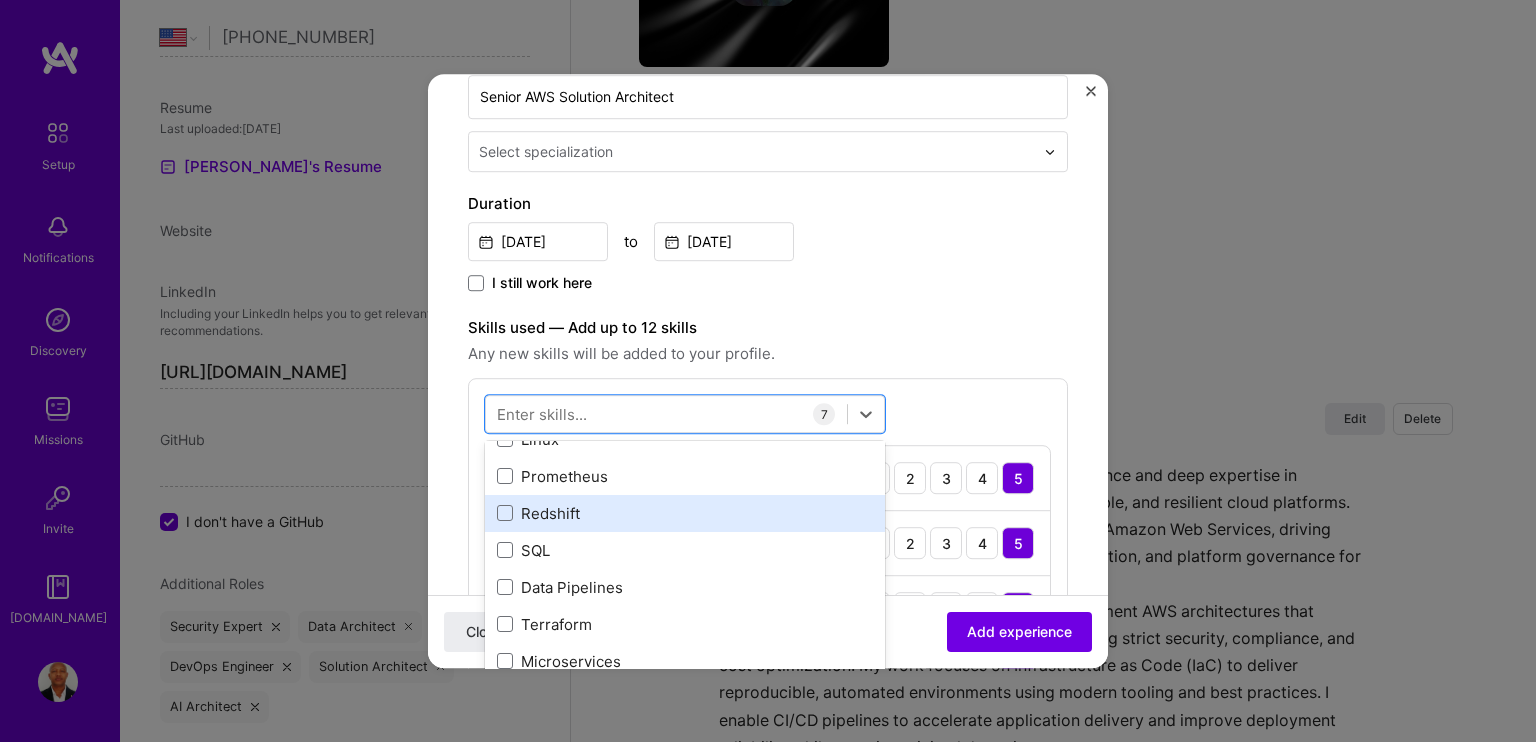 click on "Redshift" at bounding box center [685, 513] 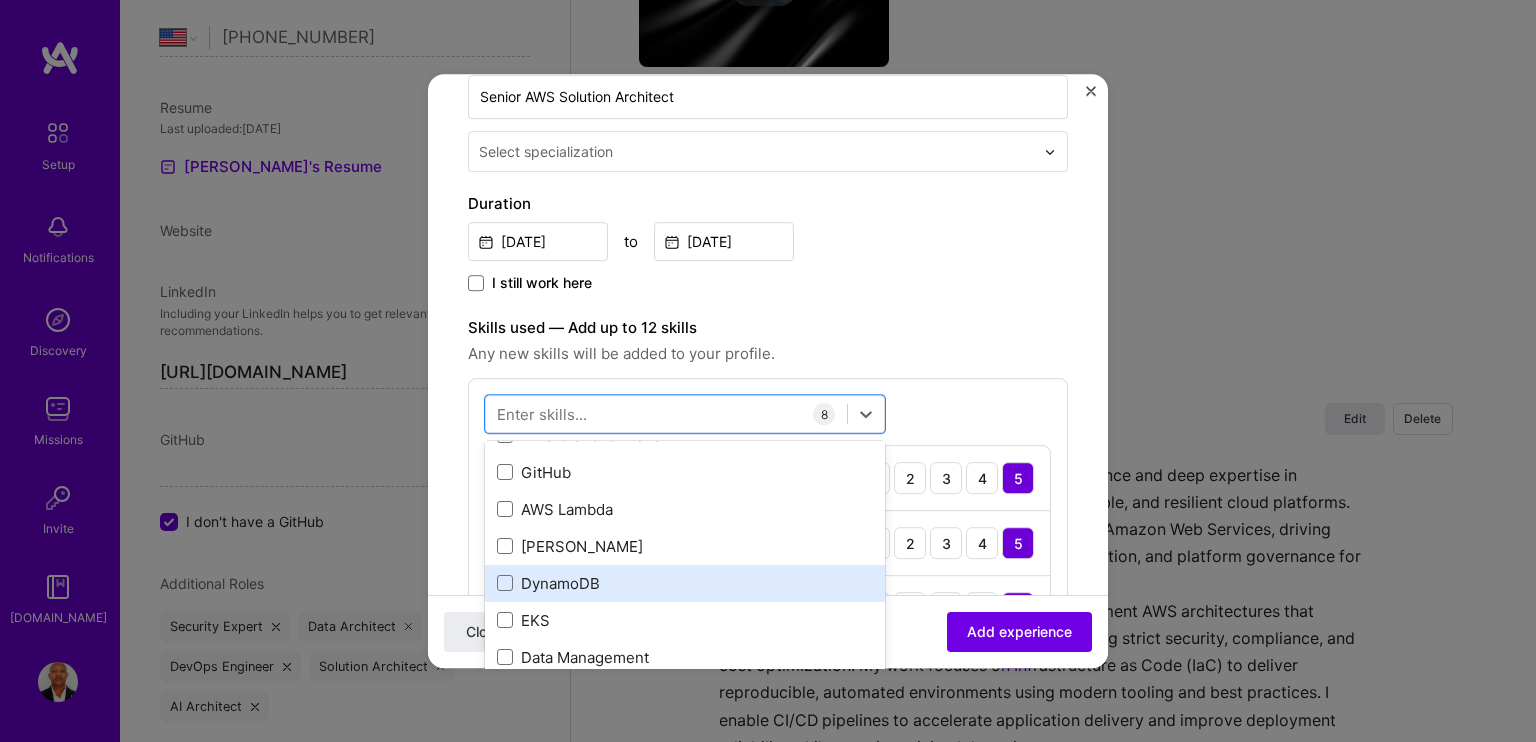 scroll, scrollTop: 900, scrollLeft: 0, axis: vertical 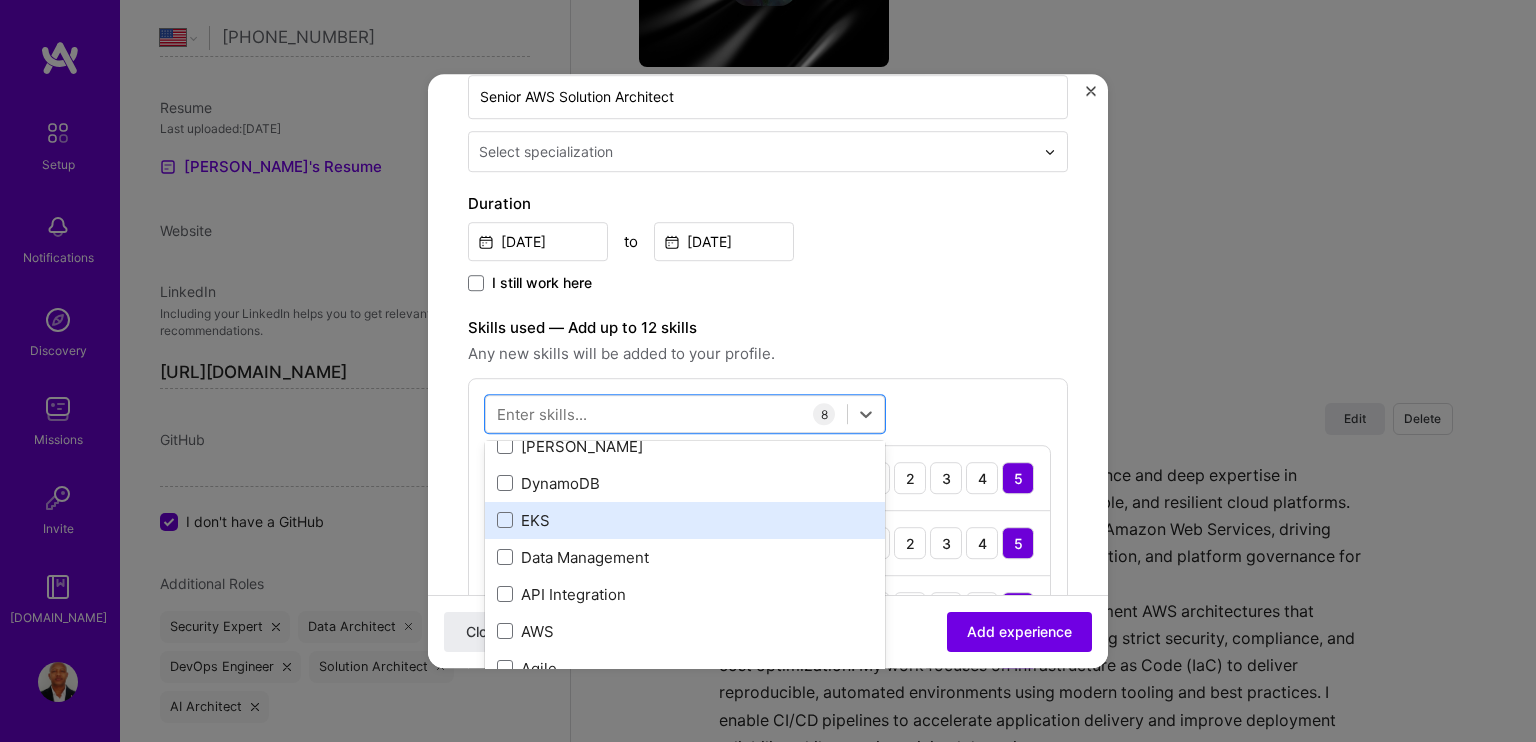 click on "EKS" at bounding box center (685, 520) 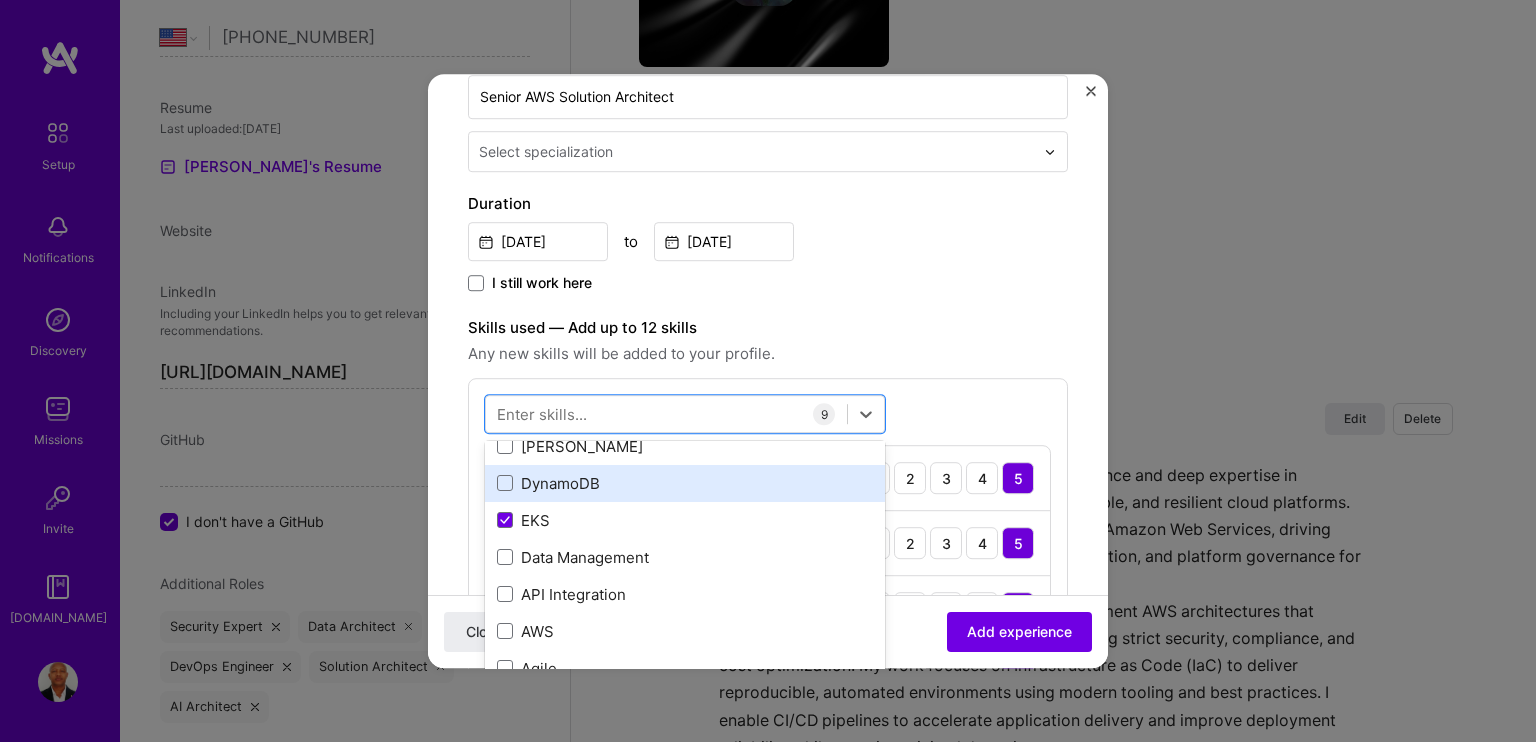 click on "DynamoDB" at bounding box center (685, 483) 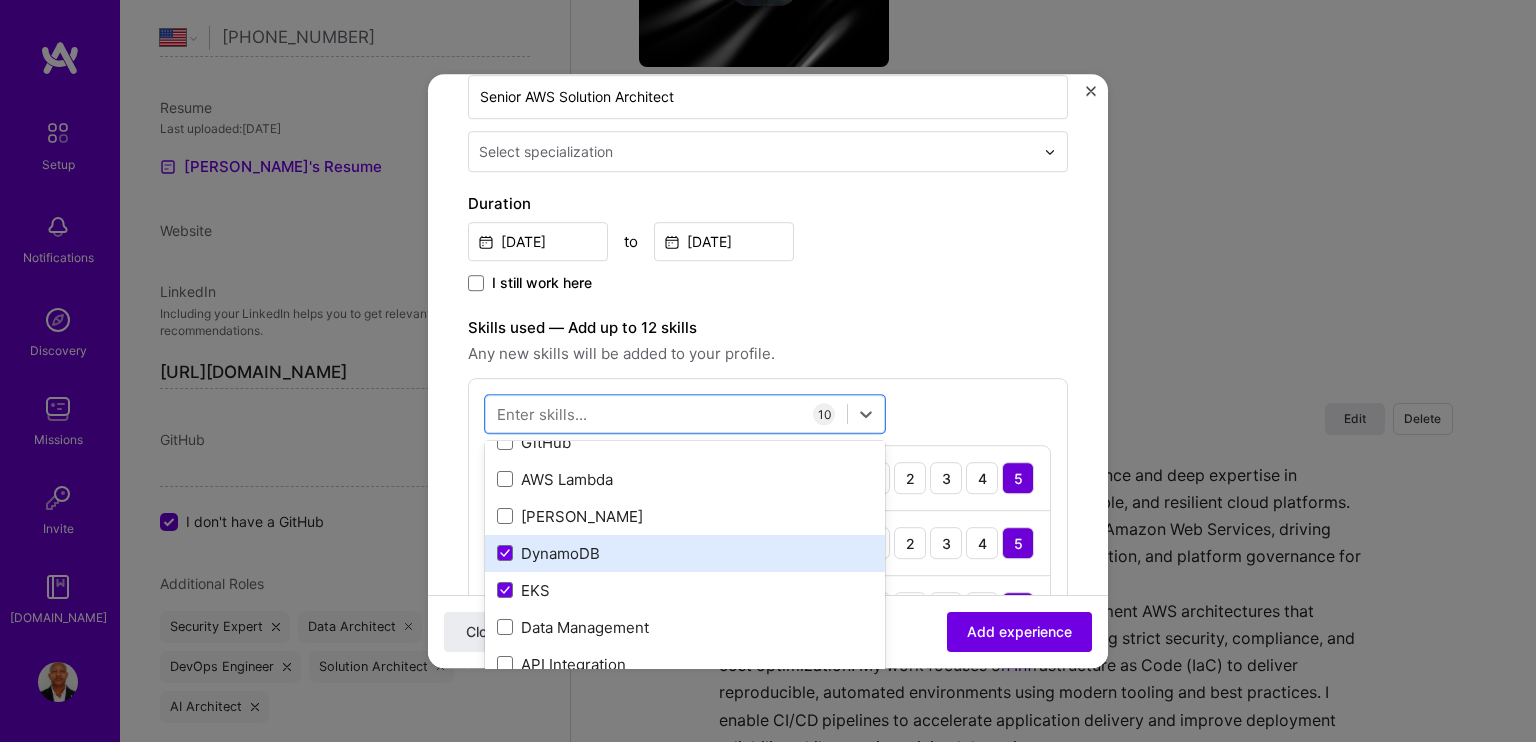 scroll, scrollTop: 800, scrollLeft: 0, axis: vertical 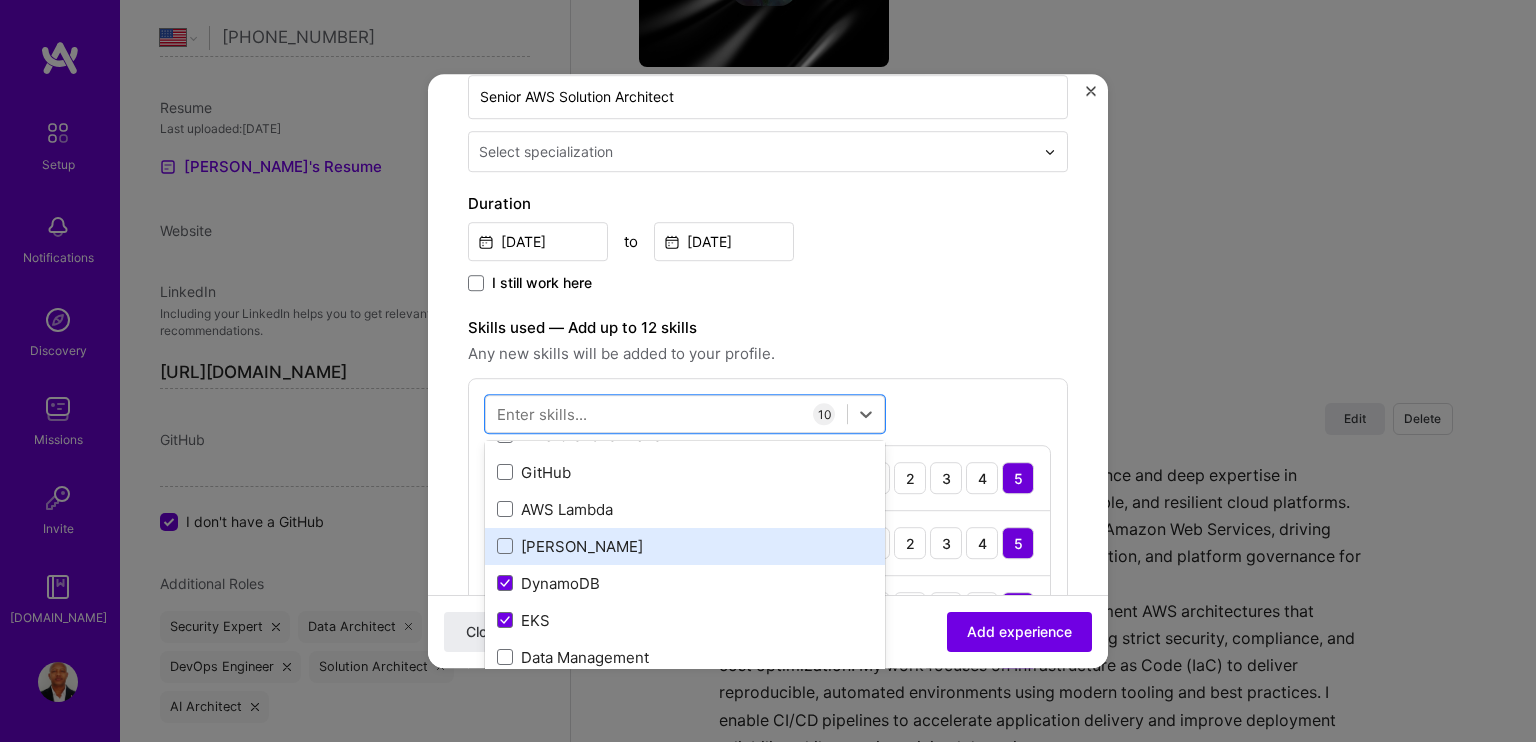 click on "[PERSON_NAME]" at bounding box center (685, 546) 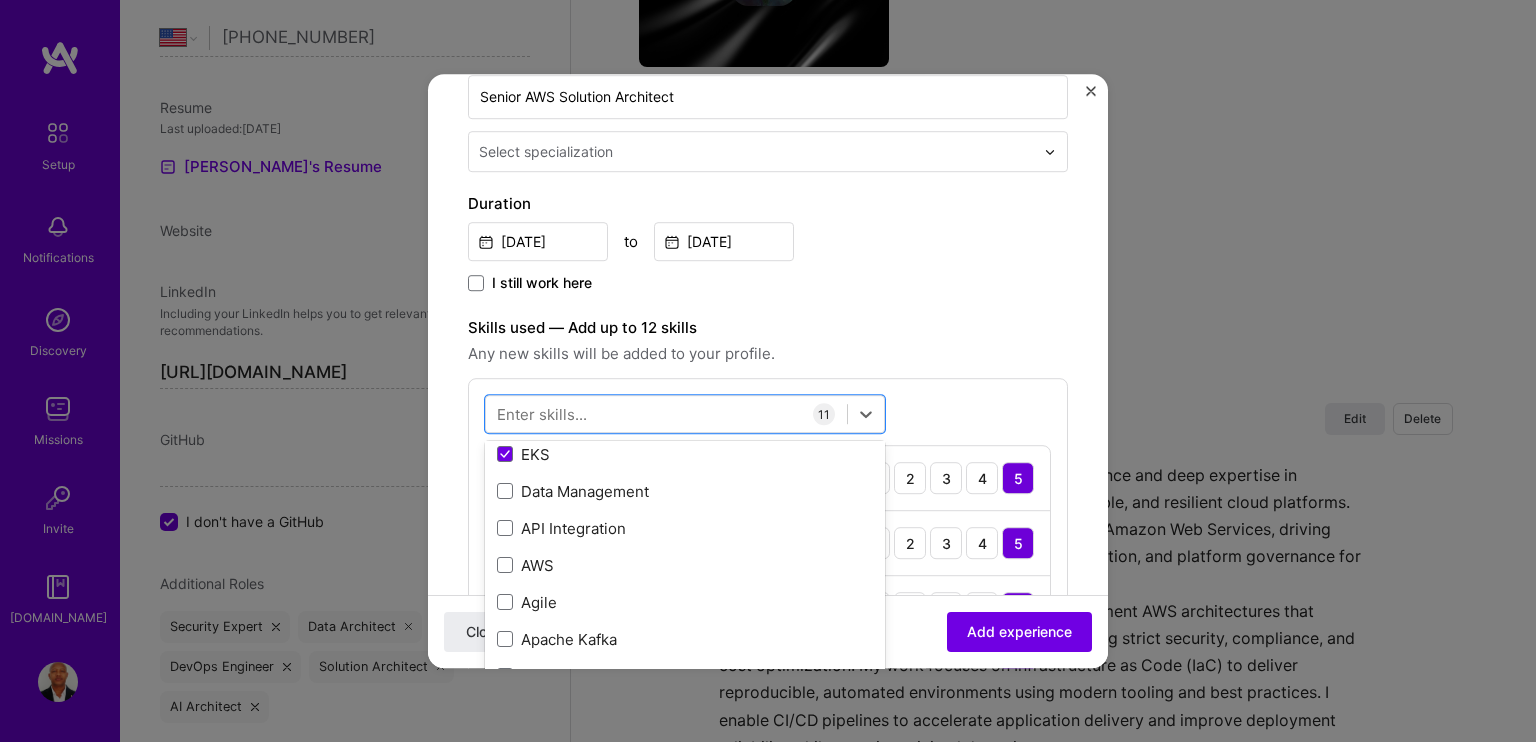 scroll, scrollTop: 1000, scrollLeft: 0, axis: vertical 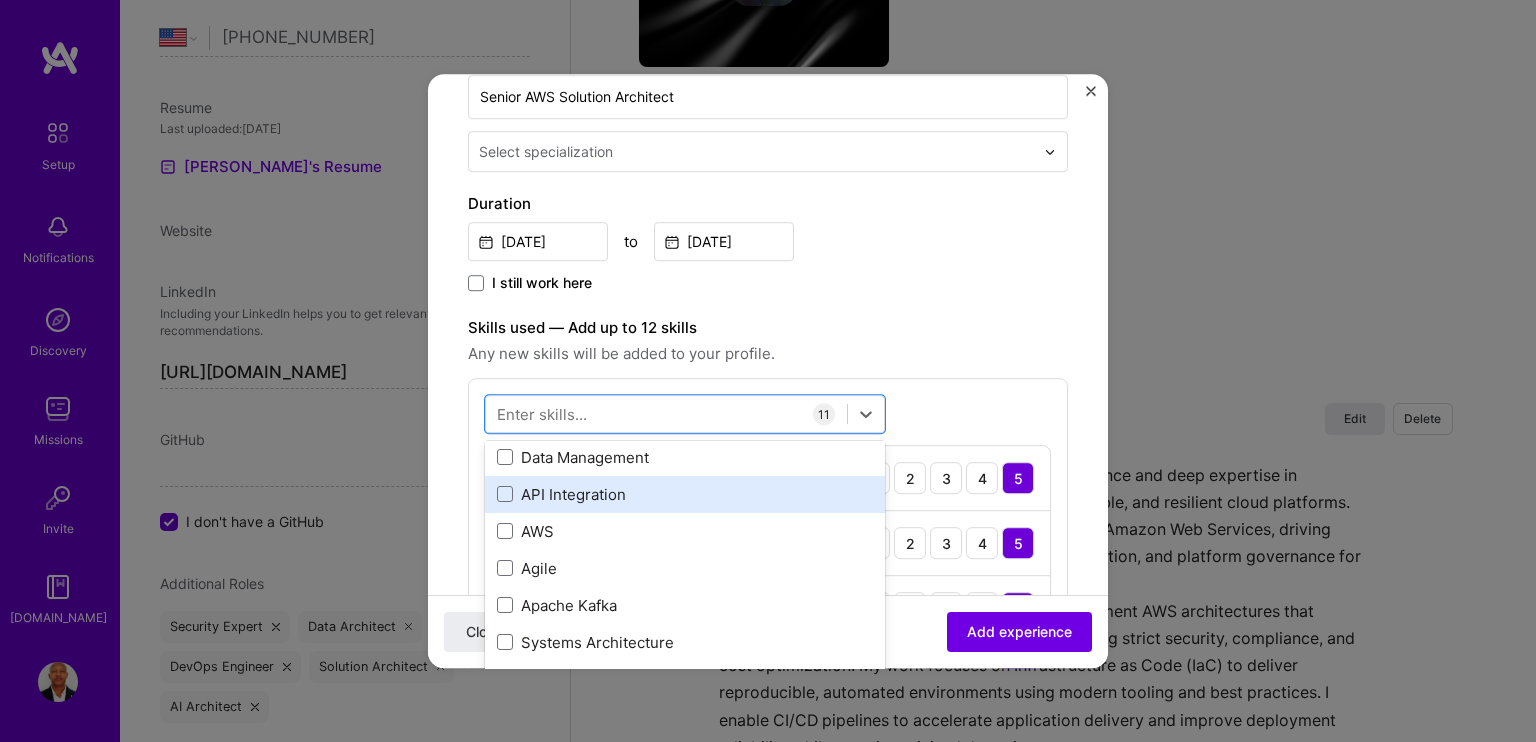 click on "API Integration" at bounding box center (685, 494) 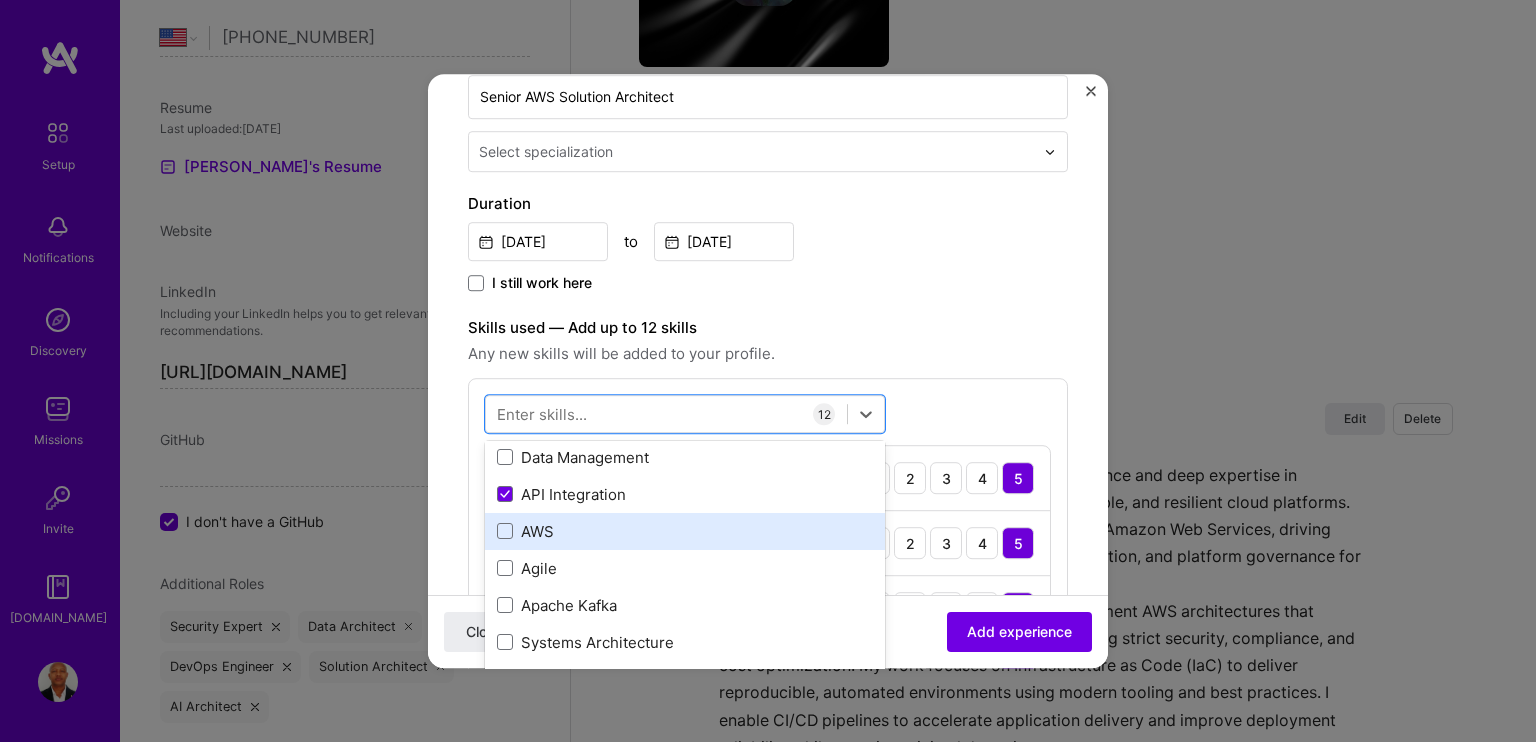 click on "AWS" at bounding box center (685, 531) 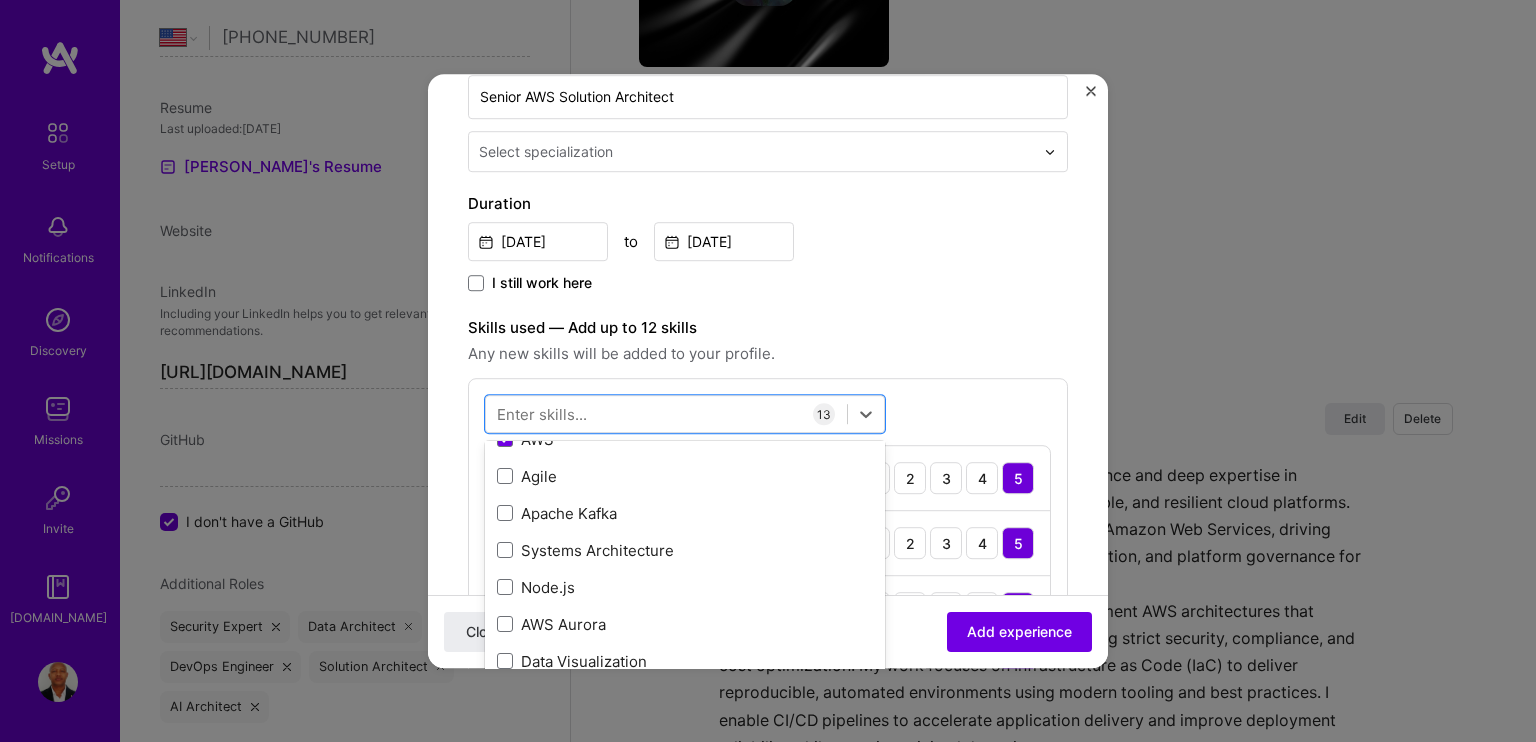 scroll, scrollTop: 1300, scrollLeft: 0, axis: vertical 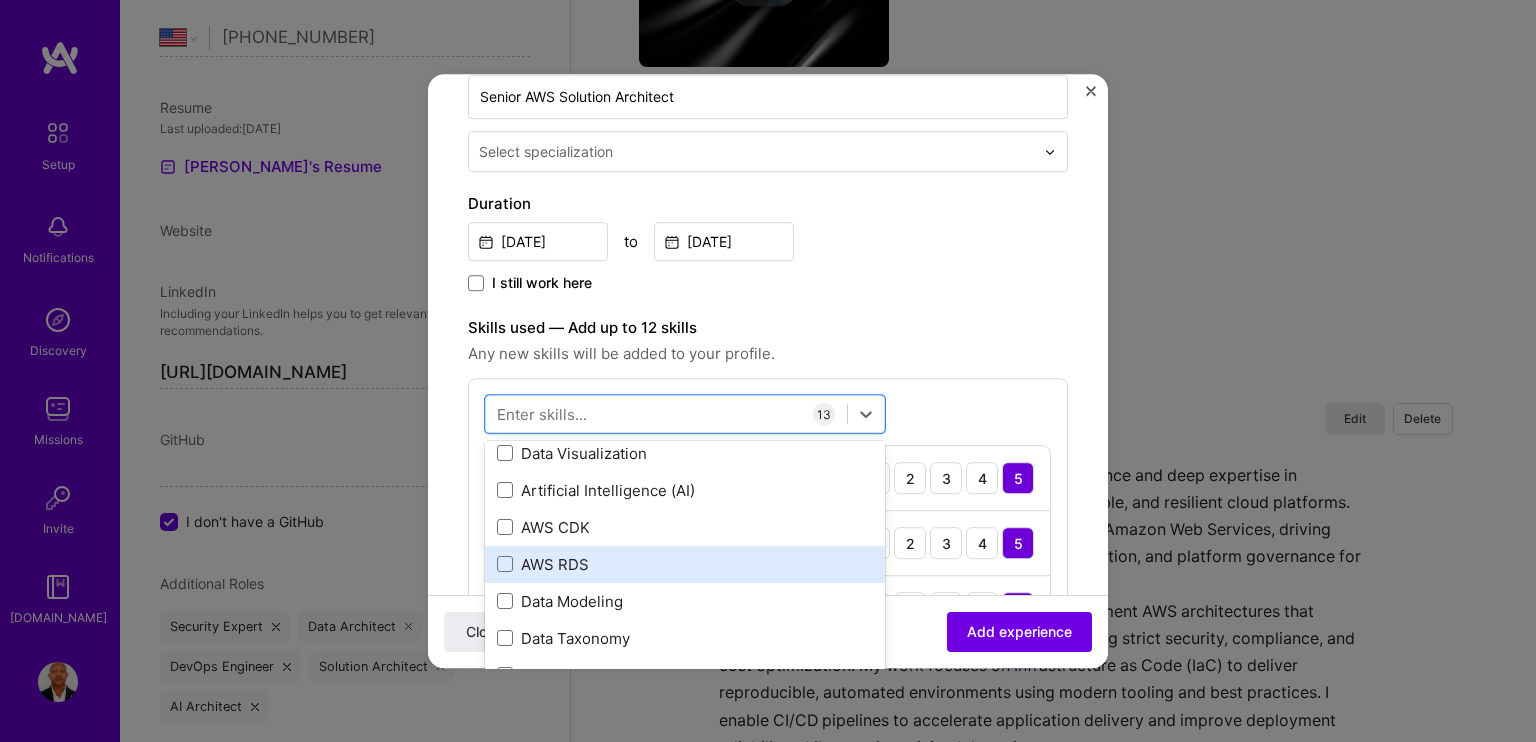 click on "AWS RDS" at bounding box center [685, 564] 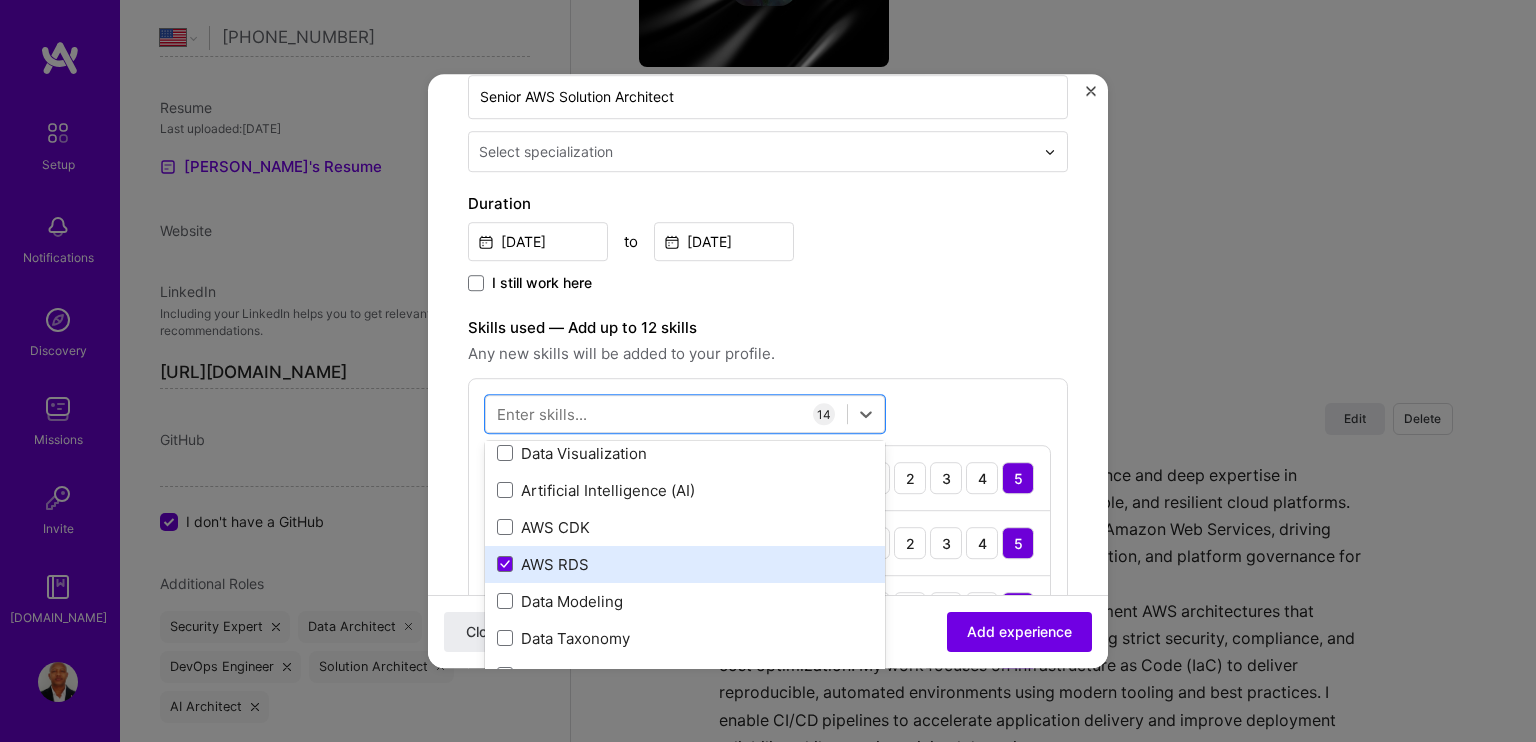 click on "AWS RDS" at bounding box center (685, 564) 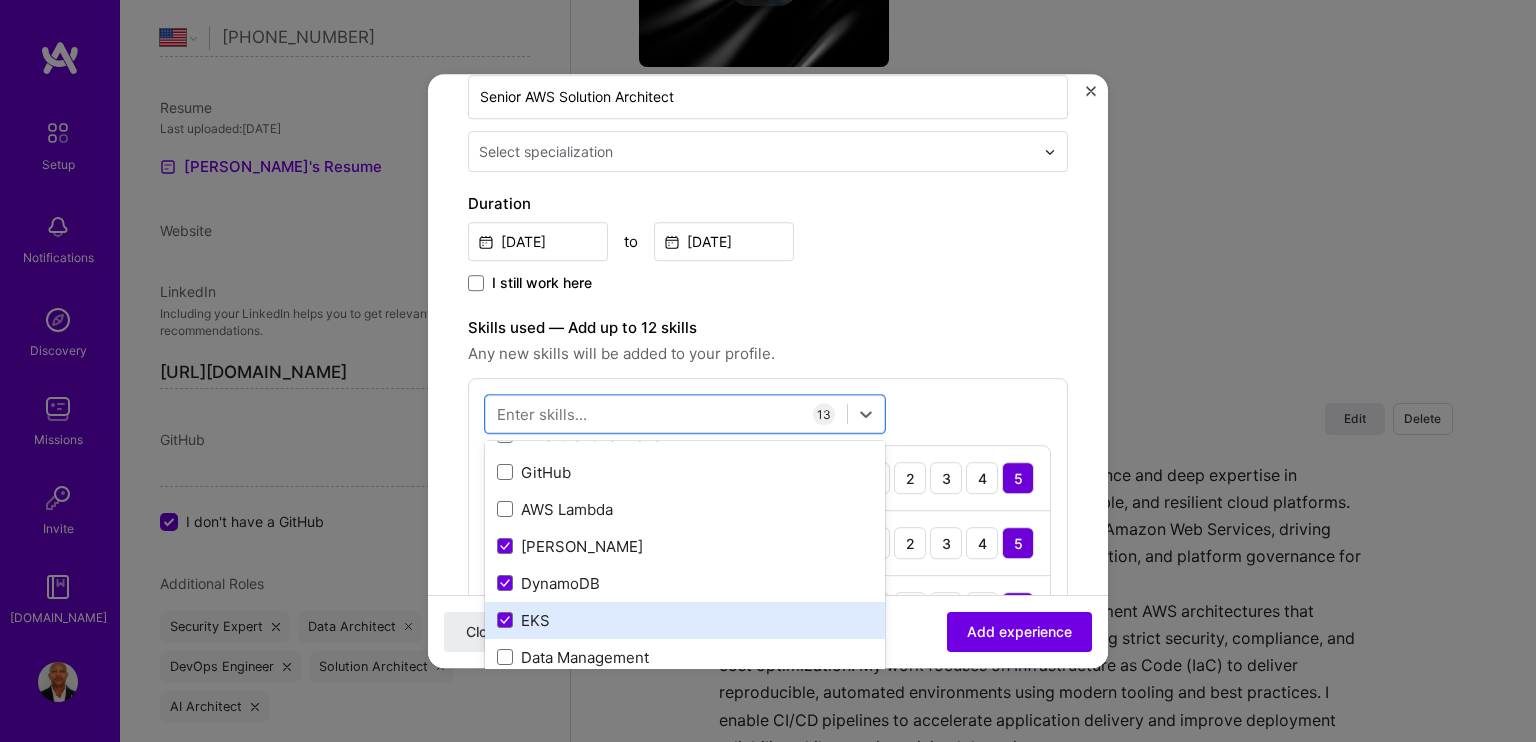 scroll, scrollTop: 700, scrollLeft: 0, axis: vertical 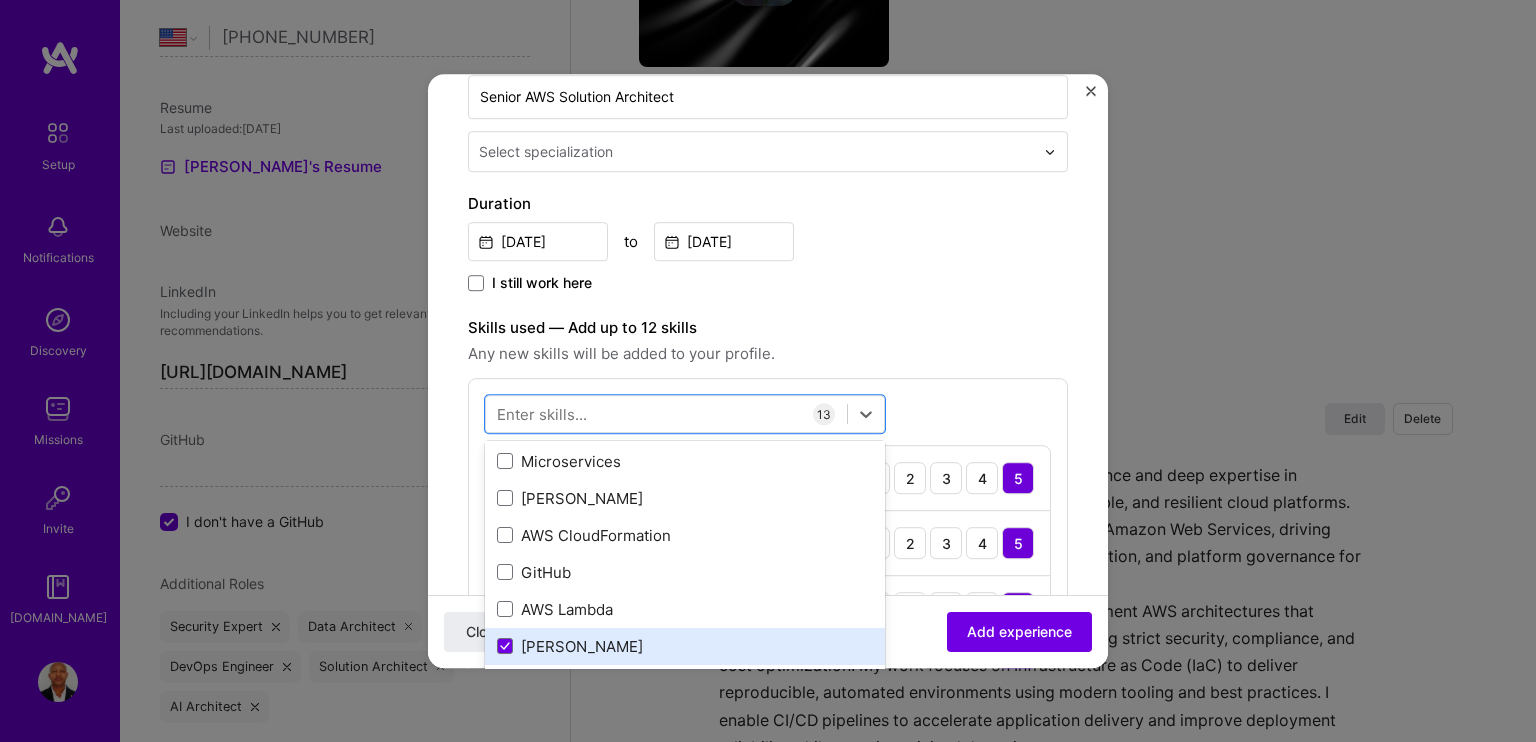 click on "[PERSON_NAME]" at bounding box center (685, 646) 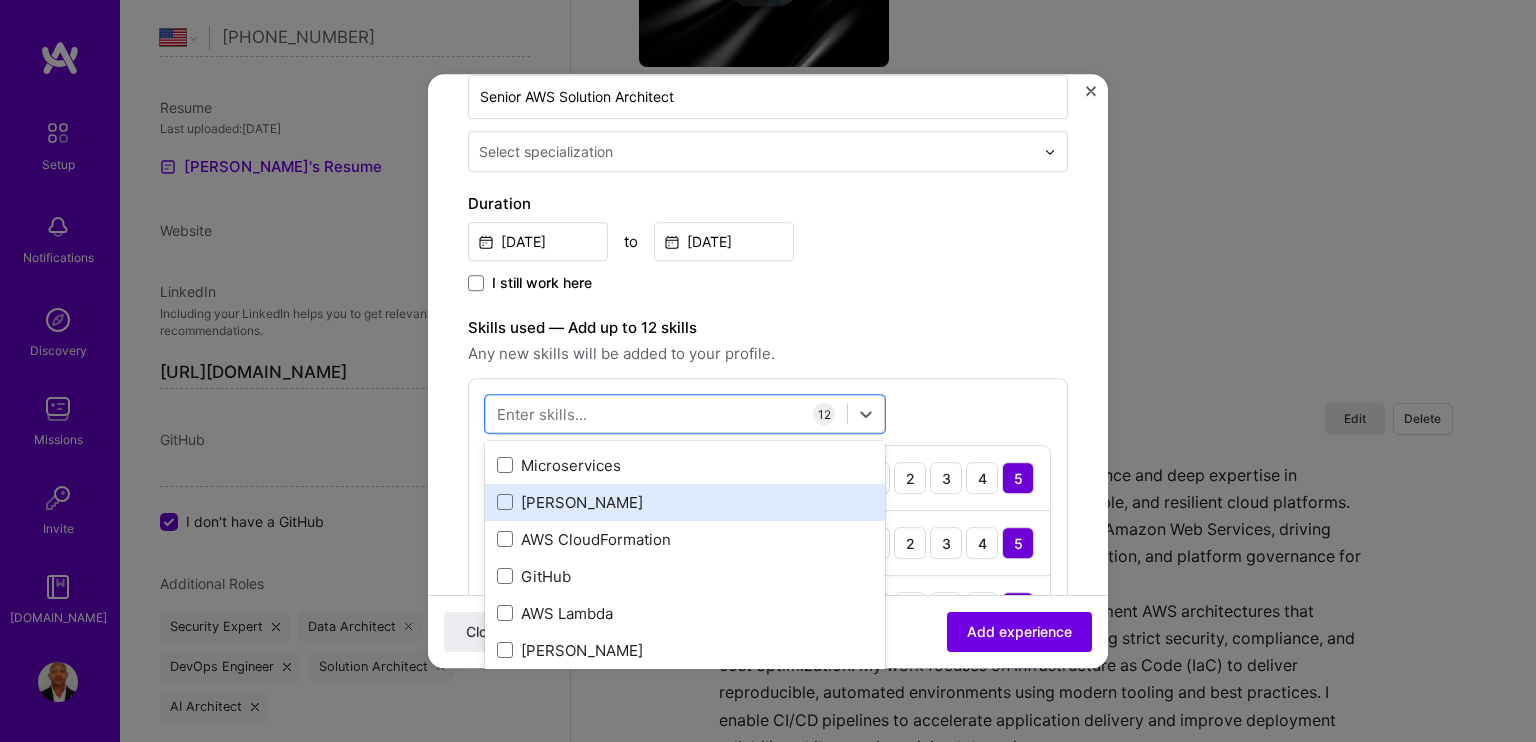 scroll, scrollTop: 700, scrollLeft: 0, axis: vertical 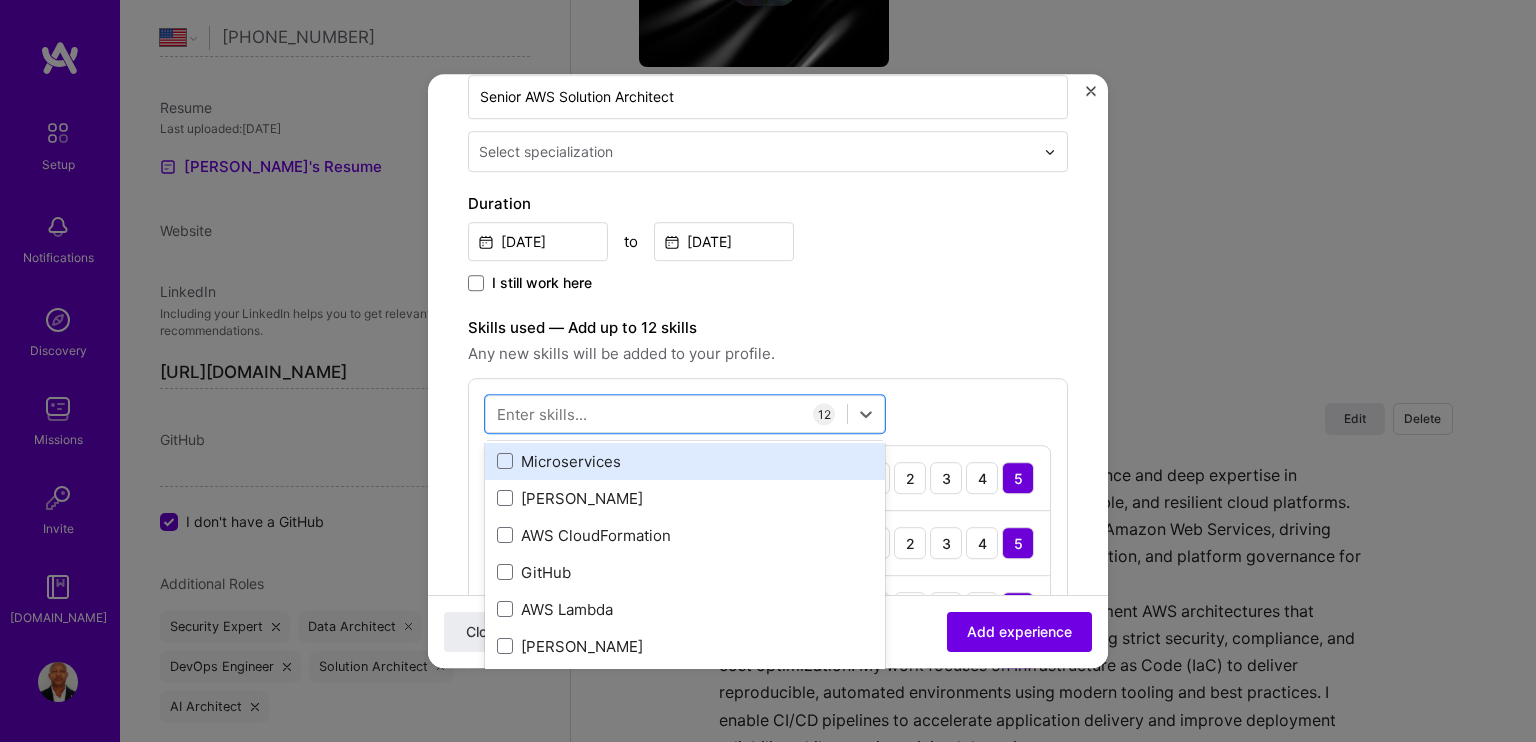 click on "Microservices" at bounding box center [685, 461] 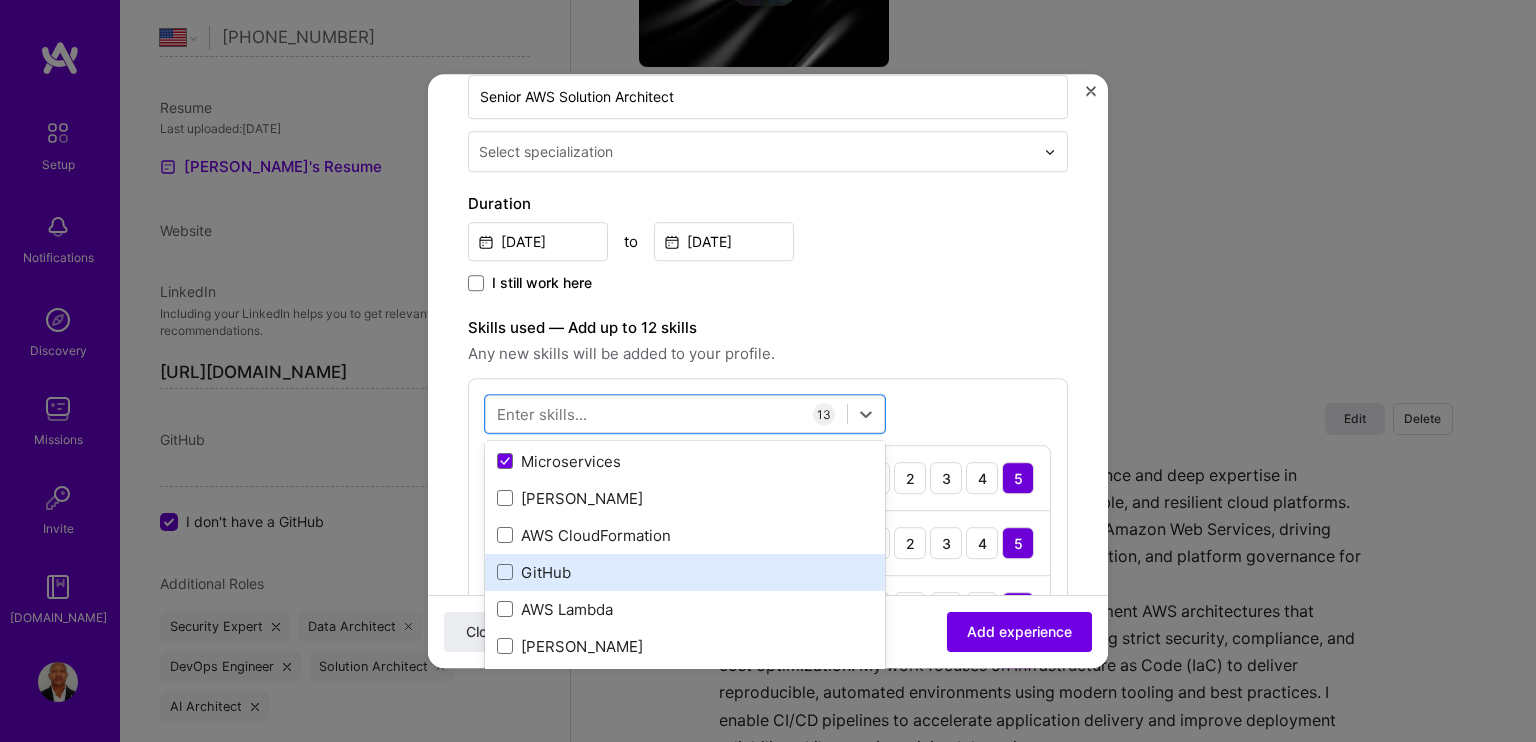 scroll, scrollTop: 800, scrollLeft: 0, axis: vertical 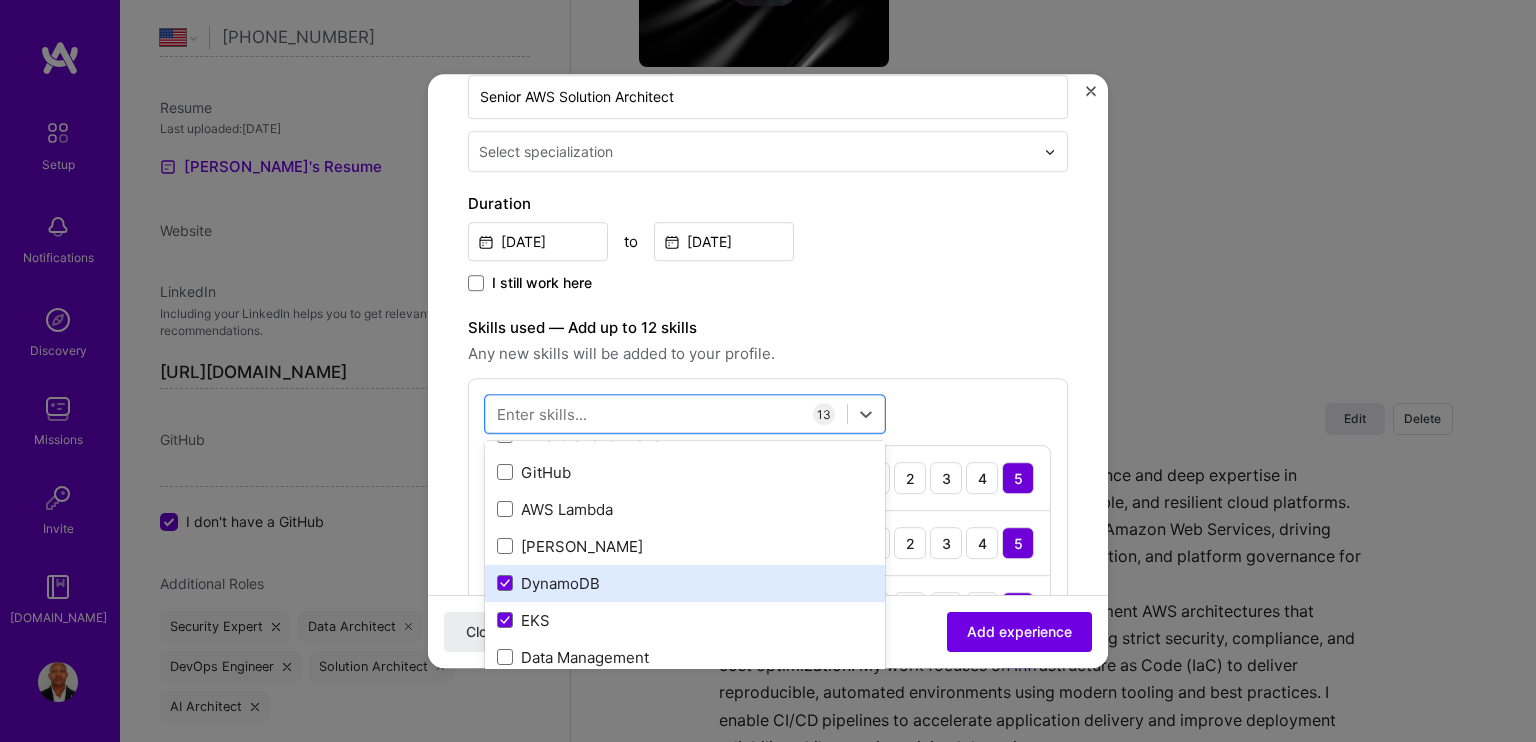 click on "DynamoDB" at bounding box center (685, 583) 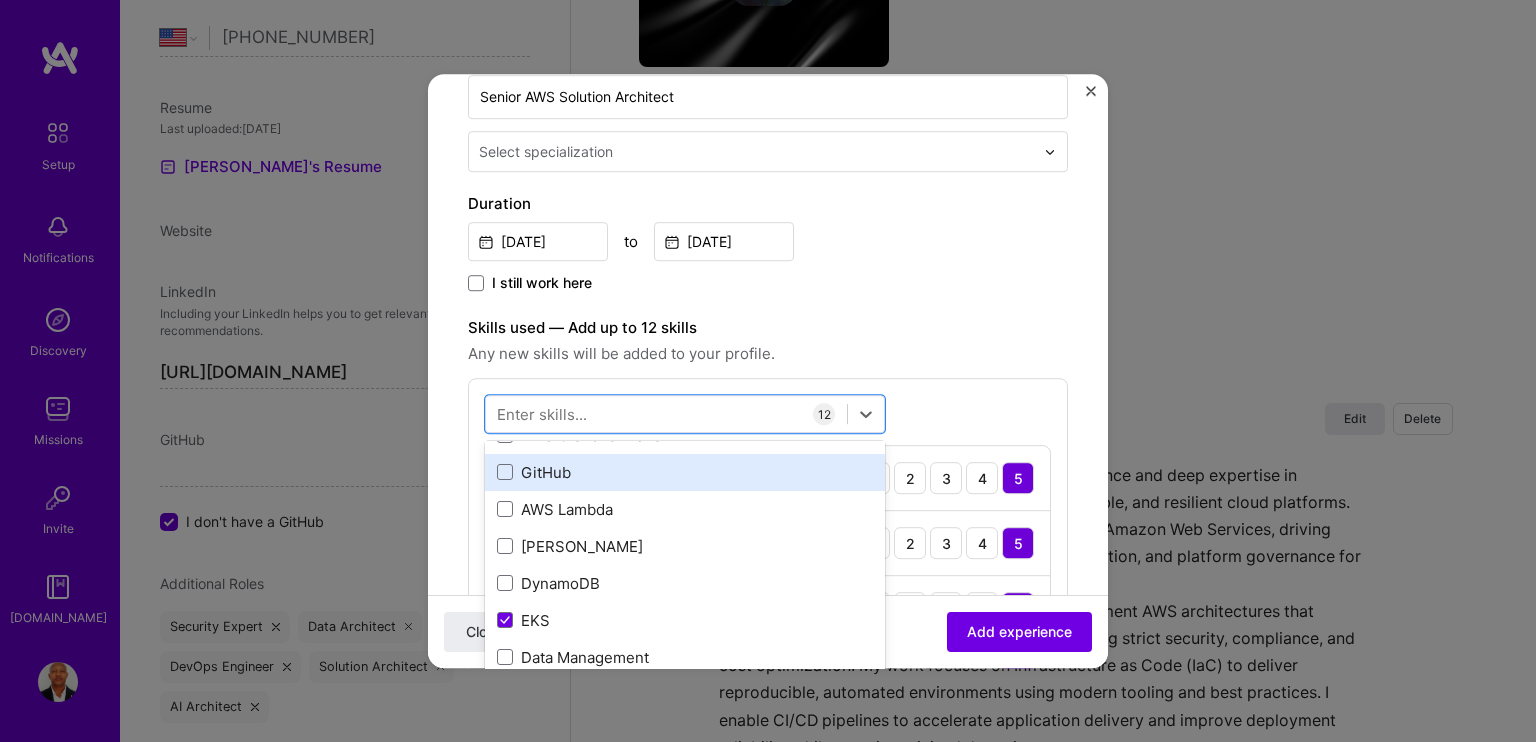 click on "GitHub" at bounding box center [685, 472] 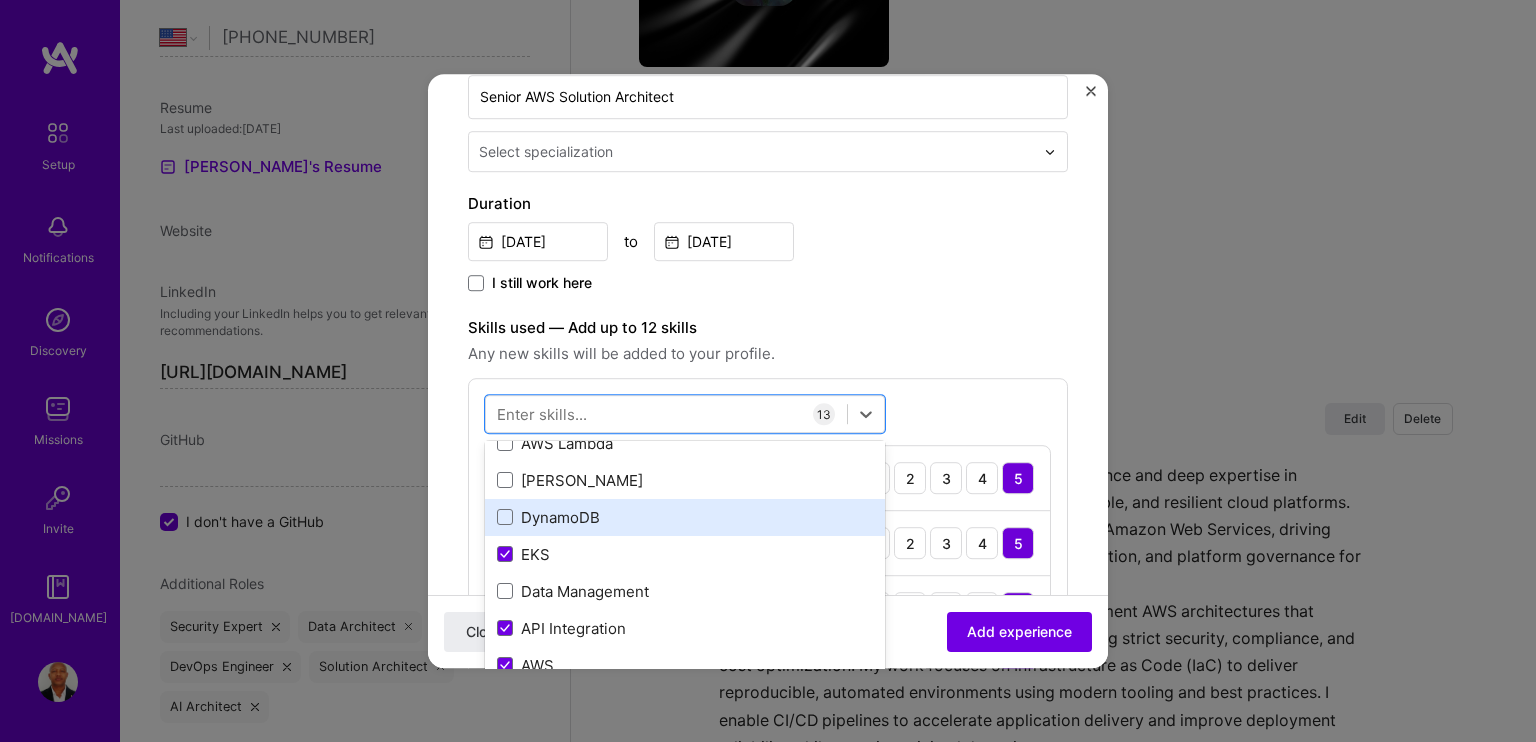 scroll, scrollTop: 900, scrollLeft: 0, axis: vertical 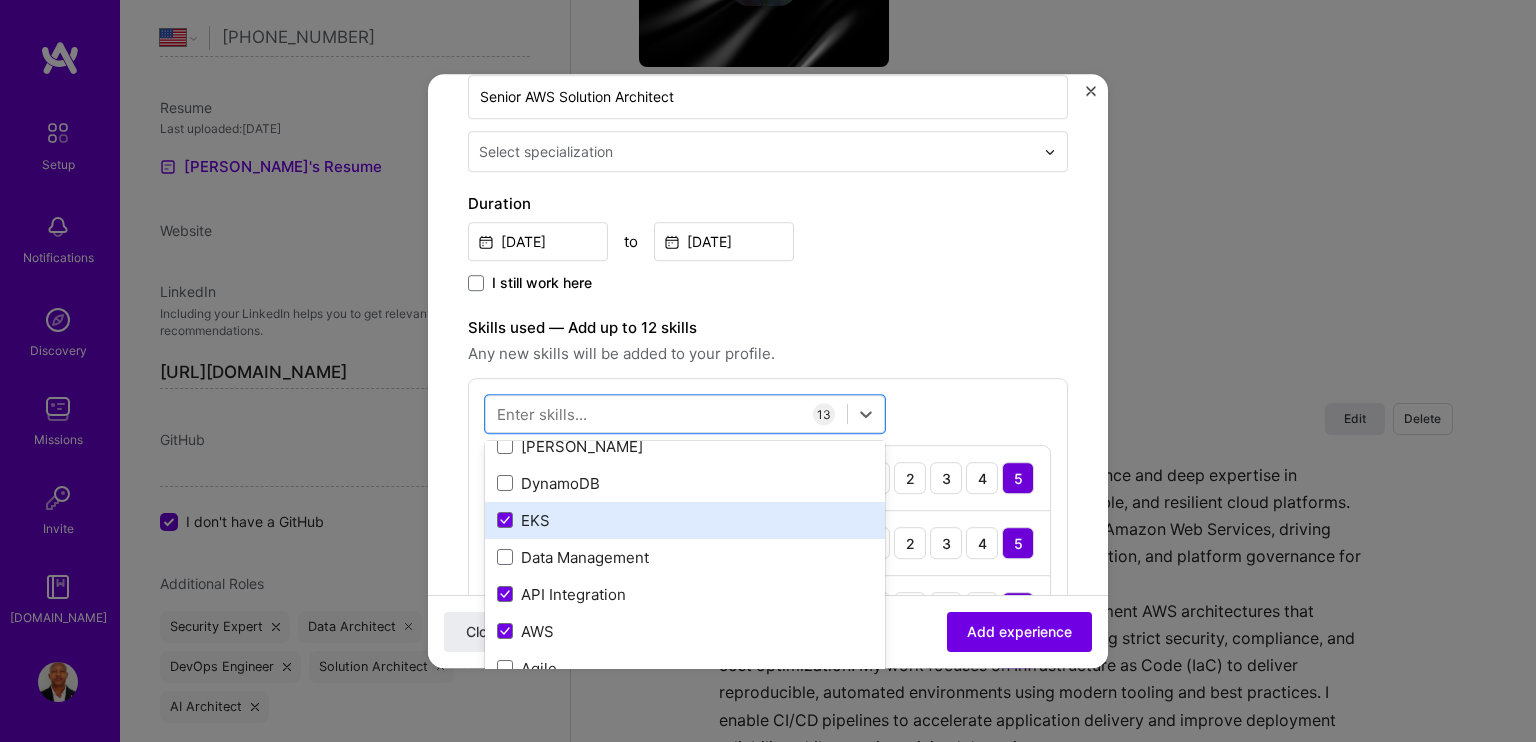 click on "EKS" at bounding box center [685, 520] 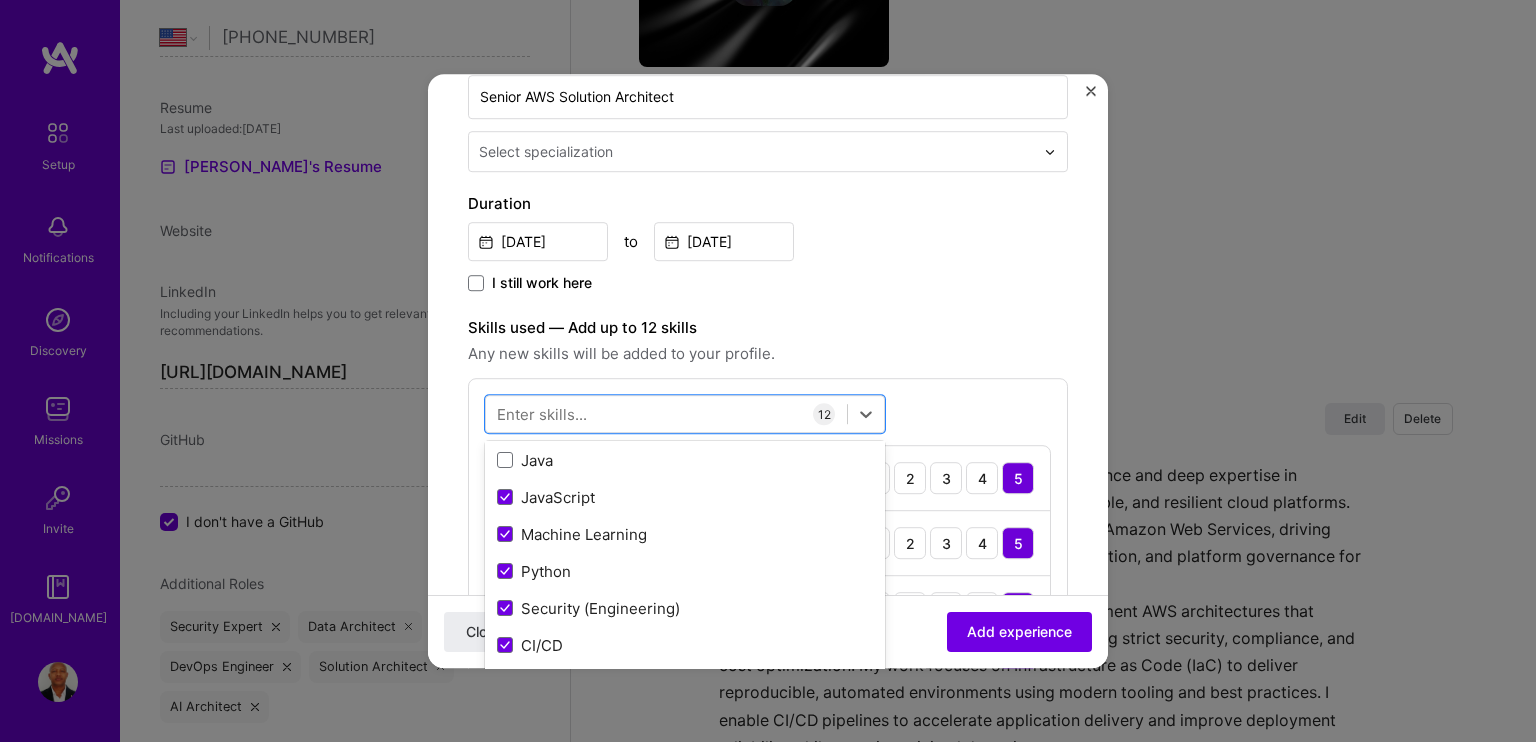 scroll, scrollTop: 100, scrollLeft: 0, axis: vertical 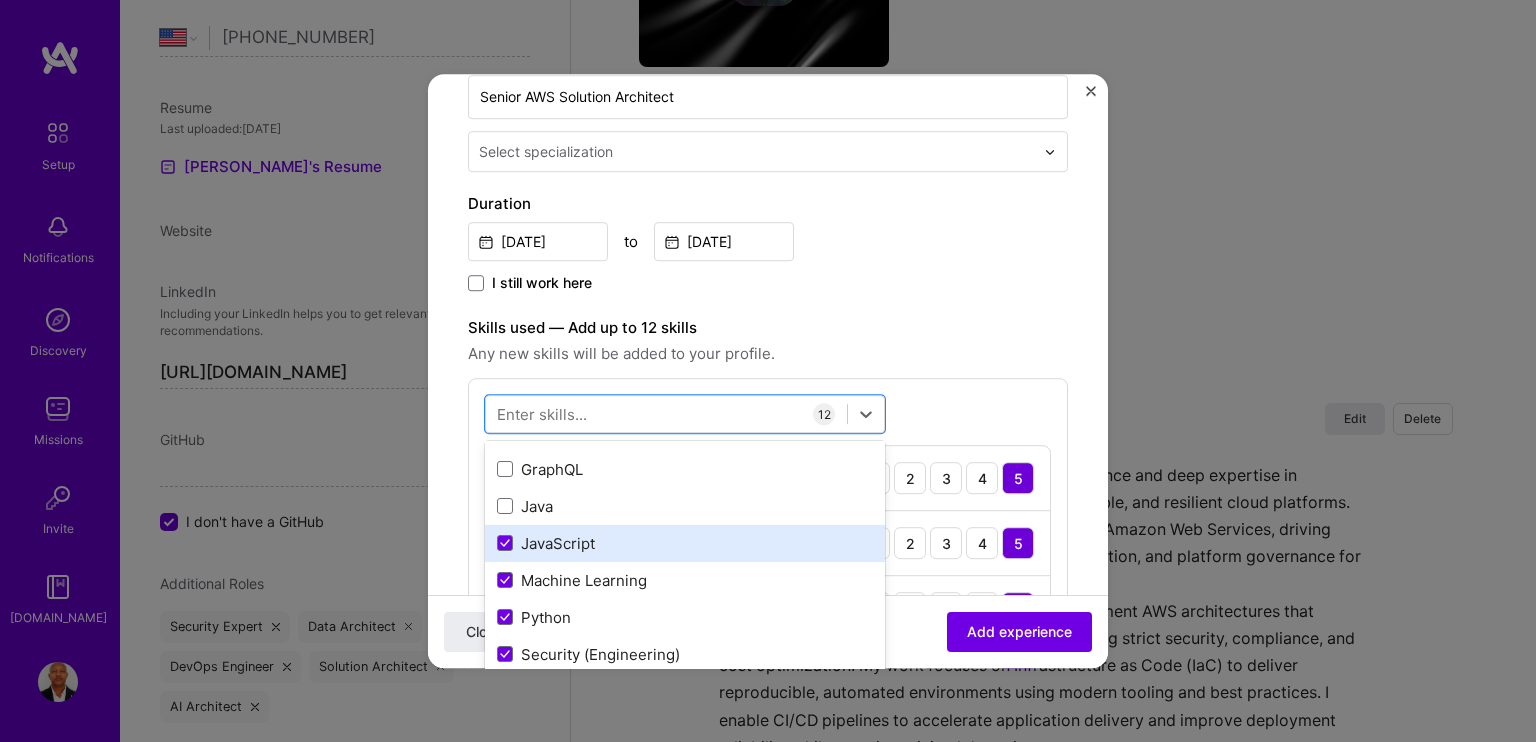 click on "JavaScript" at bounding box center (685, 543) 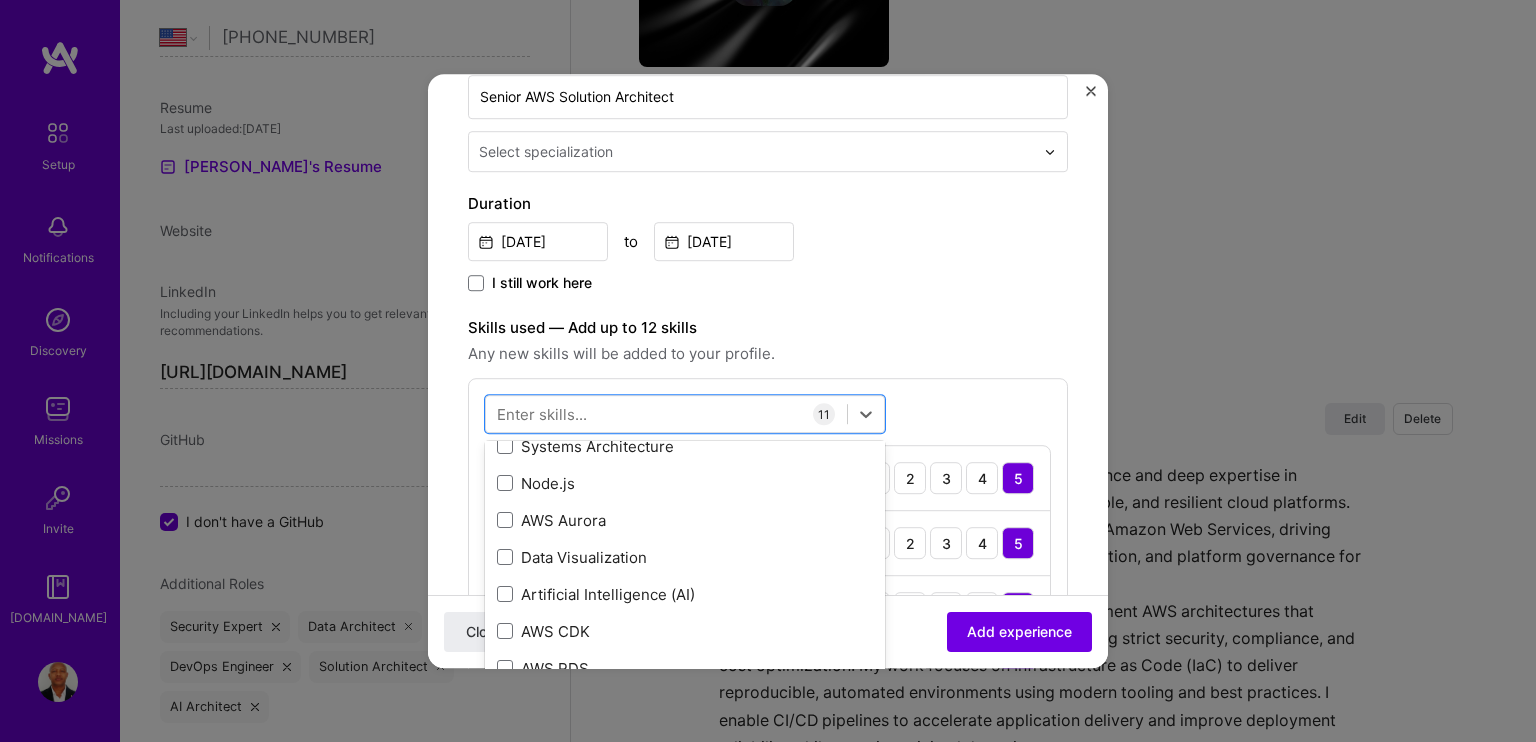 scroll, scrollTop: 1200, scrollLeft: 0, axis: vertical 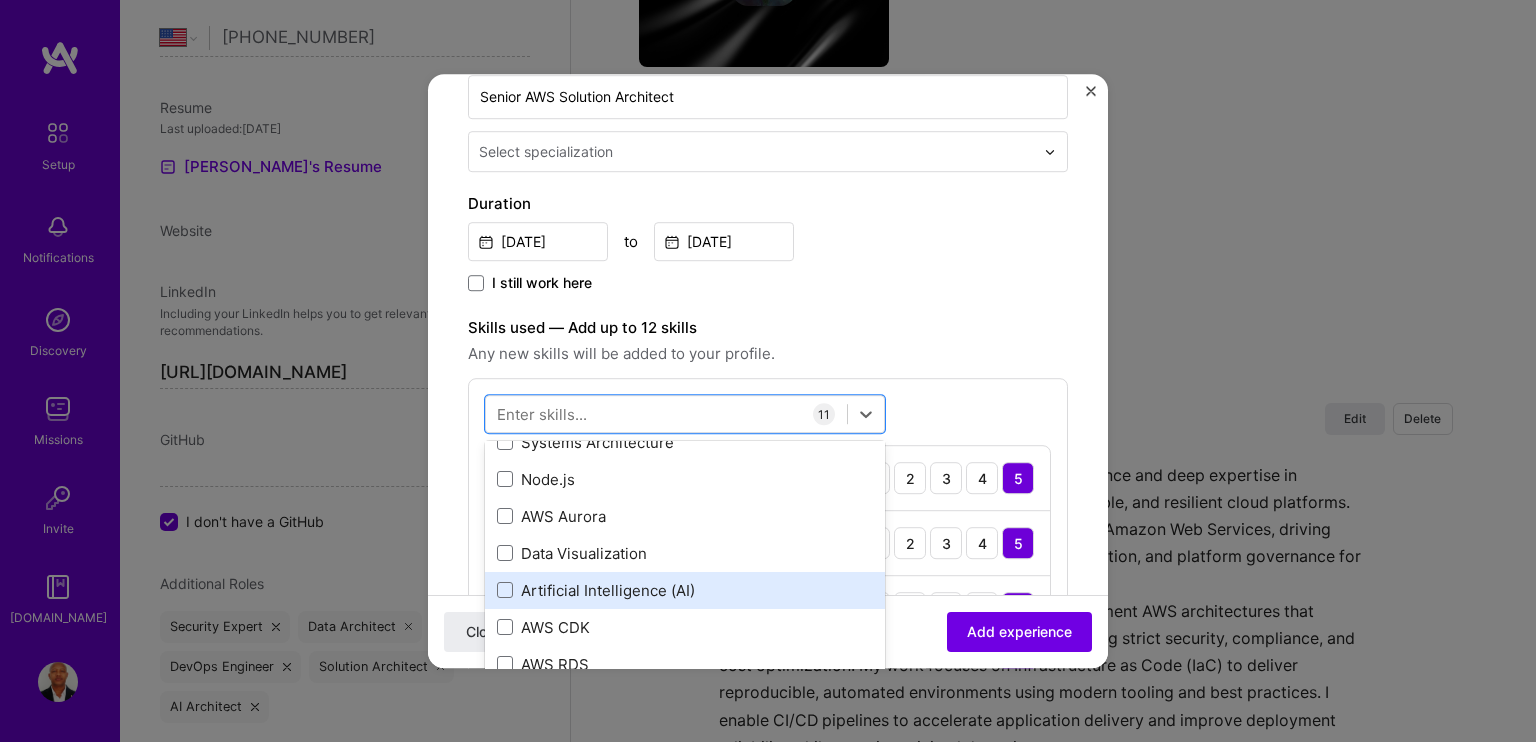 click on "Artificial Intelligence (AI)" at bounding box center (685, 590) 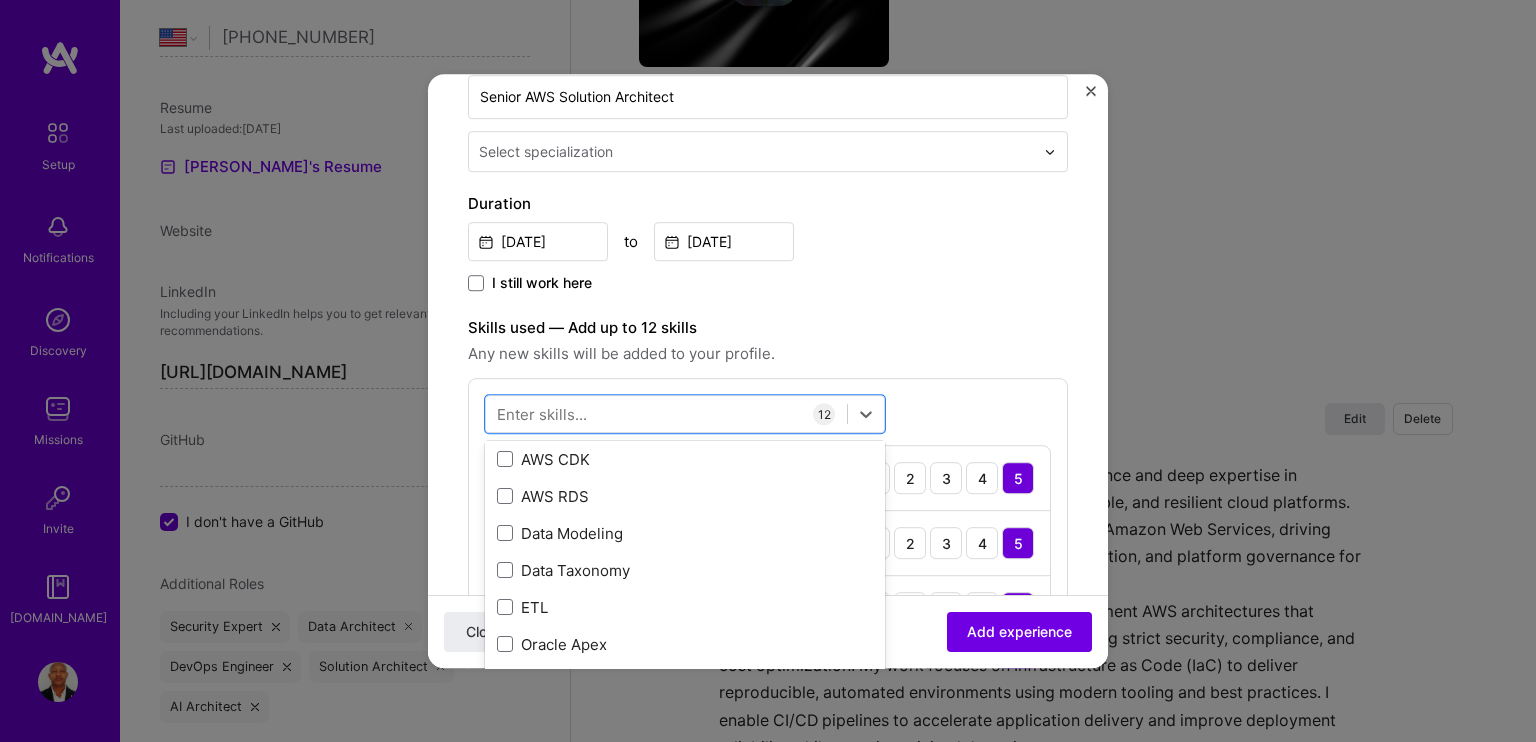 scroll, scrollTop: 1400, scrollLeft: 0, axis: vertical 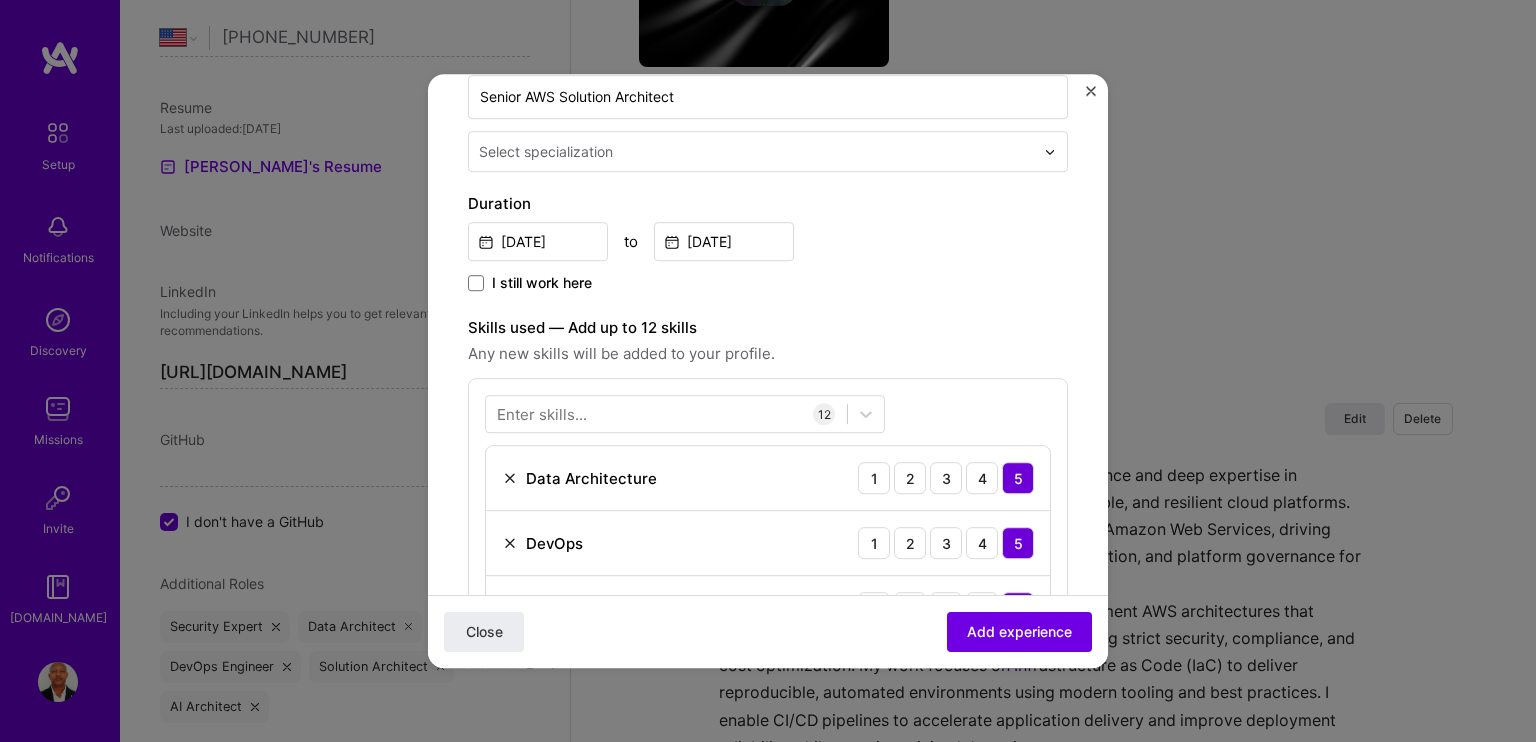 click on "[DATE]
to [DATE]" at bounding box center (768, 239) 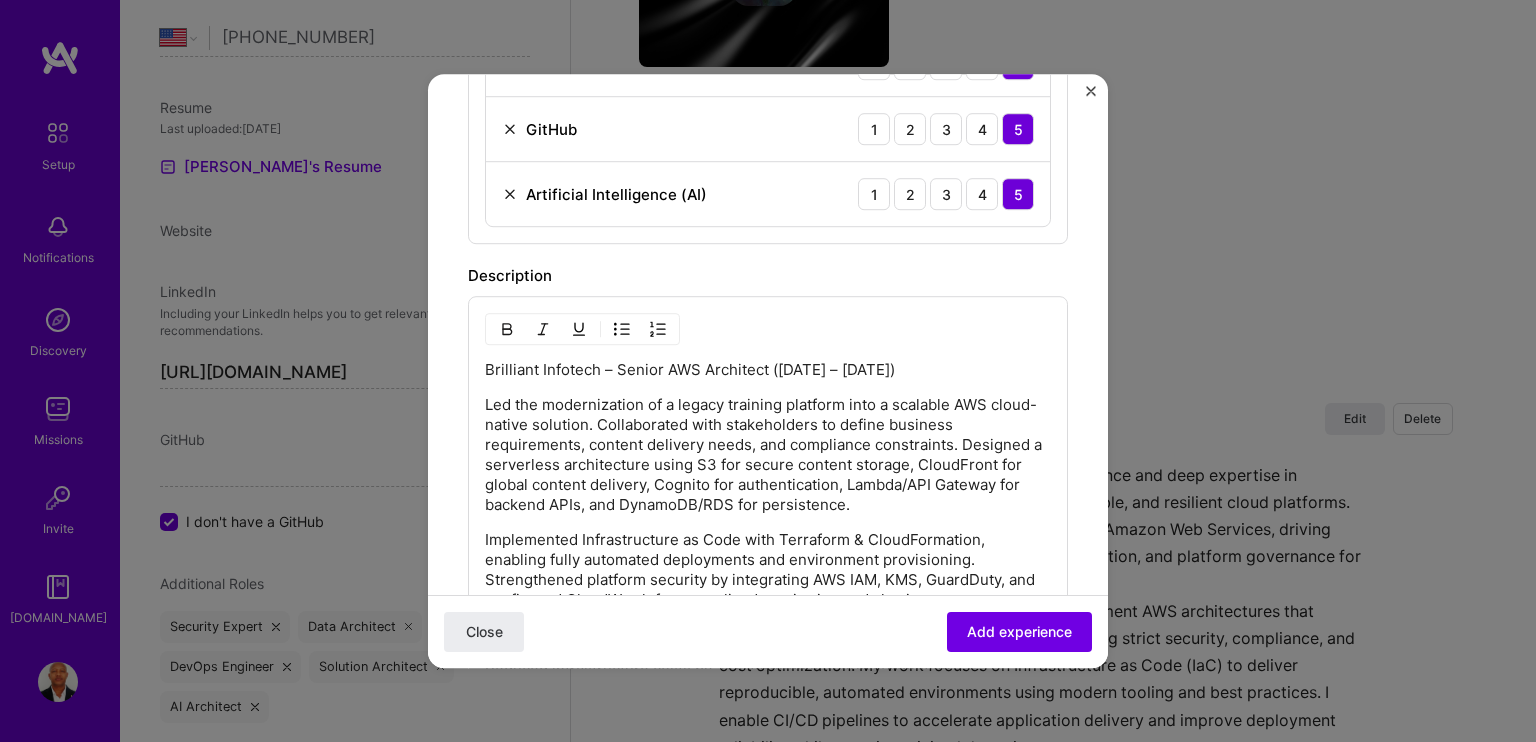 scroll, scrollTop: 1360, scrollLeft: 0, axis: vertical 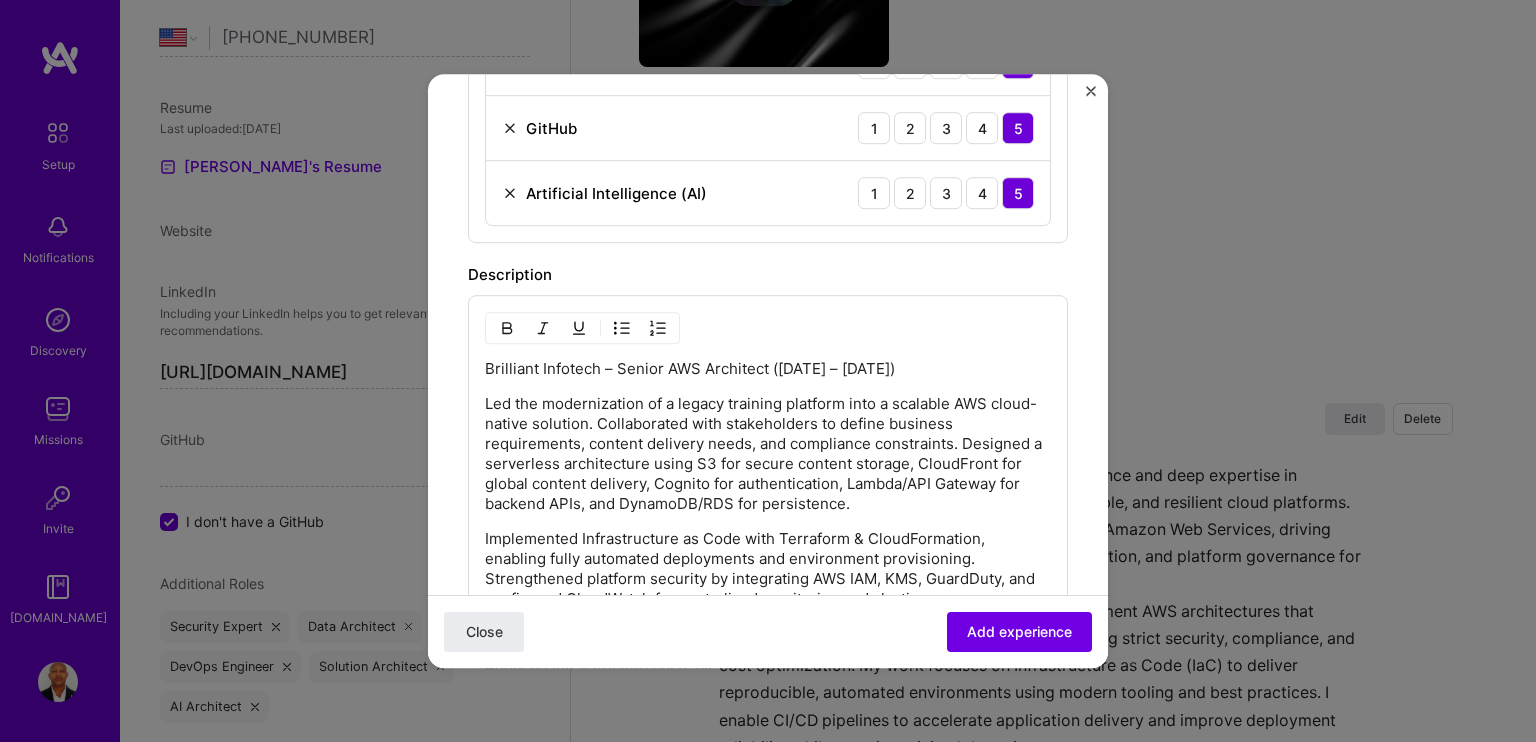 drag, startPoint x: 940, startPoint y: 359, endPoint x: 768, endPoint y: 369, distance: 172.29045 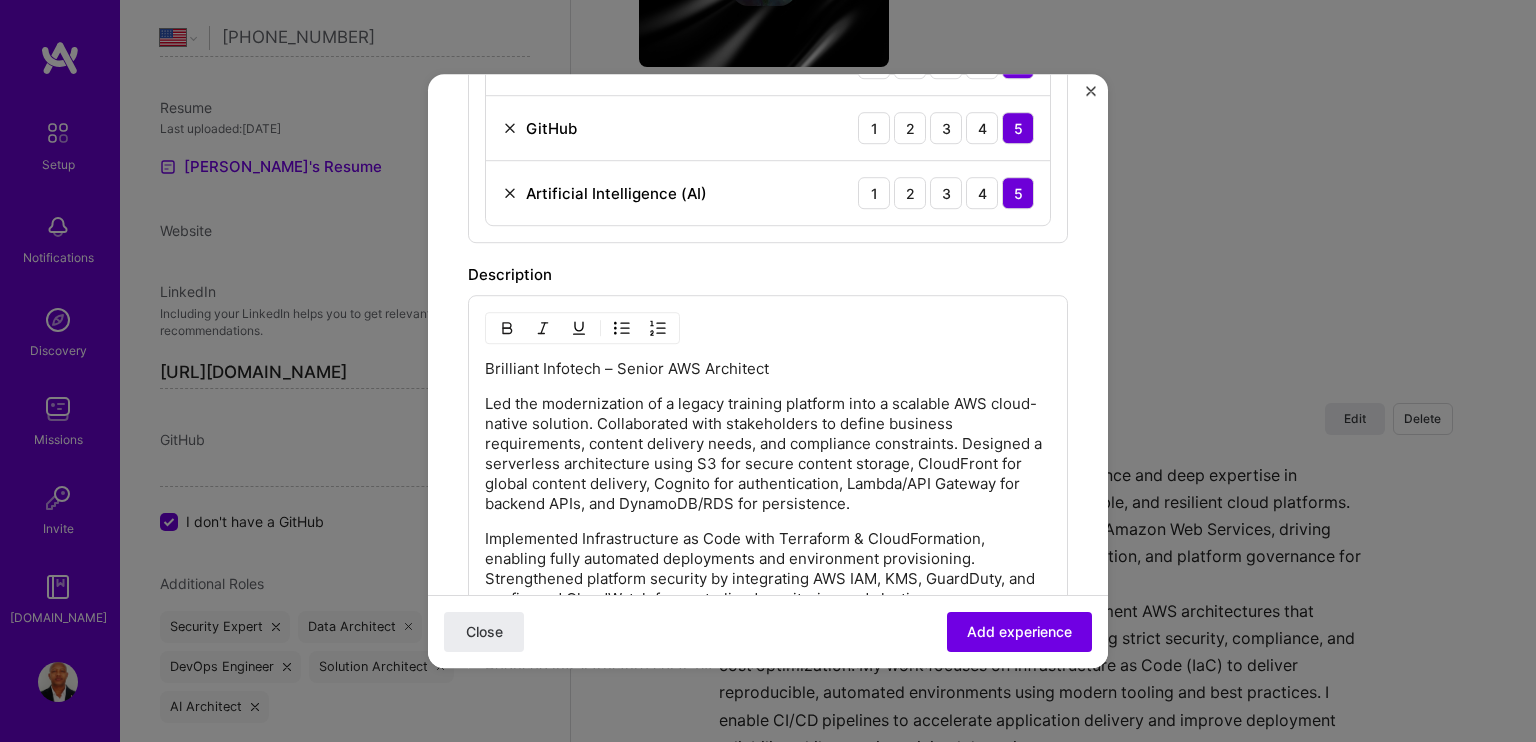 click on "Brilliant Infotech – Senior AWS Architect" at bounding box center [768, 369] 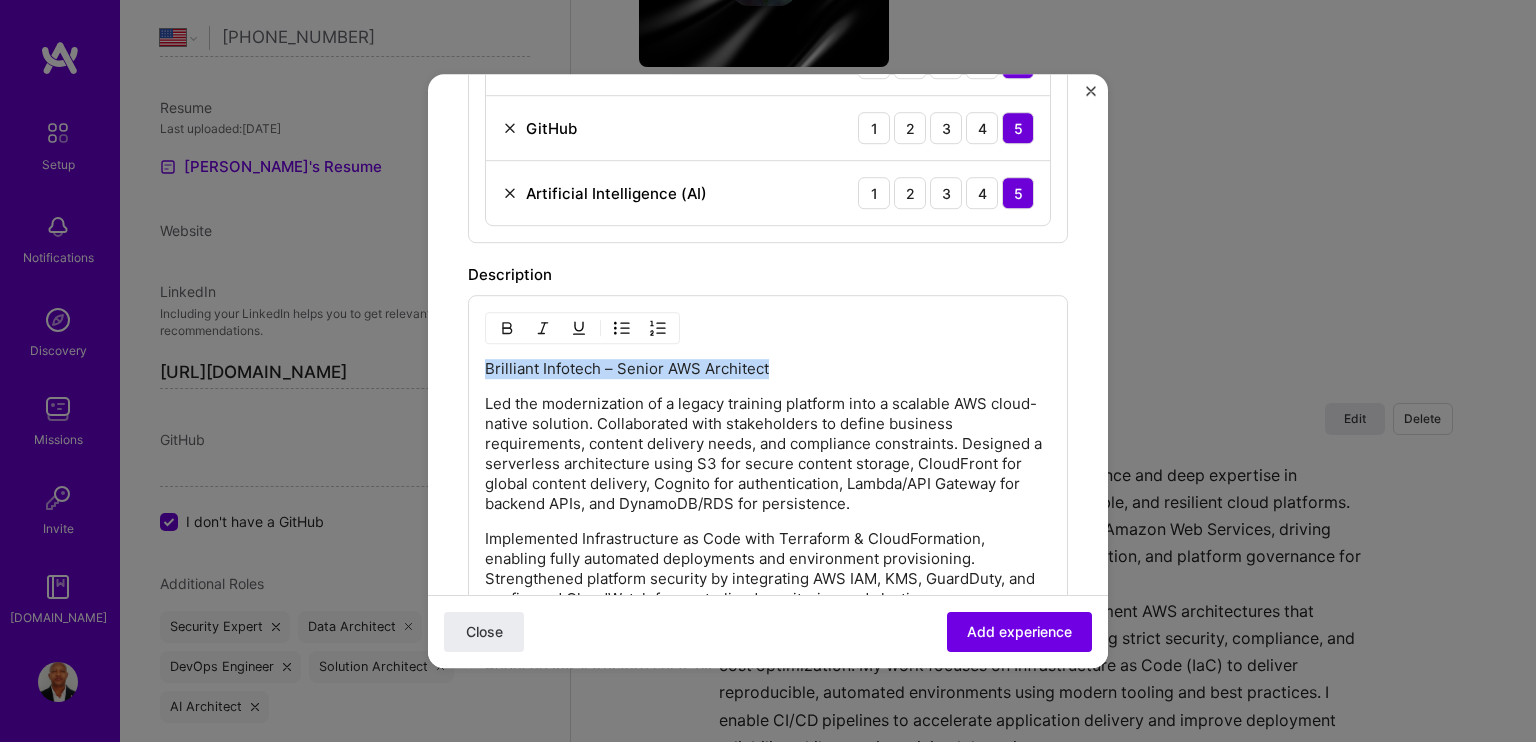 drag, startPoint x: 785, startPoint y: 365, endPoint x: 481, endPoint y: 328, distance: 306.24338 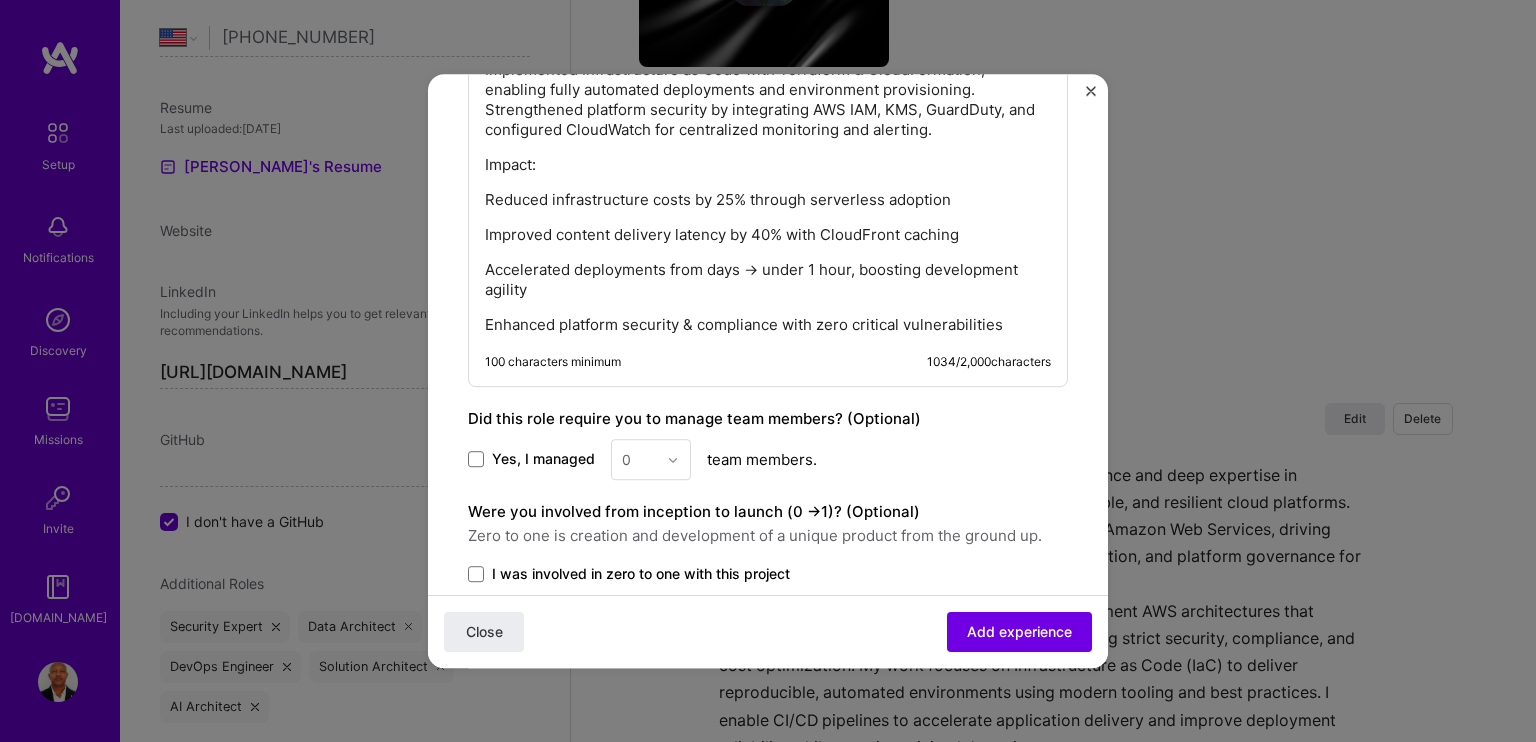 scroll, scrollTop: 1860, scrollLeft: 0, axis: vertical 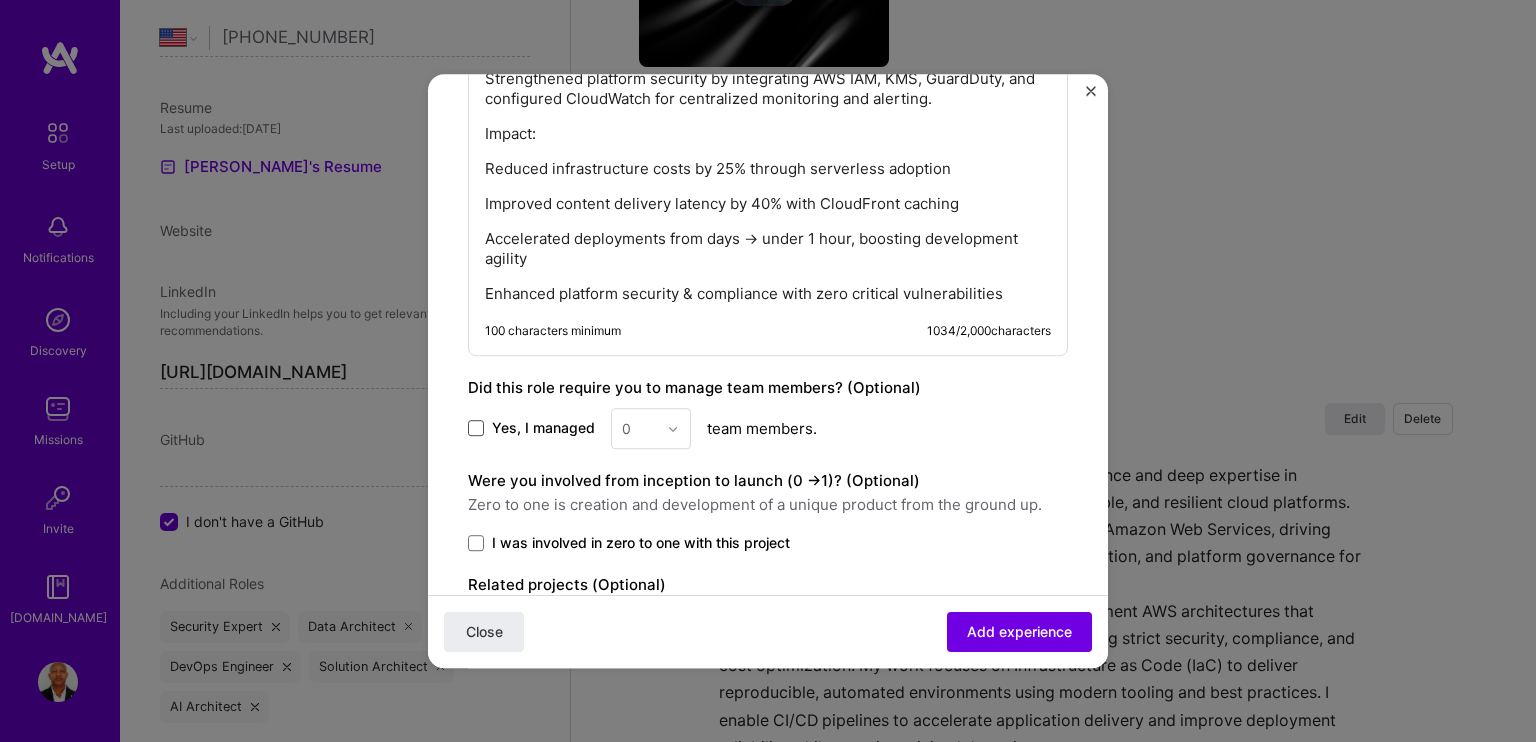 click at bounding box center (476, 429) 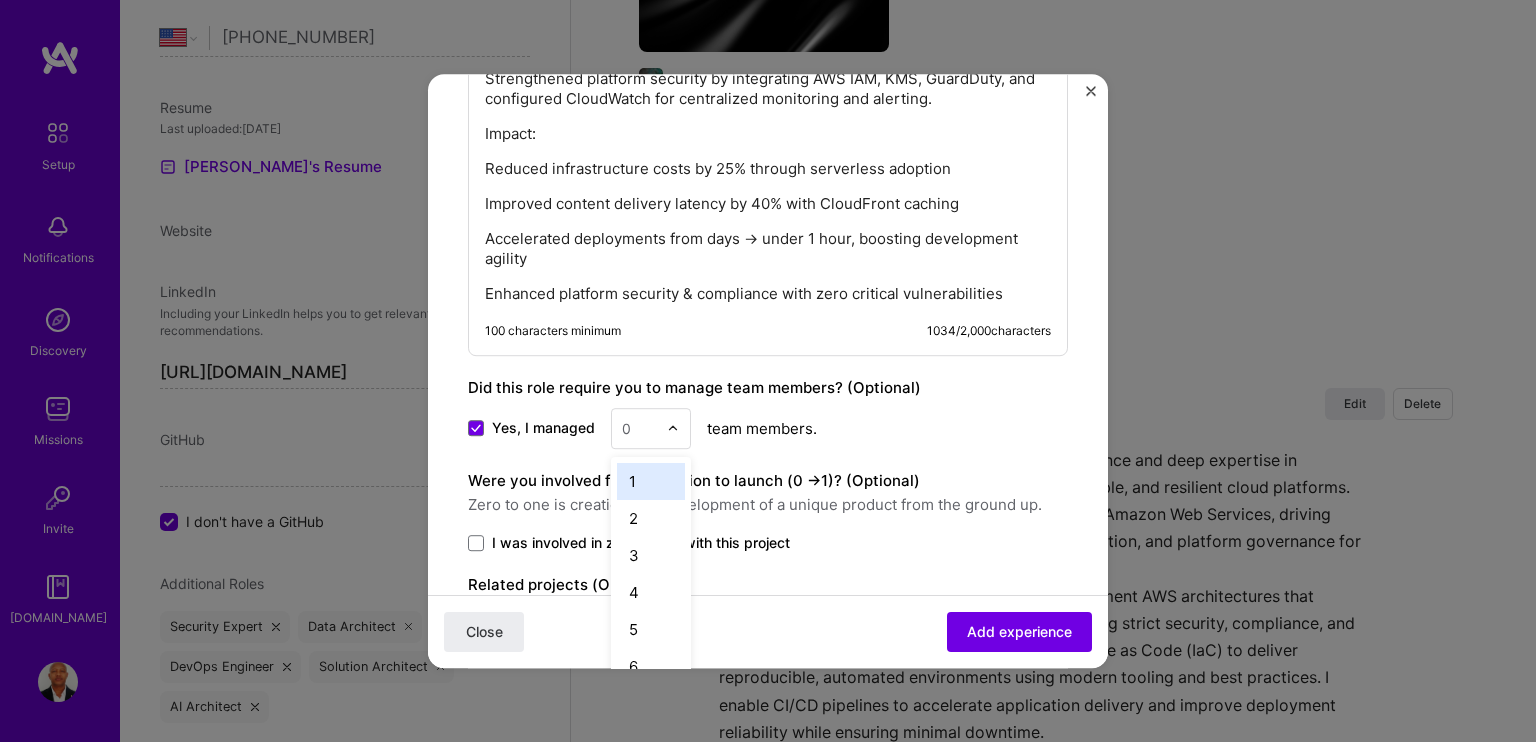 click at bounding box center [673, 429] 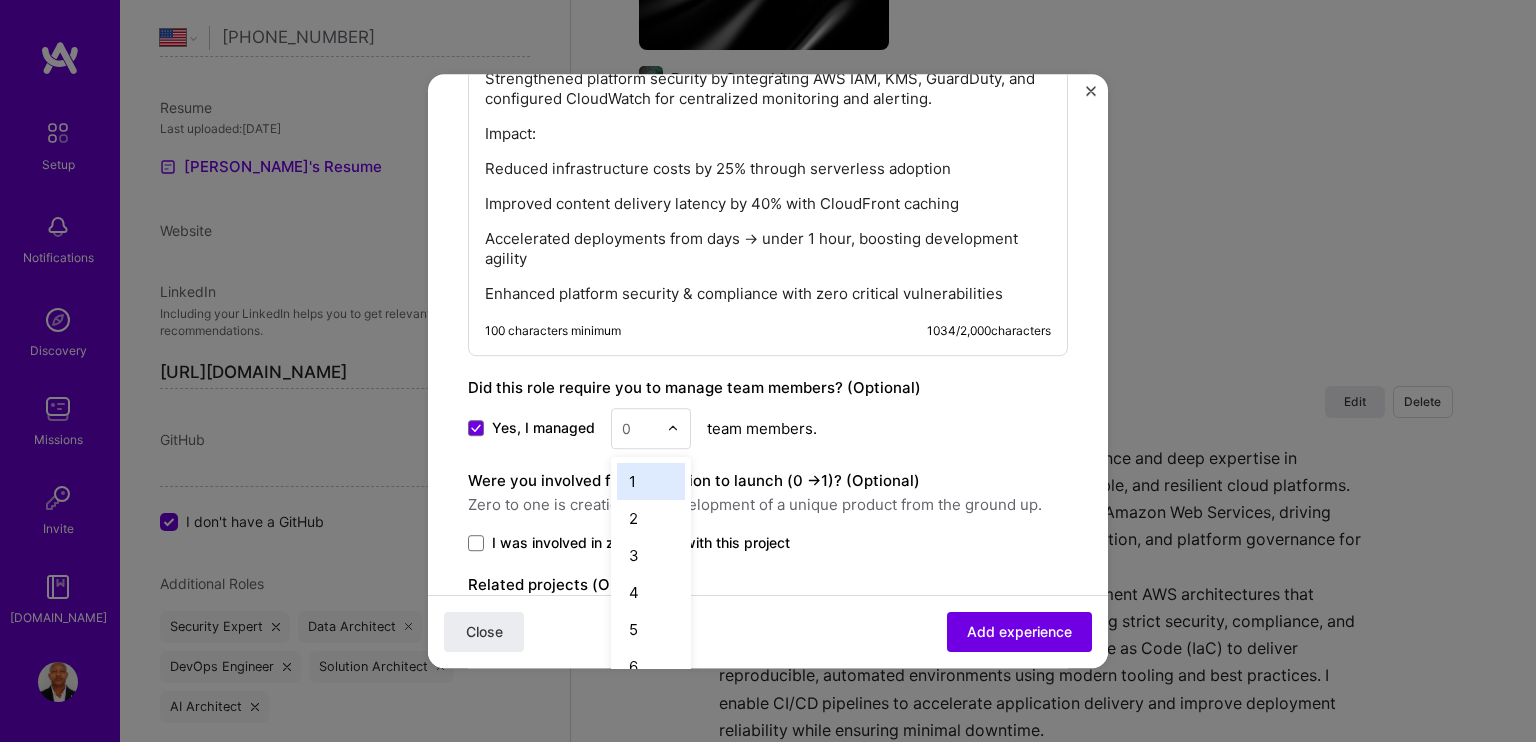 scroll, scrollTop: 3451, scrollLeft: 0, axis: vertical 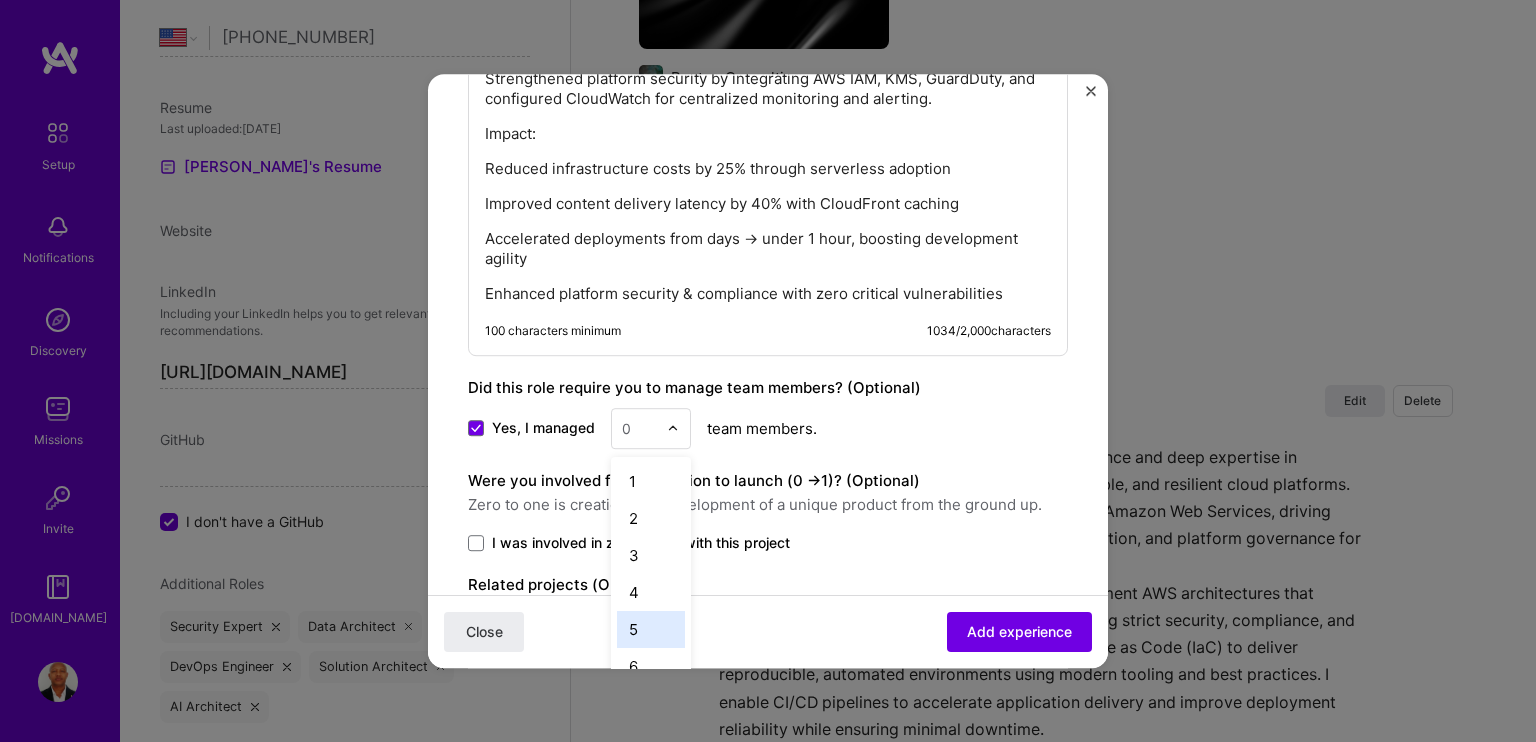 click on "5" at bounding box center (651, 629) 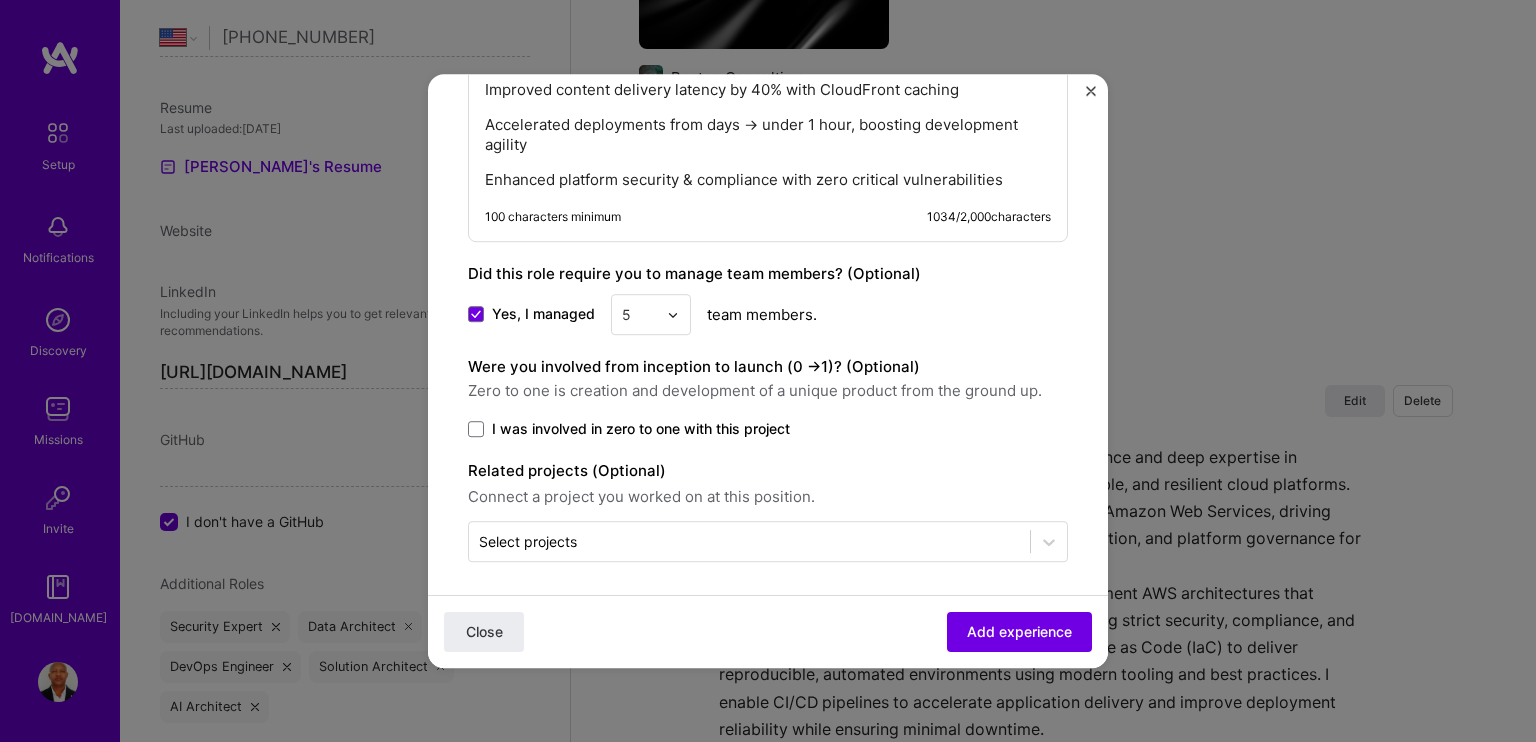 scroll, scrollTop: 1976, scrollLeft: 0, axis: vertical 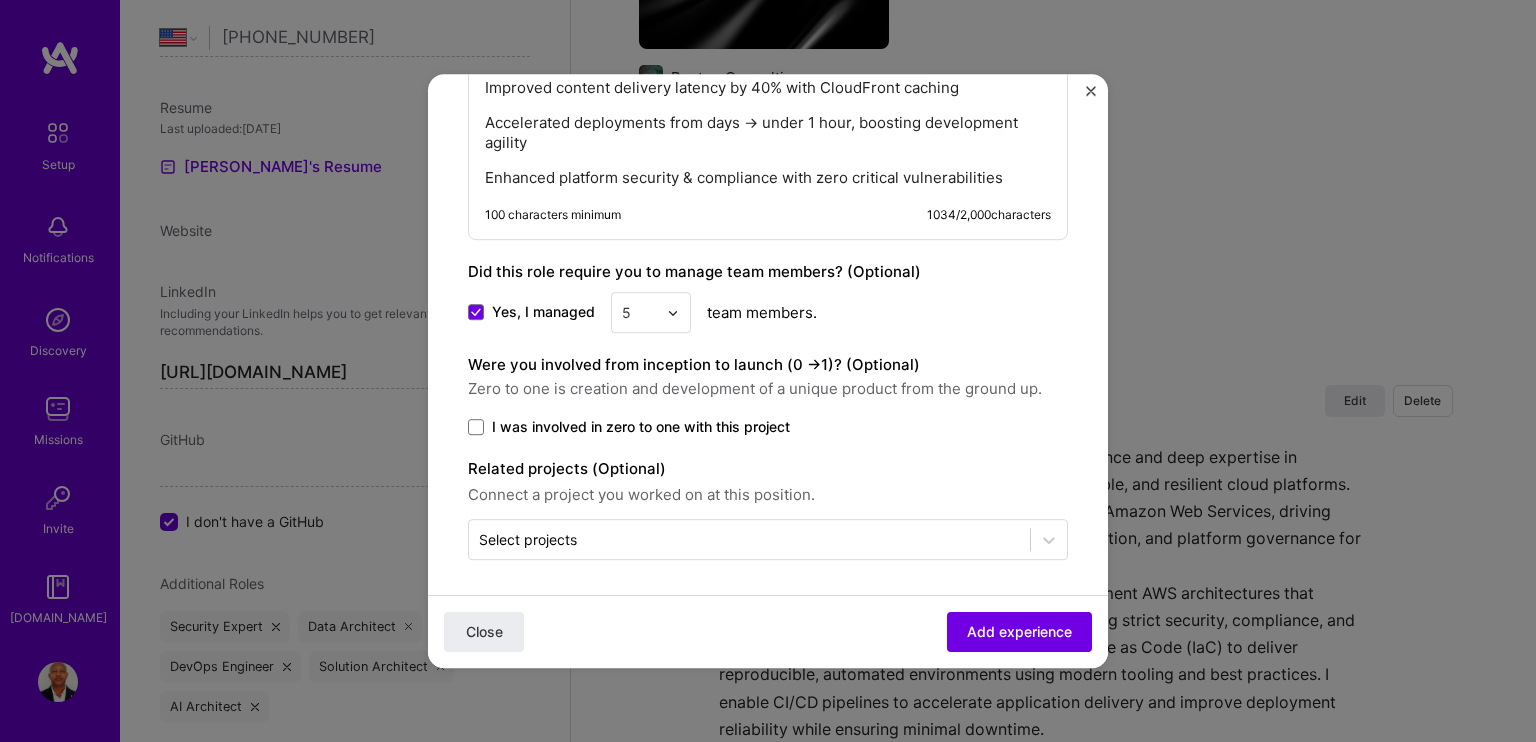 click on "Create a job experience Jobs help companies understand your past experience. Company logo Company name
Industry Add up to 2 industries. Selected industries 2 Your title and specialization Senior AWS Solution Architect Select specialization Duration [DATE]
to [DATE]
I still work here Skills used — Add up to 12 skills Any new skills will be added to your profile. Enter skills... 12 Data Architecture 1 2 3 4 5 DevOps 1 2 3 4 5 Machine Learning 1 2 3 4 5 Python 1 2 3 4 5 Security (Engineering) 1 2 3 4 5 CI/CD 1 2 3 4 5 Redshift 1 2 3 4 5 API Integration 1 2 3 4 5 AWS 1 2 3 4 5 Microservices 1 2 3 4 5 GitHub 1 2 3 4 5 Artificial Intelligence (AI) 1 2 3 4 5 Description Brilliant Infotech – Senior AWS Architect Impact: Reduced infrastructure costs by 25% through serverless adoption Improved content delivery latency by 40% with CloudFront caching 100 characters minimum 1034 / 2,000  characters 5" at bounding box center (768, -651) 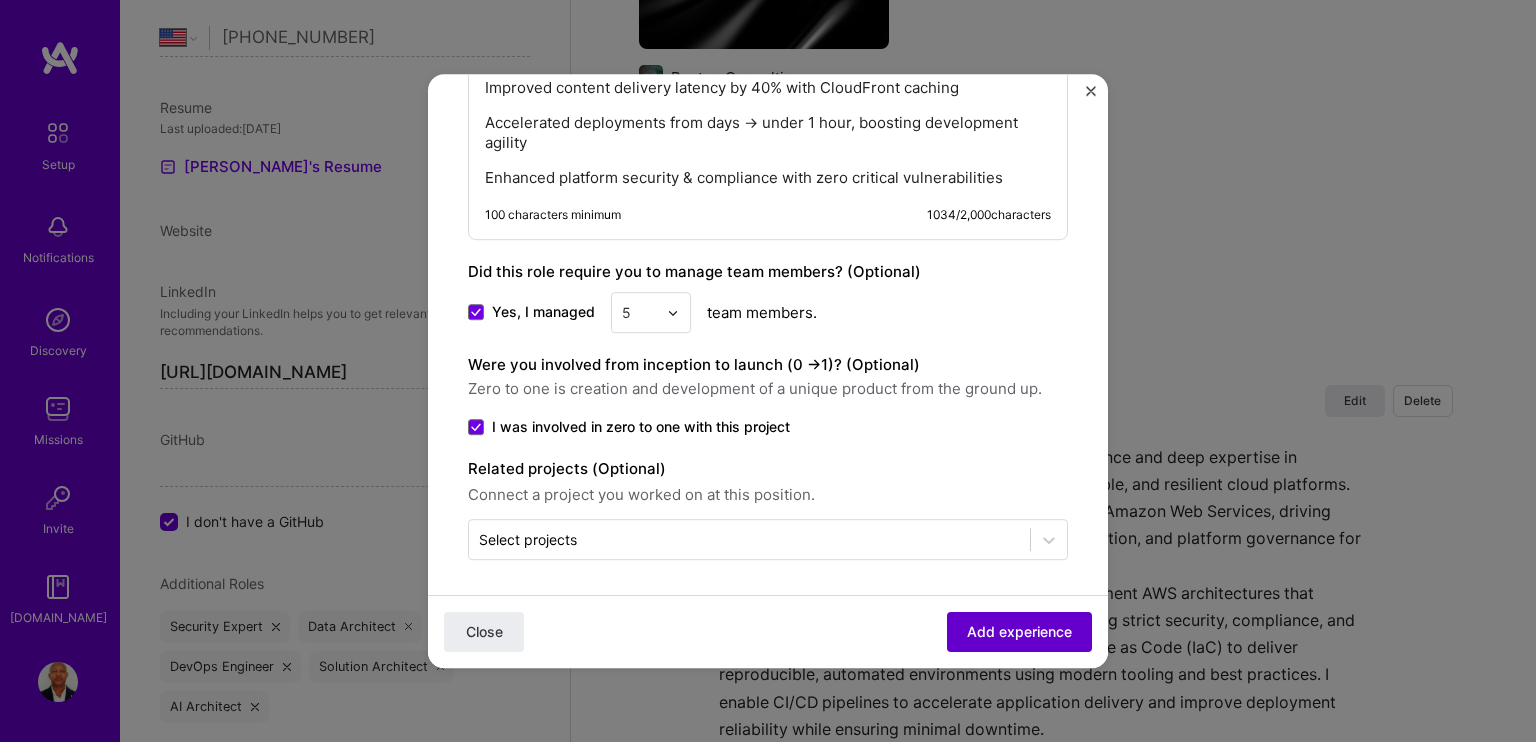 click on "Add experience" at bounding box center (1019, 632) 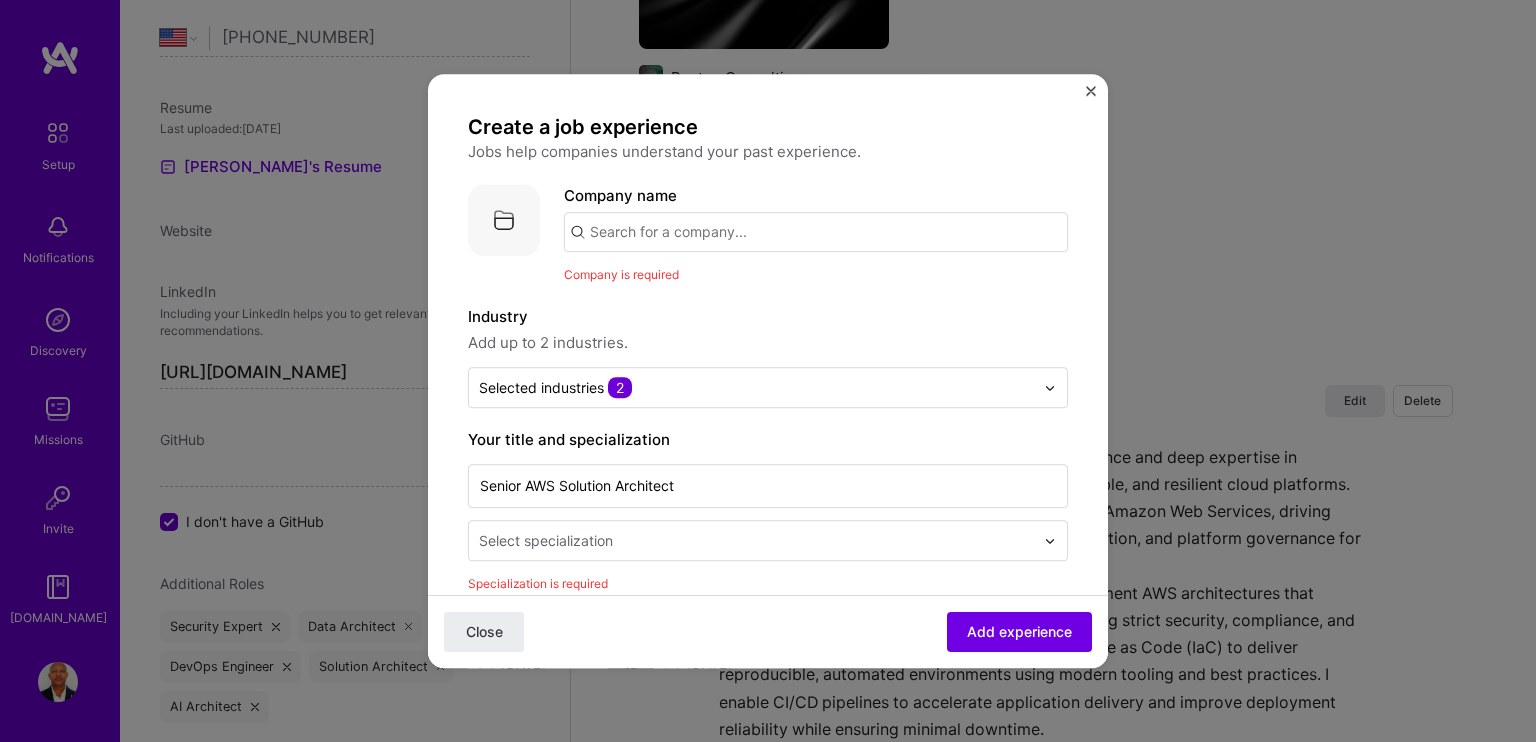 scroll, scrollTop: 0, scrollLeft: 0, axis: both 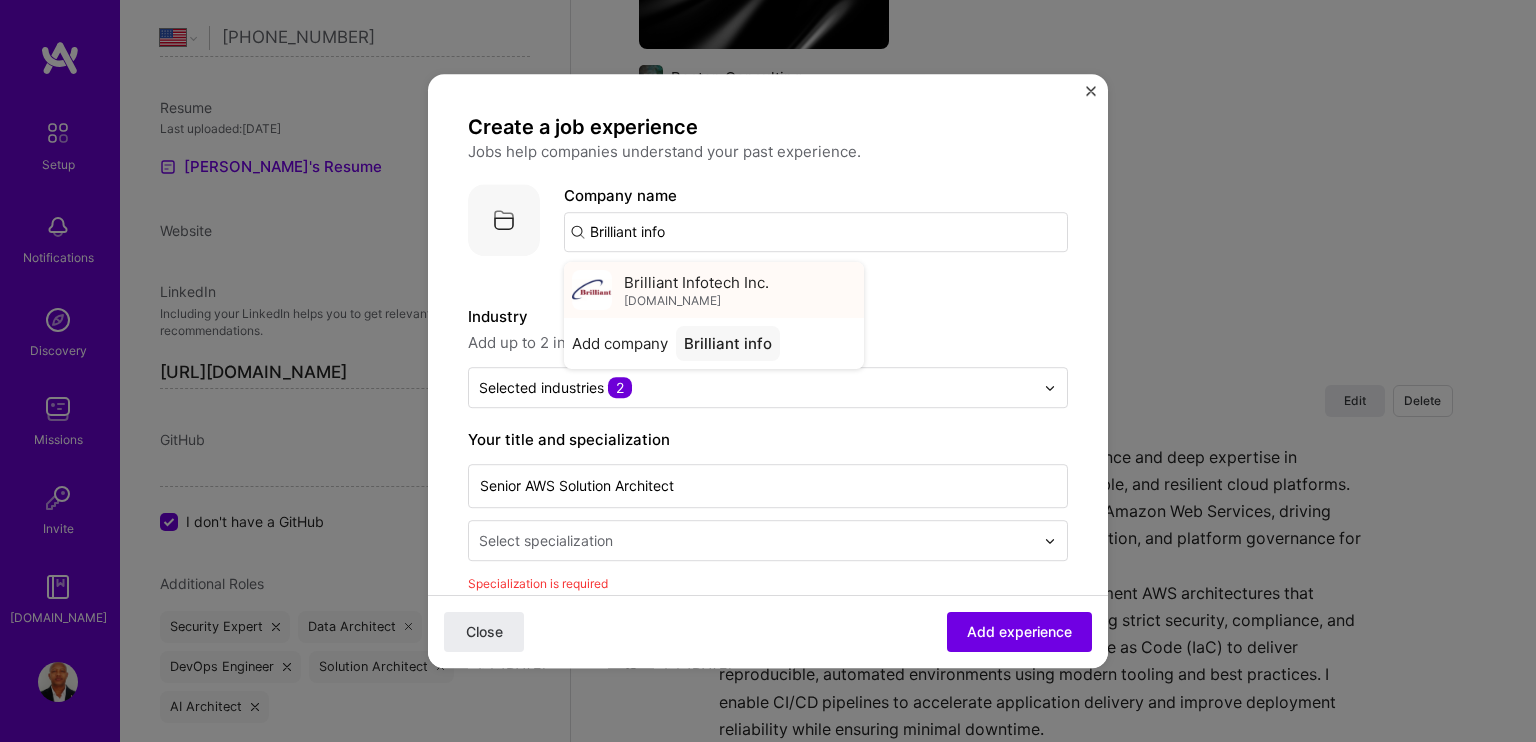 click on "Brilliant Infotech Inc." at bounding box center (696, 282) 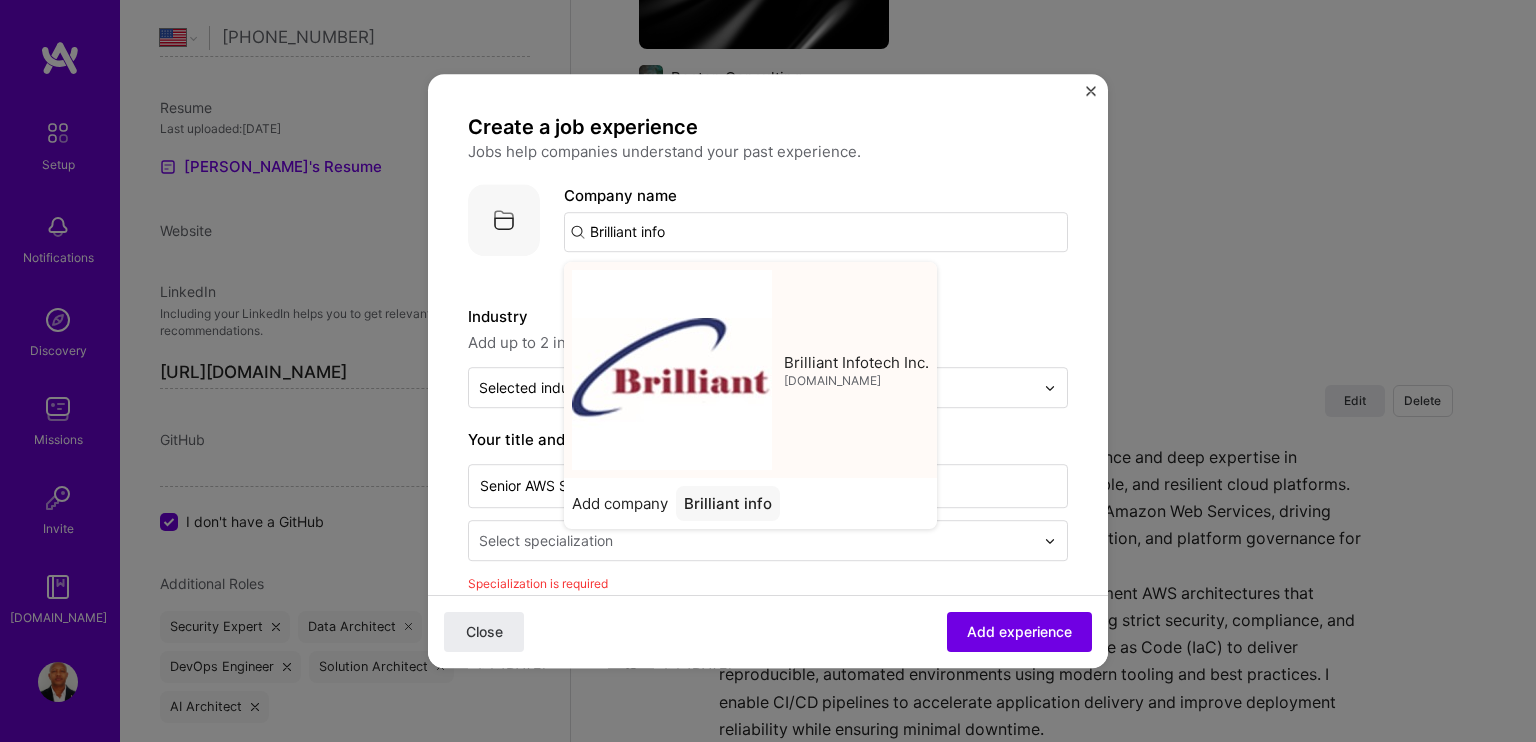type on "Brilliant Infotech Inc." 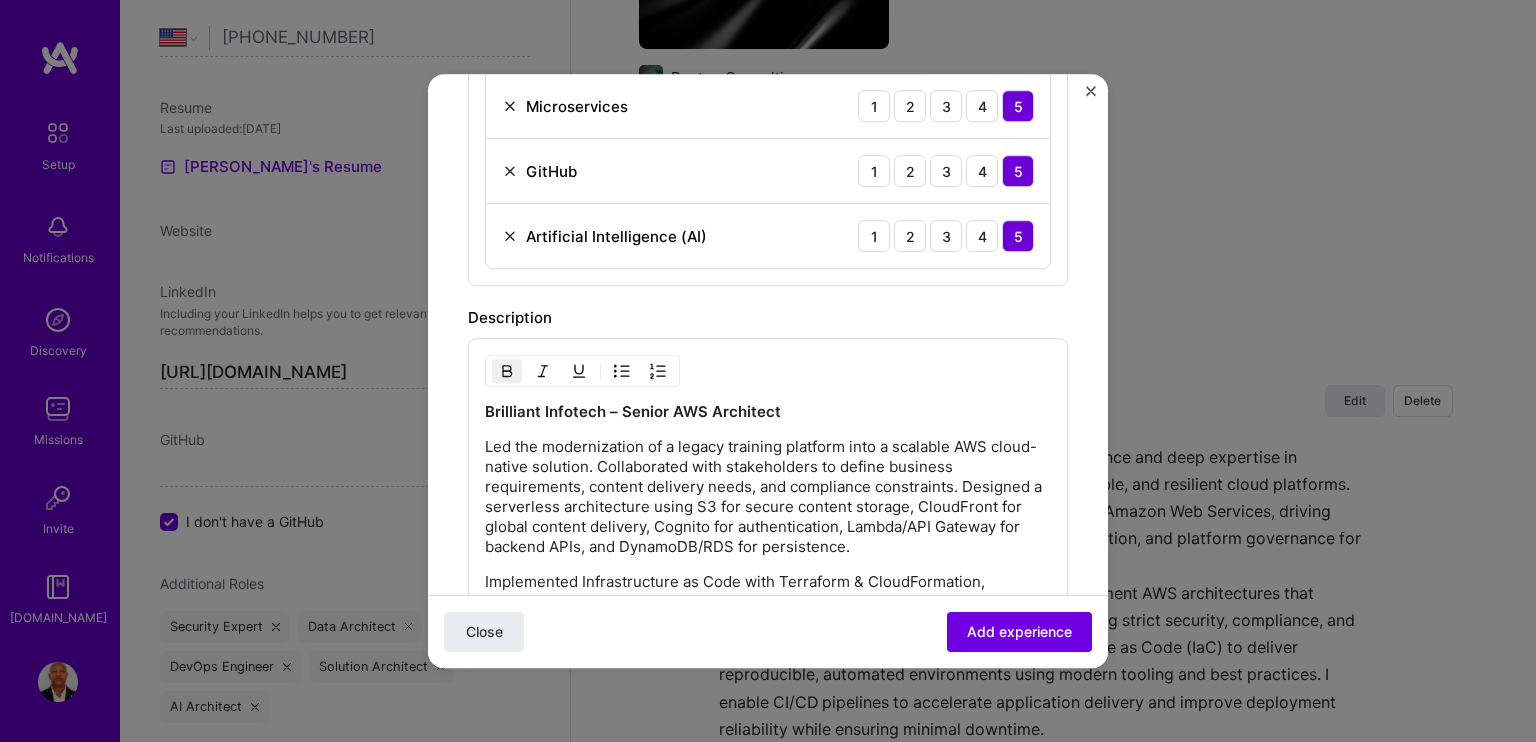 scroll, scrollTop: 1700, scrollLeft: 0, axis: vertical 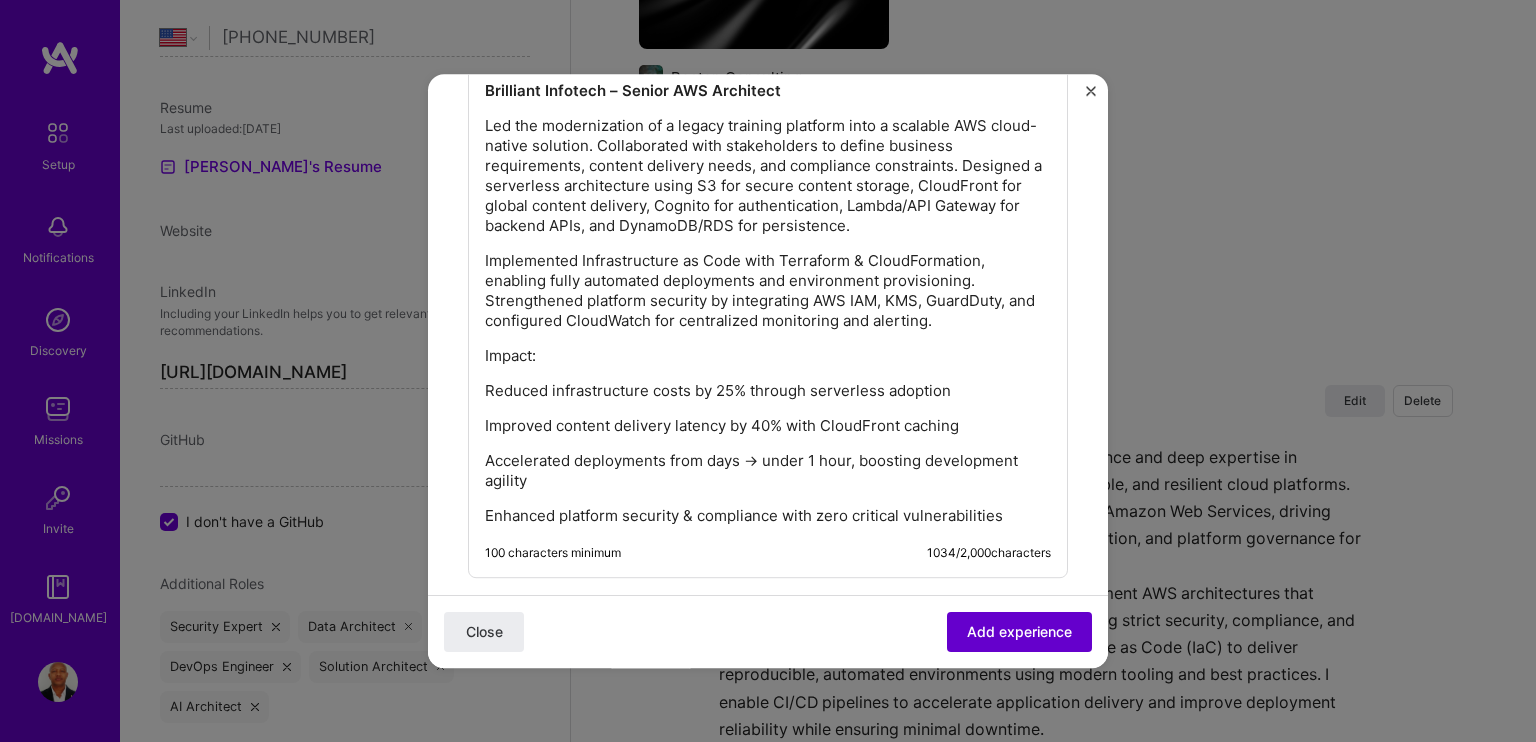 click on "Add experience" at bounding box center [1019, 632] 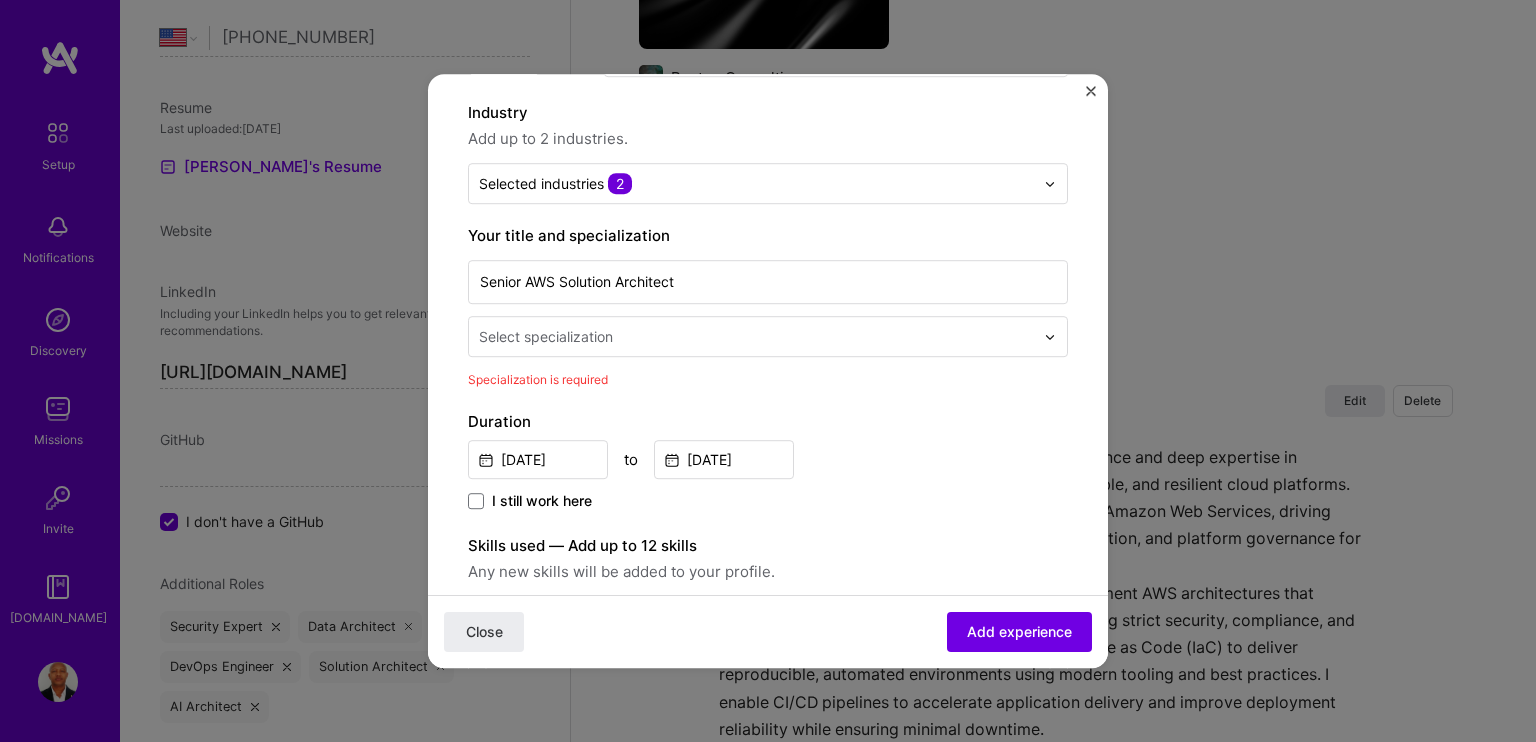 scroll, scrollTop: 153, scrollLeft: 0, axis: vertical 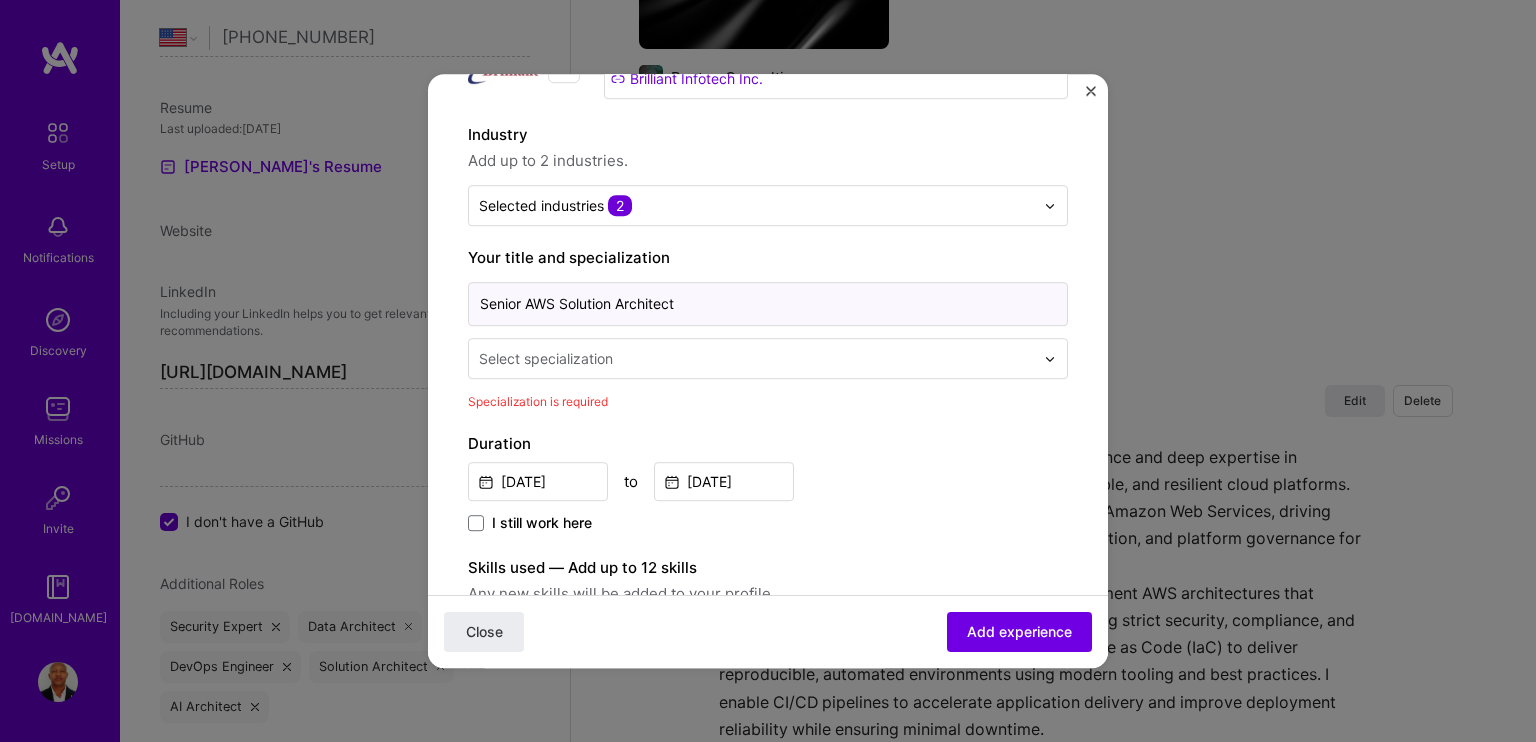 click on "Senior AWS Solution Architect" at bounding box center (768, 304) 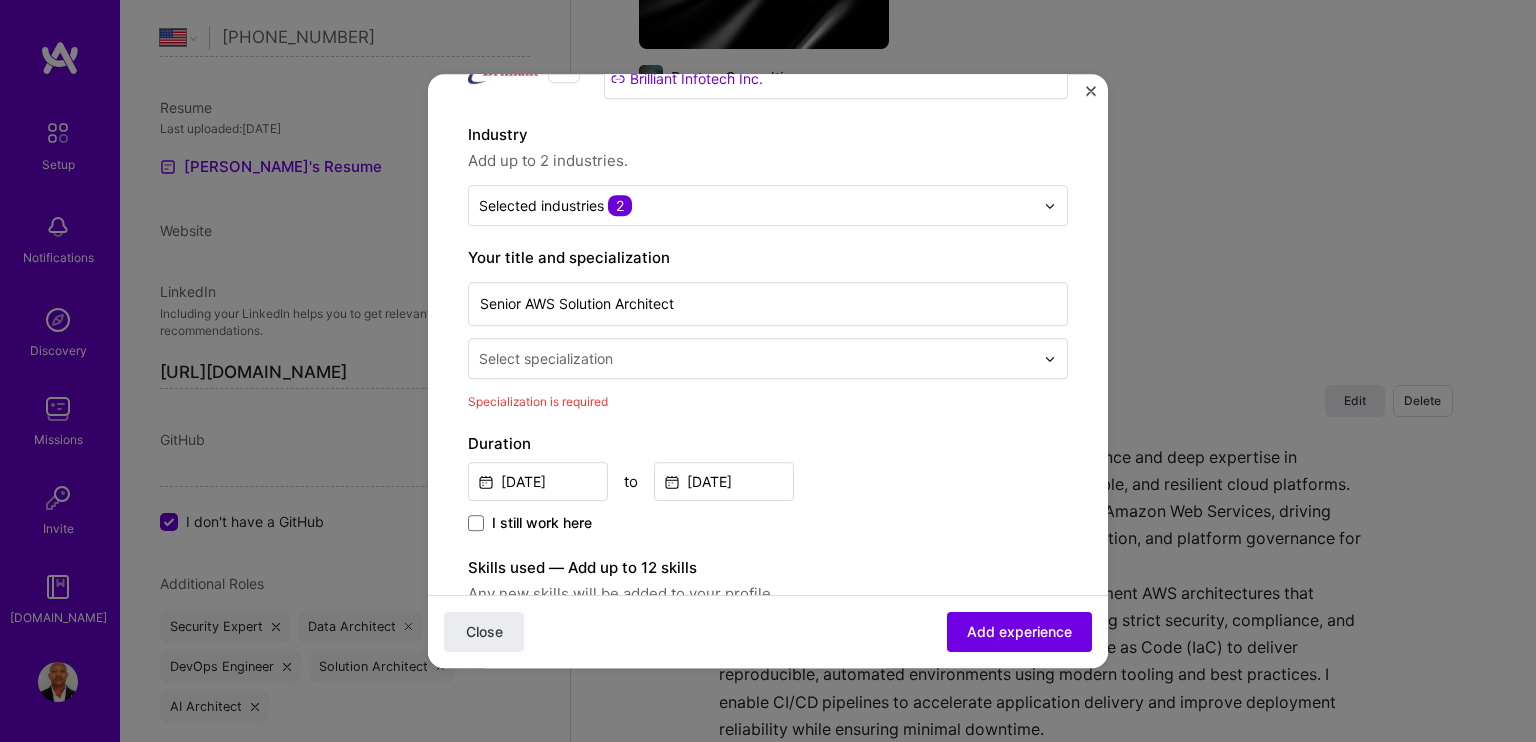 click on "[DATE]
to [DATE]" at bounding box center (768, 479) 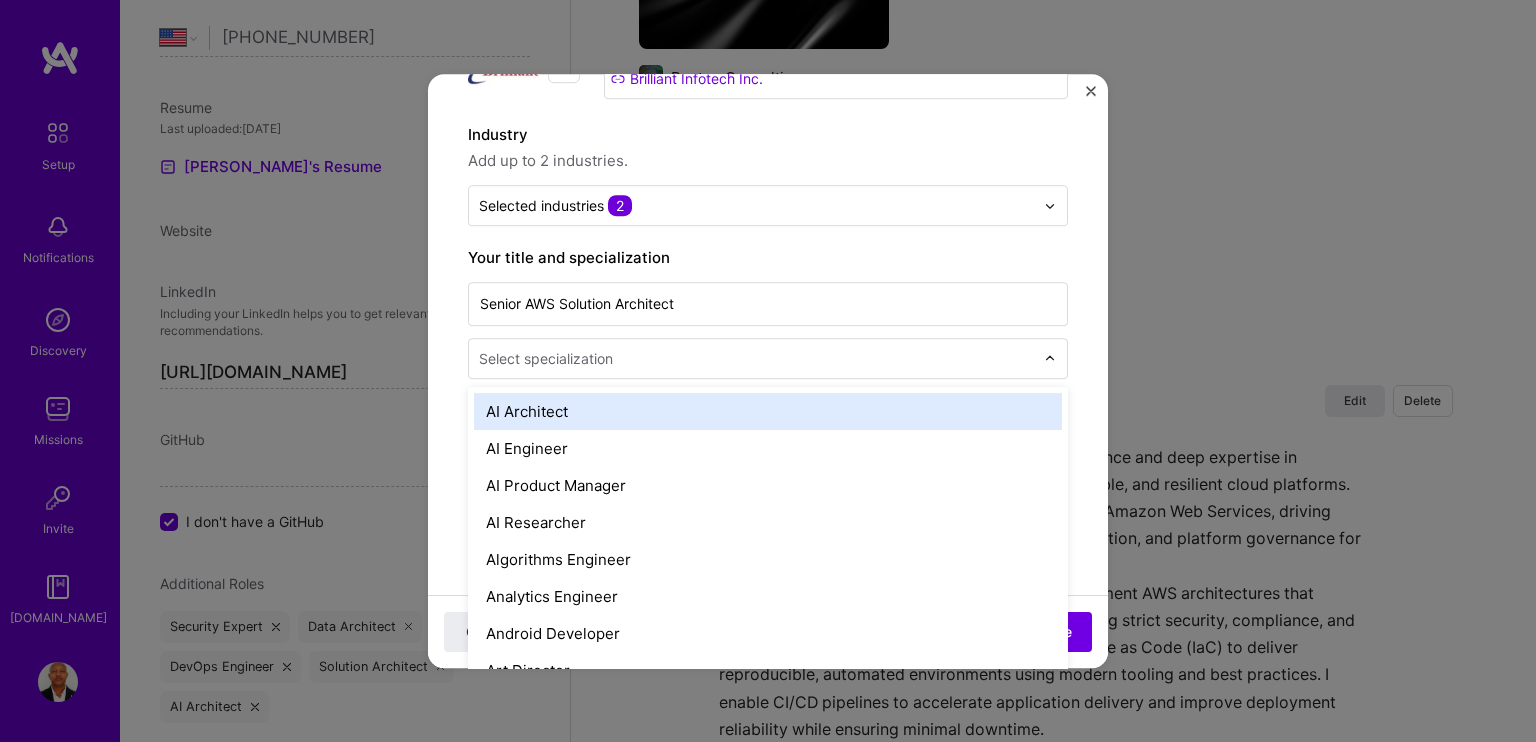 click at bounding box center (758, 358) 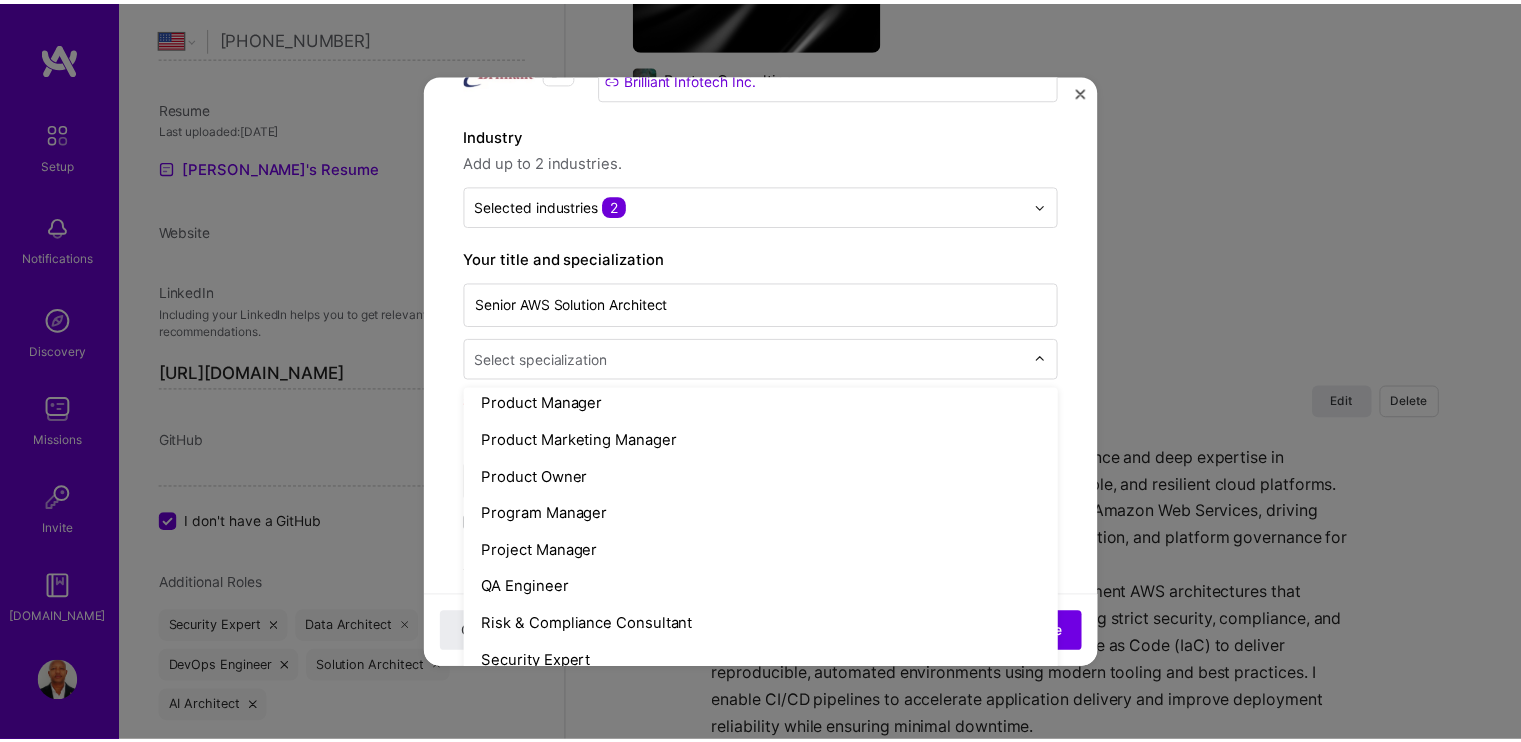 scroll, scrollTop: 2100, scrollLeft: 0, axis: vertical 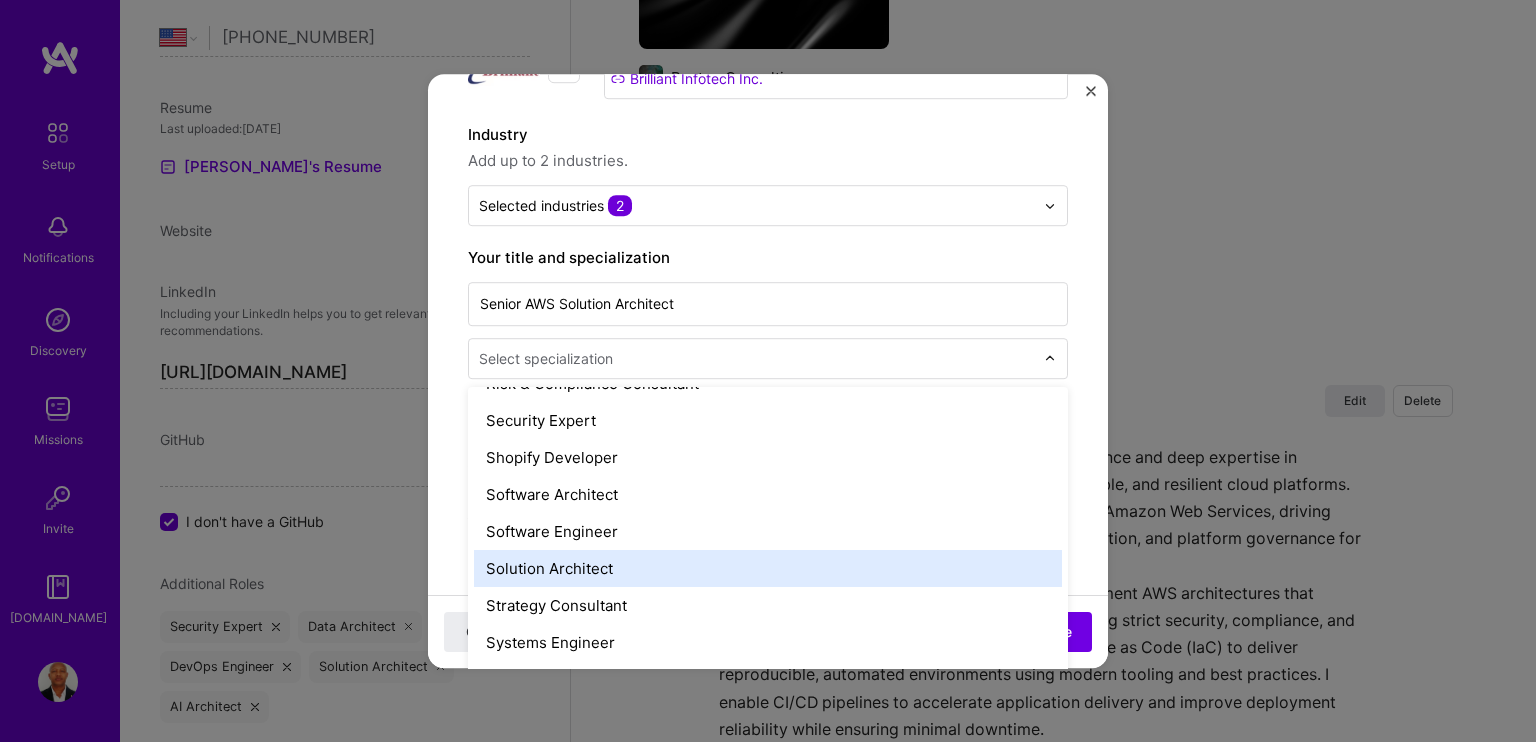 click on "Solution Architect" at bounding box center (768, 568) 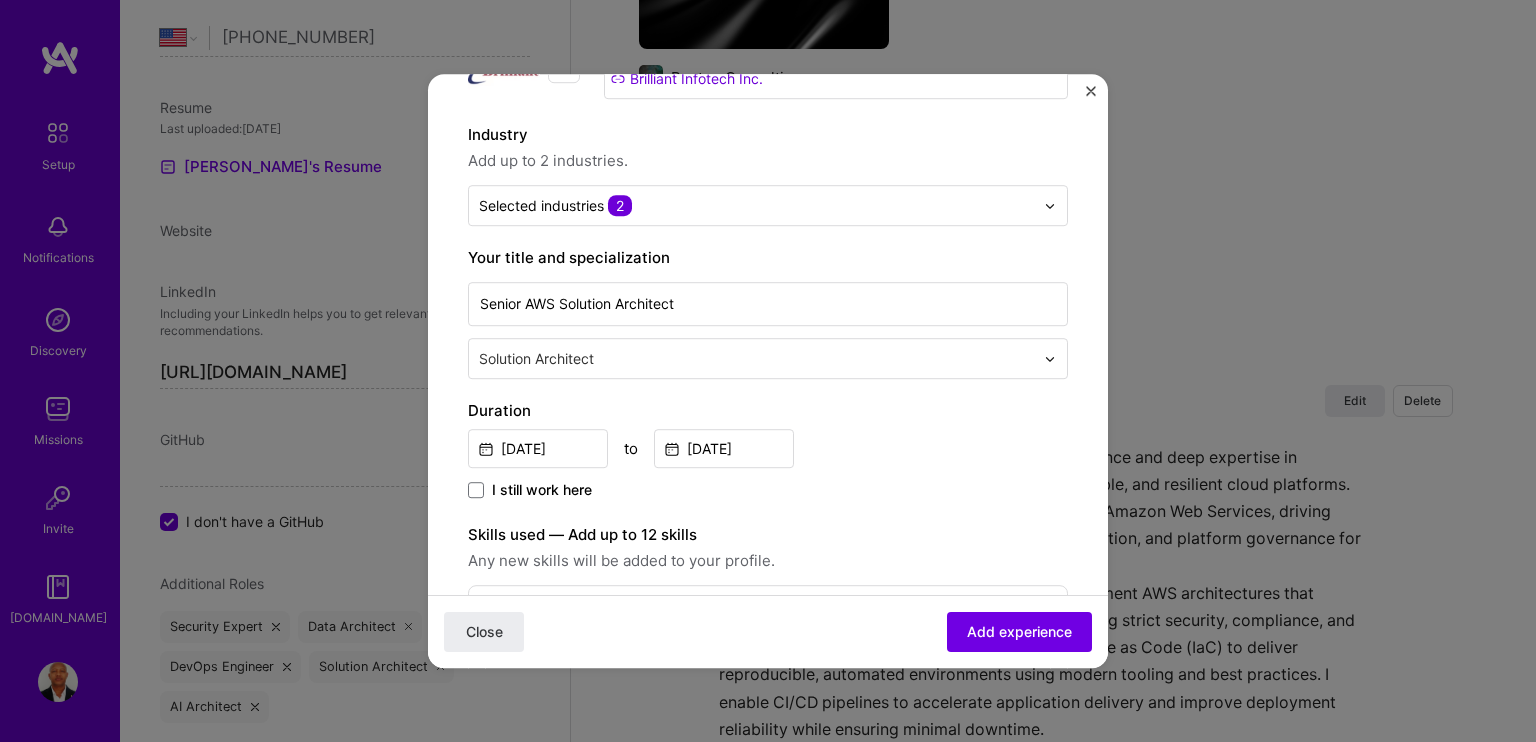 click at bounding box center (758, 358) 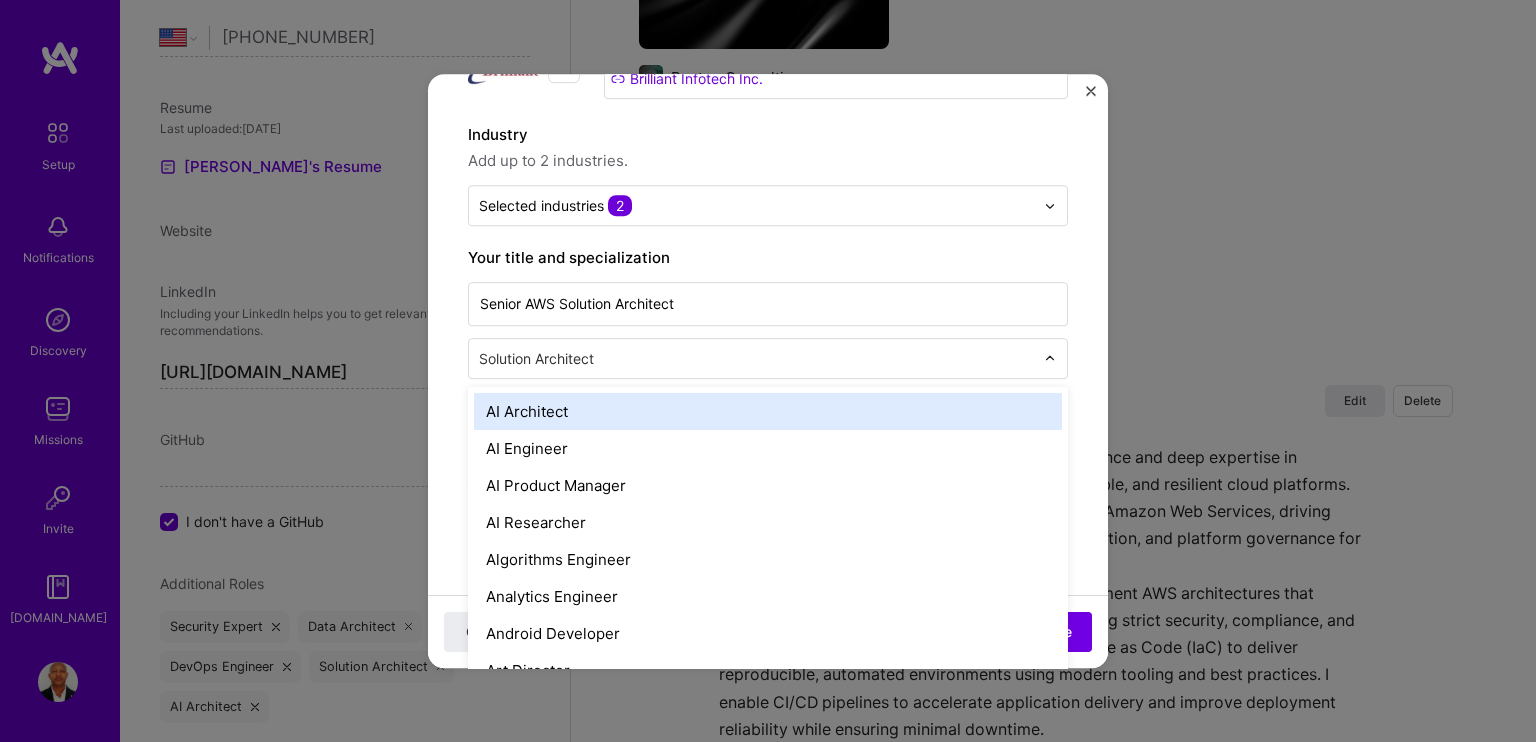 click on "Create a job experience Jobs help companies understand your past experience. Company logo Company name Brilliant Infotech Inc.
Industry Add up to 2 industries. Selected industries 2 Your title and specialization Senior AWS Solution Architect option Solution Architect, selected. option AI Architect focused, 1 of 70. 69 results available. Use Up and Down to choose options, press Enter to select the currently focused option, press Escape to exit the menu, press Tab to select the option and exit the menu. Solution Architect AI Architect AI Engineer AI Product Manager AI Researcher Algorithms Engineer Analytics Engineer Android Developer Art Director Automation Developer Back-End Developer Blockchain Developer Brand Designer Brand Expert Business Development Chief Technology Officer (CTO) Chief of Staff Cloud Expert Community Manager Content Writer Copywriter Data Analyst Data Architect Data Engineer Data Scientist Deep Learning Engineer [PERSON_NAME] Dev Experience DevOps Engineer Embedded Engineer" at bounding box center (768, 1228) 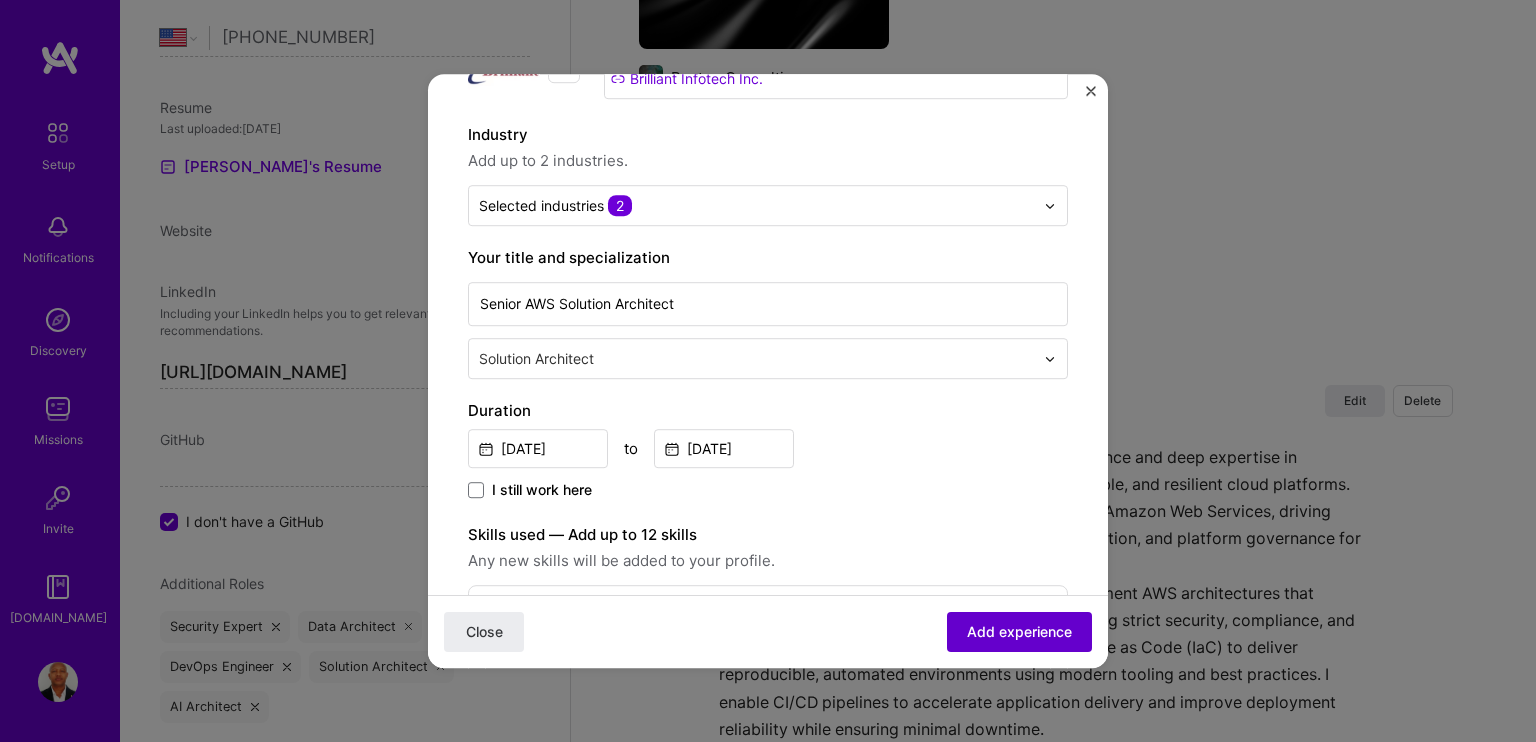 click on "Add experience" at bounding box center [1019, 632] 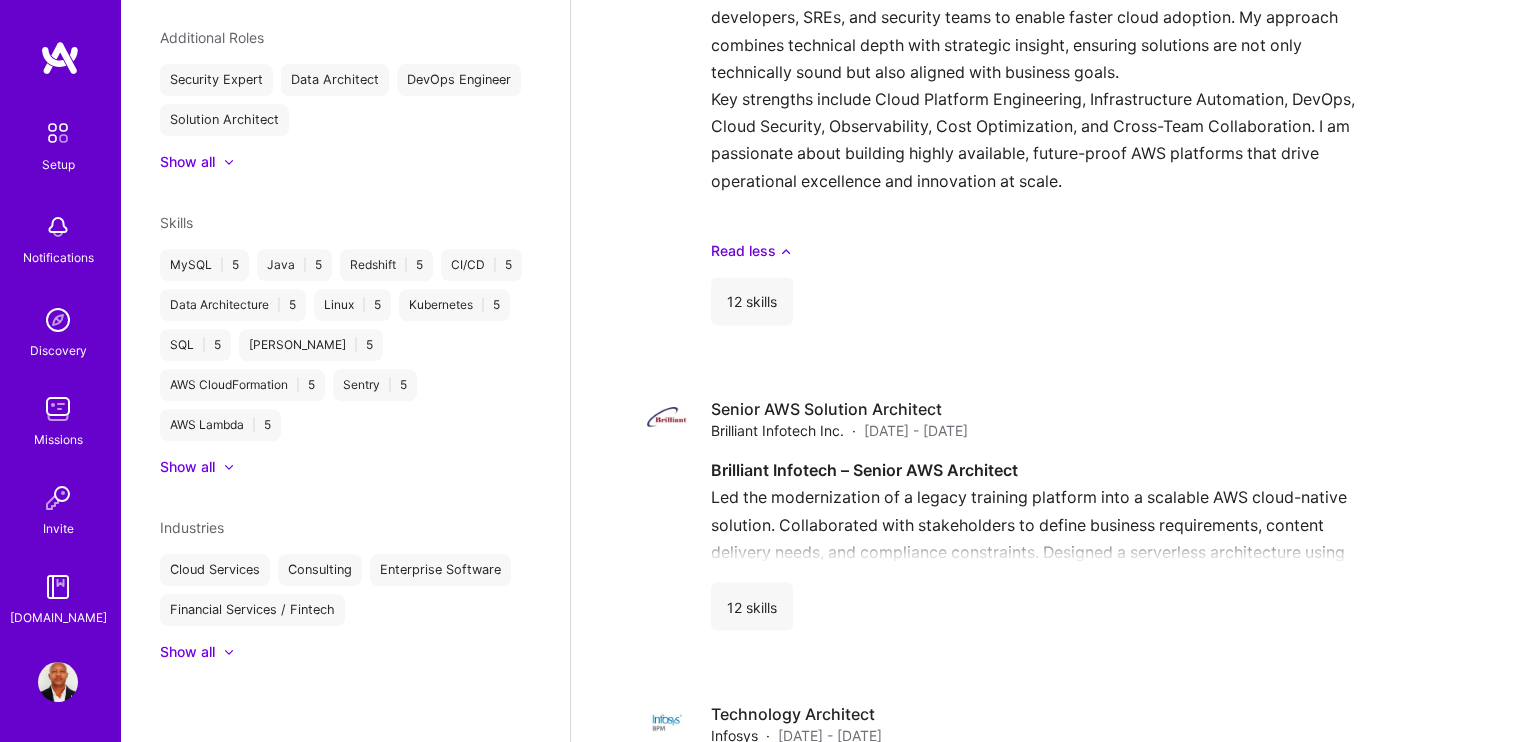 scroll, scrollTop: 569, scrollLeft: 0, axis: vertical 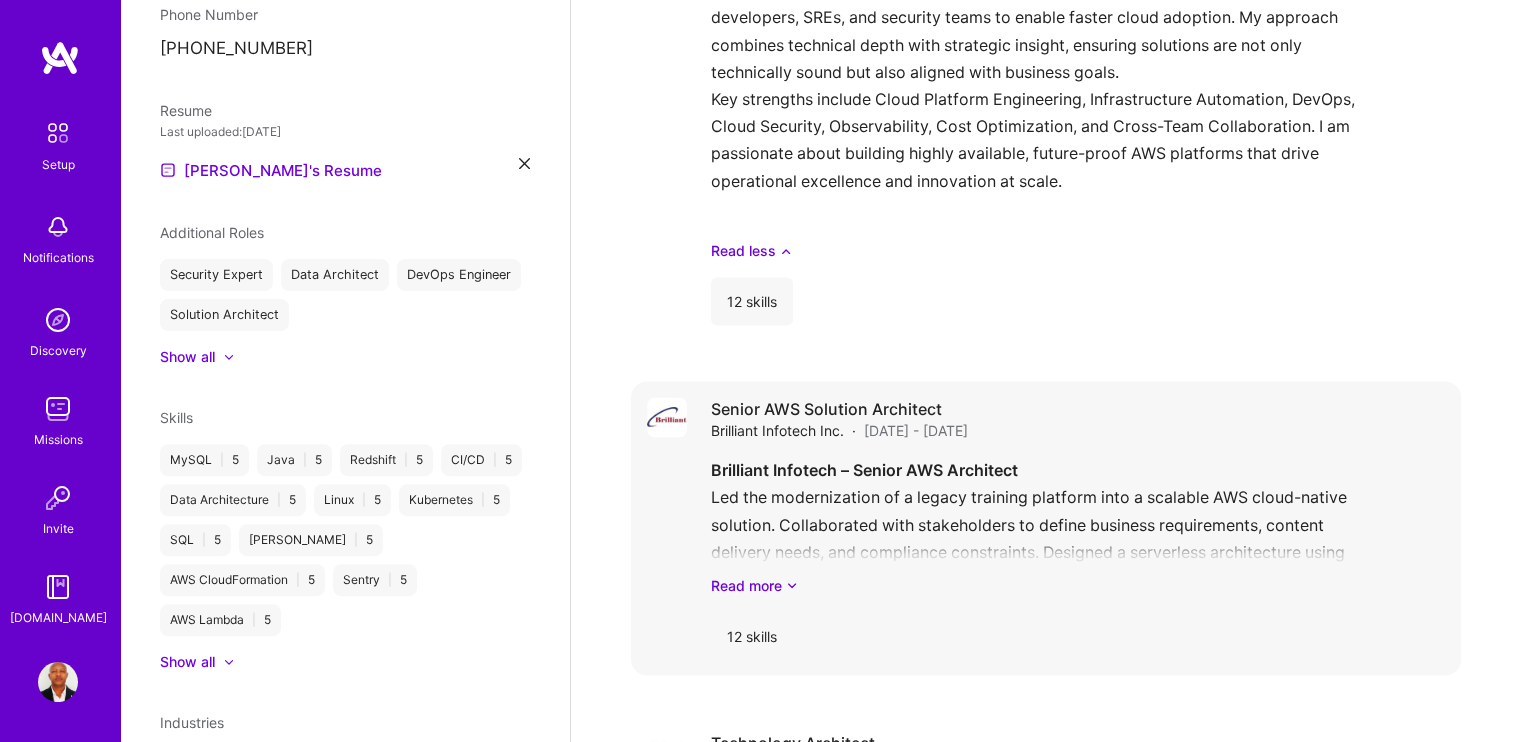 click on "Senior AWS Solution Architect Brilliant Infotech Inc. · [DATE] - [DATE] Brilliant Infotech – Senior AWS Architect Led the modernization of a legacy training platform into a scalable AWS cloud-native solution. Collaborated with stakeholders to define business requirements, content delivery needs, and compliance constraints. Designed a serverless architecture using S3 for secure content storage, CloudFront for global content delivery, Cognito for authentication, Lambda/API Gateway for backend APIs, and DynamoDB/RDS for persistence. Implemented Infrastructure as Code with Terraform & CloudFormation, enabling fully automated deployments and environment provisioning. Strengthened platform security by integrating AWS IAM, KMS, GuardDuty, and configured CloudWatch for centralized monitoring and alerting. Impact: Reduced infrastructure costs by 25% through serverless adoption Improved content delivery latency by 40% with CloudFront caching Read more 12   skills" at bounding box center (1078, 528) 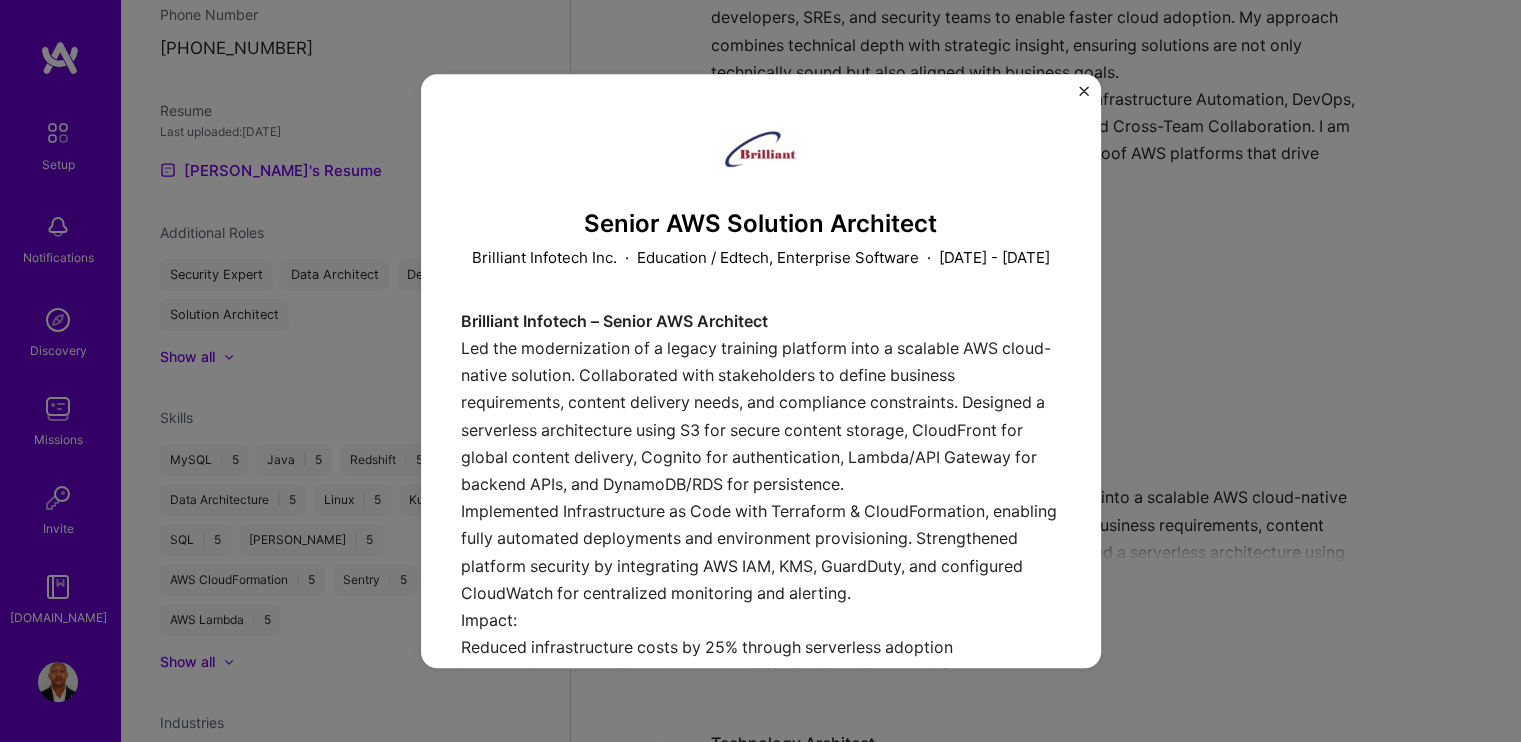 scroll, scrollTop: 0, scrollLeft: 0, axis: both 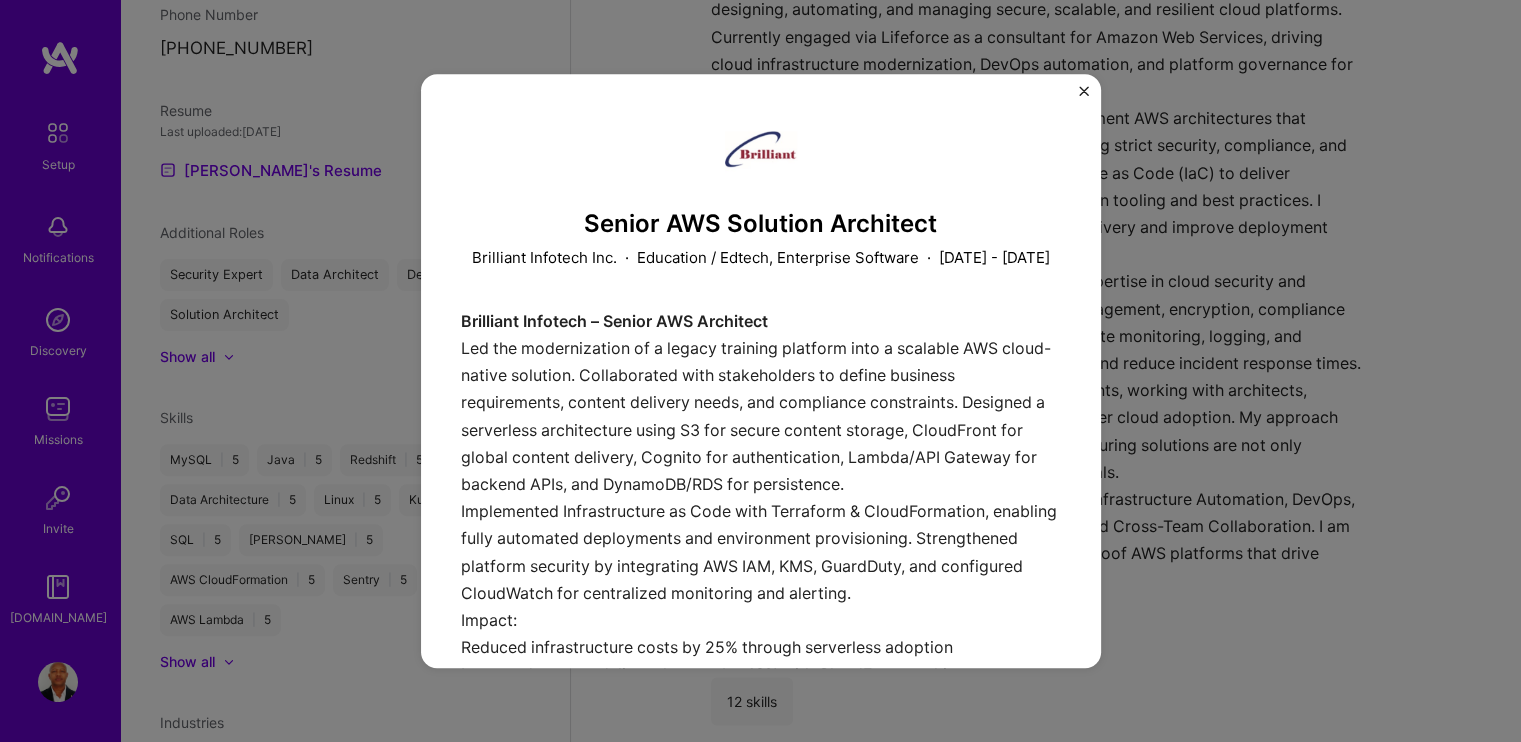 click at bounding box center (1084, 91) 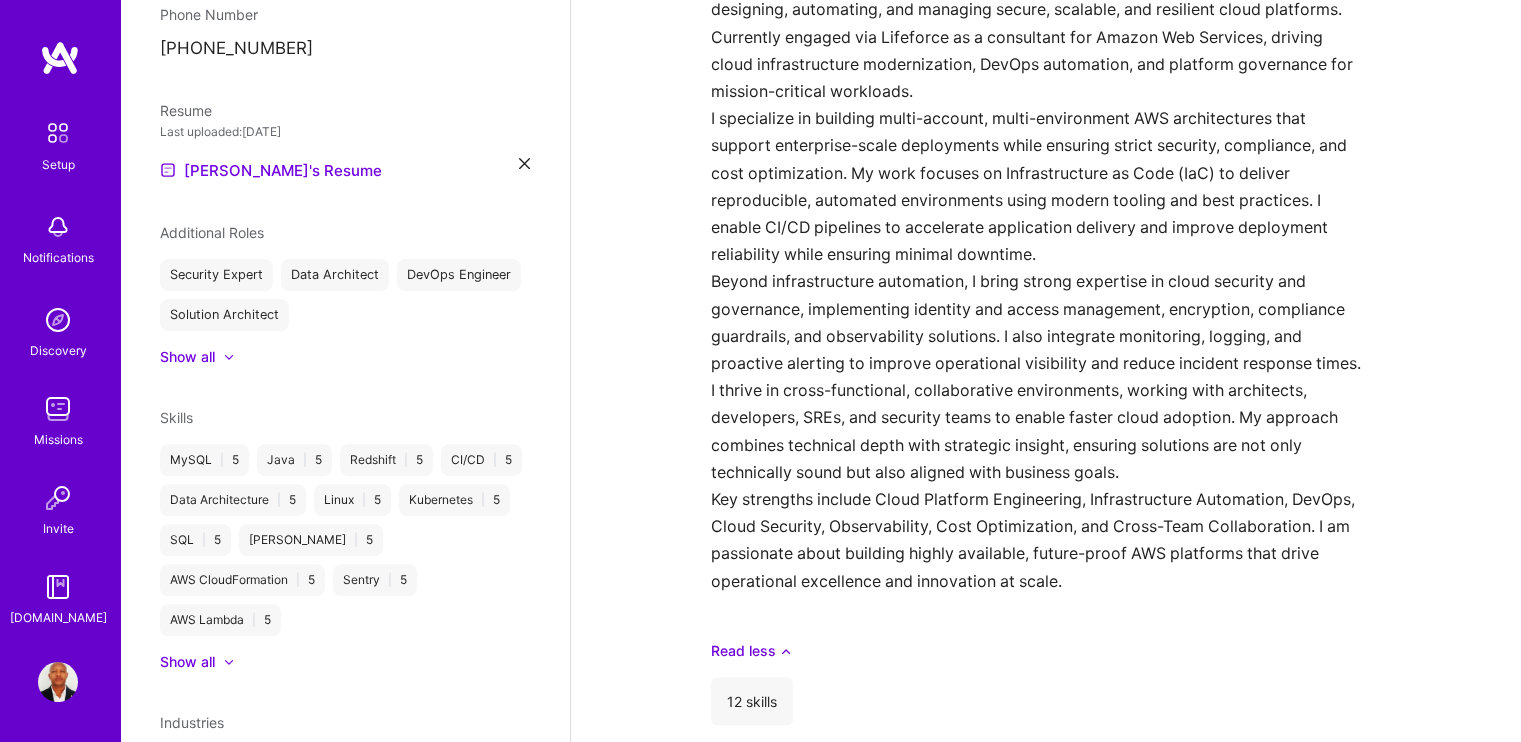 scroll, scrollTop: 3639, scrollLeft: 0, axis: vertical 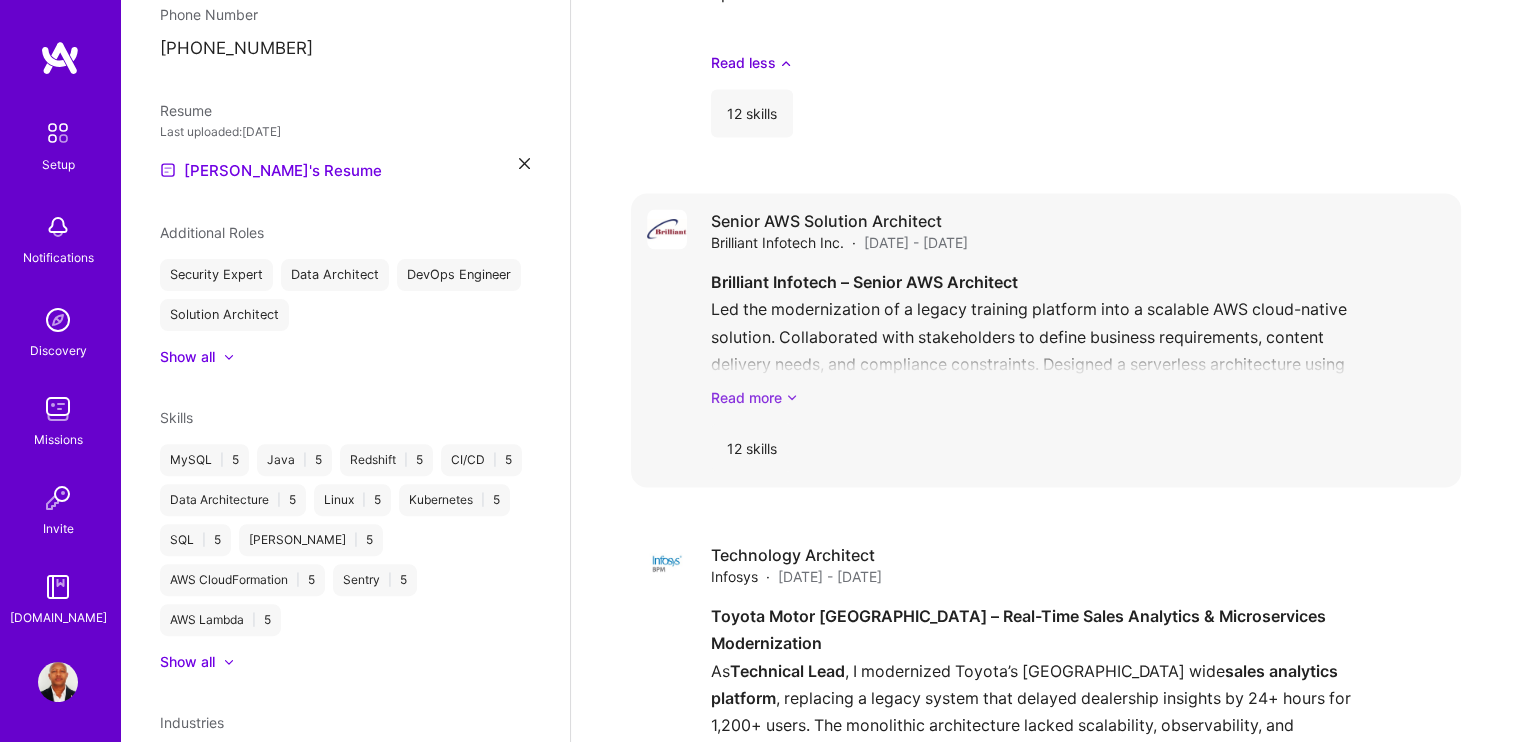 click at bounding box center [792, 396] 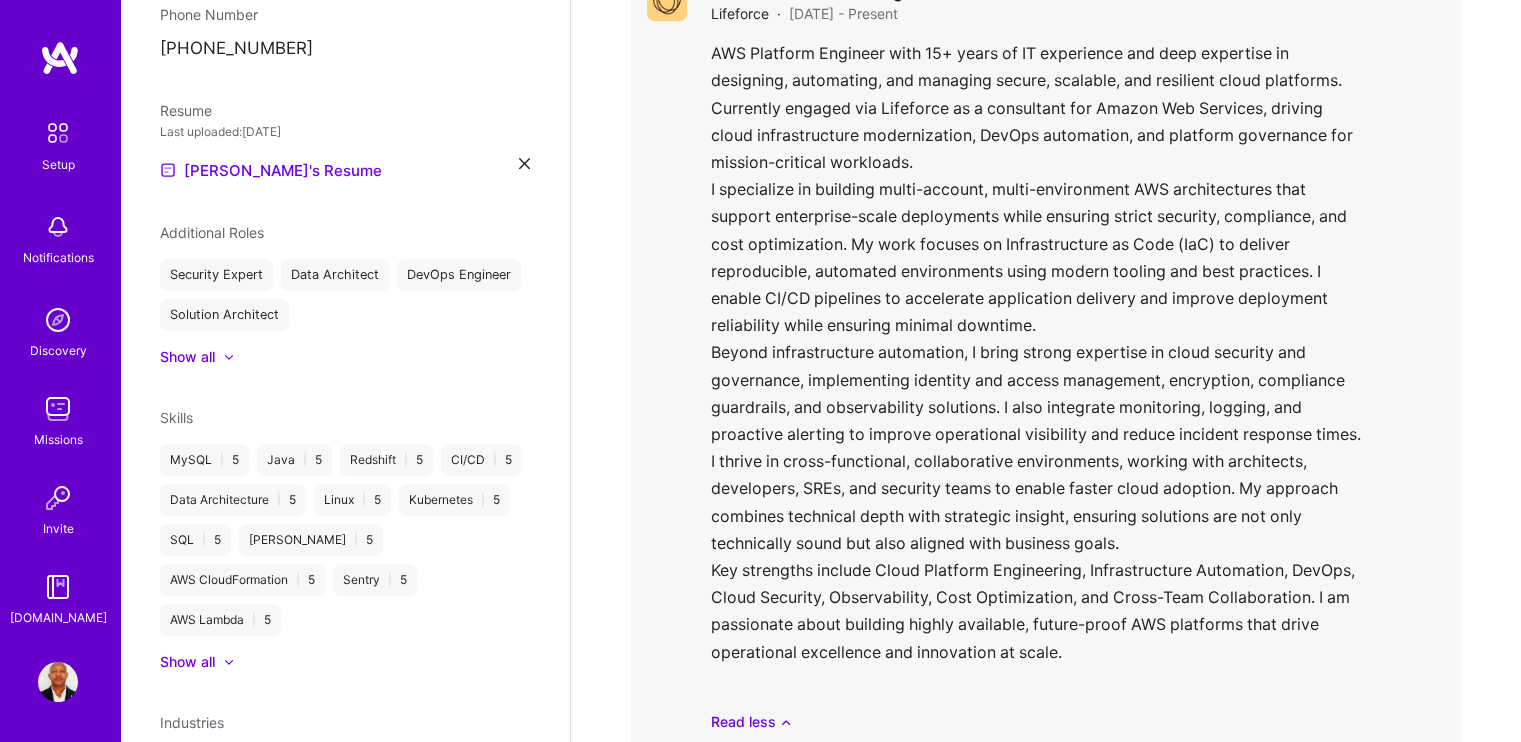 scroll, scrollTop: 3139, scrollLeft: 0, axis: vertical 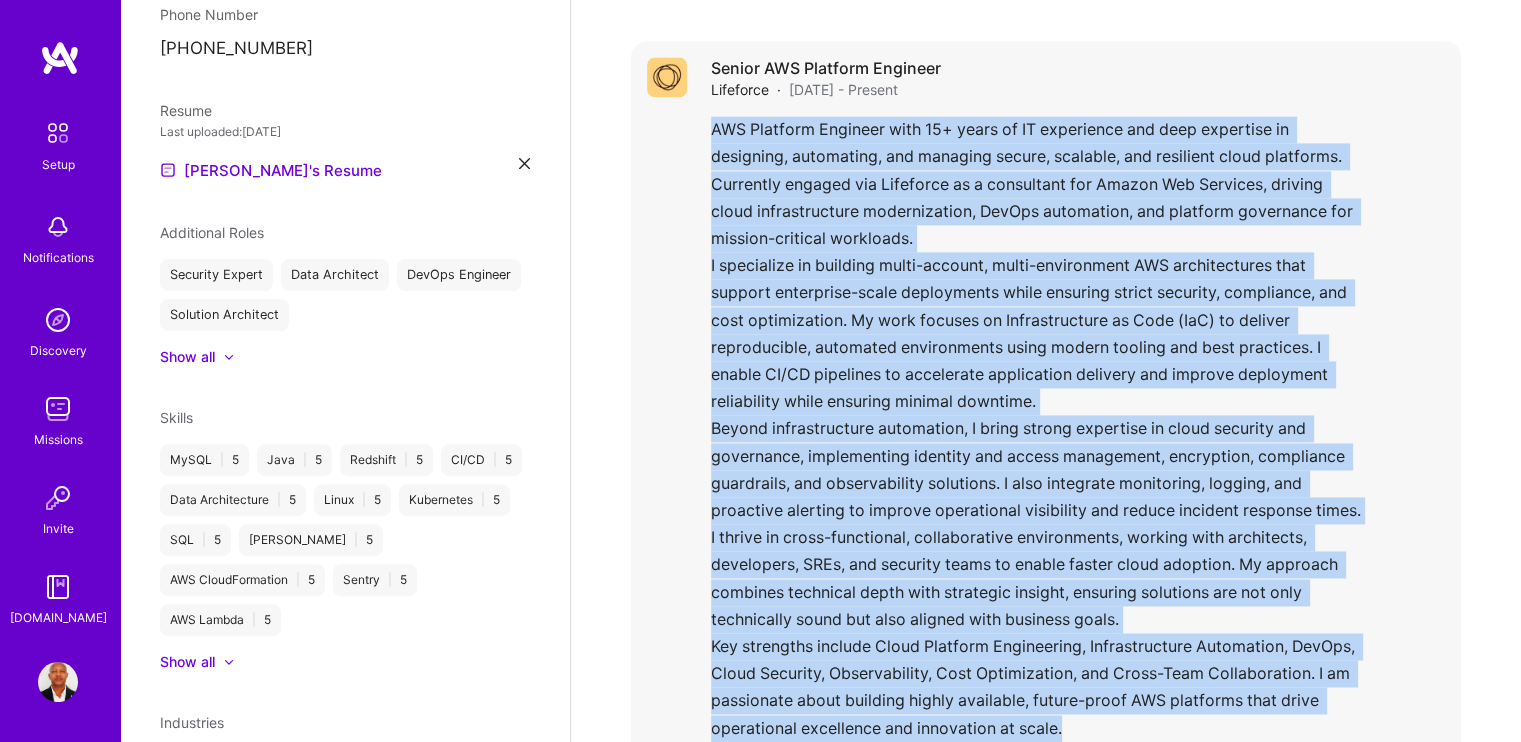 drag, startPoint x: 1233, startPoint y: 510, endPoint x: 700, endPoint y: 115, distance: 663.4109 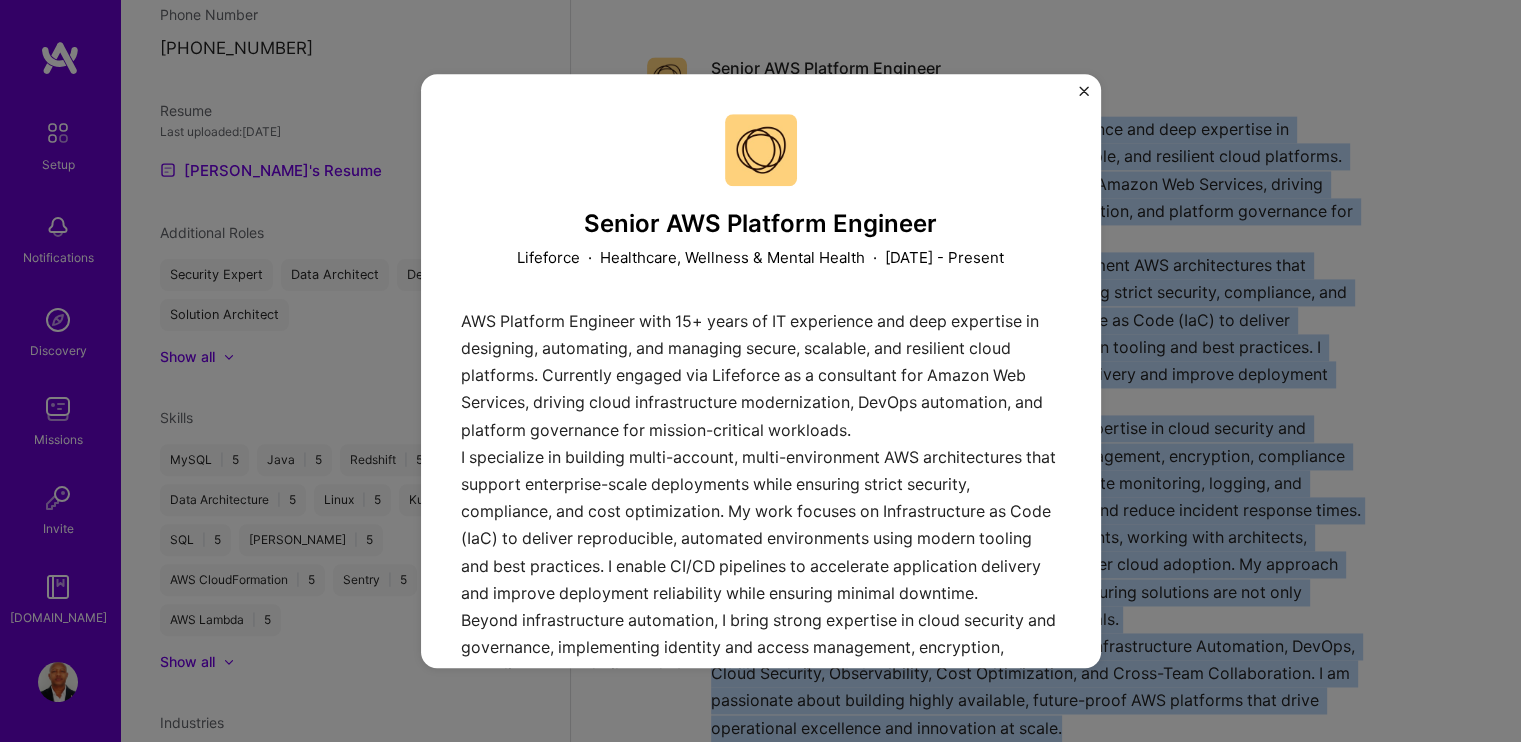 scroll, scrollTop: 0, scrollLeft: 0, axis: both 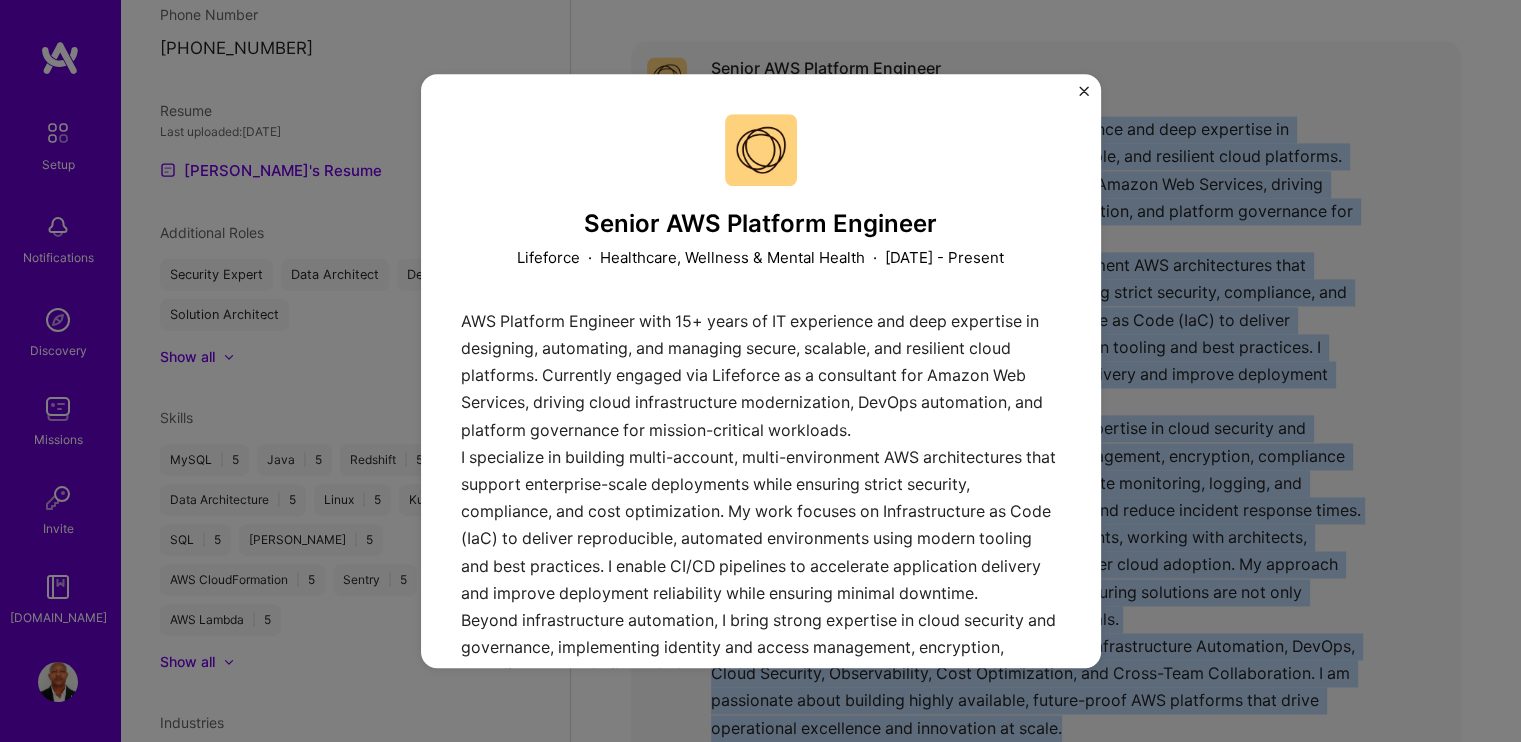 click at bounding box center (1084, 91) 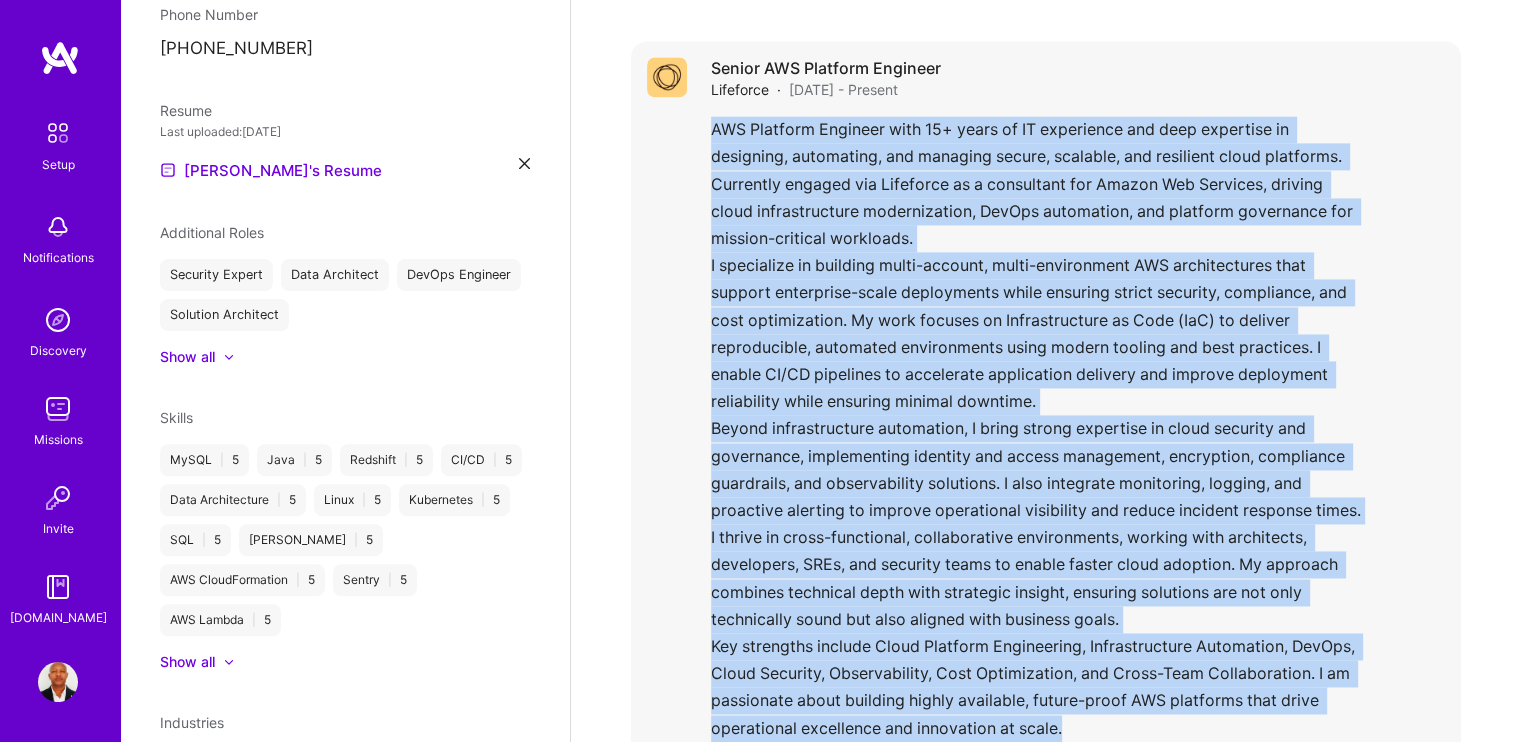 scroll, scrollTop: 0, scrollLeft: 0, axis: both 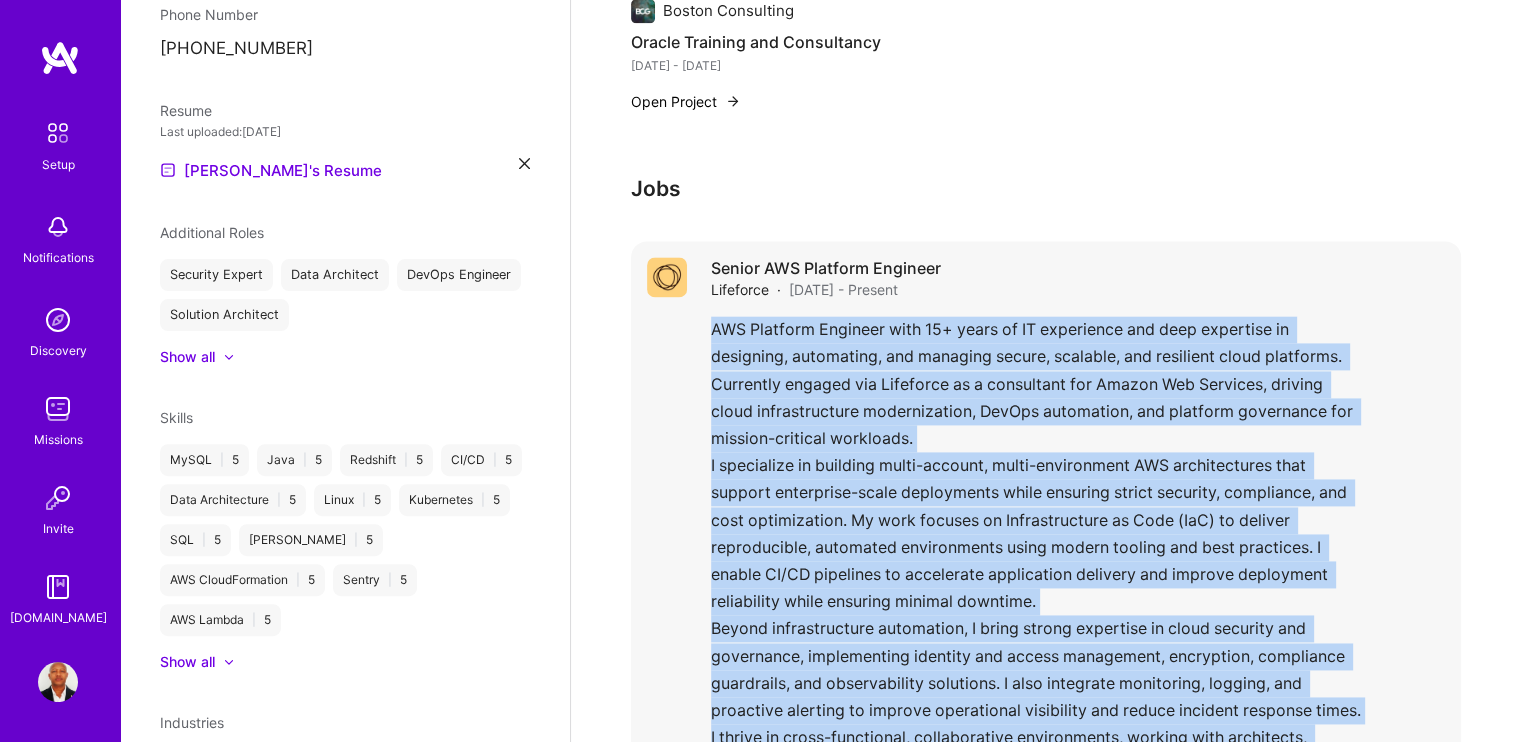 click on "AWS Platform Engineer with 15+ years of IT experience and deep expertise in designing, automating, and managing secure, scalable, and resilient cloud platforms. Currently engaged via Lifeforce as a consultant for Amazon Web Services, driving cloud infrastructure modernization, DevOps automation, and platform governance for mission-critical workloads. I specialize in building multi-account, multi-environment AWS architectures that support enterprise-scale deployments while ensuring strict security, compliance, and cost optimization. My work focuses on Infrastructure as Code (IaC) to deliver reproducible, automated environments using modern tooling and best practices. I enable CI/CD pipelines to accelerate application delivery and improve deployment reliability while ensuring minimal downtime. Read less" at bounding box center (1078, 662) 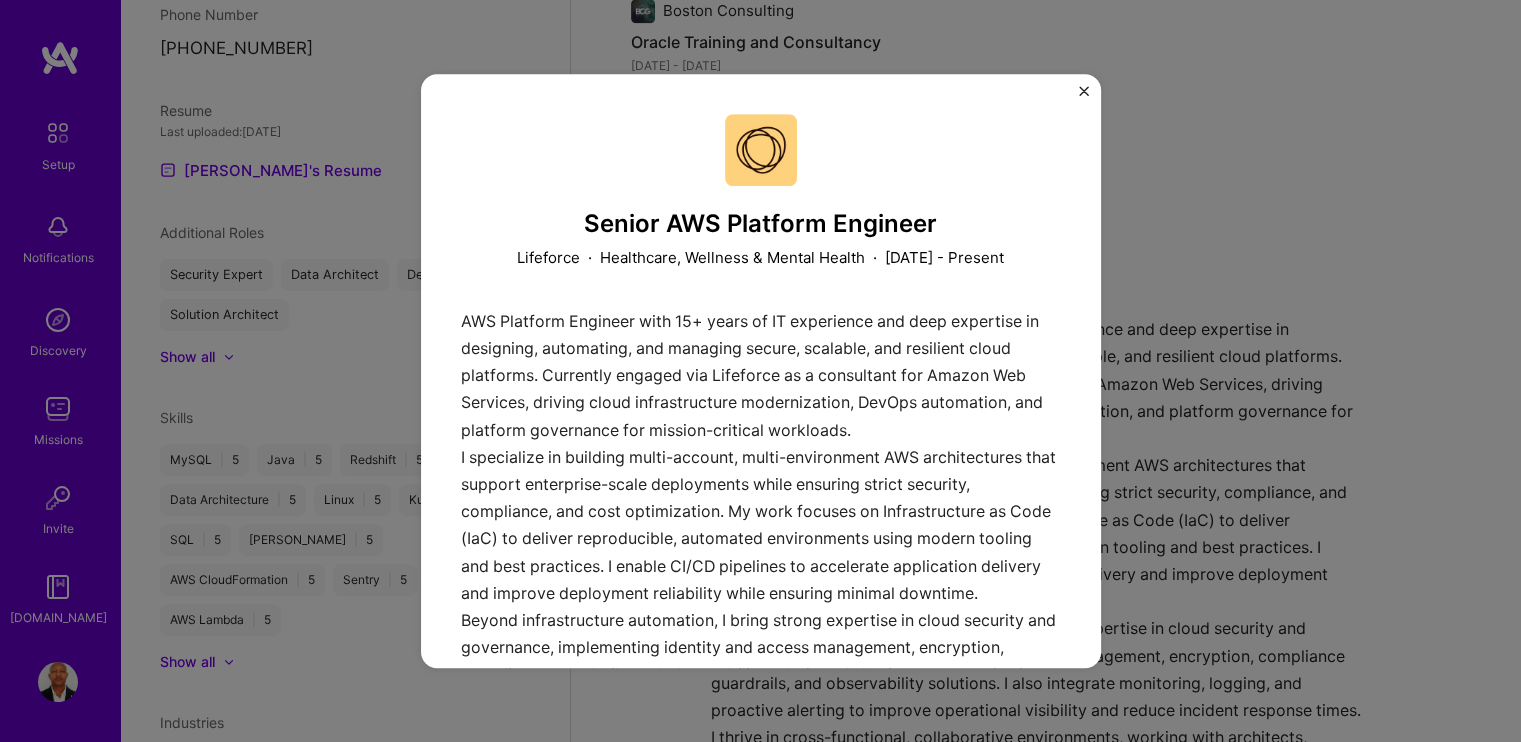 scroll, scrollTop: 0, scrollLeft: 0, axis: both 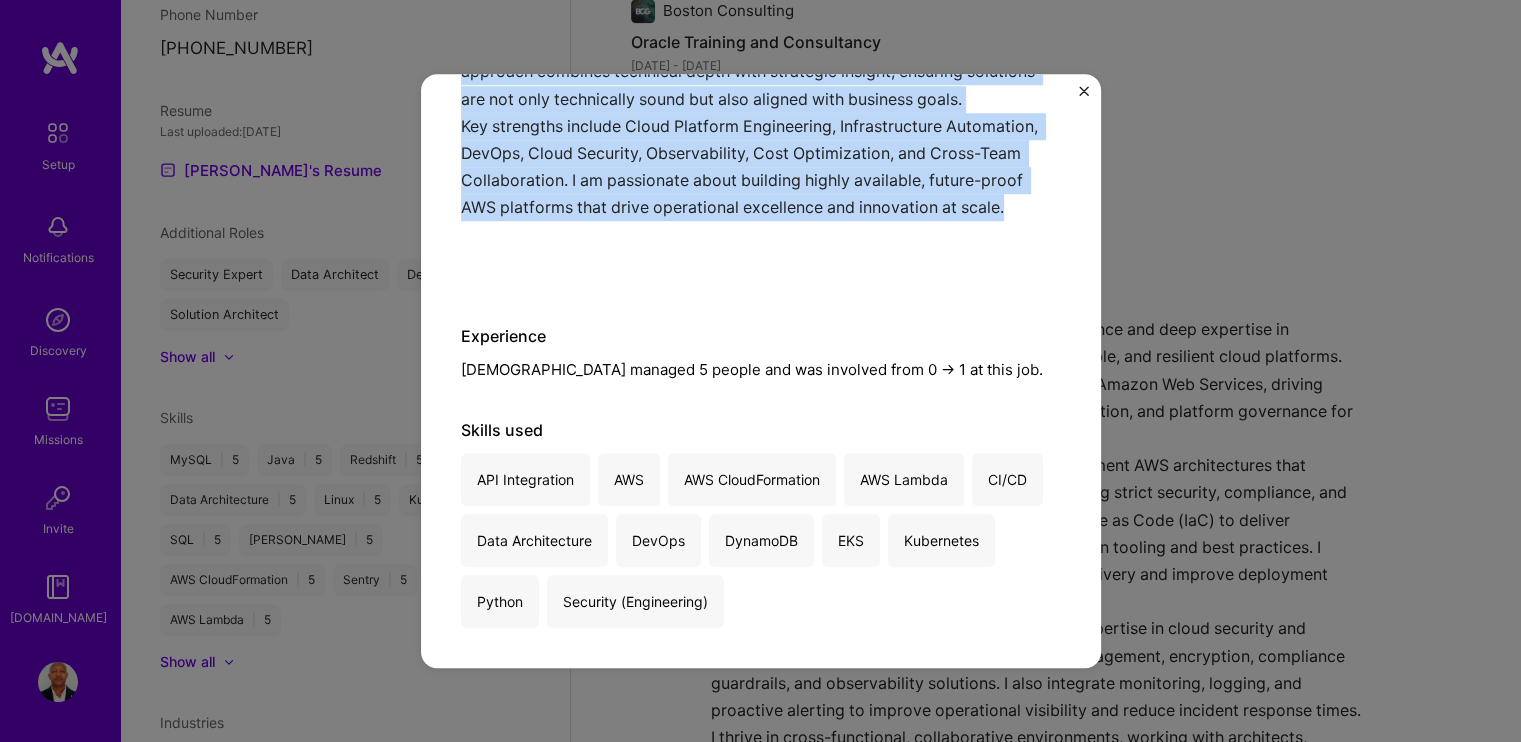 drag, startPoint x: 582, startPoint y: 231, endPoint x: 837, endPoint y: 263, distance: 257 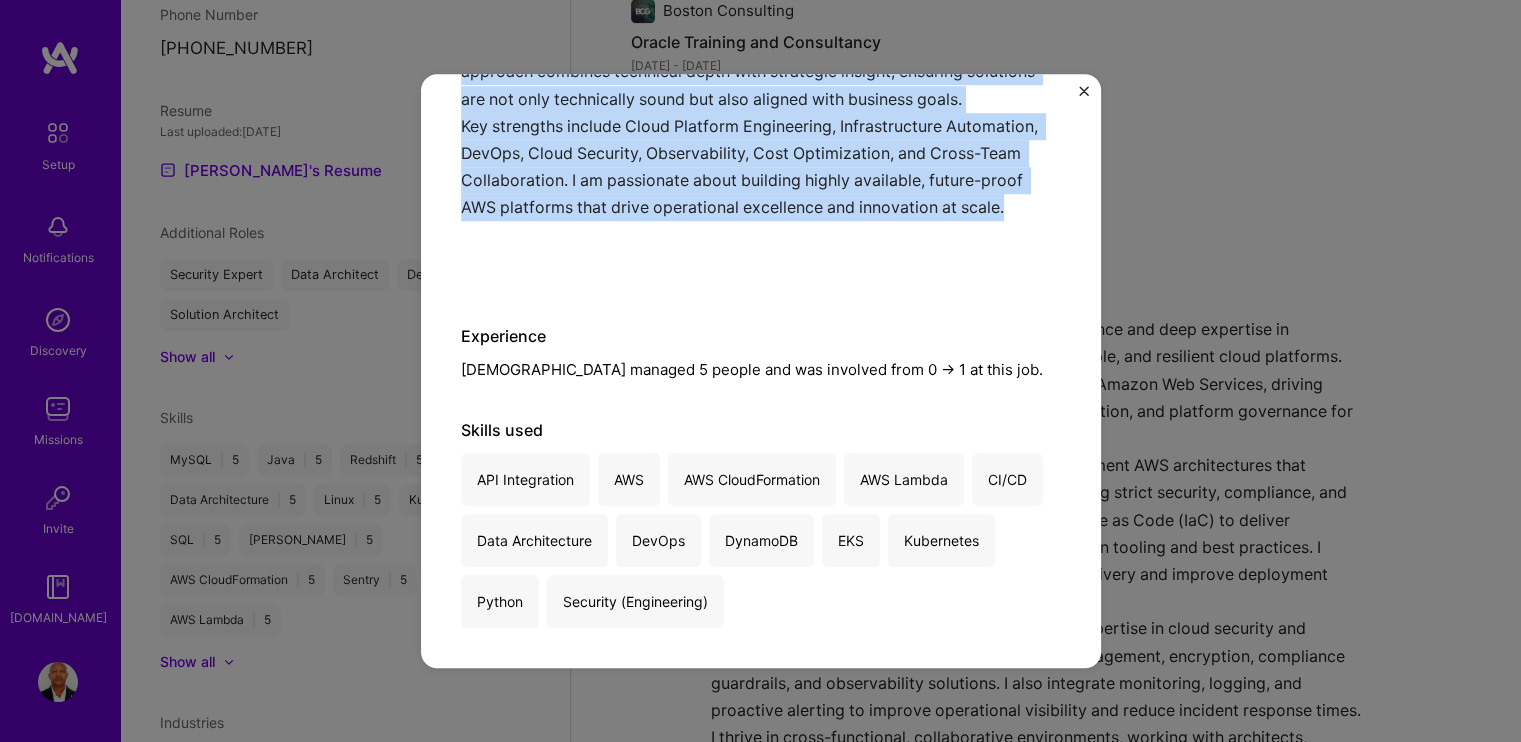 click on "Senior AWS Platform Engineer Lifeforce   ·     Healthcare, Wellness & Mental Health     ·   [DATE] - Present   AWS Platform Engineer with 15+ years of IT experience and deep expertise in designing, automating, and managing secure, scalable, and resilient cloud platforms. Currently engaged via Lifeforce as a consultant for Amazon Web Services, driving cloud infrastructure modernization, DevOps automation, and platform governance for mission-critical workloads. I specialize in building multi-account, multi-environment AWS architectures that support enterprise-scale deployments while ensuring strict security, compliance, and cost optimization. My work focuses on Infrastructure as Code (IaC) to deliver reproducible, automated environments using modern tooling and best practices. I enable CI/CD pipelines to accelerate application delivery and improve deployment reliability while ensuring minimal downtime. Experience [PERSON_NAME] managed 5 people and was involved from 0 -> 1 at this job. Skills used API Integration" at bounding box center [761, 1] 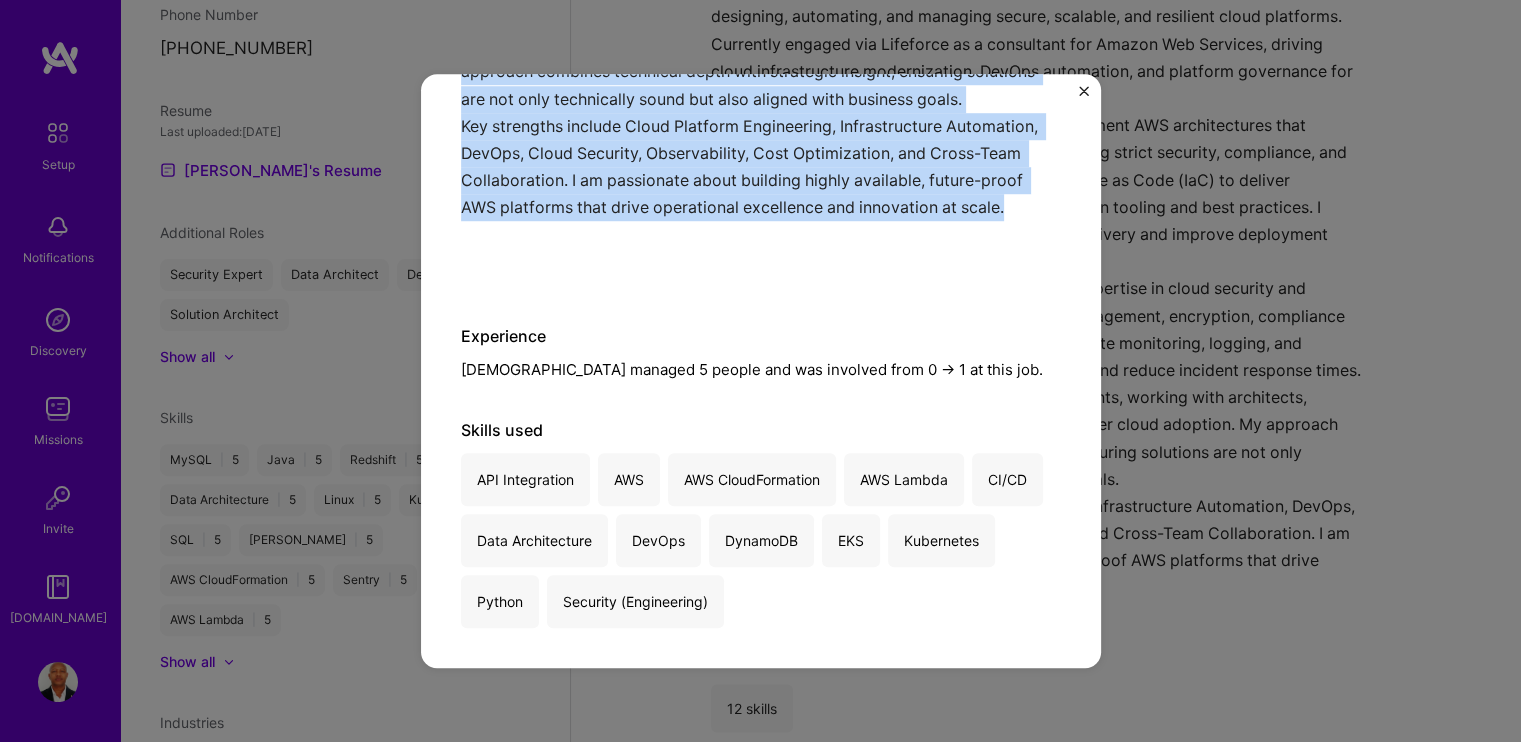 scroll, scrollTop: 3104, scrollLeft: 0, axis: vertical 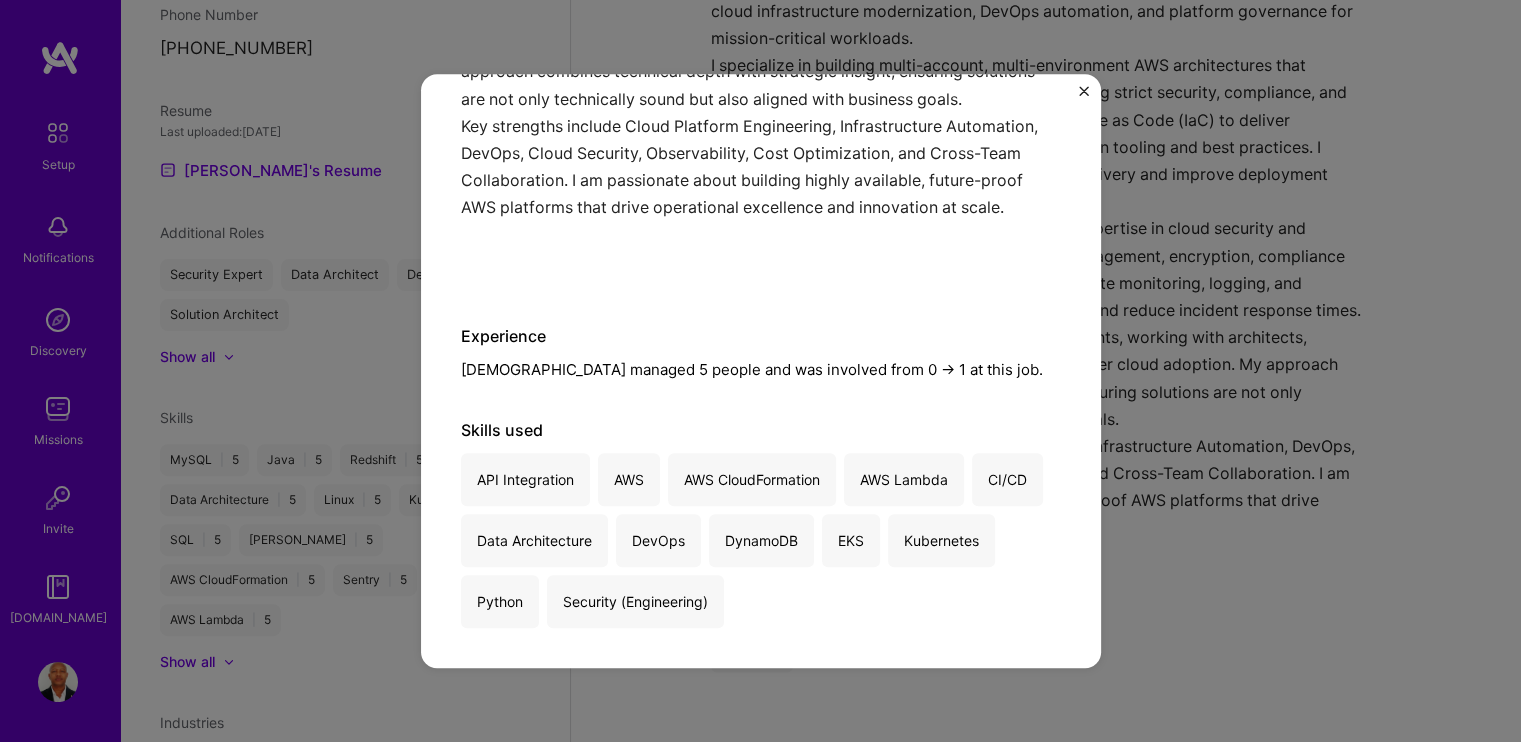 click on "Senior AWS Platform Engineer Lifeforce   ·     Healthcare, Wellness & Mental Health     ·   [DATE] - Present   AWS Platform Engineer with 15+ years of IT experience and deep expertise in designing, automating, and managing secure, scalable, and resilient cloud platforms. Currently engaged via Lifeforce as a consultant for Amazon Web Services, driving cloud infrastructure modernization, DevOps automation, and platform governance for mission-critical workloads. I specialize in building multi-account, multi-environment AWS architectures that support enterprise-scale deployments while ensuring strict security, compliance, and cost optimization. My work focuses on Infrastructure as Code (IaC) to deliver reproducible, automated environments using modern tooling and best practices. I enable CI/CD pipelines to accelerate application delivery and improve deployment reliability while ensuring minimal downtime. Experience [PERSON_NAME] managed 5 people and was involved from 0 -> 1 at this job. Skills used API Integration" at bounding box center (760, 371) 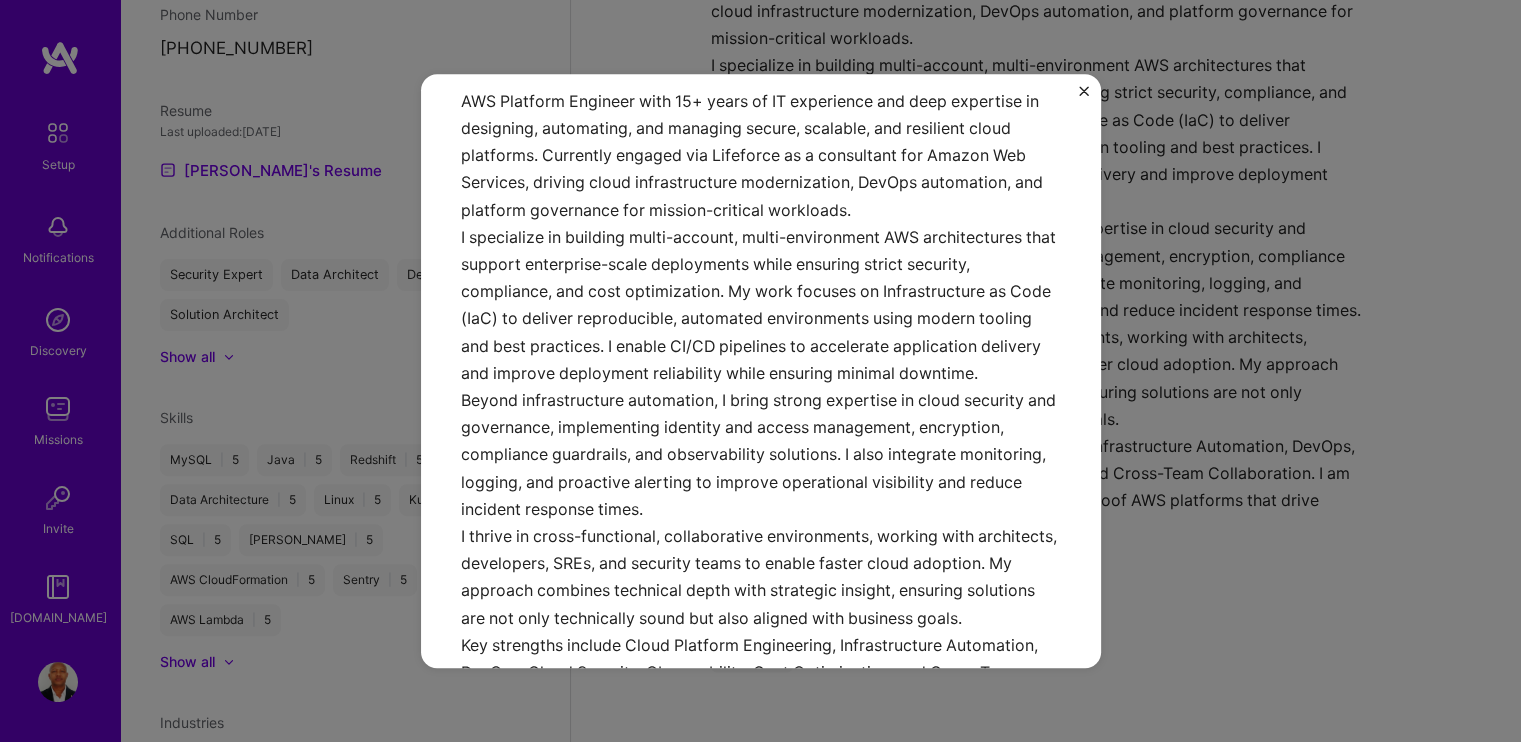 click at bounding box center [1084, 91] 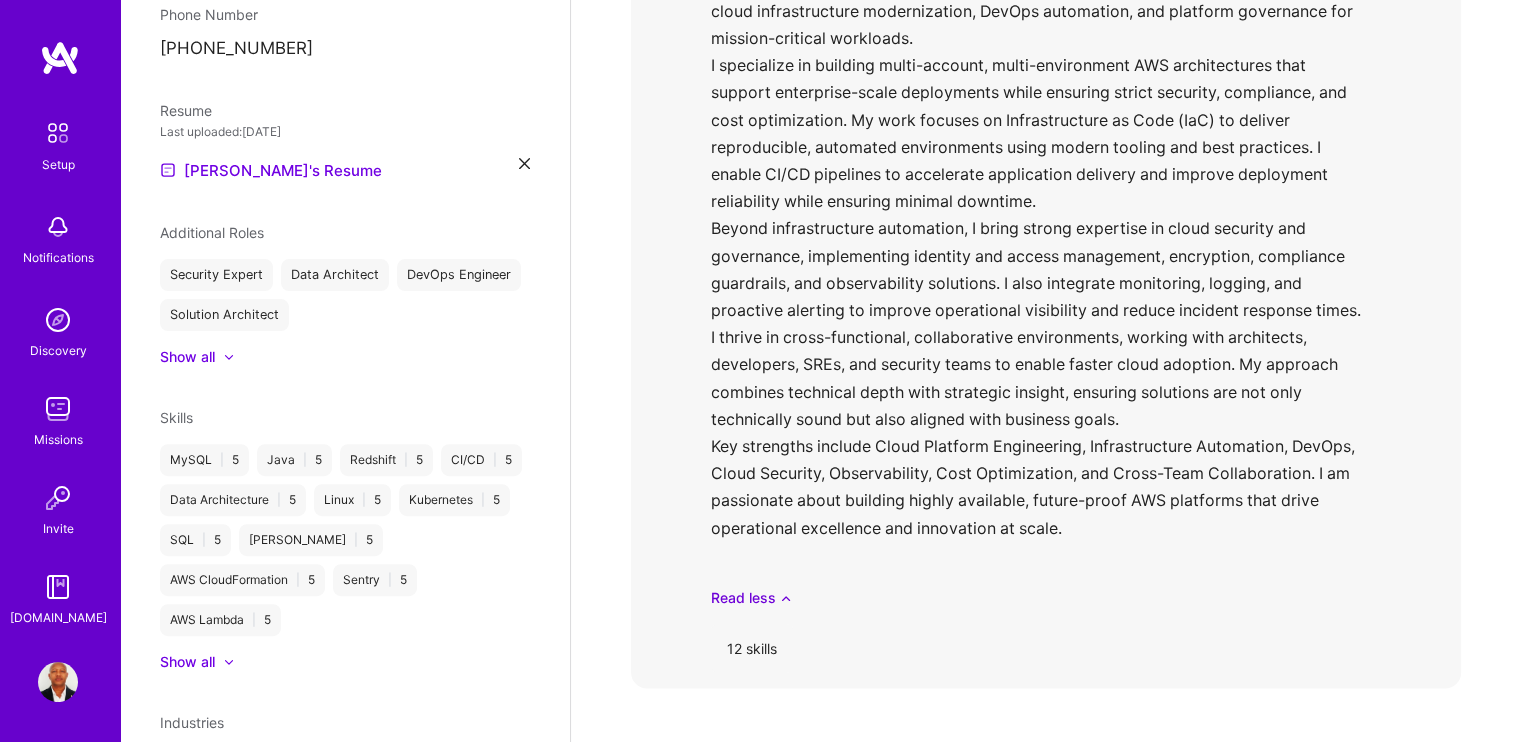 scroll, scrollTop: 0, scrollLeft: 0, axis: both 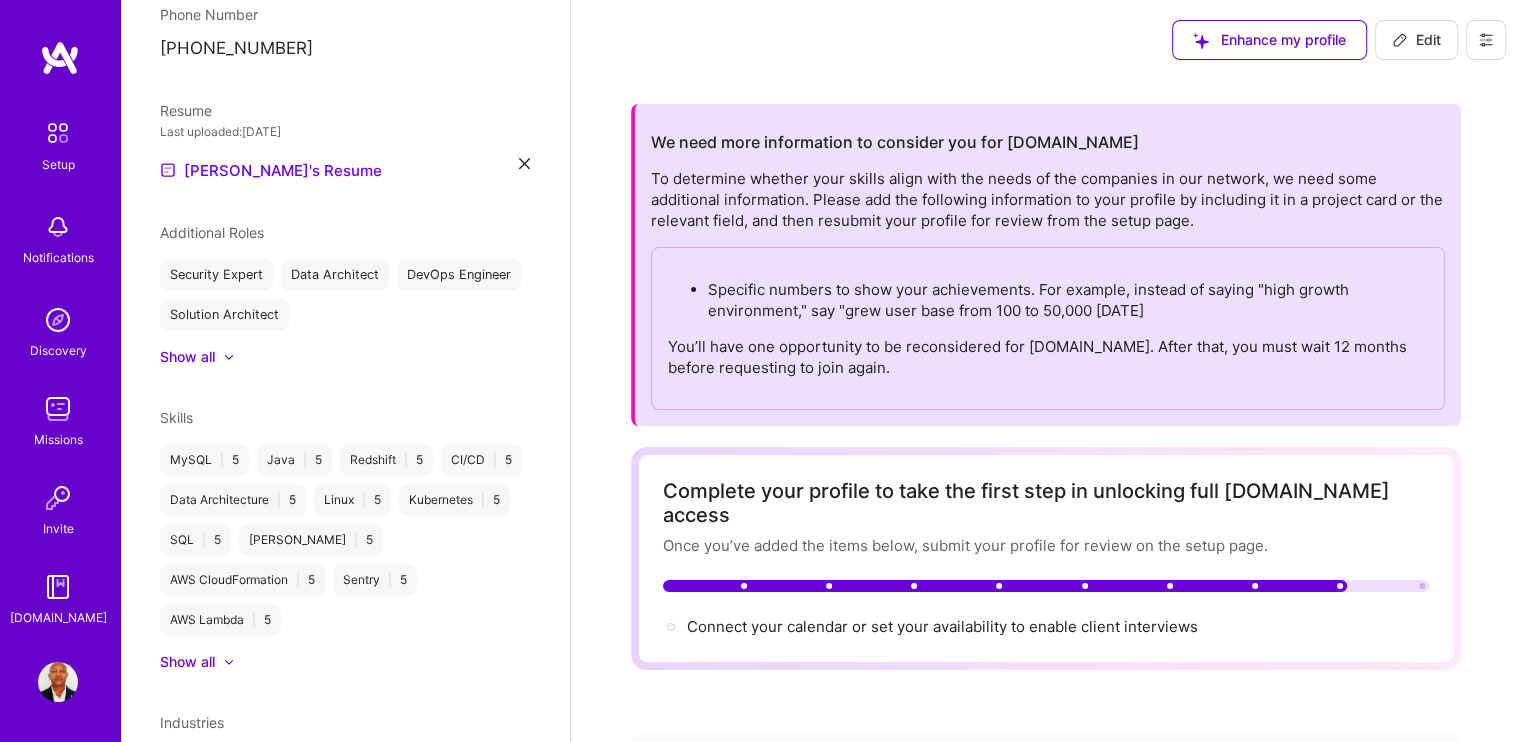 click on "Edit" at bounding box center (1416, 40) 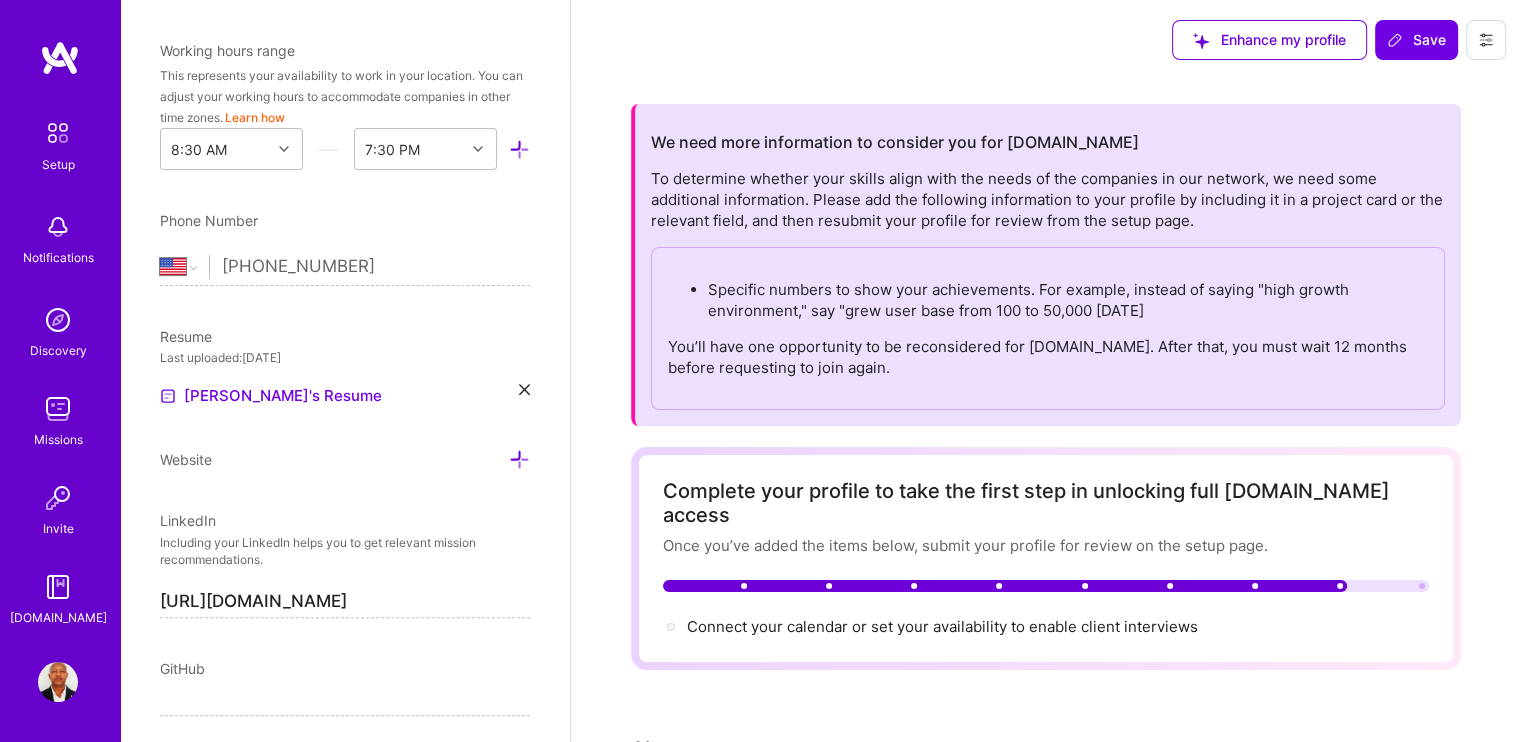 scroll, scrollTop: 433, scrollLeft: 0, axis: vertical 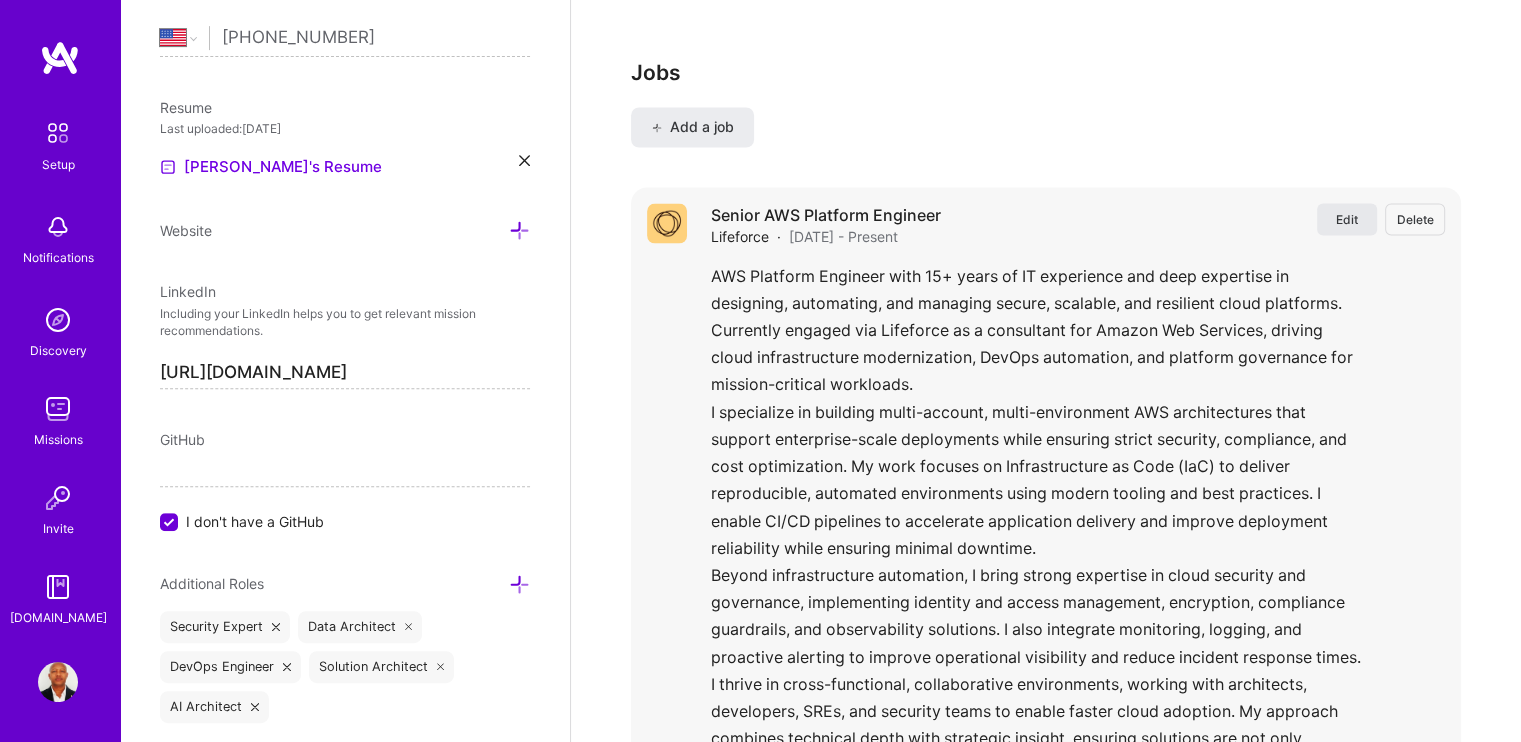 click on "Edit" at bounding box center (1347, 218) 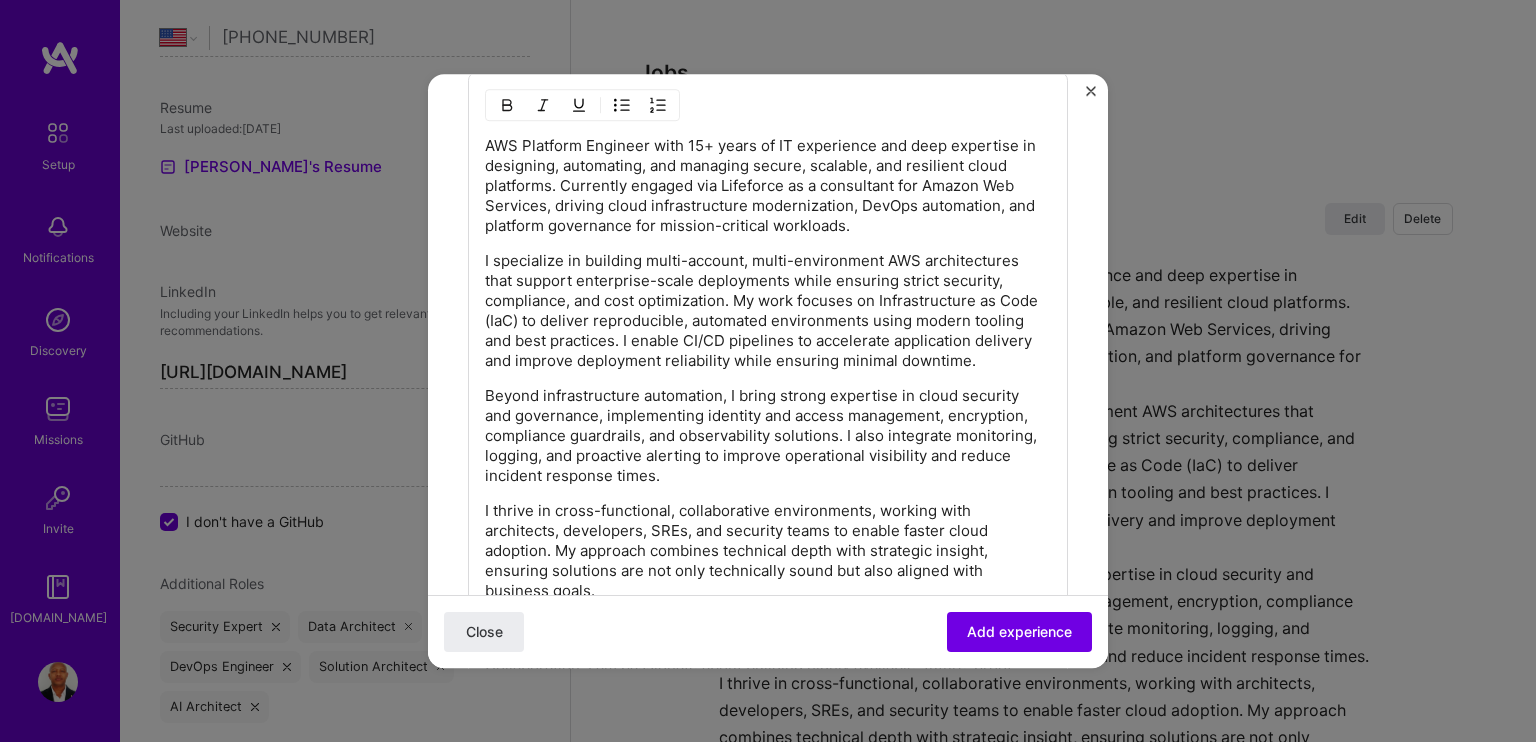 scroll, scrollTop: 1700, scrollLeft: 0, axis: vertical 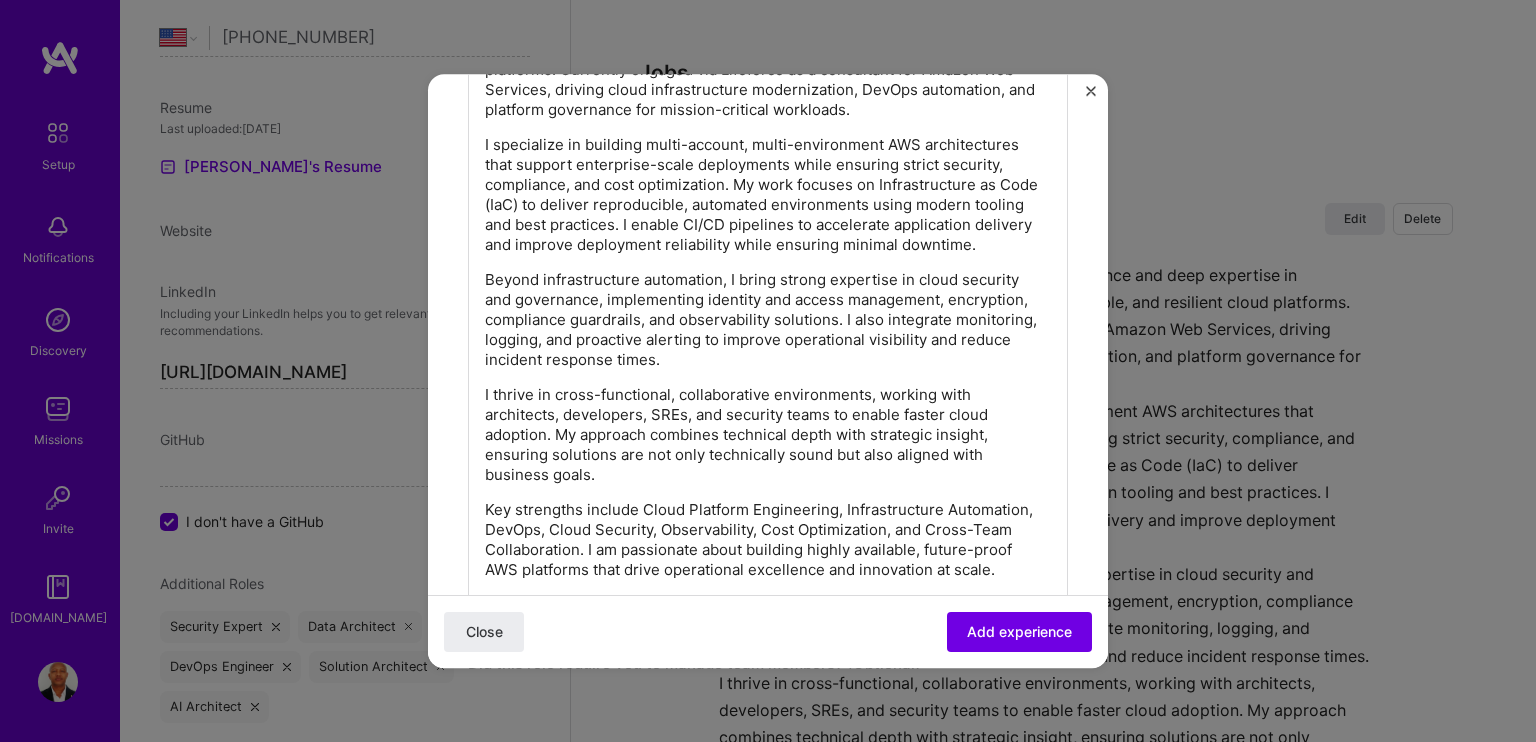 click on "AWS Platform Engineer with 15+ years of IT experience and deep expertise in designing, automating, and managing secure, scalable, and resilient cloud platforms. Currently engaged via Lifeforce as a consultant for Amazon Web Services, driving cloud infrastructure modernization, DevOps automation, and platform governance for mission-critical workloads. I specialize in building multi-account, multi-environment AWS architectures that support enterprise-scale deployments while ensuring strict security, compliance, and cost optimization. My work focuses on Infrastructure as Code (IaC) to deliver reproducible, automated environments using modern tooling and best practices. I enable CI/CD pipelines to accelerate application delivery and improve deployment reliability while ensuring minimal downtime." at bounding box center [768, 300] 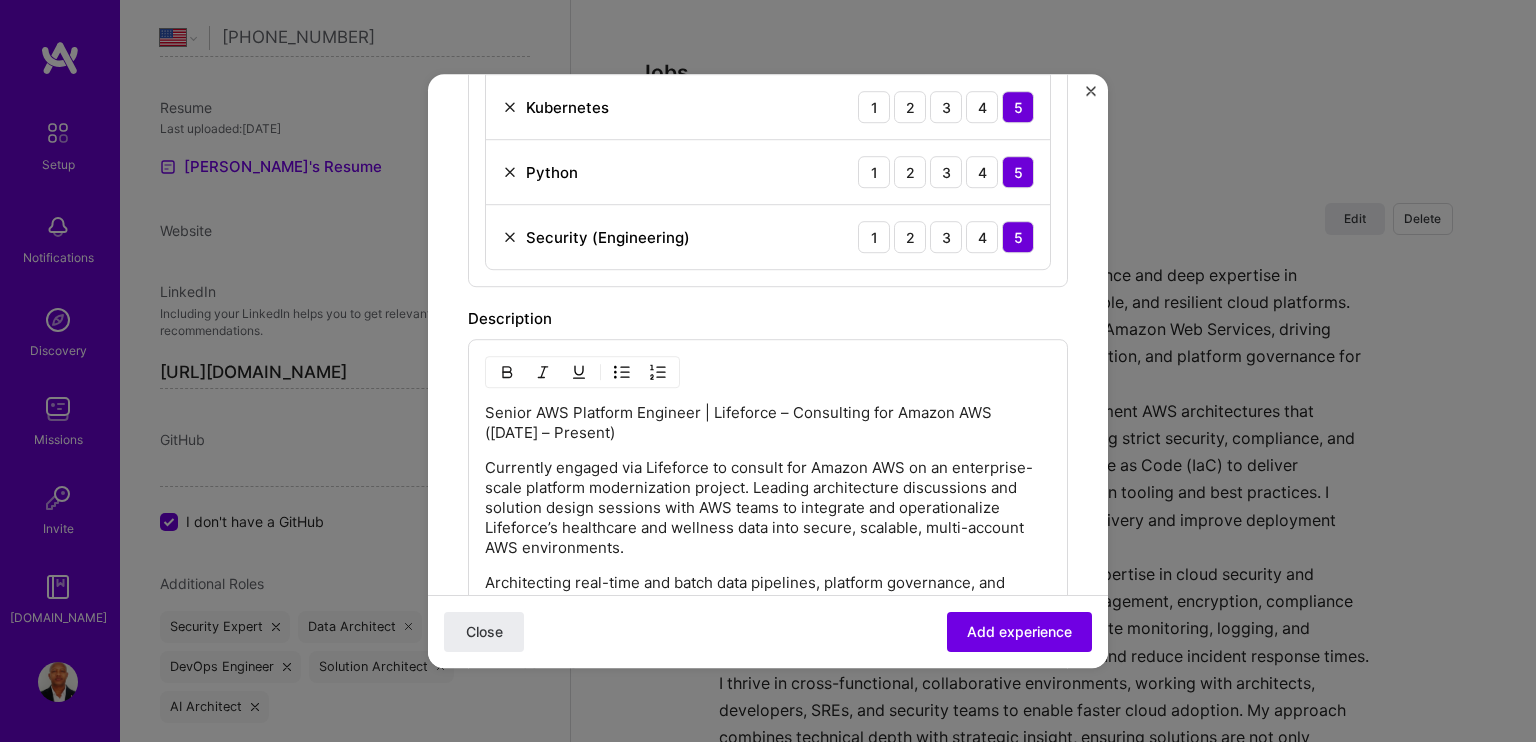 scroll, scrollTop: 1431, scrollLeft: 0, axis: vertical 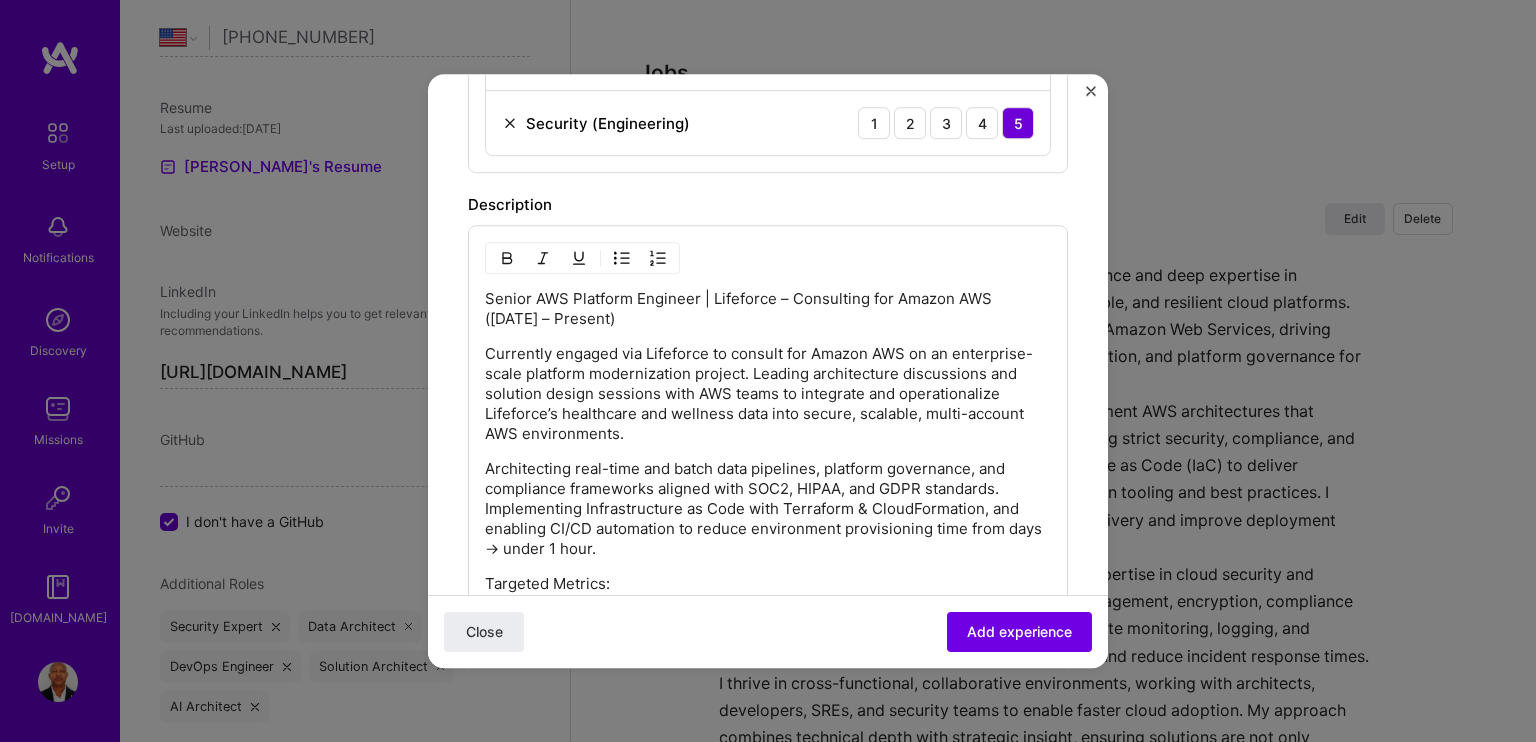 drag, startPoint x: 614, startPoint y: 321, endPoint x: 448, endPoint y: 279, distance: 171.23083 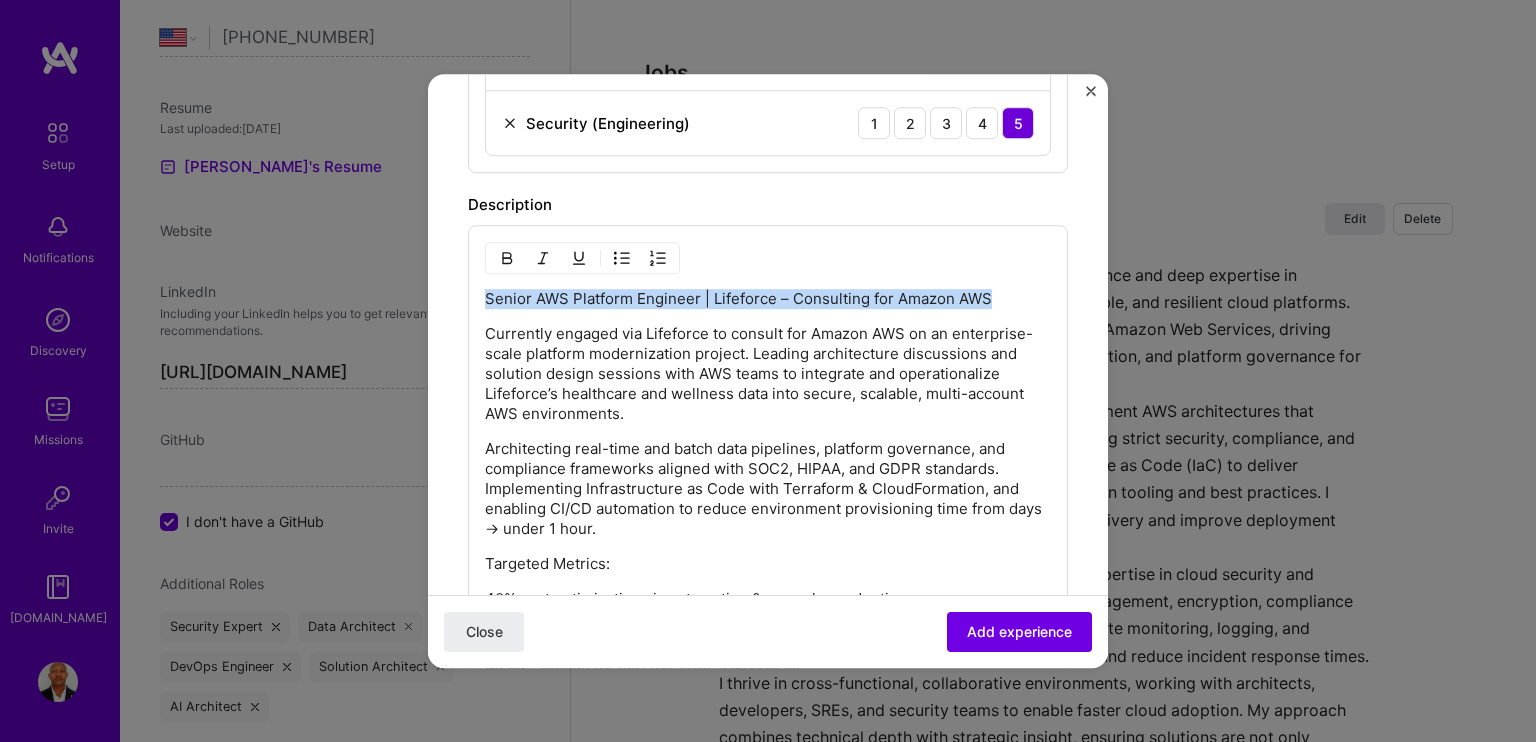 drag, startPoint x: 1014, startPoint y: 292, endPoint x: 462, endPoint y: 294, distance: 552.0036 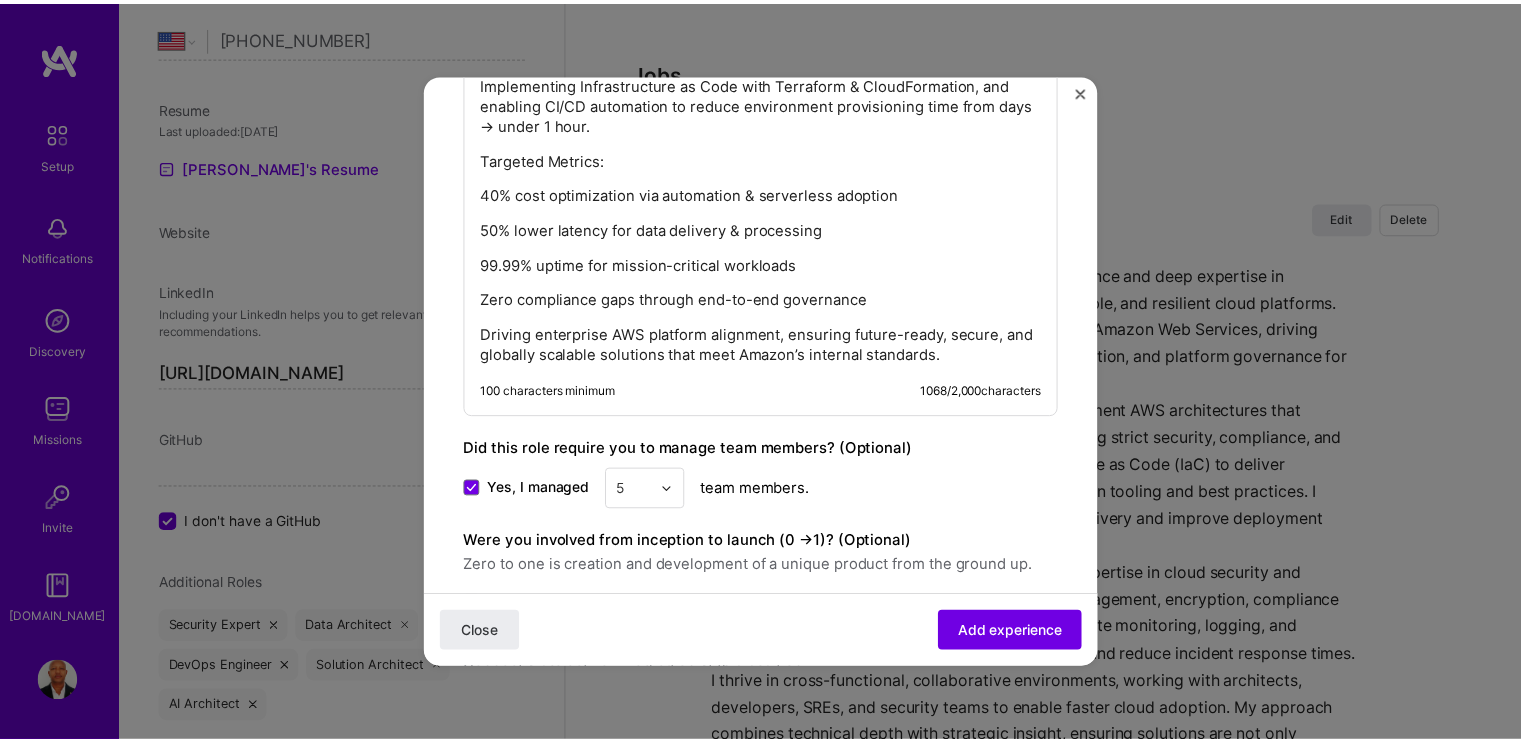 scroll, scrollTop: 2011, scrollLeft: 0, axis: vertical 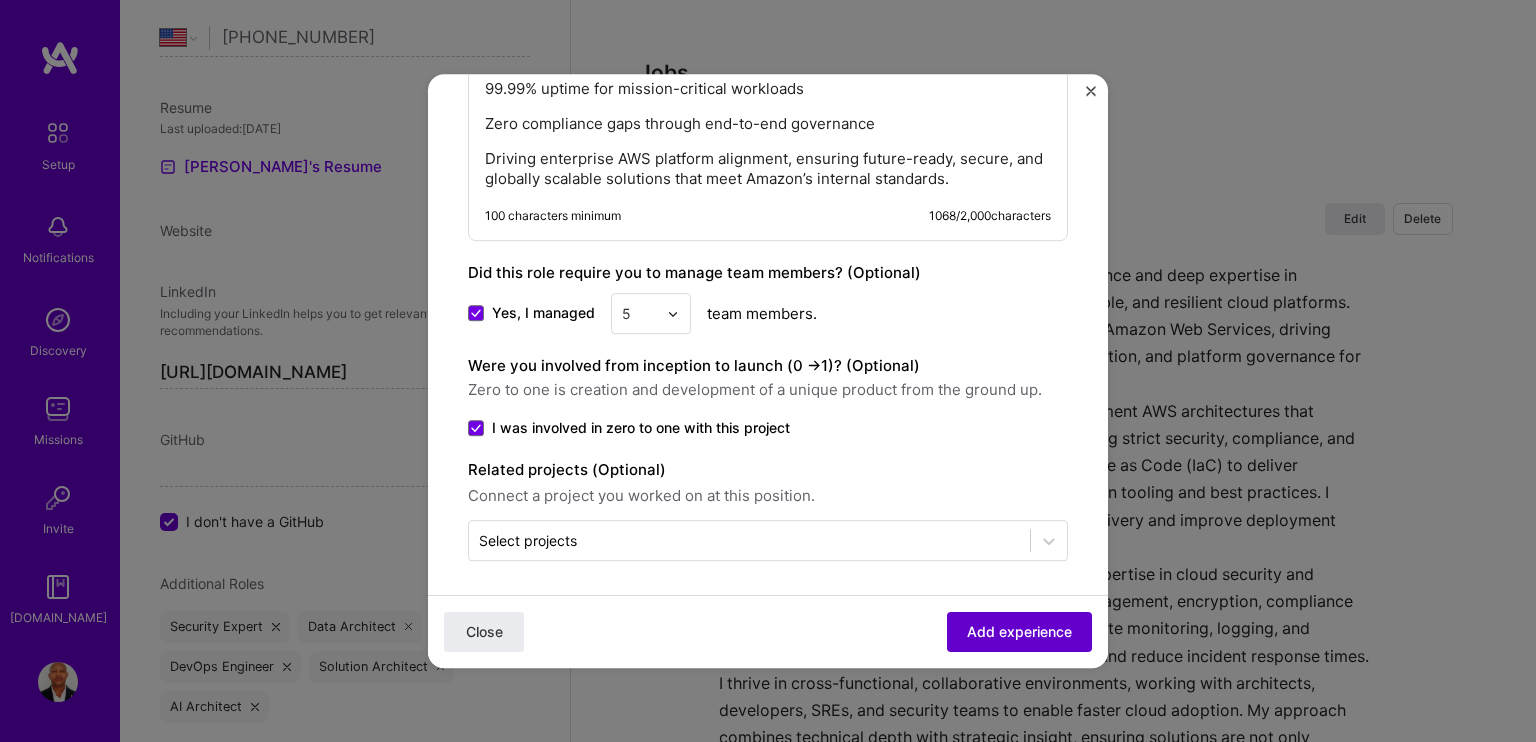 click on "Add experience" at bounding box center (1019, 632) 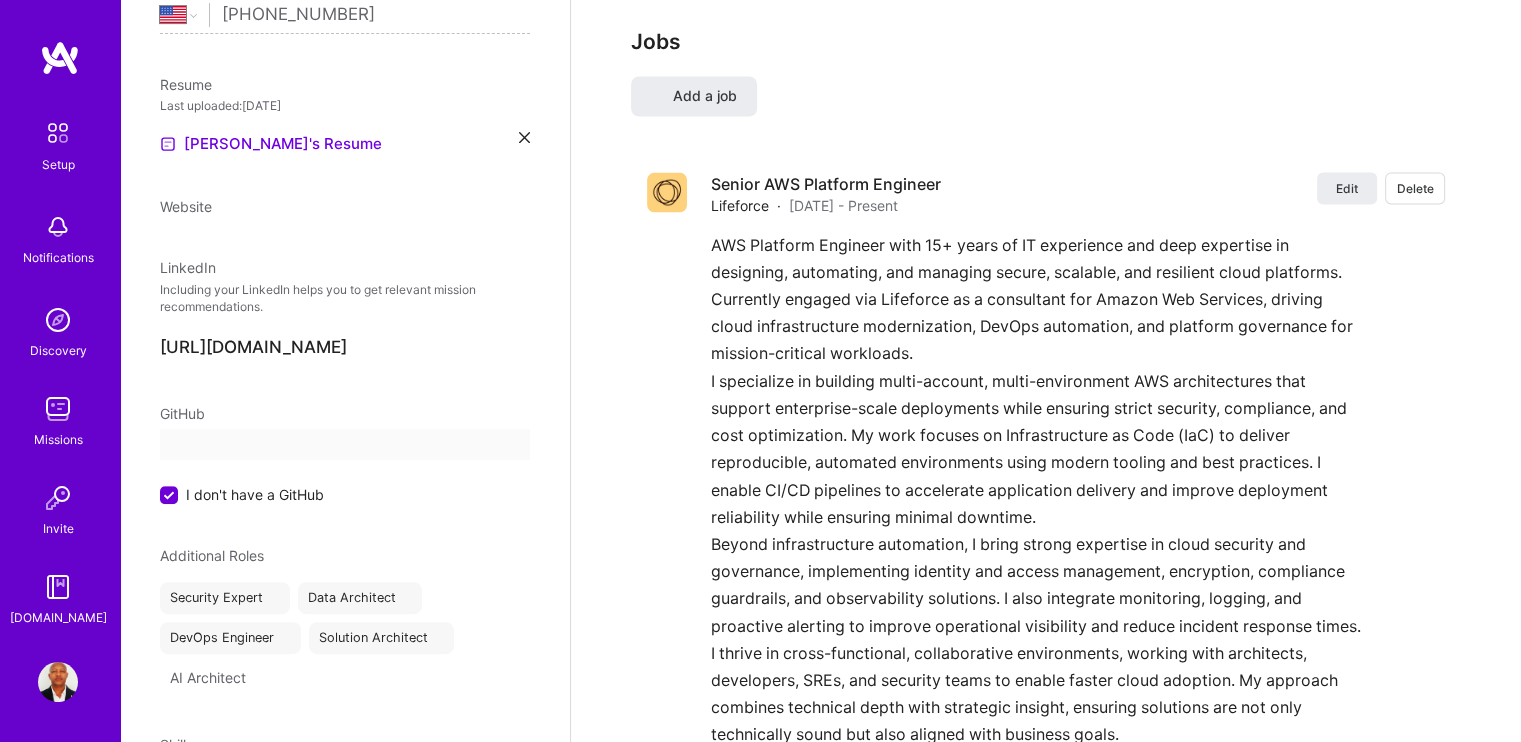 select on "US" 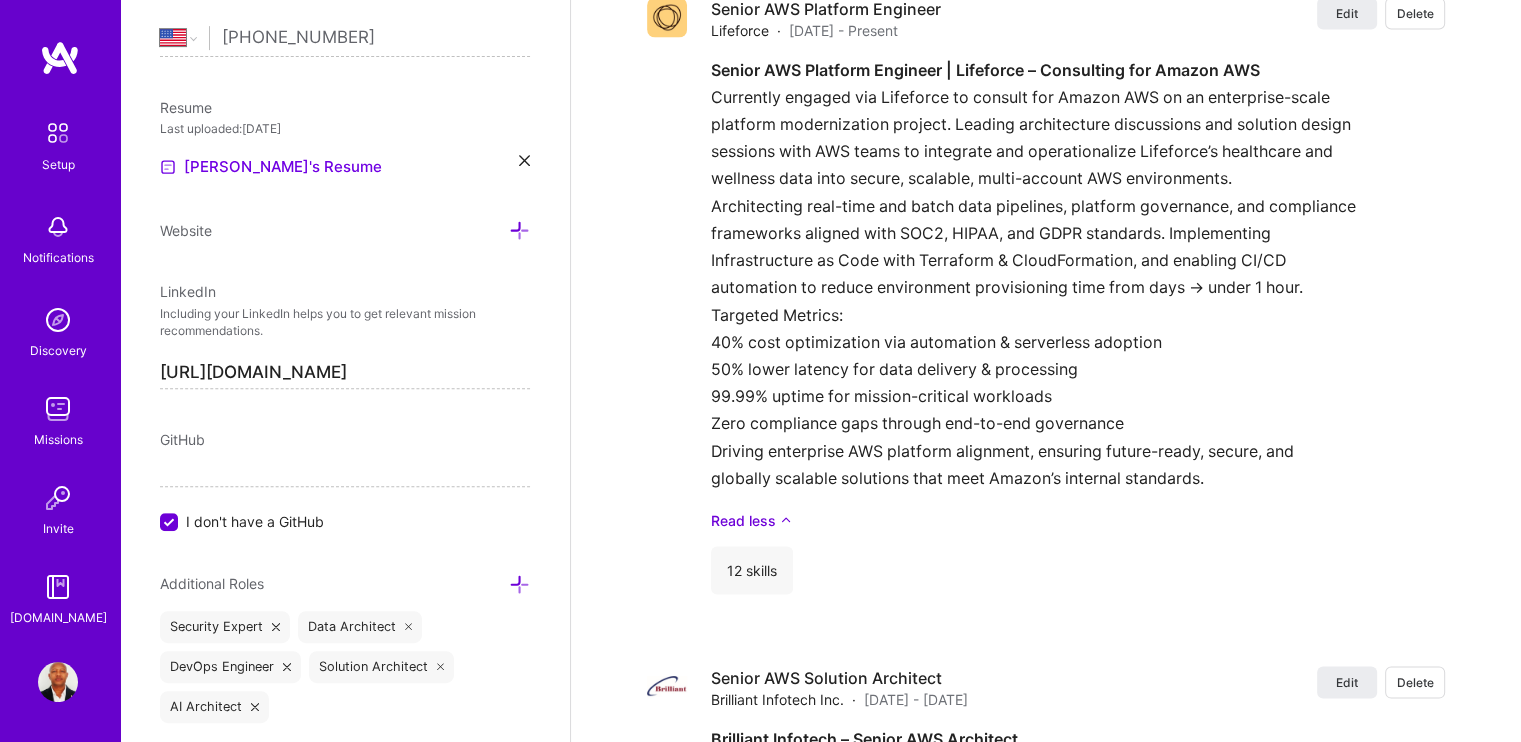 scroll, scrollTop: 3733, scrollLeft: 0, axis: vertical 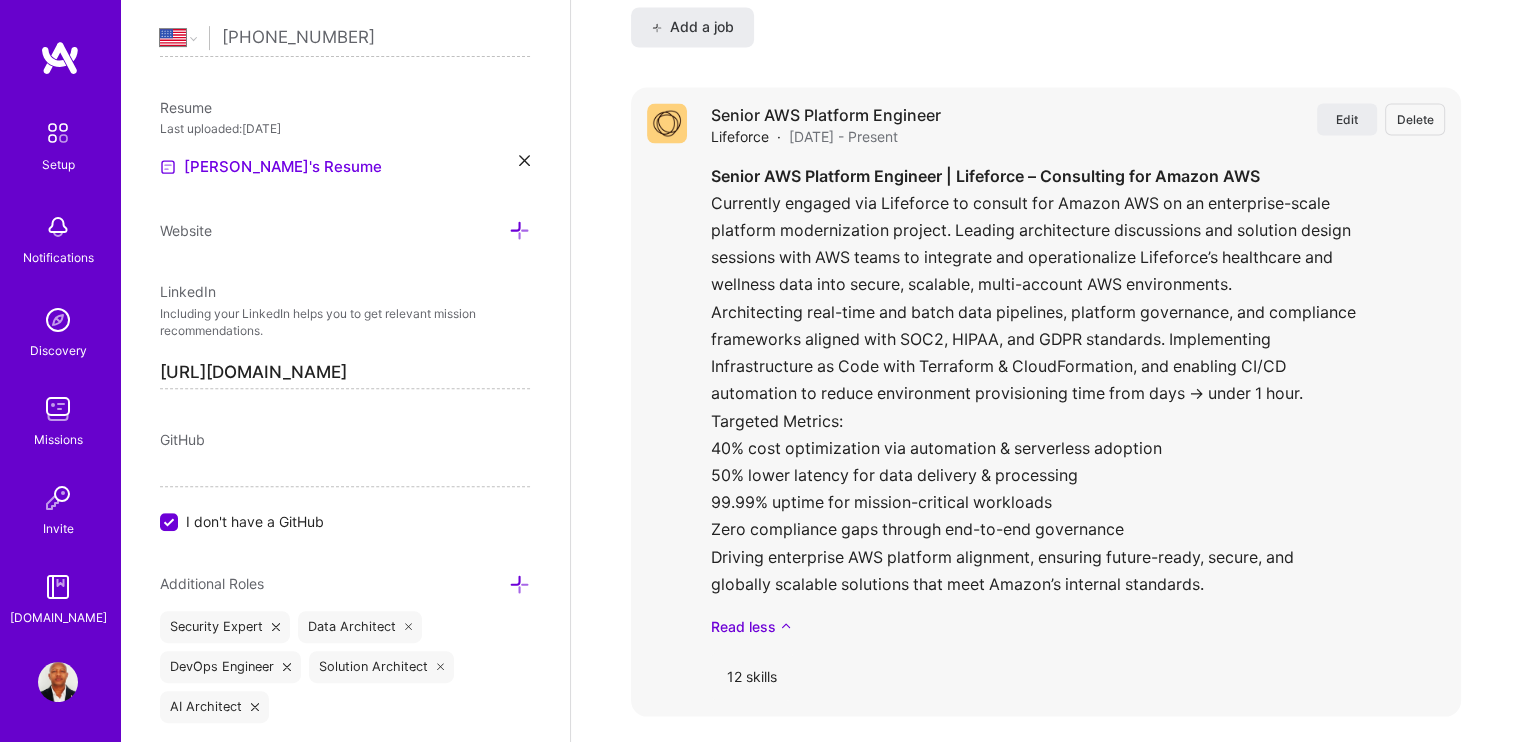 click on "Senior AWS Platform Engineer | Lifeforce – Consulting for Amazon AWS Currently engaged via Lifeforce to consult for Amazon AWS on an enterprise-scale platform modernization project. Leading architecture discussions and solution design sessions with AWS teams to integrate and operationalize Lifeforce’s healthcare and wellness data into secure, scalable, multi-account AWS environments. Architecting real-time and batch data pipelines, platform governance, and compliance frameworks aligned with SOC2, HIPAA, and GDPR standards. Implementing Infrastructure as Code with Terraform & CloudFormation, and enabling CI/CD automation to reduce environment provisioning time from days → under 1 hour. Targeted Metrics: 40% cost optimization via automation & serverless adoption 50% lower latency for data delivery & processing 99.99% uptime for mission-critical workloads Zero compliance gaps through end-to-end governance Read less" at bounding box center (1078, 399) 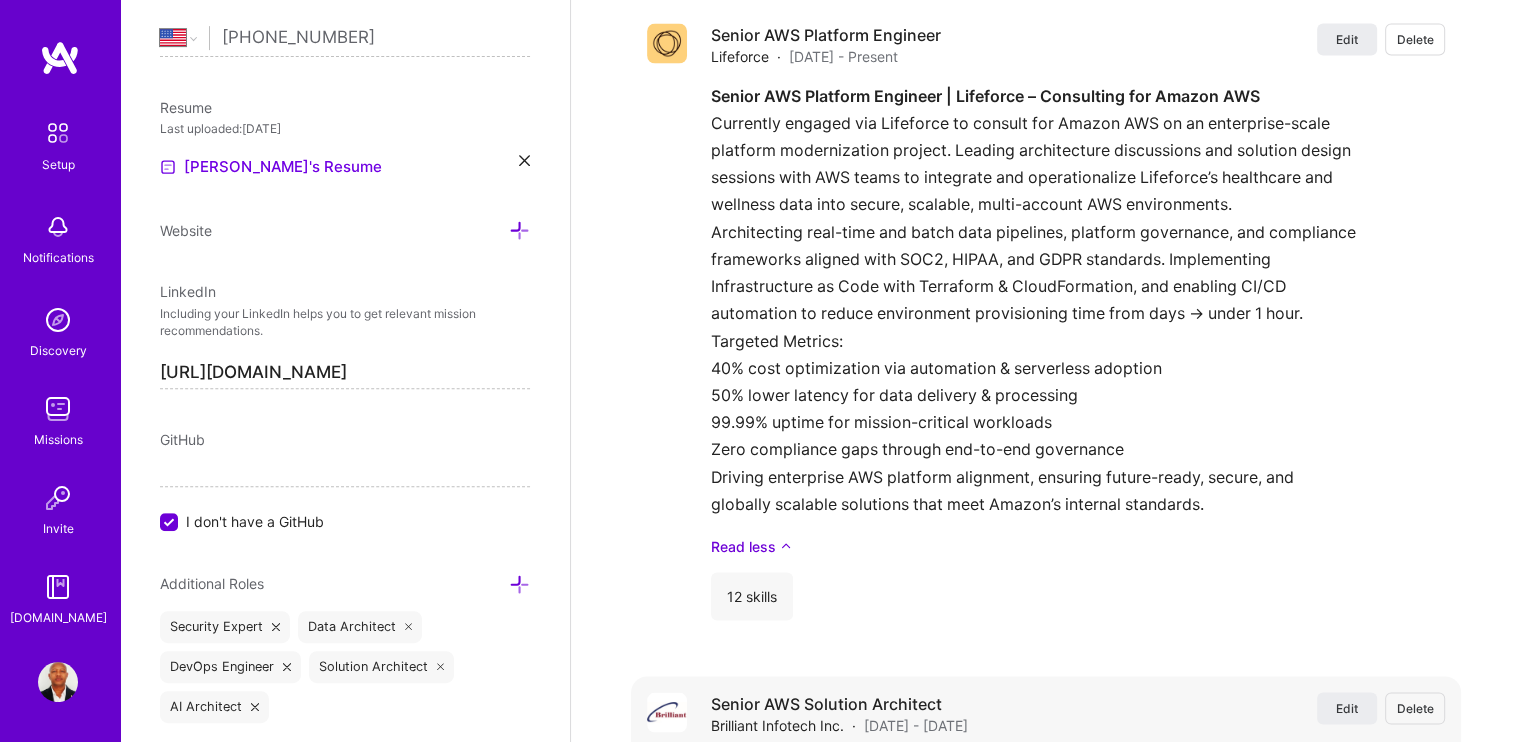 scroll, scrollTop: 4233, scrollLeft: 0, axis: vertical 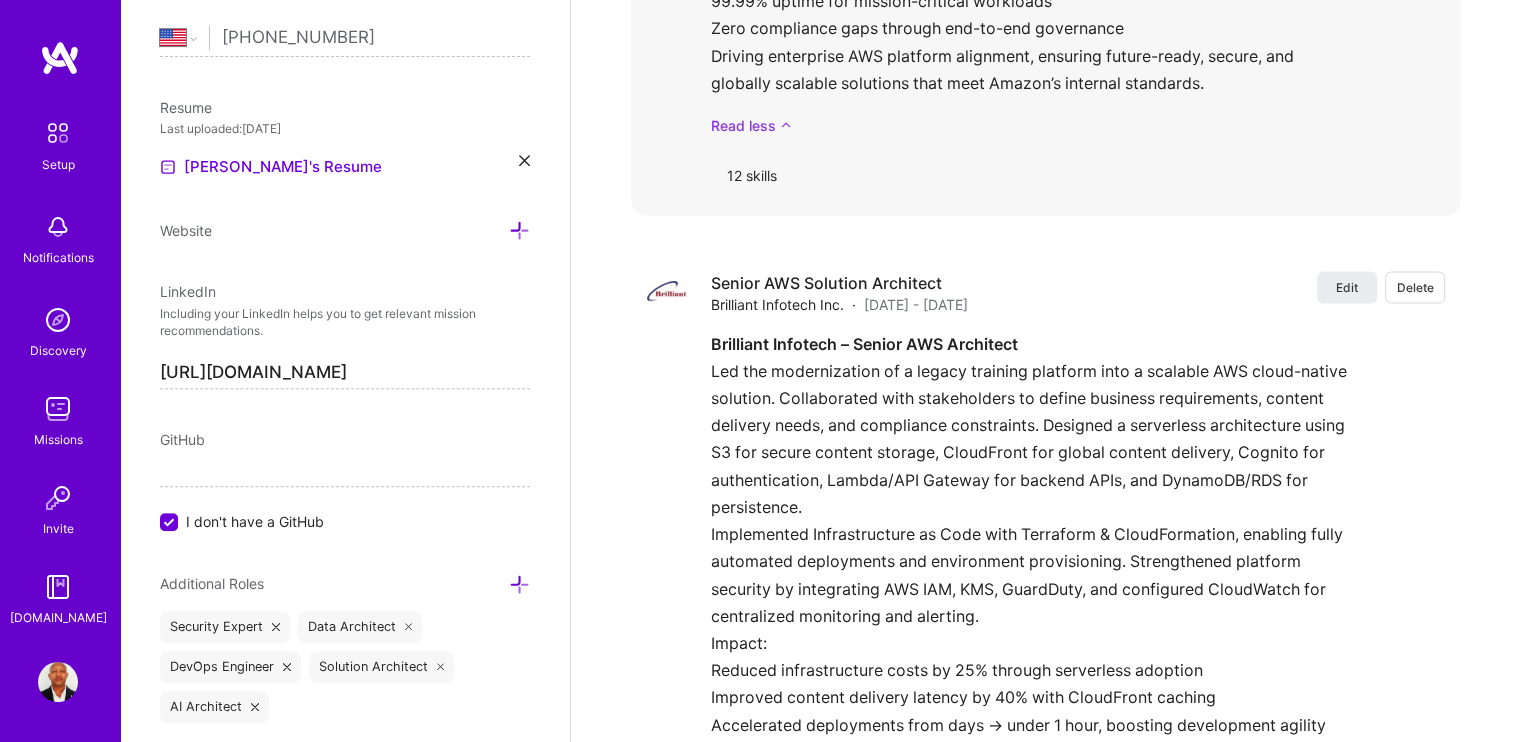 click on "Read less" at bounding box center [1078, 125] 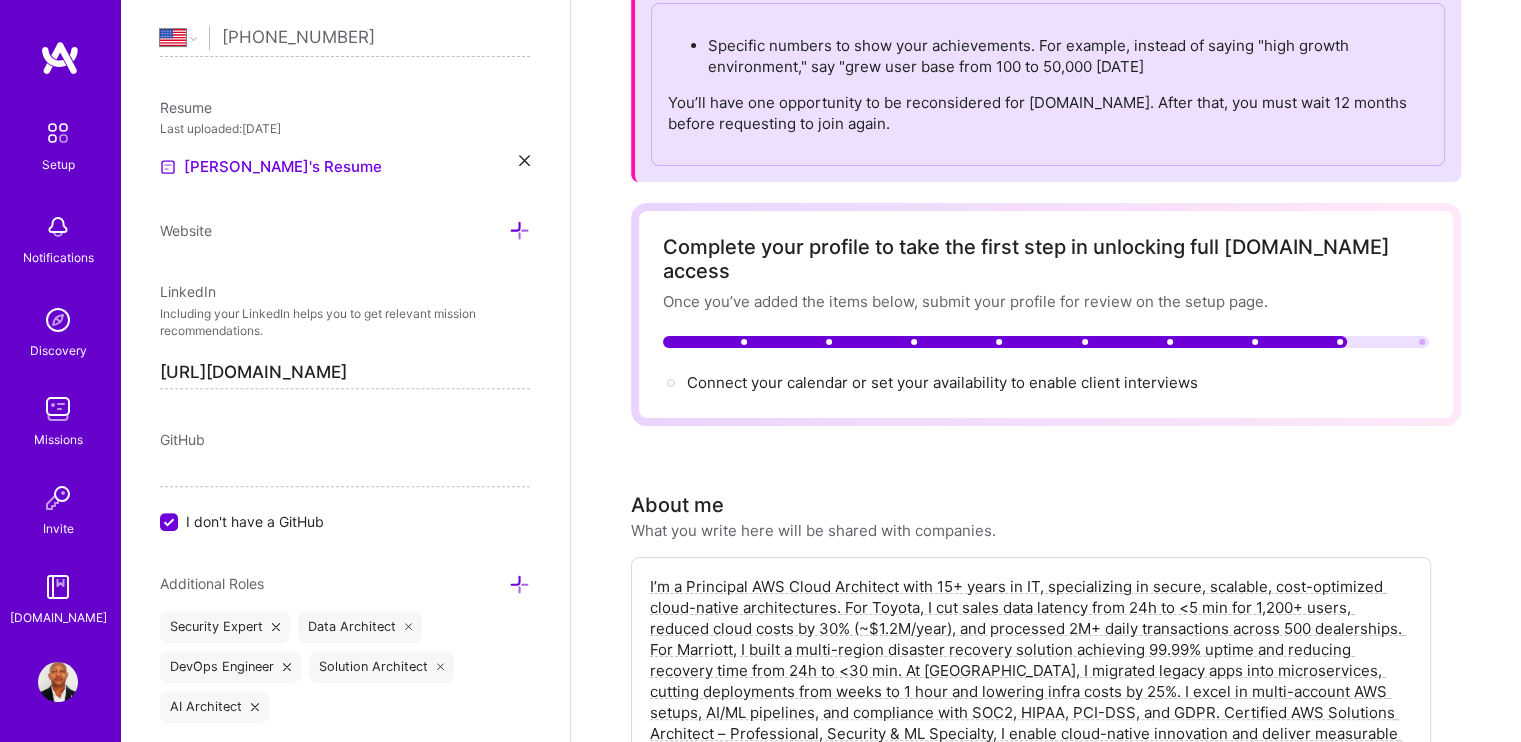 scroll, scrollTop: 0, scrollLeft: 0, axis: both 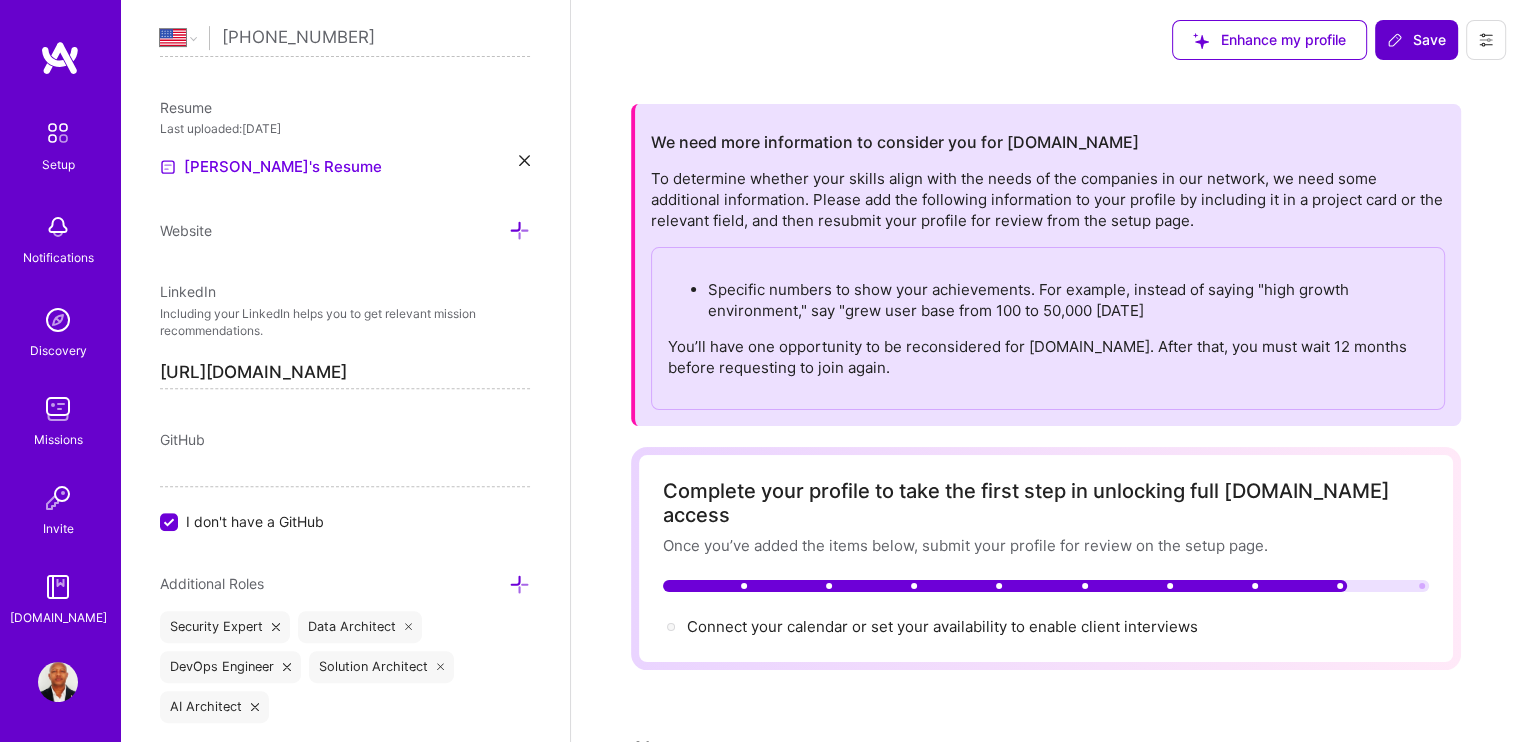 click on "Save" at bounding box center (1416, 40) 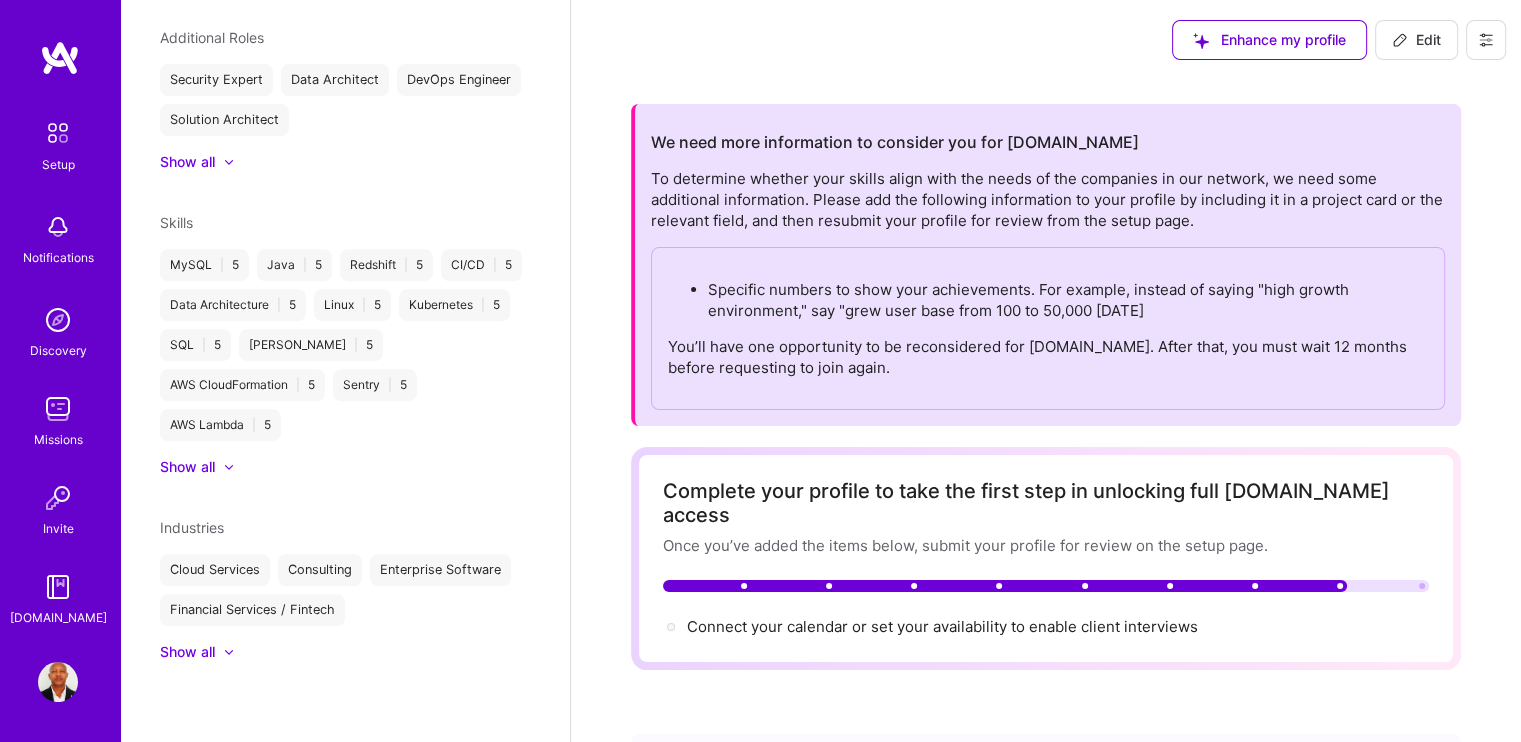 scroll, scrollTop: 569, scrollLeft: 0, axis: vertical 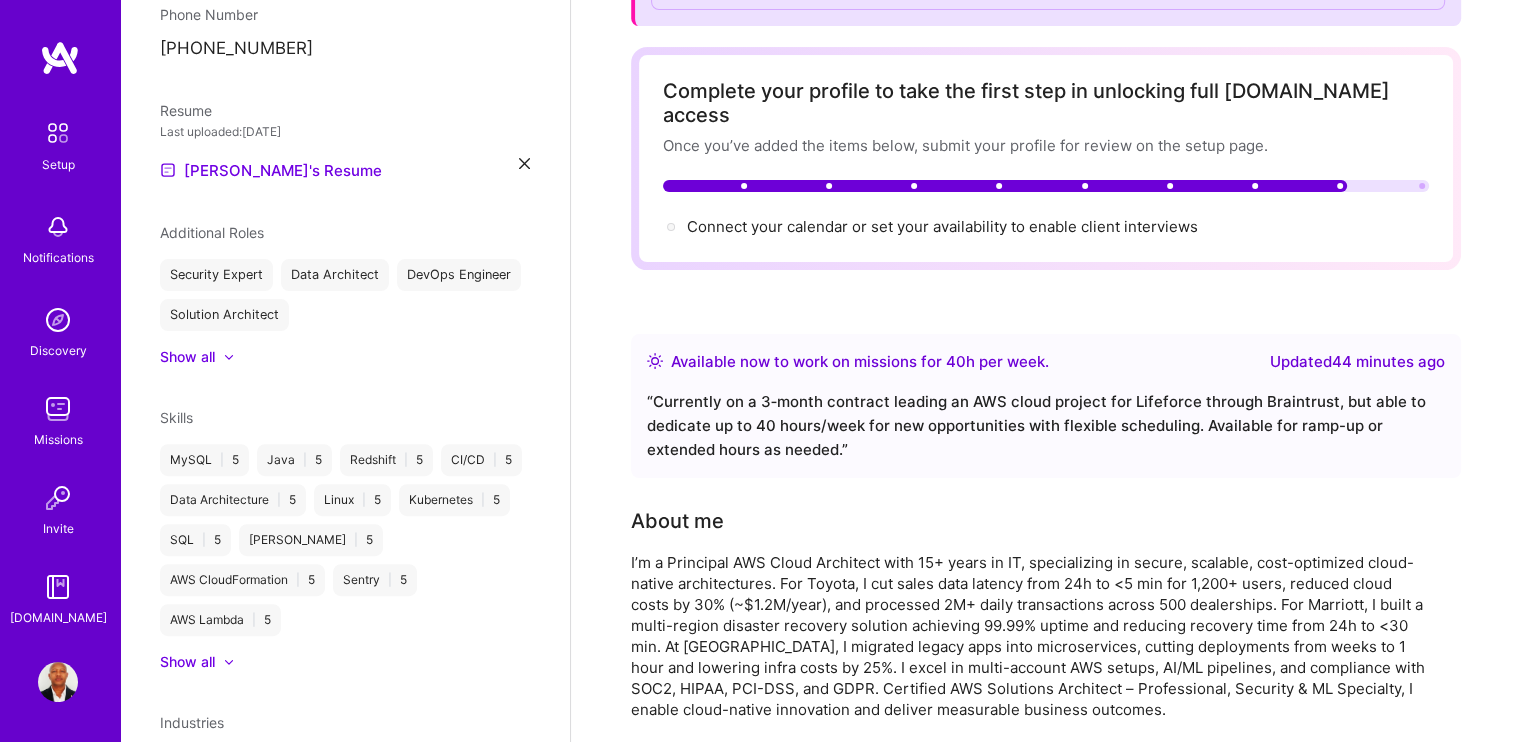 drag, startPoint x: 675, startPoint y: 94, endPoint x: 1228, endPoint y: 207, distance: 564.4271 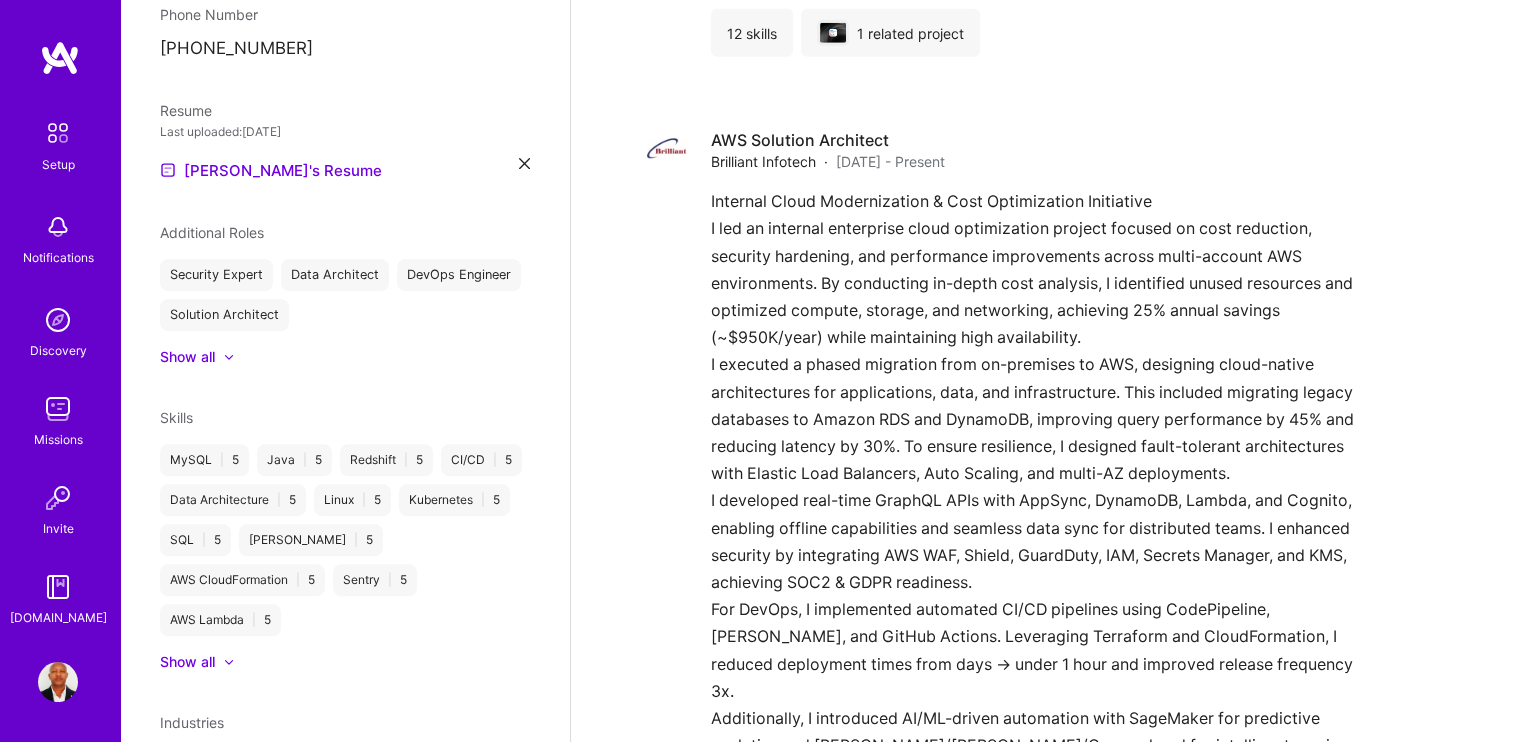 scroll, scrollTop: 5895, scrollLeft: 0, axis: vertical 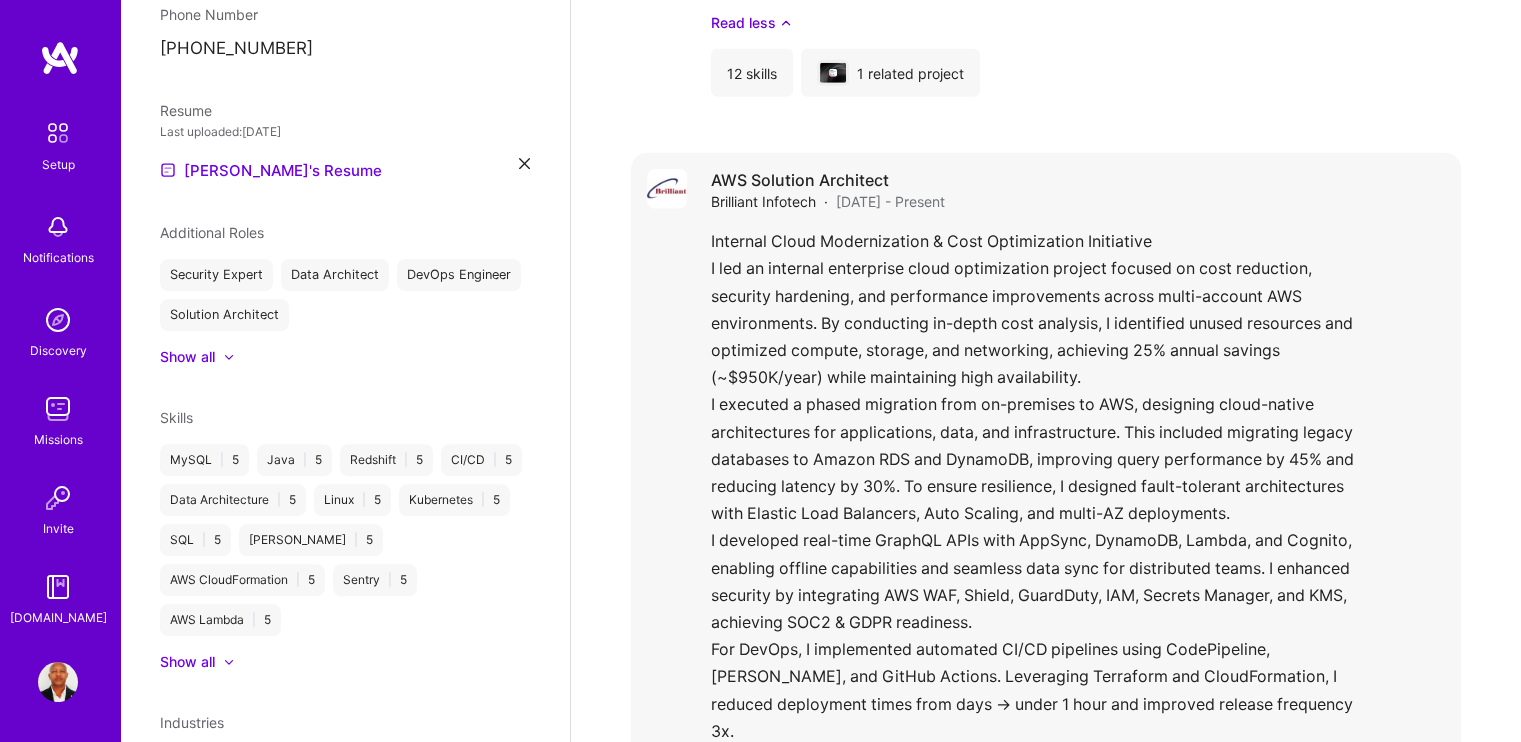 click on "[DATE] - Present" at bounding box center (890, 201) 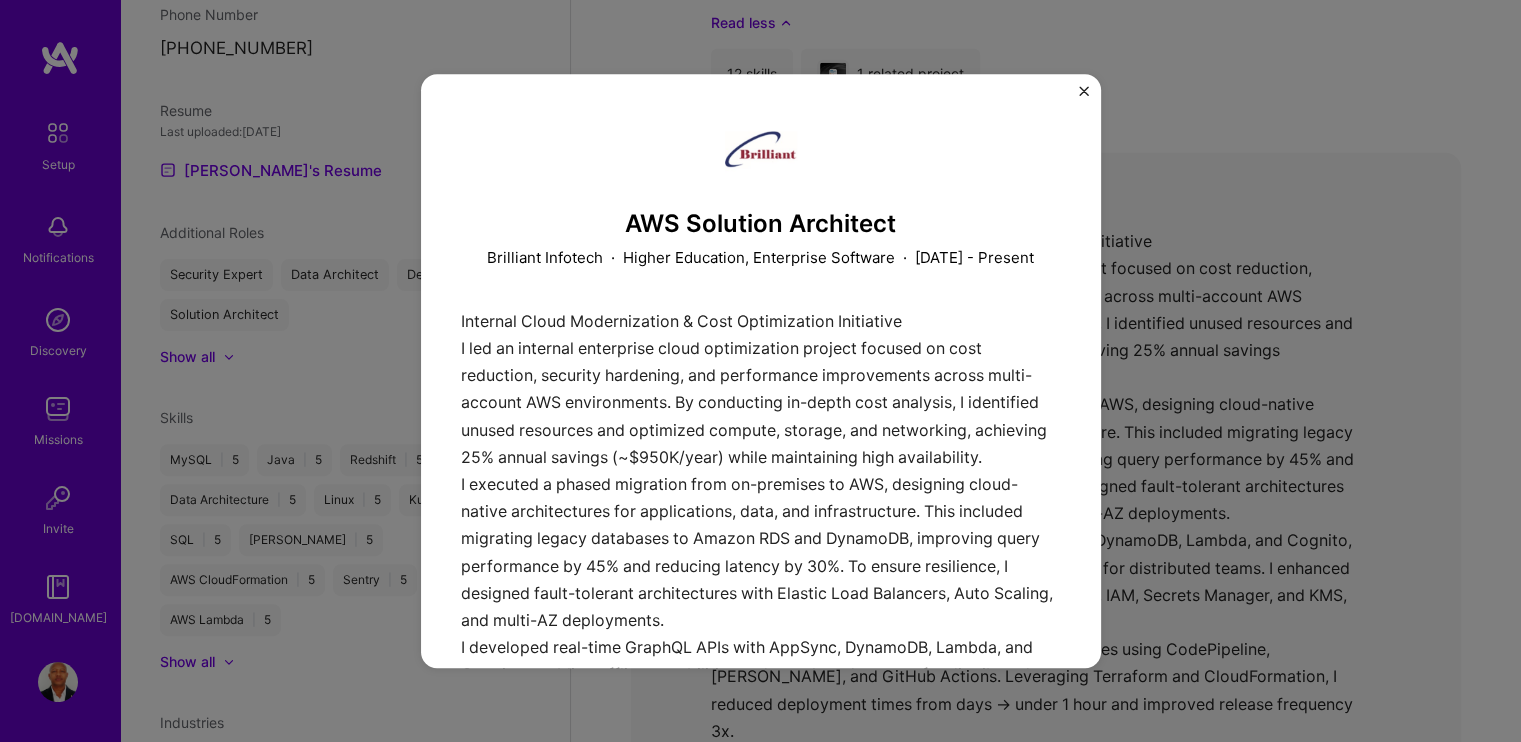 scroll, scrollTop: 0, scrollLeft: 0, axis: both 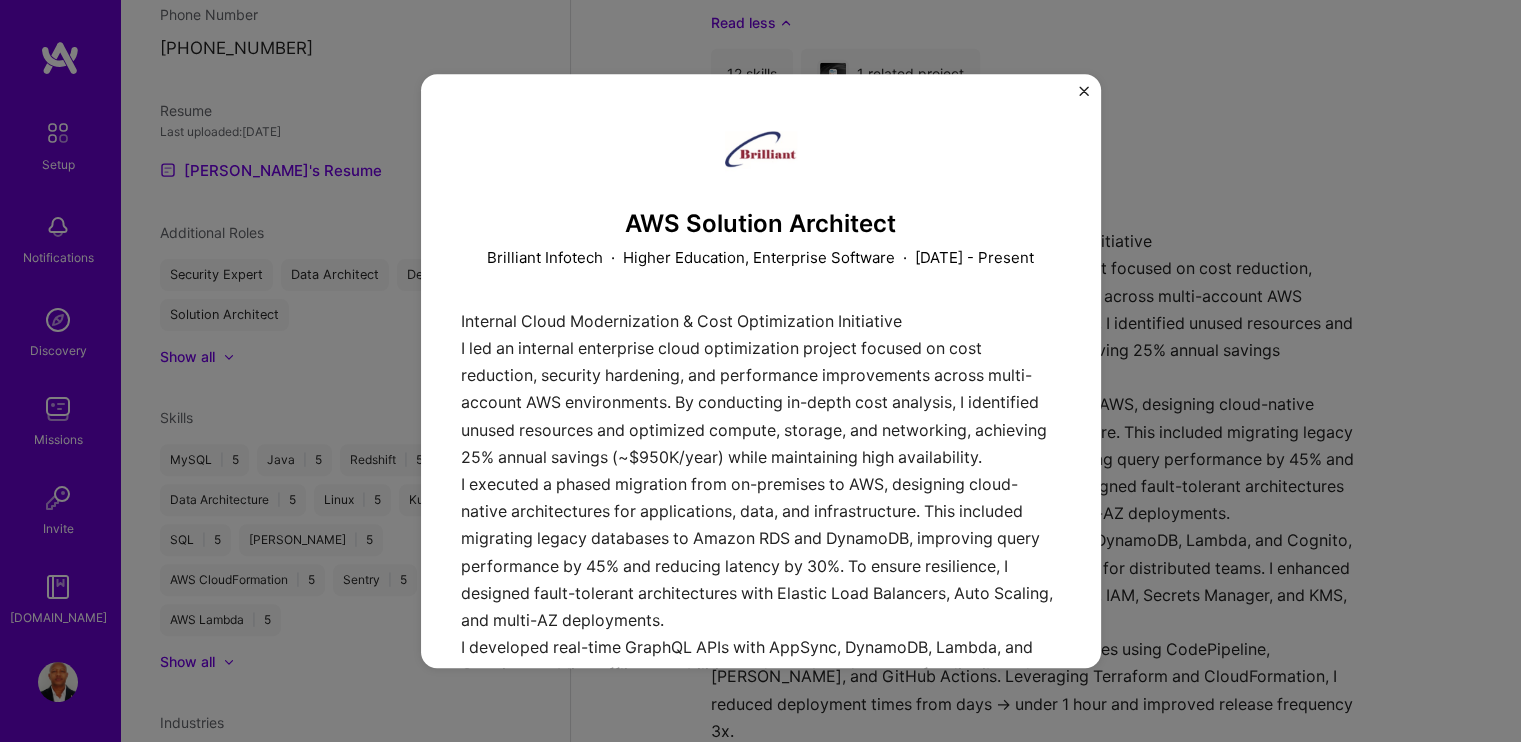 click at bounding box center (1084, 91) 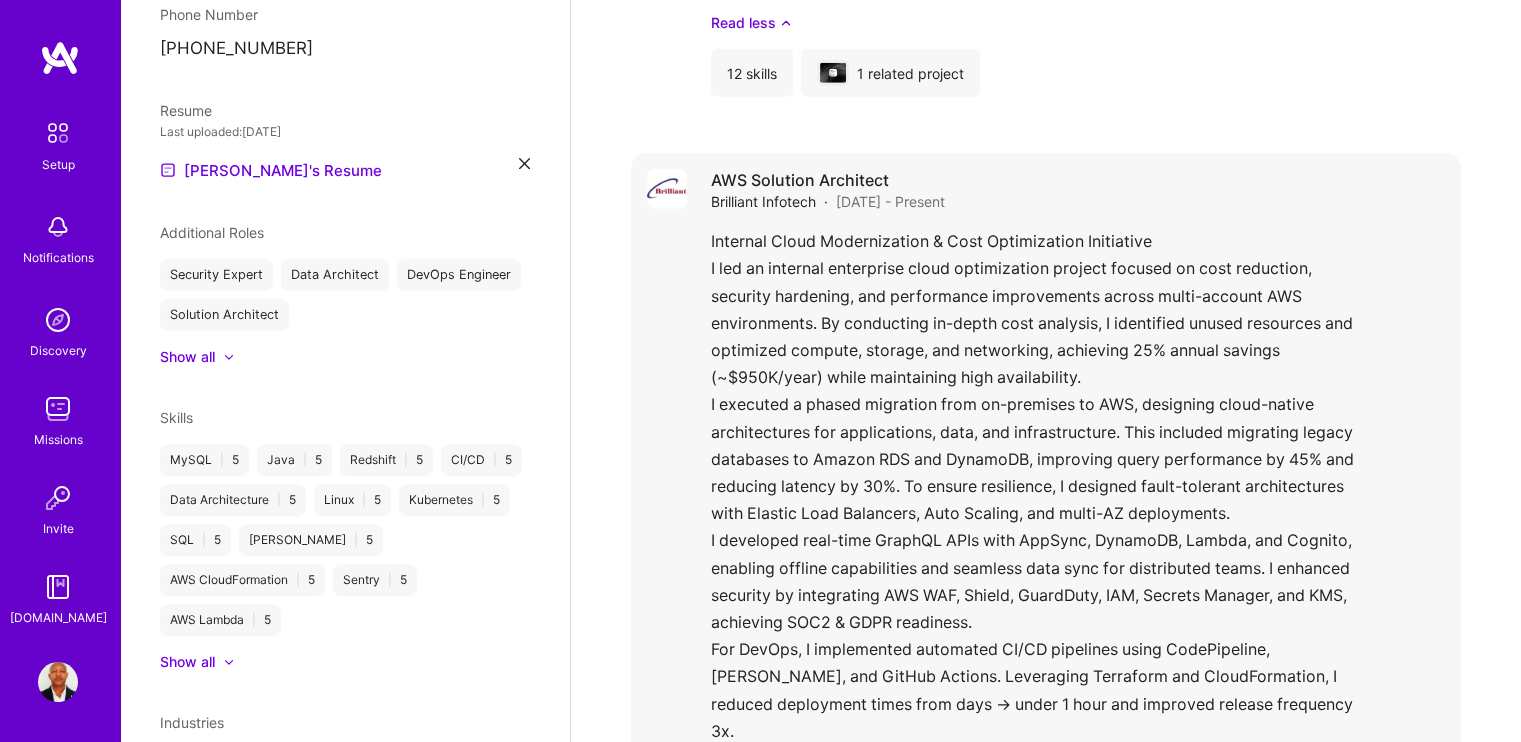 scroll, scrollTop: 0, scrollLeft: 0, axis: both 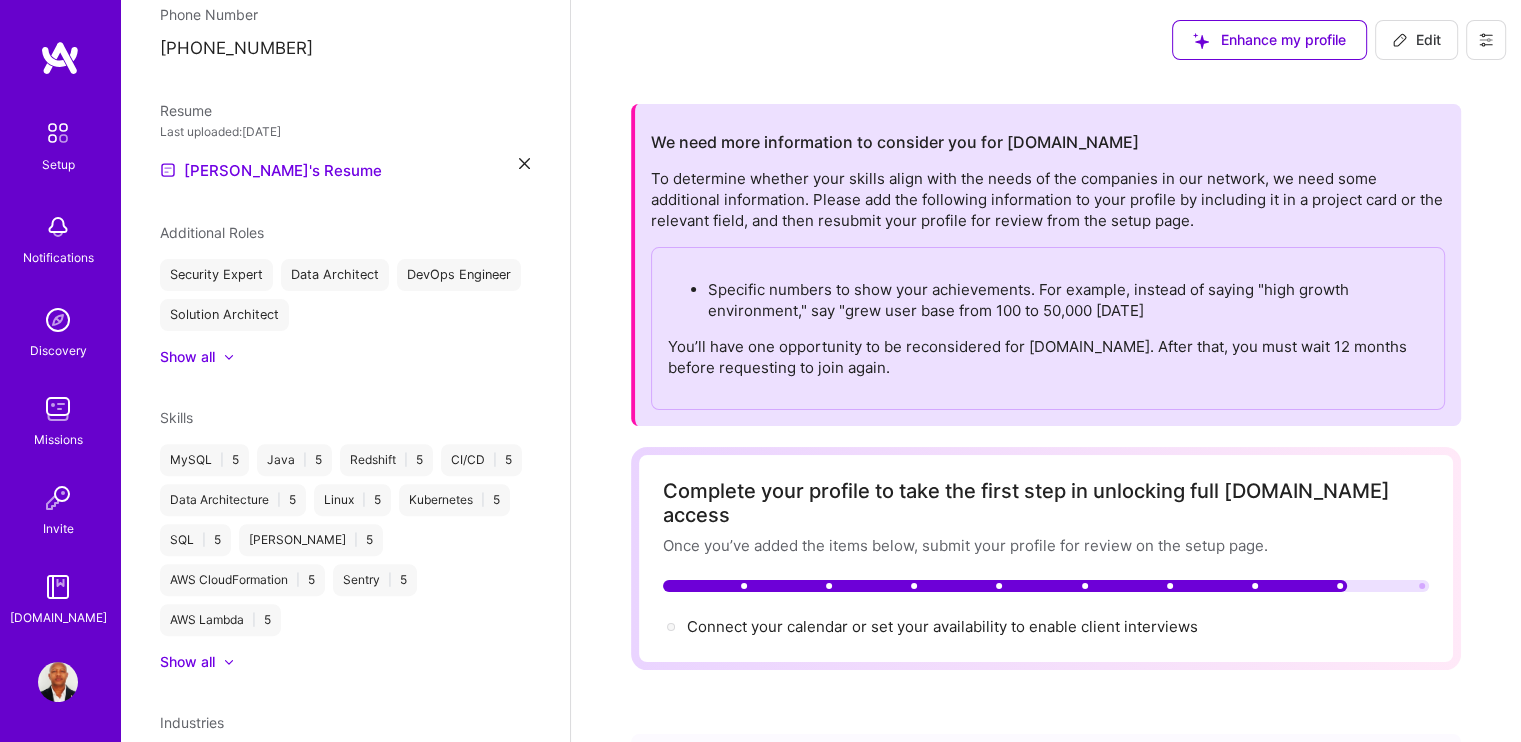 click on "Edit" at bounding box center [1416, 40] 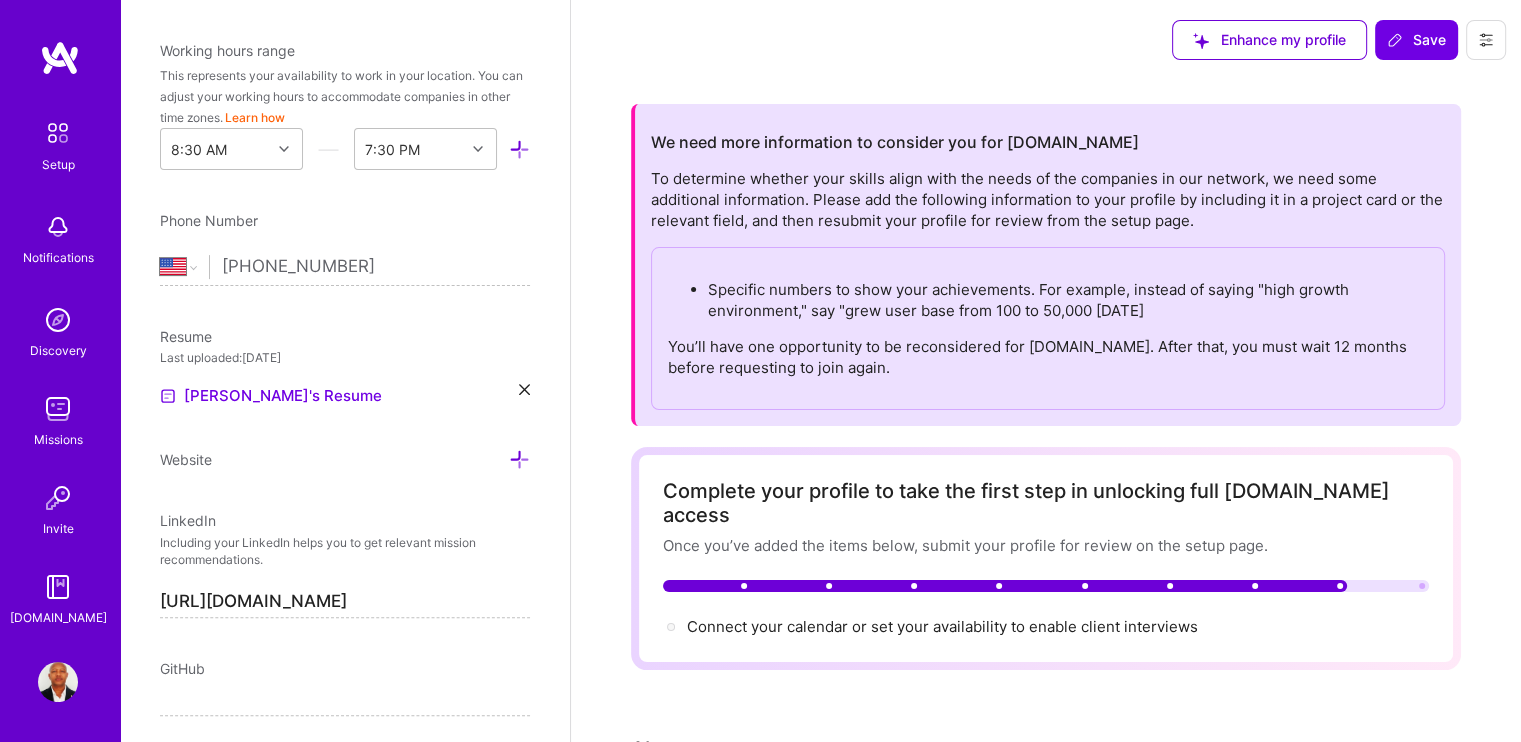 scroll, scrollTop: 433, scrollLeft: 0, axis: vertical 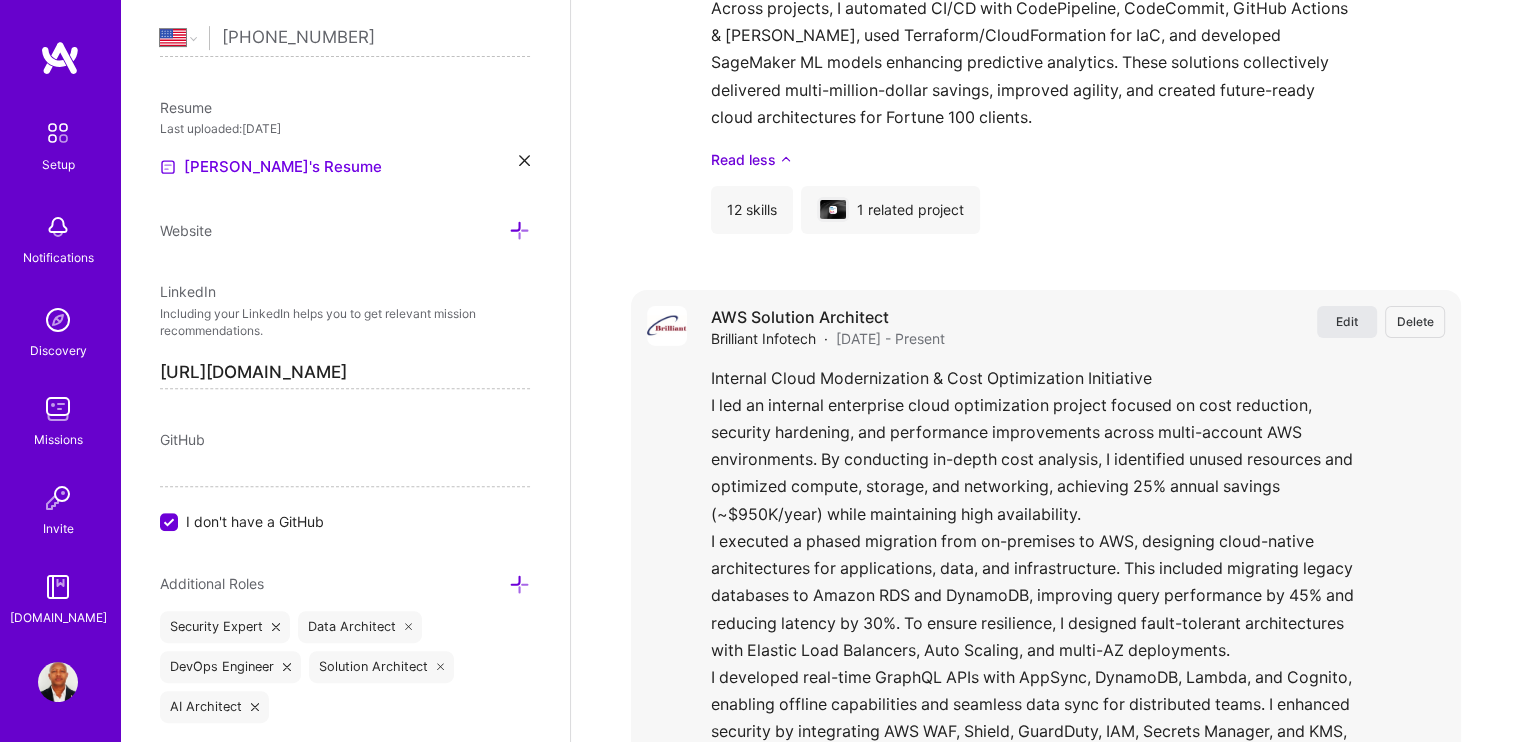 click on "Edit" at bounding box center [1347, 321] 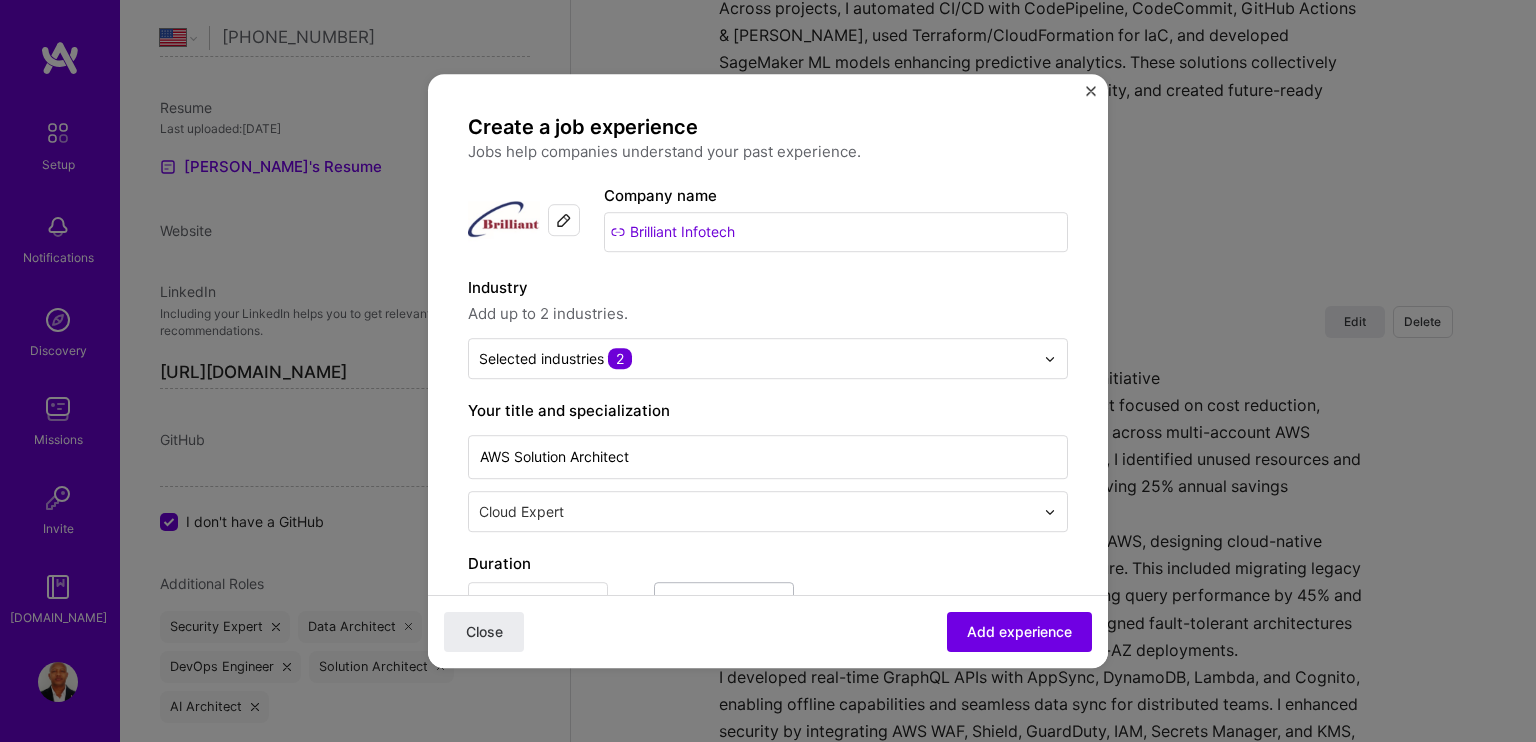 scroll, scrollTop: 400, scrollLeft: 0, axis: vertical 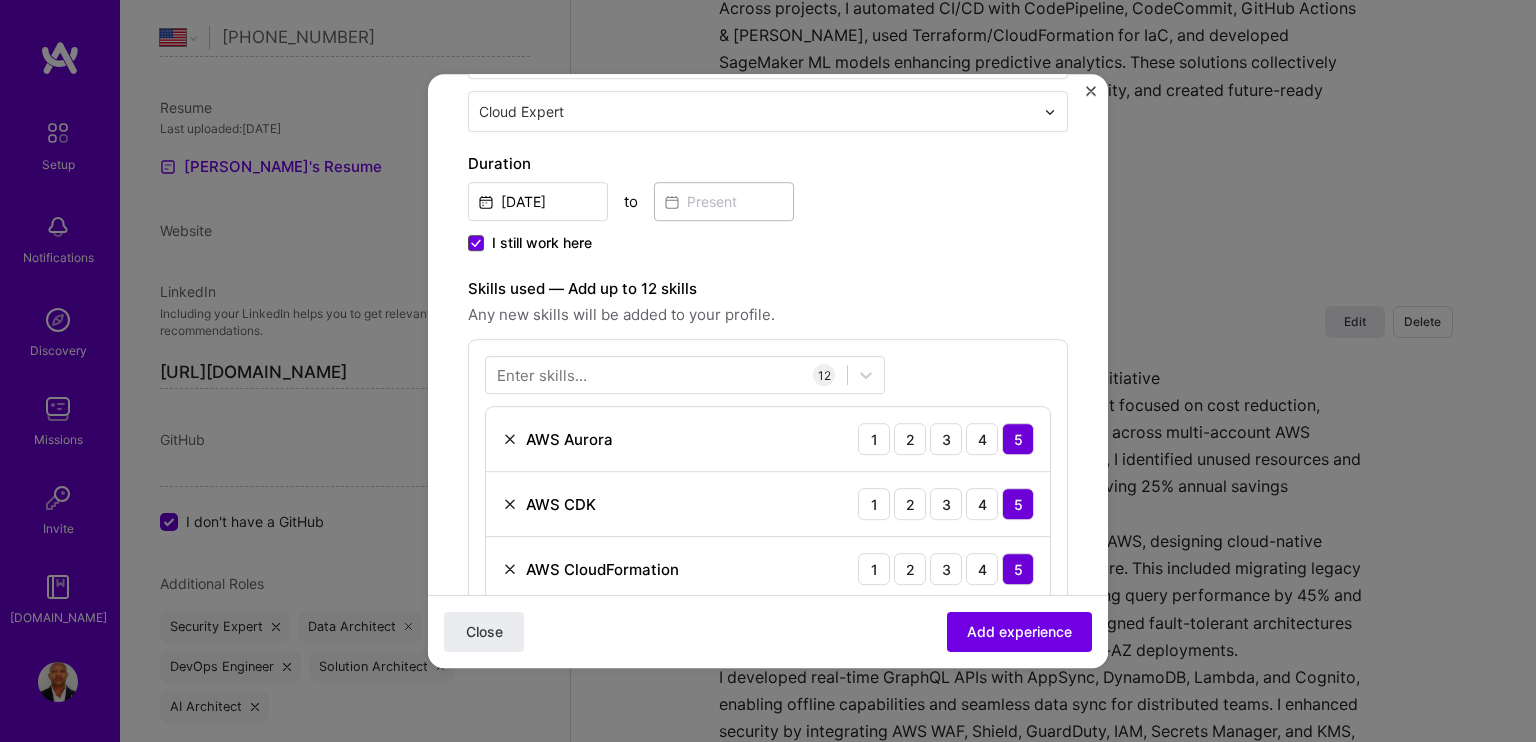 click at bounding box center [476, 243] 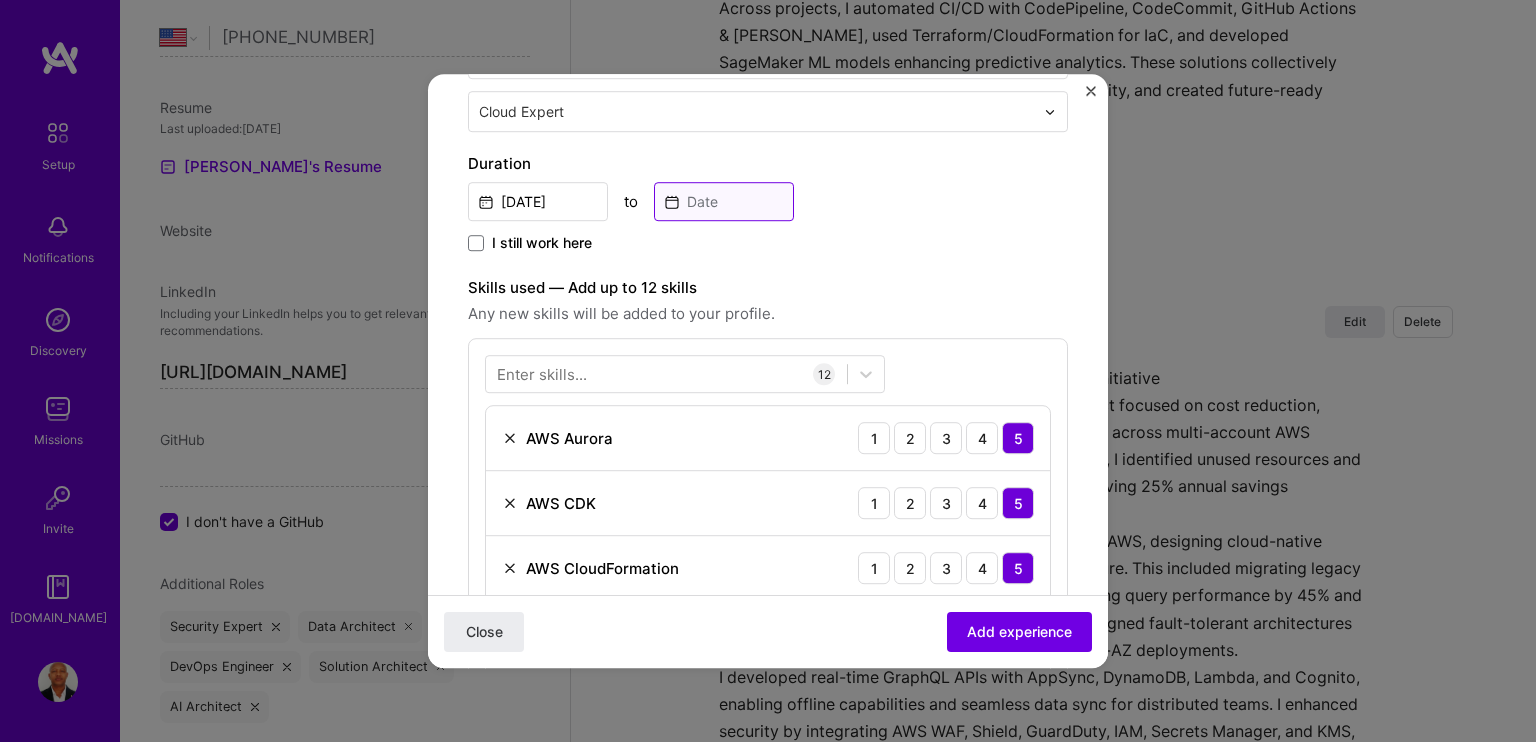 click at bounding box center (724, 201) 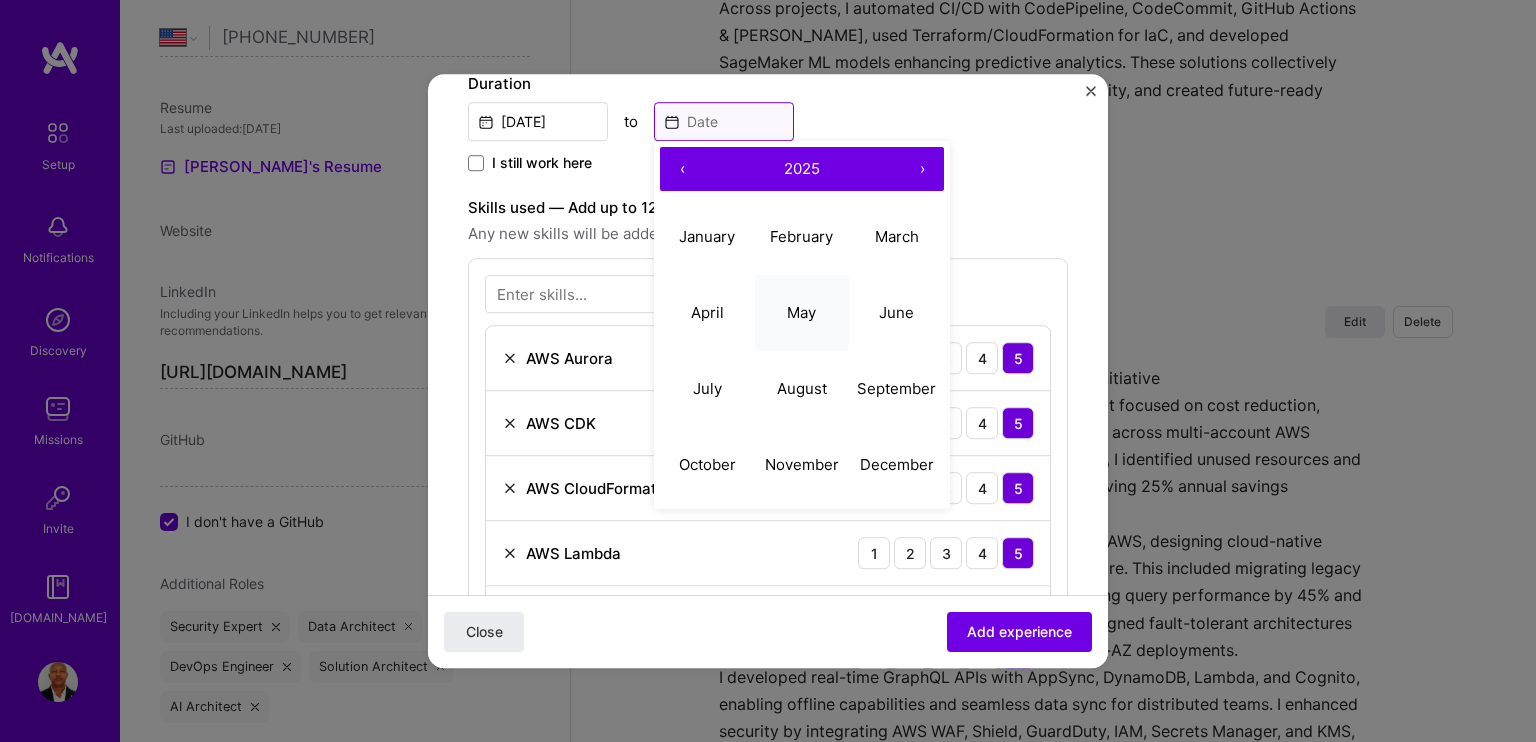 scroll, scrollTop: 500, scrollLeft: 0, axis: vertical 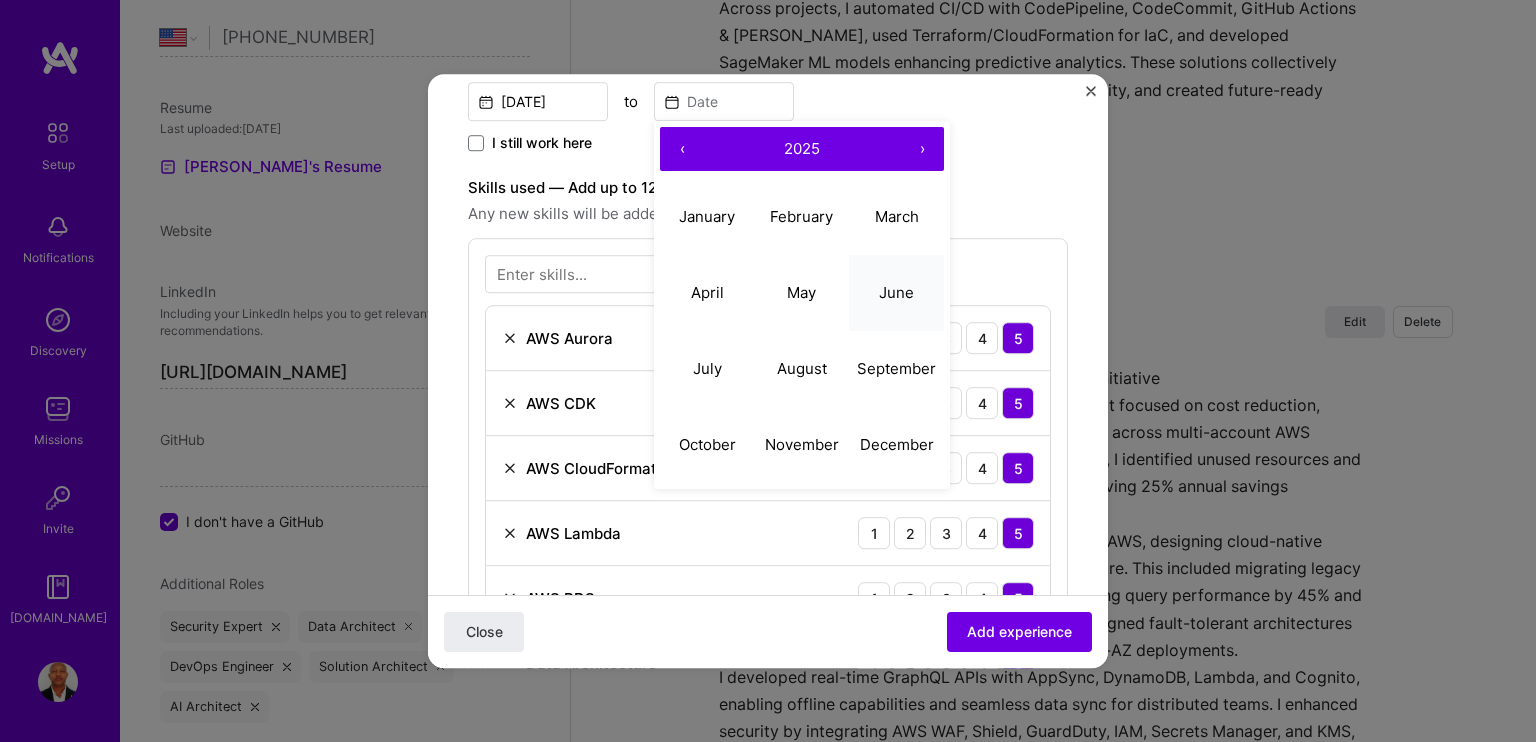 click on "June" at bounding box center (896, 292) 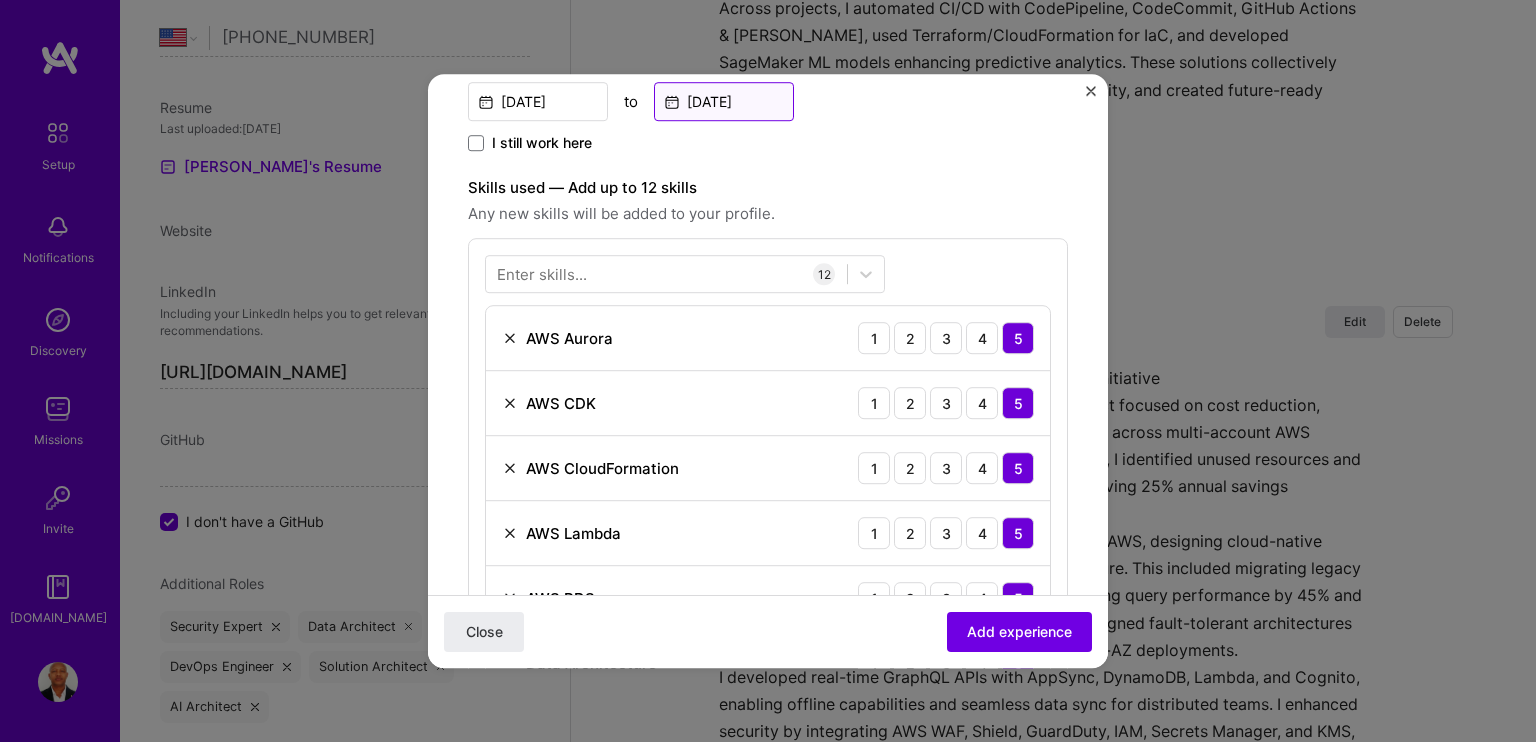 click on "[DATE]" at bounding box center [724, 101] 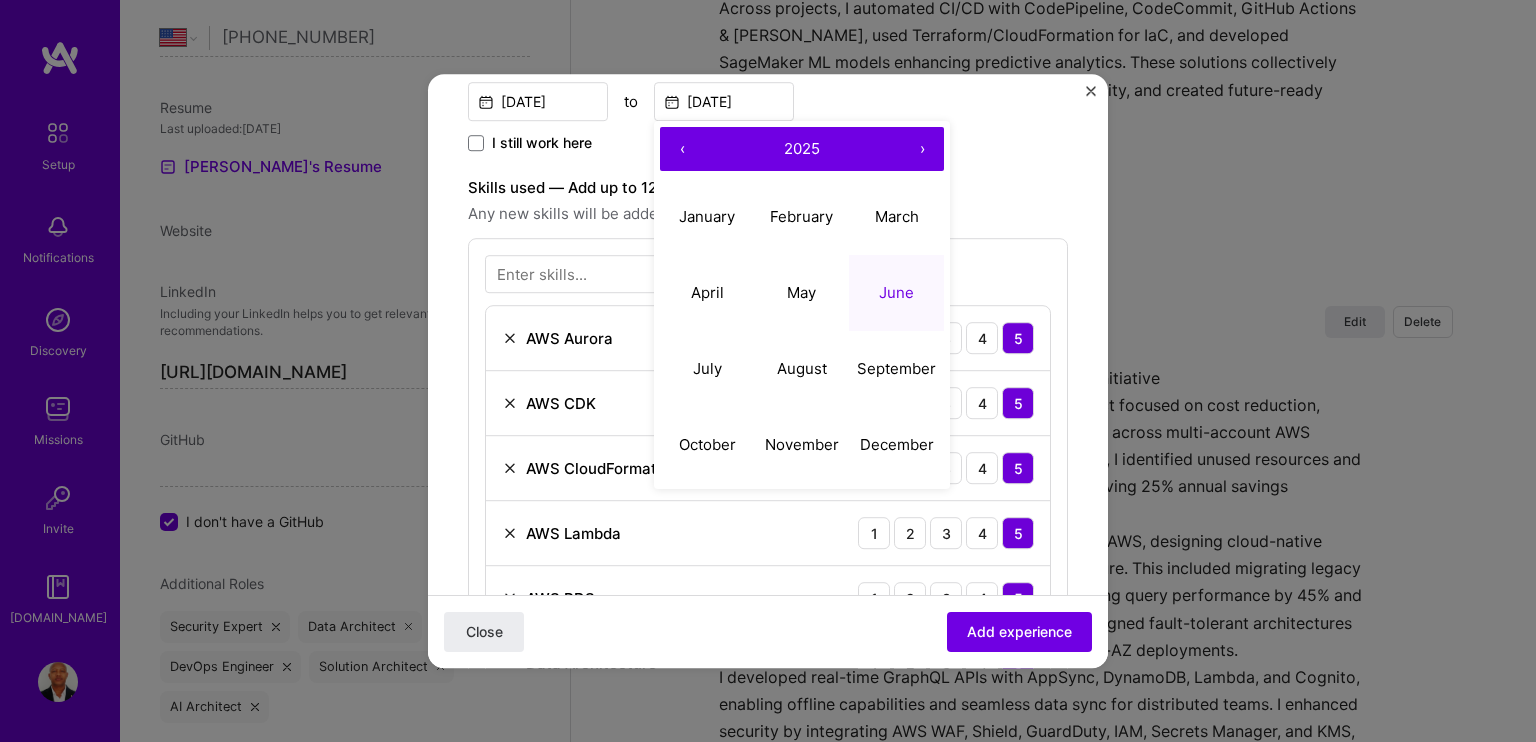 click on "‹" at bounding box center (682, 149) 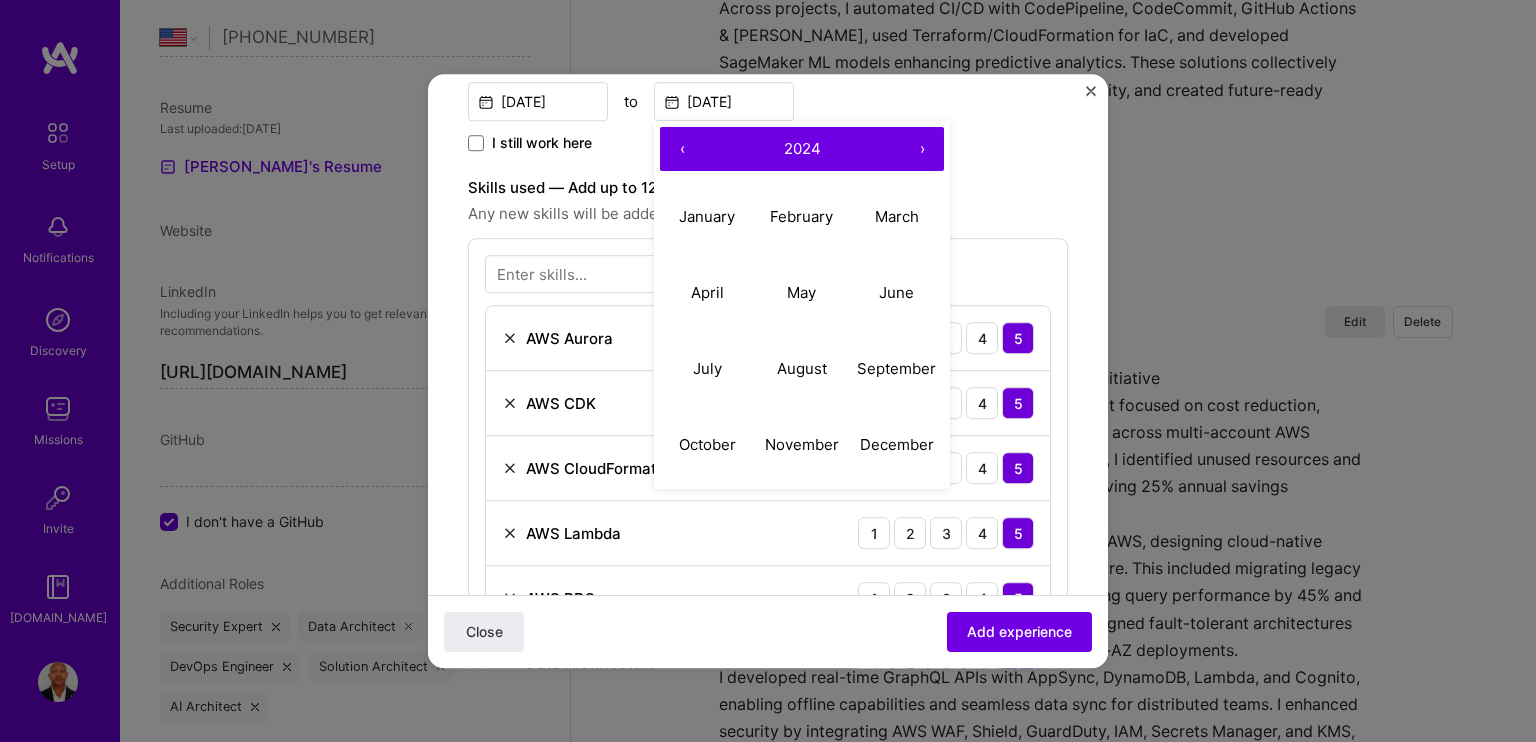 click on "‹" at bounding box center [682, 149] 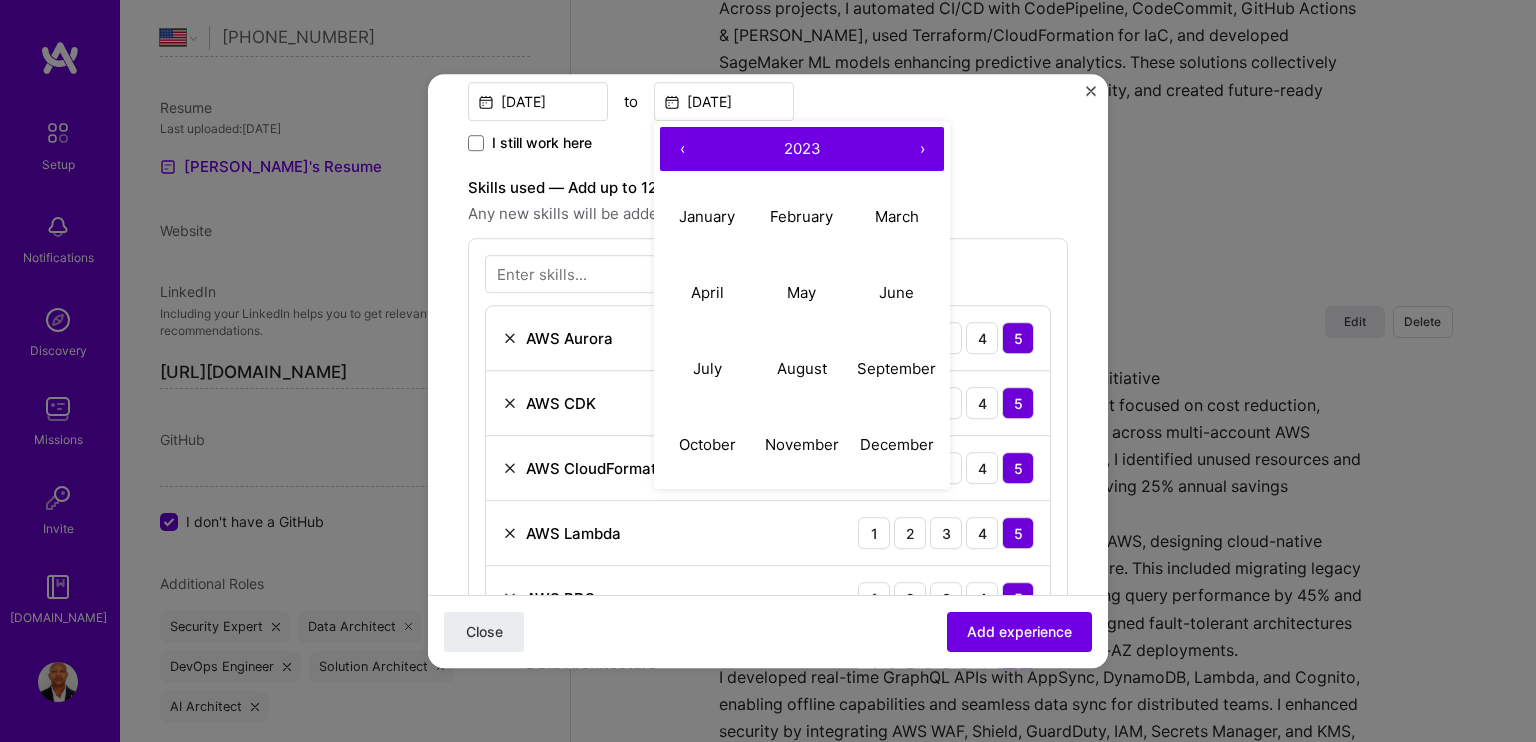 click on "‹" at bounding box center (682, 149) 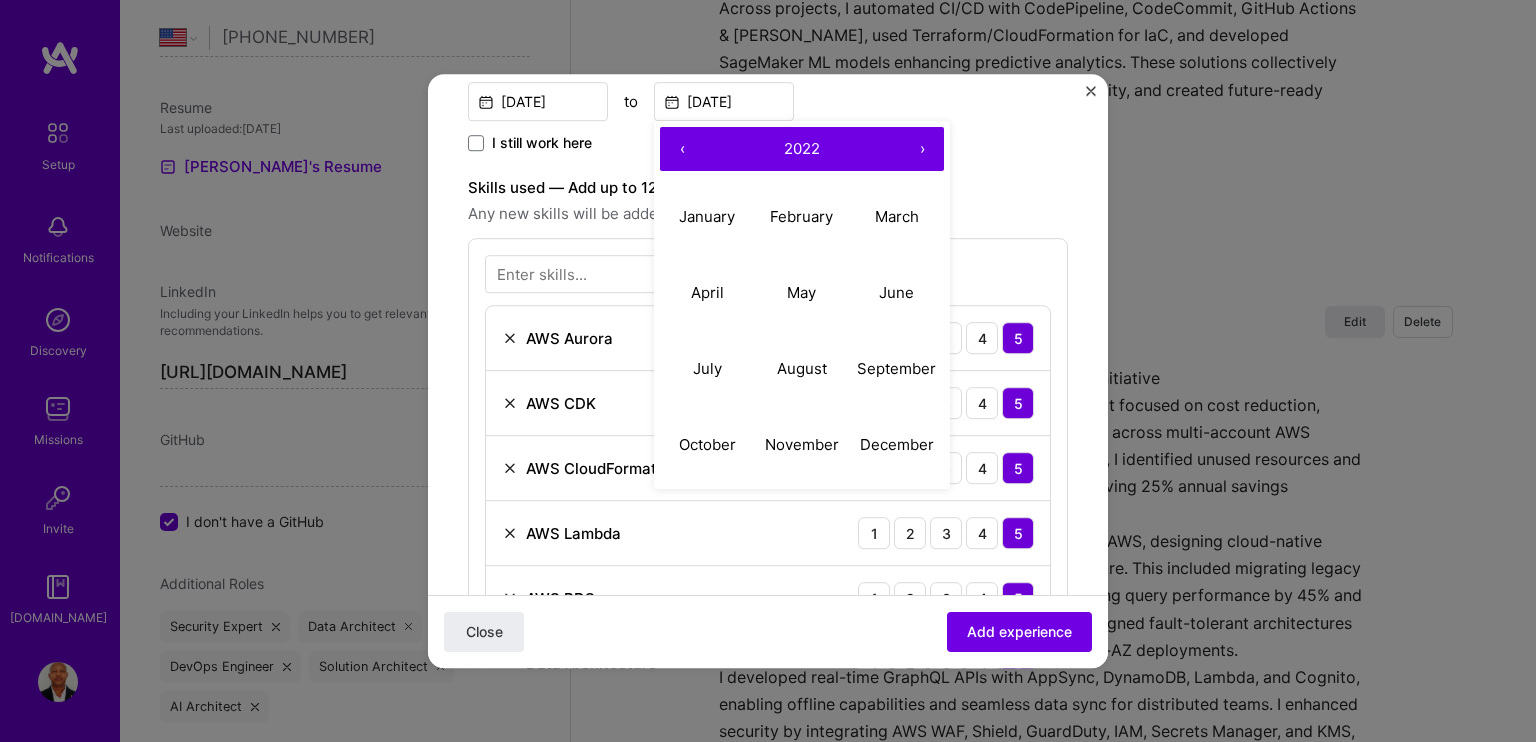click on "‹" at bounding box center (682, 149) 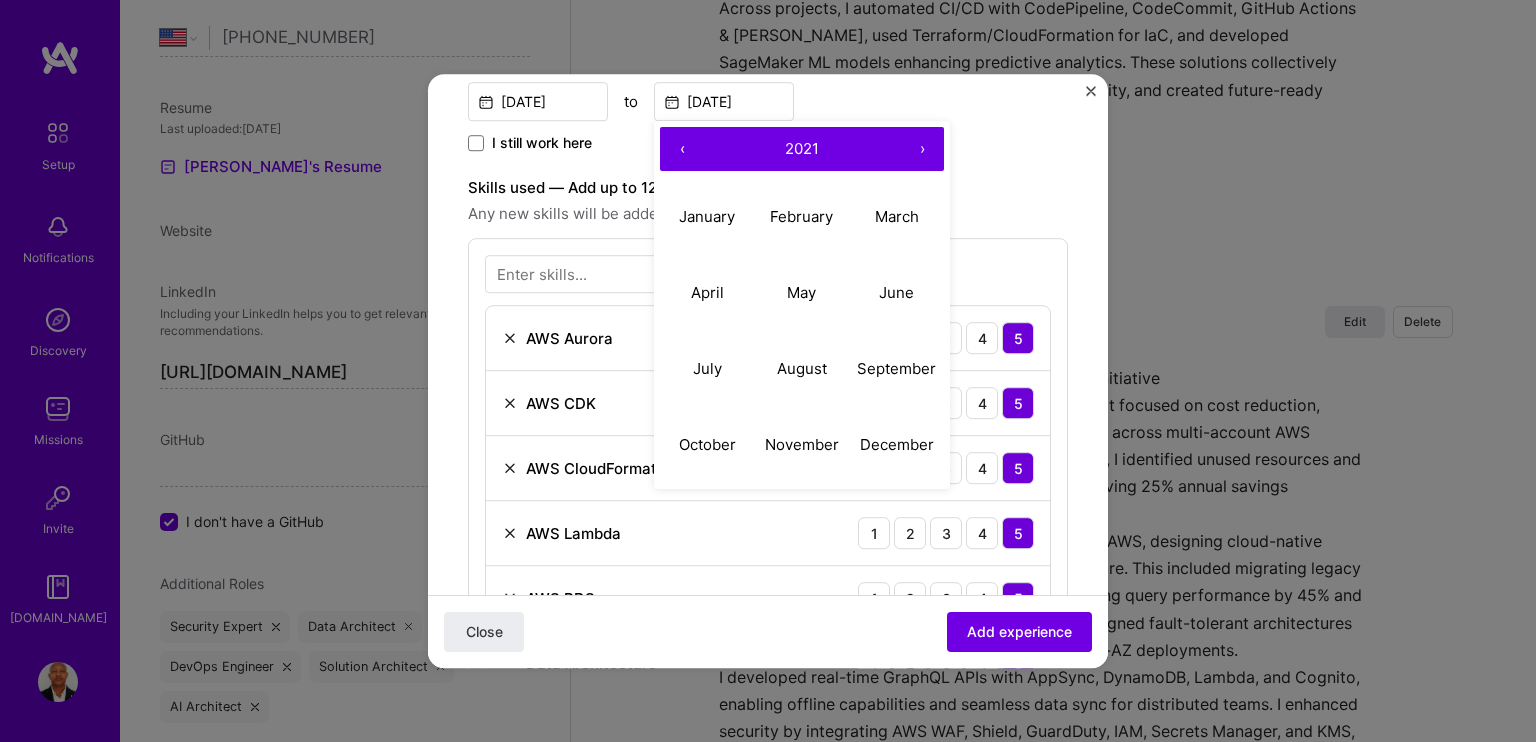 click on "2021" at bounding box center (802, 148) 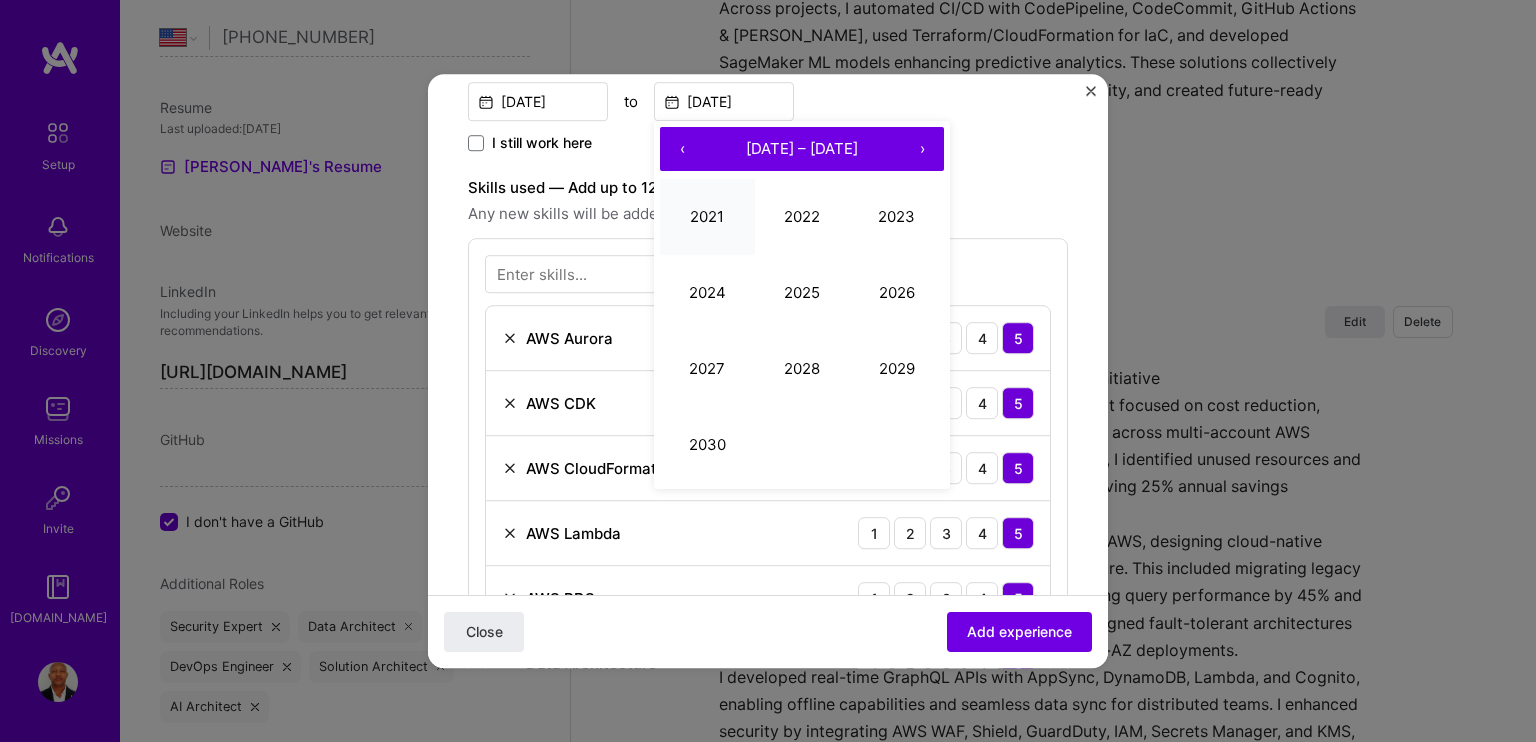 click on "2021" at bounding box center [707, 217] 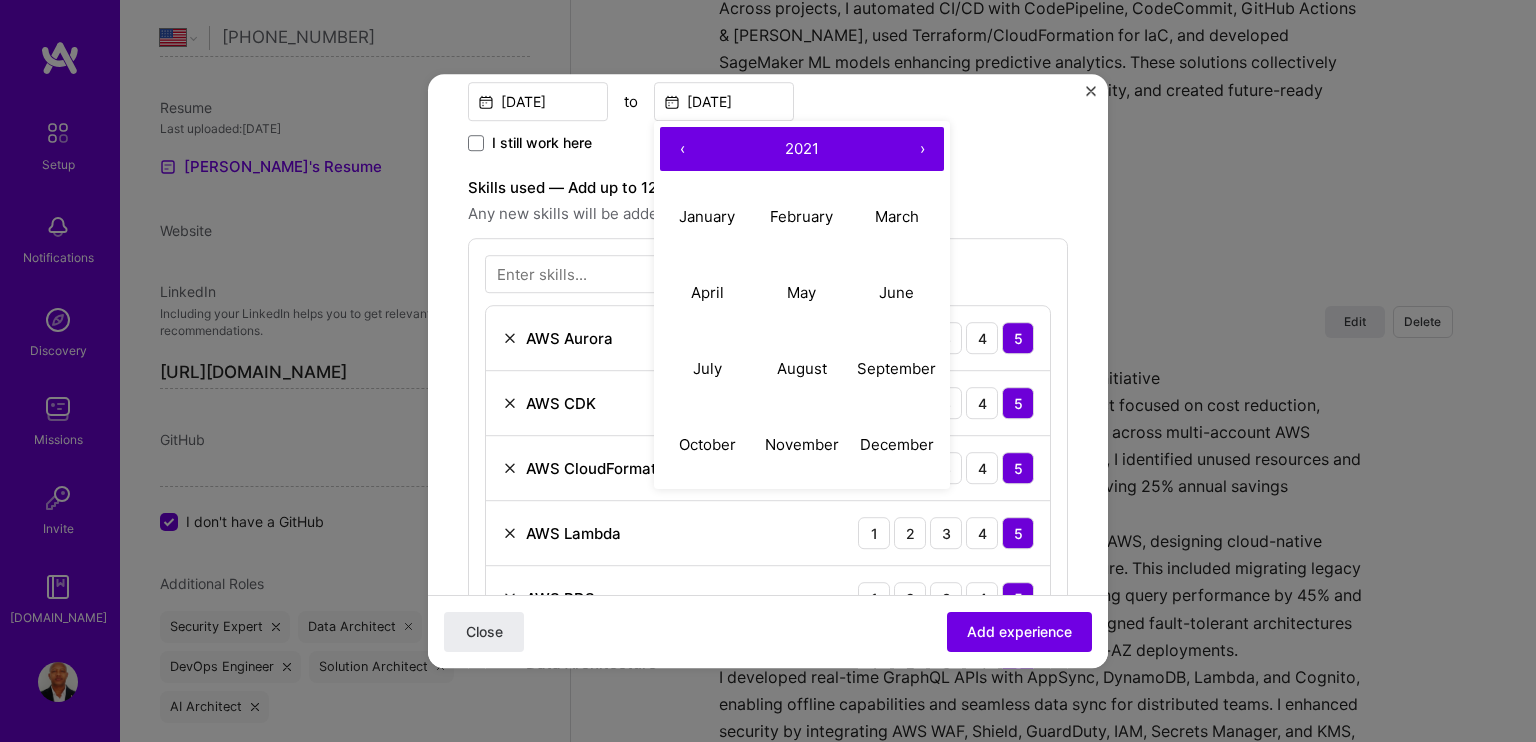 click on "2021" at bounding box center (802, 148) 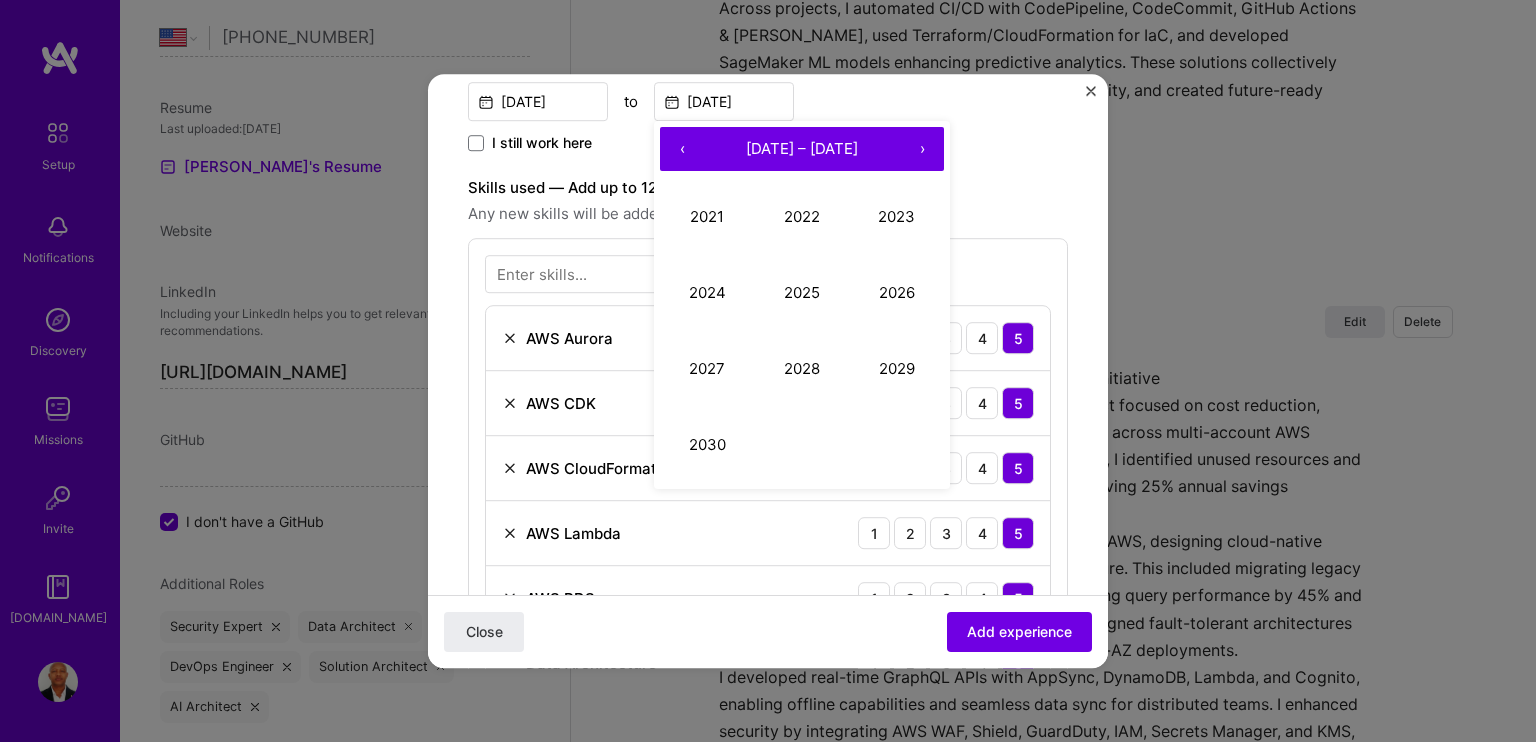 click on "Duration [DATE]
to [DATE]
‹ [DATE] – [DATE] › 2021 2022 2023 2024 2025 2026 2027 2028 2029 2030 I still work here" at bounding box center [768, 104] 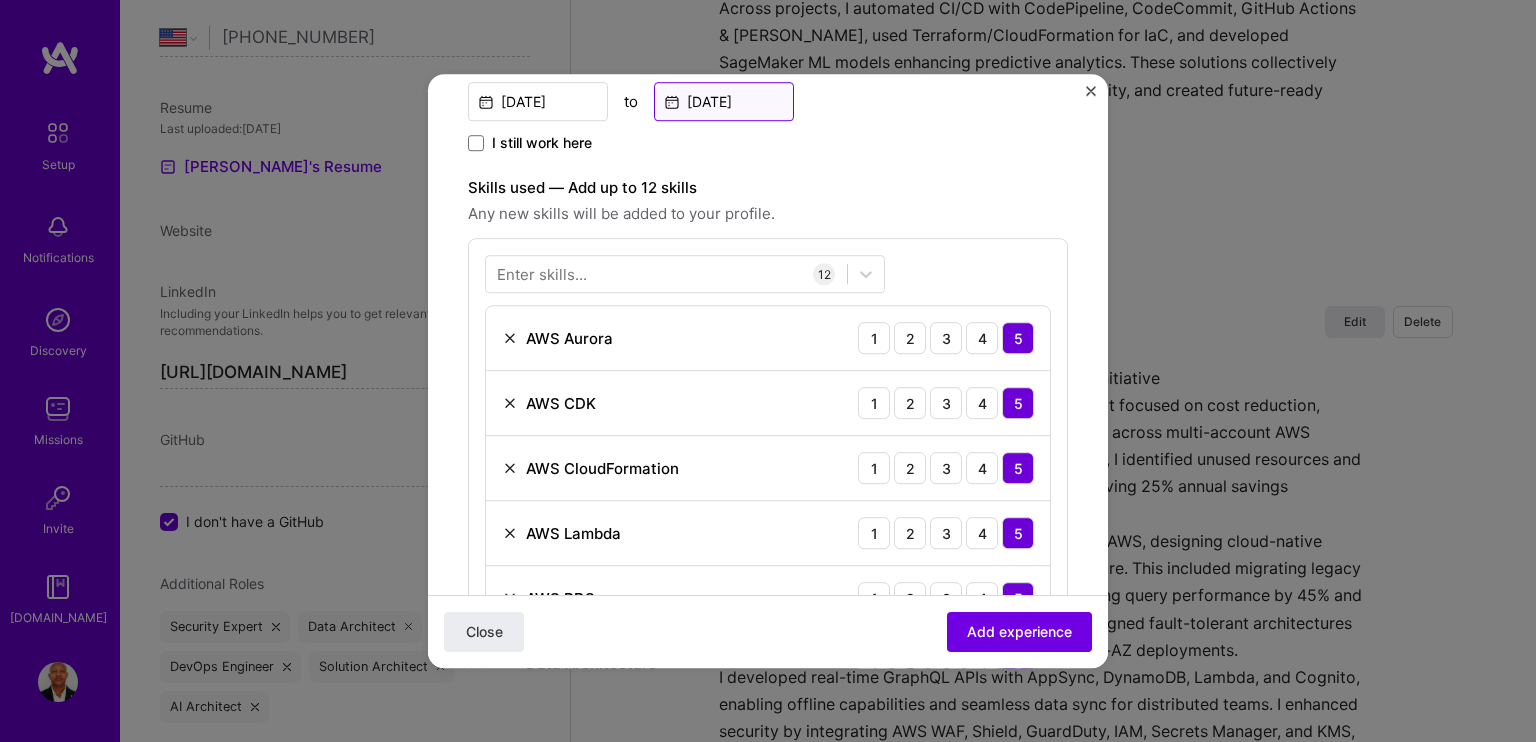 click on "[DATE]" at bounding box center (724, 101) 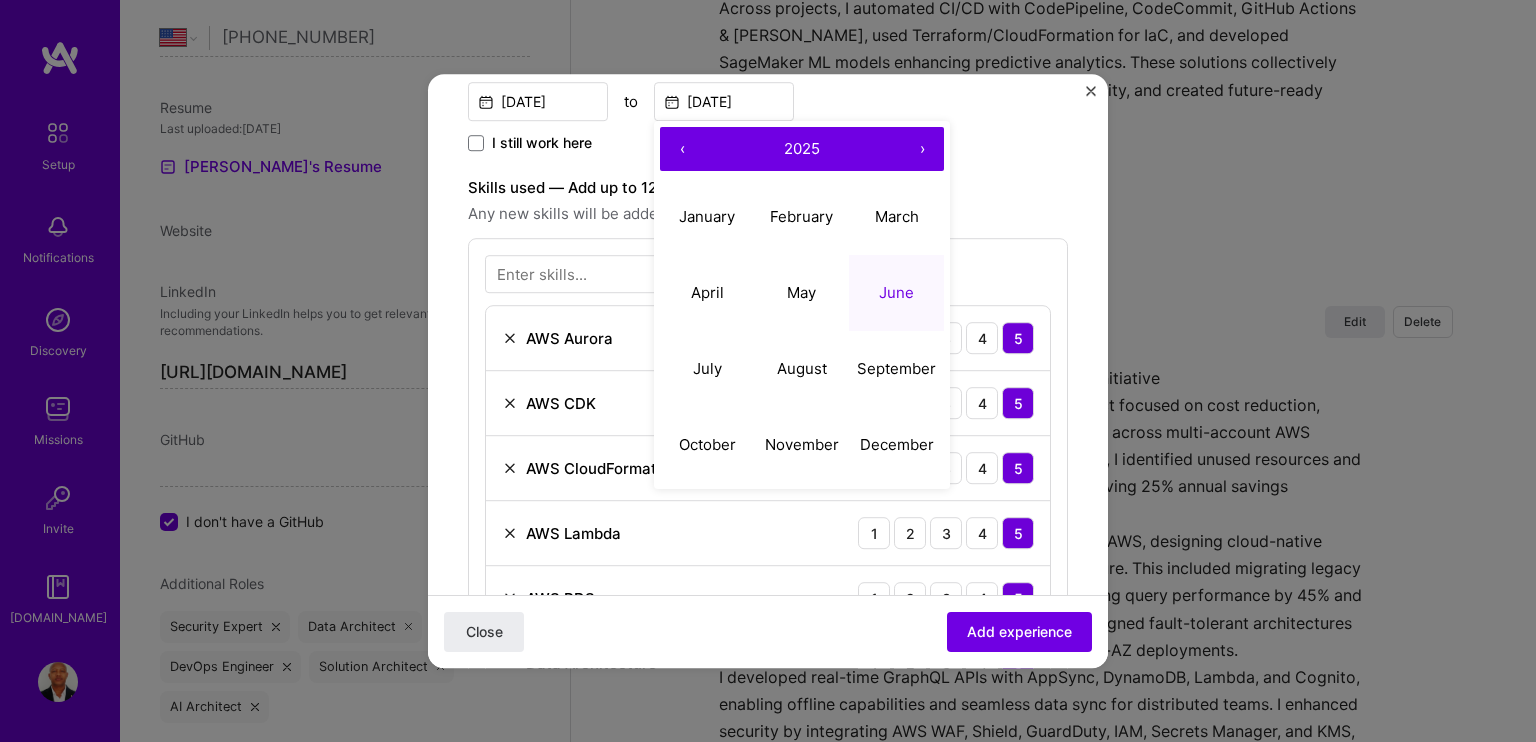 click on "‹" at bounding box center [682, 149] 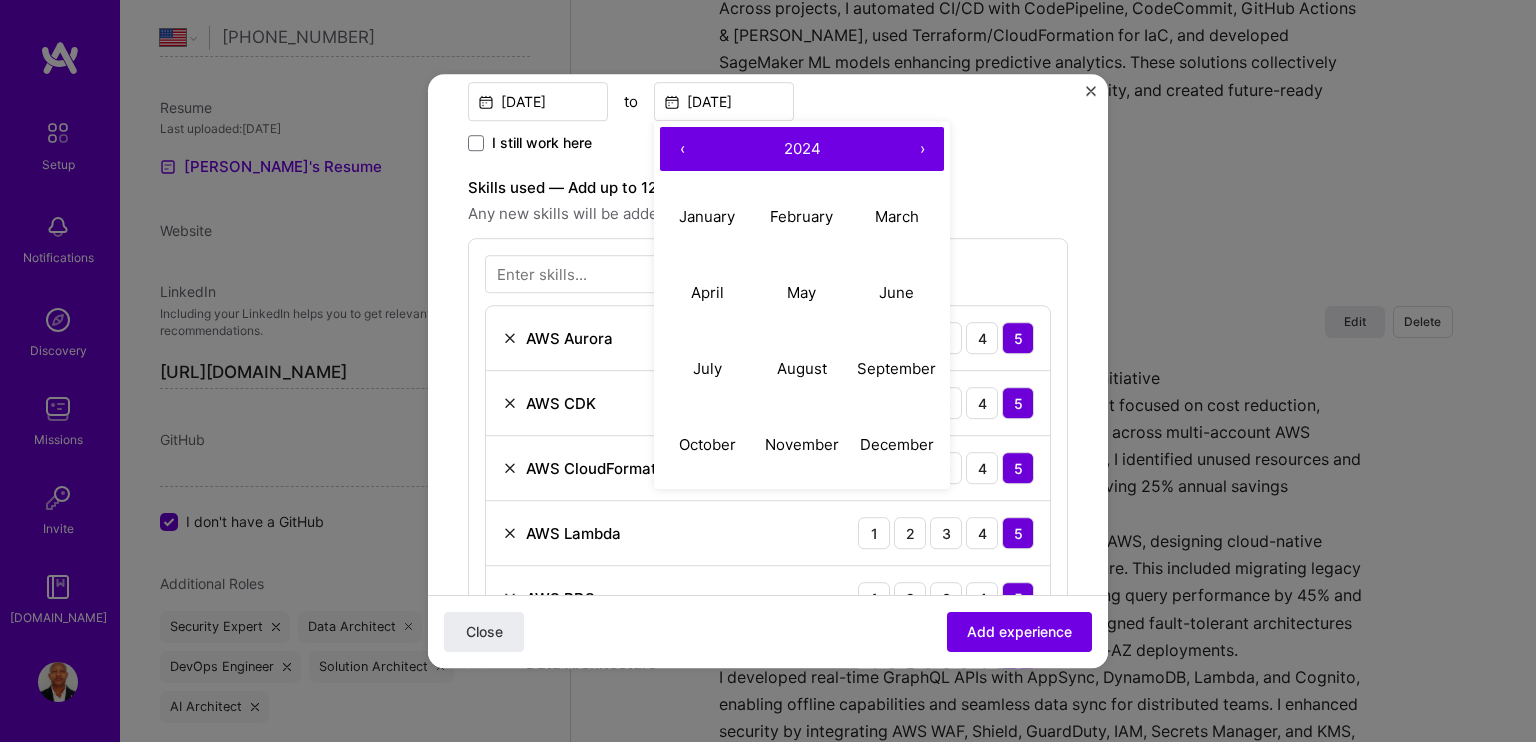click on "‹" at bounding box center [682, 149] 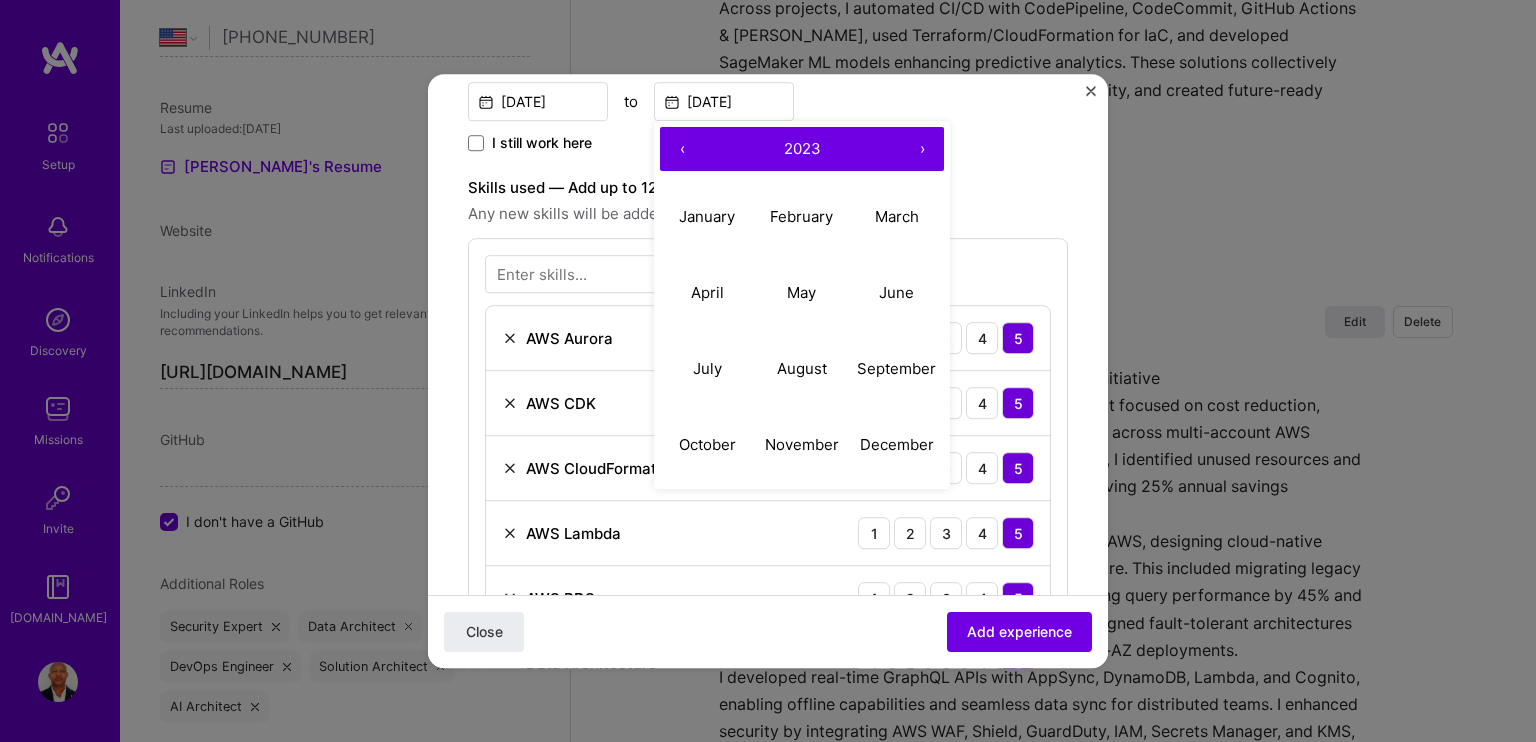 click on "‹" at bounding box center (682, 149) 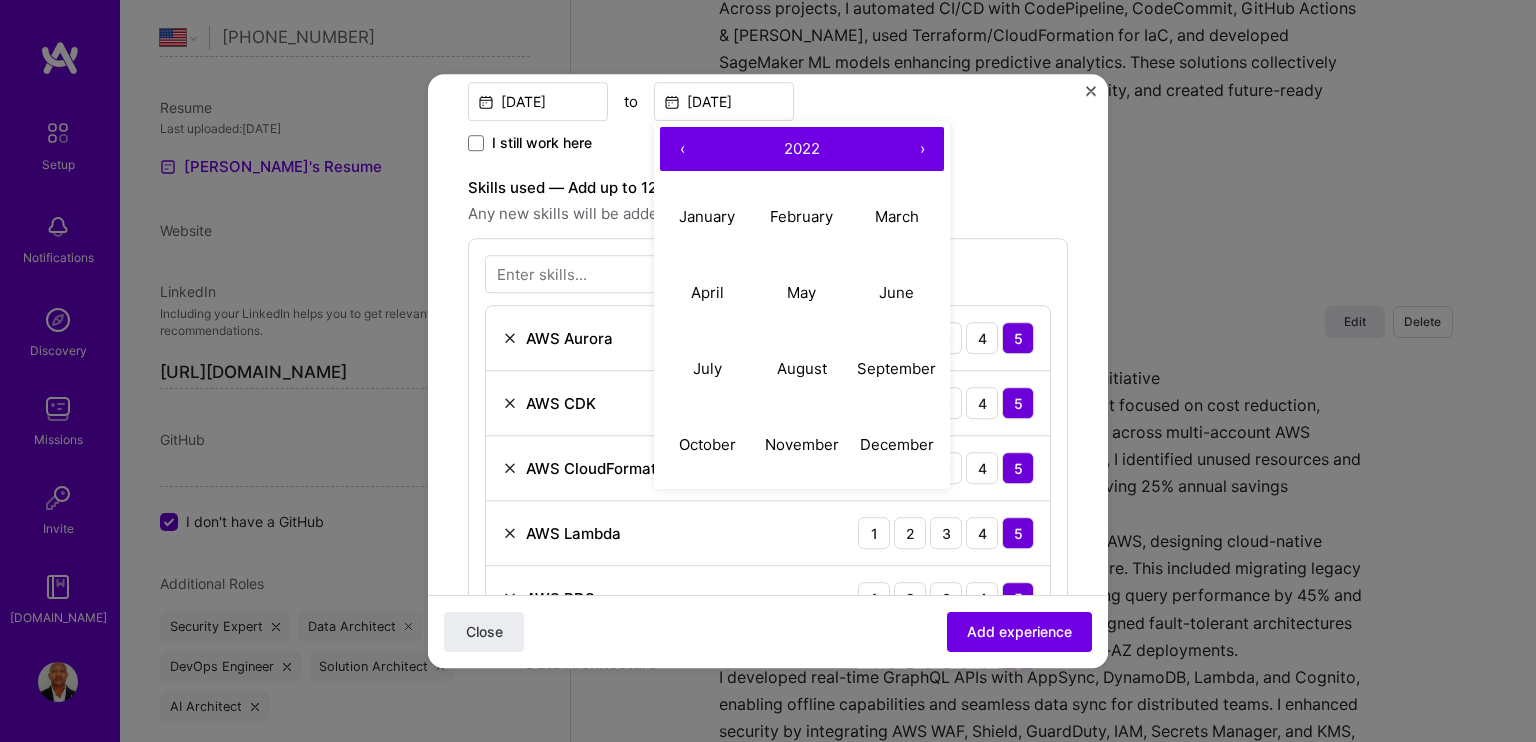 click on "‹" at bounding box center [682, 149] 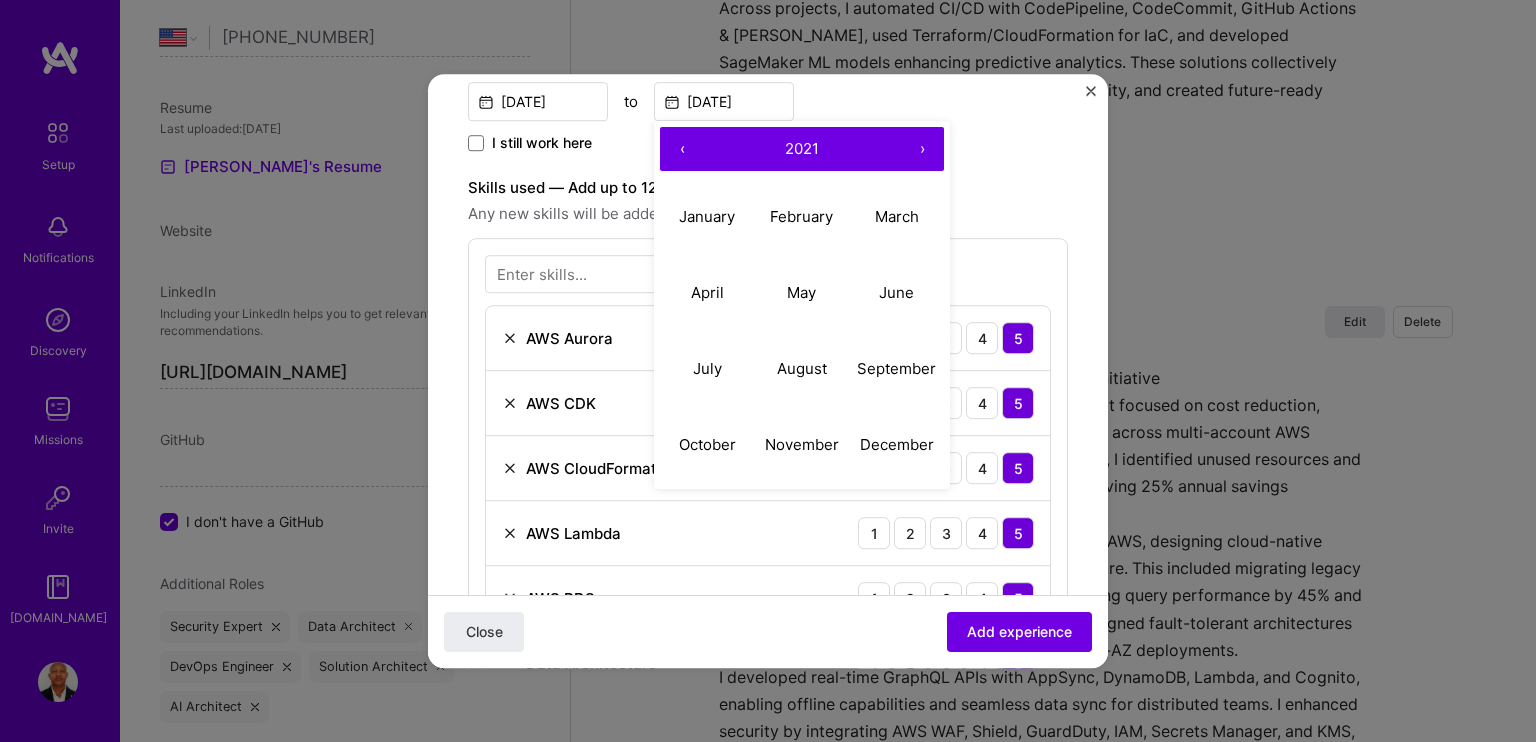 click on "2021" at bounding box center (802, 148) 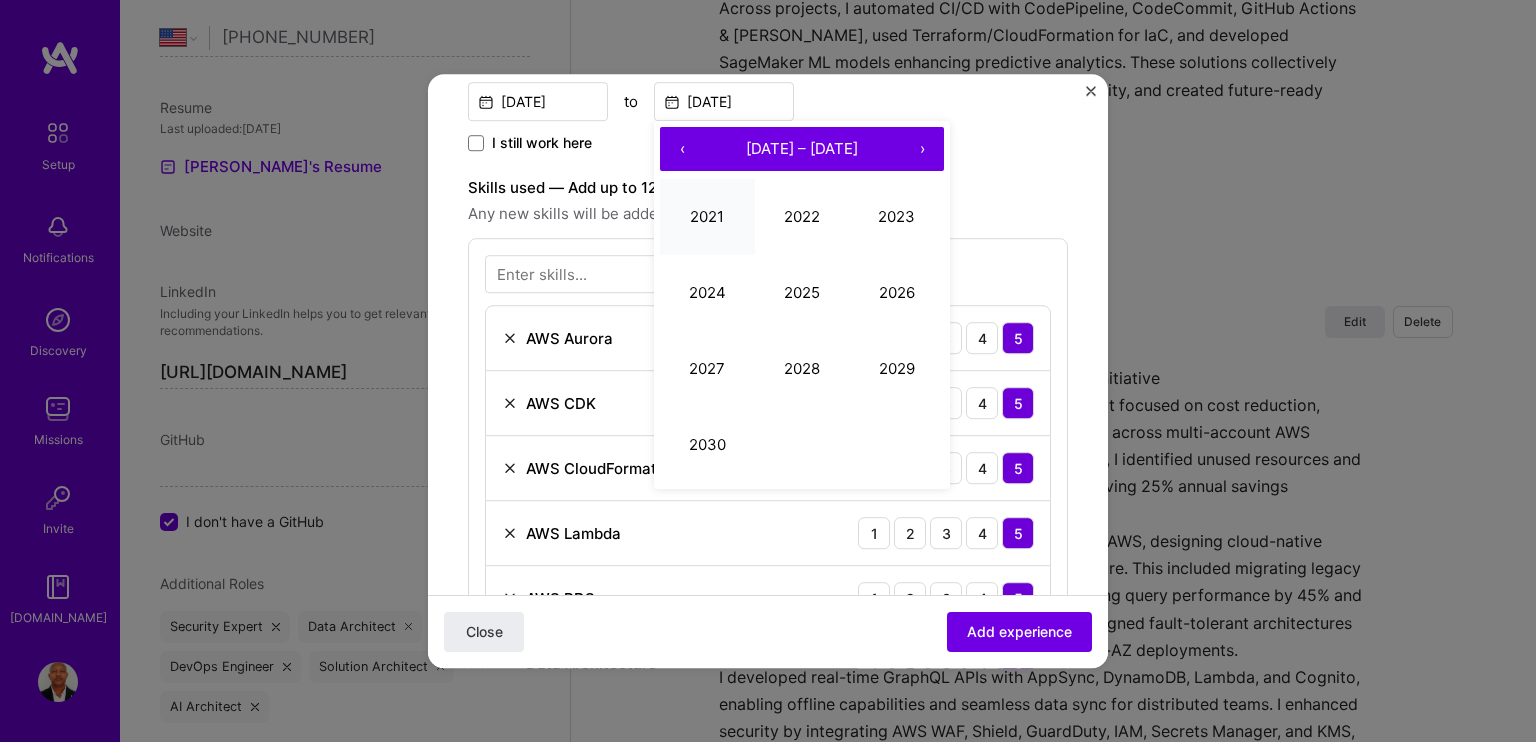 click on "2021" at bounding box center (707, 217) 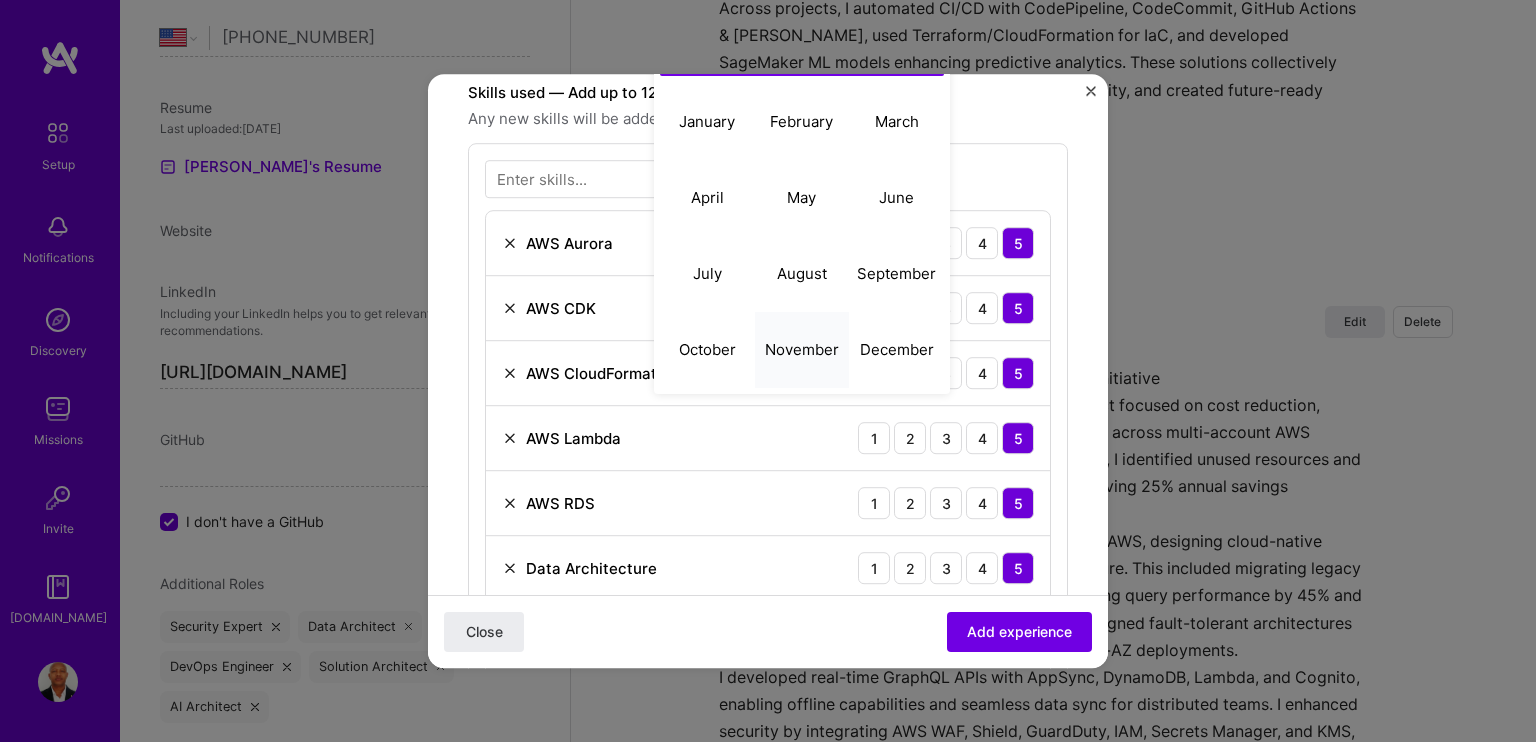 scroll, scrollTop: 600, scrollLeft: 0, axis: vertical 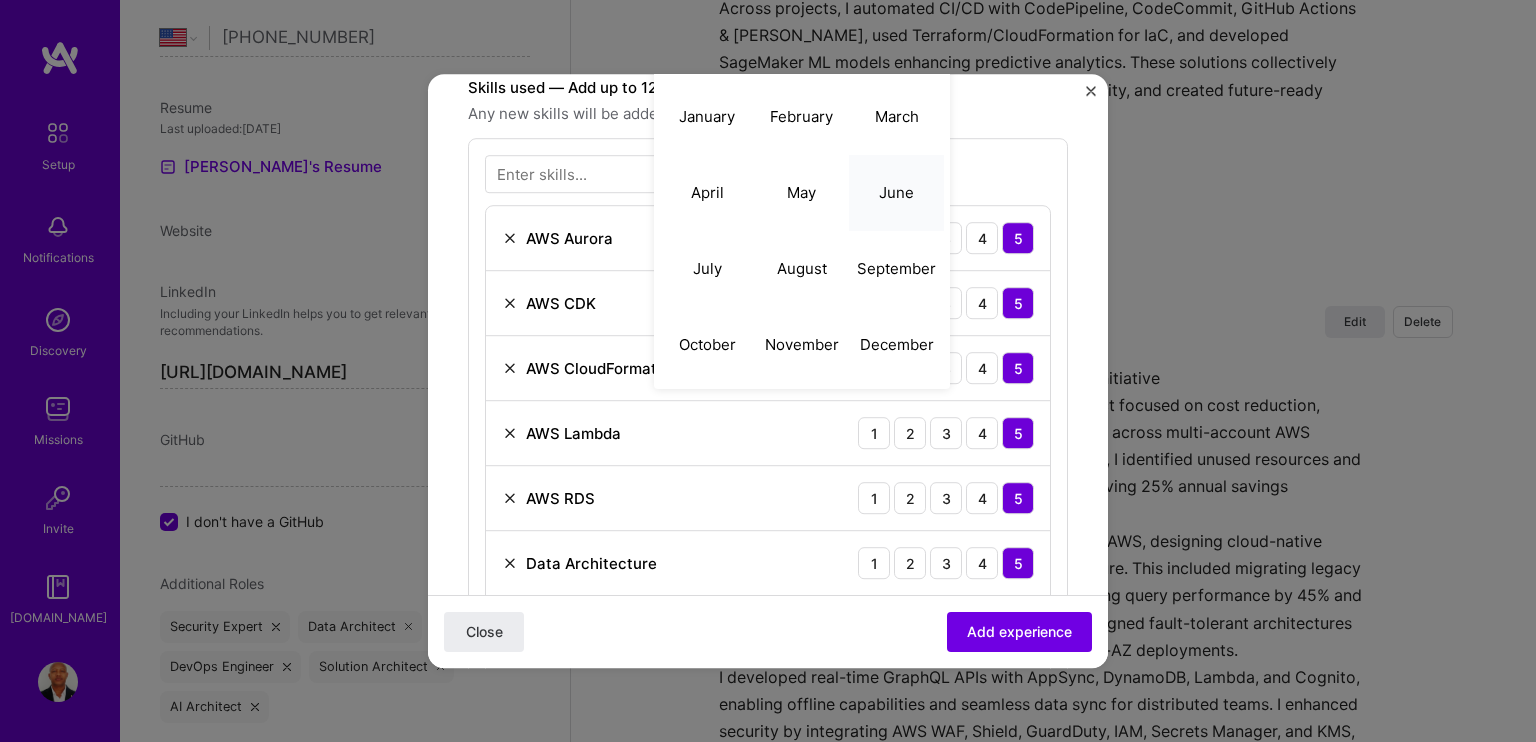 click on "June" at bounding box center (896, 192) 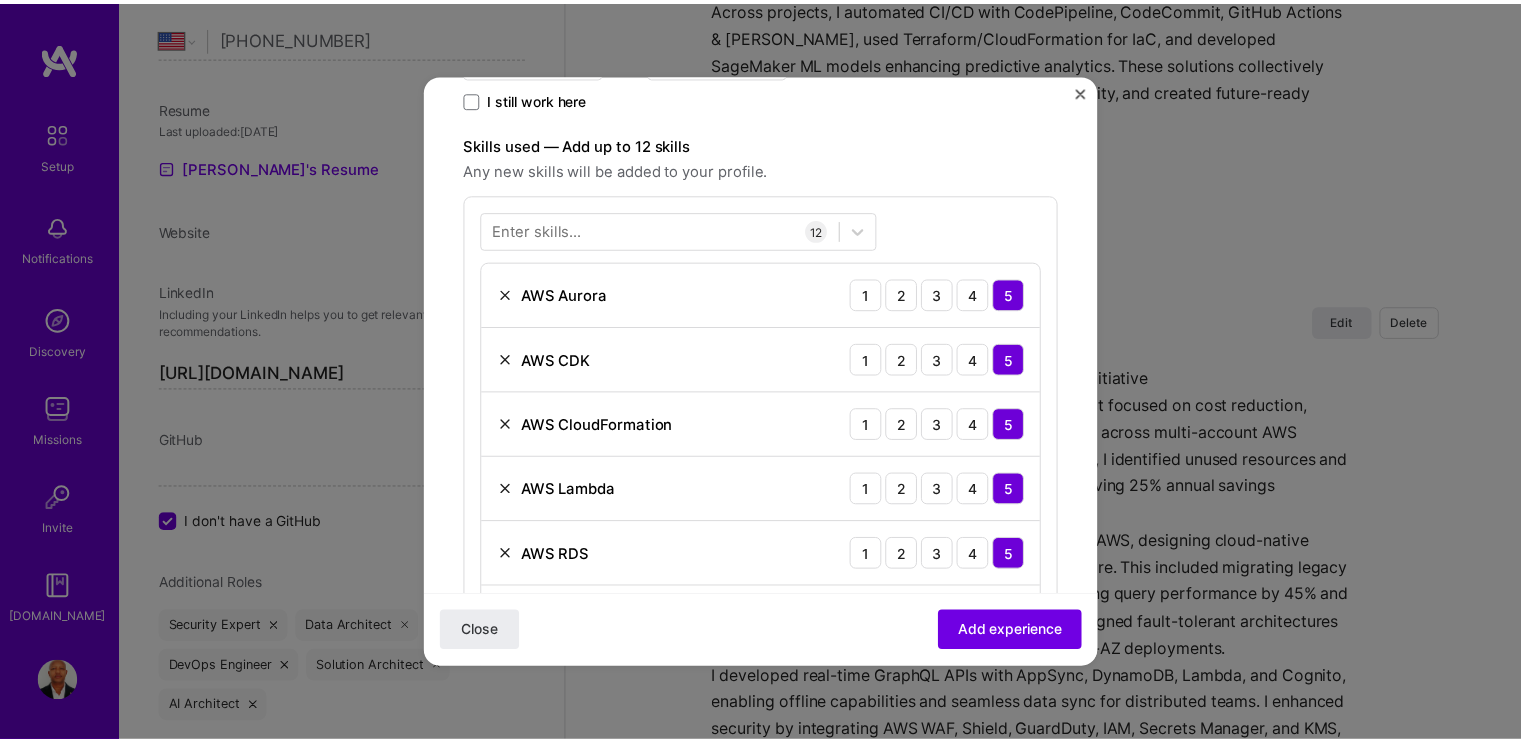 scroll, scrollTop: 400, scrollLeft: 0, axis: vertical 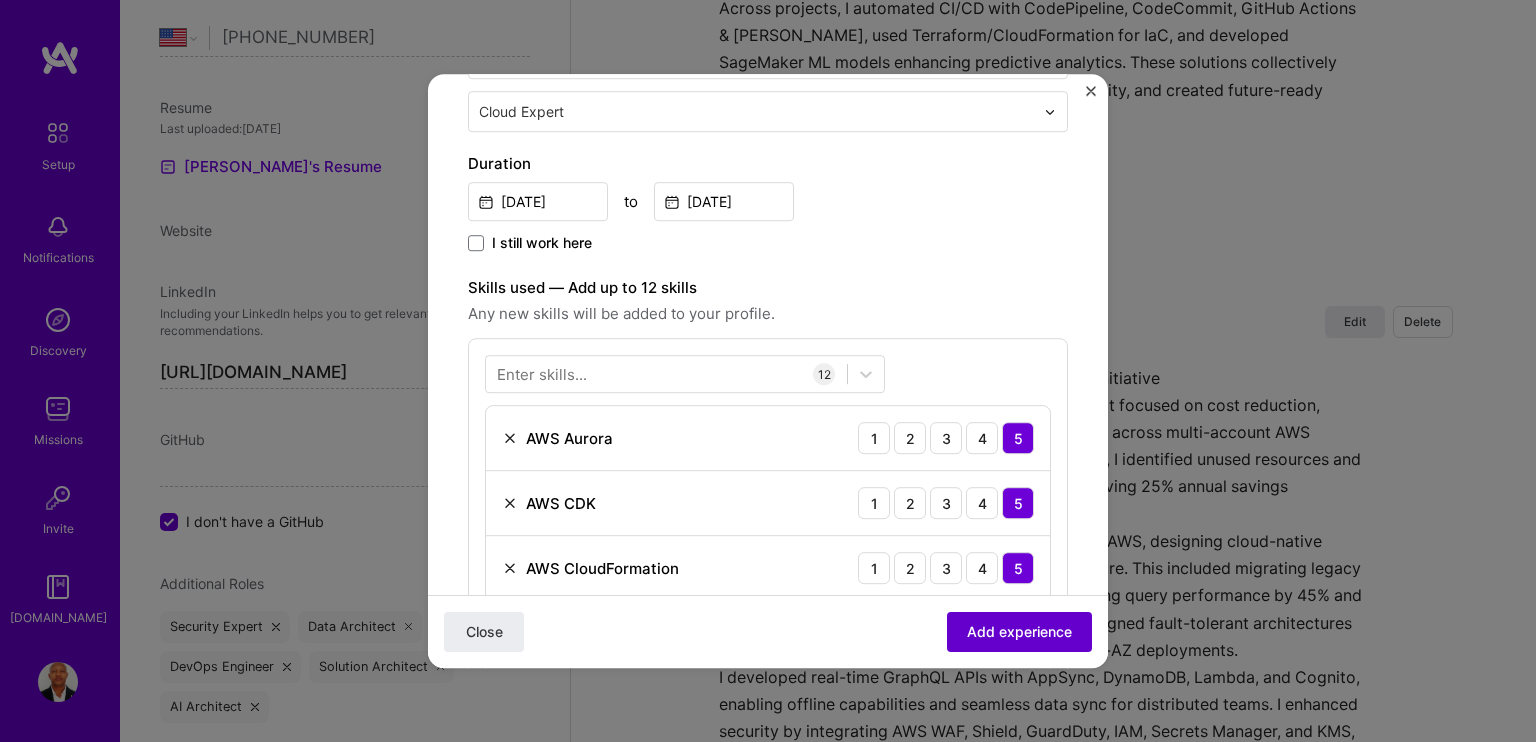 click on "Add experience" at bounding box center (1019, 632) 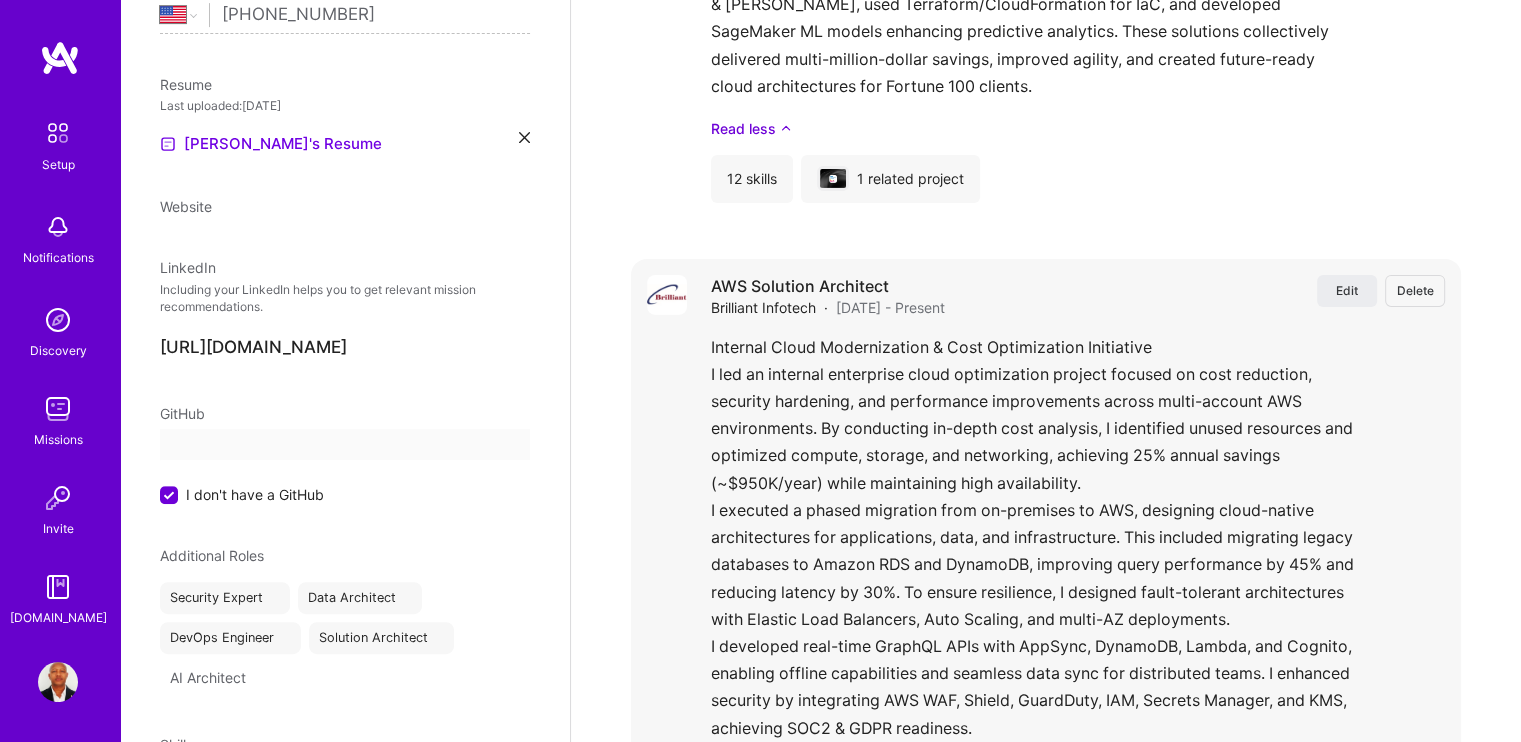 select on "US" 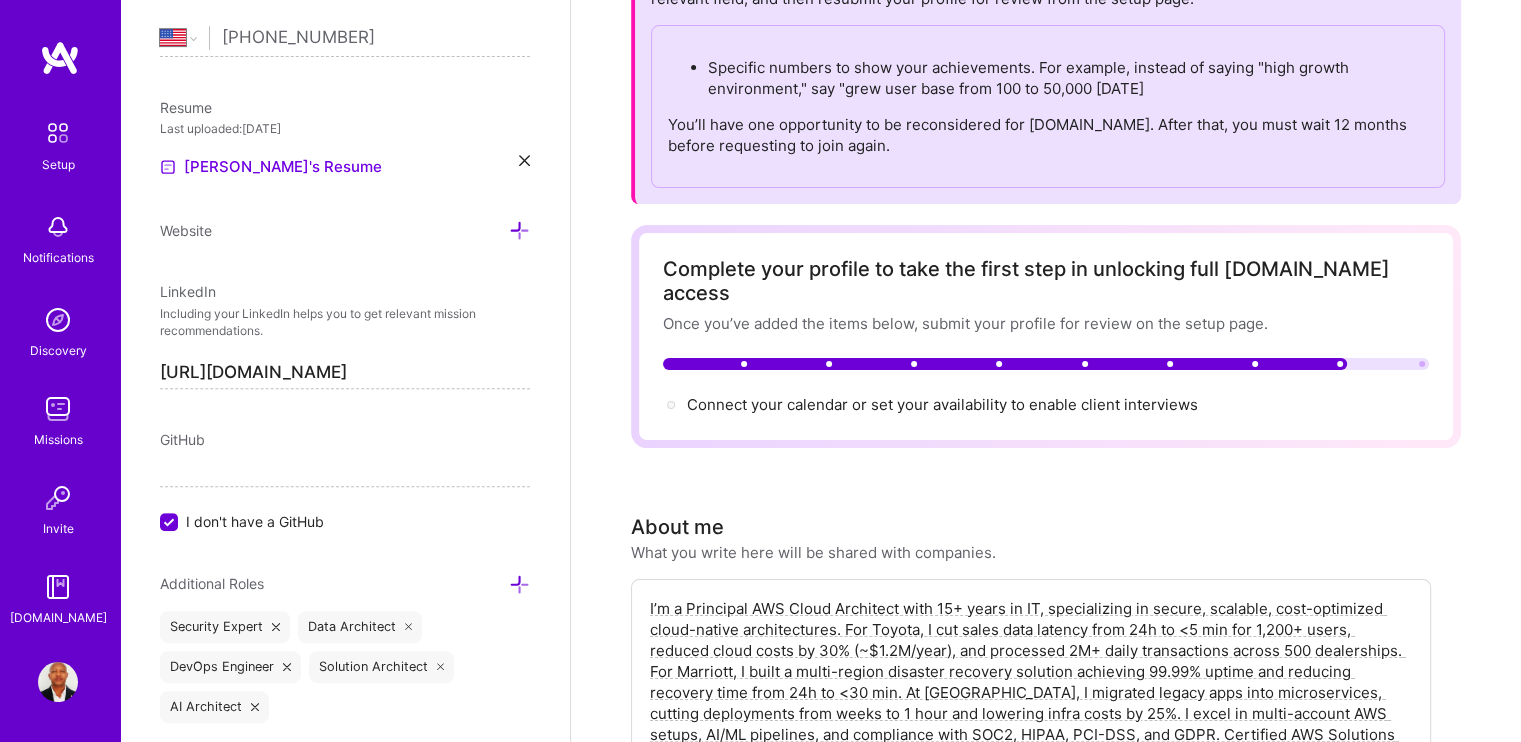 scroll, scrollTop: 133, scrollLeft: 0, axis: vertical 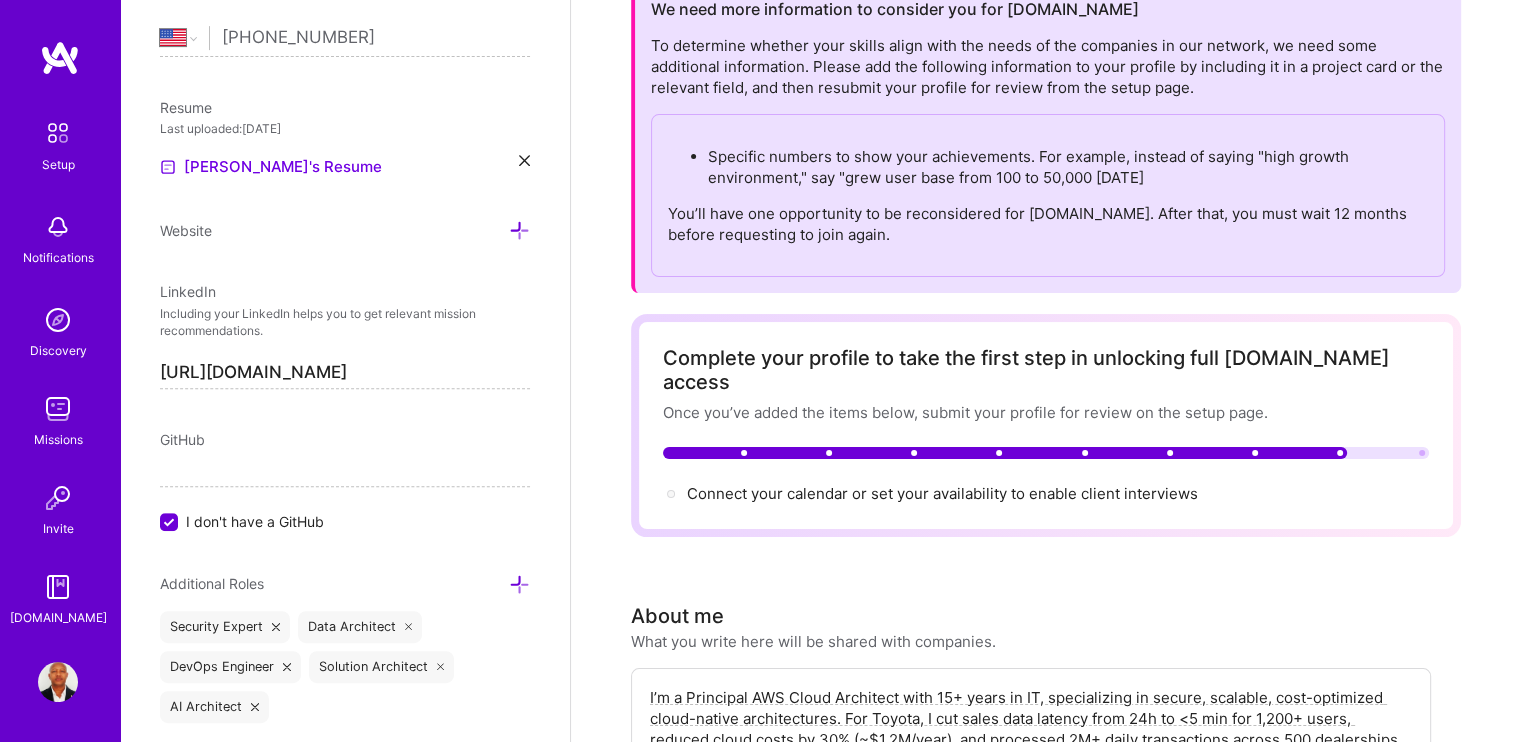 drag, startPoint x: 650, startPoint y: 360, endPoint x: 1251, endPoint y: 475, distance: 611.90356 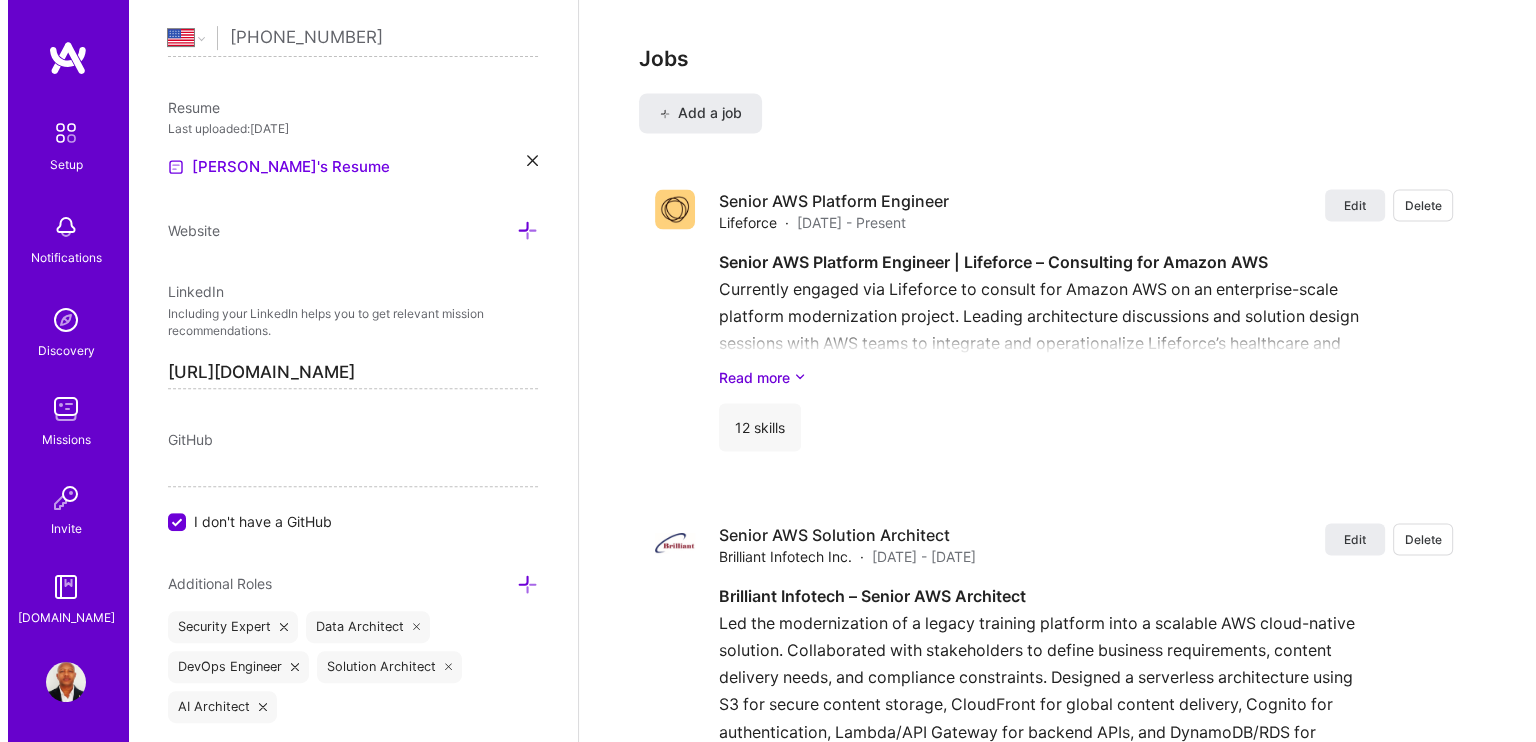 scroll, scrollTop: 3568, scrollLeft: 0, axis: vertical 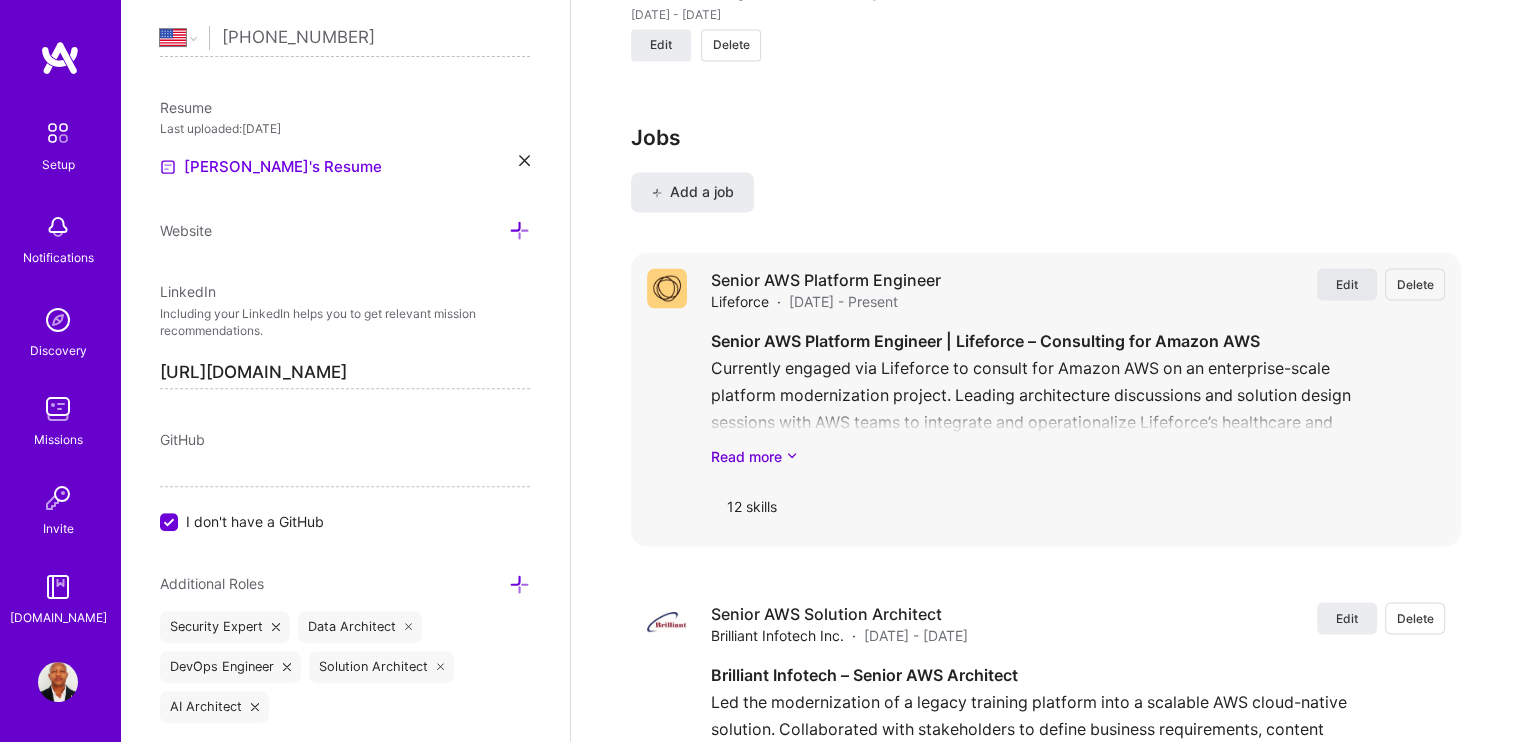 click on "Edit" at bounding box center [1347, 283] 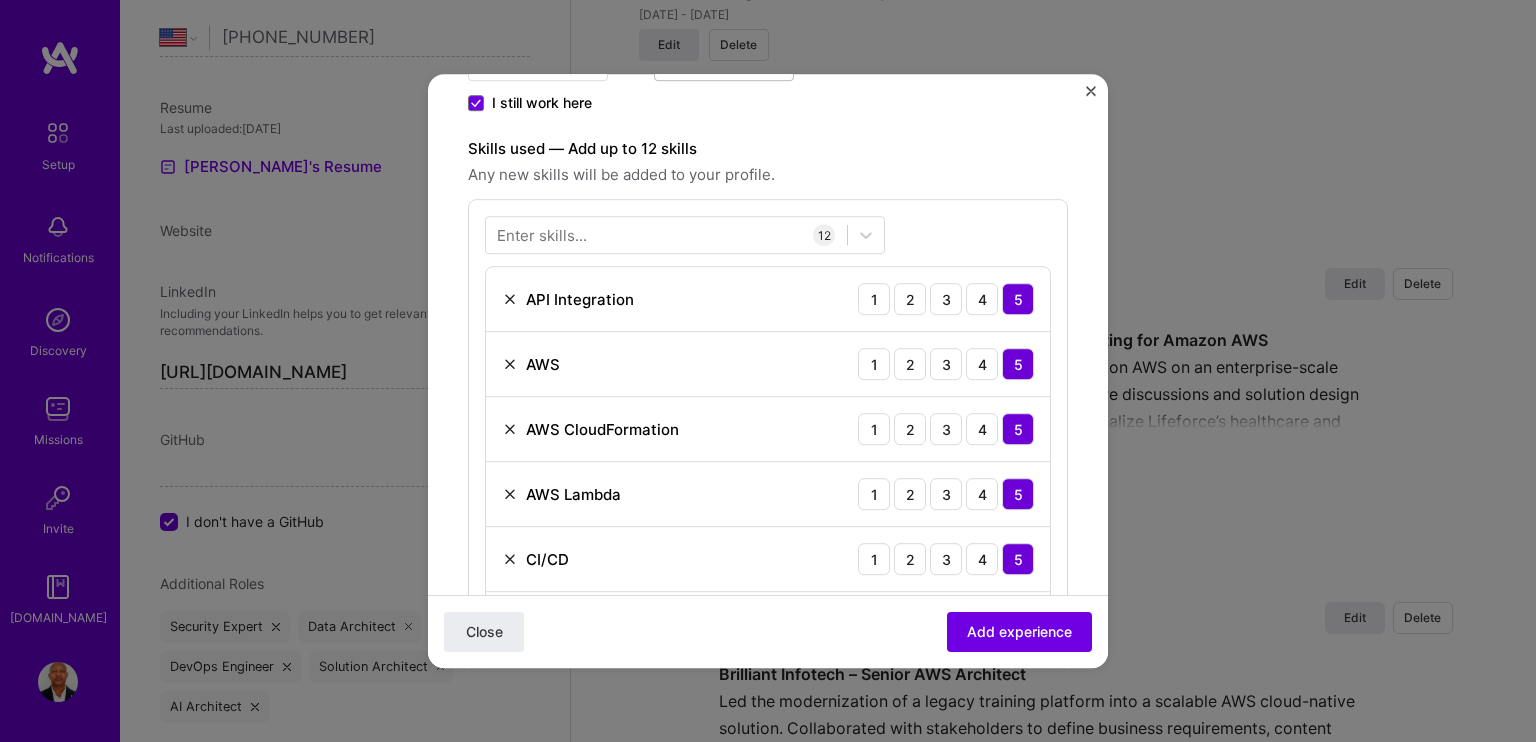 scroll, scrollTop: 500, scrollLeft: 0, axis: vertical 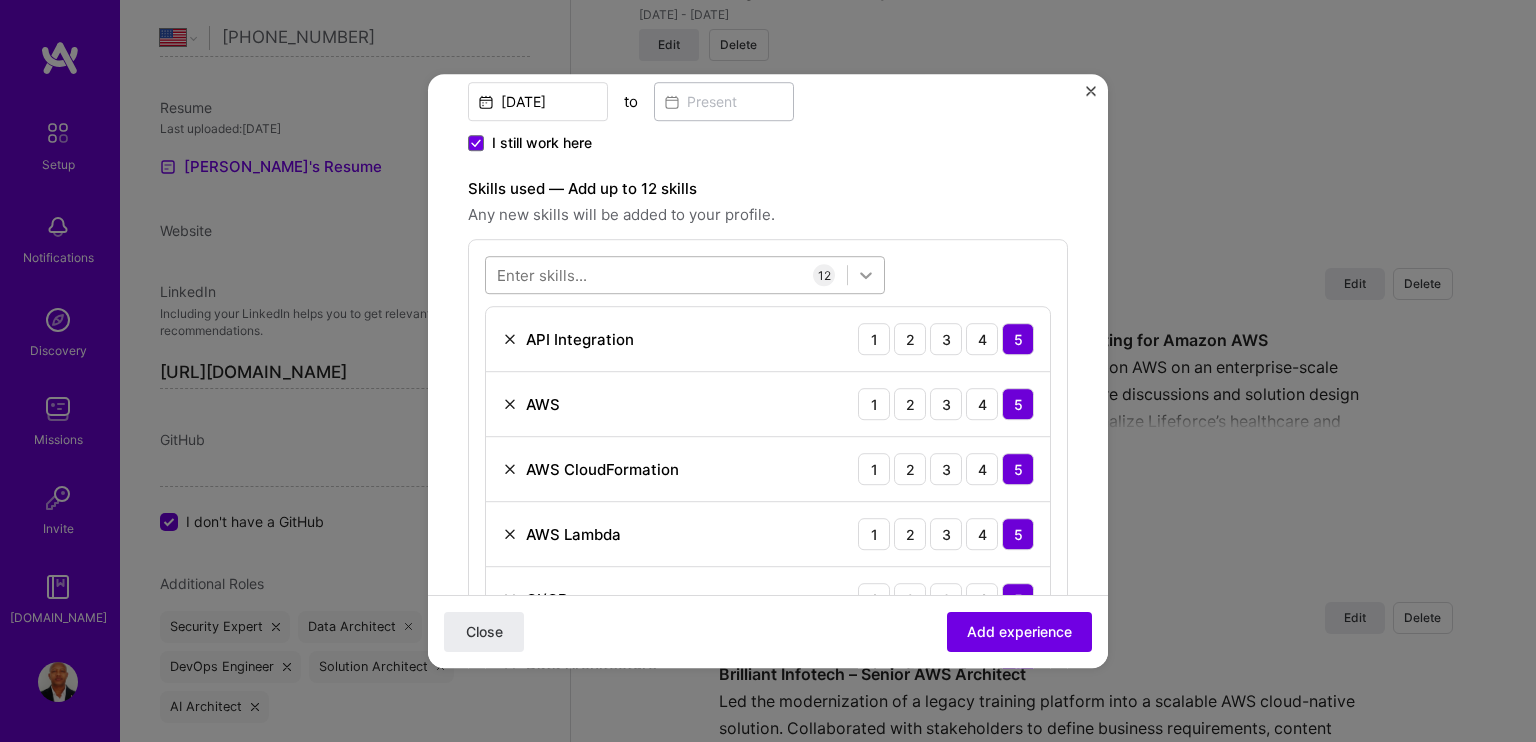 click 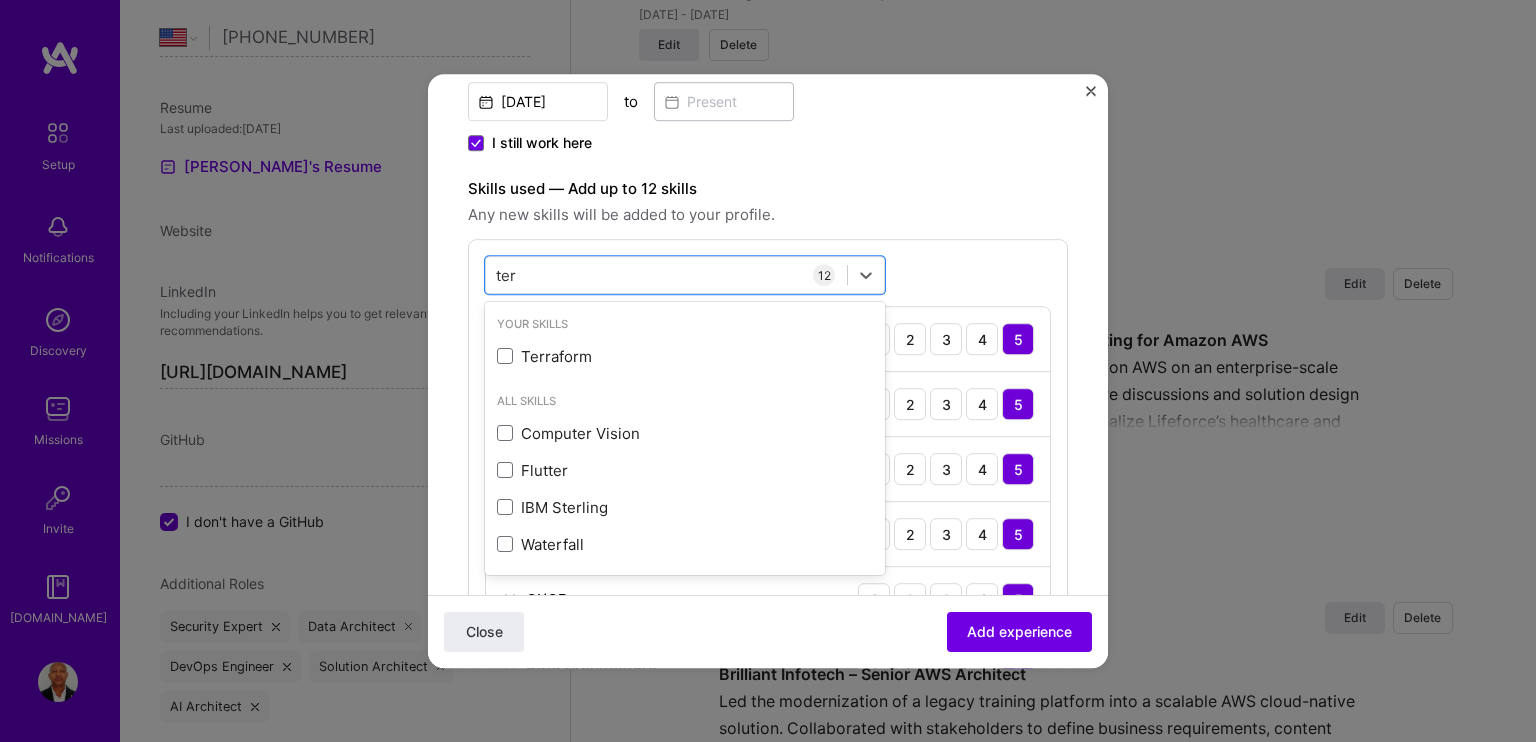 scroll, scrollTop: 0, scrollLeft: 0, axis: both 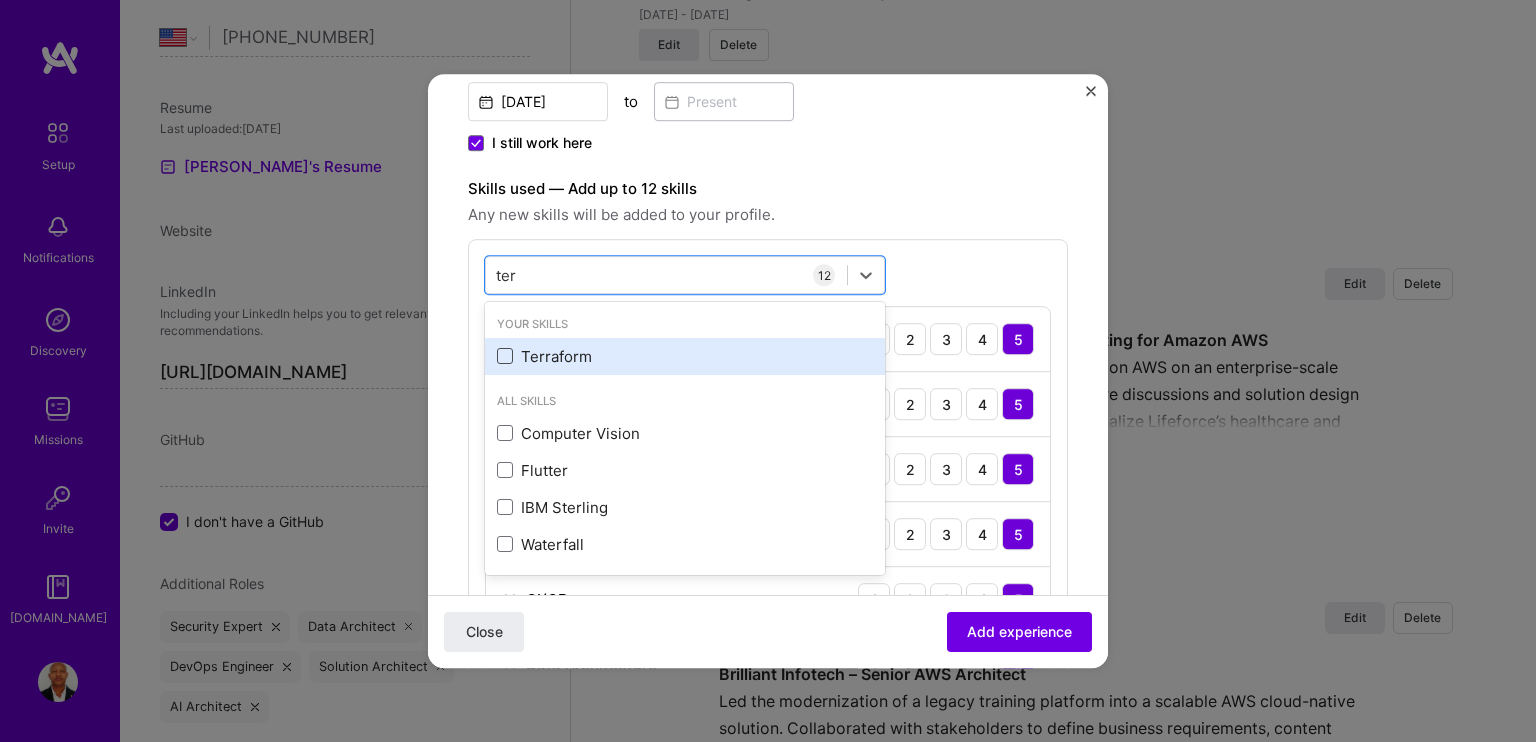 click at bounding box center (505, 357) 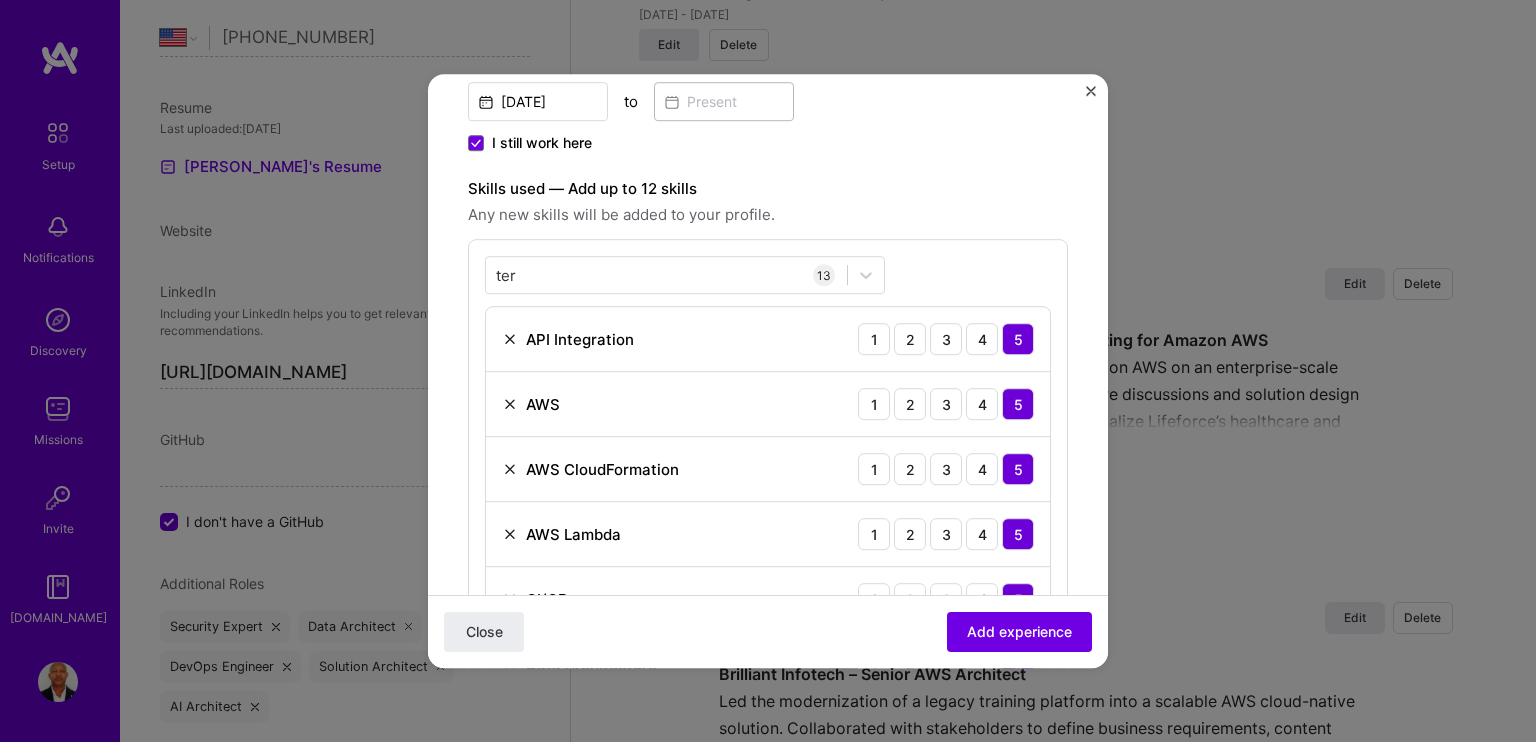 click on "I still work here" at bounding box center (768, 145) 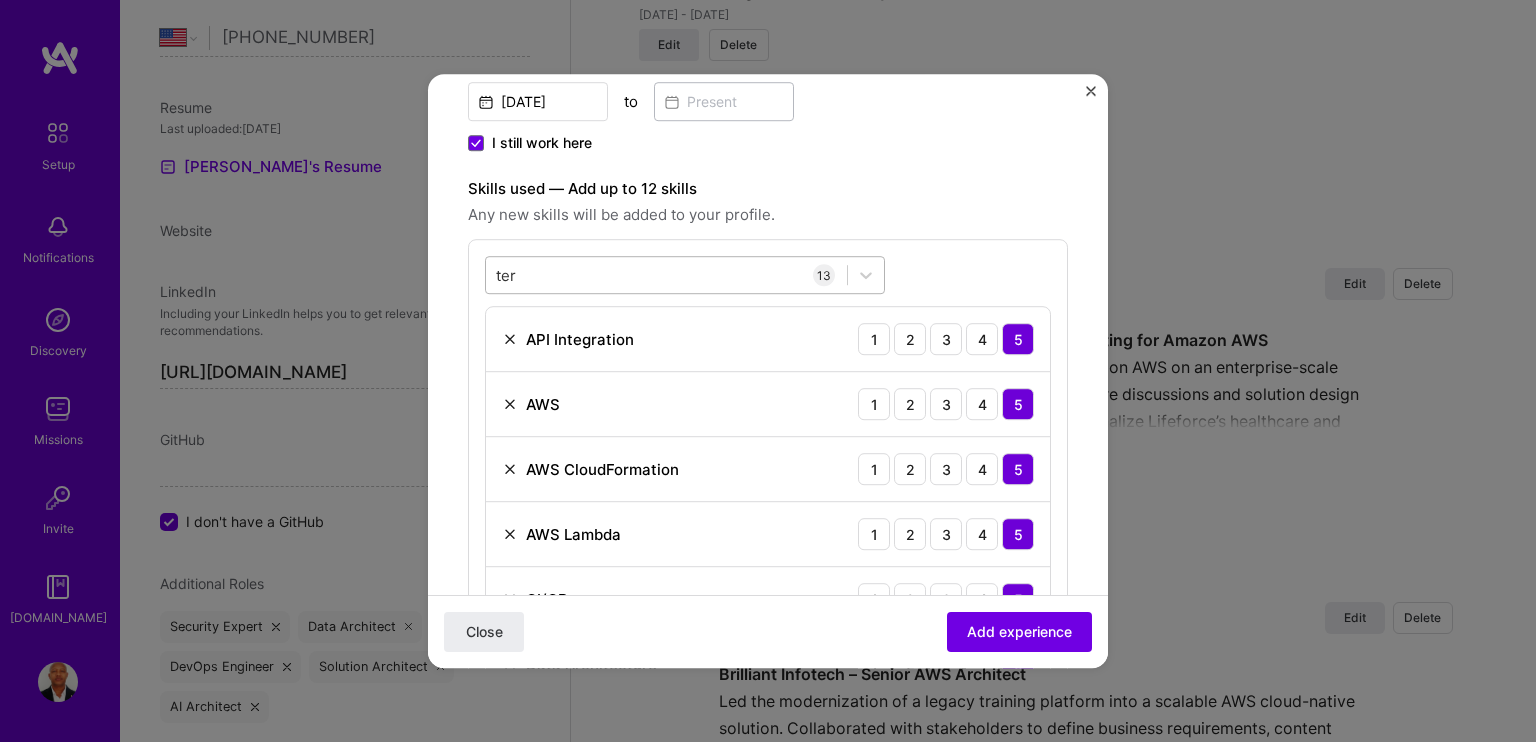 click on "ter ter" at bounding box center [666, 275] 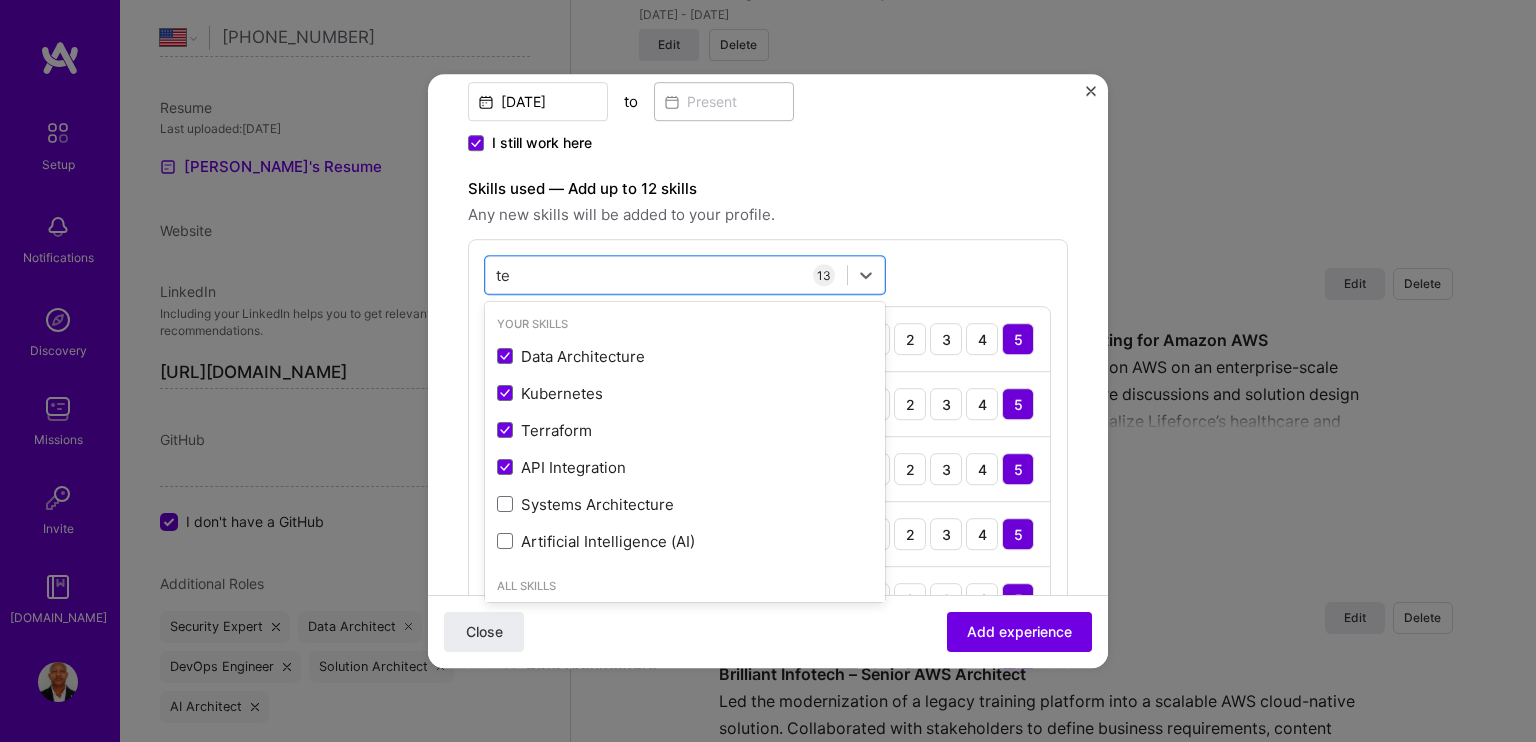 type on "t" 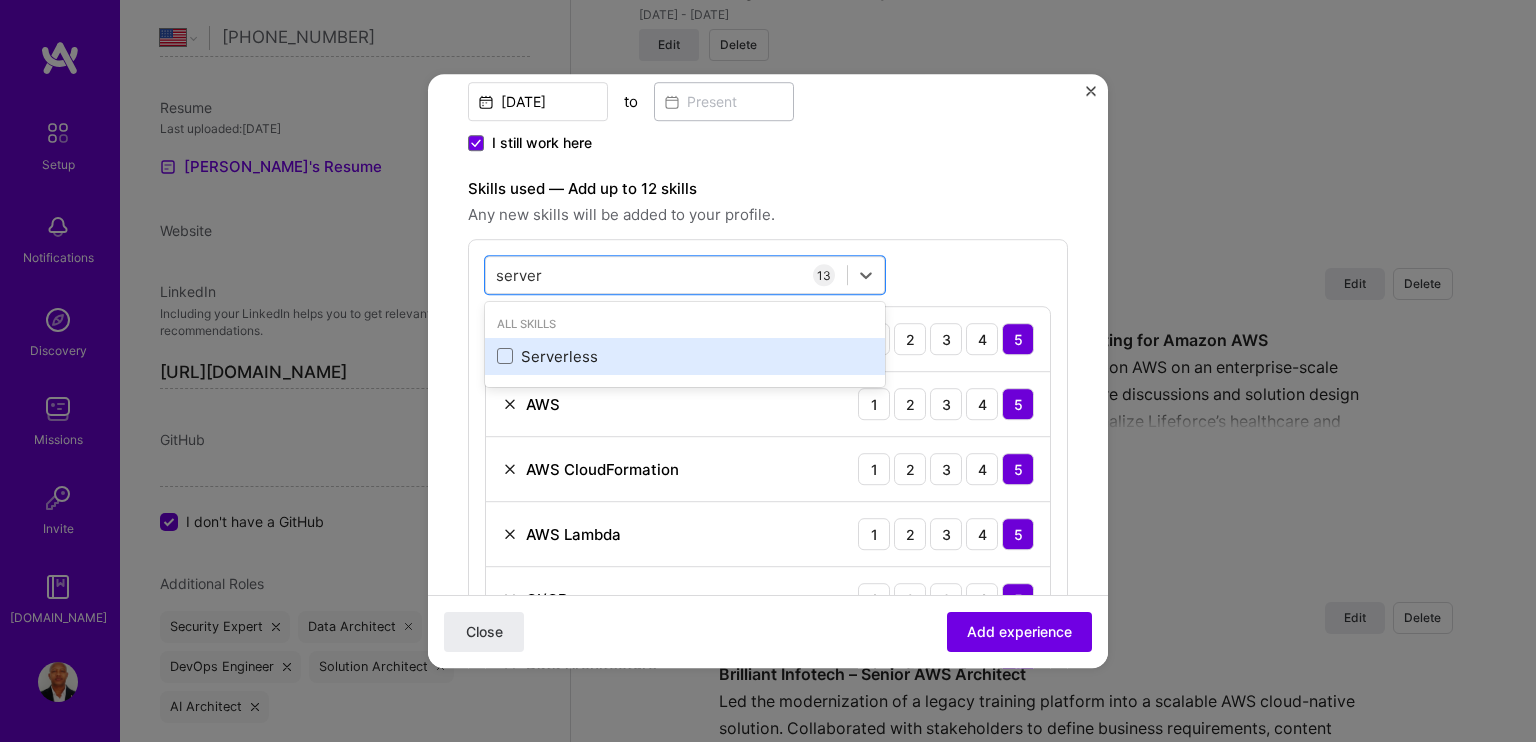 click on "Serverless" at bounding box center (685, 356) 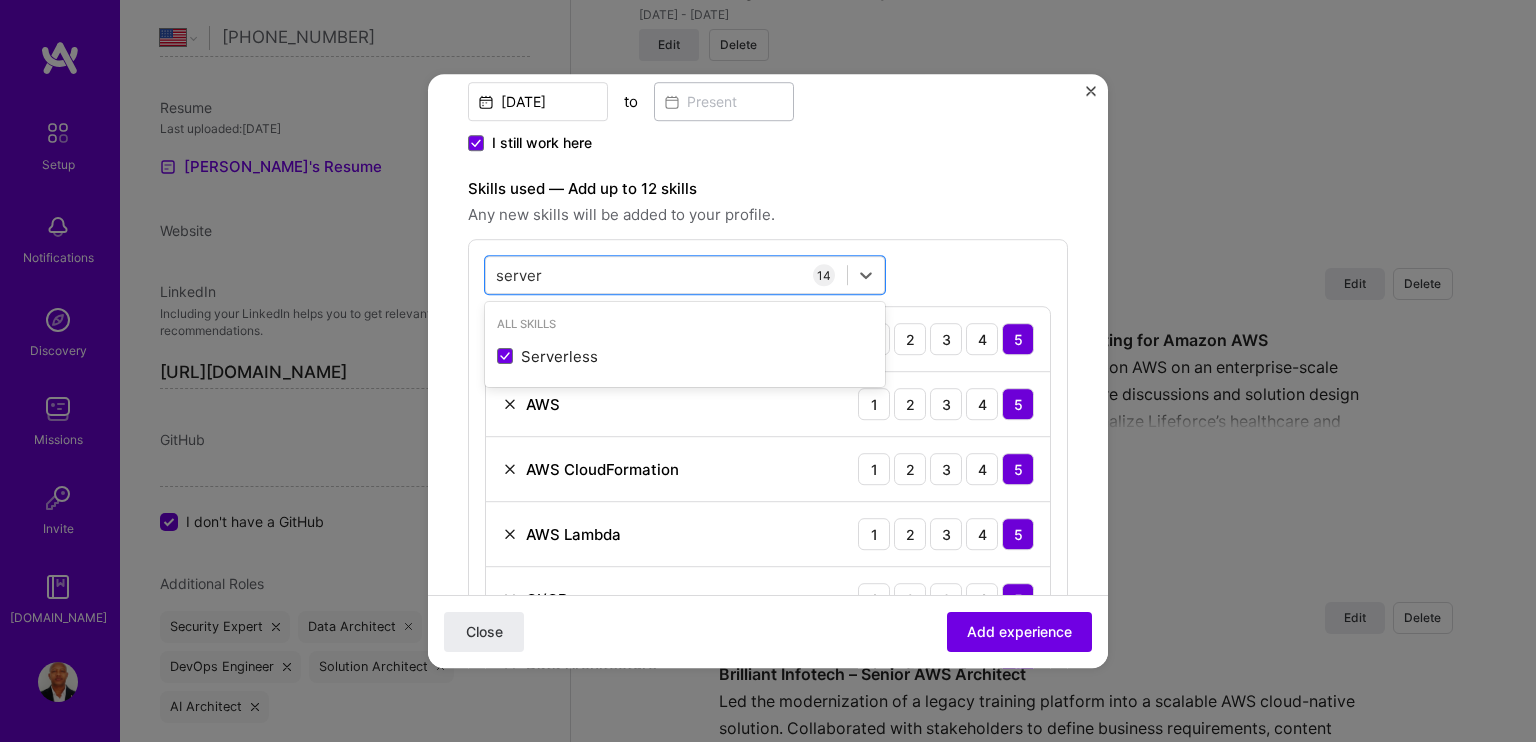 click on "Any new skills will be added to your profile." at bounding box center (768, 215) 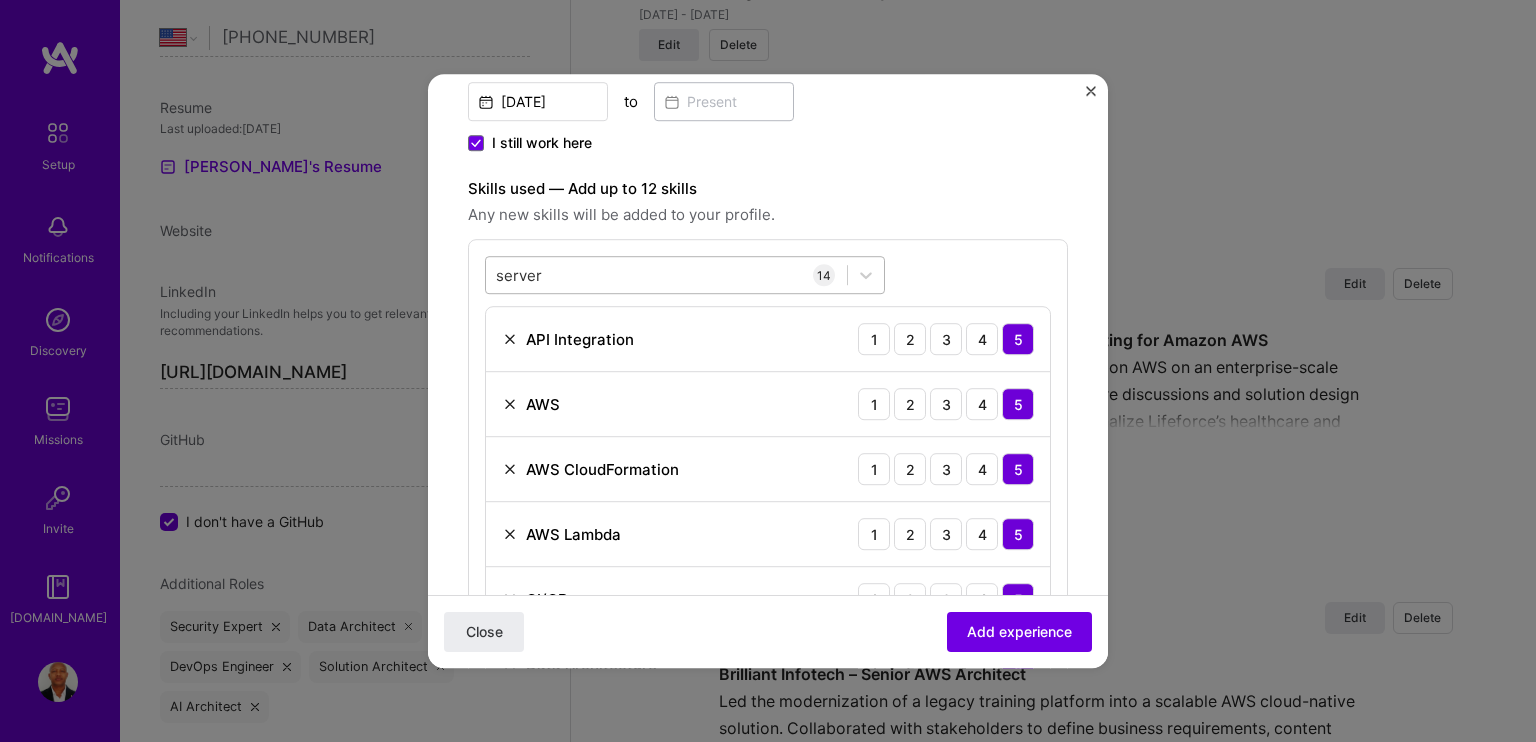 click on "server server" at bounding box center (666, 275) 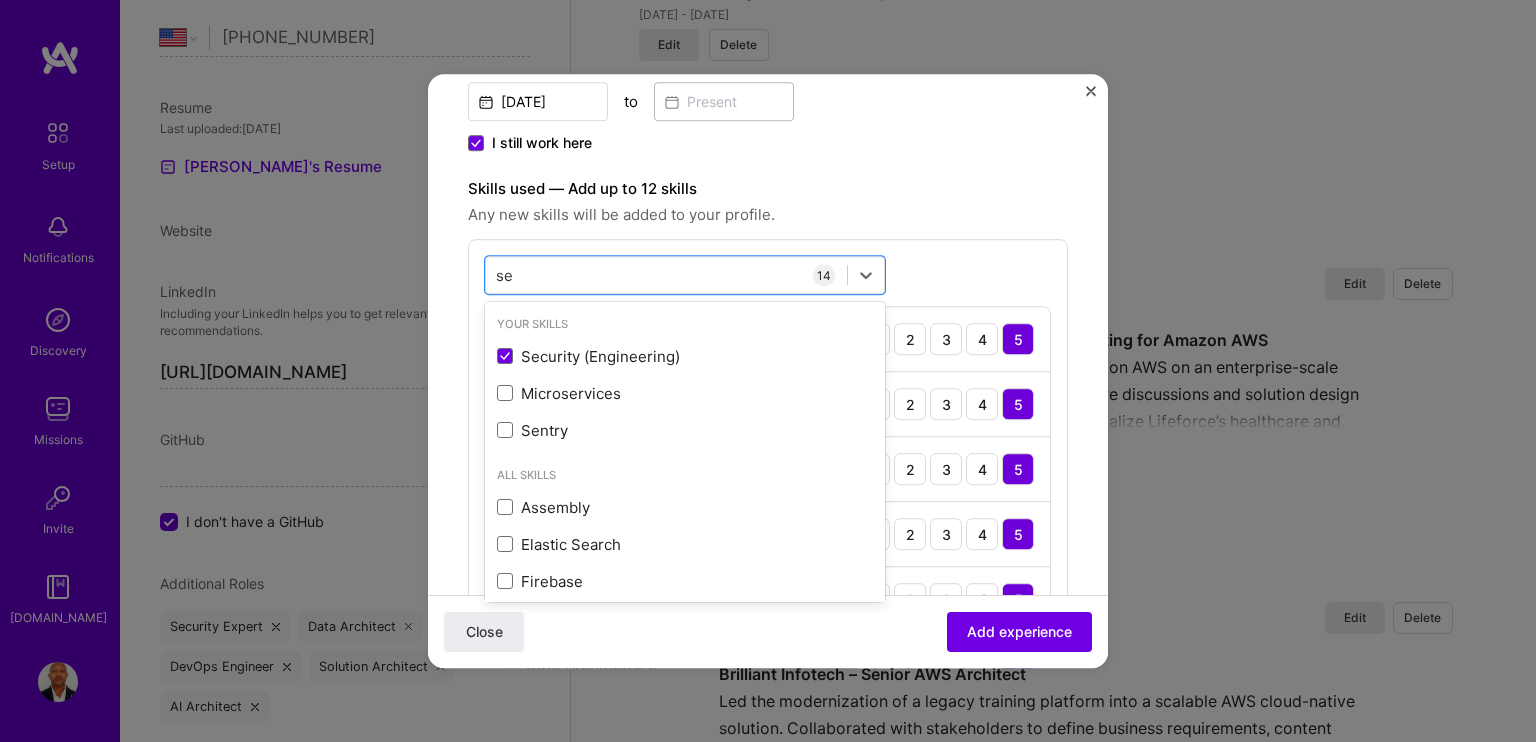 type on "s" 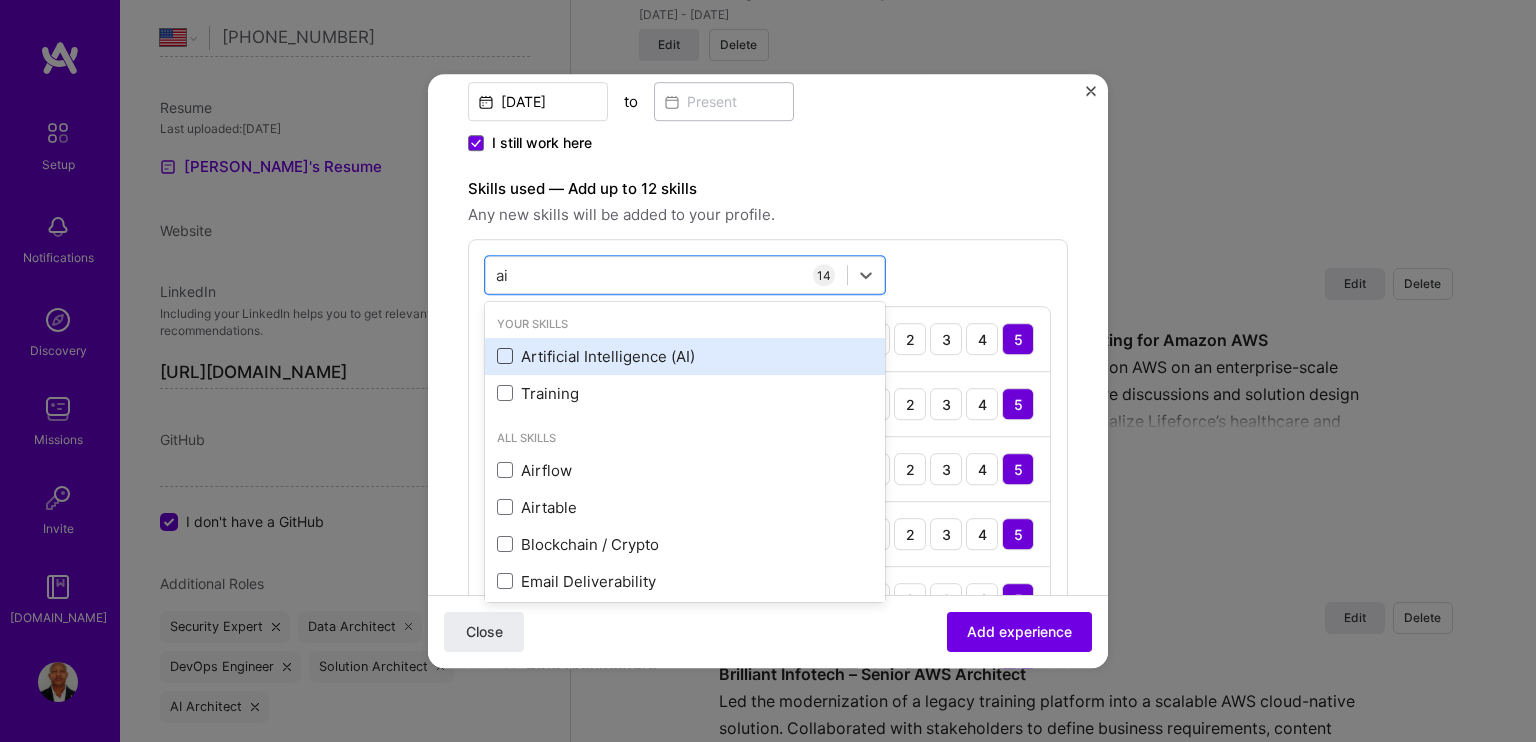 click at bounding box center (505, 357) 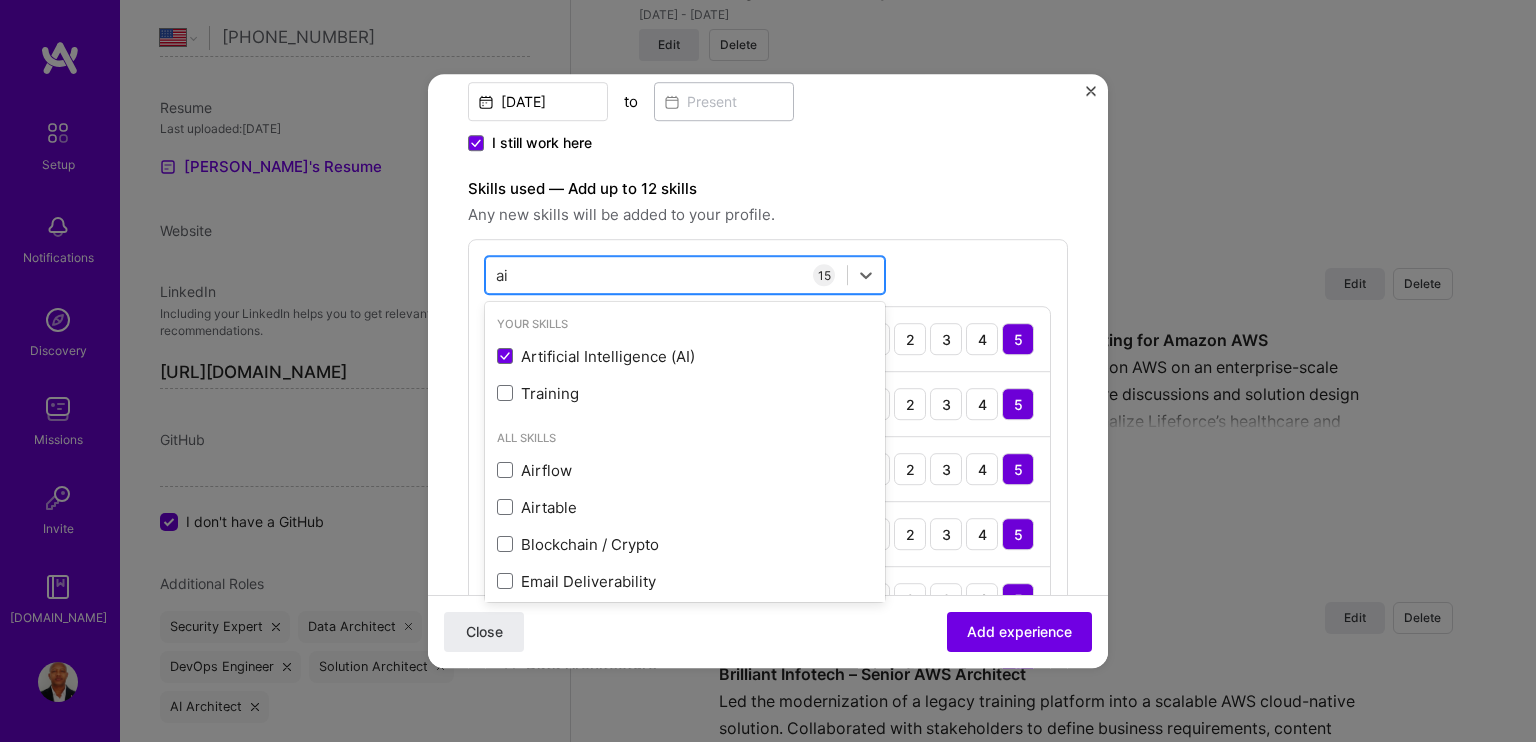 type on "a" 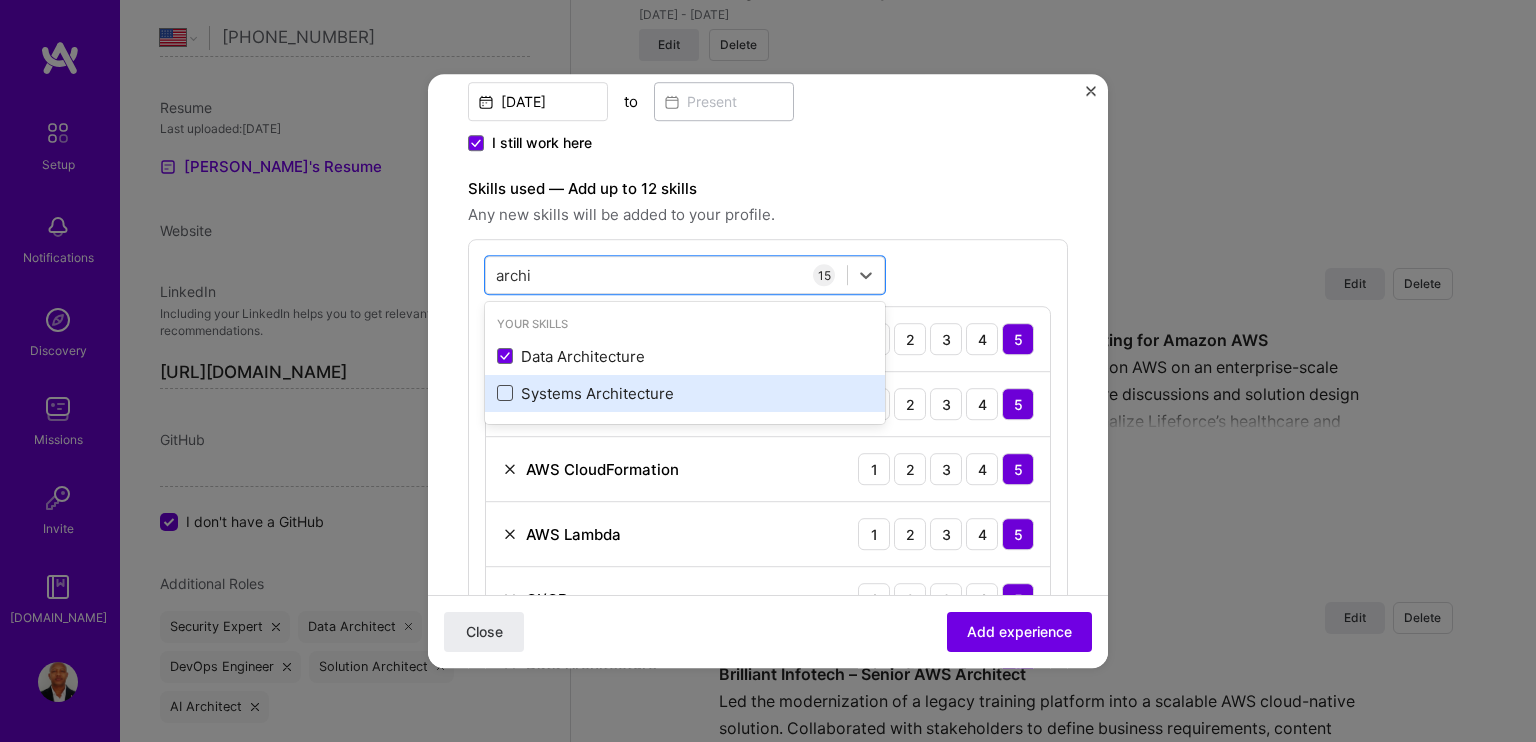 click at bounding box center (505, 394) 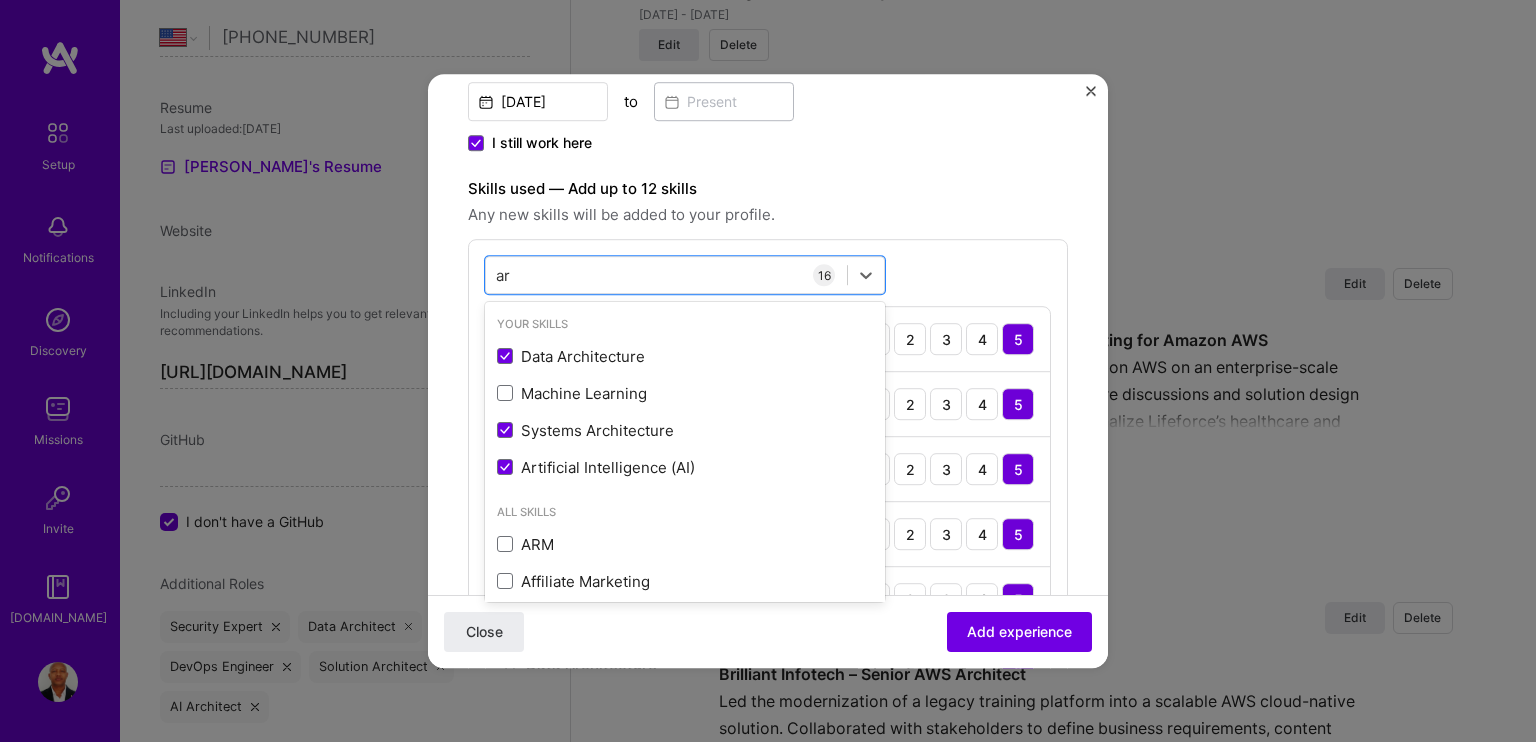 type on "a" 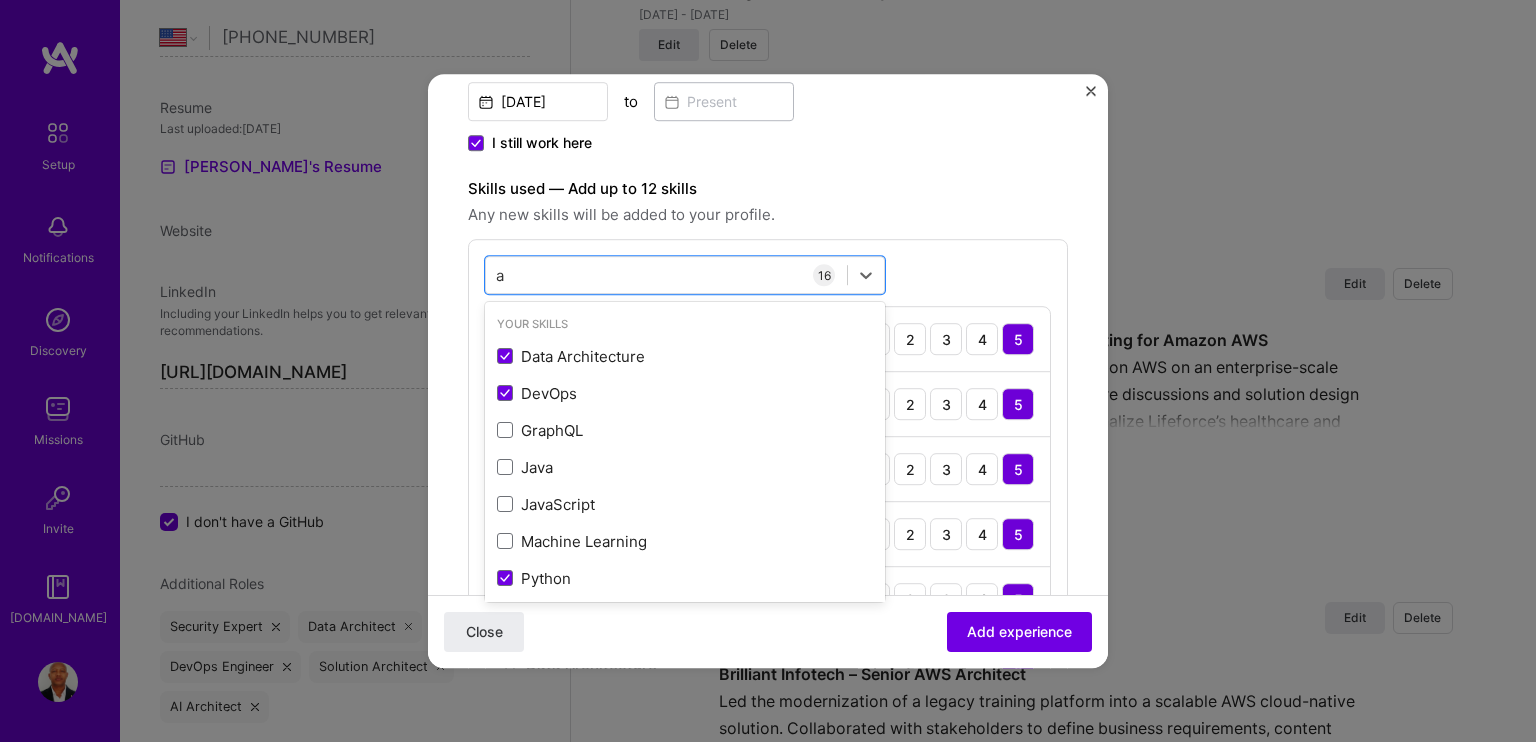 type 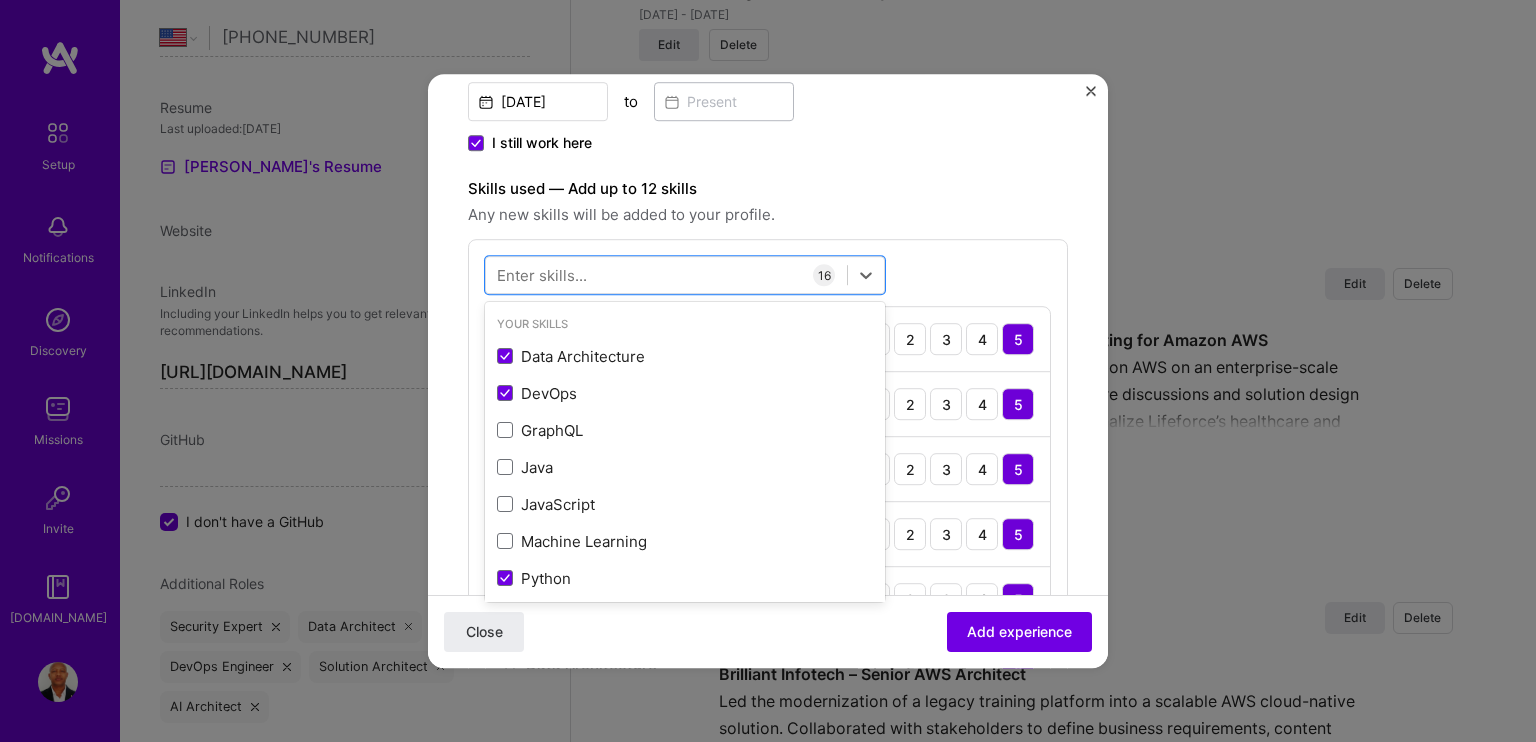click on "I still work here" at bounding box center (768, 145) 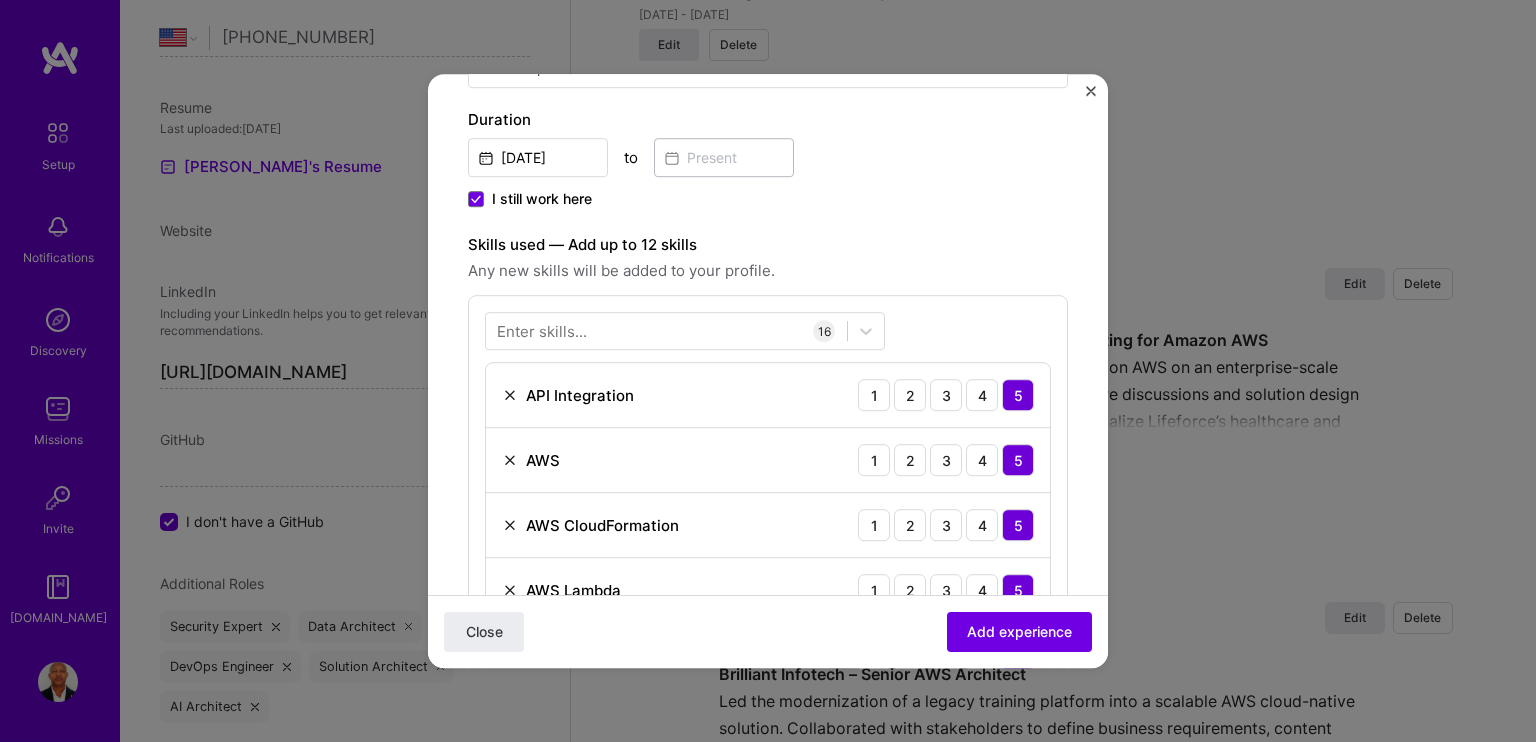 scroll, scrollTop: 400, scrollLeft: 0, axis: vertical 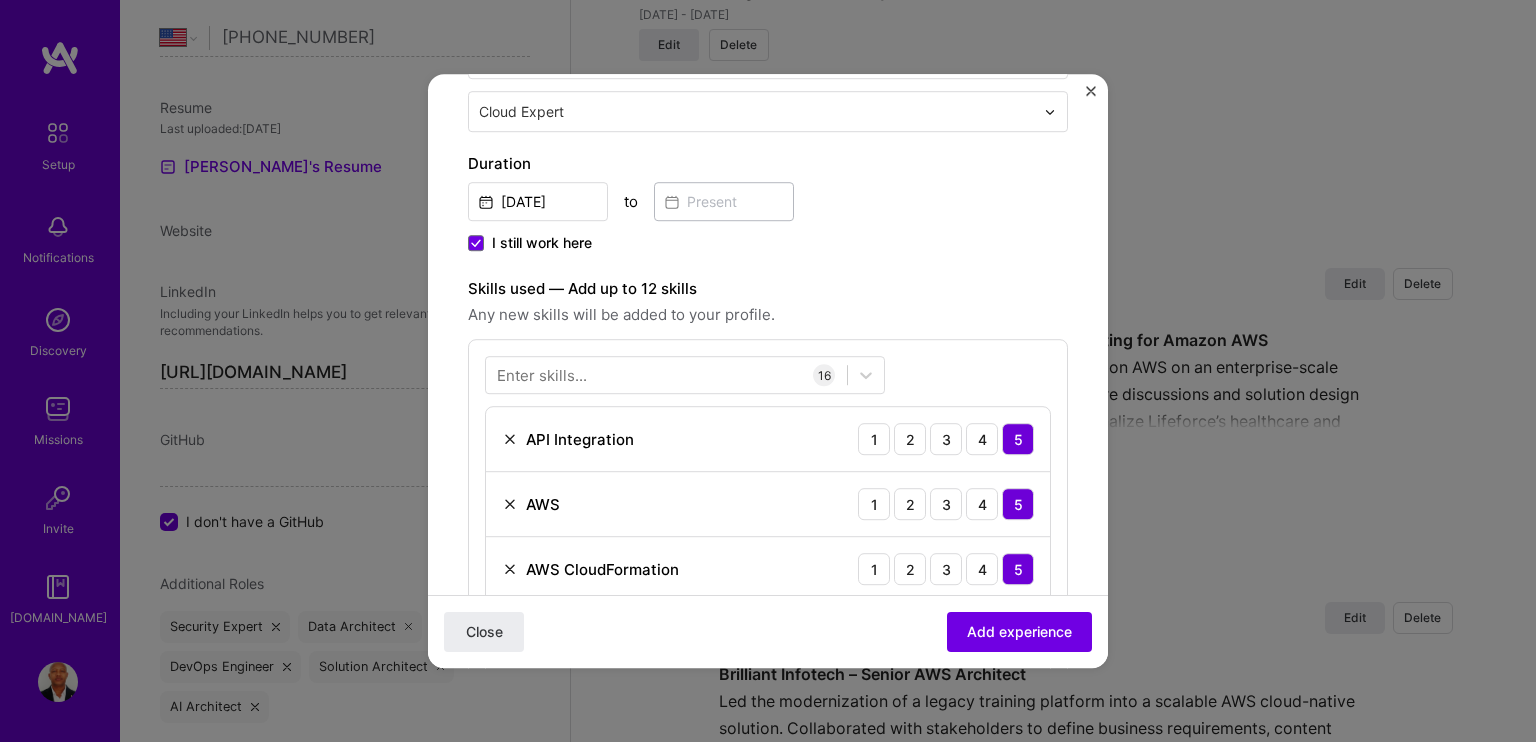 click at bounding box center (510, 439) 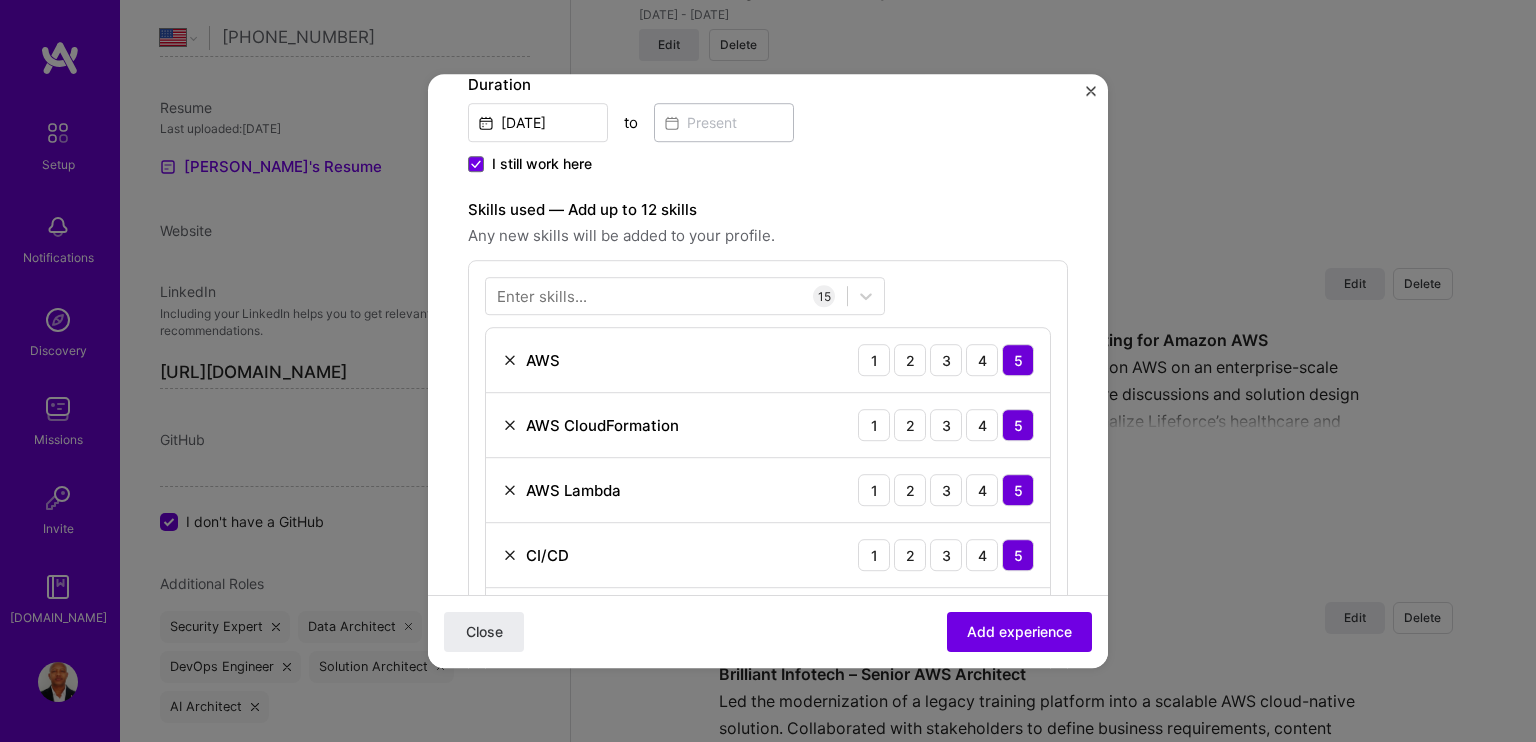 scroll, scrollTop: 600, scrollLeft: 0, axis: vertical 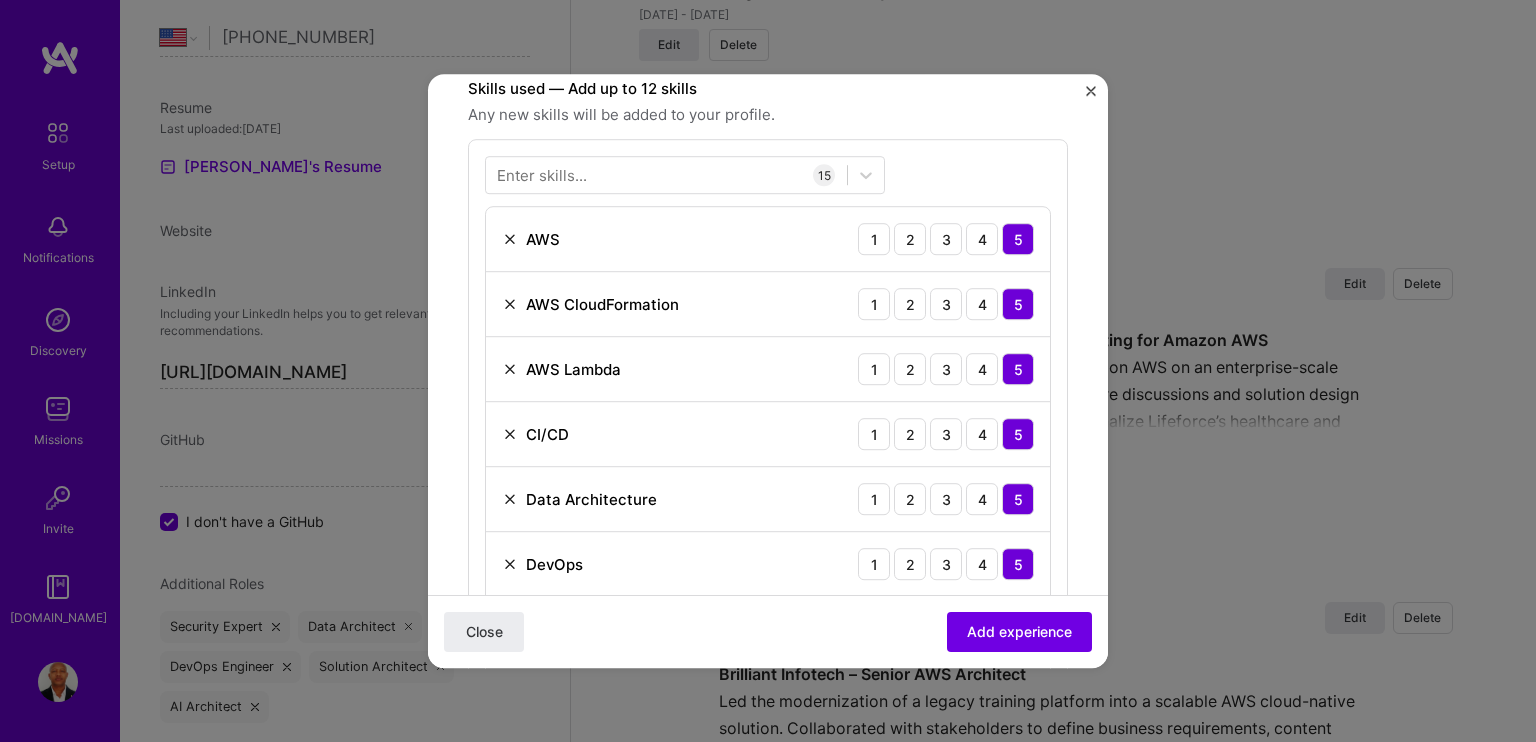 click at bounding box center [510, 369] 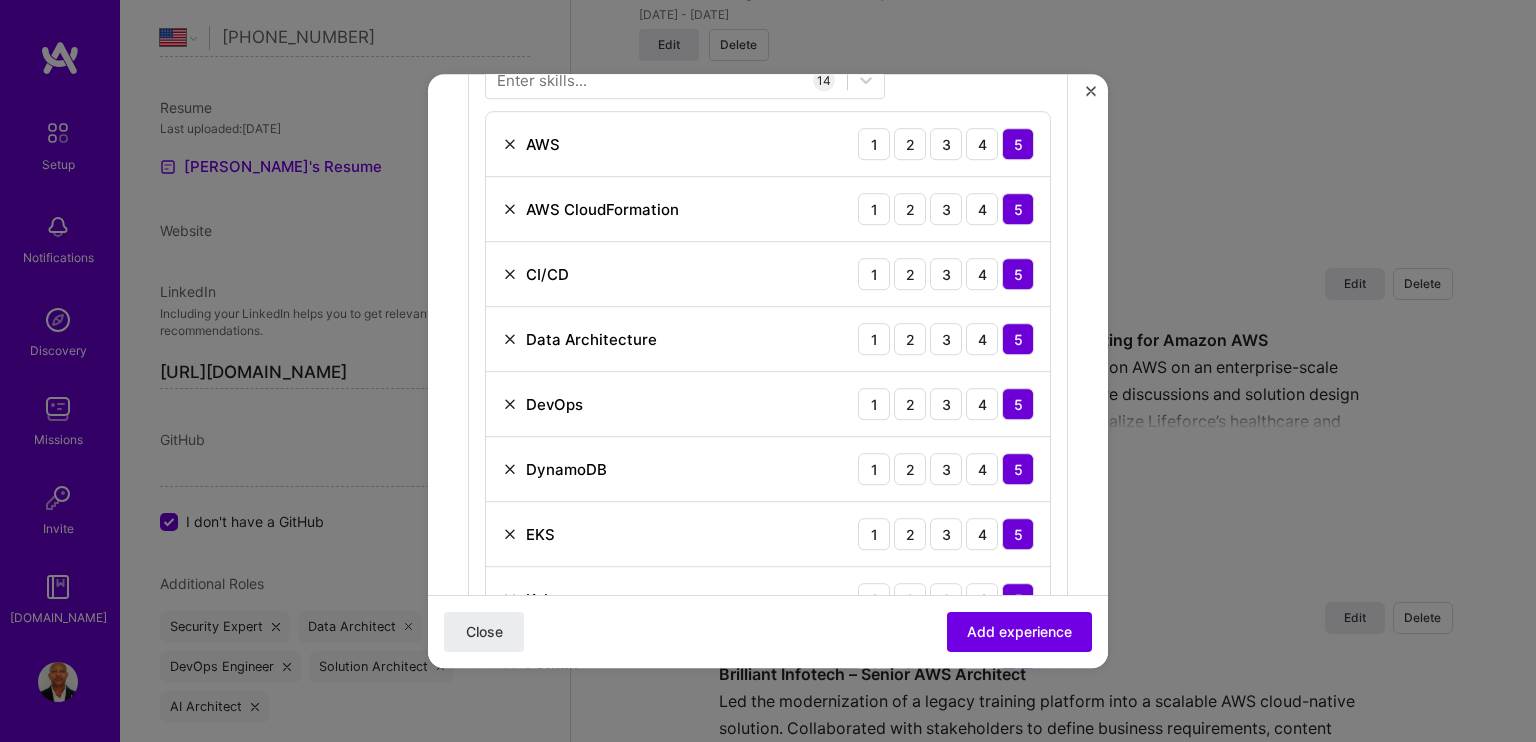 scroll, scrollTop: 700, scrollLeft: 0, axis: vertical 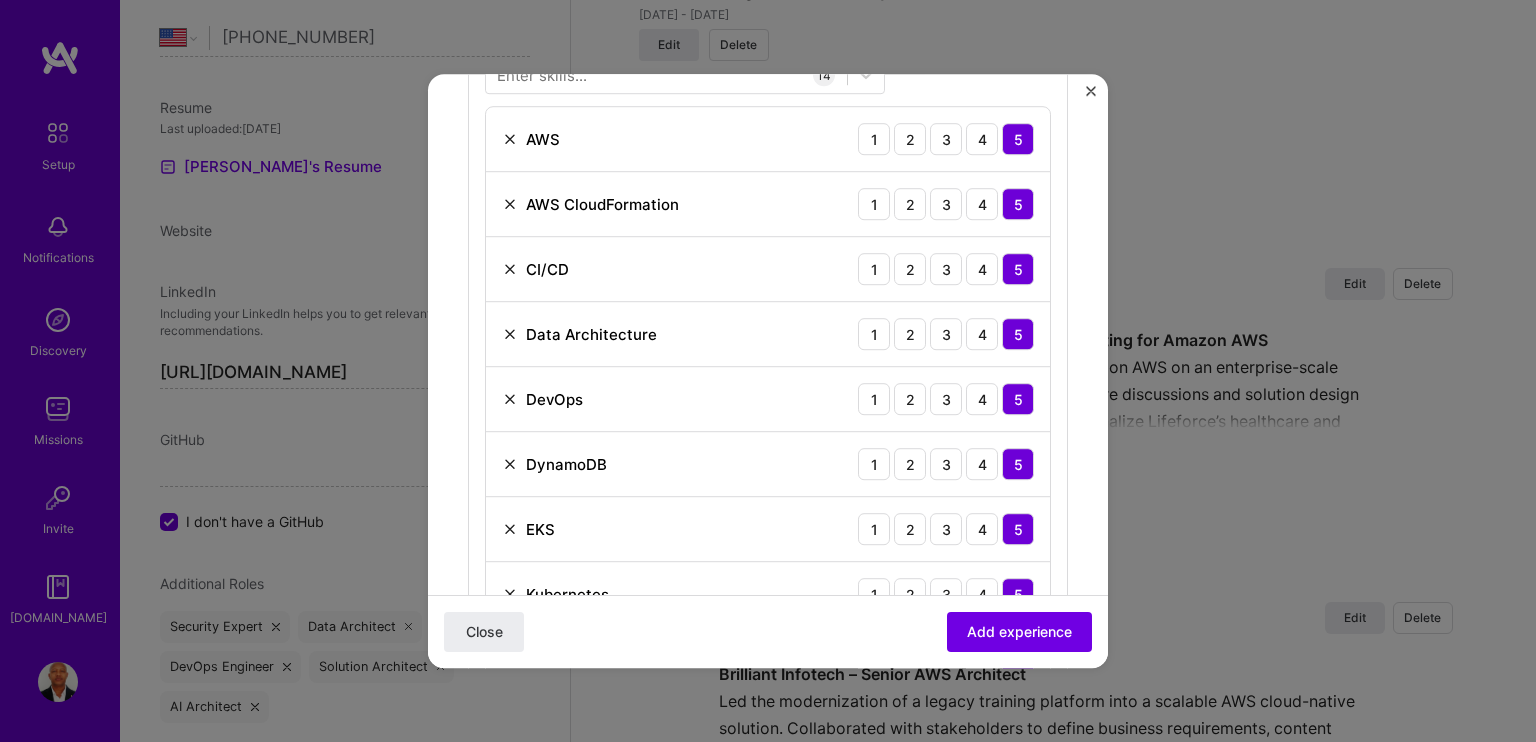 click at bounding box center (510, 269) 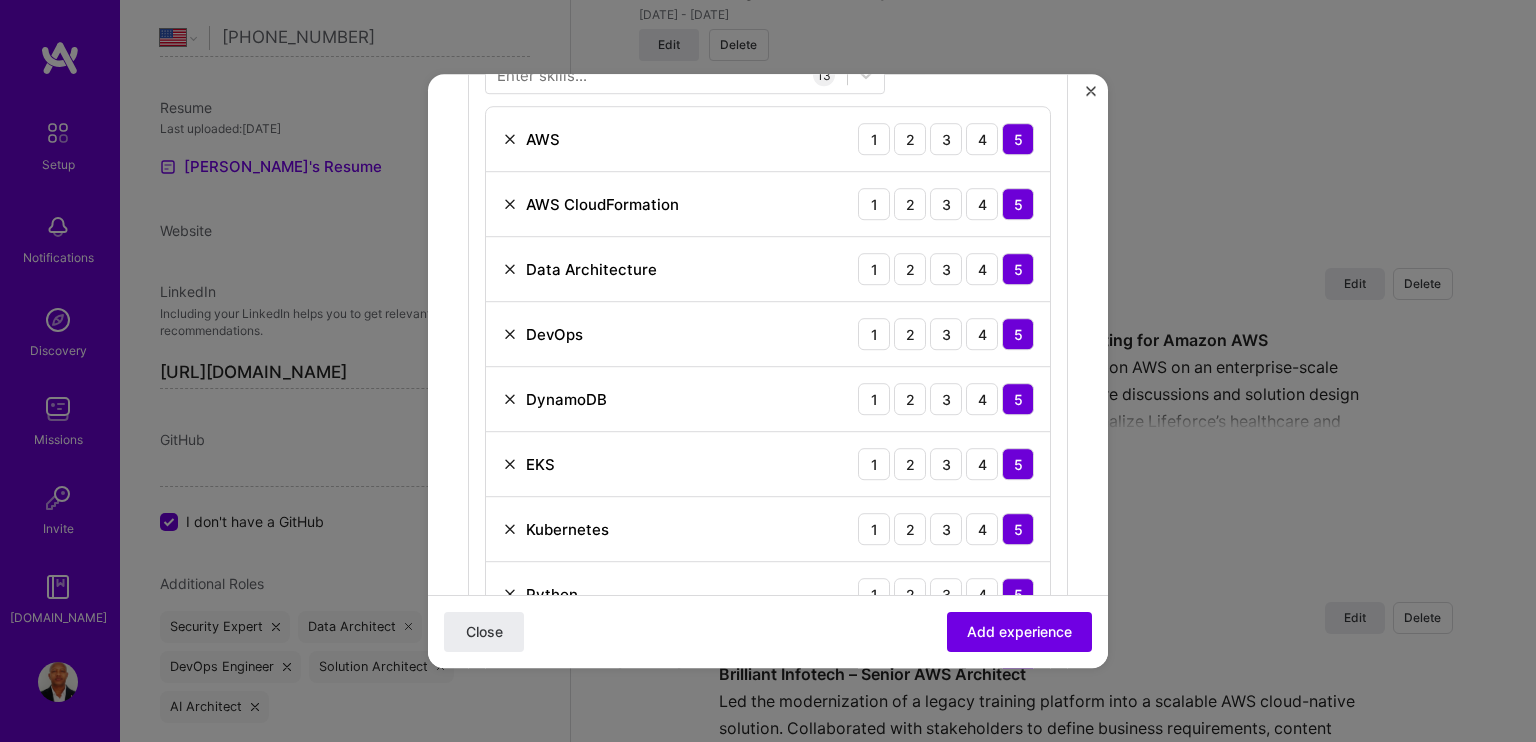 click at bounding box center (510, 399) 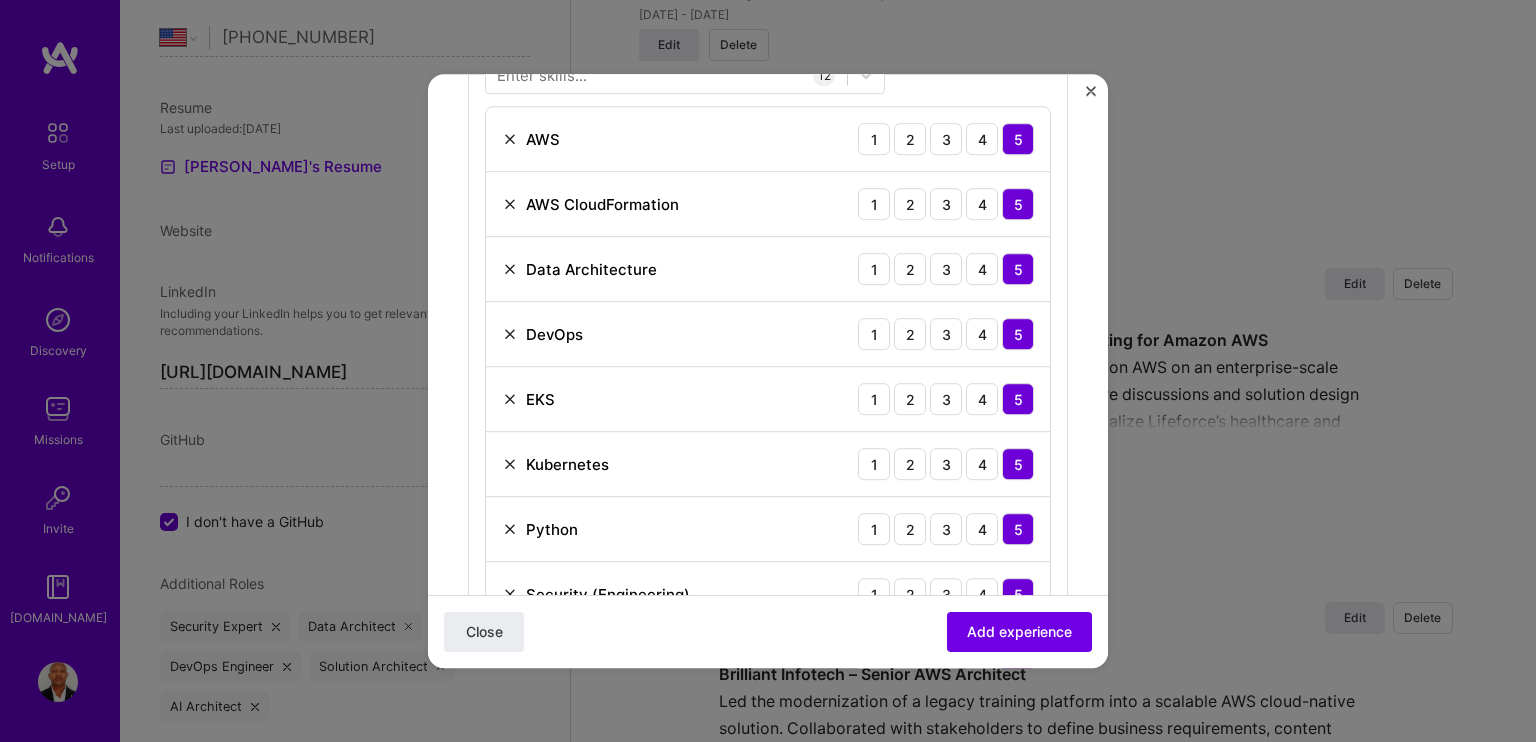 click at bounding box center [510, 399] 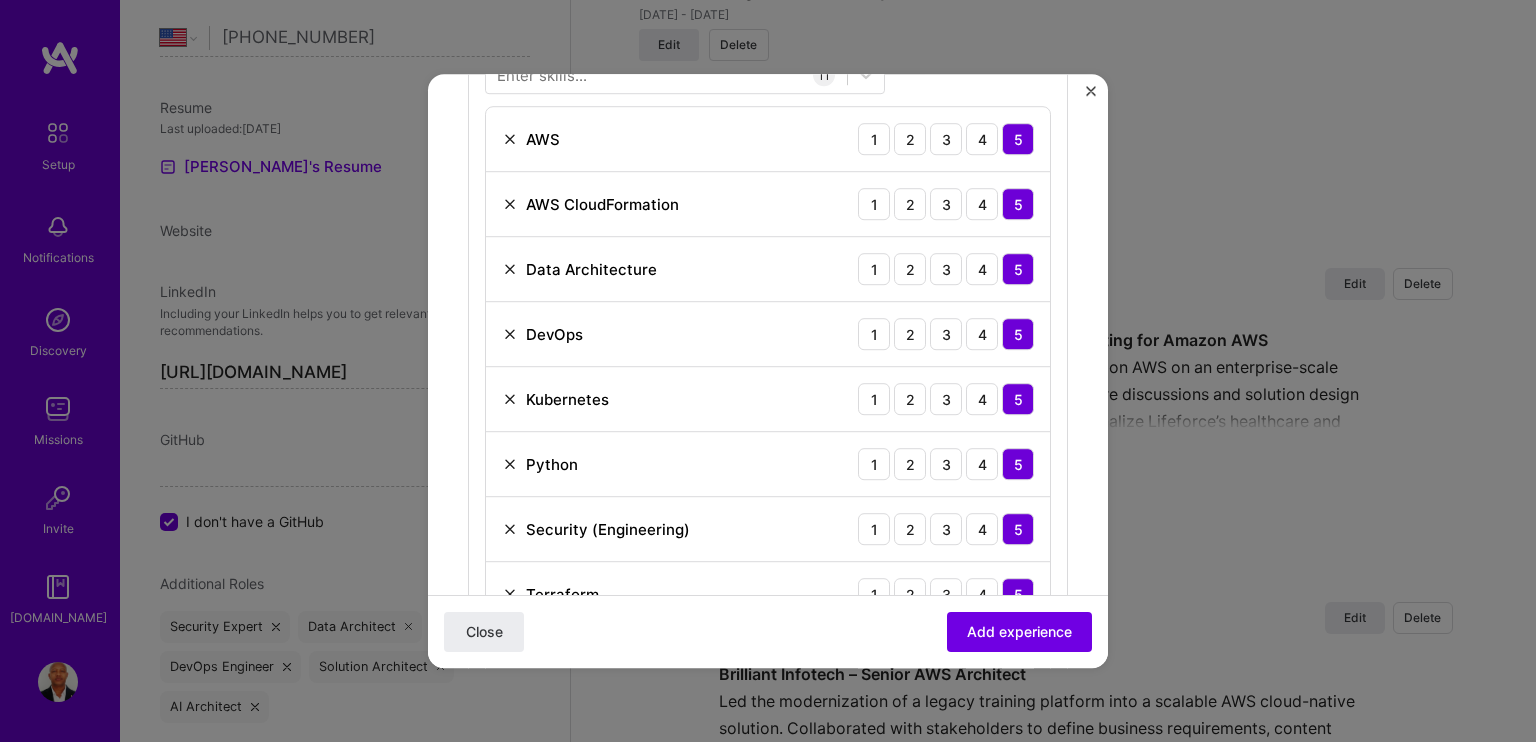 click at bounding box center [510, 399] 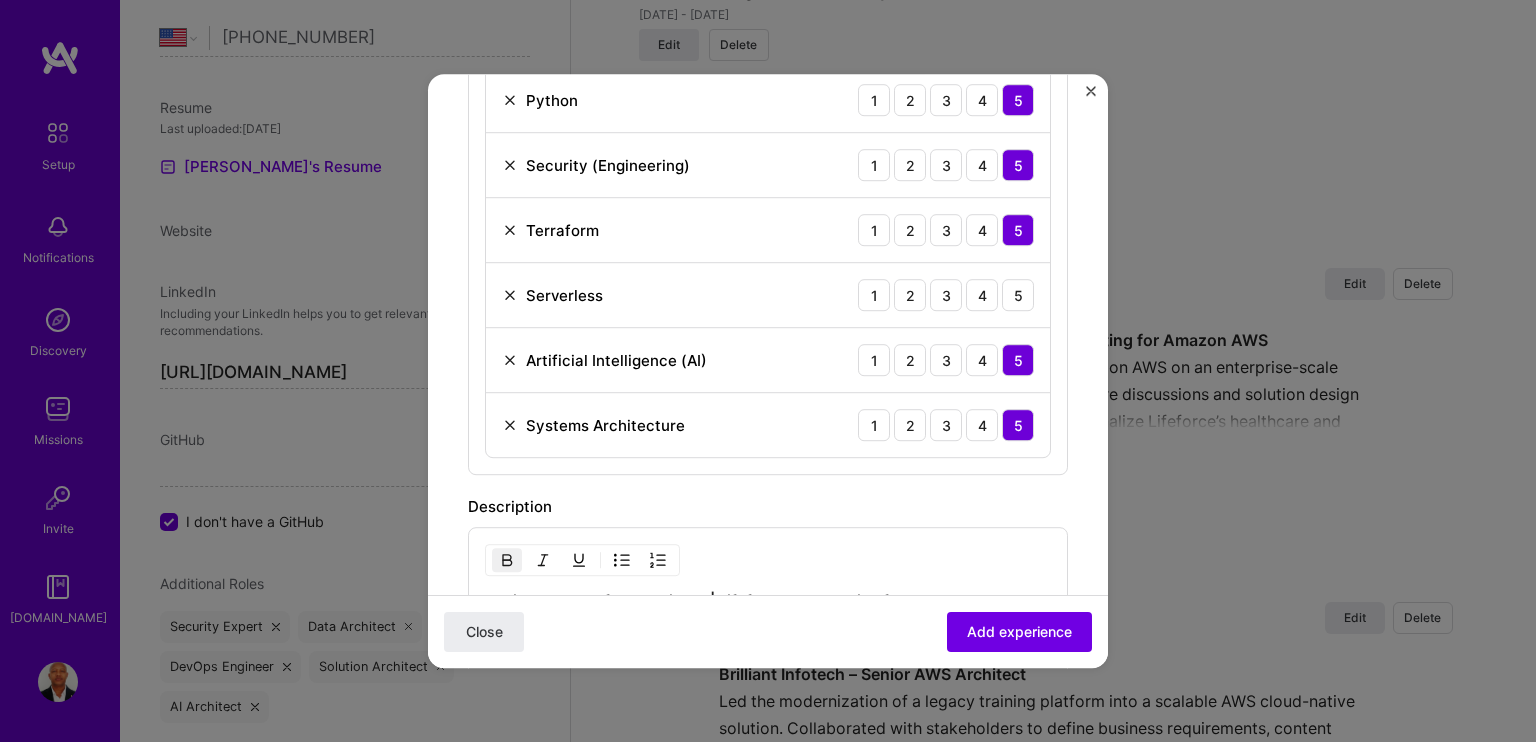 scroll, scrollTop: 1000, scrollLeft: 0, axis: vertical 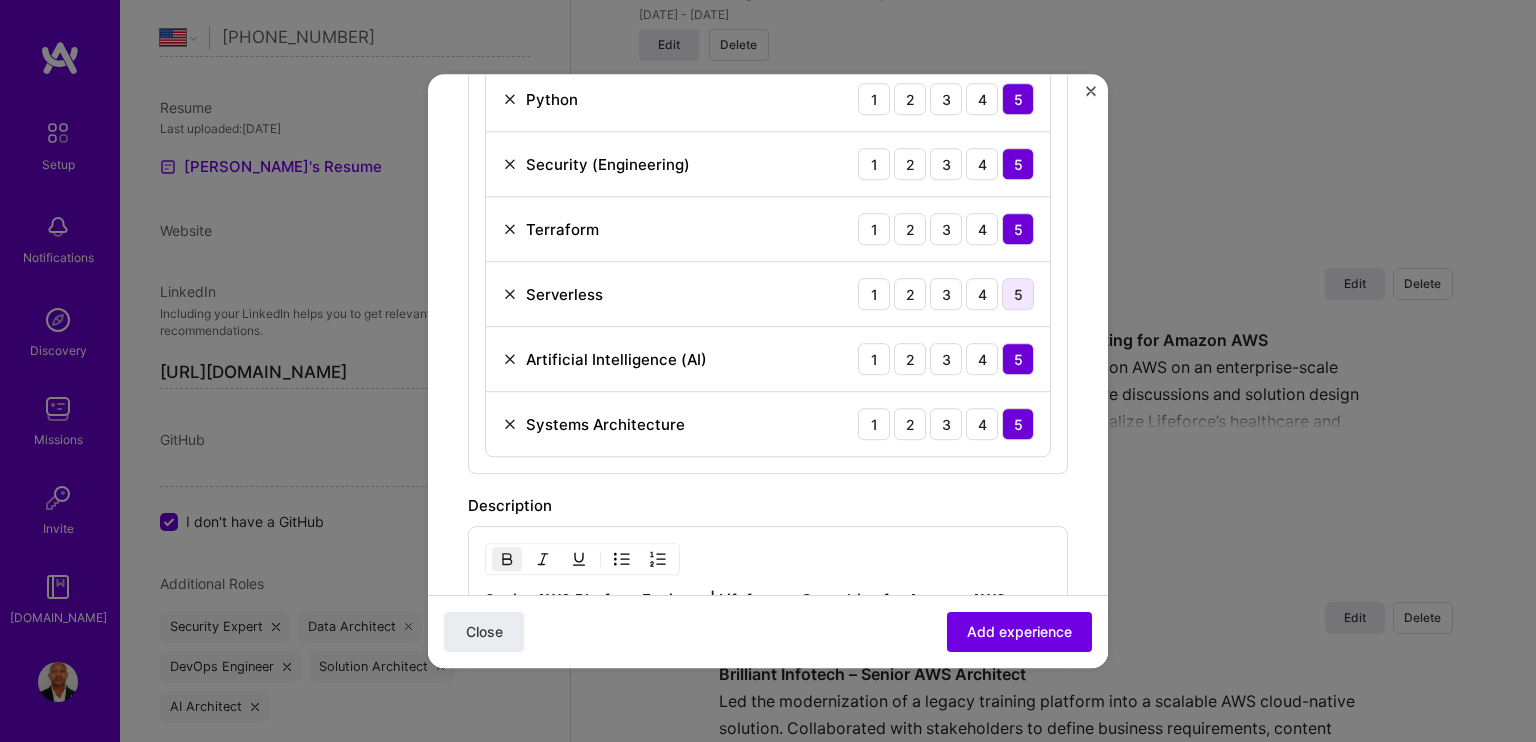 click on "5" at bounding box center [1018, 294] 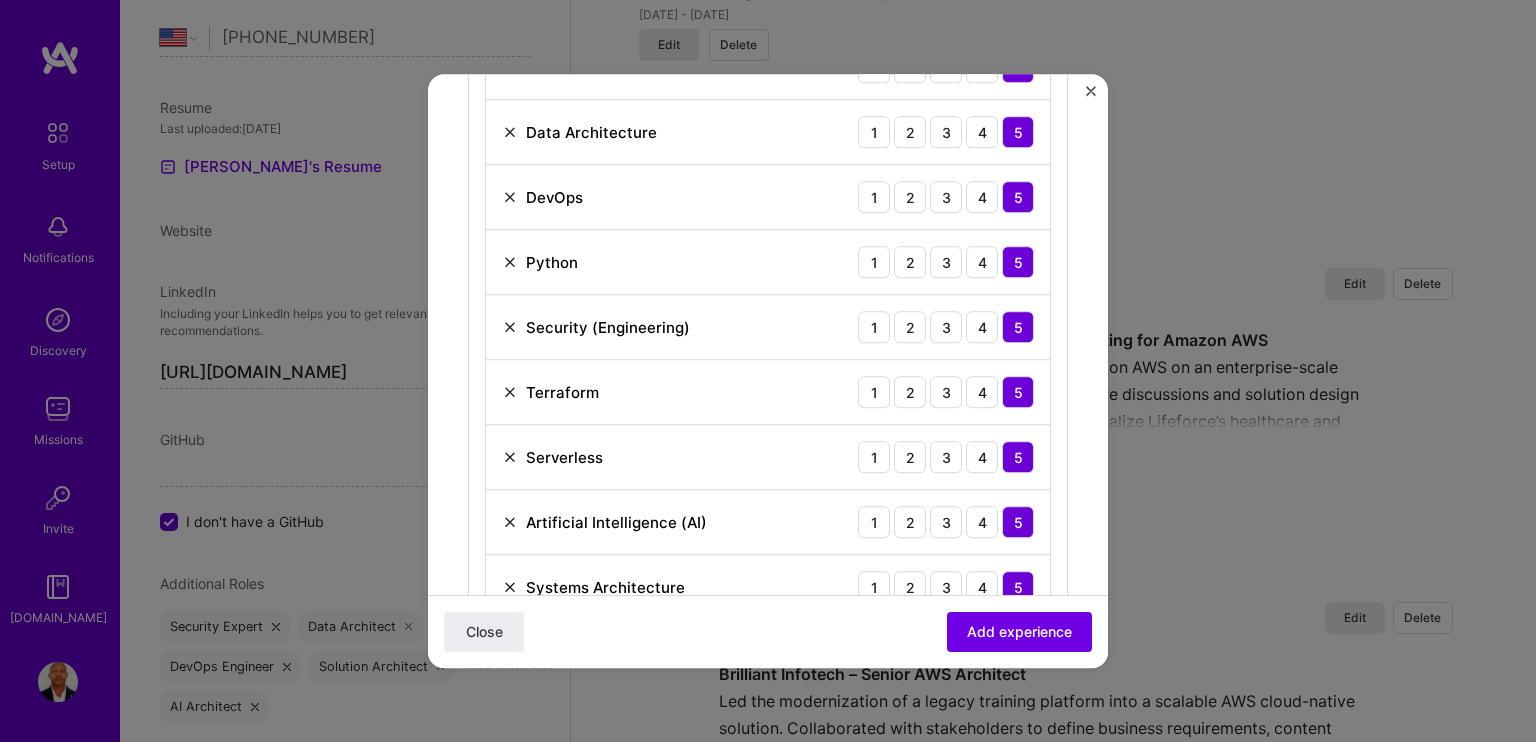 scroll, scrollTop: 800, scrollLeft: 0, axis: vertical 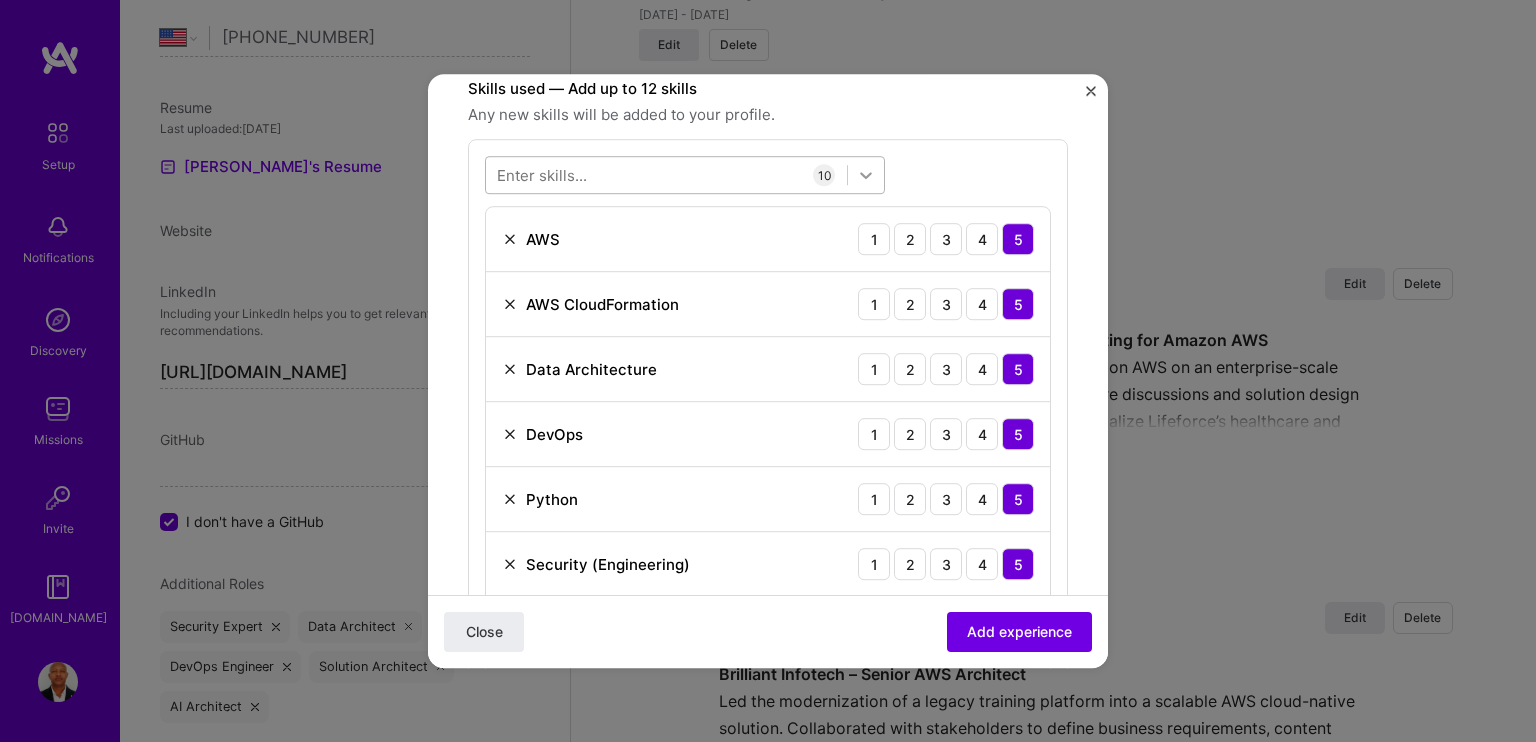 click 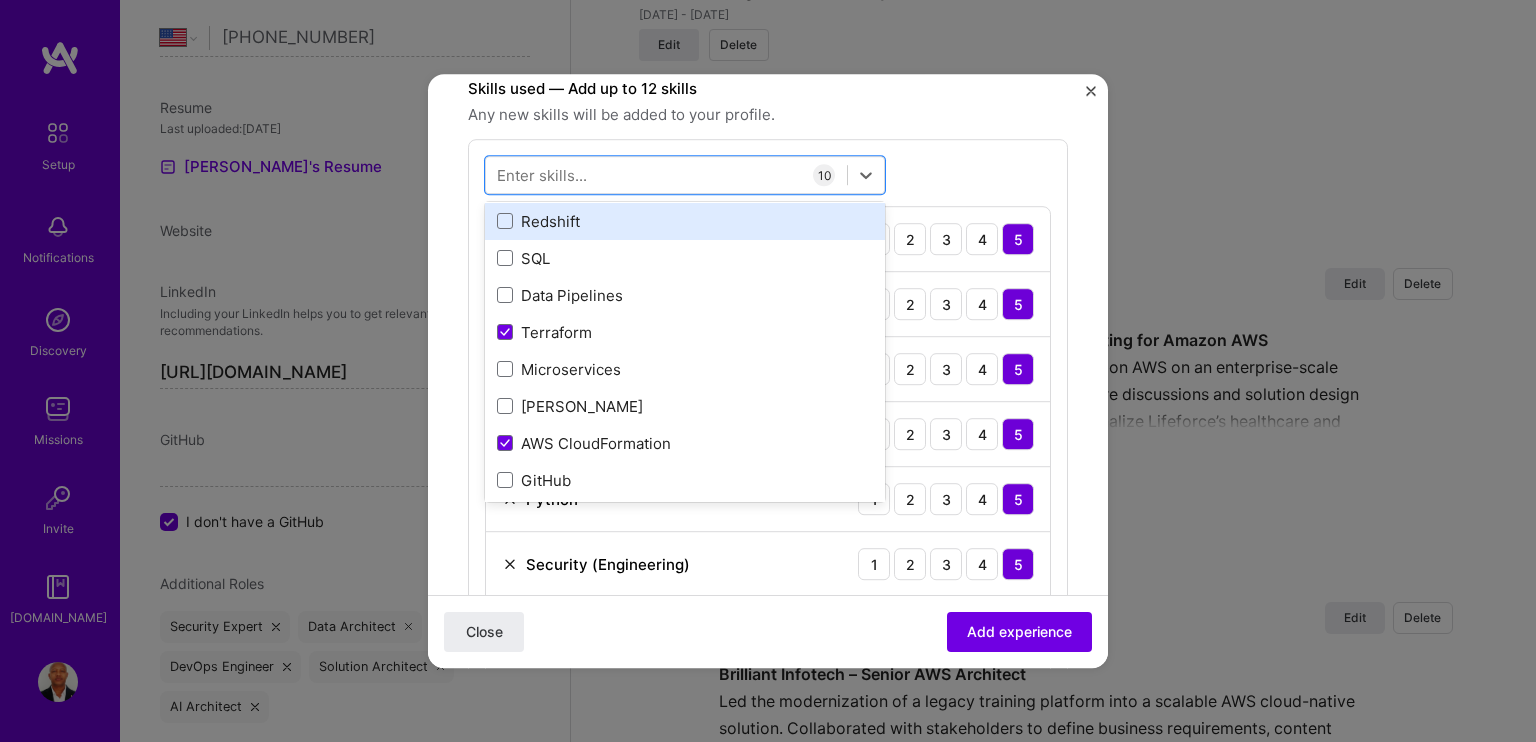 scroll, scrollTop: 600, scrollLeft: 0, axis: vertical 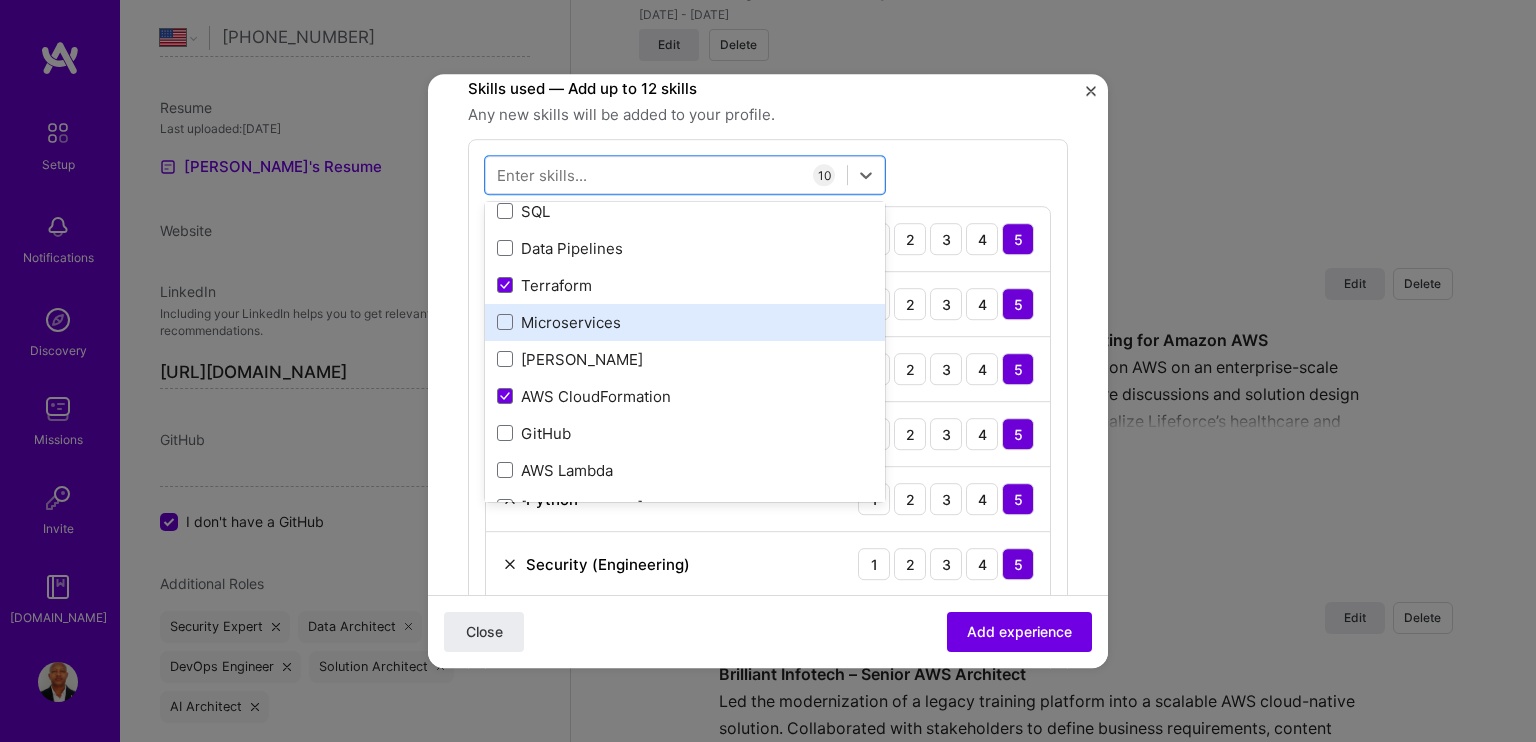 click on "Microservices" at bounding box center [685, 322] 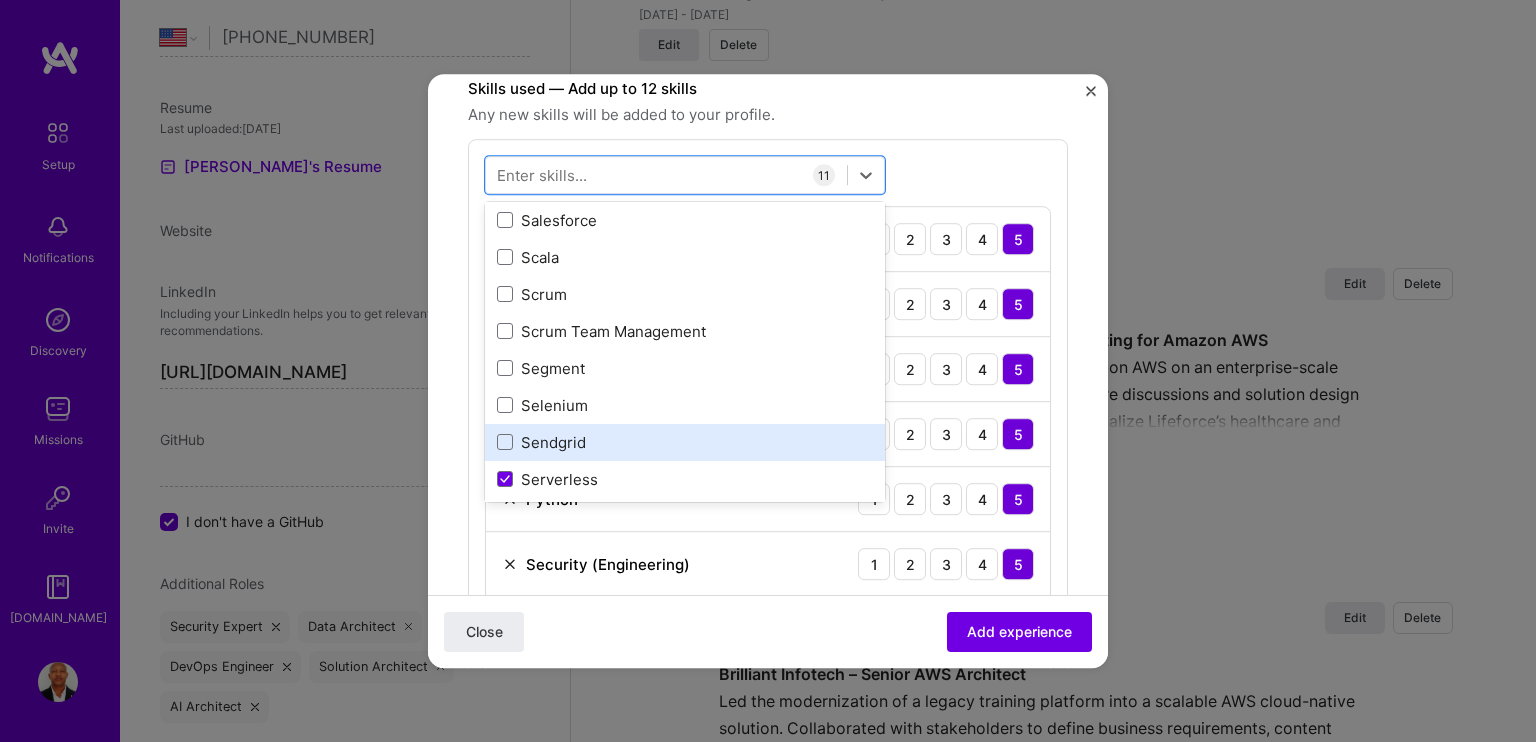 scroll, scrollTop: 11173, scrollLeft: 0, axis: vertical 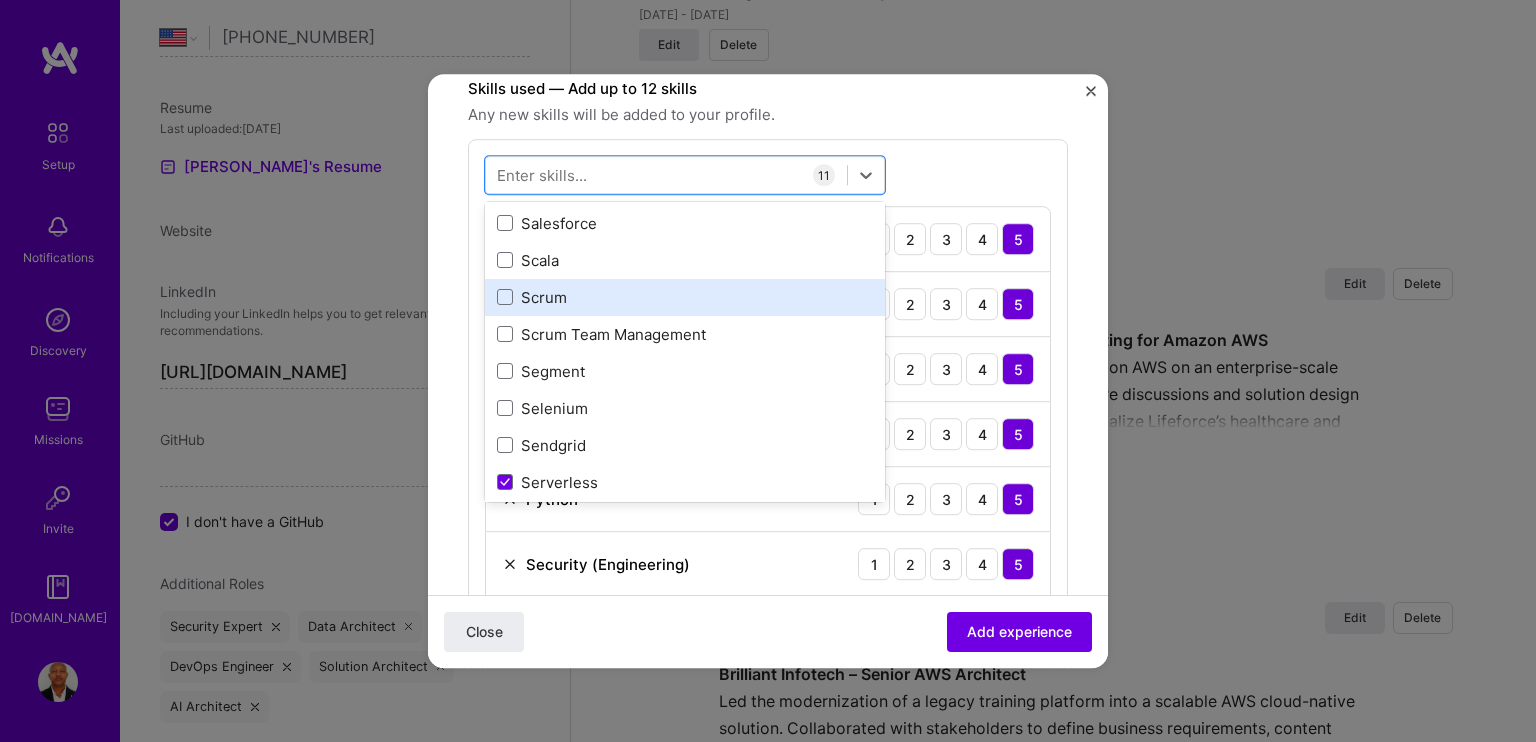 click on "Scrum" at bounding box center (685, 297) 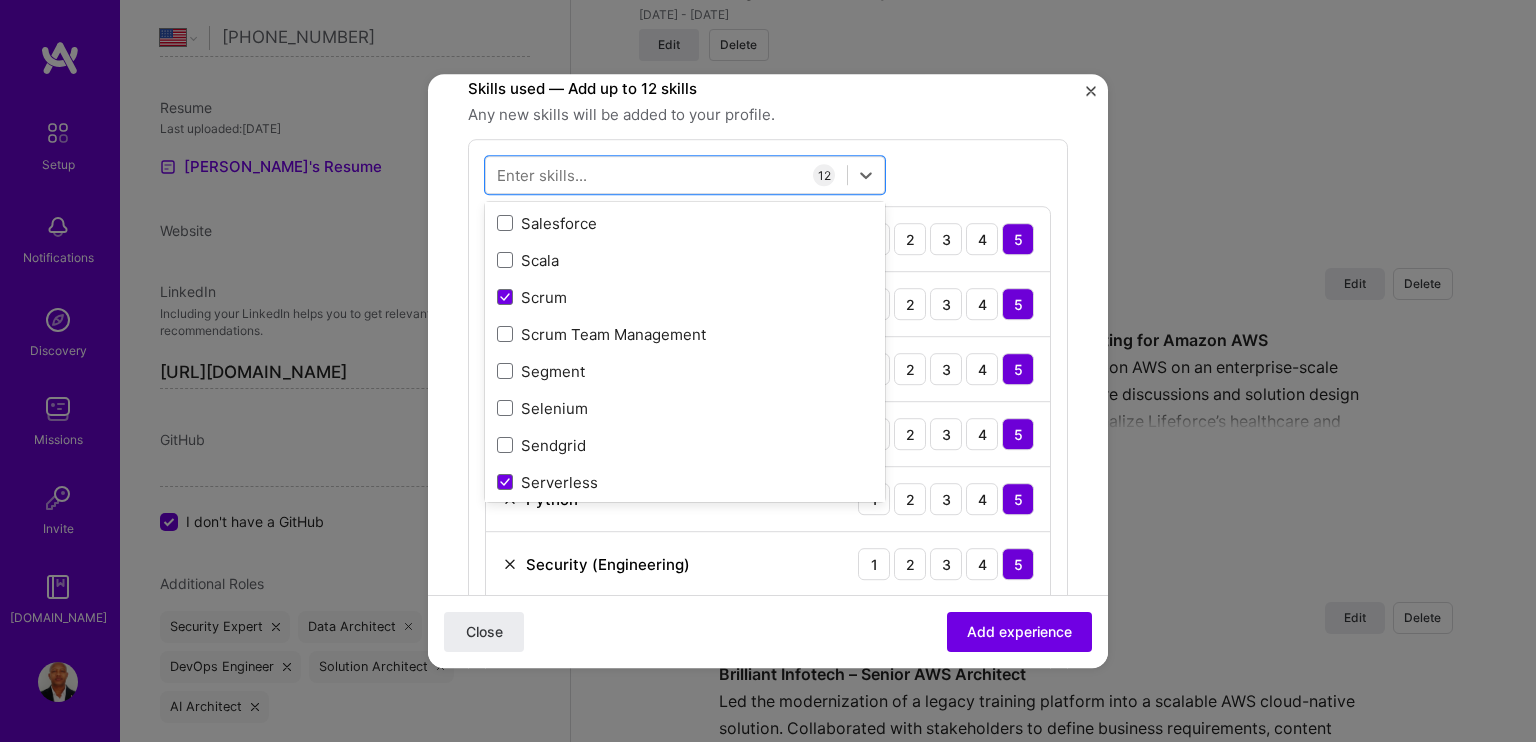click on "Any new skills will be added to your profile." at bounding box center [768, 115] 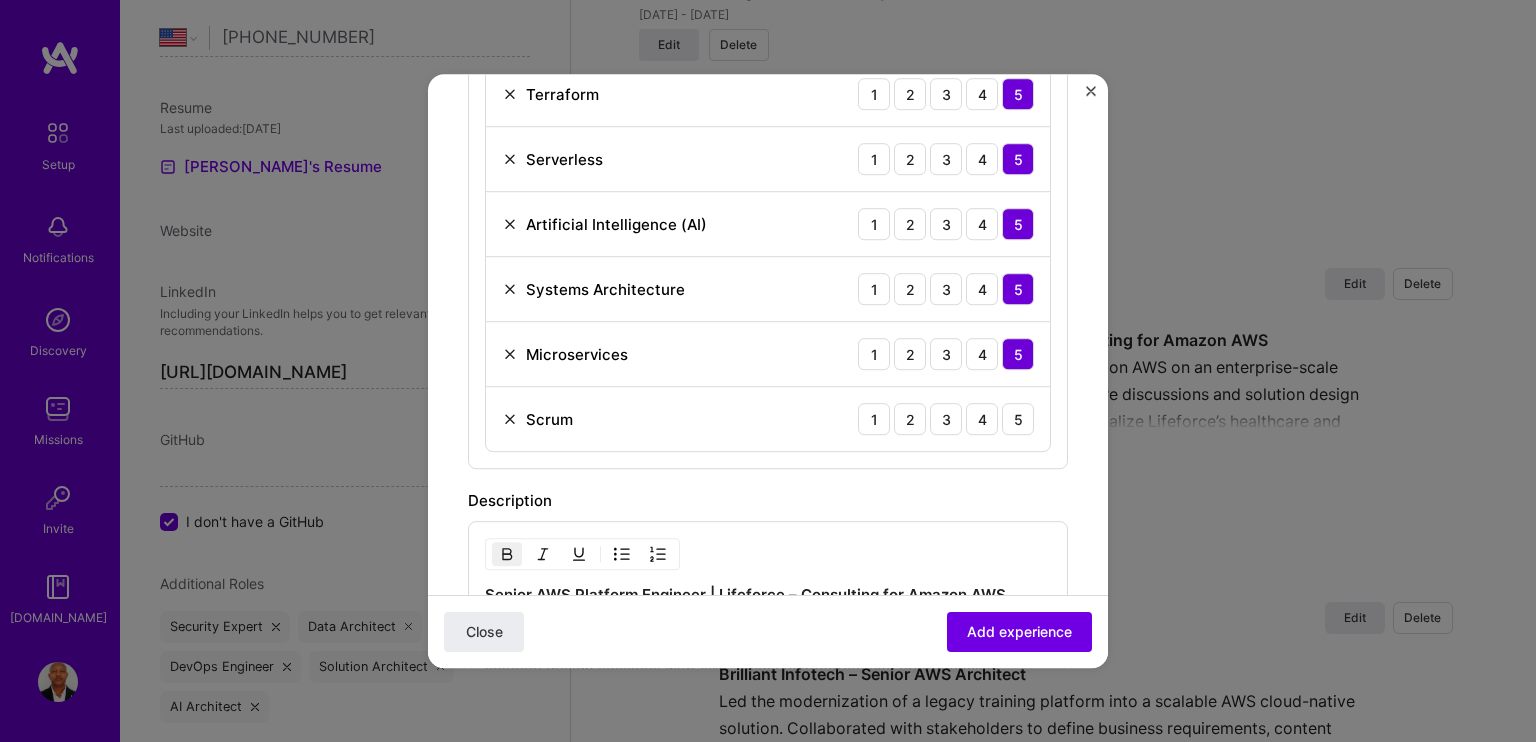 scroll, scrollTop: 1200, scrollLeft: 0, axis: vertical 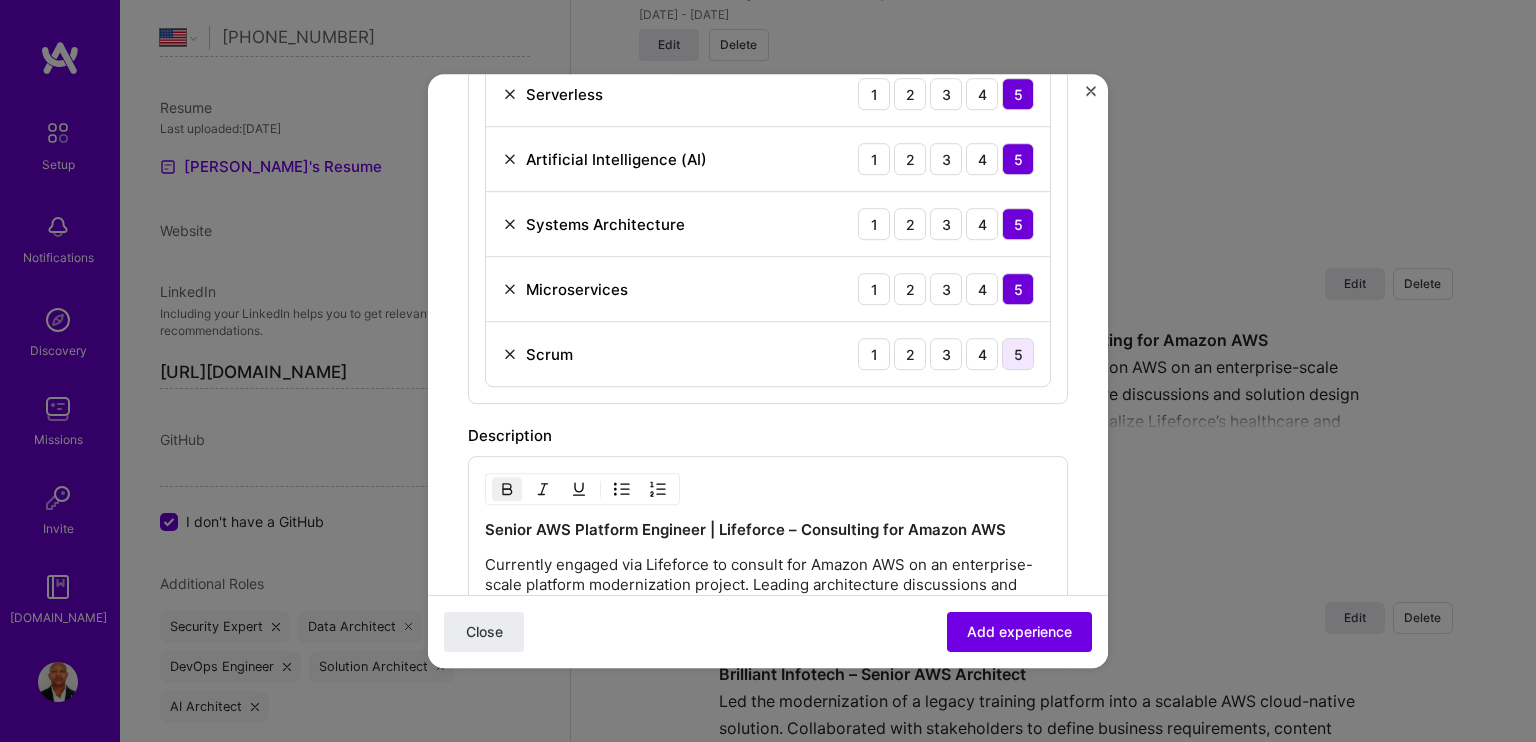click on "5" at bounding box center [1018, 354] 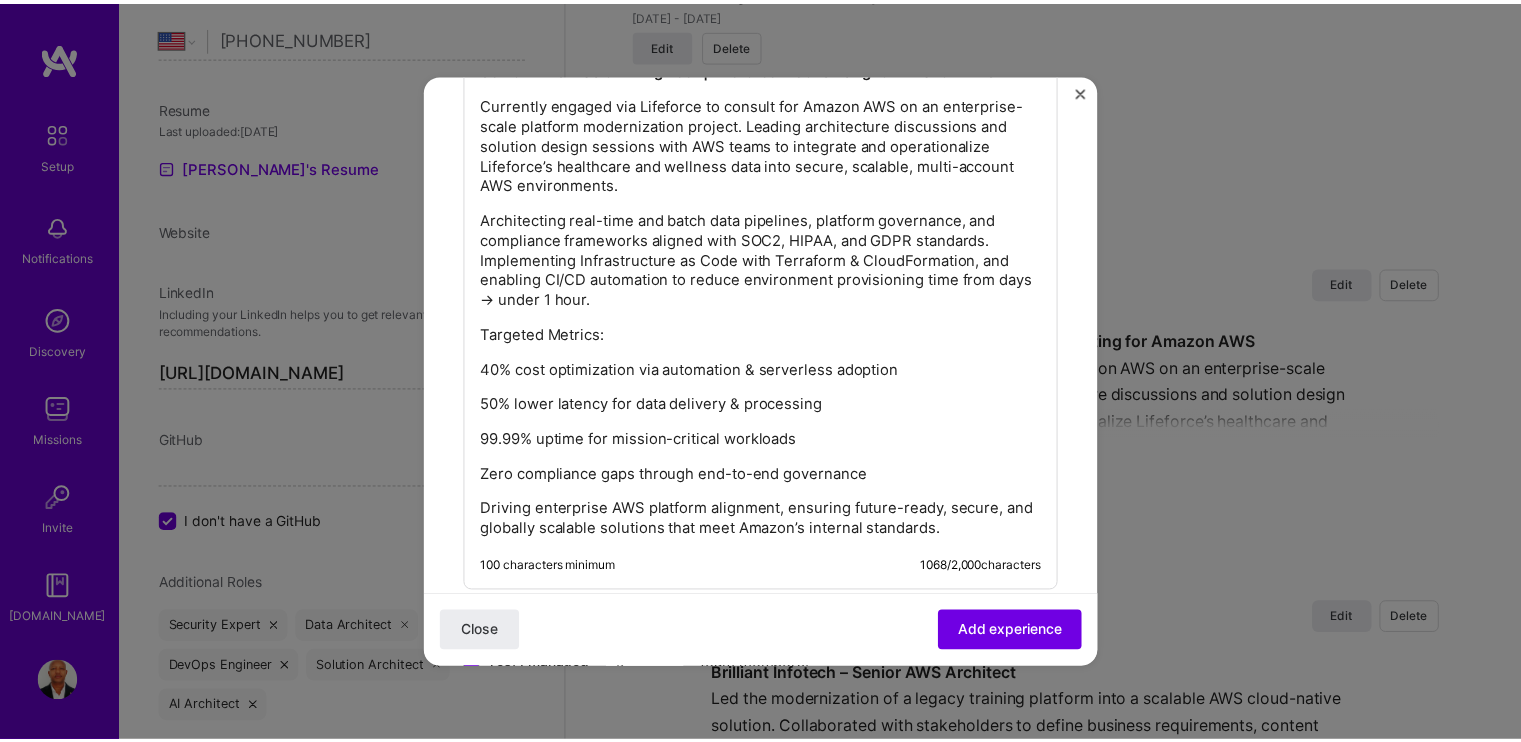 scroll, scrollTop: 1900, scrollLeft: 0, axis: vertical 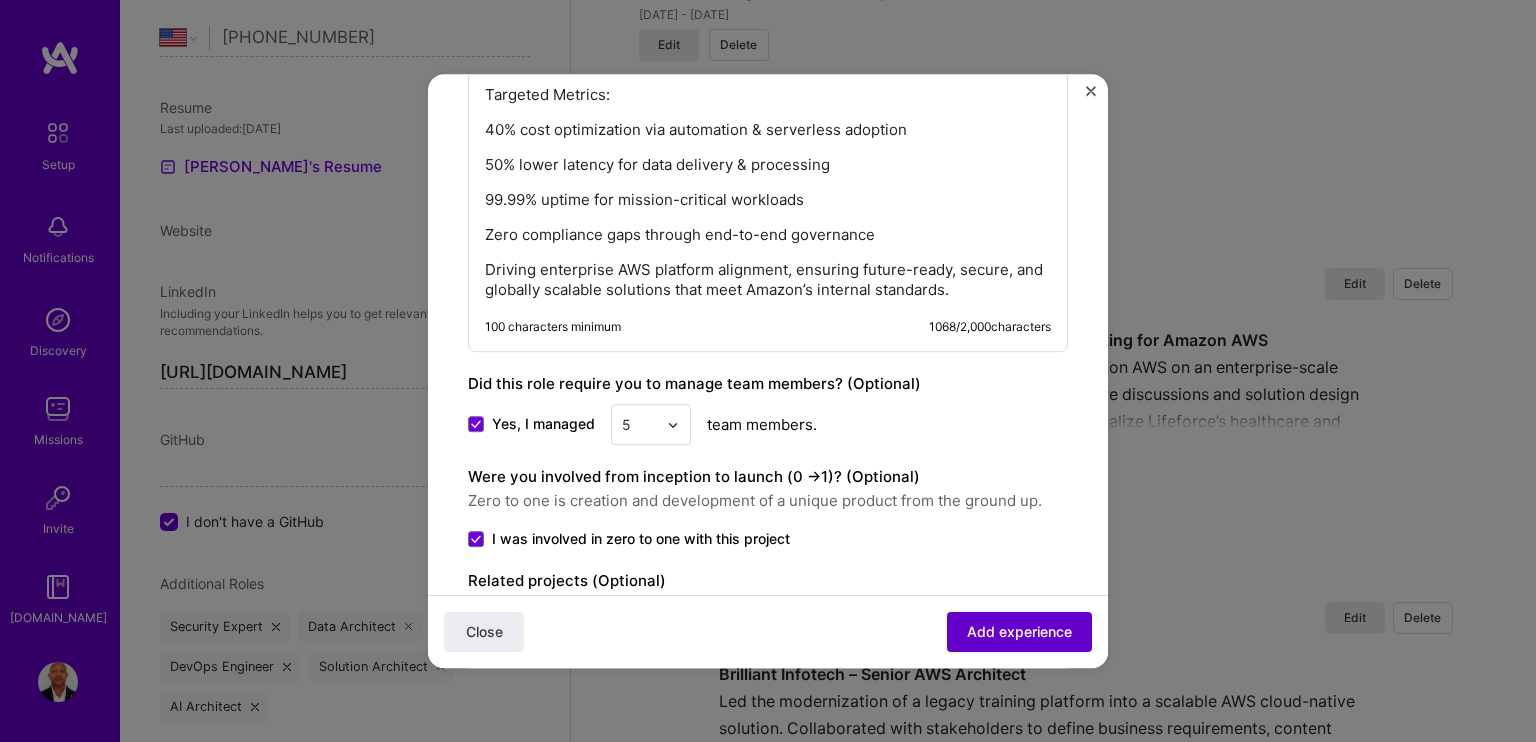 click on "Add experience" at bounding box center (1019, 632) 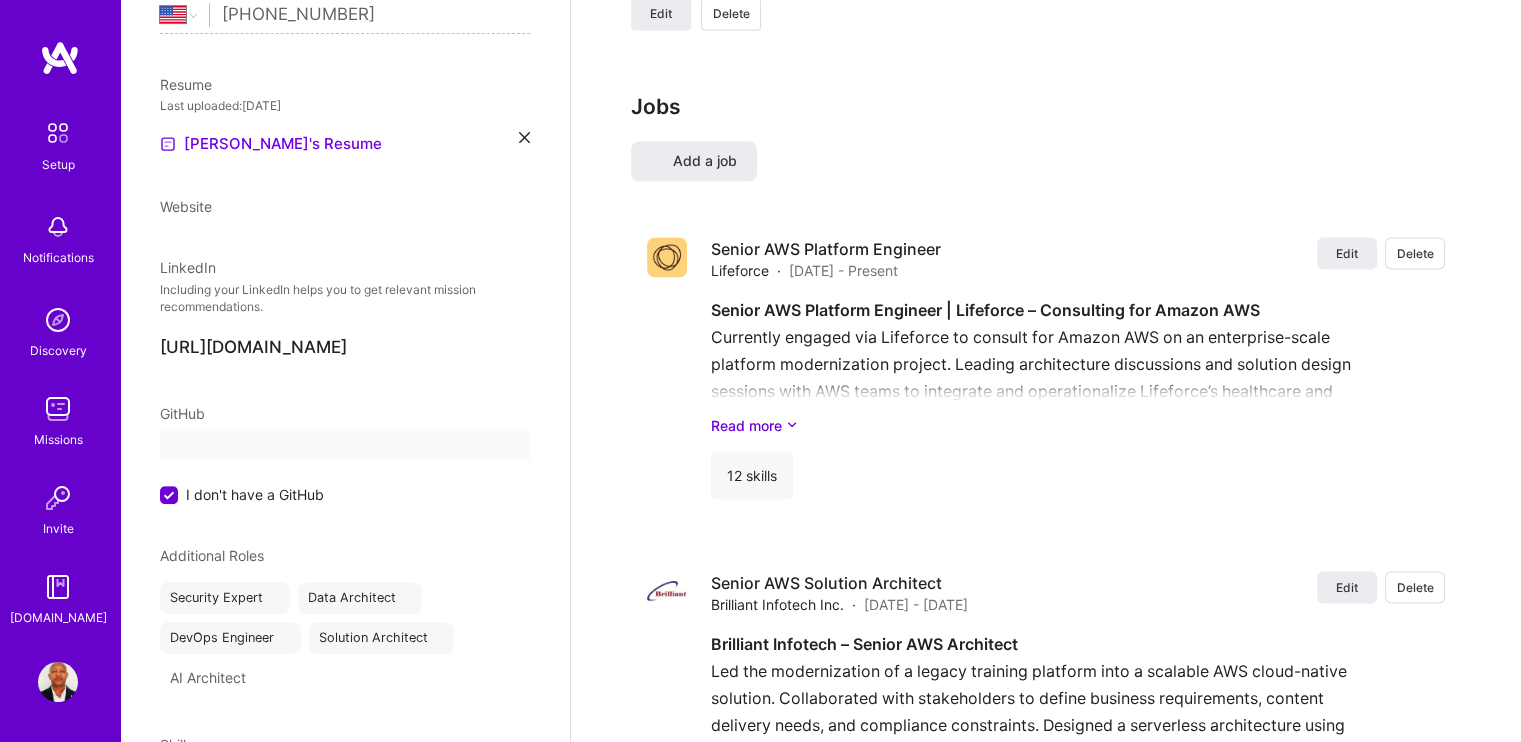 select on "US" 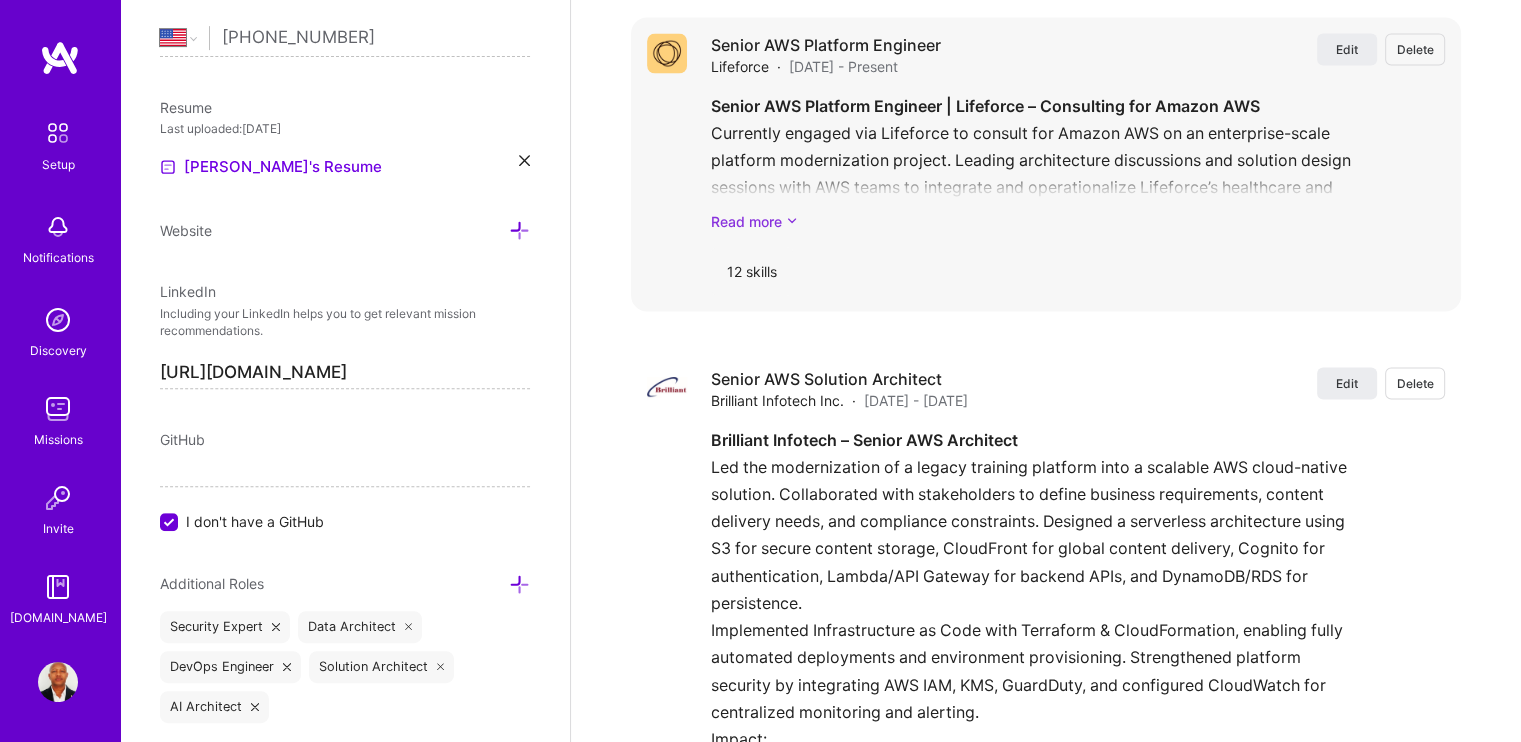 scroll, scrollTop: 3933, scrollLeft: 0, axis: vertical 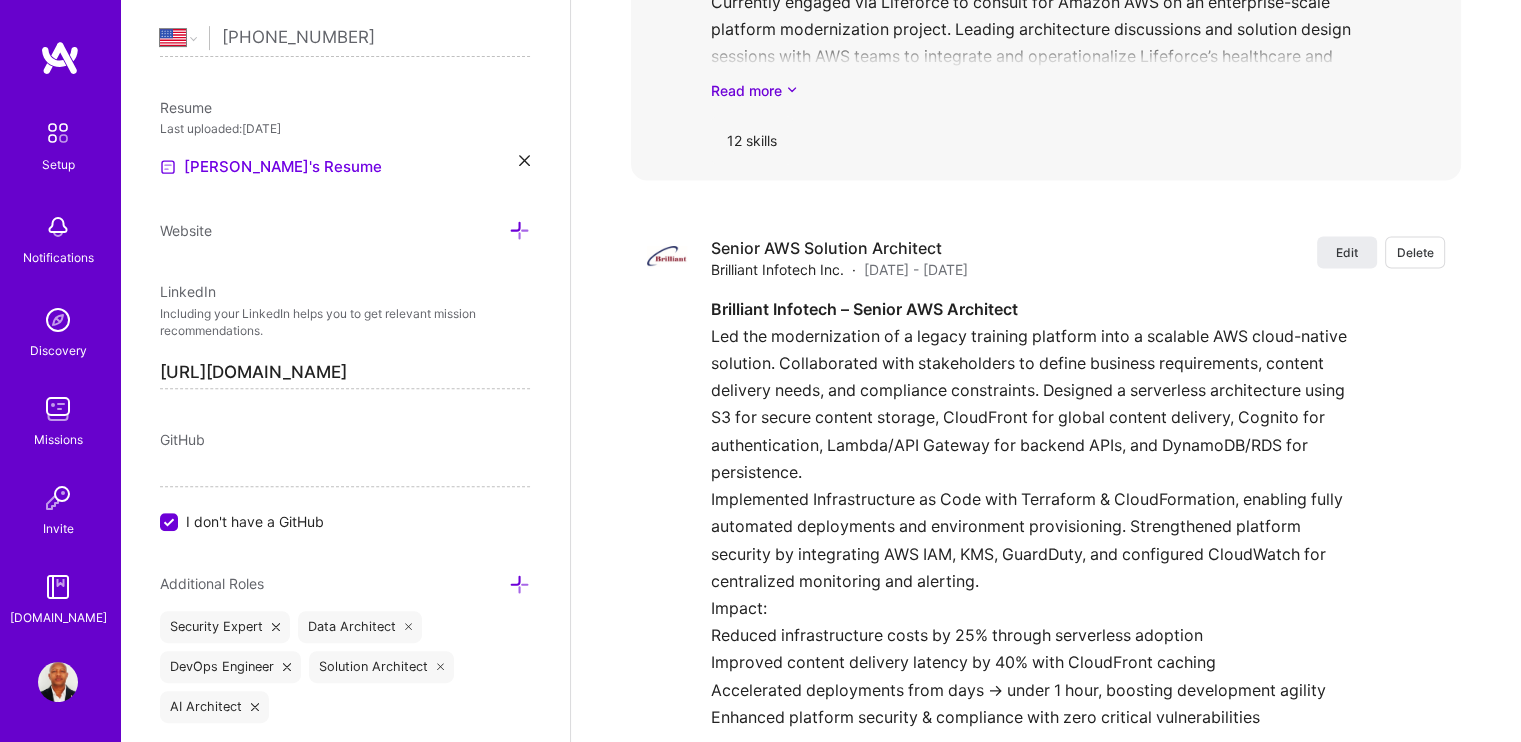 click on "12   skills" at bounding box center (752, 141) 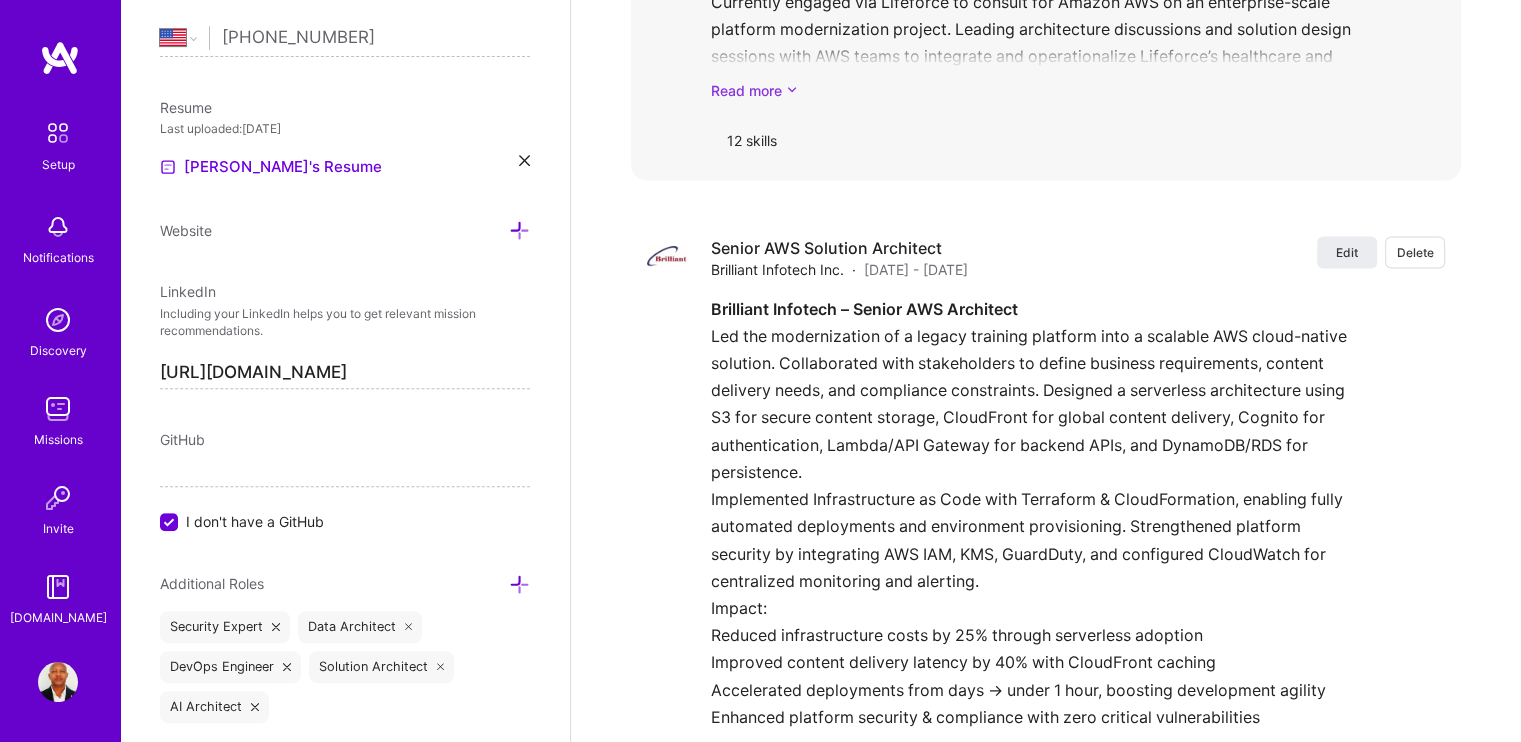 click on "Read more" at bounding box center (1078, 90) 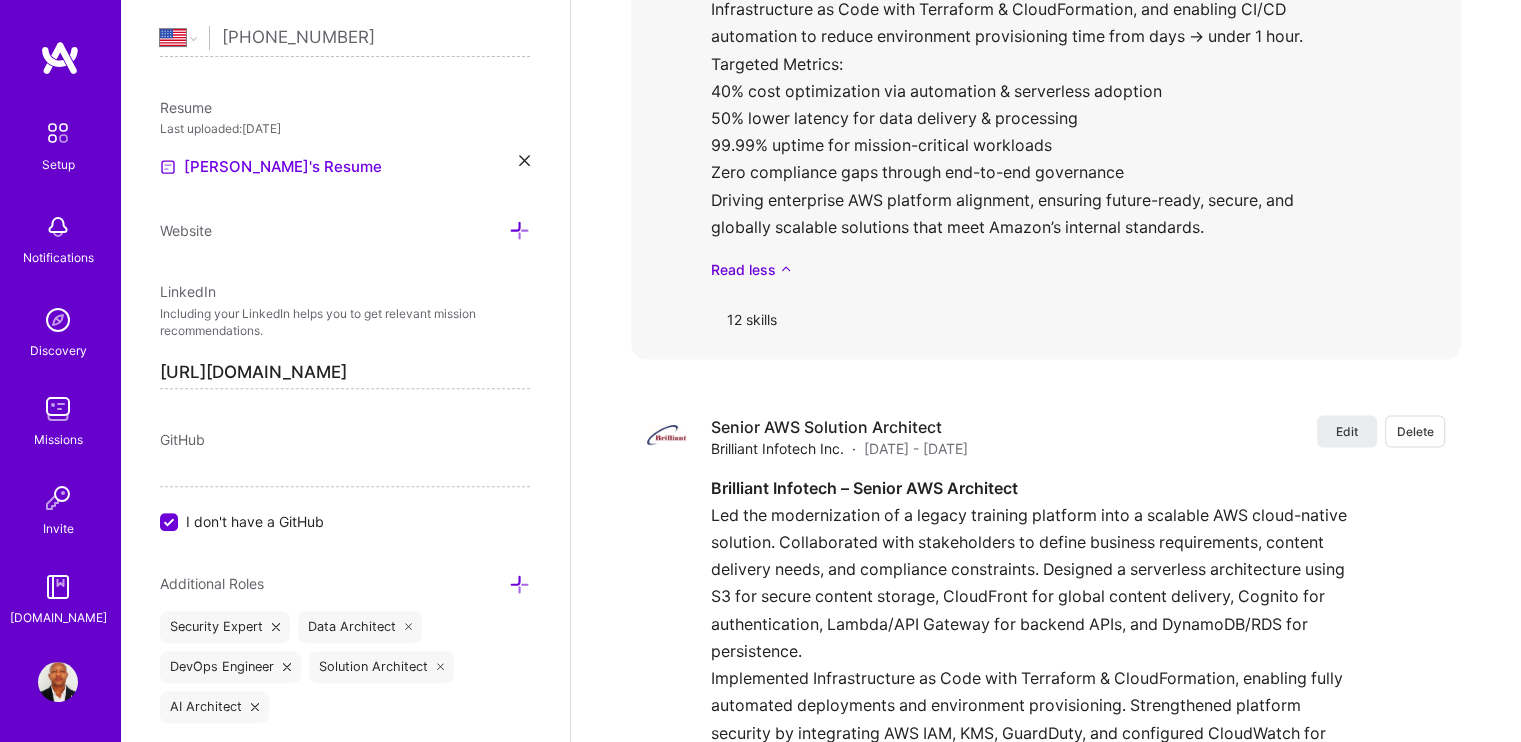 scroll, scrollTop: 4133, scrollLeft: 0, axis: vertical 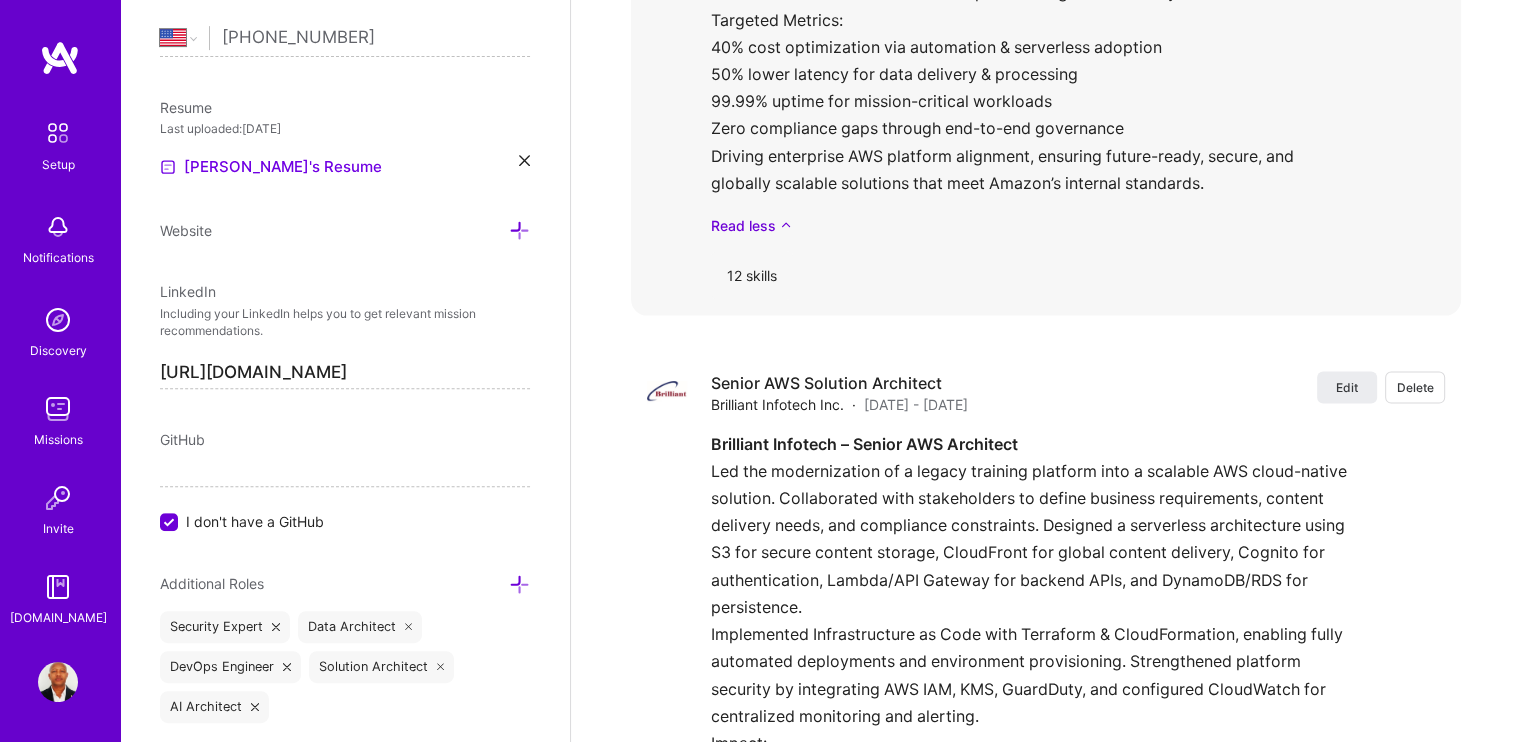 click on "12   skills" at bounding box center [752, 276] 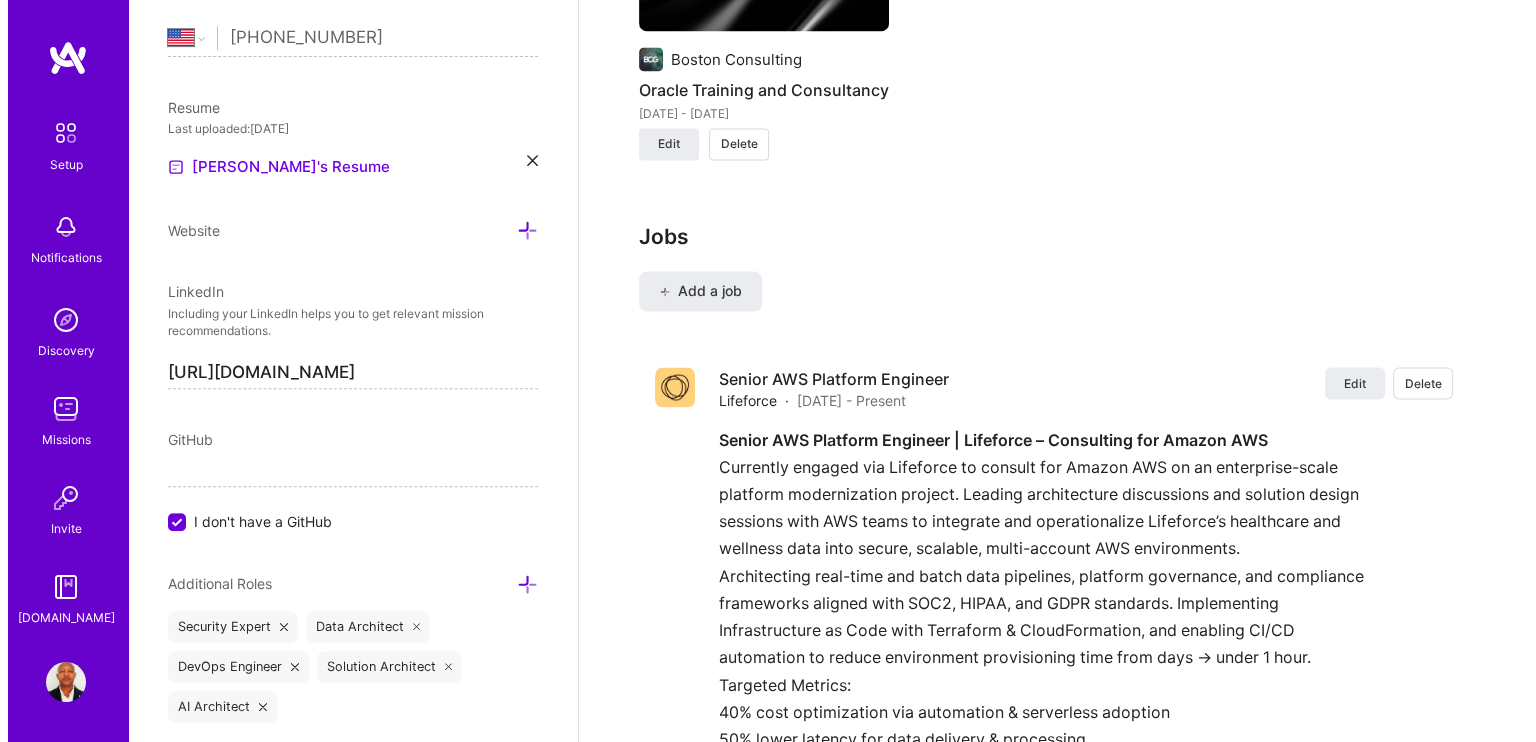 scroll, scrollTop: 3333, scrollLeft: 0, axis: vertical 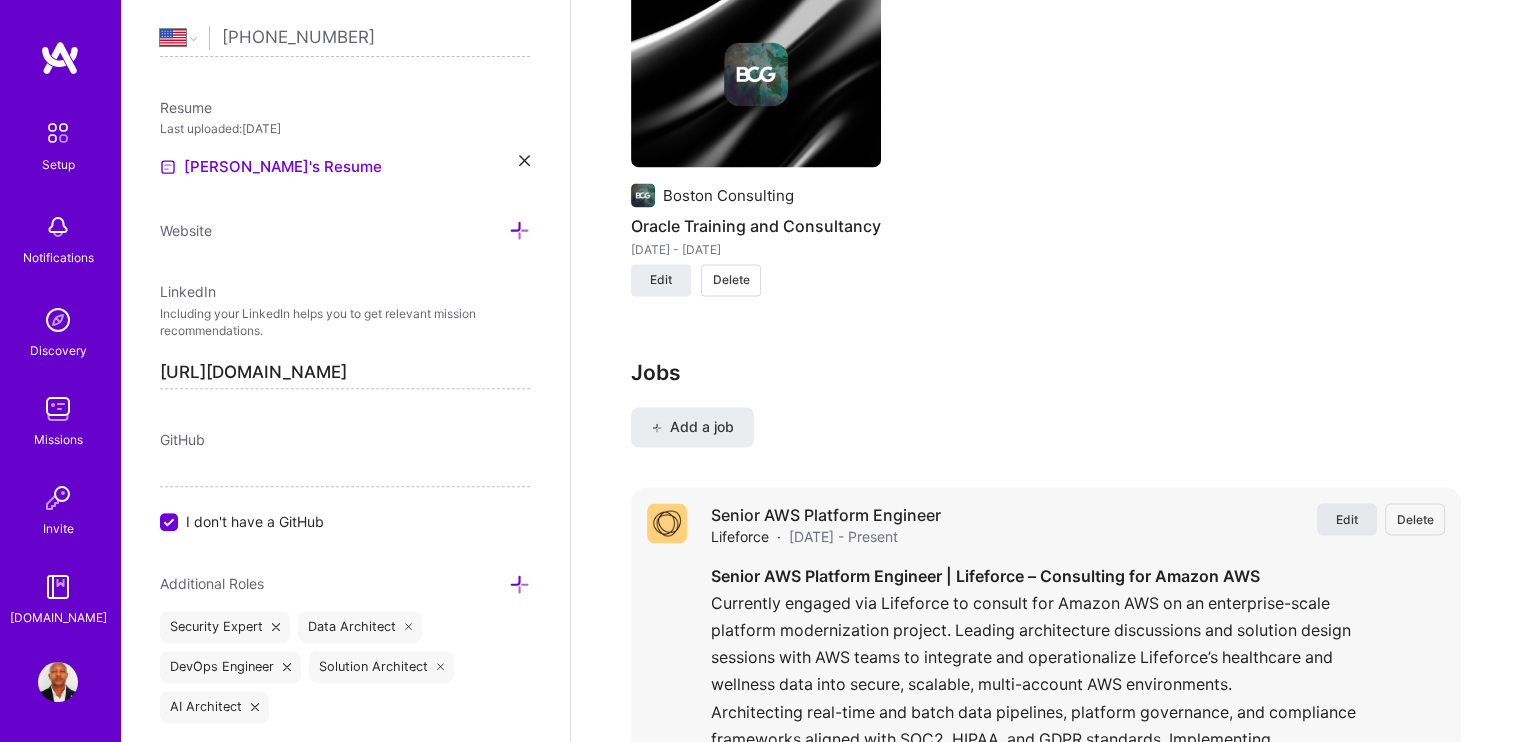 click on "Edit" at bounding box center (1347, 519) 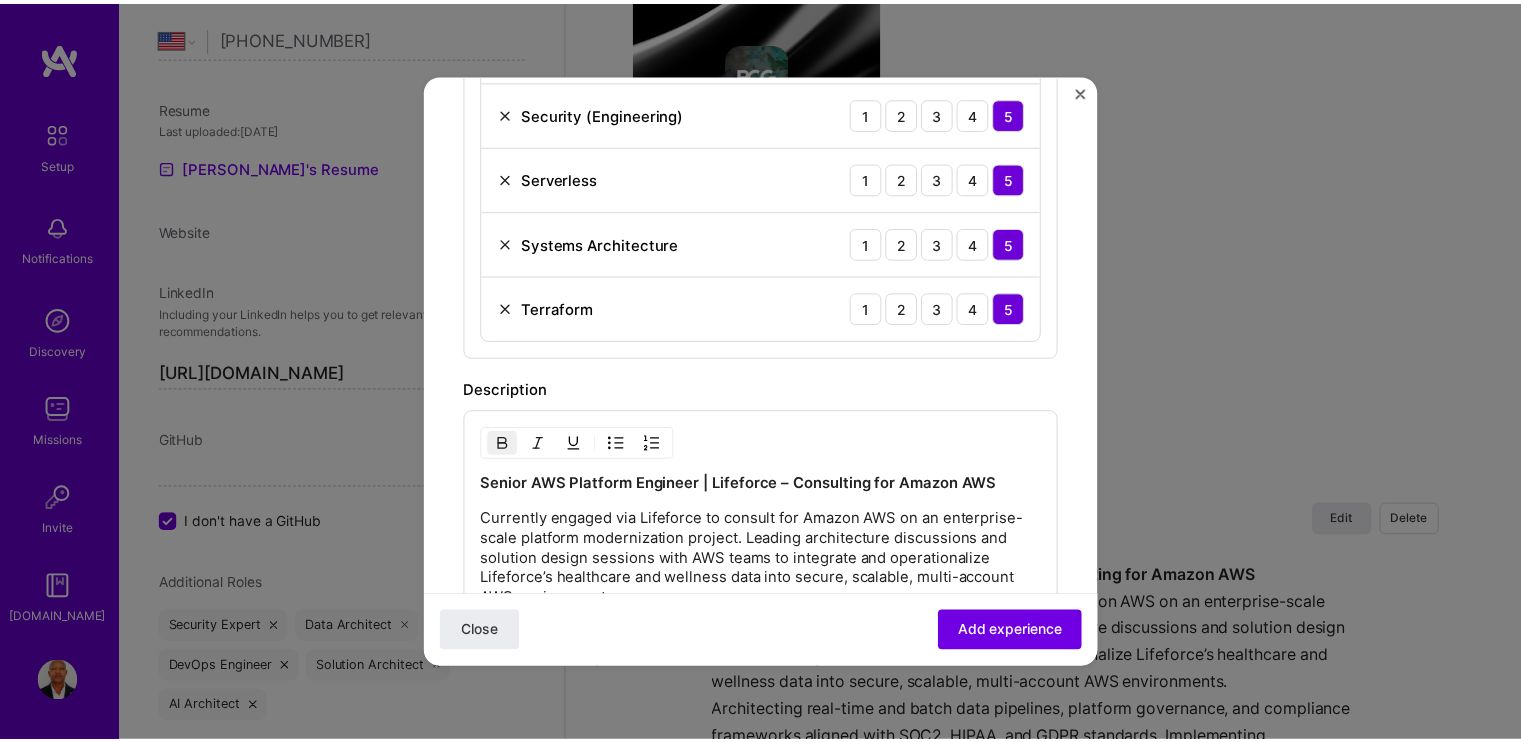 scroll, scrollTop: 1000, scrollLeft: 0, axis: vertical 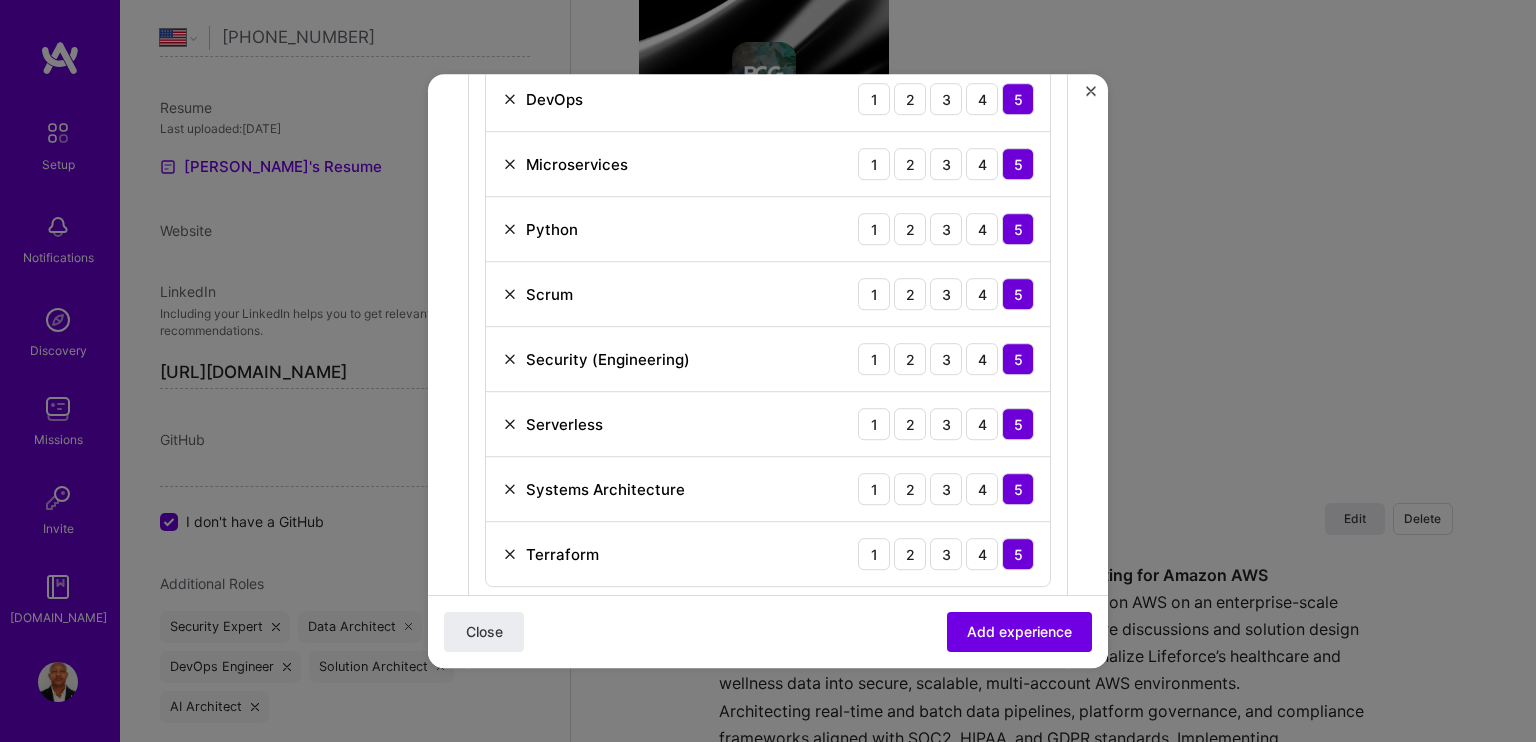 click at bounding box center [1091, 91] 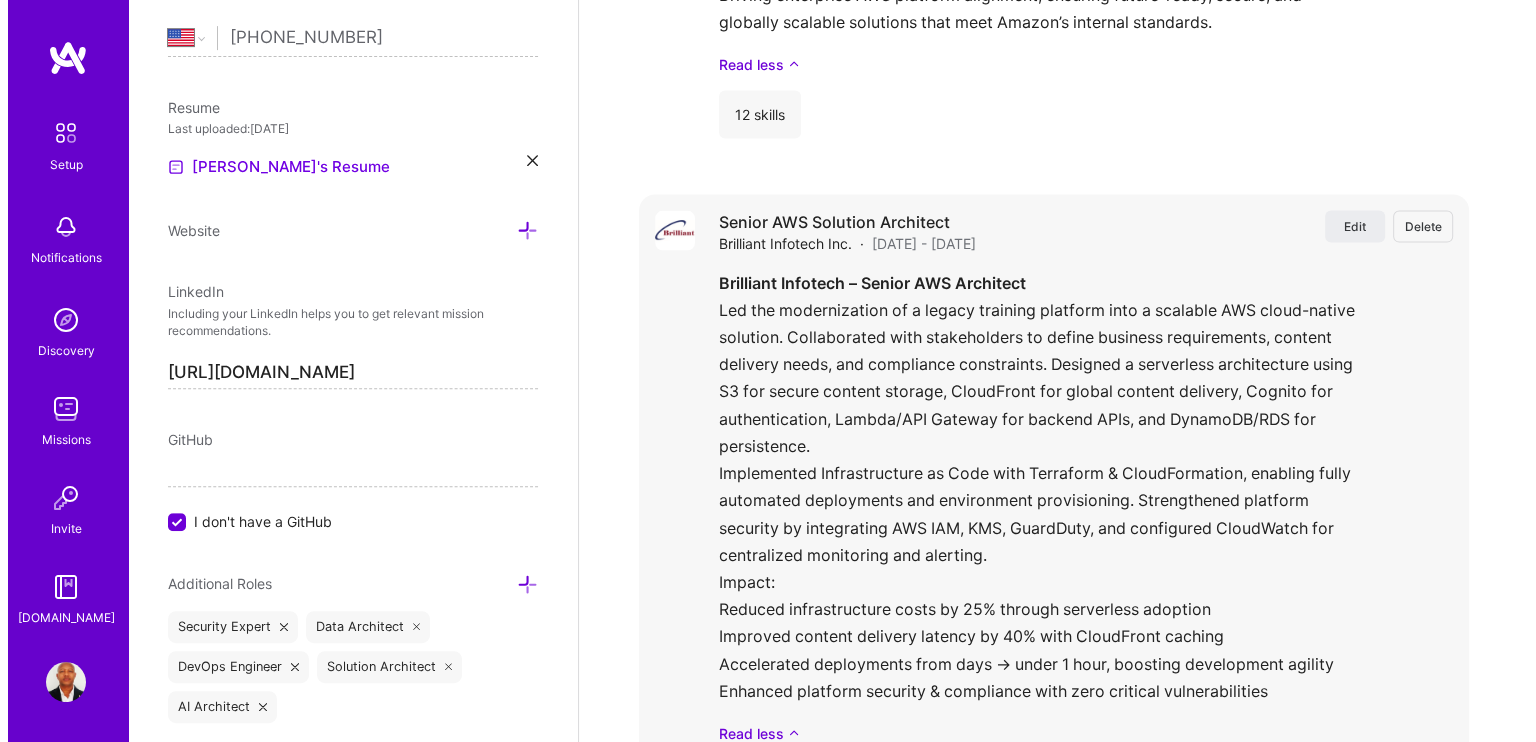 scroll, scrollTop: 4433, scrollLeft: 0, axis: vertical 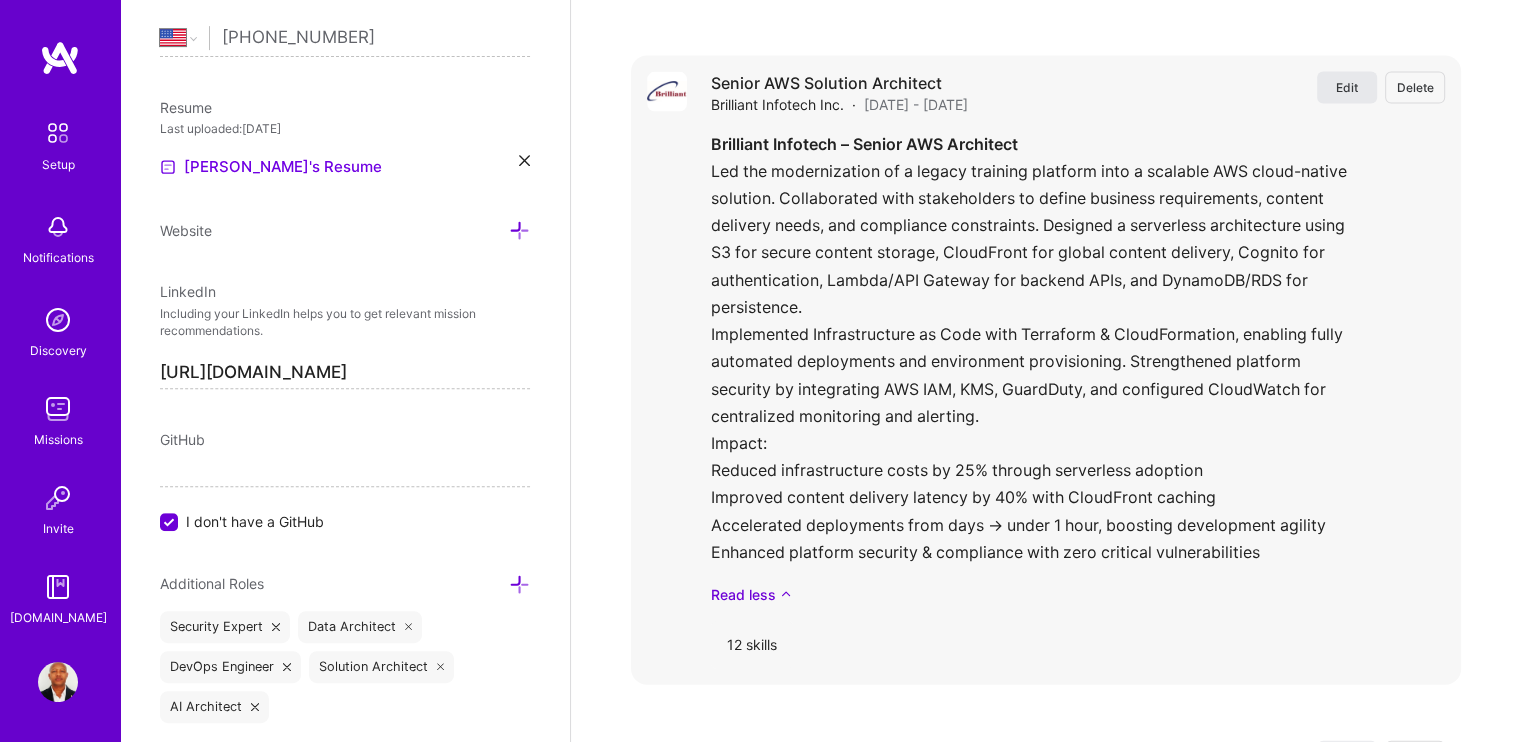click on "Edit" at bounding box center (1347, 87) 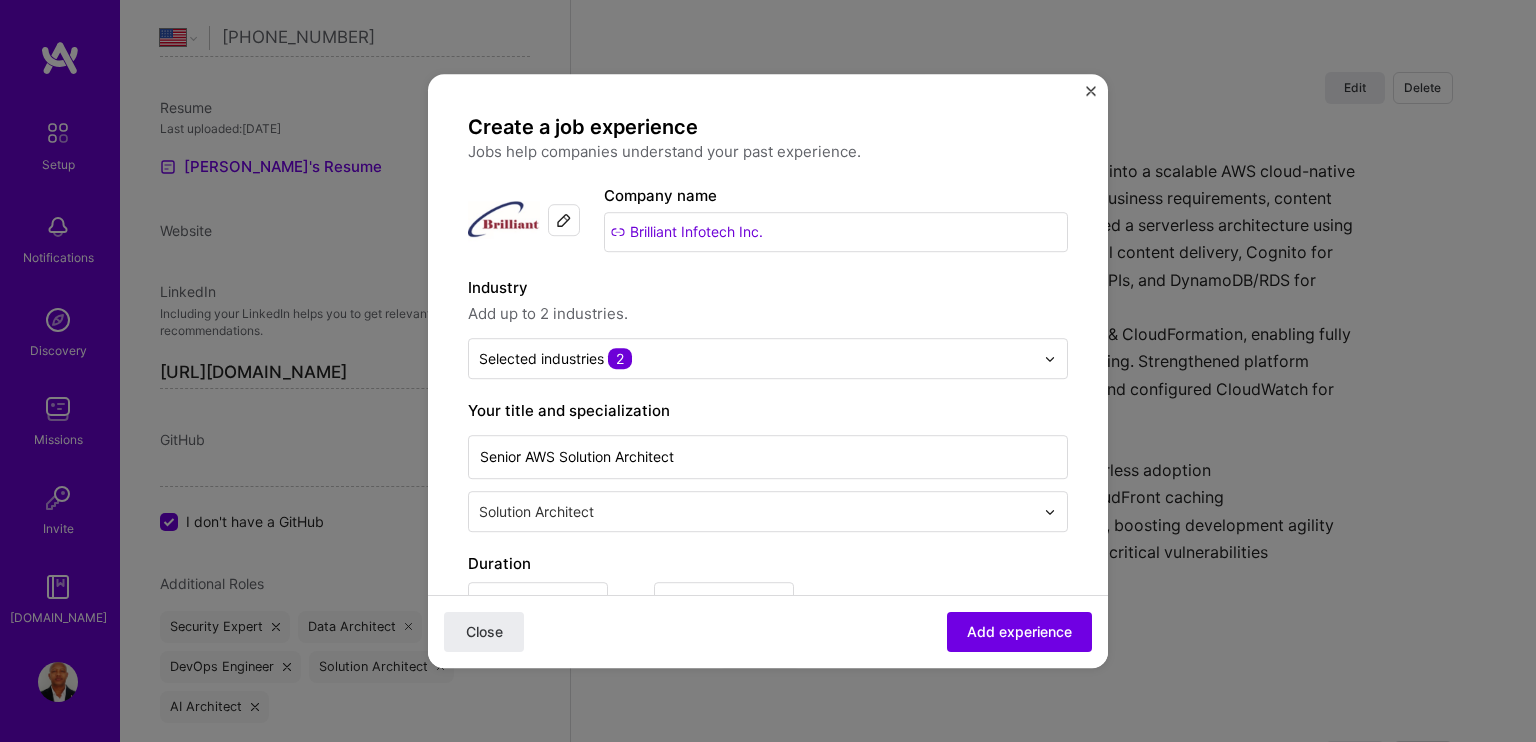 scroll, scrollTop: 500, scrollLeft: 0, axis: vertical 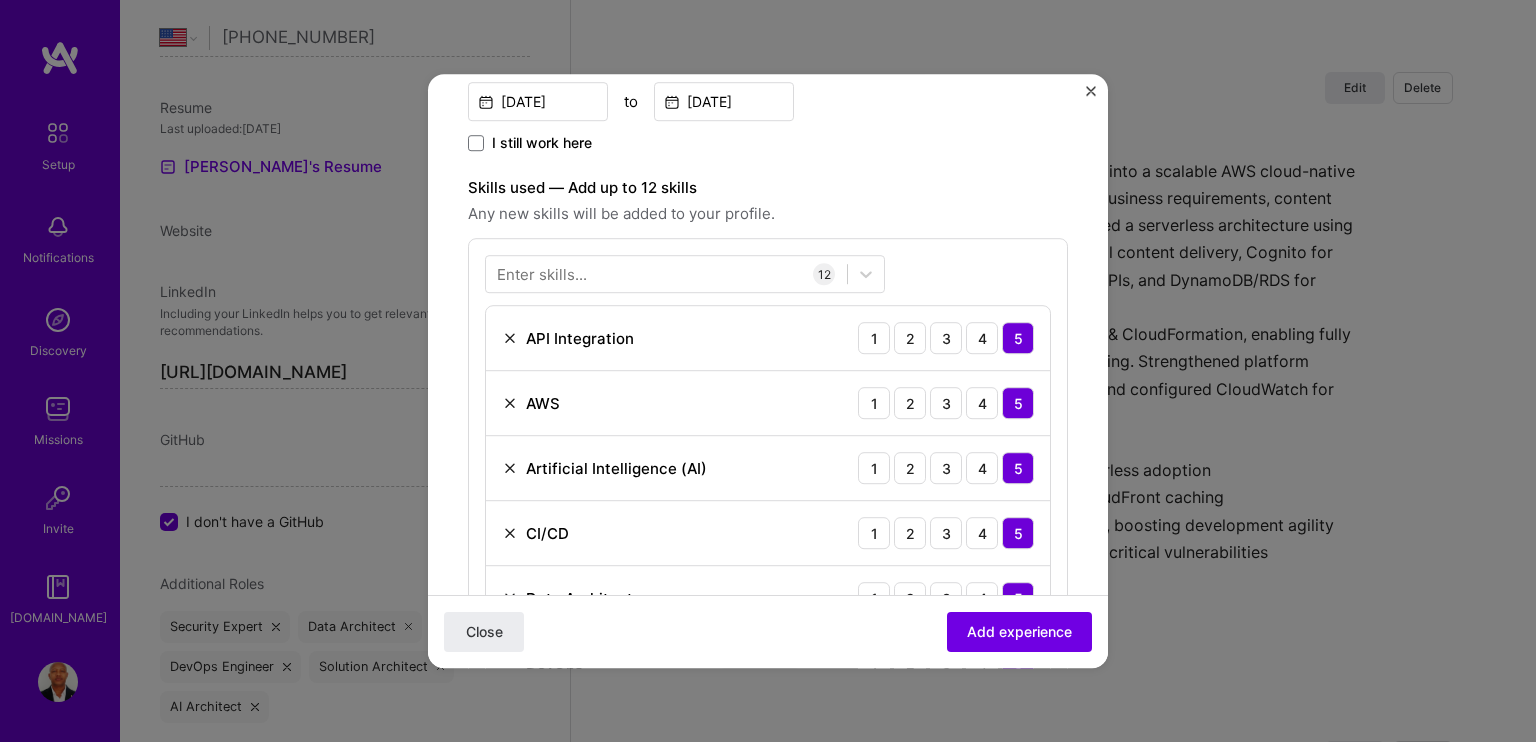 click at bounding box center (510, 338) 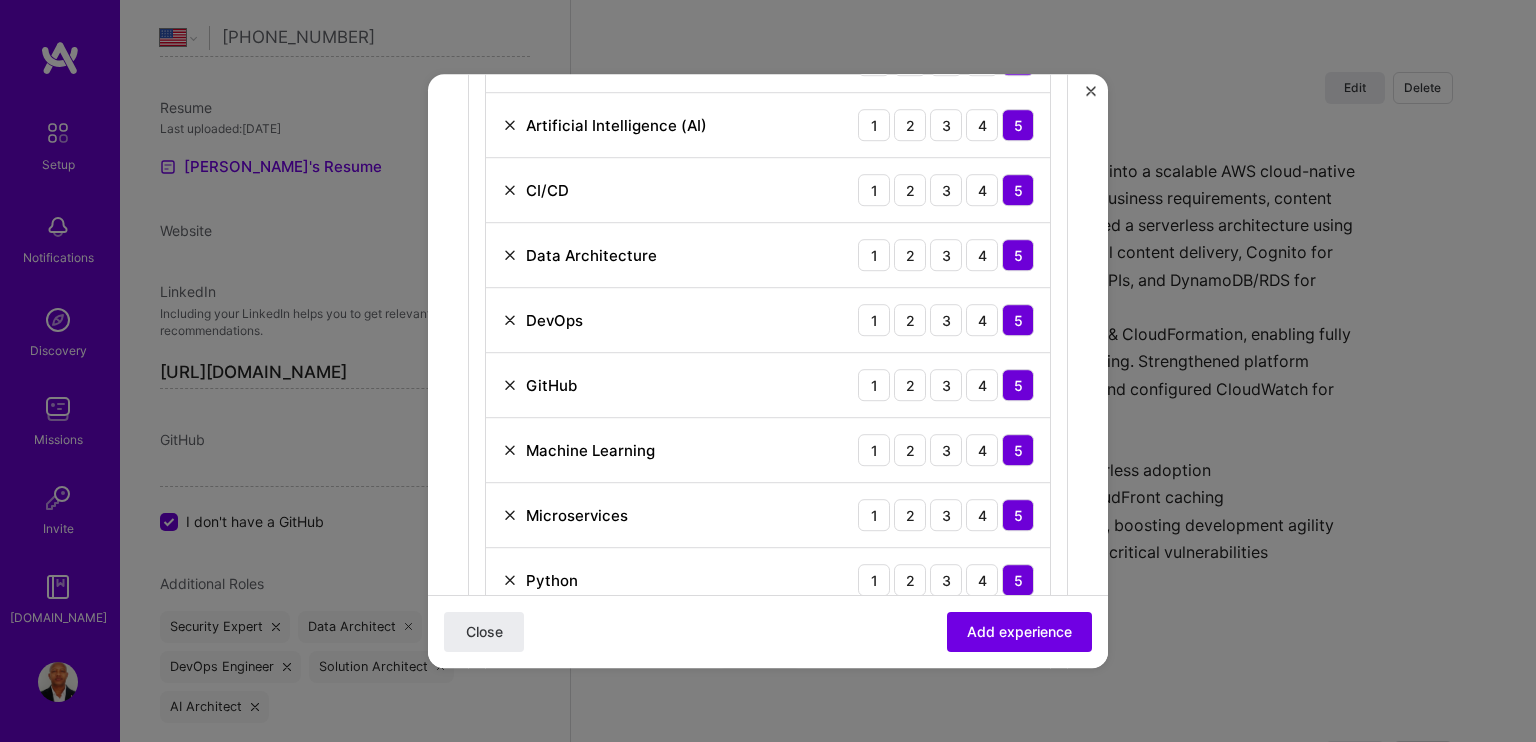 scroll, scrollTop: 800, scrollLeft: 0, axis: vertical 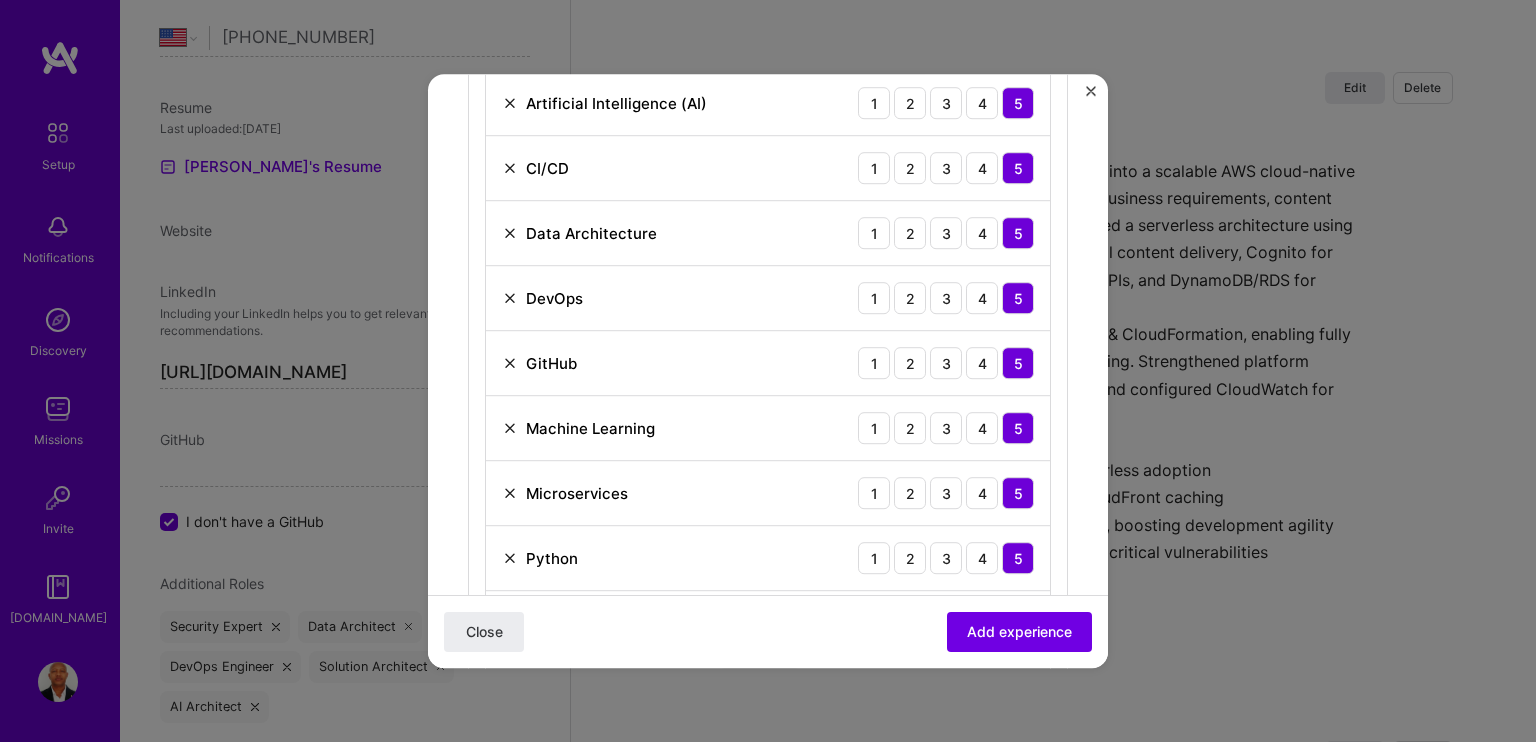 click on "GitHub" at bounding box center (539, 363) 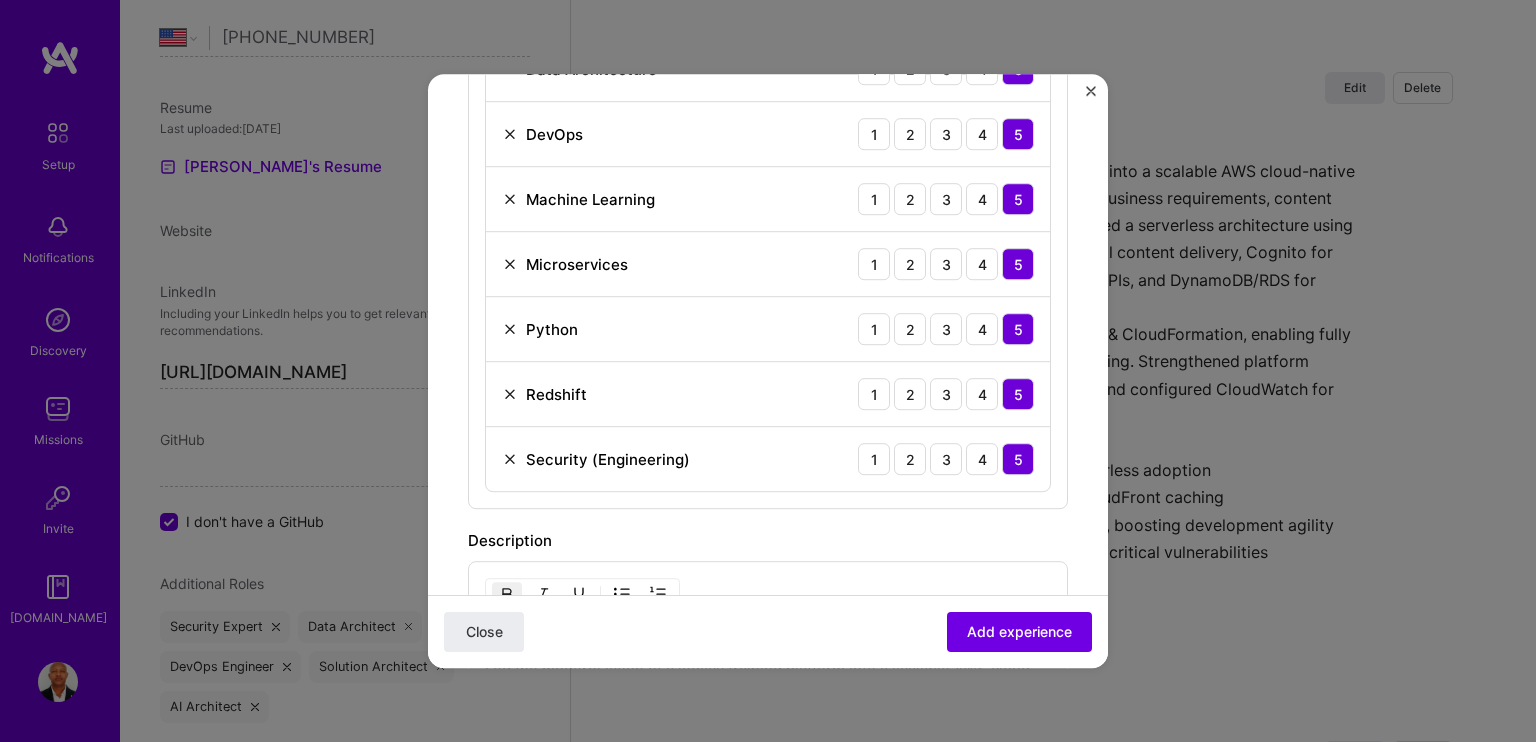 scroll, scrollTop: 1000, scrollLeft: 0, axis: vertical 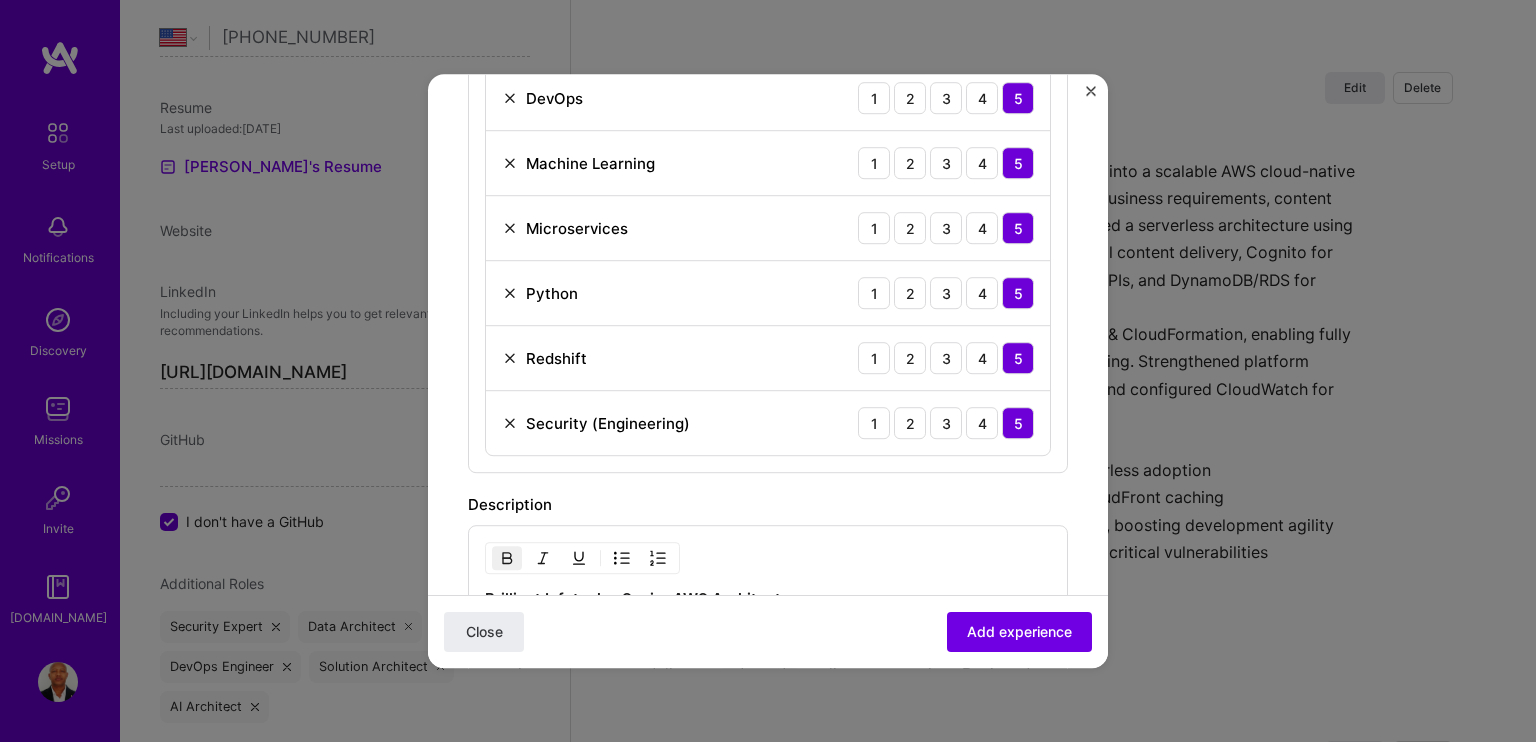 click at bounding box center (510, 358) 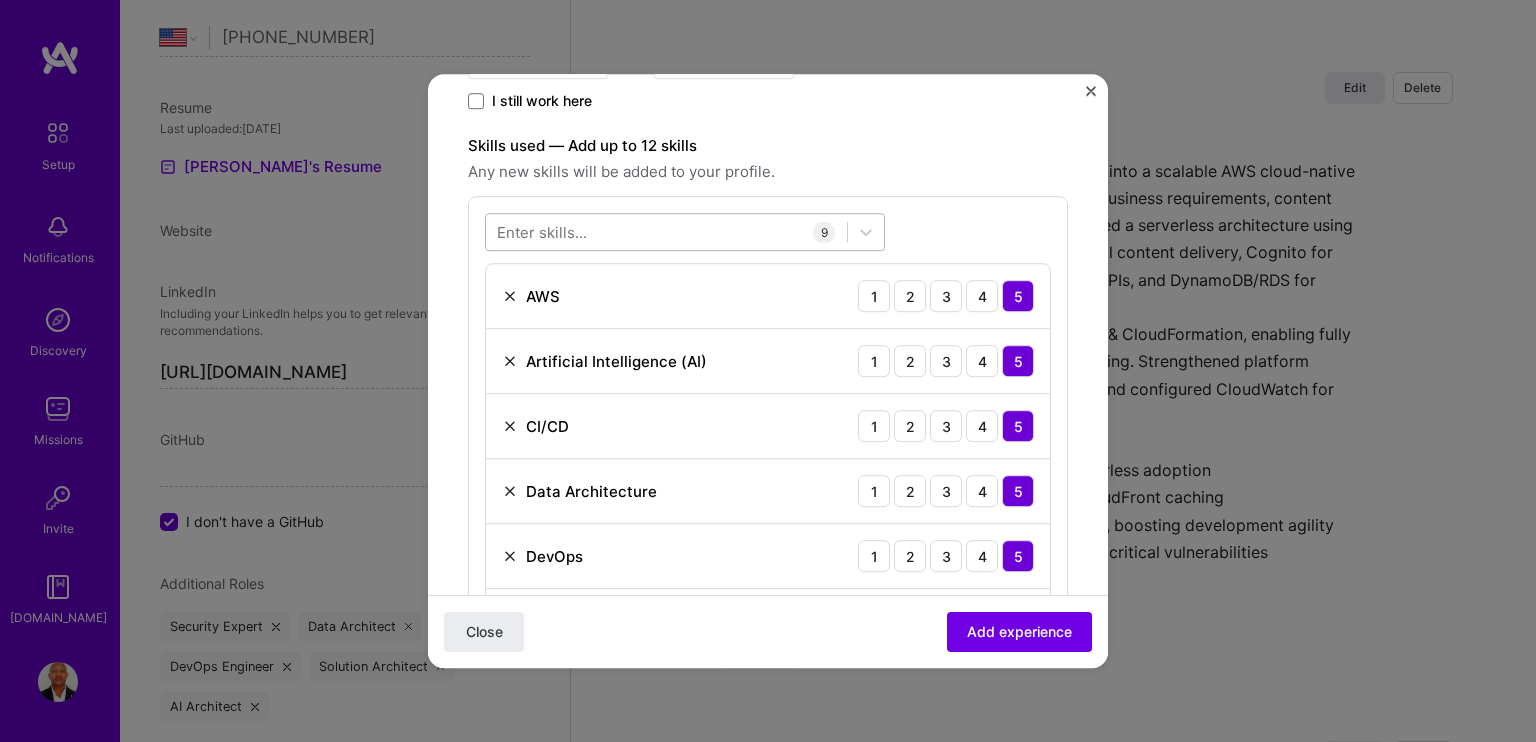 scroll, scrollTop: 400, scrollLeft: 0, axis: vertical 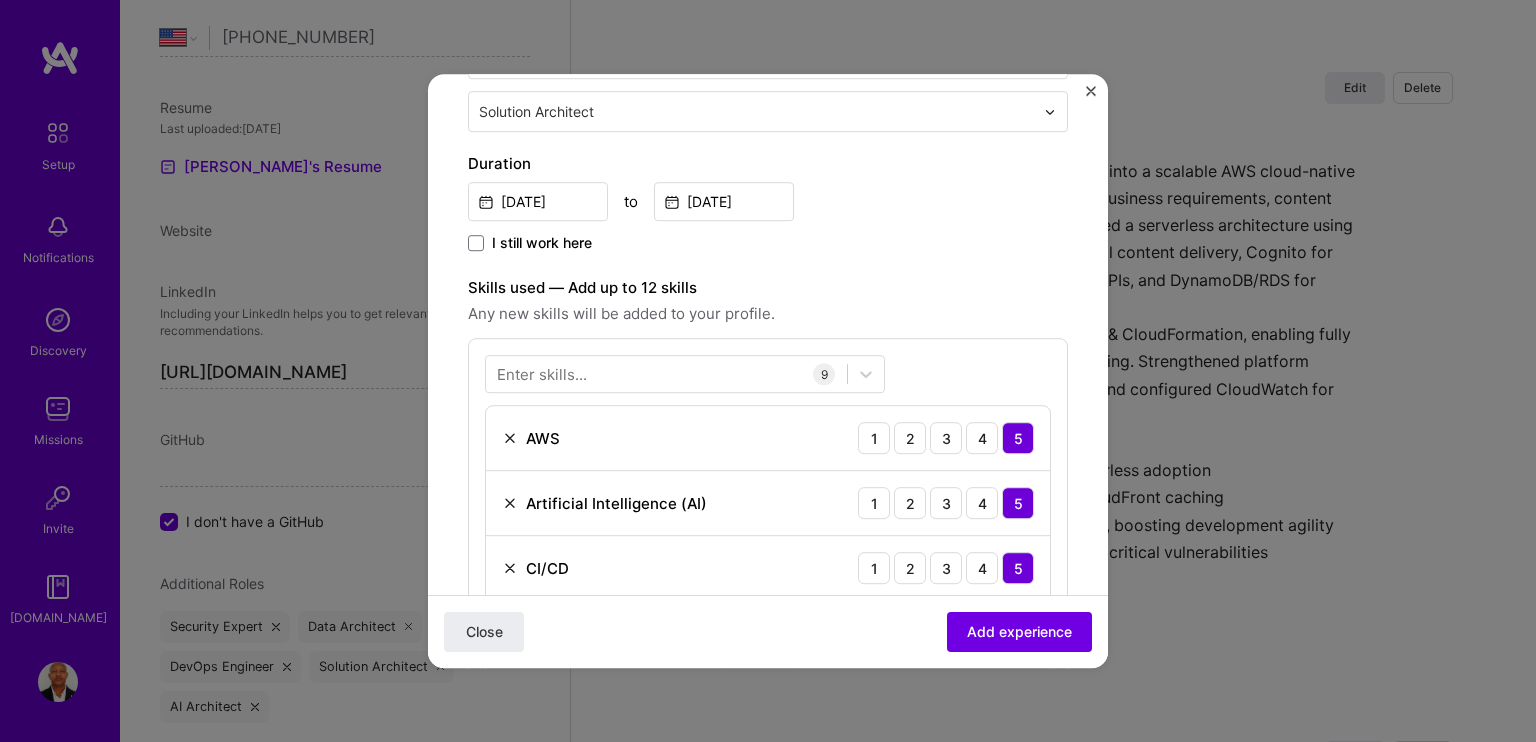 click on "Enter skills..." at bounding box center (542, 374) 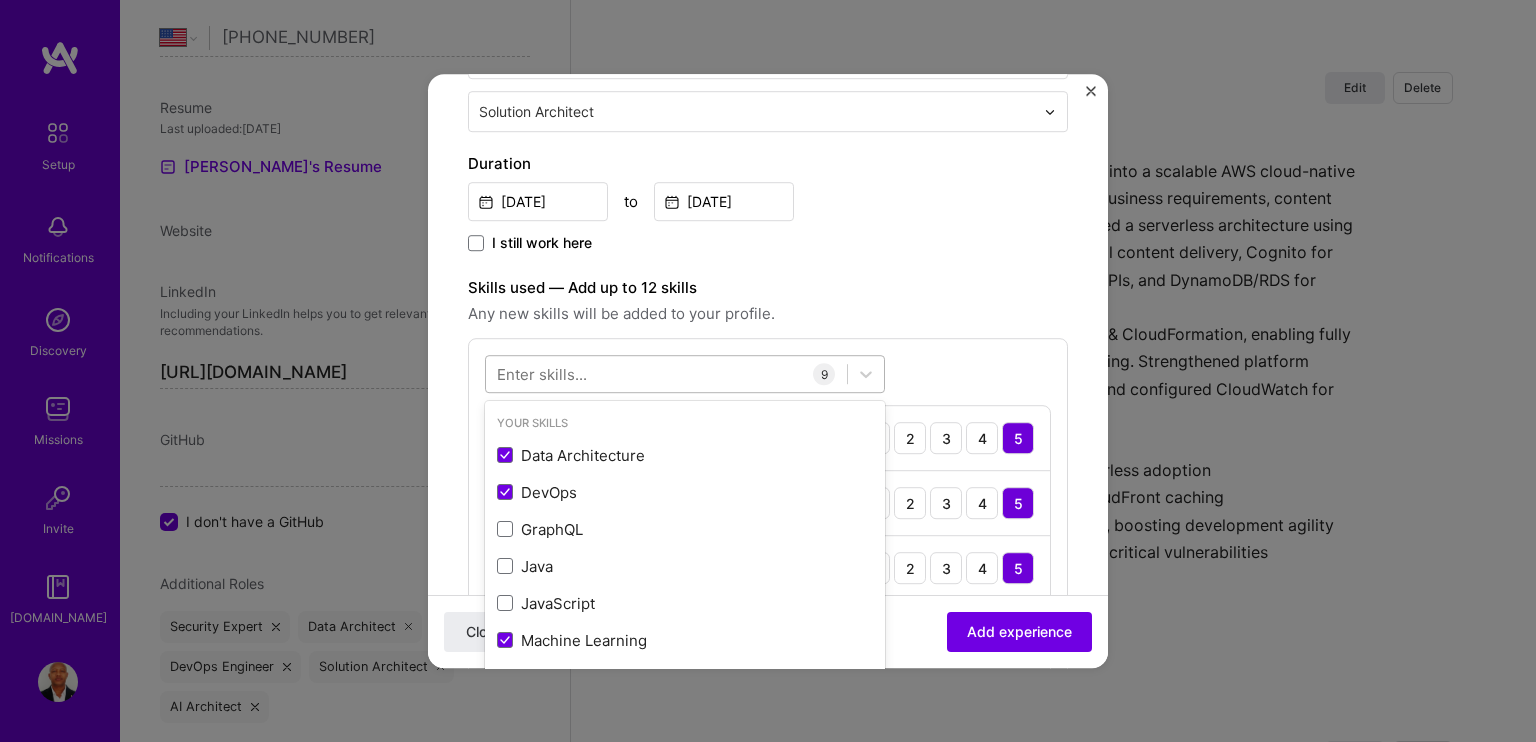 click at bounding box center (666, 374) 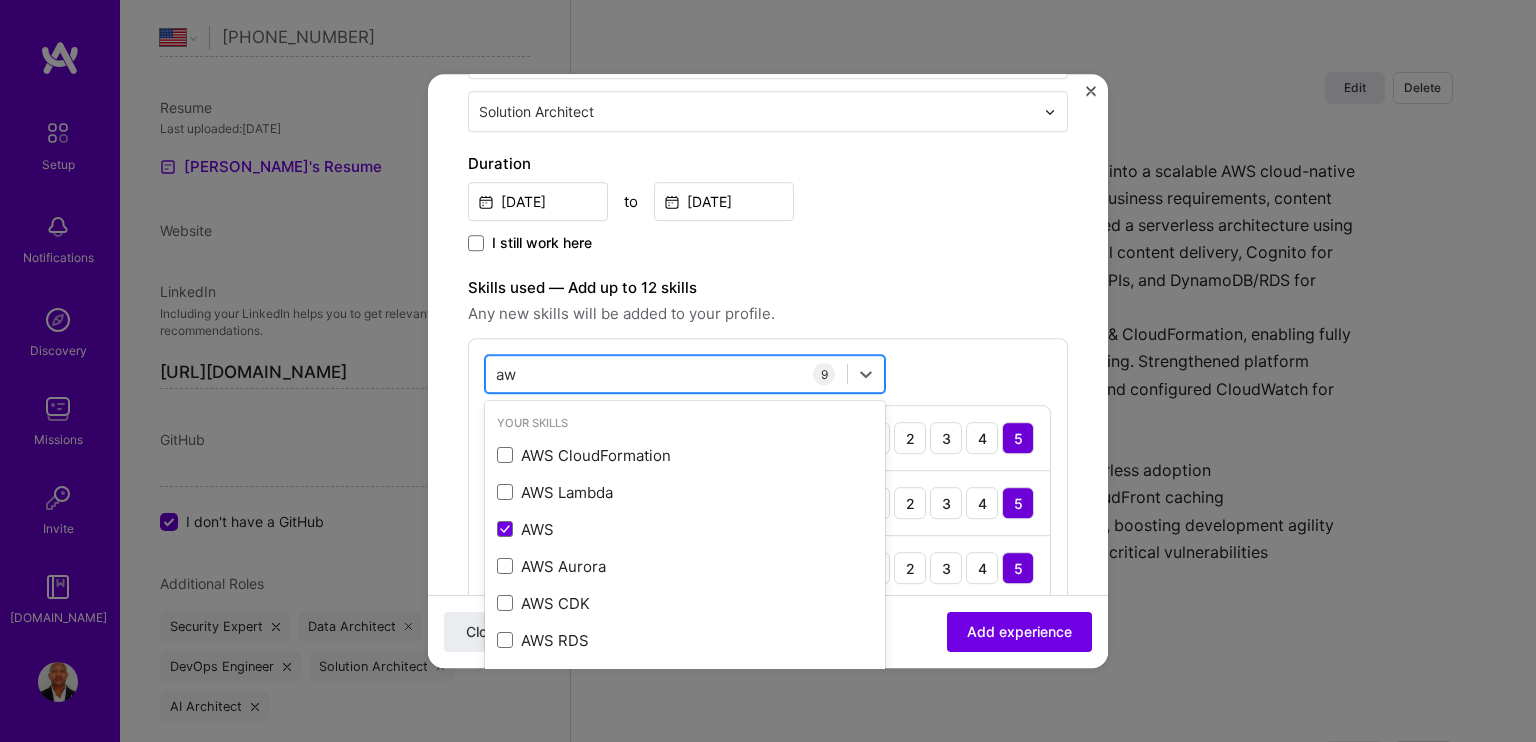 type on "a" 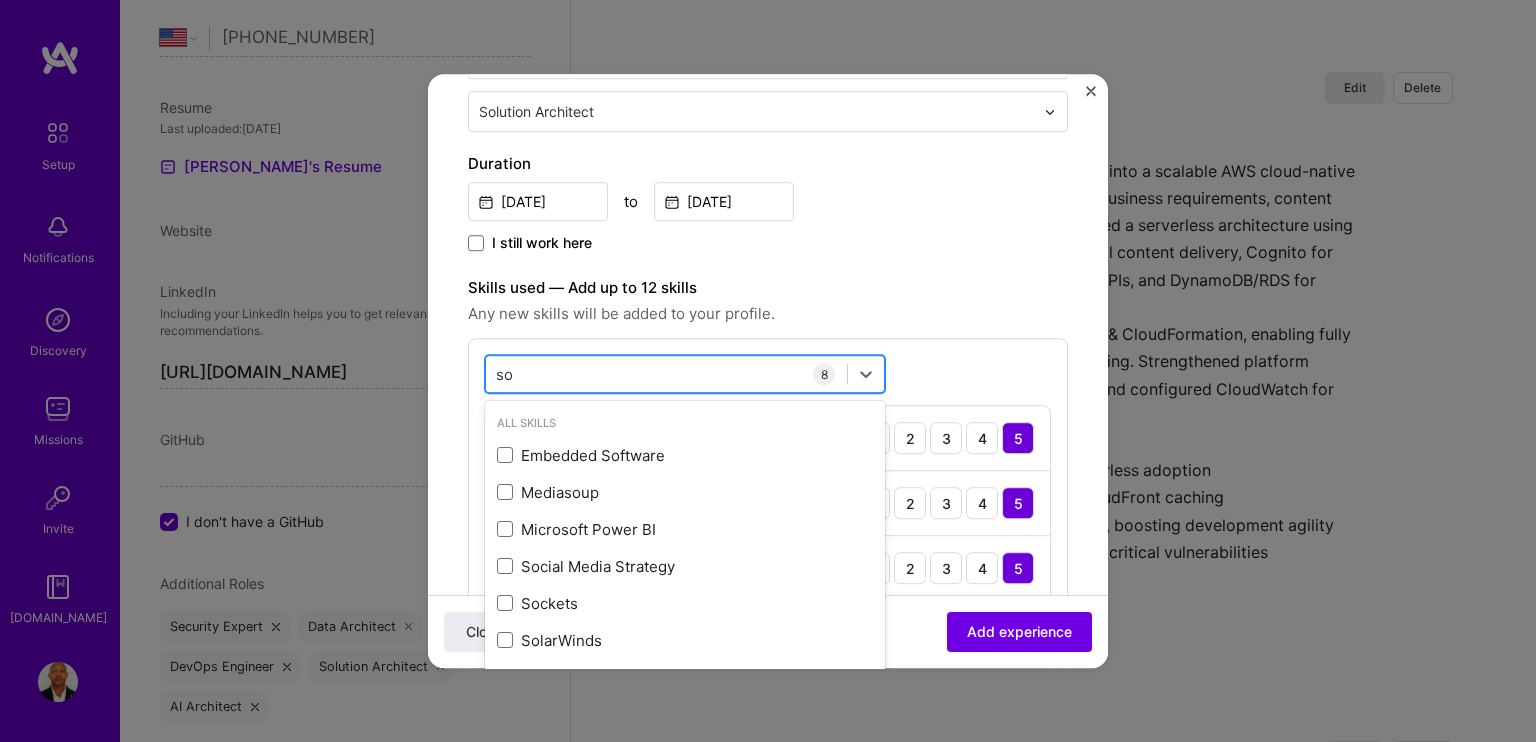 type on "s" 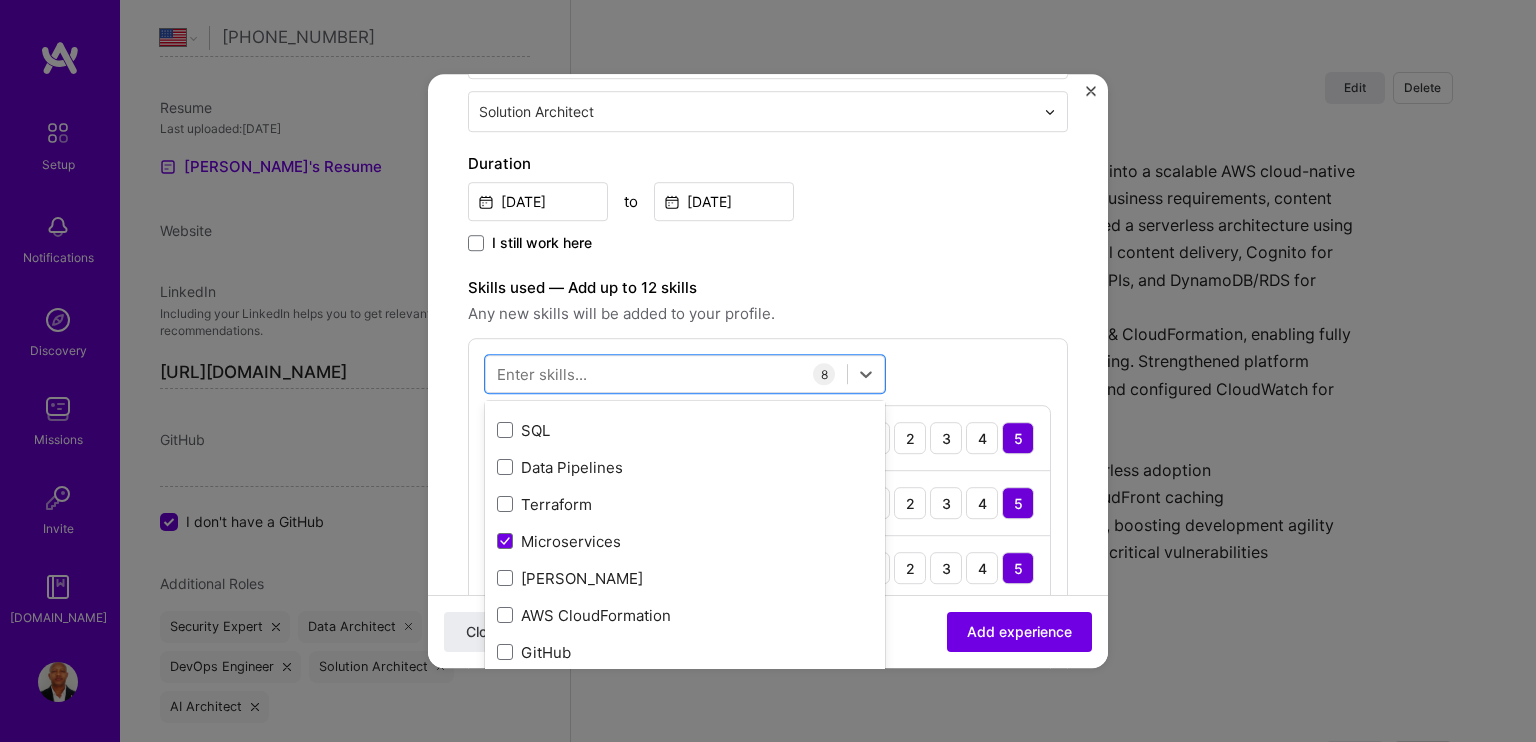 scroll, scrollTop: 700, scrollLeft: 0, axis: vertical 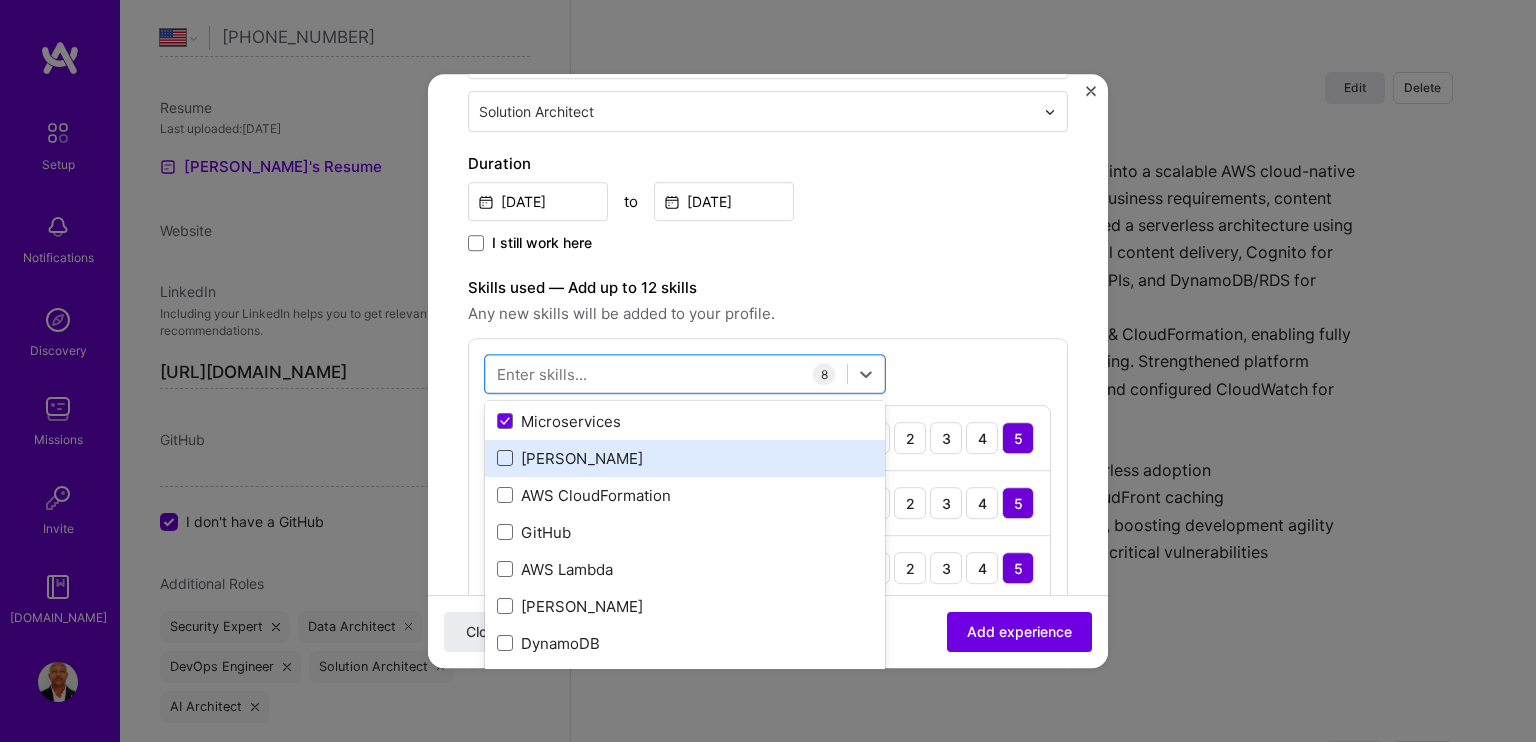 click at bounding box center [505, 459] 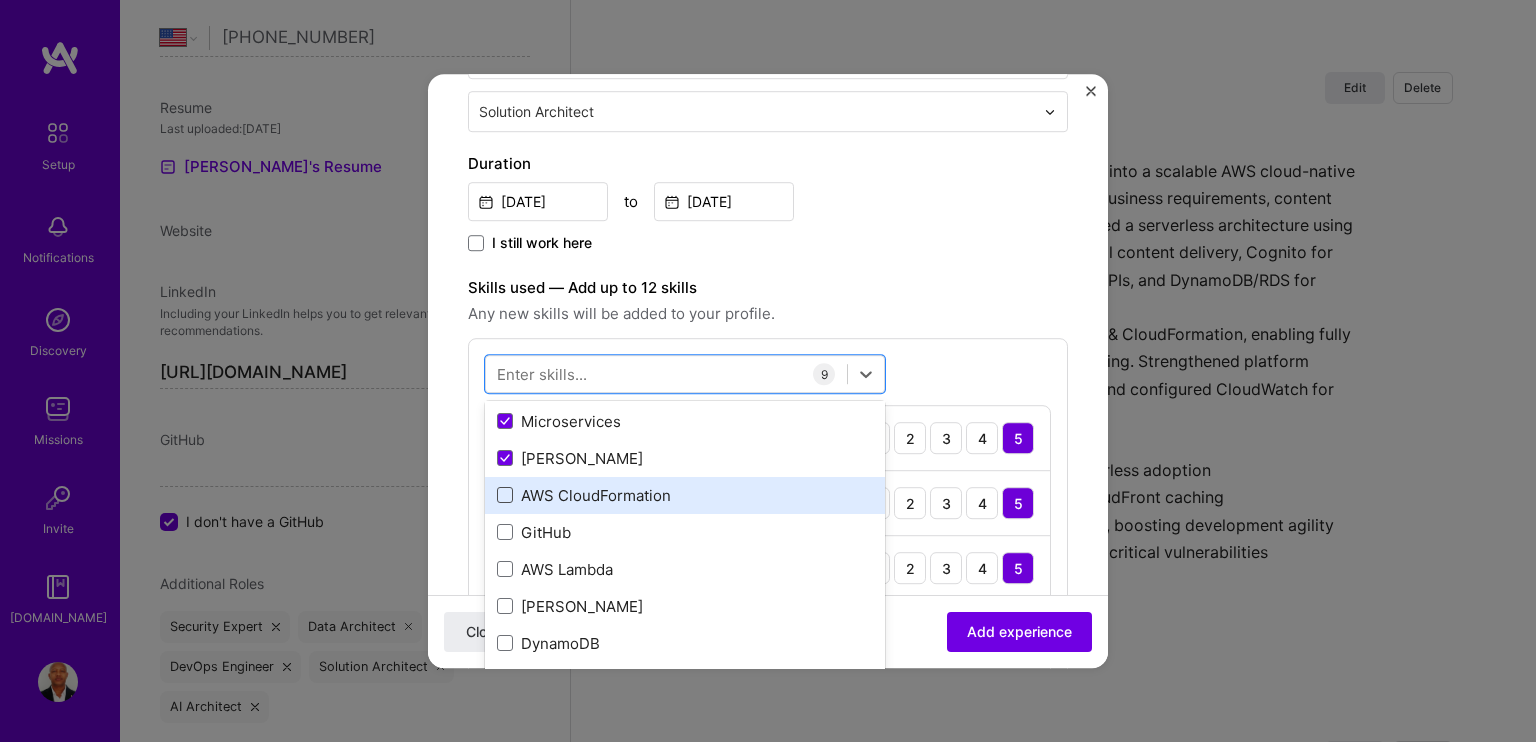 click at bounding box center (505, 496) 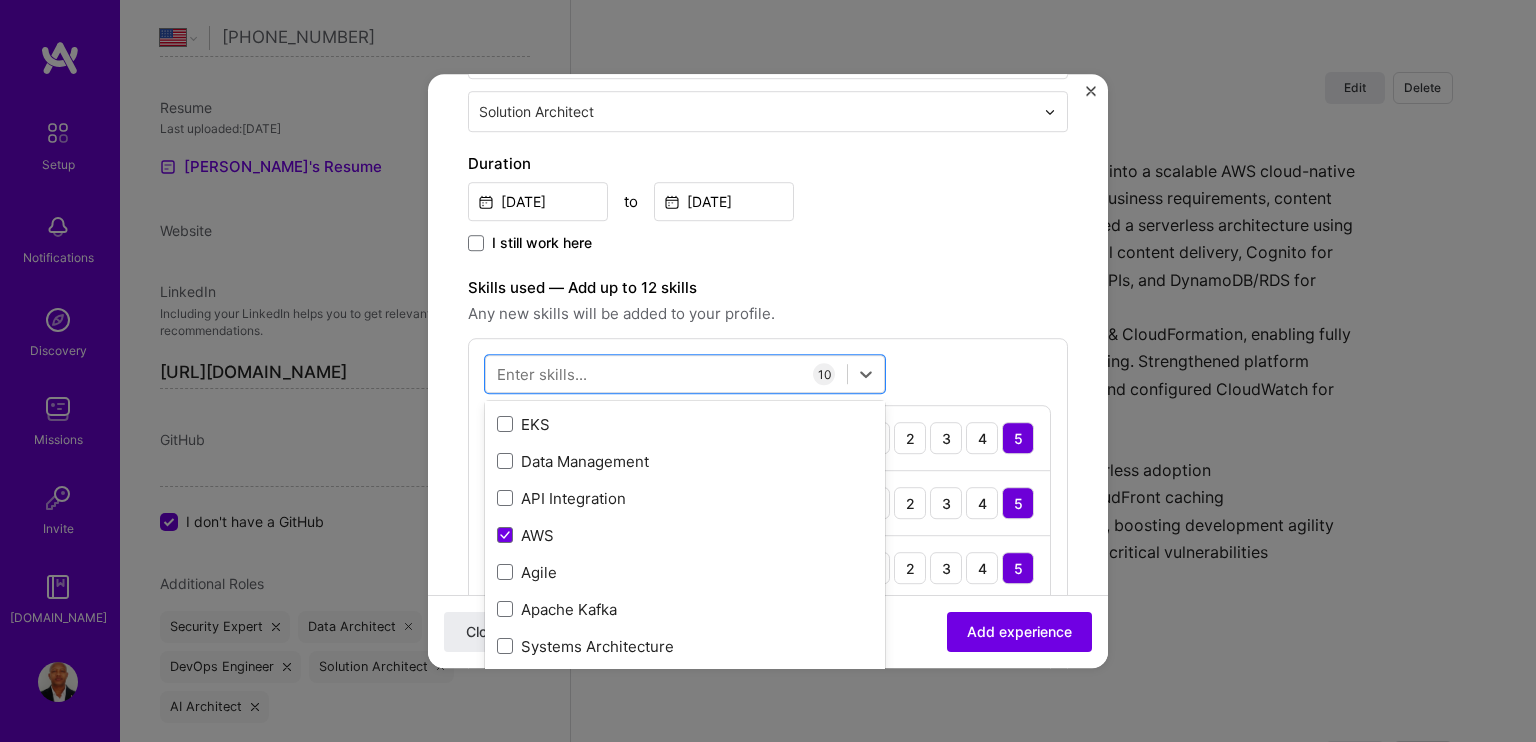 scroll, scrollTop: 1000, scrollLeft: 0, axis: vertical 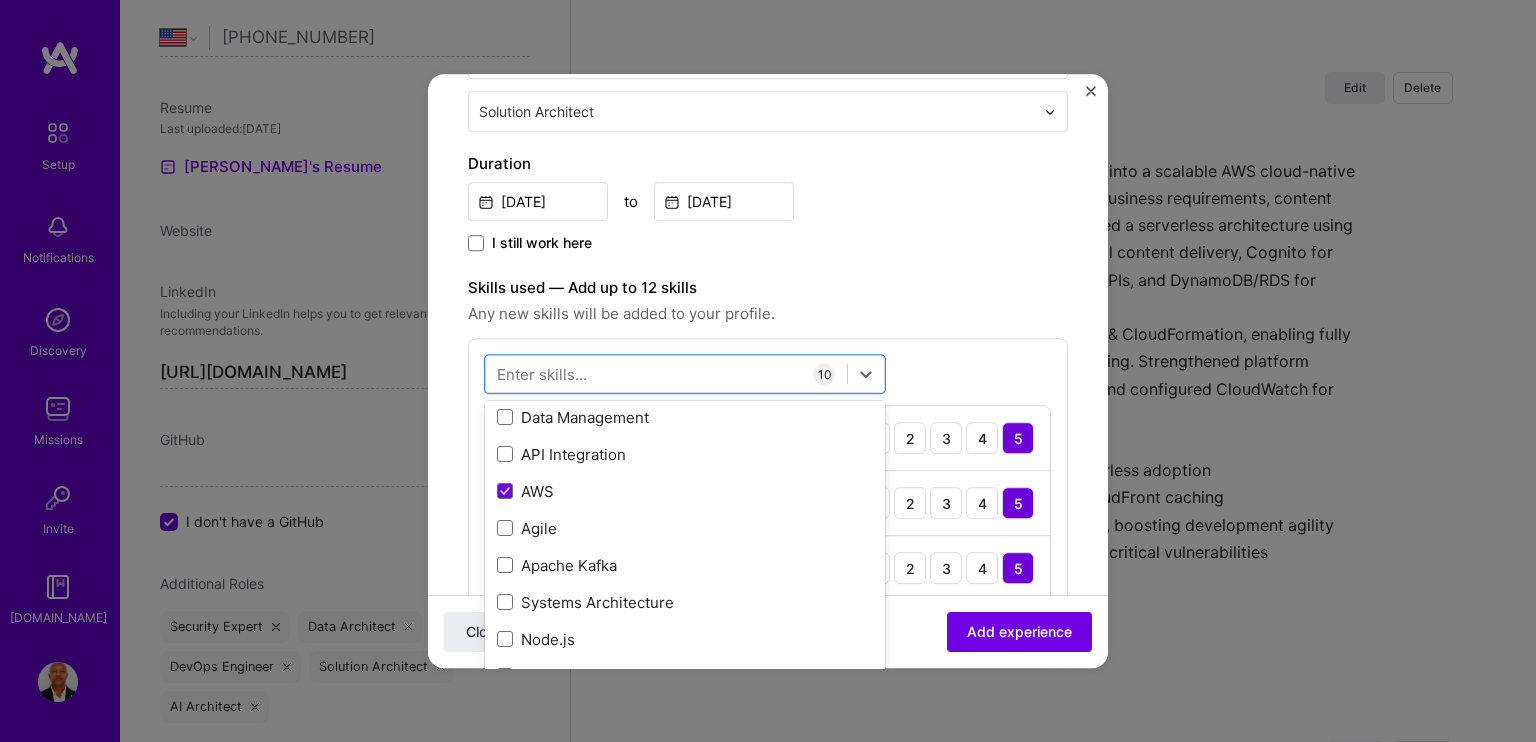 click on "Agile" at bounding box center (685, 528) 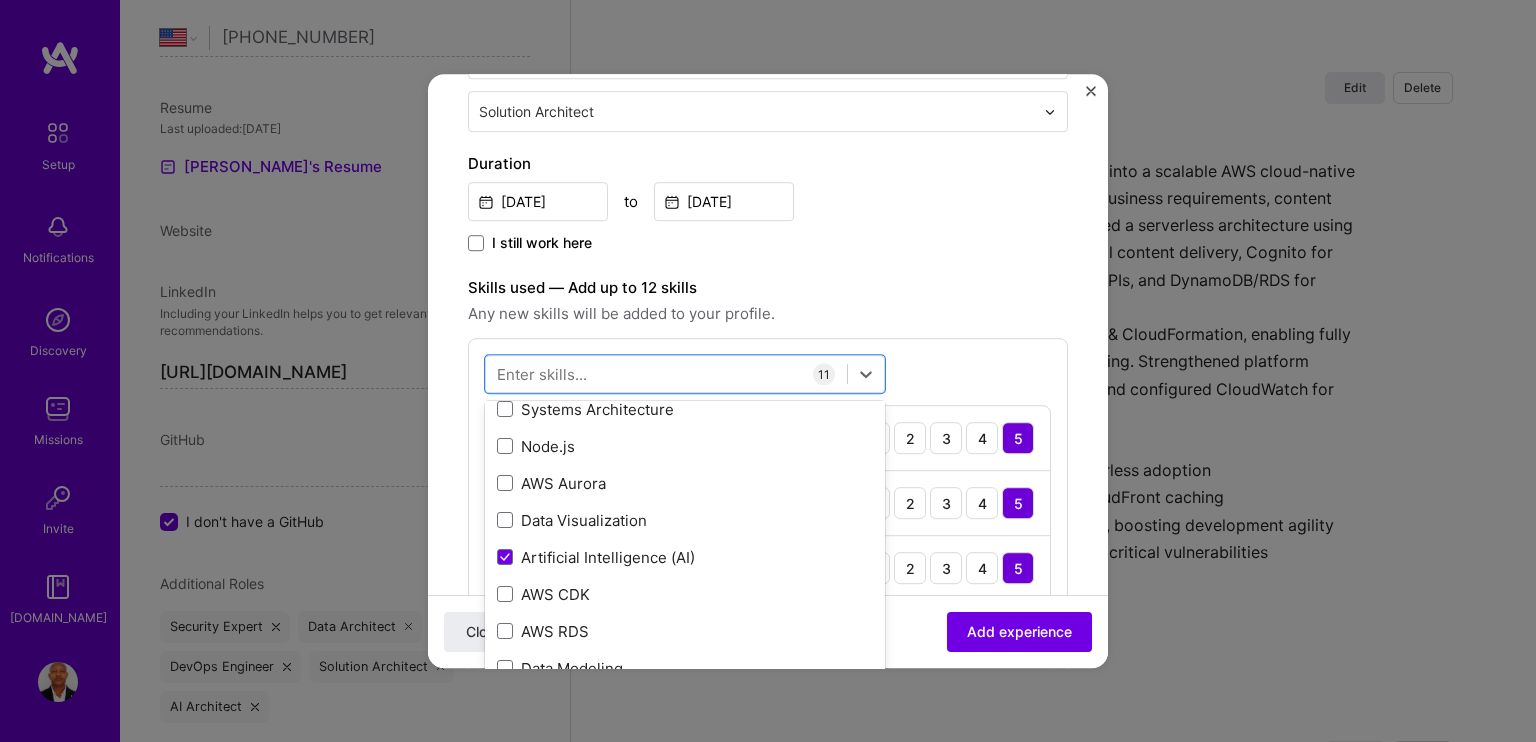 scroll, scrollTop: 1200, scrollLeft: 0, axis: vertical 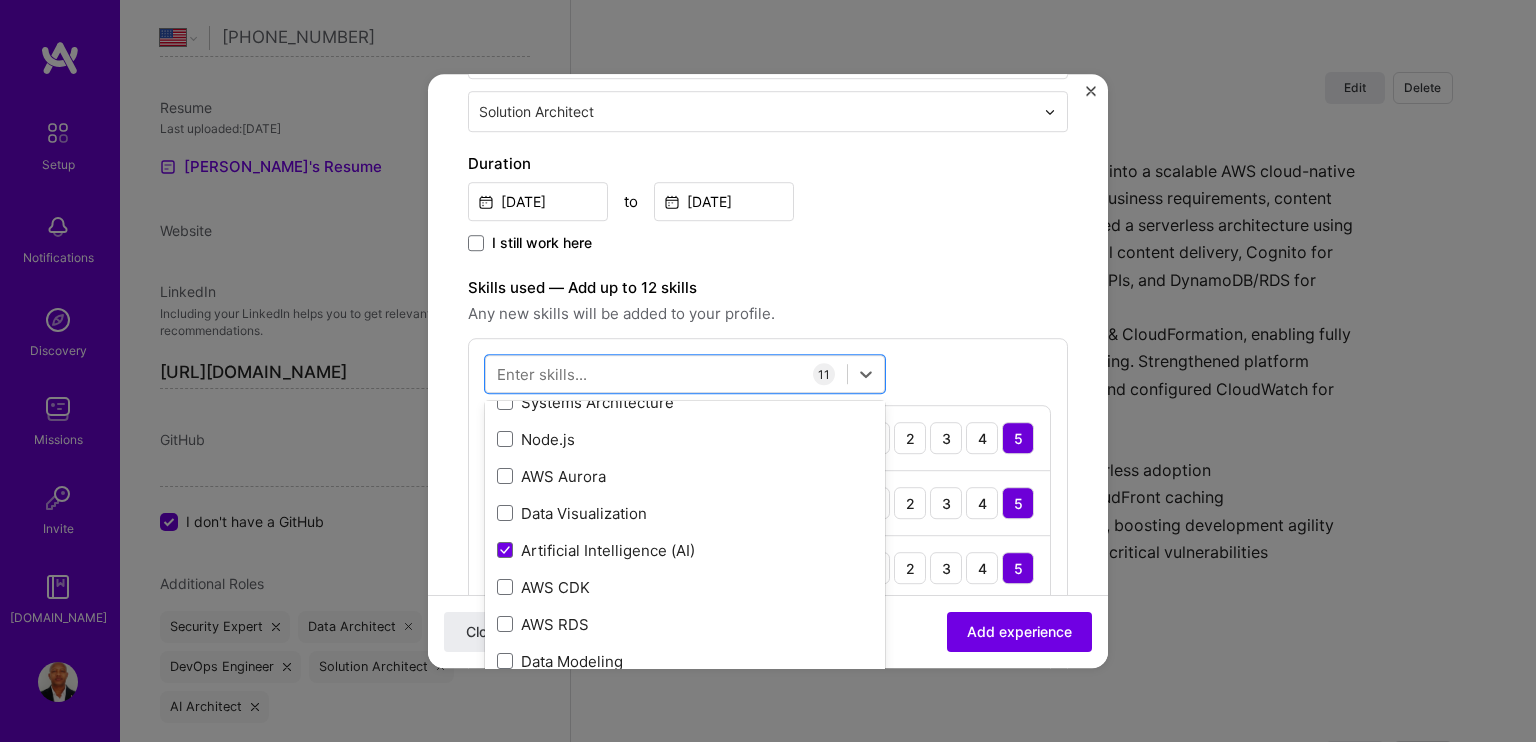 click on "Enter skills..." at bounding box center [542, 374] 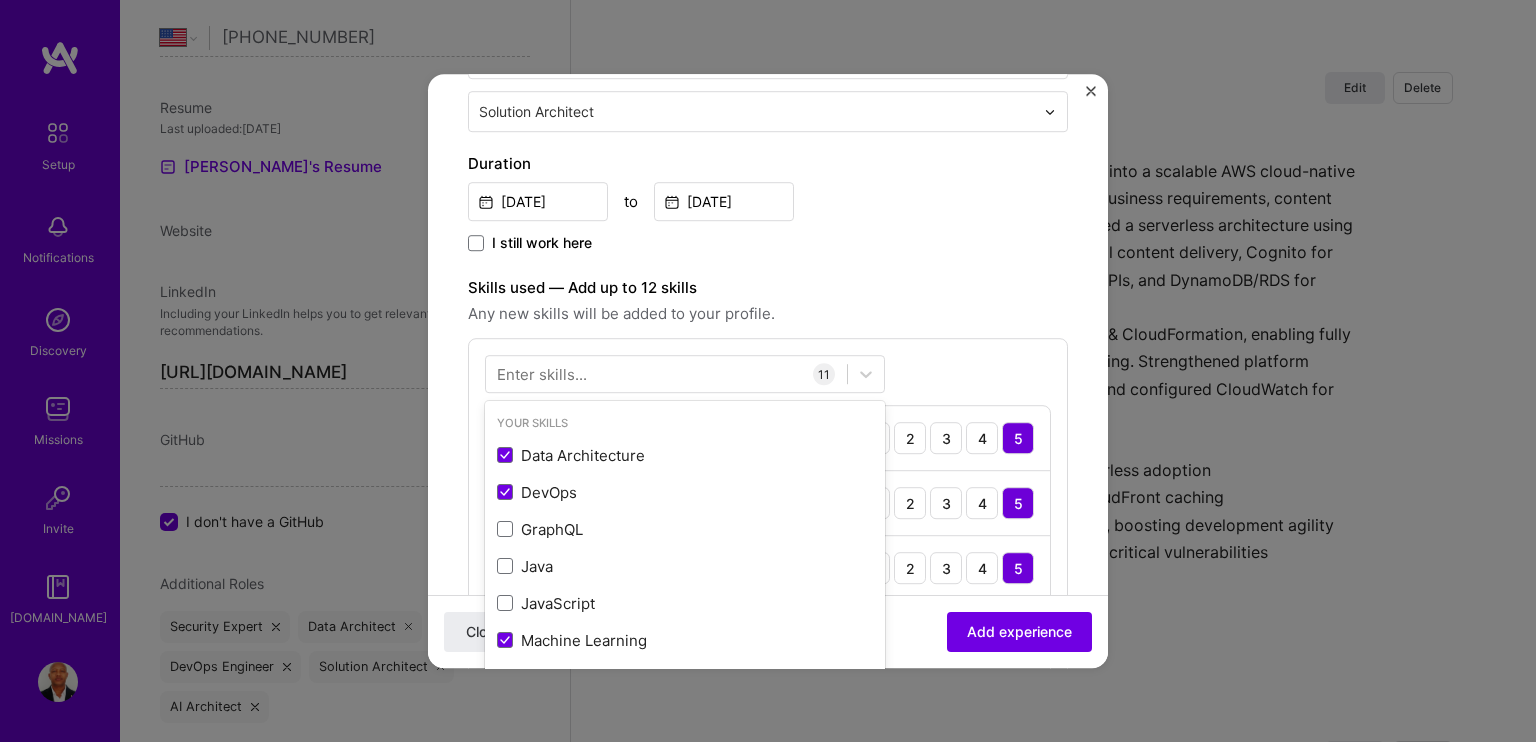 click on "Enter skills..." at bounding box center (542, 374) 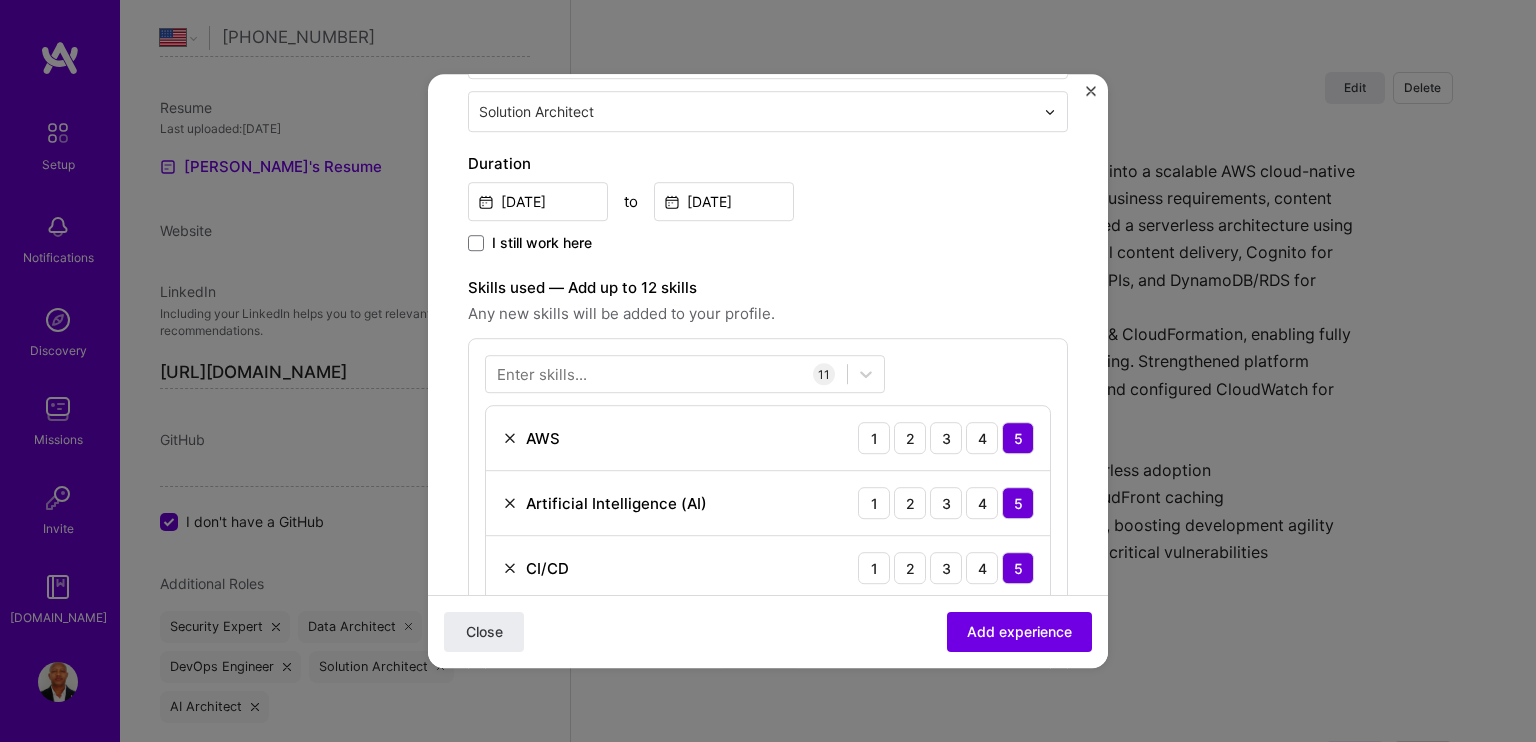 click on "Enter skills..." at bounding box center [542, 374] 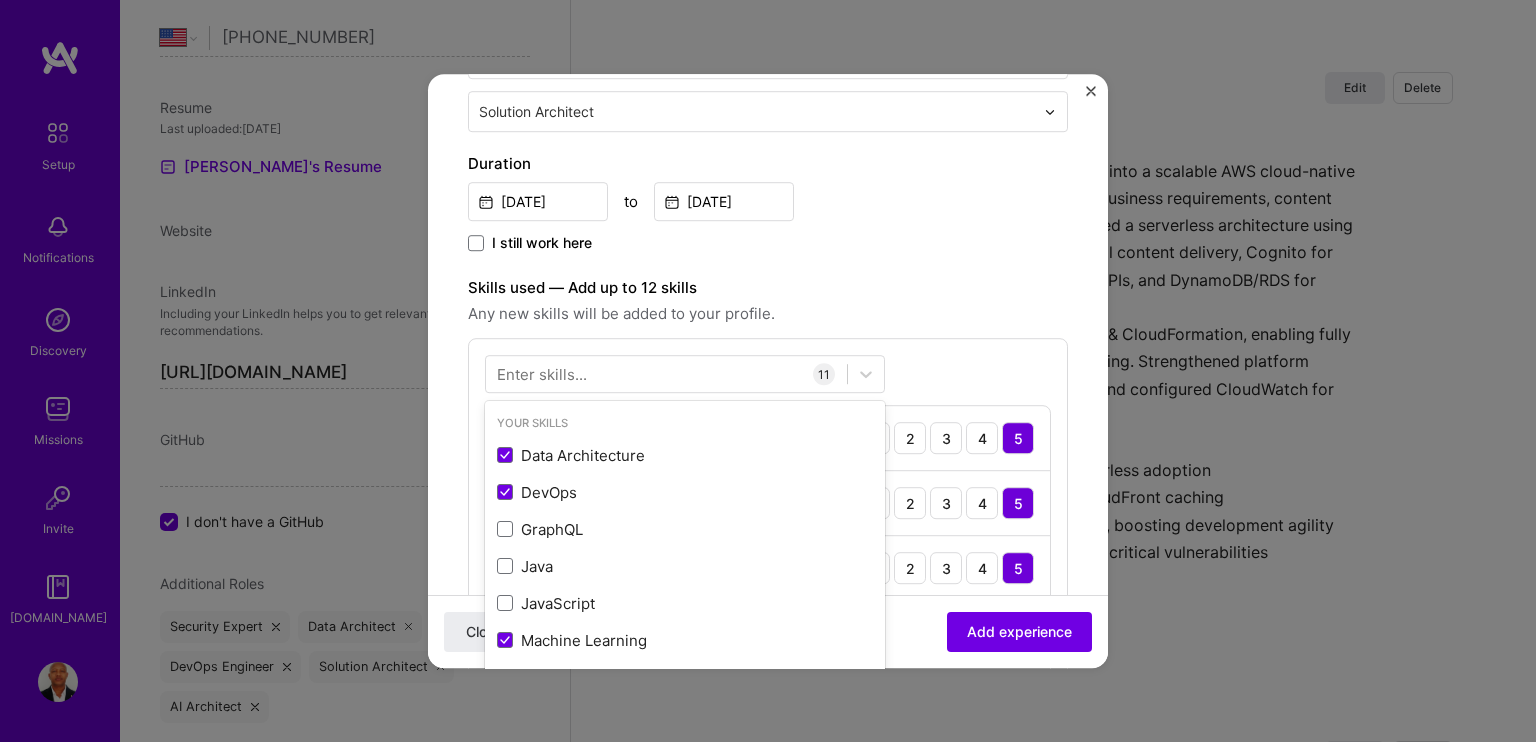 click on "Enter skills..." at bounding box center [542, 374] 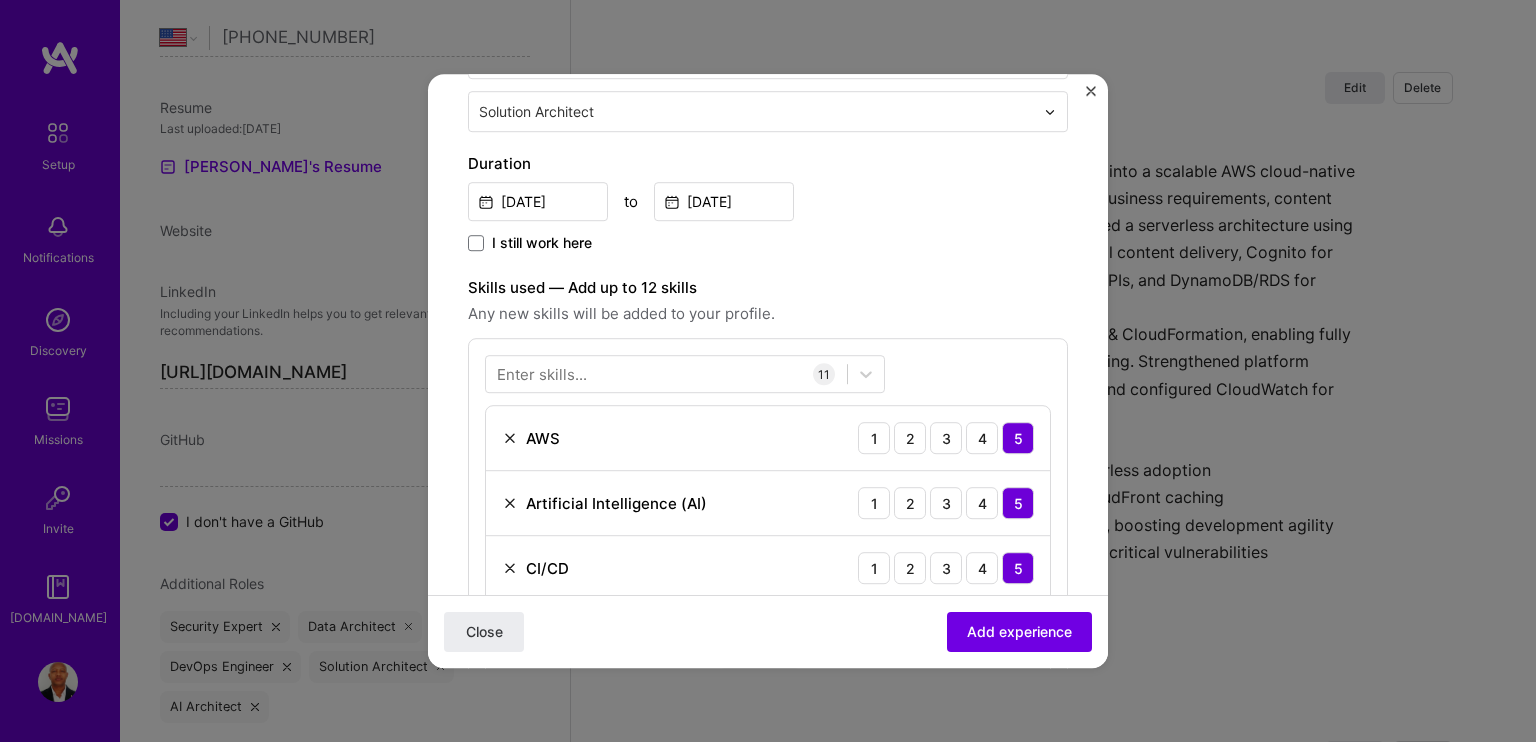 click on "Enter skills..." at bounding box center (542, 374) 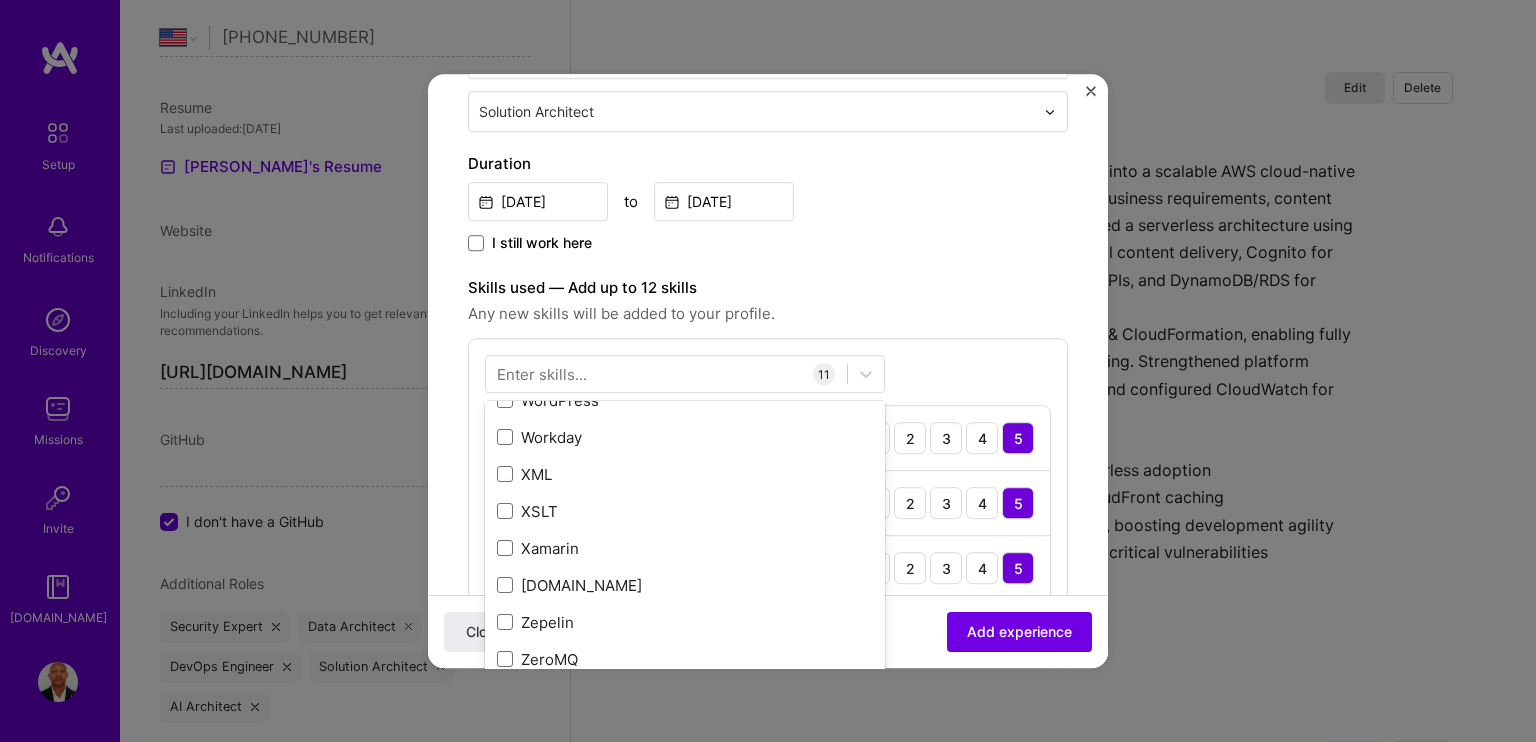 scroll, scrollTop: 13773, scrollLeft: 0, axis: vertical 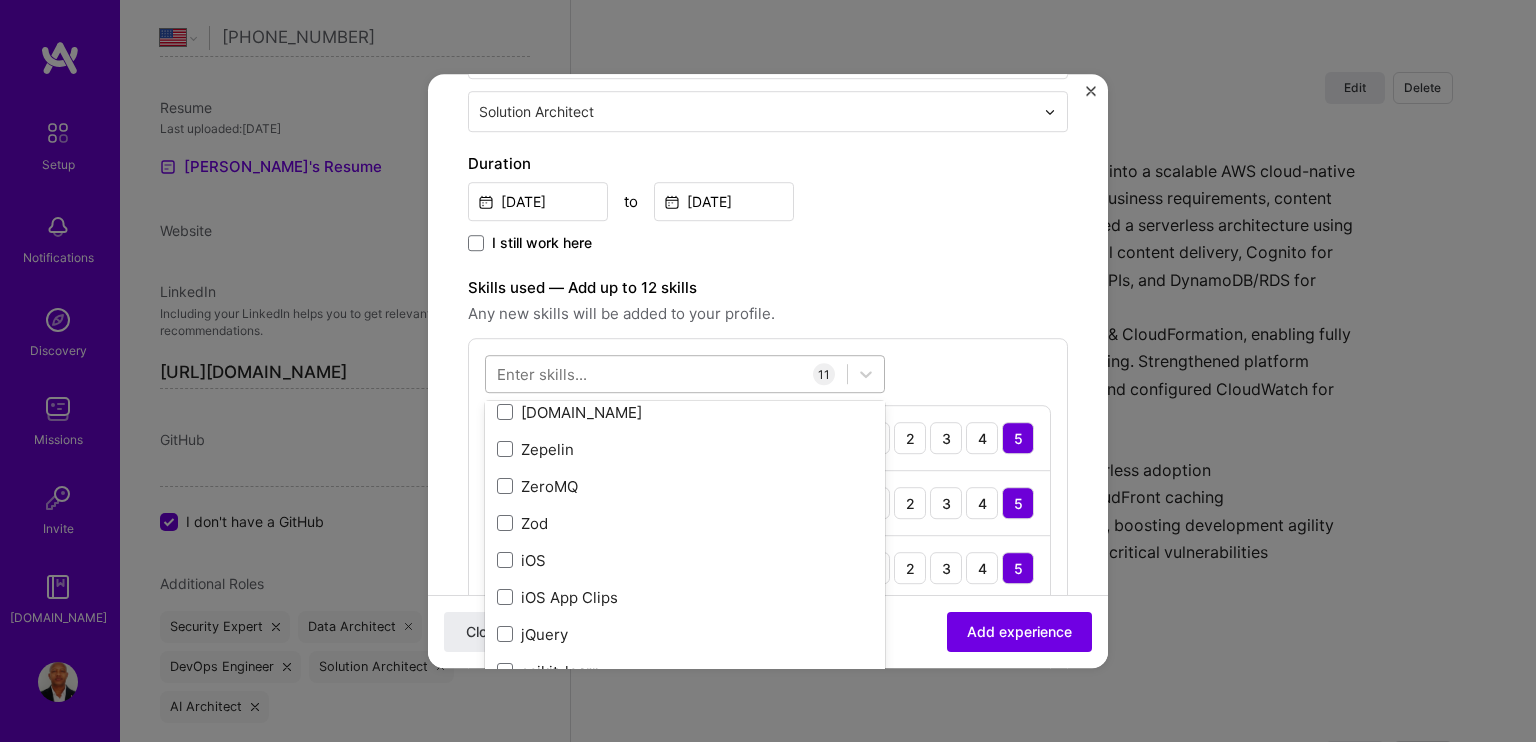 click at bounding box center (666, 374) 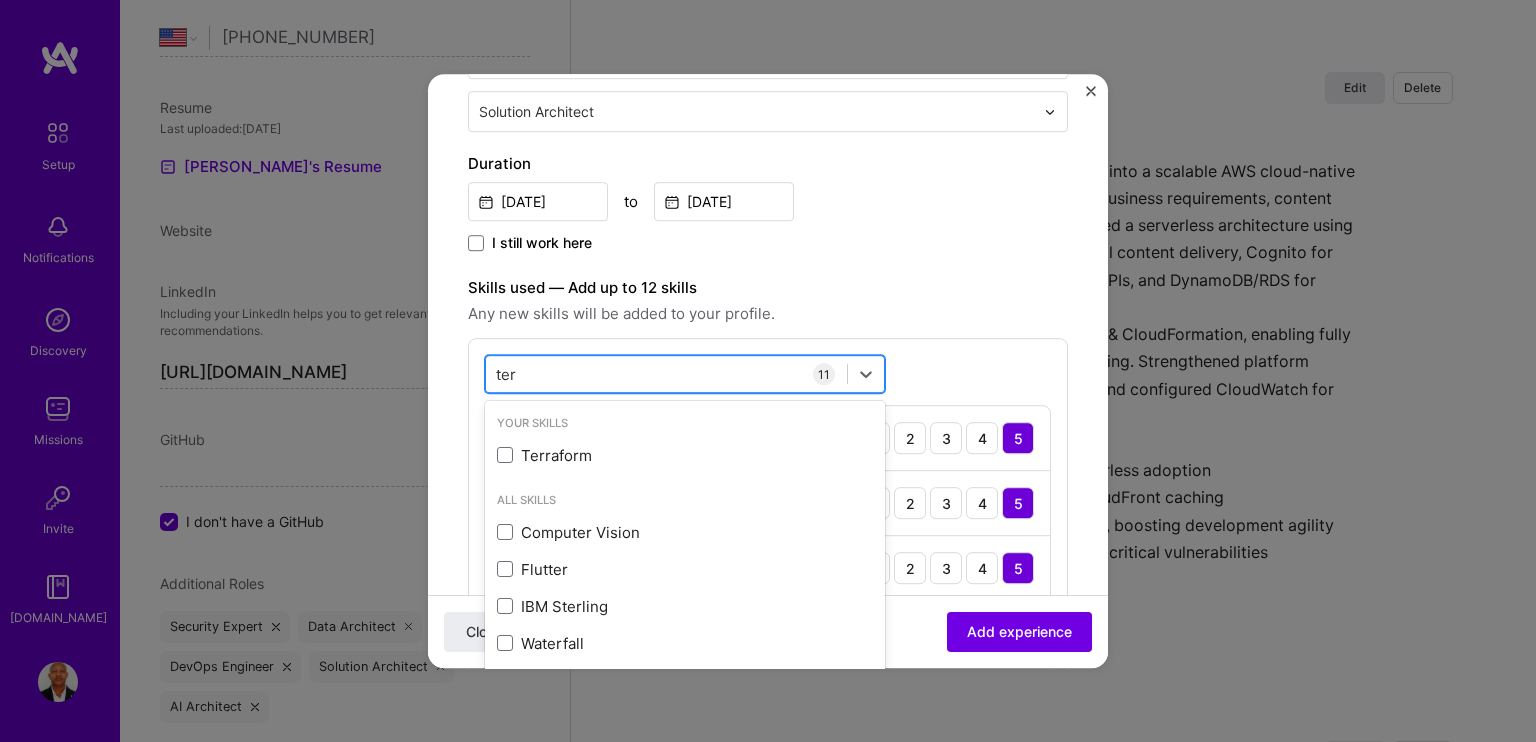 scroll, scrollTop: 0, scrollLeft: 0, axis: both 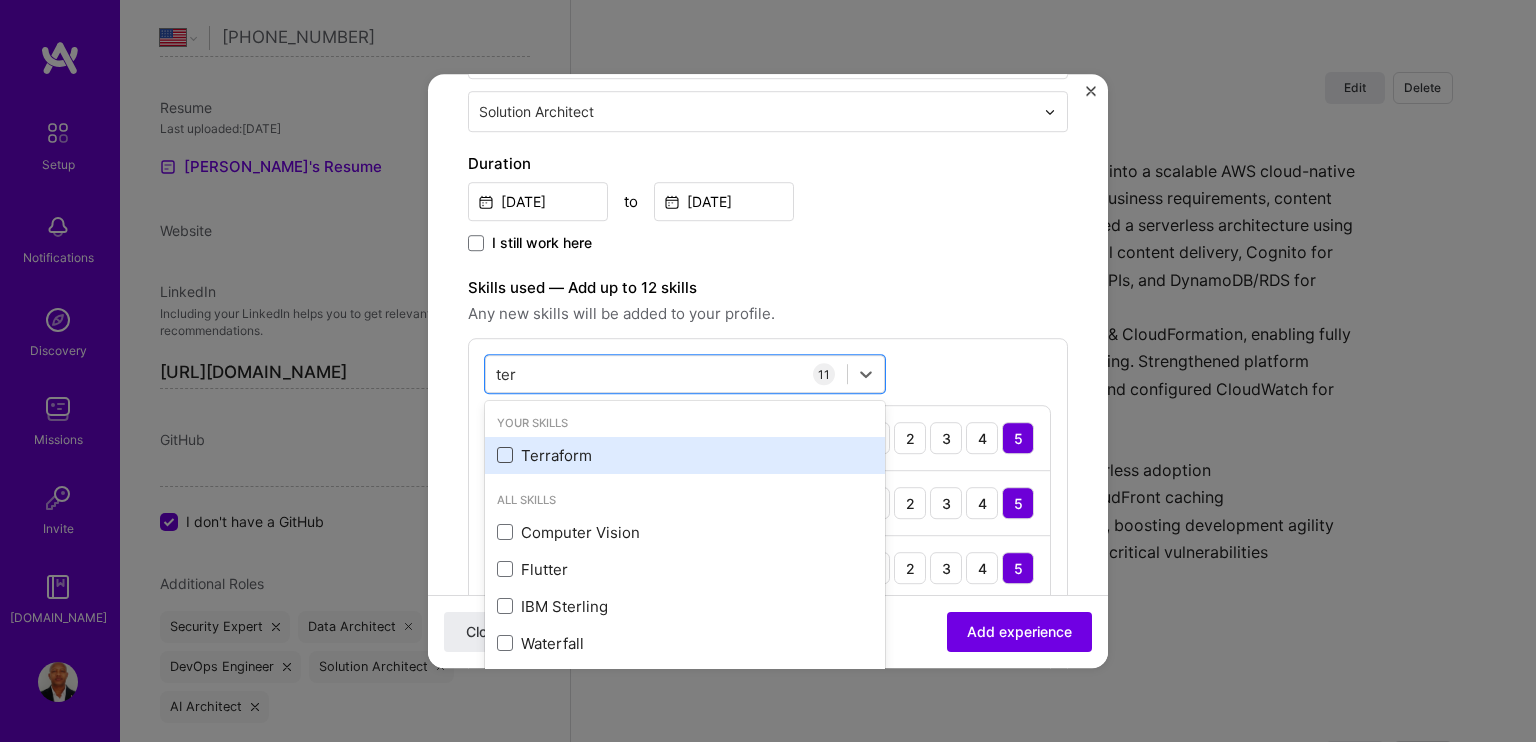 click at bounding box center [505, 456] 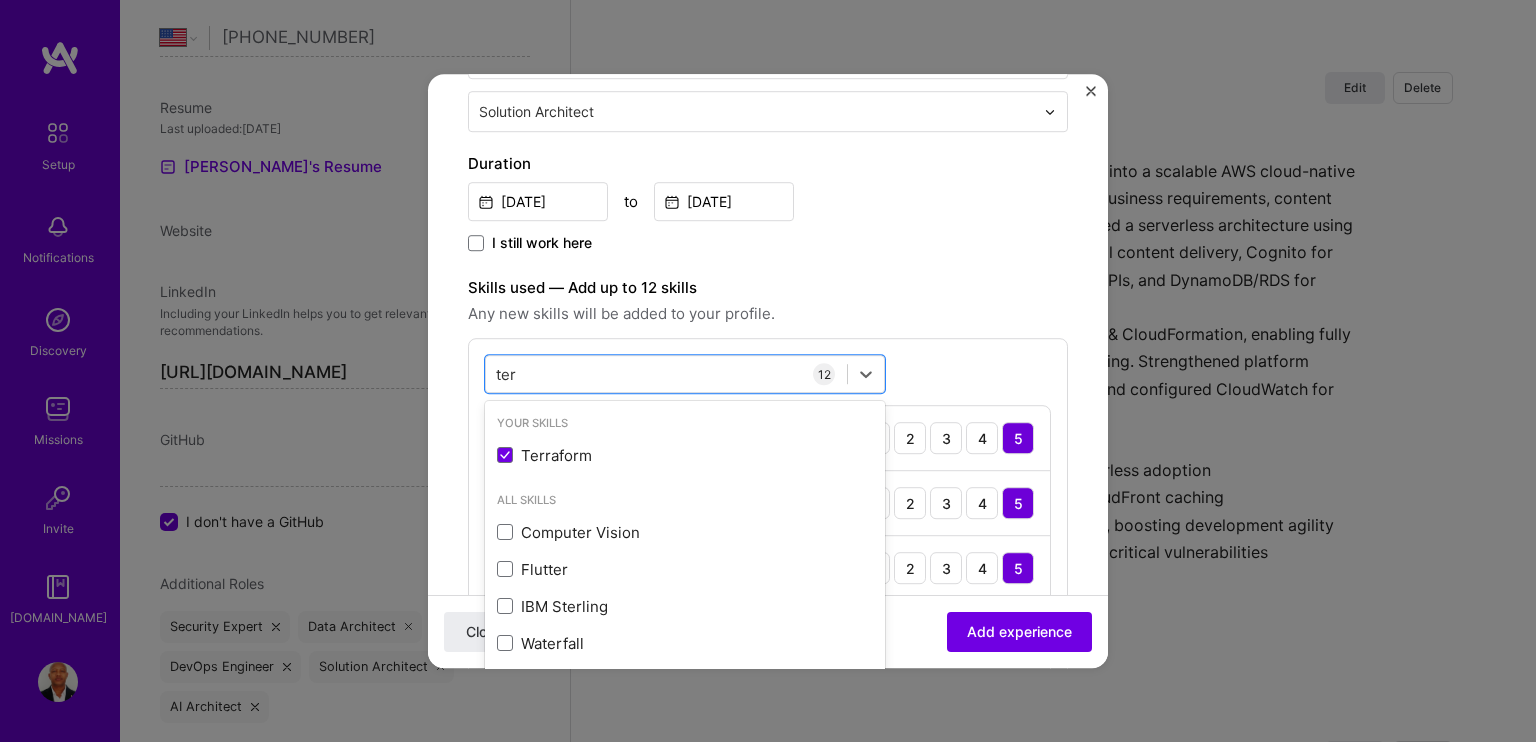 click on "Skills used — Add up to 12 skills" at bounding box center (768, 288) 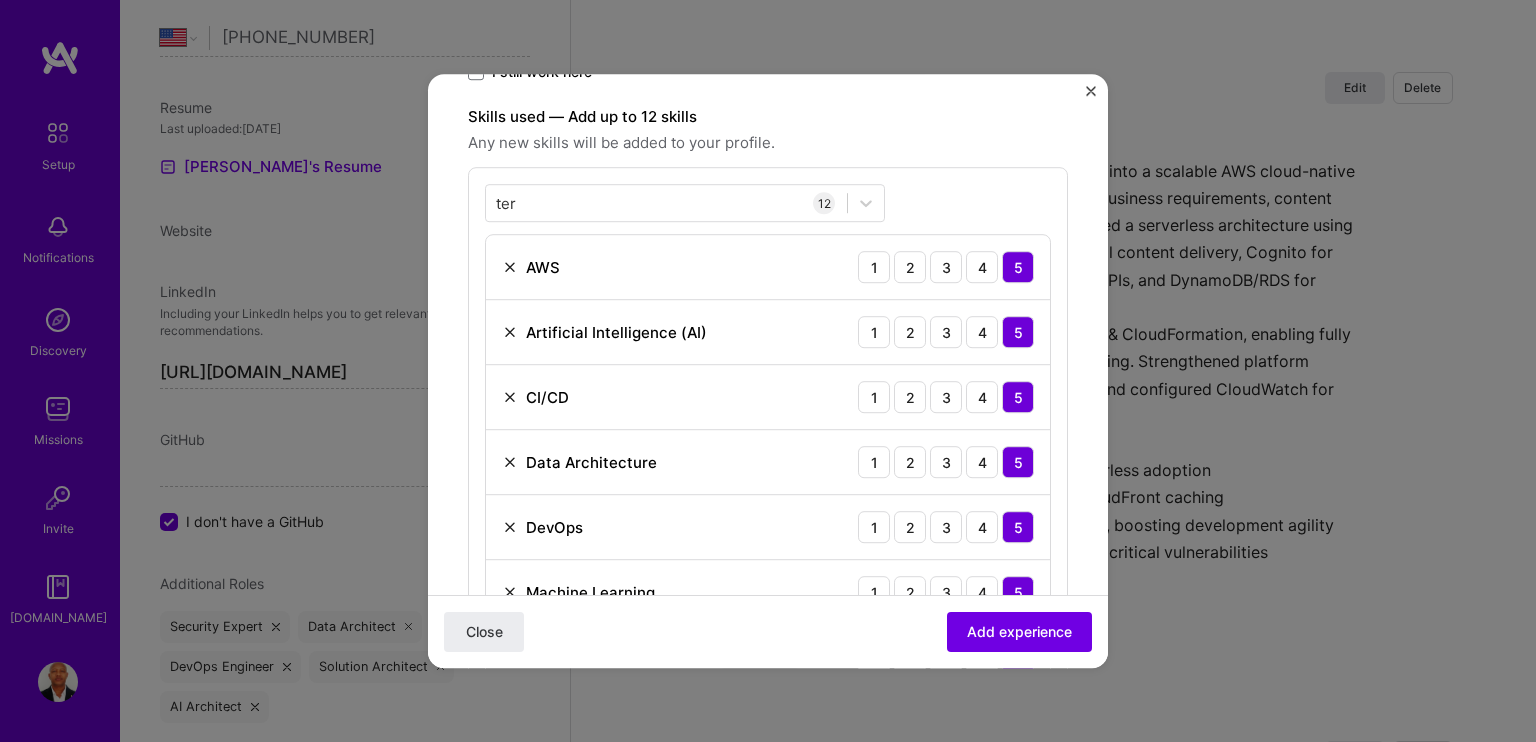 scroll, scrollTop: 500, scrollLeft: 0, axis: vertical 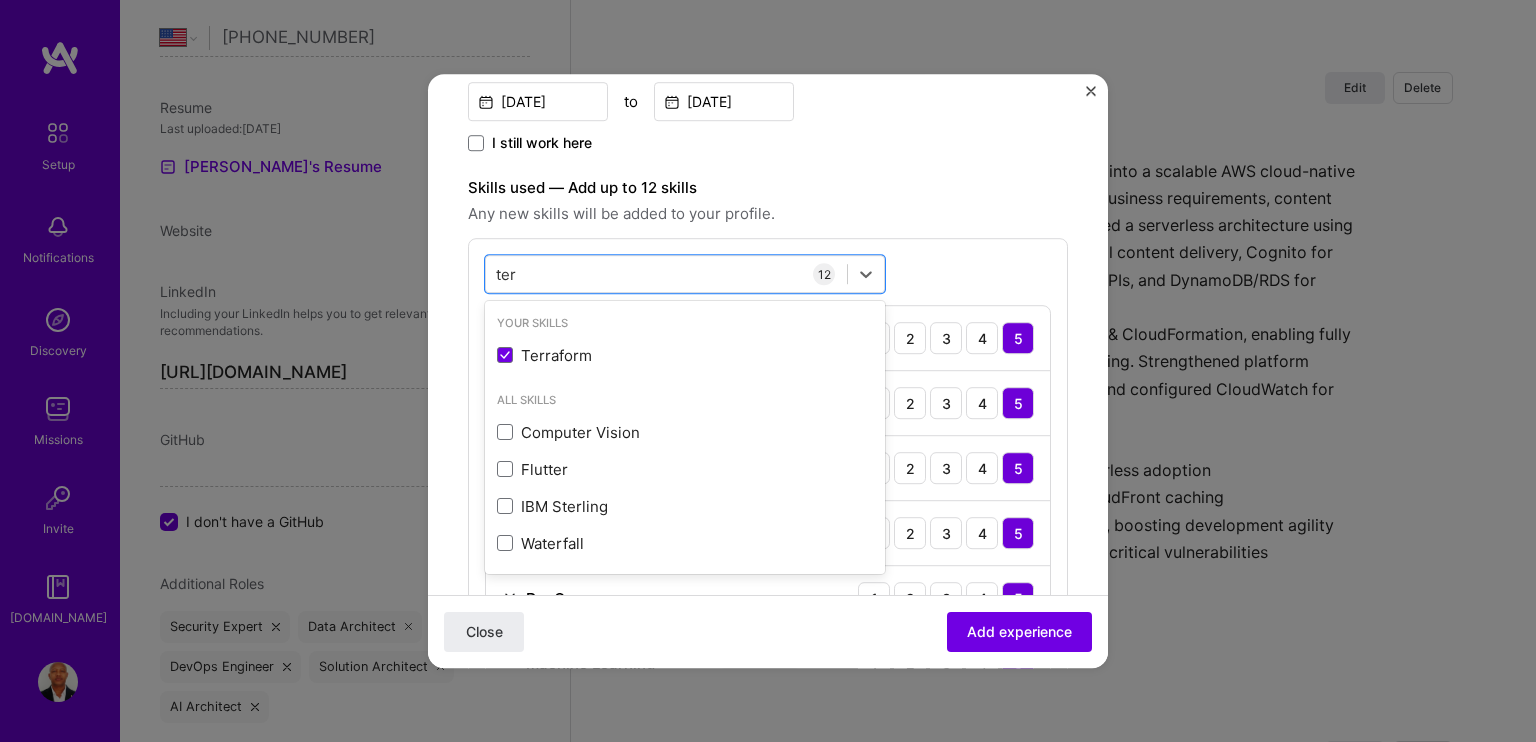 drag, startPoint x: 530, startPoint y: 271, endPoint x: 460, endPoint y: 249, distance: 73.37575 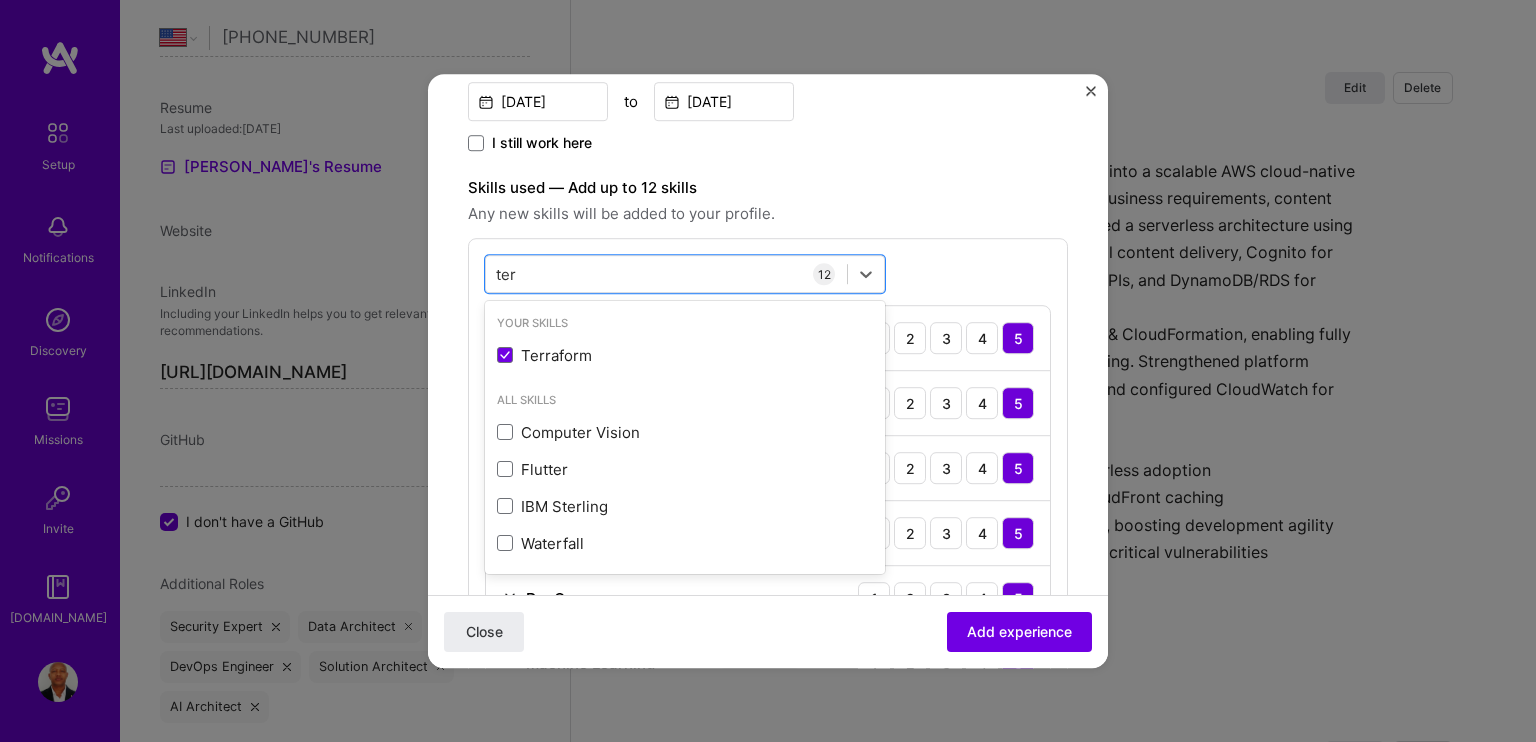 click on "Create a job experience Jobs help companies understand your past experience. Company logo Company name Brilliant Infotech Inc.
Industry Add up to 2 industries. Selected industries 2 Your title and specialization Senior AWS Solution Architect Solution Architect Duration [DATE]
to [DATE]
I still work here Skills used — Add up to 12 skills Any new skills will be added to your profile. option Terraform, selected. option Terraform selected, 0 of 2. 5 results available for search term ter. Use Up and Down to choose options, press Enter to select the currently focused option, press Escape to exit the menu, press Tab to select the option and exit the menu. ter ter Your Skills Terraform All Skills Computer Vision Flutter IBM Sterling Waterfall 12 AWS 1 2 3 4 5 Artificial Intelligence (AI) 1 2 3 4 5 CI/CD 1 2 3 4 5 Data Architecture 1 2 3 4 5 DevOps 1 2 3 4 5 Machine Learning 1 2 3 4 5 Microservices" at bounding box center [768, 881] 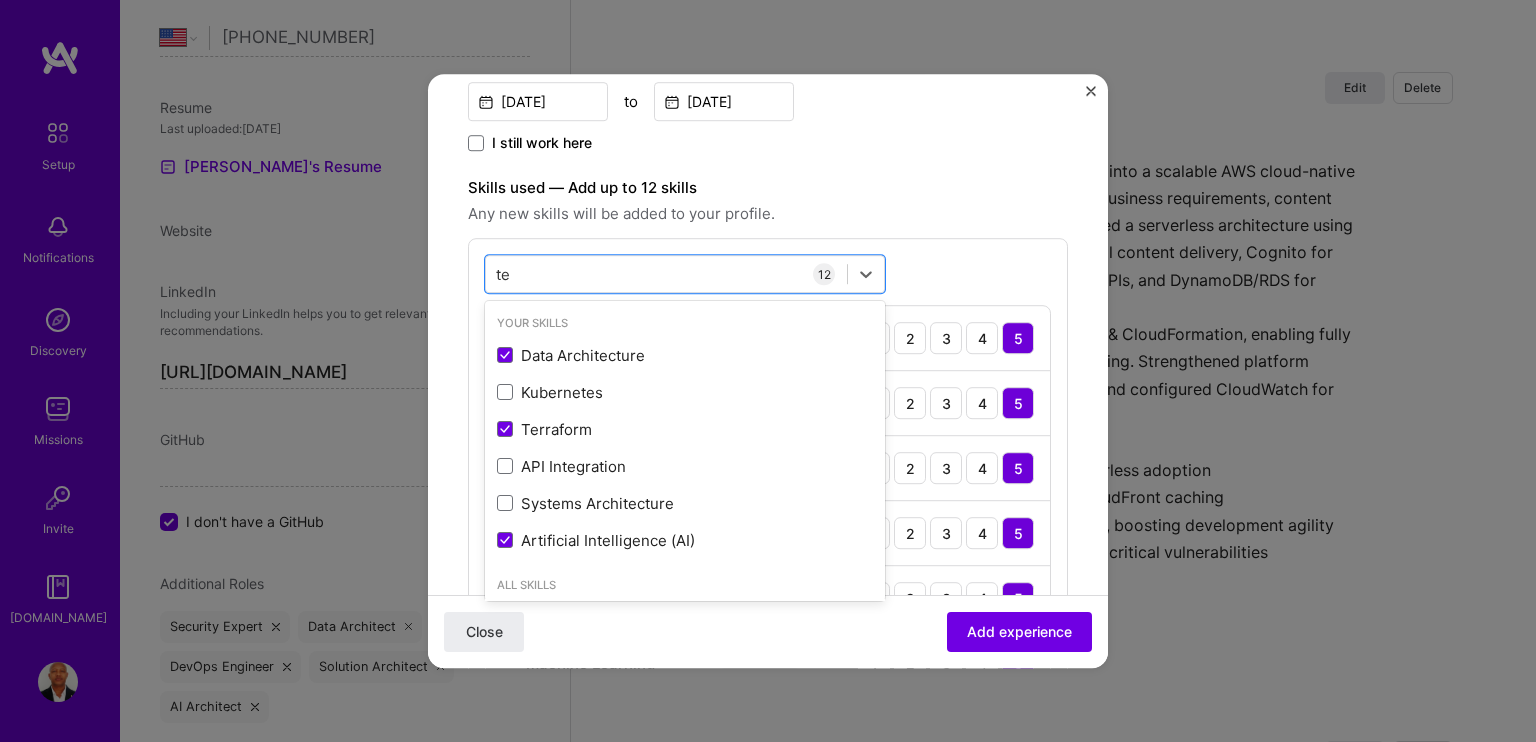 type on "t" 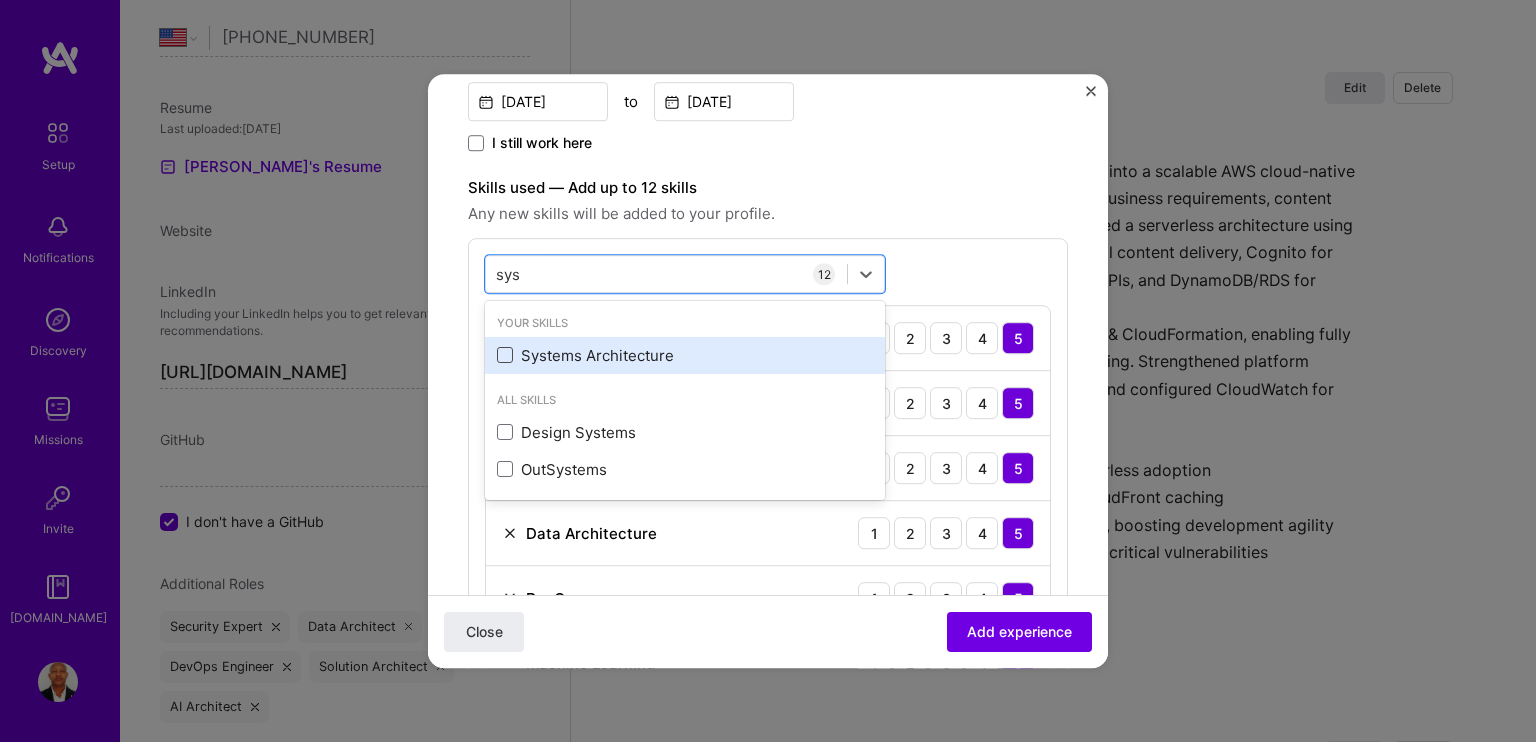 click at bounding box center [505, 356] 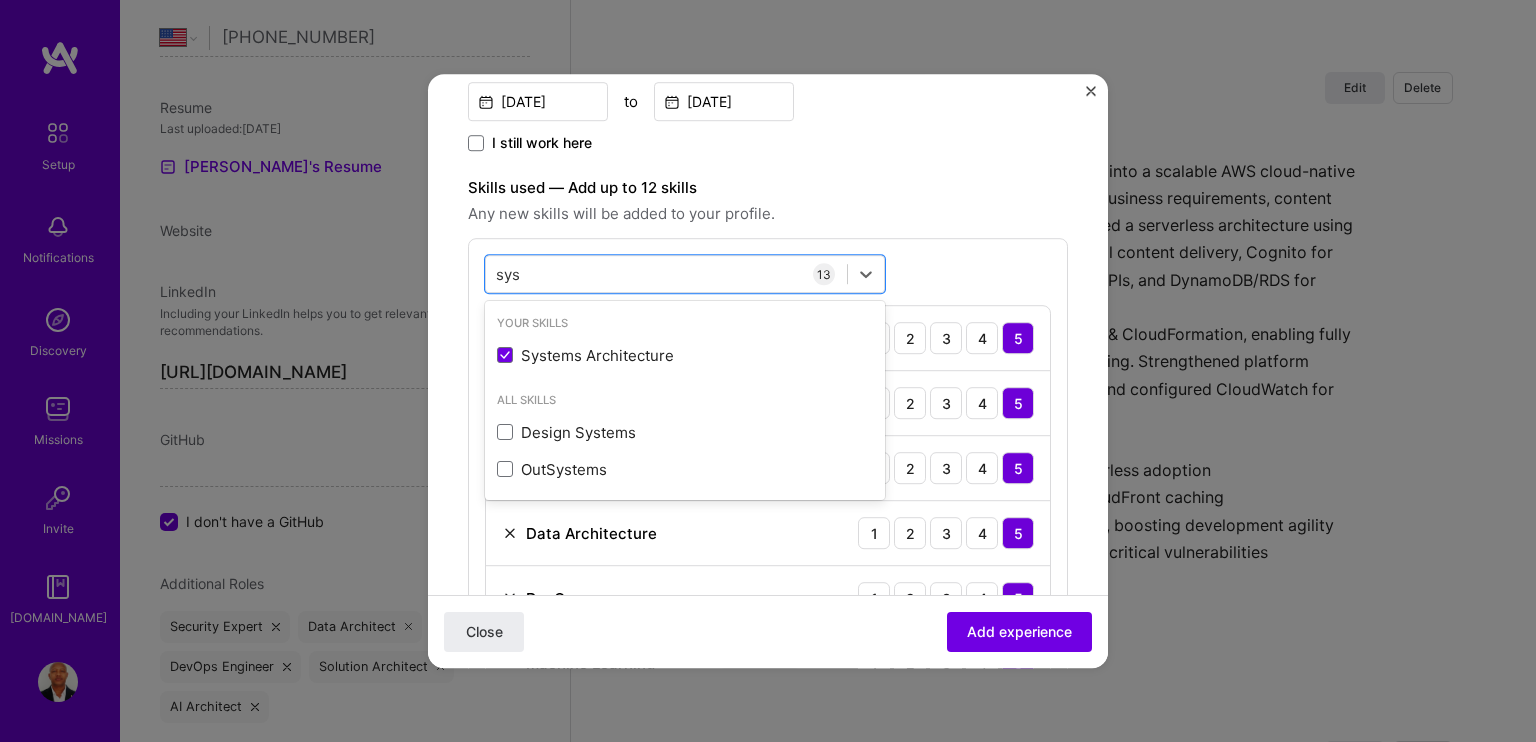 type on "sys" 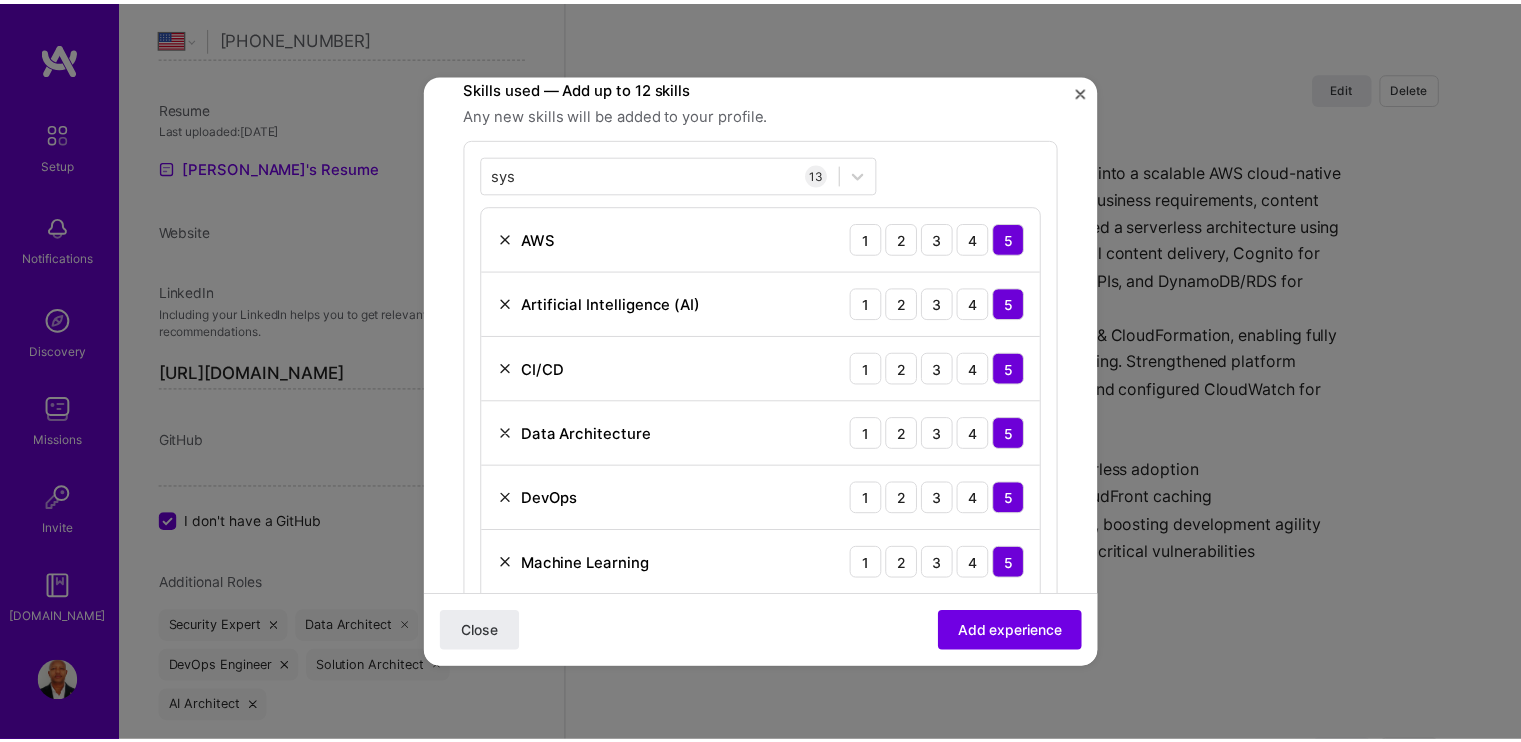 scroll, scrollTop: 700, scrollLeft: 0, axis: vertical 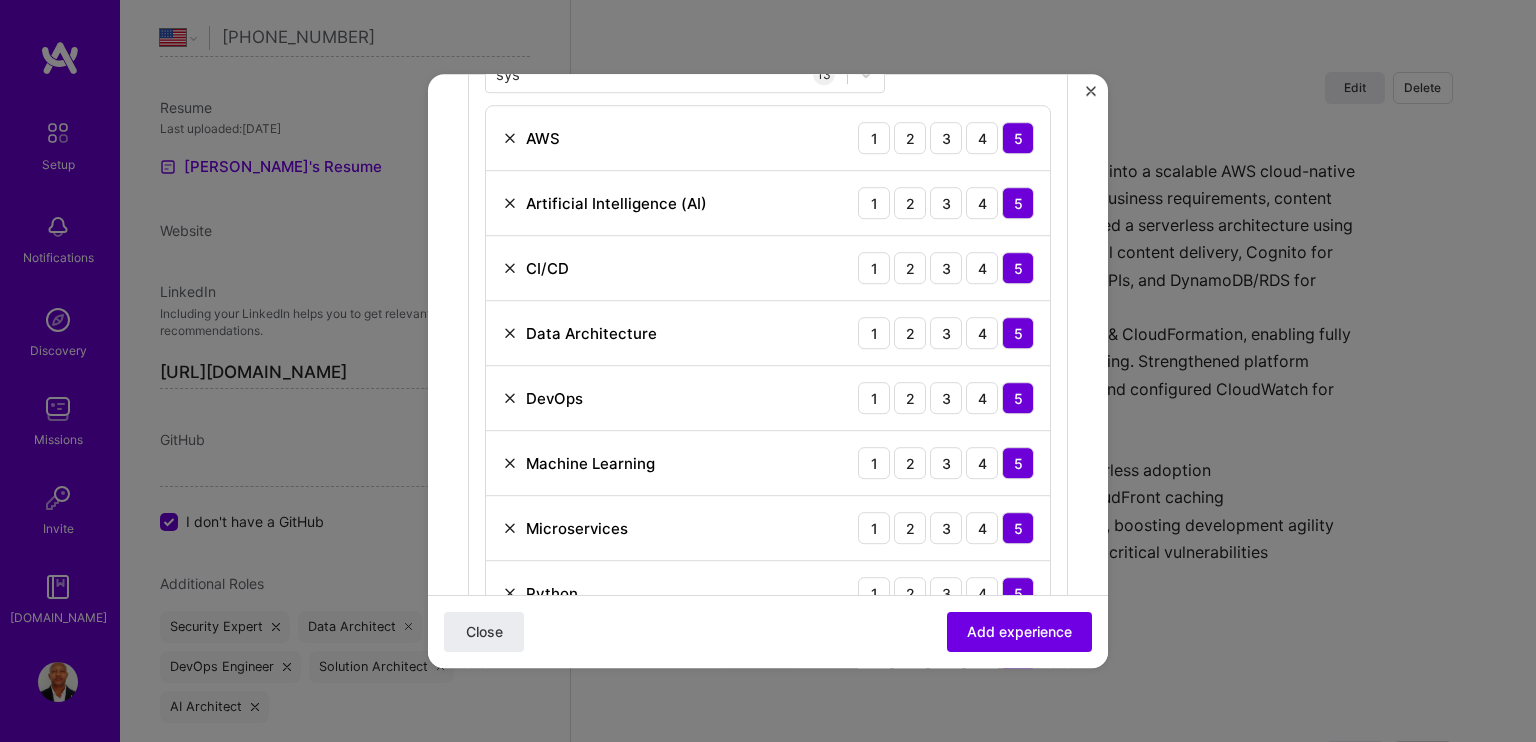 click at bounding box center (510, 268) 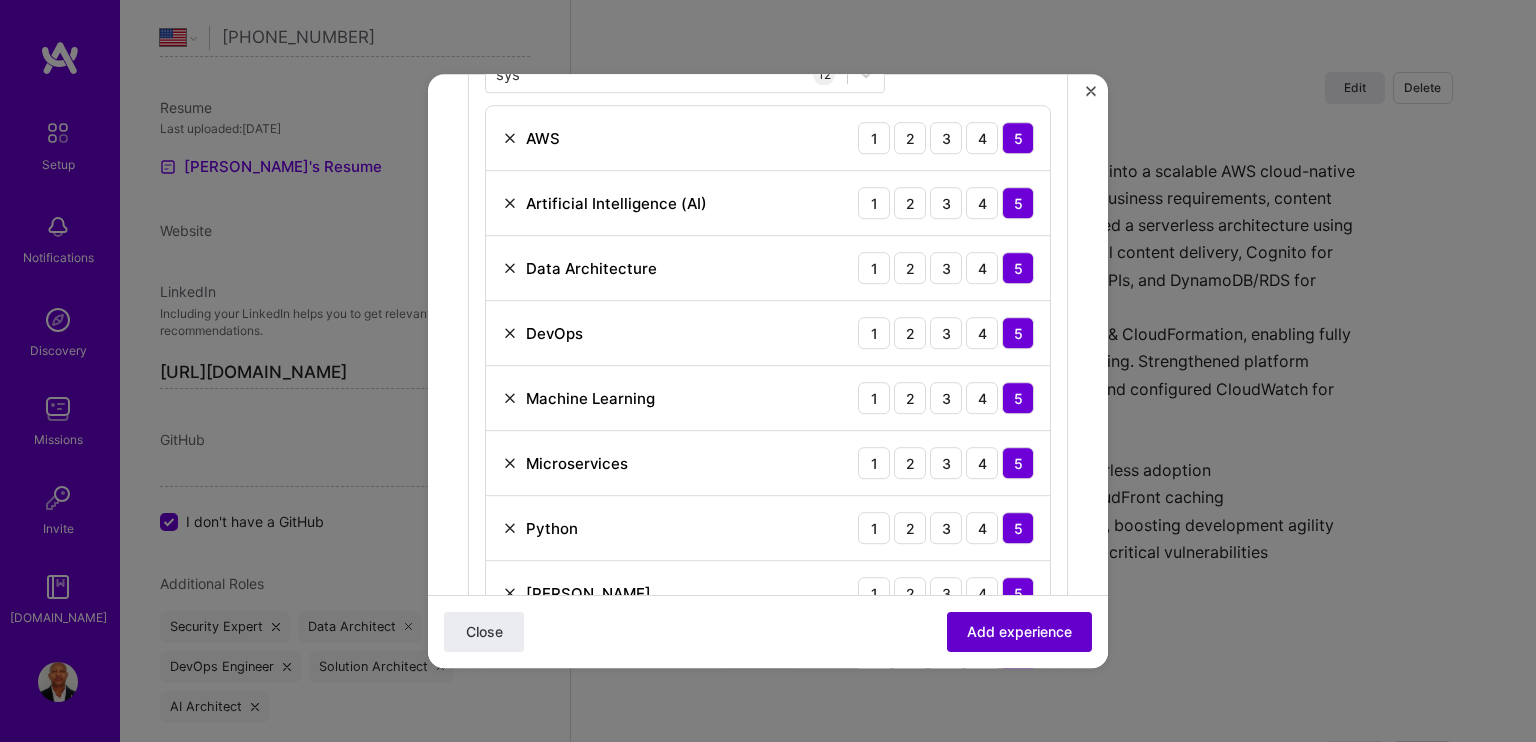 click on "Add experience" at bounding box center (1019, 632) 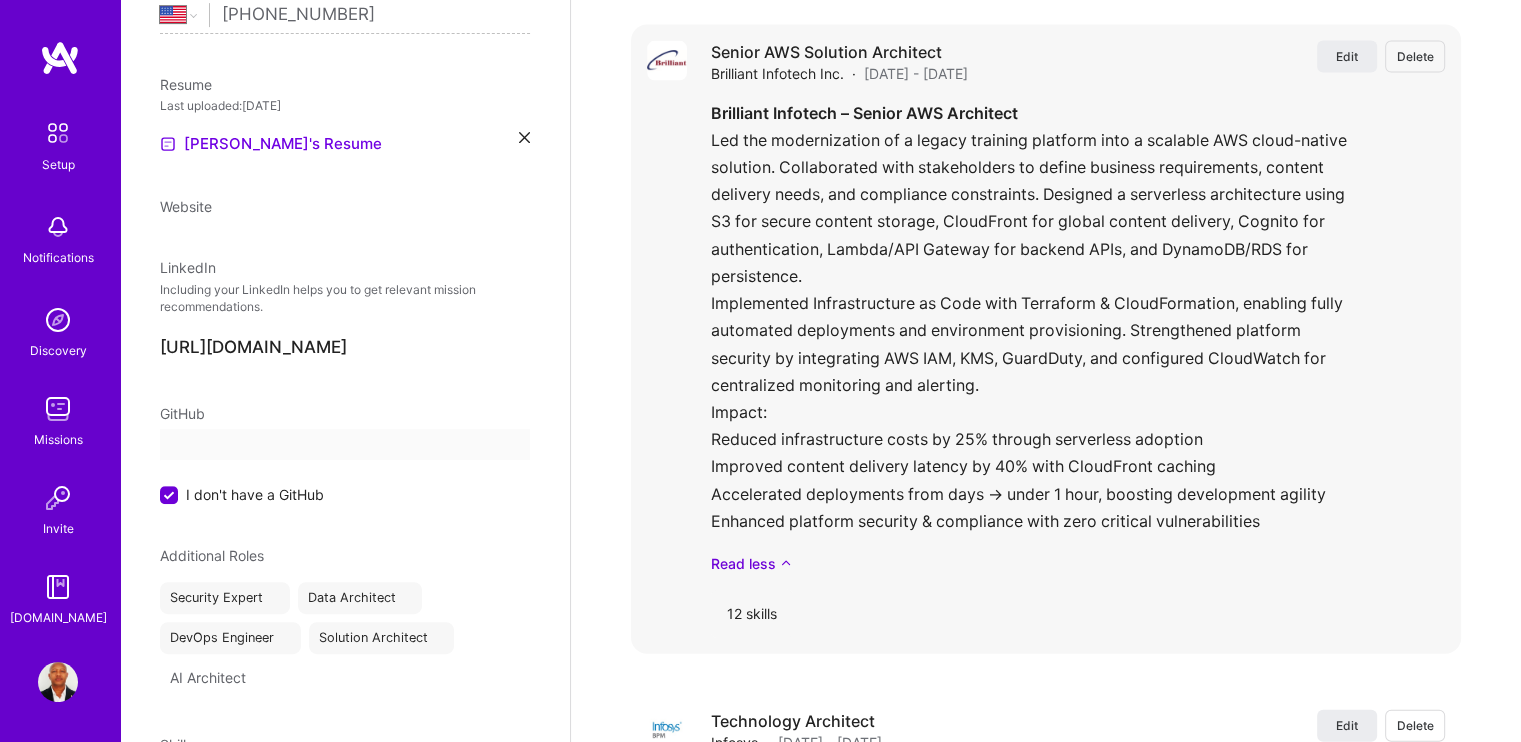 select on "US" 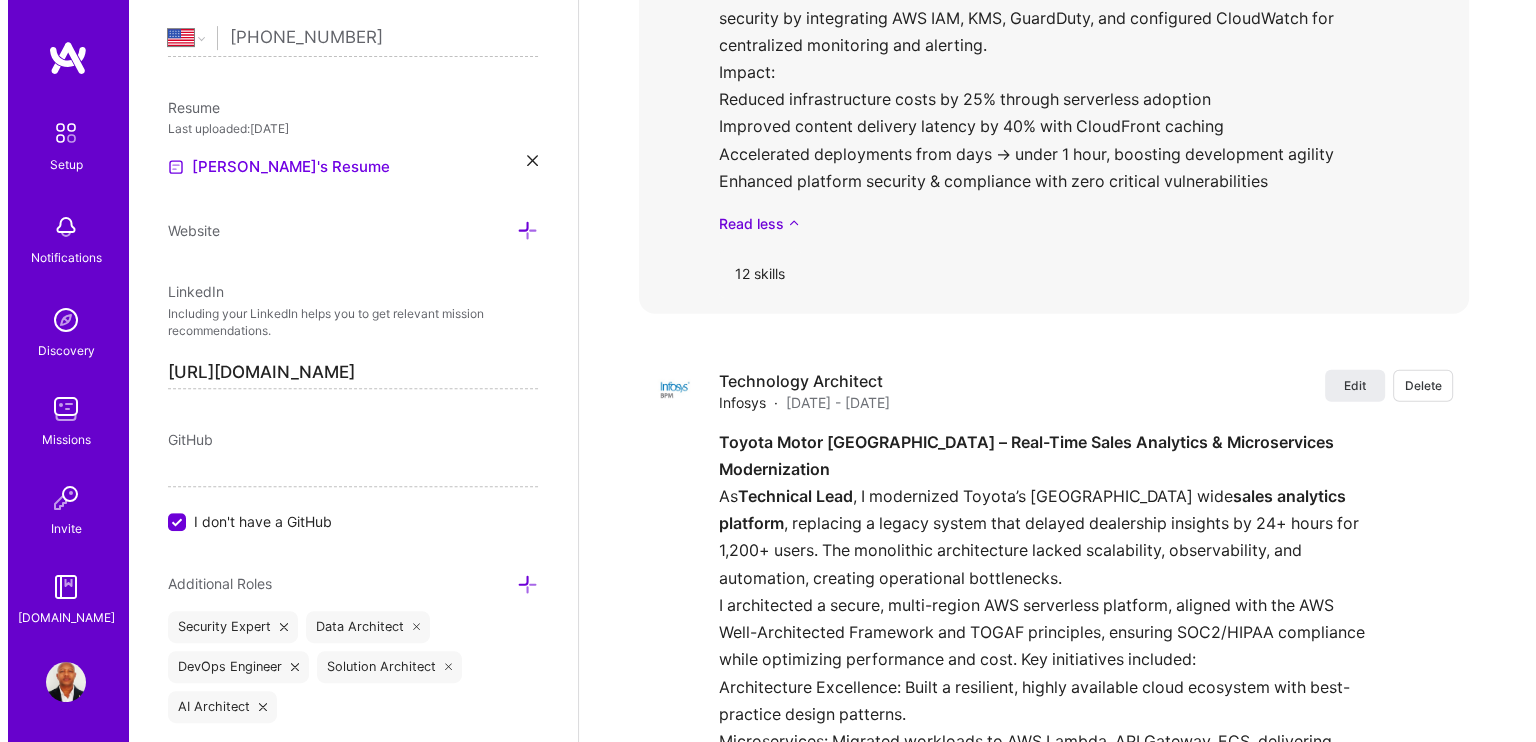 scroll, scrollTop: 5033, scrollLeft: 0, axis: vertical 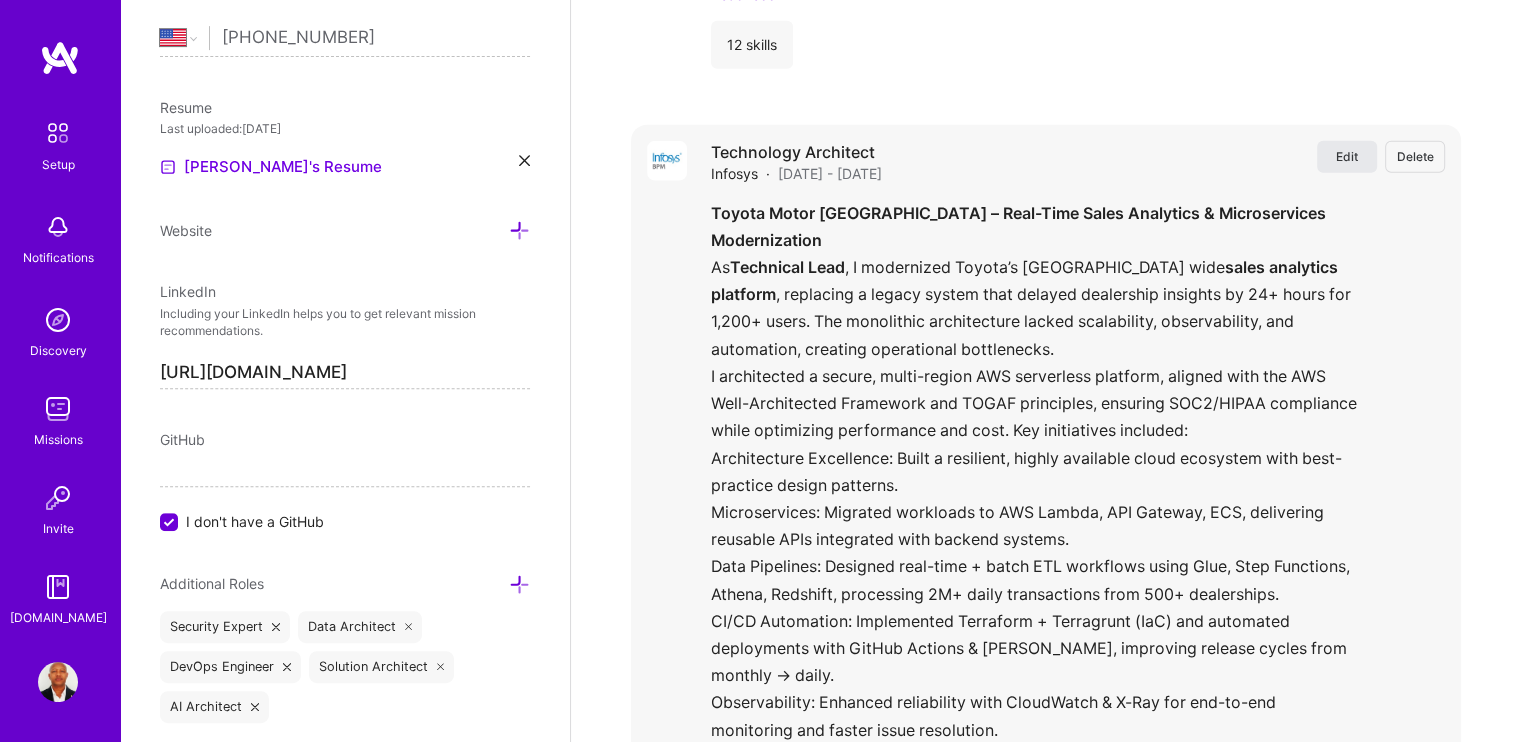 click on "Edit" at bounding box center [1347, 156] 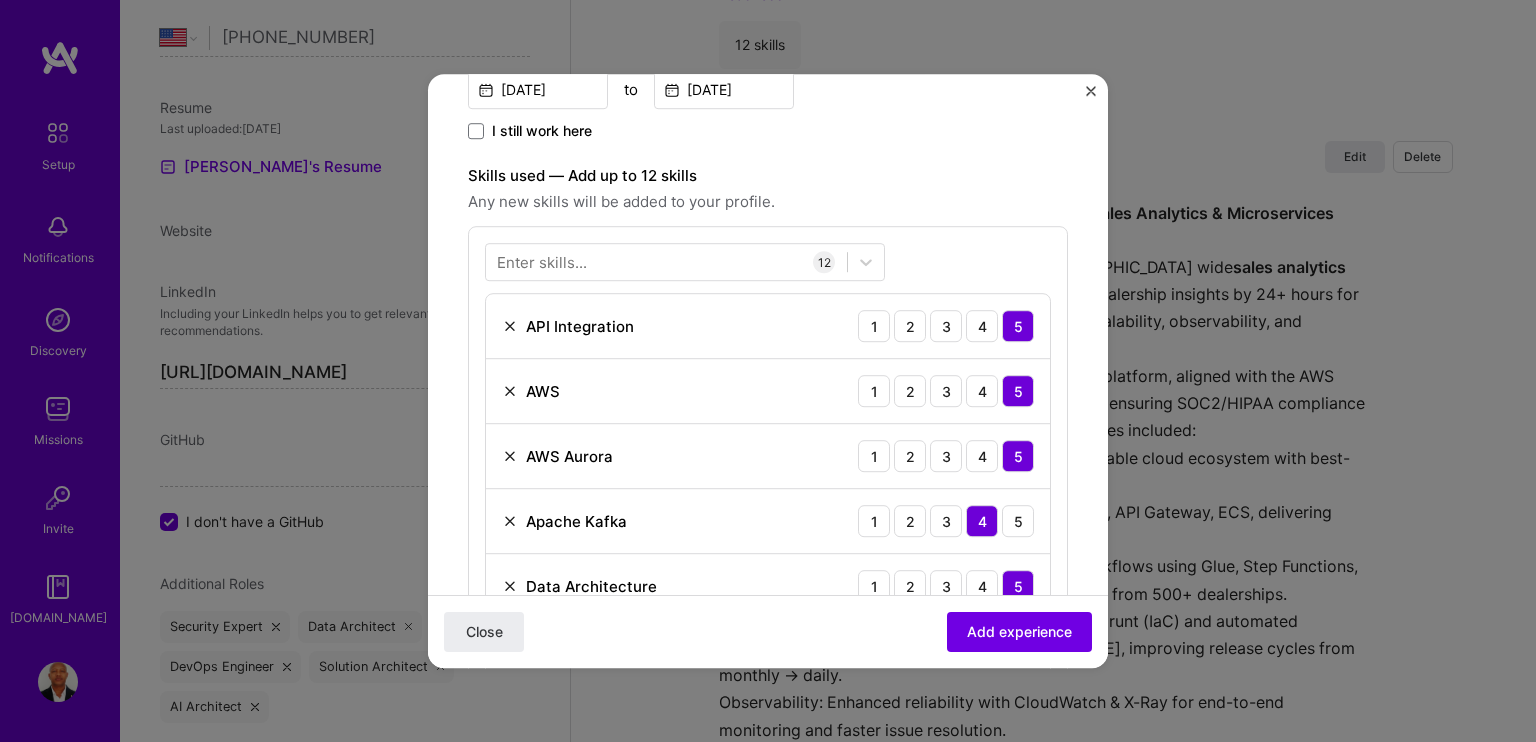 scroll, scrollTop: 500, scrollLeft: 0, axis: vertical 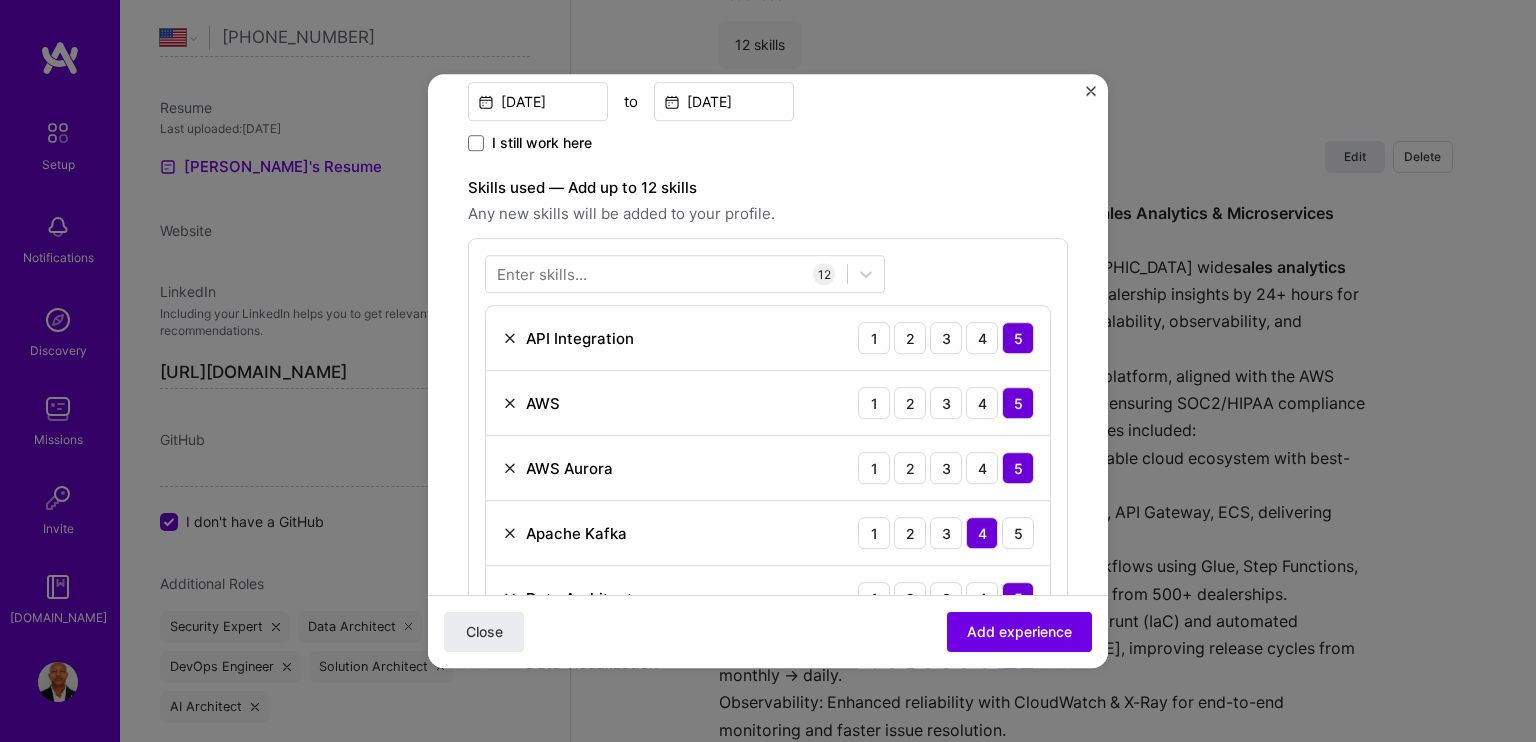 click at bounding box center (510, 338) 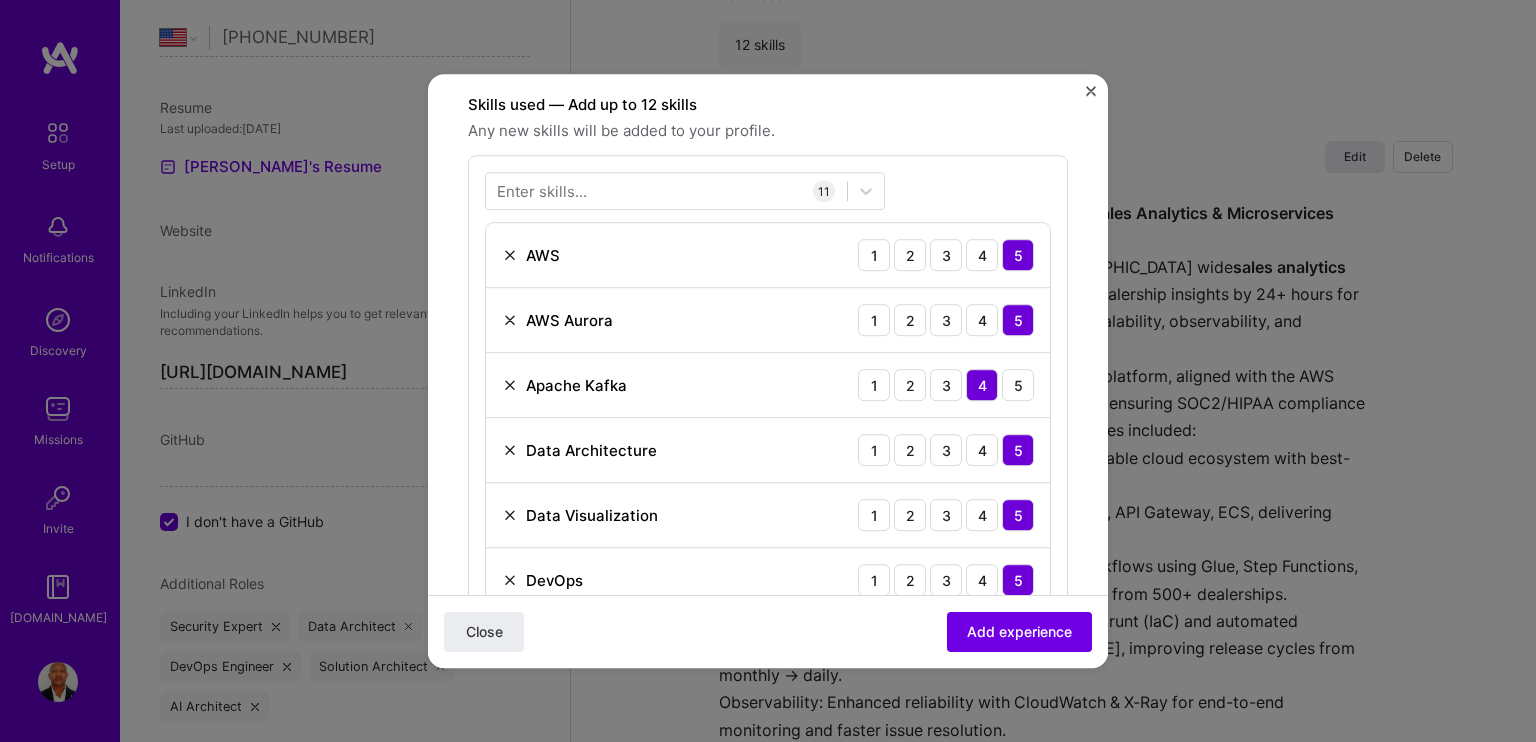 scroll, scrollTop: 600, scrollLeft: 0, axis: vertical 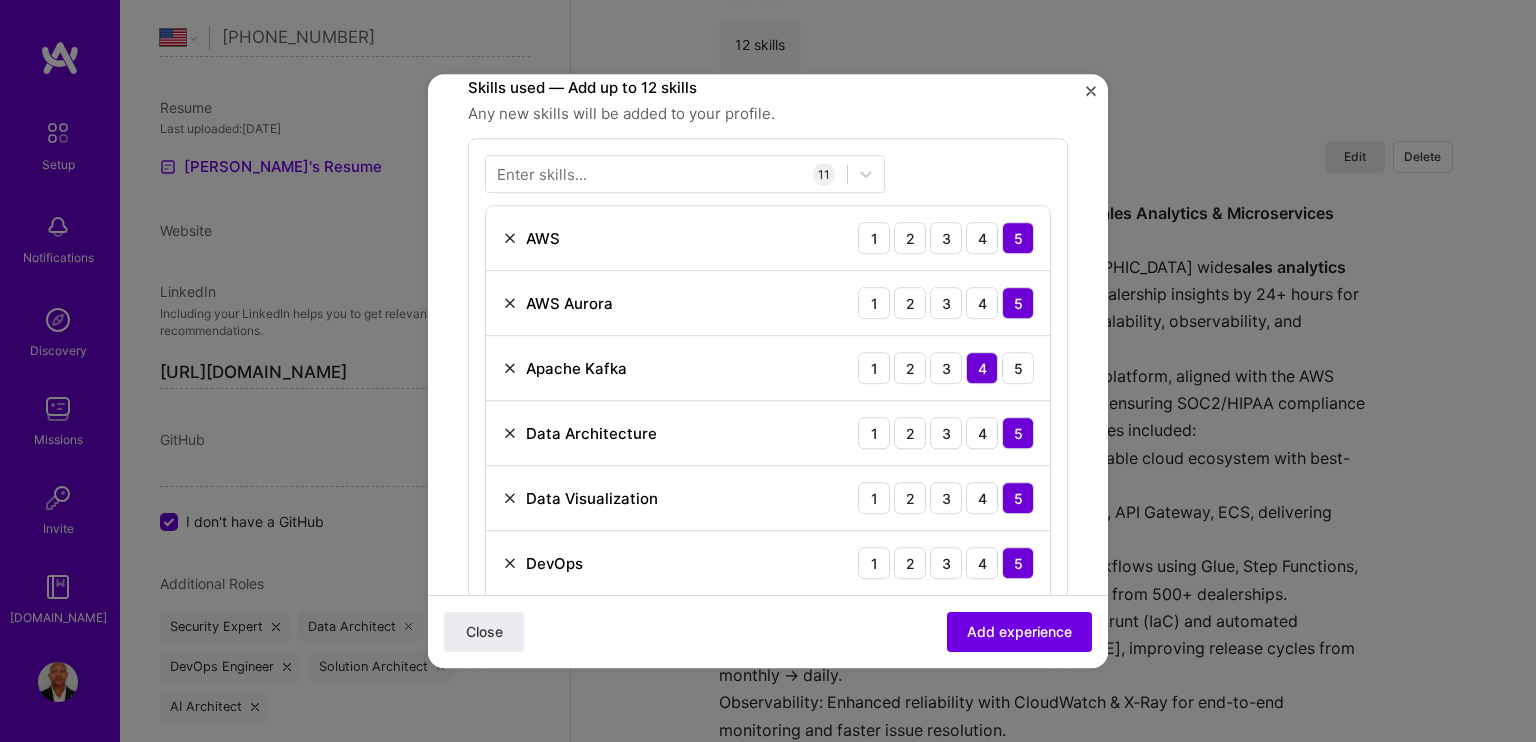 click at bounding box center (510, 303) 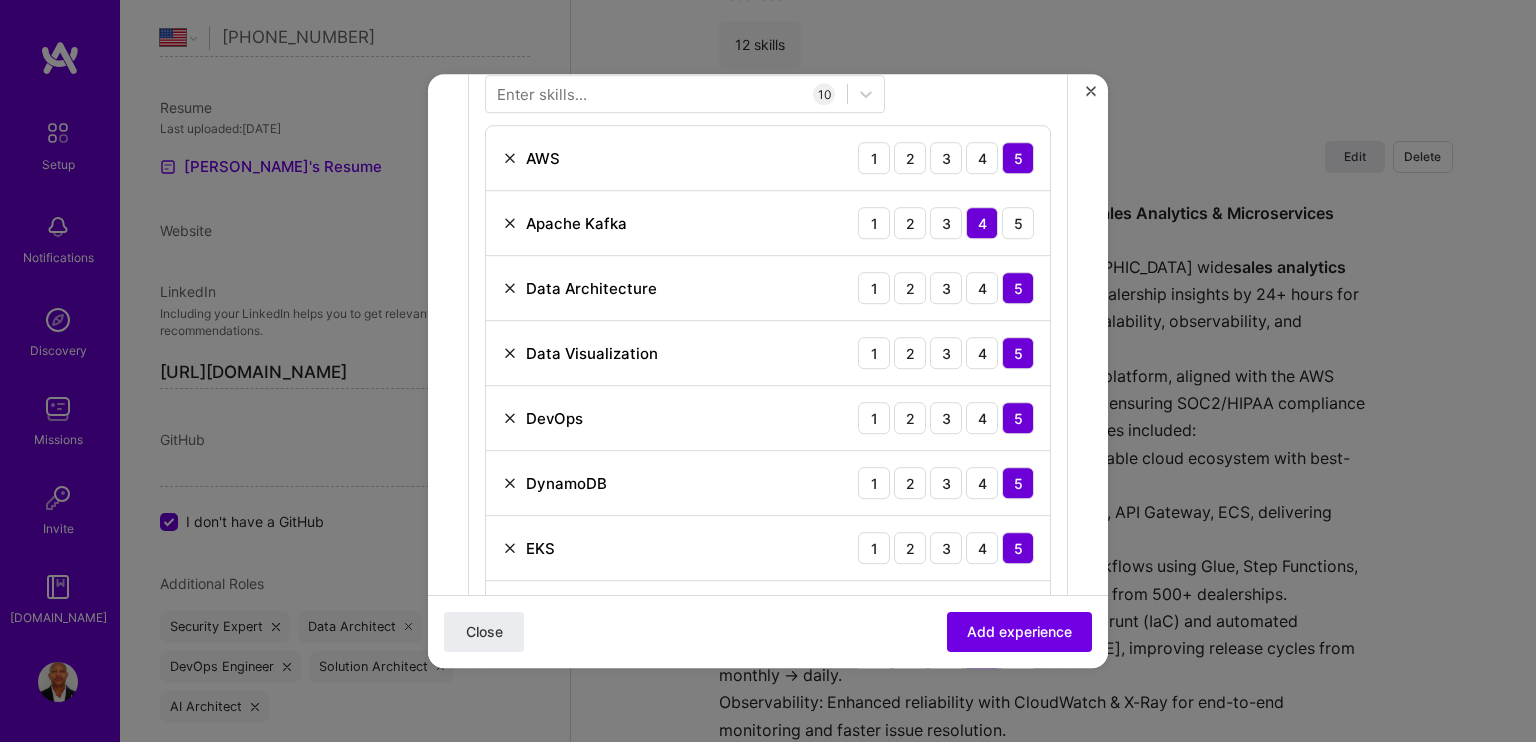 scroll, scrollTop: 700, scrollLeft: 0, axis: vertical 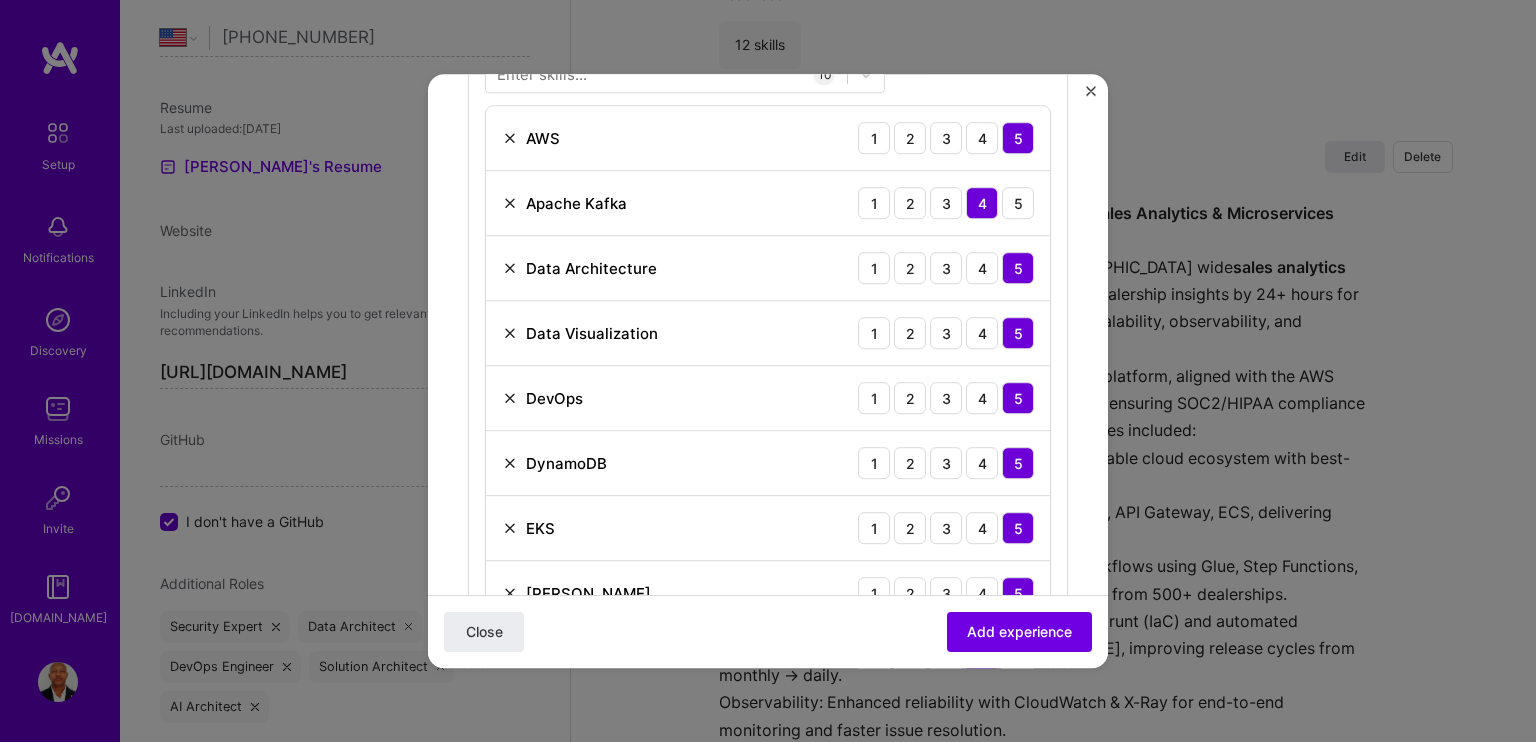 click at bounding box center (510, 333) 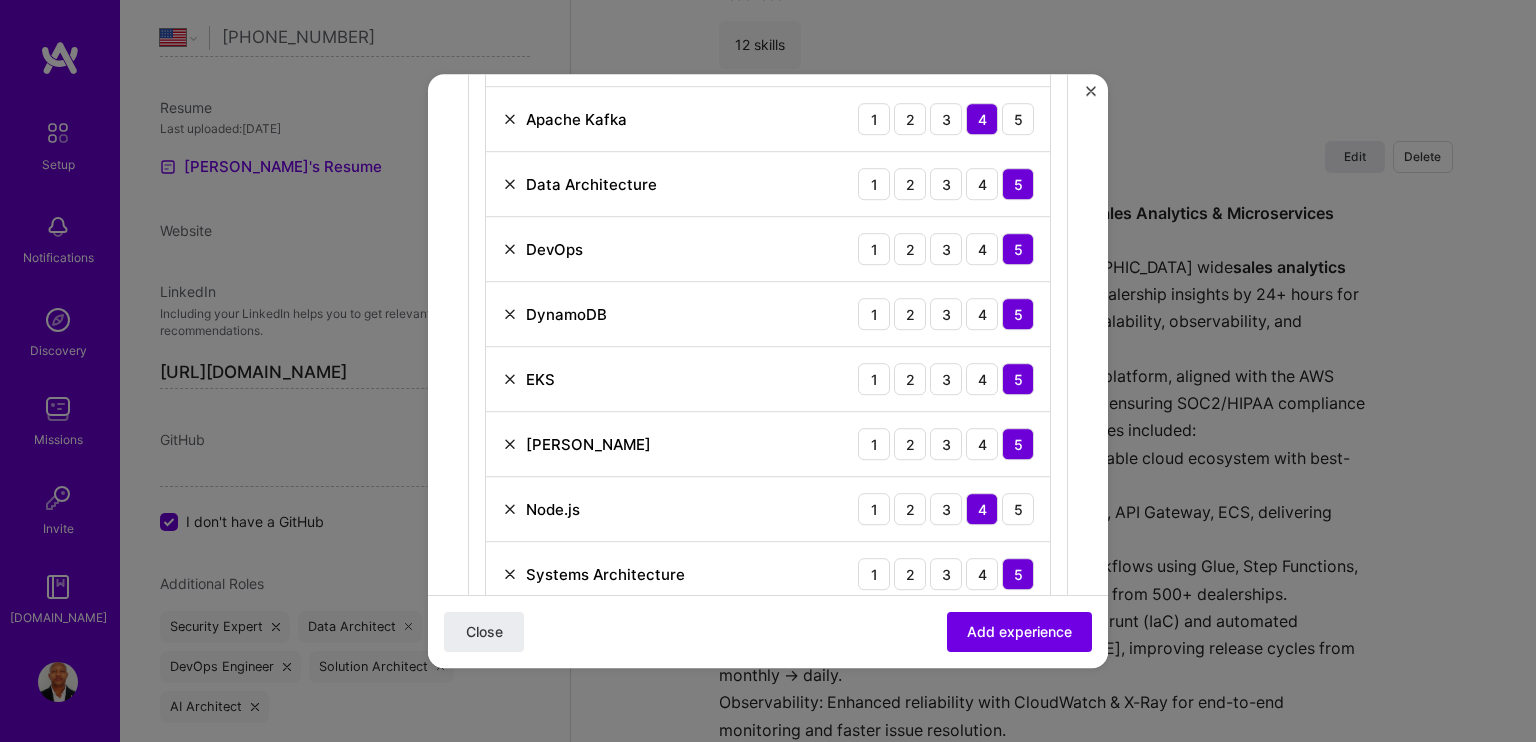 scroll, scrollTop: 800, scrollLeft: 0, axis: vertical 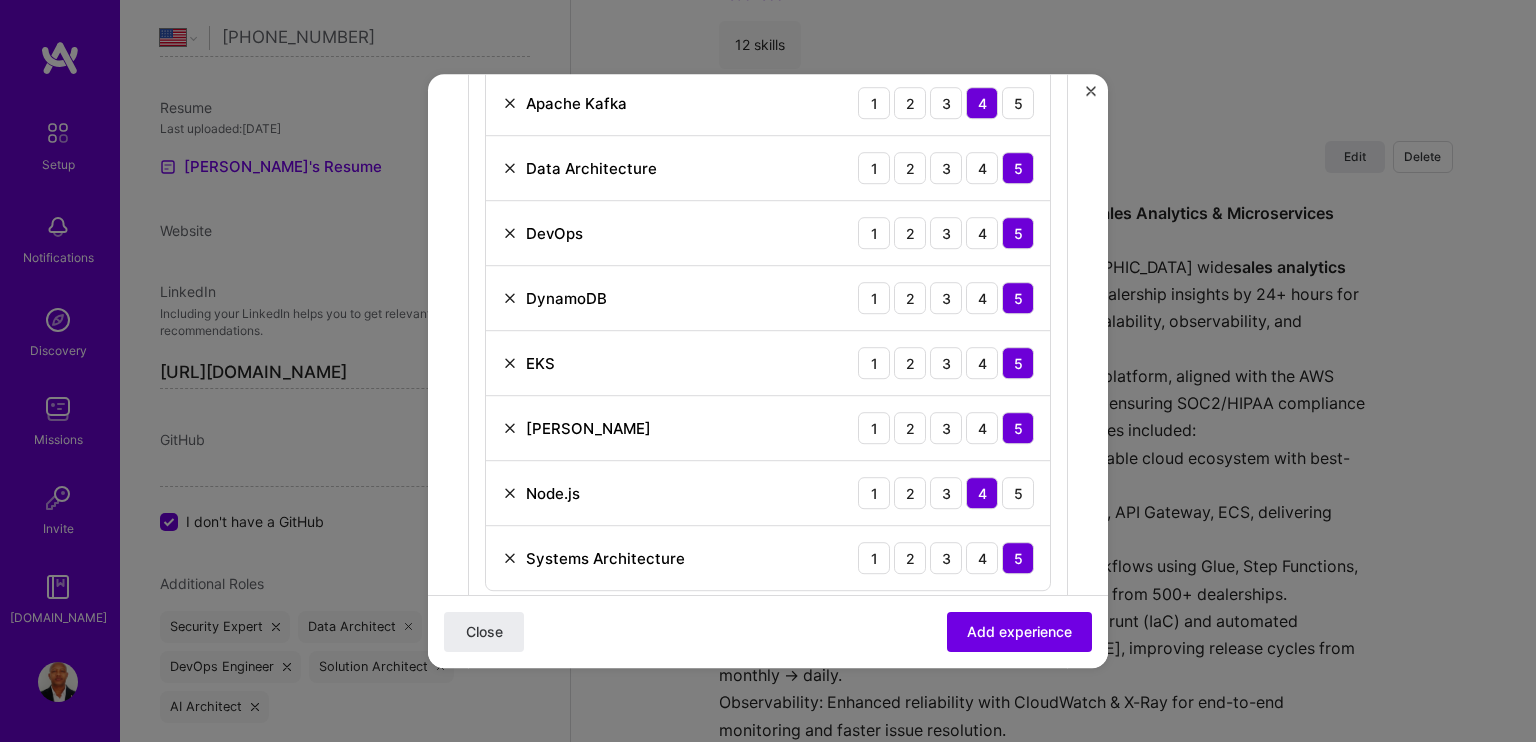 click at bounding box center (510, 298) 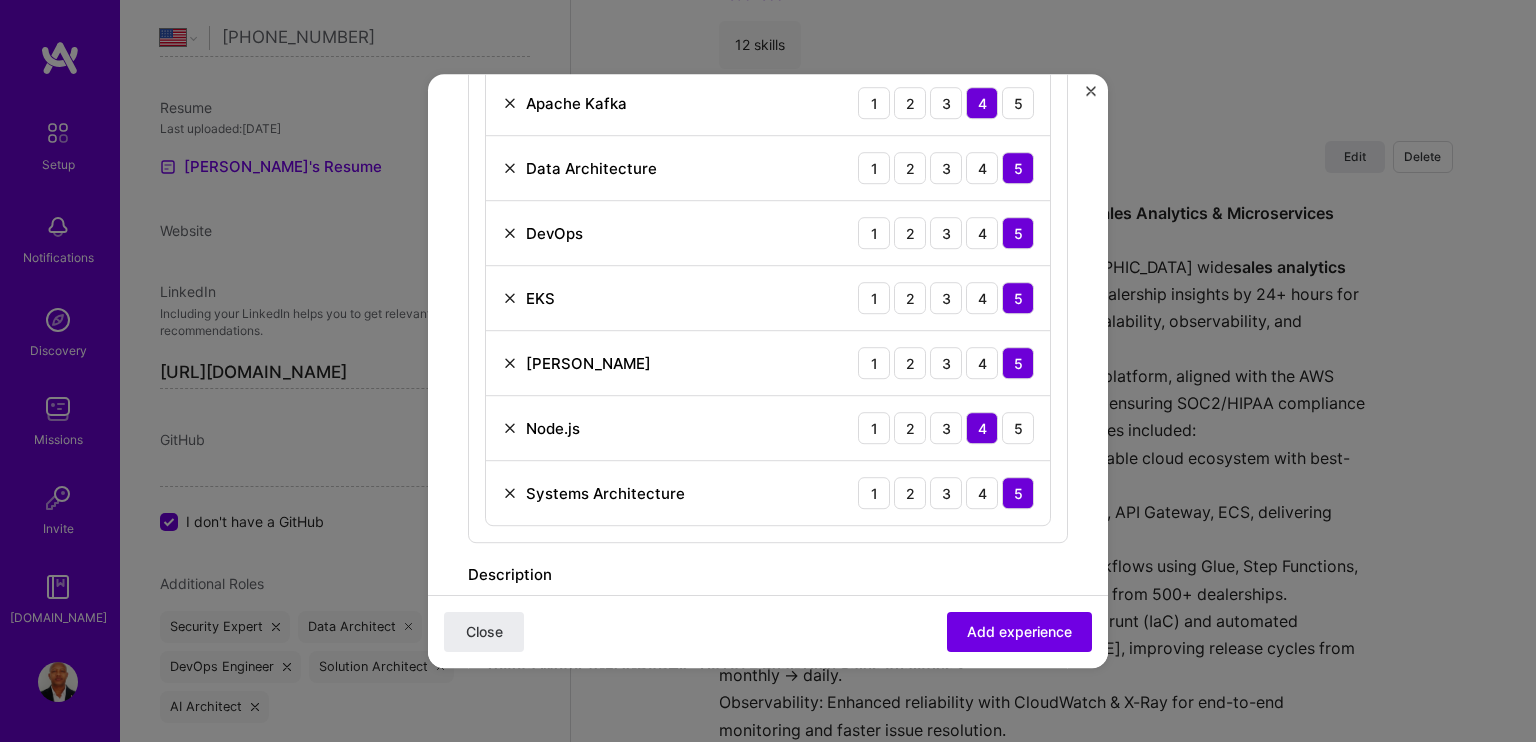 click at bounding box center (510, 298) 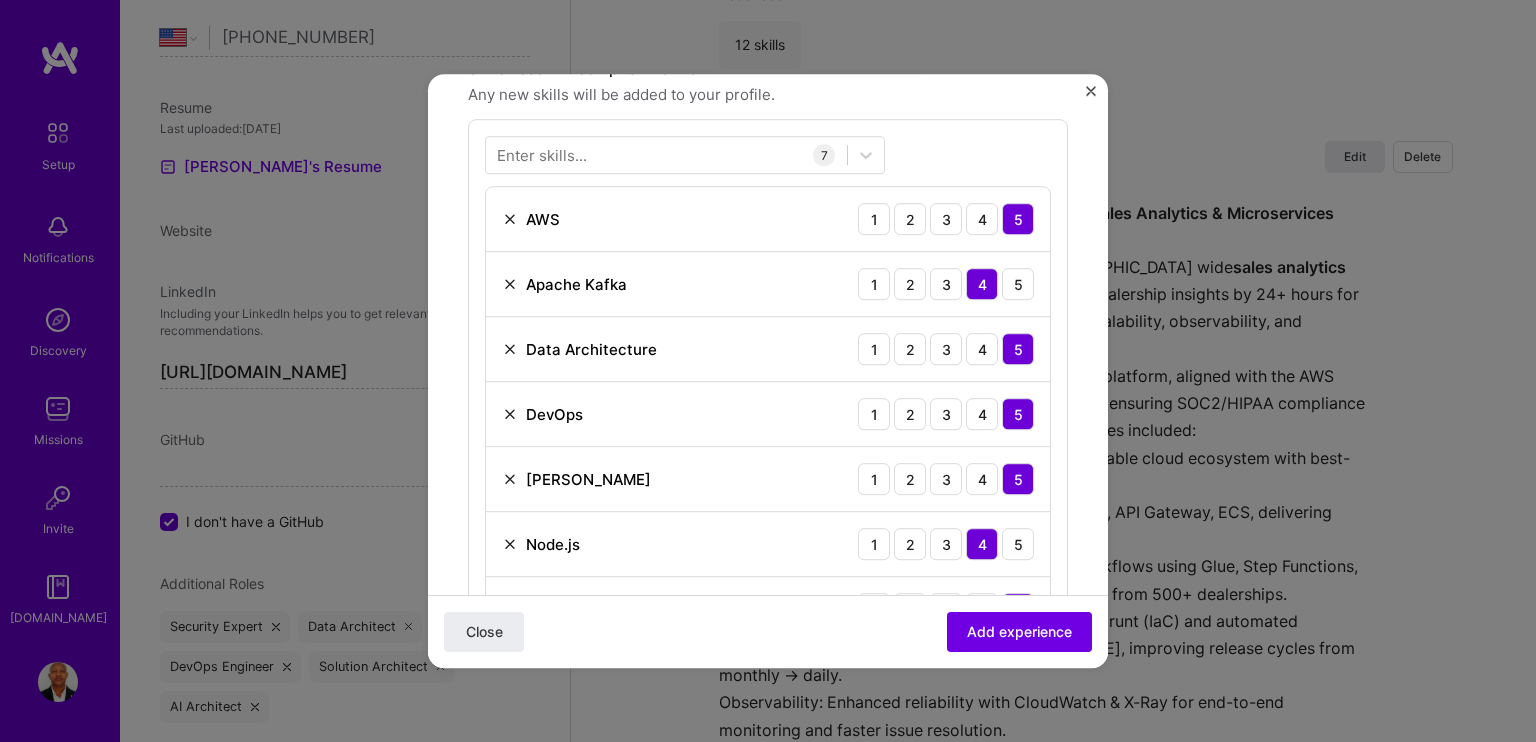 scroll, scrollTop: 500, scrollLeft: 0, axis: vertical 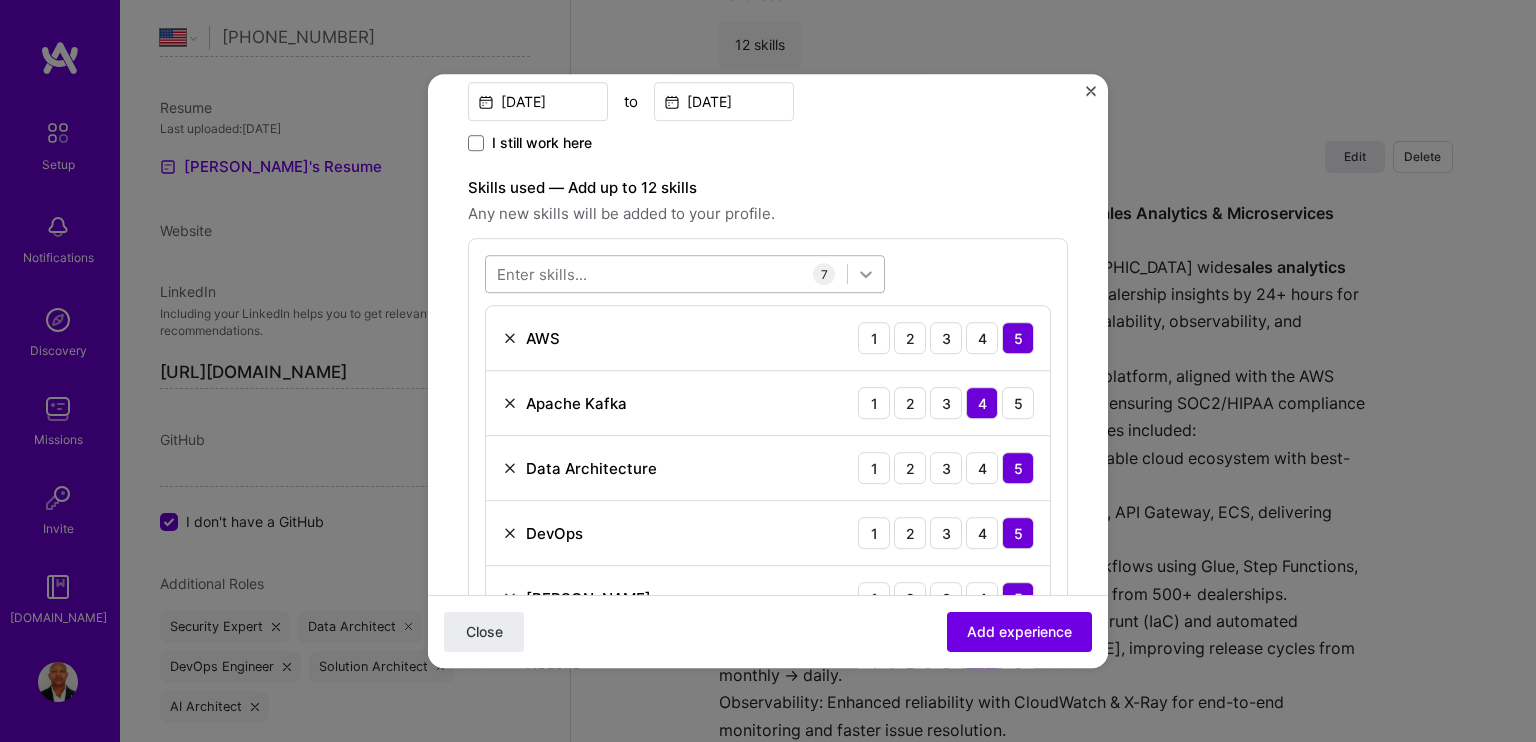 click 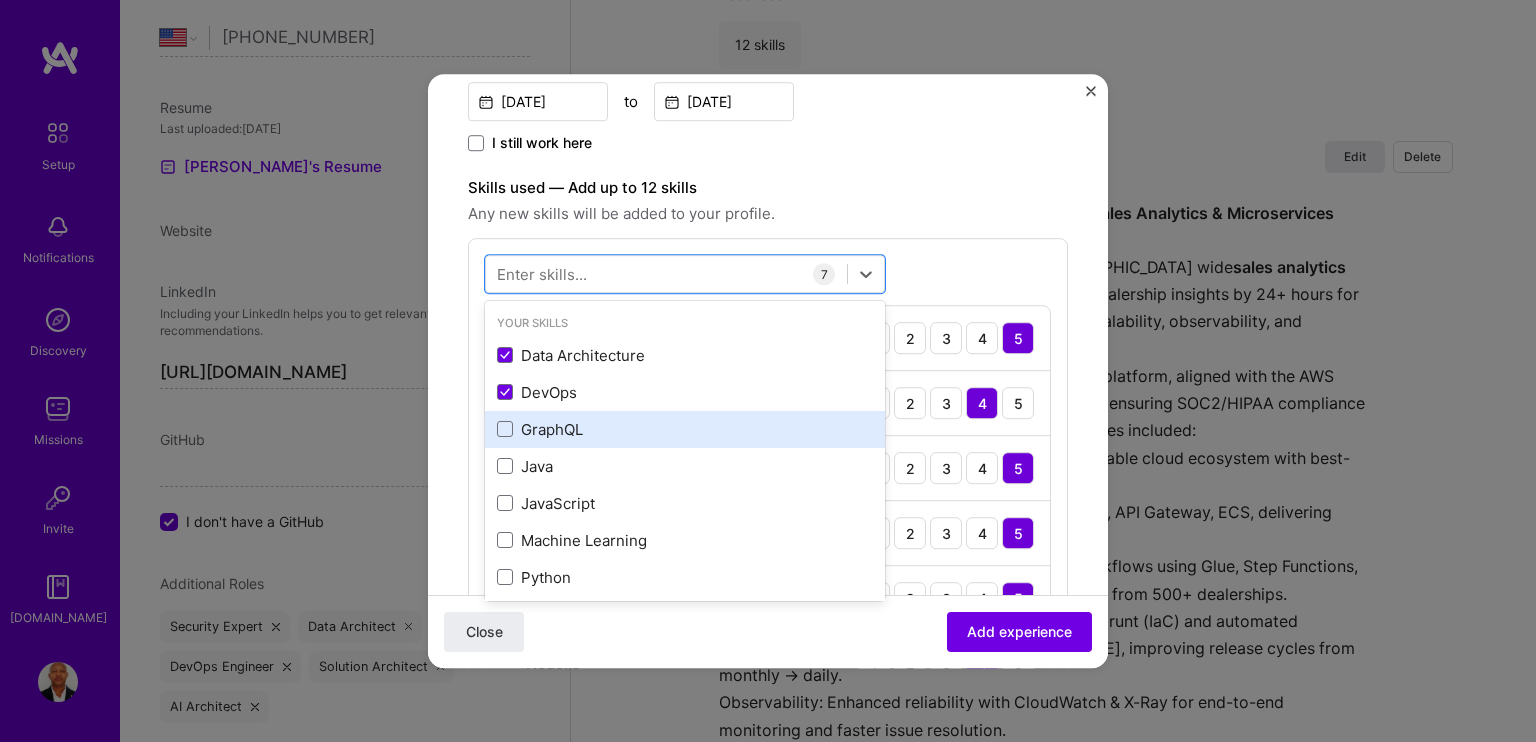 scroll, scrollTop: 100, scrollLeft: 0, axis: vertical 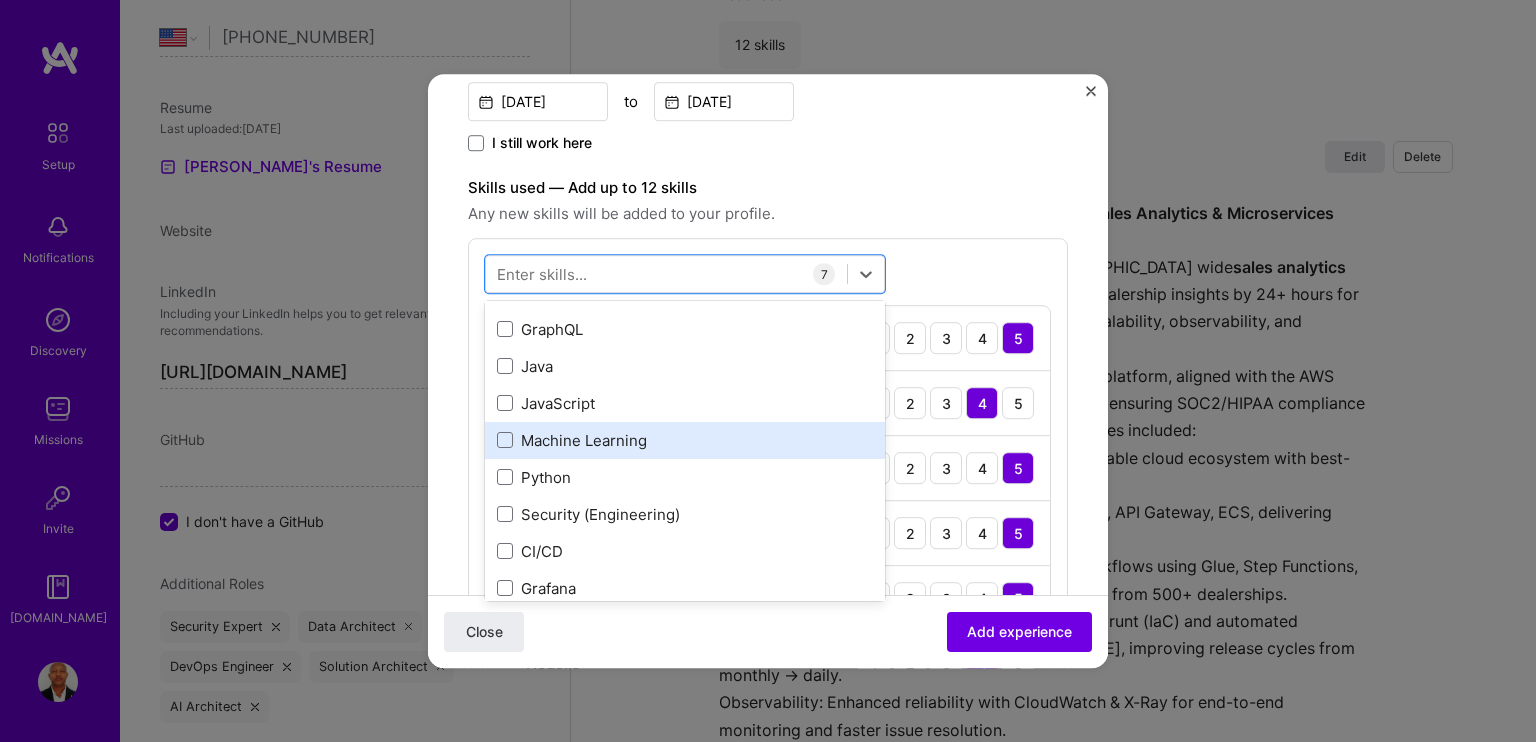 click on "Machine Learning" at bounding box center (685, 440) 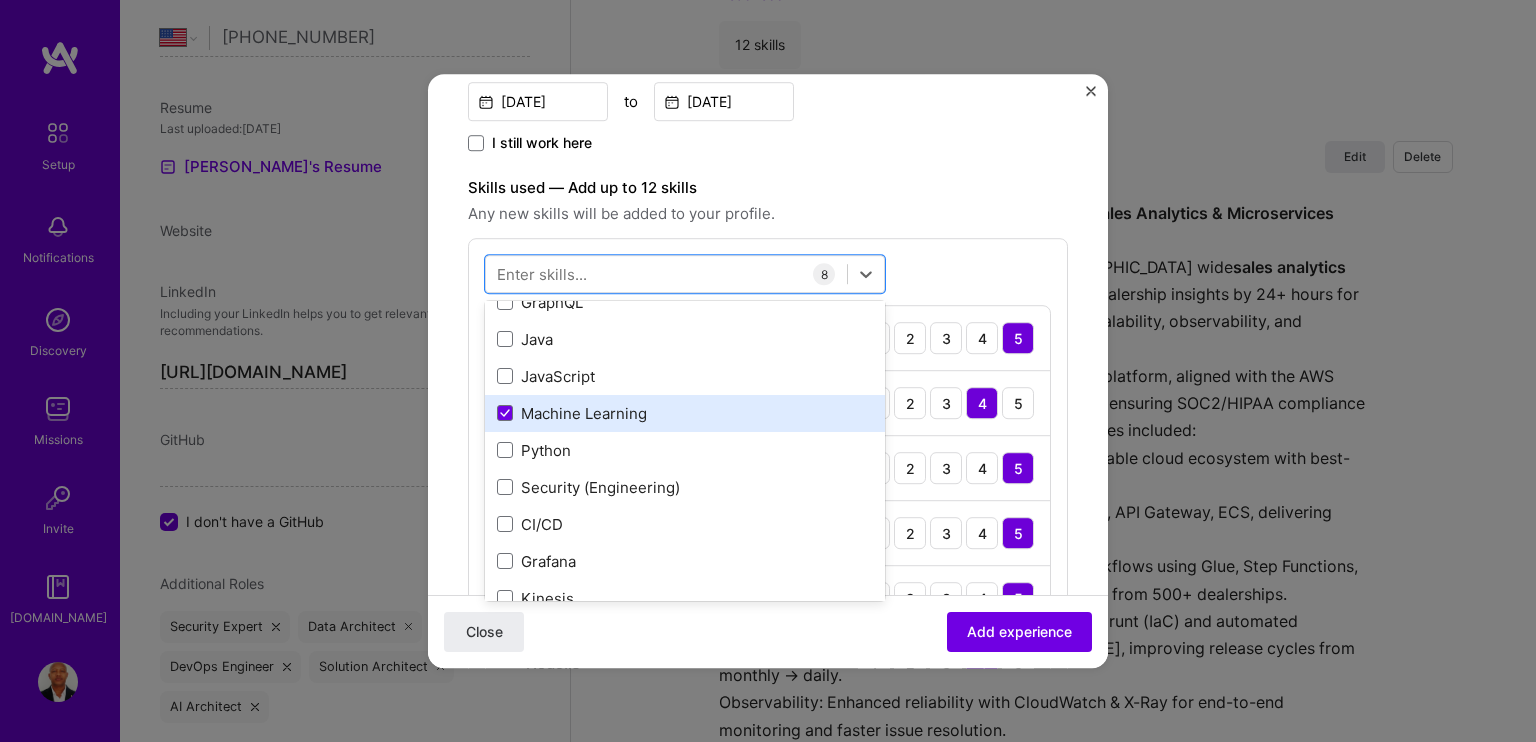 scroll, scrollTop: 100, scrollLeft: 0, axis: vertical 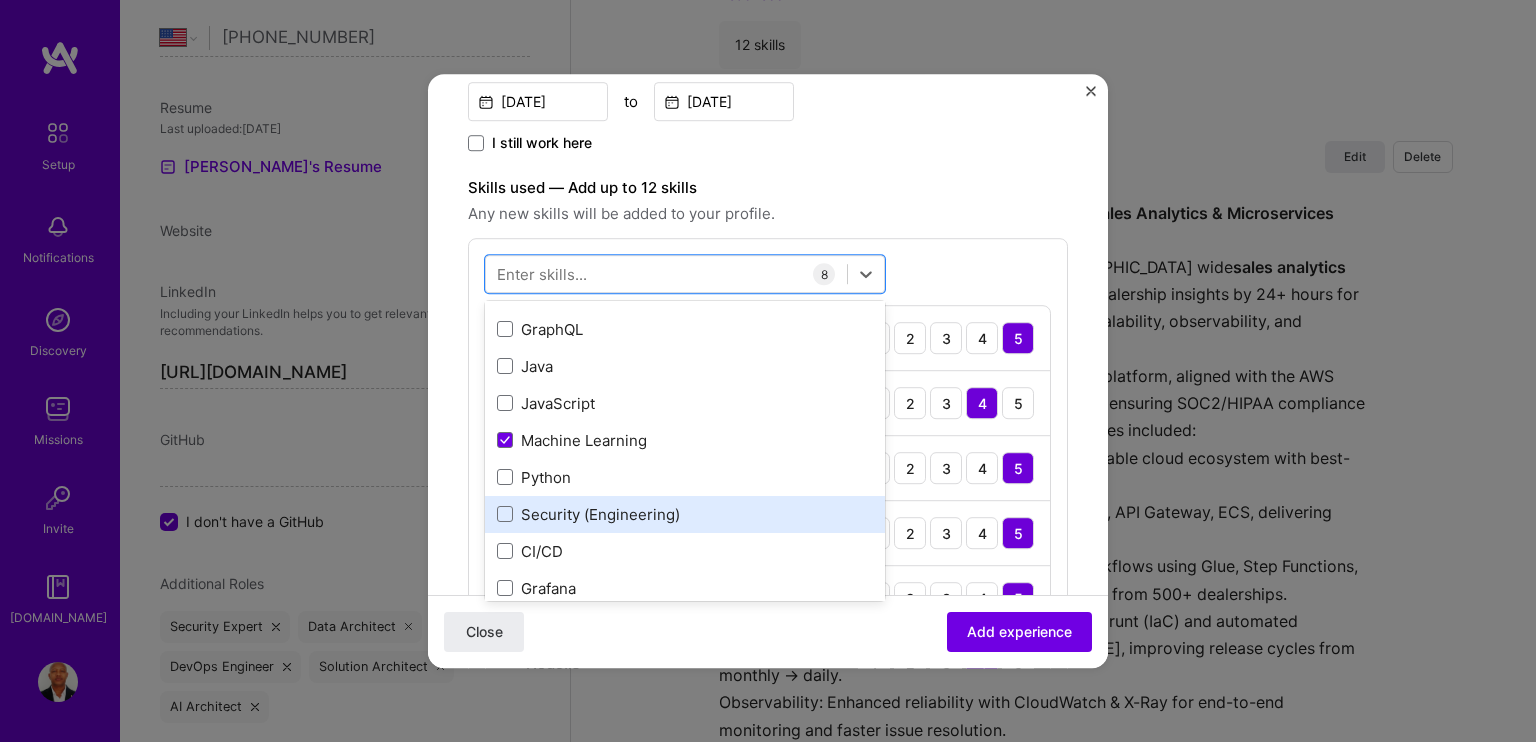 click on "Security (Engineering)" at bounding box center [685, 514] 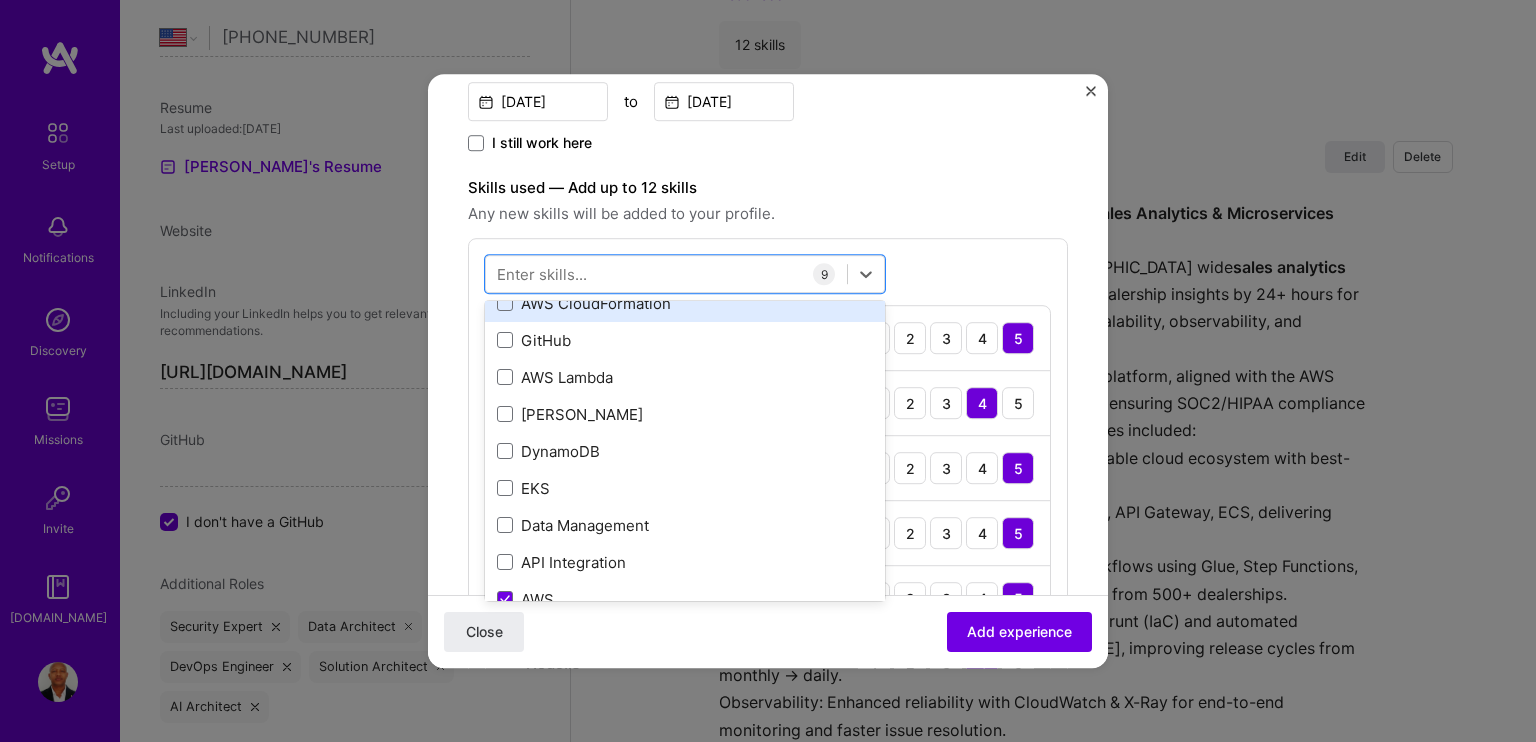 scroll, scrollTop: 700, scrollLeft: 0, axis: vertical 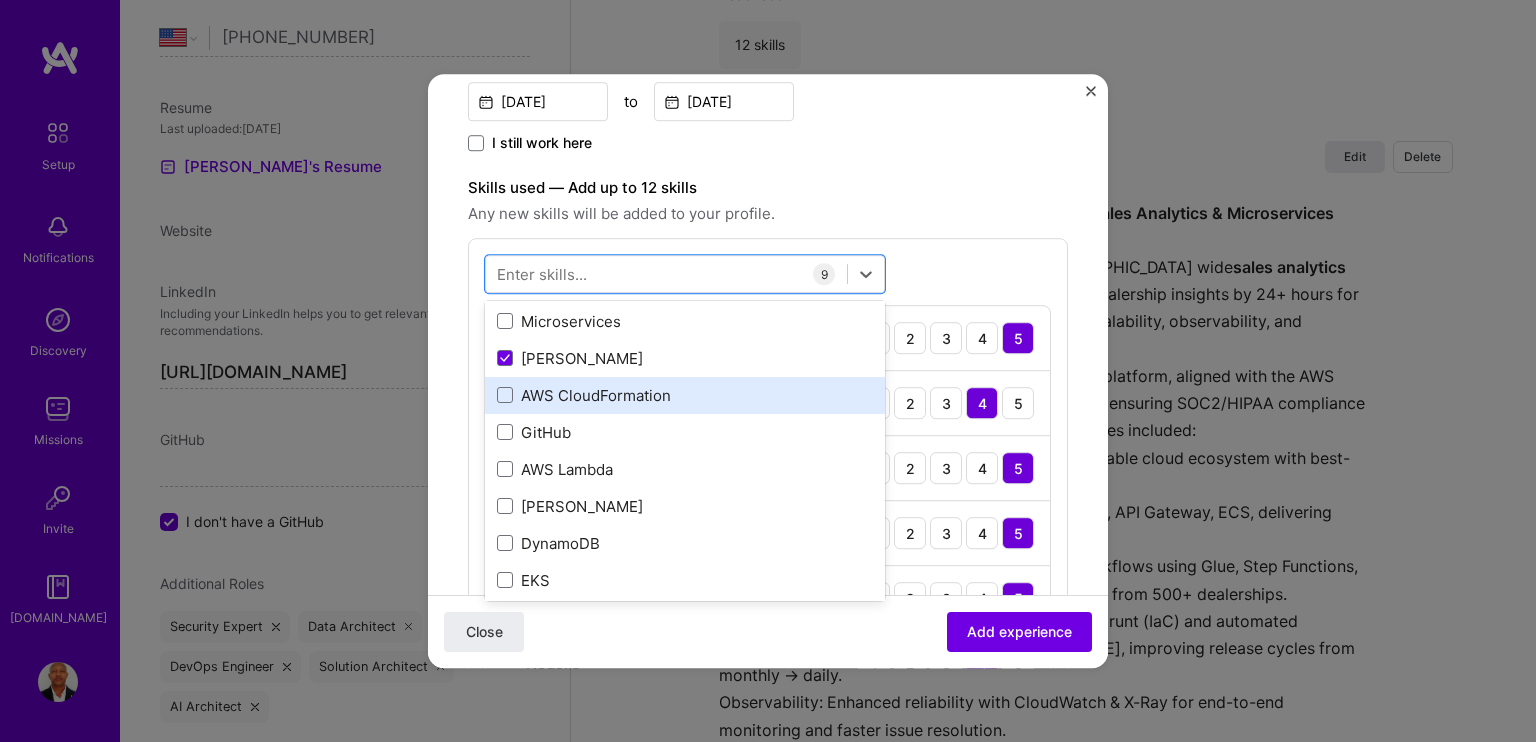 click on "AWS CloudFormation" at bounding box center [685, 395] 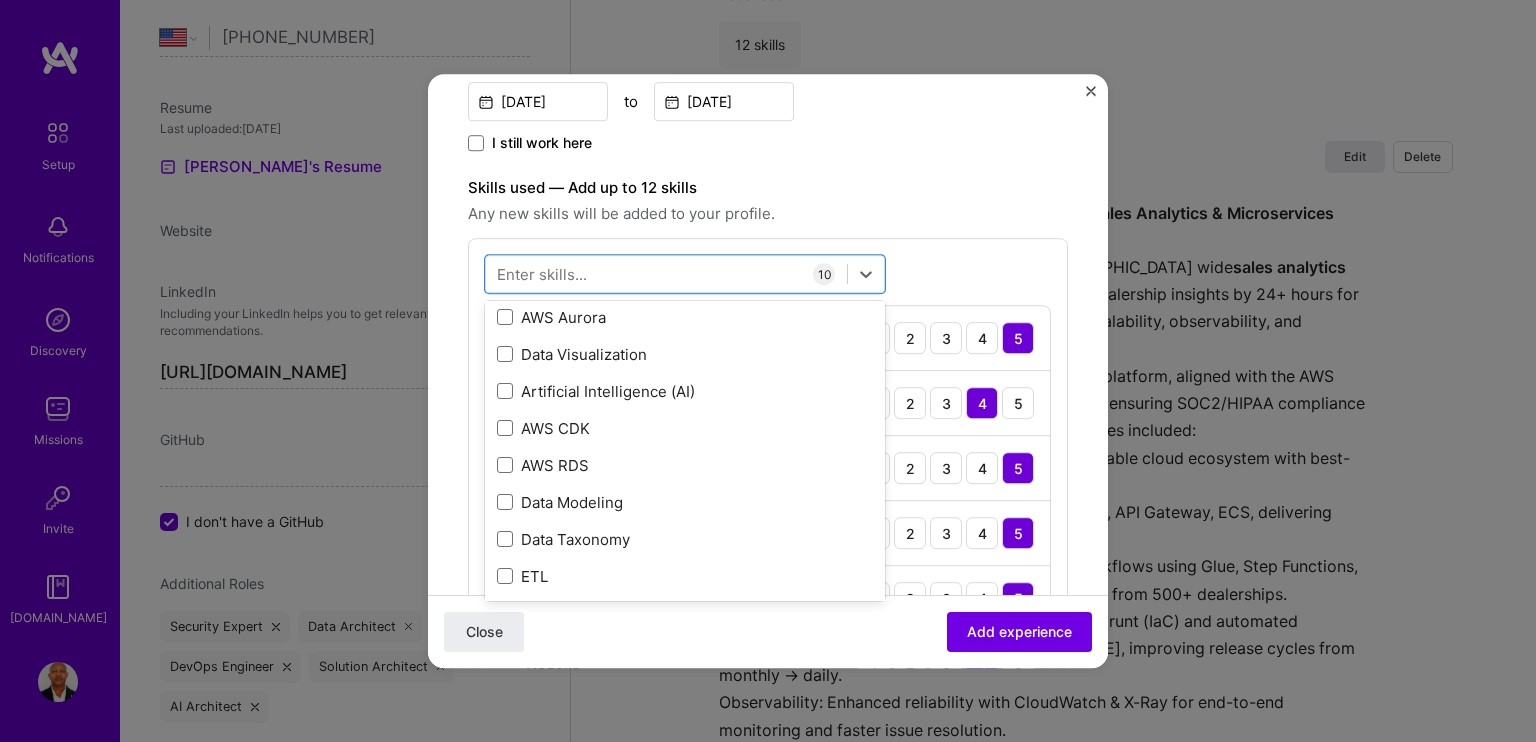 scroll, scrollTop: 1300, scrollLeft: 0, axis: vertical 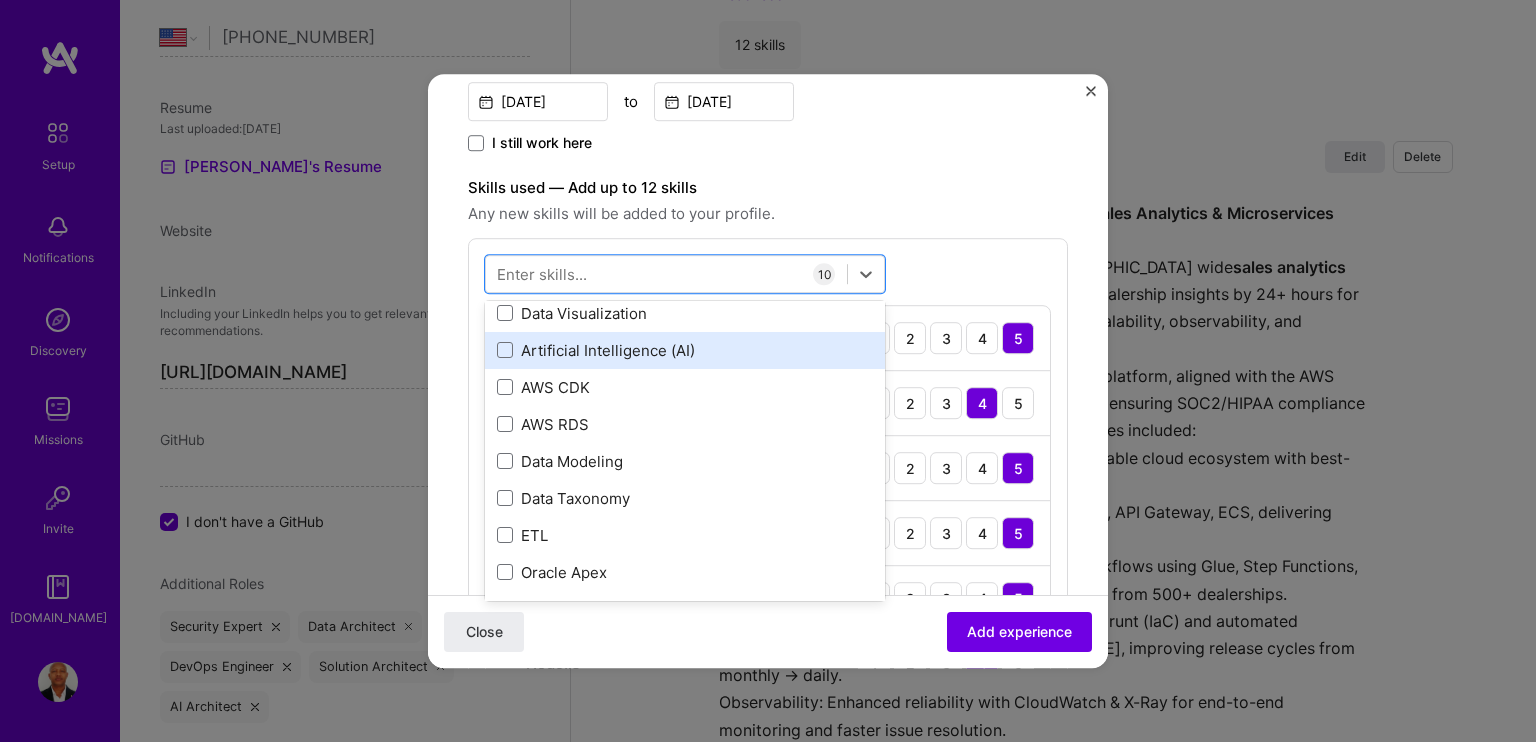 click on "Artificial Intelligence (AI)" at bounding box center (685, 350) 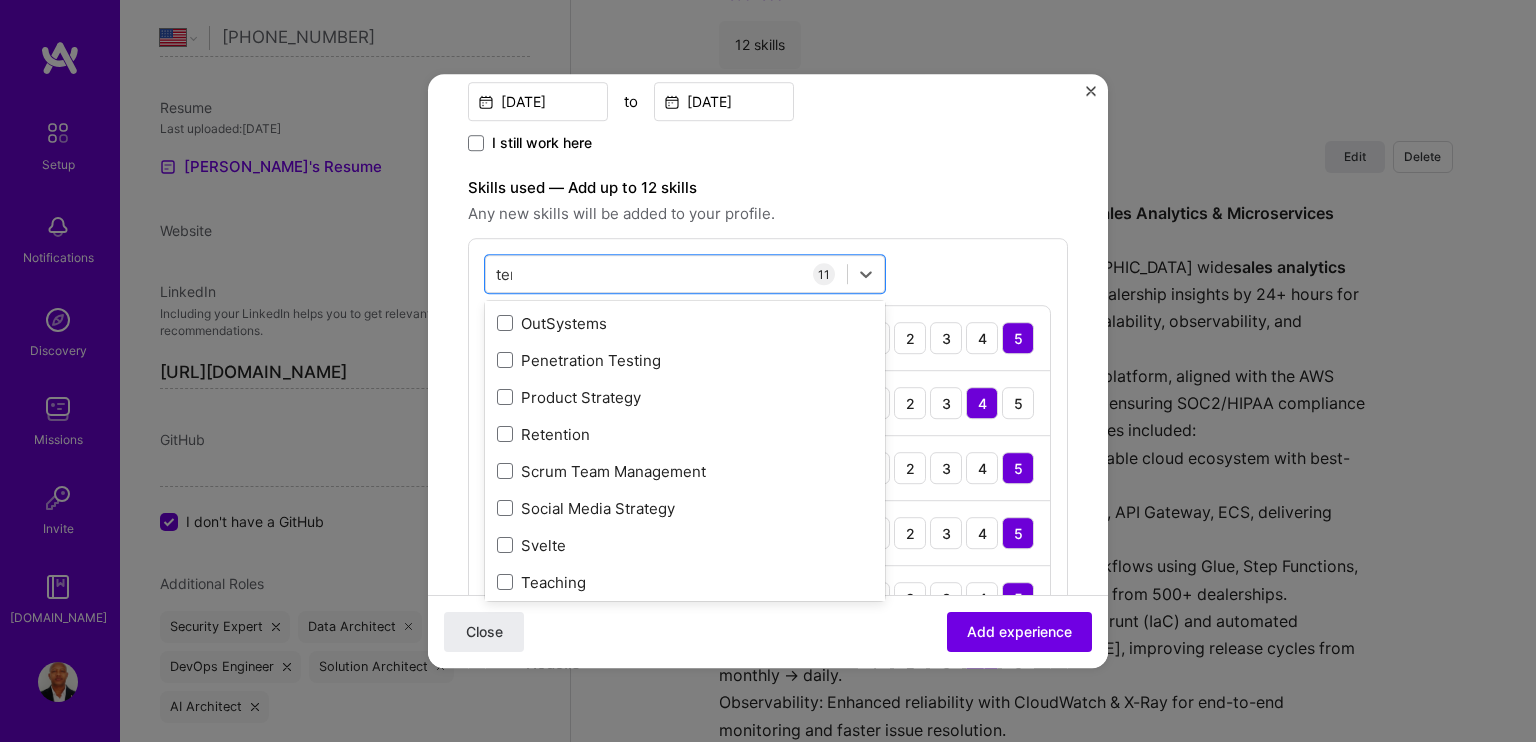 scroll, scrollTop: 0, scrollLeft: 0, axis: both 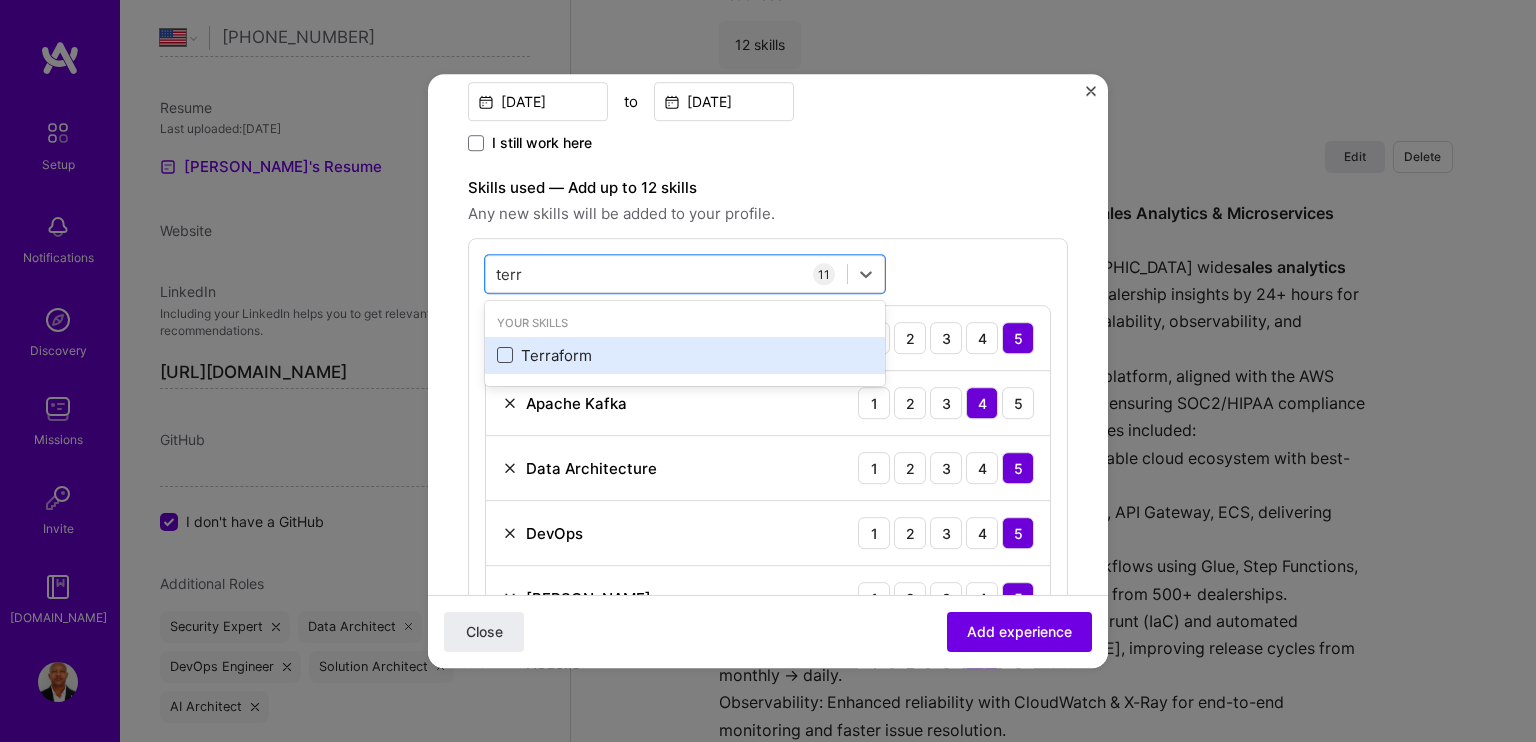 click at bounding box center (505, 356) 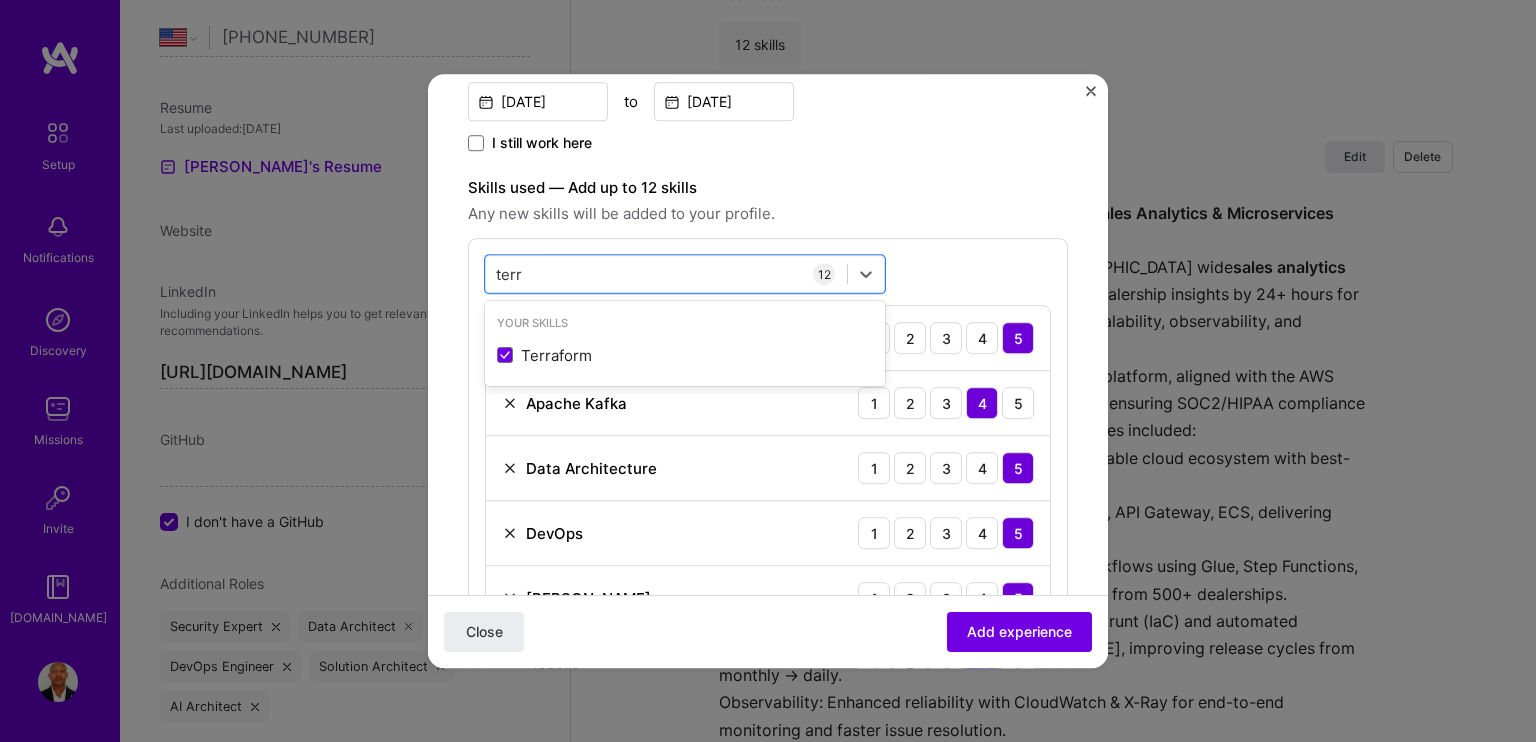 type on "terr" 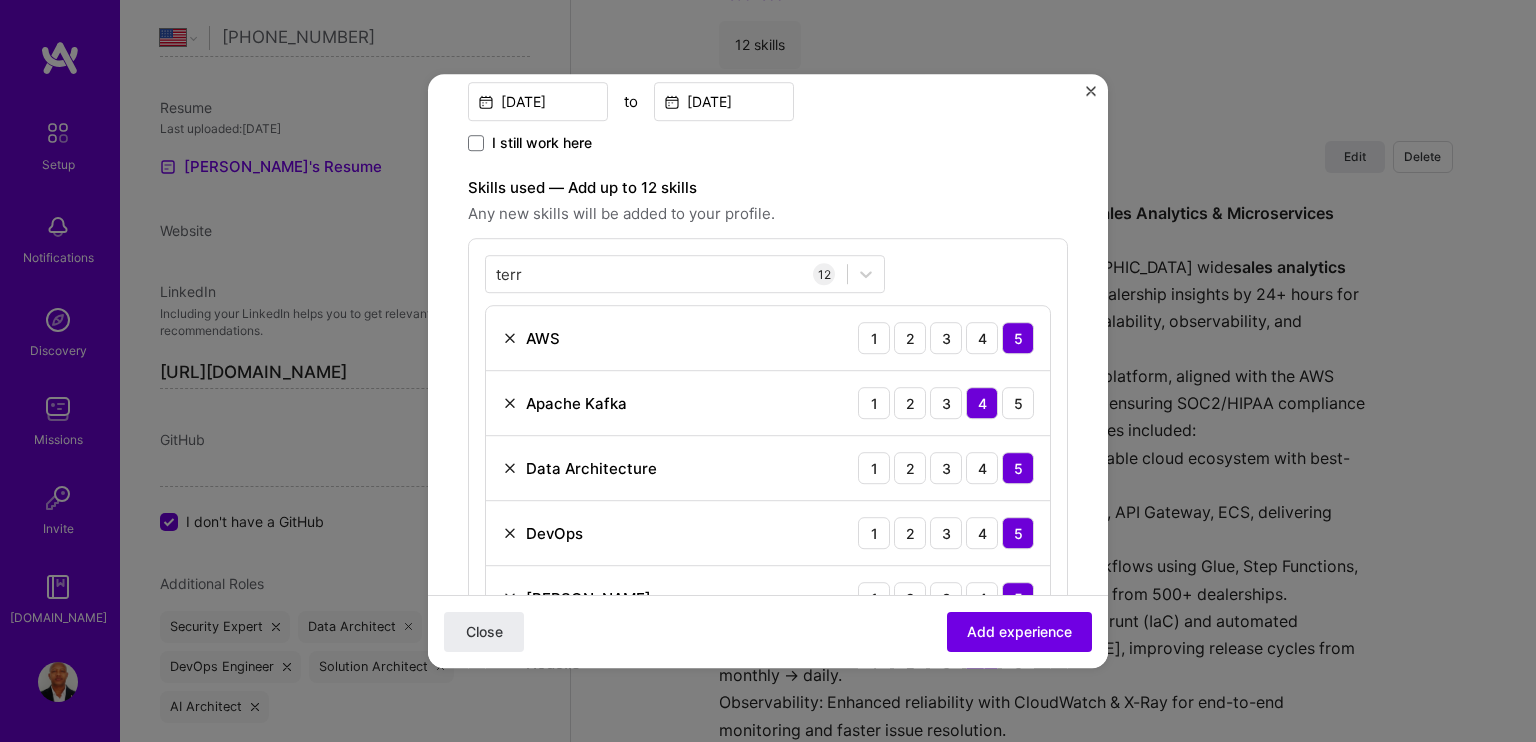 click on "Skills used — Add up to 12 skills" at bounding box center (768, 188) 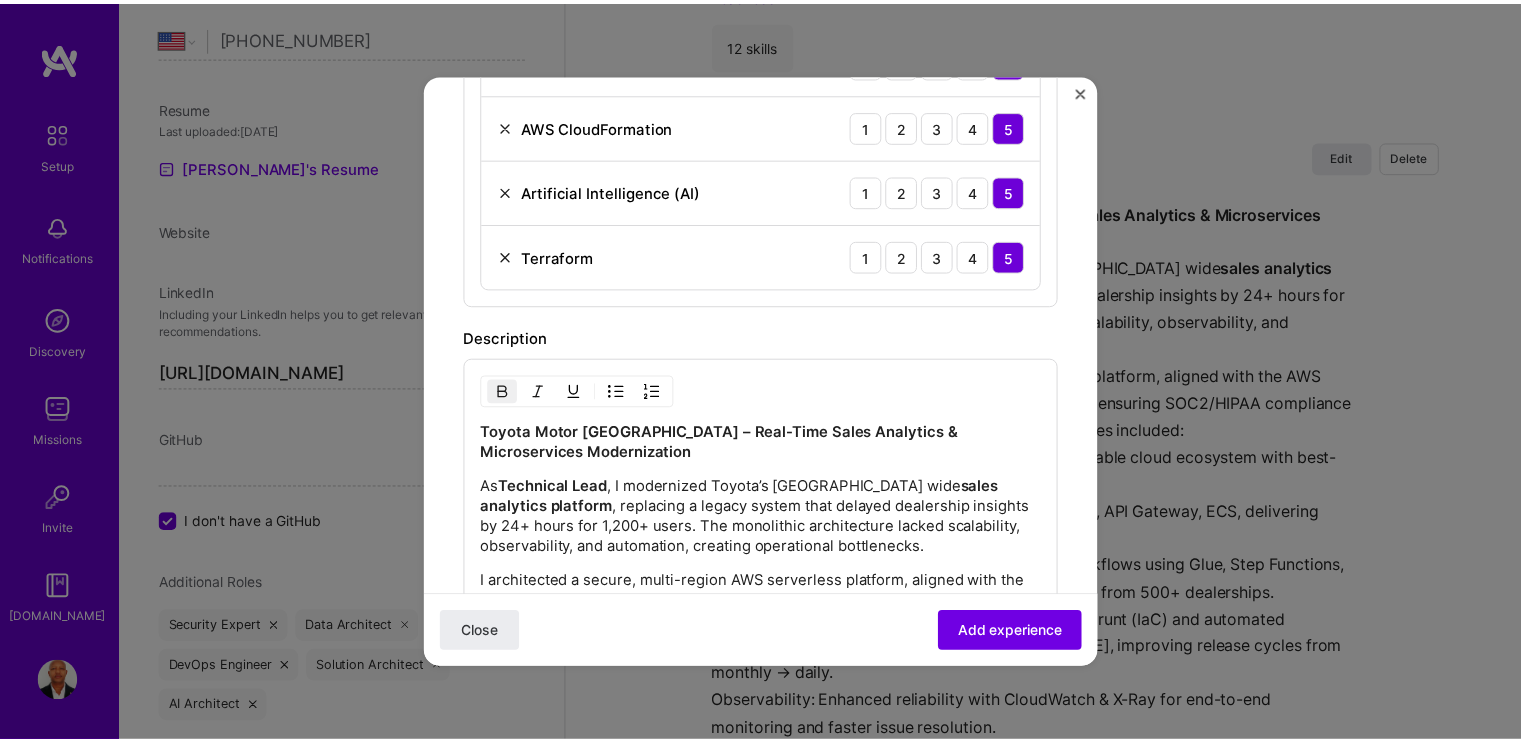 scroll, scrollTop: 1300, scrollLeft: 0, axis: vertical 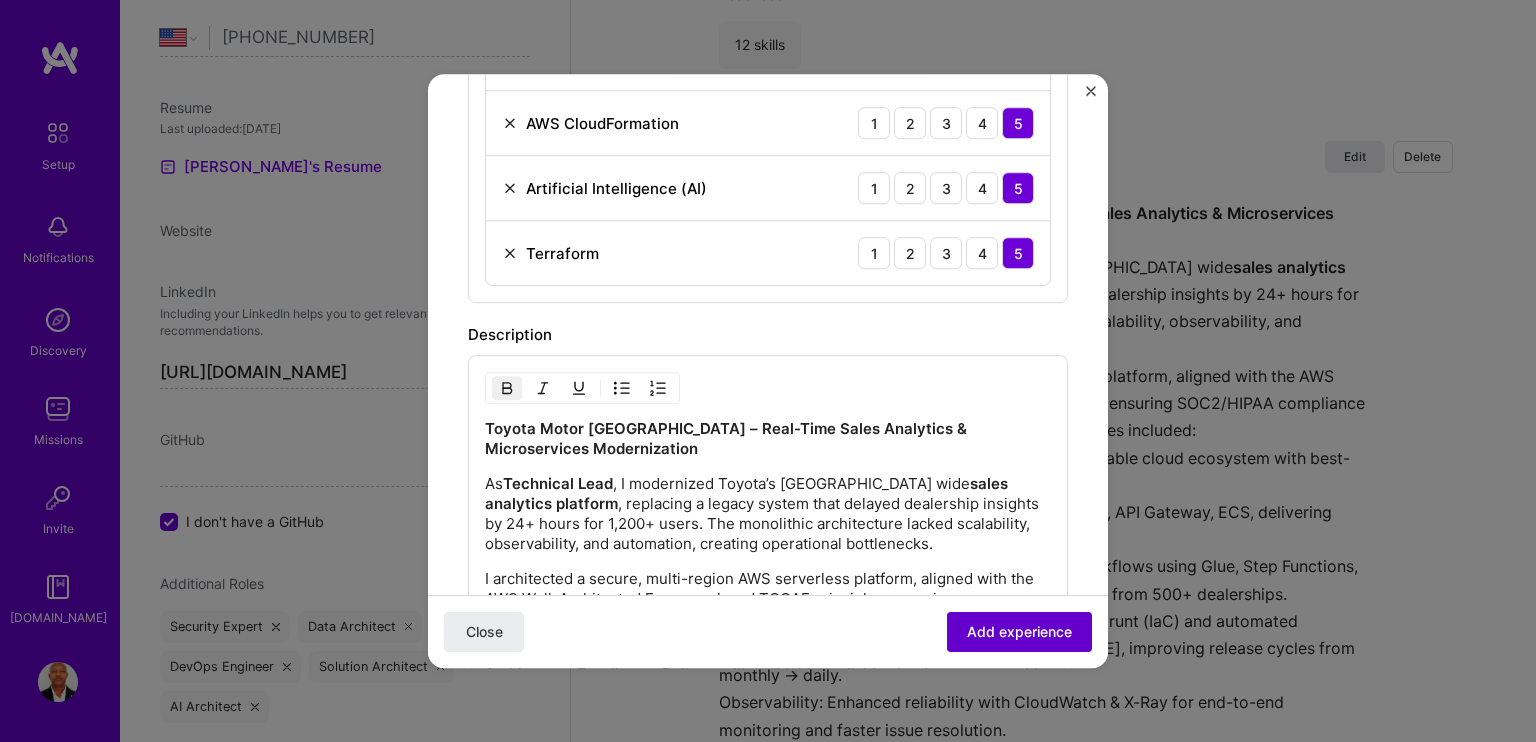 click on "Add experience" at bounding box center (1019, 632) 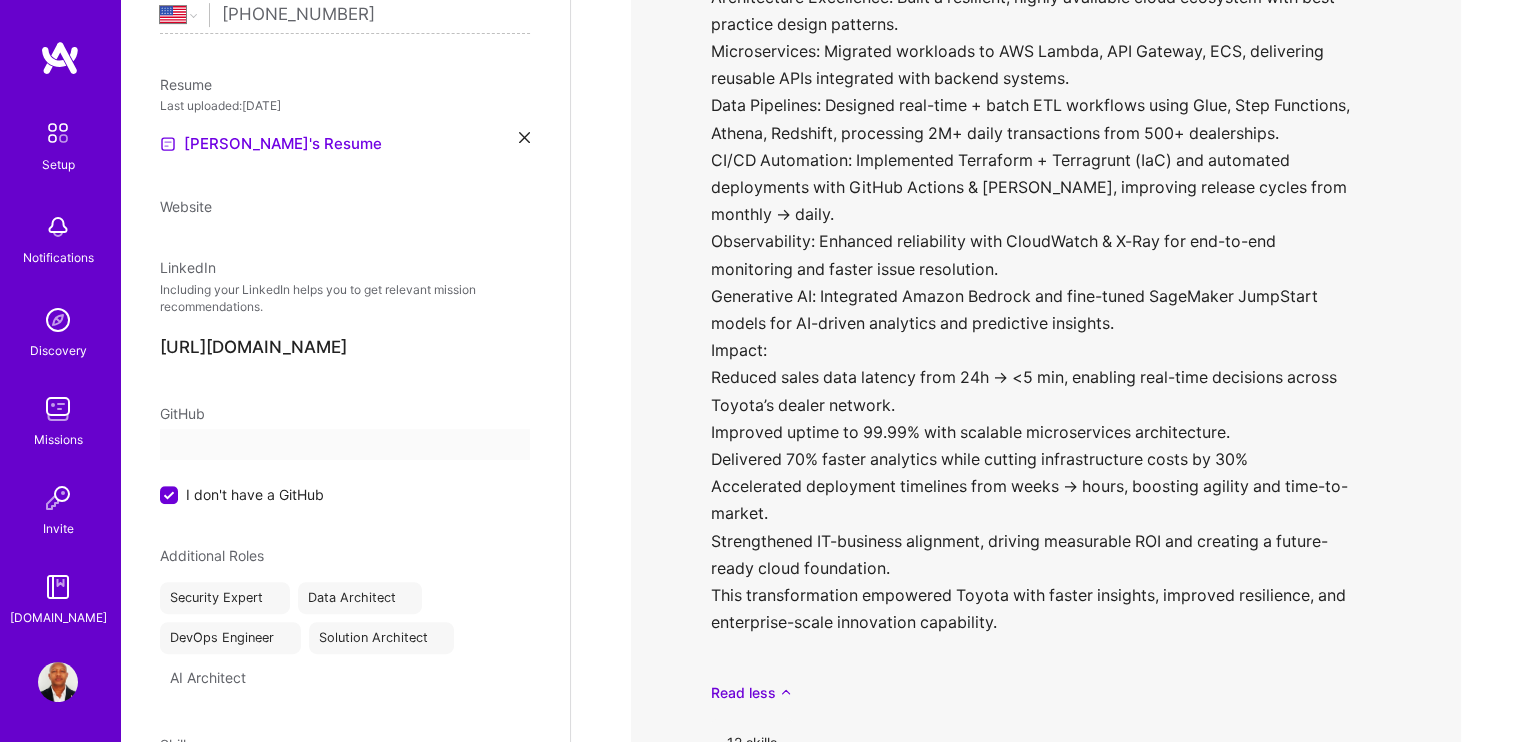 select on "US" 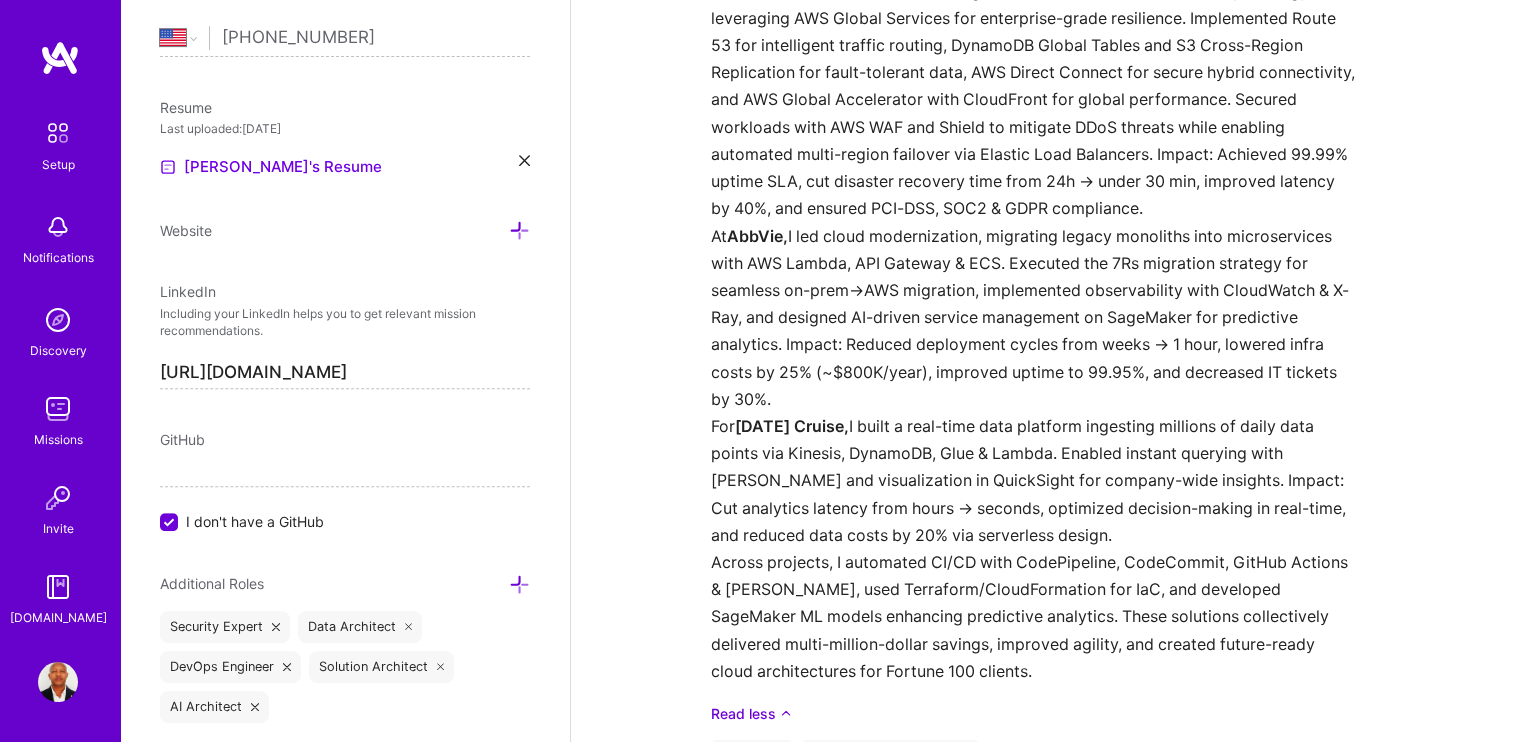 scroll, scrollTop: 6533, scrollLeft: 0, axis: vertical 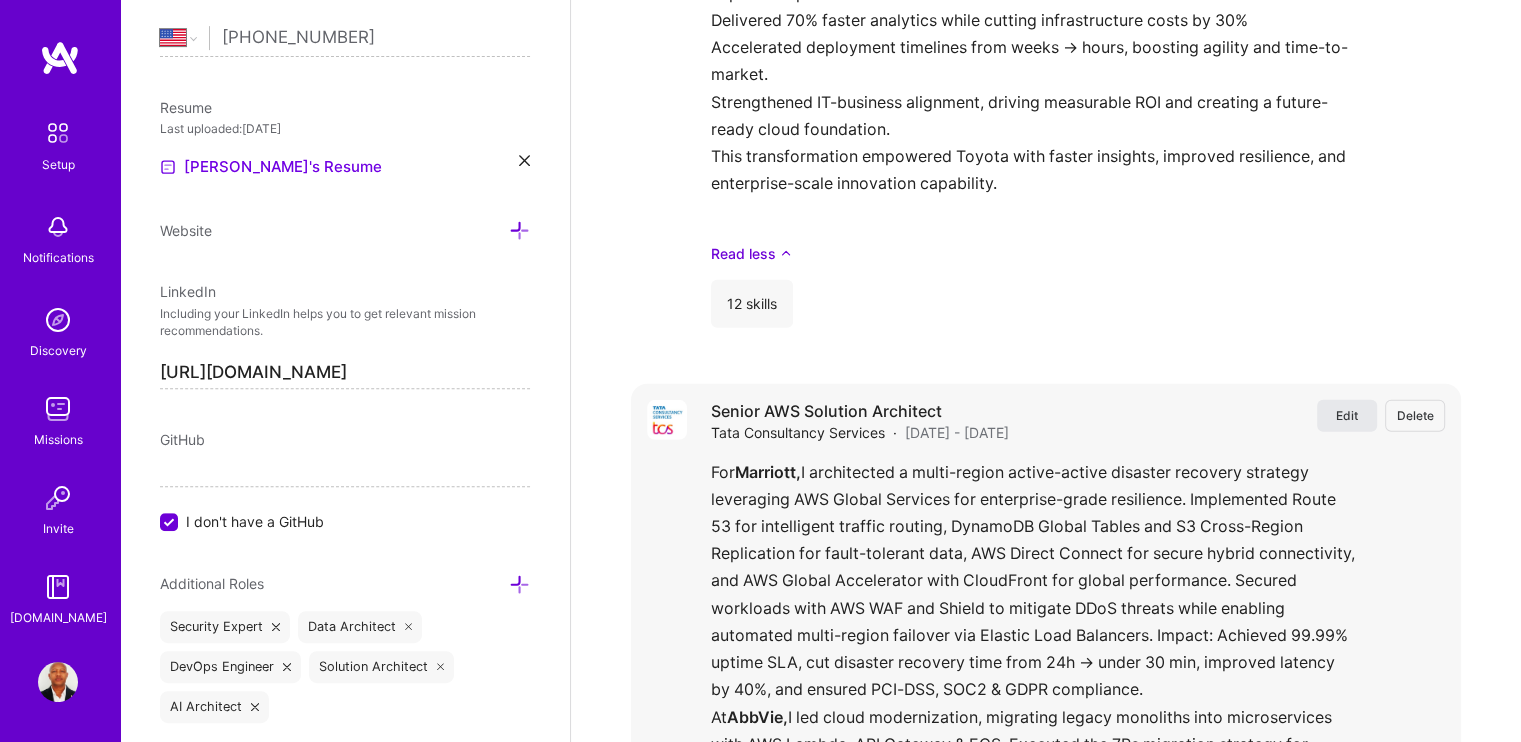 click on "Edit" at bounding box center [1347, 415] 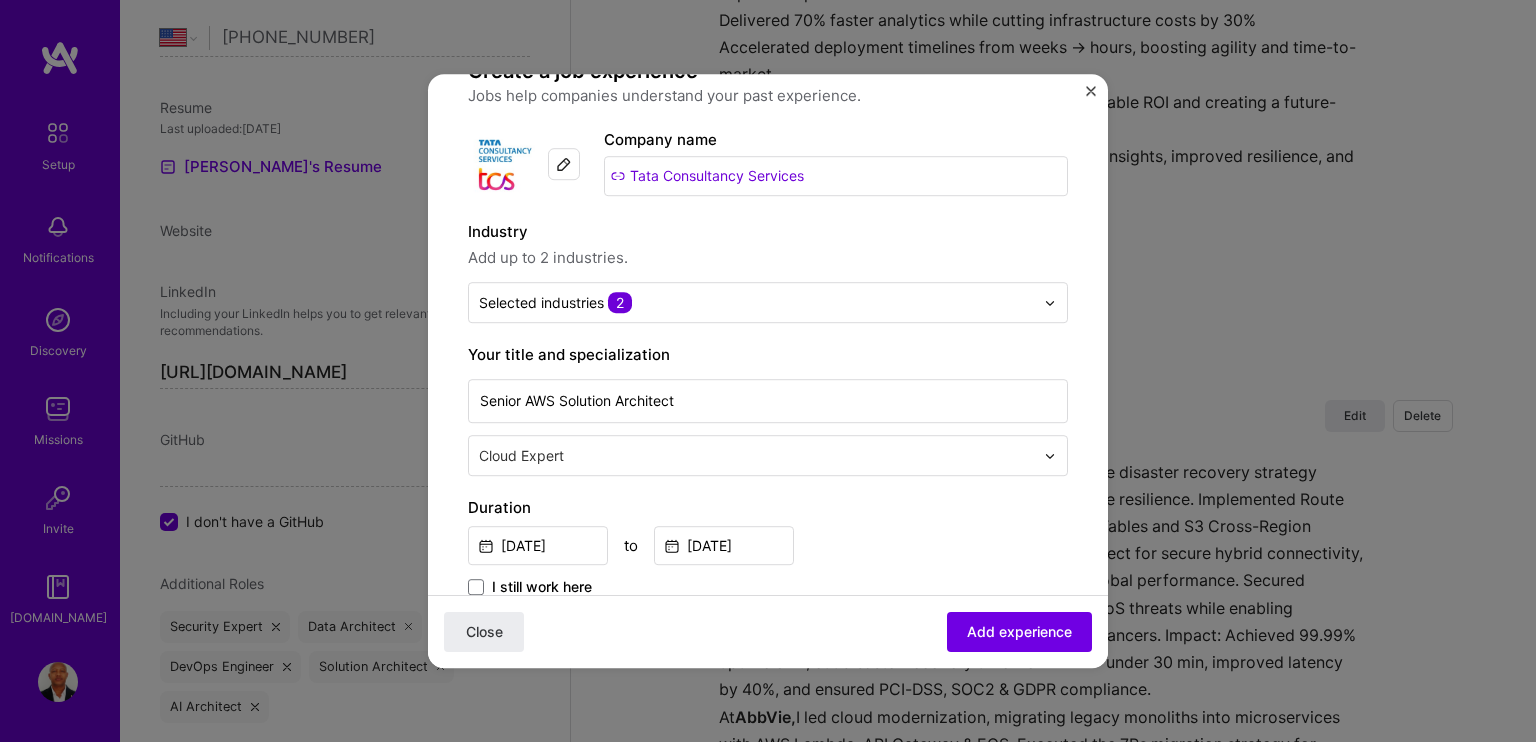 scroll, scrollTop: 456, scrollLeft: 0, axis: vertical 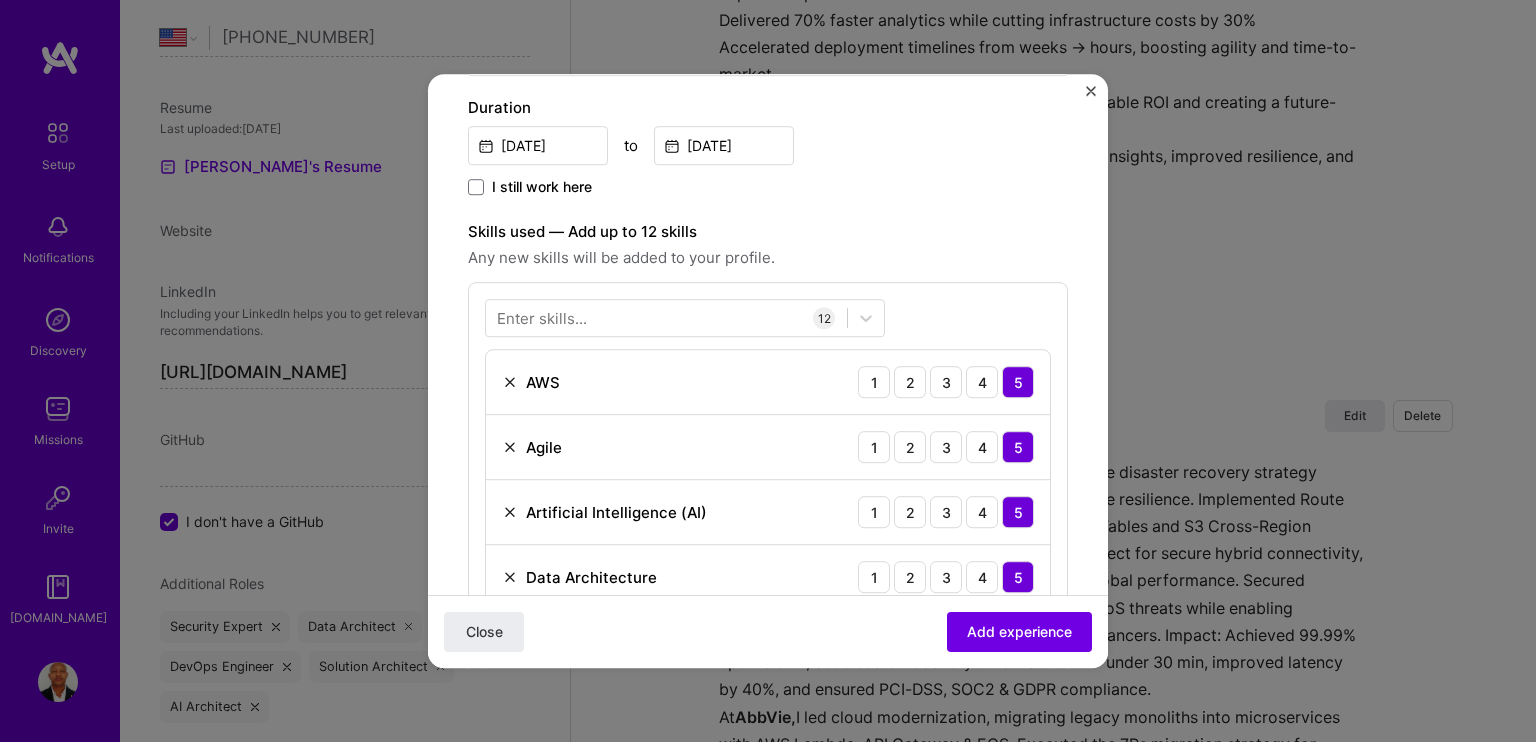 click on "12" at bounding box center [824, 318] 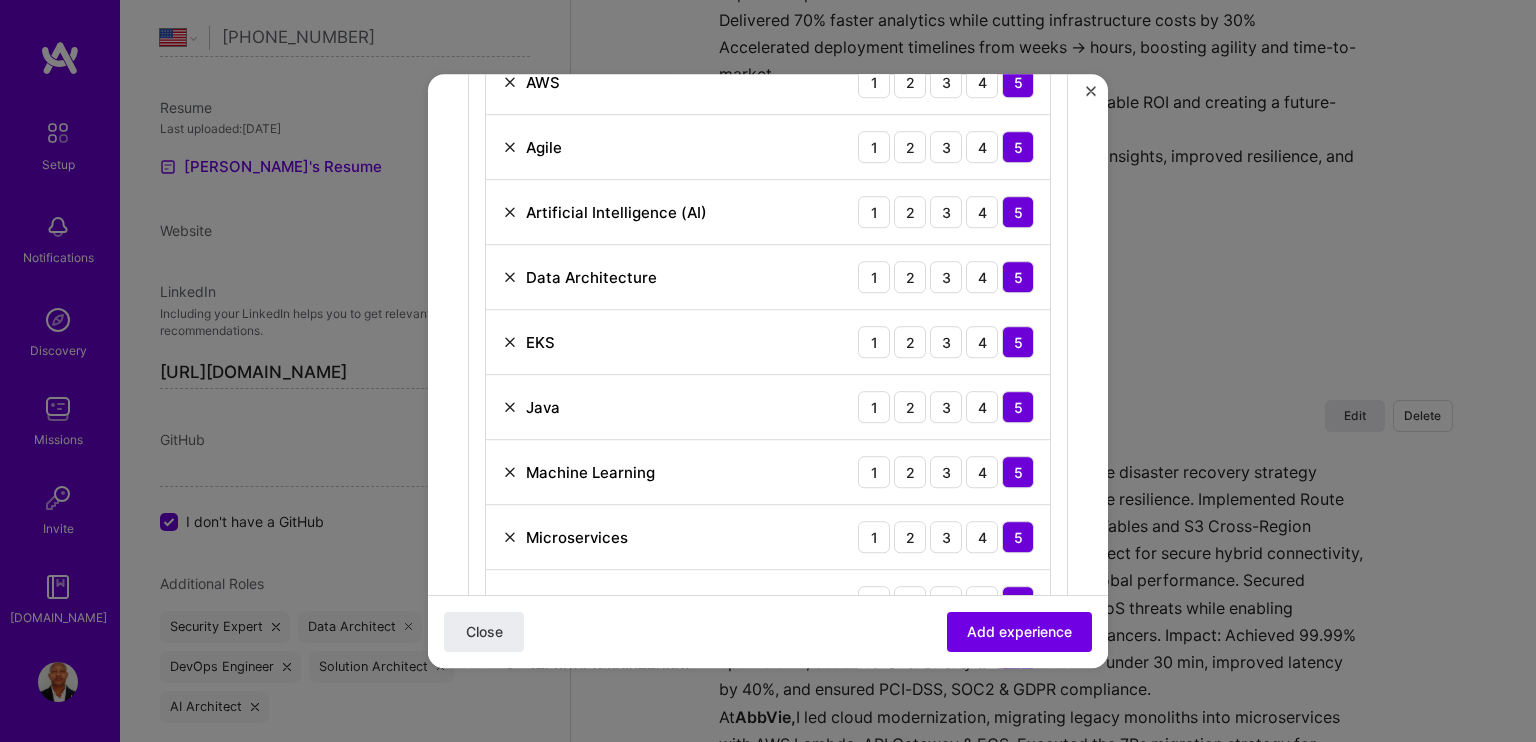 scroll, scrollTop: 856, scrollLeft: 0, axis: vertical 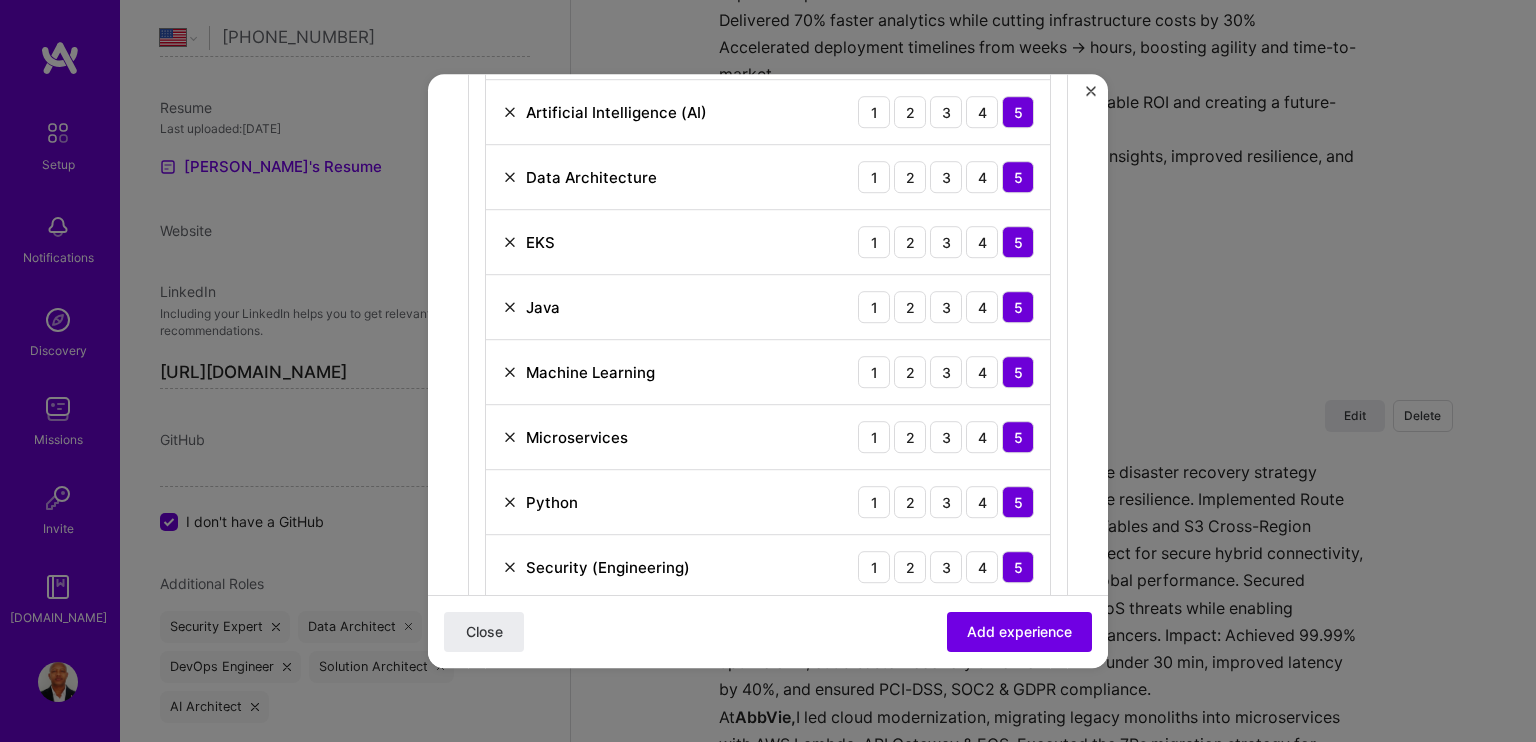 click at bounding box center (510, 242) 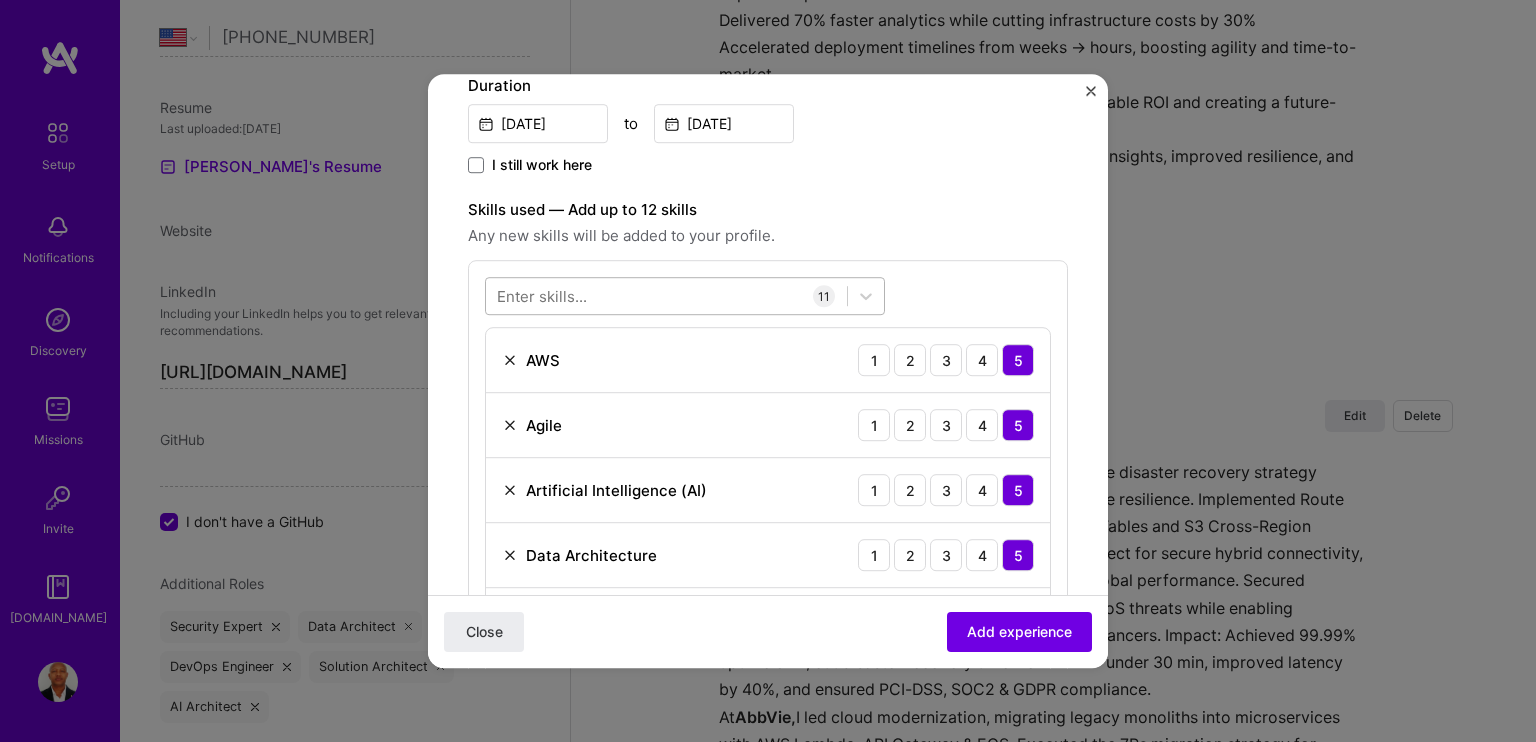 scroll, scrollTop: 456, scrollLeft: 0, axis: vertical 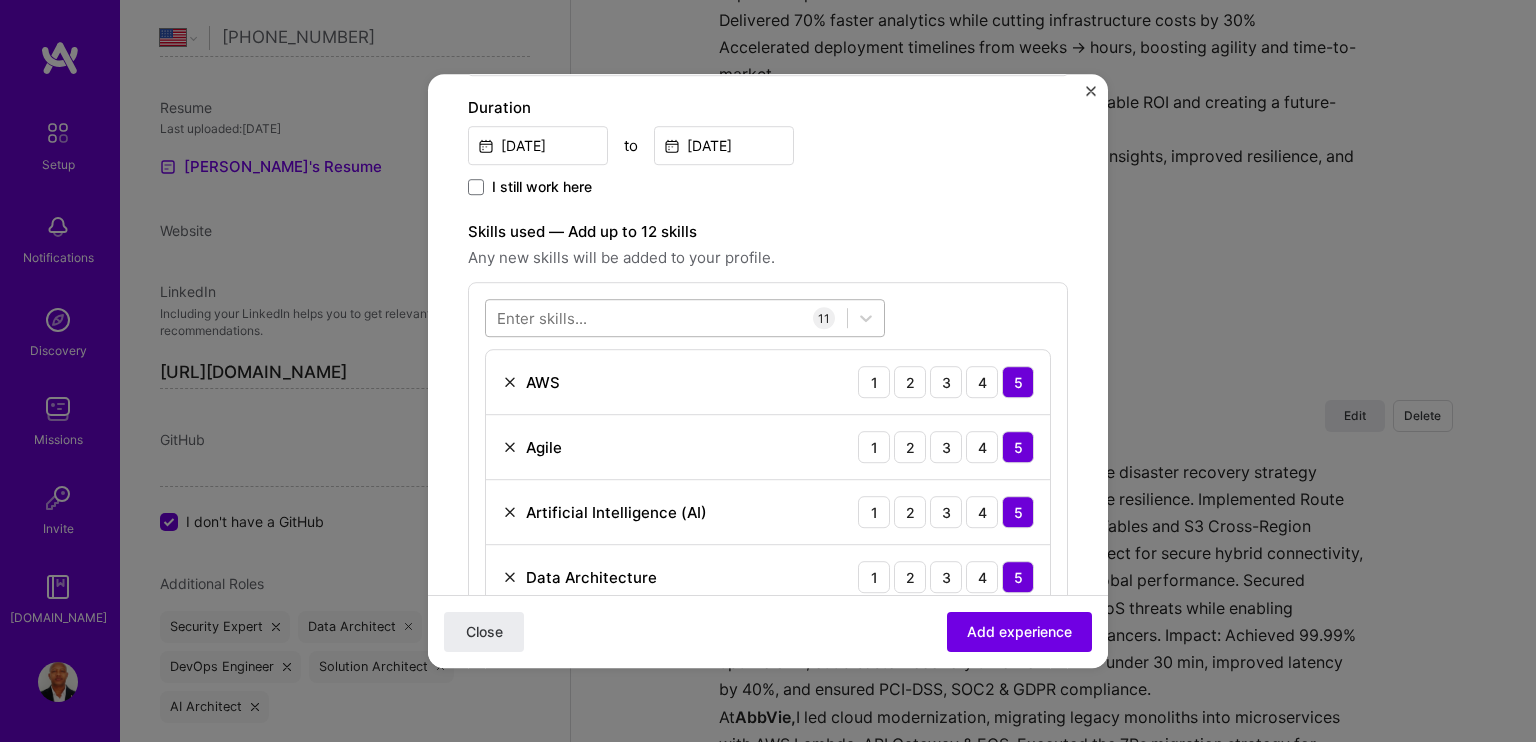 click at bounding box center (666, 318) 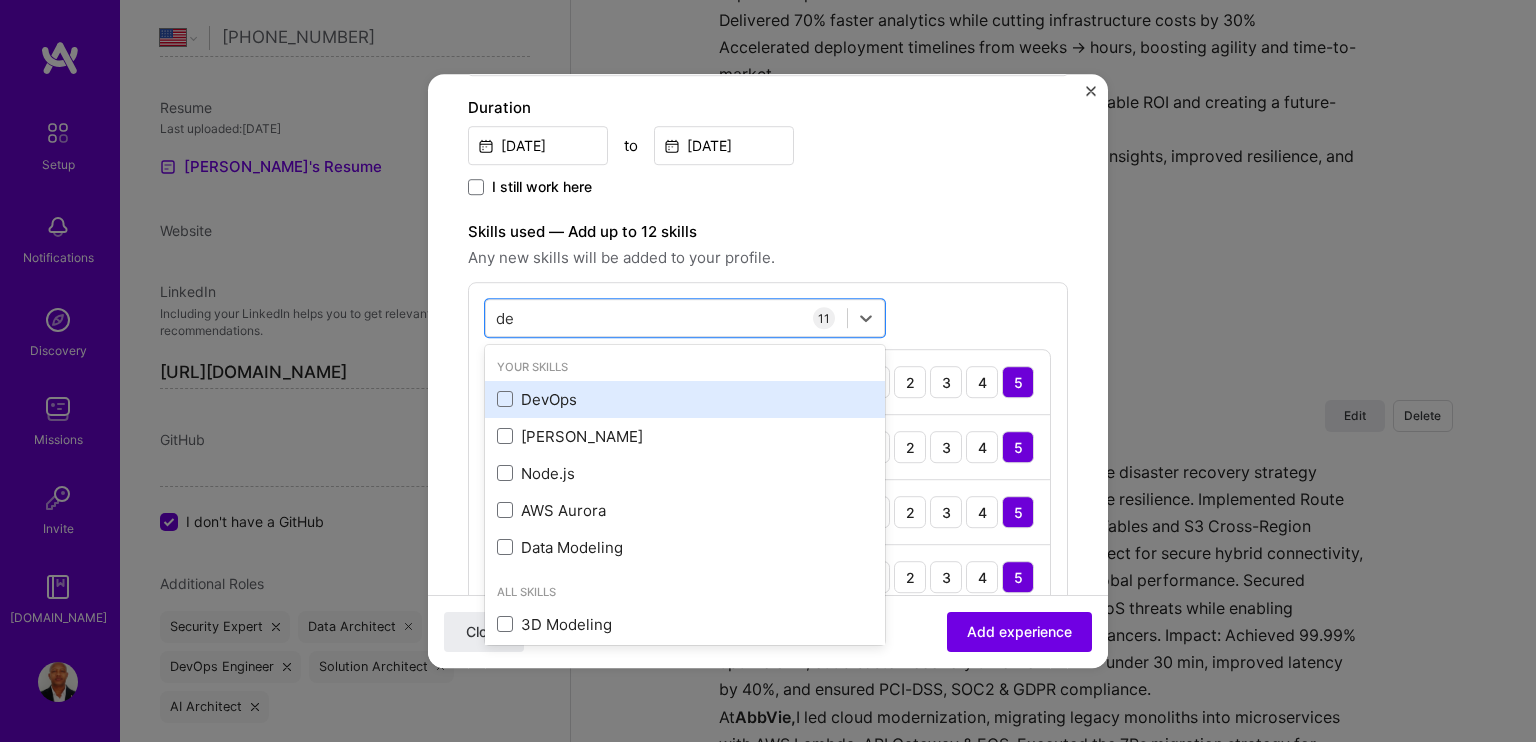 click on "DevOps" at bounding box center [685, 399] 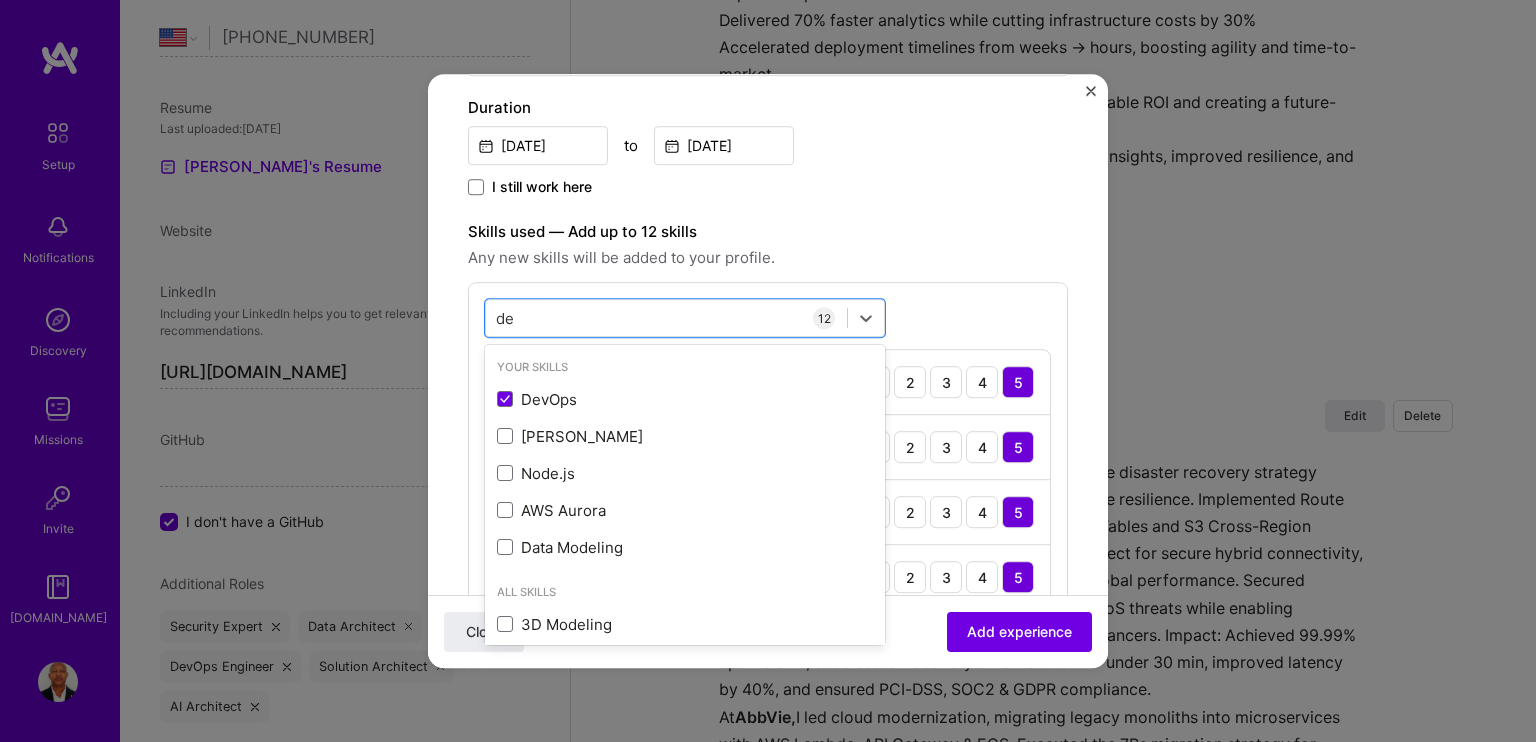 type on "de" 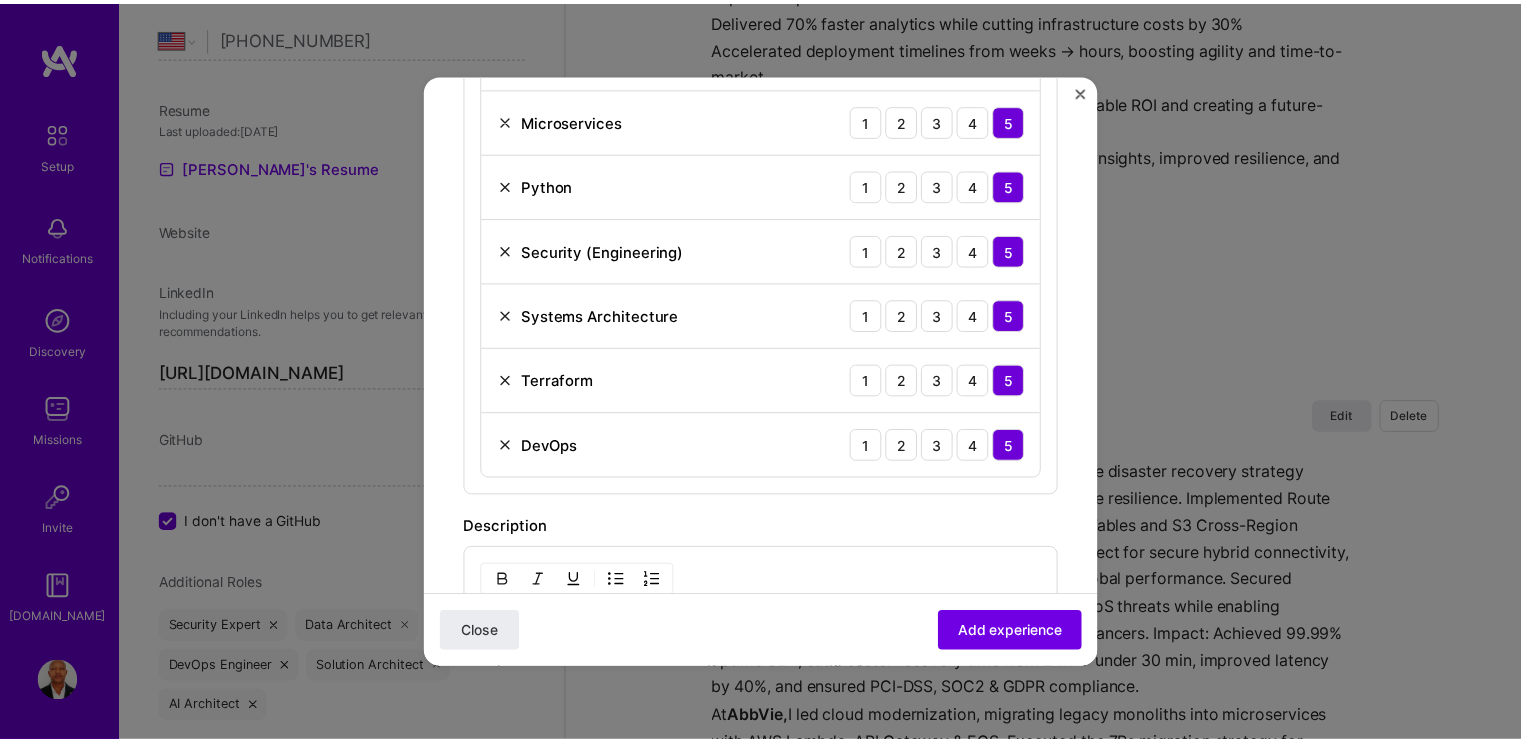 scroll, scrollTop: 1156, scrollLeft: 0, axis: vertical 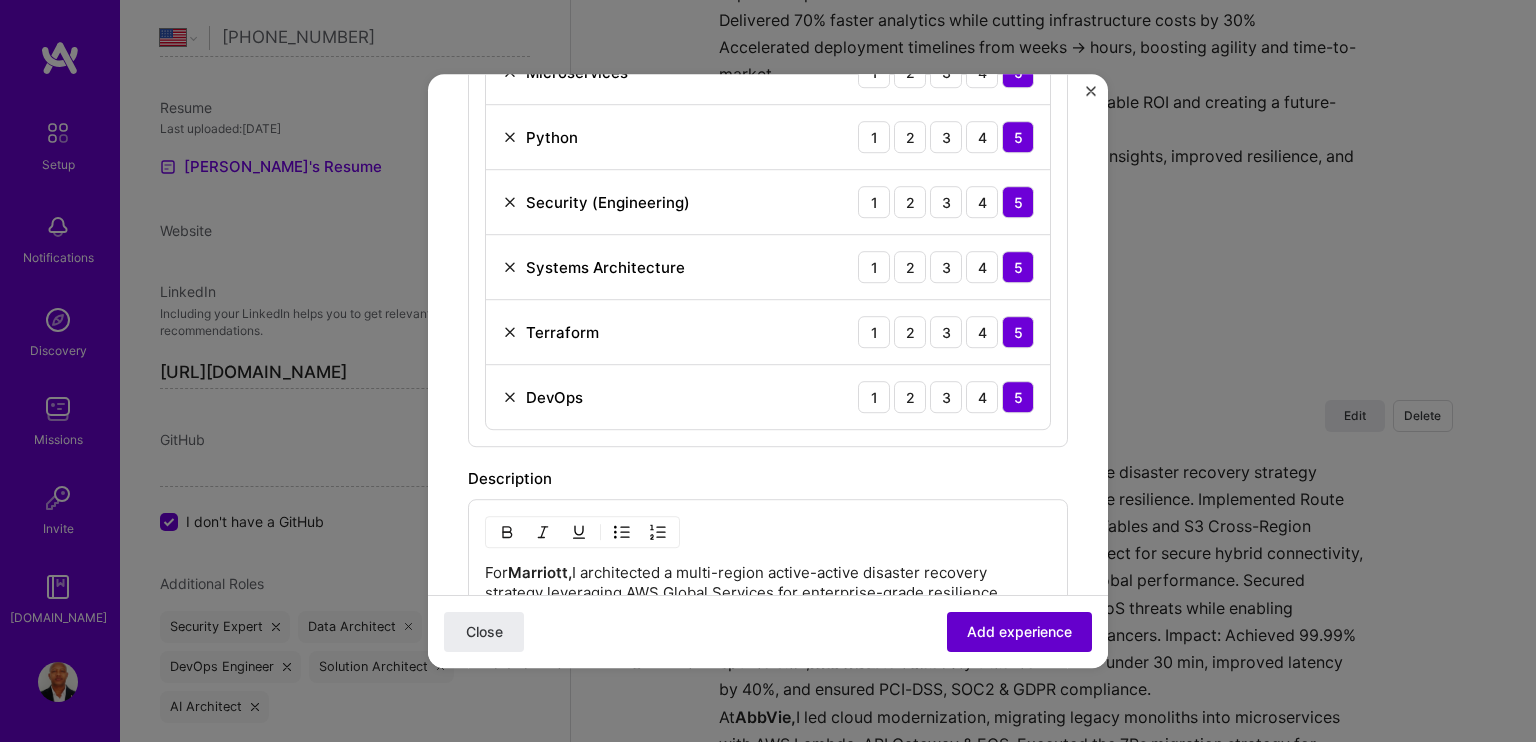 click on "Add experience" at bounding box center [1019, 632] 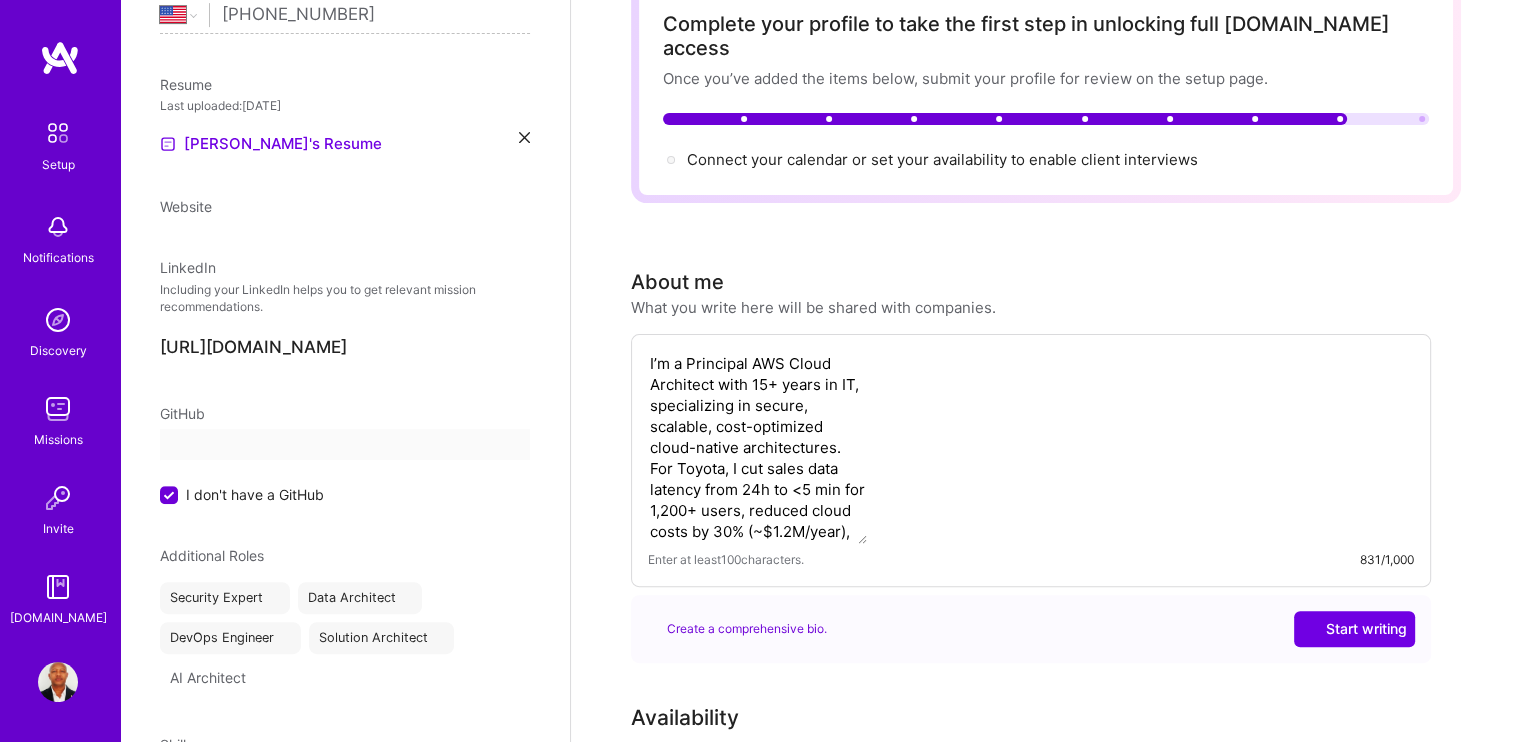 select on "US" 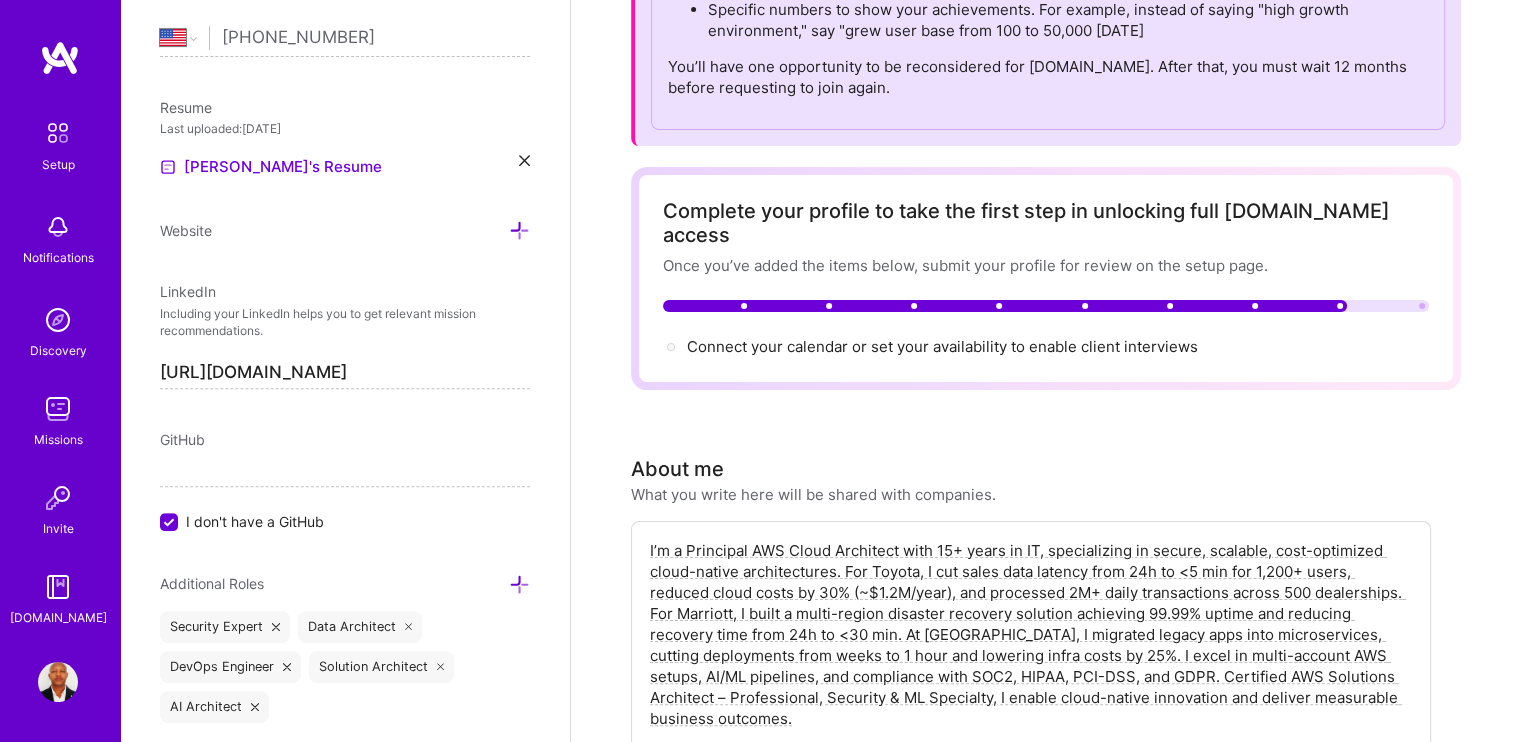 scroll, scrollTop: 500, scrollLeft: 0, axis: vertical 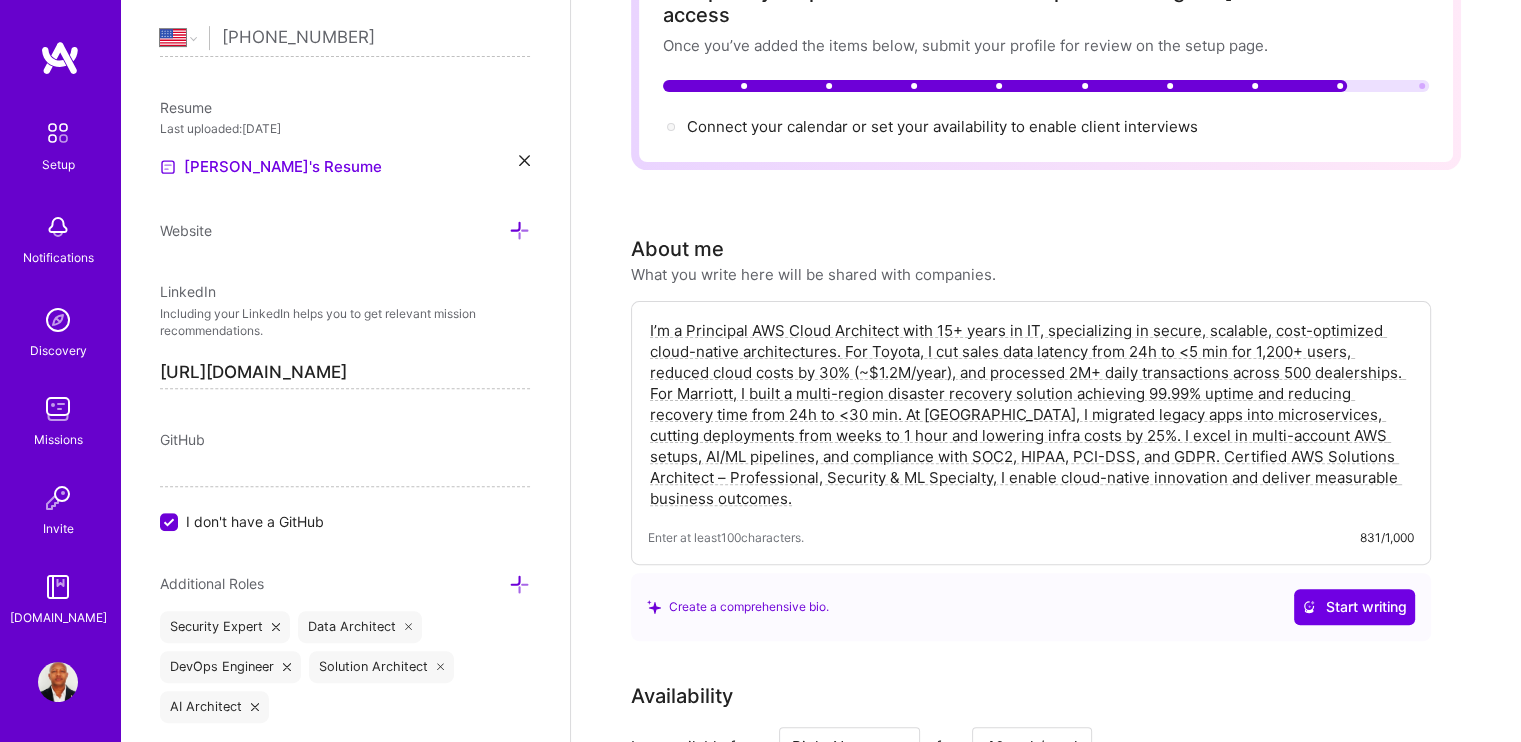 click on "I’m a Principal AWS Cloud Architect with 15+ years in IT, specializing in secure, scalable, cost-optimized cloud-native architectures. For Toyota, I cut sales data latency from 24h to <5 min for 1,200+ users, reduced cloud costs by 30% (~$1.2M/year), and processed 2M+ daily transactions across 500 dealerships. For Marriott, I built a multi-region disaster recovery solution achieving 99.99% uptime and reducing recovery time from 24h to <30 min. At [GEOGRAPHIC_DATA], I migrated legacy apps into microservices, cutting deployments from weeks to 1 hour and lowering infra costs by 25%. I excel in multi-account AWS setups, AI/ML pipelines, and compliance with SOC2, HIPAA, PCI-DSS, and GDPR. Certified AWS Solutions Architect – Professional, Security & ML Specialty, I enable cloud-native innovation and deliver measurable business outcomes." at bounding box center [1031, 414] 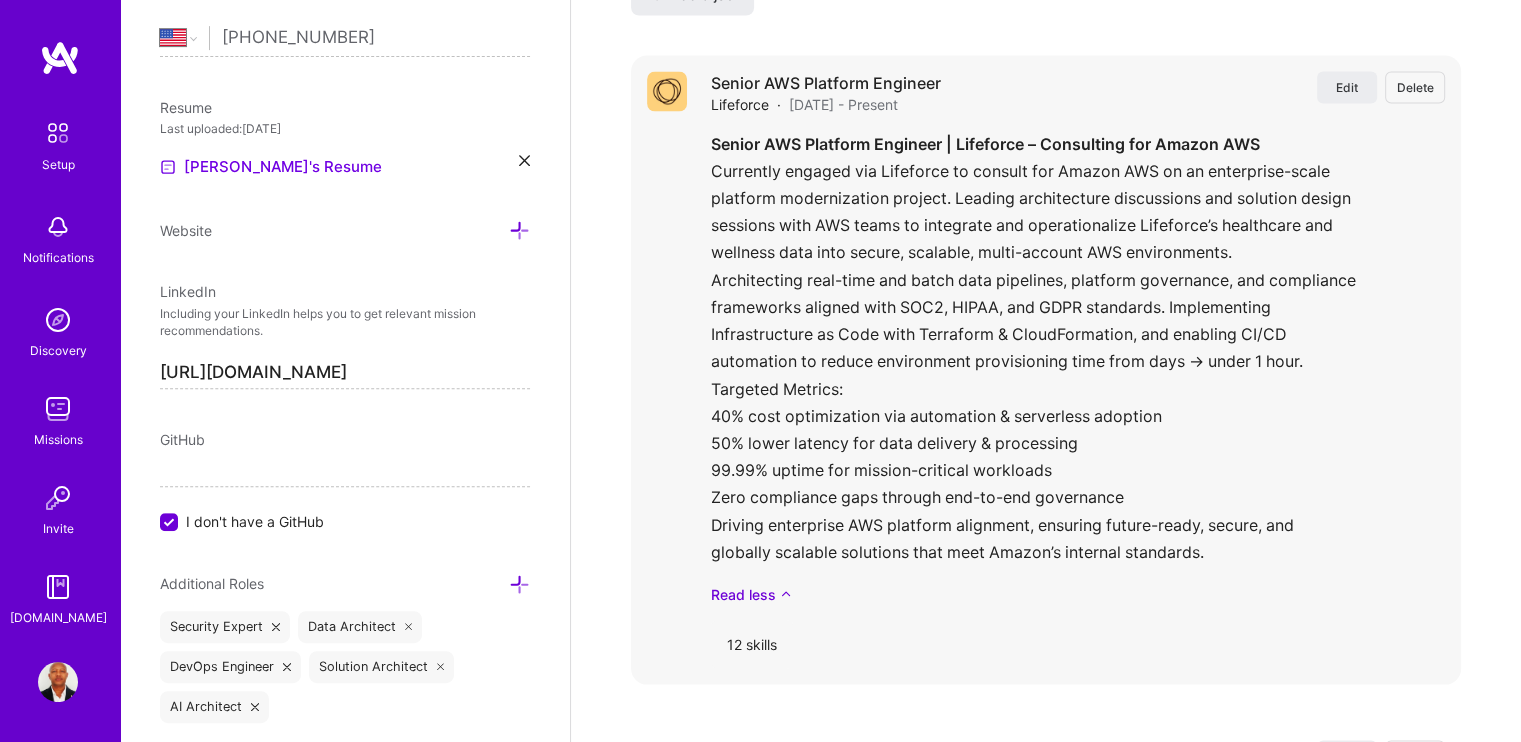 scroll, scrollTop: 3900, scrollLeft: 0, axis: vertical 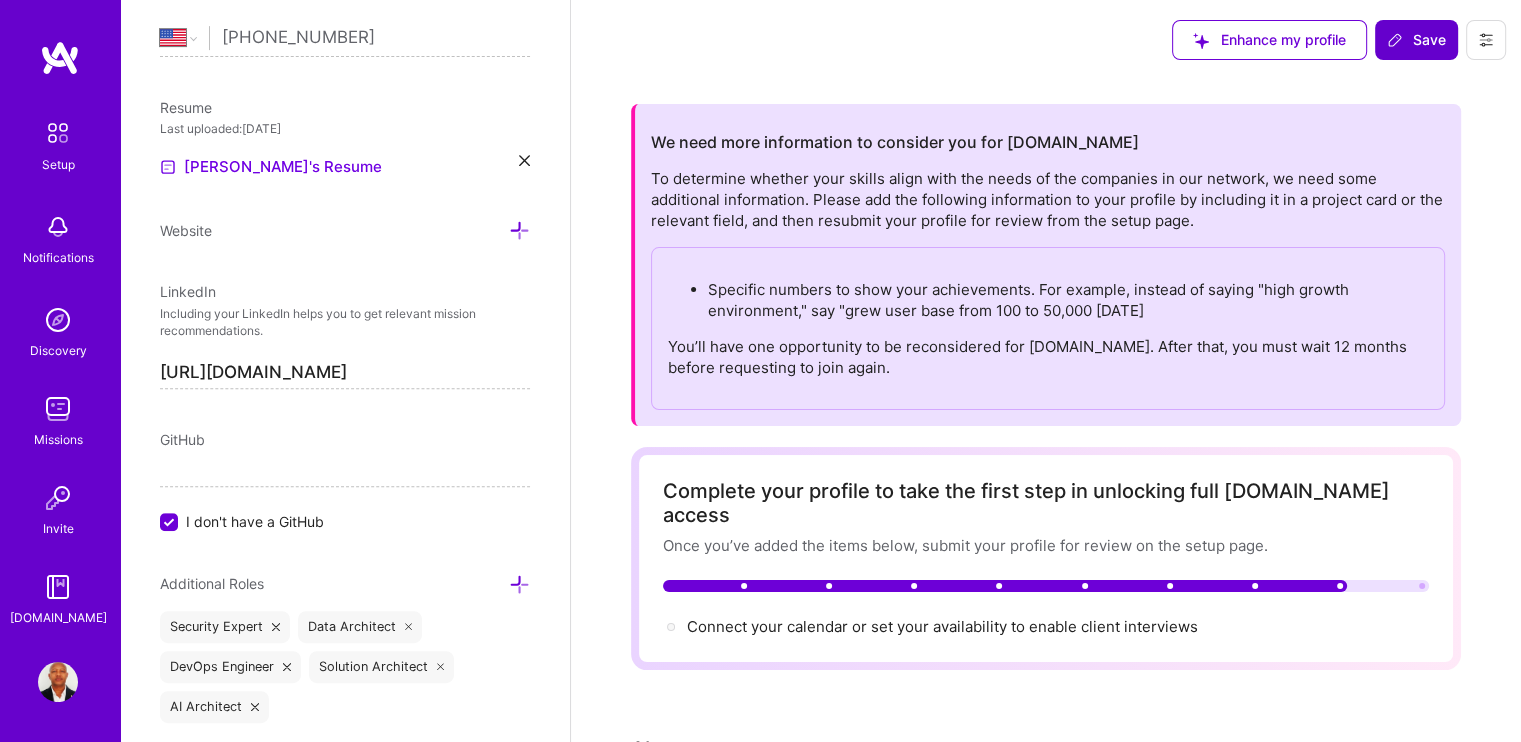 click on "Save" at bounding box center (1416, 40) 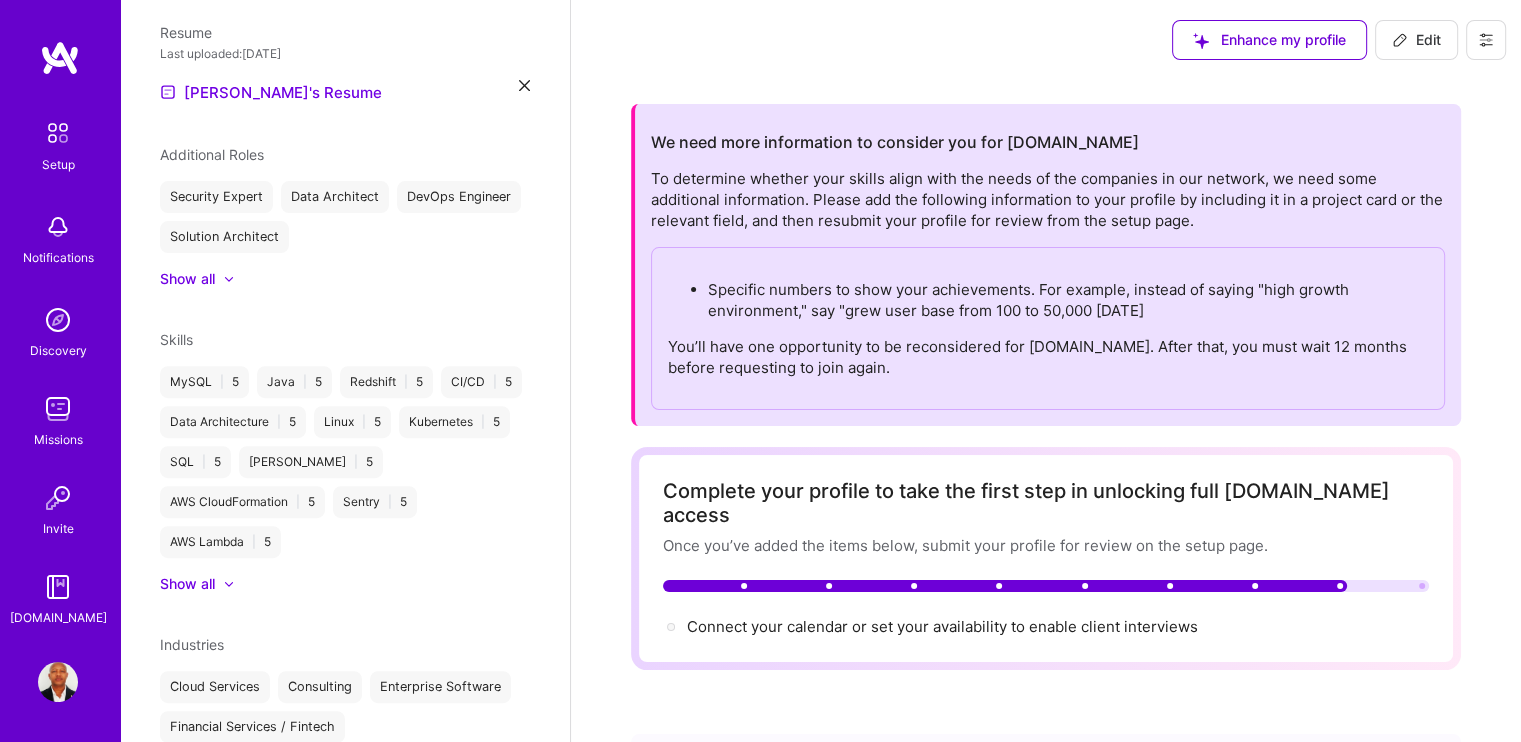 scroll, scrollTop: 740, scrollLeft: 0, axis: vertical 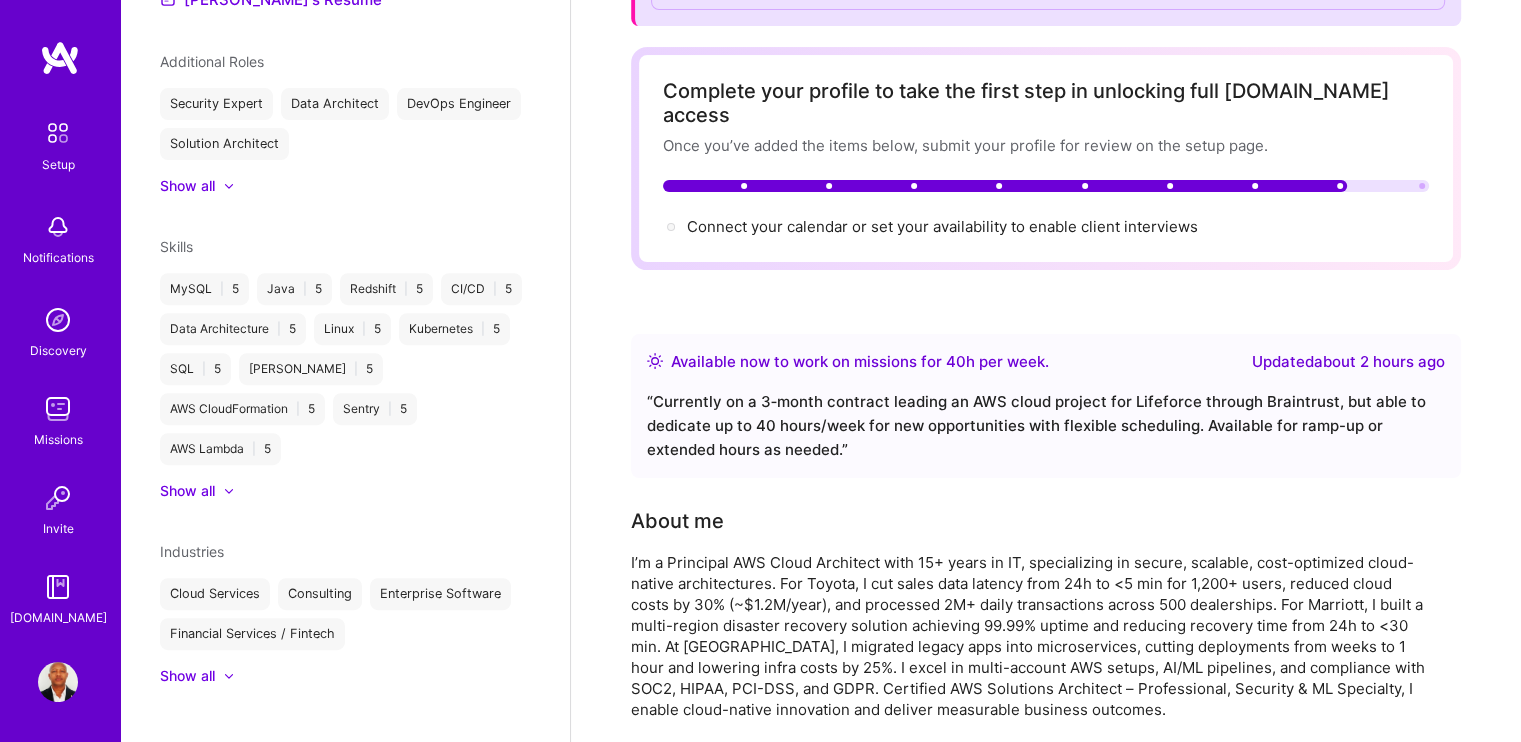click on "Show all" at bounding box center [345, 676] 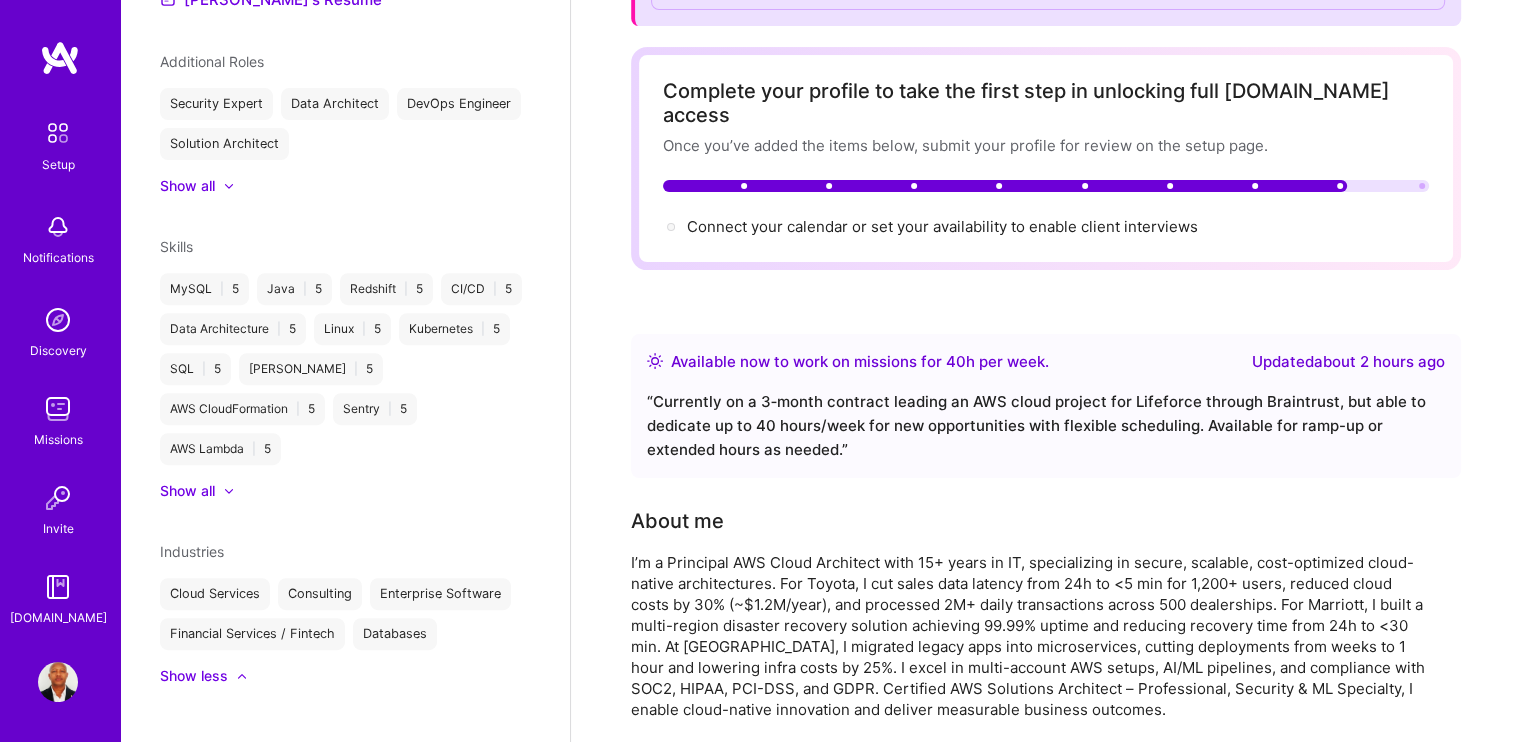 click at bounding box center (58, 133) 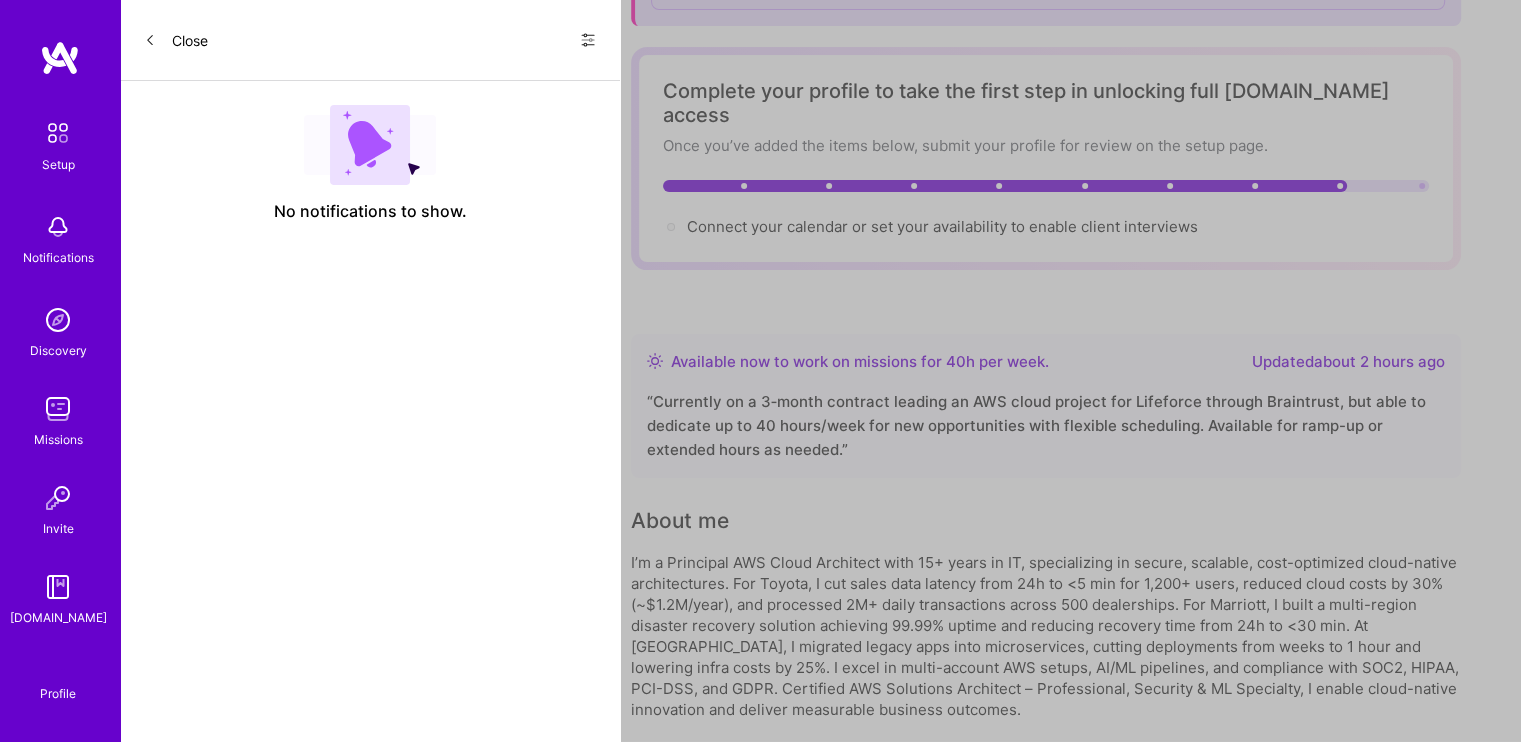 scroll, scrollTop: 0, scrollLeft: 0, axis: both 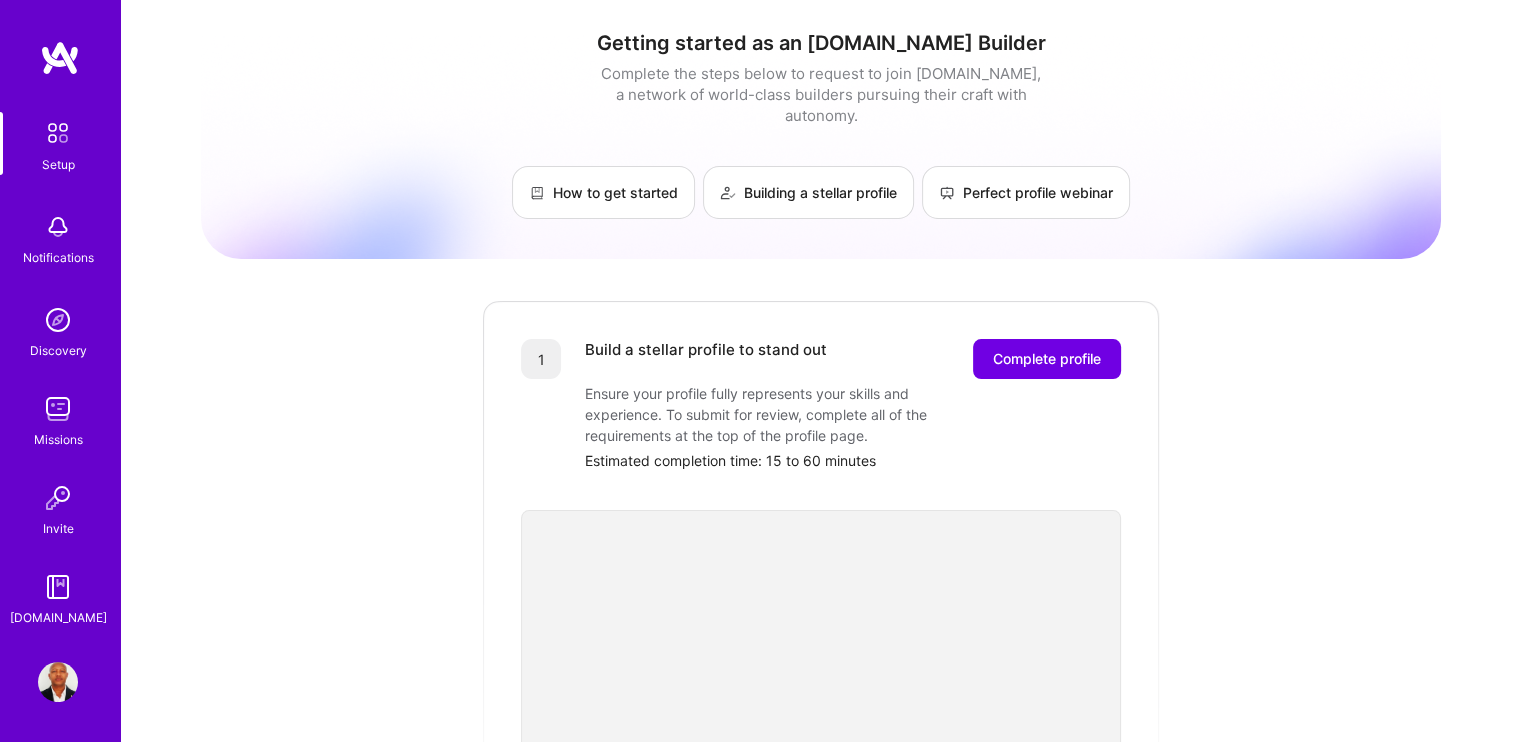 click at bounding box center [58, 227] 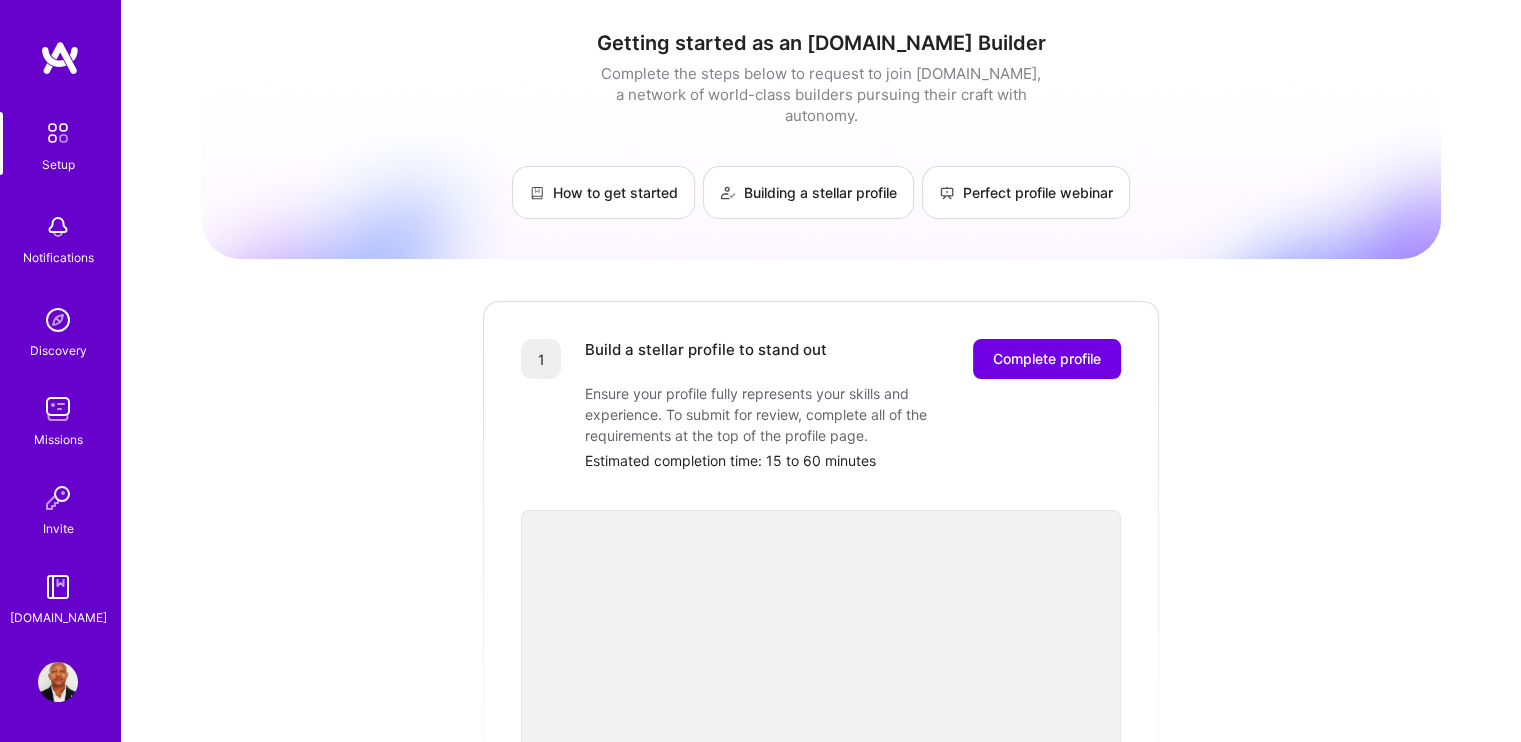 click at bounding box center (58, 133) 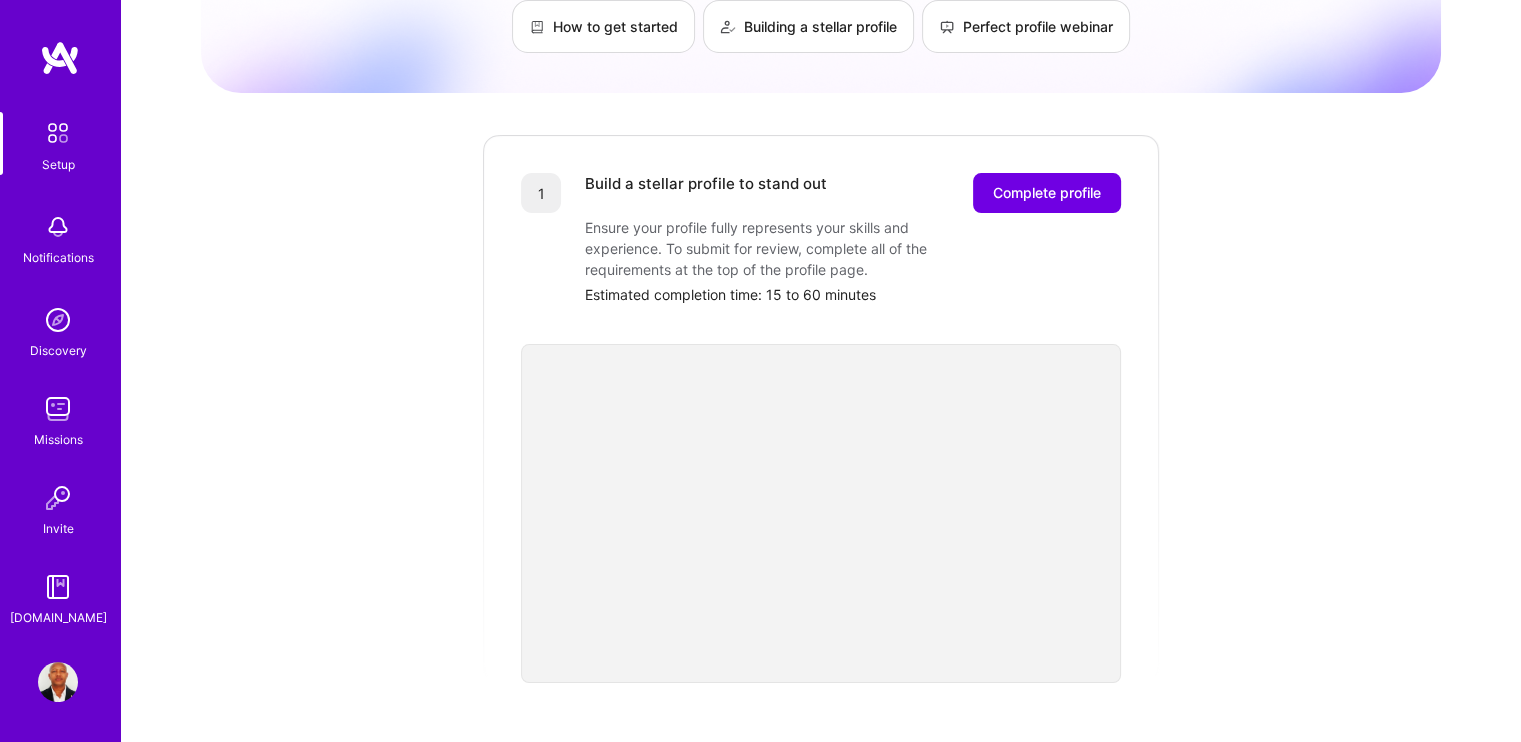 scroll, scrollTop: 200, scrollLeft: 0, axis: vertical 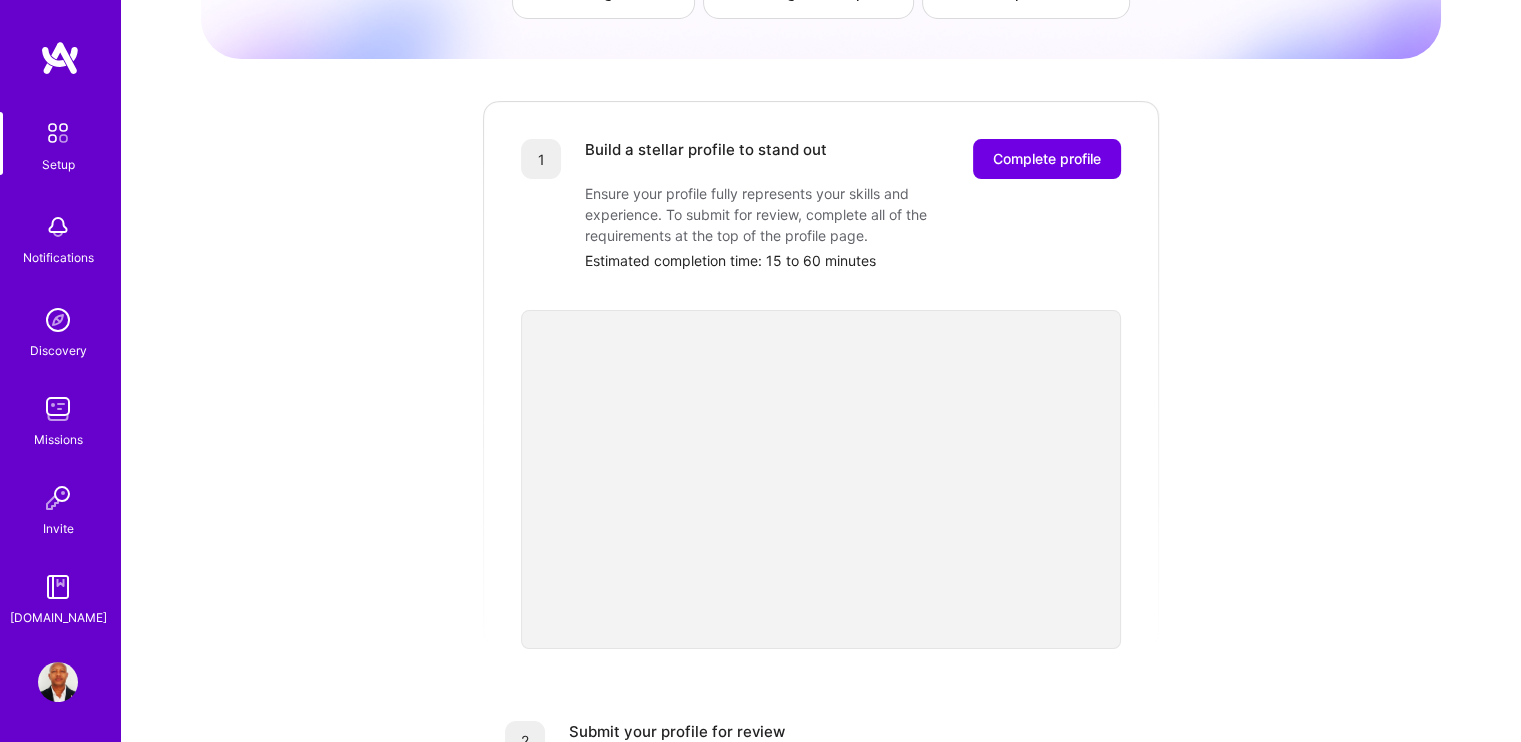 click at bounding box center [58, 587] 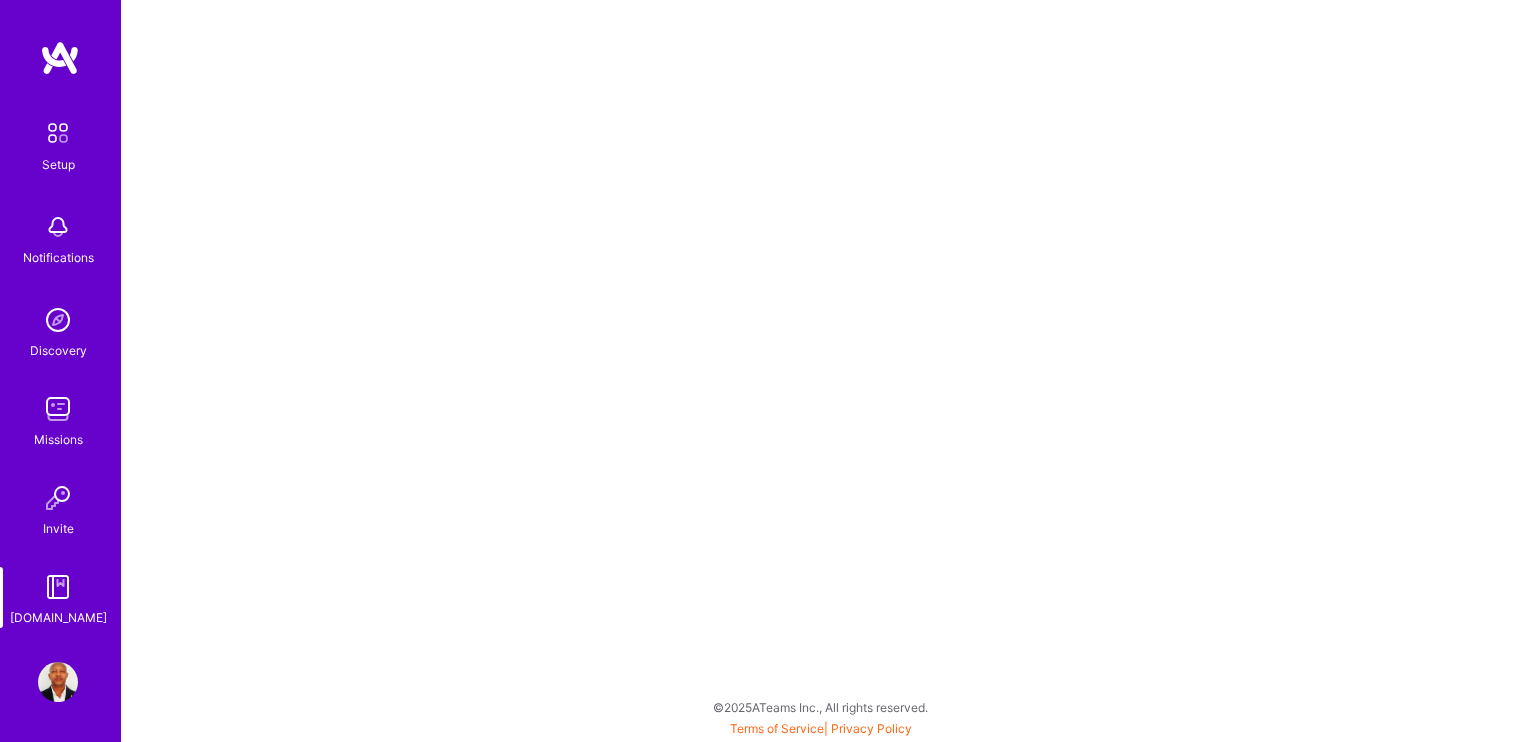 scroll, scrollTop: 0, scrollLeft: 0, axis: both 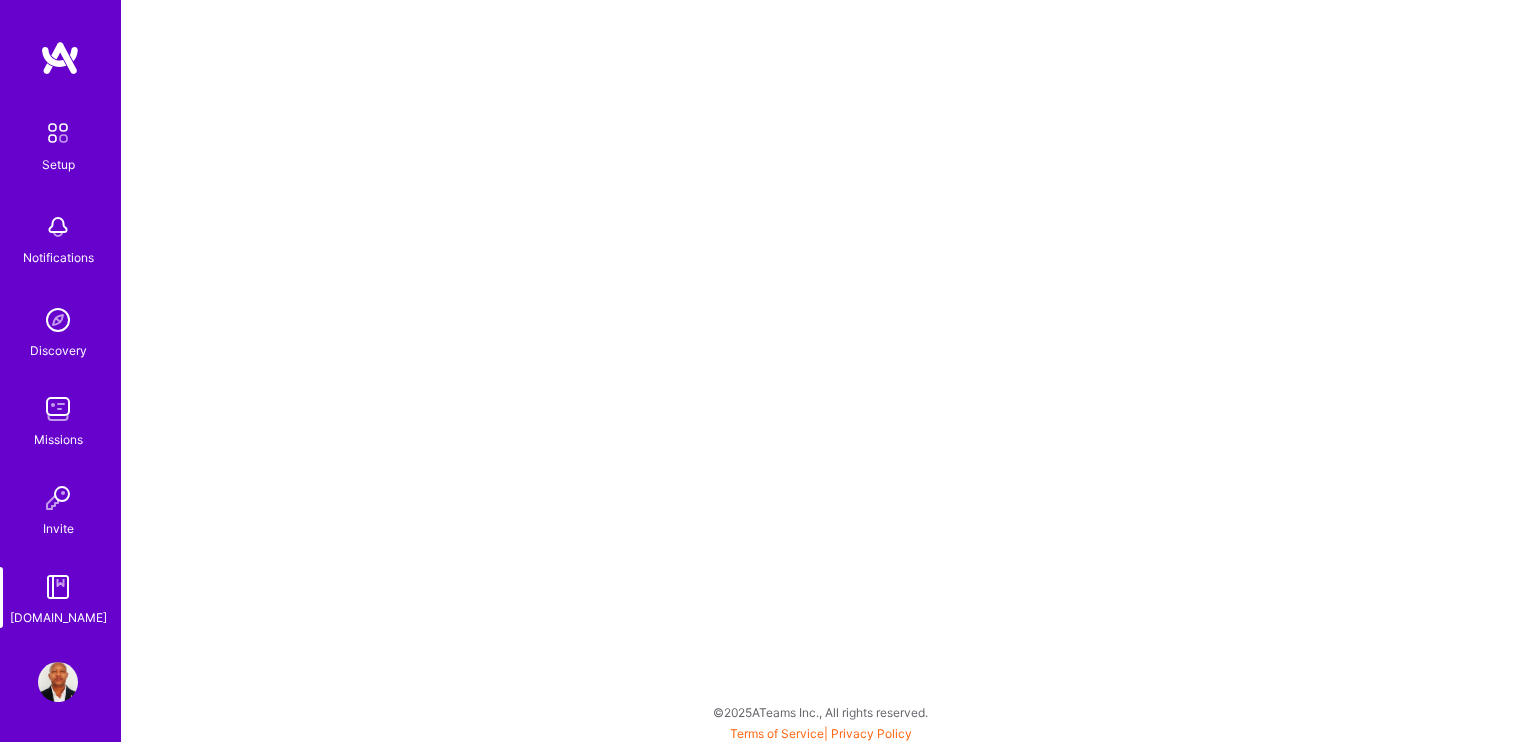 click at bounding box center (58, 409) 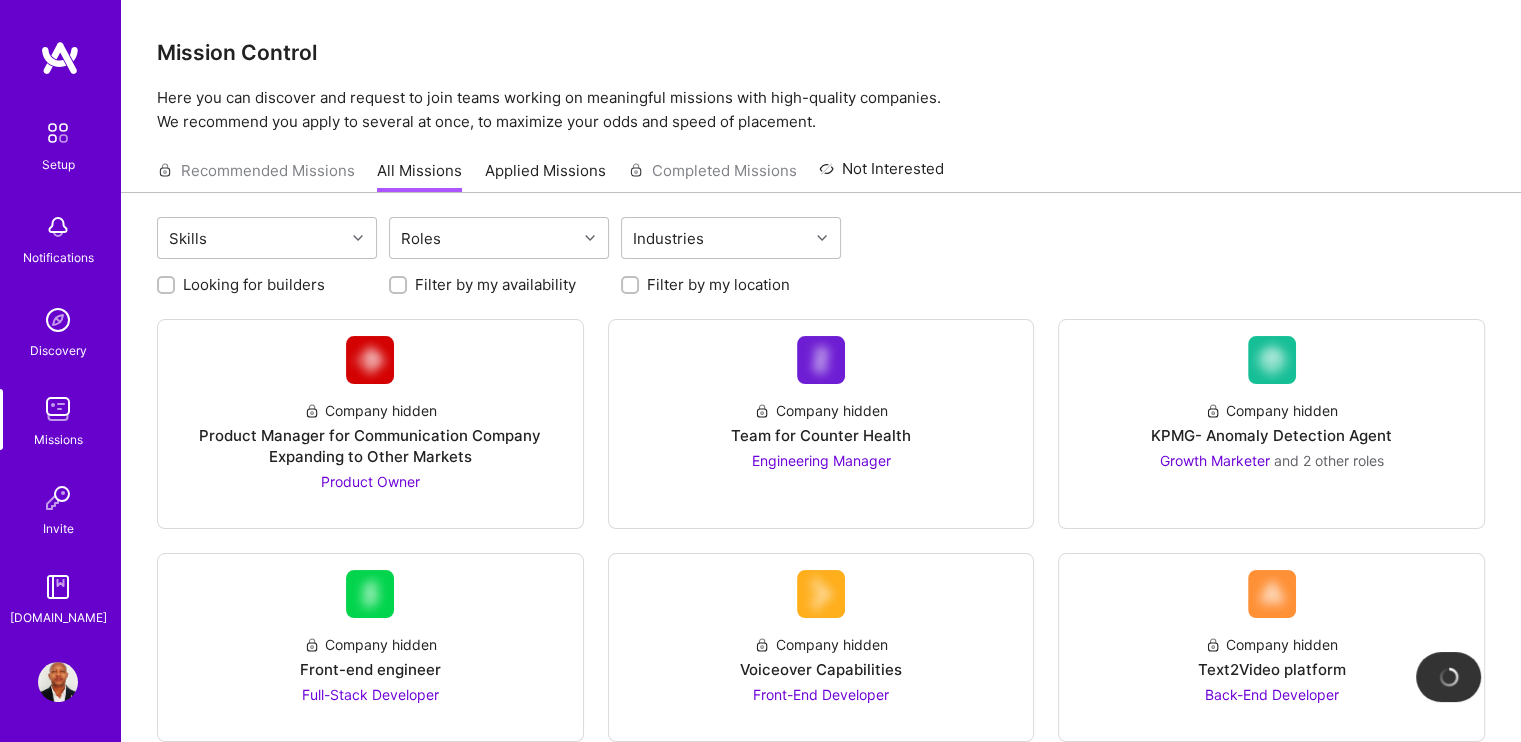 scroll, scrollTop: 0, scrollLeft: 0, axis: both 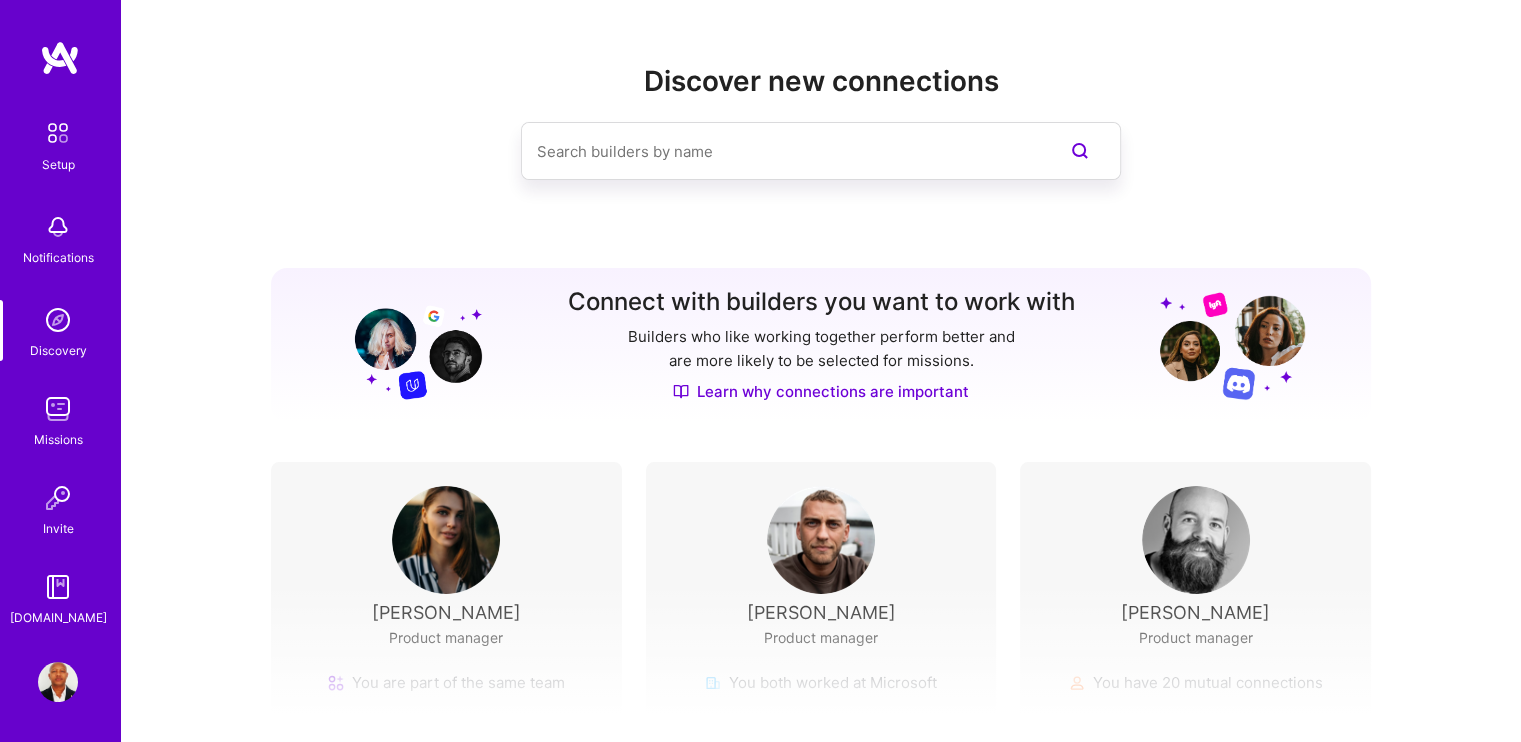 click at bounding box center (58, 227) 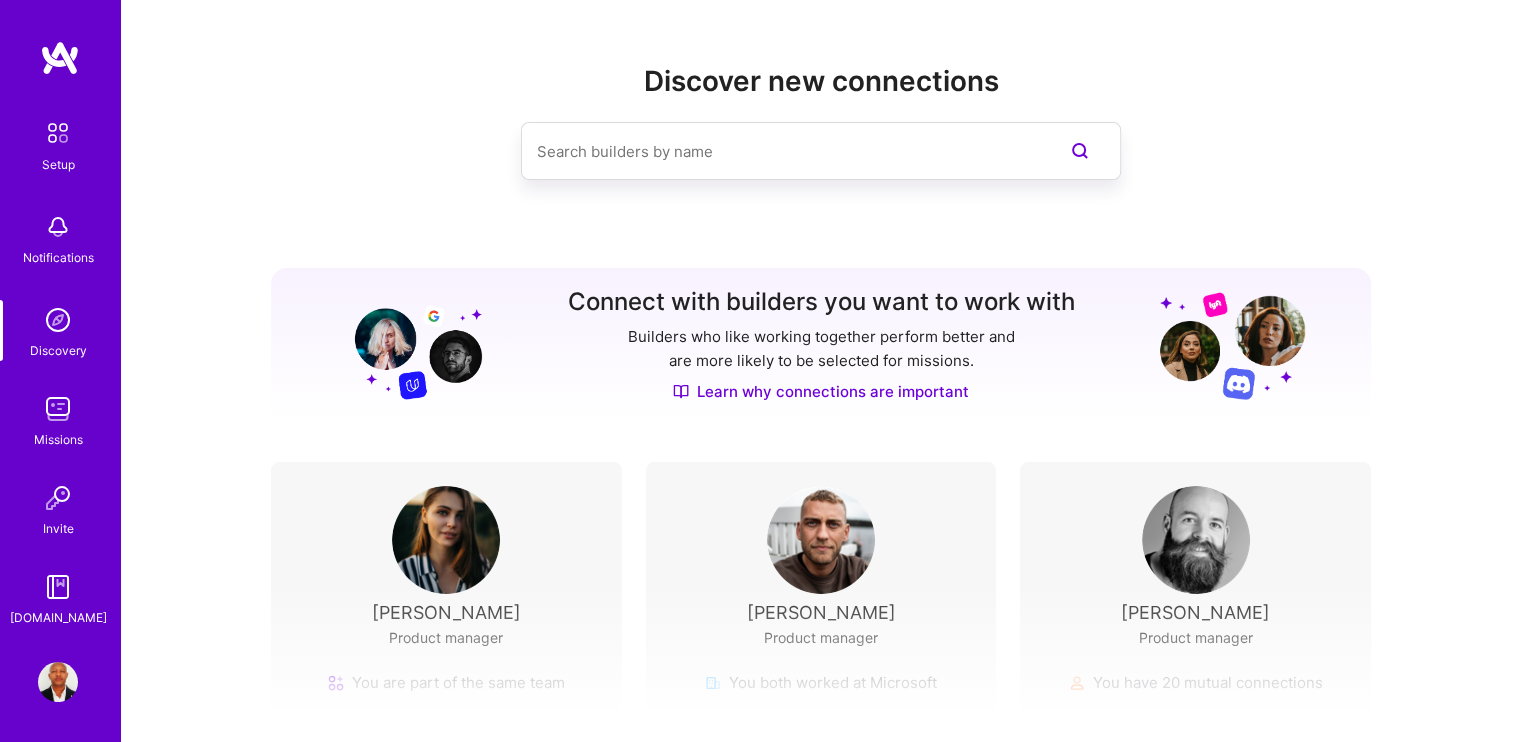 click at bounding box center (58, 133) 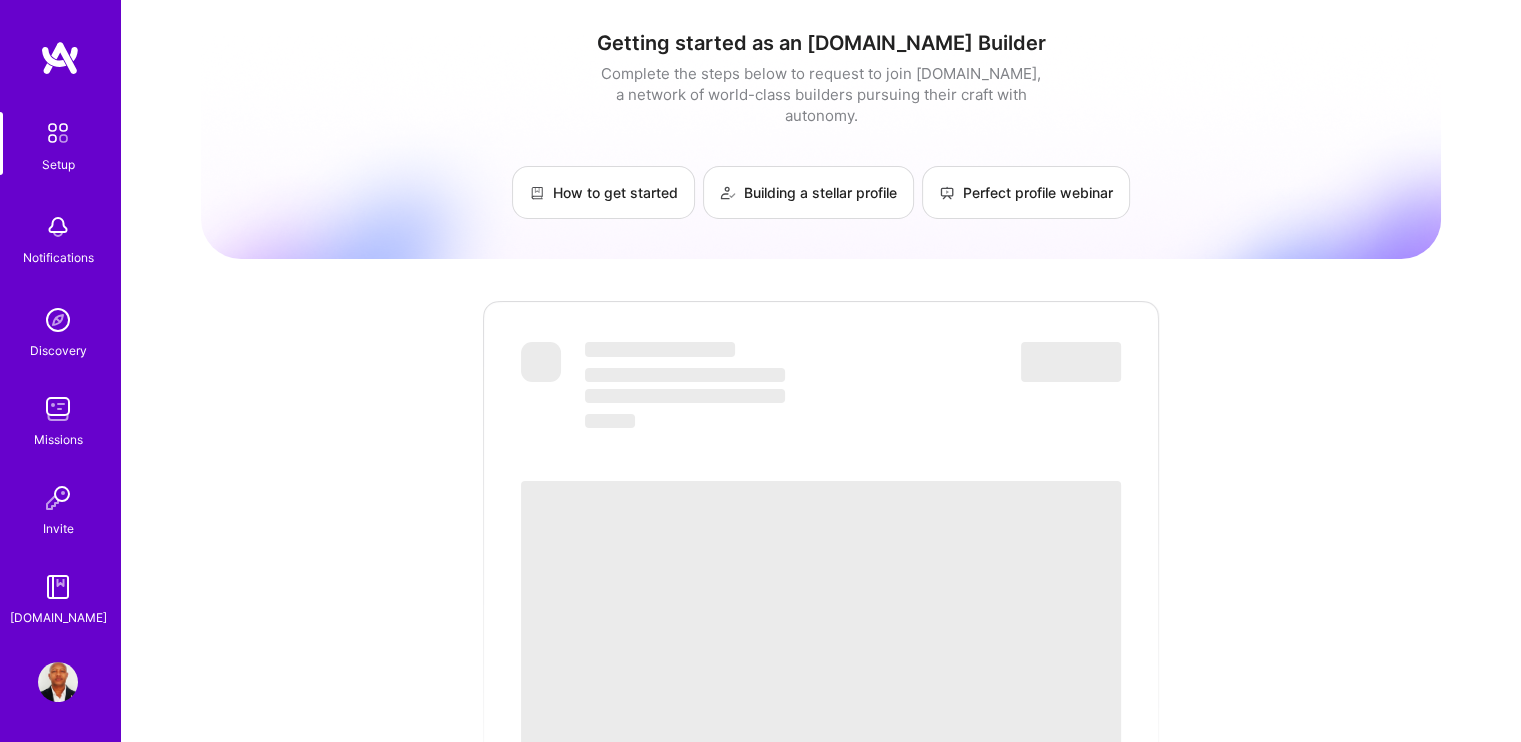 scroll, scrollTop: 0, scrollLeft: 0, axis: both 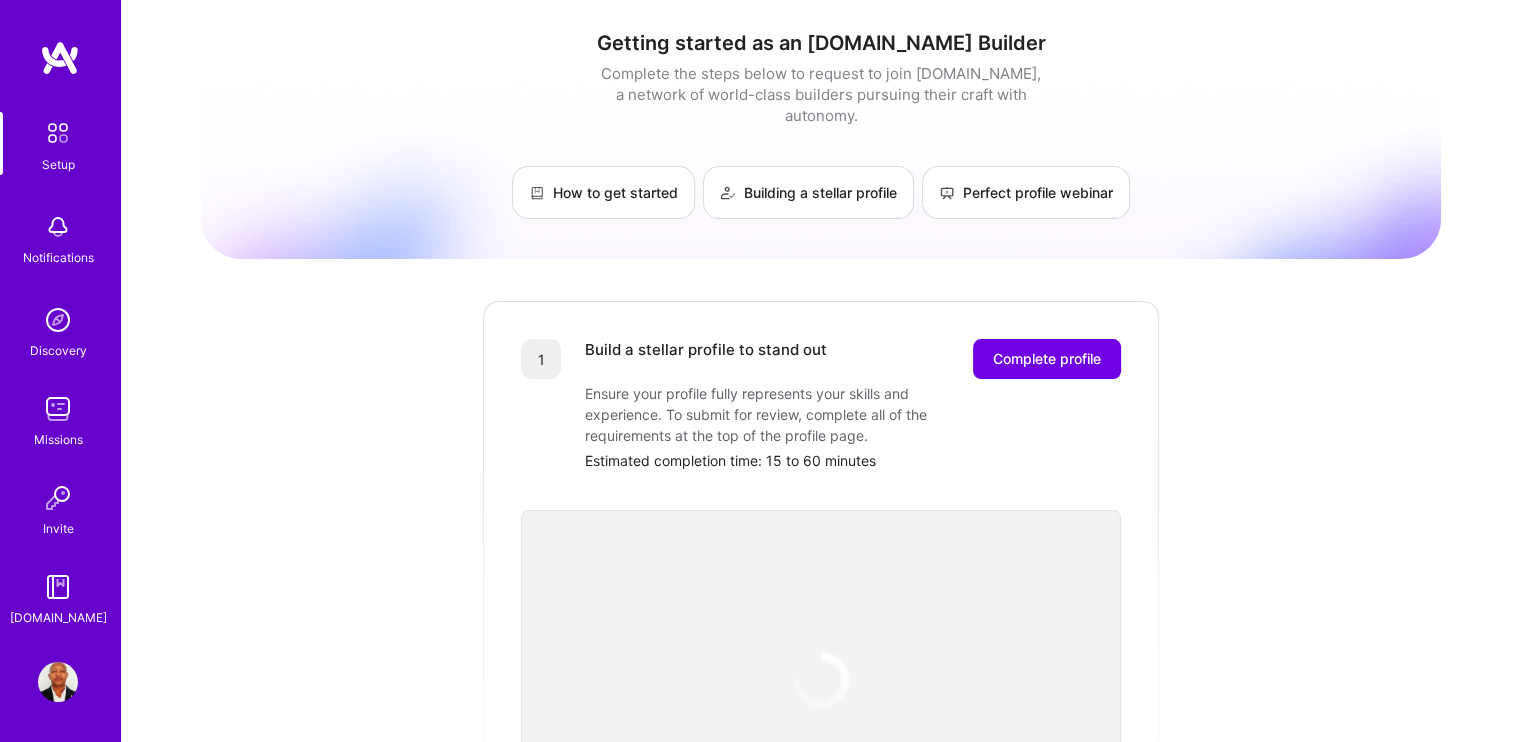 click at bounding box center [60, 58] 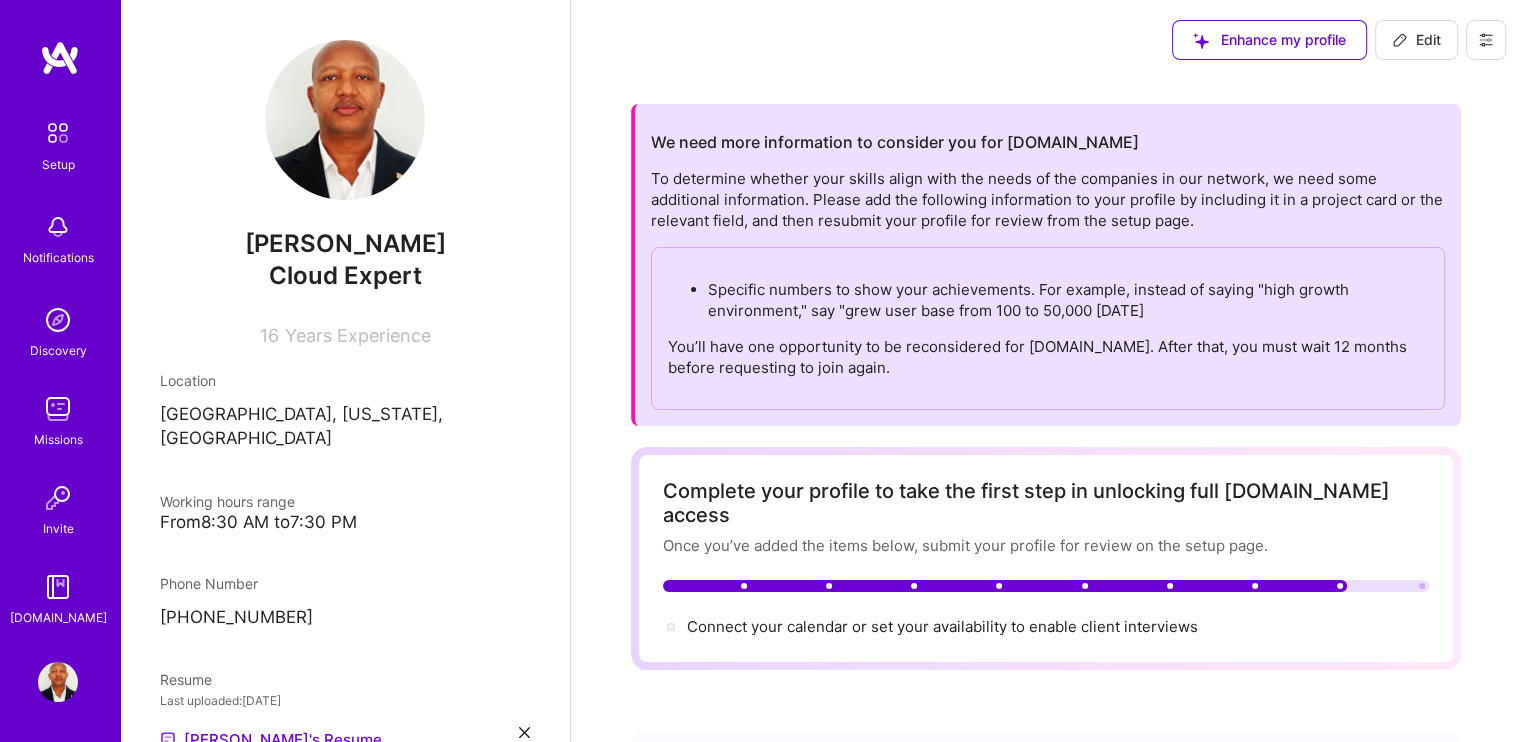 scroll, scrollTop: 0, scrollLeft: 0, axis: both 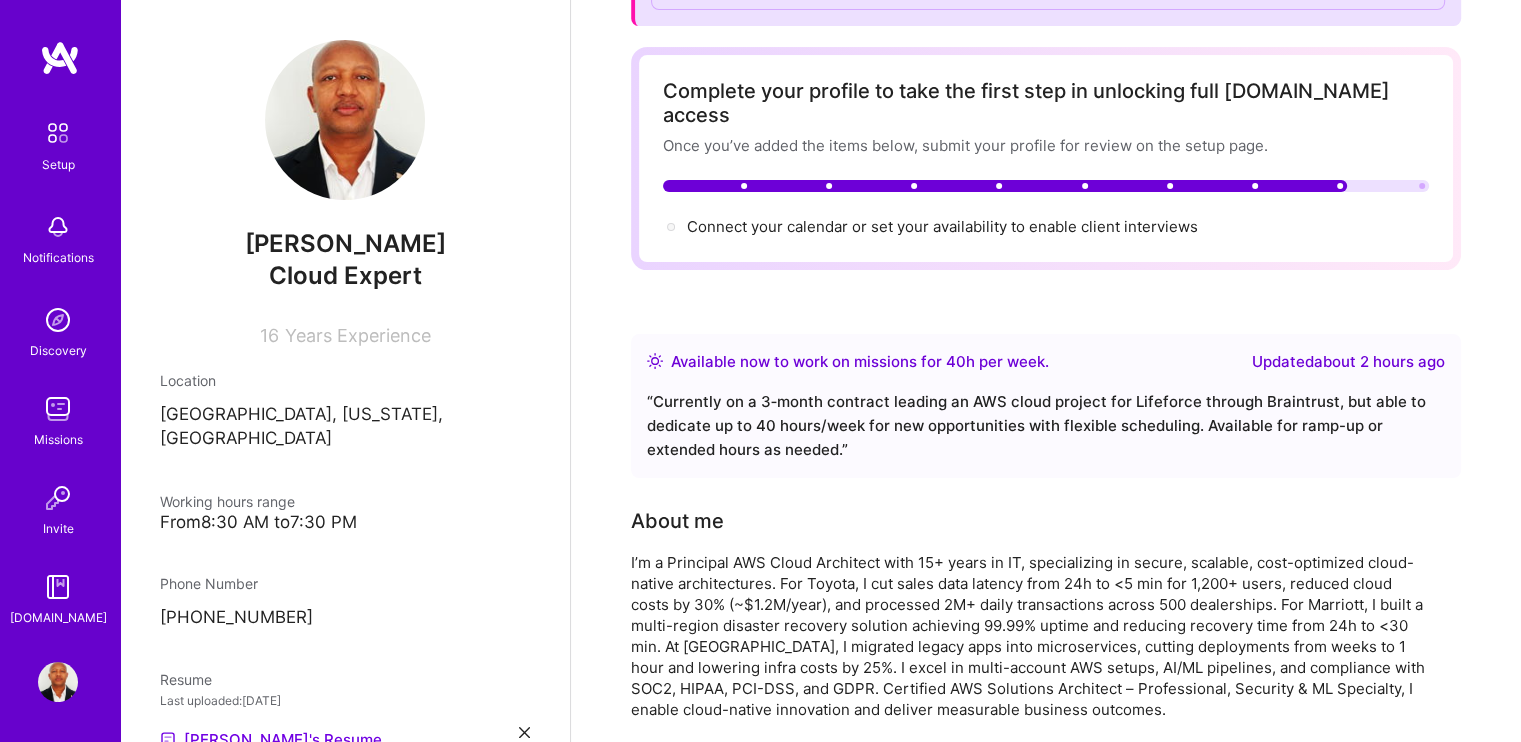click on "Years Experience" at bounding box center [358, 335] 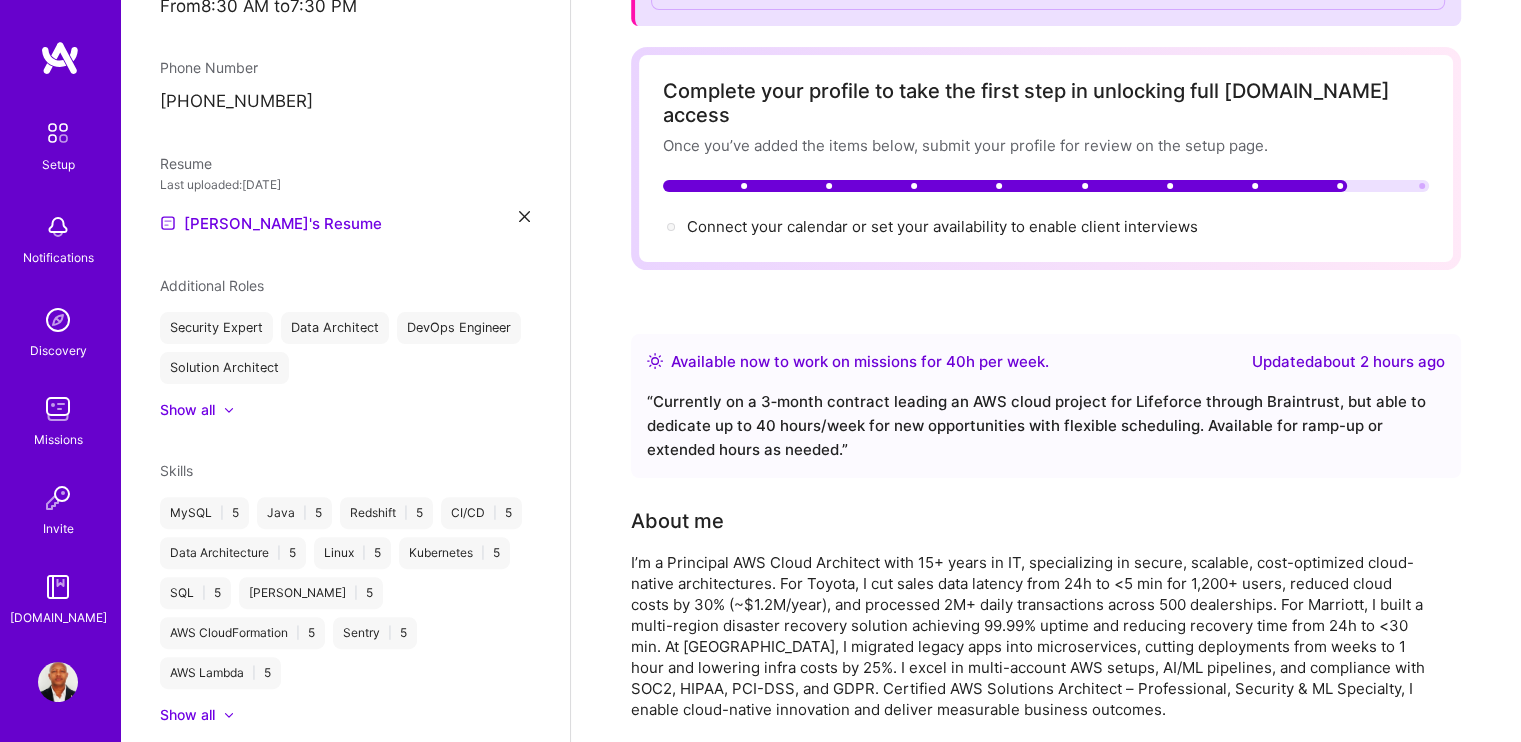 scroll, scrollTop: 740, scrollLeft: 0, axis: vertical 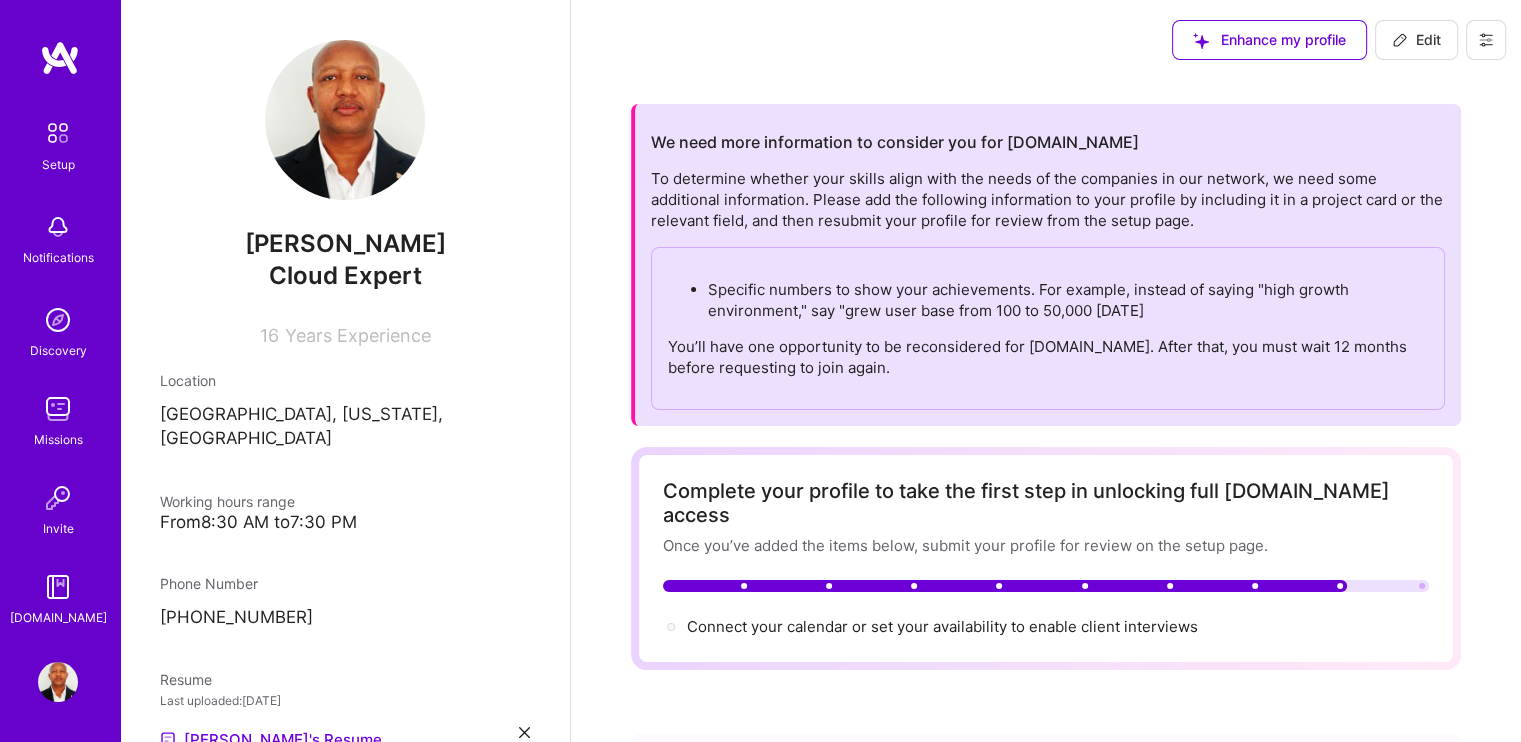 click on "Years Experience" at bounding box center (358, 335) 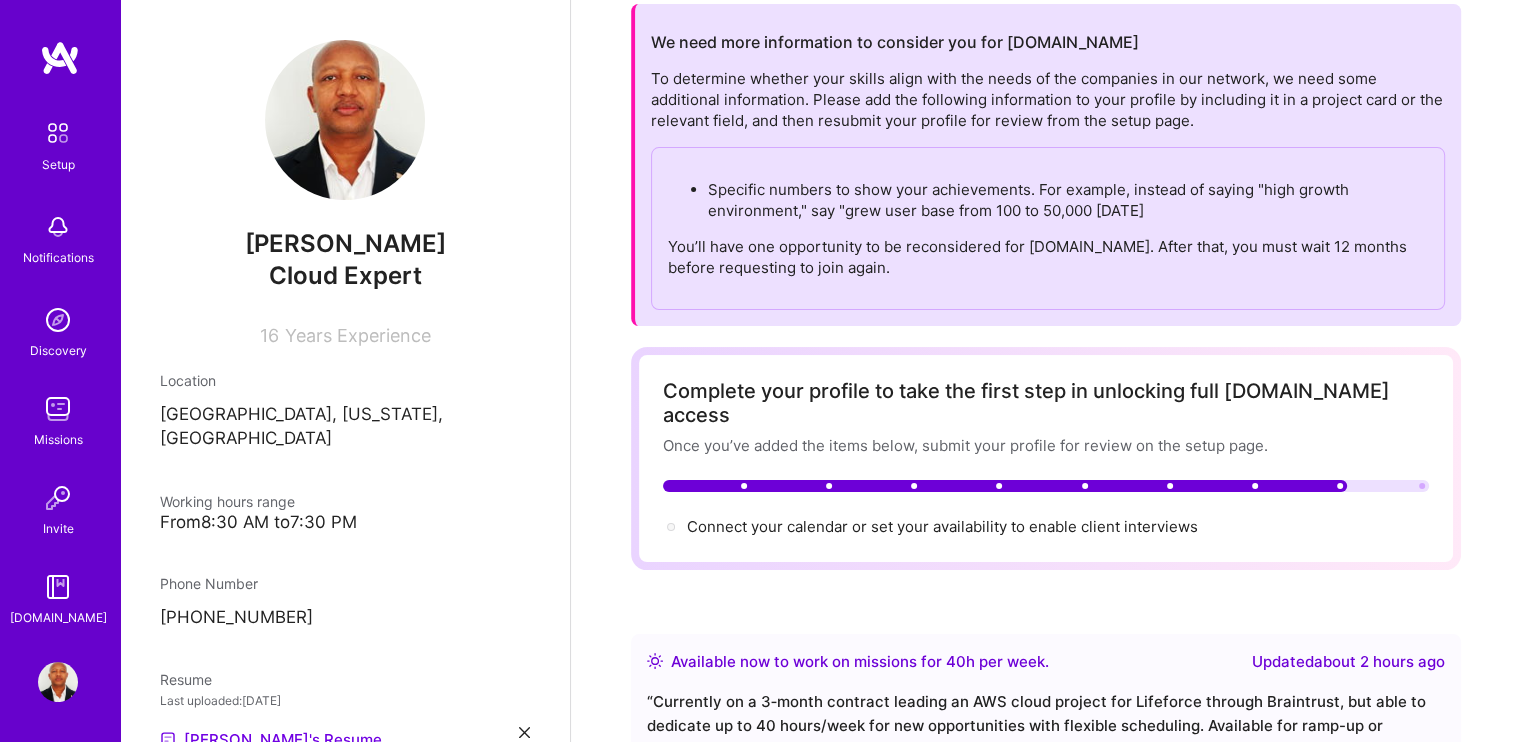 scroll, scrollTop: 0, scrollLeft: 0, axis: both 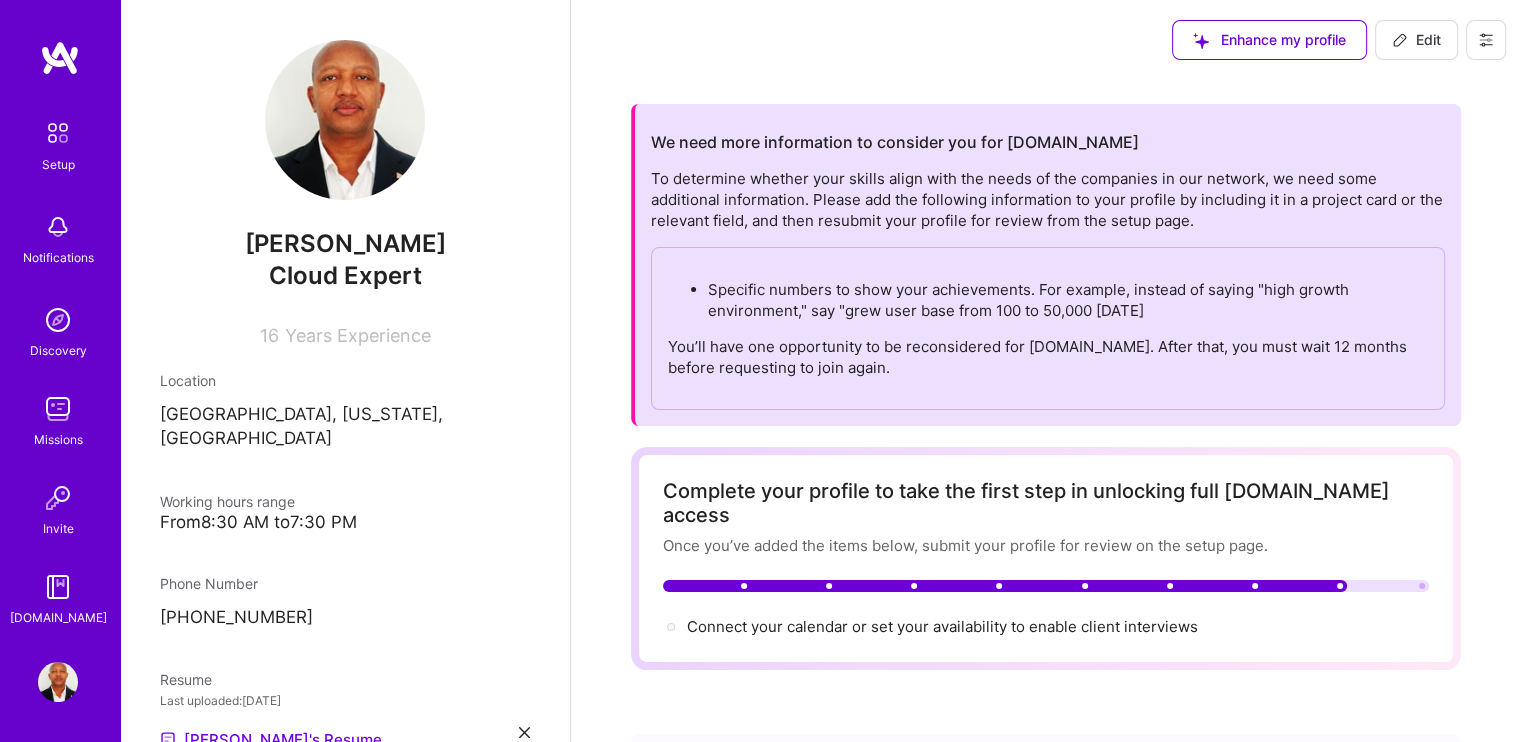 click at bounding box center (60, 58) 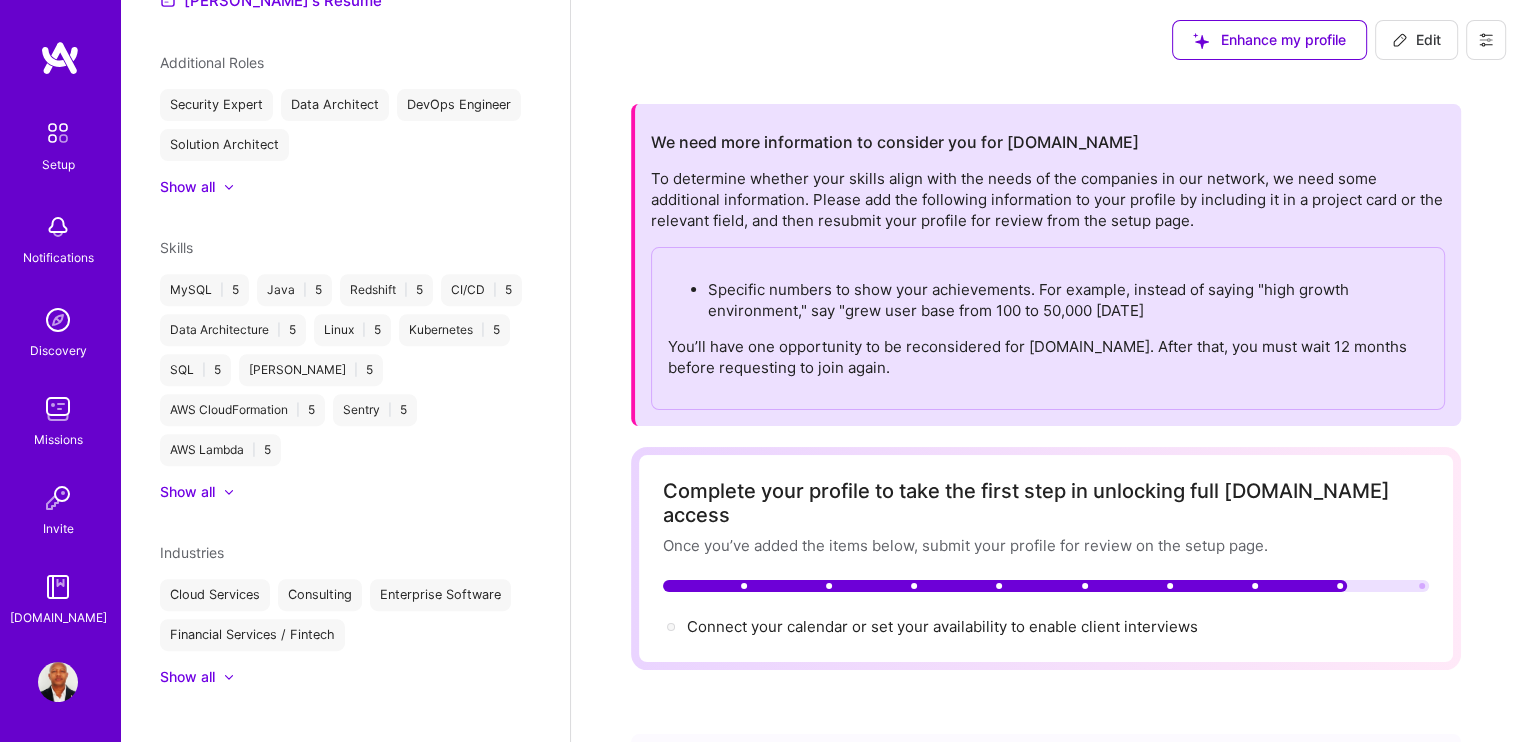 scroll, scrollTop: 740, scrollLeft: 0, axis: vertical 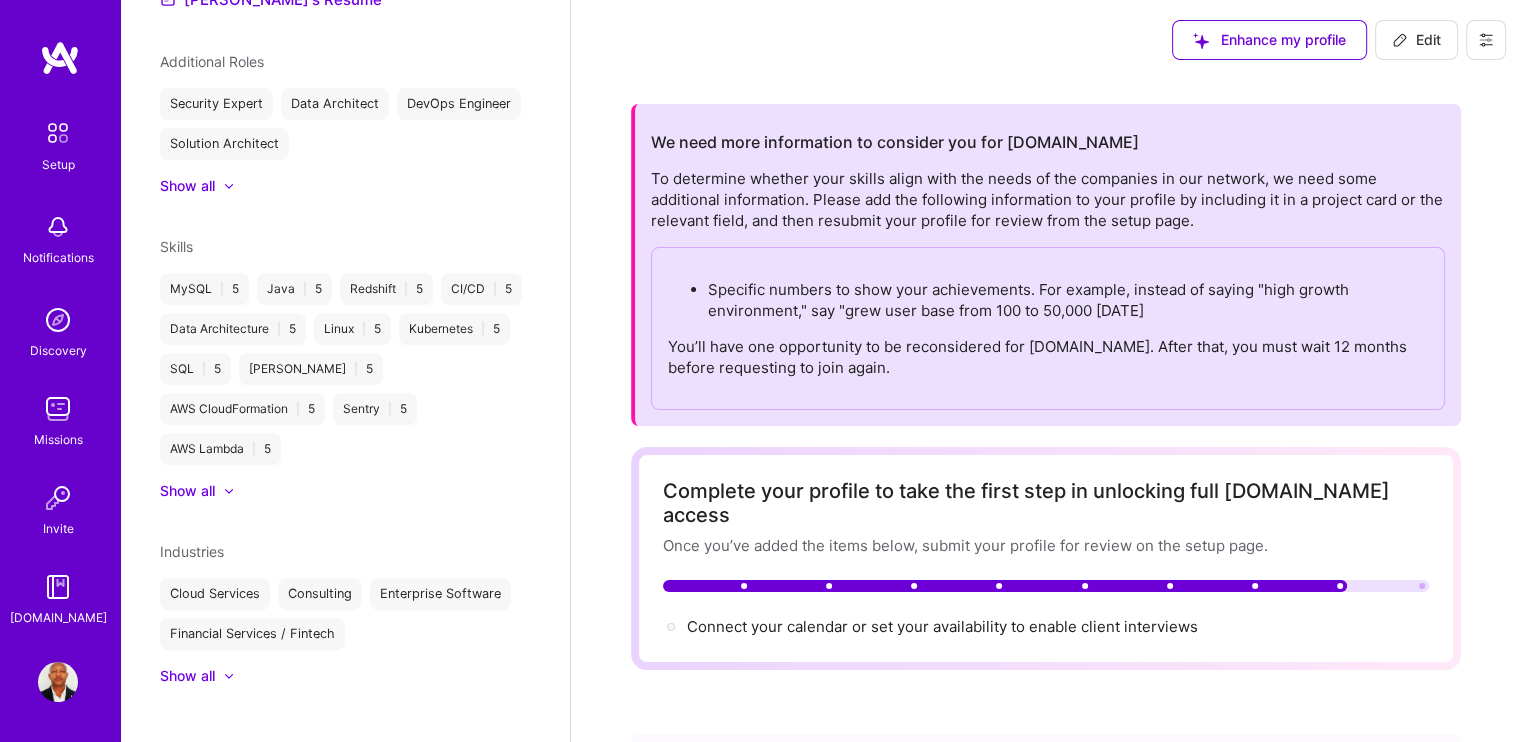 click at bounding box center [229, 676] 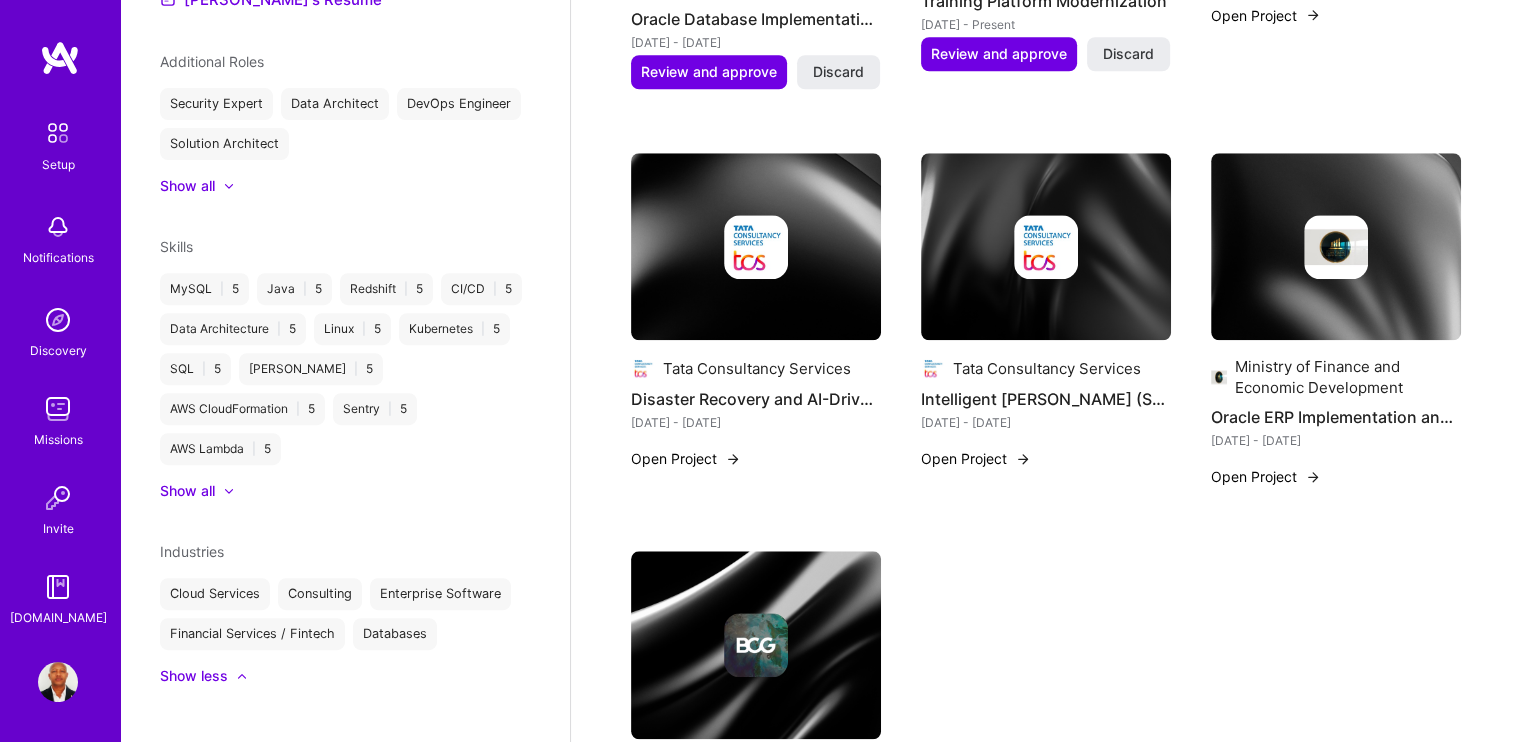 scroll, scrollTop: 2200, scrollLeft: 0, axis: vertical 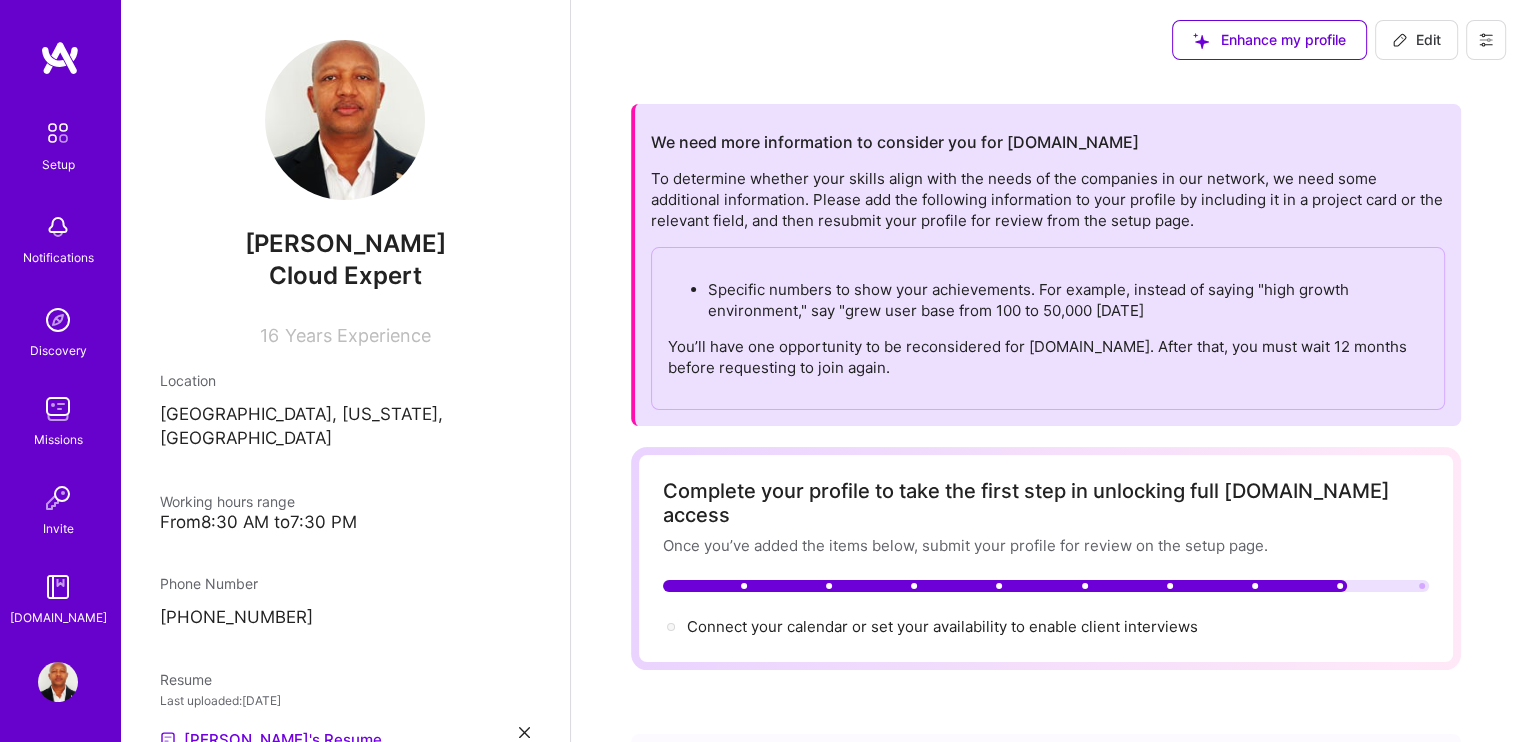 click on "Edit" at bounding box center [1416, 40] 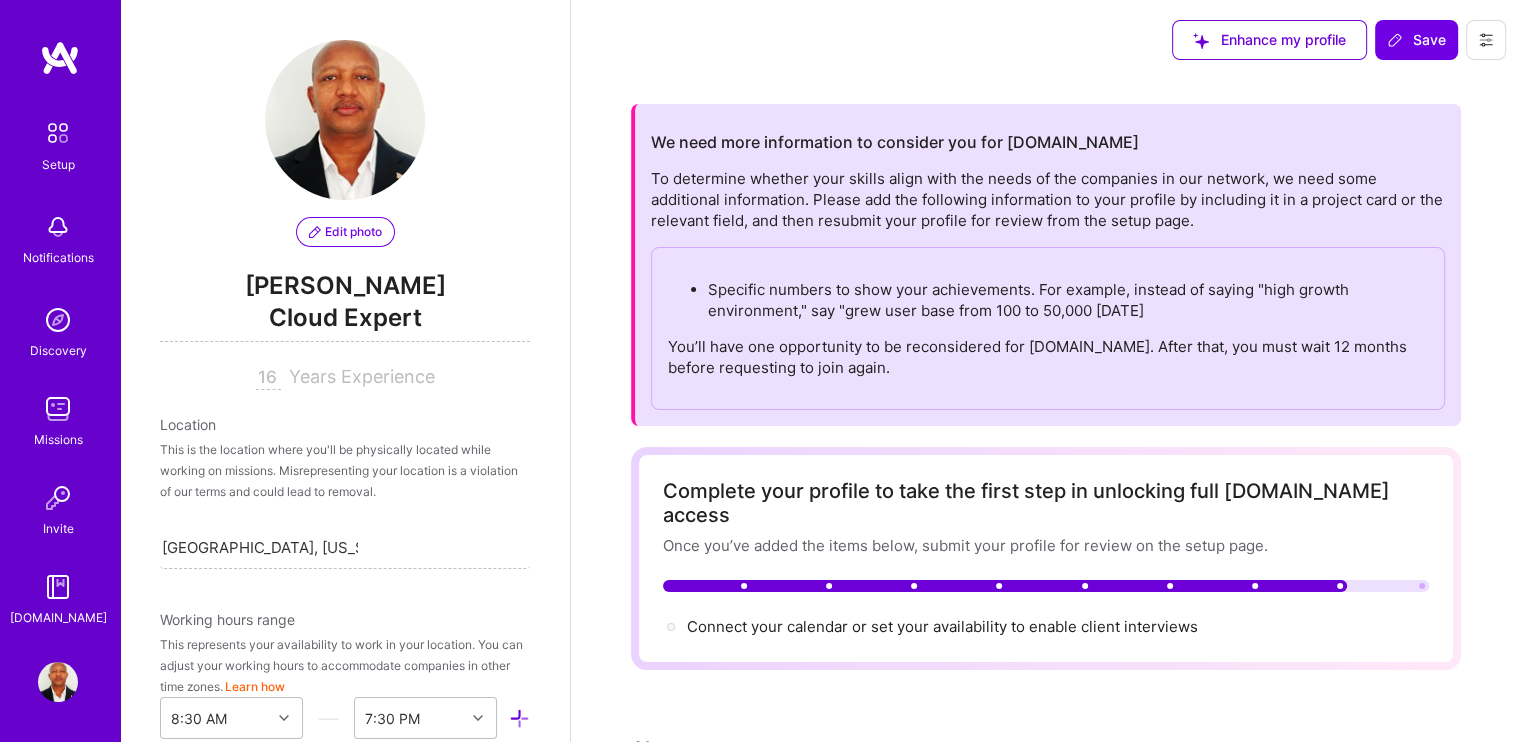 scroll, scrollTop: 433, scrollLeft: 0, axis: vertical 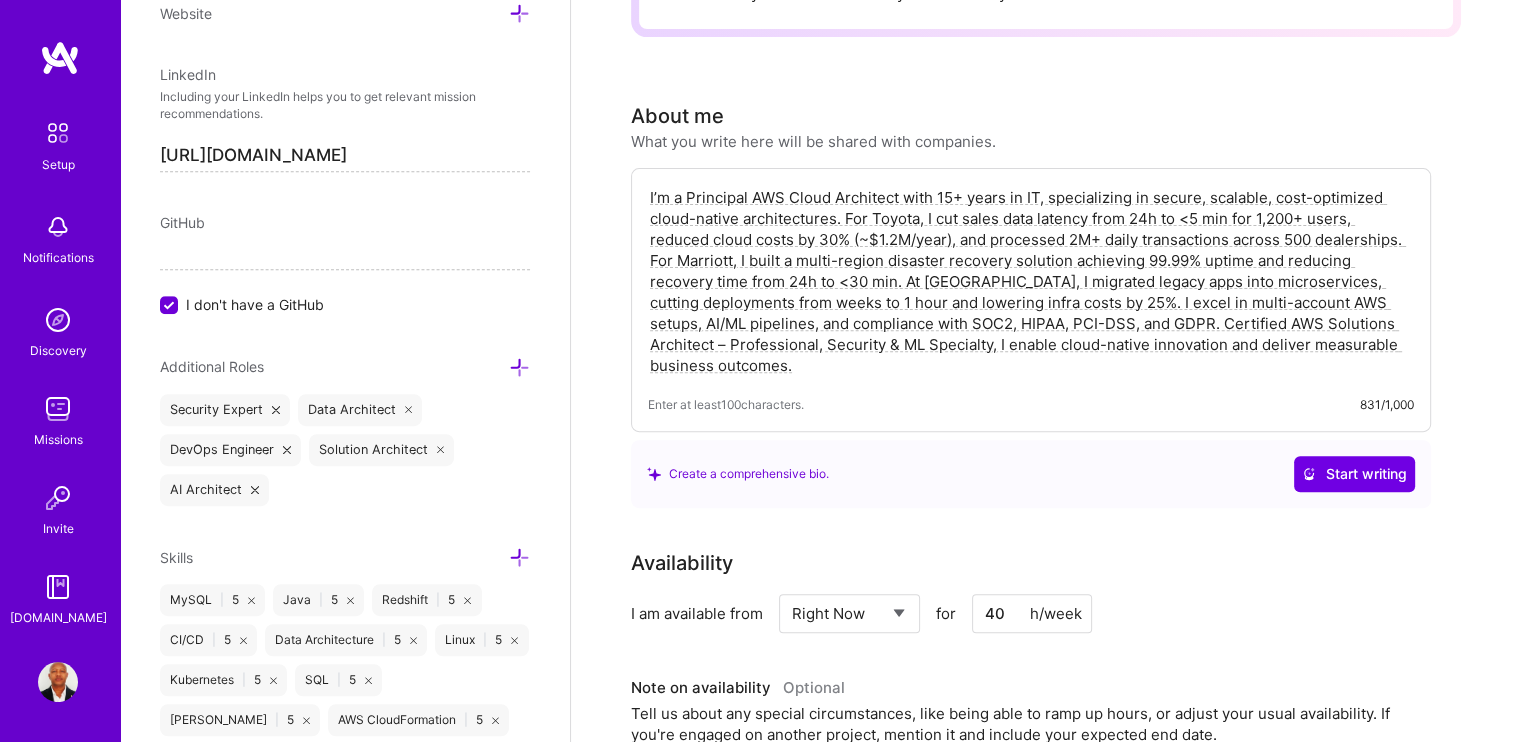 click at bounding box center [519, 367] 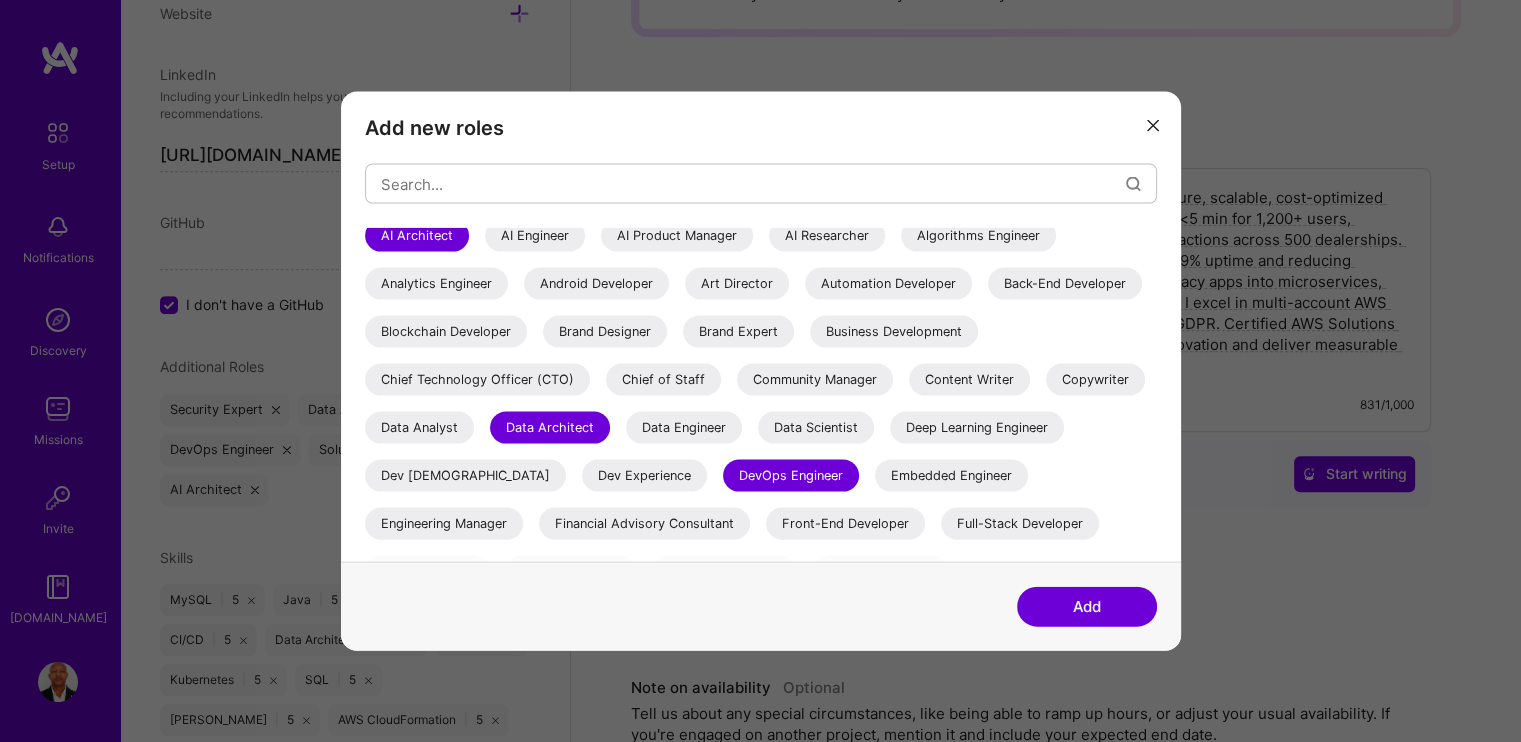 scroll, scrollTop: 0, scrollLeft: 0, axis: both 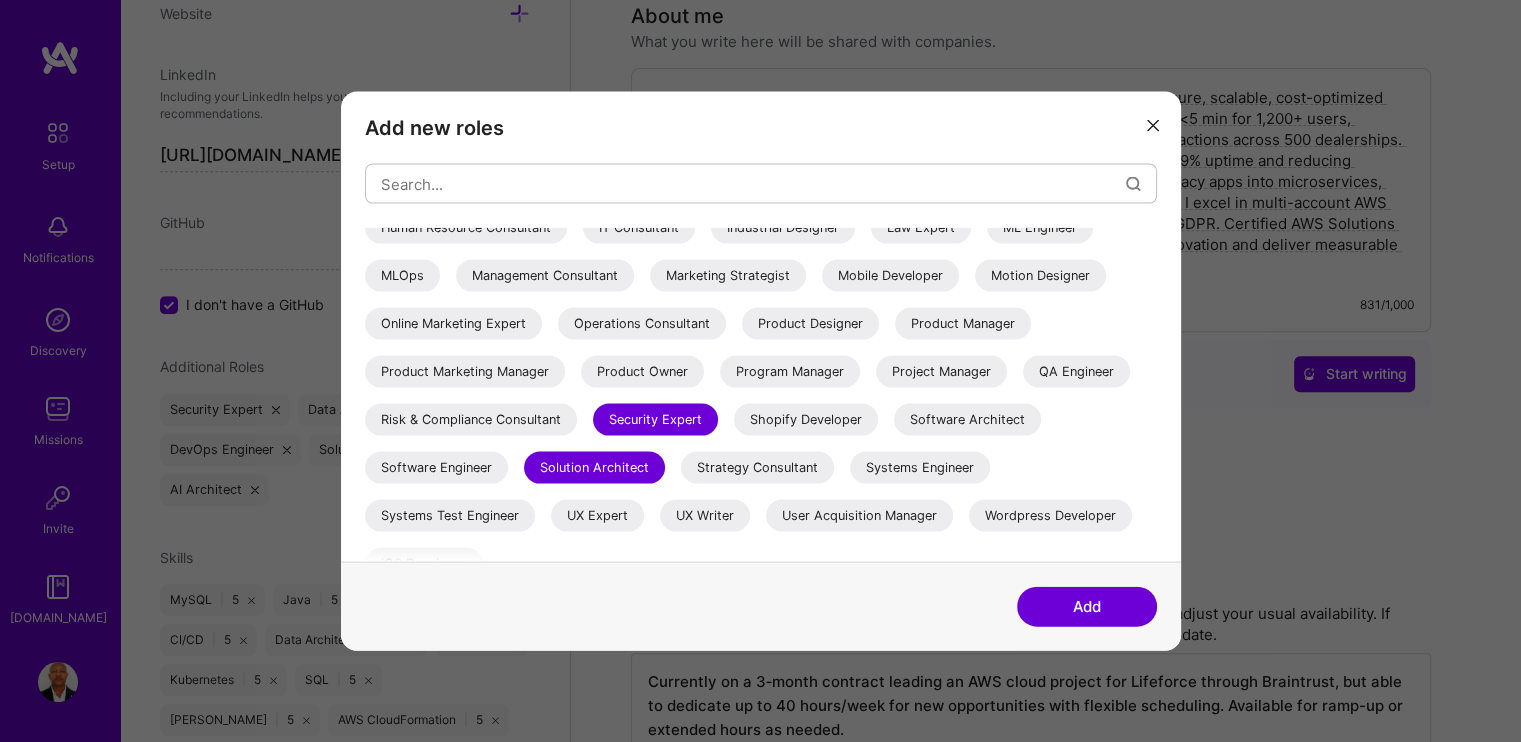click at bounding box center (1153, 125) 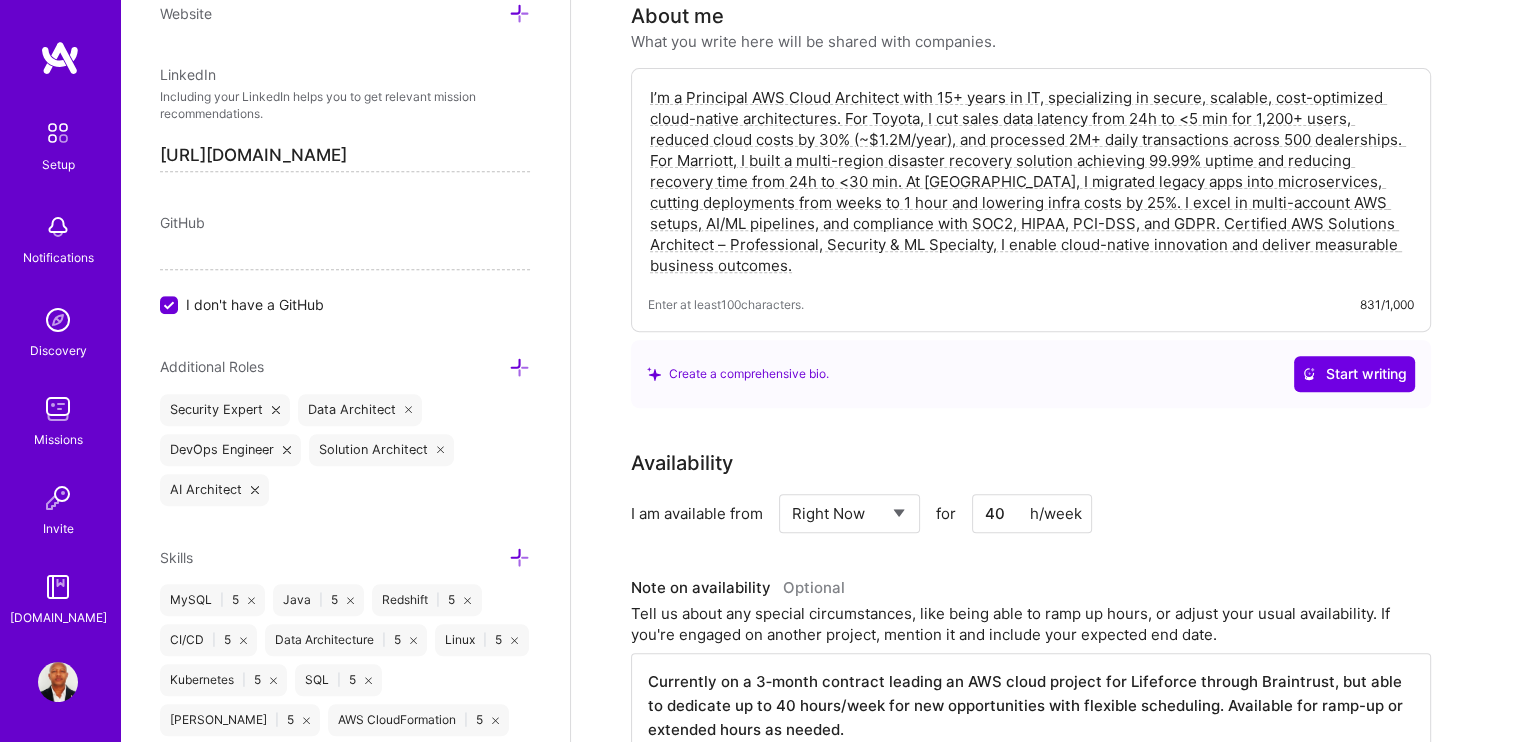 scroll, scrollTop: 1115, scrollLeft: 0, axis: vertical 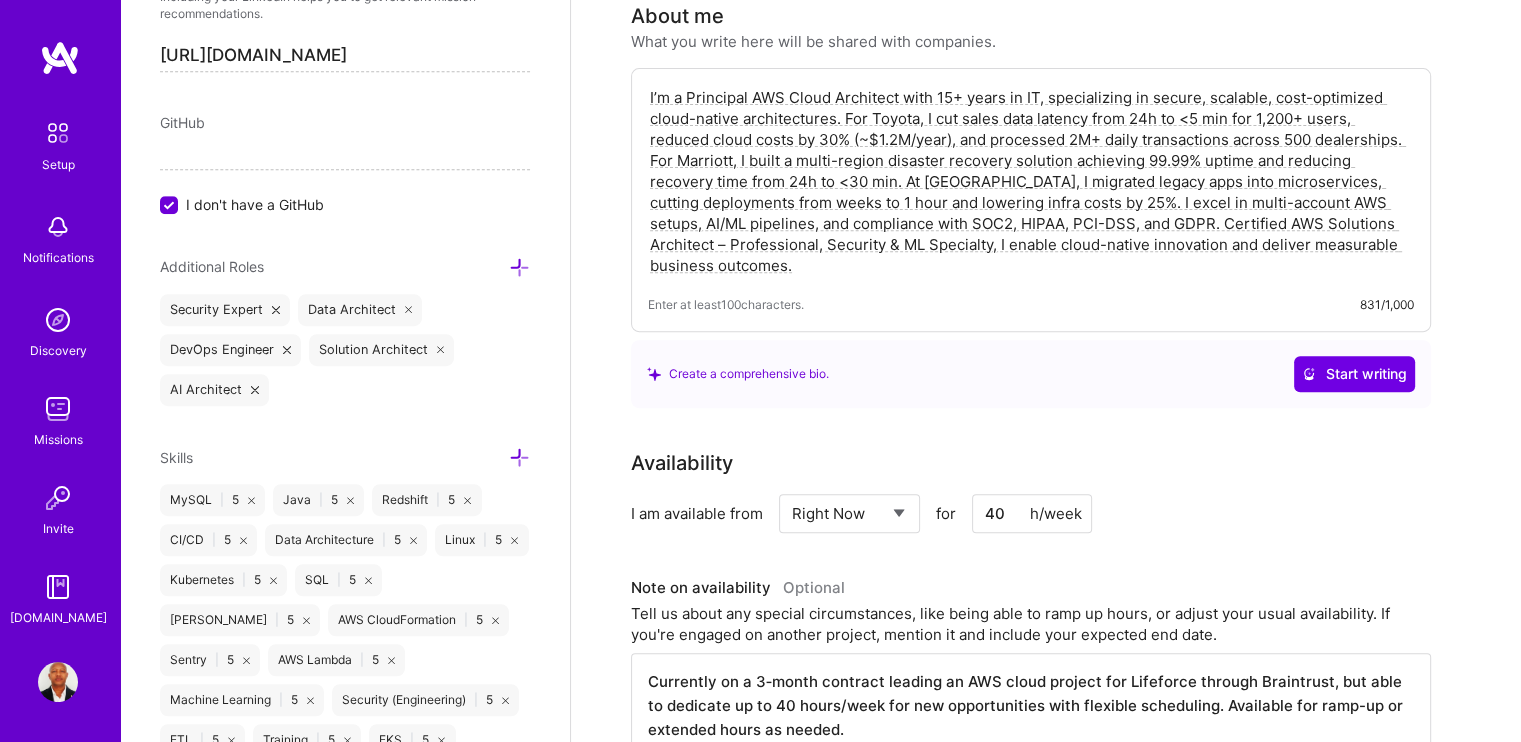 click on "I don't have a GitHub" at bounding box center (171, 206) 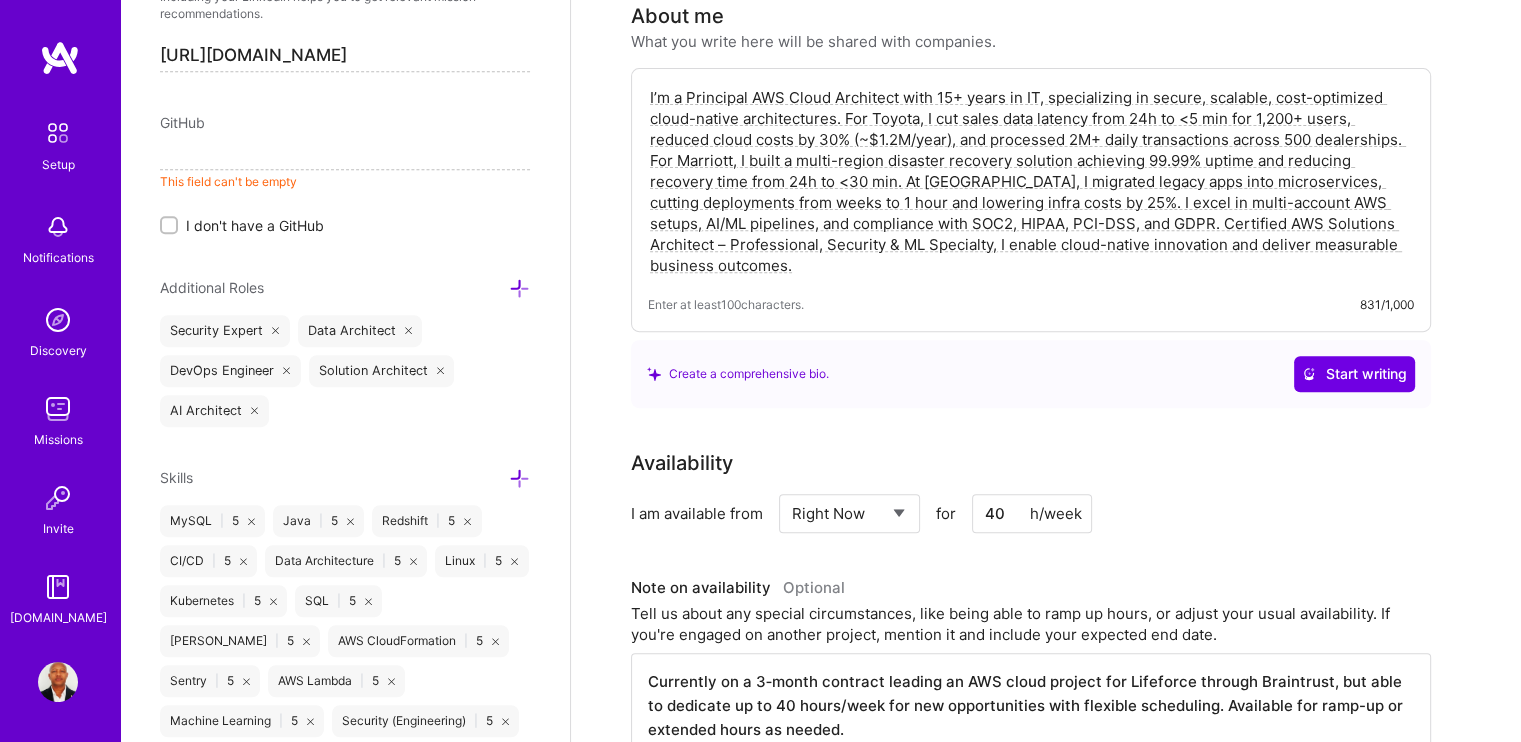 paste on "[URL][DOMAIN_NAME]" 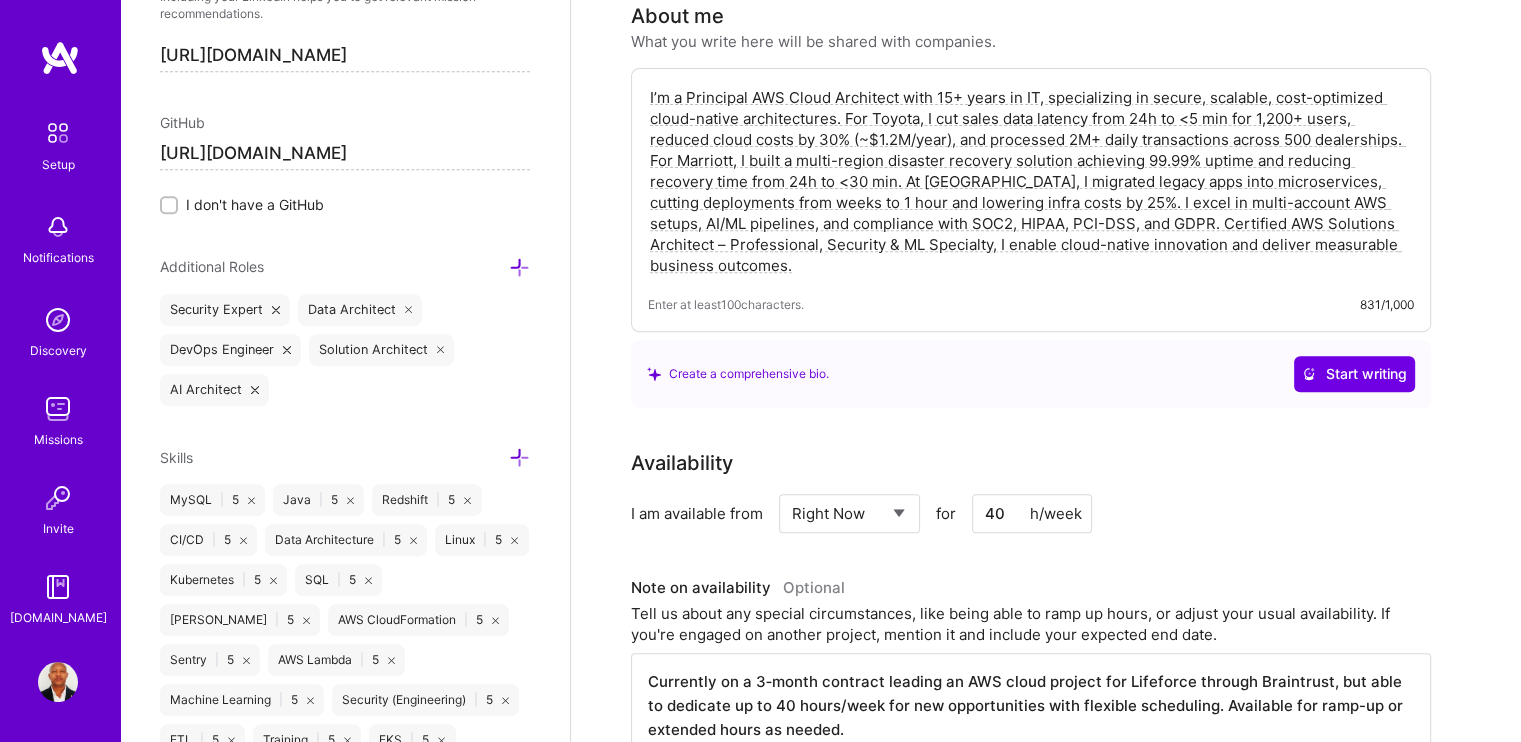 type on "[URL][DOMAIN_NAME]" 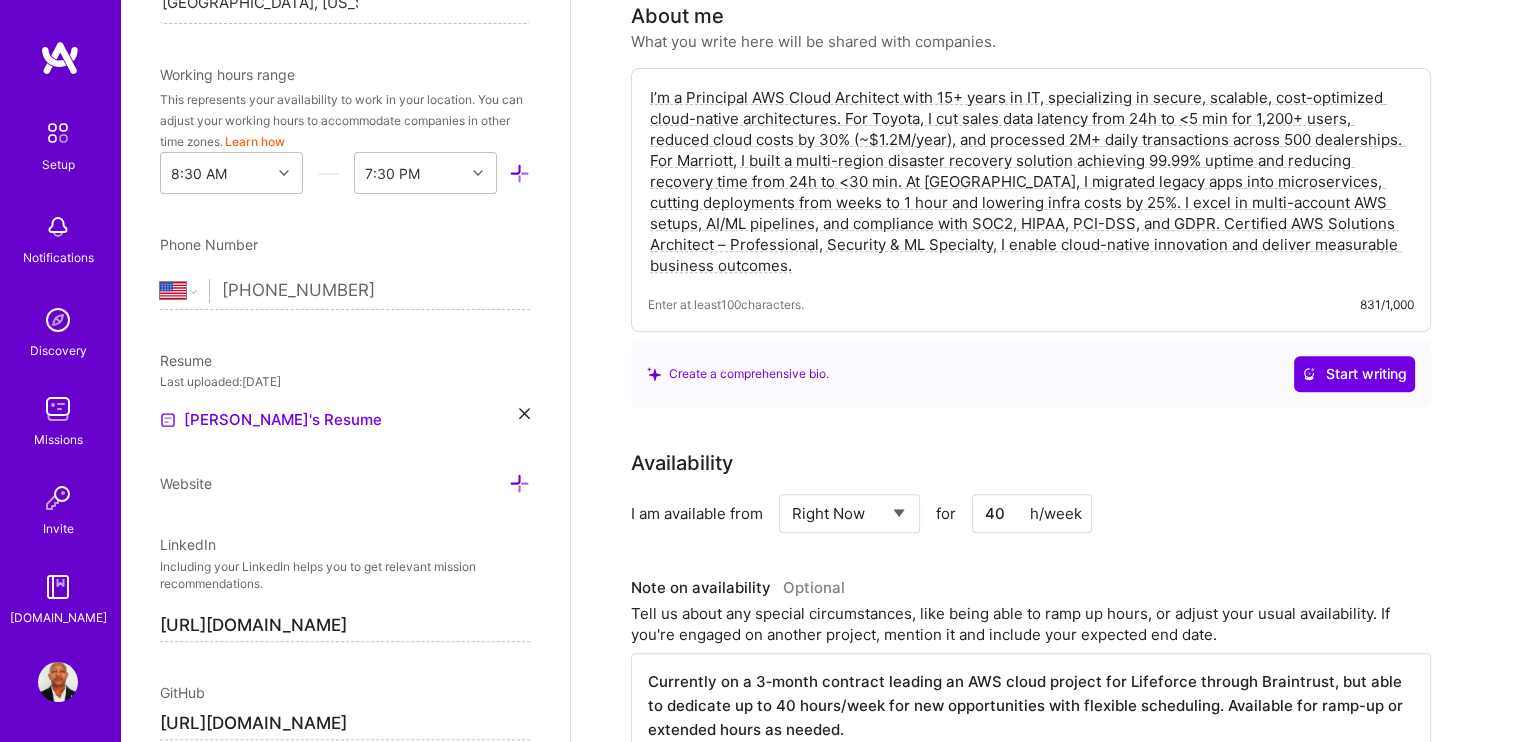scroll, scrollTop: 515, scrollLeft: 0, axis: vertical 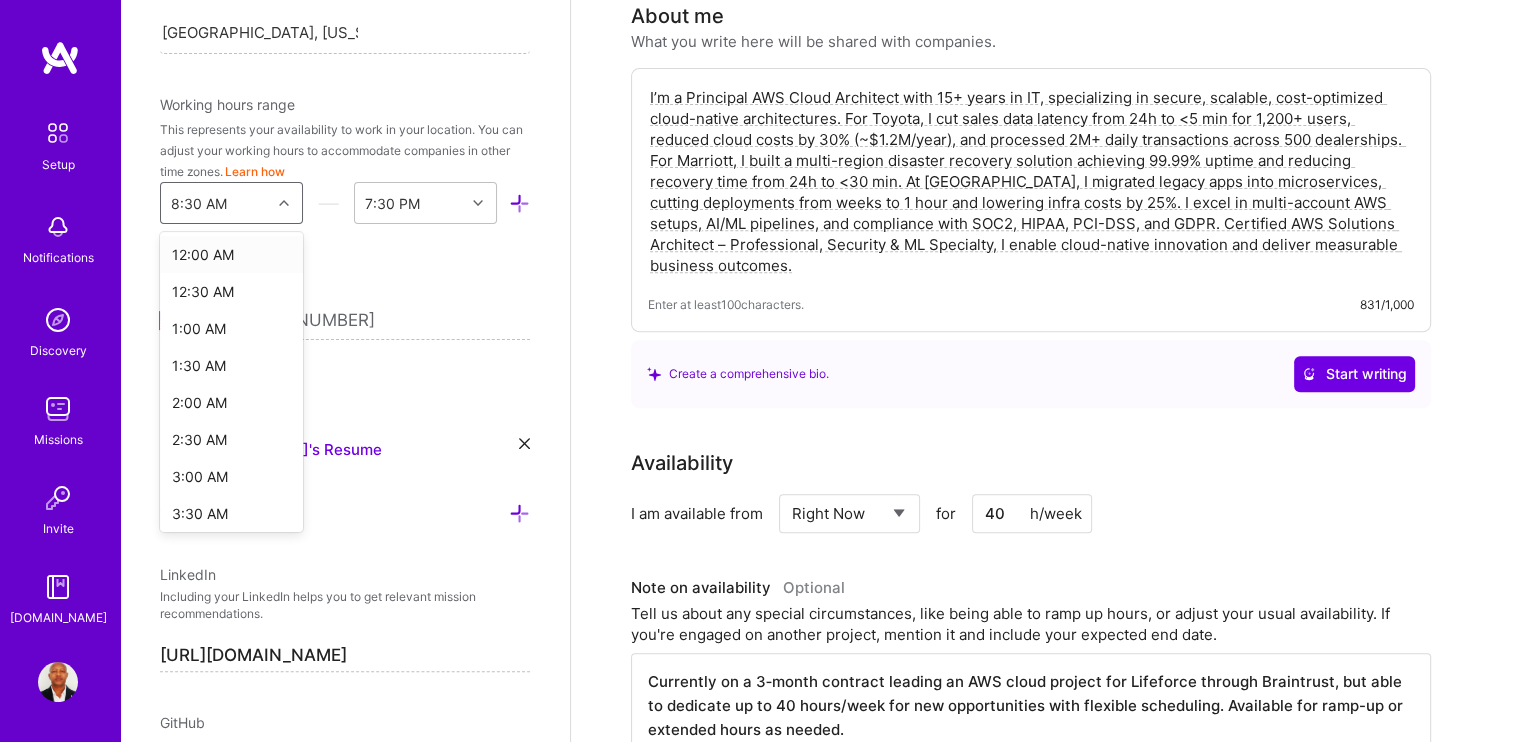 click at bounding box center [284, 203] 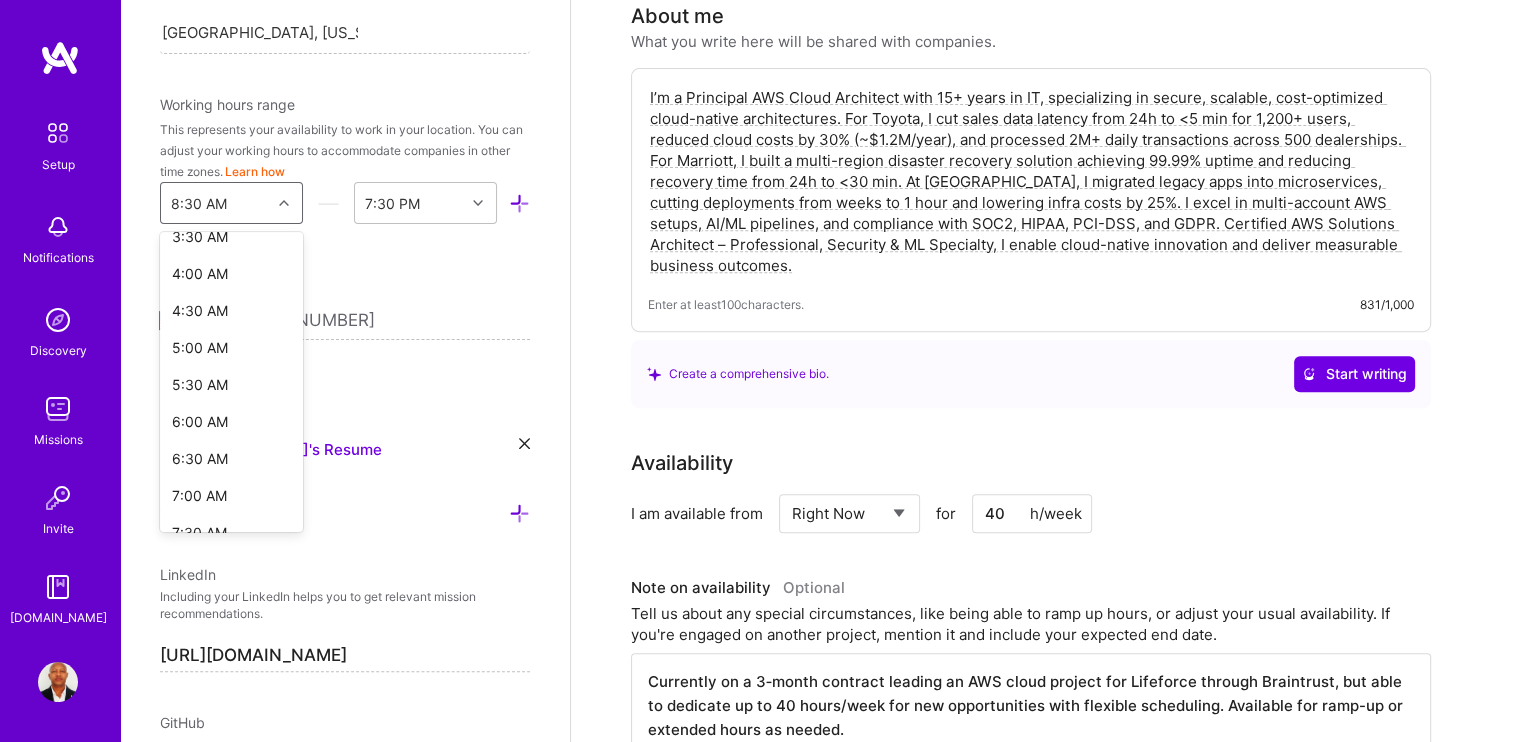 scroll, scrollTop: 348, scrollLeft: 0, axis: vertical 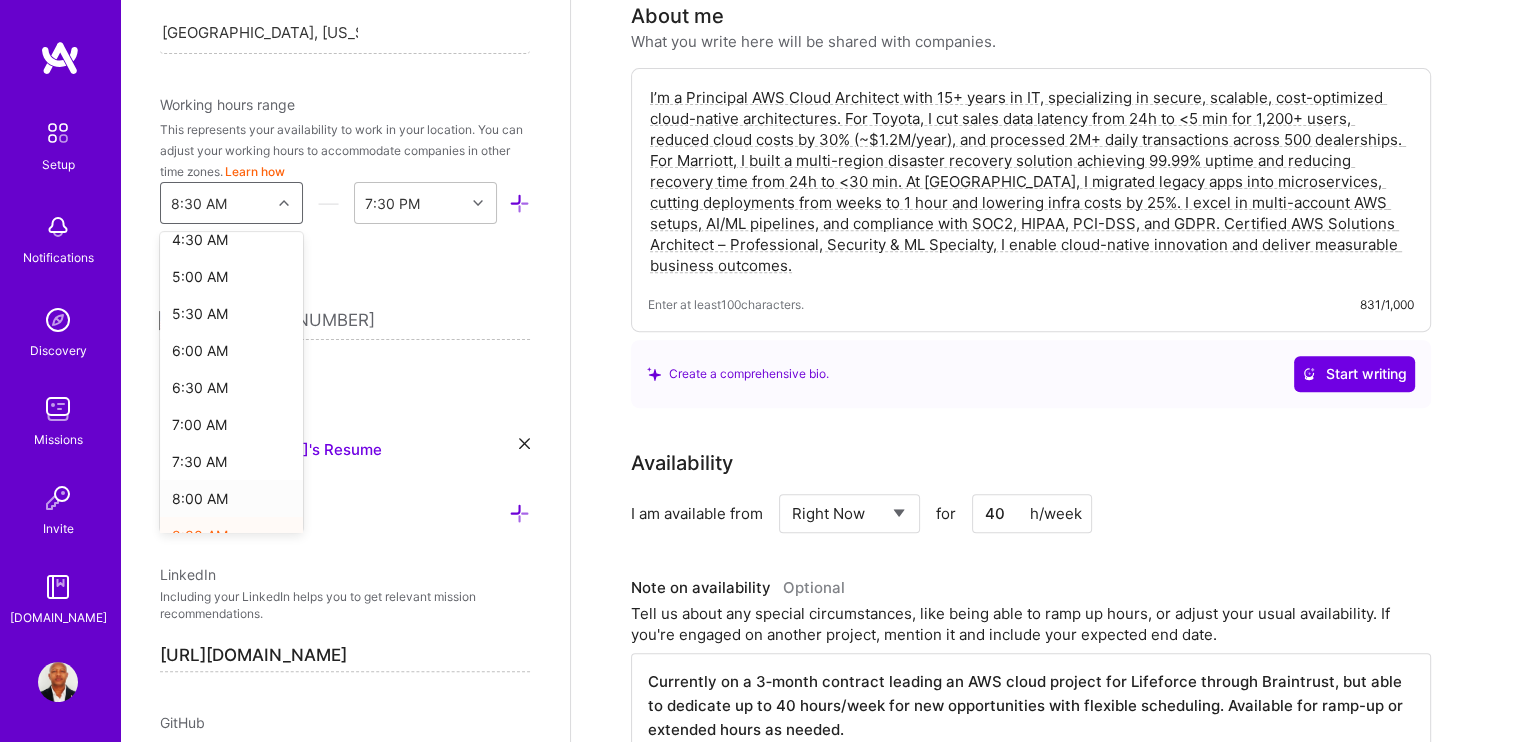 click on "8:00 AM" at bounding box center [231, 498] 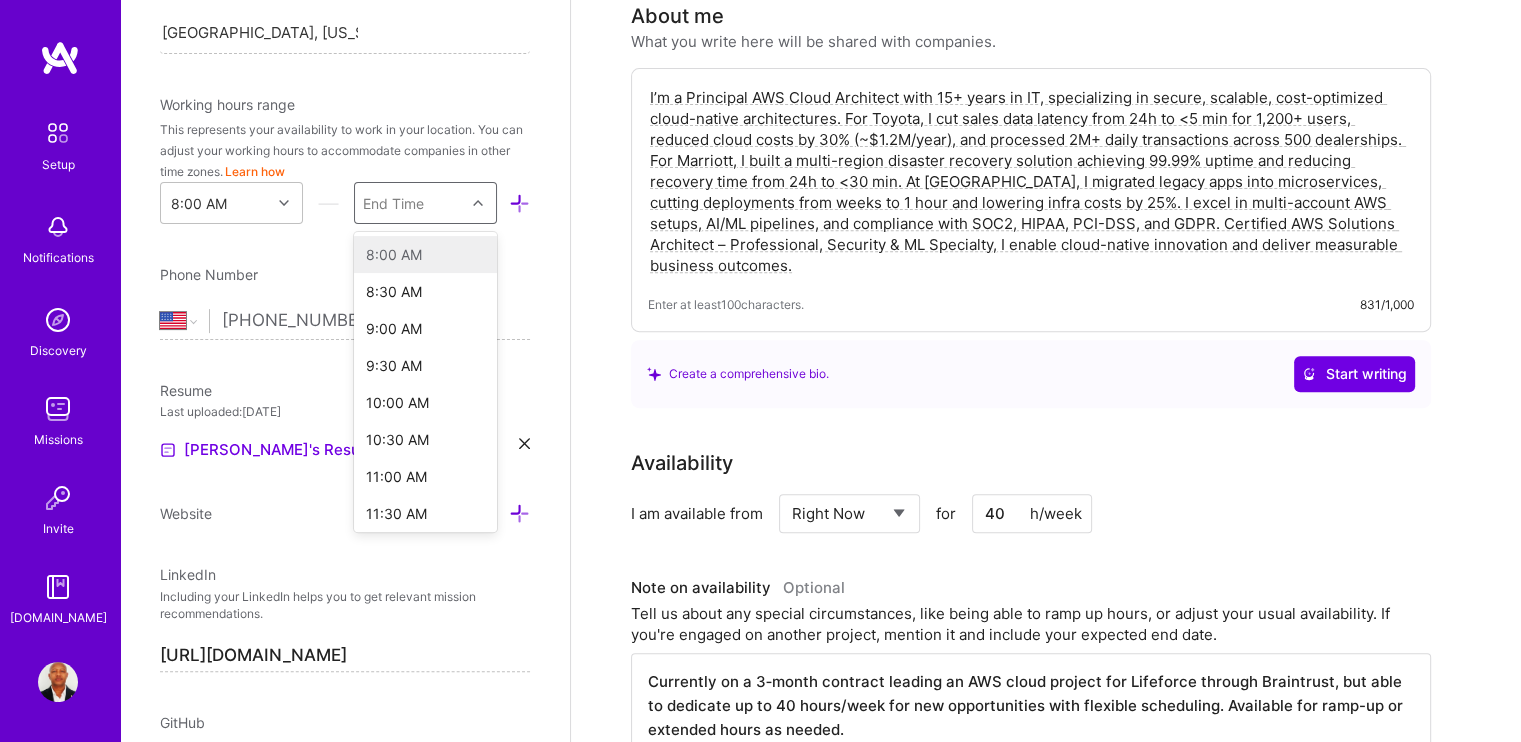 click at bounding box center (480, 203) 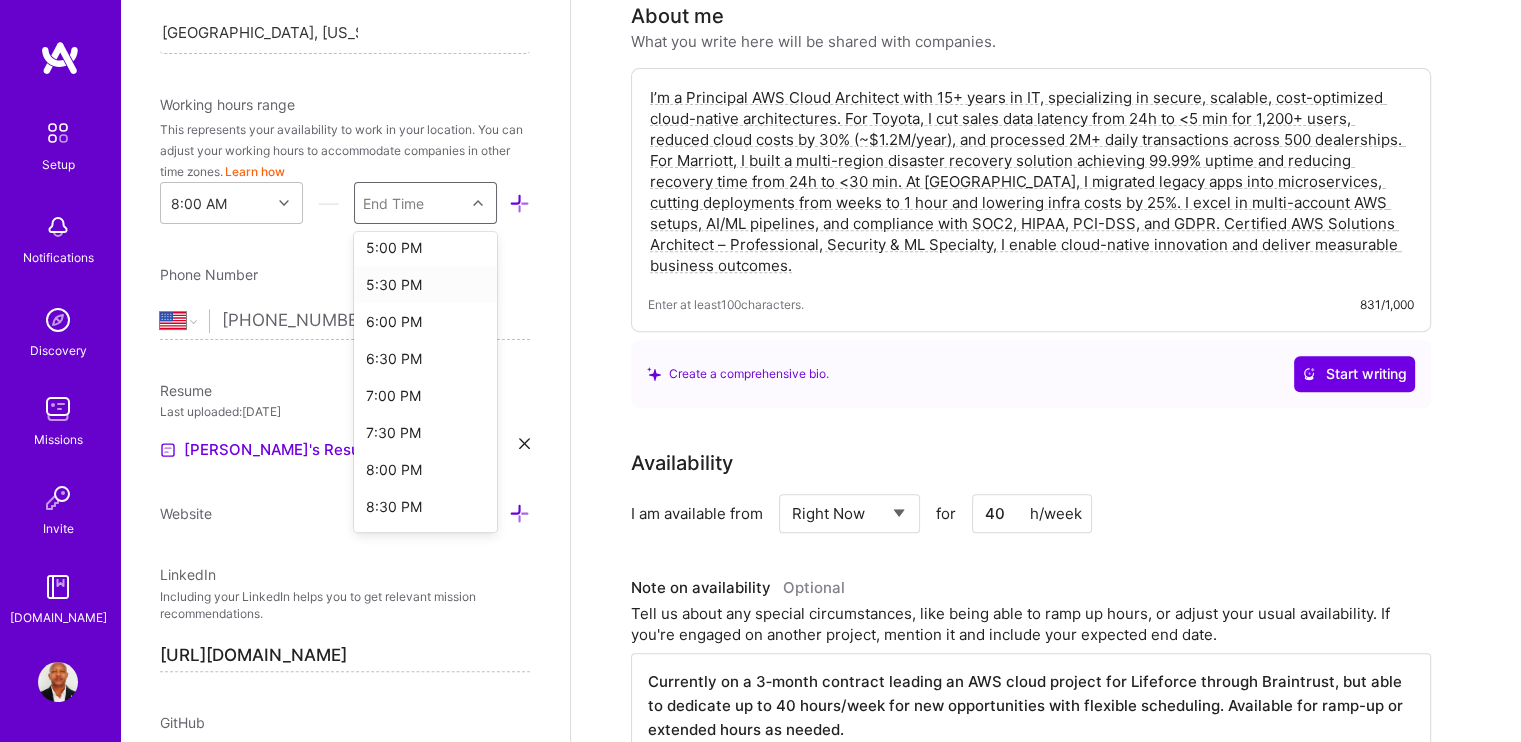 scroll, scrollTop: 700, scrollLeft: 0, axis: vertical 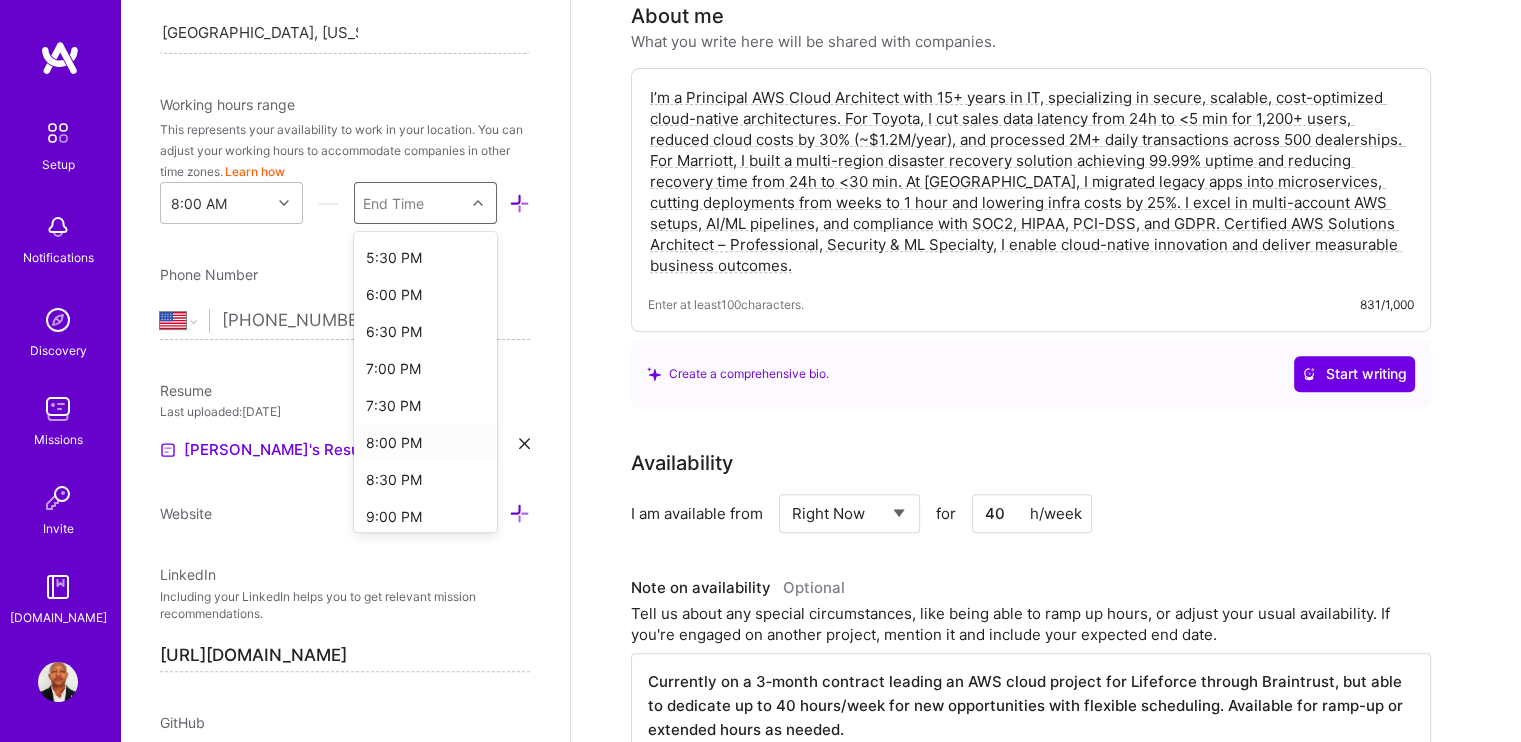 click on "8:00 PM" at bounding box center (425, 442) 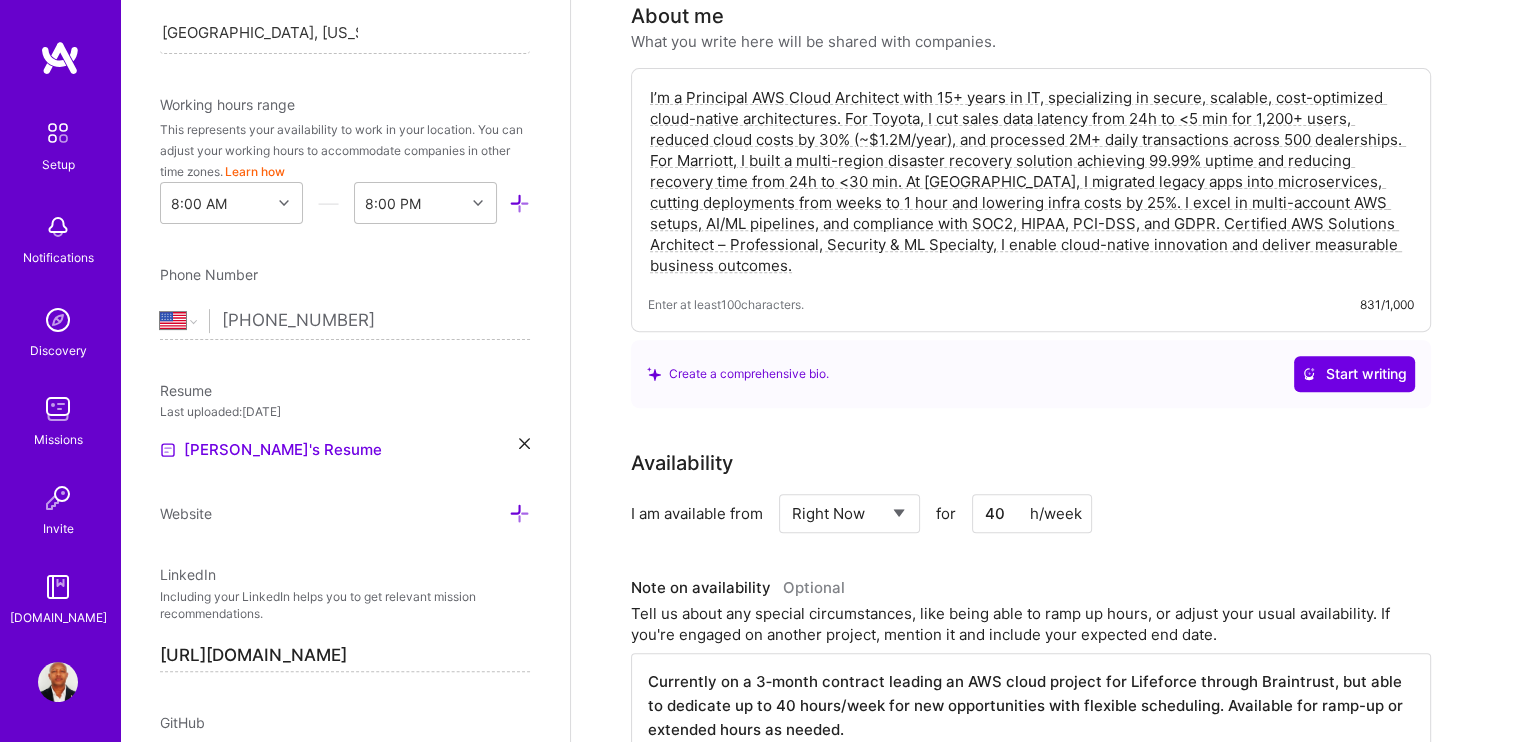 click on "Edit photo [PERSON_NAME] Cloud Expert 16 Years Experience Location  This is the location where you'll be physically located while working on missions. Misrepresenting your location is a violation of our terms and could lead to removal. [GEOGRAPHIC_DATA], [US_STATE], [GEOGRAPHIC_DATA] [GEOGRAPHIC_DATA], [US_STATE], [GEOGRAPHIC_DATA] Working hours range This represents your availability to work in your location. You can adjust your working hours to accommodate companies in other time zones. Learn how 8:00 AM 8:00 PM Phone Number [GEOGRAPHIC_DATA] [GEOGRAPHIC_DATA] [GEOGRAPHIC_DATA] [GEOGRAPHIC_DATA] [US_STATE] [GEOGRAPHIC_DATA] [GEOGRAPHIC_DATA] [GEOGRAPHIC_DATA] [GEOGRAPHIC_DATA] [GEOGRAPHIC_DATA] [GEOGRAPHIC_DATA] [GEOGRAPHIC_DATA] [DATE][GEOGRAPHIC_DATA] [GEOGRAPHIC_DATA] [GEOGRAPHIC_DATA] [GEOGRAPHIC_DATA] [GEOGRAPHIC_DATA] [GEOGRAPHIC_DATA] [GEOGRAPHIC_DATA] [GEOGRAPHIC_DATA] [GEOGRAPHIC_DATA] [GEOGRAPHIC_DATA] [GEOGRAPHIC_DATA] [GEOGRAPHIC_DATA] [GEOGRAPHIC_DATA] [GEOGRAPHIC_DATA] [GEOGRAPHIC_DATA] [GEOGRAPHIC_DATA] [GEOGRAPHIC_DATA] [GEOGRAPHIC_DATA] [GEOGRAPHIC_DATA] [GEOGRAPHIC_DATA] [GEOGRAPHIC_DATA] [GEOGRAPHIC_DATA] [GEOGRAPHIC_DATA] [GEOGRAPHIC_DATA] [GEOGRAPHIC_DATA] [GEOGRAPHIC_DATA] [GEOGRAPHIC_DATA] [GEOGRAPHIC_DATA] [GEOGRAPHIC_DATA] [GEOGRAPHIC_DATA] [GEOGRAPHIC_DATA] [GEOGRAPHIC_DATA] [GEOGRAPHIC_DATA] [GEOGRAPHIC_DATA] [GEOGRAPHIC_DATA]" at bounding box center [345, 371] 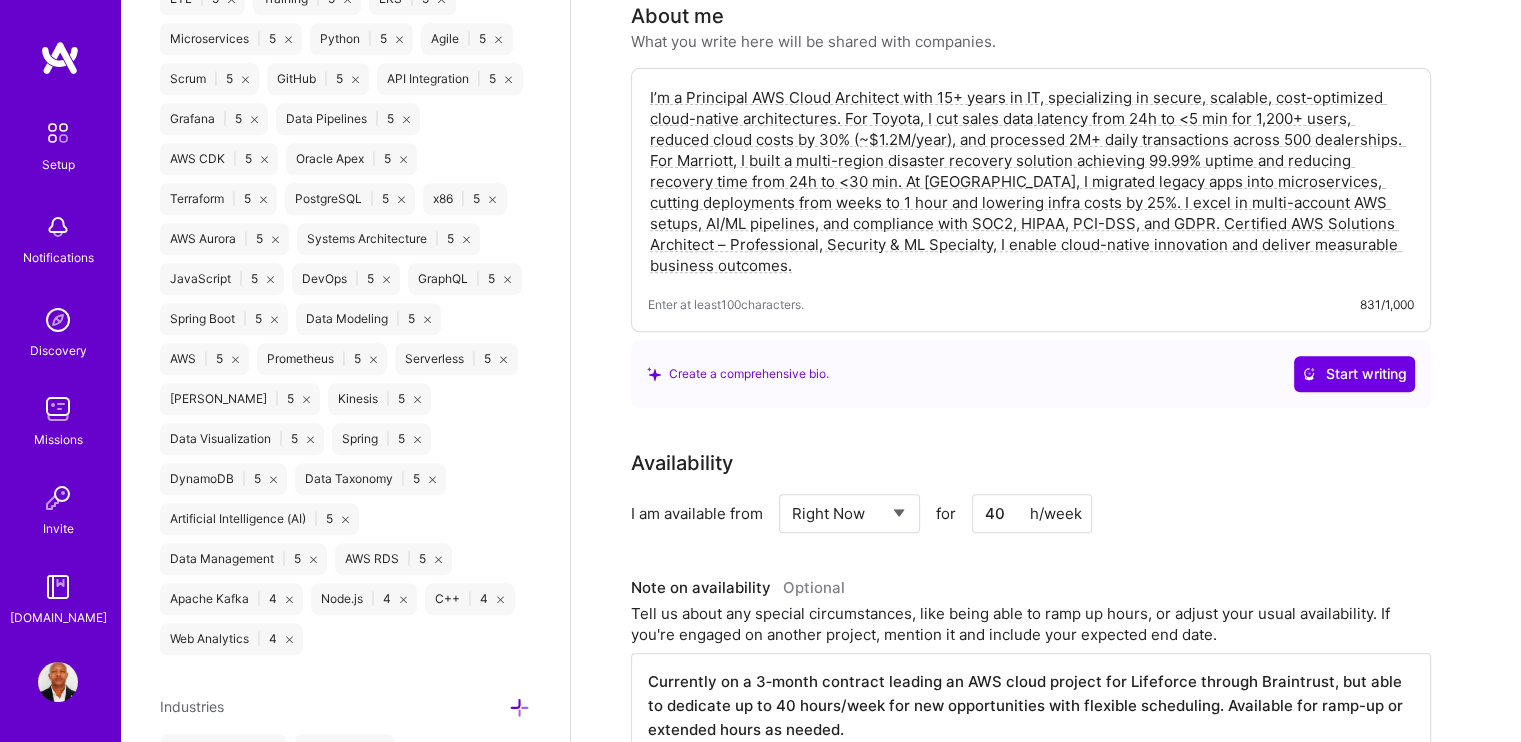scroll, scrollTop: 2115, scrollLeft: 0, axis: vertical 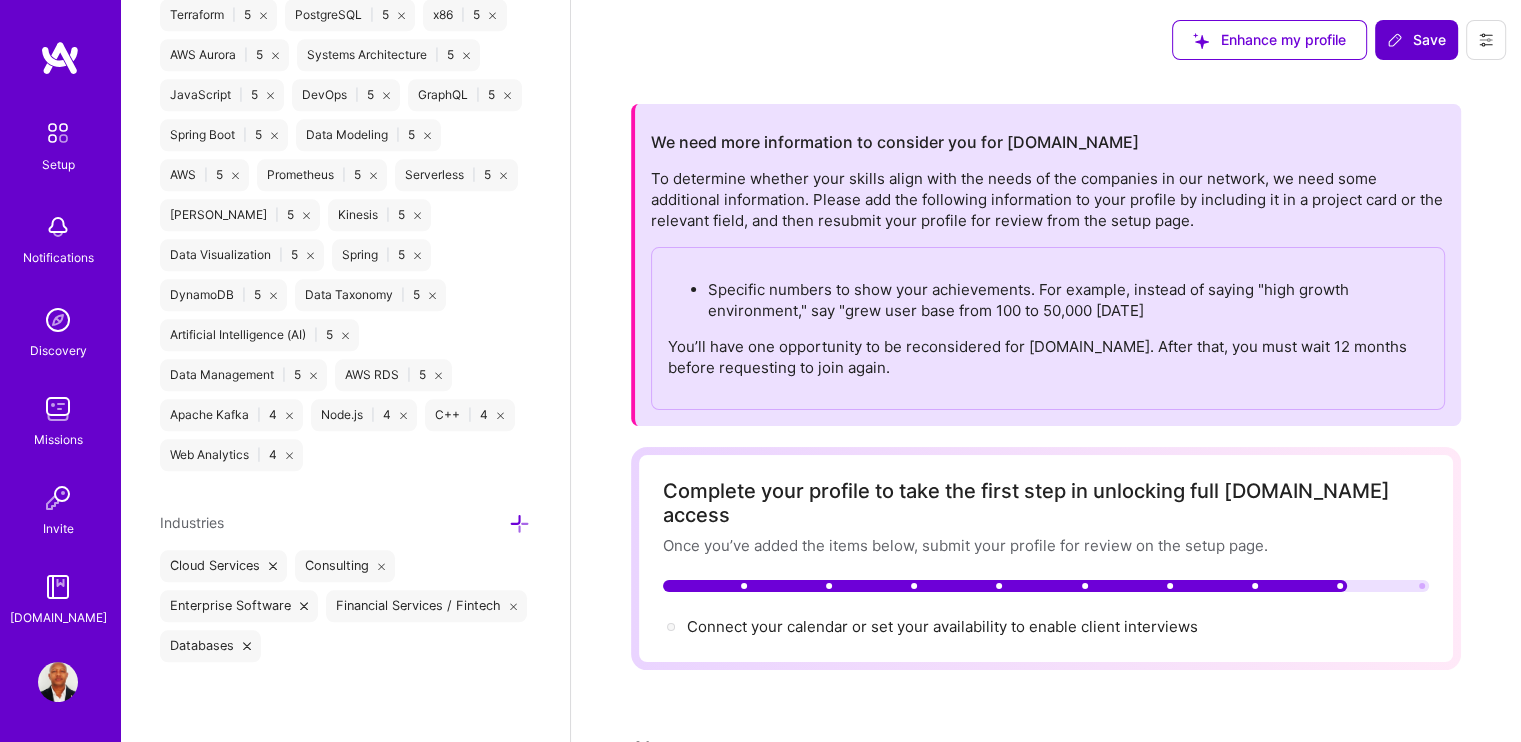 click on "Save" at bounding box center [1416, 40] 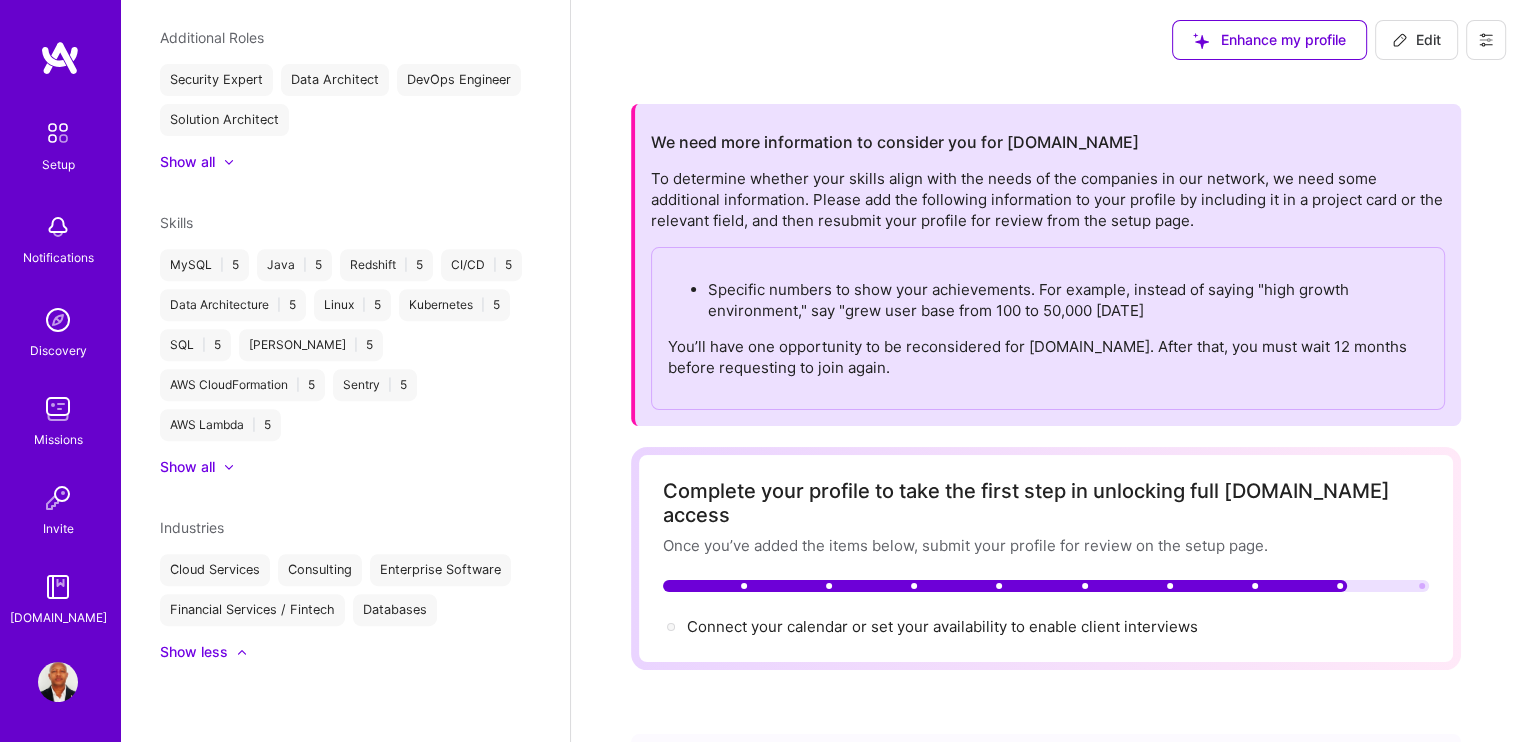 scroll, scrollTop: 740, scrollLeft: 0, axis: vertical 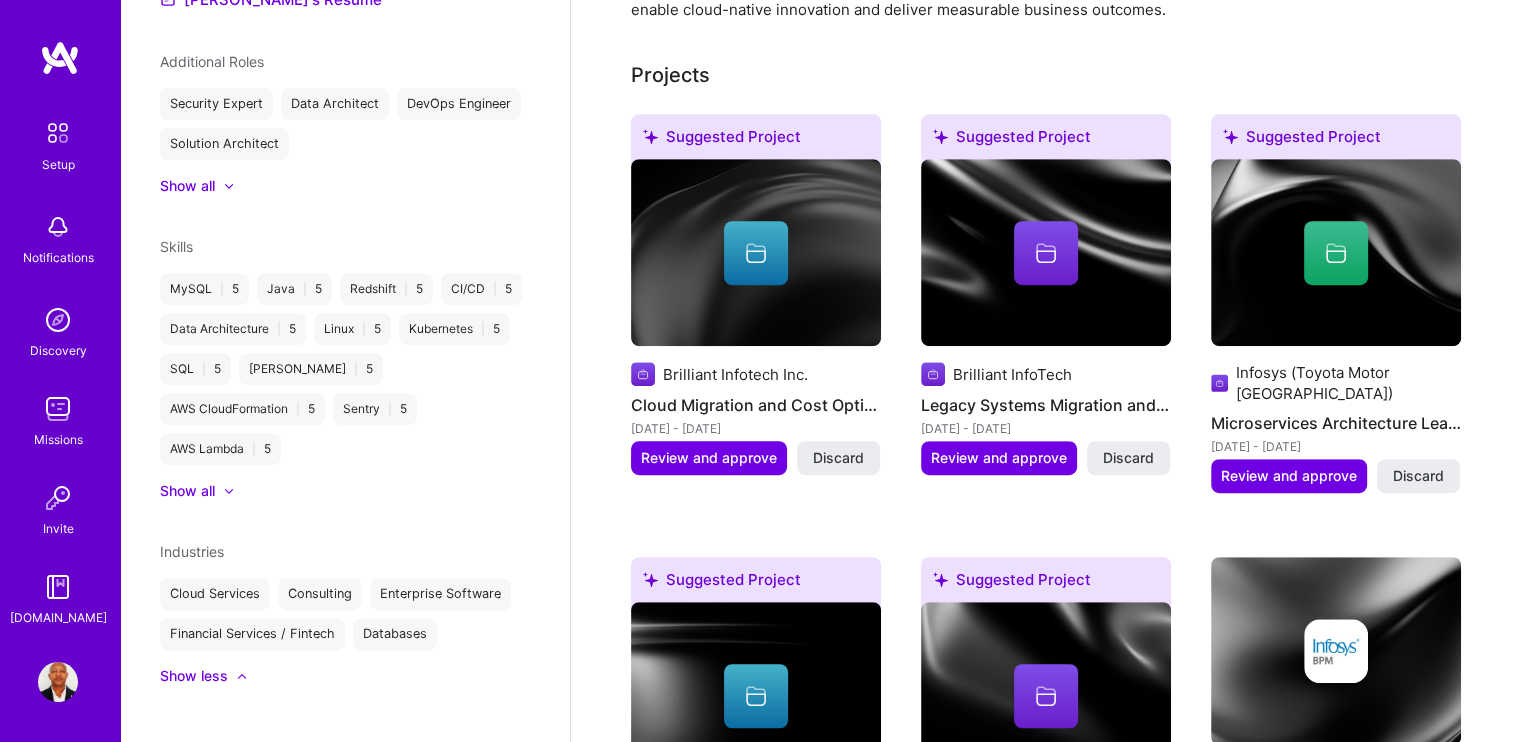 click at bounding box center (58, 682) 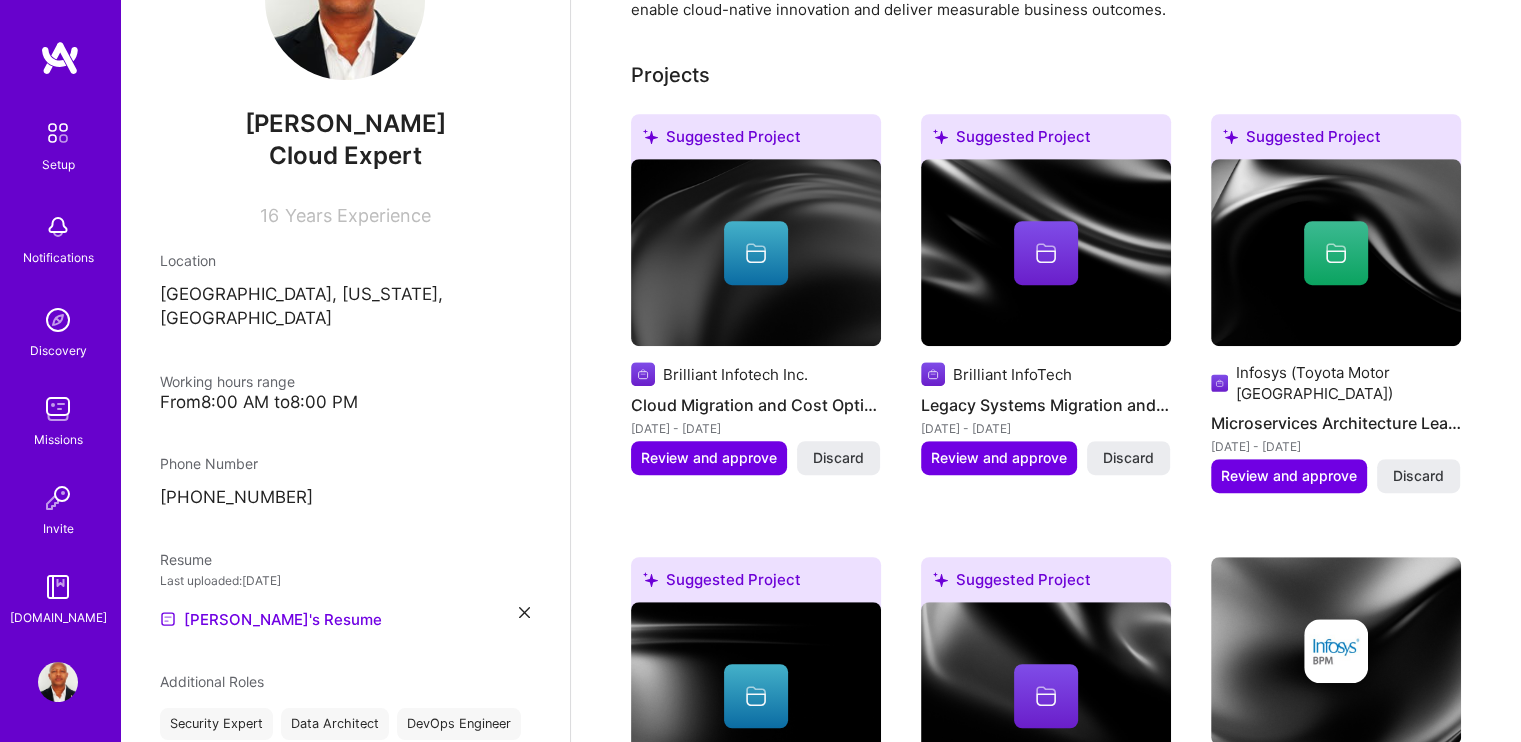 scroll, scrollTop: 0, scrollLeft: 0, axis: both 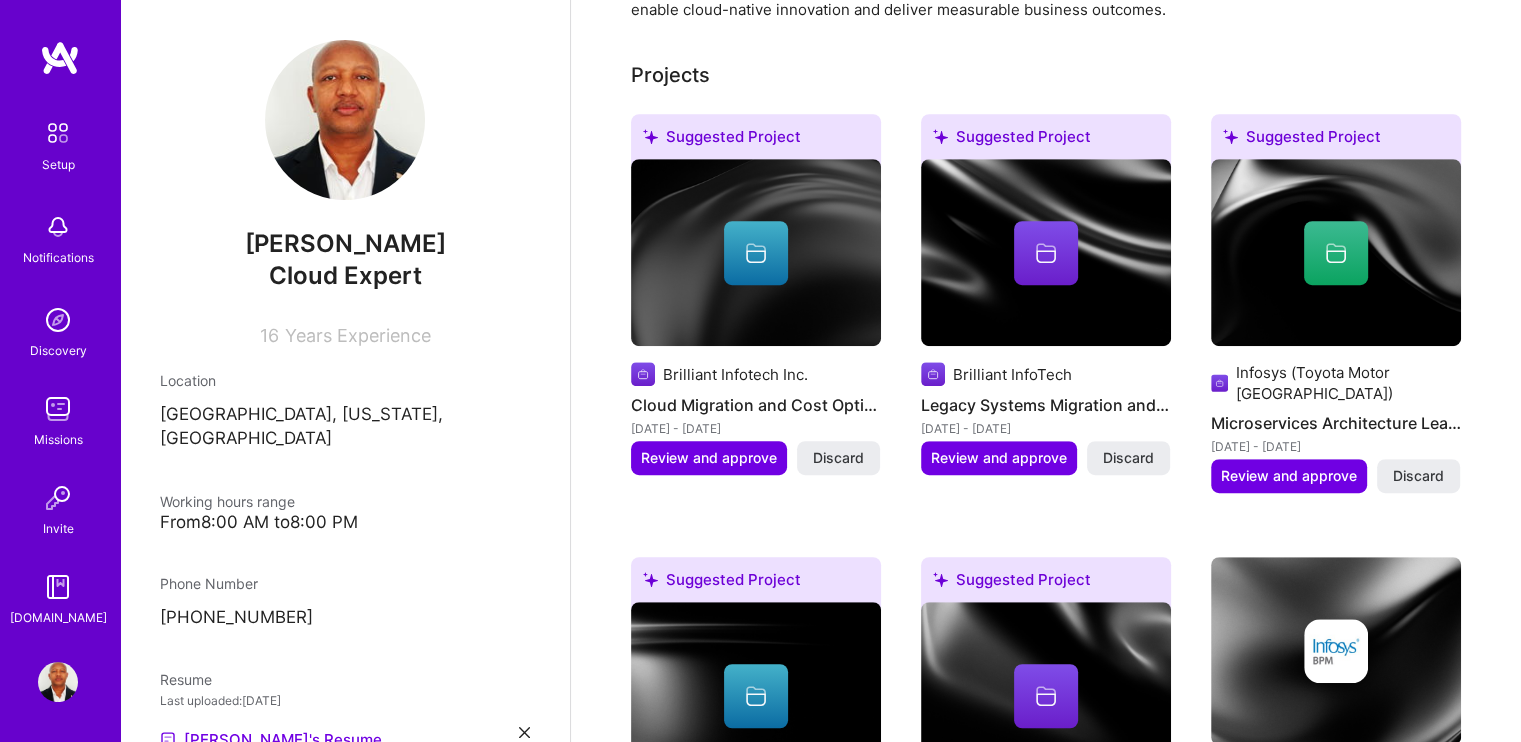 click on "Profile" at bounding box center [58, 682] 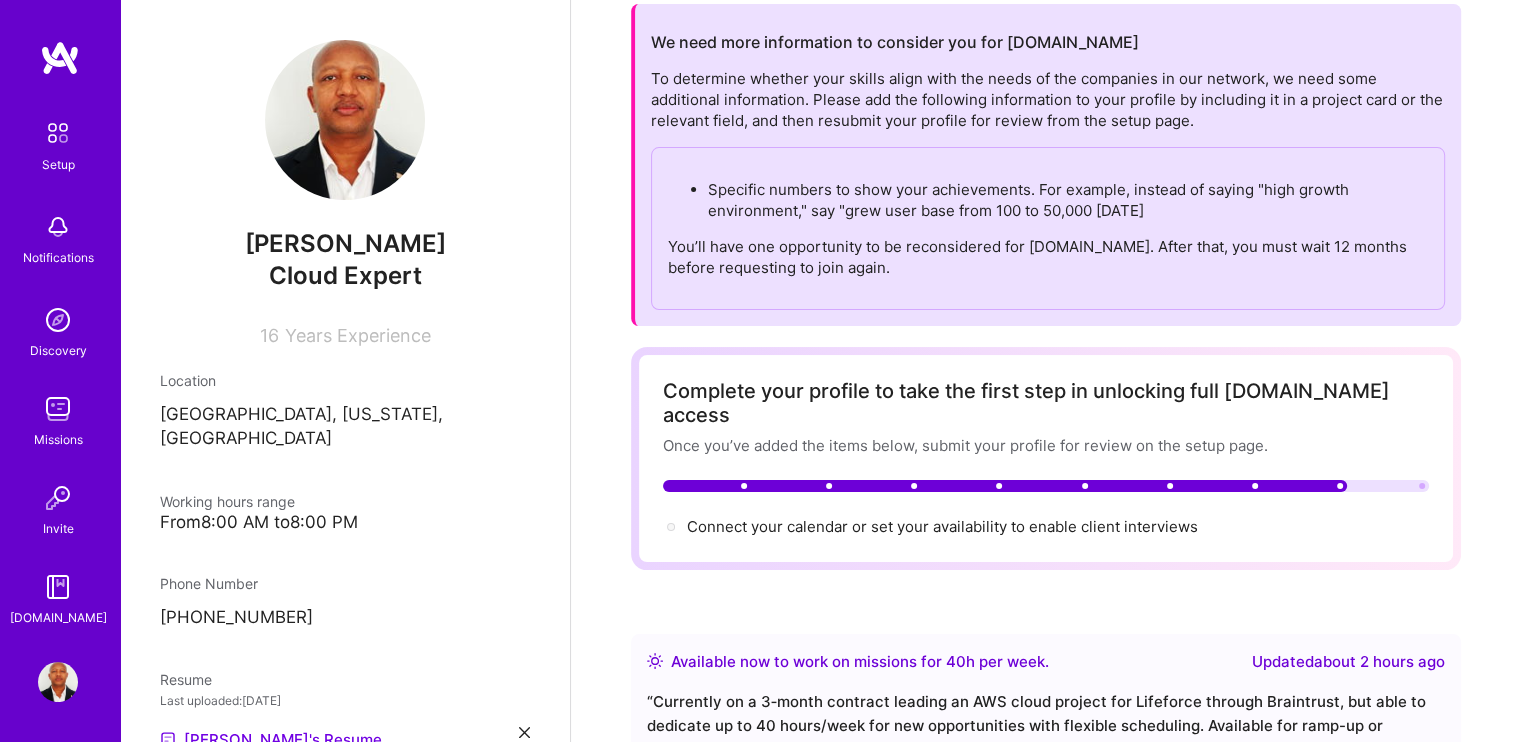 scroll, scrollTop: 0, scrollLeft: 0, axis: both 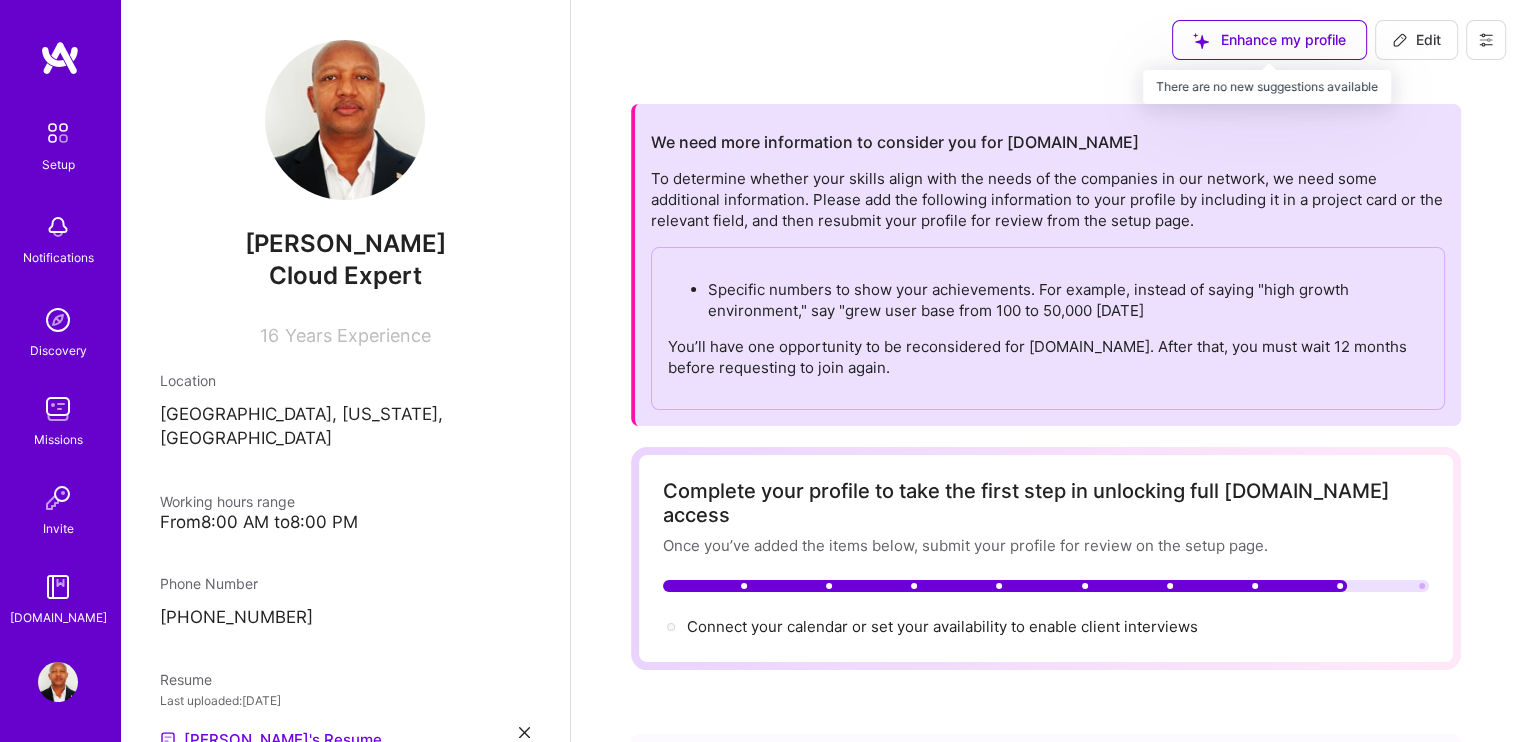 click on "Enhance my profile" at bounding box center (1269, 40) 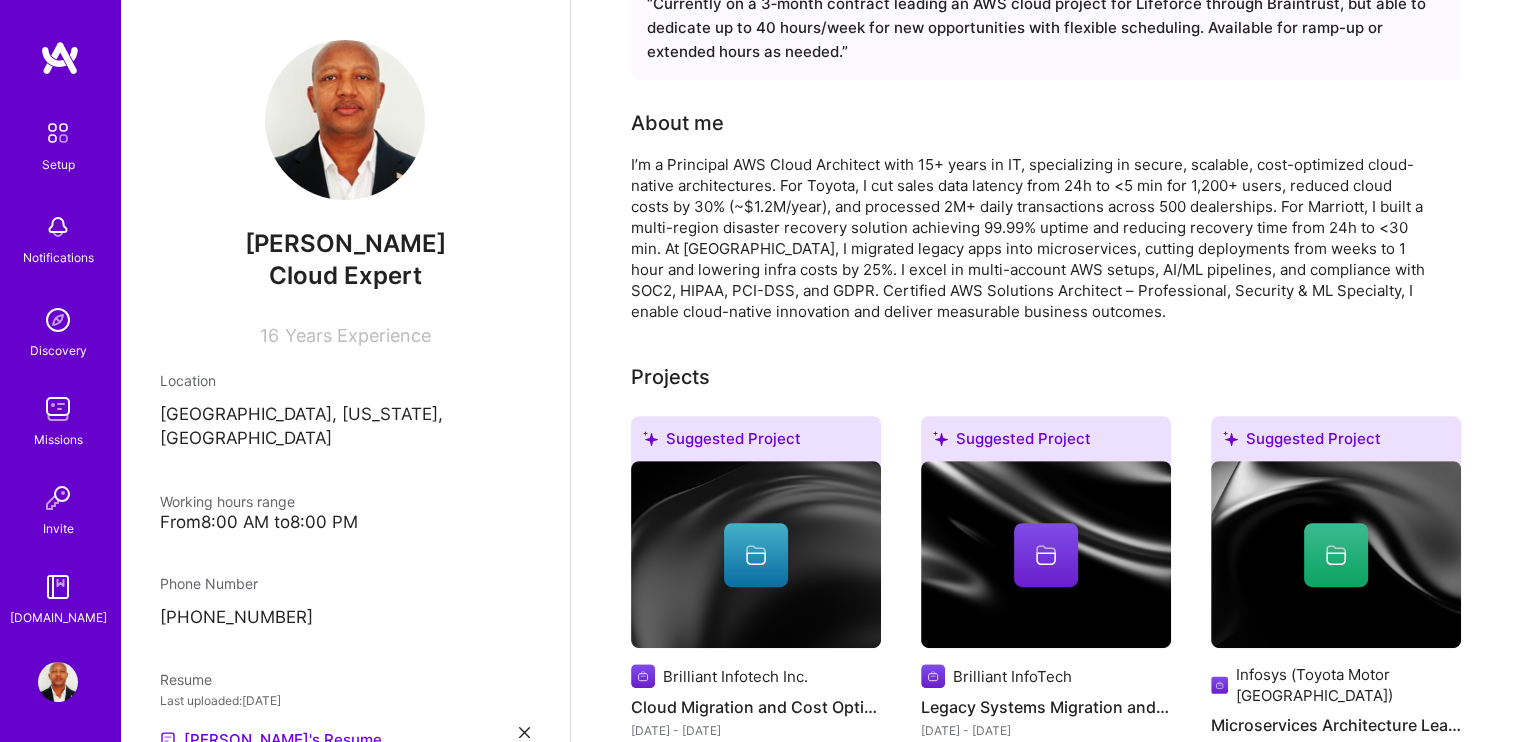 scroll, scrollTop: 800, scrollLeft: 0, axis: vertical 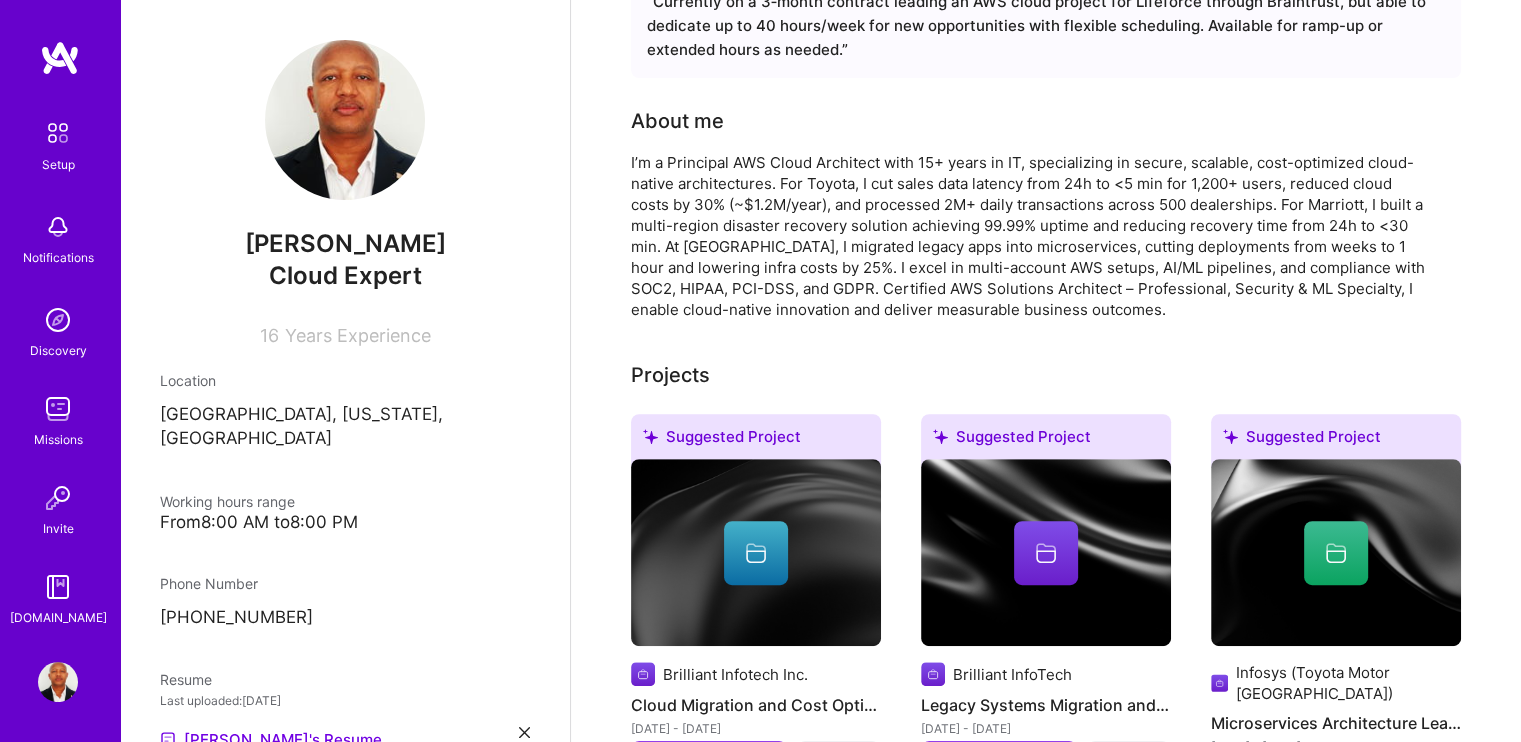 click on "Notifications" at bounding box center [58, 257] 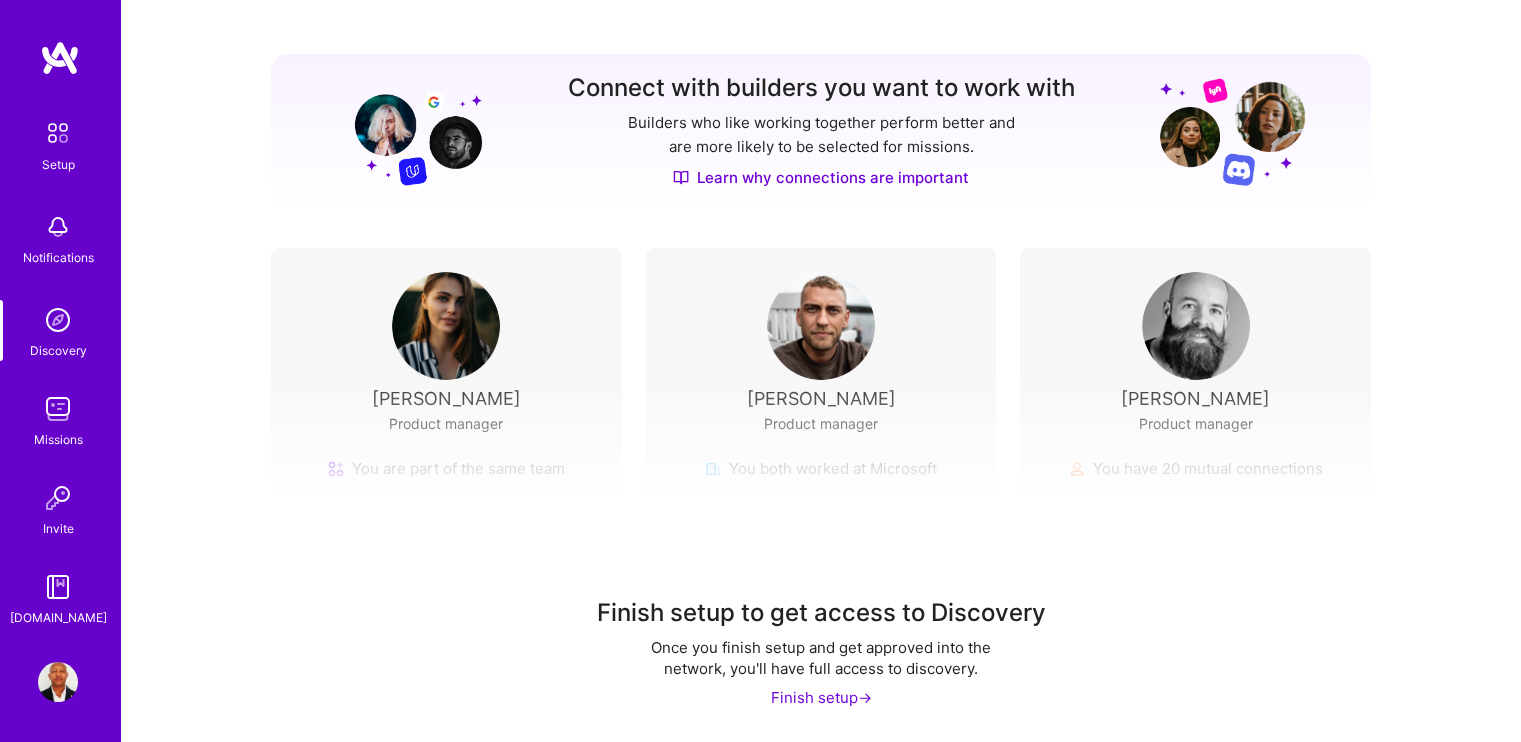 scroll, scrollTop: 0, scrollLeft: 0, axis: both 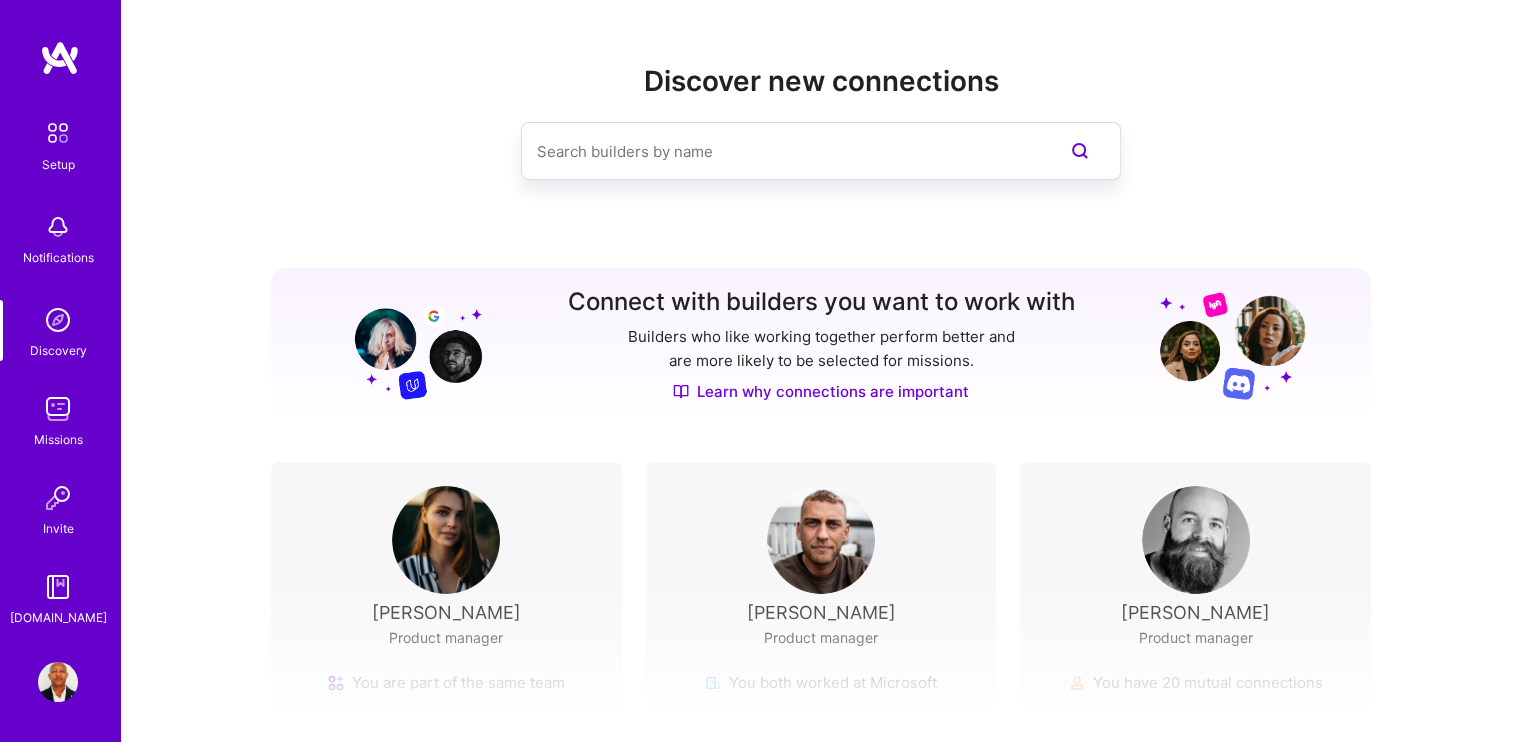click at bounding box center (60, 58) 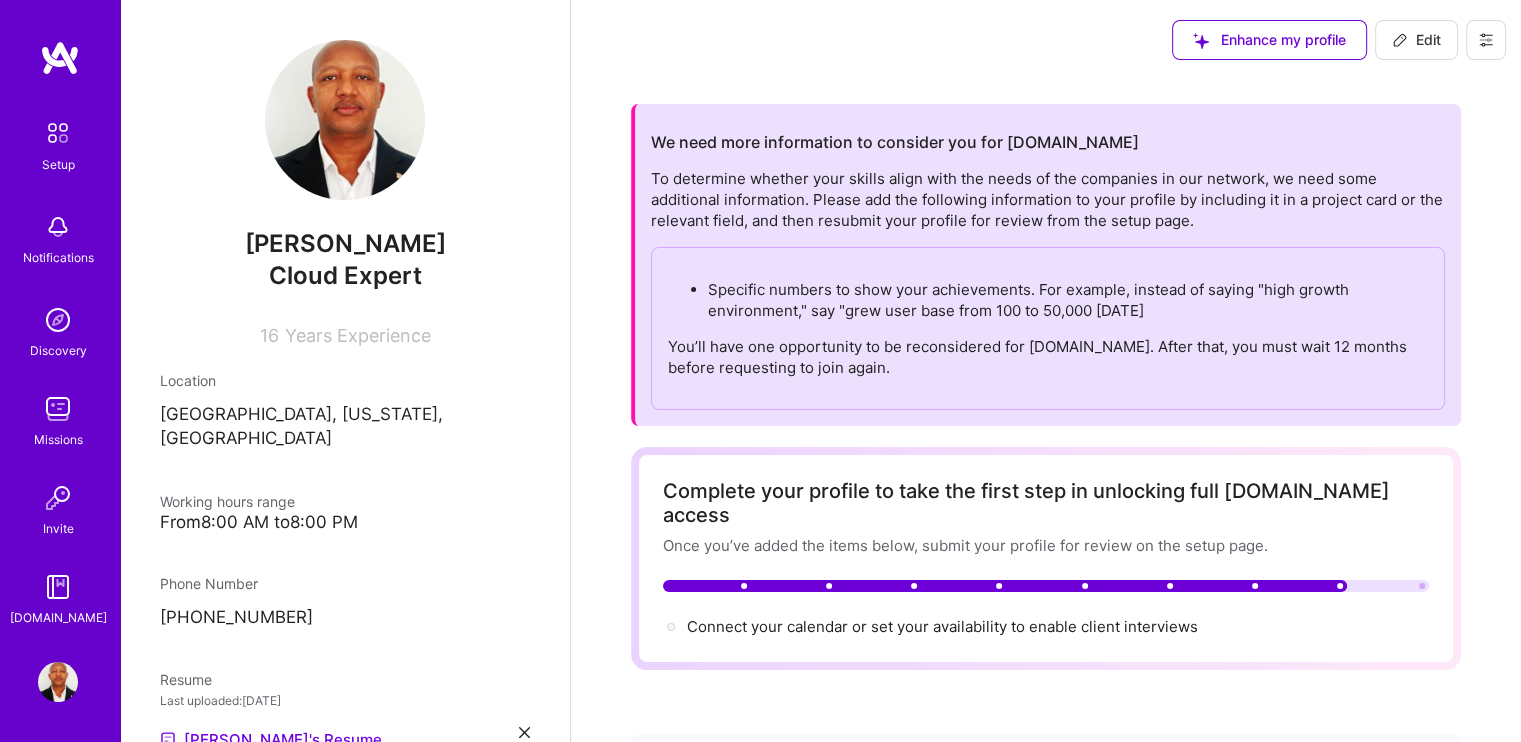 scroll, scrollTop: 0, scrollLeft: 0, axis: both 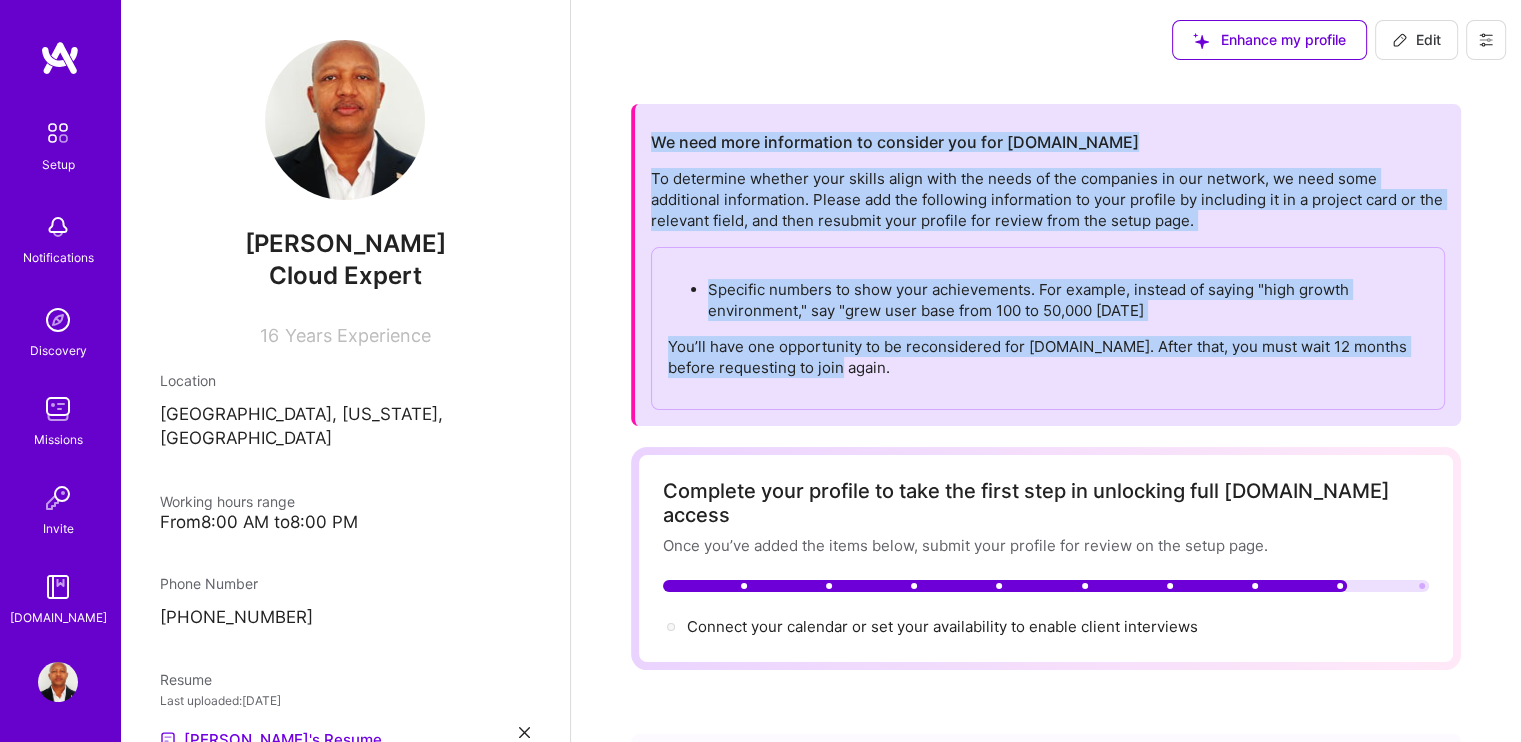 drag, startPoint x: 844, startPoint y: 379, endPoint x: 669, endPoint y: 129, distance: 305.16388 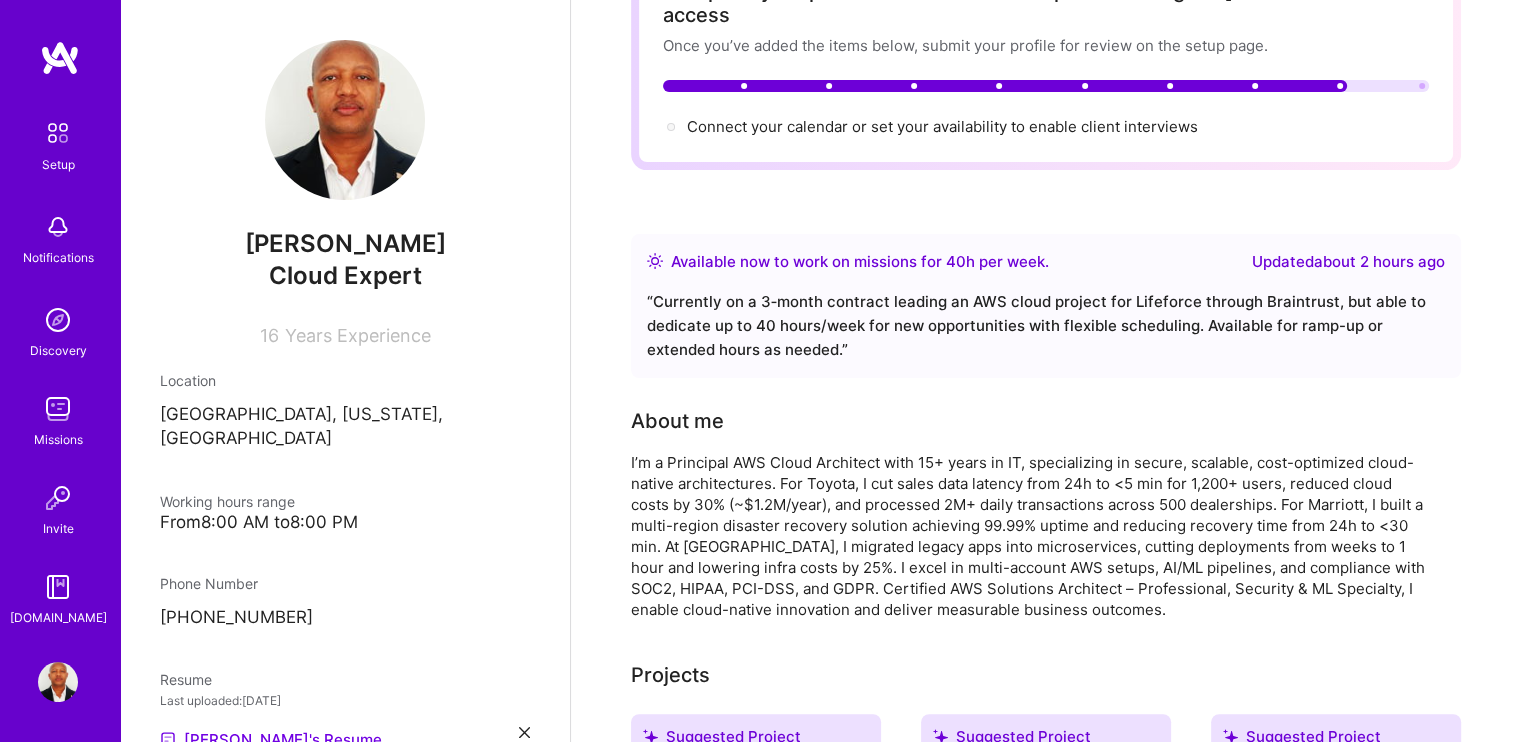 scroll, scrollTop: 0, scrollLeft: 0, axis: both 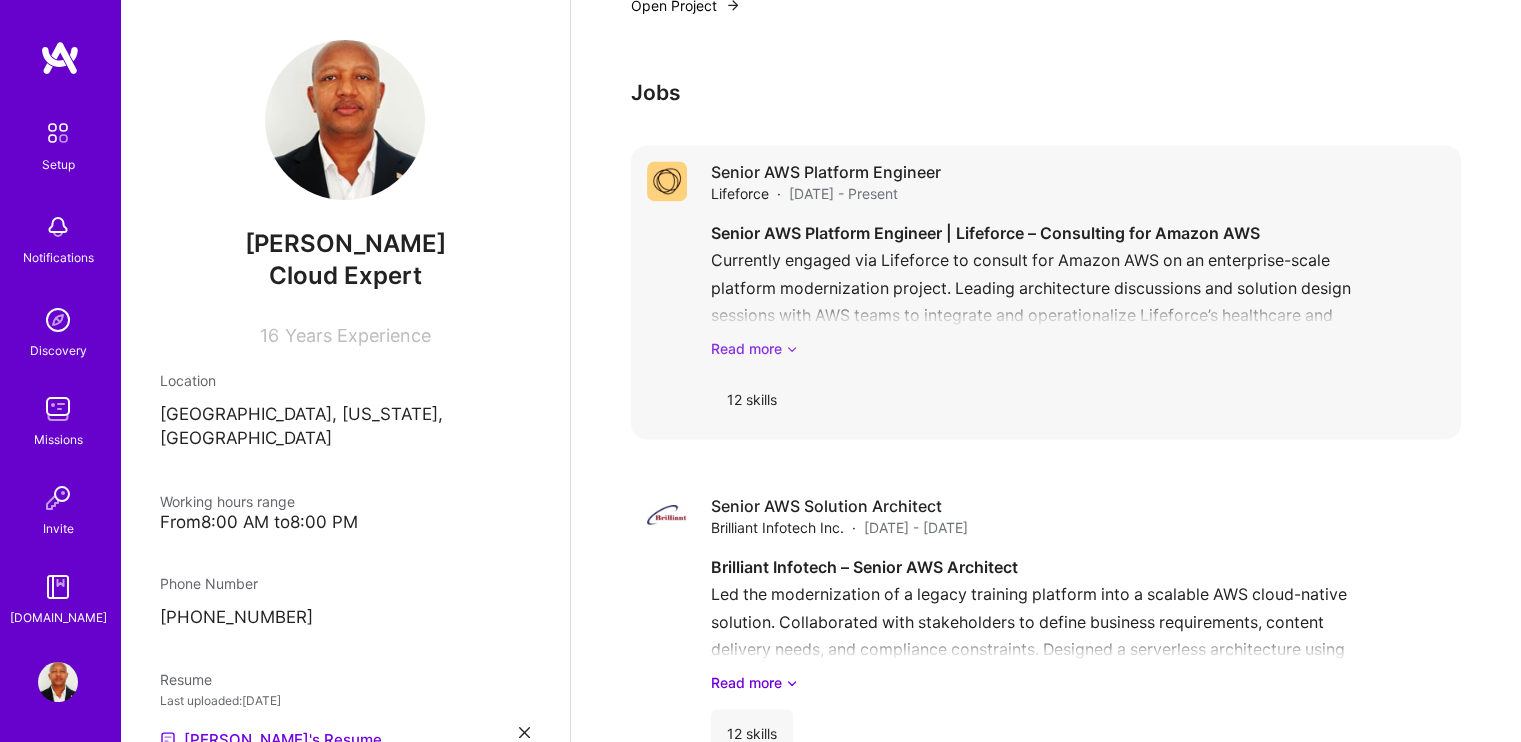 click at bounding box center [792, 348] 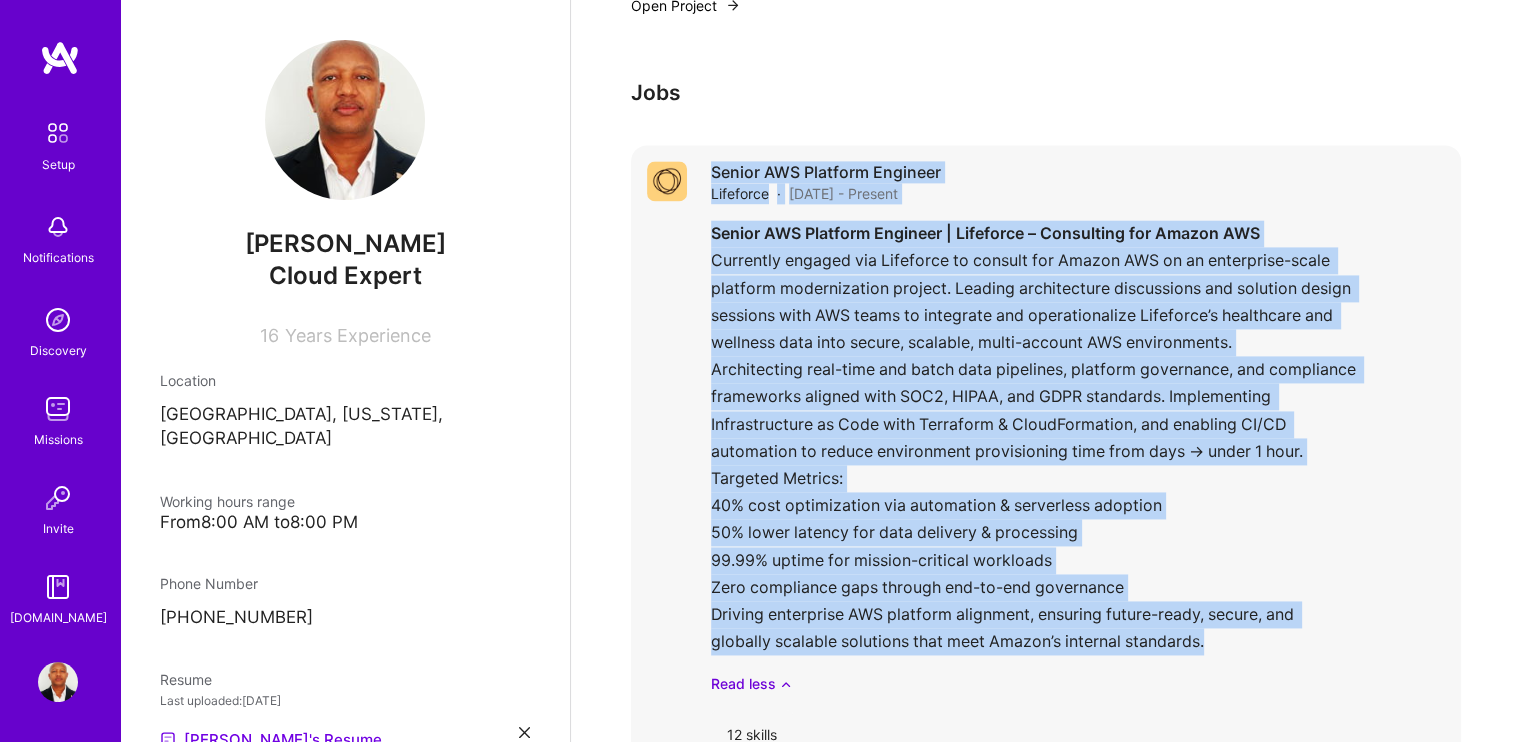 drag, startPoint x: 705, startPoint y: 103, endPoint x: 1232, endPoint y: 603, distance: 726.4496 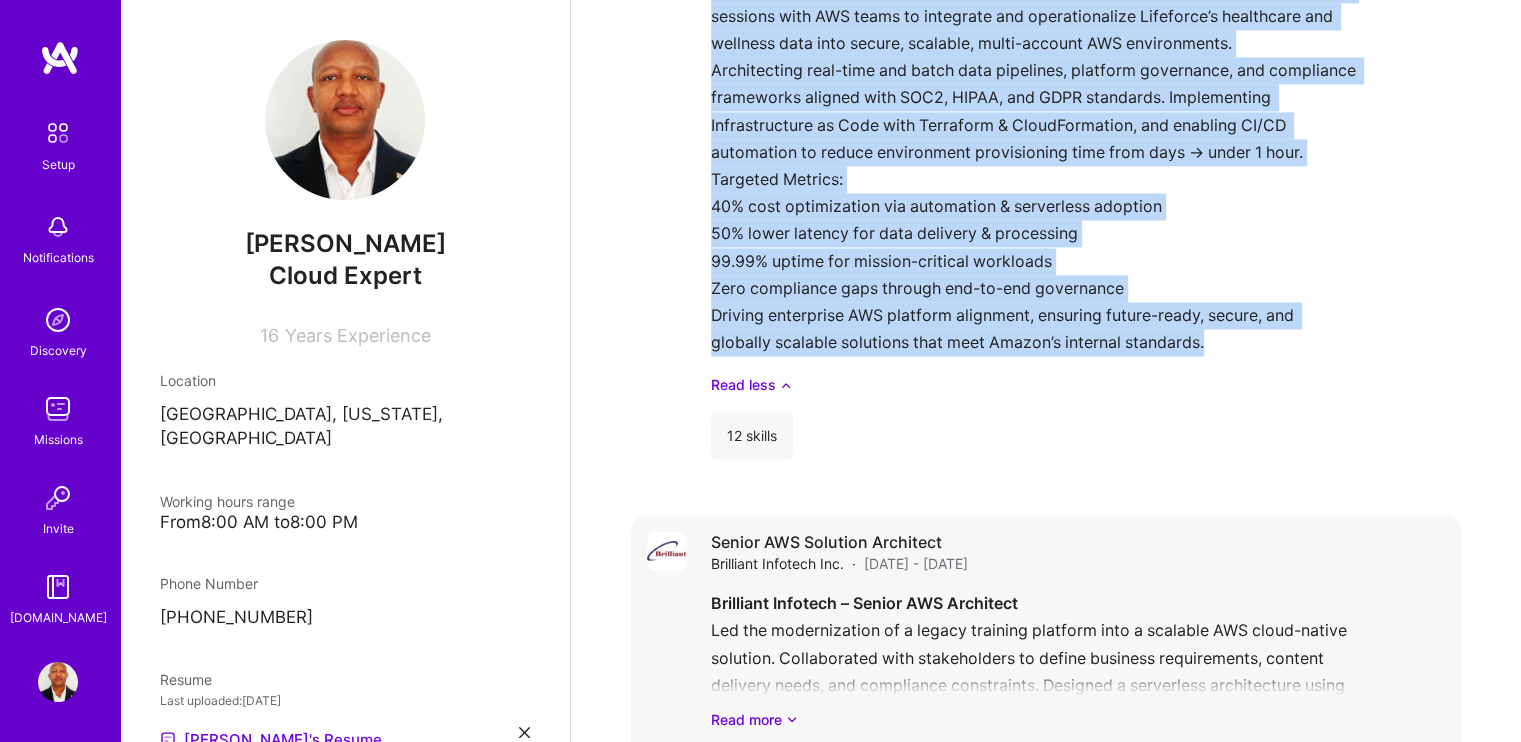 scroll, scrollTop: 3100, scrollLeft: 0, axis: vertical 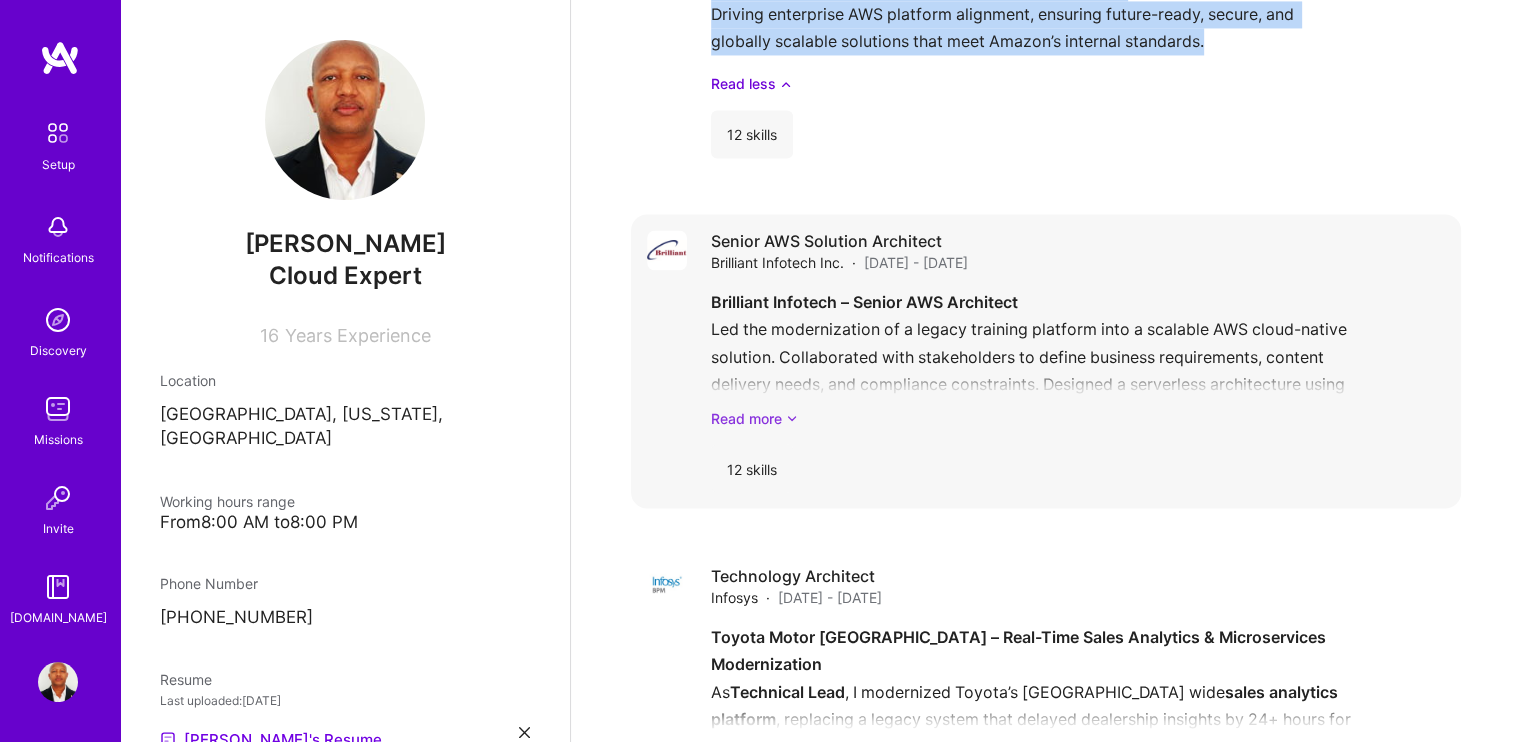 click at bounding box center (792, 417) 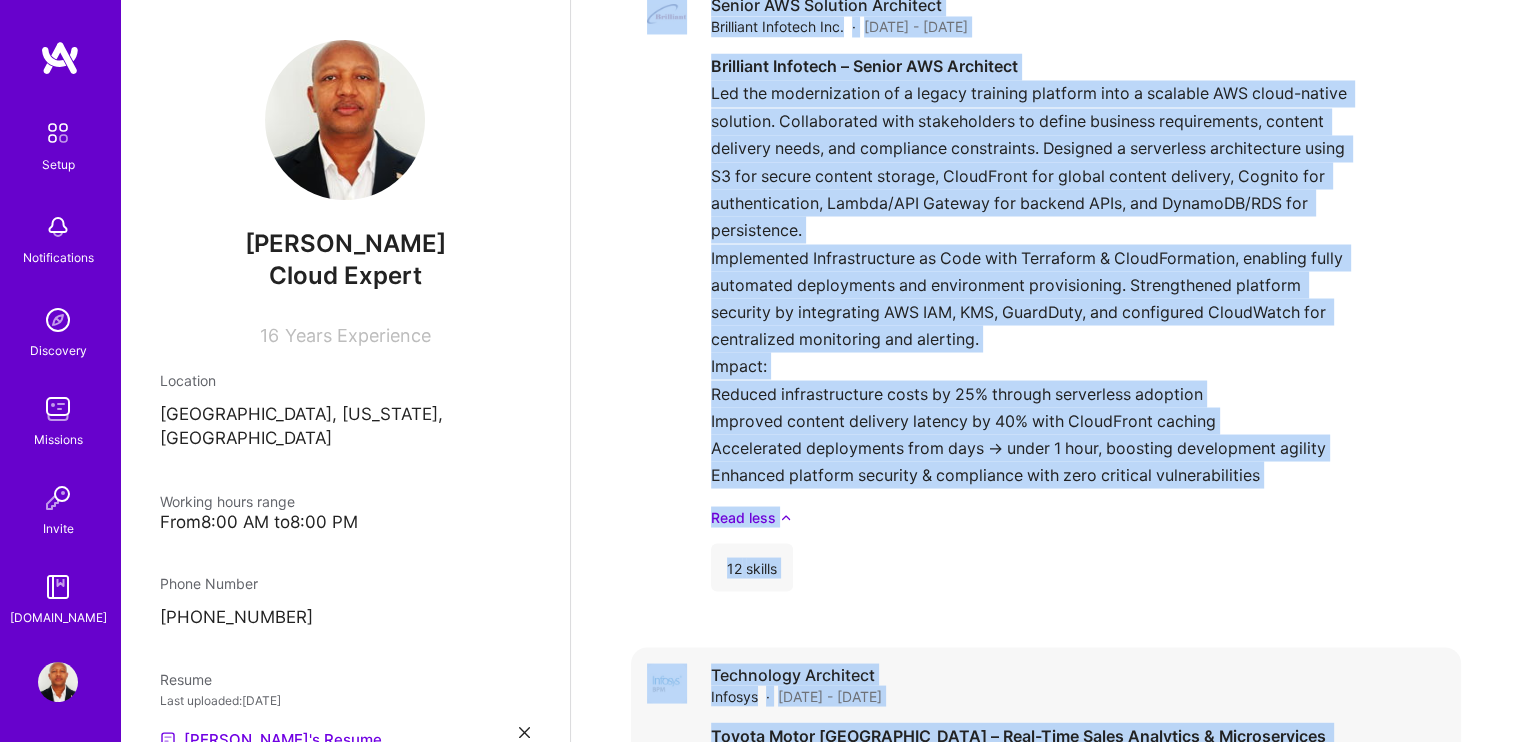scroll, scrollTop: 3704, scrollLeft: 0, axis: vertical 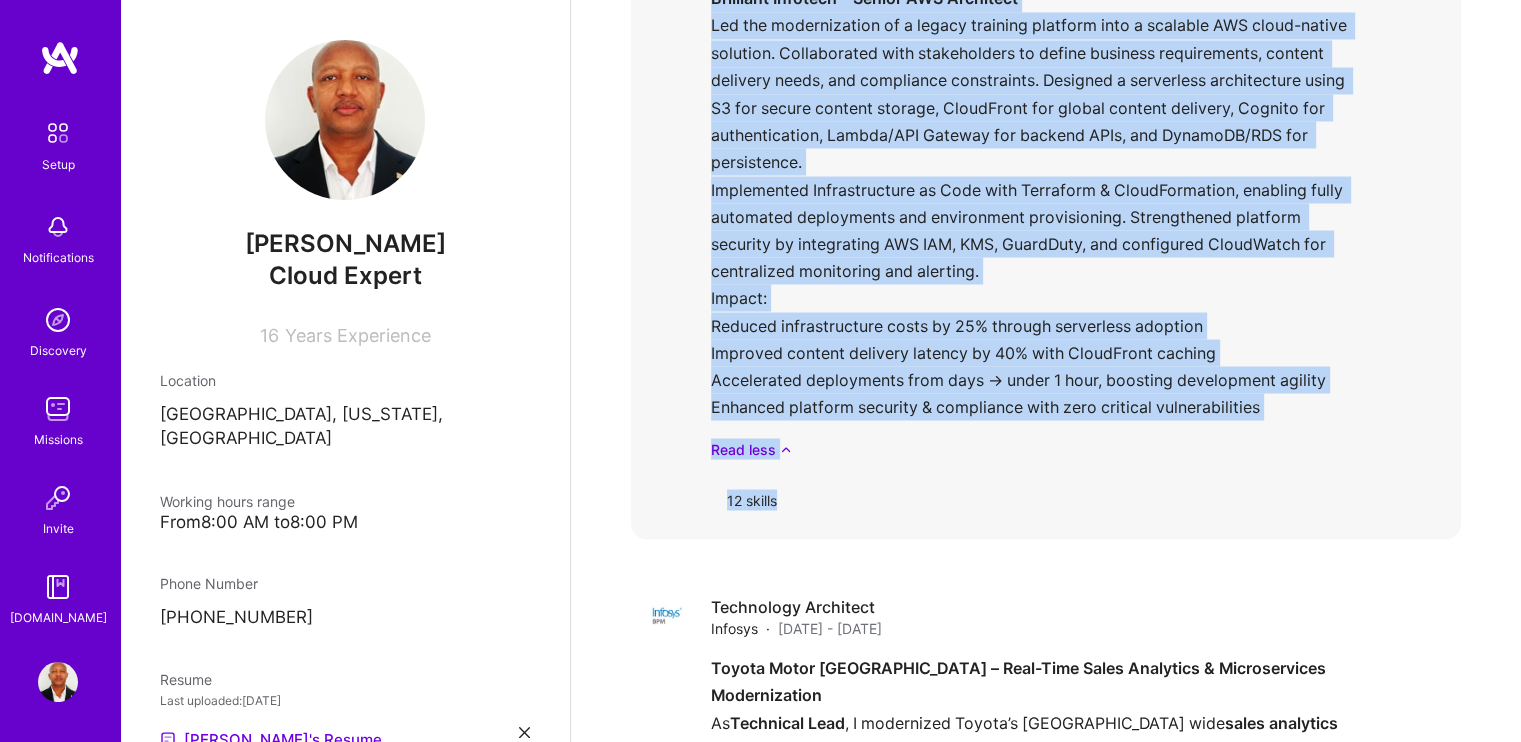 drag, startPoint x: 696, startPoint y: 210, endPoint x: 912, endPoint y: 465, distance: 334.18707 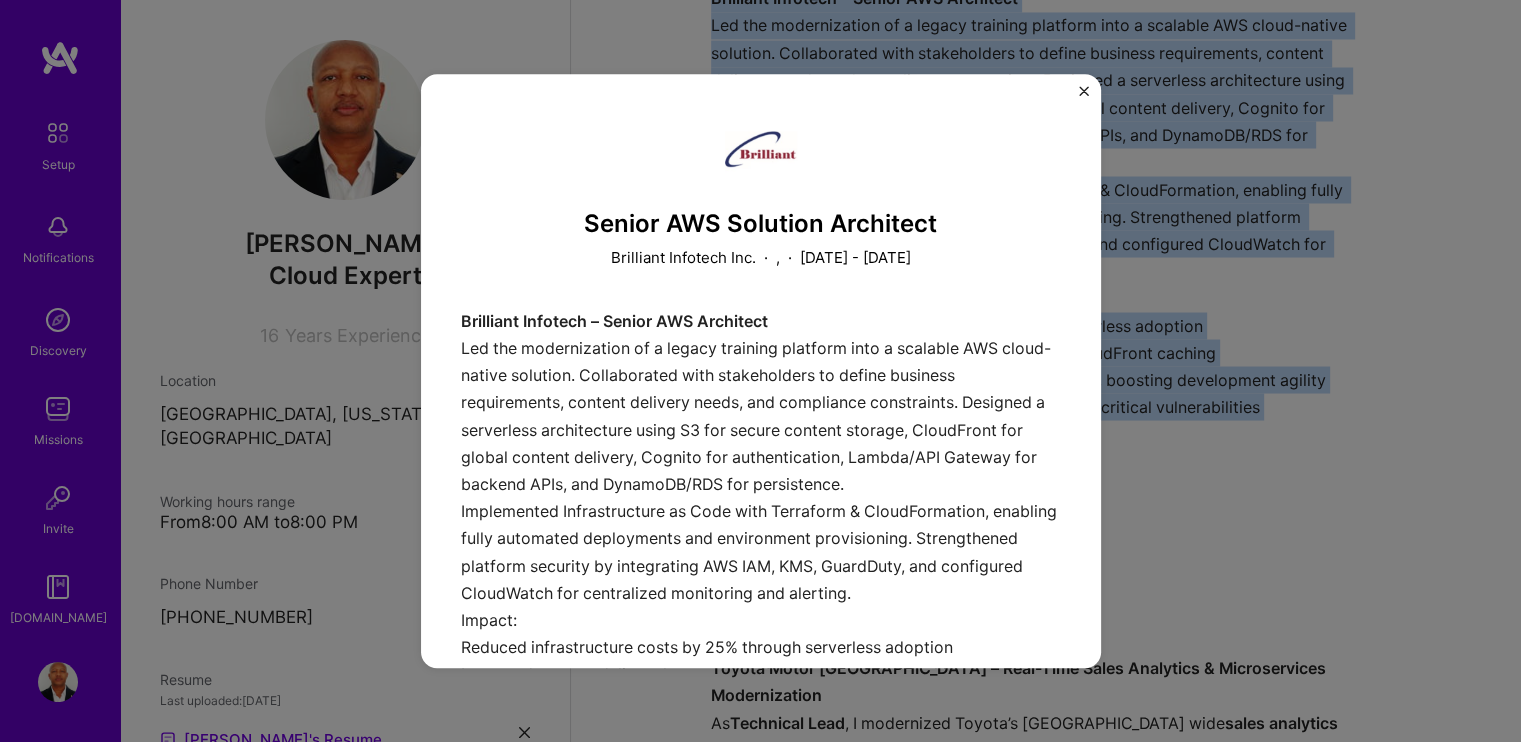 scroll, scrollTop: 0, scrollLeft: 0, axis: both 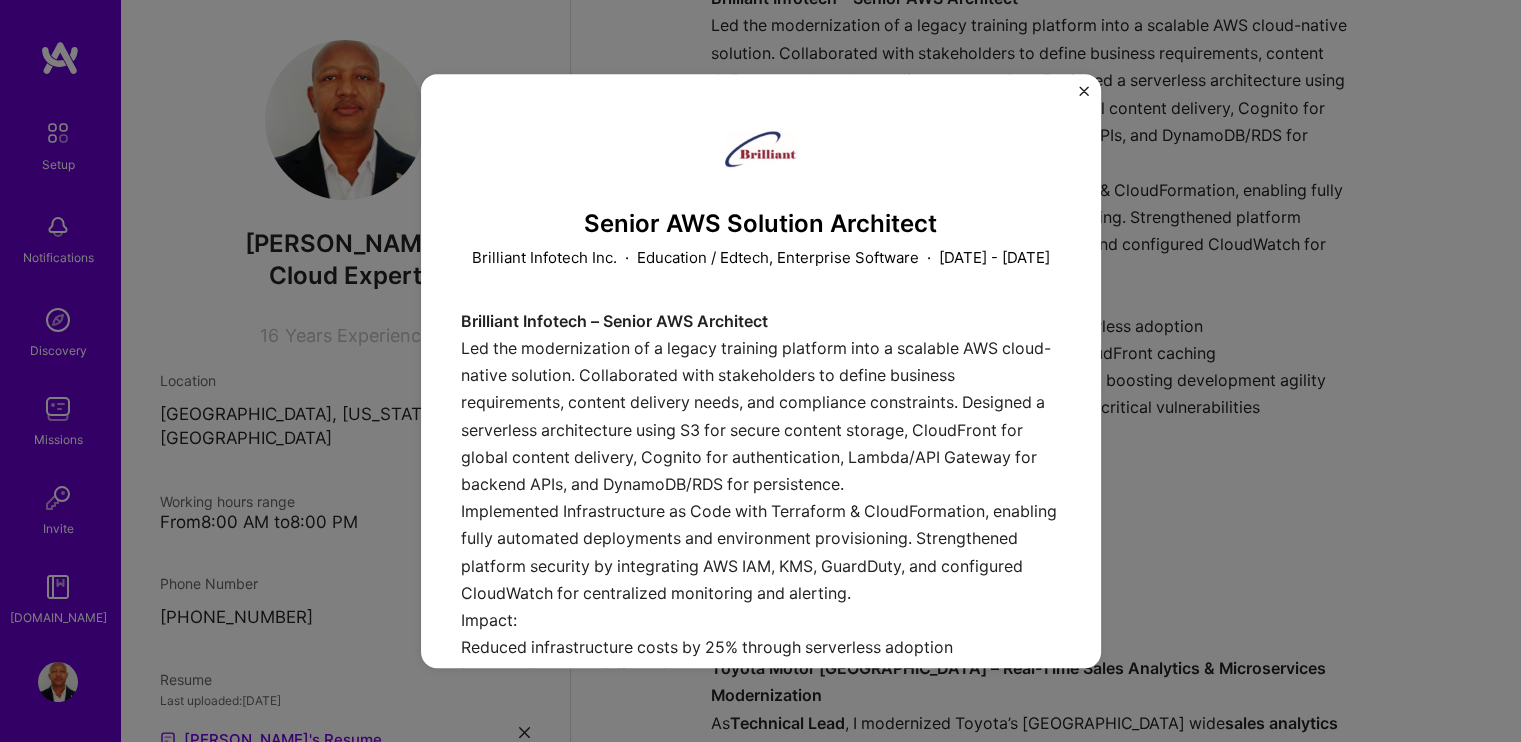 click at bounding box center (761, 150) 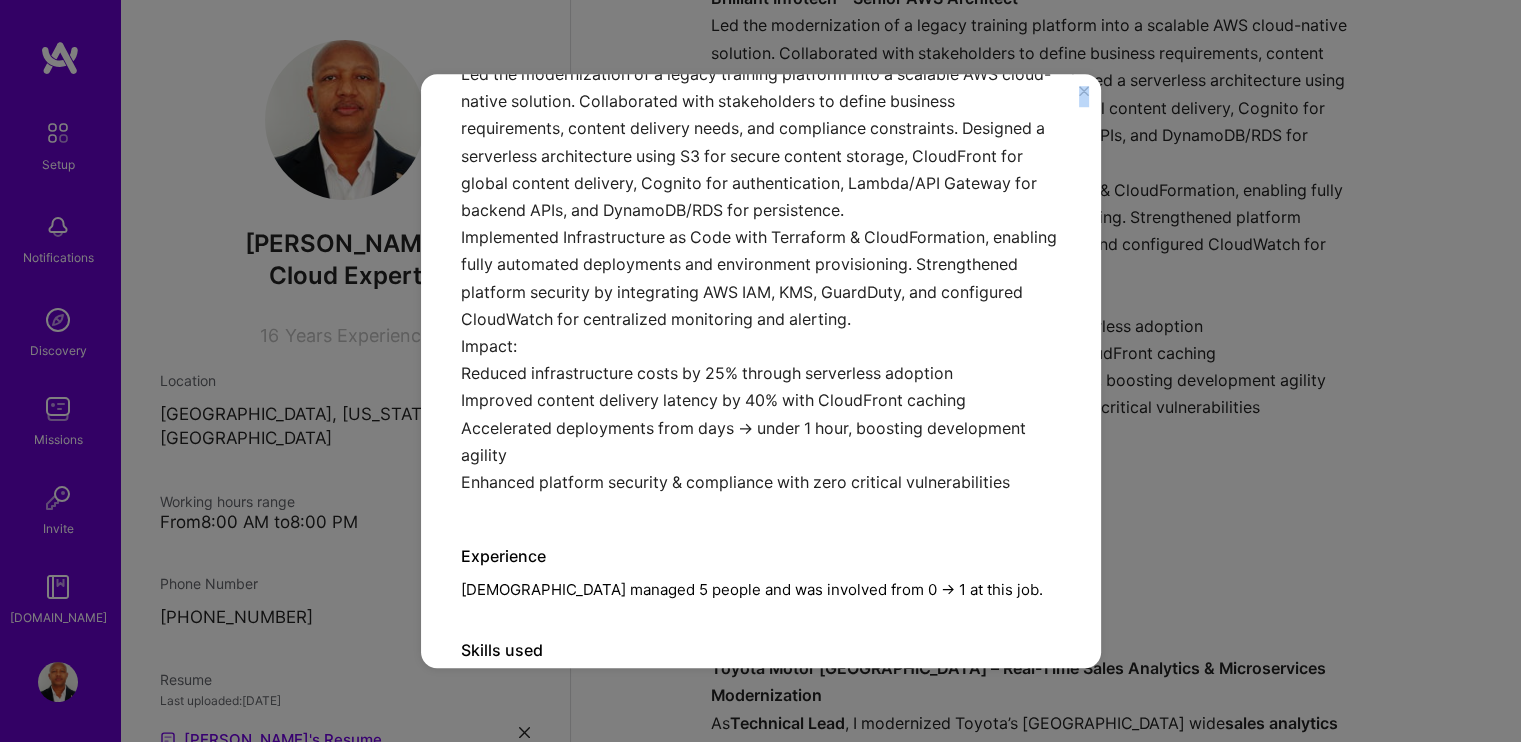scroll, scrollTop: 515, scrollLeft: 0, axis: vertical 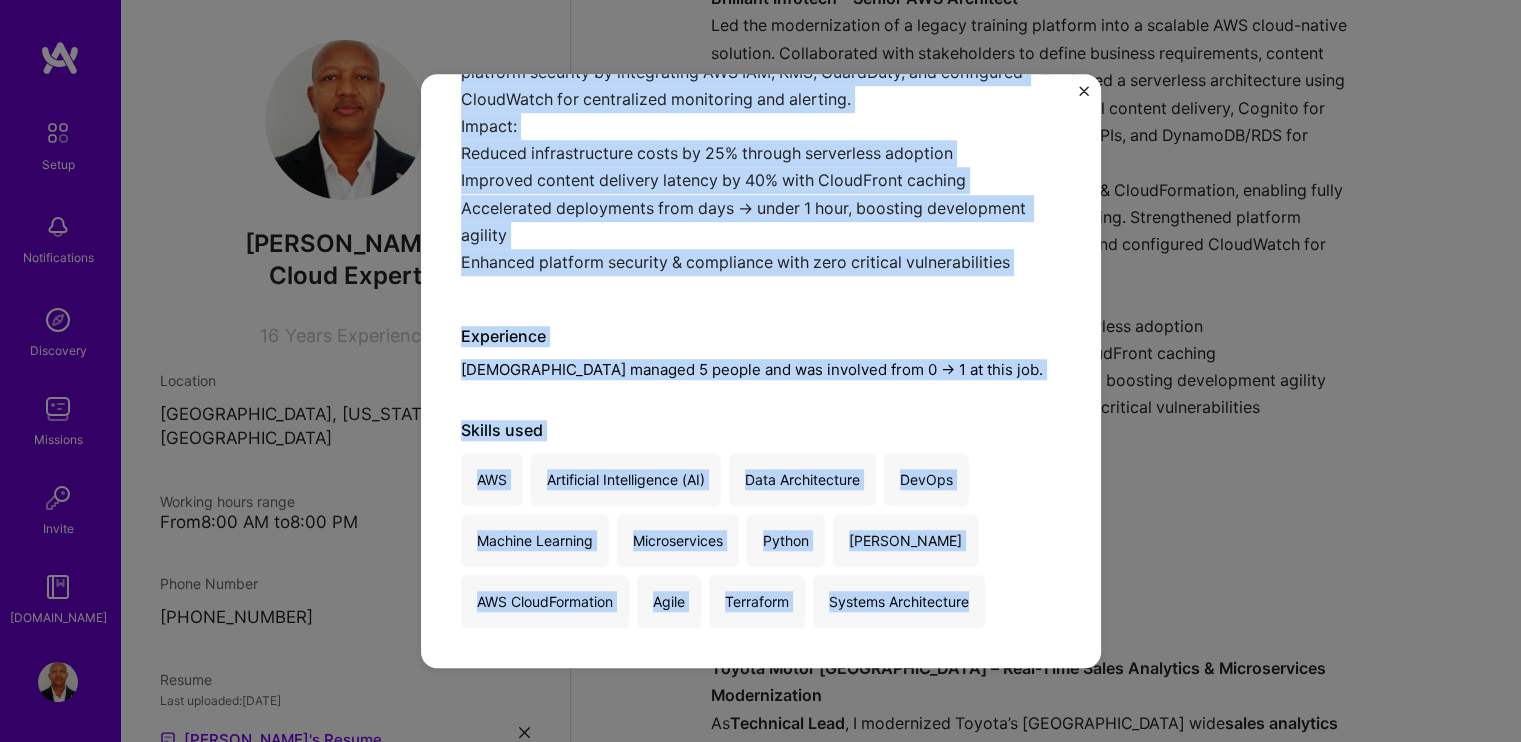 drag, startPoint x: 570, startPoint y: 211, endPoint x: 1036, endPoint y: 614, distance: 616.08844 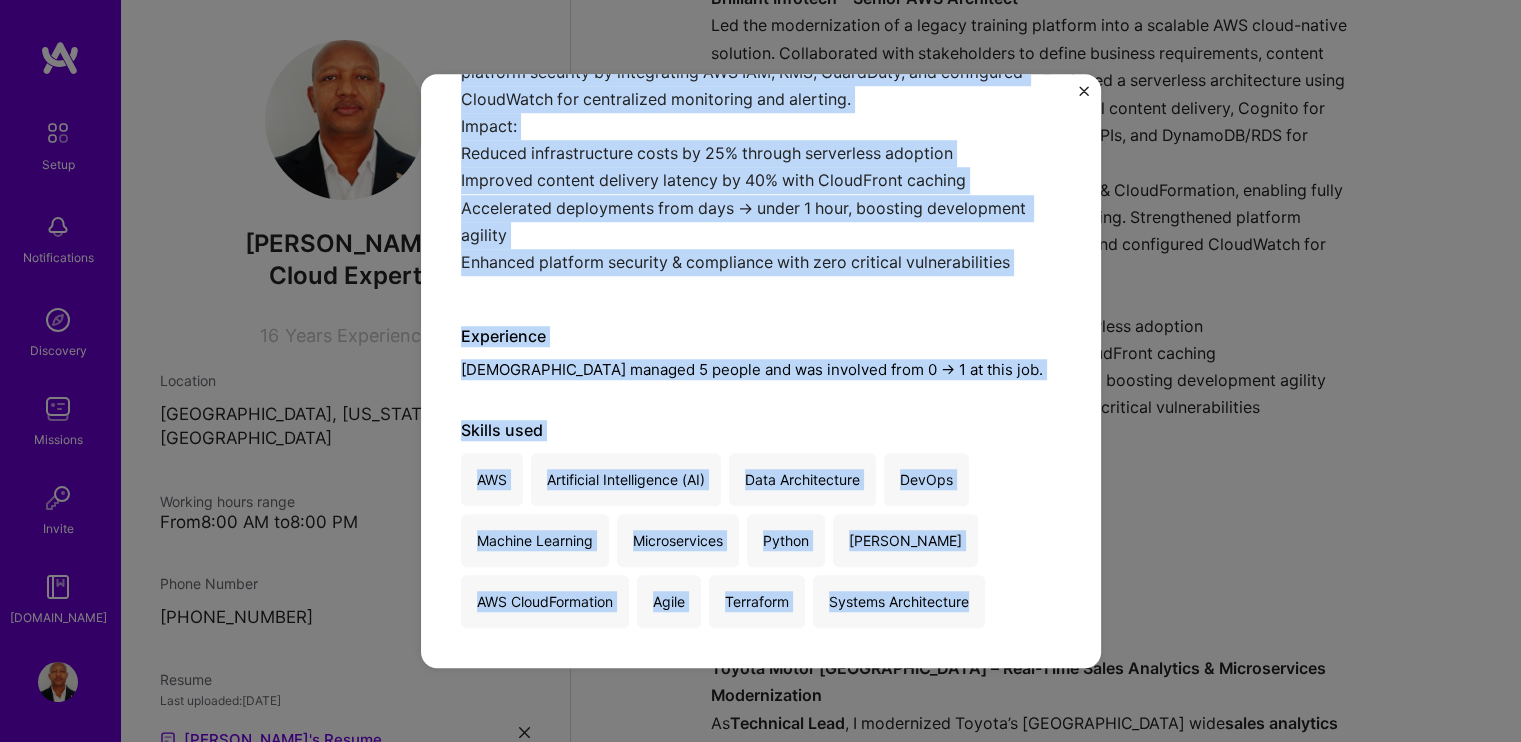 click on "Senior AWS Solution Architect Brilliant Infotech Inc.   ·     Education / Edtech, Enterprise Software     ·   [DATE] - [DATE]   Brilliant Infotech – Senior AWS Architect Led the modernization of a legacy training platform into a scalable AWS cloud-native solution. Collaborated with stakeholders to define business requirements, content delivery needs, and compliance constraints. Designed a serverless architecture using S3 for secure content storage, CloudFront for global content delivery, Cognito for authentication, Lambda/API Gateway for backend APIs, and DynamoDB/RDS for persistence. Implemented Infrastructure as Code with Terraform & CloudFormation, enabling fully automated deployments and environment provisioning. Strengthened platform security by integrating AWS IAM, KMS, GuardDuty, and configured CloudWatch for centralized monitoring and alerting. Impact: Reduced infrastructure costs by 25% through serverless adoption Improved content delivery latency by 40% with CloudFront caching AWS Agile" at bounding box center [761, 124] 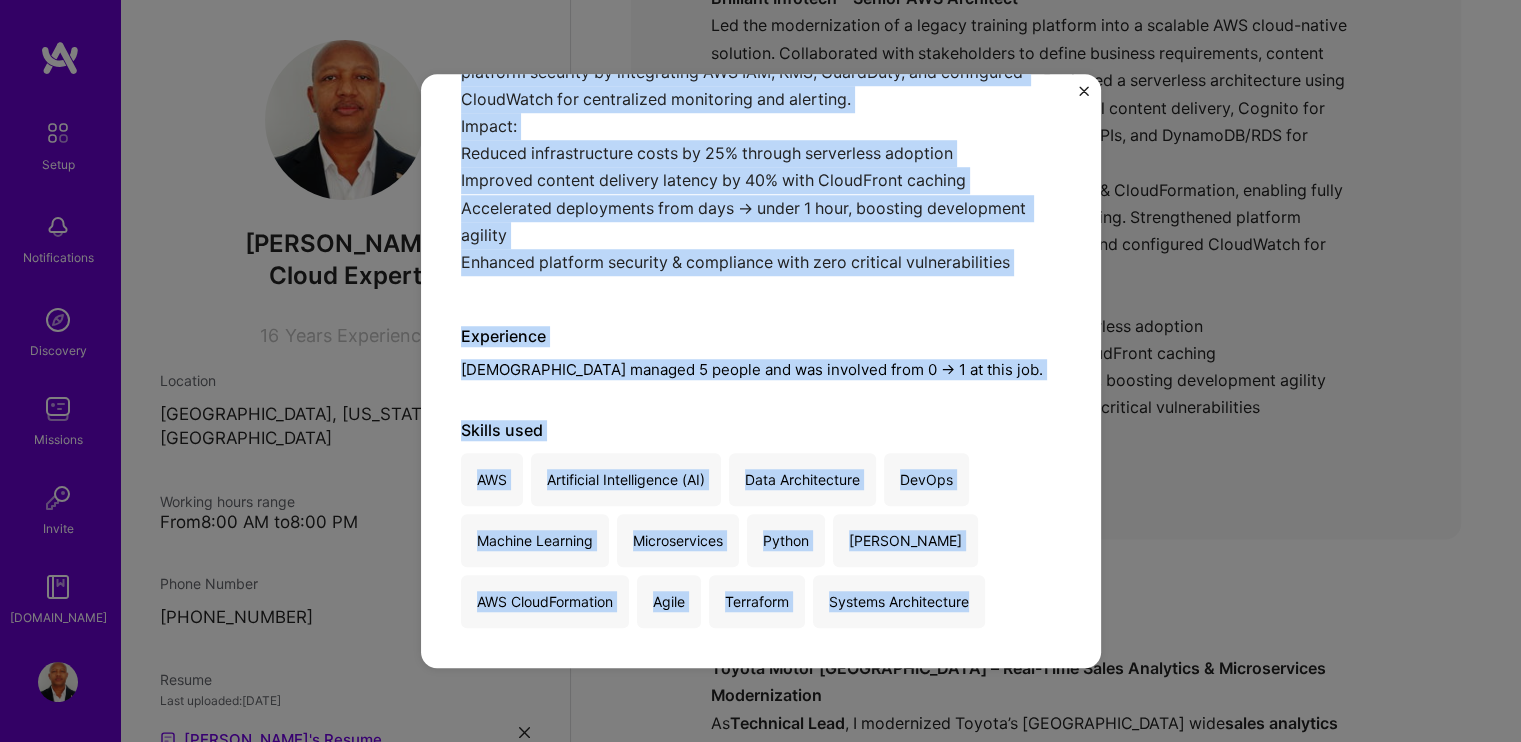 click at bounding box center (1084, 91) 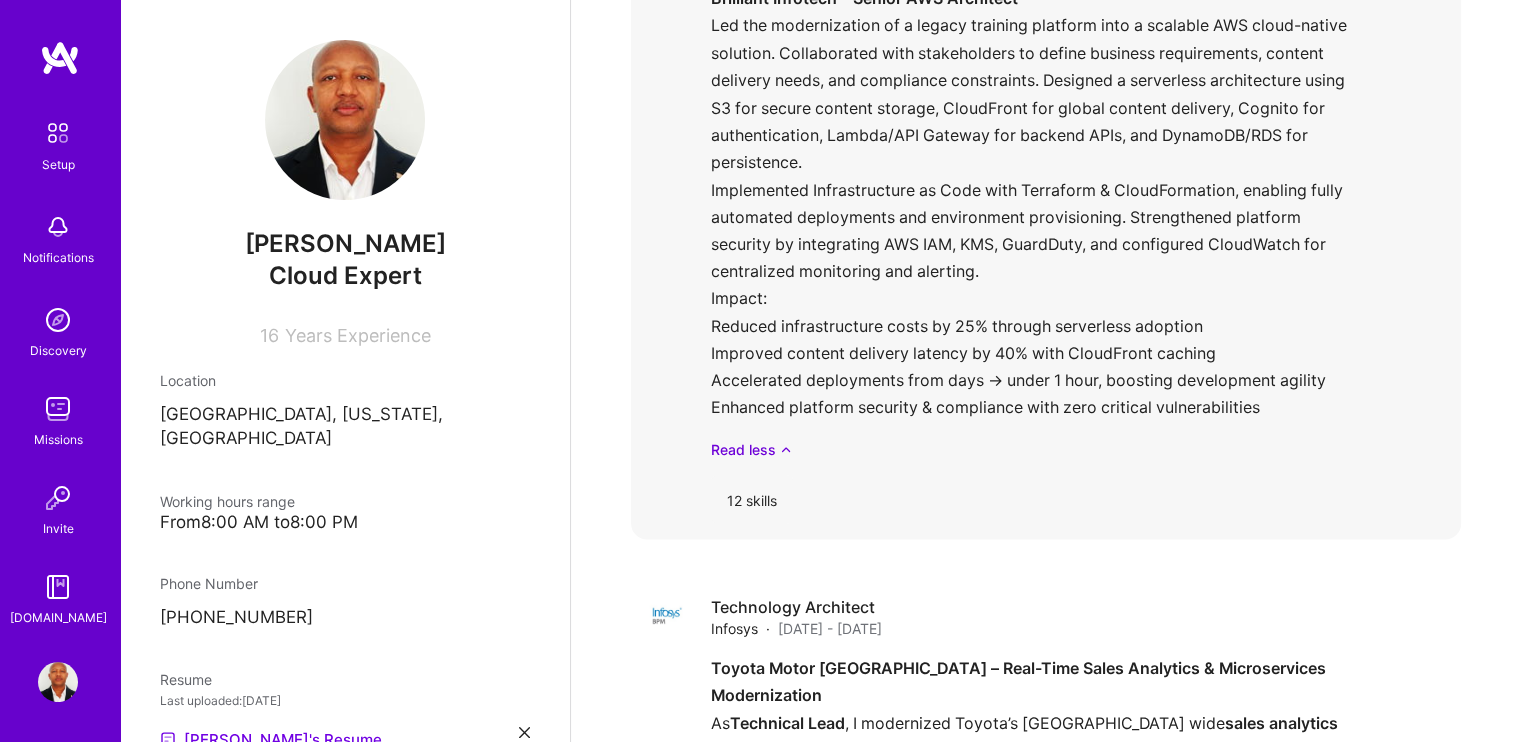 scroll, scrollTop: 0, scrollLeft: 0, axis: both 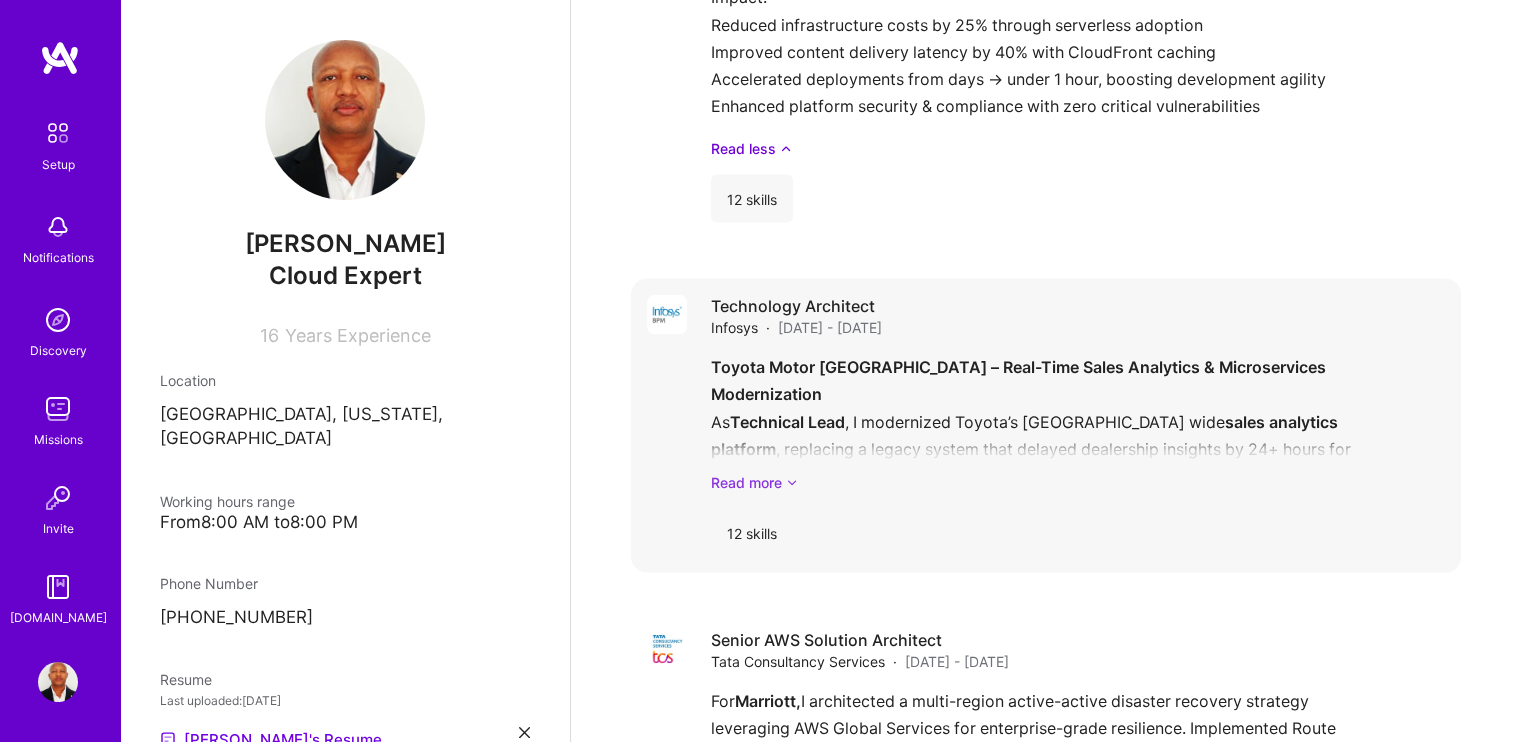 click at bounding box center [792, 482] 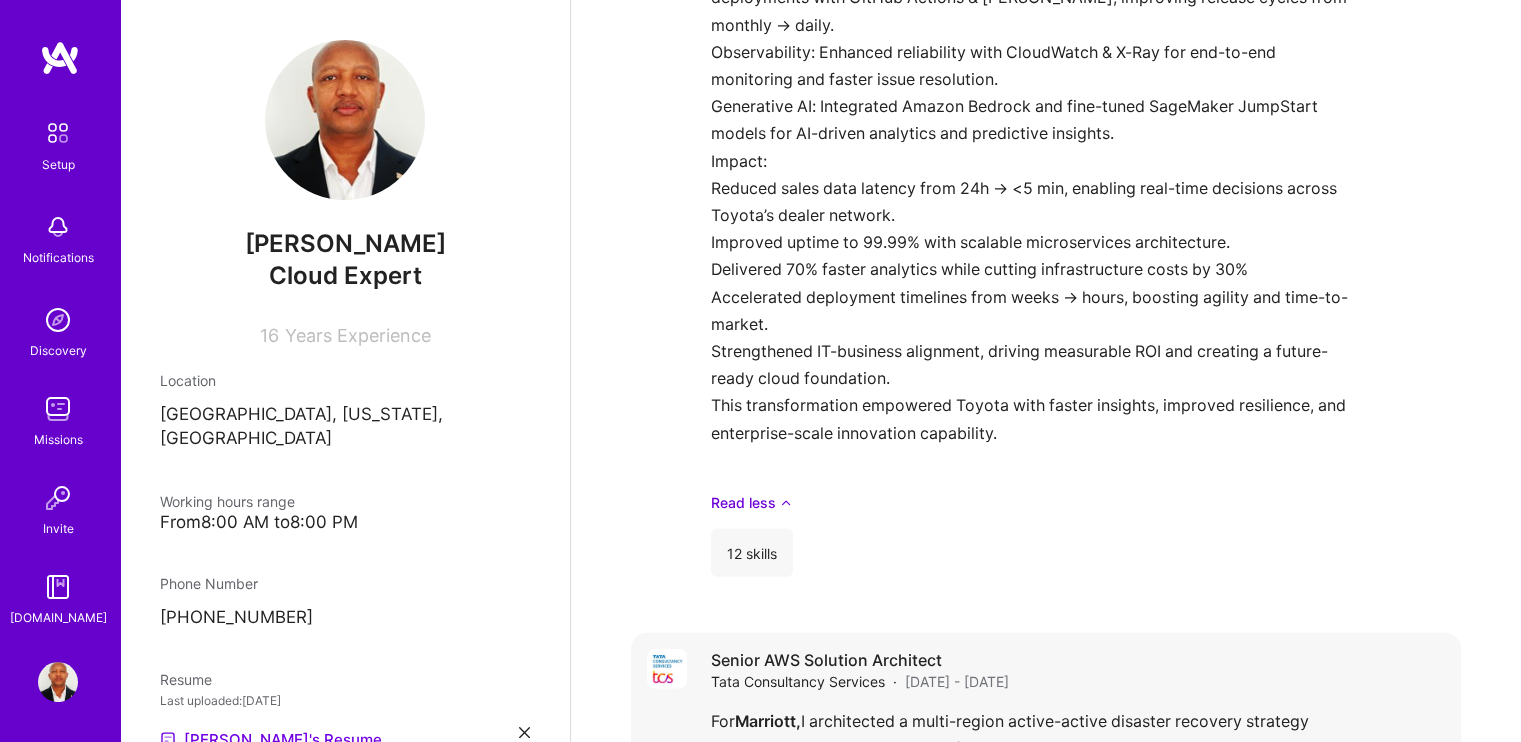 scroll, scrollTop: 4704, scrollLeft: 0, axis: vertical 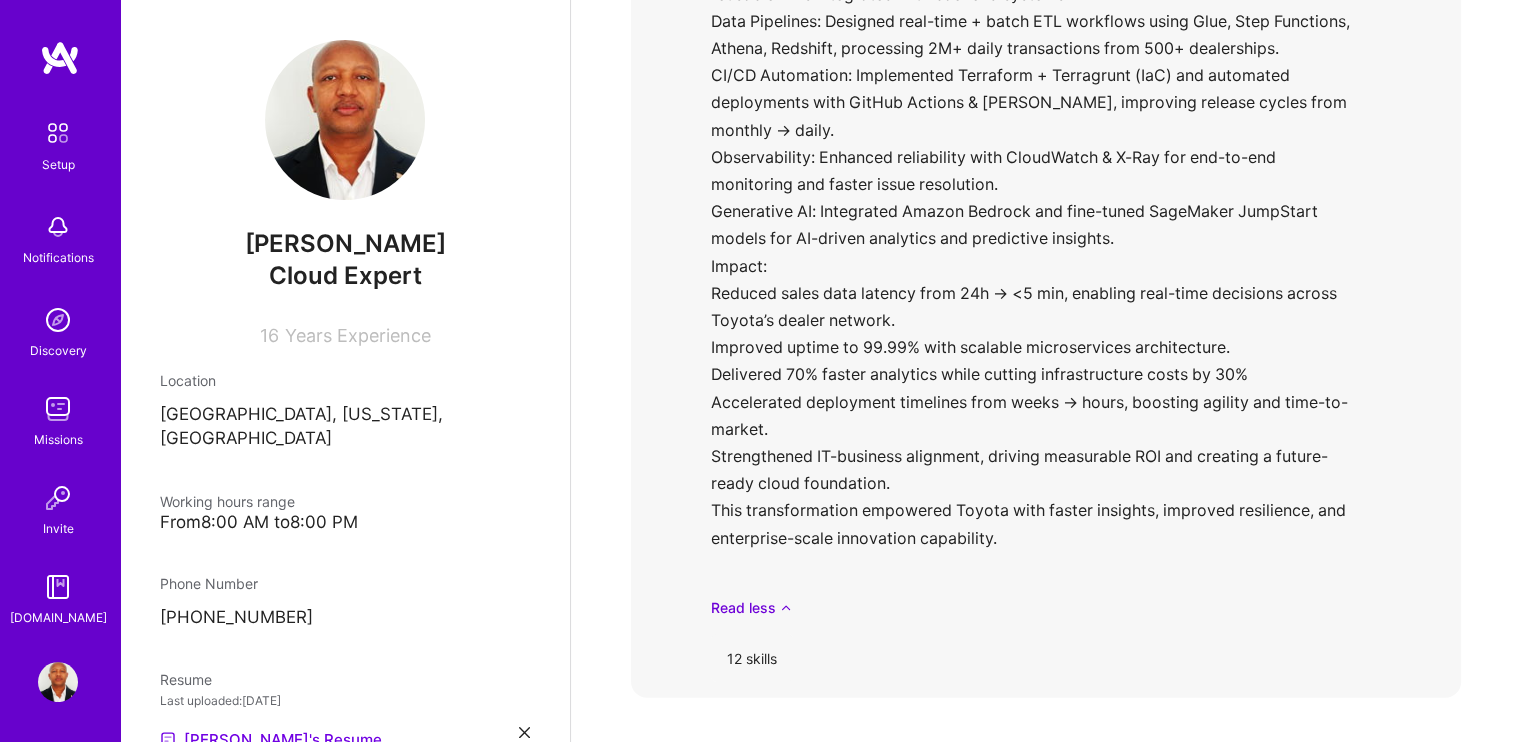 click on "Toyota Motor [GEOGRAPHIC_DATA] – Real-Time Sales Analytics & Microservices Modernization As  Technical Lead , I modernized Toyota’s [GEOGRAPHIC_DATA] wide  sales analytics platform , replacing a legacy system that delayed dealership insights by 24+ hours for 1,200+ users. The monolithic architecture lacked scalability, observability, and automation, creating operational bottlenecks. I architected a secure, multi-region AWS serverless platform, aligned with the AWS Well-Architected Framework and TOGAF principles, ensuring SOC2/HIPAA compliance while optimizing performance and cost. Key initiatives included: Architecture Excellence: Built a resilient, highly available cloud ecosystem with best-practice design patterns. Microservices: Migrated workloads to AWS Lambda, API Gateway, ECS, delivering reusable APIs integrated with backend systems. Data Pipelines: Designed real-time + batch ETL workflows using Glue, Step Functions, Athena, Redshift, processing 2M+ daily transactions from 500+ dealerships. Impact:" at bounding box center [1078, 136] 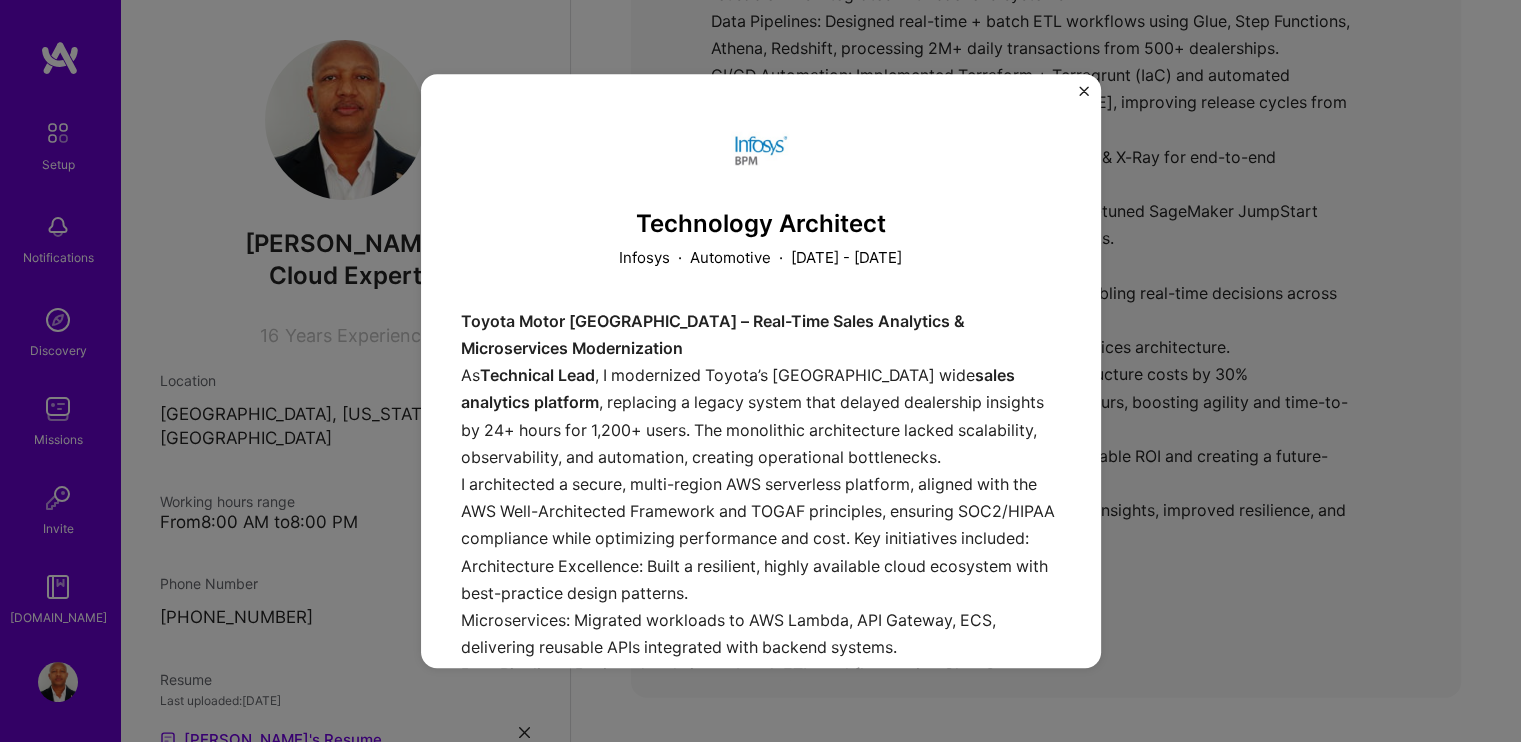 scroll, scrollTop: 0, scrollLeft: 0, axis: both 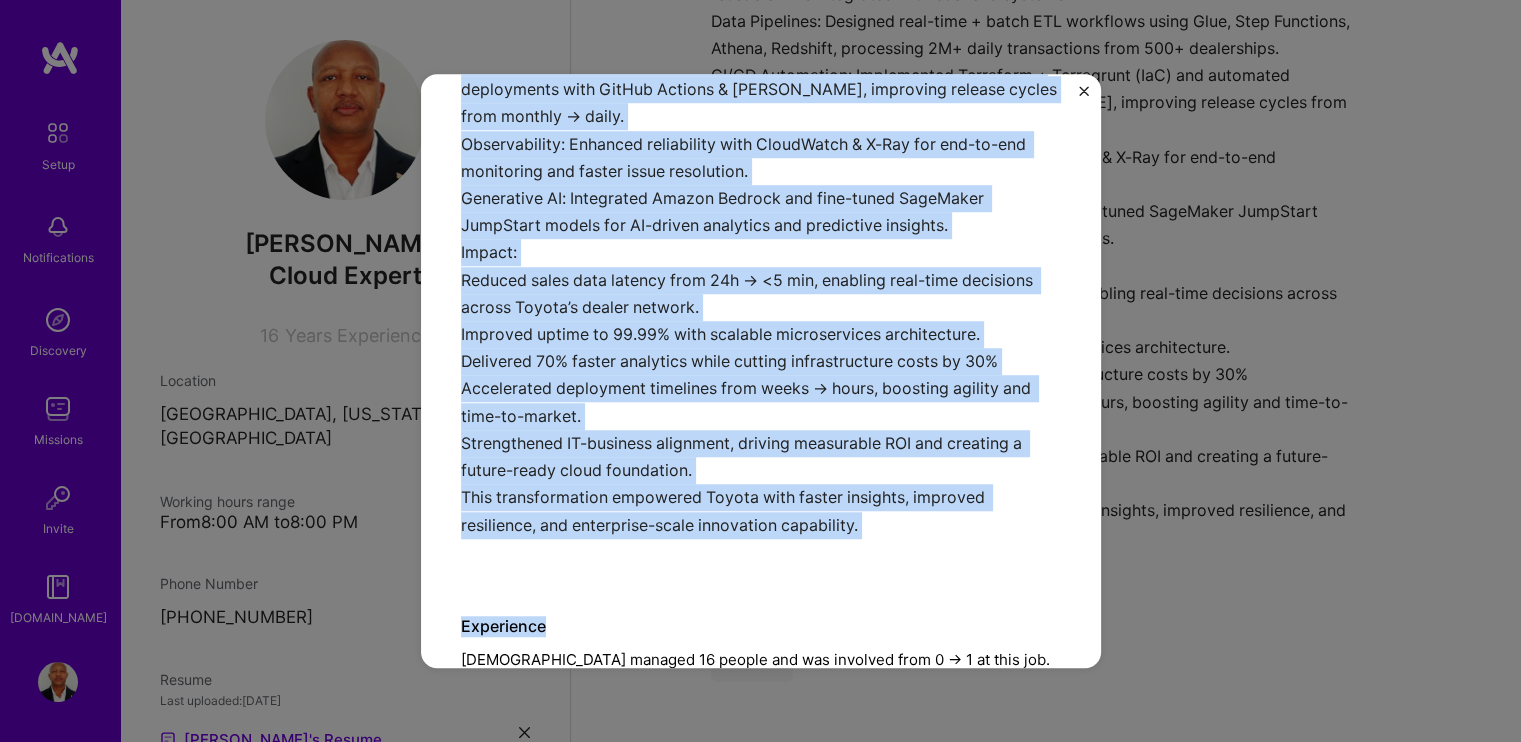 drag, startPoint x: 630, startPoint y: 203, endPoint x: 976, endPoint y: 555, distance: 493.57877 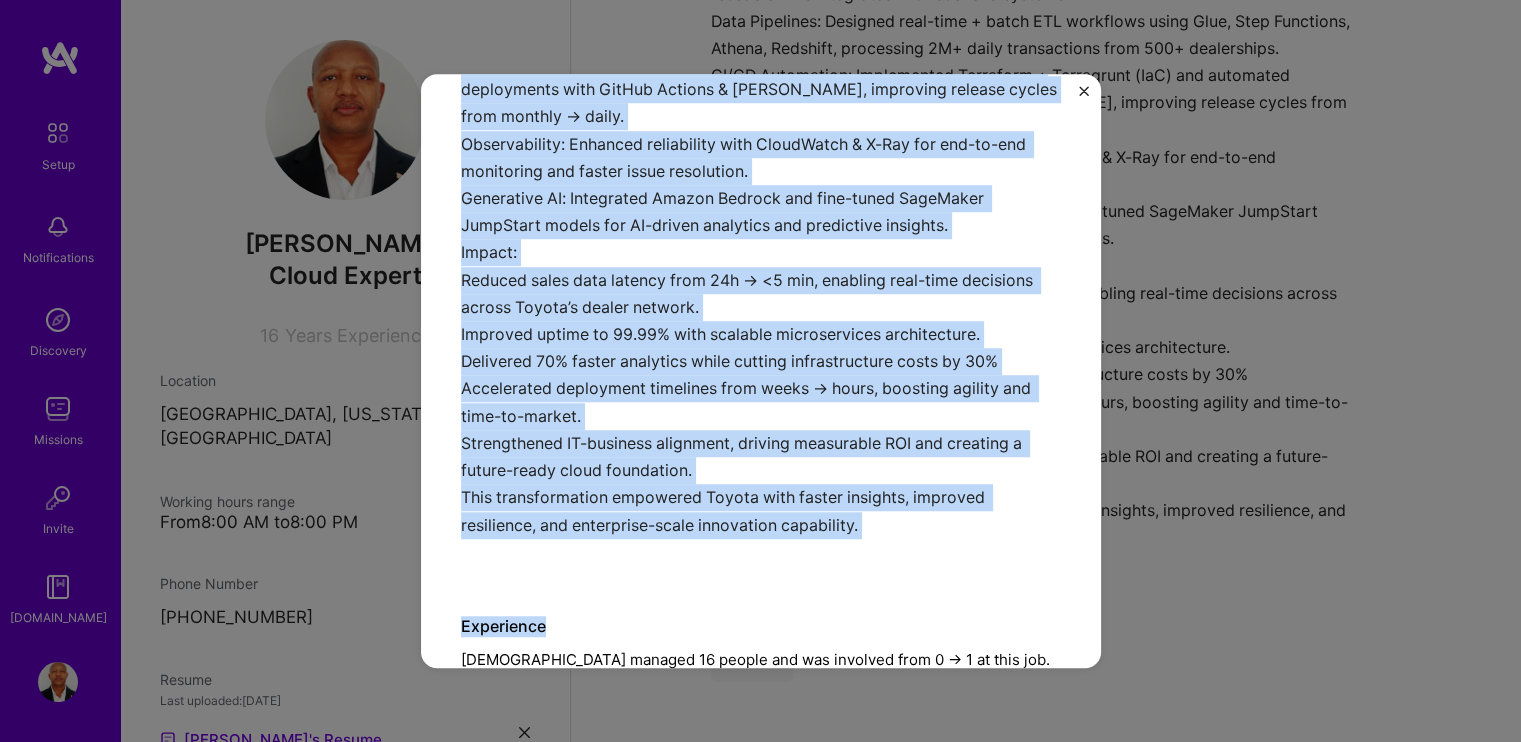 click on "Technology Architect Infosys   ·     Automotive     ·   [DATE] - [DATE]   Toyota Motor [GEOGRAPHIC_DATA] – Real-Time Sales Analytics & Microservices Modernization As  Technical Lead , I modernized Toyota’s [GEOGRAPHIC_DATA] wide  sales analytics platform , replacing a legacy system that delayed dealership insights by 24+ hours for 1,200+ users. The monolithic architecture lacked scalability, observability, and automation, creating operational bottlenecks. I architected a secure, multi-region AWS serverless platform, aligned with the AWS Well-Architected Framework and TOGAF principles, ensuring SOC2/HIPAA compliance while optimizing performance and cost. Key initiatives included: Architecture Excellence: Built a resilient, highly available cloud ecosystem with best-practice design patterns. Microservices: Migrated workloads to AWS Lambda, API Gateway, ECS, delivering reusable APIs integrated with backend systems. Impact: Improved uptime to 99.99% with scalable microservices architecture. Experience" at bounding box center [761, 199] 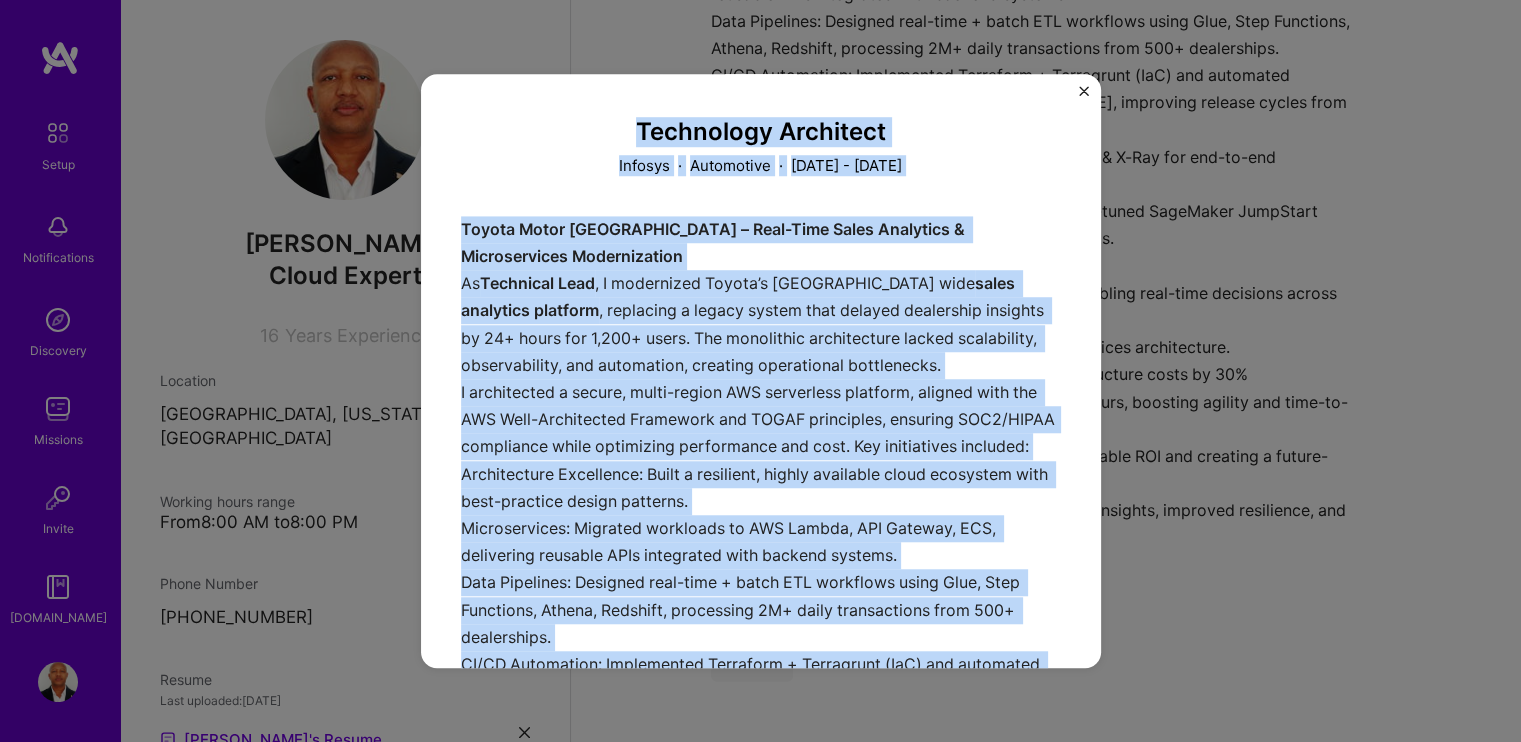 scroll, scrollTop: 0, scrollLeft: 0, axis: both 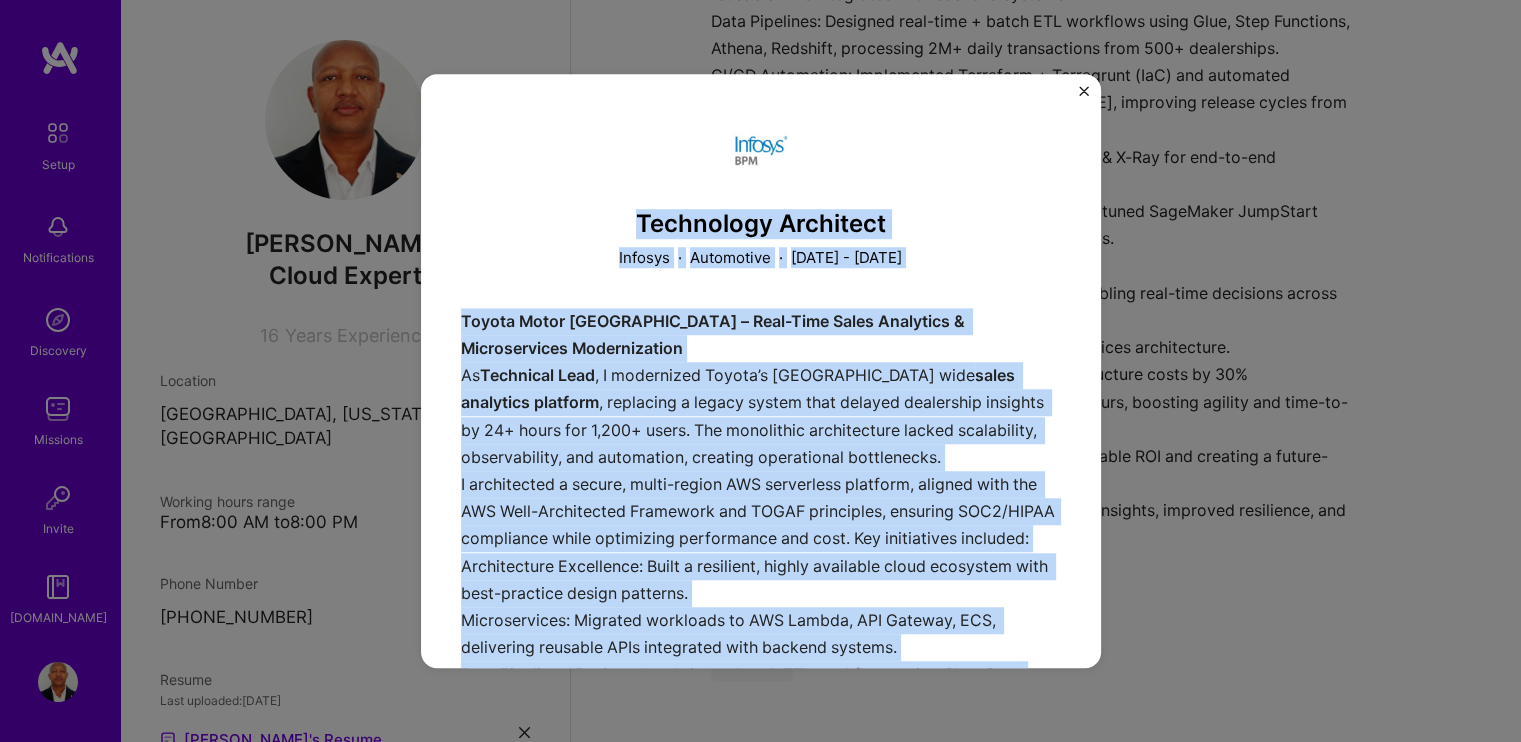click on "Technology Architect Infosys   ·     Automotive     ·   [DATE] - [DATE]" at bounding box center (761, 191) 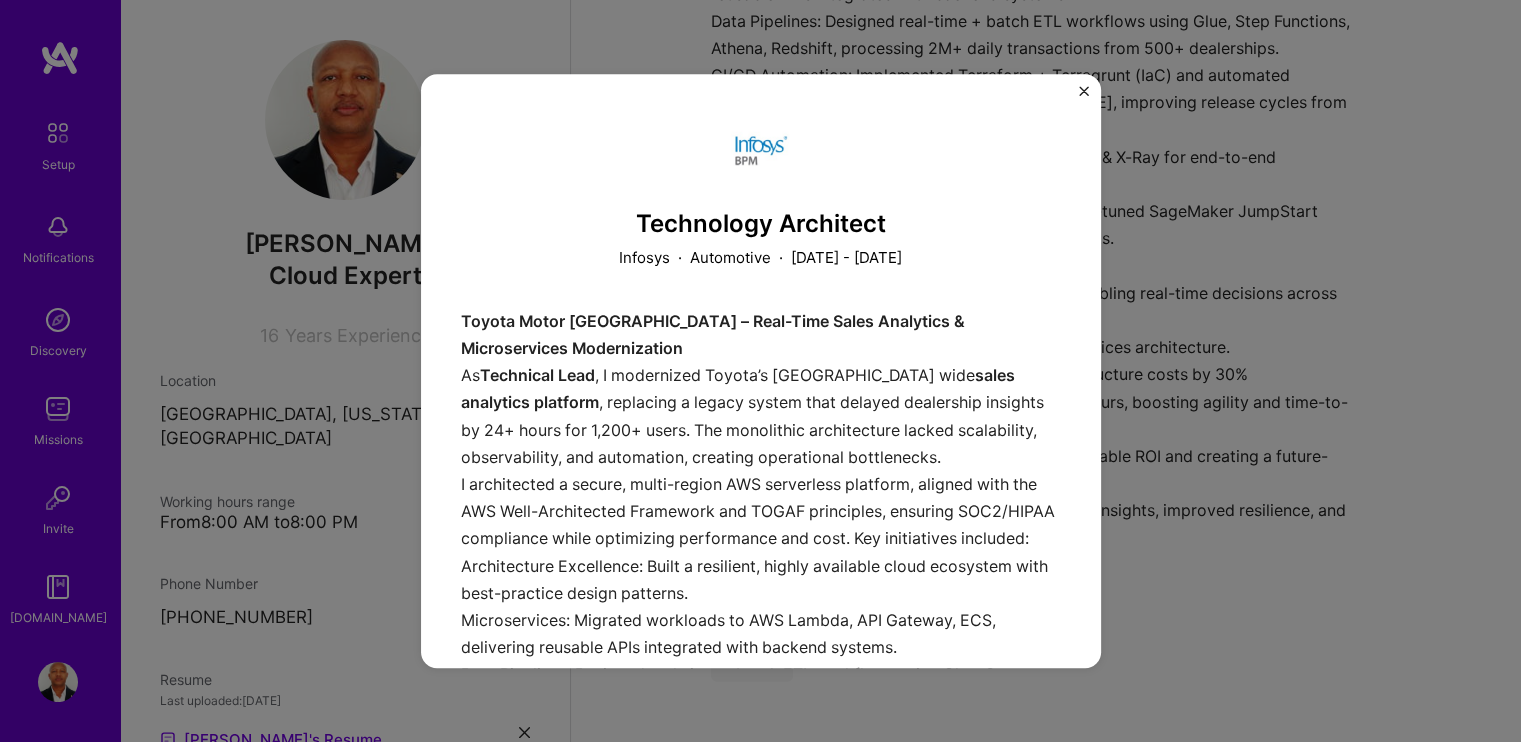 click at bounding box center [761, 150] 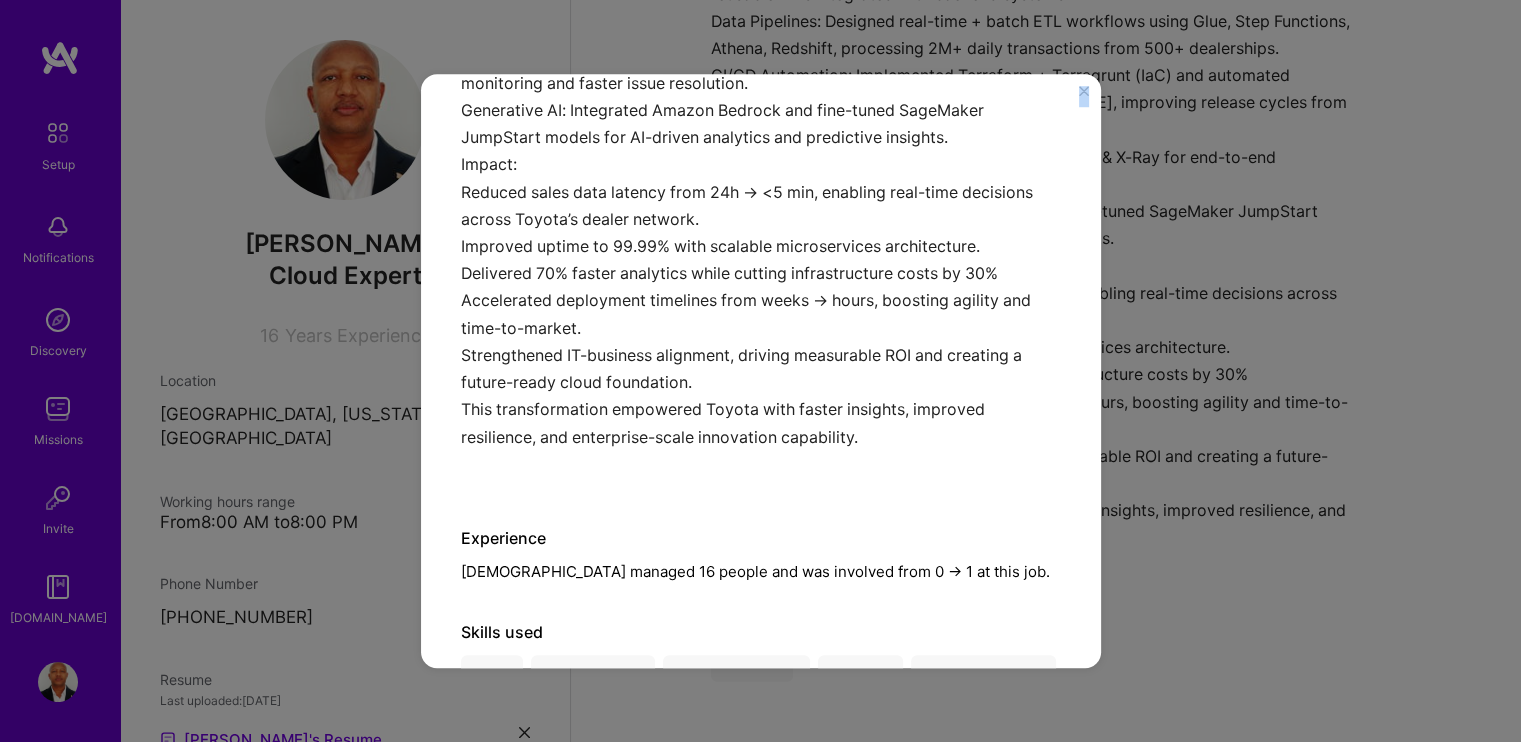 scroll, scrollTop: 1045, scrollLeft: 0, axis: vertical 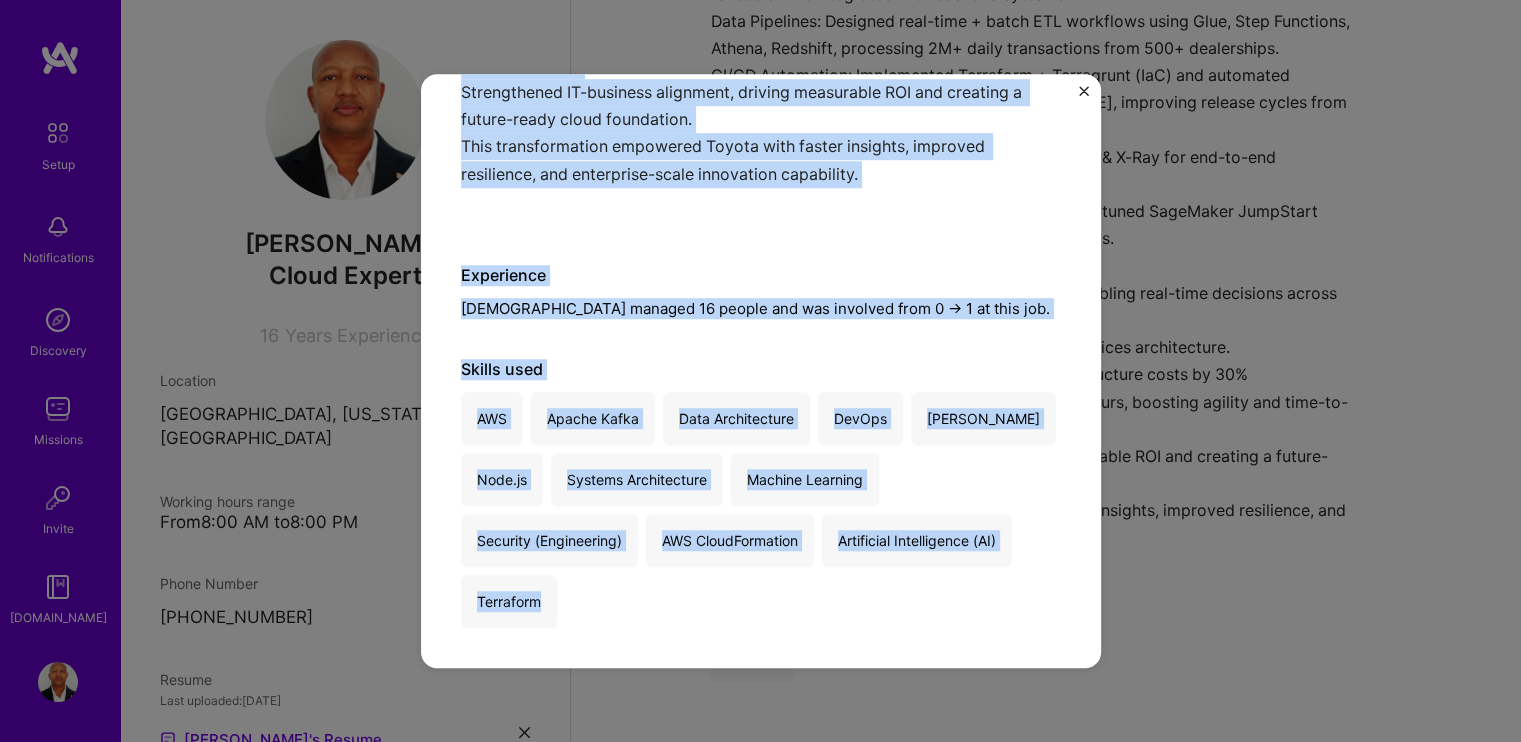 drag, startPoint x: 690, startPoint y: 139, endPoint x: 690, endPoint y: 552, distance: 413 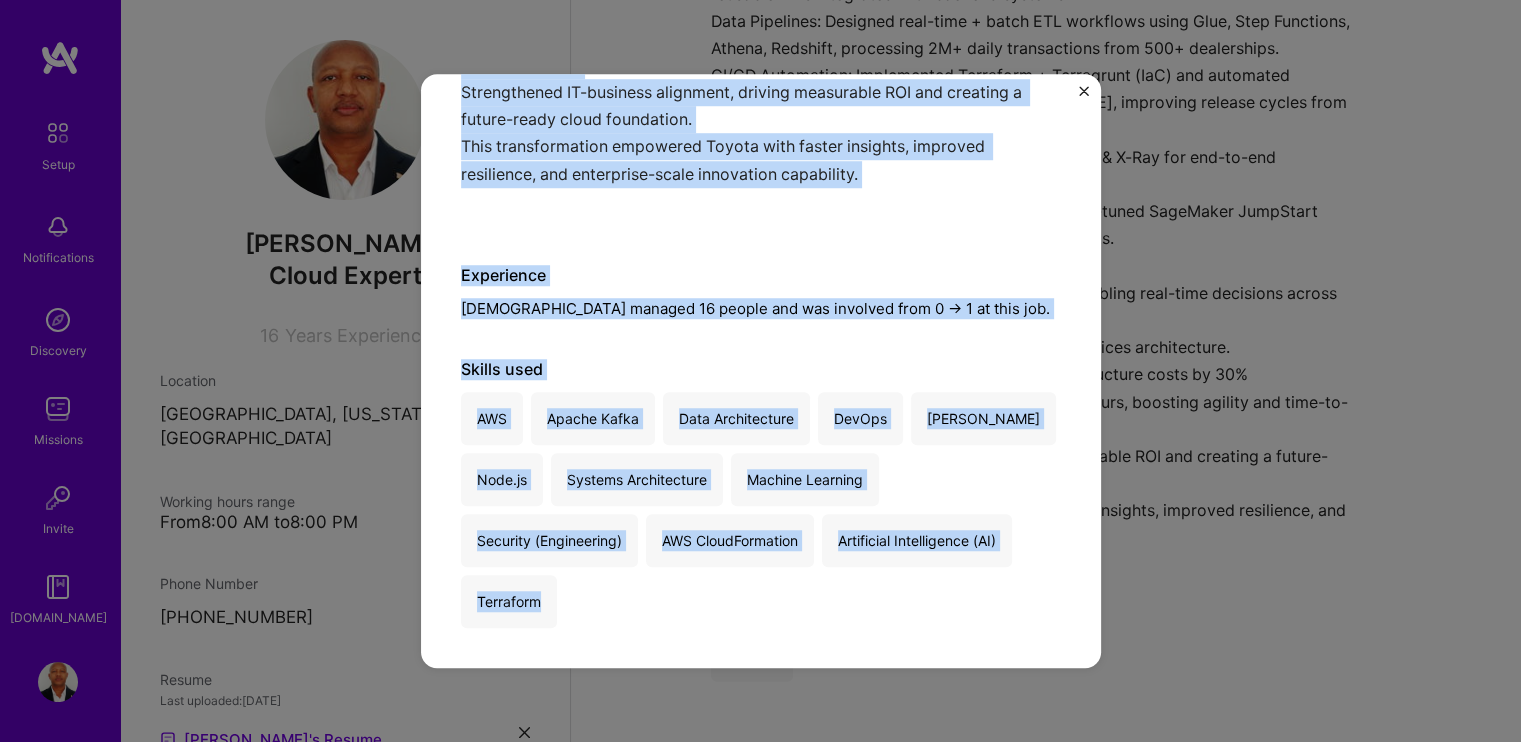 click on "Technology Architect Infosys   ·     Automotive     ·   [DATE] - [DATE]   Toyota Motor [GEOGRAPHIC_DATA] – Real-Time Sales Analytics & Microservices Modernization As  Technical Lead , I modernized Toyota’s [GEOGRAPHIC_DATA] wide  sales analytics platform , replacing a legacy system that delayed dealership insights by 24+ hours for 1,200+ users. The monolithic architecture lacked scalability, observability, and automation, creating operational bottlenecks. I architected a secure, multi-region AWS serverless platform, aligned with the AWS Well-Architected Framework and TOGAF principles, ensuring SOC2/HIPAA compliance while optimizing performance and cost. Key initiatives included: Architecture Excellence: Built a resilient, highly available cloud ecosystem with best-practice design patterns. Microservices: Migrated workloads to AWS Lambda, API Gateway, ECS, delivering reusable APIs integrated with backend systems. Impact: Improved uptime to 99.99% with scalable microservices architecture. Experience" at bounding box center [761, -152] 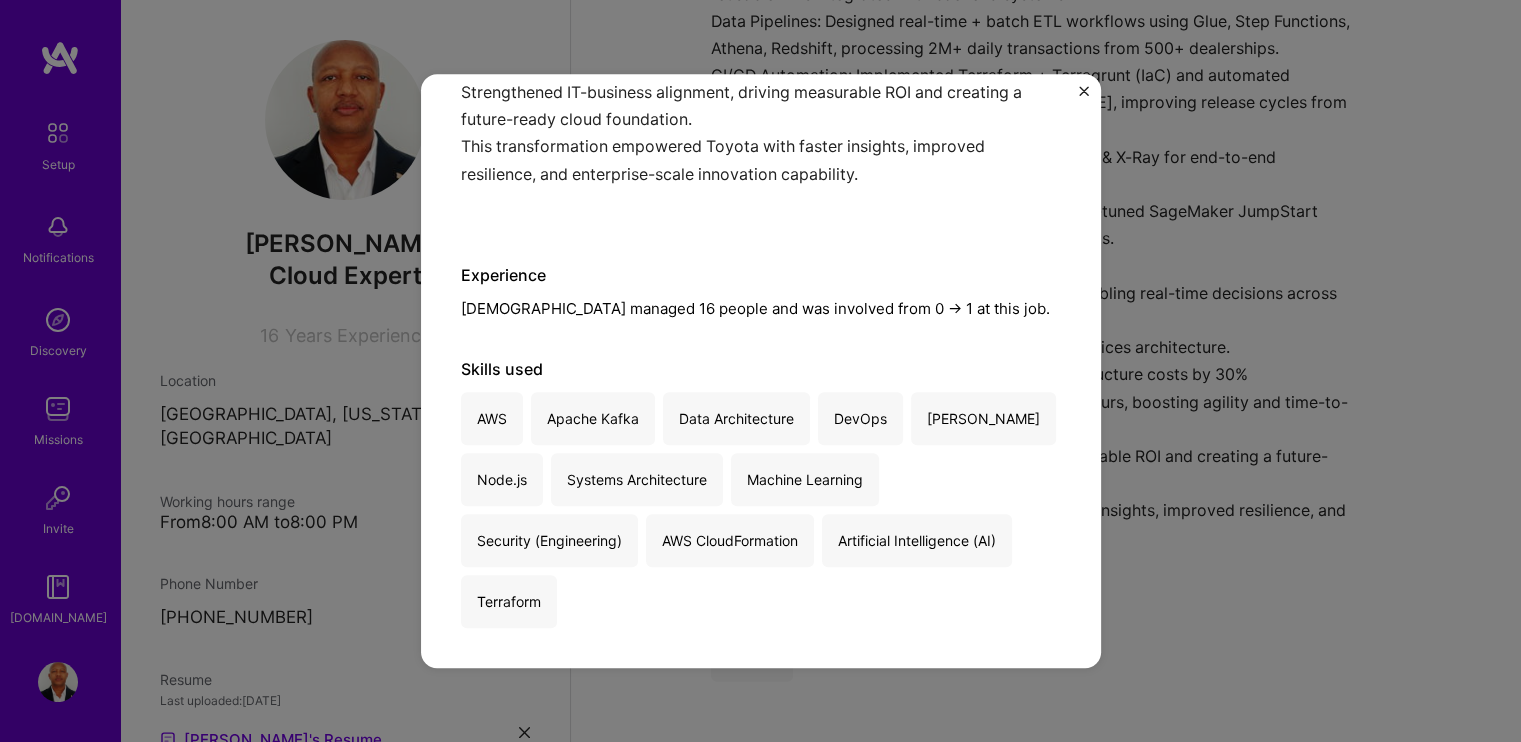 click on "AWS Apache [PERSON_NAME] Data Architecture DevOps [PERSON_NAME] Node.js Systems Architecture Machine Learning Security (Engineering) AWS CloudFormation Artificial Intelligence (AI) Terraform" at bounding box center (761, 510) 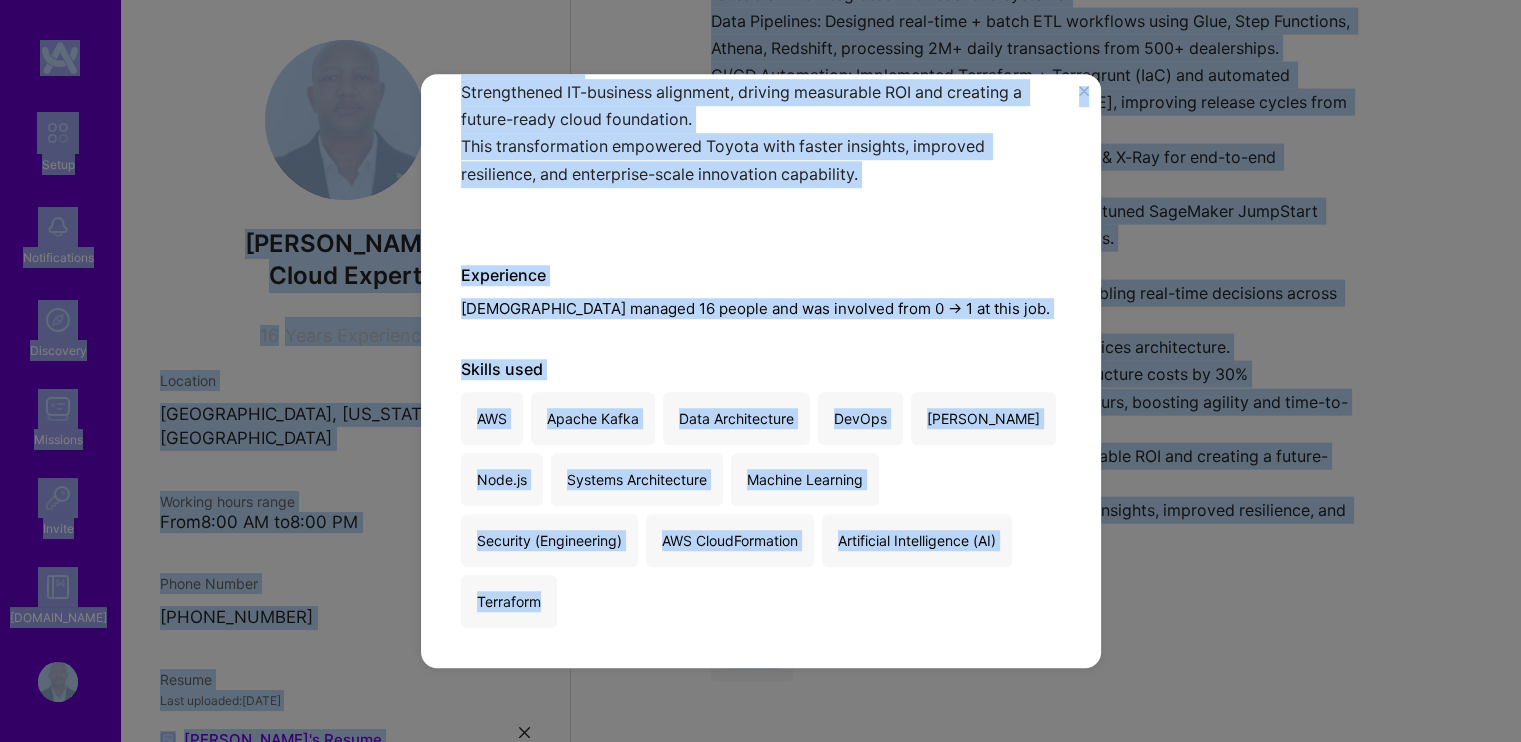 click on "Experience" at bounding box center [761, 275] 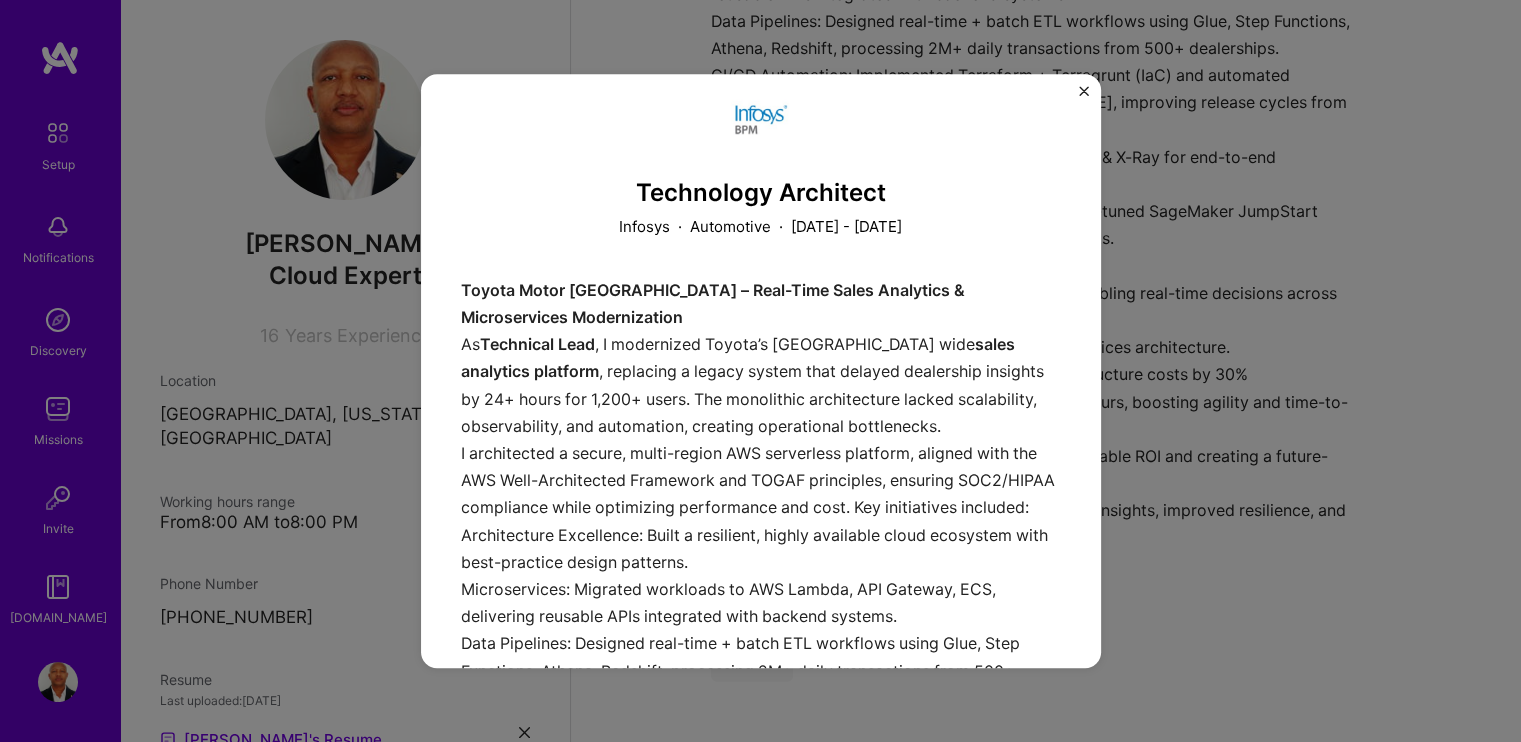 scroll, scrollTop: 0, scrollLeft: 0, axis: both 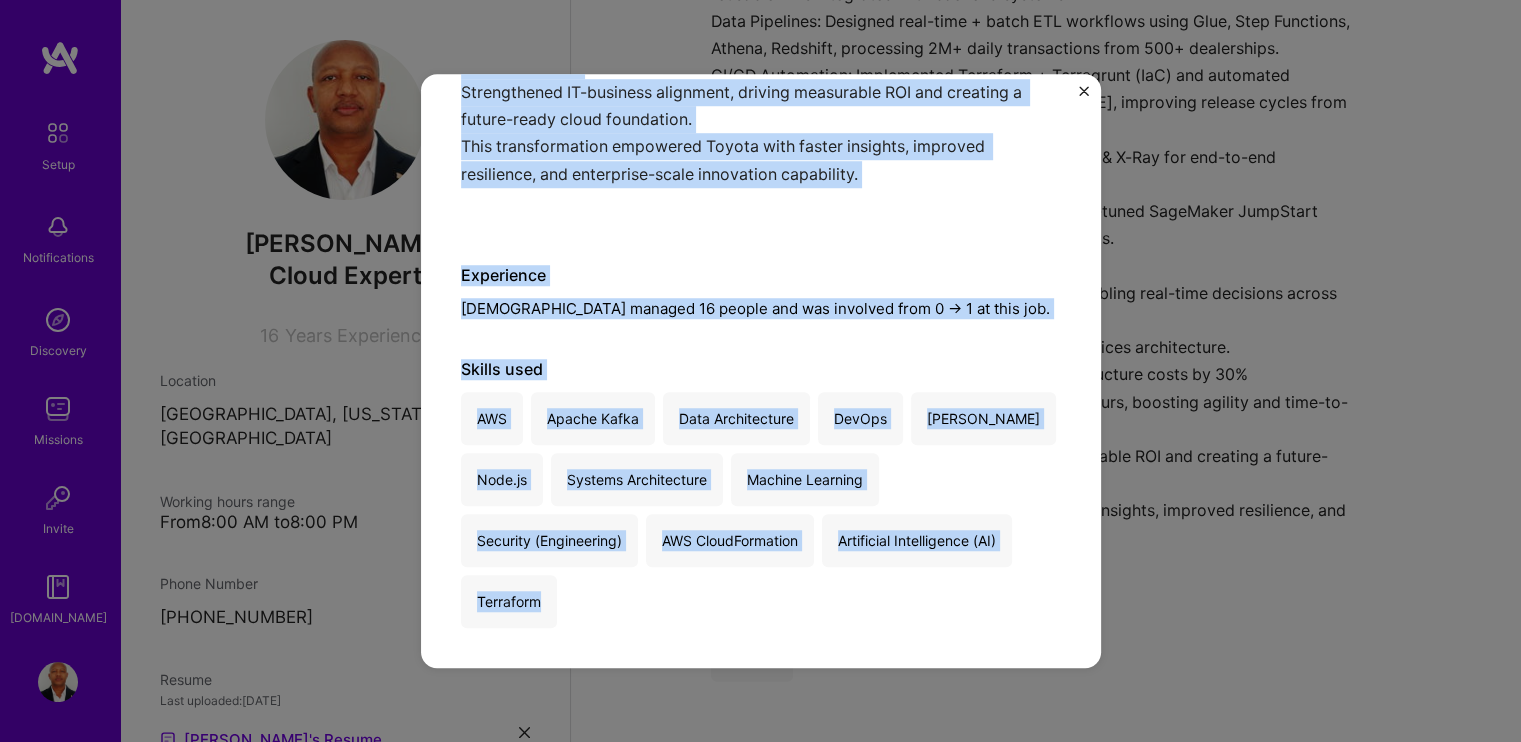 drag, startPoint x: 700, startPoint y: 113, endPoint x: 549, endPoint y: 613, distance: 522.3035 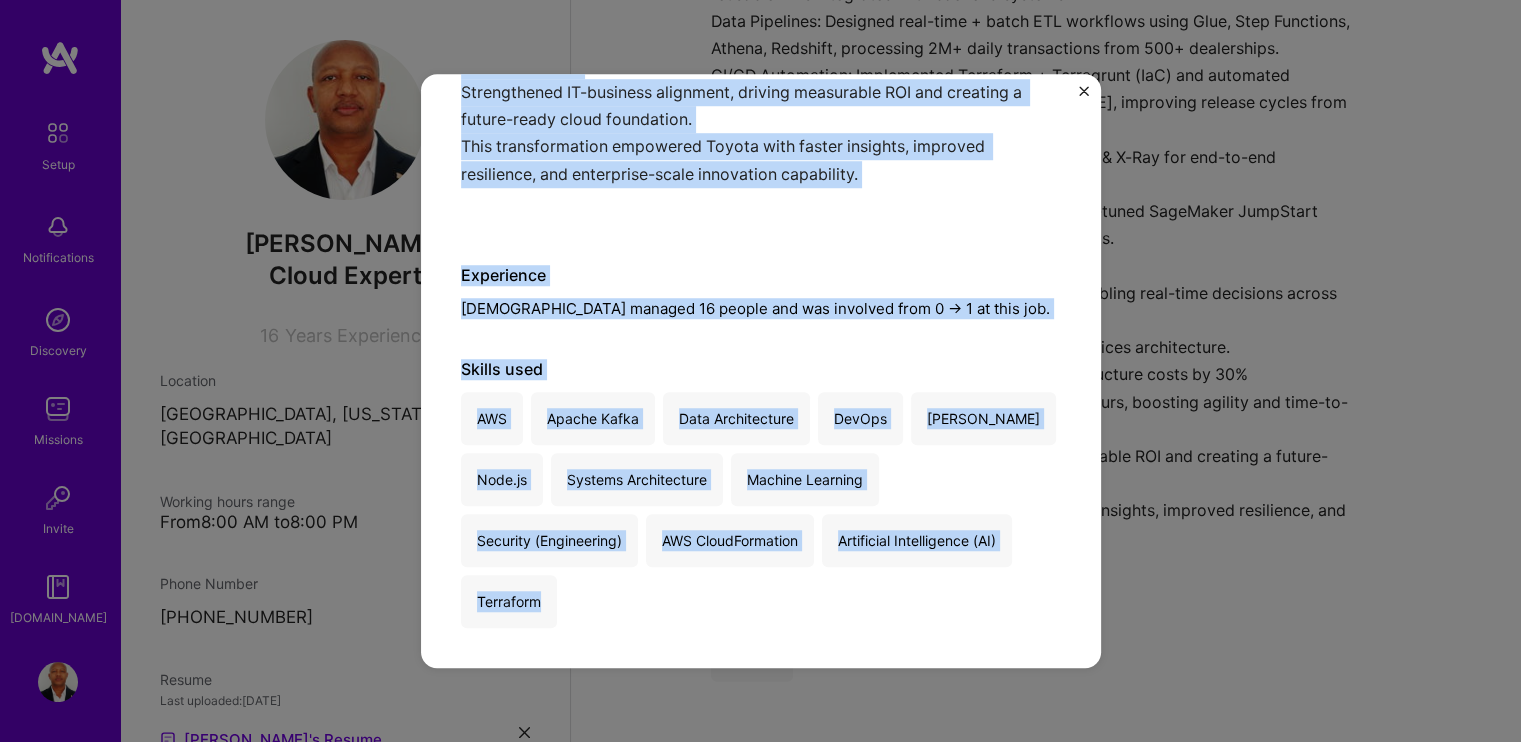 click on "Technology Architect Infosys   ·     Automotive     ·   [DATE] - [DATE]   Toyota Motor [GEOGRAPHIC_DATA] – Real-Time Sales Analytics & Microservices Modernization As  Technical Lead , I modernized Toyota’s [GEOGRAPHIC_DATA] wide  sales analytics platform , replacing a legacy system that delayed dealership insights by 24+ hours for 1,200+ users. The monolithic architecture lacked scalability, observability, and automation, creating operational bottlenecks. I architected a secure, multi-region AWS serverless platform, aligned with the AWS Well-Architected Framework and TOGAF principles, ensuring SOC2/HIPAA compliance while optimizing performance and cost. Key initiatives included: Architecture Excellence: Built a resilient, highly available cloud ecosystem with best-practice design patterns. Microservices: Migrated workloads to AWS Lambda, API Gateway, ECS, delivering reusable APIs integrated with backend systems. Impact: Improved uptime to 99.99% with scalable microservices architecture. Experience" at bounding box center [761, 371] 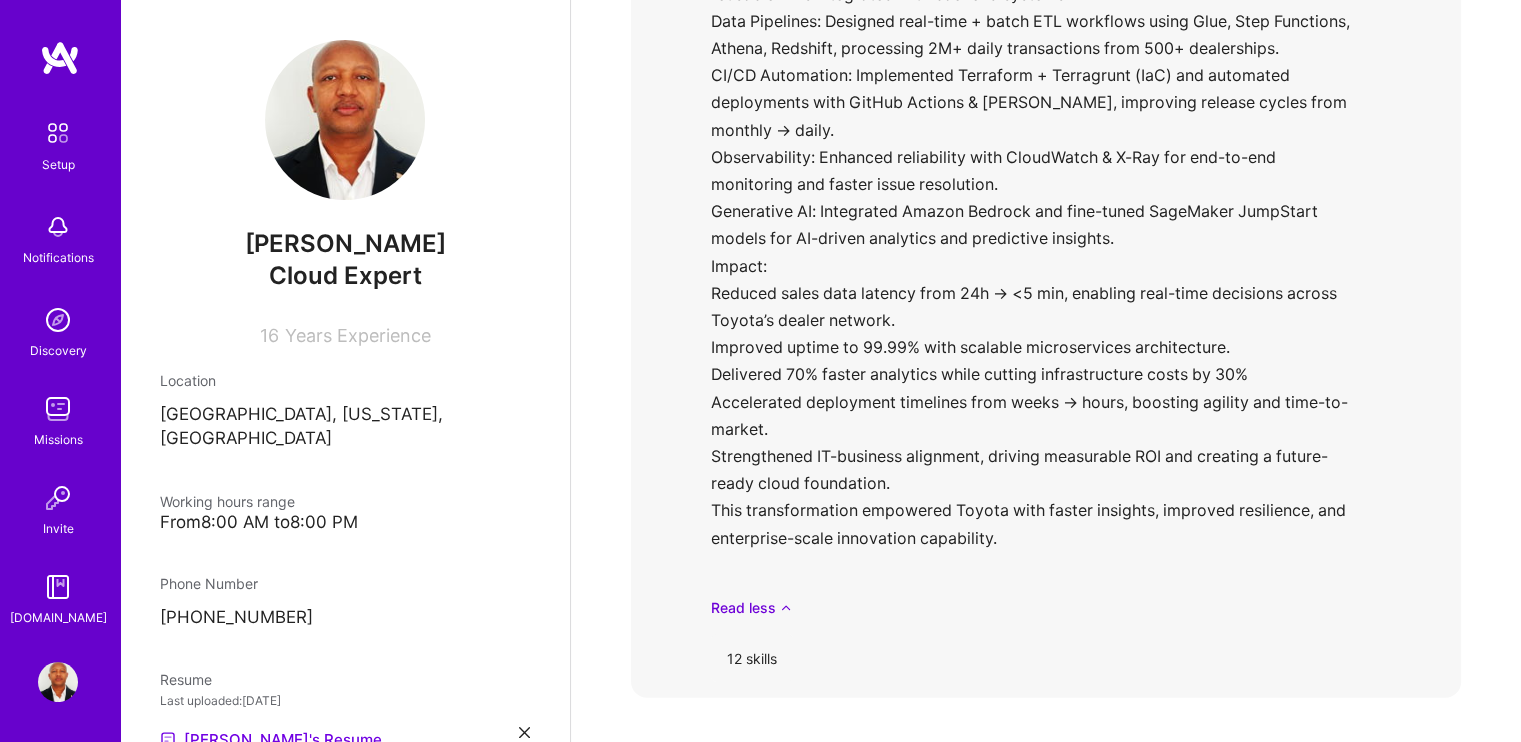 scroll, scrollTop: 0, scrollLeft: 0, axis: both 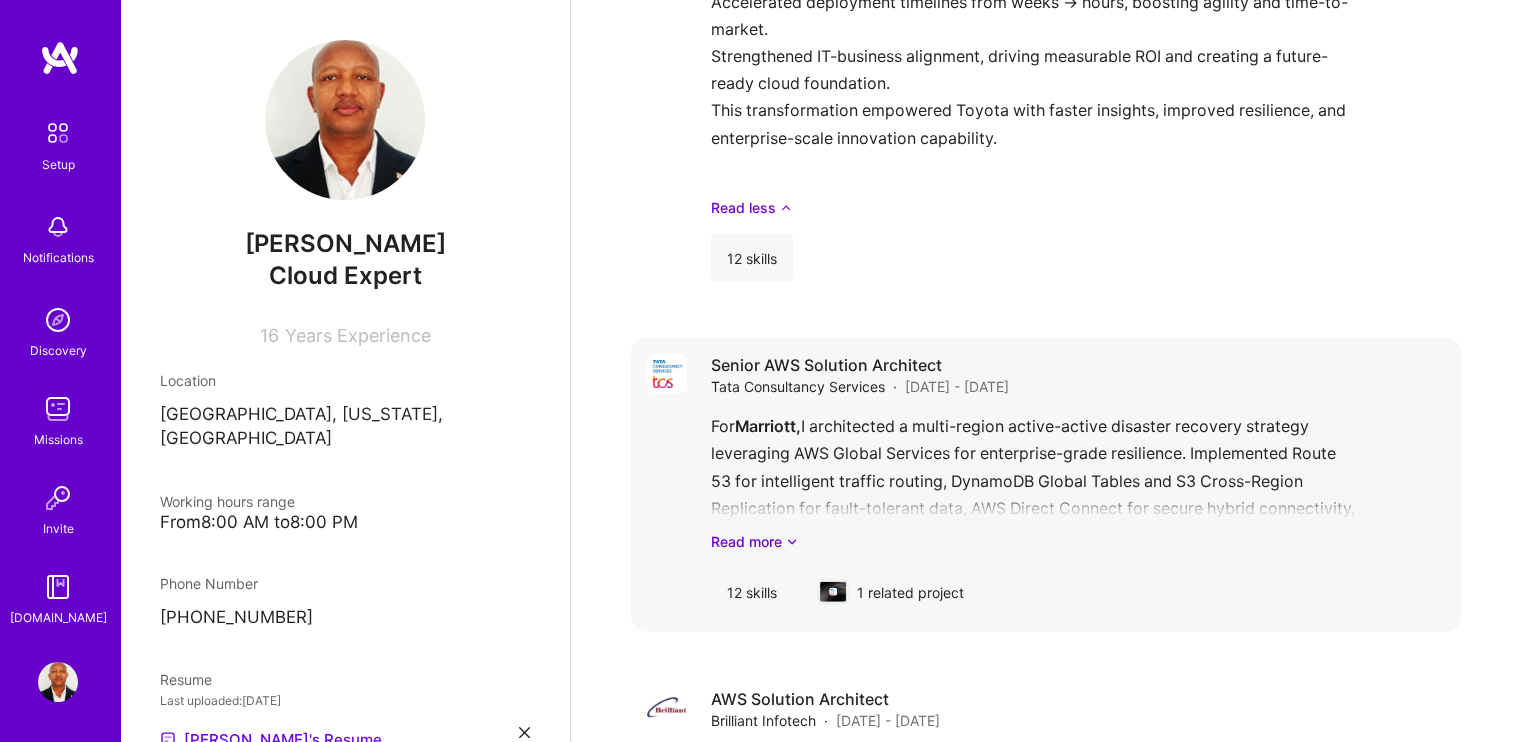 click on "For  [PERSON_NAME],  I architected a multi-region active-active disaster recovery strategy leveraging AWS Global Services for enterprise-grade resilience. Implemented Route 53 for intelligent traffic routing, DynamoDB Global Tables and S3 Cross-Region Replication for fault-tolerant data, AWS Direct Connect for secure hybrid connectivity, and AWS Global Accelerator with CloudFront for global performance. Secured workloads with AWS WAF and Shield to mitigate DDoS threats while enabling automated multi-region failover via Elastic Load Balancers. Impact: Achieved 99.99% uptime SLA, cut disaster recovery time from 24h → under 30 min, improved latency by 40%, and ensured PCI-DSS, SOC2 & GDPR compliance. At  [GEOGRAPHIC_DATA], For  [DATE] Cruise, Read more" at bounding box center [1078, 482] 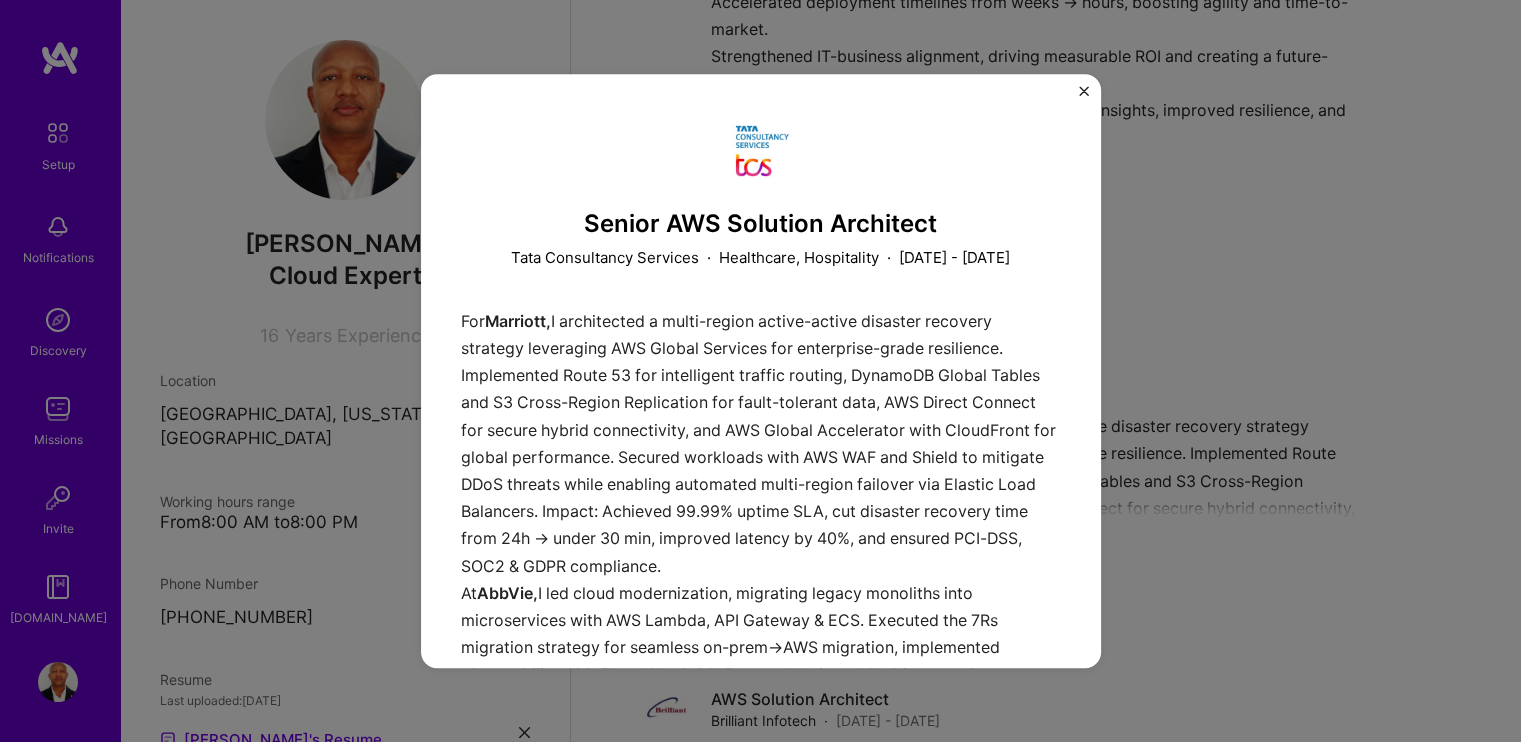 scroll, scrollTop: 0, scrollLeft: 0, axis: both 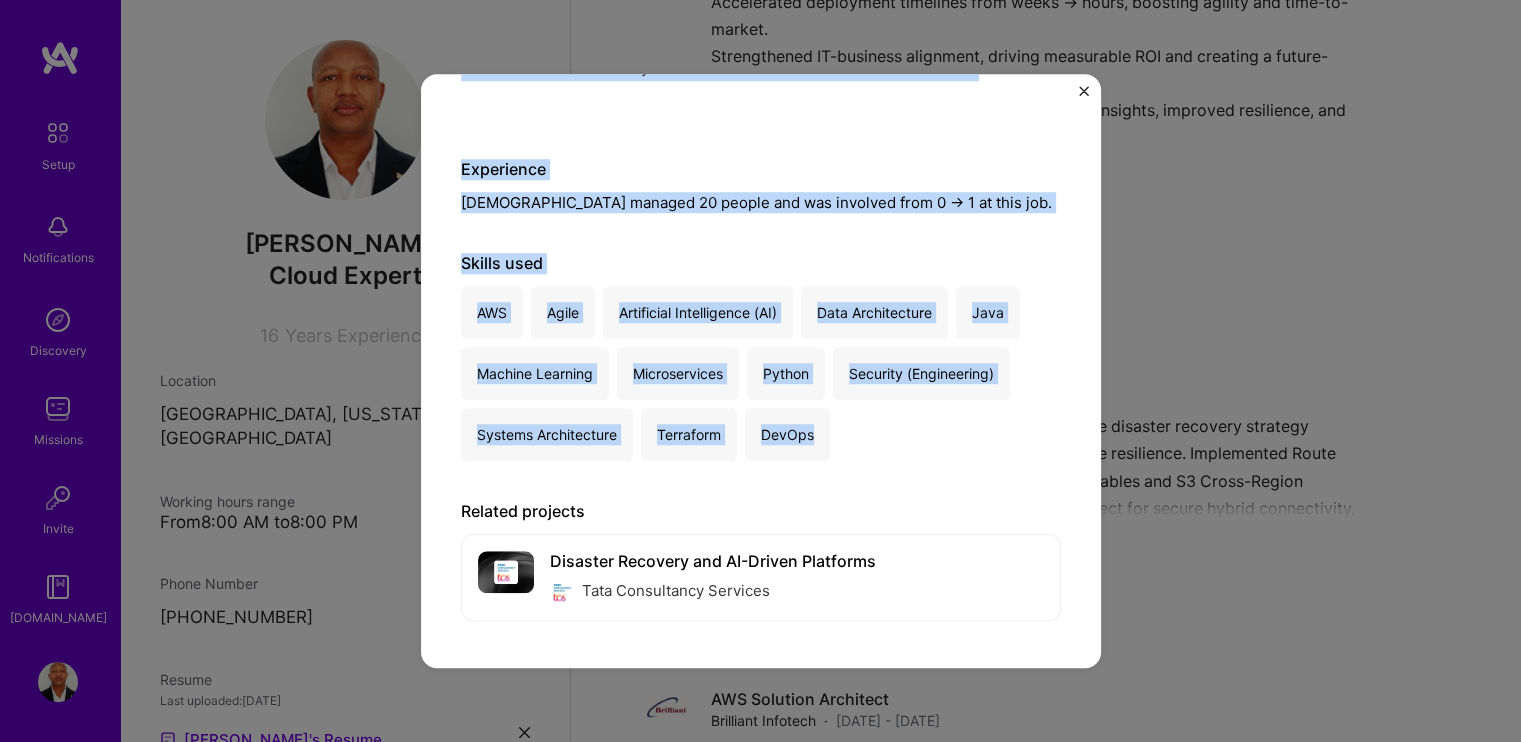 drag, startPoint x: 716, startPoint y: 129, endPoint x: 888, endPoint y: 470, distance: 381.92276 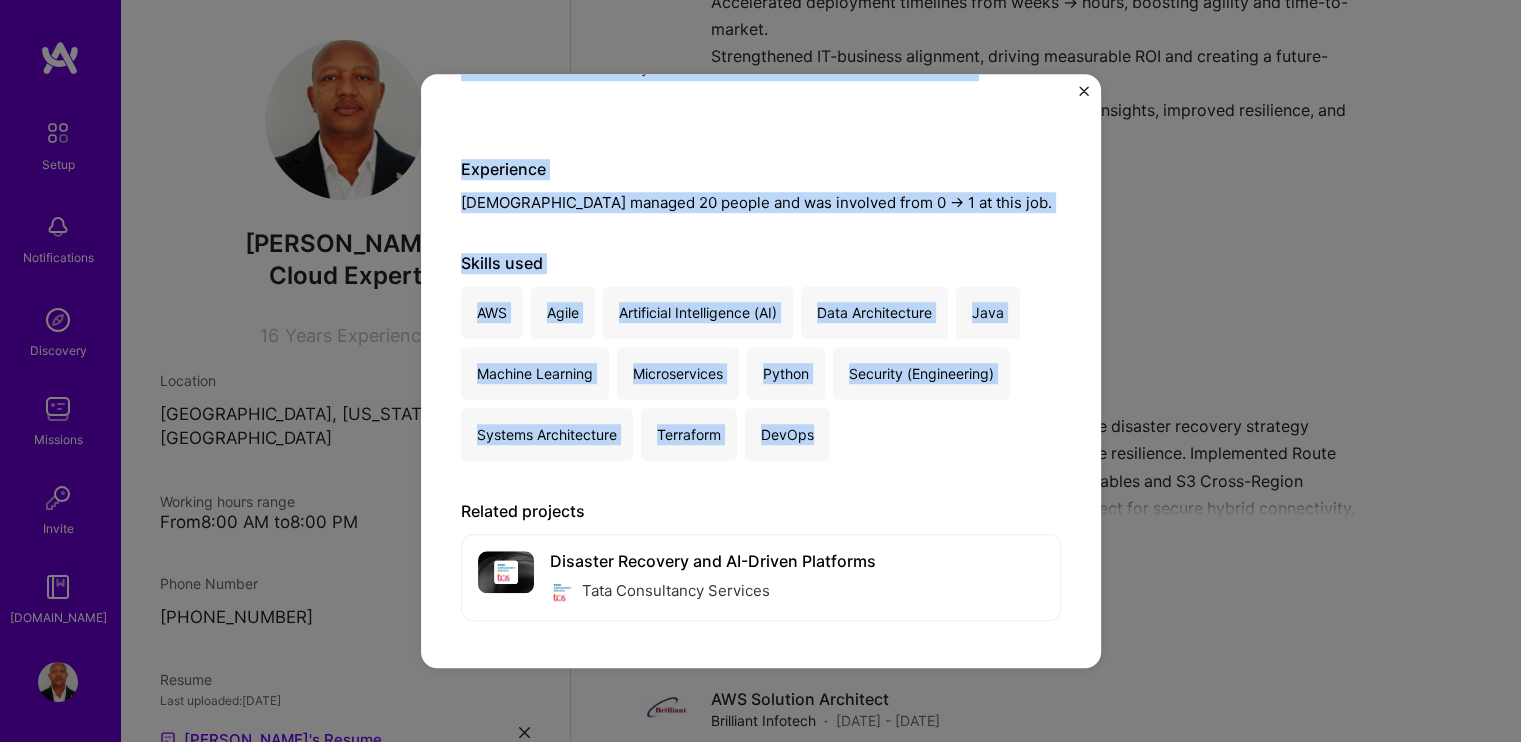 click on "Senior AWS Solution Architect Tata Consultancy Services   ·     Healthcare, Hospitality     ·   [DATE] - [DATE]   For  Marriott,  I architected a multi-region active-active disaster recovery strategy leveraging AWS Global Services for enterprise-grade resilience. Implemented Route 53 for intelligent traffic routing, DynamoDB Global Tables and S3 Cross-Region Replication for fault-tolerant data, AWS Direct Connect for secure hybrid connectivity, and AWS Global Accelerator with CloudFront for global performance. Secured workloads with AWS WAF and Shield to mitigate DDoS threats while enabling automated multi-region failover via Elastic Load Balancers. Impact: Achieved 99.99% uptime SLA, cut disaster recovery time from 24h → under 30 min, improved latency by 40%, and ensured PCI-DSS, SOC2 & GDPR compliance. At  [GEOGRAPHIC_DATA], For  [DATE] Cruise, Experience [DEMOGRAPHIC_DATA] managed 20 people and was involved from 0 -> 1 at this job. Skills used AWS Agile Artificial Intelligence (AI) Data Architecture Java Python" at bounding box center (761, -123) 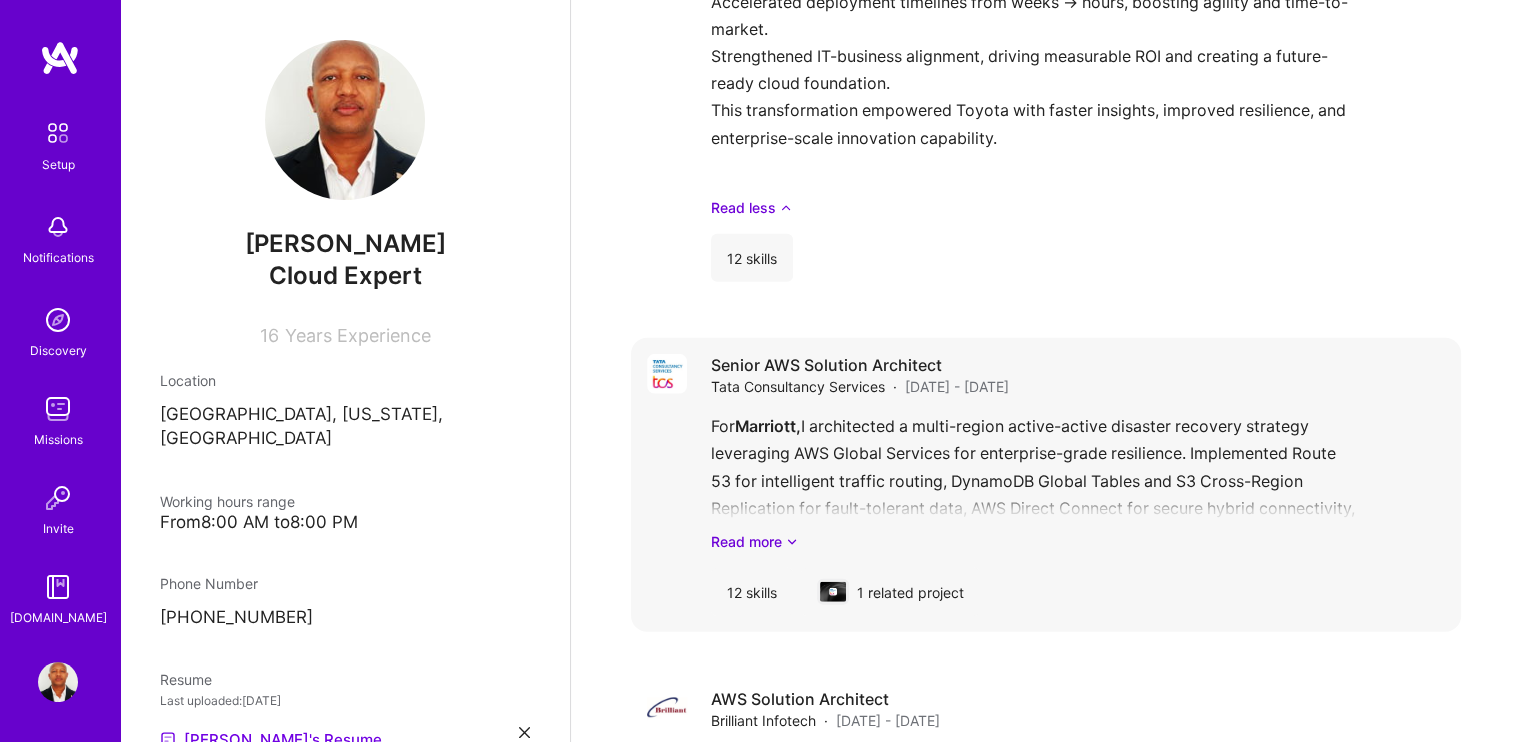 scroll, scrollTop: 0, scrollLeft: 0, axis: both 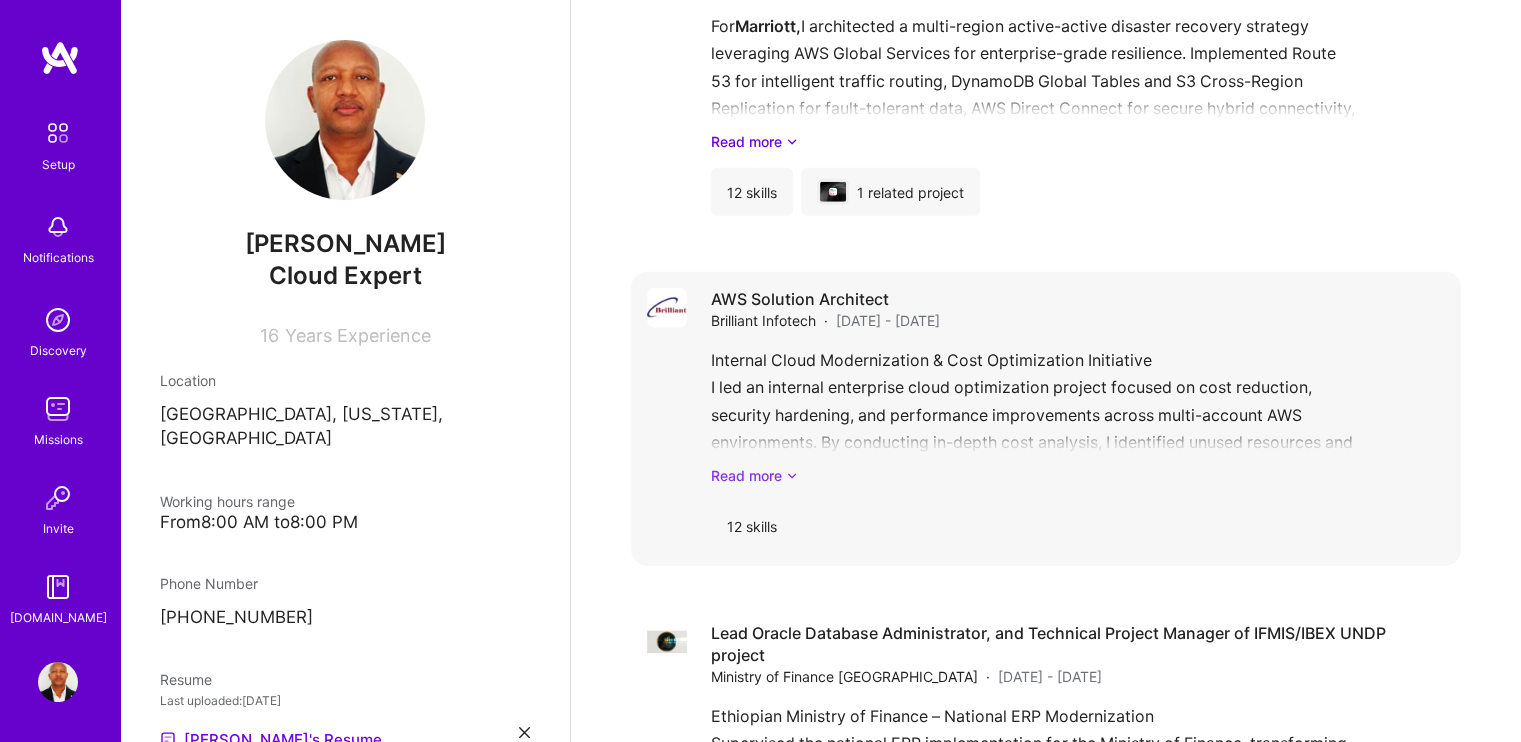 click at bounding box center (792, 475) 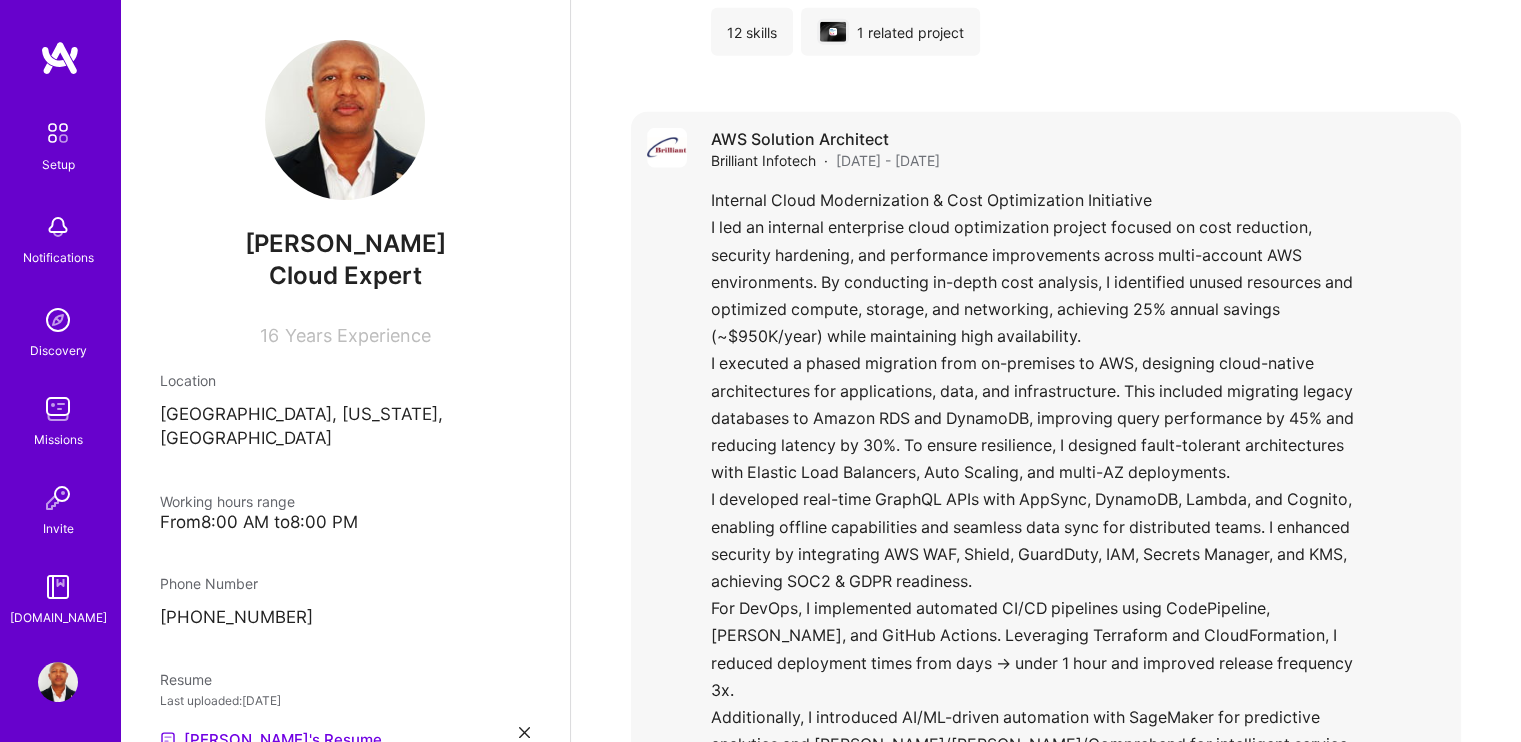 scroll, scrollTop: 5904, scrollLeft: 0, axis: vertical 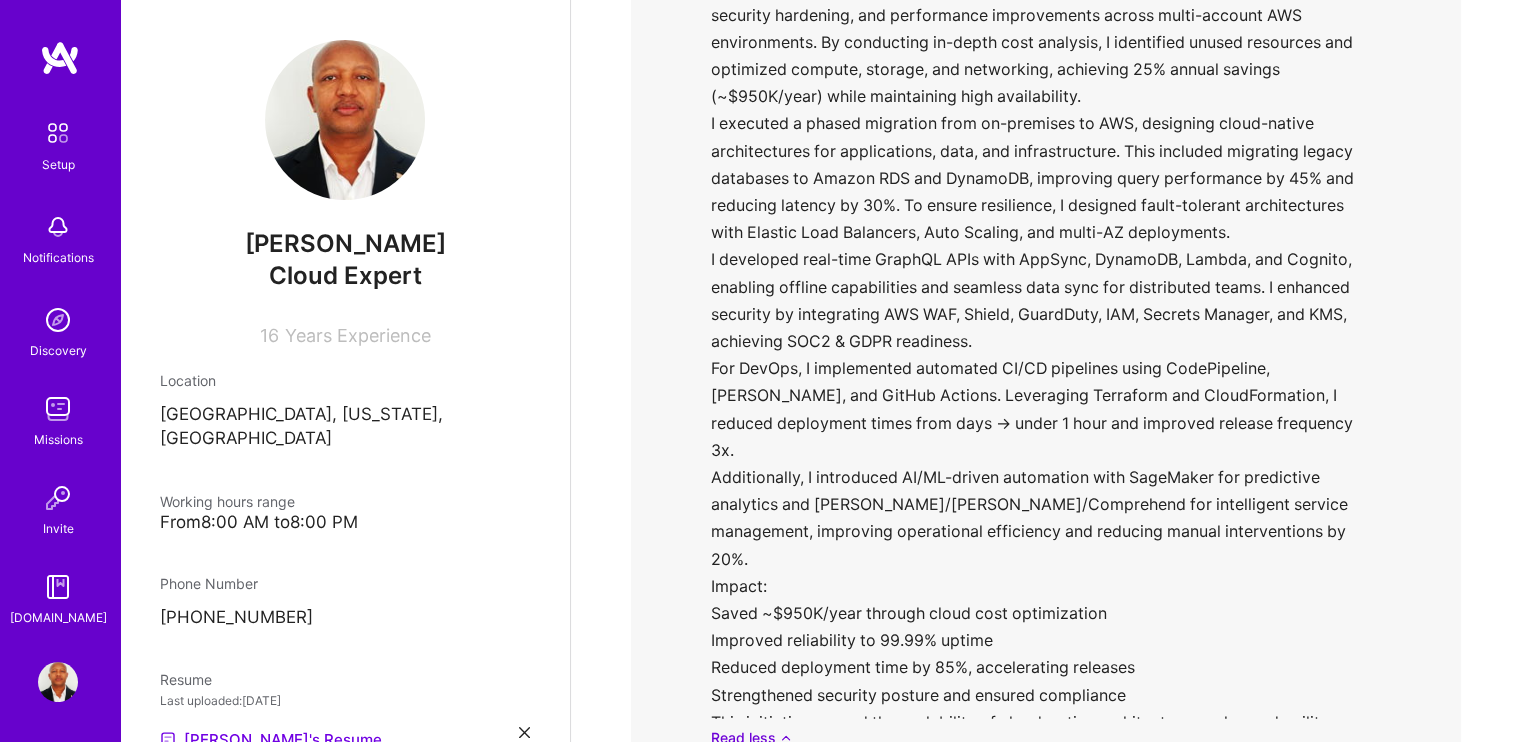 click on "Internal Cloud Modernization & Cost Optimization Initiative I led an internal enterprise cloud optimization project focused on cost reduction, security hardening, and performance improvements across multi-account AWS environments. By conducting in-depth cost analysis, I identified unused resources and optimized compute, storage, and networking, achieving 25% annual savings (~$950K/year) while maintaining high availability. I executed a phased migration from on-premises to AWS, designing cloud-native architectures for applications, data, and infrastructure. This included migrating legacy databases to Amazon RDS and DynamoDB, improving query performance by 45% and reducing latency by 30%. To ensure resilience, I designed fault-tolerant architectures with Elastic Load Balancers, Auto Scaling, and multi-AZ deployments. Impact: Saved ~$950K/year through cloud cost optimization Improved reliability to 99.99% uptime Reduced deployment time by 85%, accelerating releases Read less" at bounding box center [1078, 347] 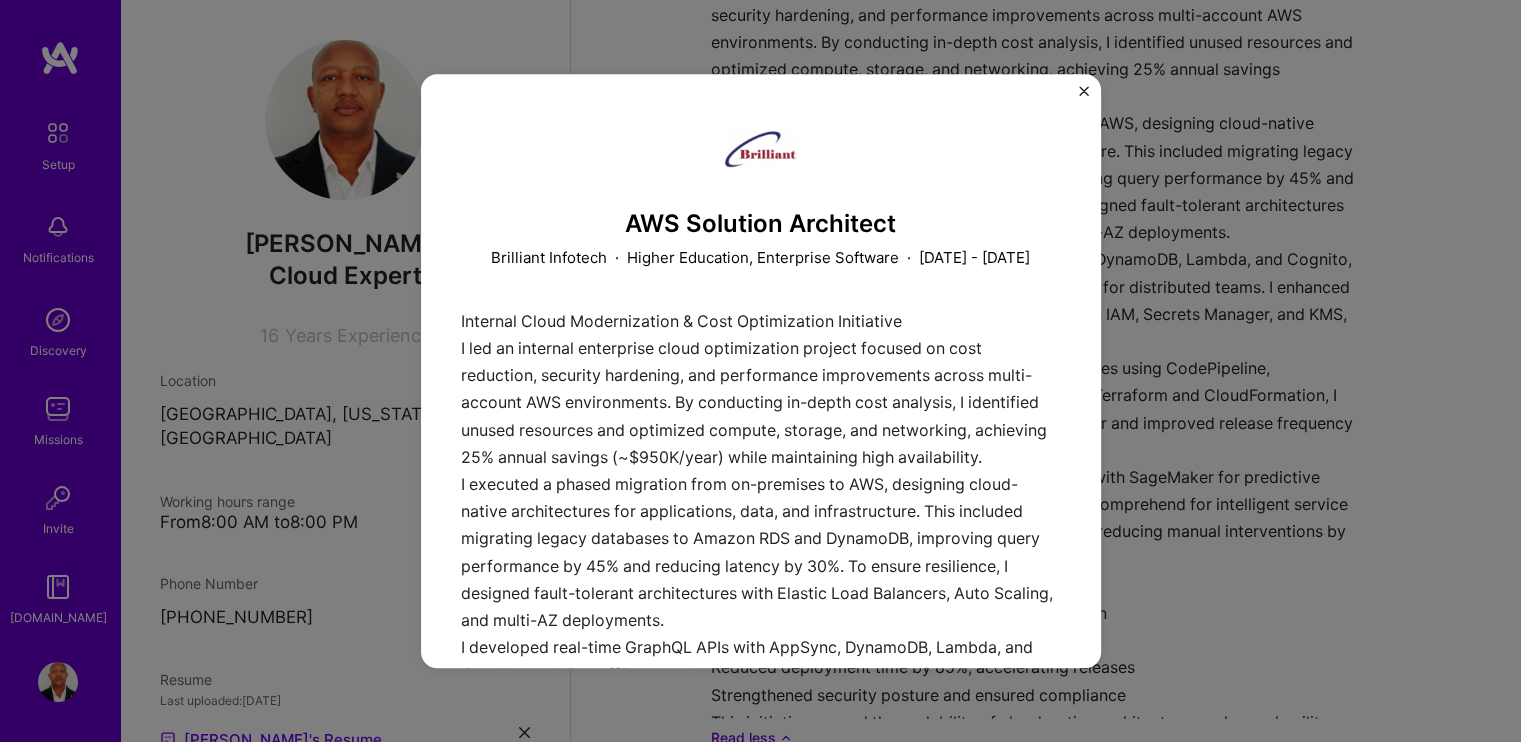 scroll, scrollTop: 0, scrollLeft: 0, axis: both 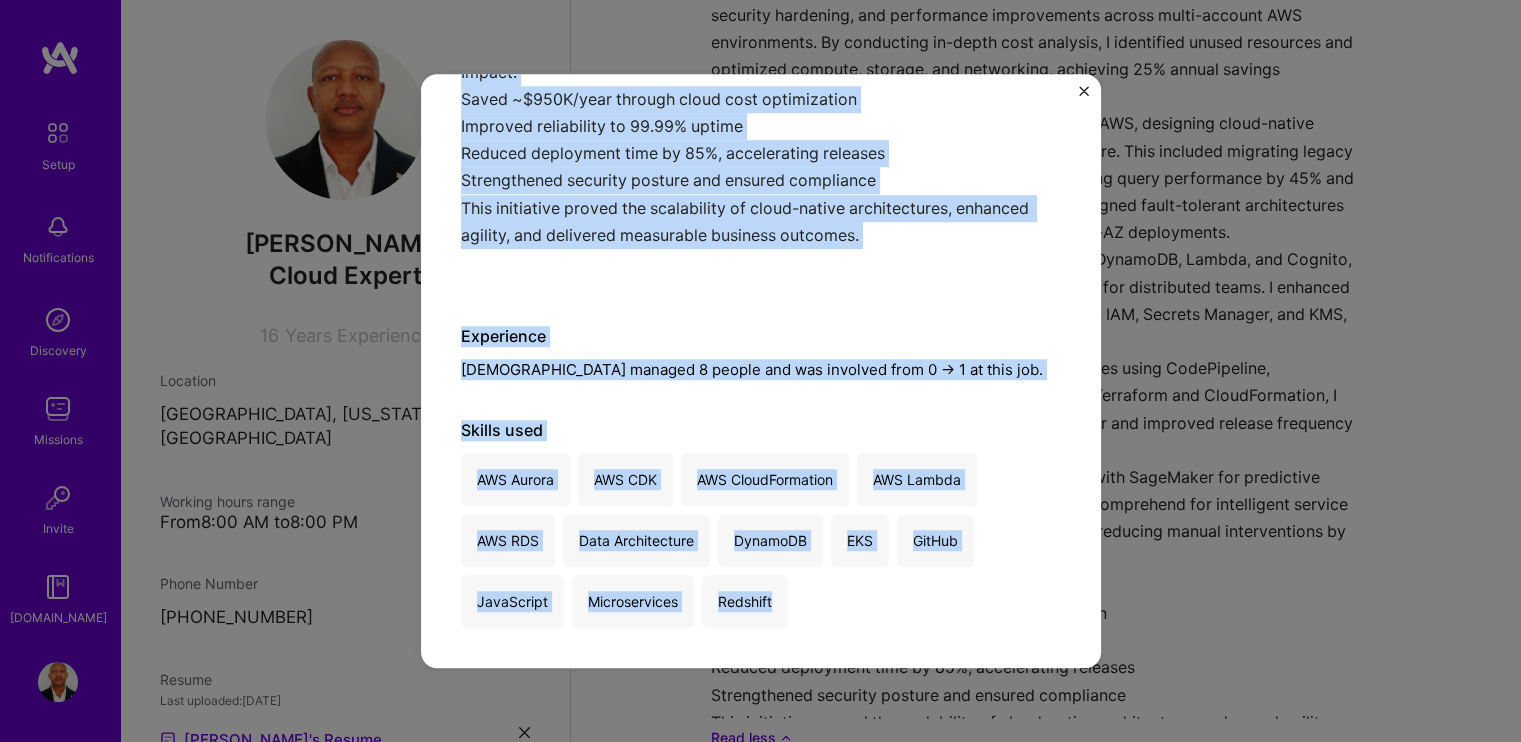 drag, startPoint x: 783, startPoint y: 162, endPoint x: 782, endPoint y: 616, distance: 454.0011 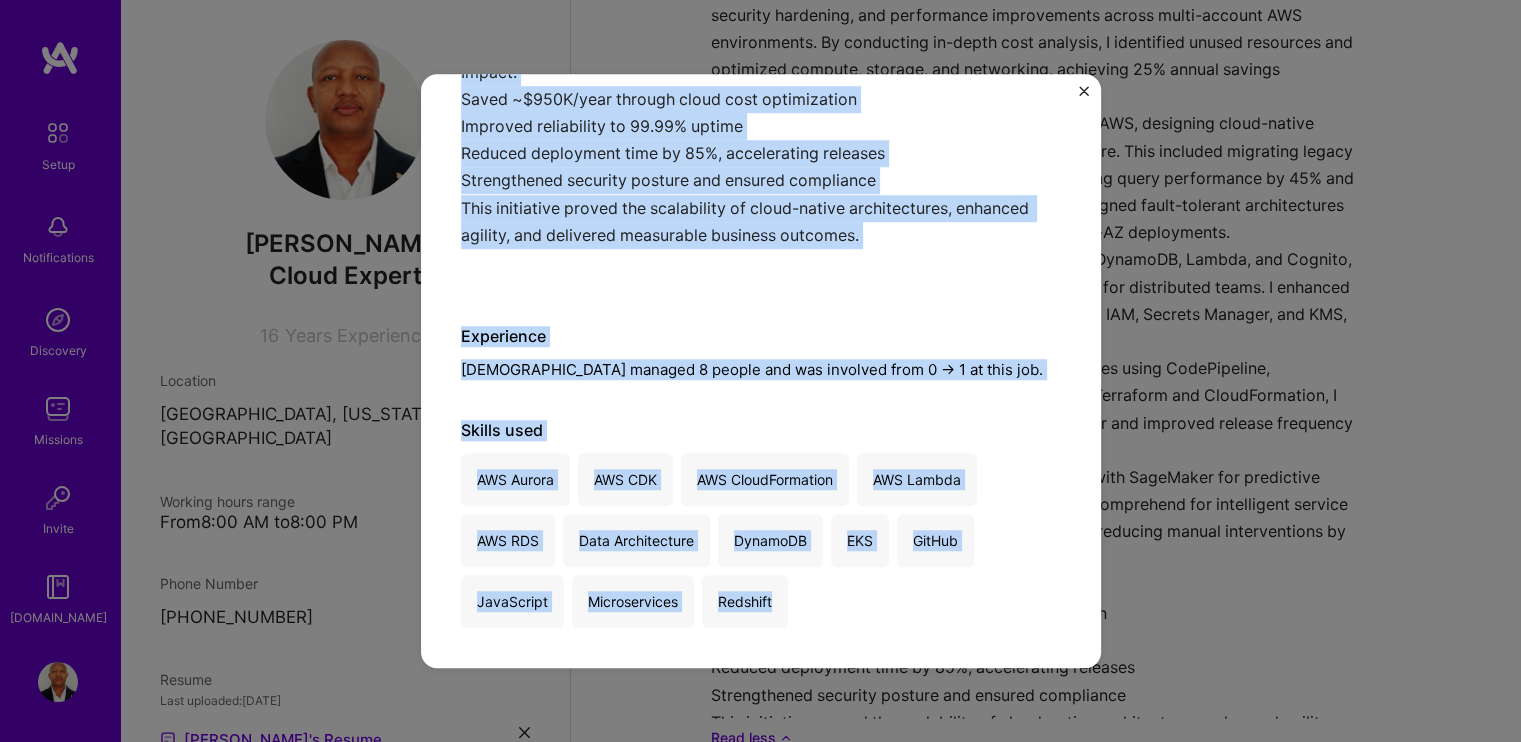 click on "AWS Solution Architect Brilliant Infotech   ·     Higher Education, Enterprise Software     ·   [DATE] - [DATE]   Internal Cloud Modernization & Cost Optimization Initiative I led an internal enterprise cloud optimization project focused on cost reduction, security hardening, and performance improvements across multi-account AWS environments. By conducting in-depth cost analysis, I identified unused resources and optimized compute, storage, and networking, achieving 25% annual savings (~$950K/year) while maintaining high availability. I executed a phased migration from on-premises to AWS, designing cloud-native architectures for applications, data, and infrastructure. This included migrating legacy databases to Amazon RDS and DynamoDB, improving query performance by 45% and reducing latency by 30%. To ensure resilience, I designed fault-tolerant architectures with Elastic Load Balancers, Auto Scaling, and multi-AZ deployments. Impact: Saved ~$950K/year through cloud cost optimization Experience EKS" at bounding box center (761, -80) 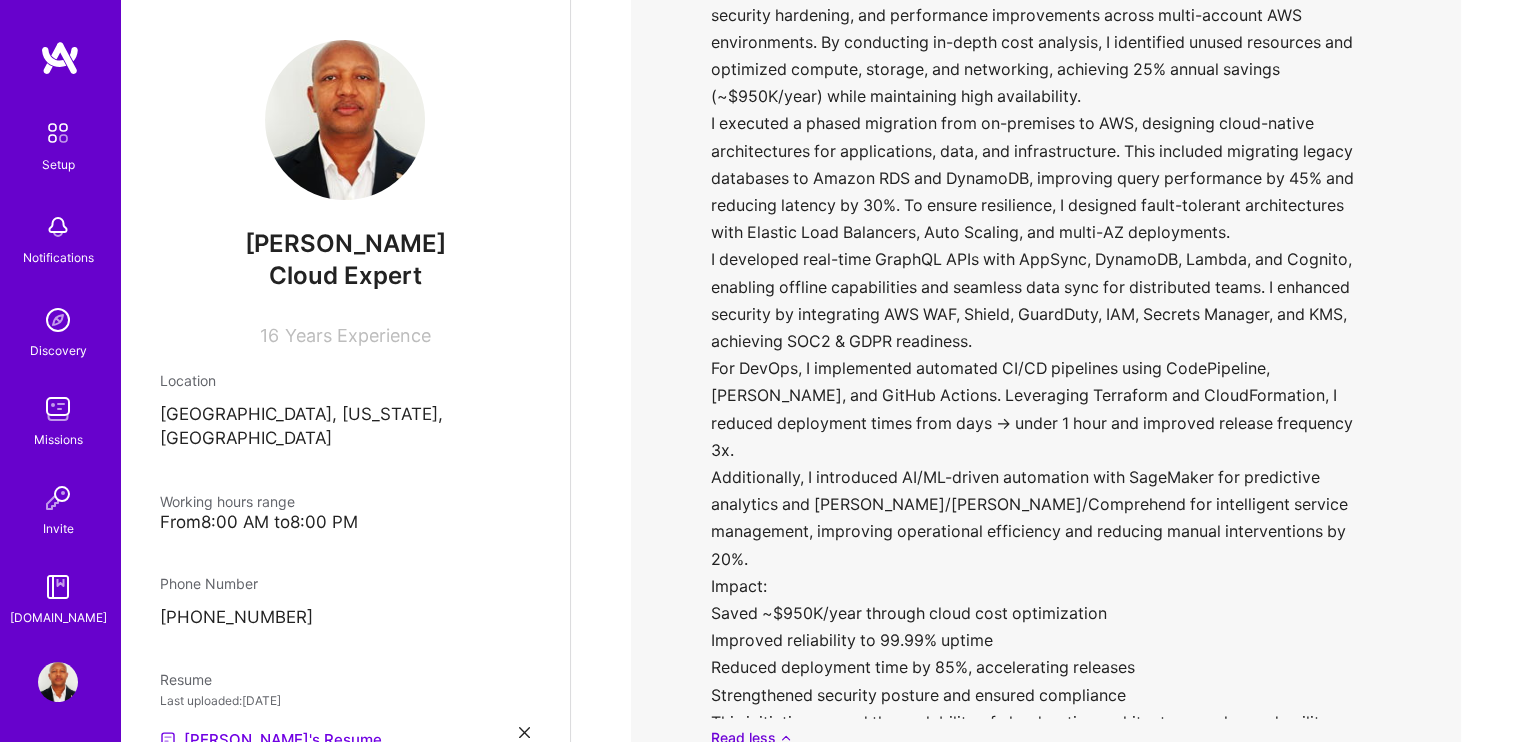 scroll, scrollTop: 0, scrollLeft: 0, axis: both 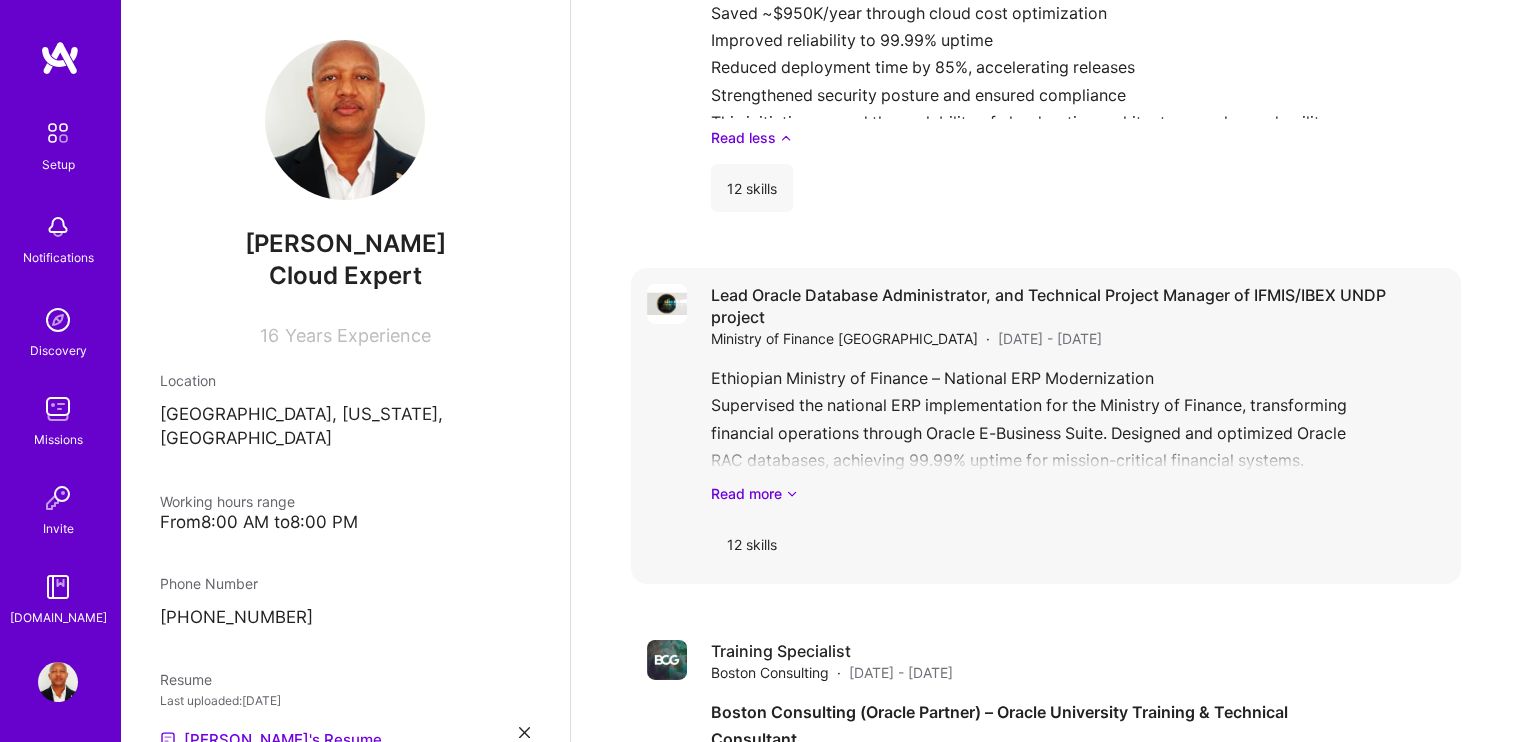 click on "Ethiopian Ministry of Finance – National ERP Modernization Supervised the national ERP implementation for the Ministry of Finance, transforming financial operations through Oracle E-Business Suite. Designed and optimized Oracle RAC databases, achieving 99.99% uptime for mission-critical financial systems. Configured Oracle Data Guard & RMAN for disaster recovery, reducing planned downtime by 70%. Architected Service-Oriented Architecture (SOA) for financial transactions and enhanced data security, scalability, and performance. Led cross-functional teams in database migration, network configuration (Cisco), and data architecture design, ensuring compliance with government standards. Delivered optimized logical & physical data models, improving query performance by 40%. Implemented high-availability networking with Cisco technologies and integrated secure, scalable solutions for financial, supply chain, procurement, and HR modules. Impact: Digitally transformed national finance systems Read more" at bounding box center (1078, 434) 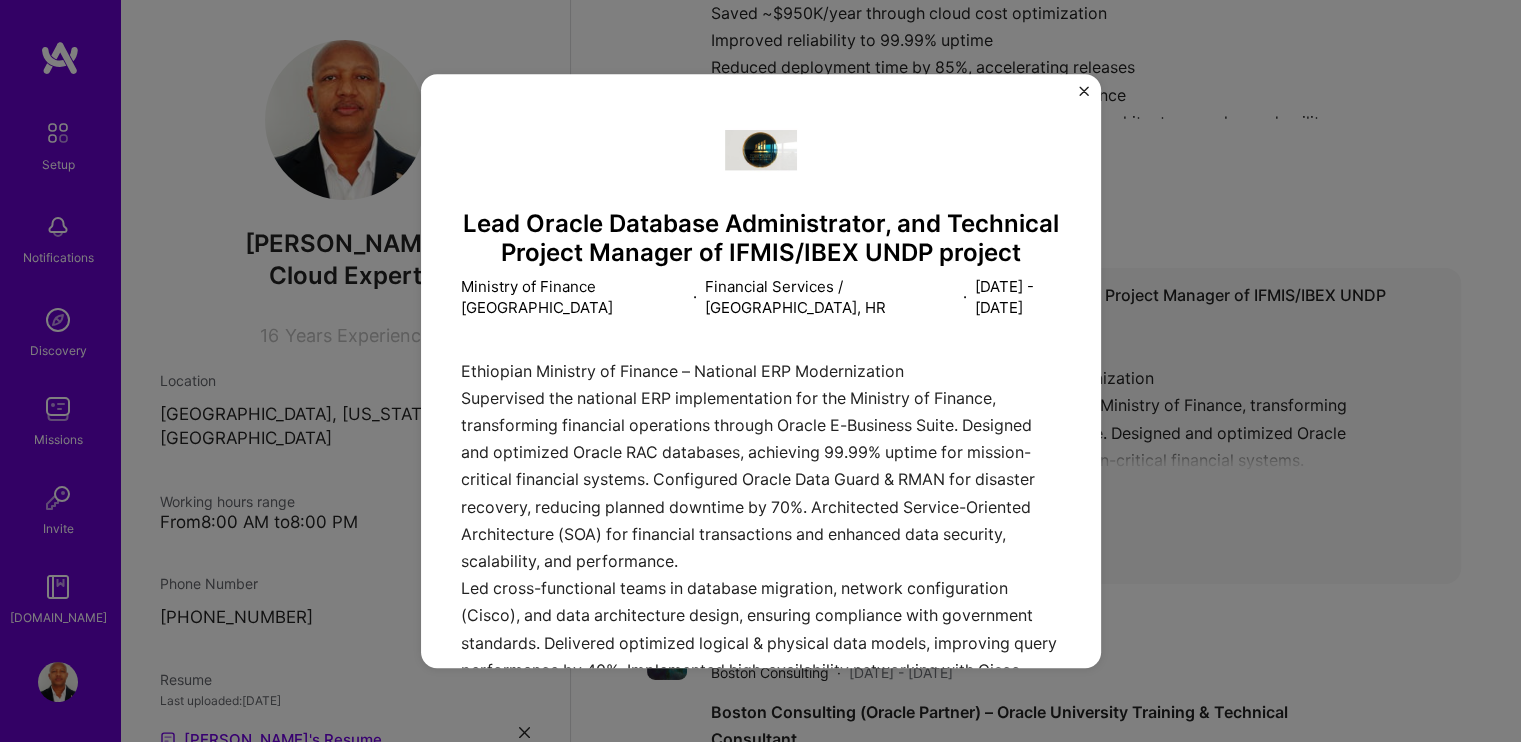 scroll, scrollTop: 0, scrollLeft: 0, axis: both 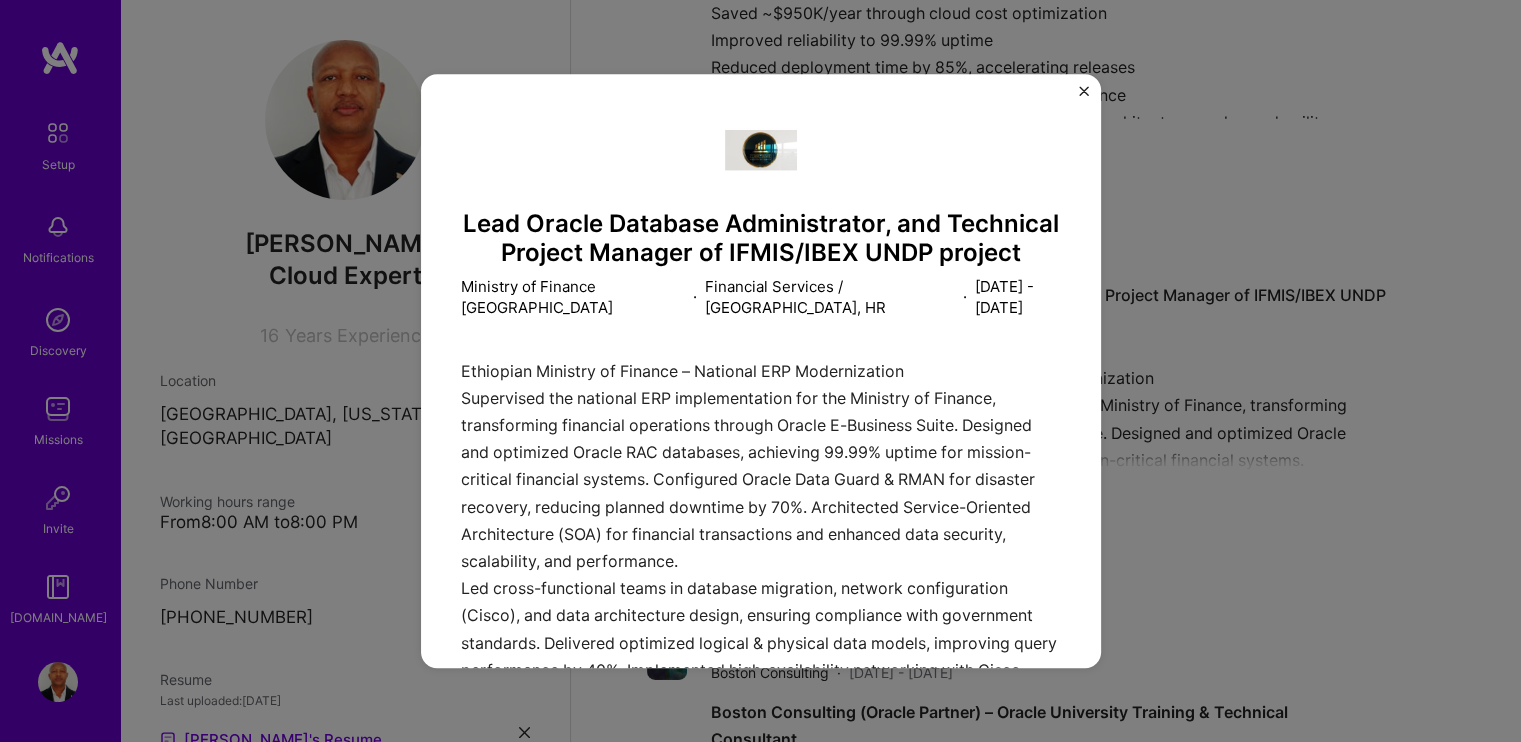 drag, startPoint x: 653, startPoint y: 131, endPoint x: 779, endPoint y: 183, distance: 136.30847 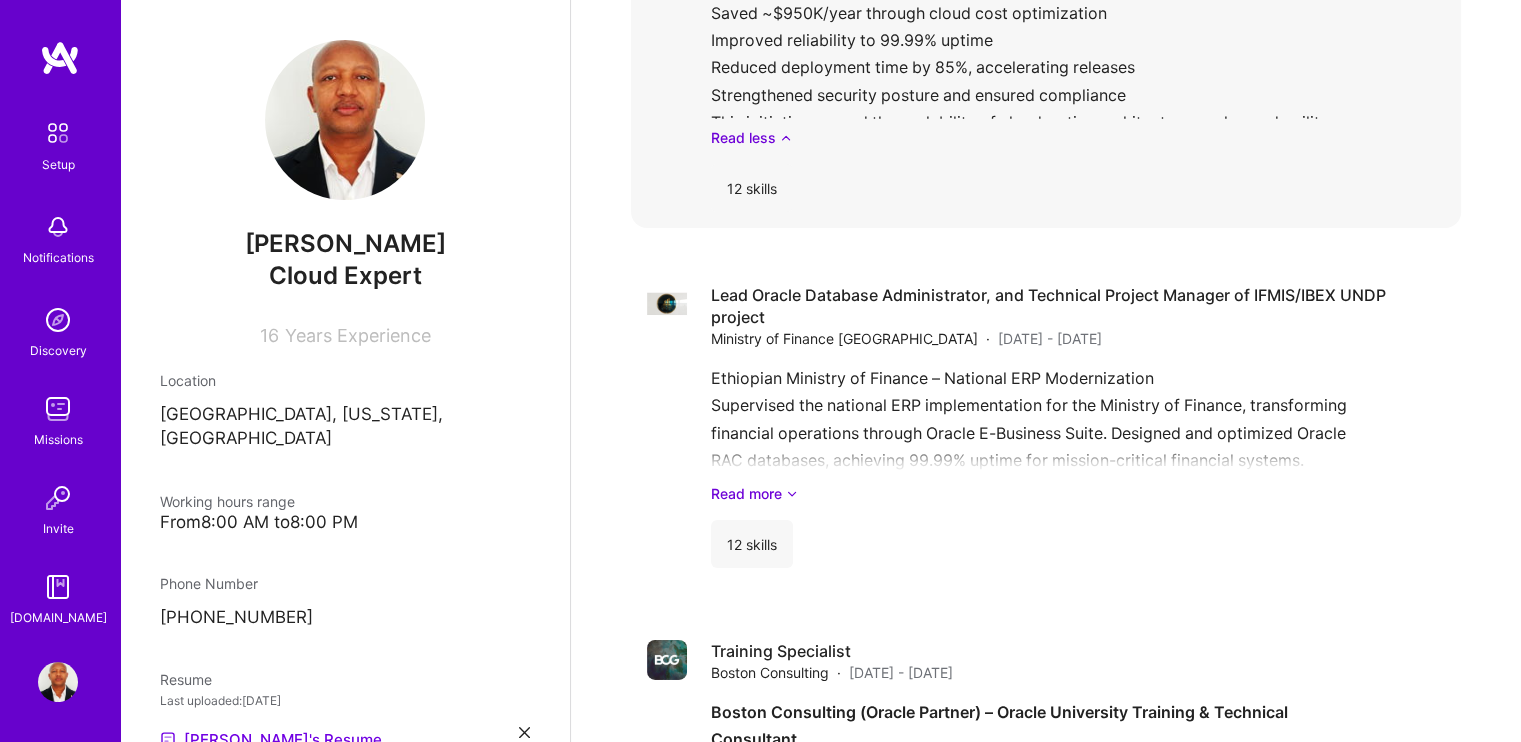 scroll, scrollTop: 0, scrollLeft: 0, axis: both 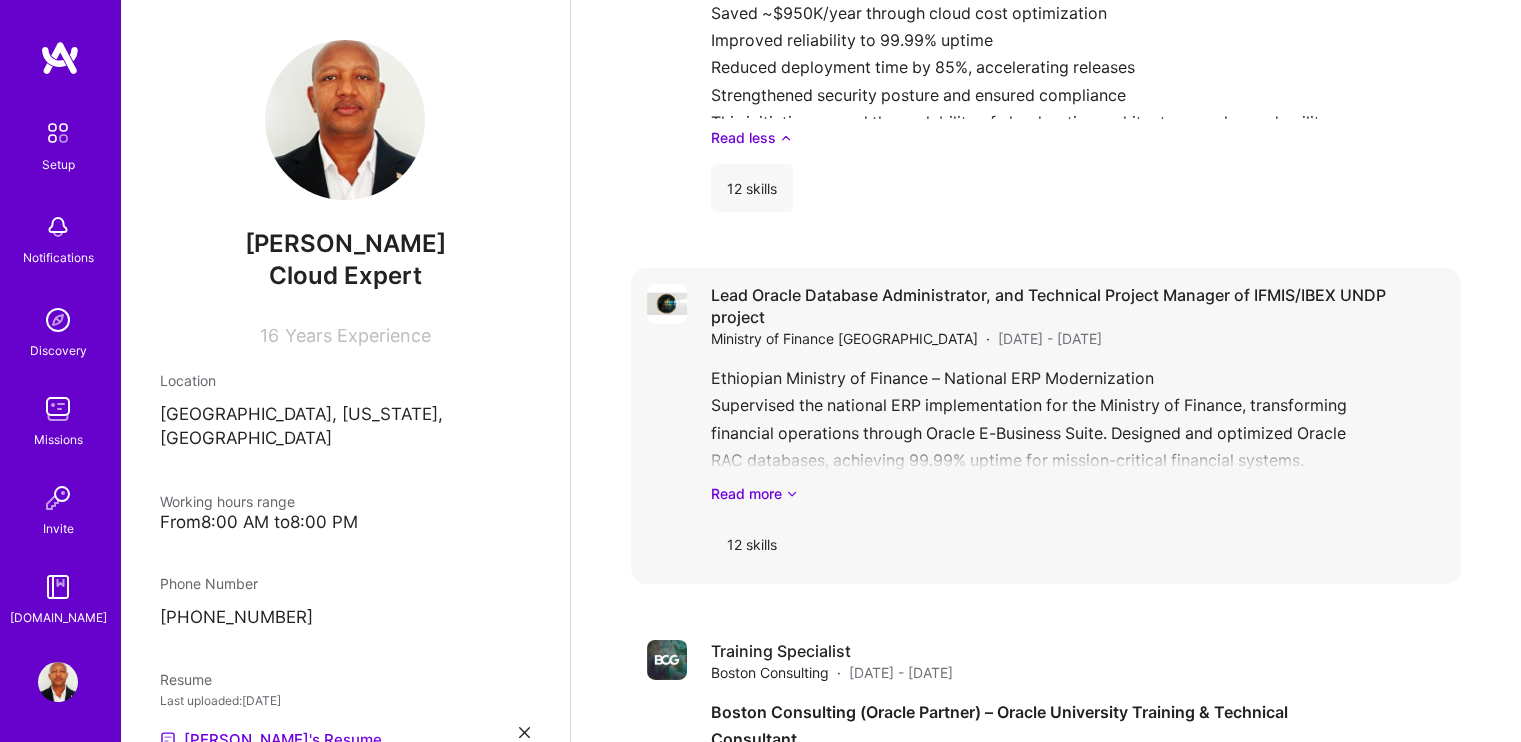 click at bounding box center [667, 304] 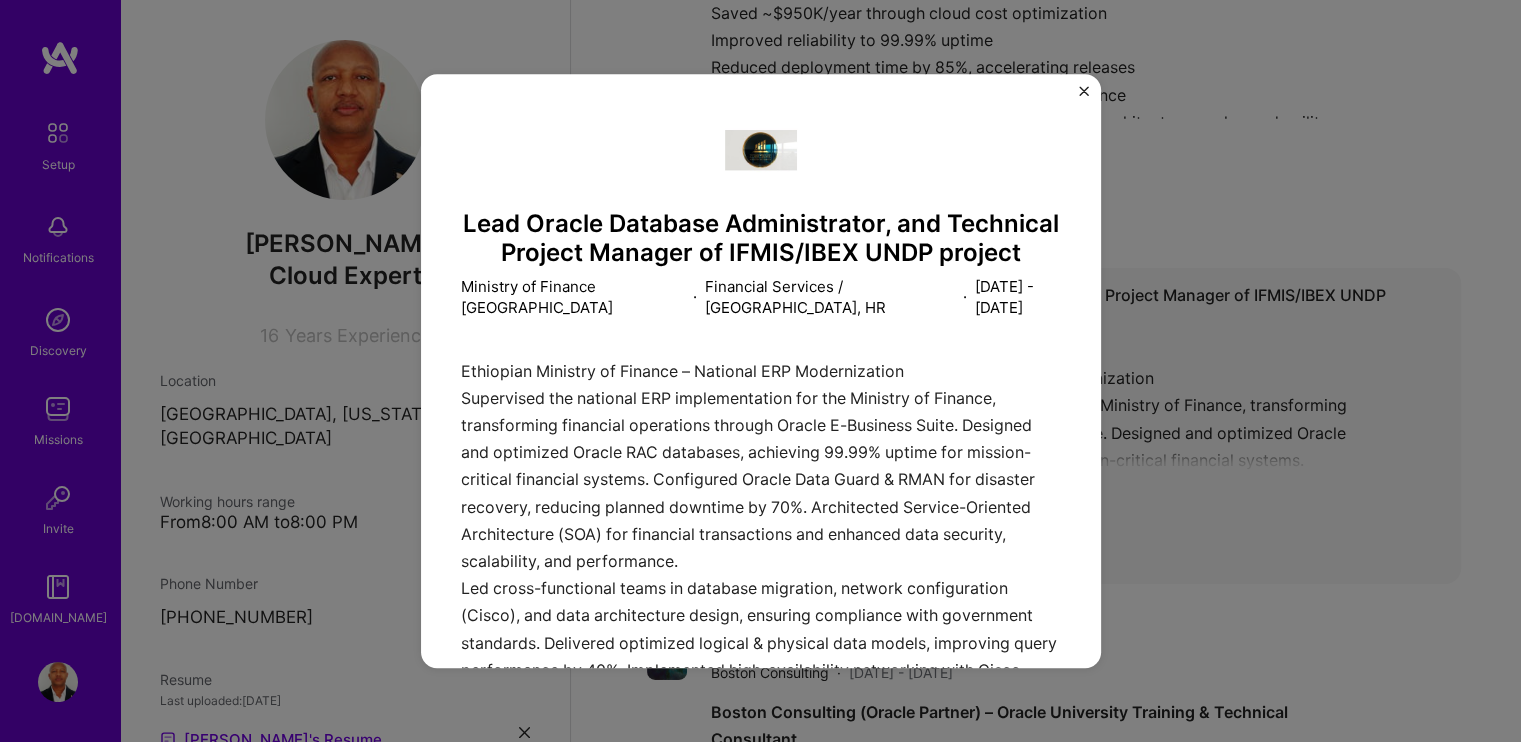 scroll, scrollTop: 0, scrollLeft: 0, axis: both 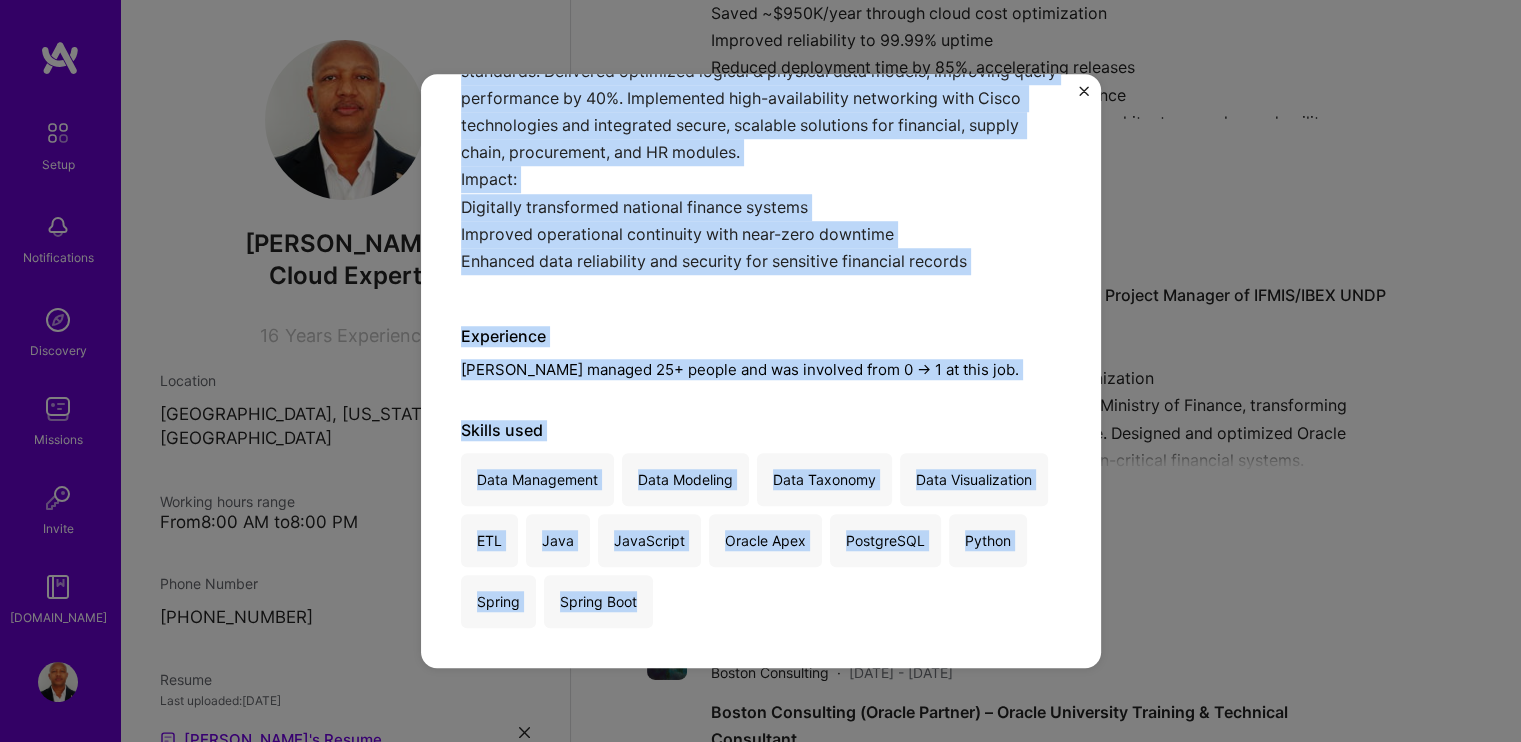 drag, startPoint x: 506, startPoint y: 227, endPoint x: 892, endPoint y: 587, distance: 527.82196 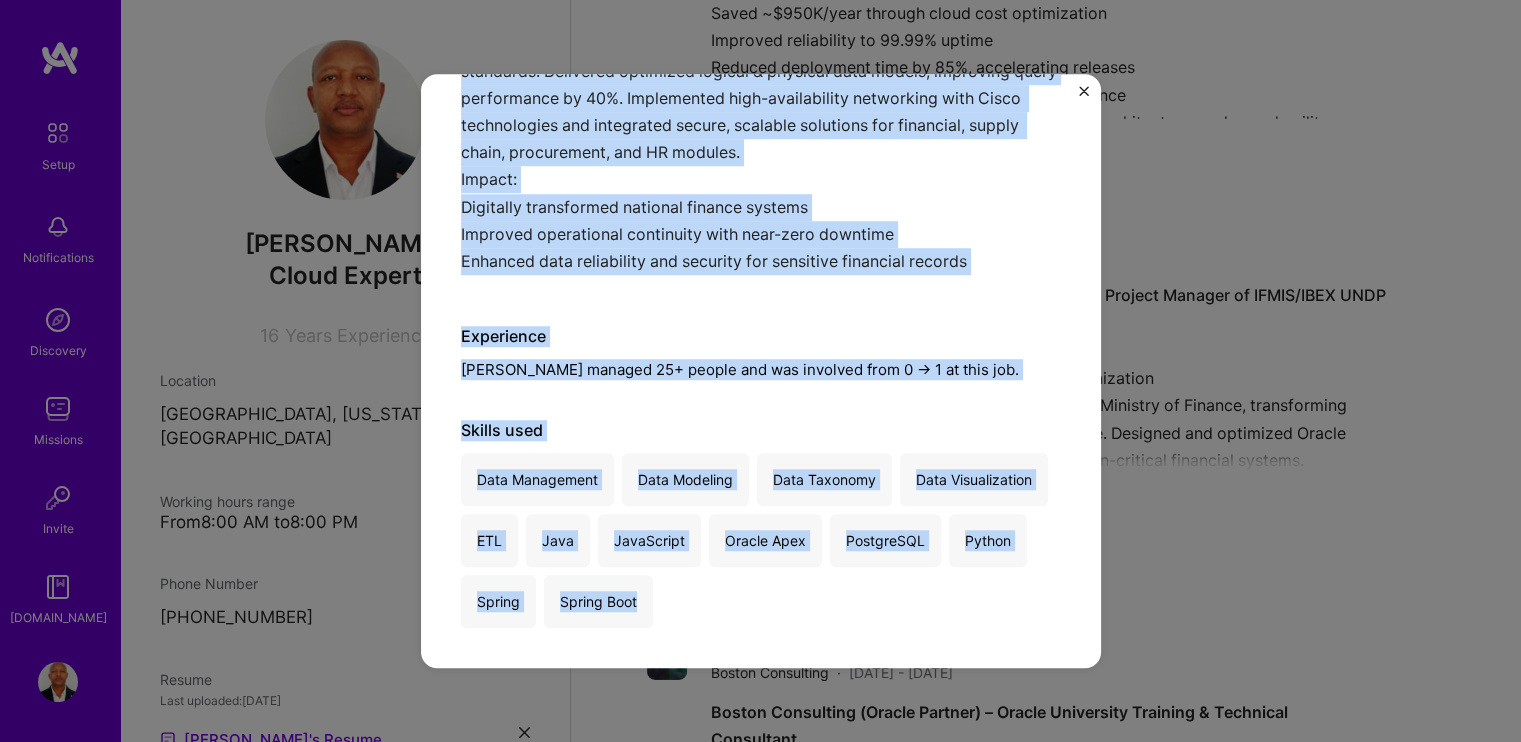 click on "Lead Oracle Database Administrator, and Technical Project Manager of IFMIS/IBEX UNDP project Ministry of Finance [GEOGRAPHIC_DATA]   ·     Financial Services / Fintech, HR     ·   [DATE] - [DATE]   Ethiopian Ministry of Finance – National ERP Modernization Supervised the national ERP implementation for the Ministry of Finance, transforming financial operations through Oracle E-Business Suite. Designed and optimized Oracle RAC databases, achieving 99.99% uptime for mission-critical financial systems. Configured Oracle Data Guard & RMAN for disaster recovery, reducing planned downtime by 70%. Architected Service-Oriented Architecture (SOA) for financial transactions and enhanced data security, scalability, and performance. Impact: Digitally transformed national finance systems Improved operational continuity with near-zero downtime Enhanced data reliability and security for sensitive financial records Experience [PERSON_NAME] managed 25+ people and was involved from 0 -> 1 at this job. Skills used ETL Java" at bounding box center [761, 85] 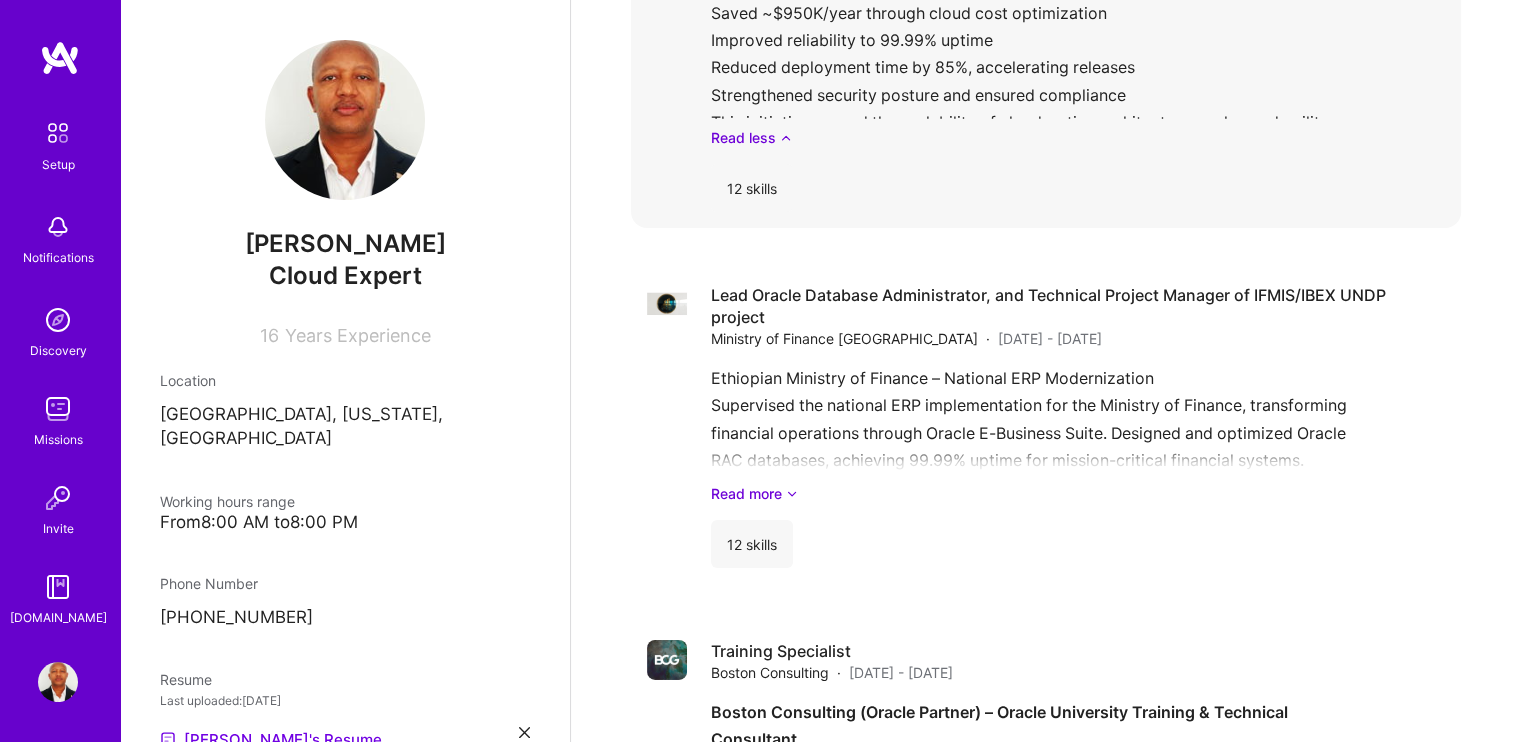 scroll, scrollTop: 0, scrollLeft: 0, axis: both 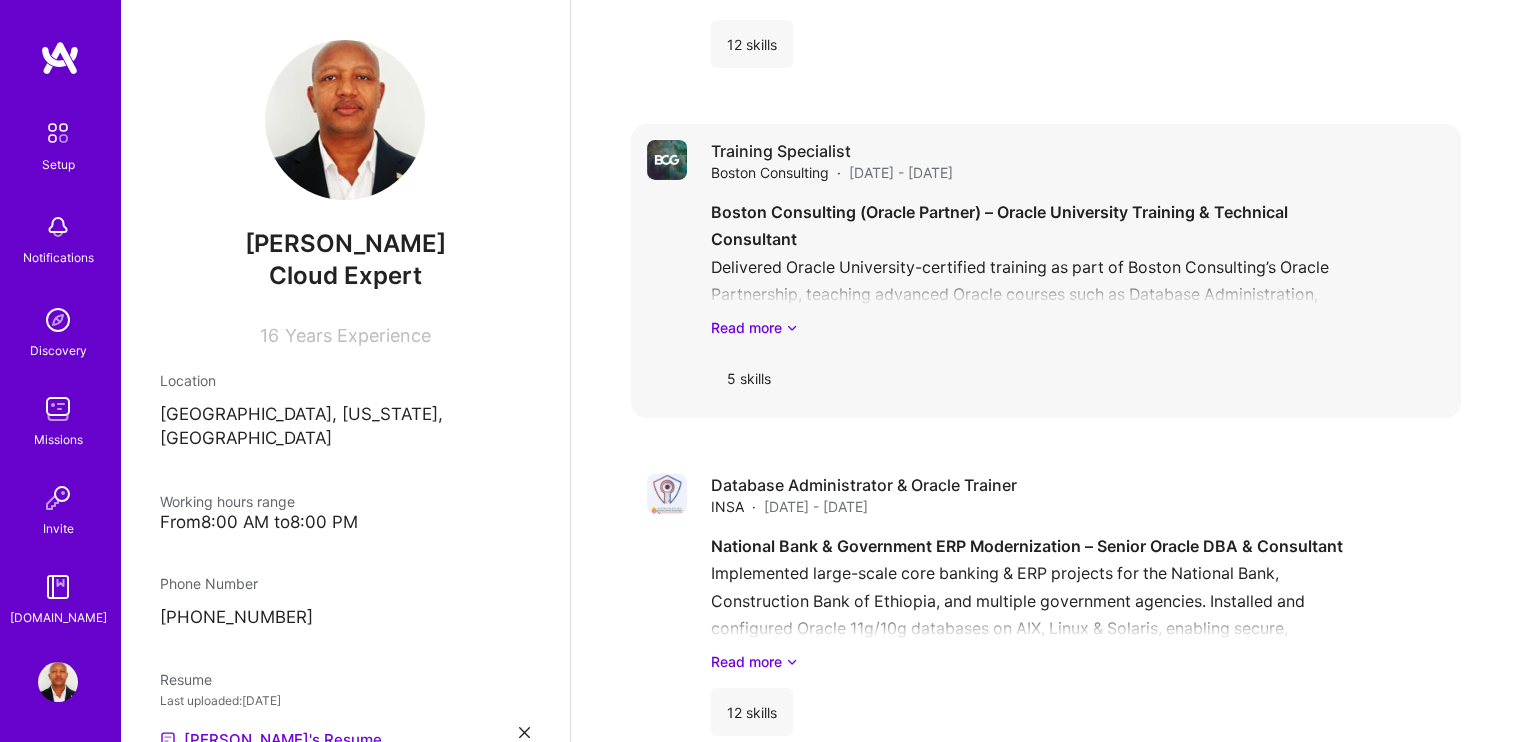 click on "Boston Consulting (Oracle Partner) – Oracle University Training & Technical Consultant Delivered Oracle University-certified training as part of Boston Consulting’s Oracle Partnership, teaching advanced Oracle courses such as Database Administration, Performance Tuning, RAC & Grid Infrastructure, Data Guard, GoldenGate, OEM, Security & Compliance, and PL/SQL programming. Trained and certified 50+ IT professionals, improving Oracle certification exam pass rates by 35% and enabling enterprise ERP project readiness. Consulted sales teams from a technical perspective on both Oracle hardware/software (SuperCluster, Exadata, Exalogic) and AWS cloud solutions, designing secure, scalable, and high-availability architectures. Certifications: Oracle Certified Professional (OCP) Certified Expert: Oracle RAC & Grid Infrastructure Certified Expert: Oracle Performance Tuning Impact: Accelerated enterprise ERP & cloud adoption through training + pre-sales consulting Read more" at bounding box center [1078, 268] 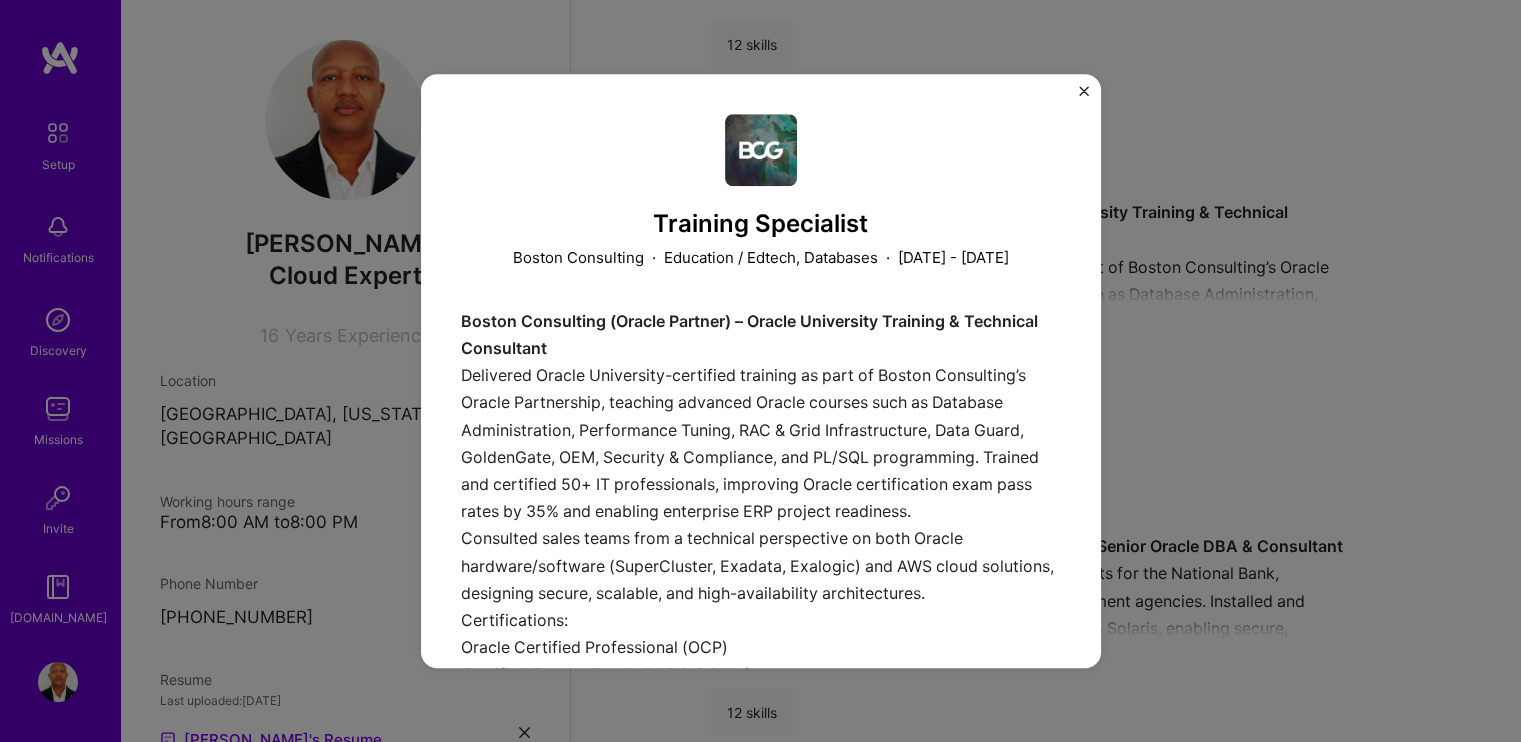 scroll, scrollTop: 0, scrollLeft: 0, axis: both 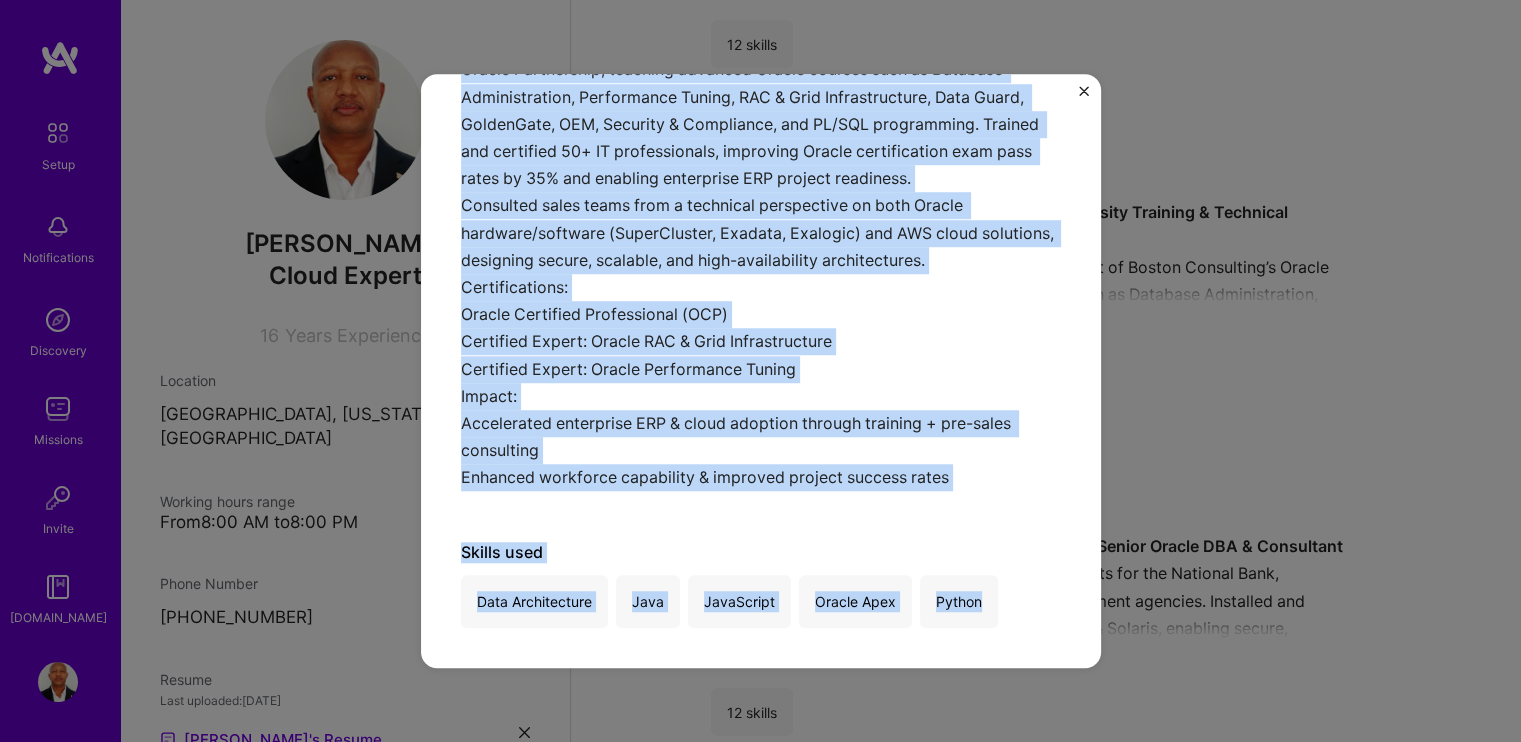 drag, startPoint x: 675, startPoint y: 224, endPoint x: 1036, endPoint y: 590, distance: 514.0788 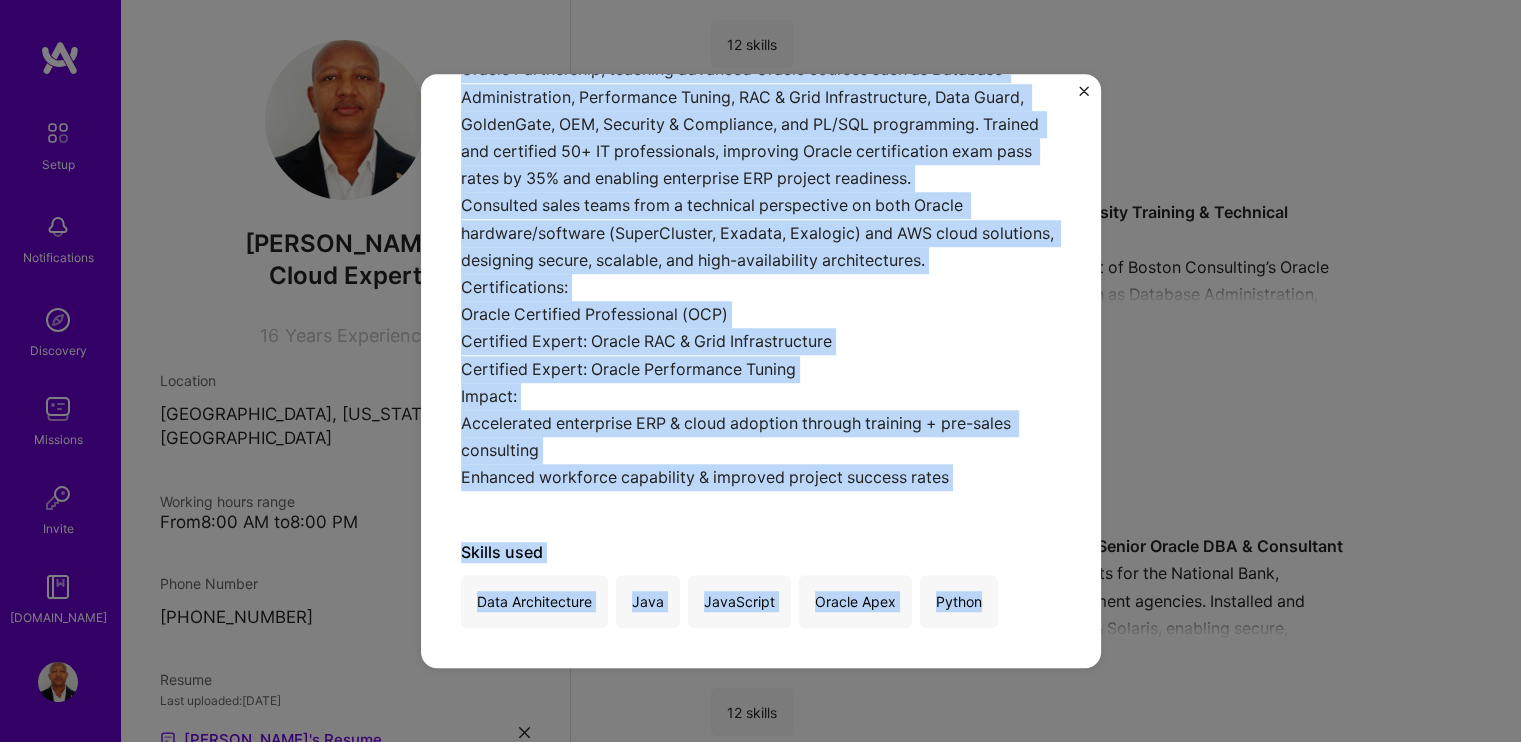 click on "Training Specialist Boston Consulting   ·     Education / Edtech, Databases     ·   [DATE] - [DATE]   Boston Consulting (Oracle Partner) – Oracle University Training & Technical Consultant Delivered Oracle University-certified training as part of Boston Consulting’s Oracle Partnership, teaching advanced Oracle courses such as Database Administration, Performance Tuning, RAC & Grid Infrastructure, Data Guard, GoldenGate, OEM, Security & Compliance, and PL/SQL programming. Trained and certified 50+ IT professionals, improving Oracle certification exam pass rates by 35% and enabling enterprise ERP project readiness. Consulted sales teams from a technical perspective on both Oracle hardware/software (SuperCluster, Exadata, Exalogic) and AWS cloud solutions, designing secure, scalable, and high-availability architectures. Certifications: Oracle Certified Professional (OCP) Certified Expert: Oracle RAC & Grid Infrastructure Certified Expert: Oracle Performance Tuning Impact: Skills used Java" at bounding box center [761, 204] 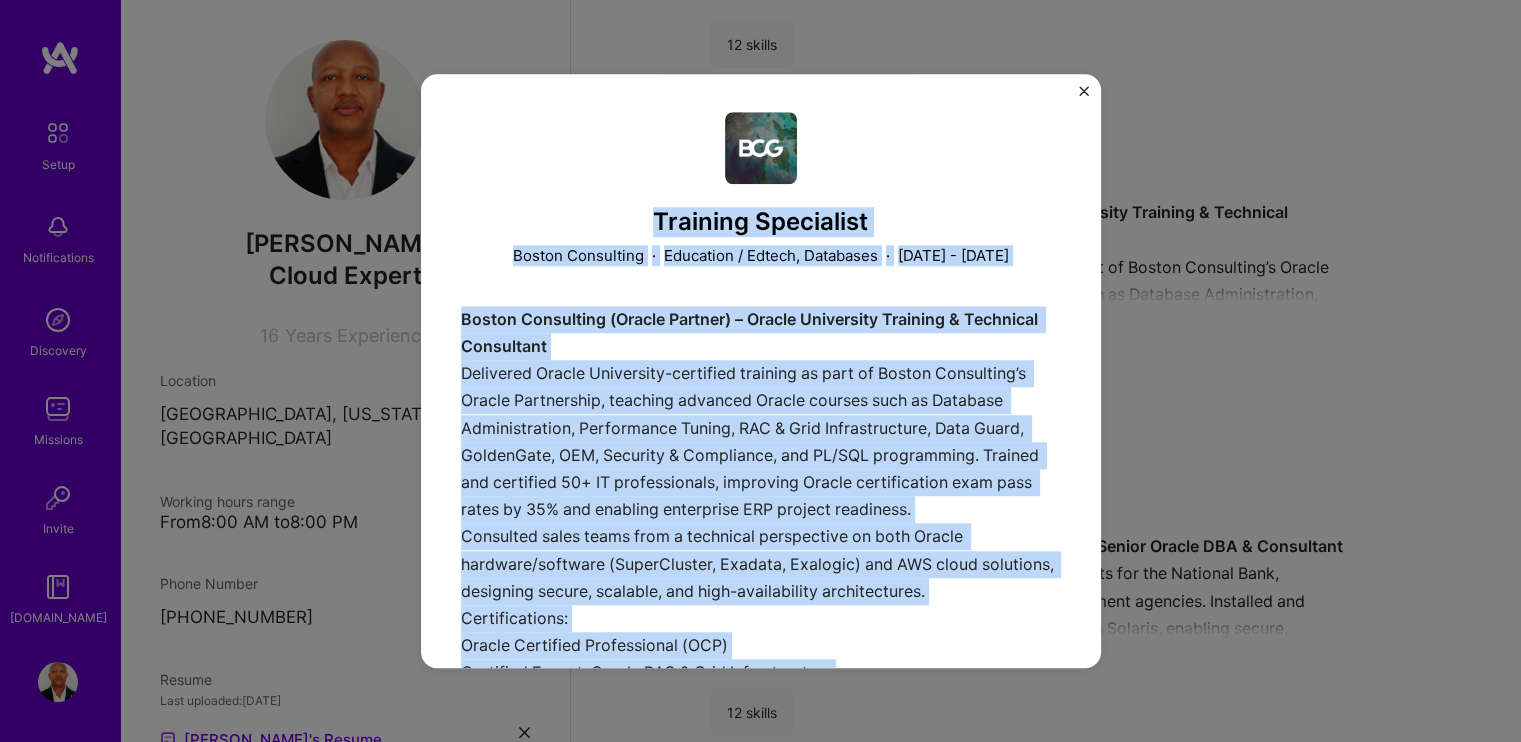 scroll, scrollTop: 0, scrollLeft: 0, axis: both 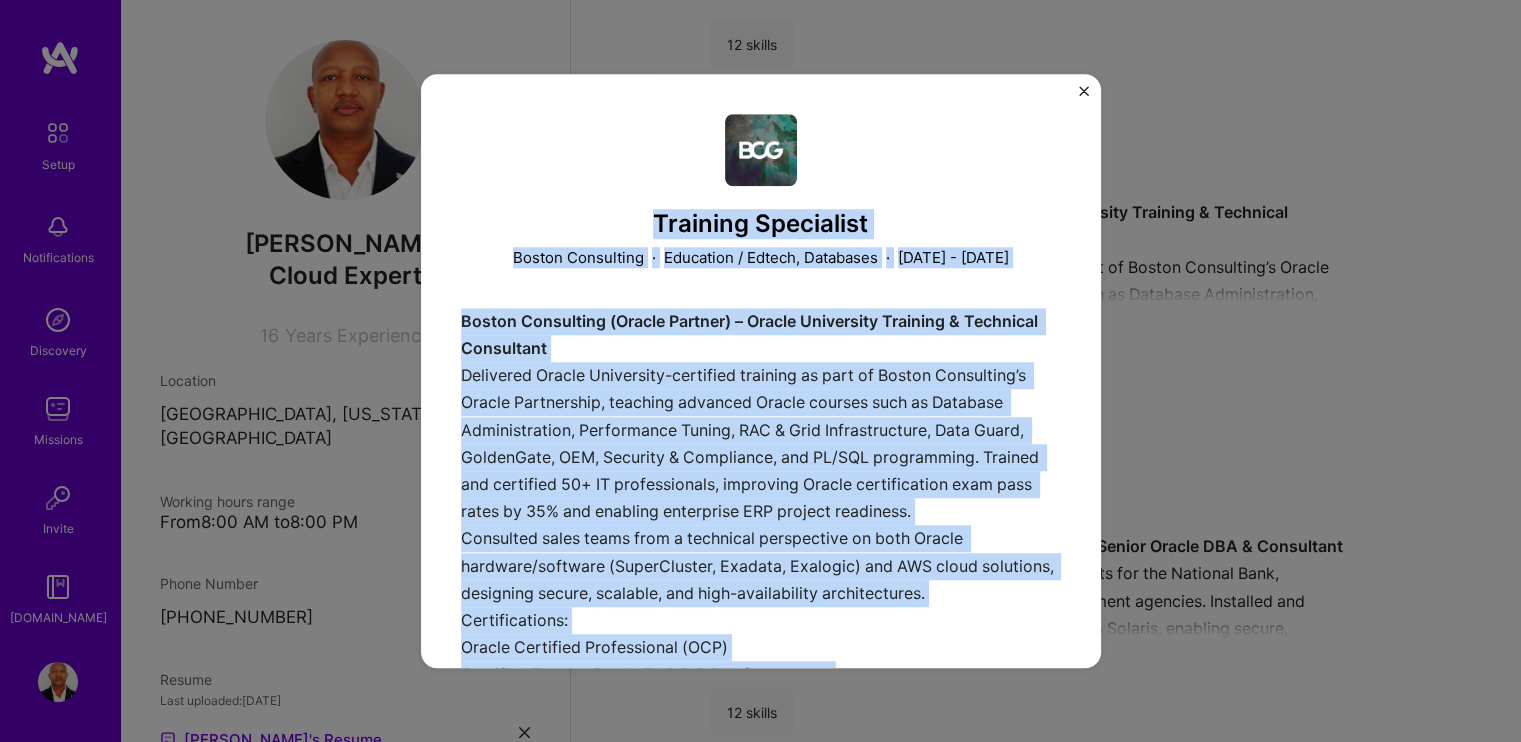 click at bounding box center [1084, 91] 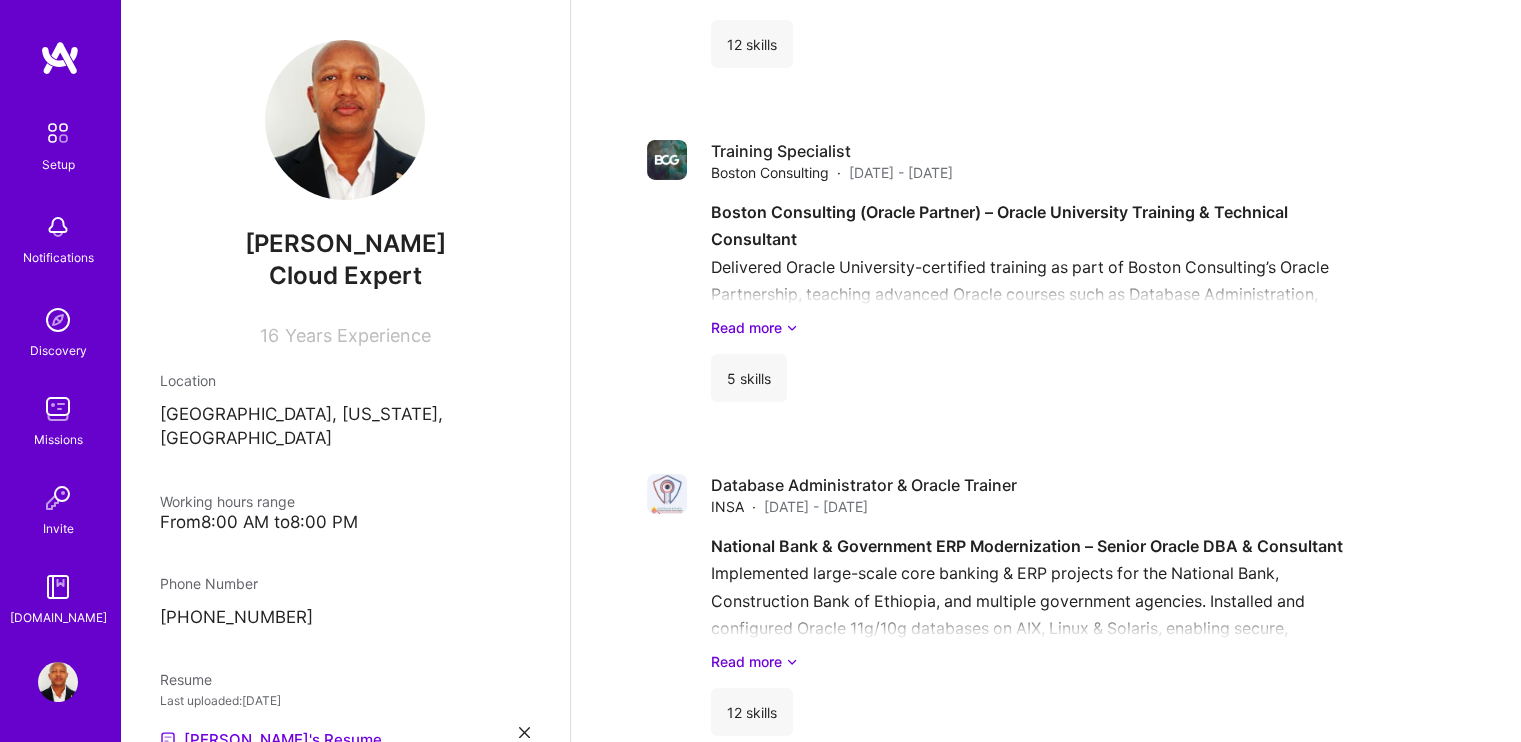scroll, scrollTop: 0, scrollLeft: 0, axis: both 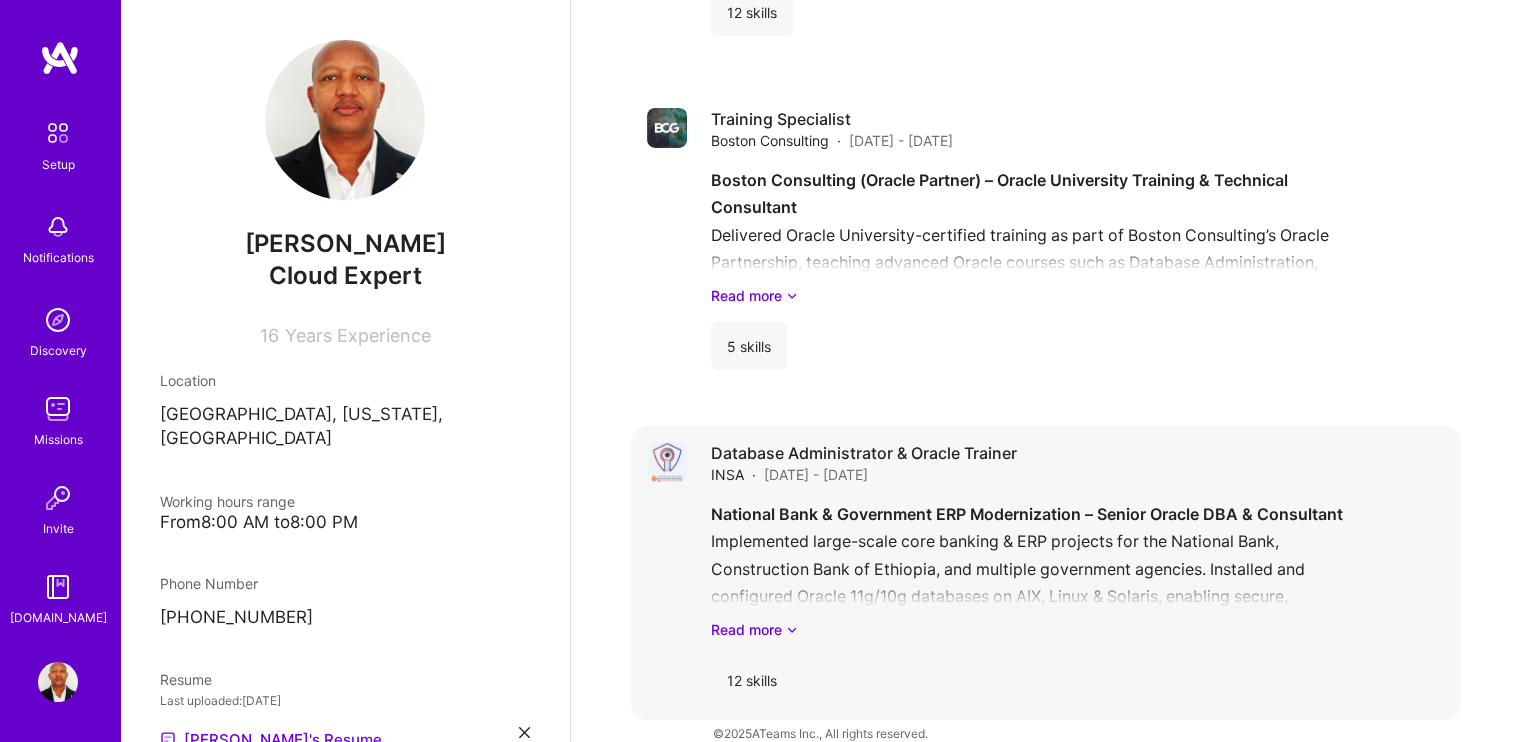 click on "Database Administrator & Oracle Trainer" at bounding box center (864, 453) 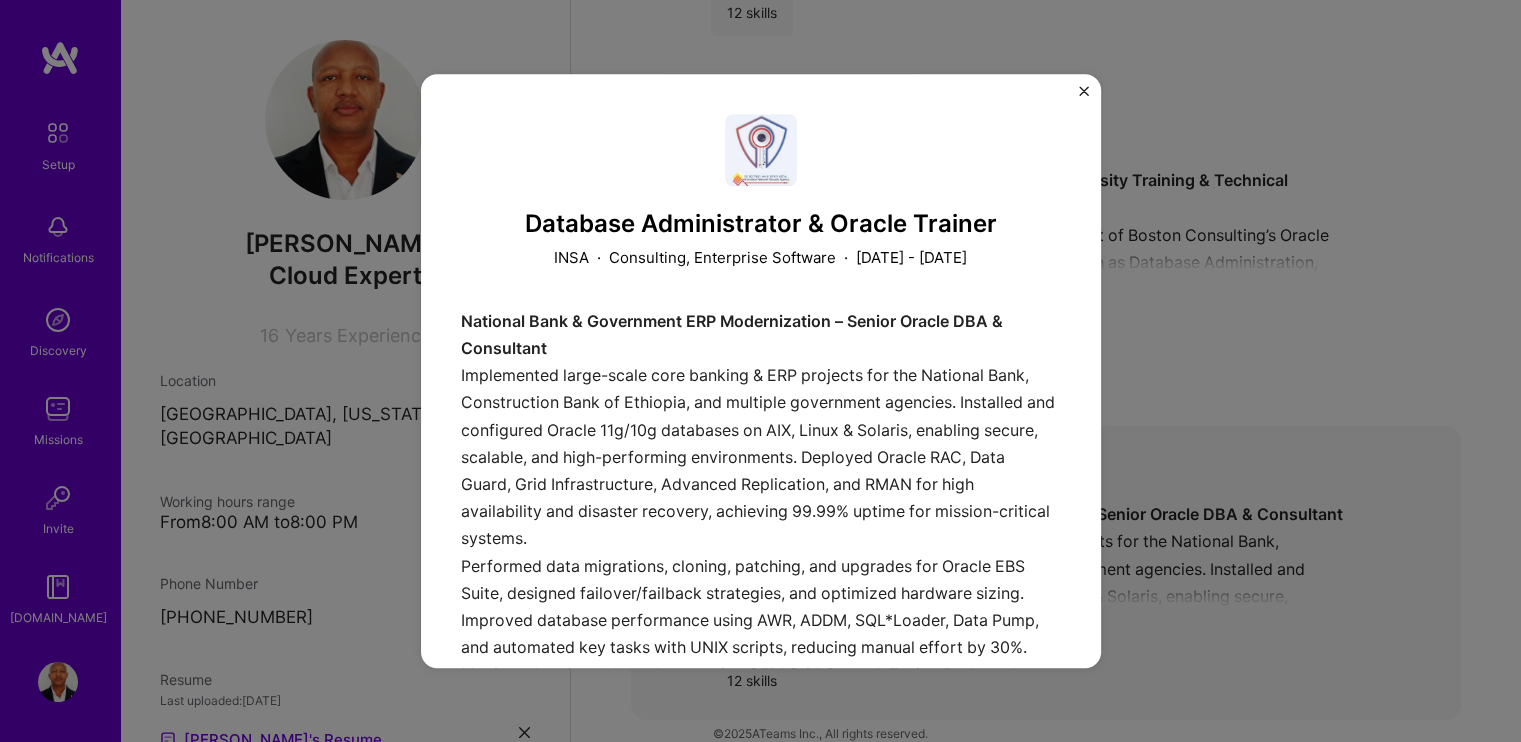 scroll, scrollTop: 0, scrollLeft: 0, axis: both 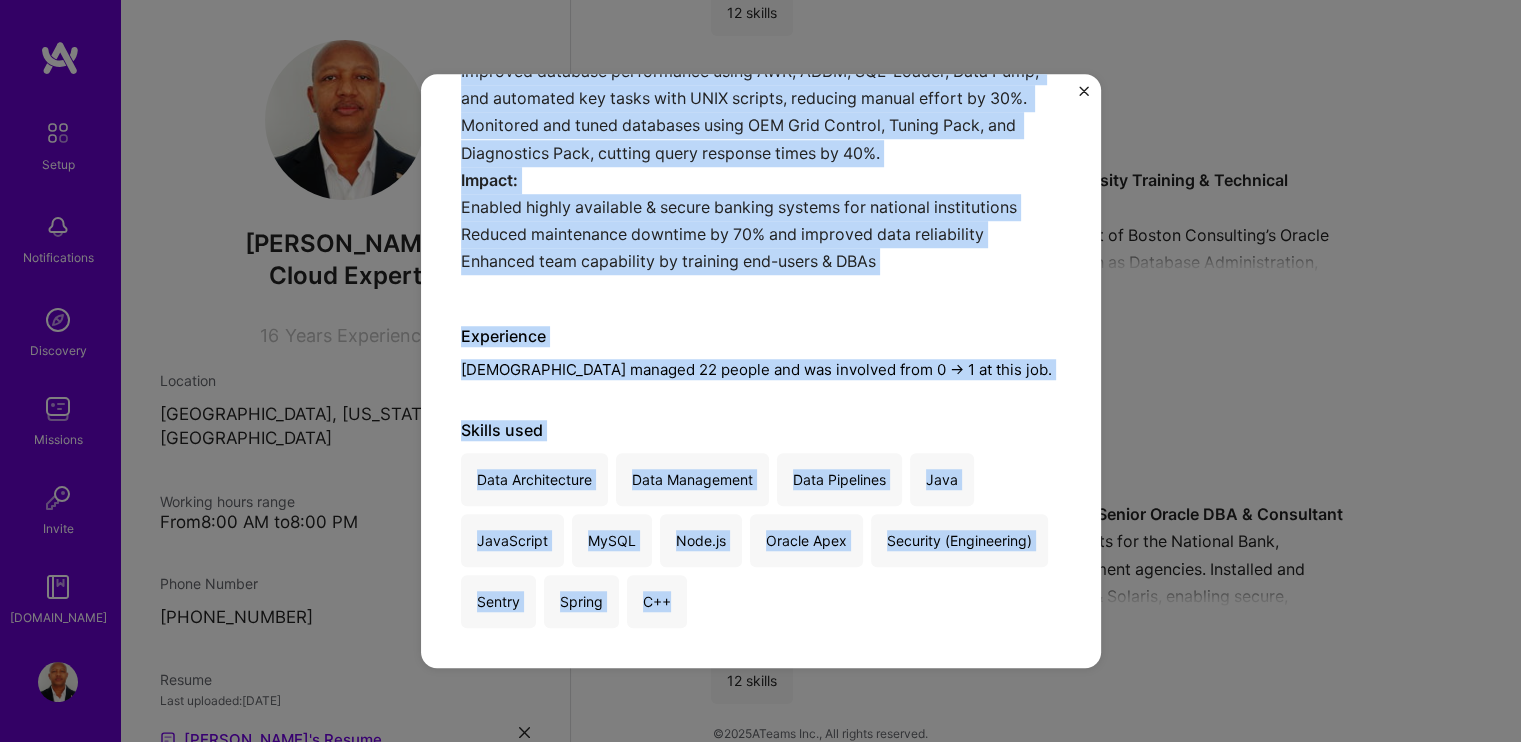drag, startPoint x: 510, startPoint y: 228, endPoint x: 886, endPoint y: 604, distance: 531.7443 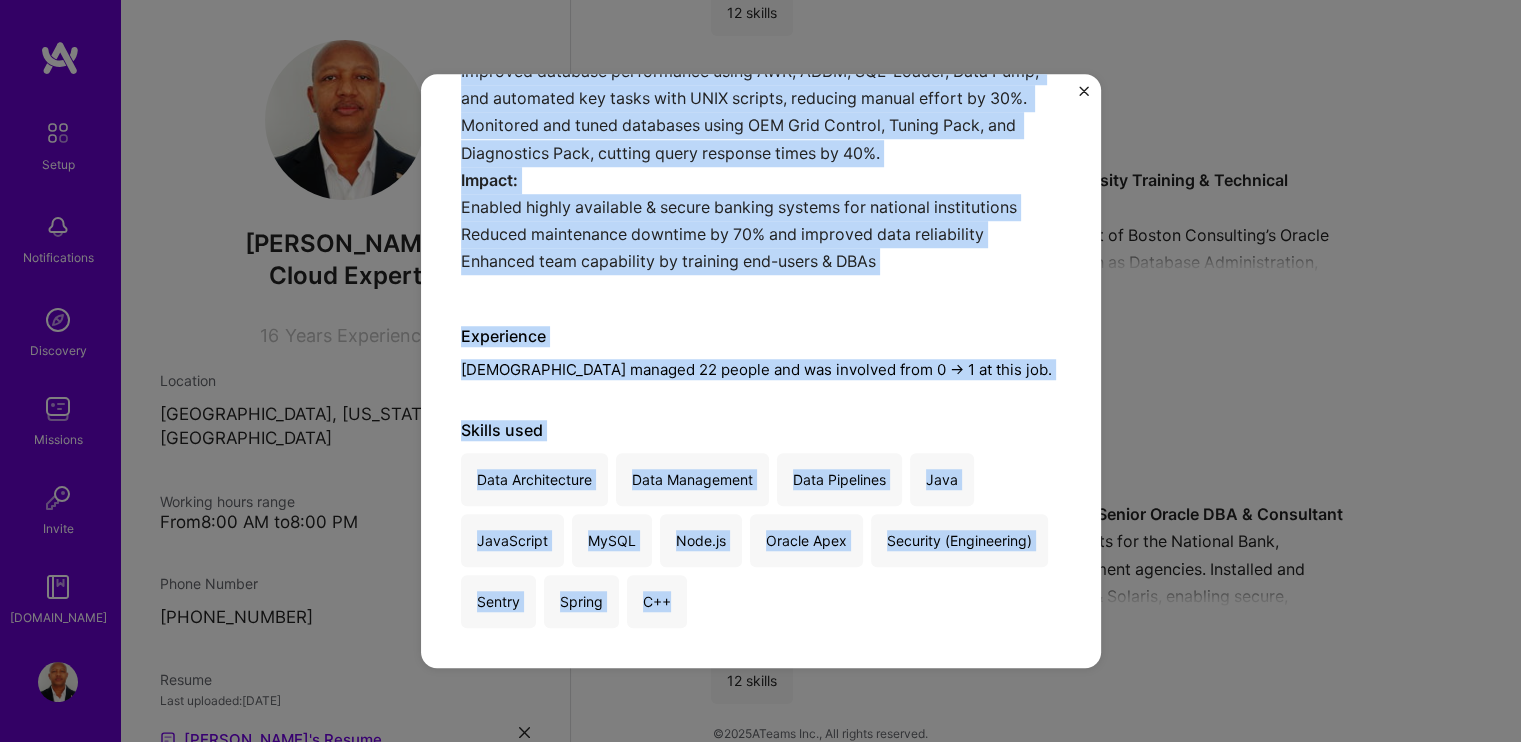 click on "Database Administrator & Oracle Trainer INSA   ·     Consulting, Enterprise Software     ·   [DATE] - [DATE]   National Bank & Government ERP Modernization – Senior Oracle DBA & Consultant Implemented large-scale core banking & ERP projects for the National Bank, Construction Bank of Ethiopia, and multiple government agencies. Installed and configured Oracle 11g/10g databases on AIX, Linux & Solaris, enabling secure, scalable, and high-performing environments. Deployed Oracle RAC, Data Guard, Grid Infrastructure, Advanced Replication, and RMAN for high availability and disaster recovery, achieving 99.99% uptime for mission-critical systems. Impact: Enabled highly available & secure banking systems for national institutions Reduced maintenance downtime by 70% and improved data reliability Enhanced team capability by training end-users & DBAs Experience [PERSON_NAME] managed 22 people and was involved from 0 -> 1 at this job. Skills used Data Architecture Data Management Data Pipelines Java JavaScript" at bounding box center [761, 96] 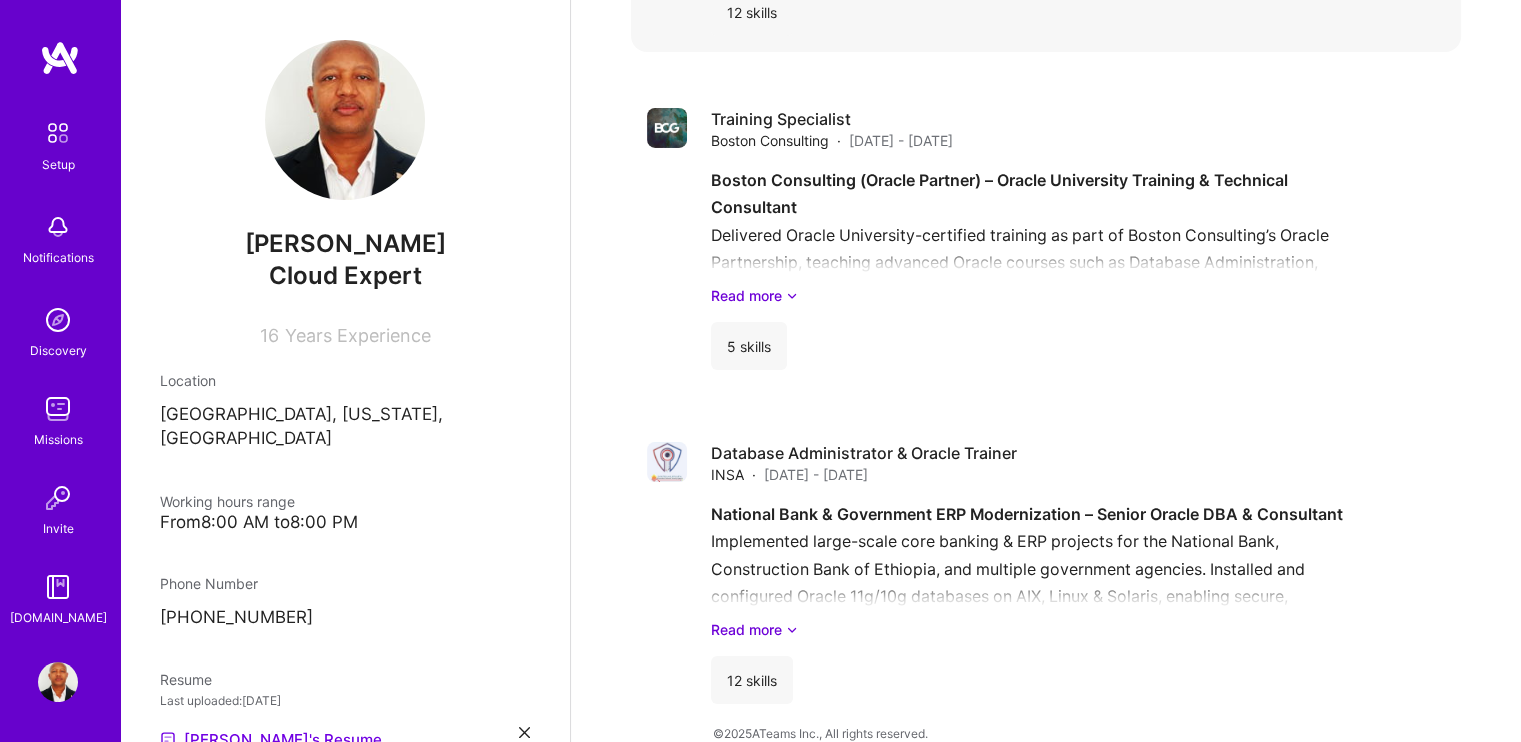 scroll, scrollTop: 0, scrollLeft: 0, axis: both 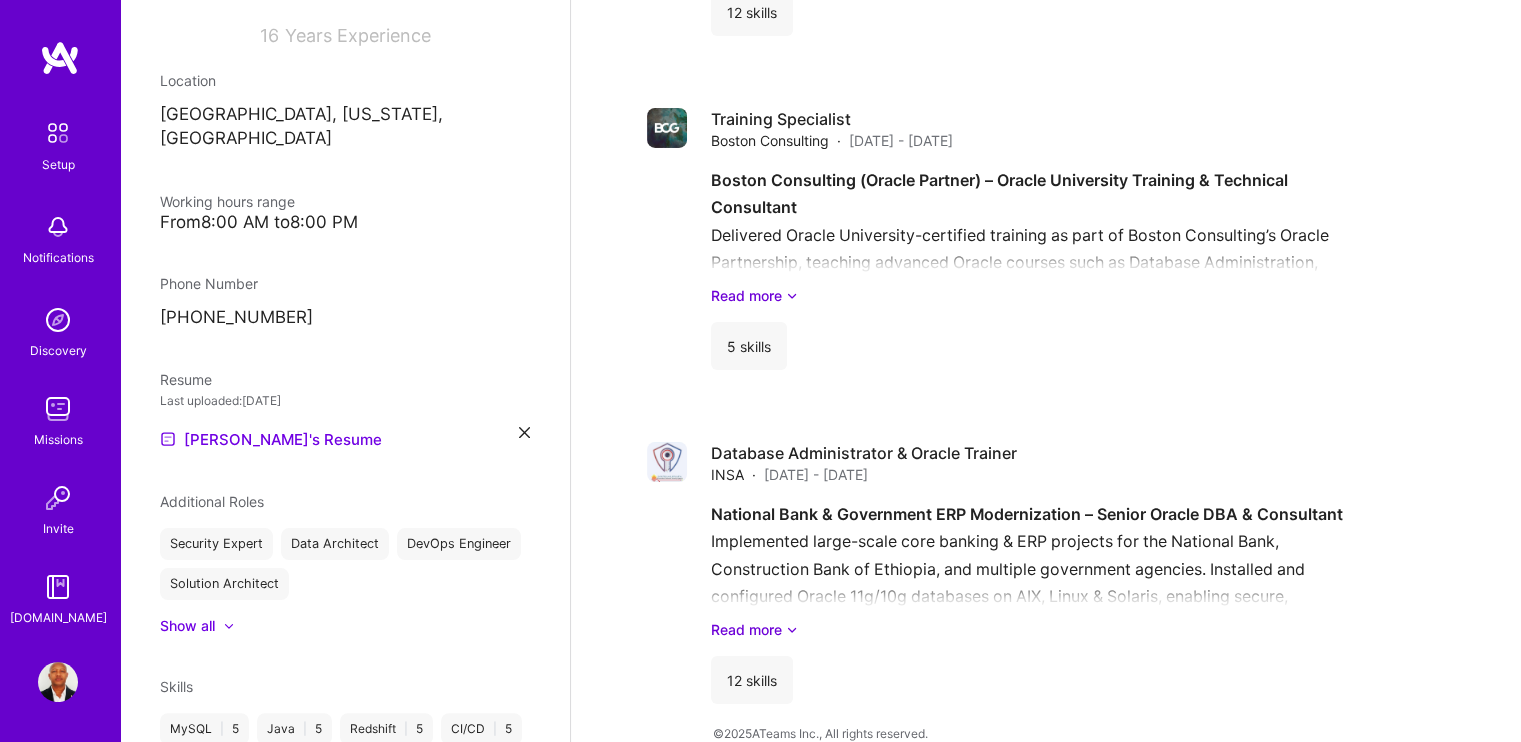 click at bounding box center [524, 432] 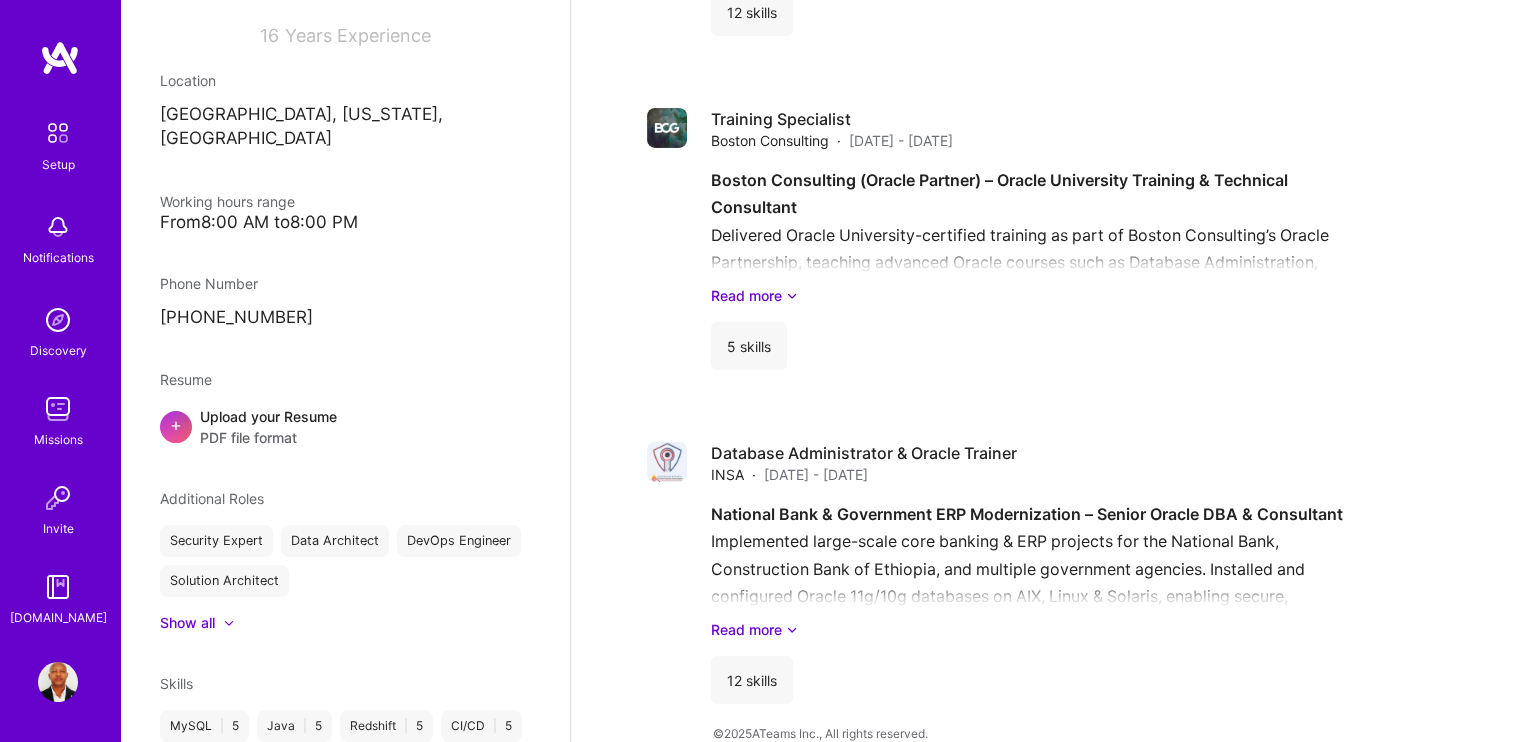 click on "PDF file format" at bounding box center (268, 437) 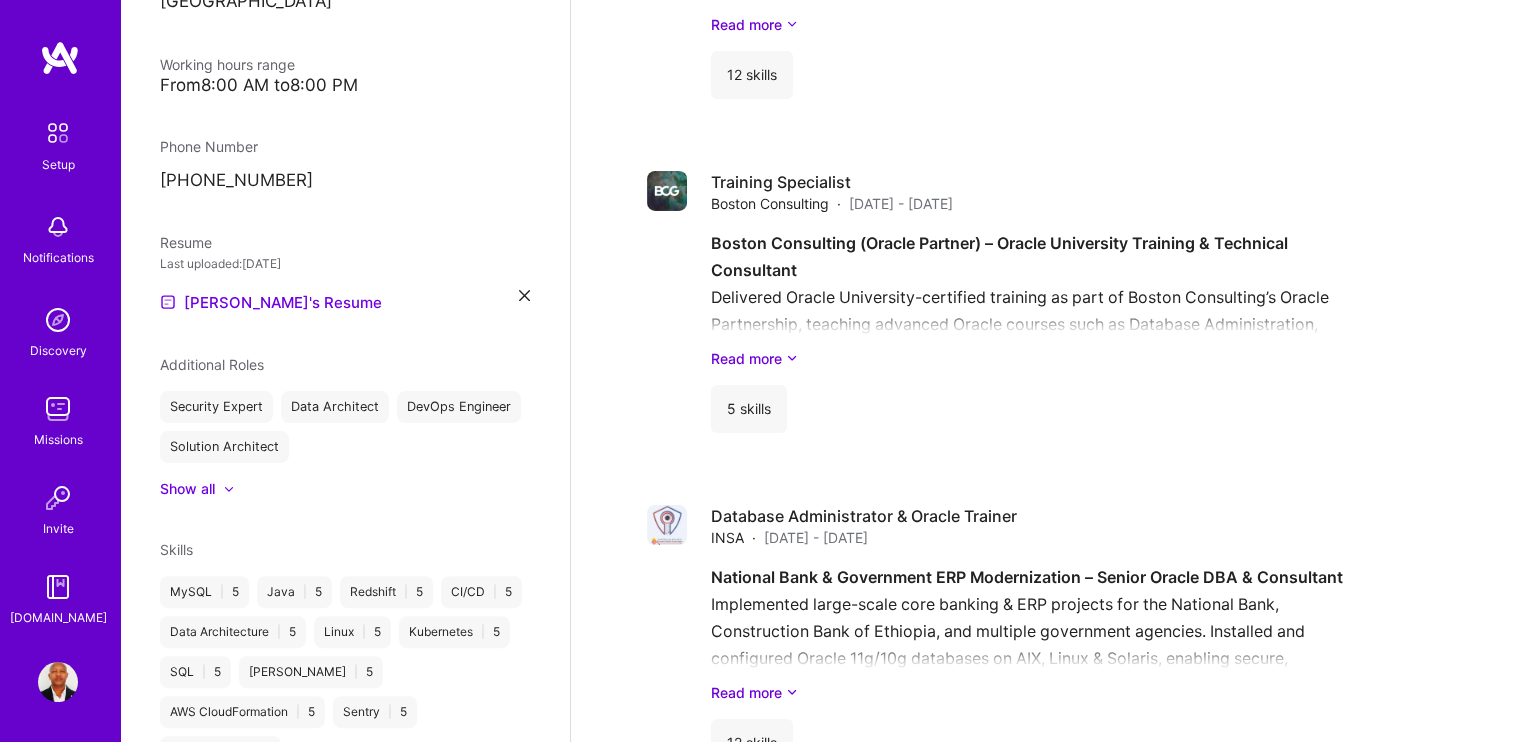 scroll, scrollTop: 700, scrollLeft: 0, axis: vertical 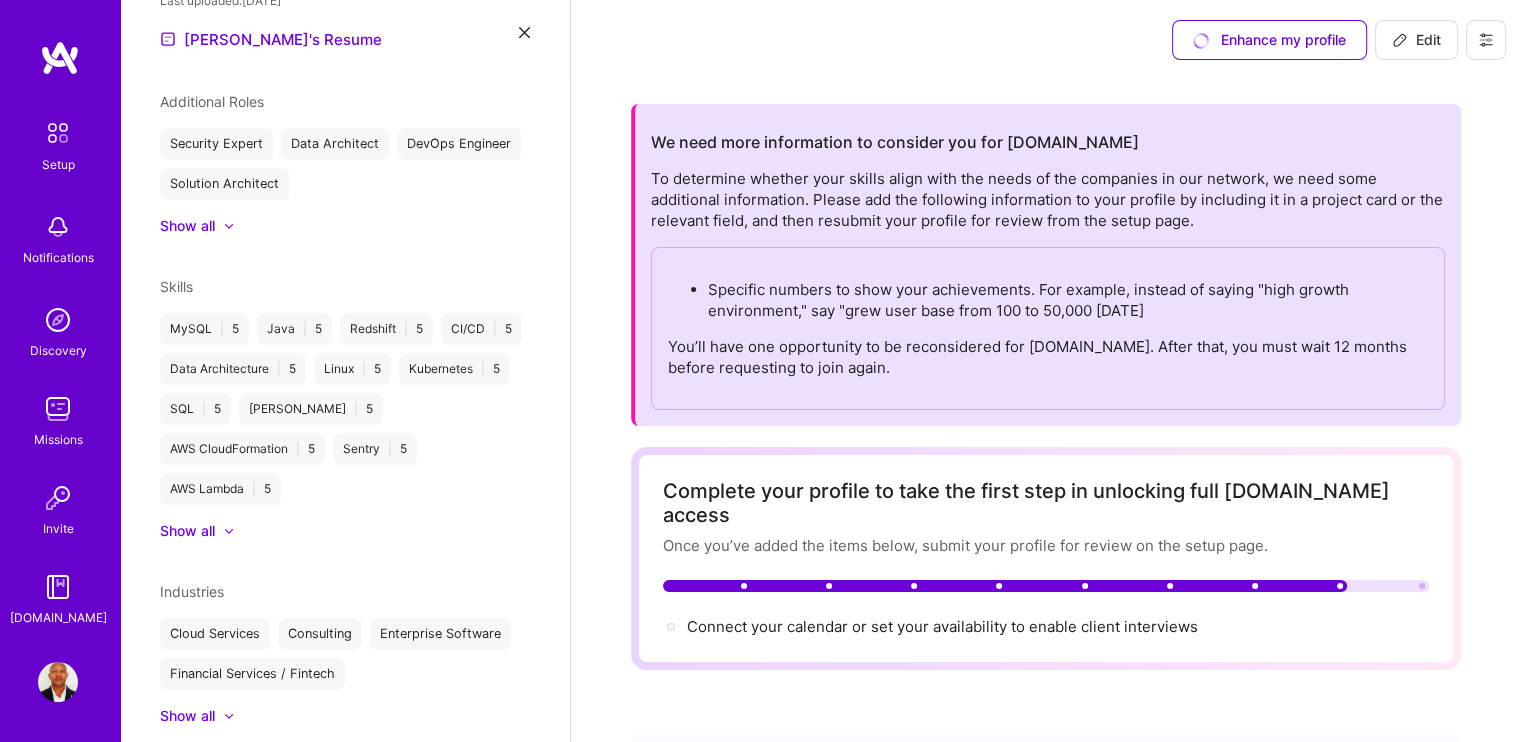 drag, startPoint x: 652, startPoint y: 485, endPoint x: 1289, endPoint y: 599, distance: 647.12054 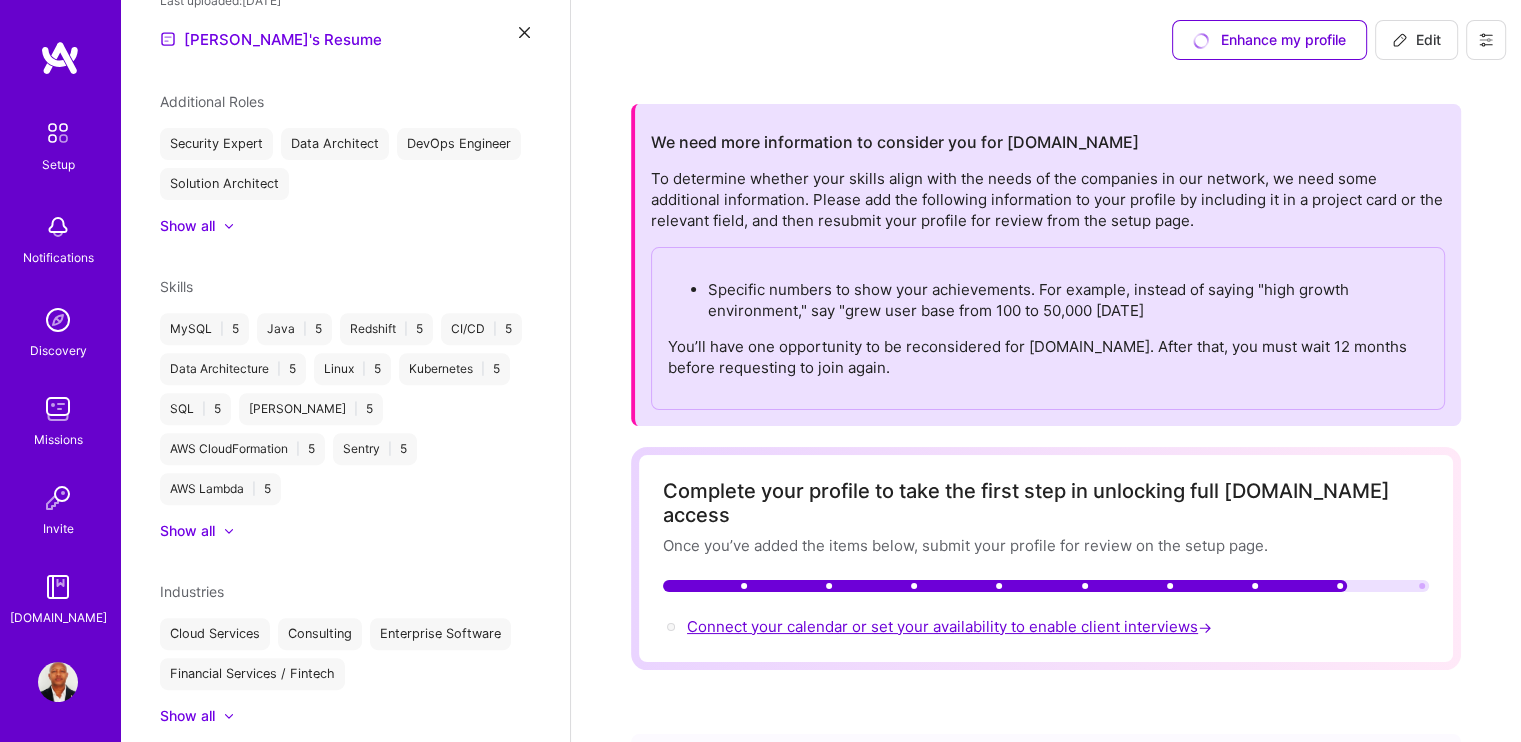 click on "Connect your calendar or set your availability to enable client interviews  →" at bounding box center (951, 626) 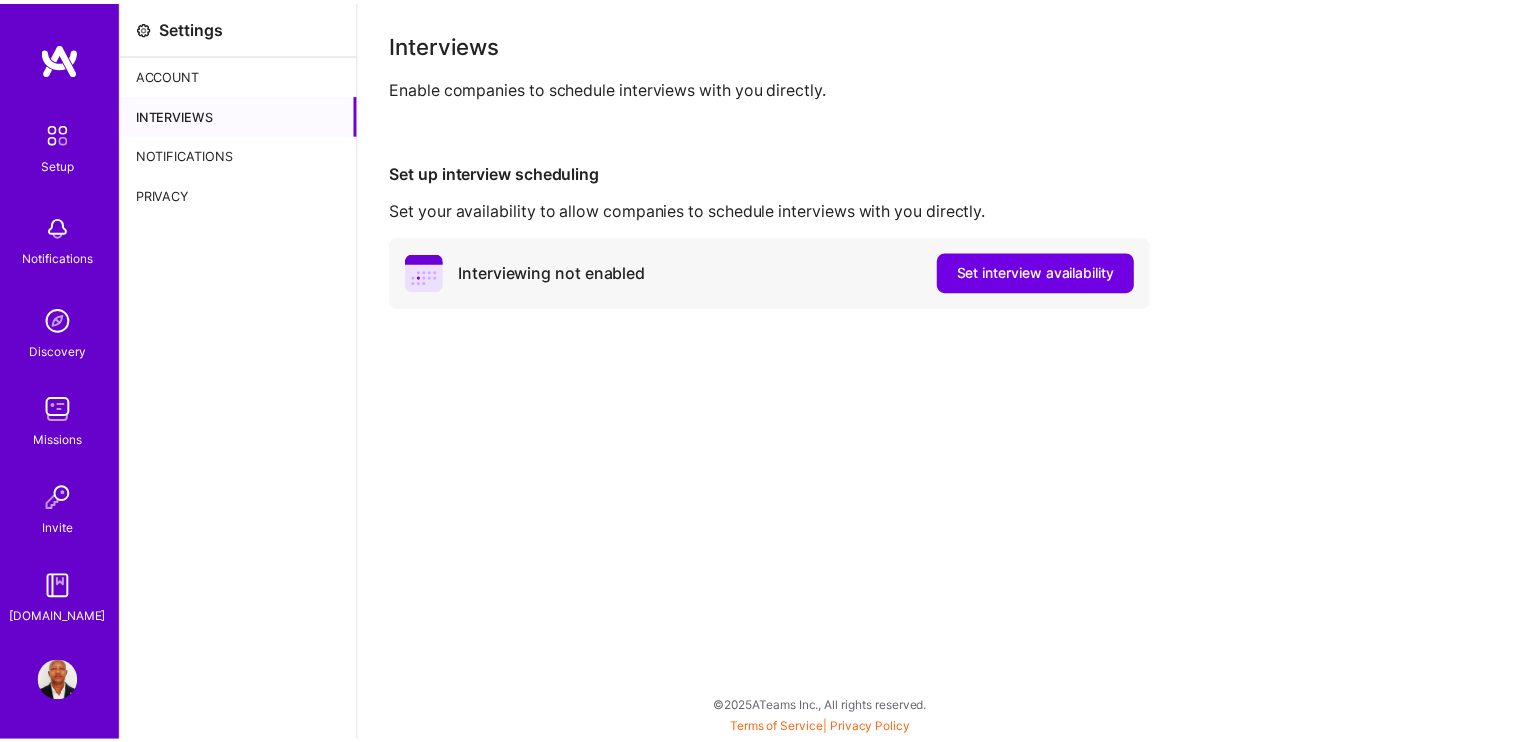 scroll, scrollTop: 0, scrollLeft: 0, axis: both 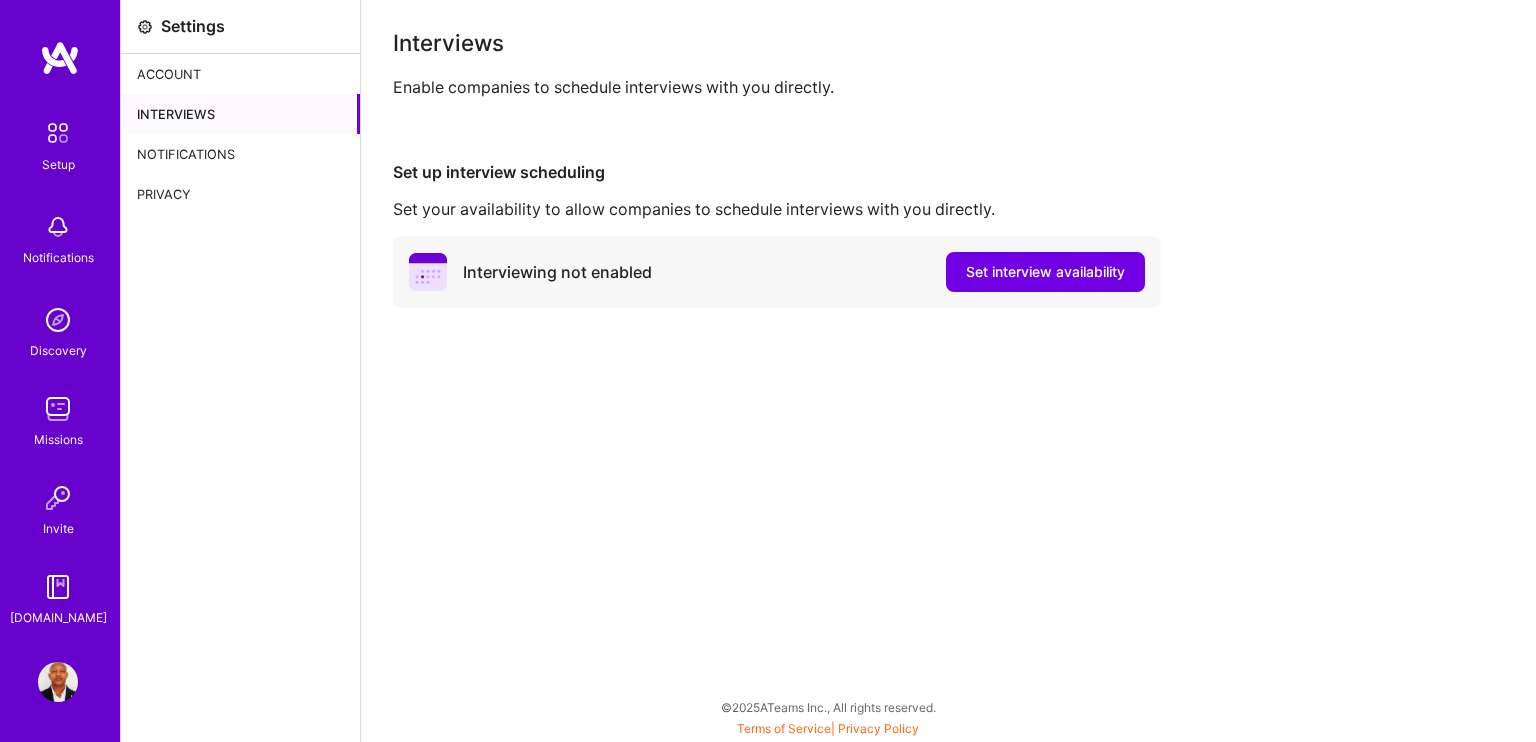 click on "Enable companies to schedule interviews with you directly." at bounding box center [948, 87] 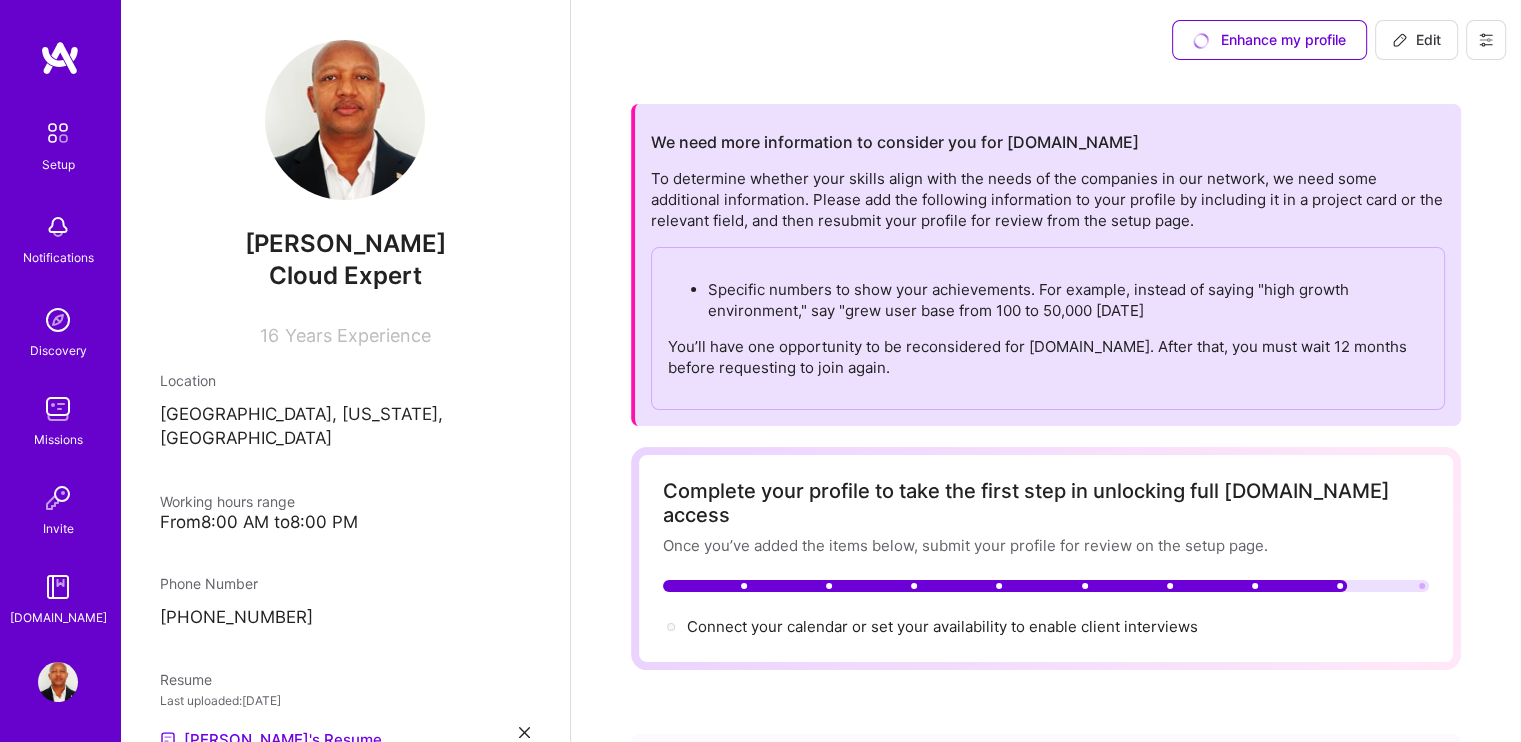 scroll, scrollTop: 0, scrollLeft: 0, axis: both 